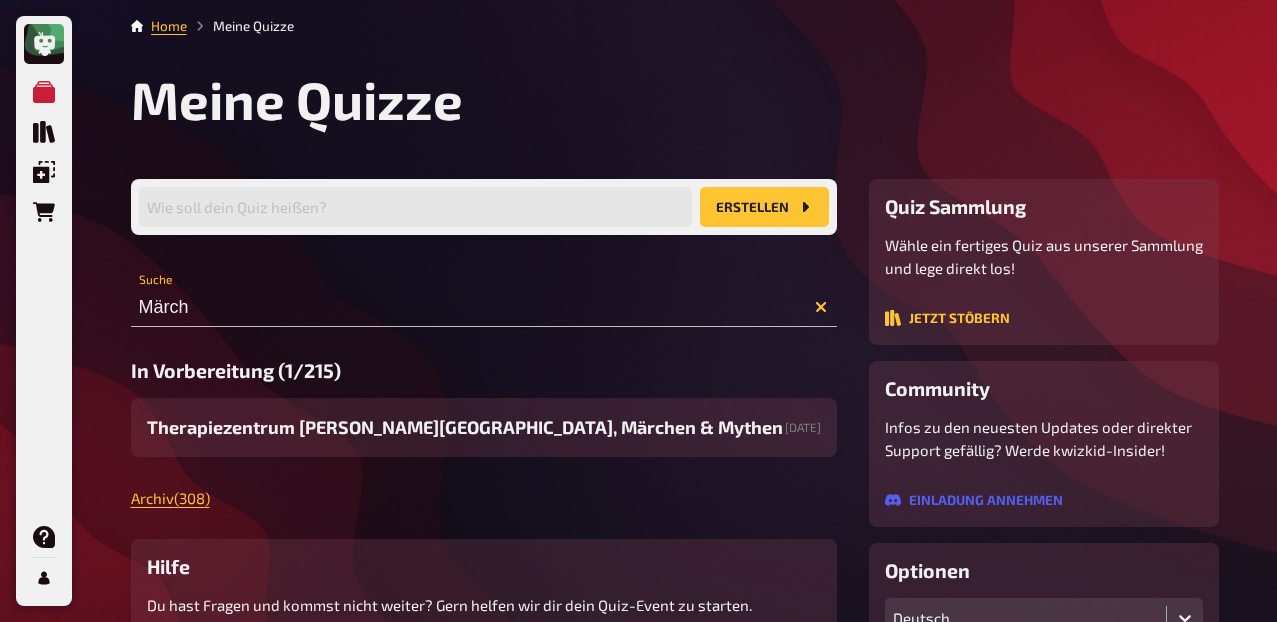scroll, scrollTop: 0, scrollLeft: 0, axis: both 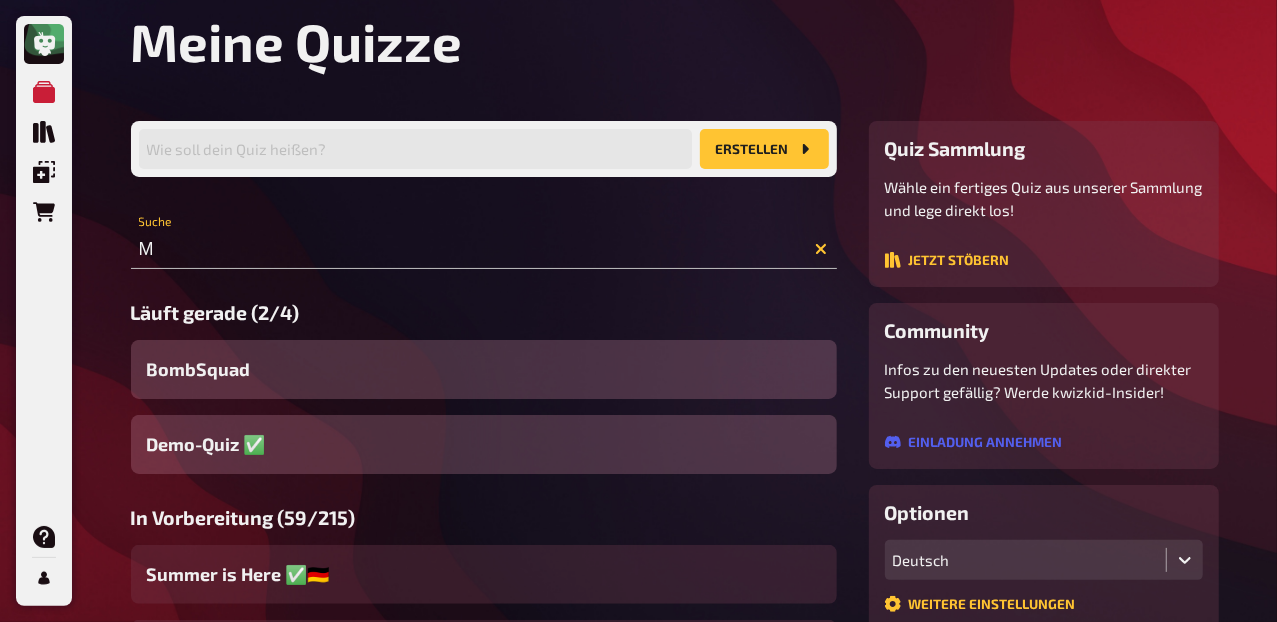 type on "M" 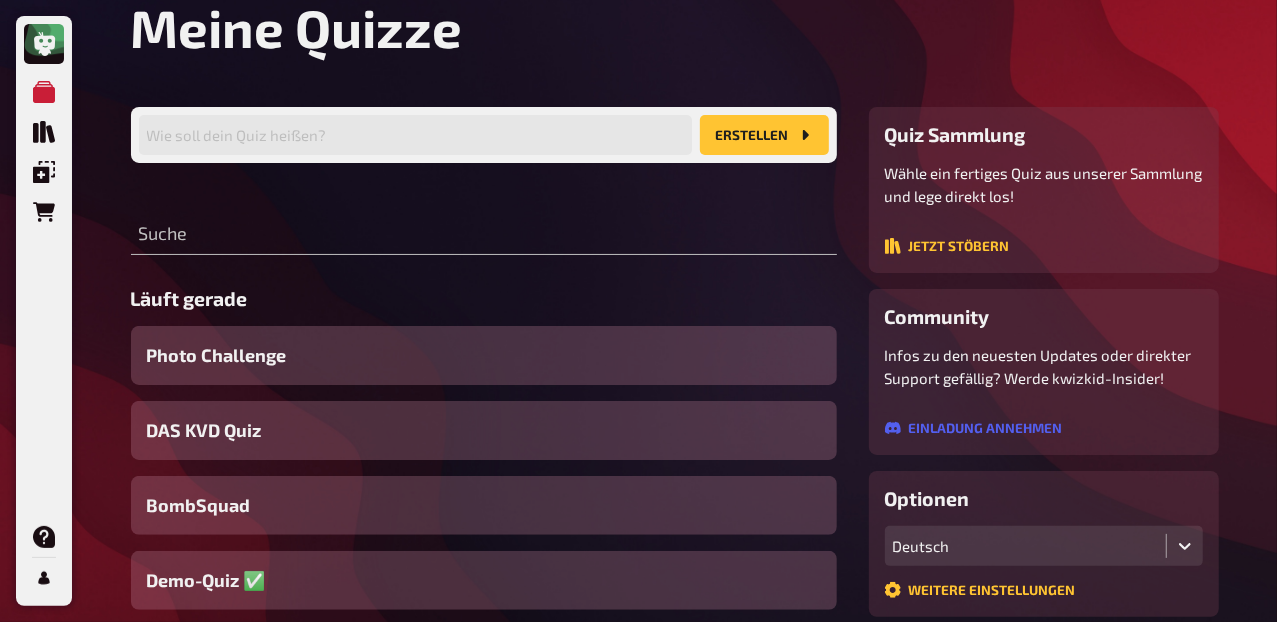 scroll, scrollTop: 0, scrollLeft: 0, axis: both 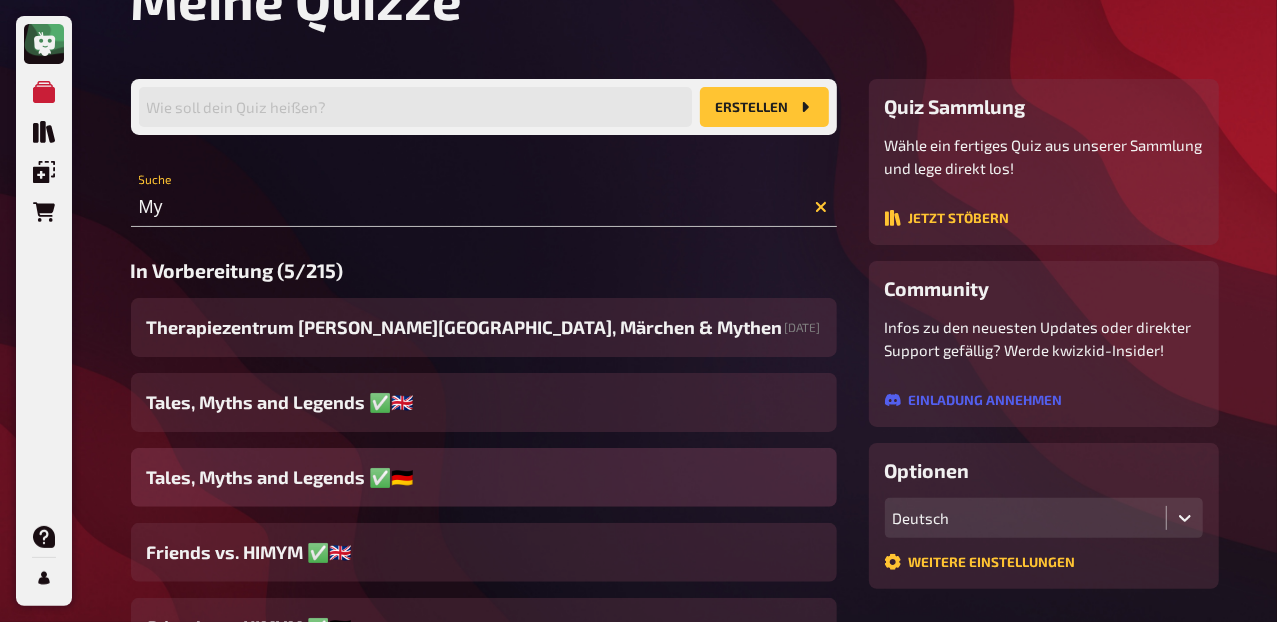 type on "My" 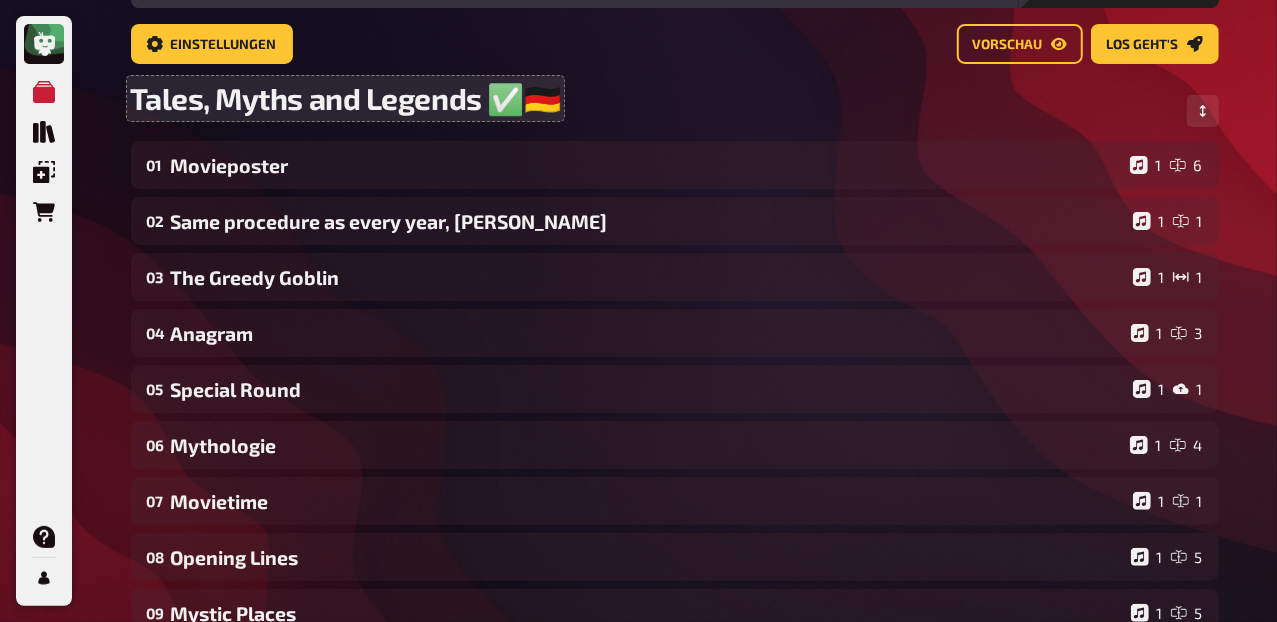 scroll, scrollTop: 95, scrollLeft: 0, axis: vertical 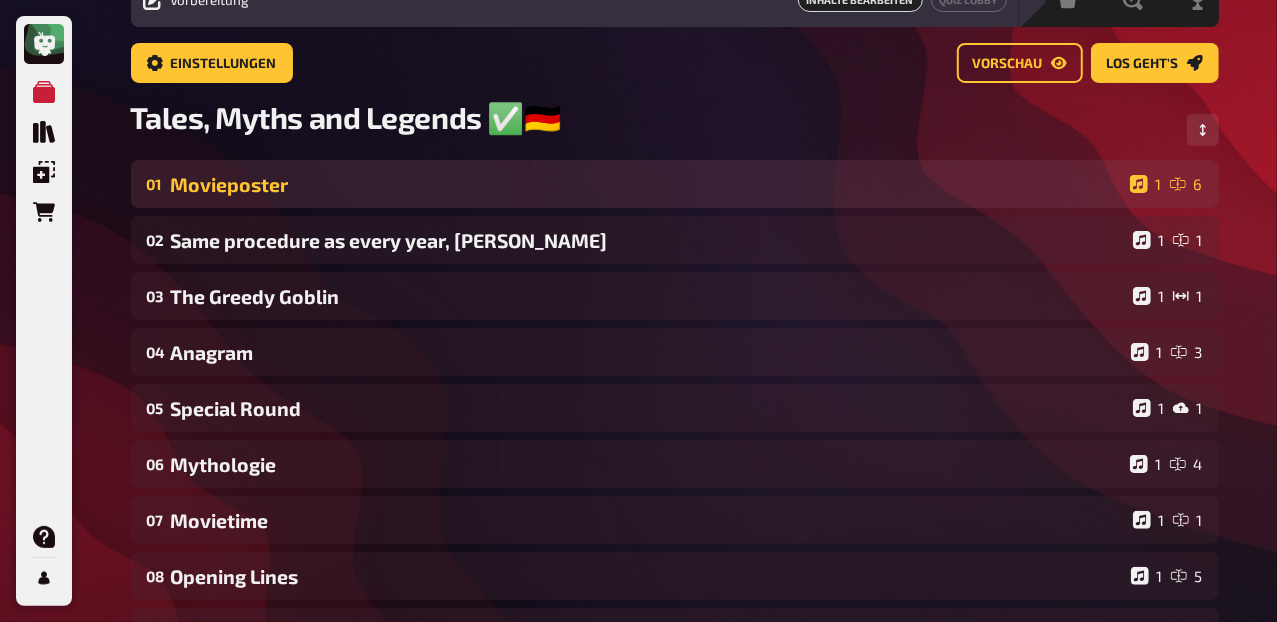 click on "Movieposter" at bounding box center [646, 184] 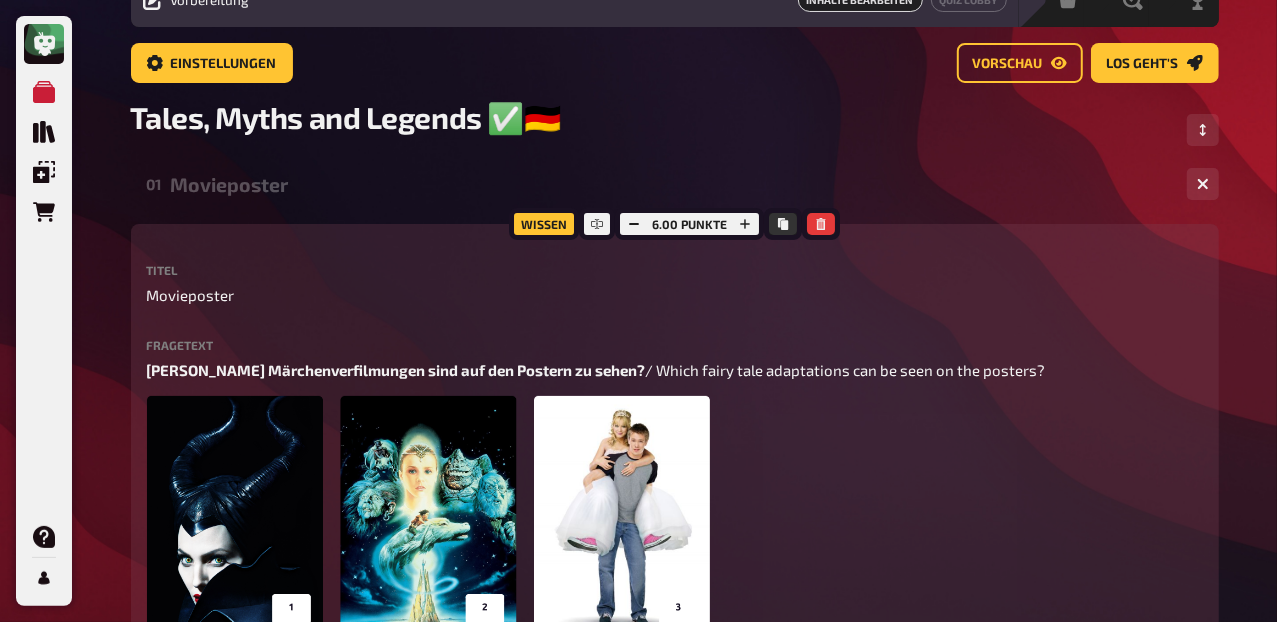 click on "Movieposter" at bounding box center (671, 184) 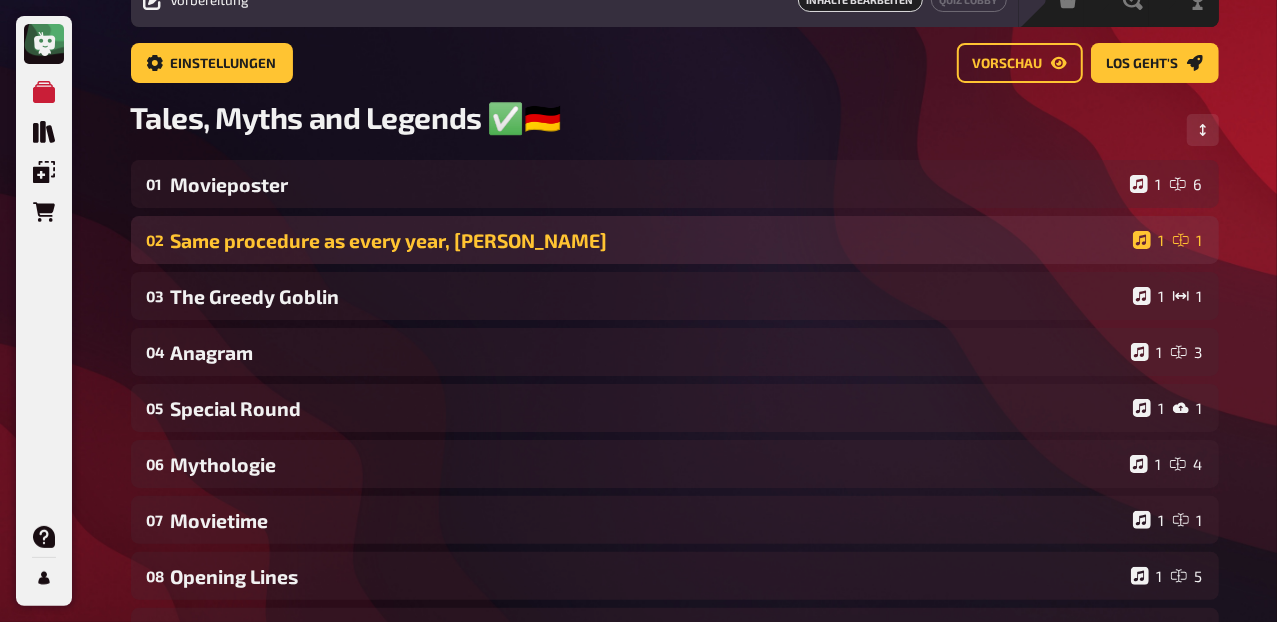 click on "Same procedure as every year, [PERSON_NAME]" at bounding box center (648, 240) 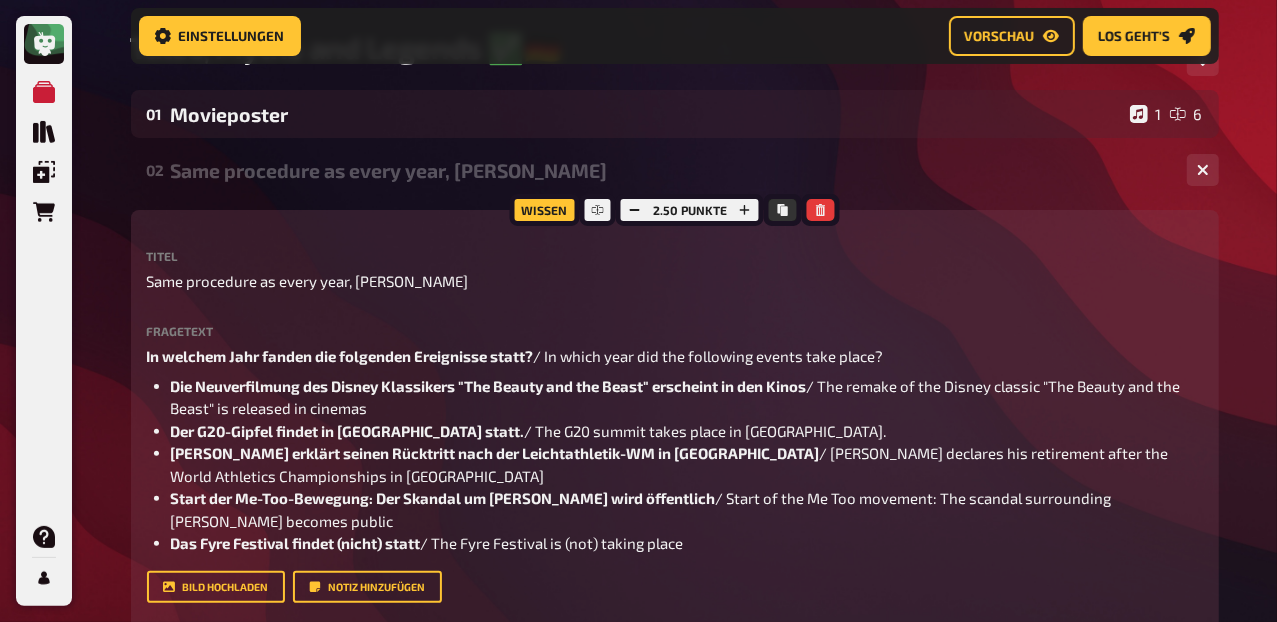 scroll, scrollTop: 180, scrollLeft: 0, axis: vertical 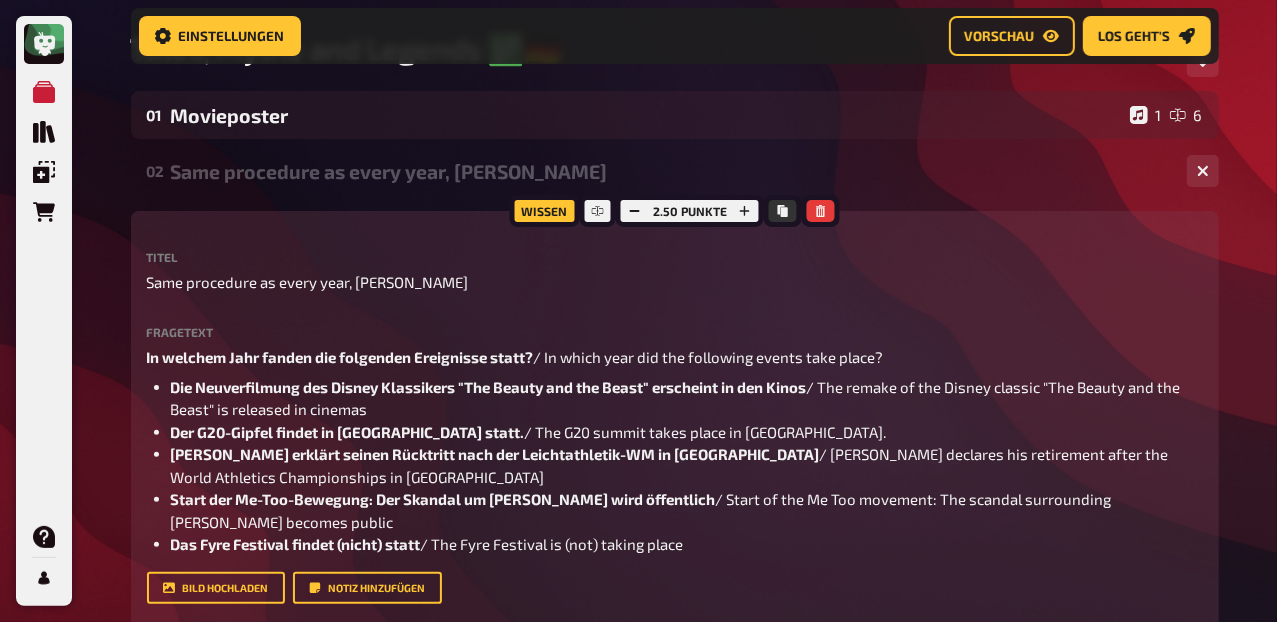 click on "Same procedure as every year, [PERSON_NAME]" at bounding box center [671, 171] 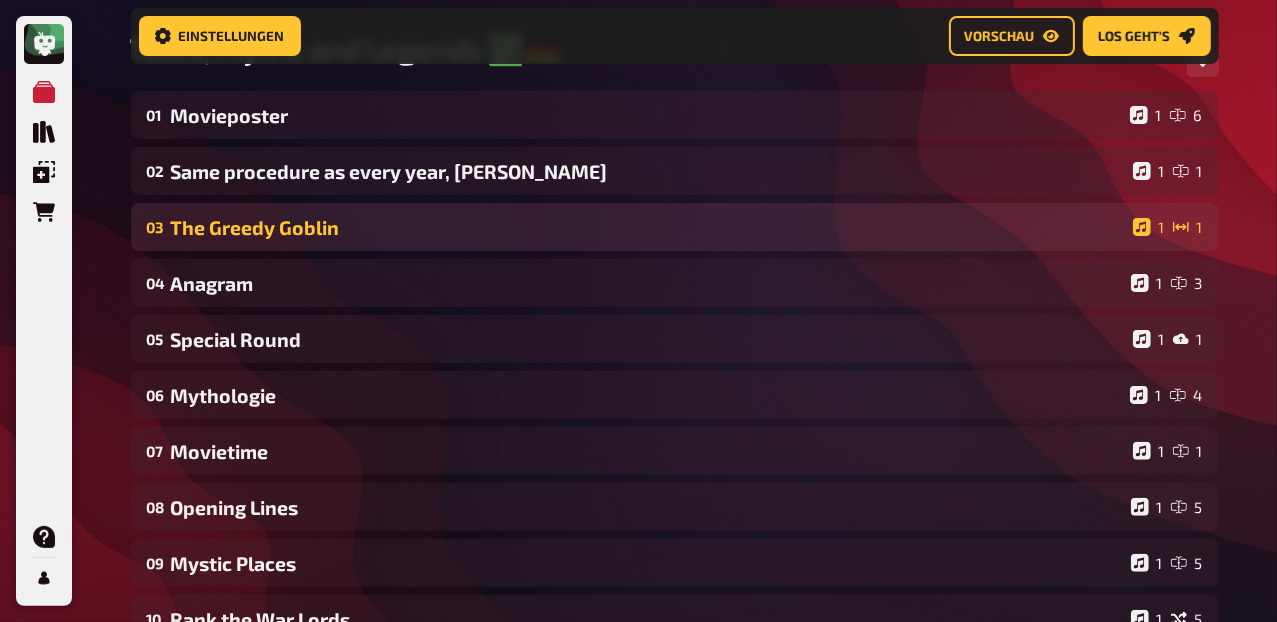 click on "The Greedy Goblin" at bounding box center [648, 227] 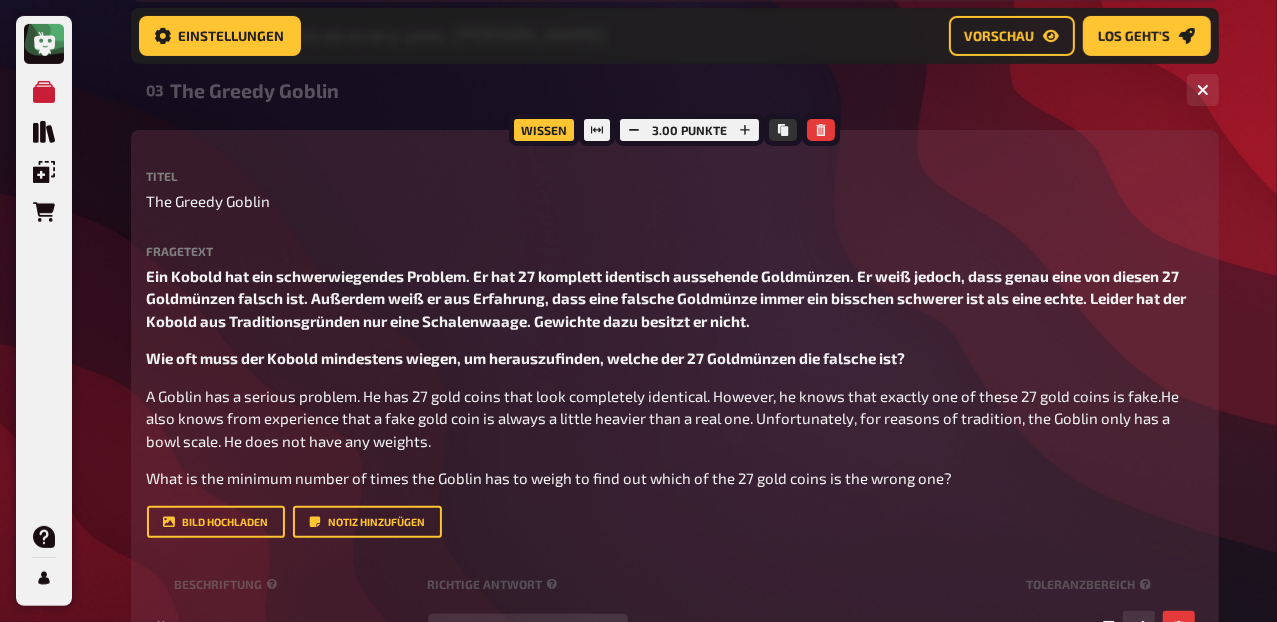 scroll, scrollTop: 301, scrollLeft: 0, axis: vertical 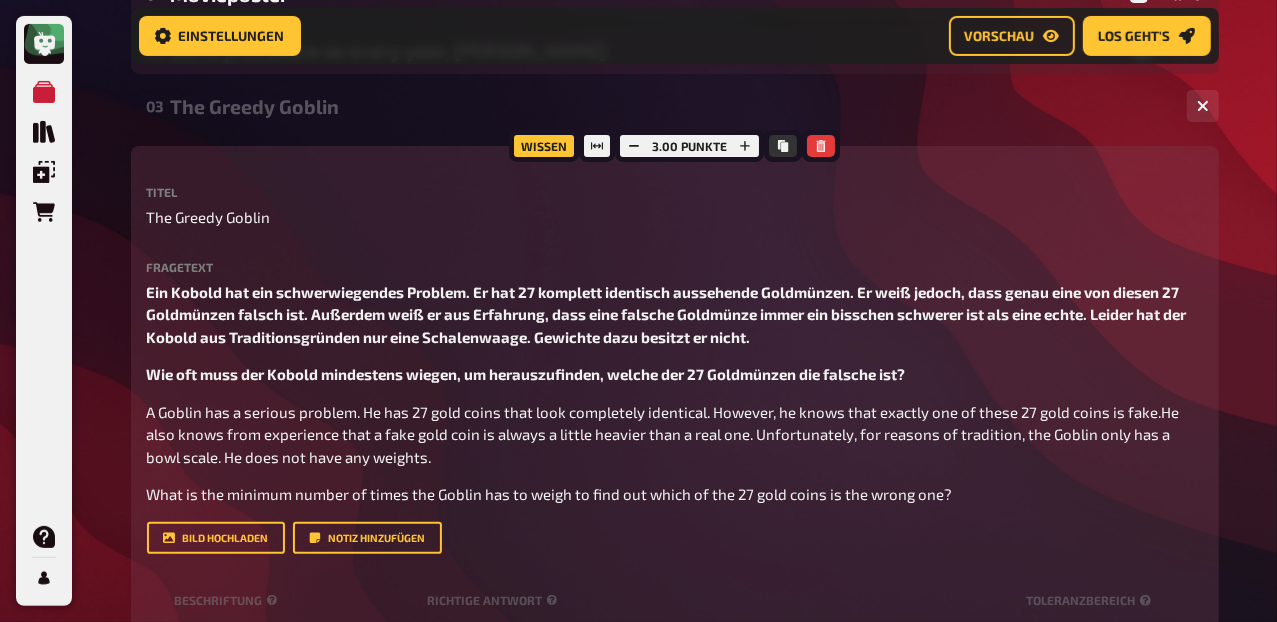 click on "The Greedy Goblin" at bounding box center [671, 106] 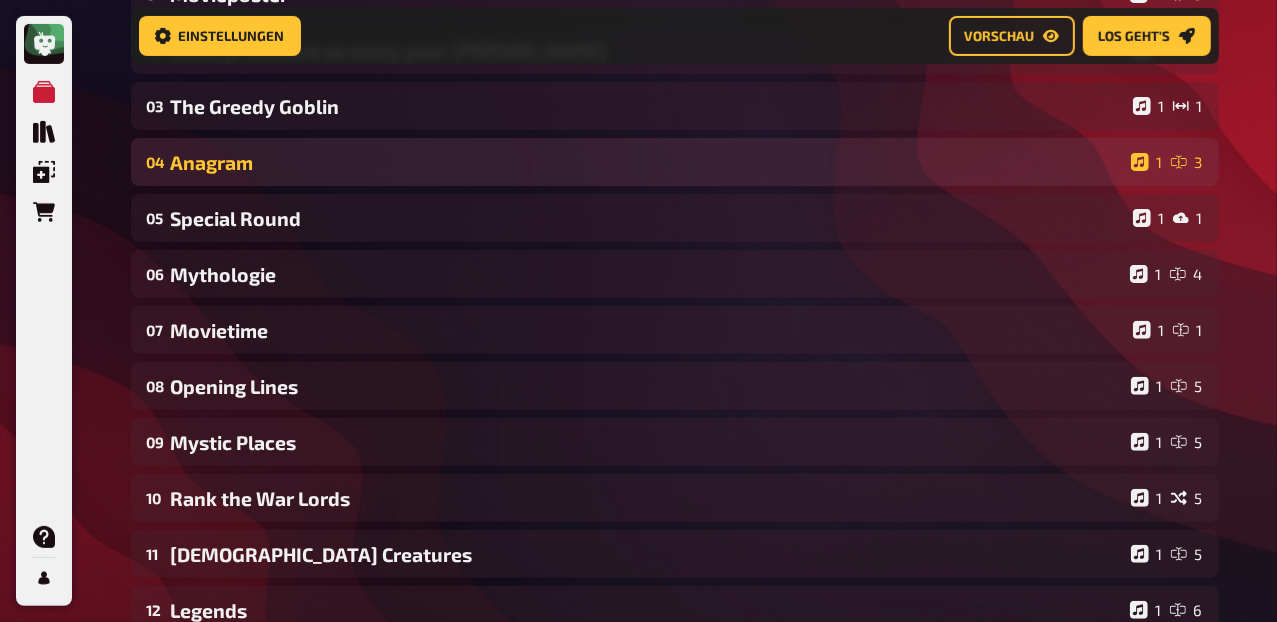 click on "Anagram" at bounding box center (647, 162) 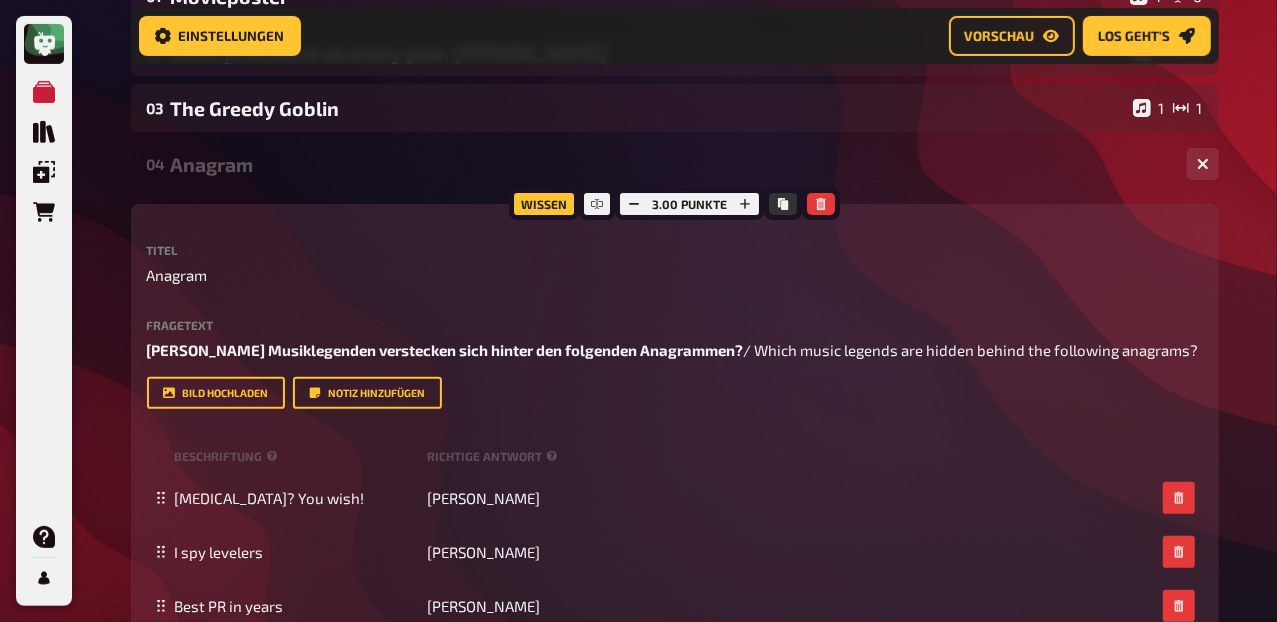 scroll, scrollTop: 293, scrollLeft: 0, axis: vertical 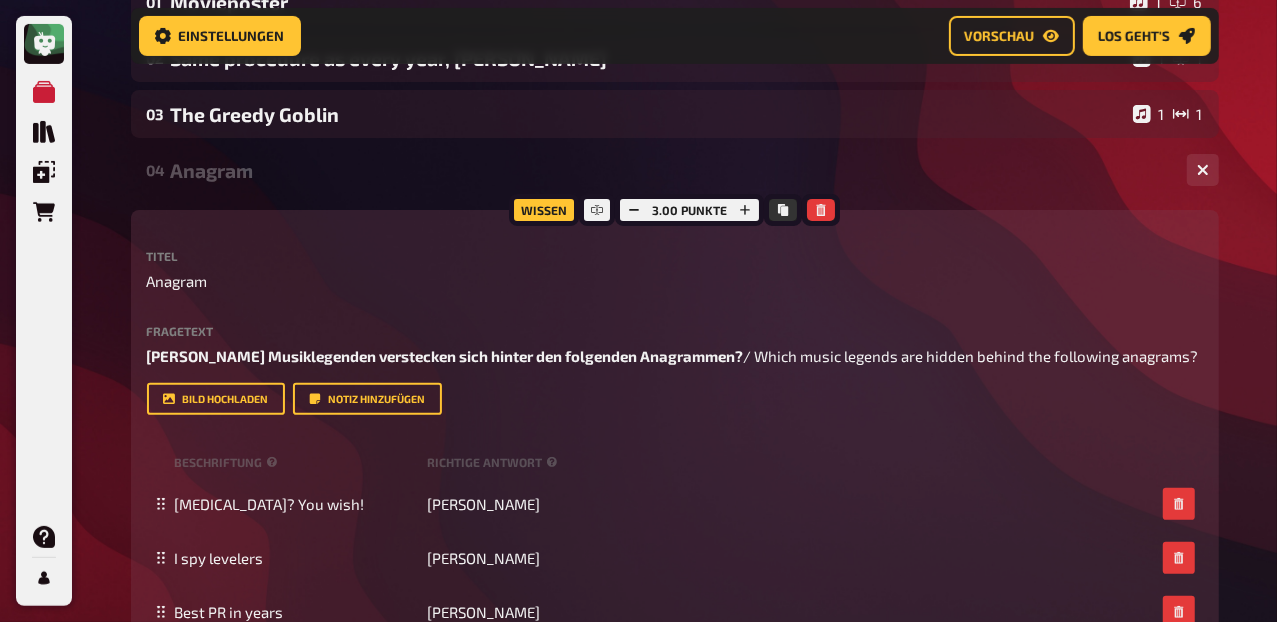 click on "Anagram" at bounding box center [671, 170] 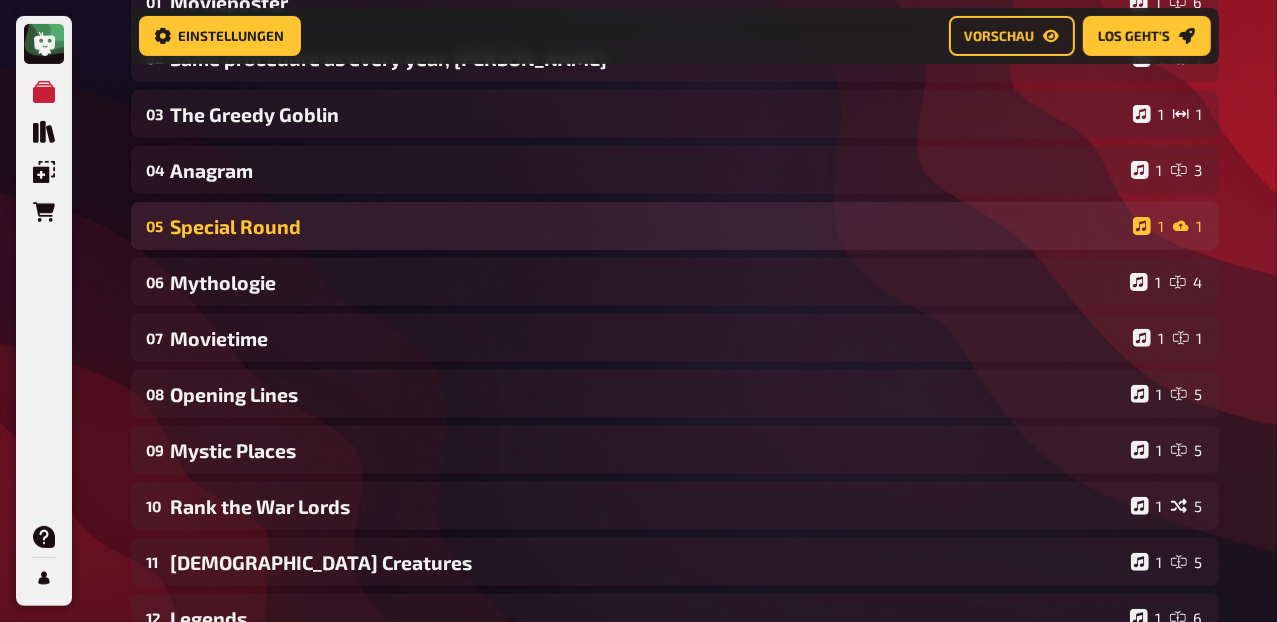 click on "Special Round" at bounding box center [648, 226] 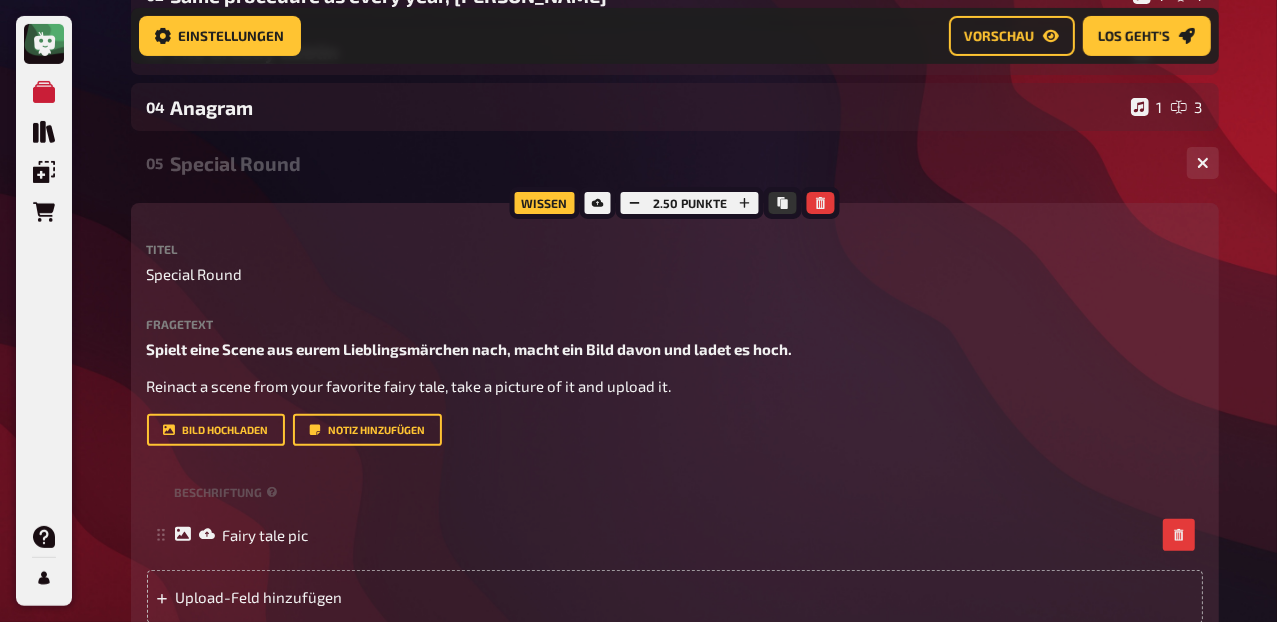scroll, scrollTop: 355, scrollLeft: 0, axis: vertical 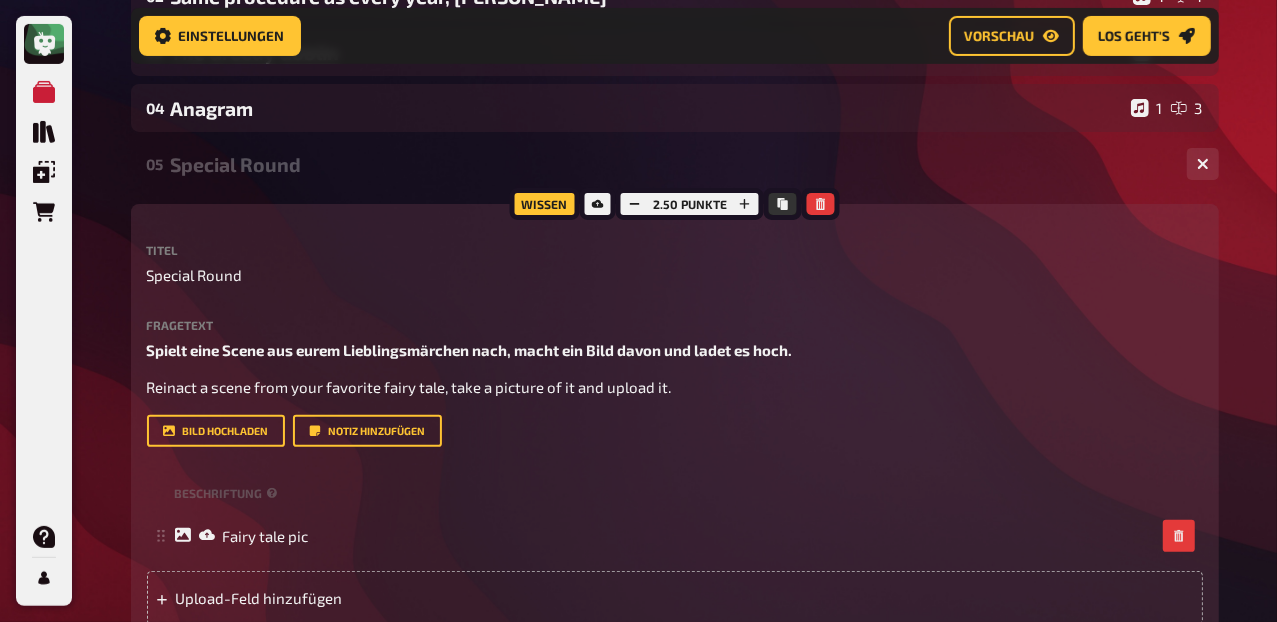 click on "Special Round" at bounding box center (671, 164) 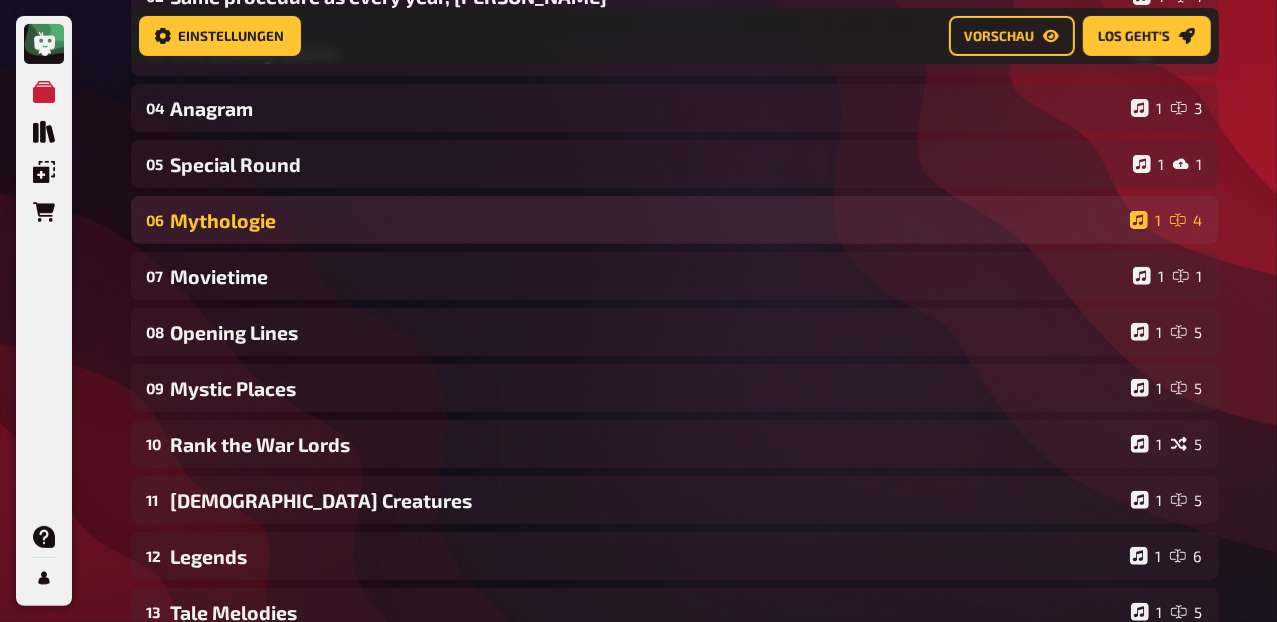 click on "Mythologie" at bounding box center [646, 220] 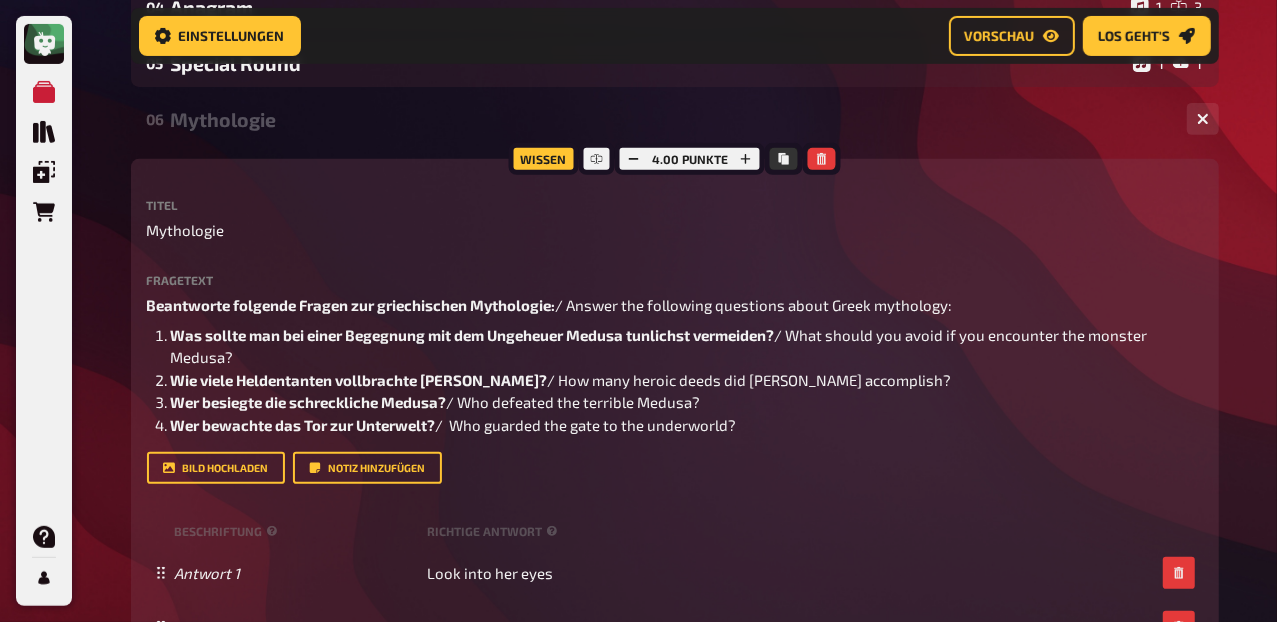 scroll, scrollTop: 356, scrollLeft: 0, axis: vertical 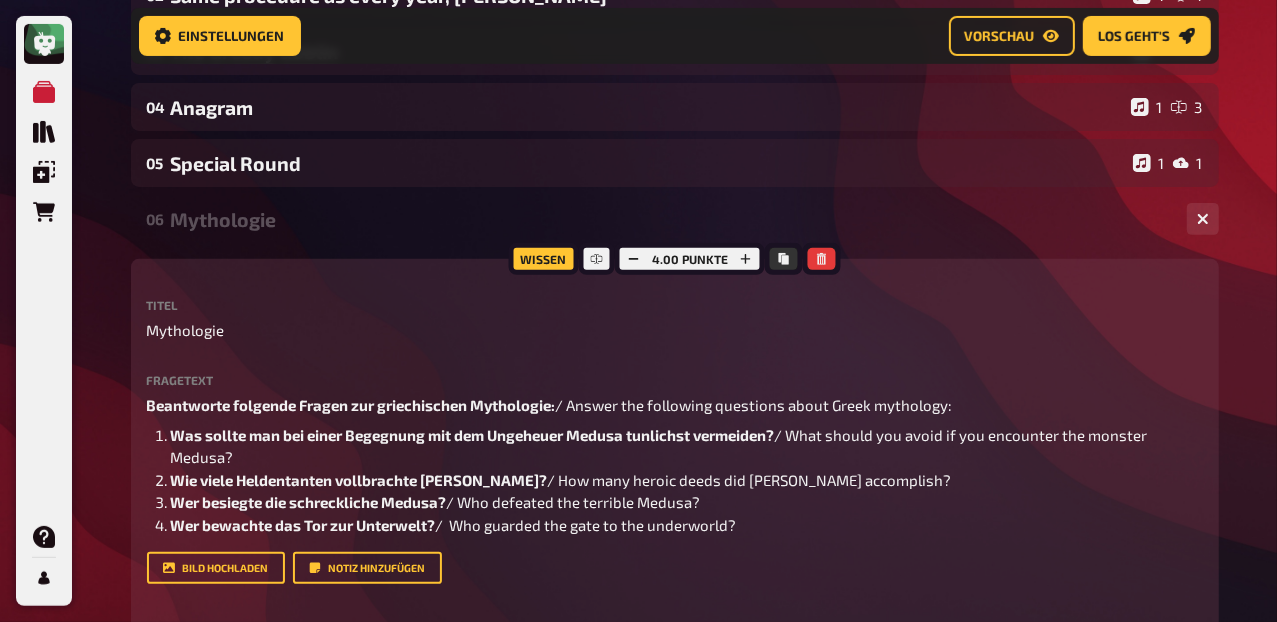 click on "Mythologie" at bounding box center [671, 219] 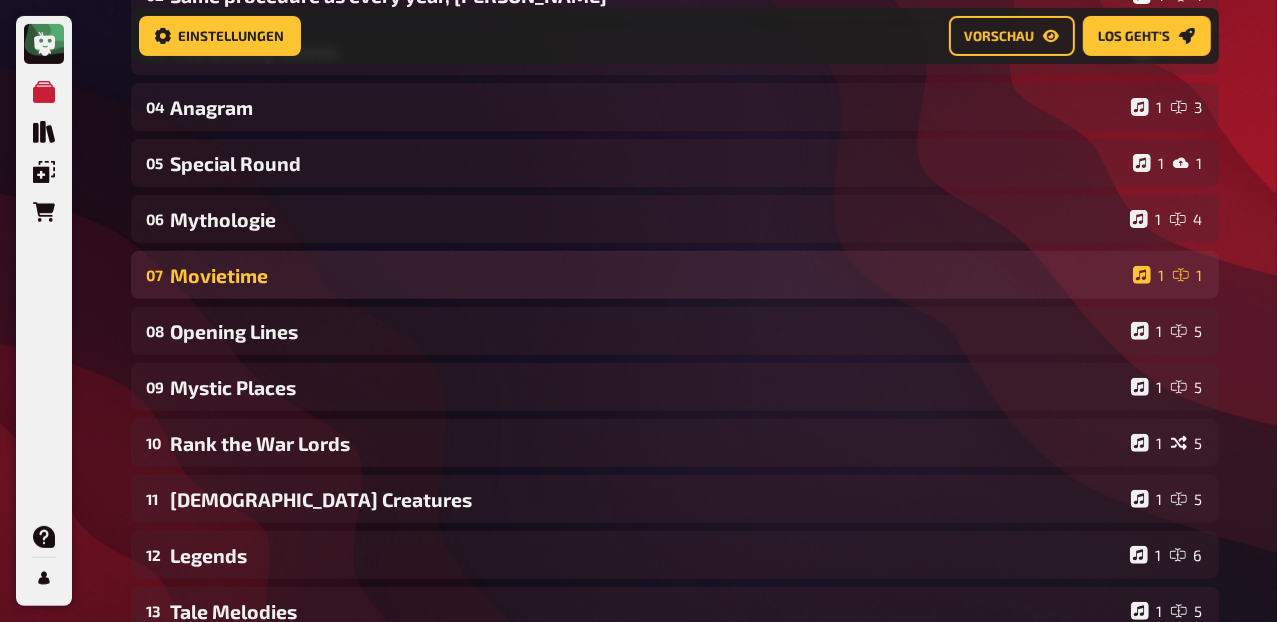 click on "Movietime" at bounding box center (648, 275) 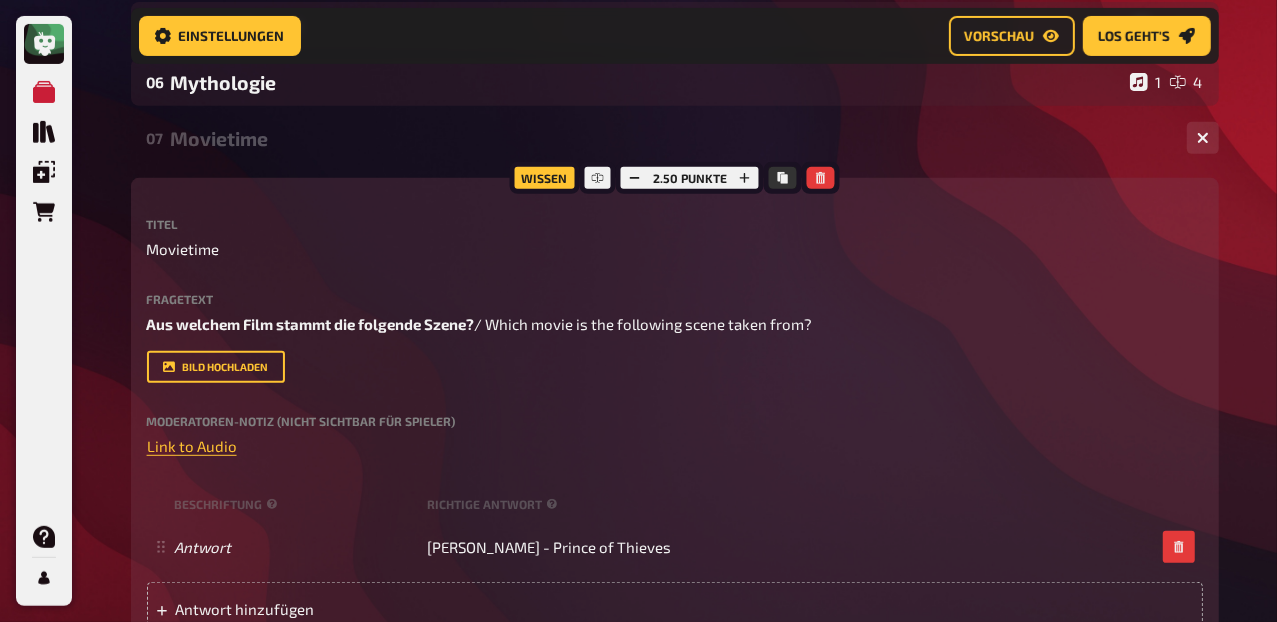 scroll, scrollTop: 490, scrollLeft: 0, axis: vertical 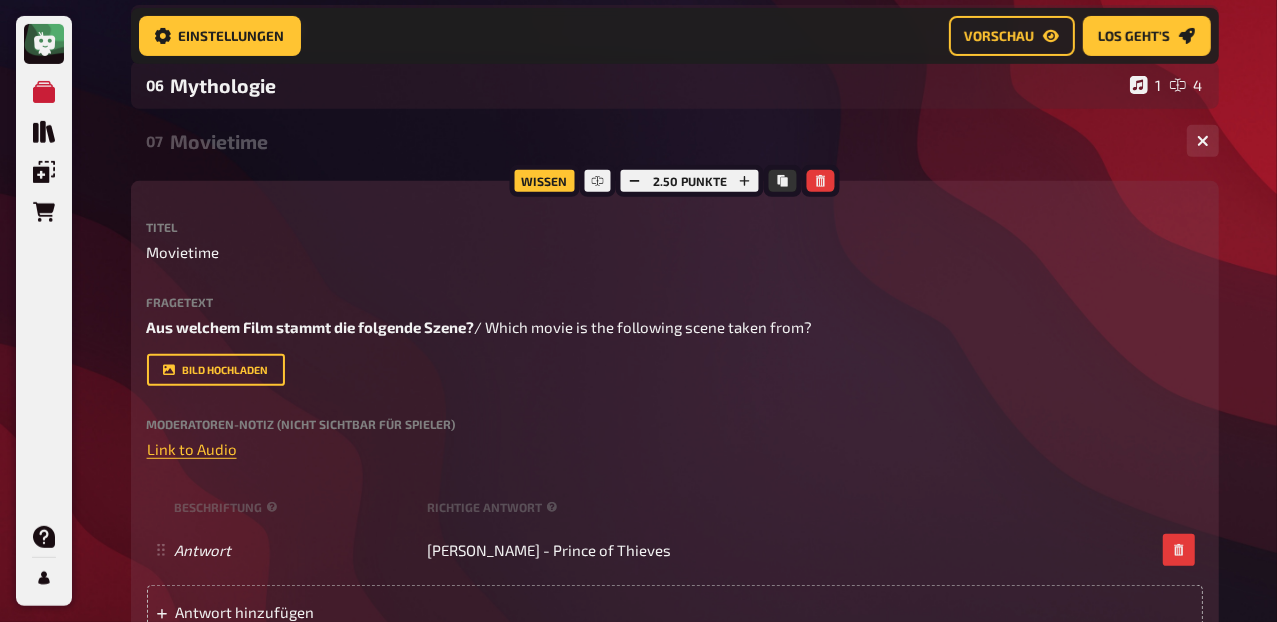 click on "Movietime" at bounding box center (671, 141) 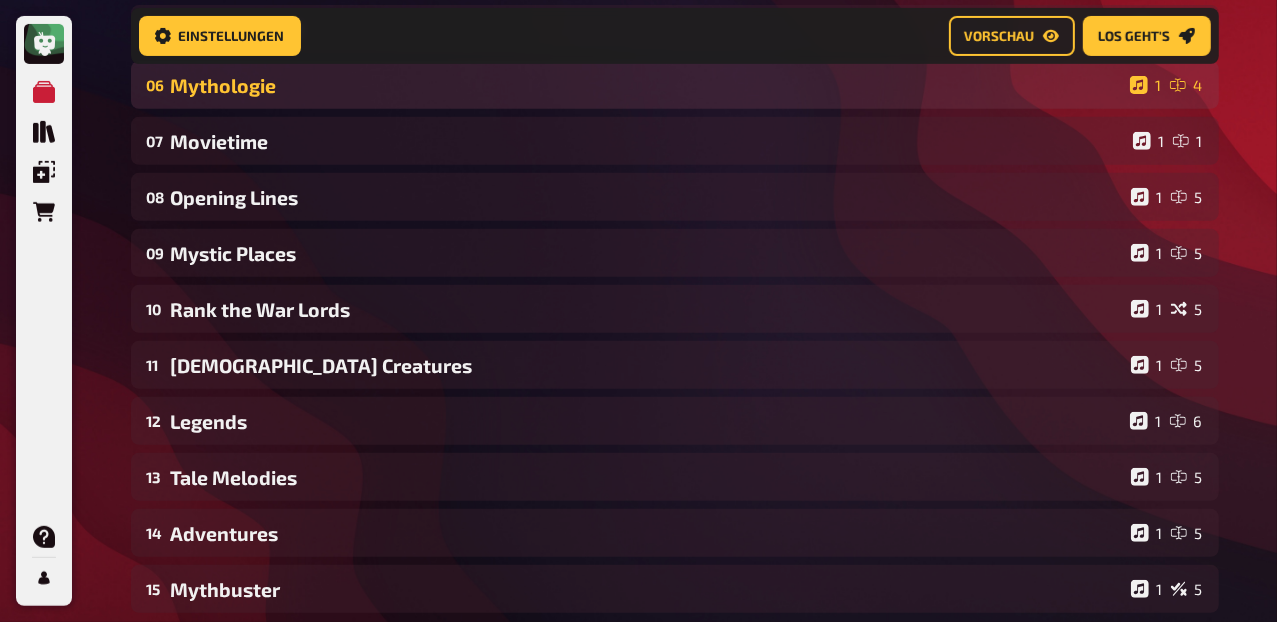 click on "06 Mythologie   1 4" at bounding box center (675, 85) 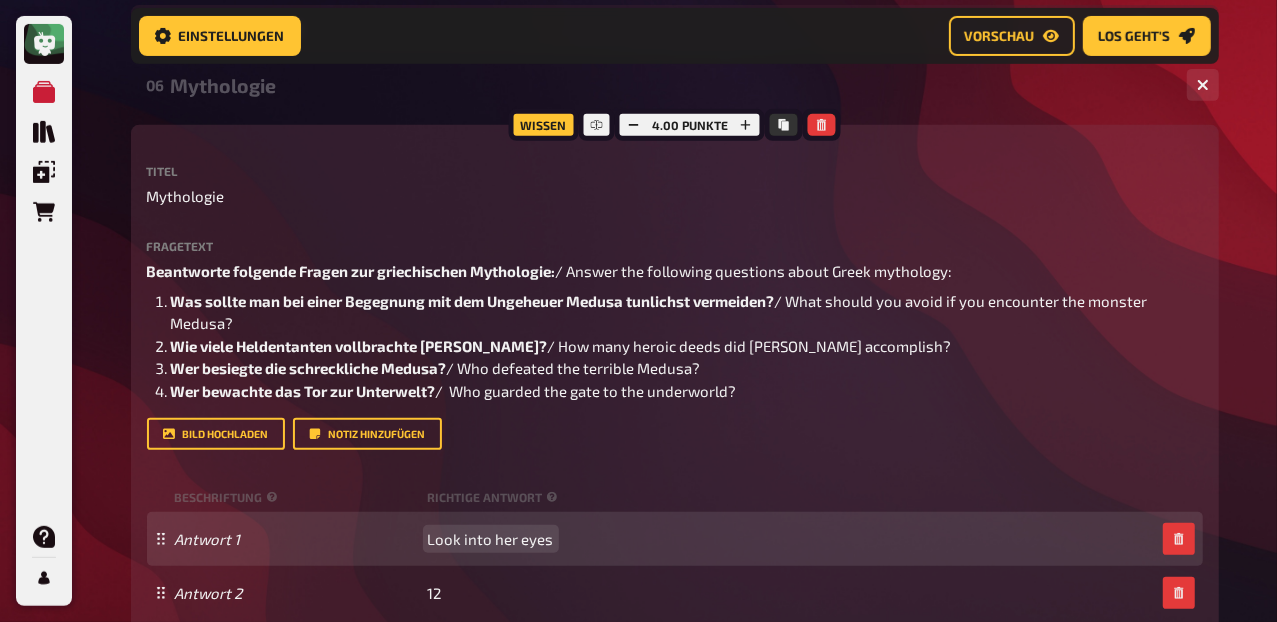click on "Look into her eyes" at bounding box center [491, 539] 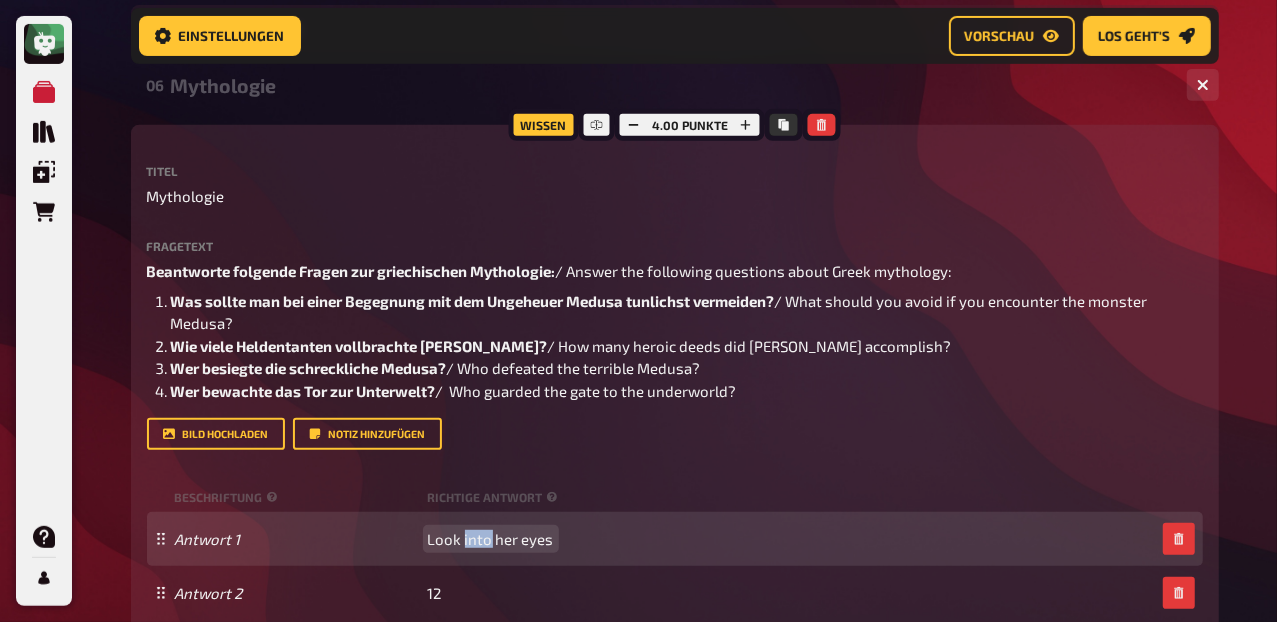 click on "Look into her eyes" at bounding box center [491, 539] 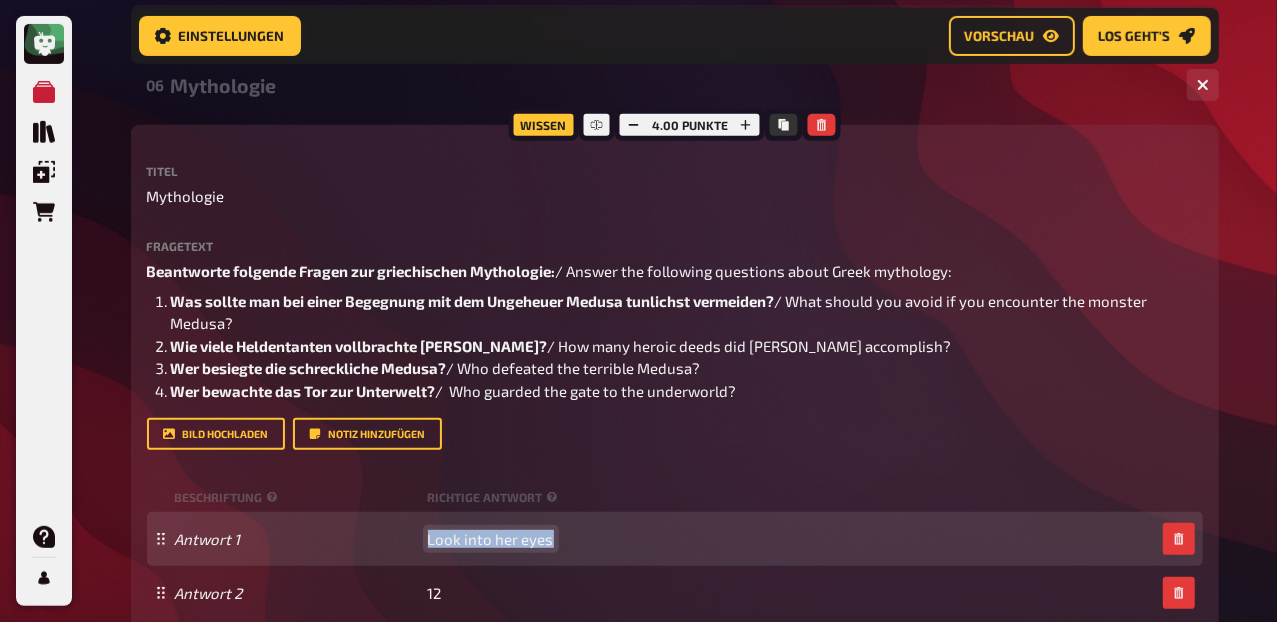 click on "Look into her eyes" at bounding box center [491, 539] 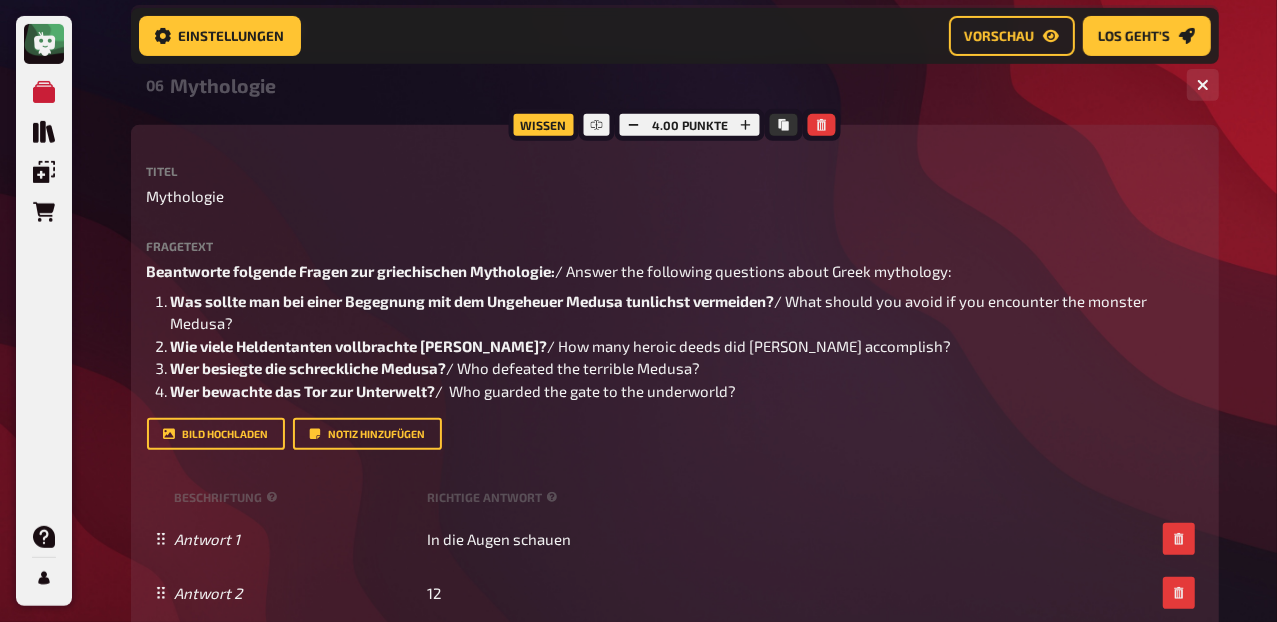 click on "Mythologie" at bounding box center (671, 85) 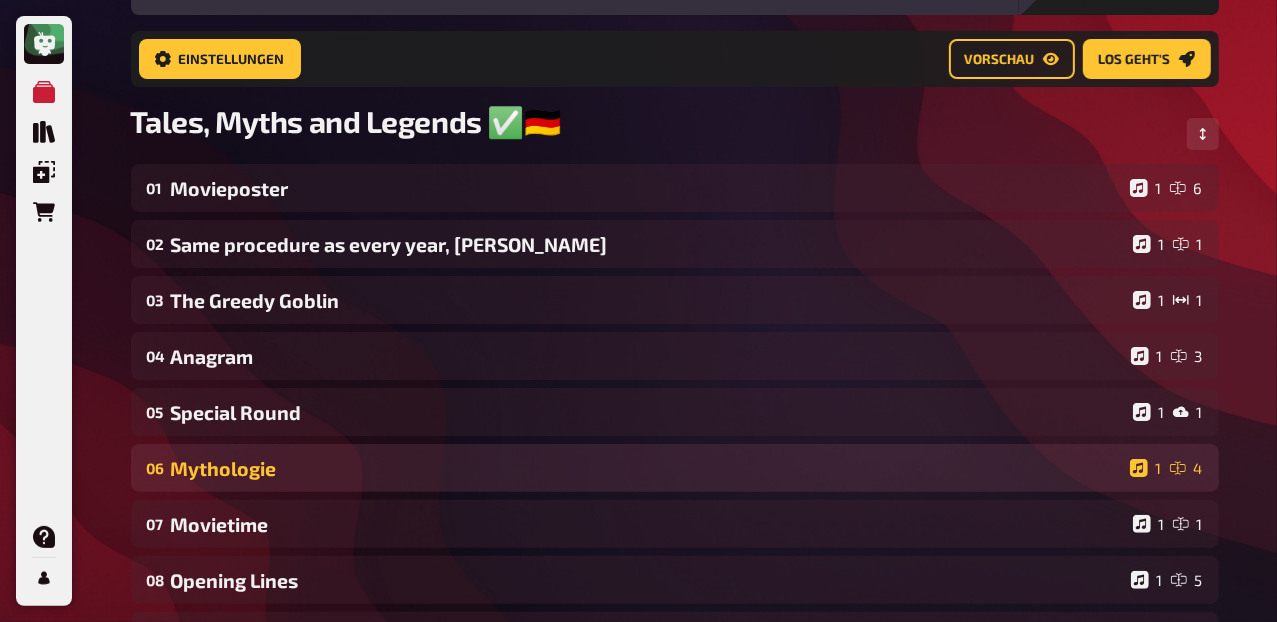 scroll, scrollTop: 0, scrollLeft: 0, axis: both 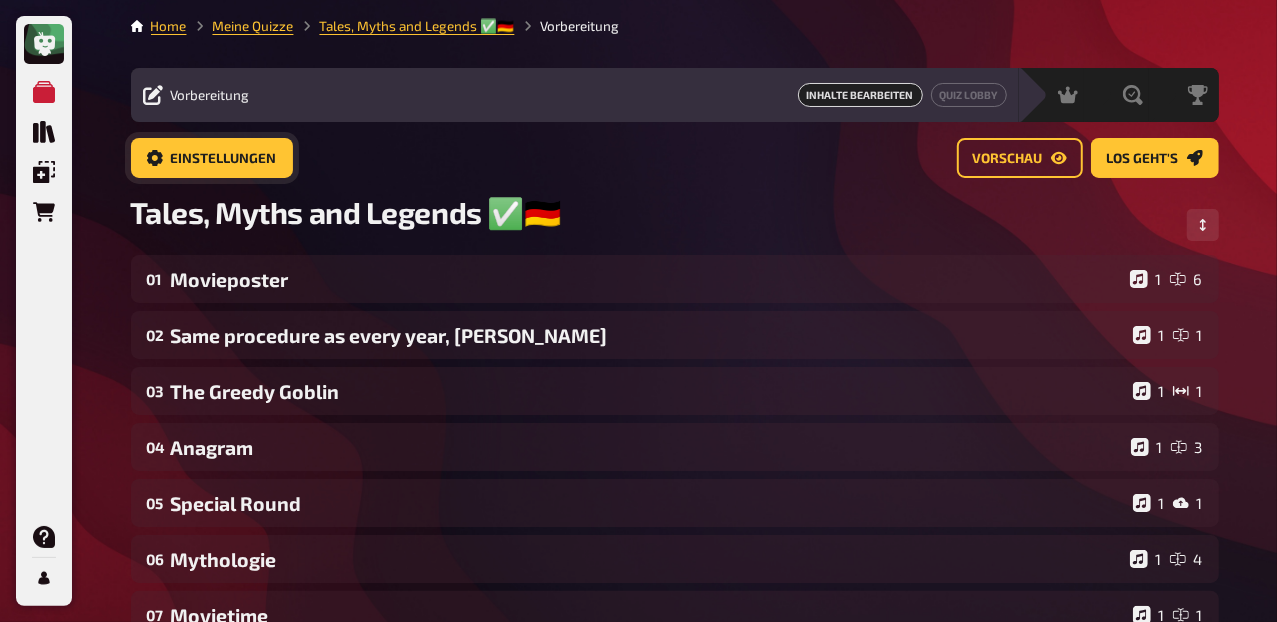 click on "Einstellungen" at bounding box center (212, 158) 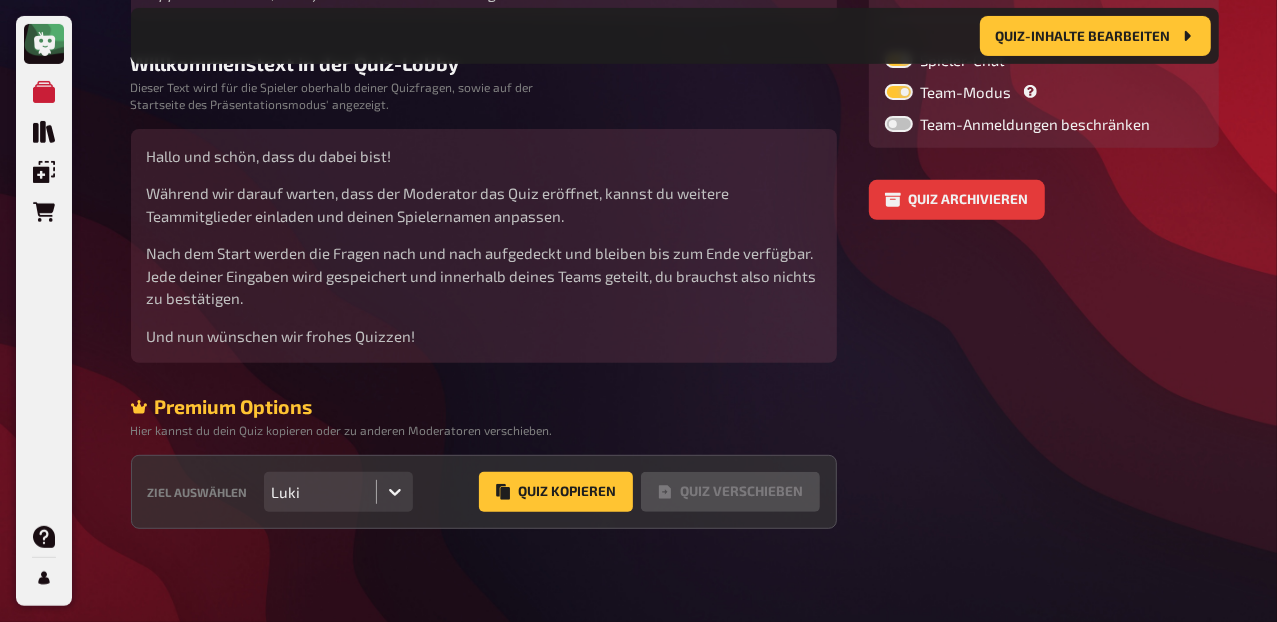 scroll, scrollTop: 449, scrollLeft: 0, axis: vertical 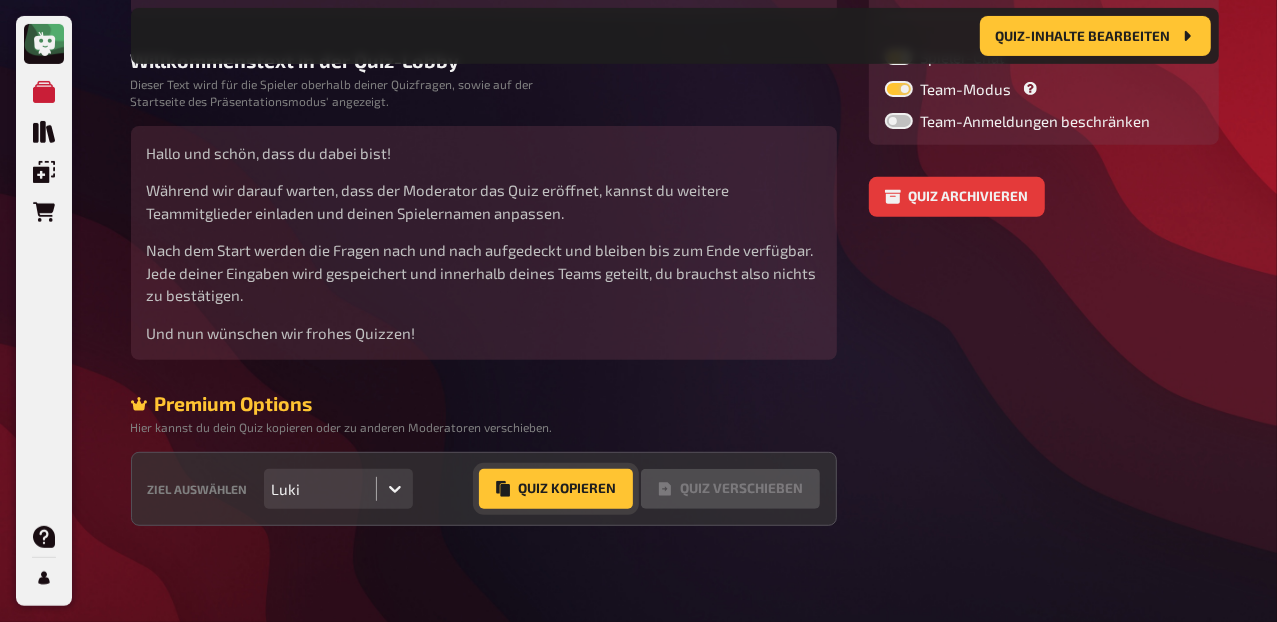 click on "Quiz Kopieren" at bounding box center [556, 489] 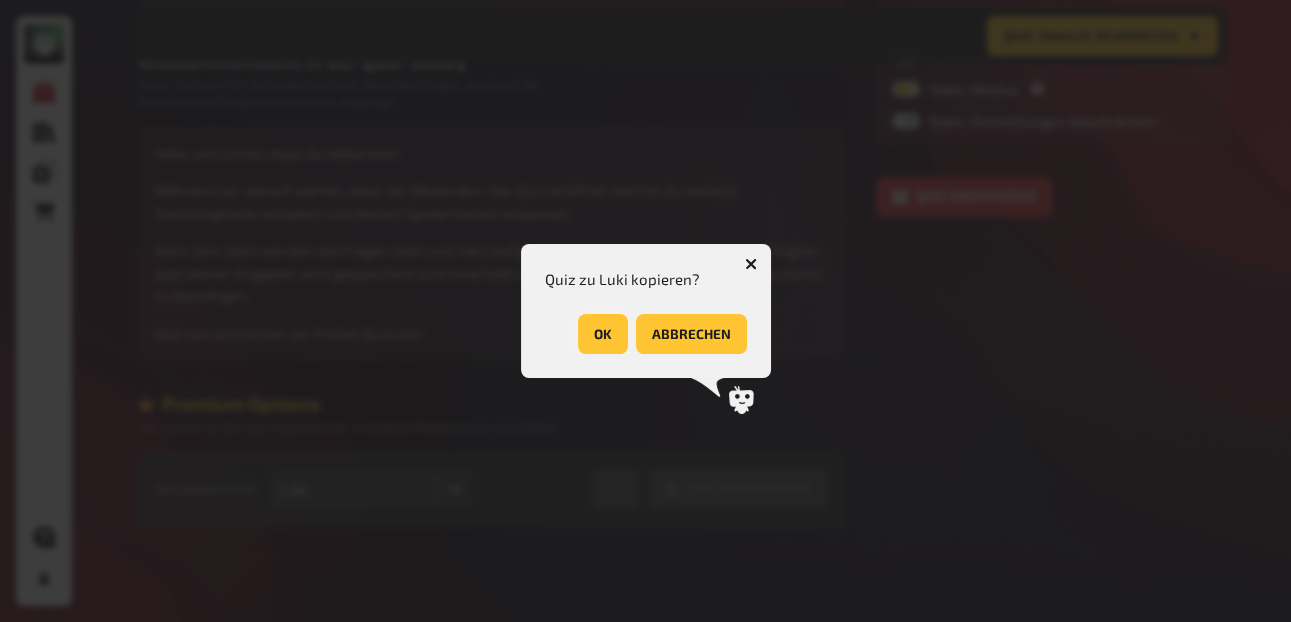 click on "OK" at bounding box center (603, 334) 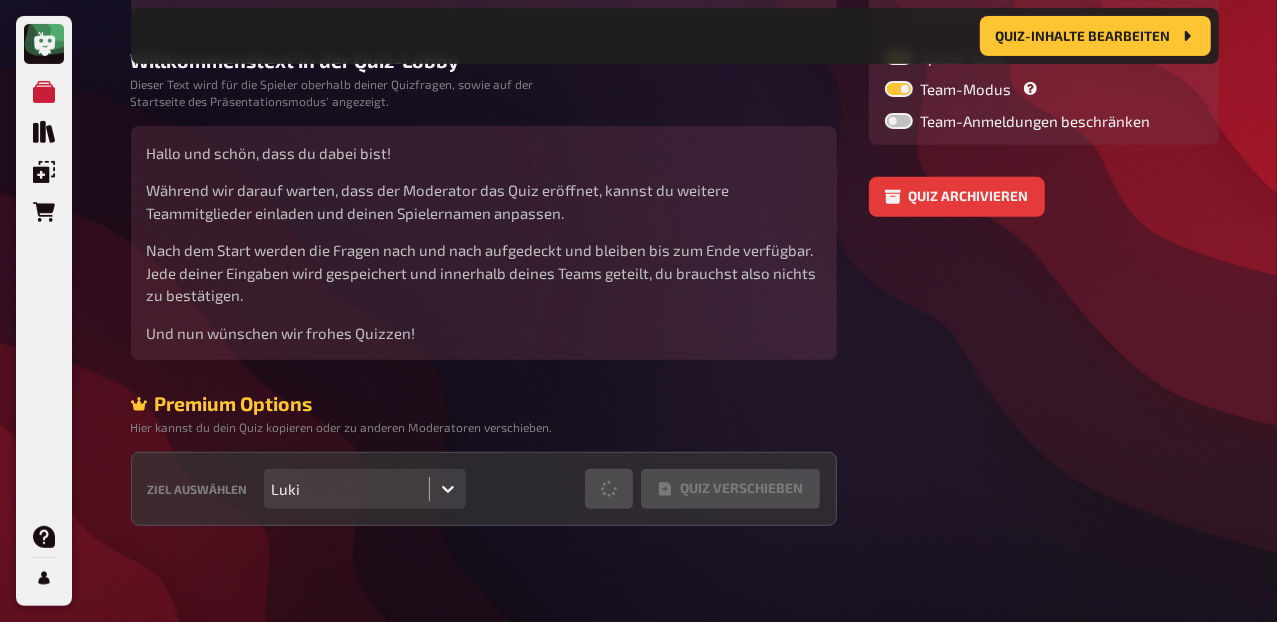 scroll, scrollTop: 0, scrollLeft: 0, axis: both 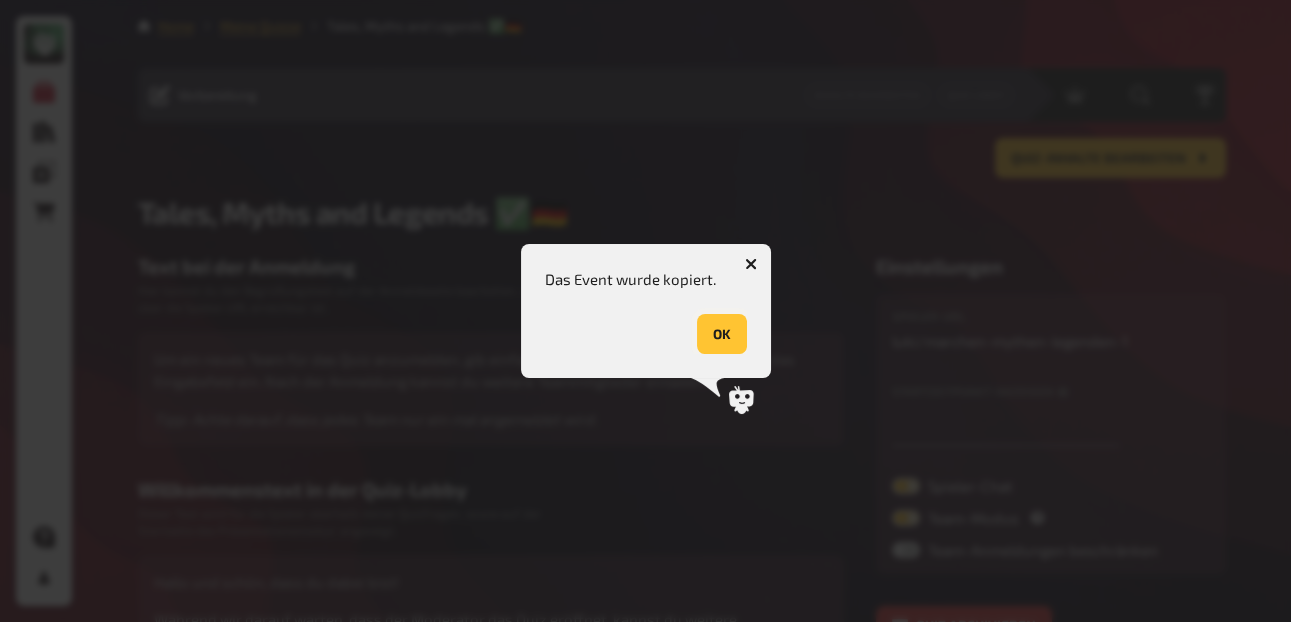 click on "OK" at bounding box center (722, 334) 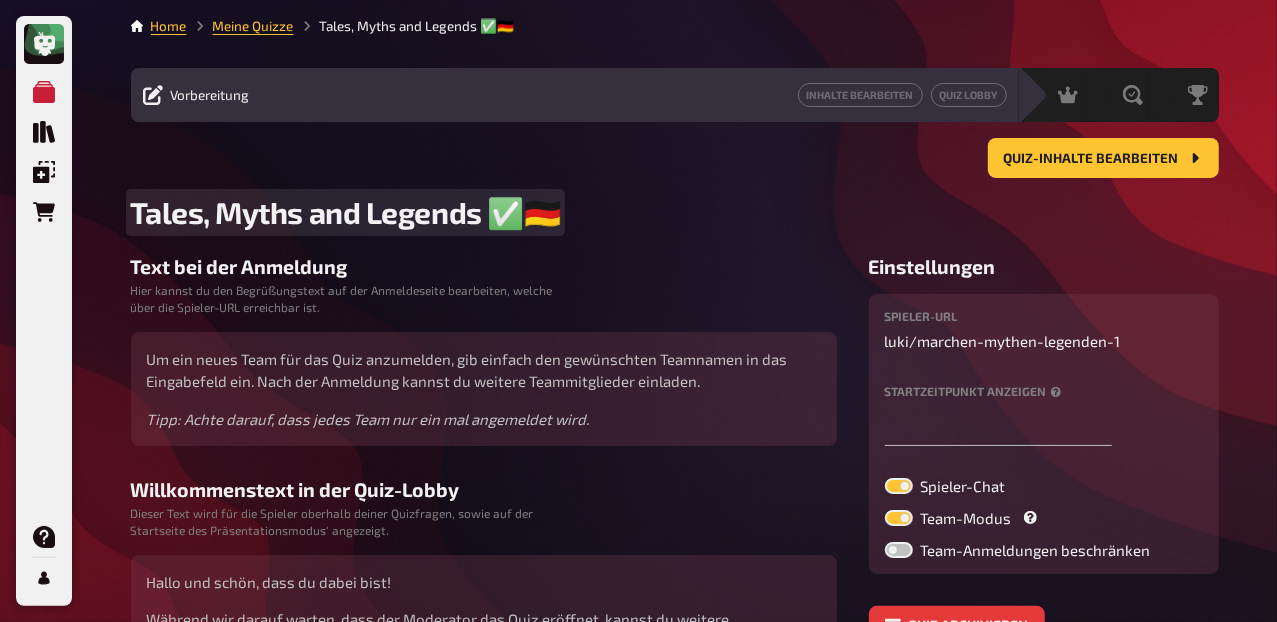 click on "Tales, Myths and Legends ✅​🇩🇪​" at bounding box center [675, 212] 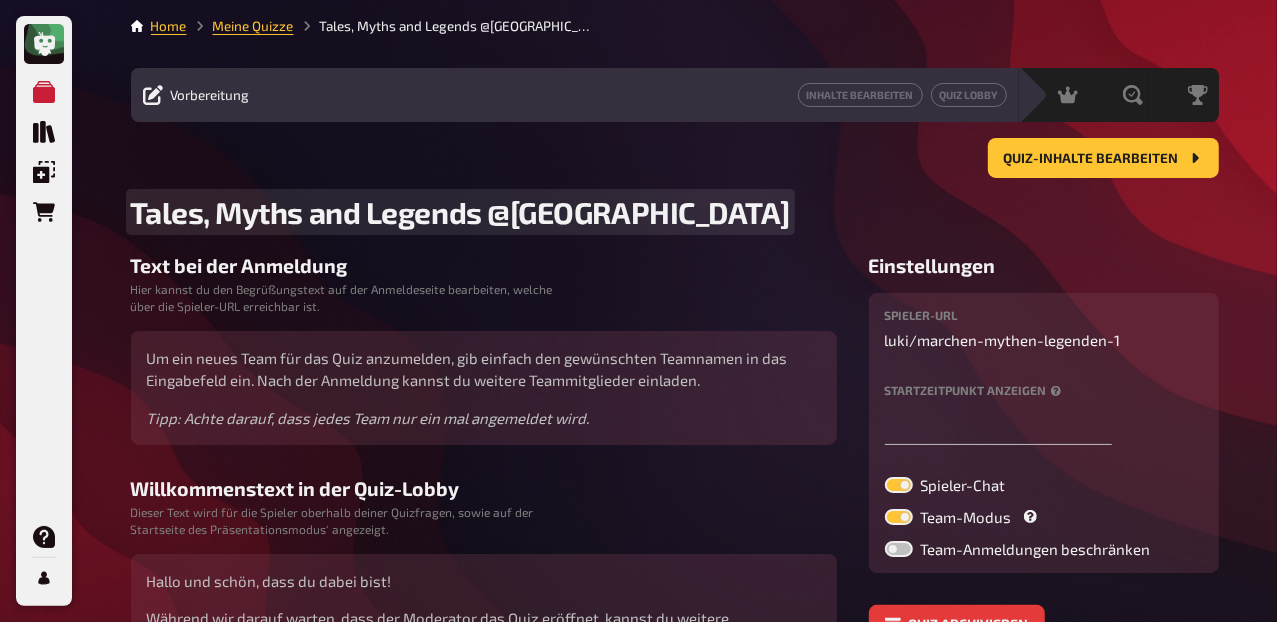 click on "Tales, Myths and Legends @Donau Lodge" at bounding box center [461, 212] 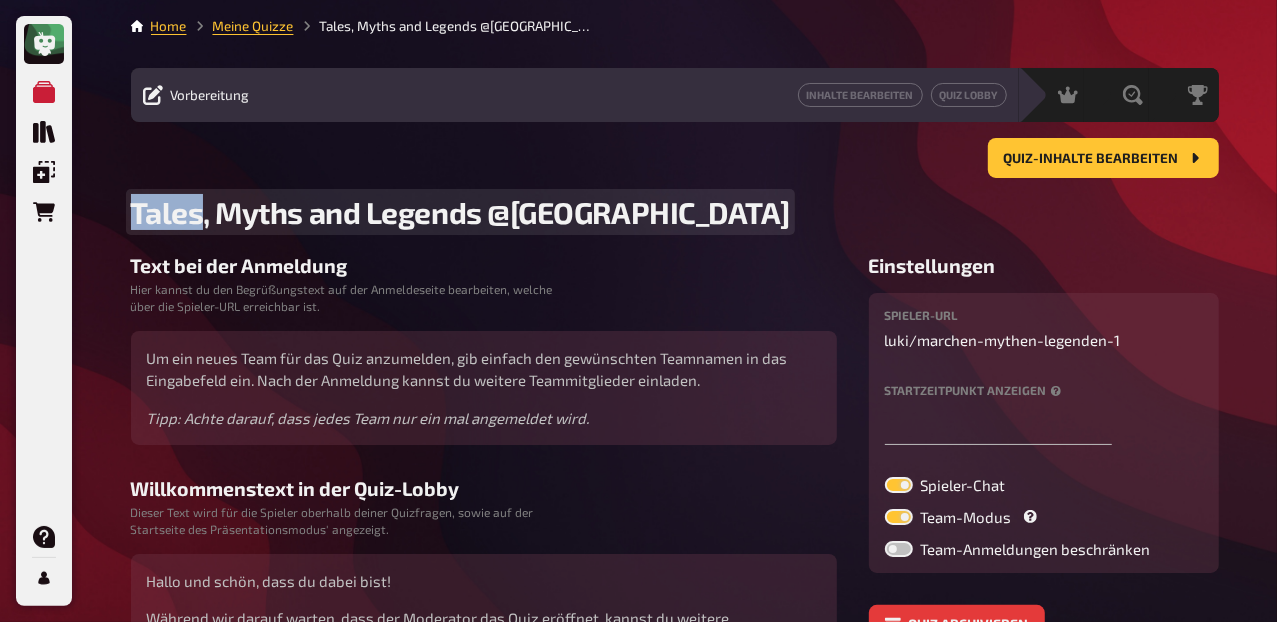 click on "Tales, Myths and Legends @Donau Lodge" at bounding box center [461, 212] 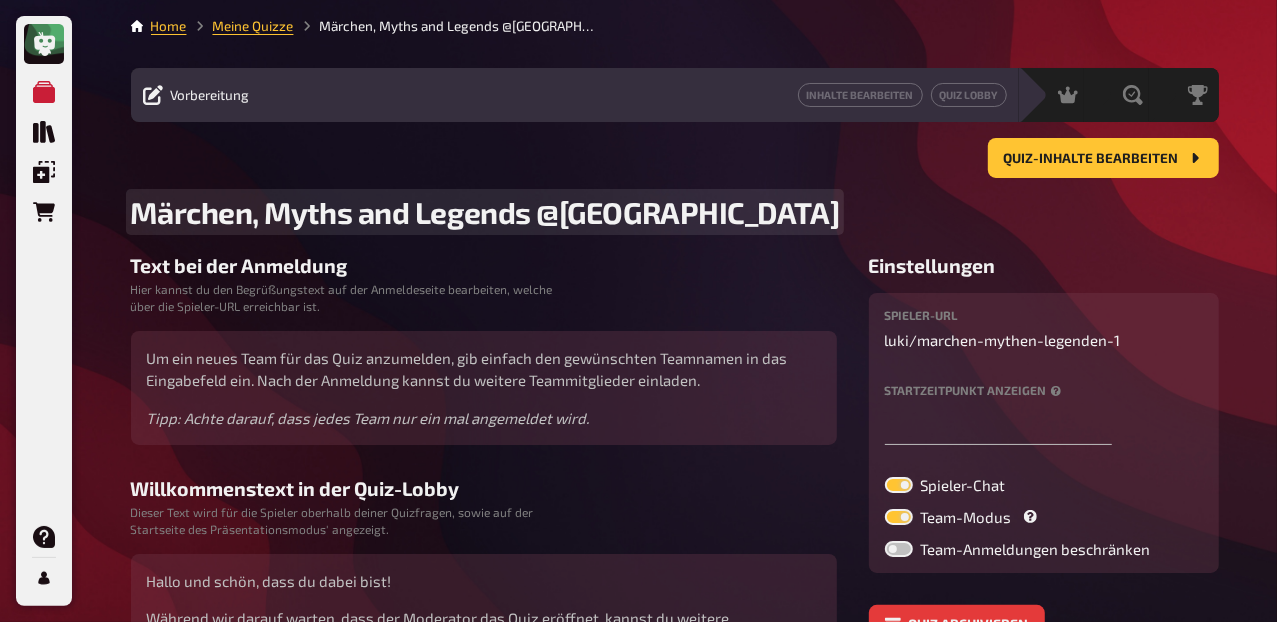 click on "Märchen, Myths and Legends @Donau Lodge" at bounding box center (485, 212) 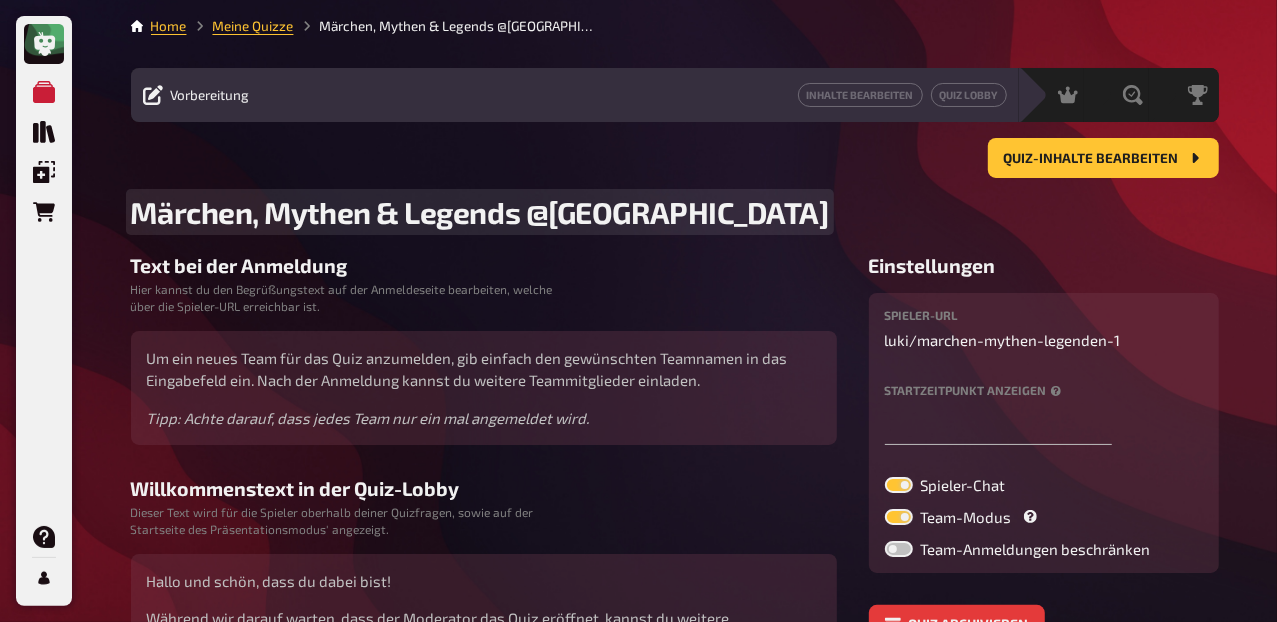 click on "Märchen, Mythen & Legends @Donau Lodge" at bounding box center (480, 212) 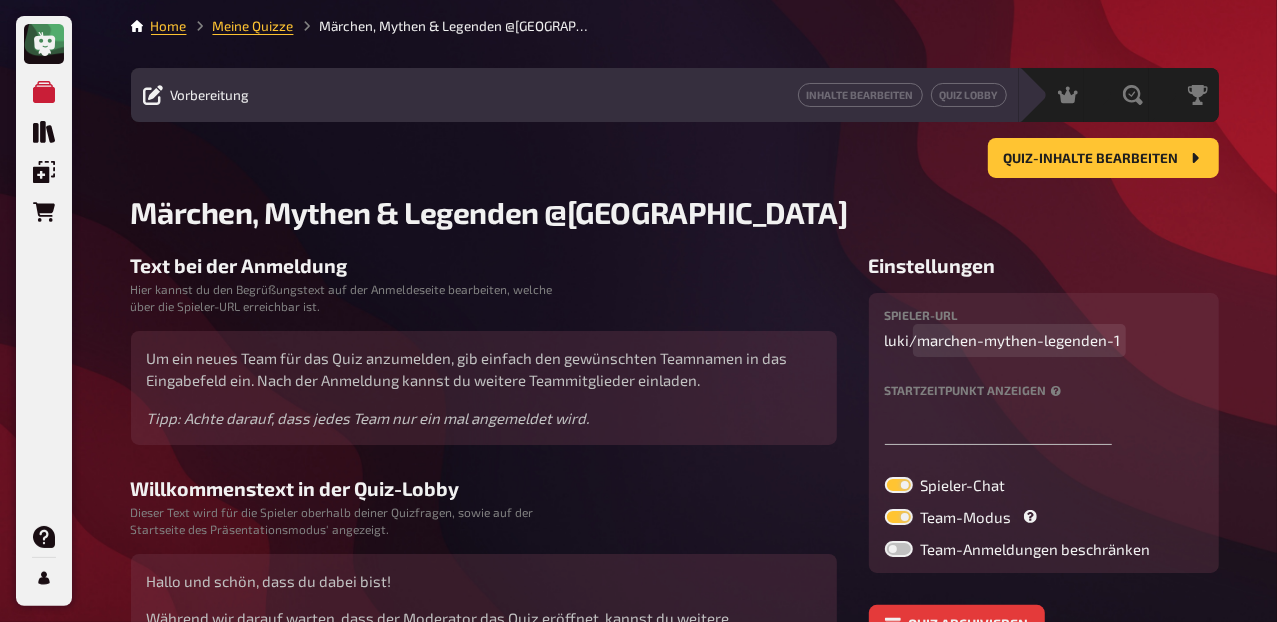 click on "marchen-mythen-legenden-1" at bounding box center [1019, 340] 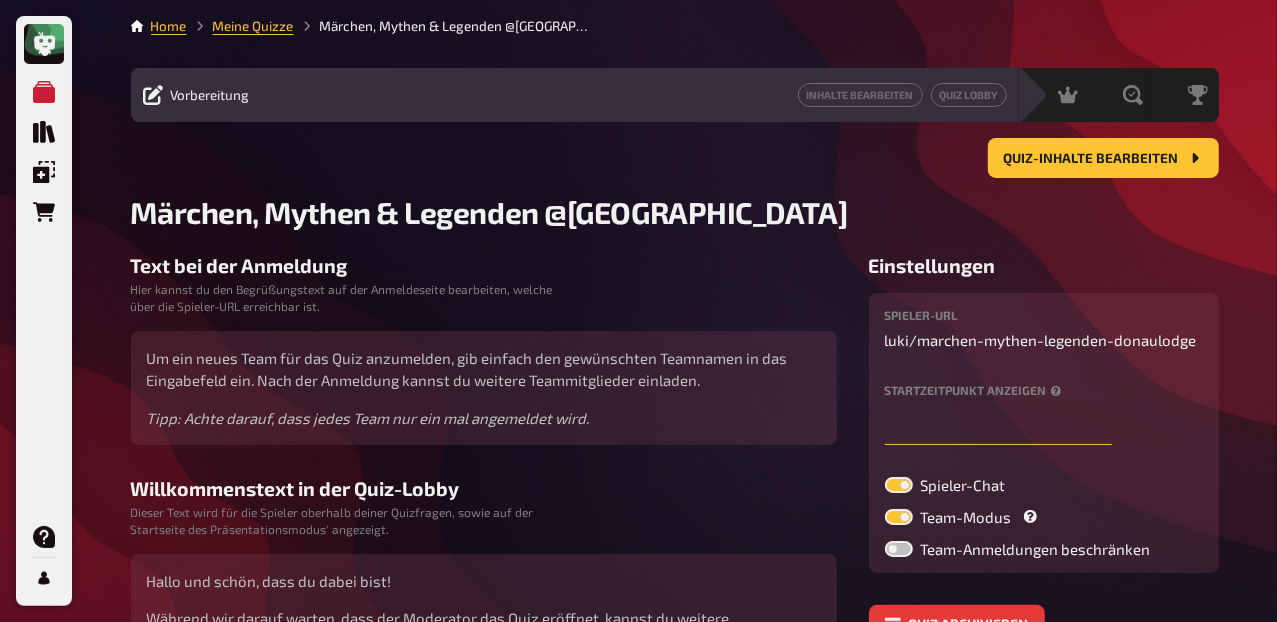 click at bounding box center (998, 425) 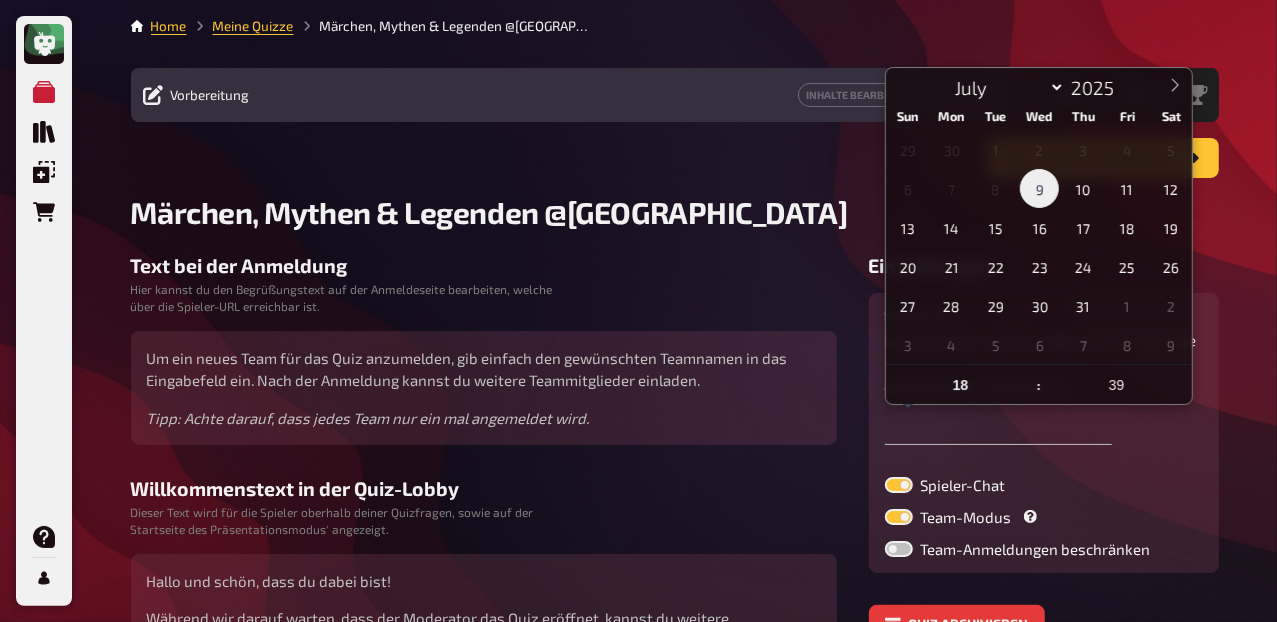 click on "9" at bounding box center (1039, 188) 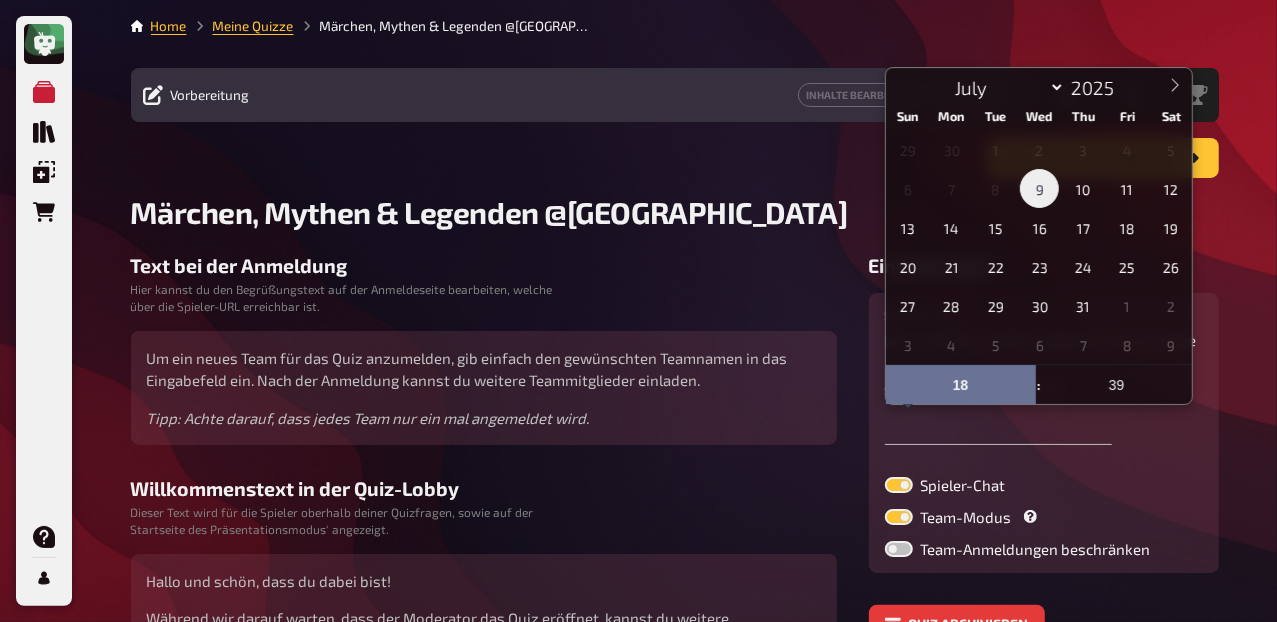 type on "09.07.2025, 18:39" 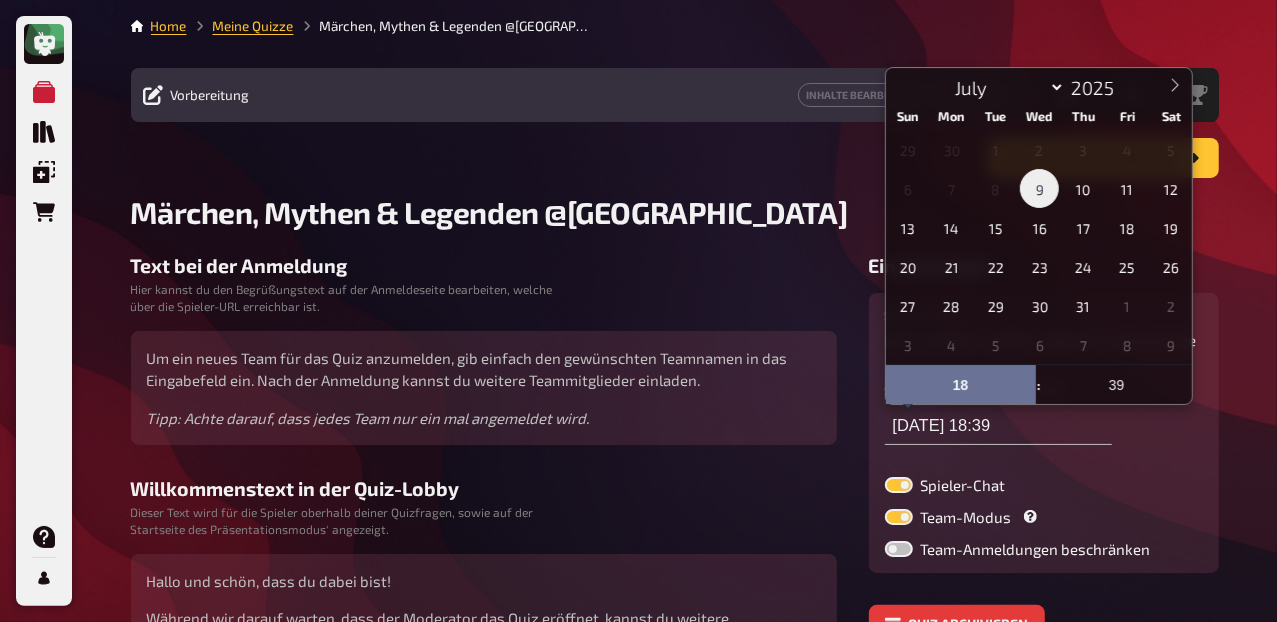 scroll, scrollTop: 0, scrollLeft: 0, axis: both 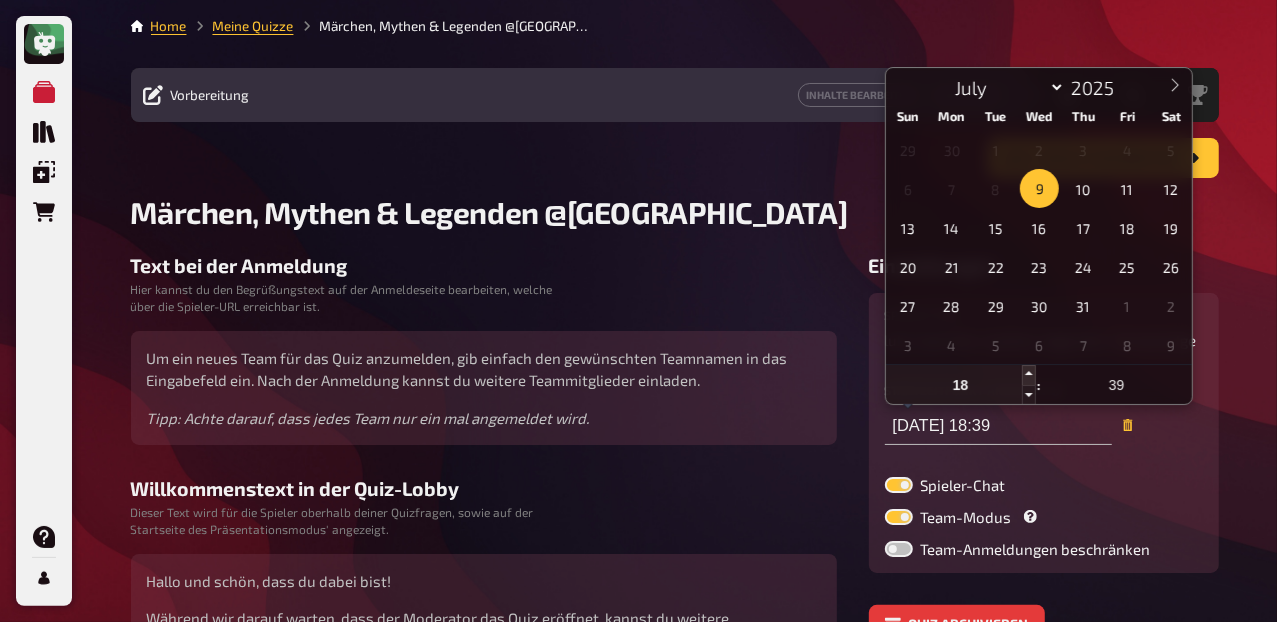 click at bounding box center [1029, 375] 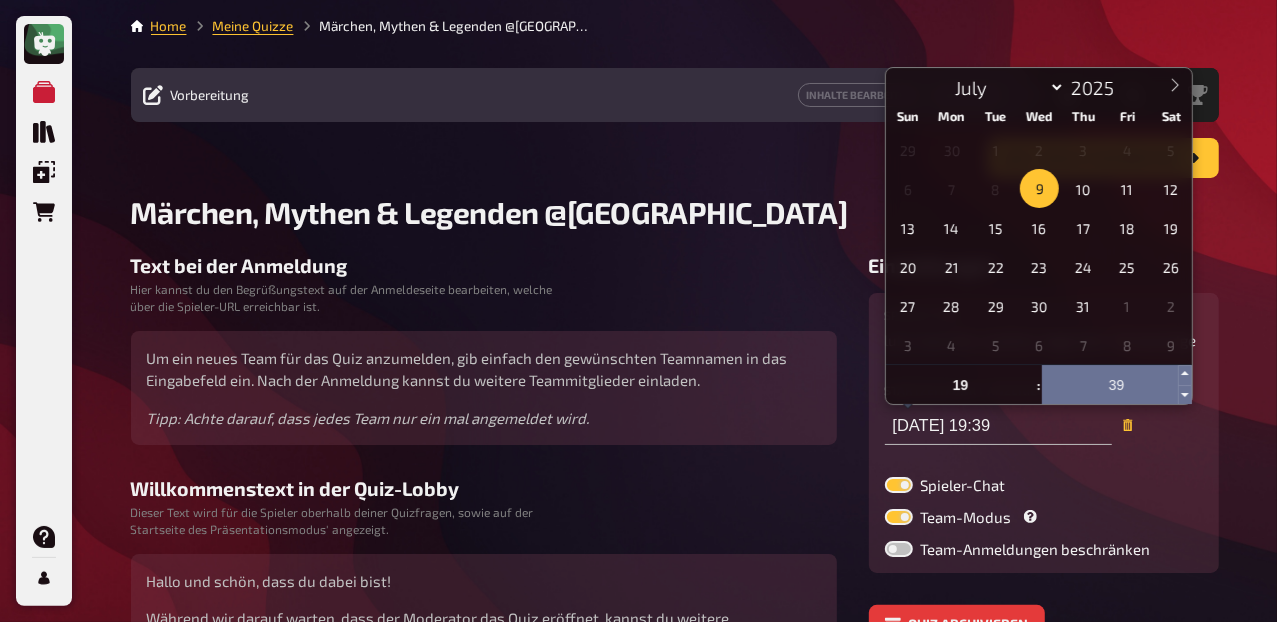 click on "39" at bounding box center (1117, 385) 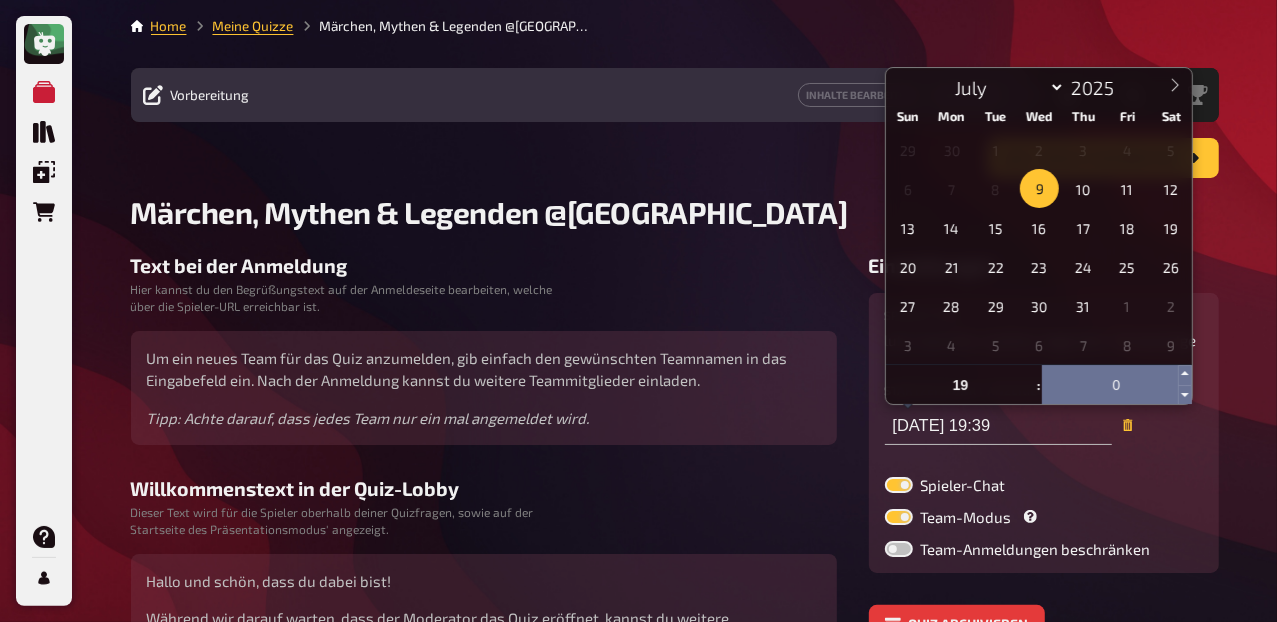 type on "00" 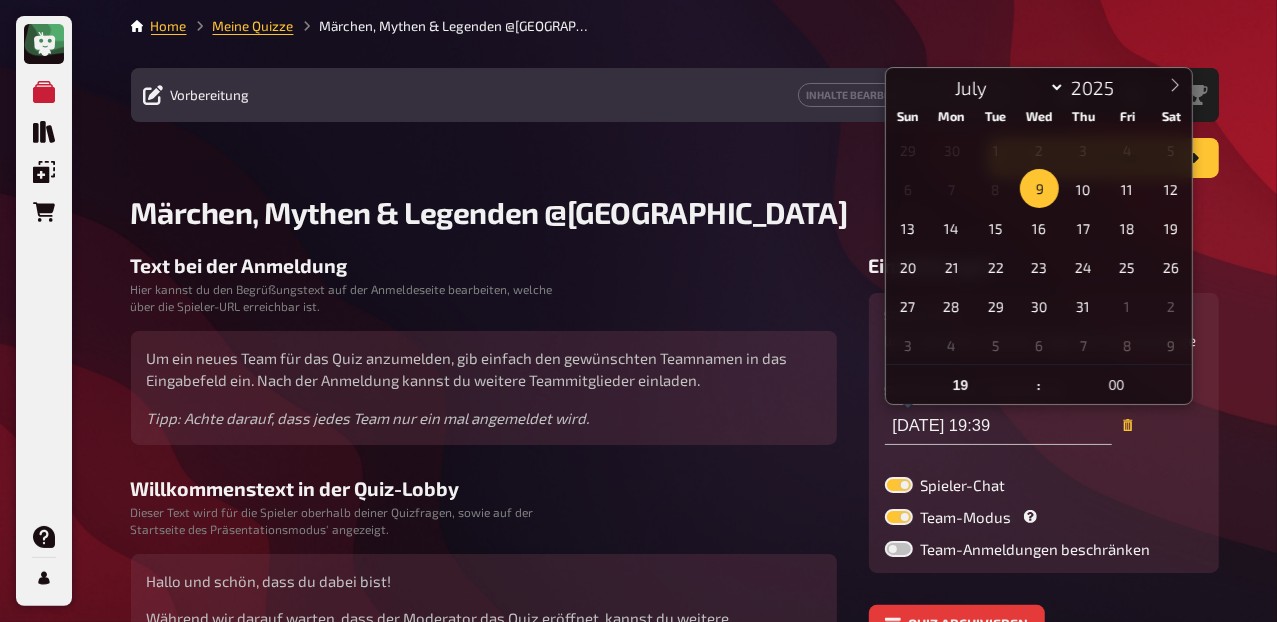 type on "09.07.2025, 19:00" 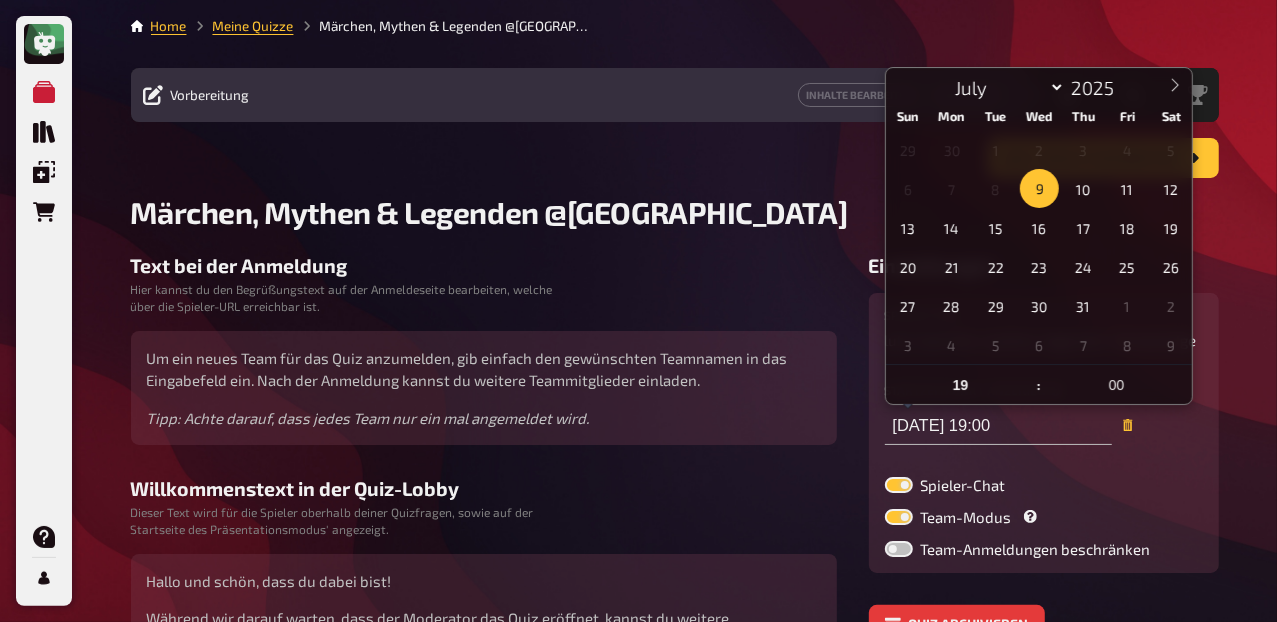 click on "Spieler-Chat" at bounding box center (1044, 485) 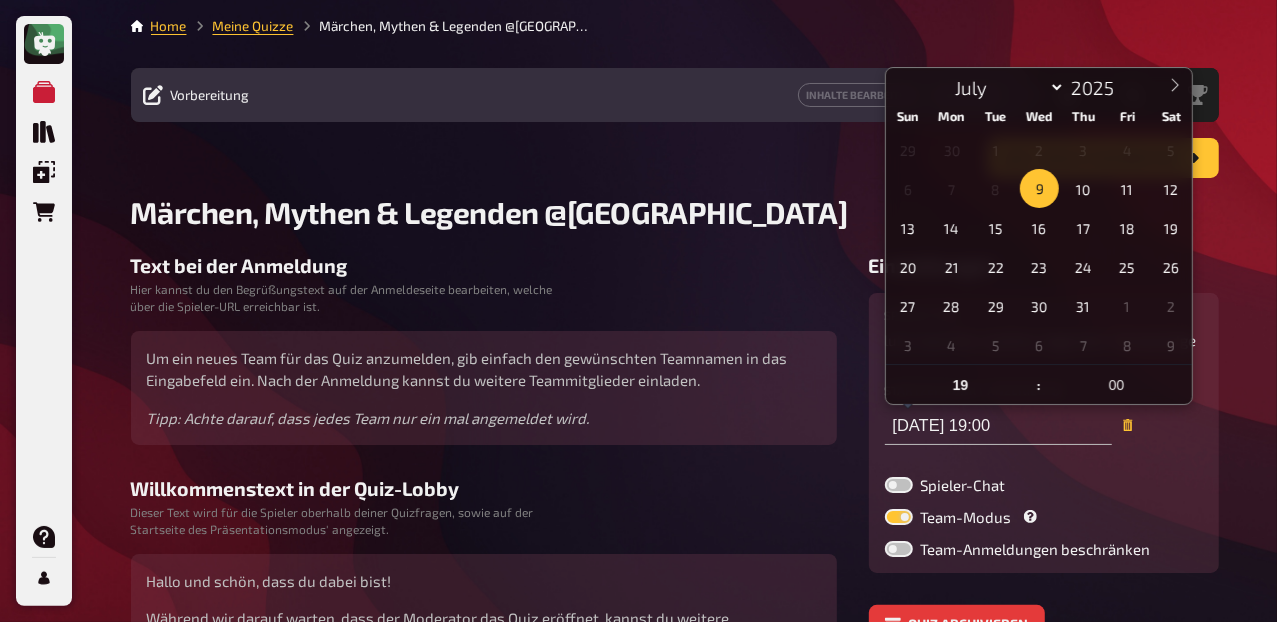 checkbox on "false" 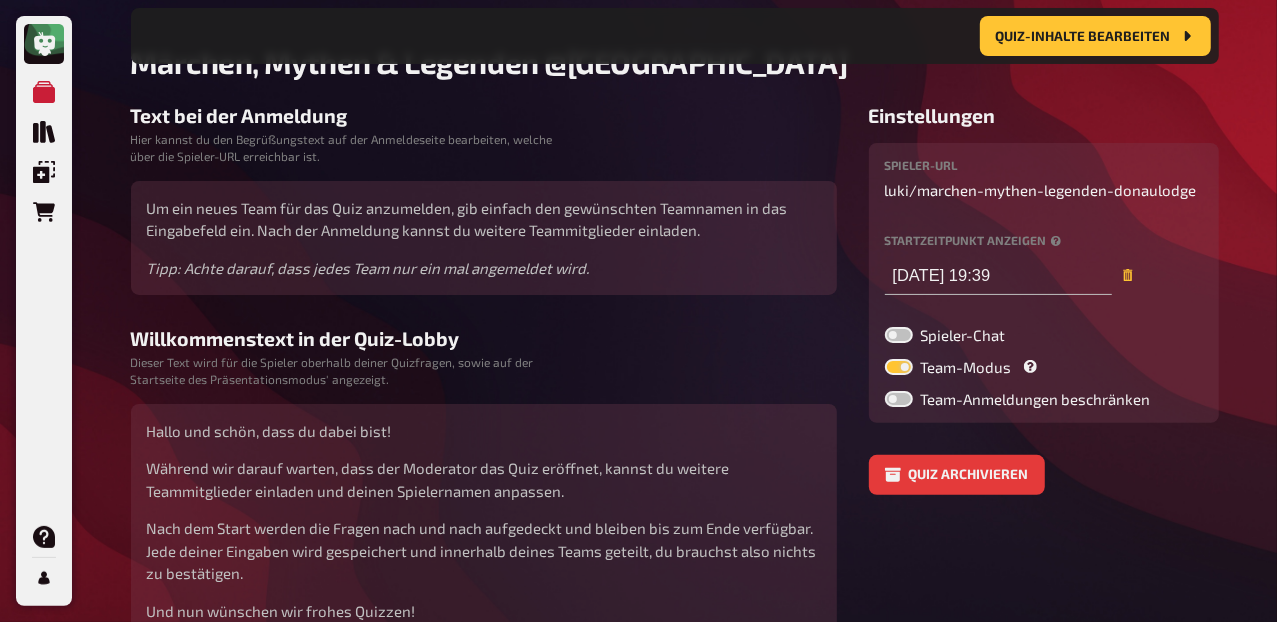 scroll, scrollTop: 310, scrollLeft: 0, axis: vertical 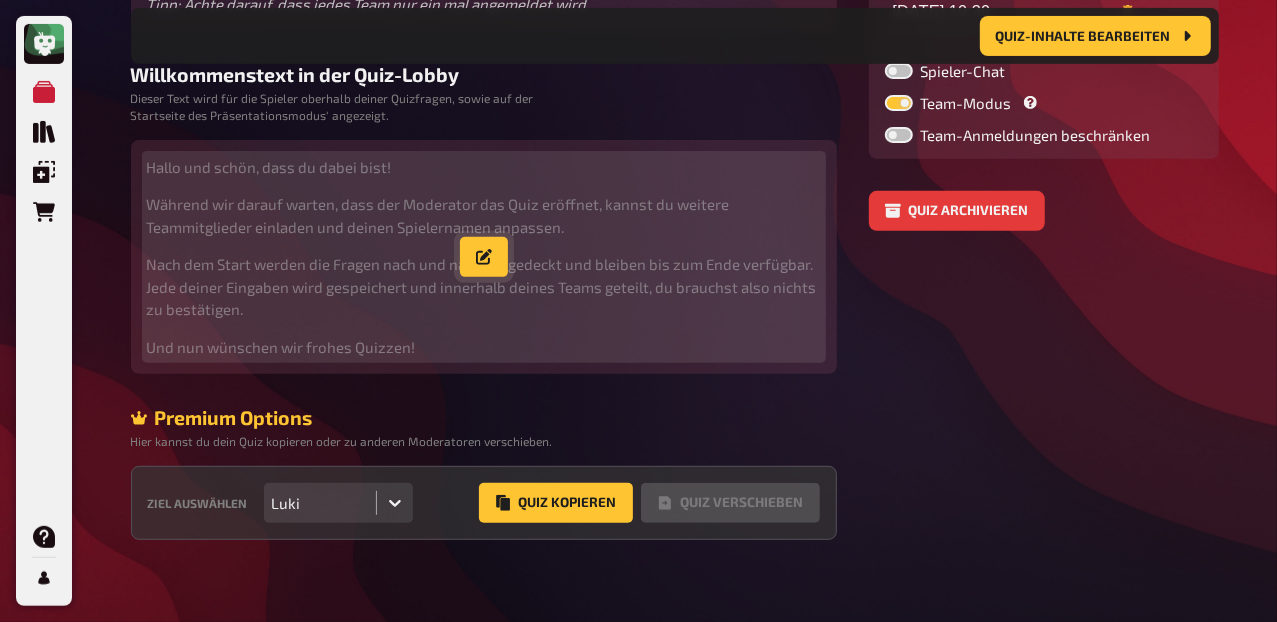 click 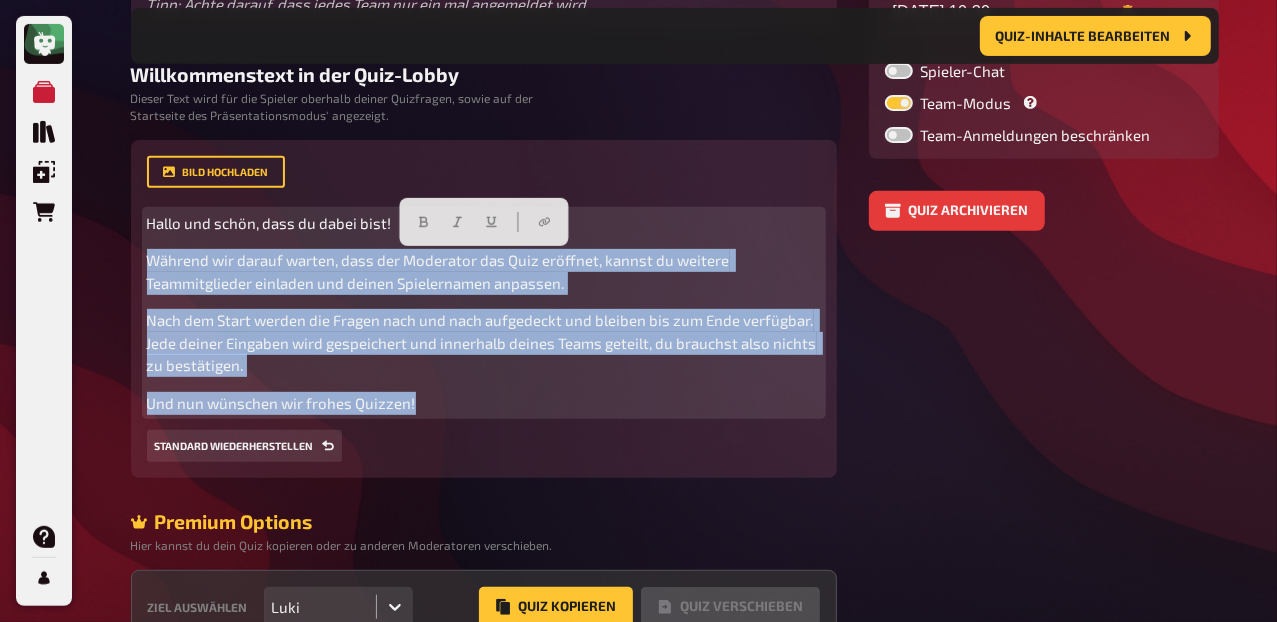 drag, startPoint x: 429, startPoint y: 411, endPoint x: 127, endPoint y: 245, distance: 344.61572 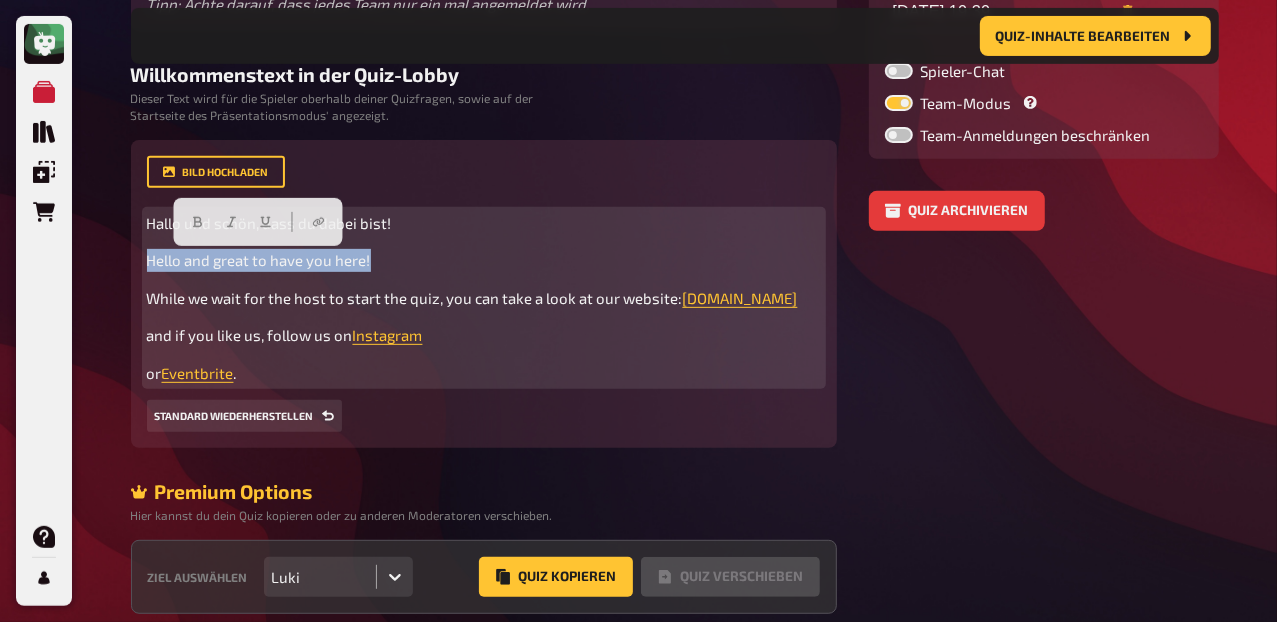 drag, startPoint x: 385, startPoint y: 263, endPoint x: 136, endPoint y: 260, distance: 249.01807 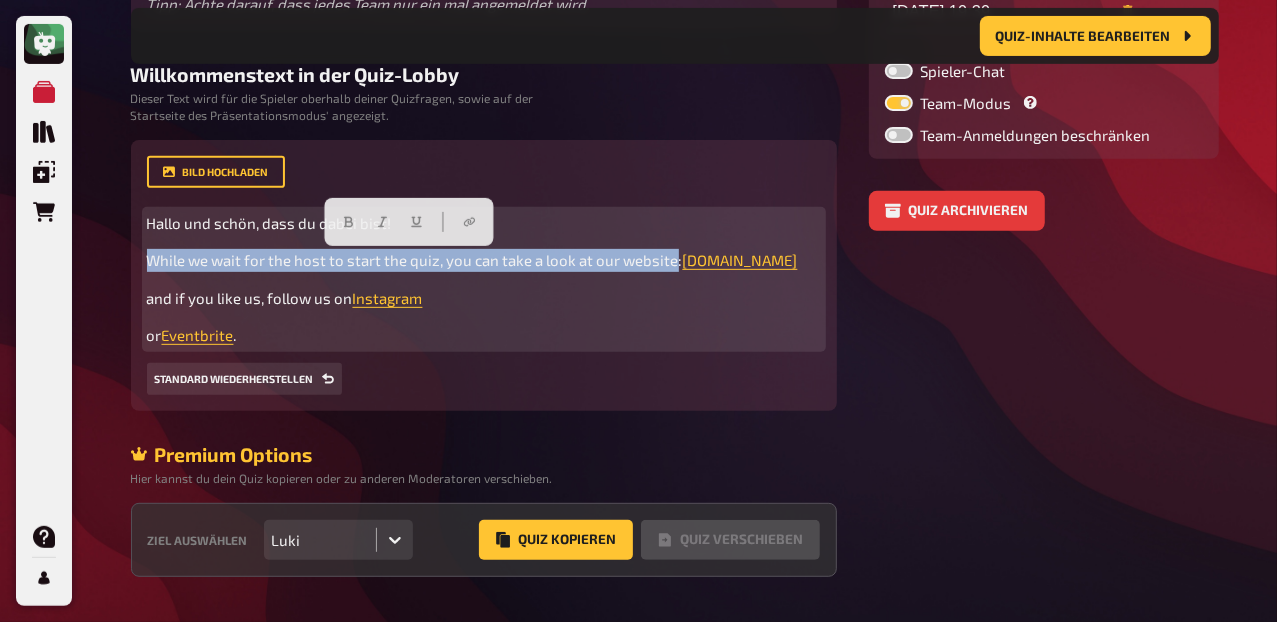 drag, startPoint x: 669, startPoint y: 263, endPoint x: 141, endPoint y: 243, distance: 528.37866 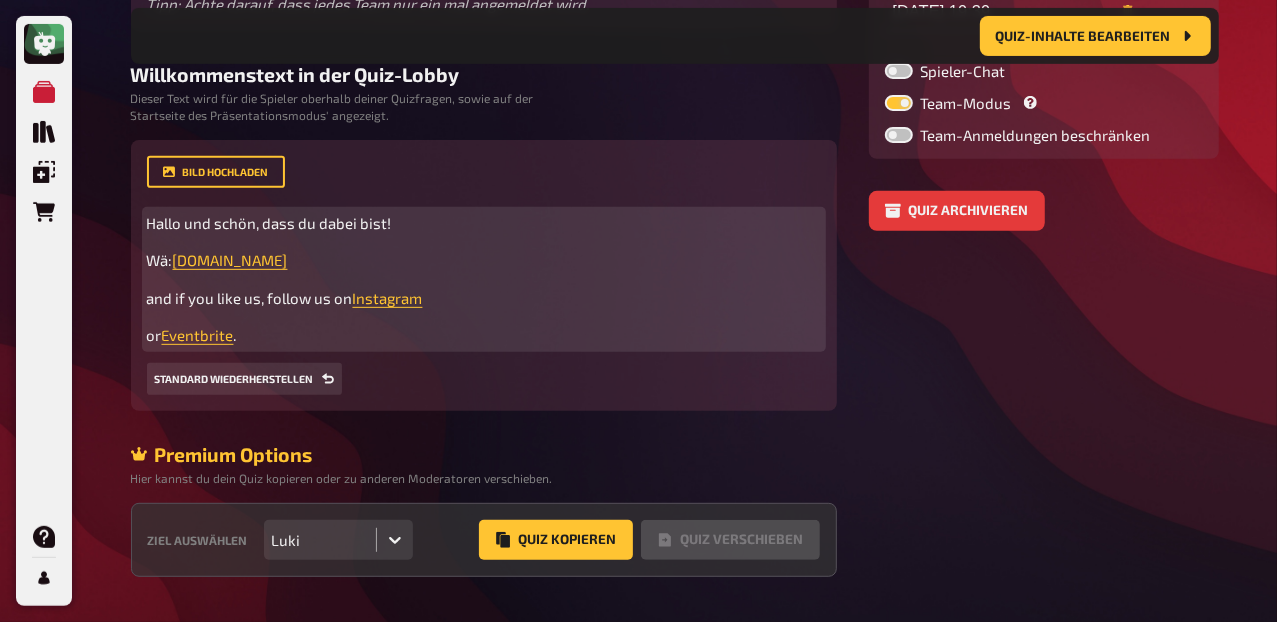 type 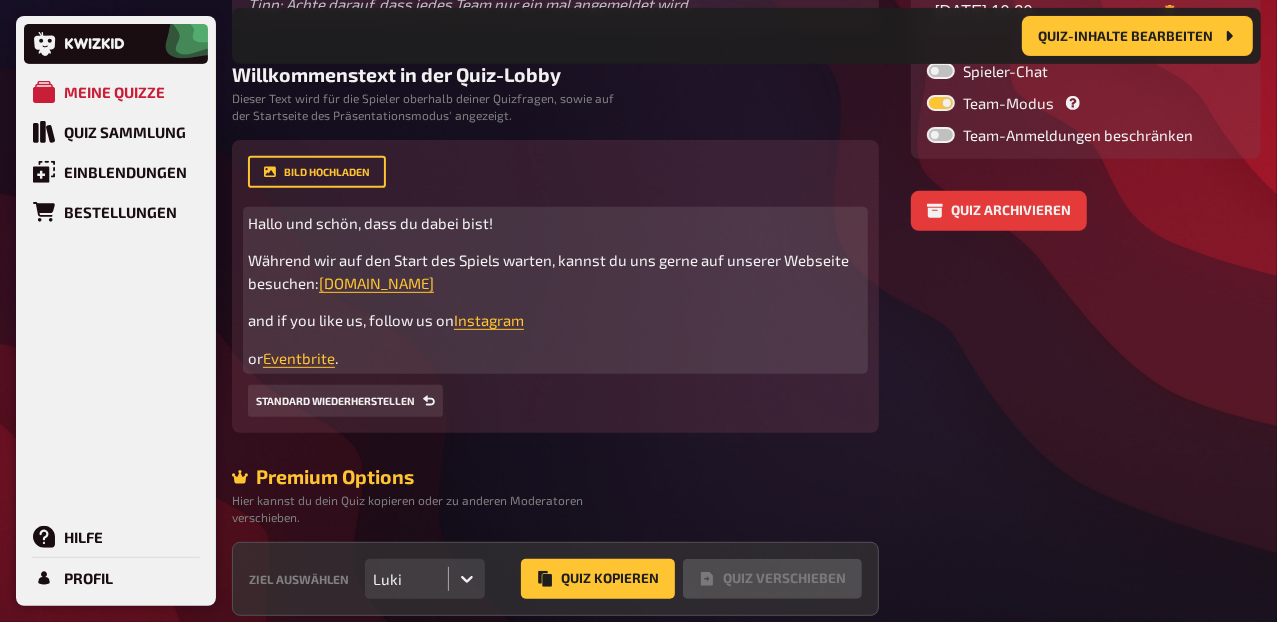 click on "and if you like us, follow us on" at bounding box center (351, 320) 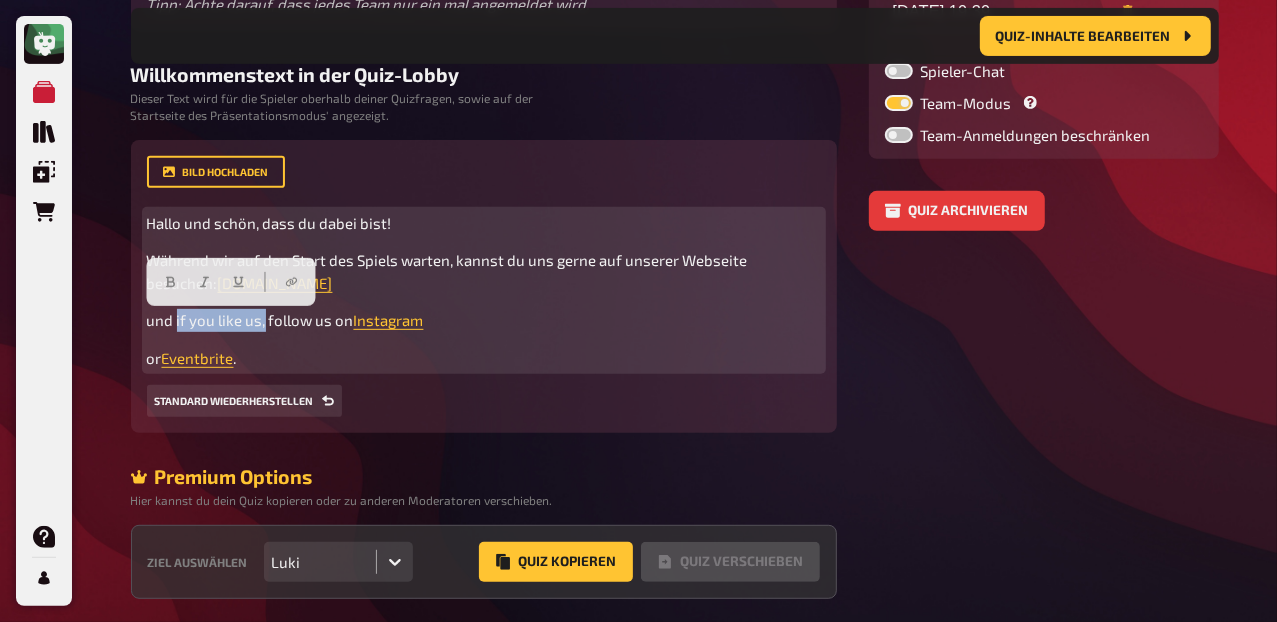 drag, startPoint x: 276, startPoint y: 317, endPoint x: 261, endPoint y: 326, distance: 17.492855 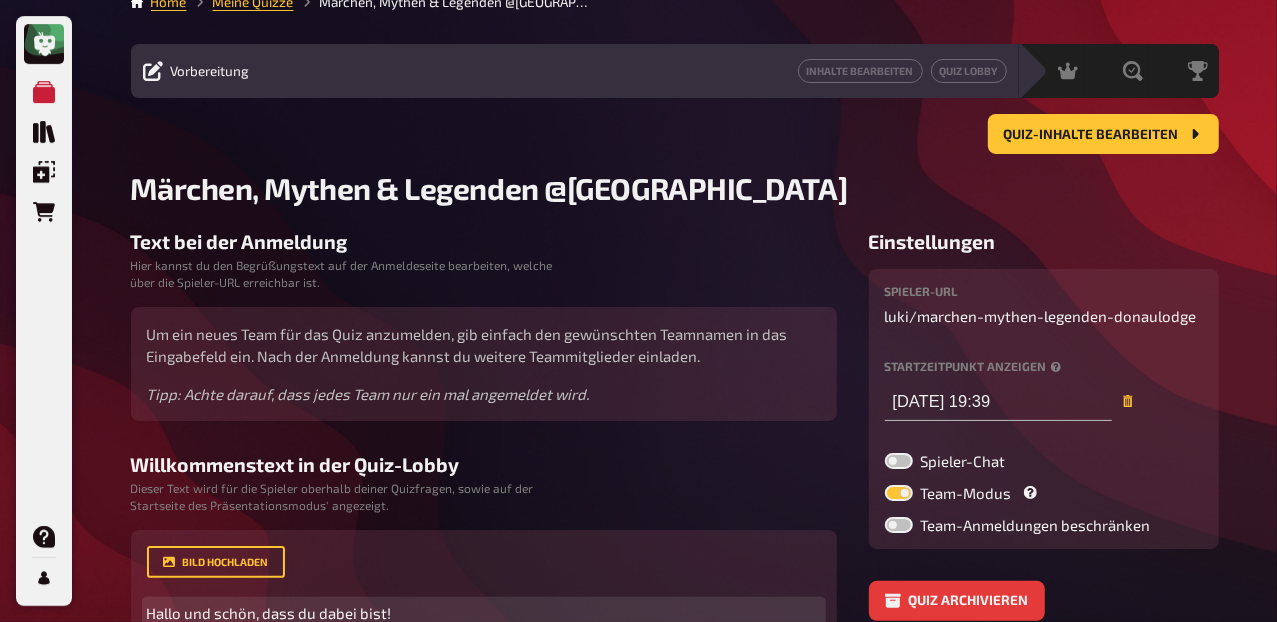 scroll, scrollTop: 0, scrollLeft: 0, axis: both 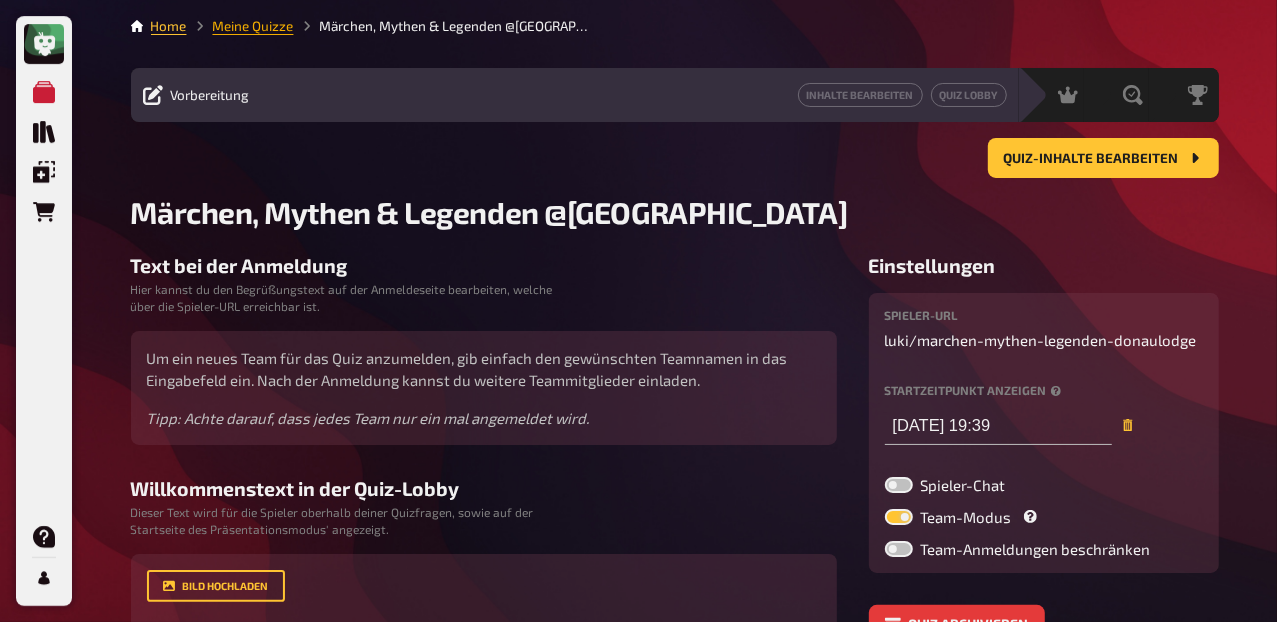 click on "Meine Quizze" at bounding box center [253, 26] 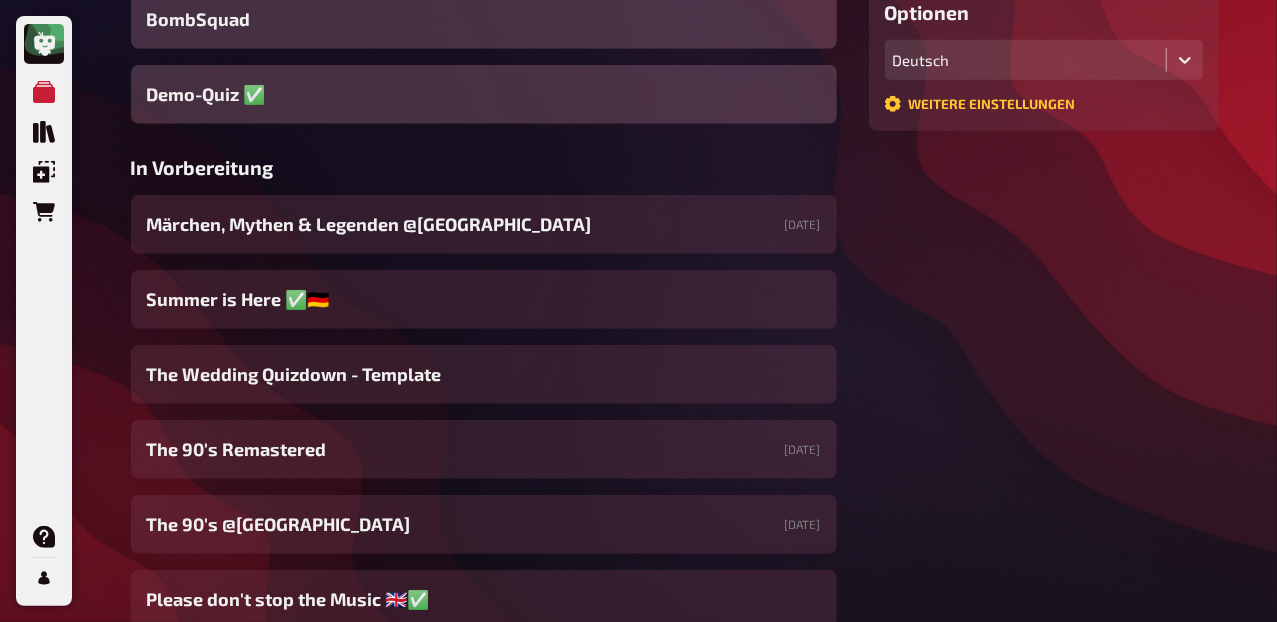 scroll, scrollTop: 563, scrollLeft: 0, axis: vertical 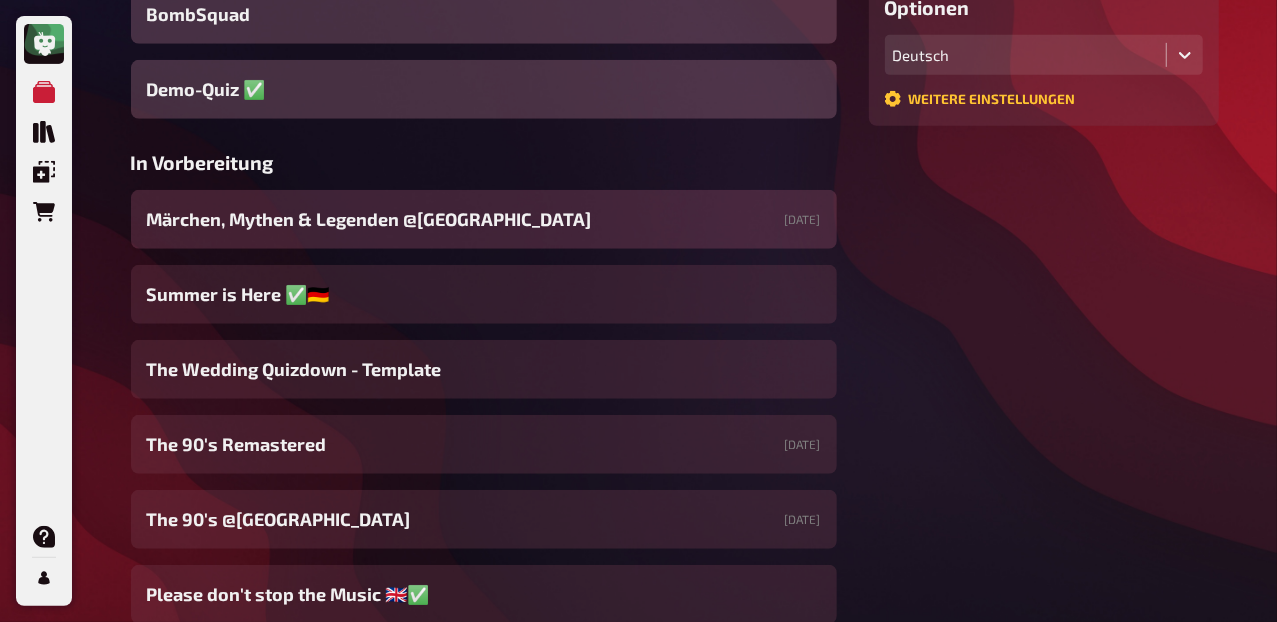 click on "Märchen, Mythen & Legenden @Donau Lodge 09.07.2025" at bounding box center [484, 219] 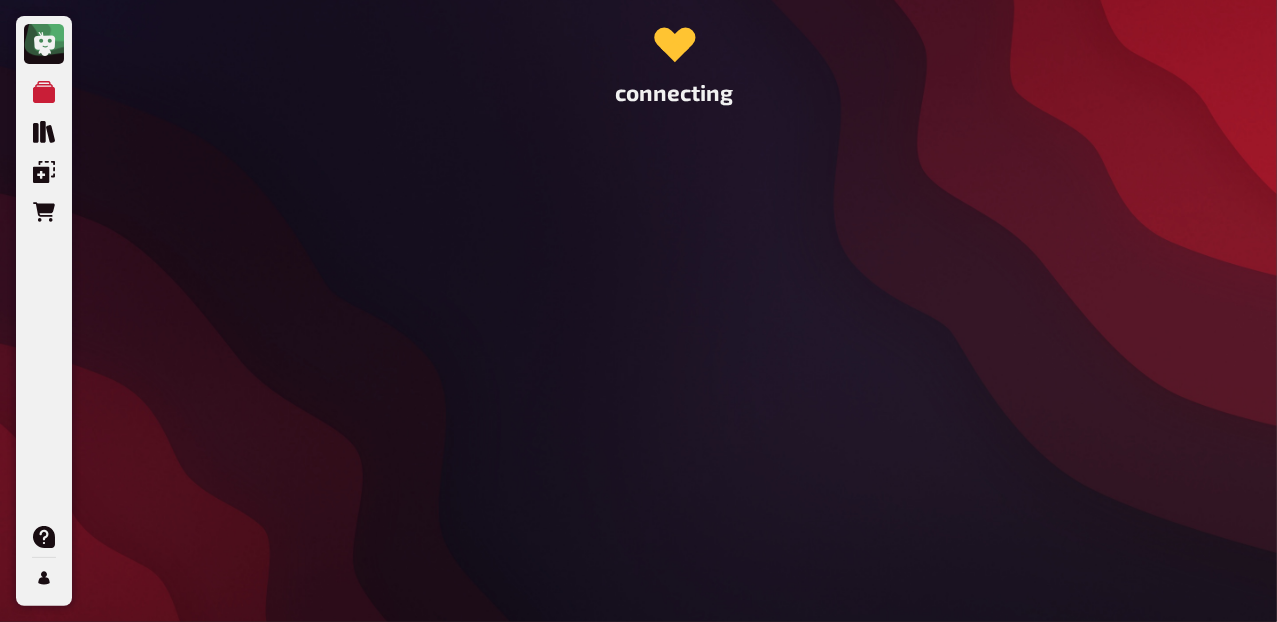 scroll, scrollTop: 0, scrollLeft: 0, axis: both 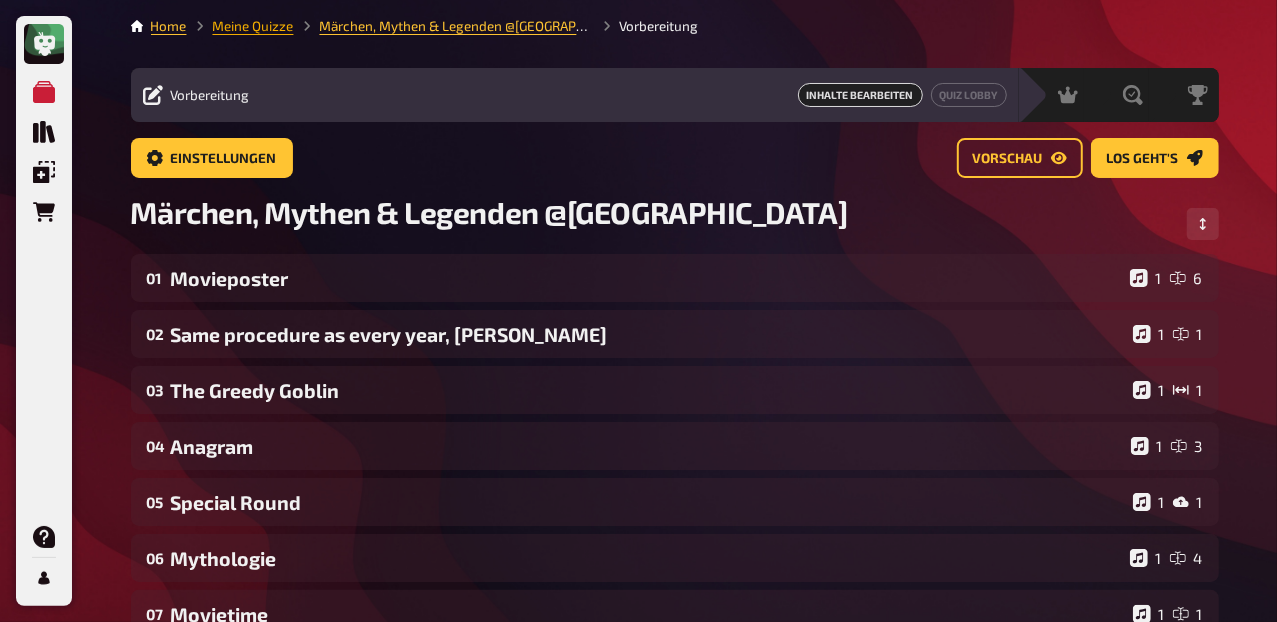 click on "Meine Quizze" at bounding box center [253, 26] 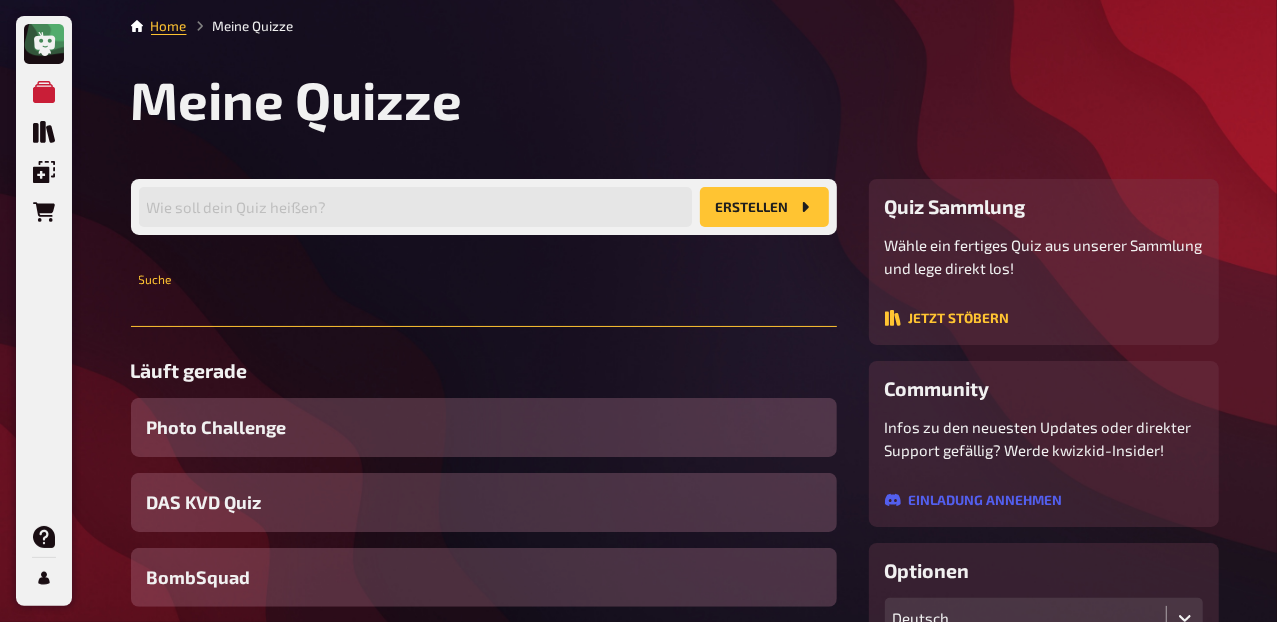 click at bounding box center (484, 307) 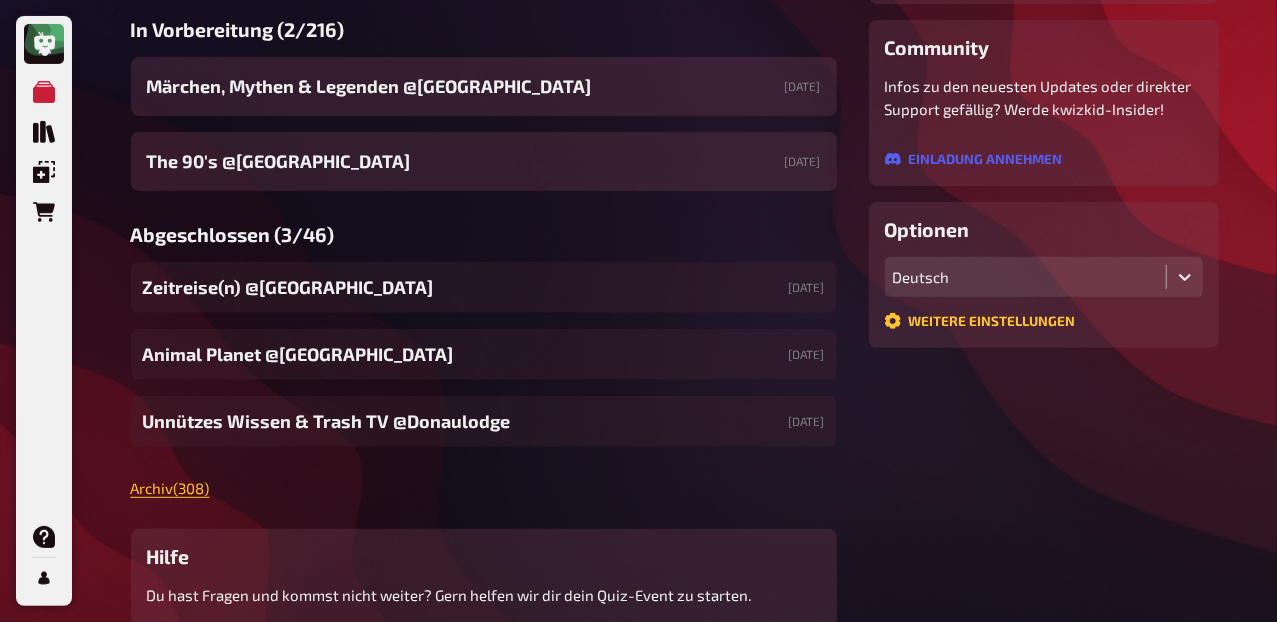 scroll, scrollTop: 343, scrollLeft: 0, axis: vertical 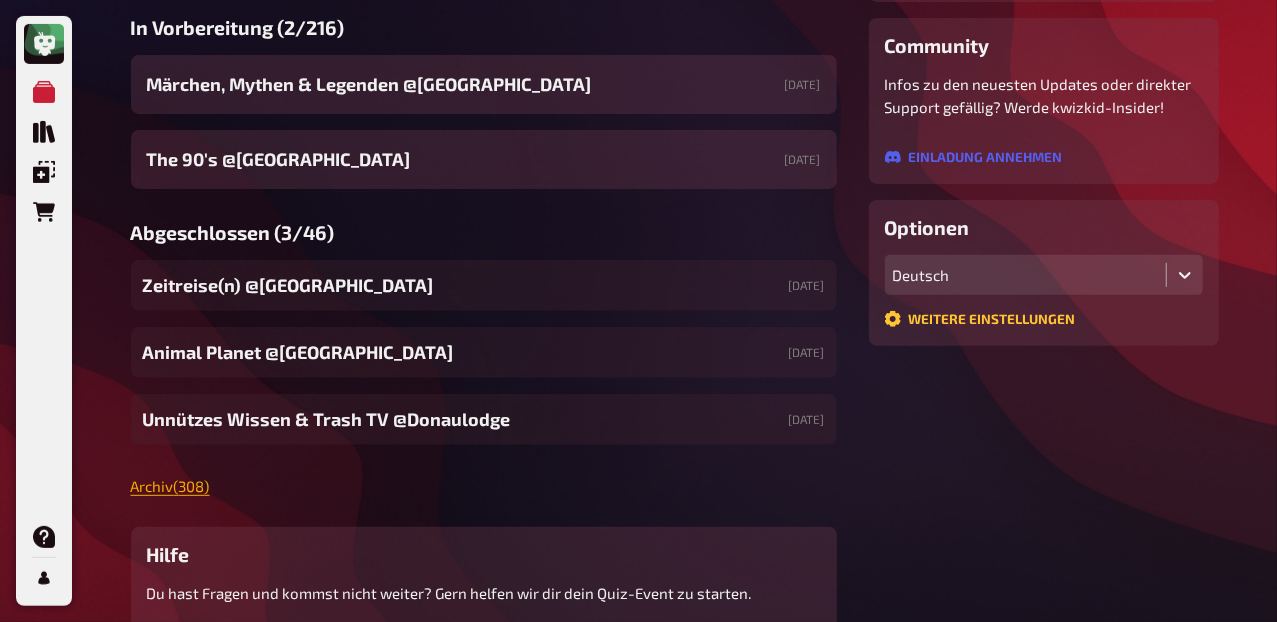 type on "donau" 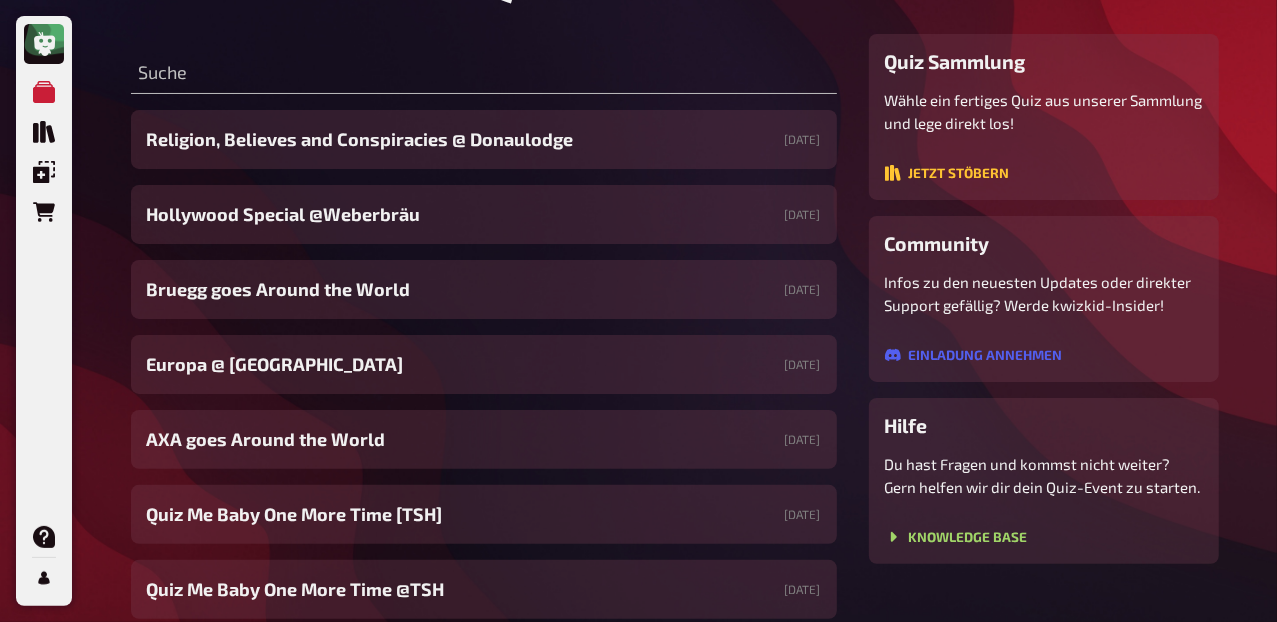 scroll, scrollTop: 131, scrollLeft: 0, axis: vertical 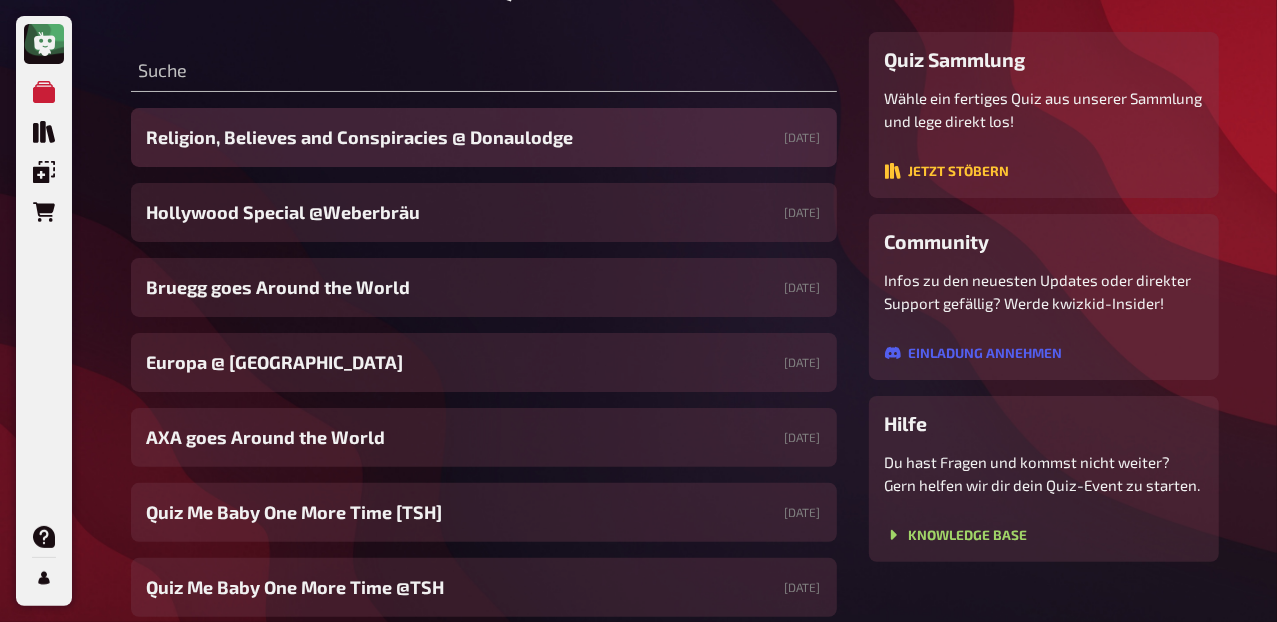click on "Religion, Believes and Conspiracies @ Donaulodge" at bounding box center [360, 137] 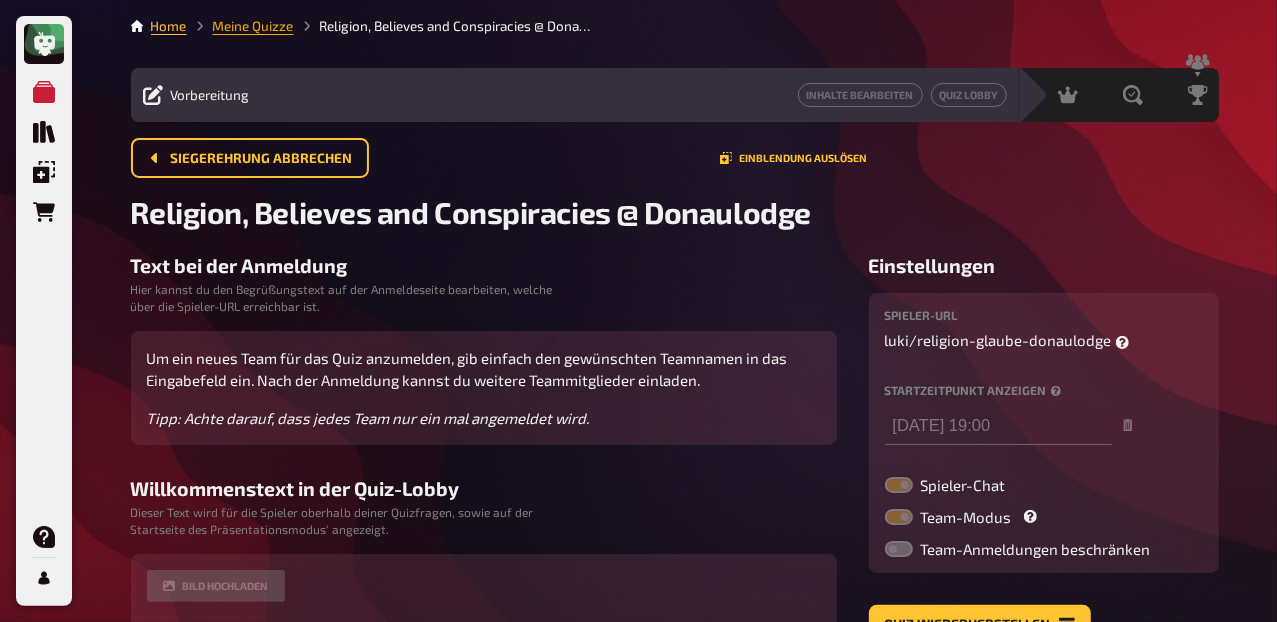 click on "Meine Quizze" at bounding box center [253, 26] 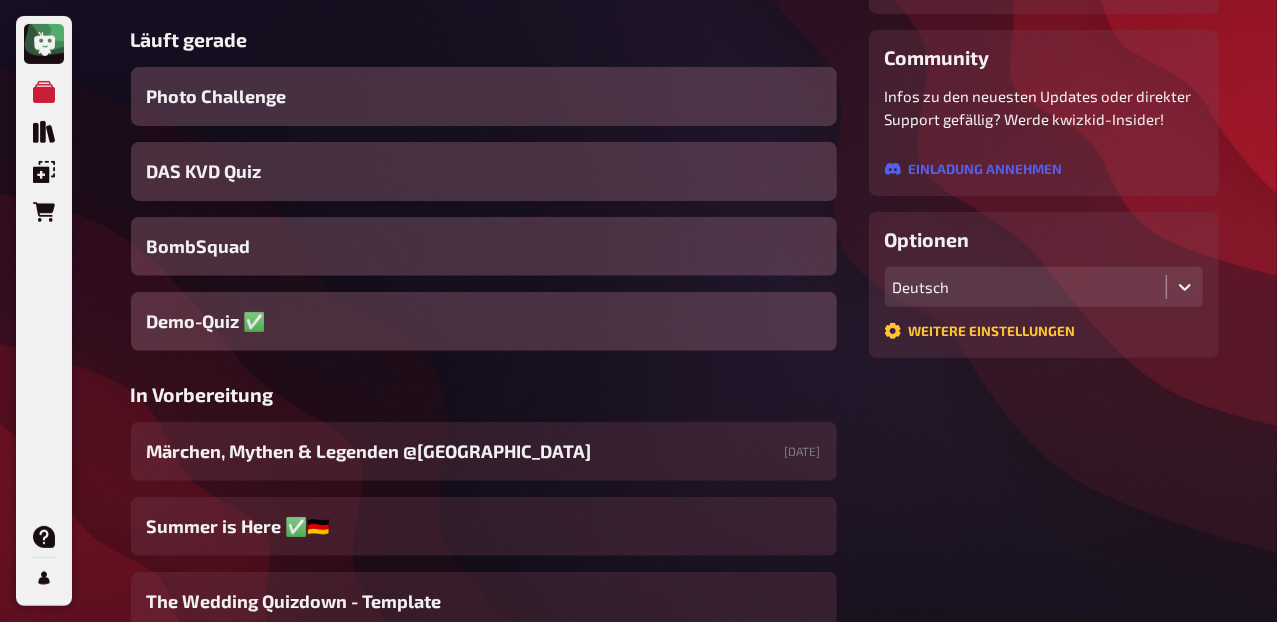 scroll, scrollTop: 497, scrollLeft: 0, axis: vertical 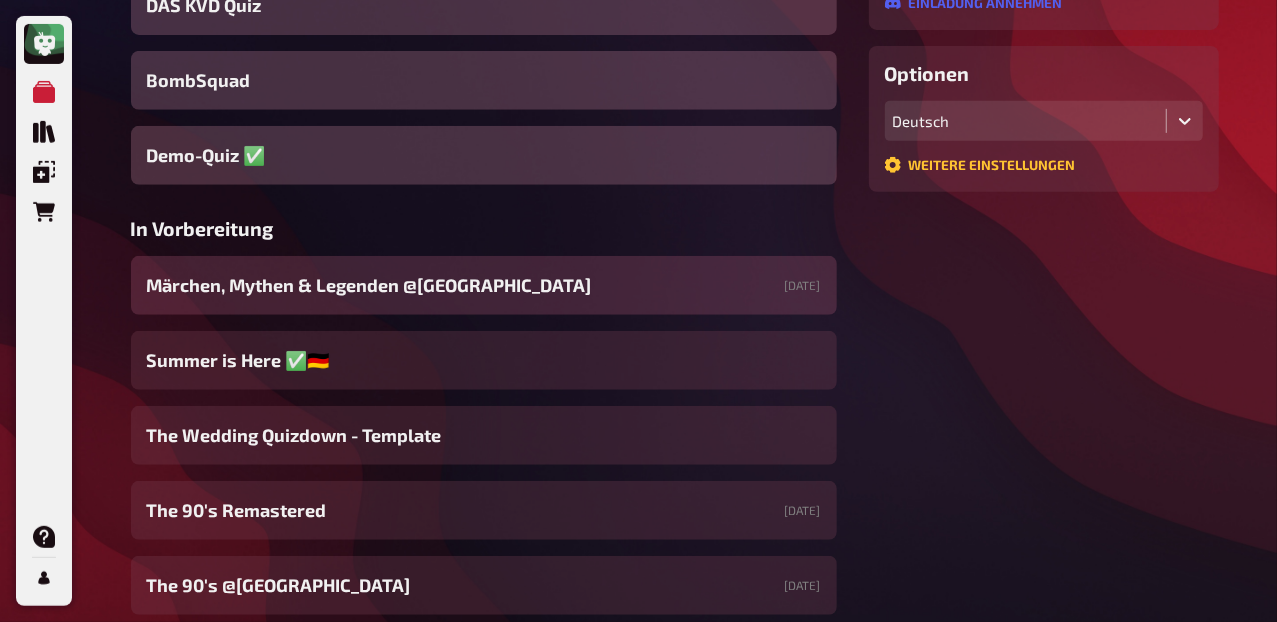 click on "Märchen, Mythen & Legenden @[GEOGRAPHIC_DATA]" at bounding box center [369, 285] 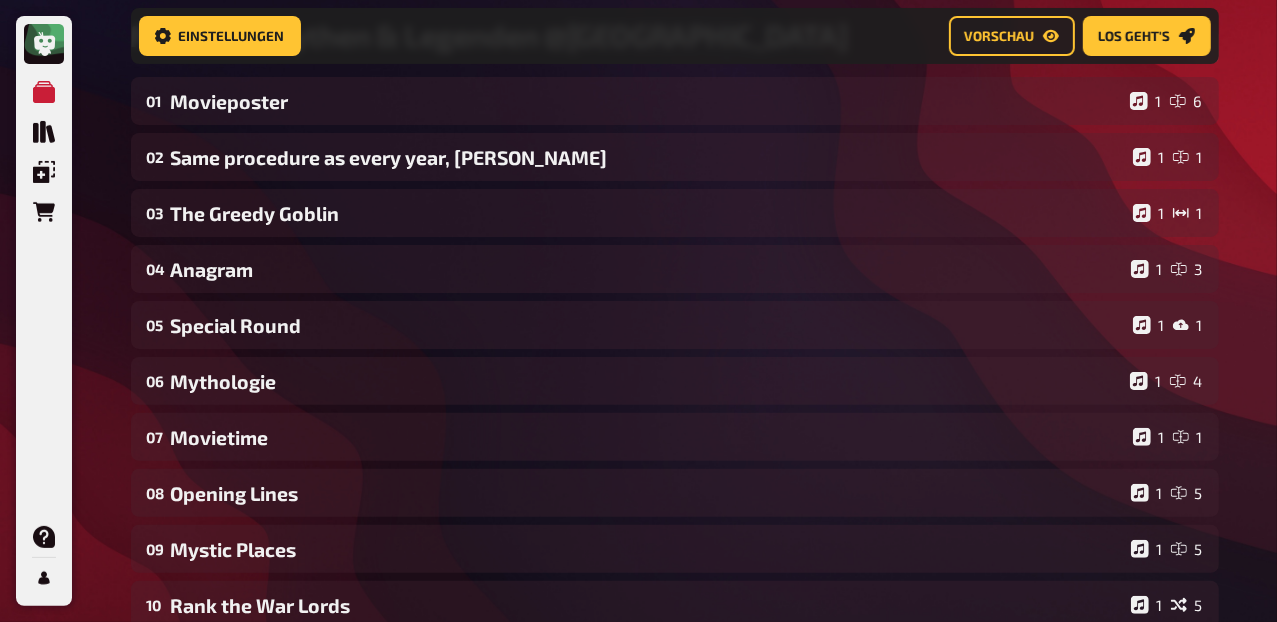 scroll, scrollTop: 201, scrollLeft: 0, axis: vertical 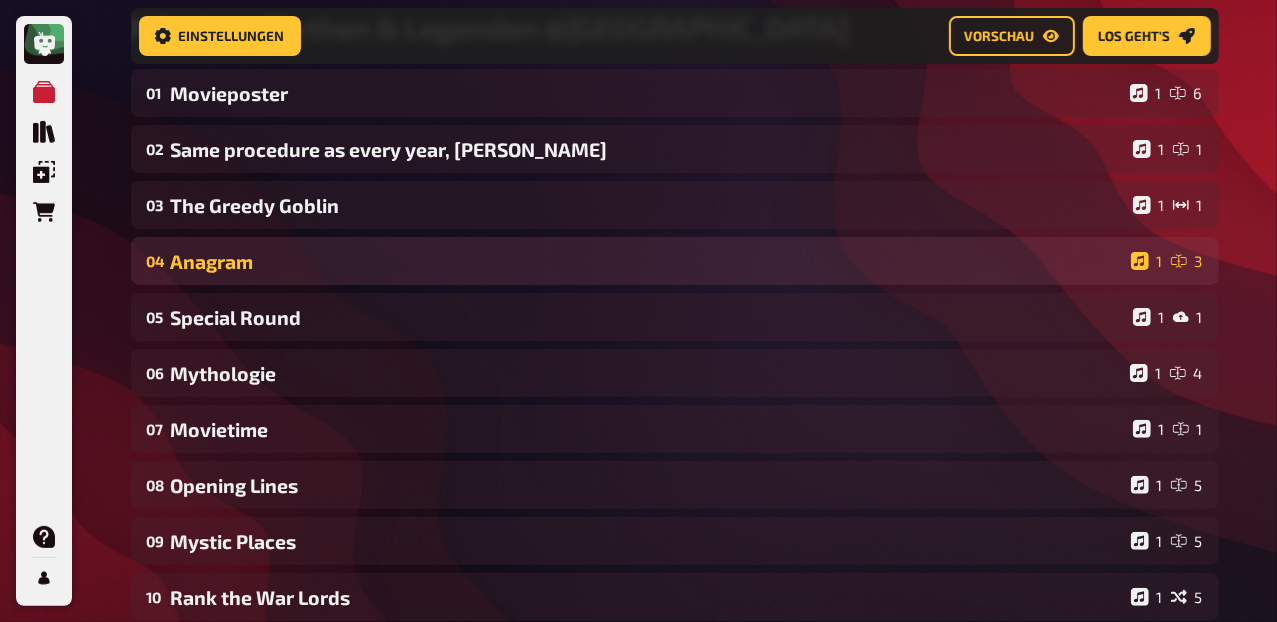 click on "04 Anagram   1 3" at bounding box center (675, 261) 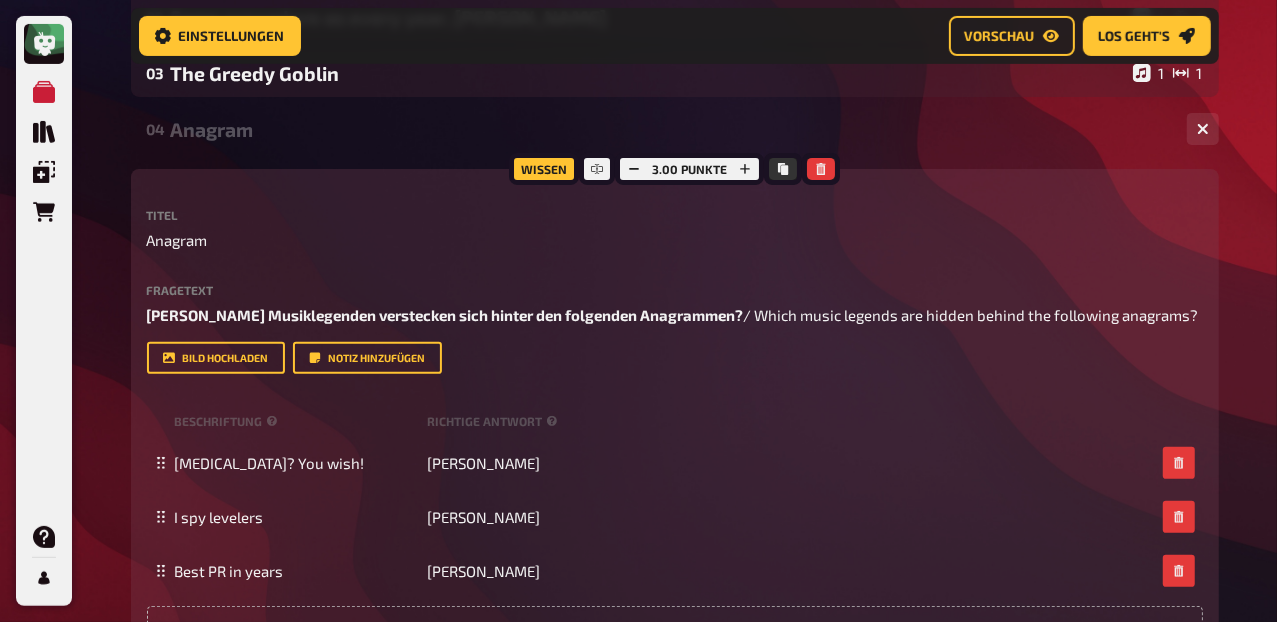 scroll, scrollTop: 338, scrollLeft: 0, axis: vertical 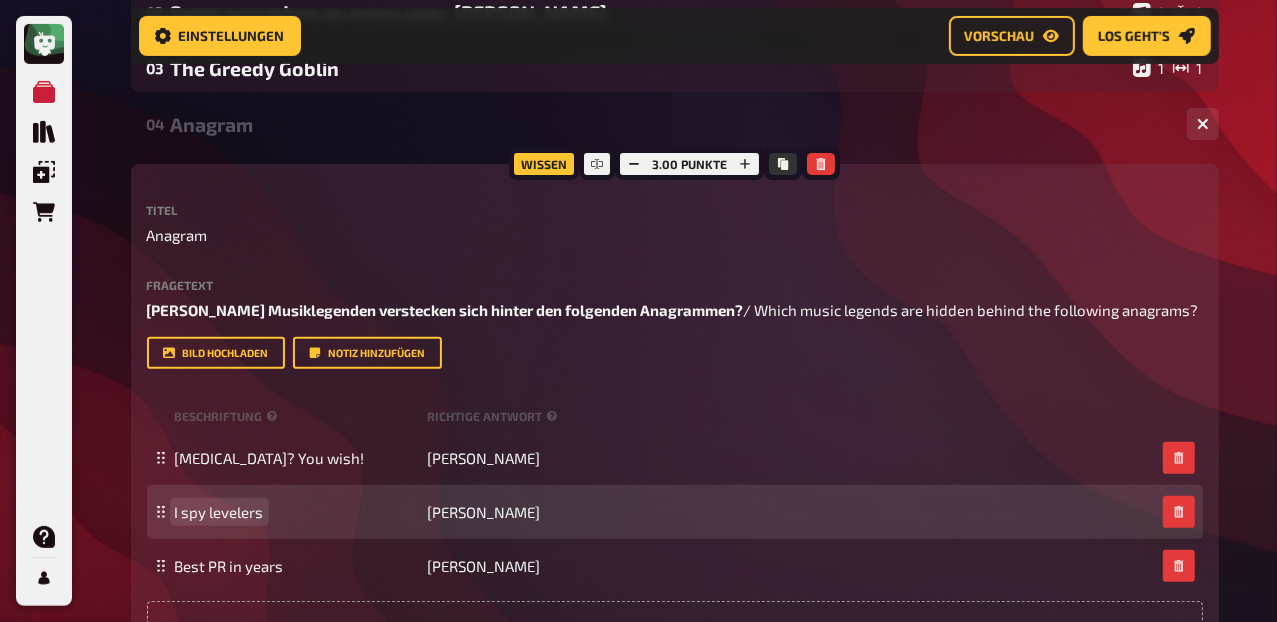 click on "I spy levelers" at bounding box center (219, 512) 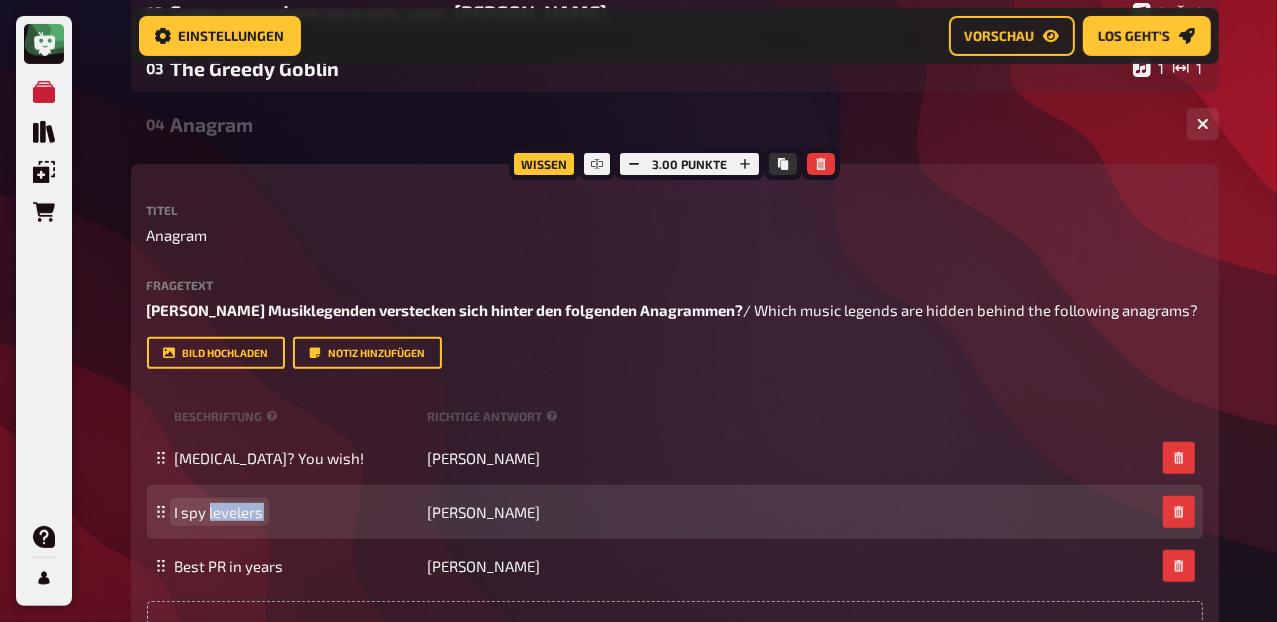 click on "I spy levelers" at bounding box center (219, 512) 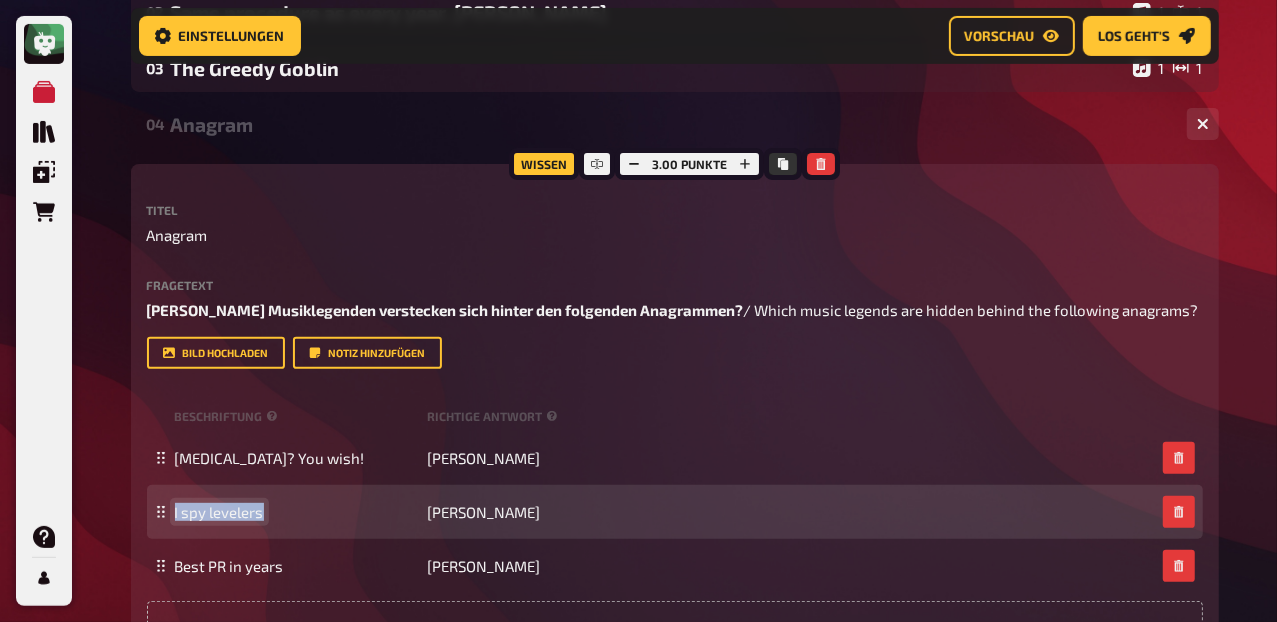 click on "I spy levelers" at bounding box center (219, 512) 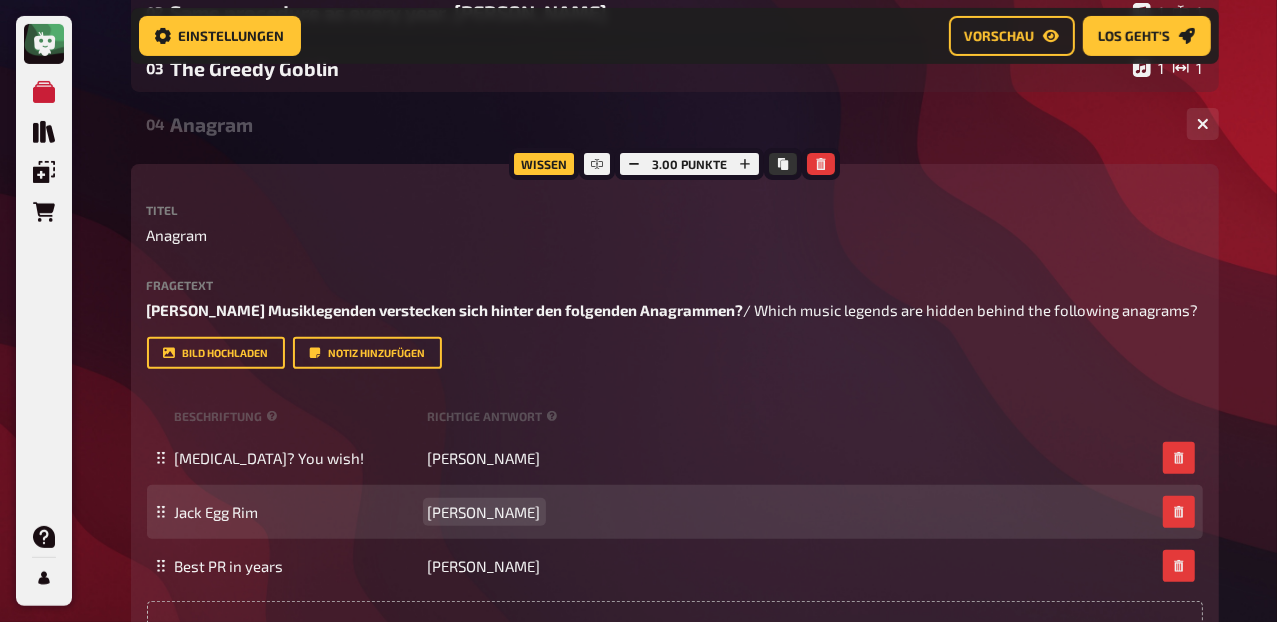 click on "Elvis Presley" at bounding box center [484, 512] 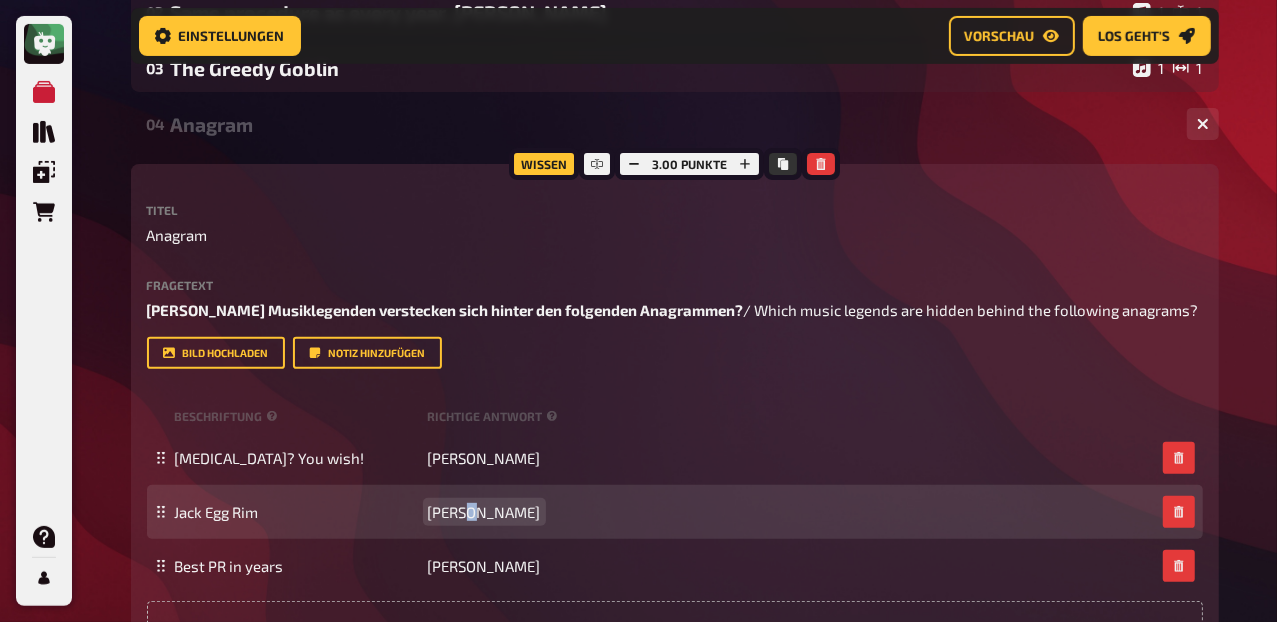 click on "Elvis Presley" at bounding box center [484, 512] 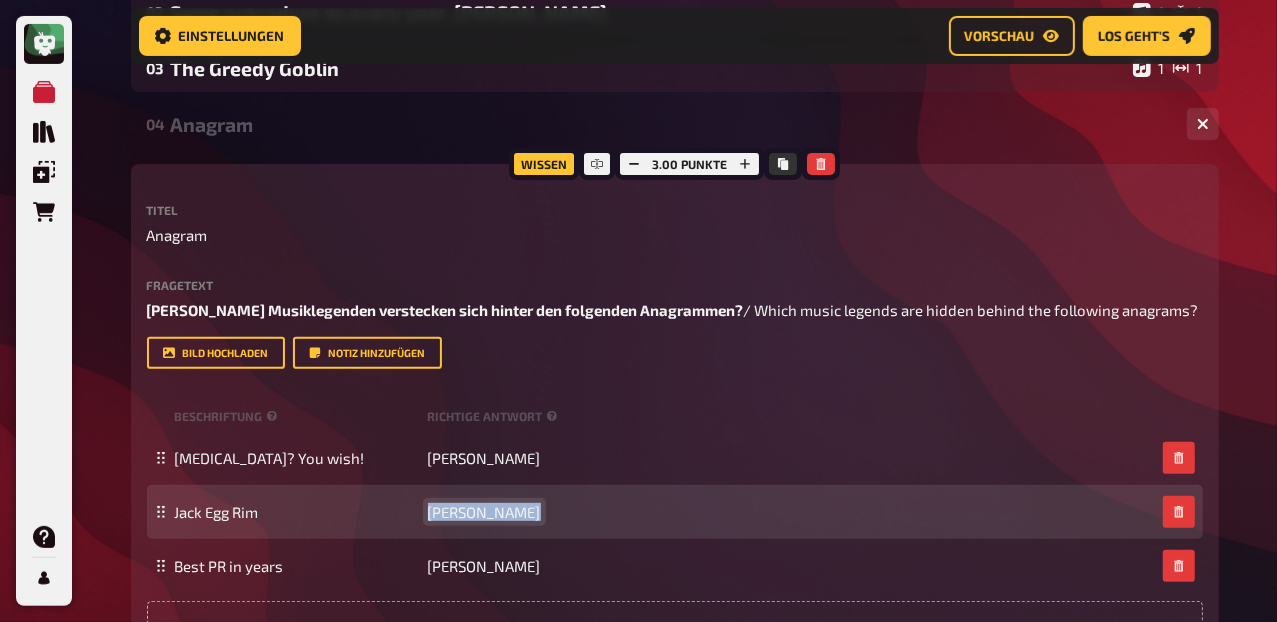 click on "Elvis Presley" at bounding box center (484, 512) 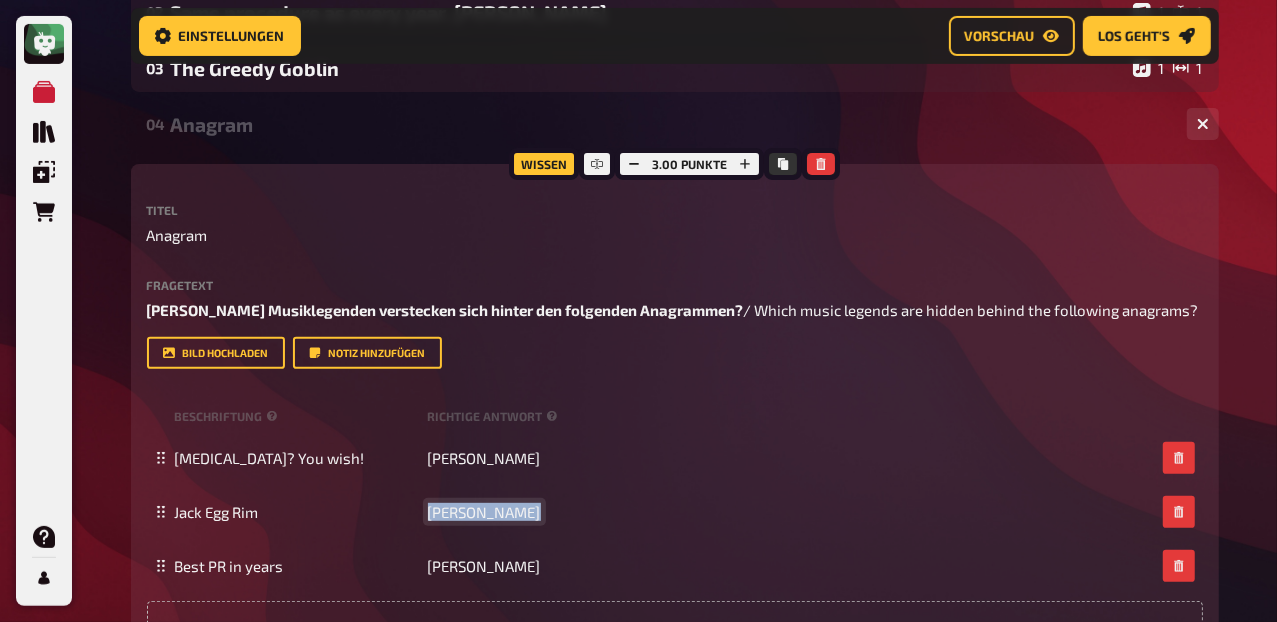 type 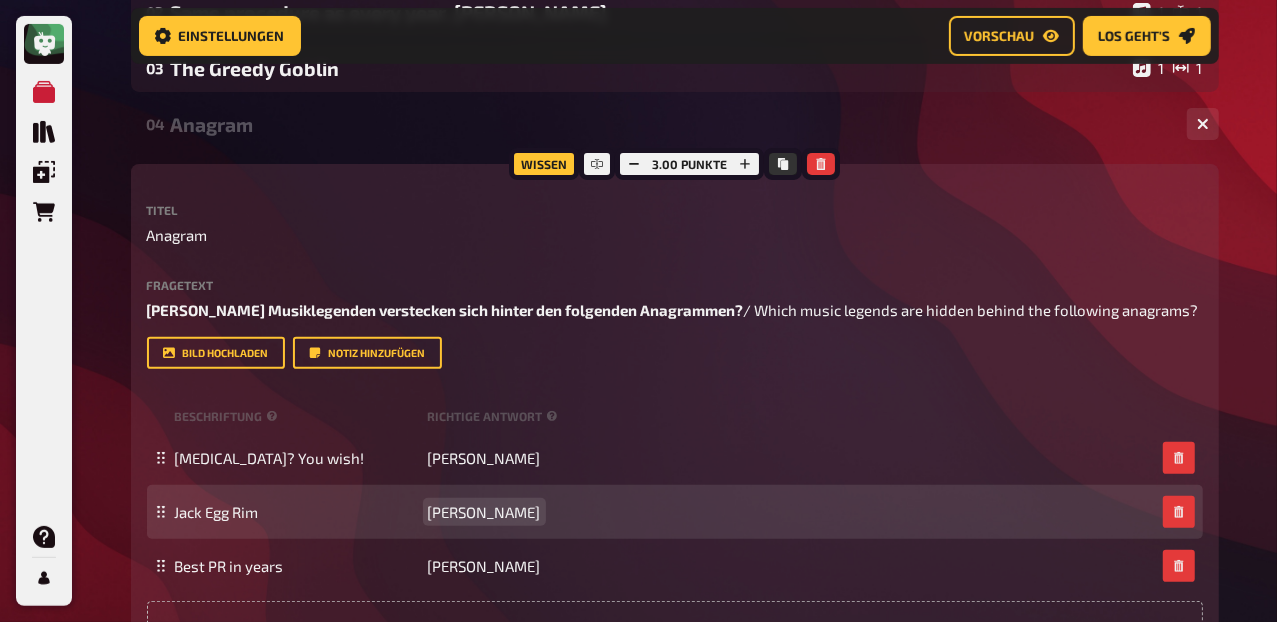 click on "Mich Jagger" at bounding box center [484, 512] 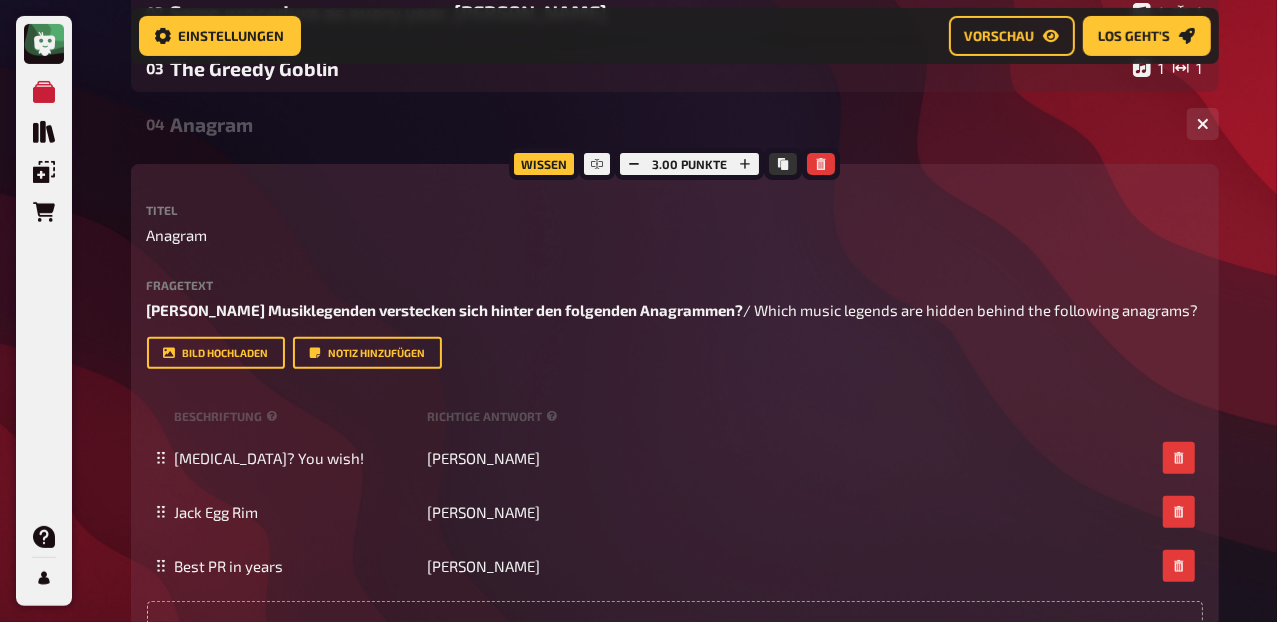 click on "04 Anagram   1 3" at bounding box center (675, 124) 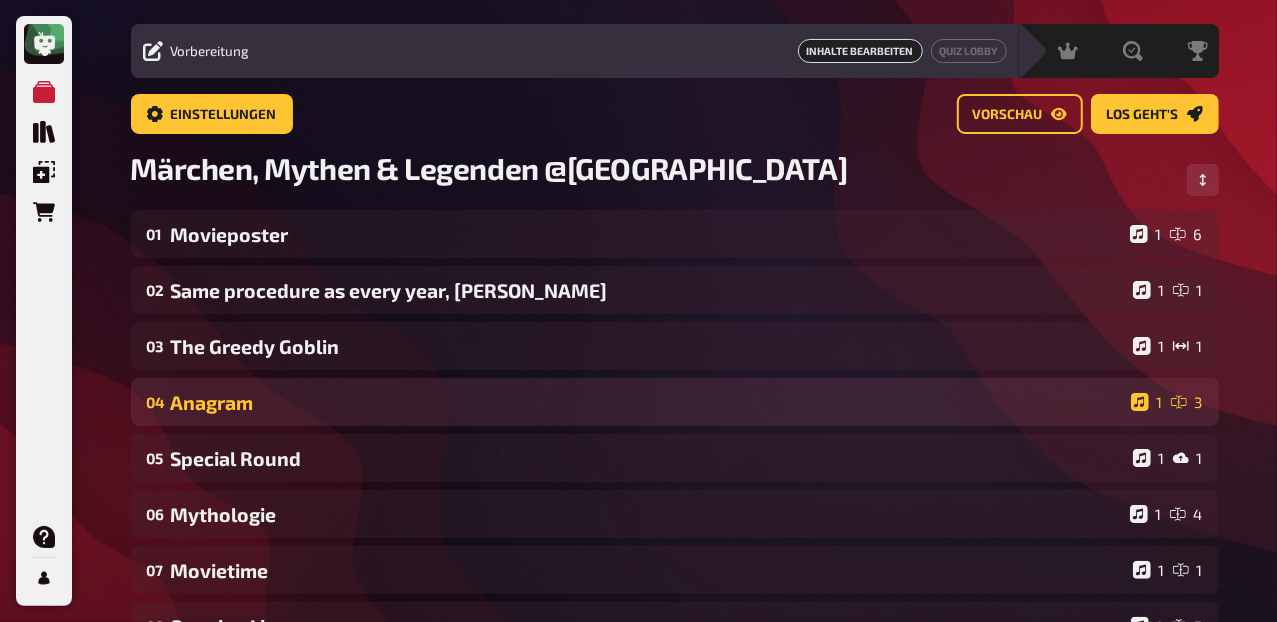 scroll, scrollTop: 0, scrollLeft: 0, axis: both 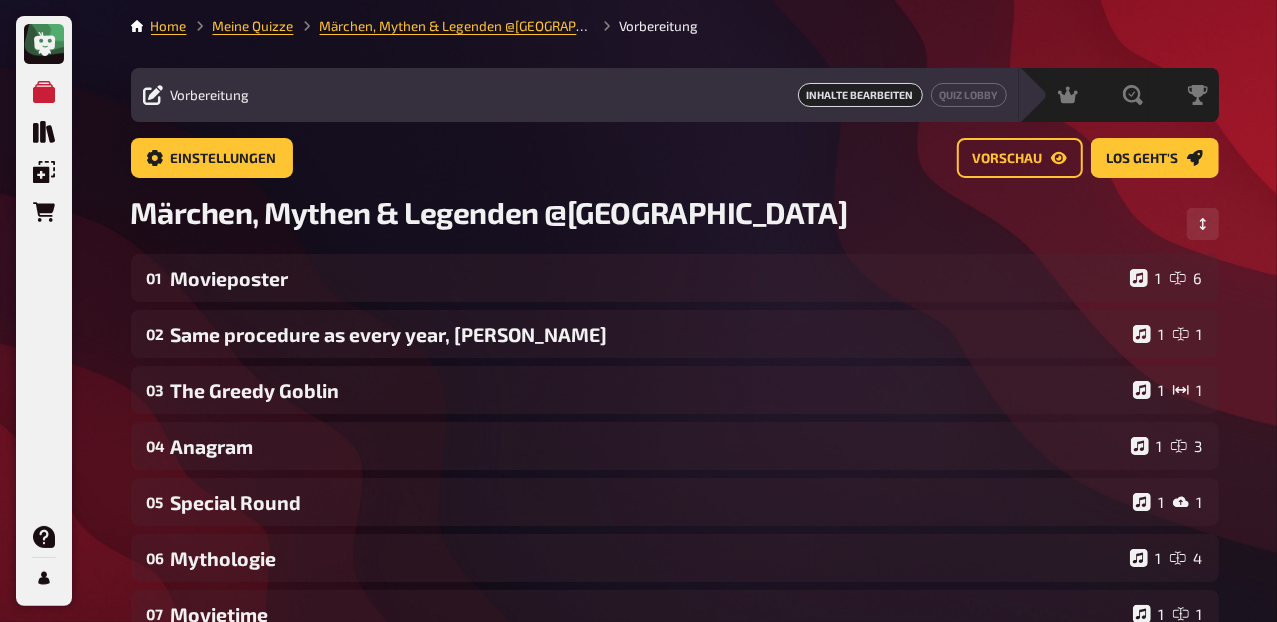 click on "Home Meine Quizze Märchen, Mythen & Legenden @Donau Lodge Vorbereitung" at bounding box center (675, 26) 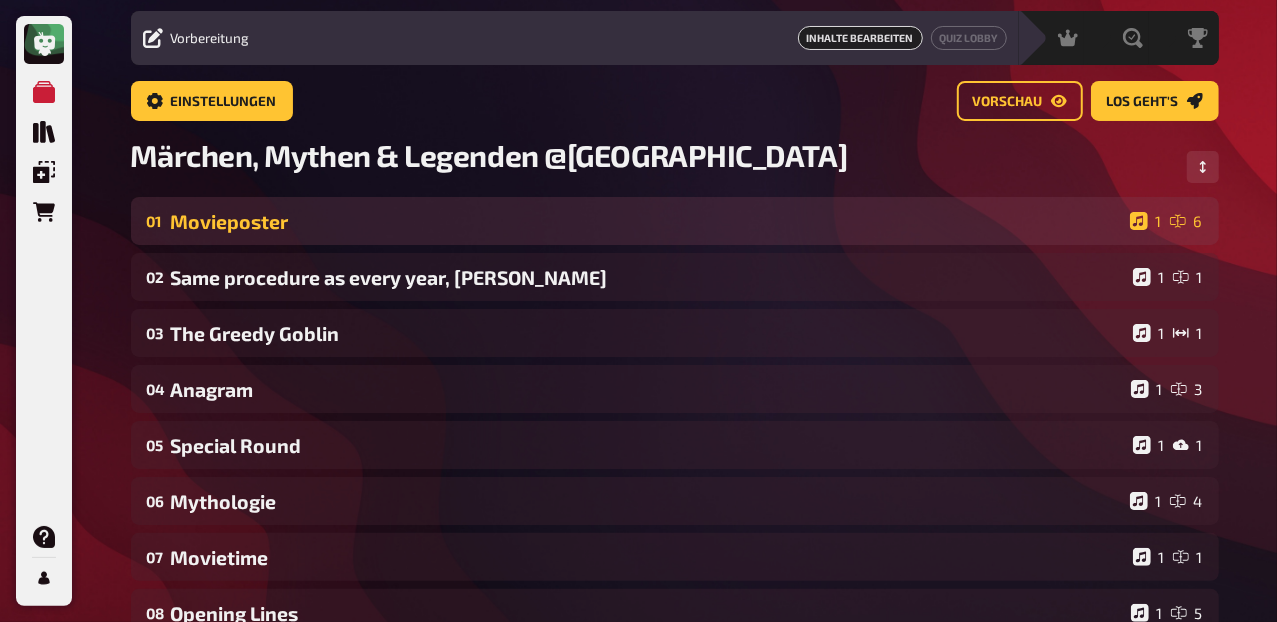 scroll, scrollTop: 4, scrollLeft: 0, axis: vertical 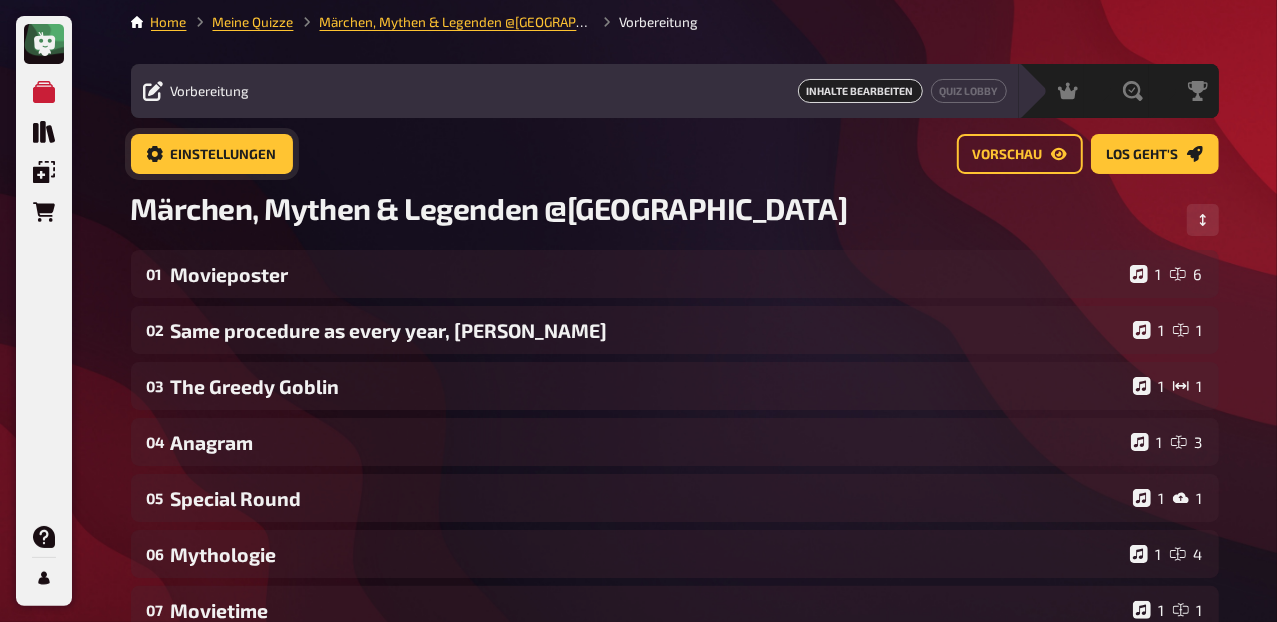 click on "Einstellungen" at bounding box center (212, 154) 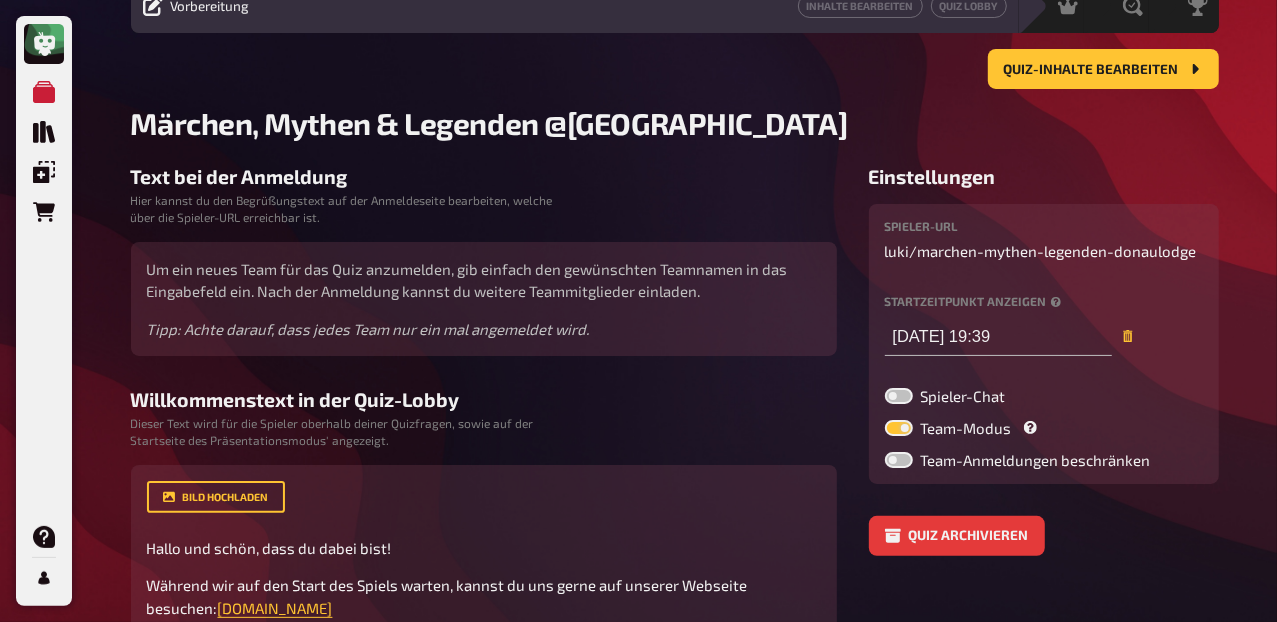 scroll, scrollTop: 123, scrollLeft: 0, axis: vertical 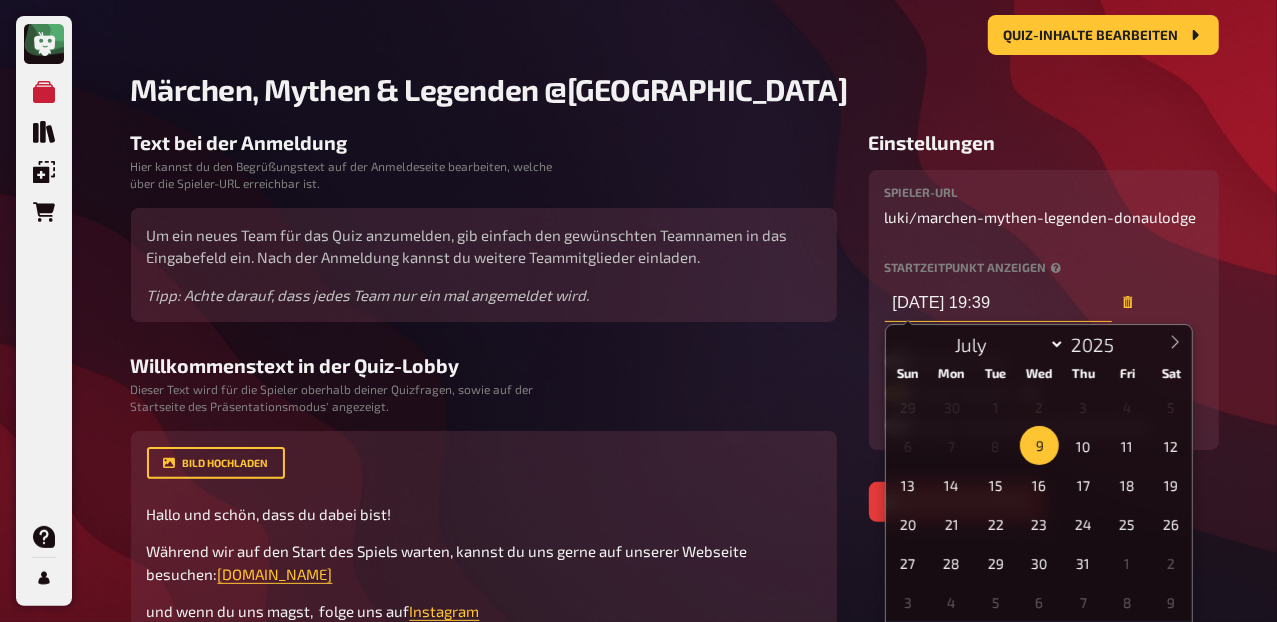 click on "09.07.2025, 19:39" at bounding box center (998, 302) 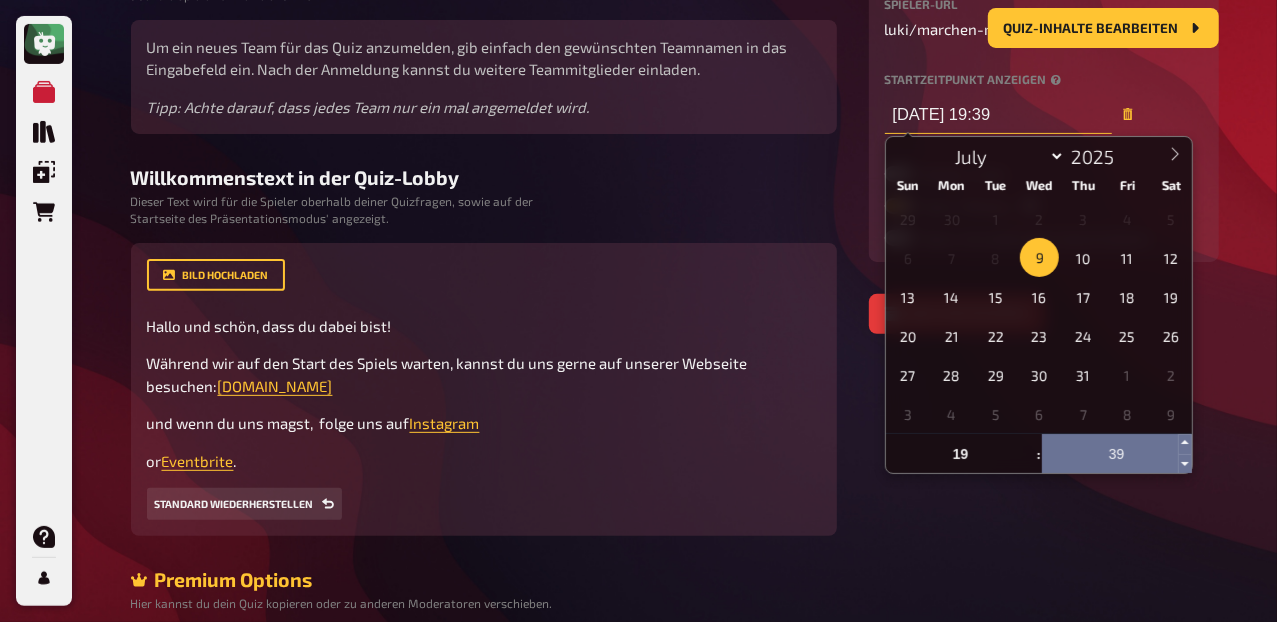 scroll, scrollTop: 327, scrollLeft: 0, axis: vertical 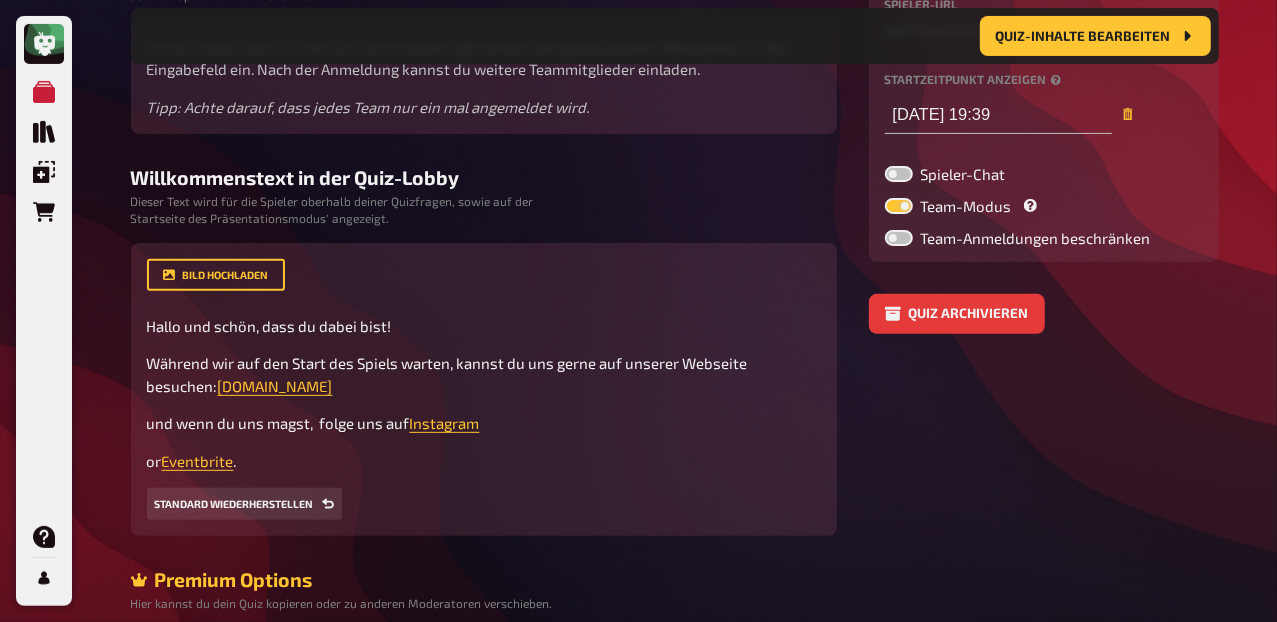 click on "Einstellungen Spieler-URL   luki / marchen-mythen-legenden-donaulodge Startzeitpunkt anzeigen 09.07.2025, 19:39 Spieler-Chat Team-Modus Team-Anmeldungen beschränken Quiz archivieren" at bounding box center (1044, 322) 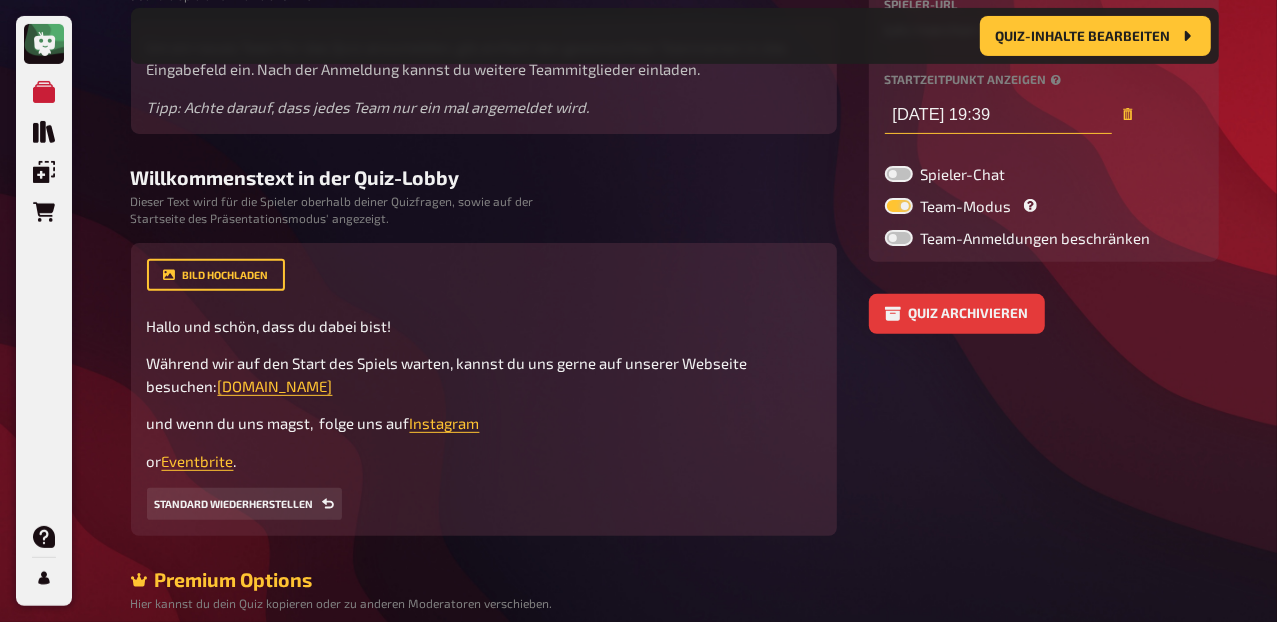 click on "09.07.2025, 19:39" at bounding box center [998, 114] 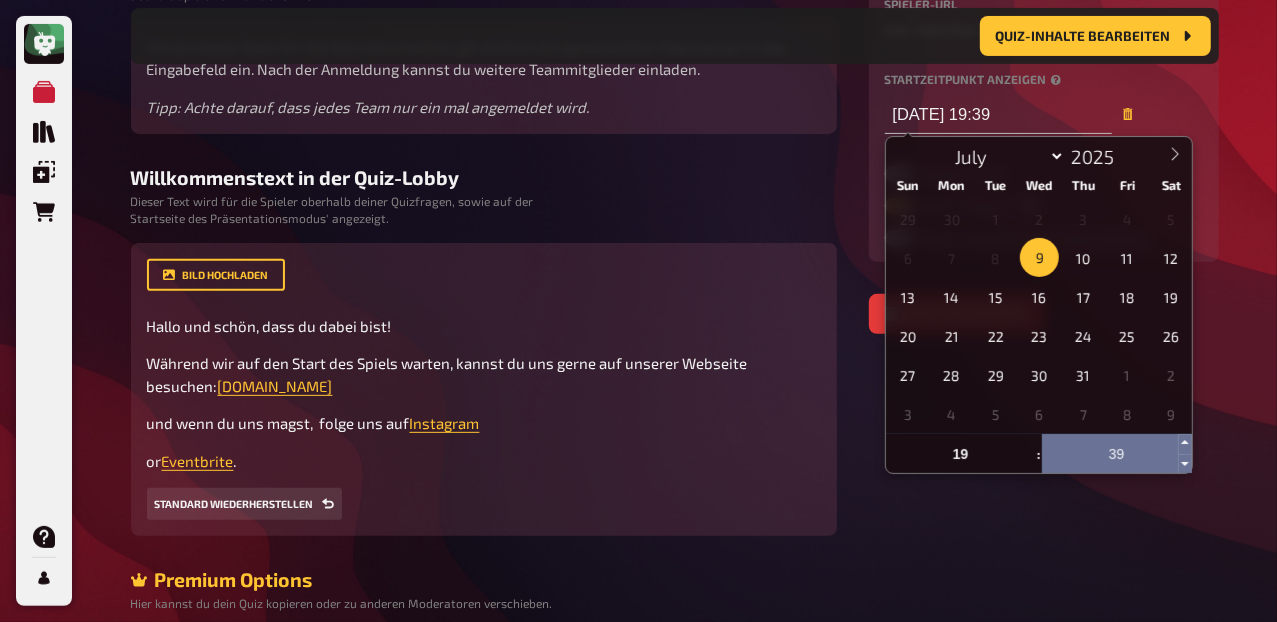 click on "39" at bounding box center (1117, 454) 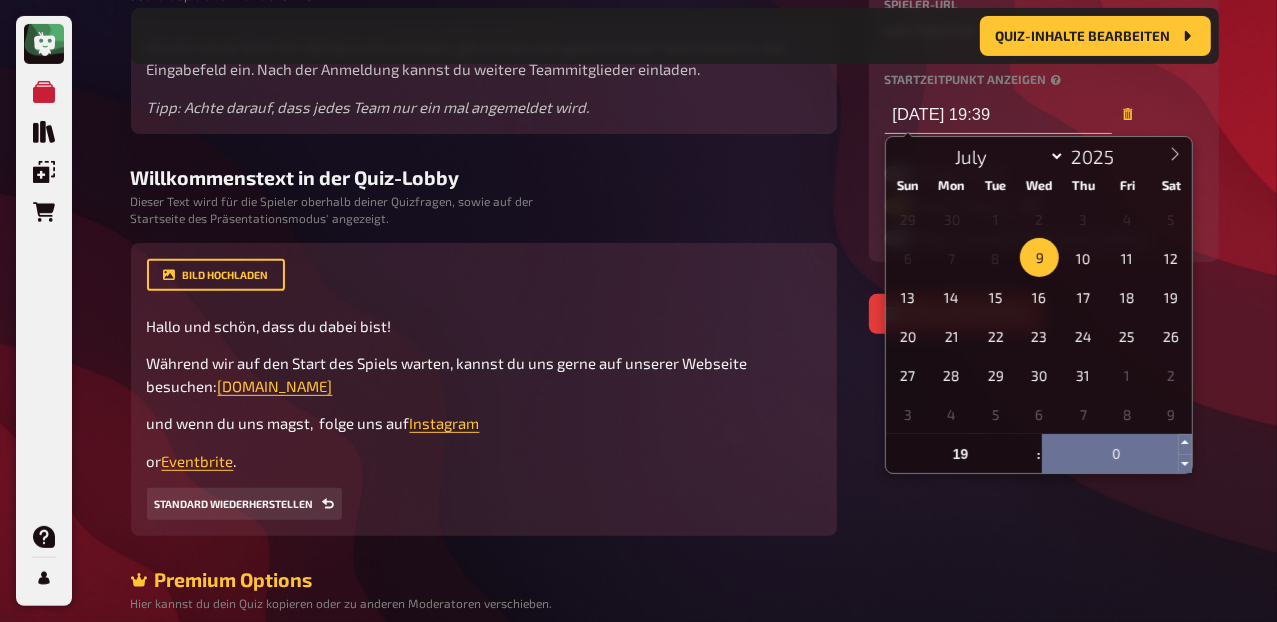 type on "00" 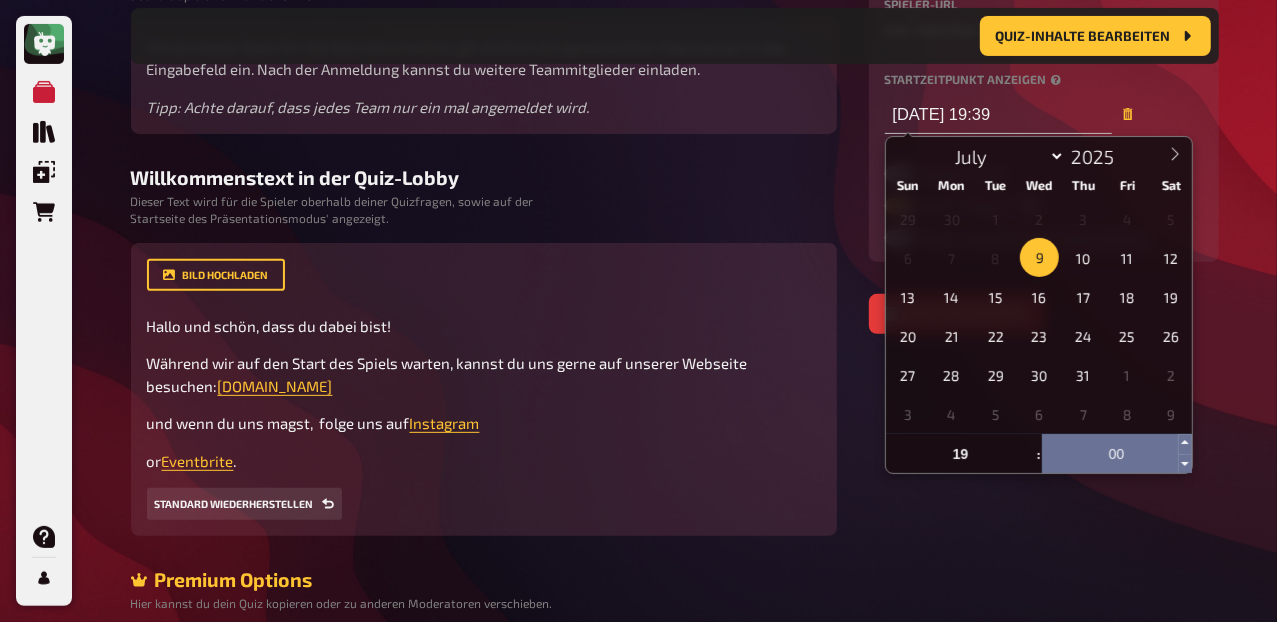 type on "09.07.2025, 19:00" 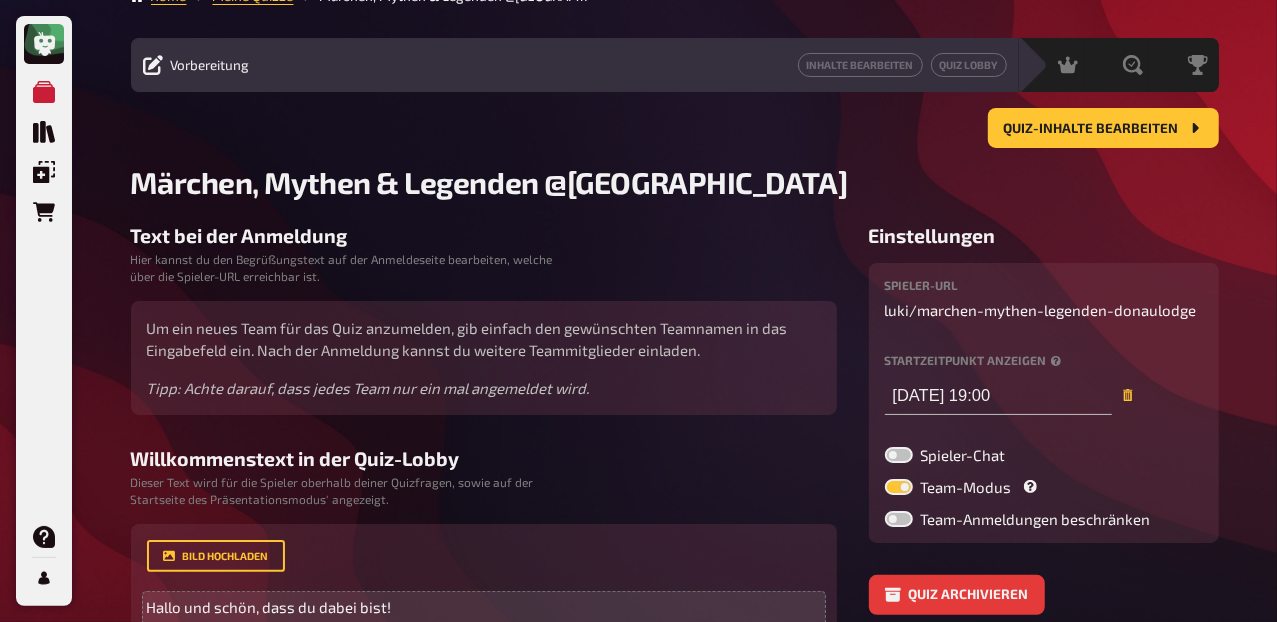 scroll, scrollTop: 0, scrollLeft: 0, axis: both 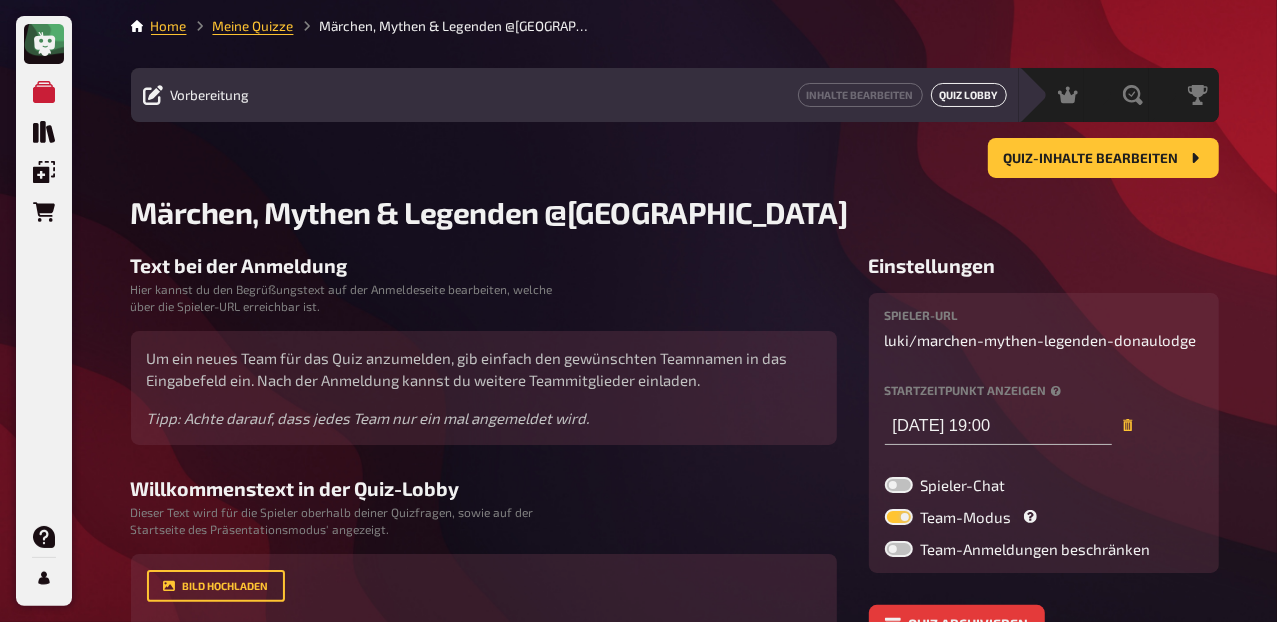 click on "Quiz Lobby" at bounding box center [969, 95] 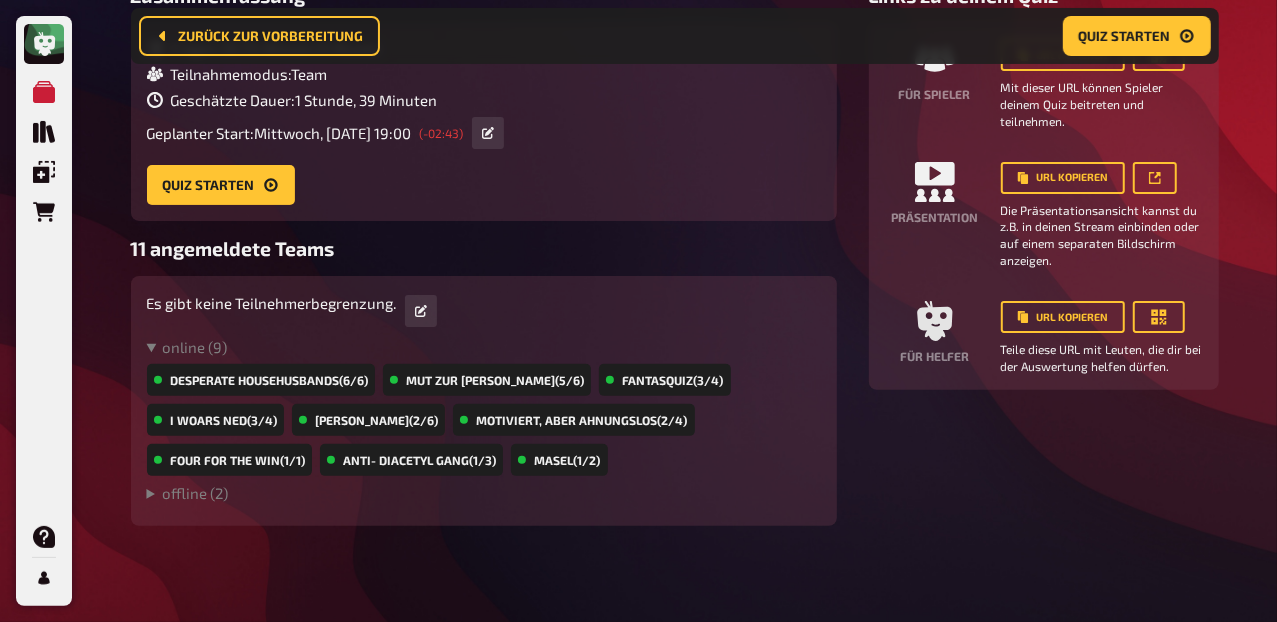 scroll, scrollTop: 228, scrollLeft: 0, axis: vertical 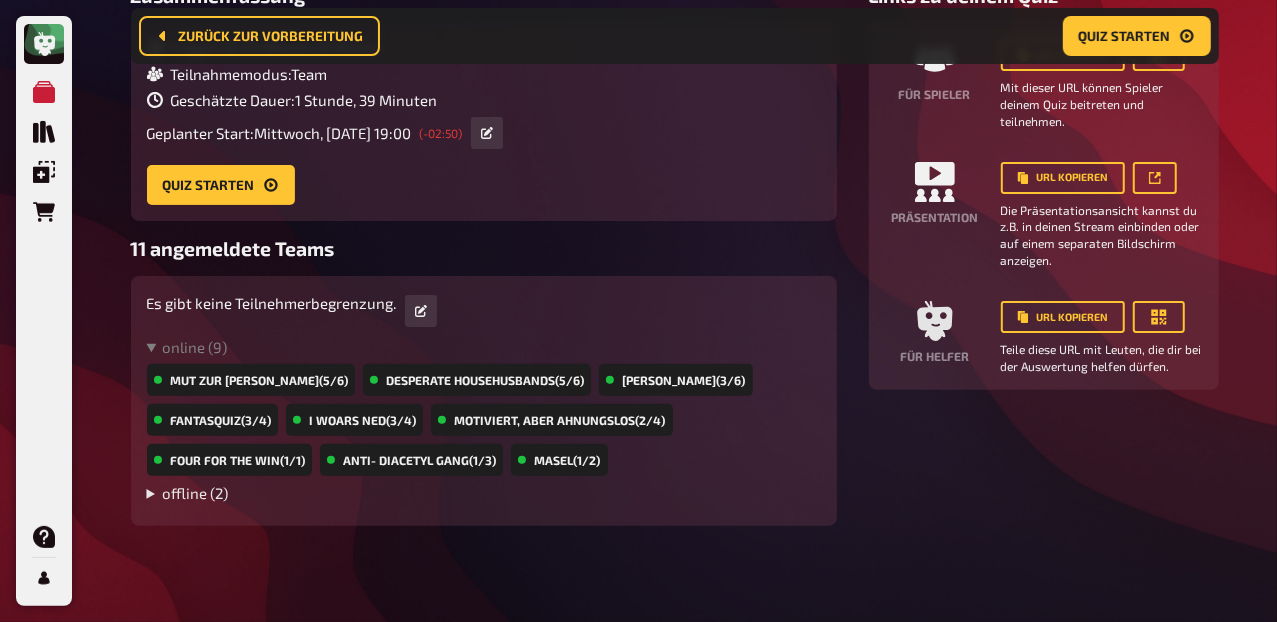 click on "offline ( 2 )" at bounding box center (484, 493) 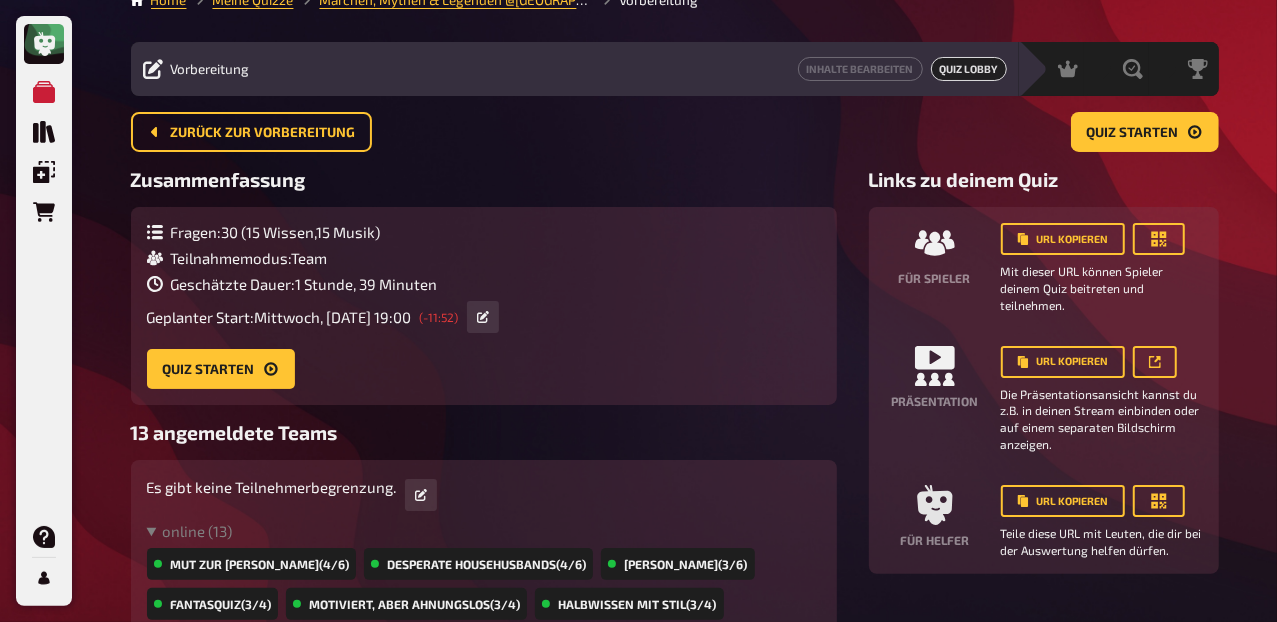 scroll, scrollTop: 0, scrollLeft: 0, axis: both 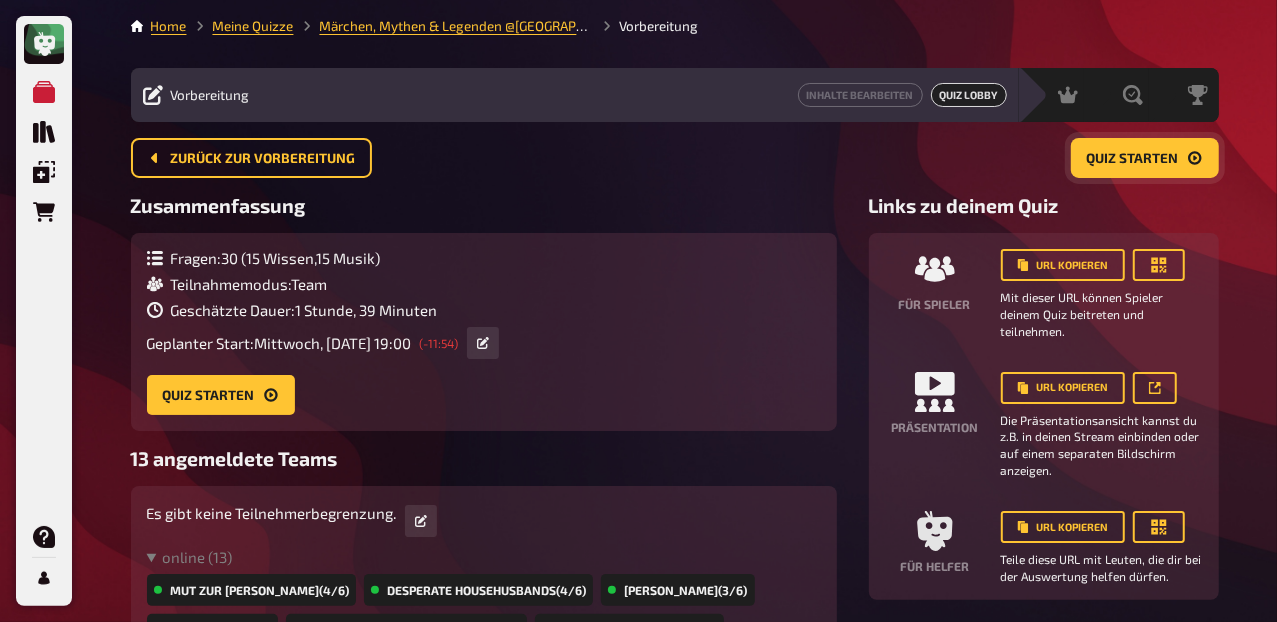 click on "Quiz starten" at bounding box center [1145, 158] 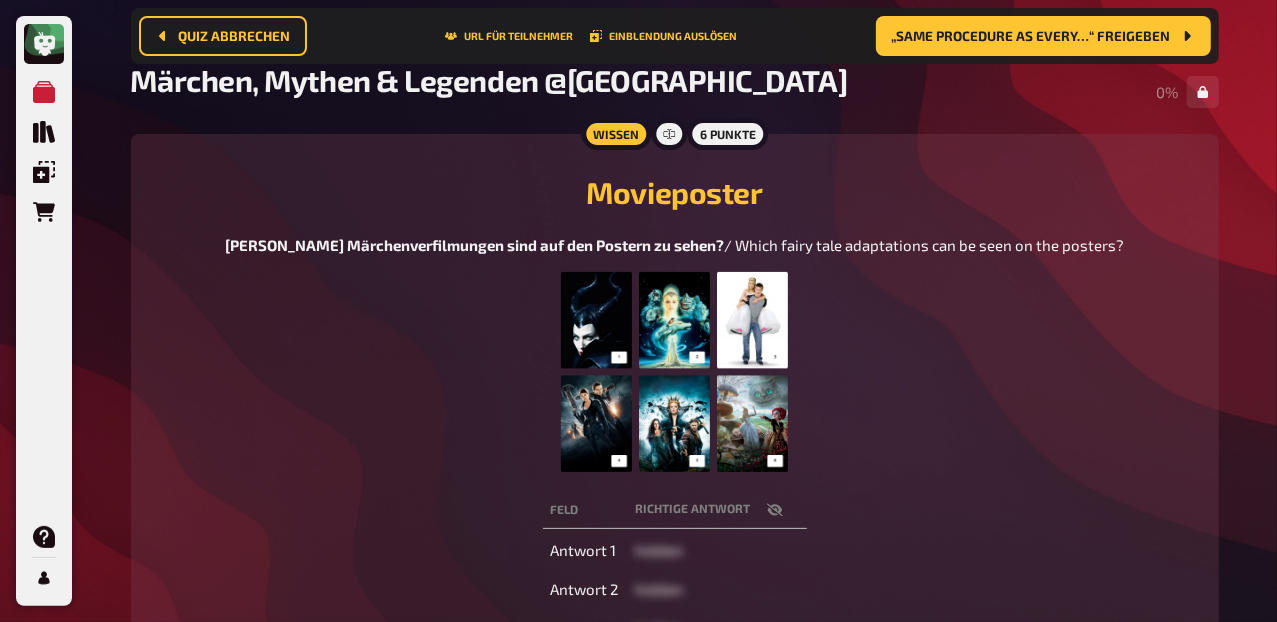 scroll, scrollTop: 155, scrollLeft: 0, axis: vertical 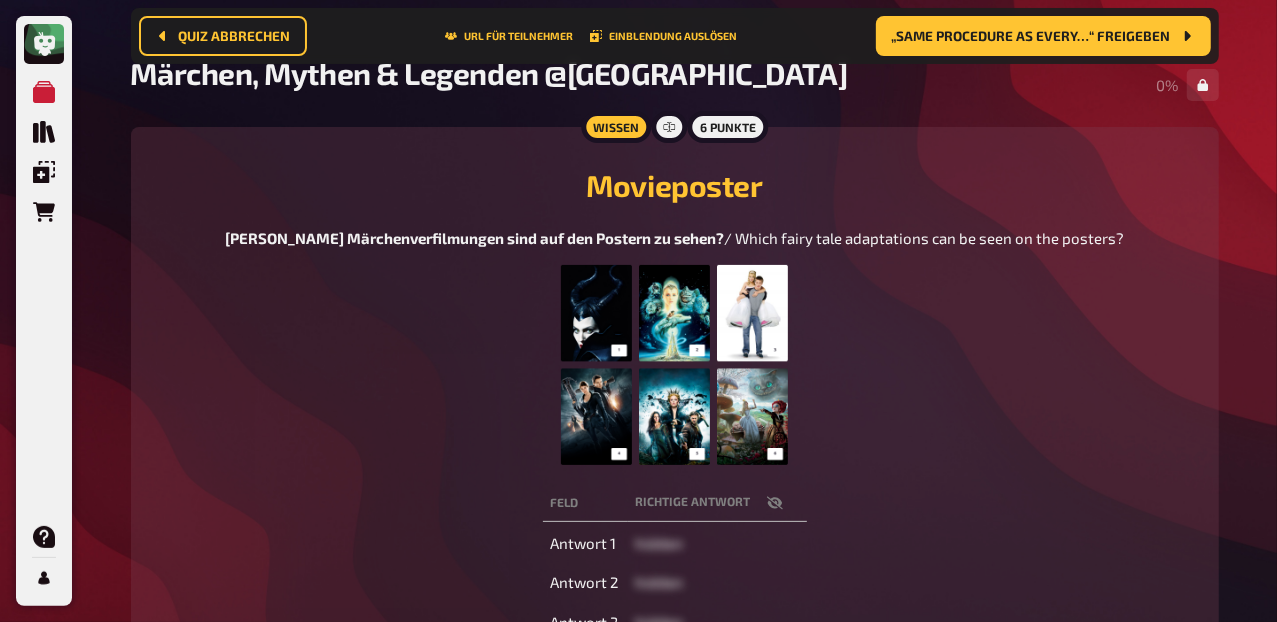 click at bounding box center (674, 365) 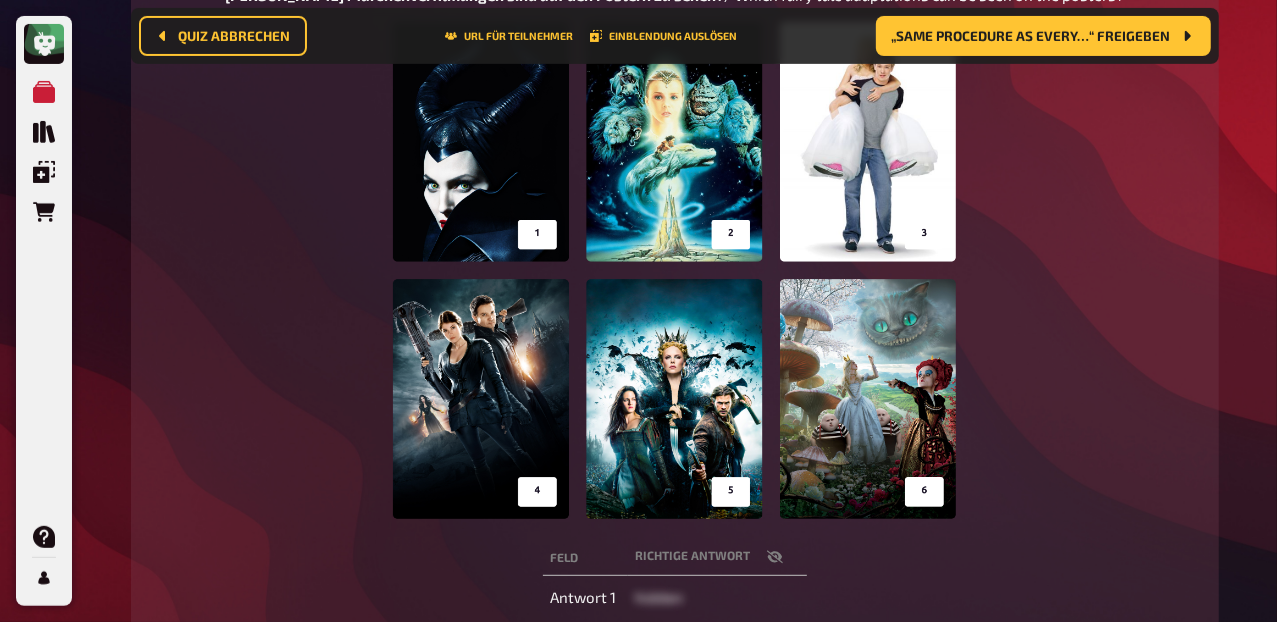 scroll, scrollTop: 0, scrollLeft: 0, axis: both 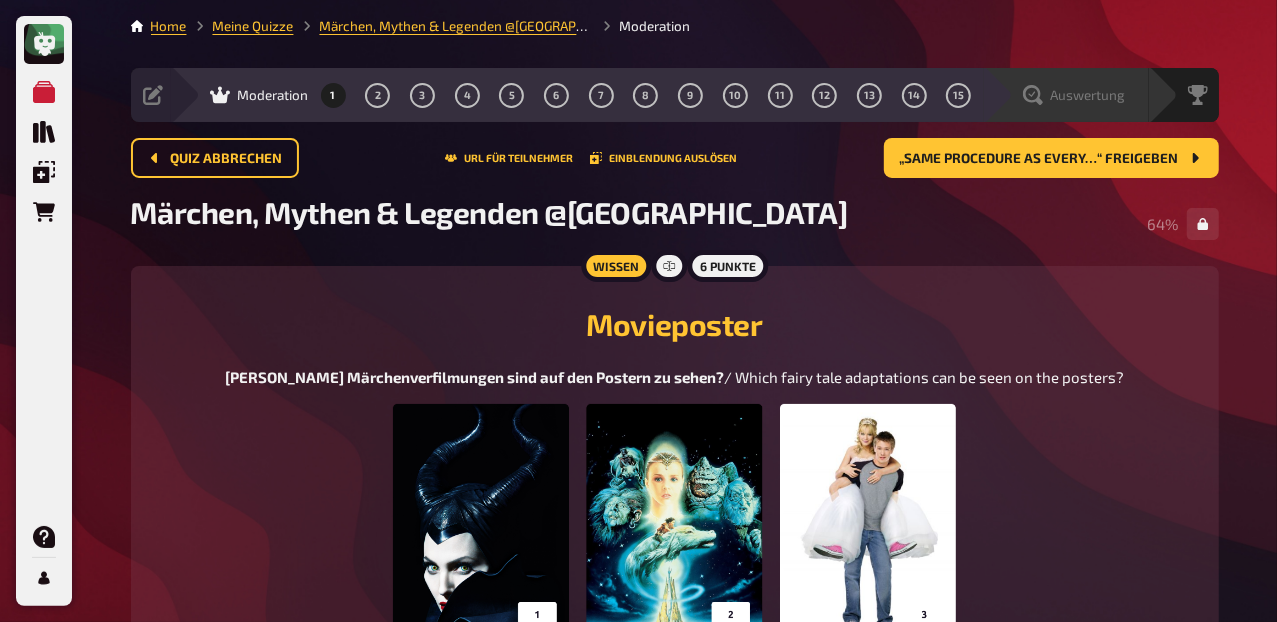 click on "Auswertung" at bounding box center (1088, 95) 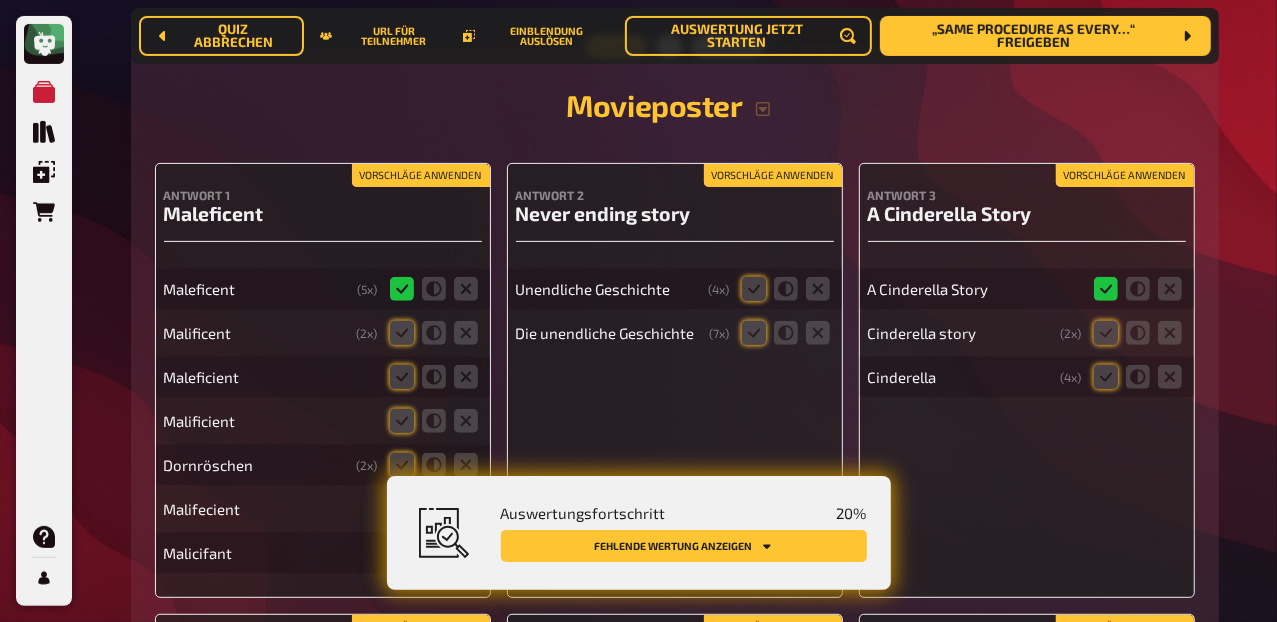 scroll, scrollTop: 362, scrollLeft: 0, axis: vertical 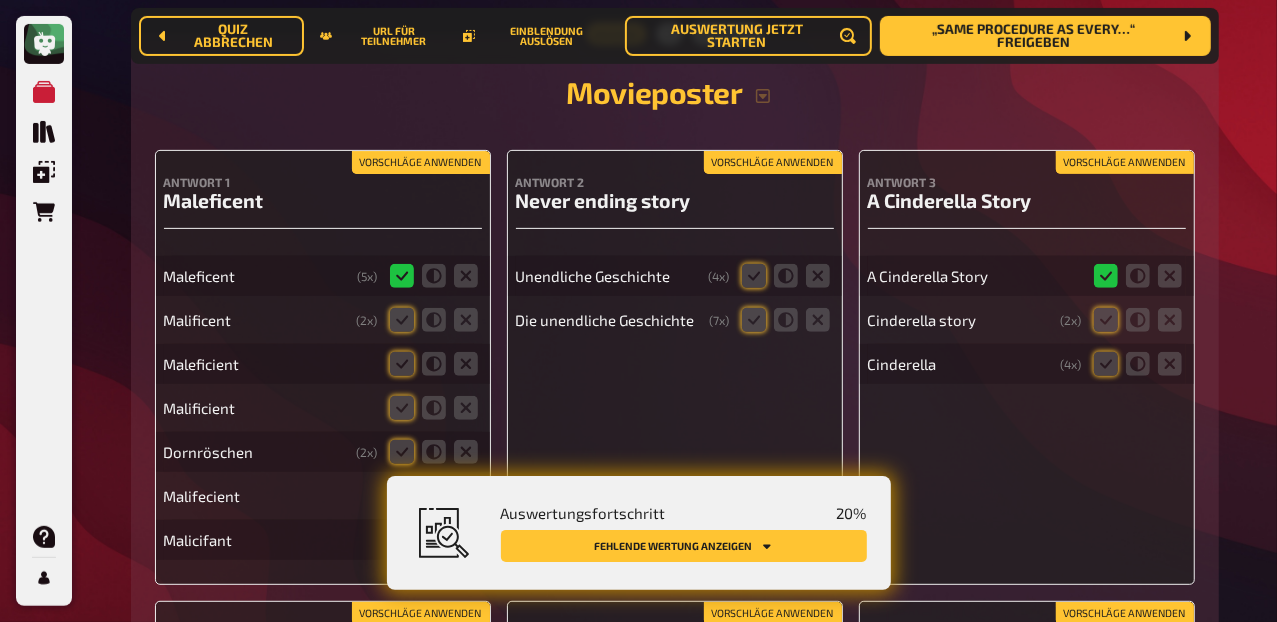 click on "Vorschläge anwenden" at bounding box center [421, 163] 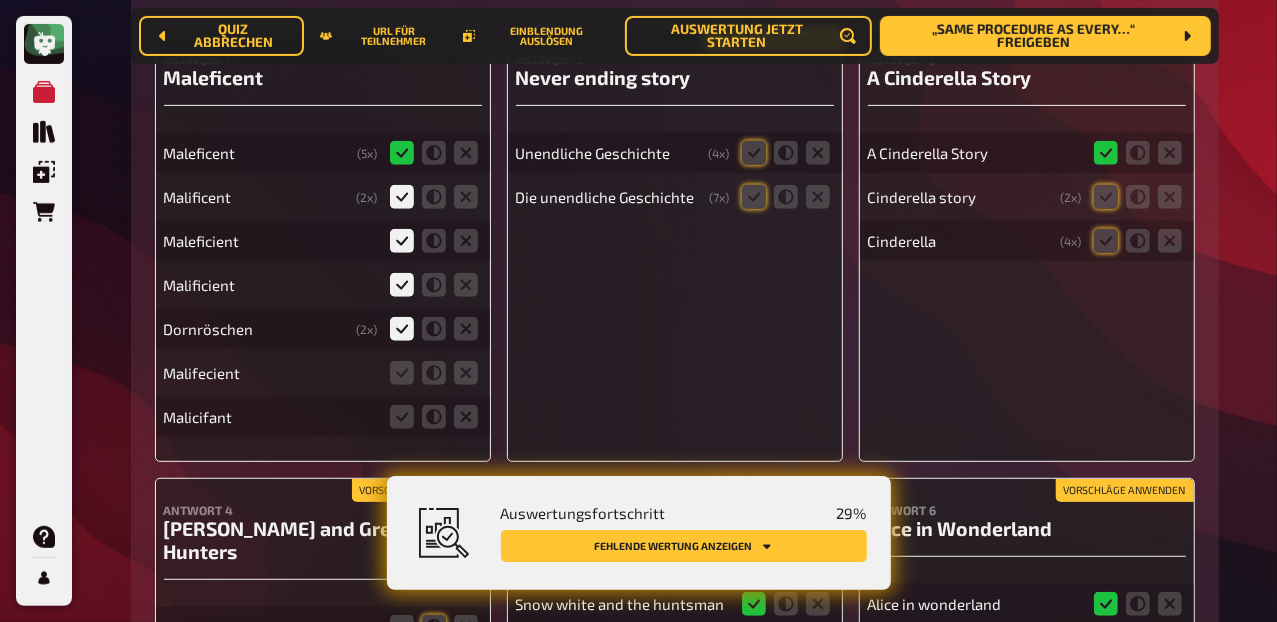 scroll, scrollTop: 505, scrollLeft: 0, axis: vertical 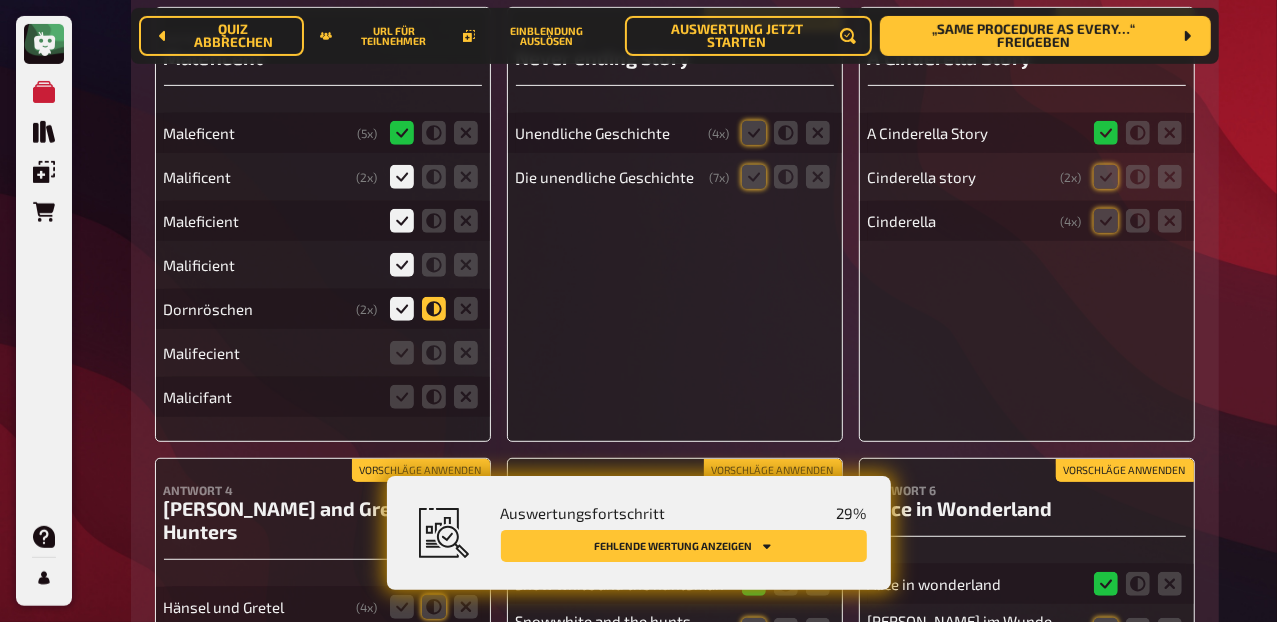 click 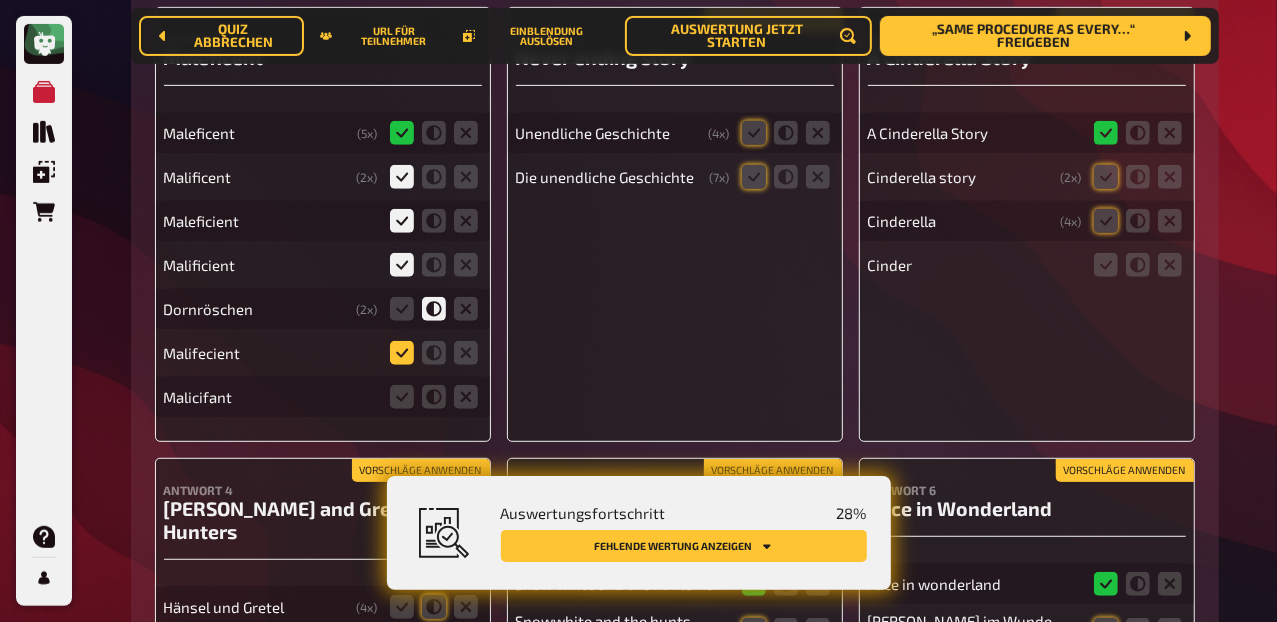 click 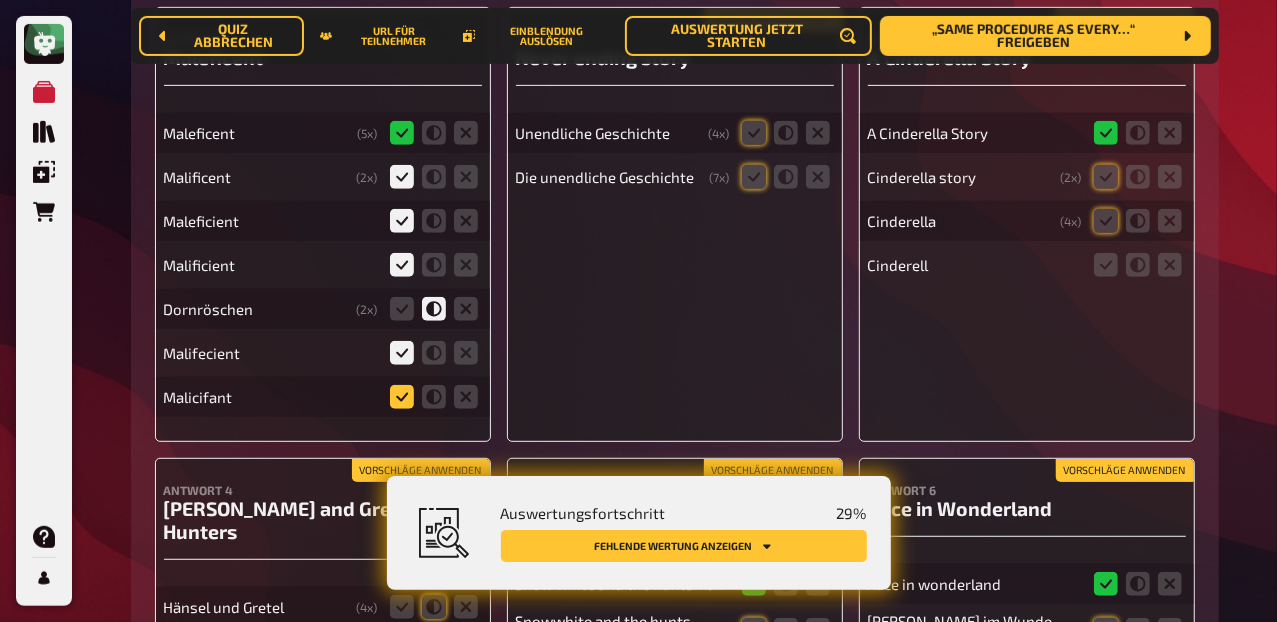 click 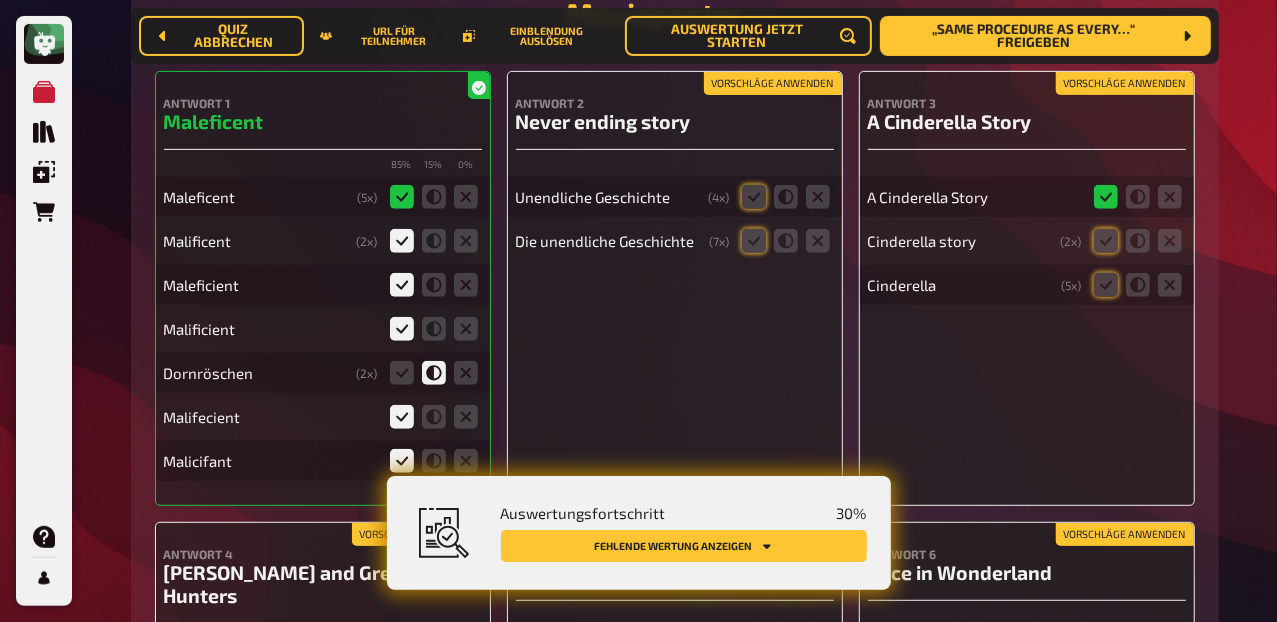 scroll, scrollTop: 440, scrollLeft: 0, axis: vertical 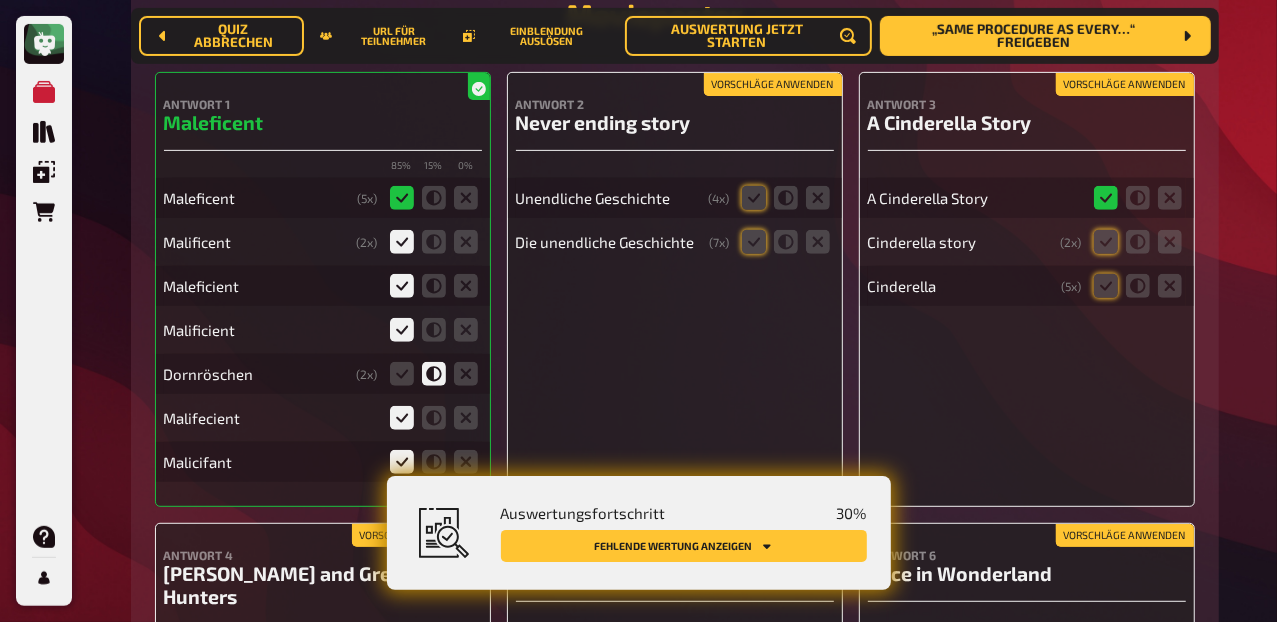 click on "Vorschläge anwenden" at bounding box center [773, 85] 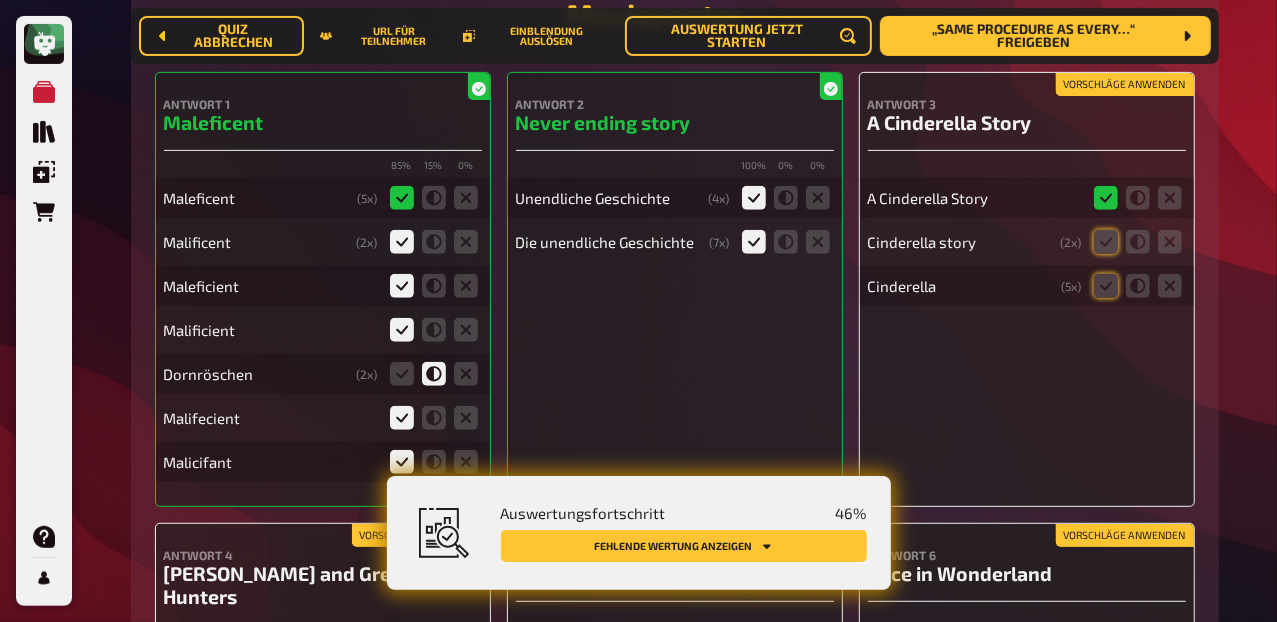 click on "Vorschläge anwenden" at bounding box center (1125, 85) 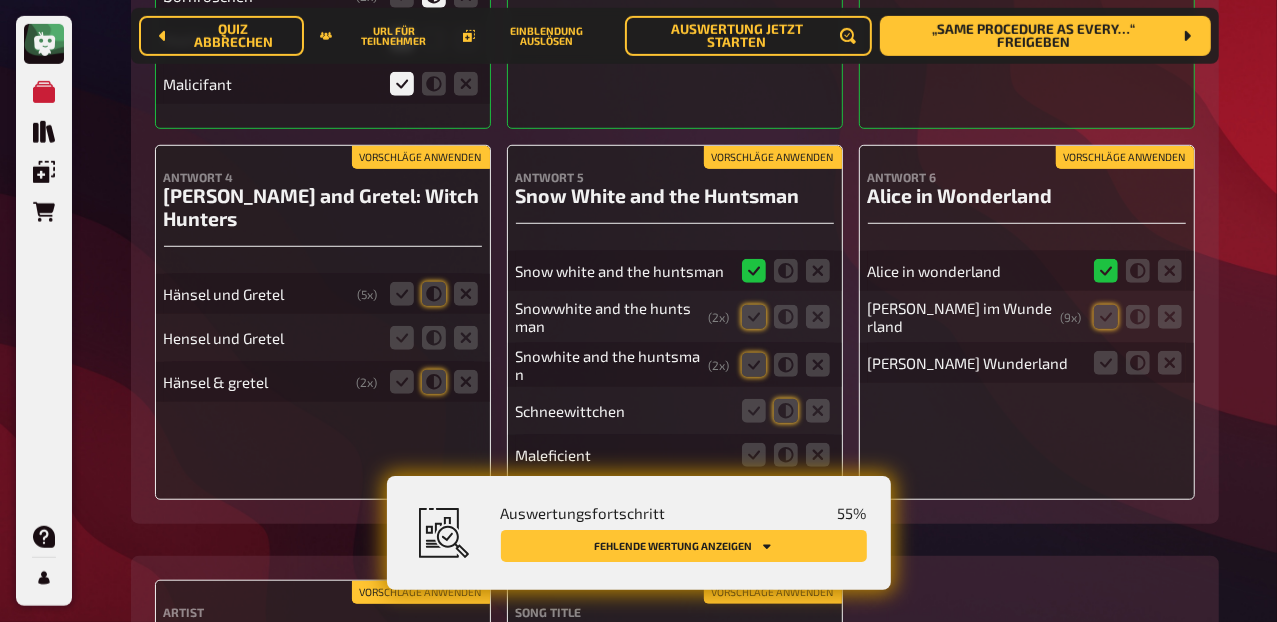 scroll, scrollTop: 825, scrollLeft: 0, axis: vertical 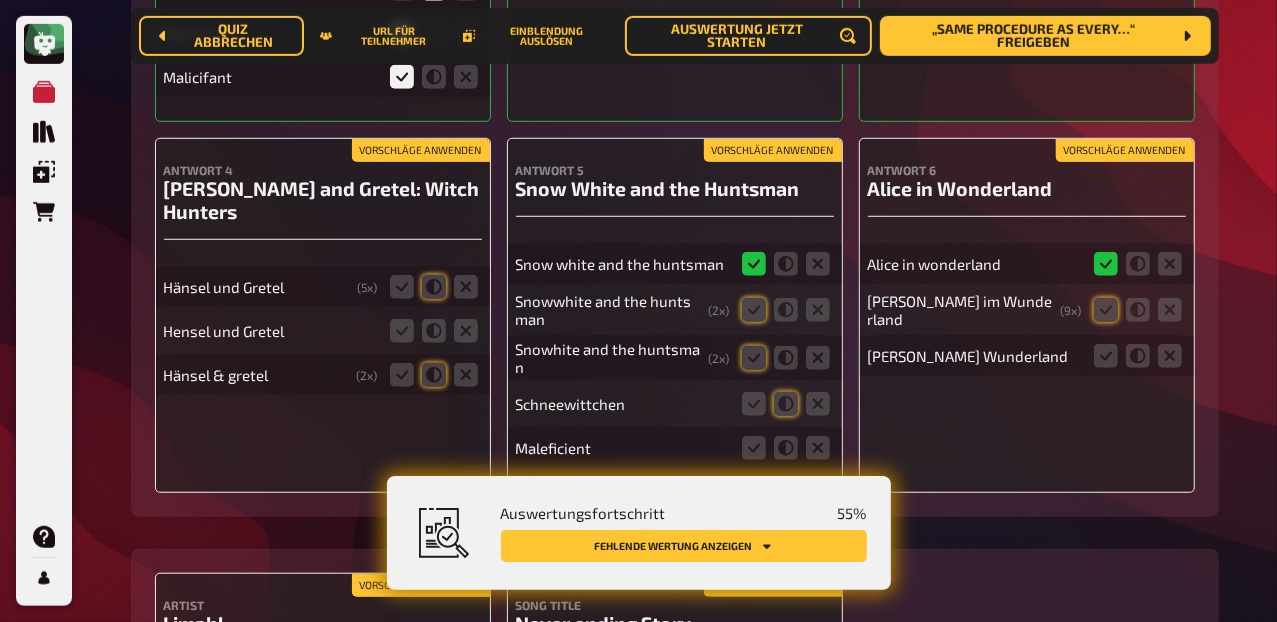 click on "Vorschläge anwenden" at bounding box center (1125, 151) 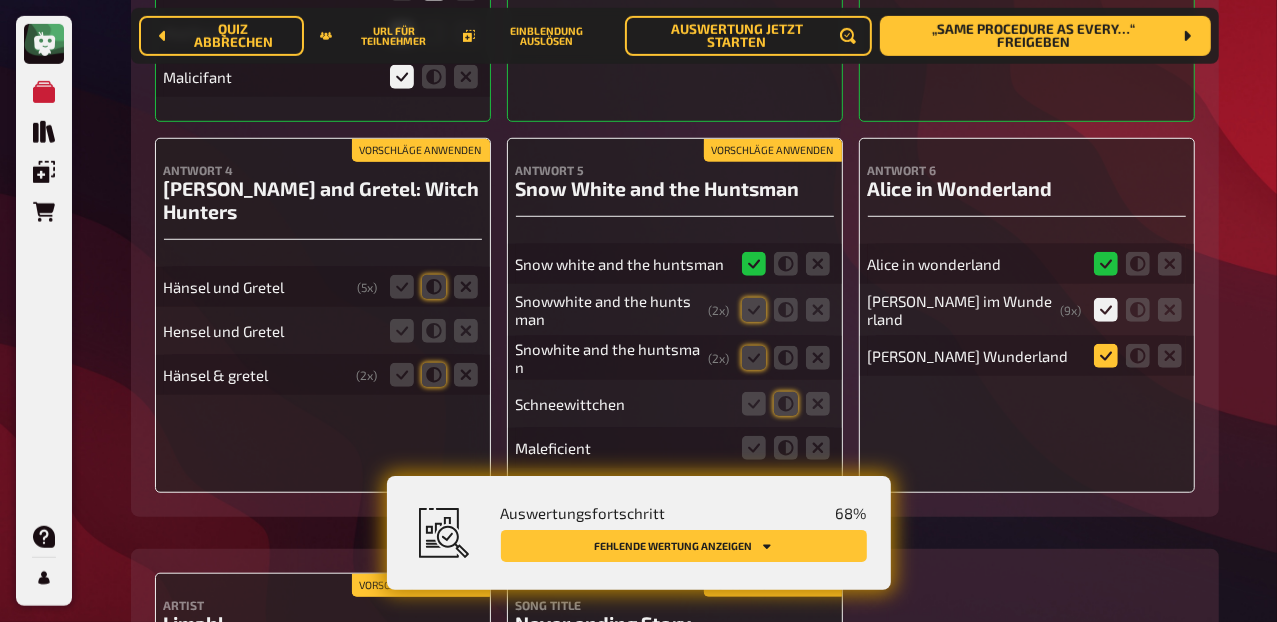 click 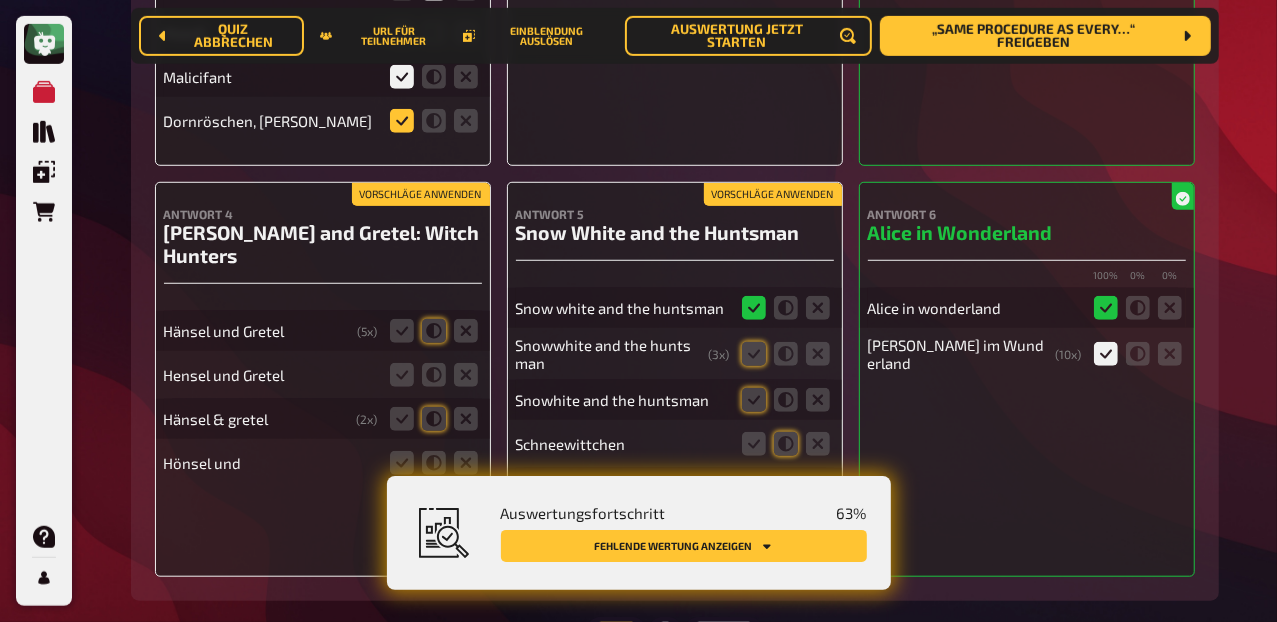 click 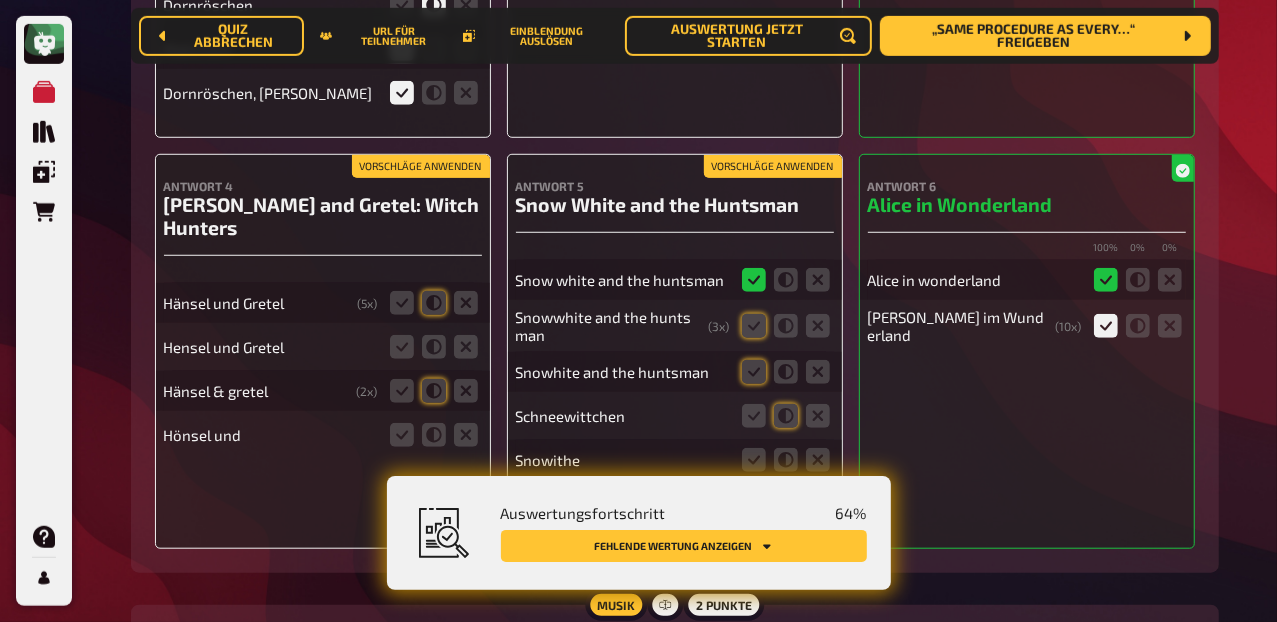 scroll, scrollTop: 857, scrollLeft: 0, axis: vertical 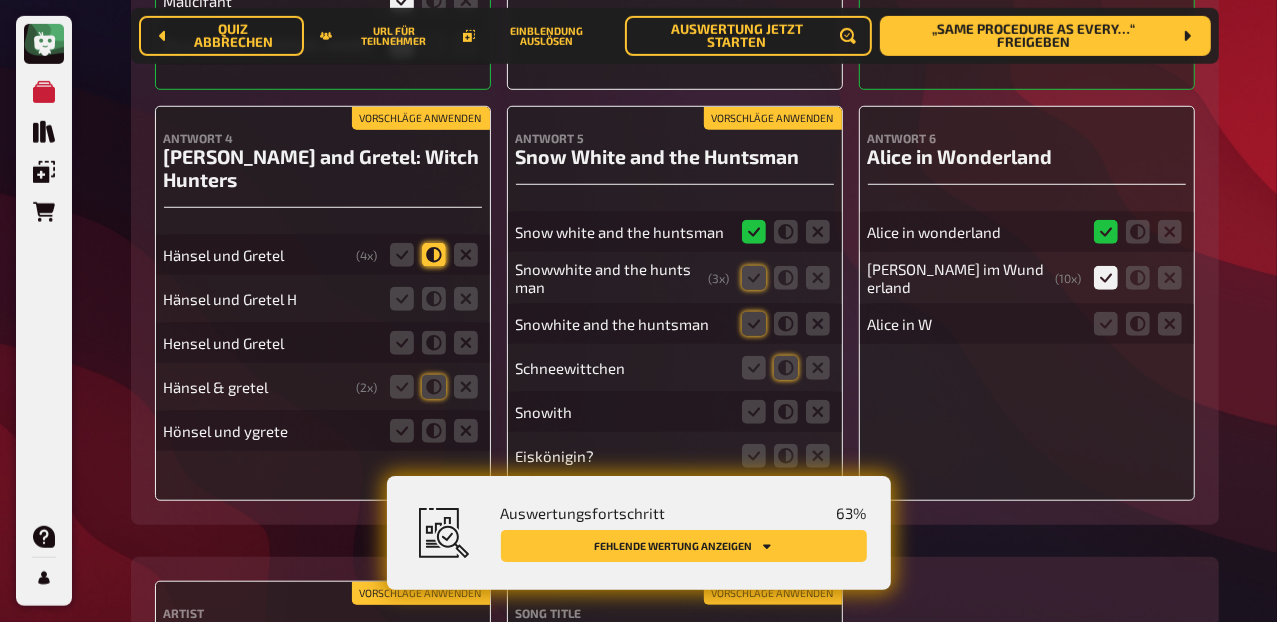 click 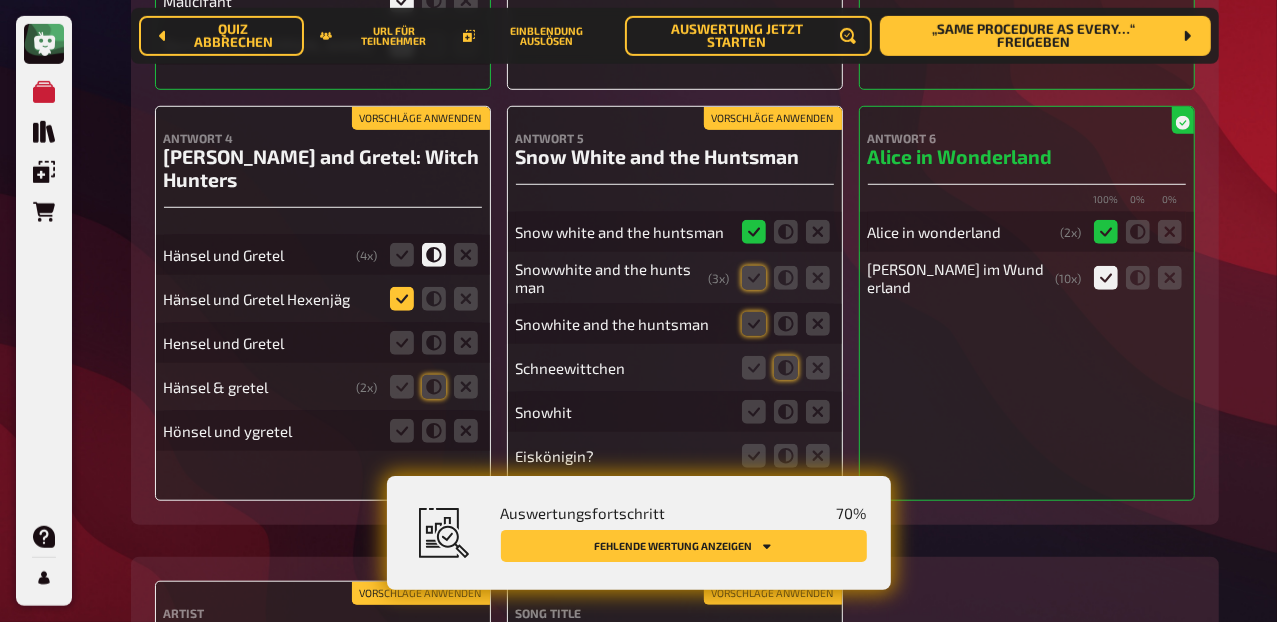 click 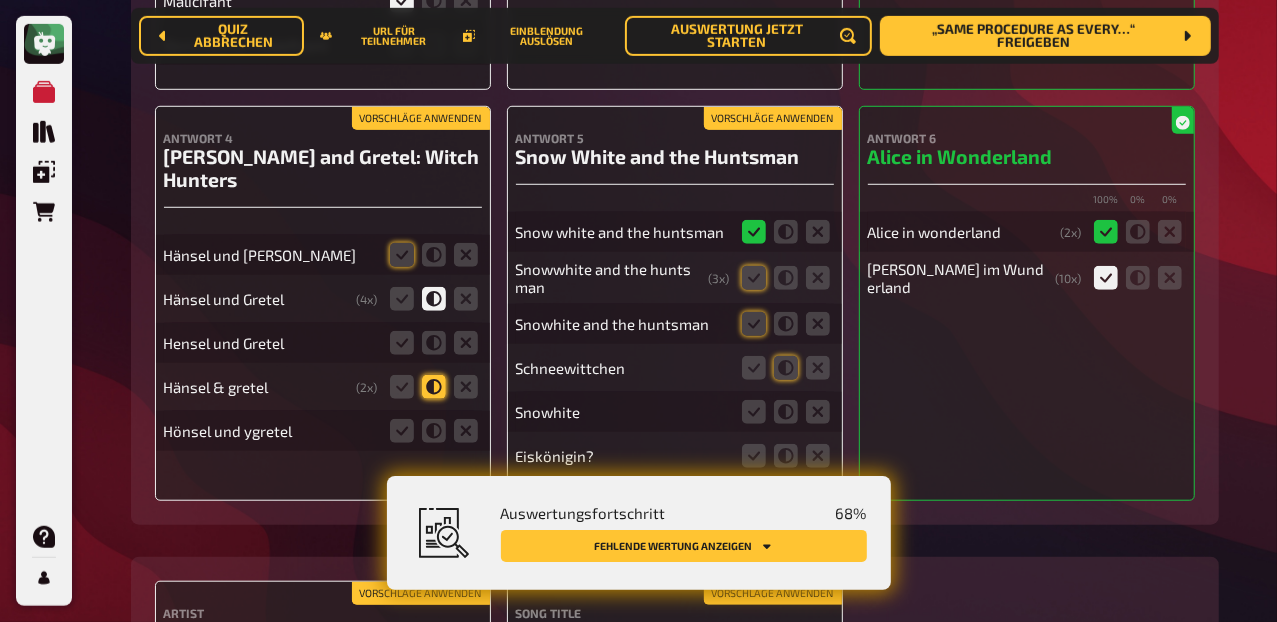 click 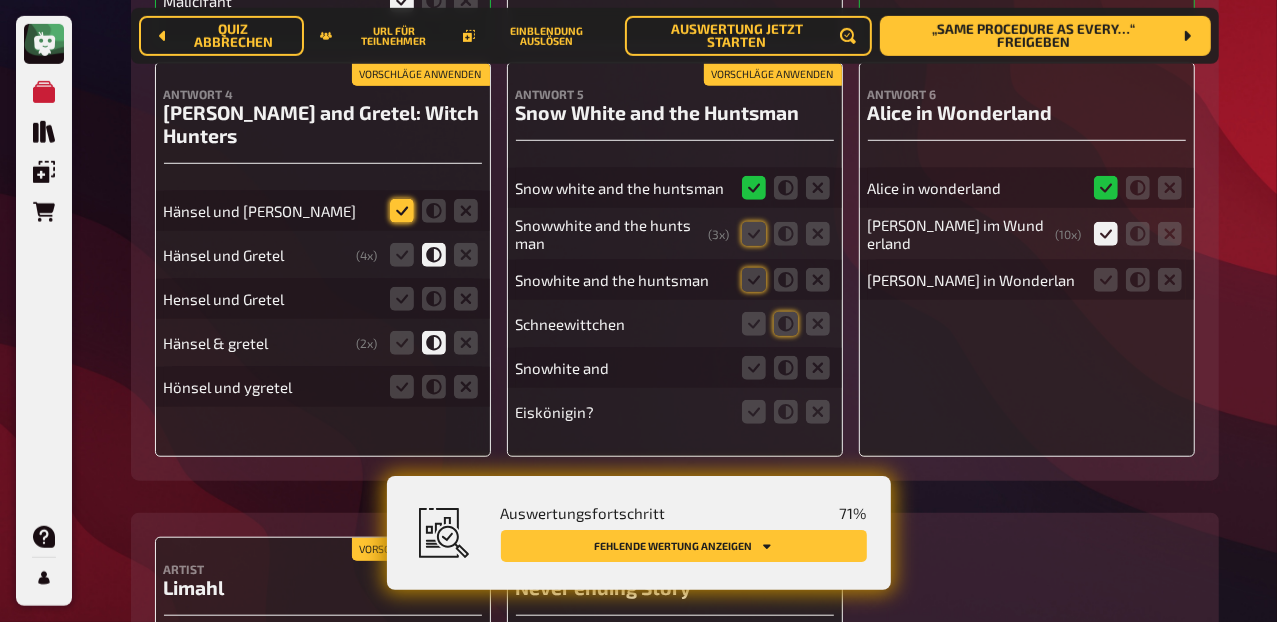 click 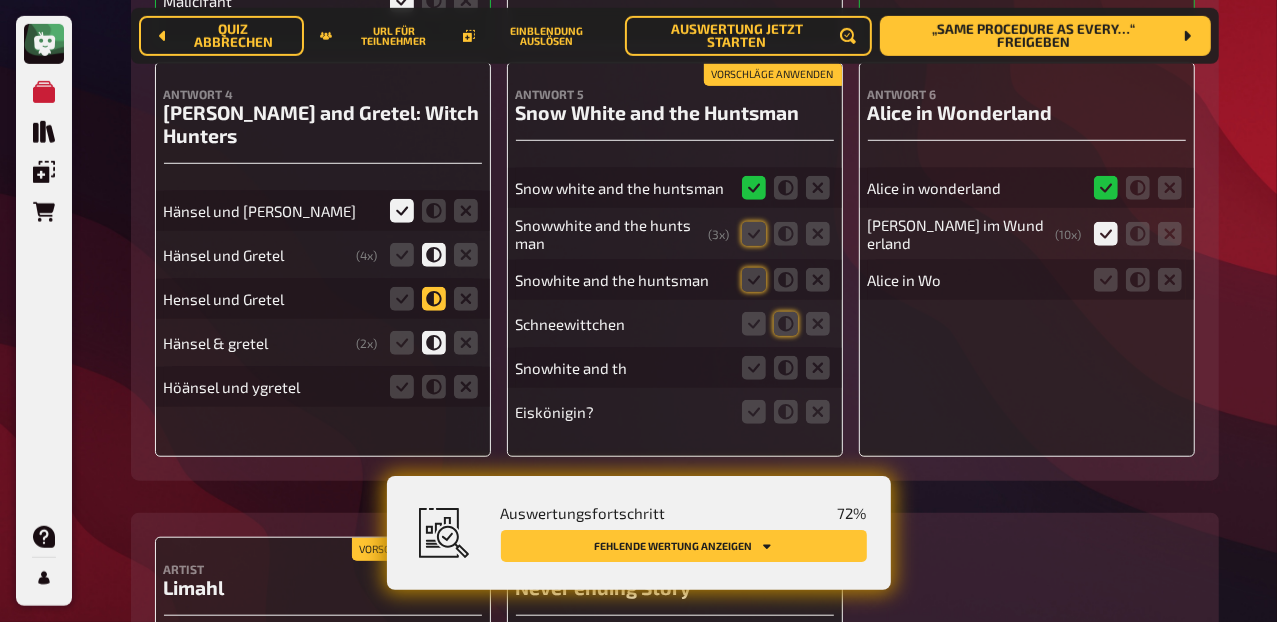 click 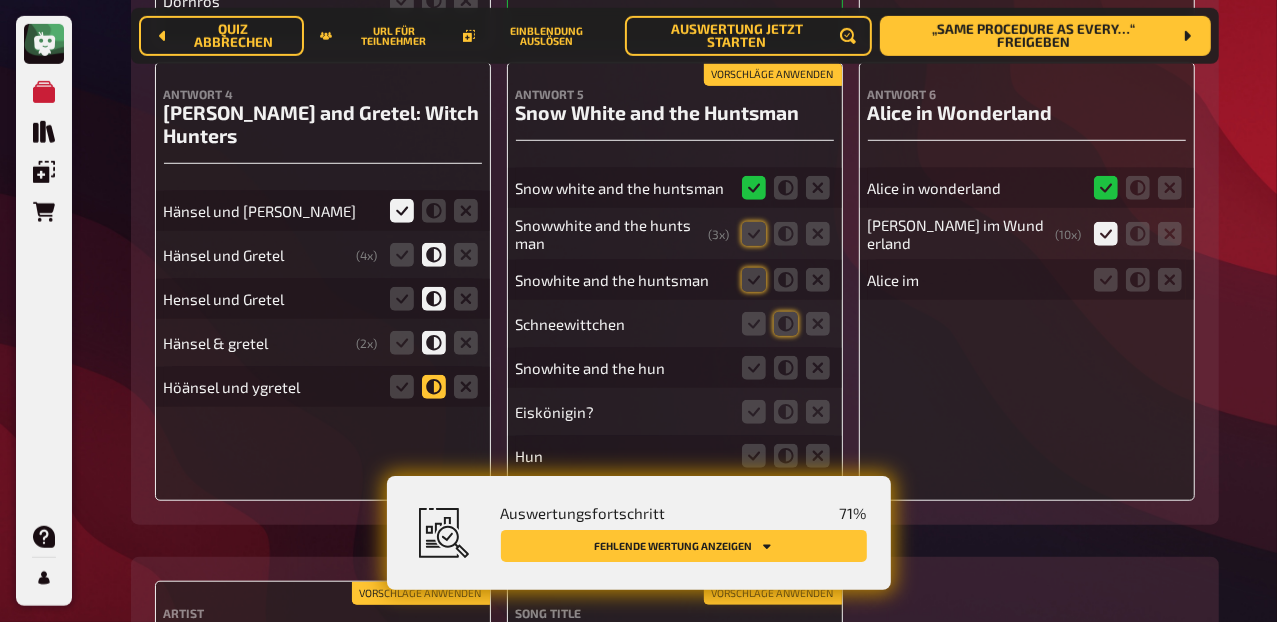 click 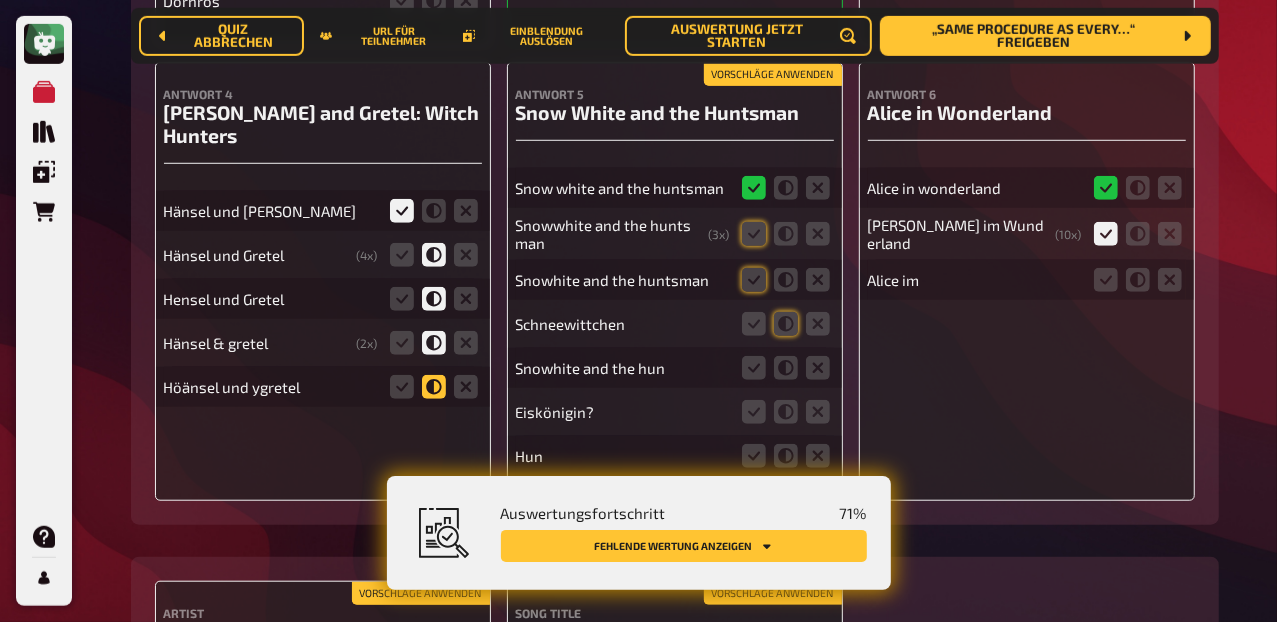 click at bounding box center (0, 0) 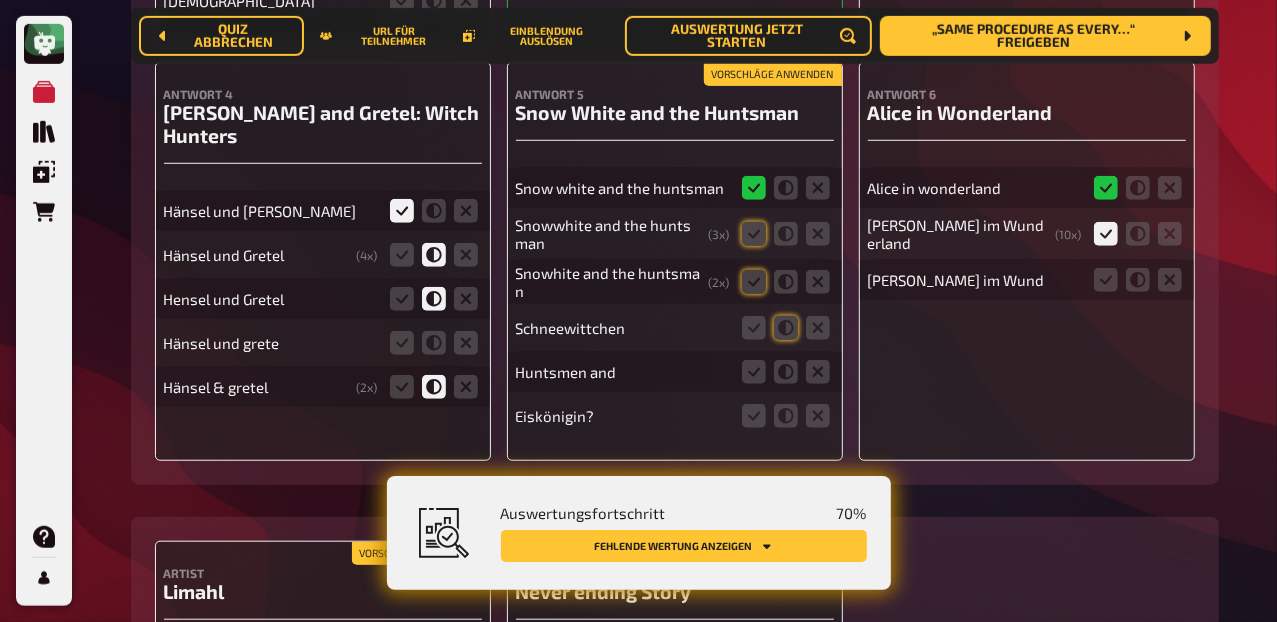 click on "Vorschläge anwenden" at bounding box center [773, 75] 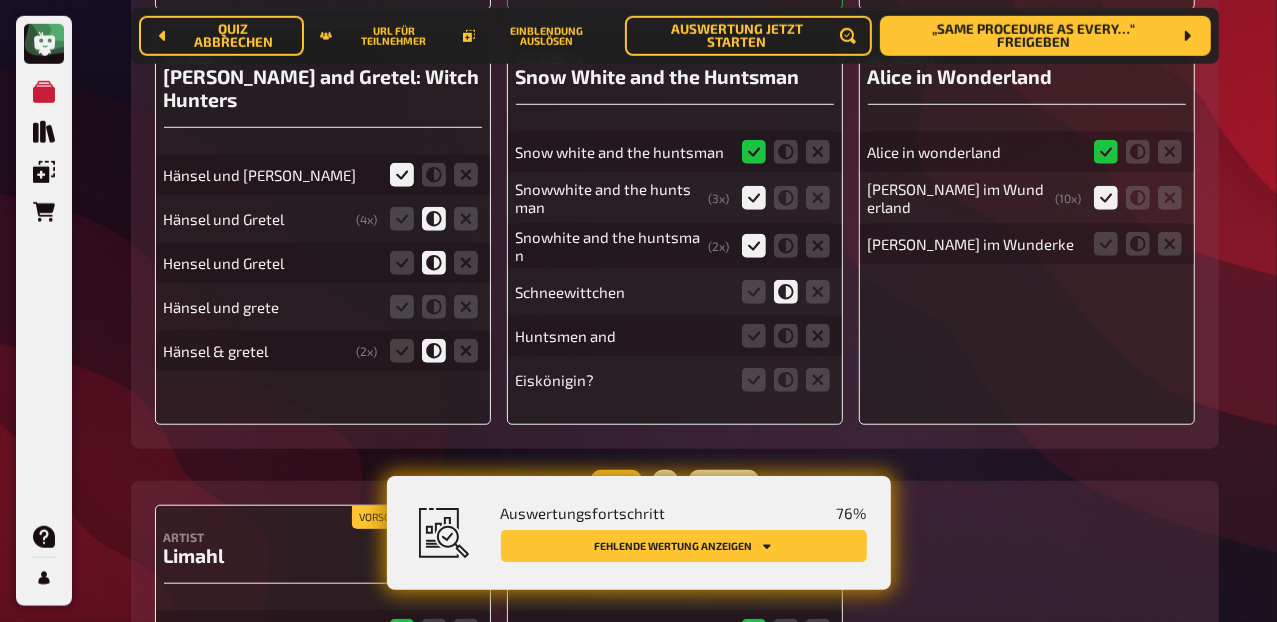 scroll, scrollTop: 903, scrollLeft: 0, axis: vertical 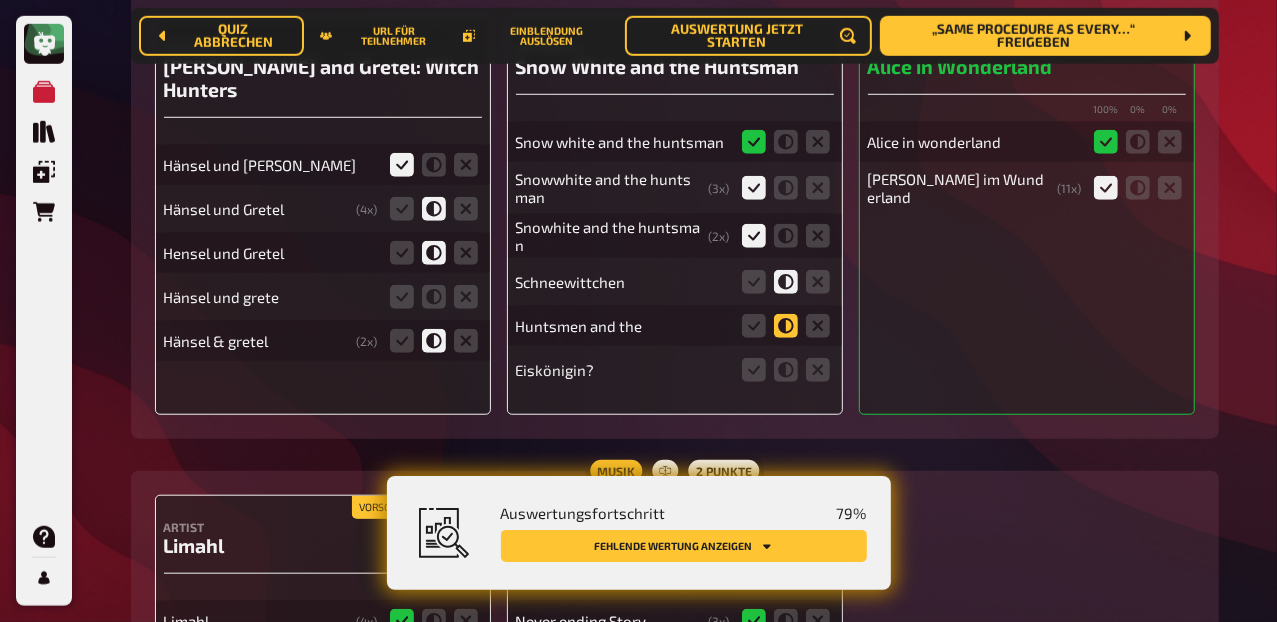click 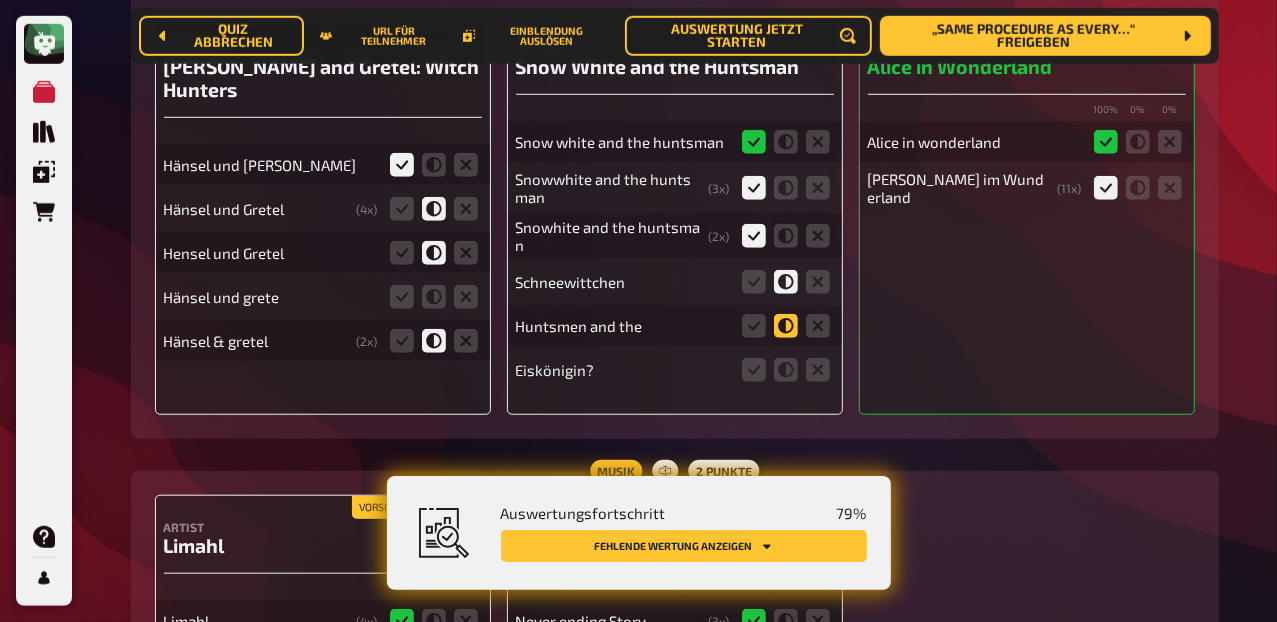 click at bounding box center [0, 0] 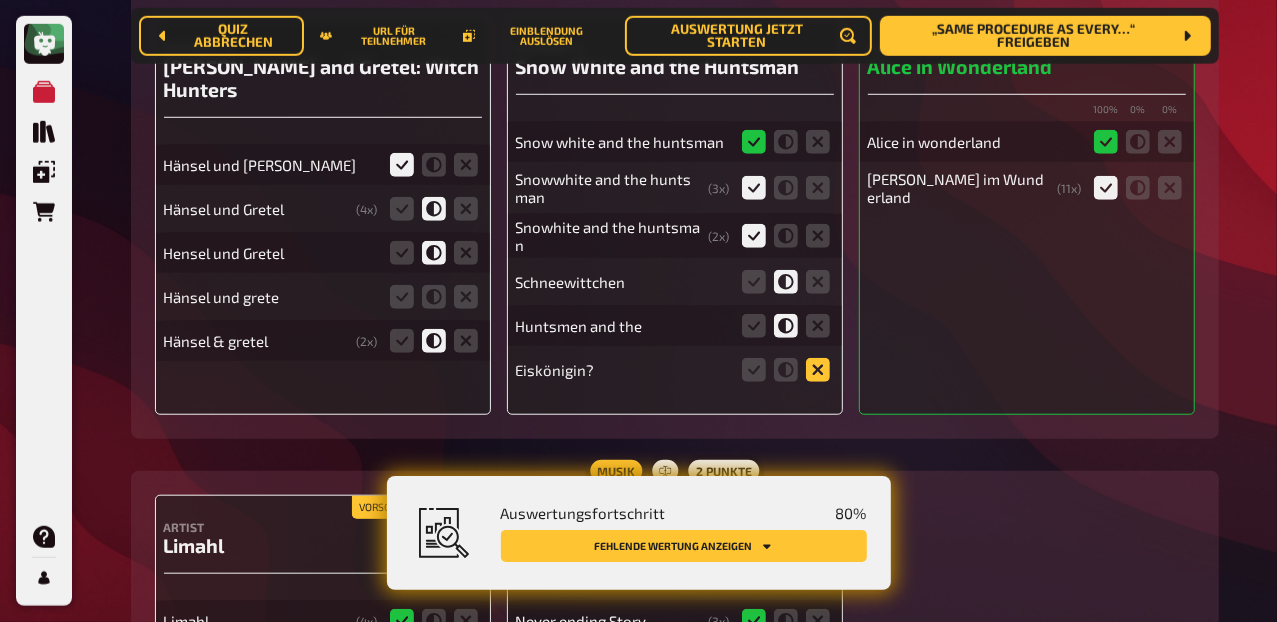 click 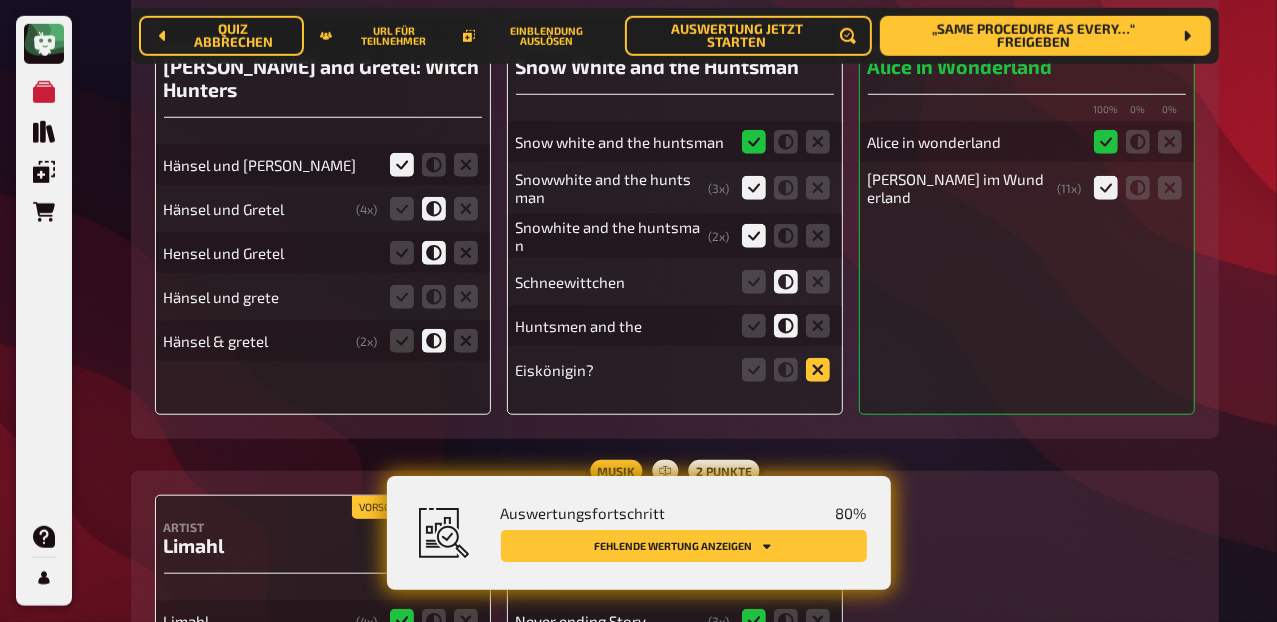 click at bounding box center [0, 0] 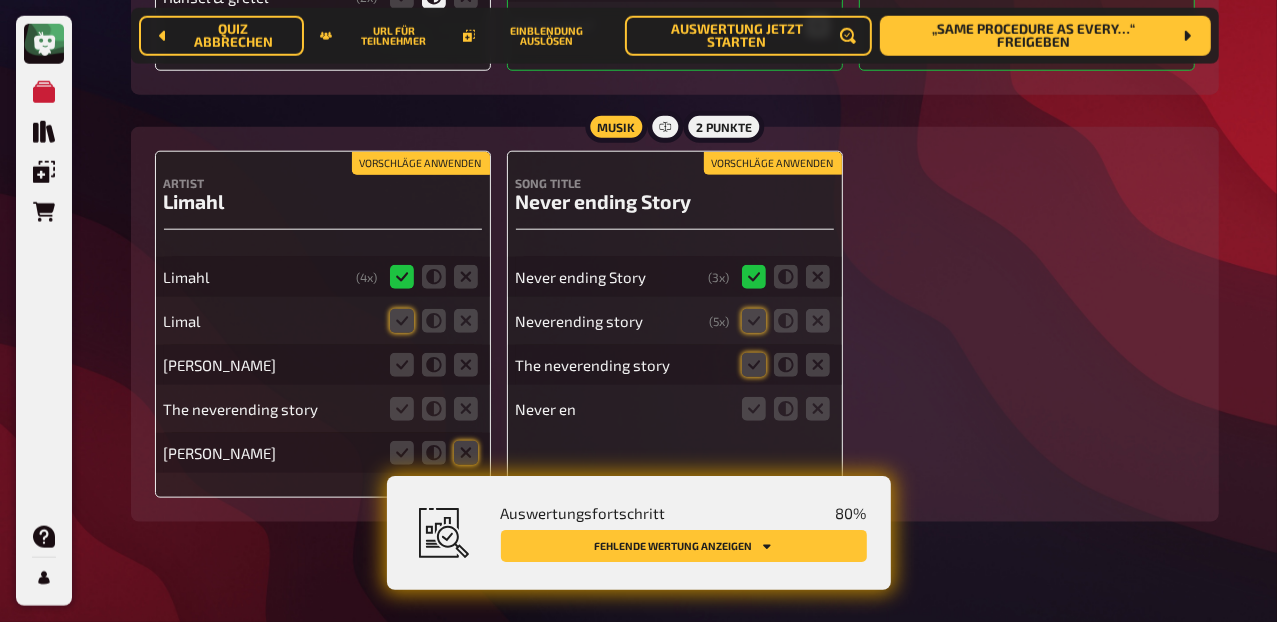 scroll, scrollTop: 1267, scrollLeft: 0, axis: vertical 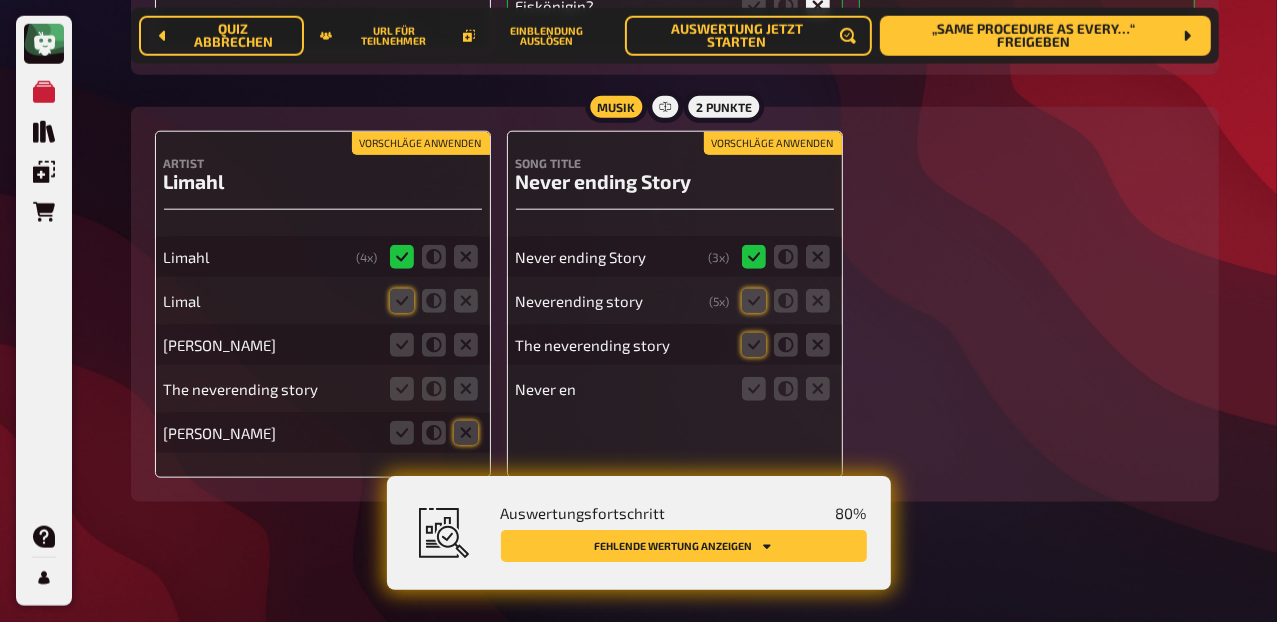 click on "Vorschläge anwenden" at bounding box center [421, 144] 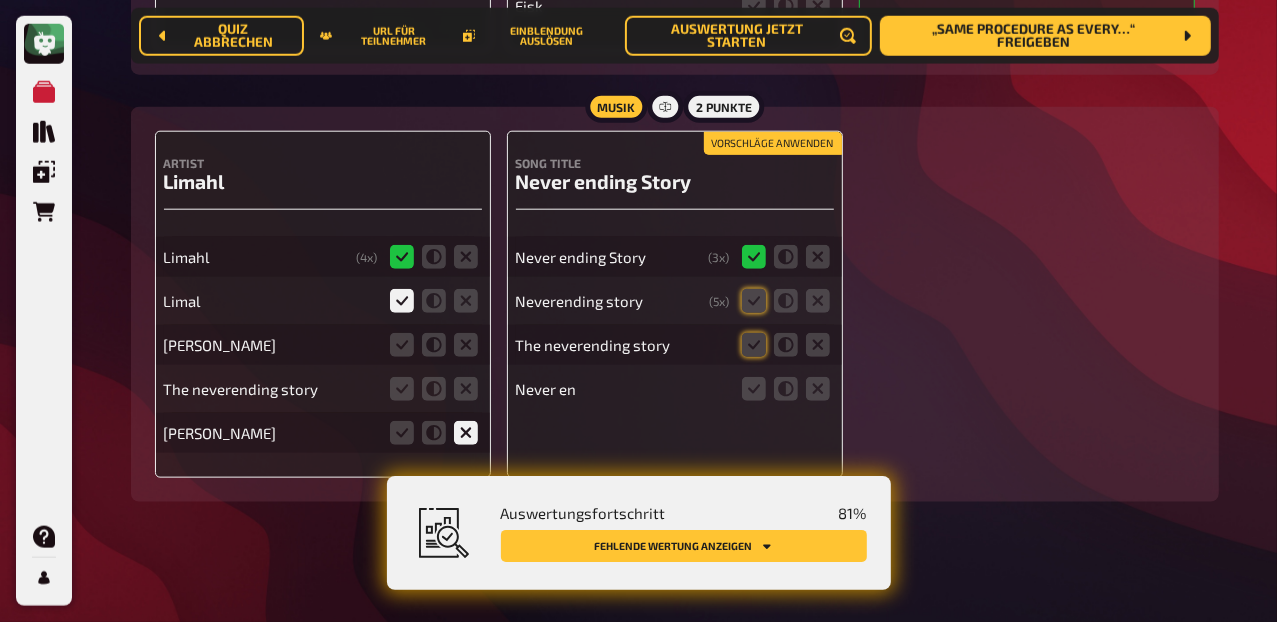 click on "Limahl ( 4 x) Limal Li mal The neverending story Cher" at bounding box center (323, 335) 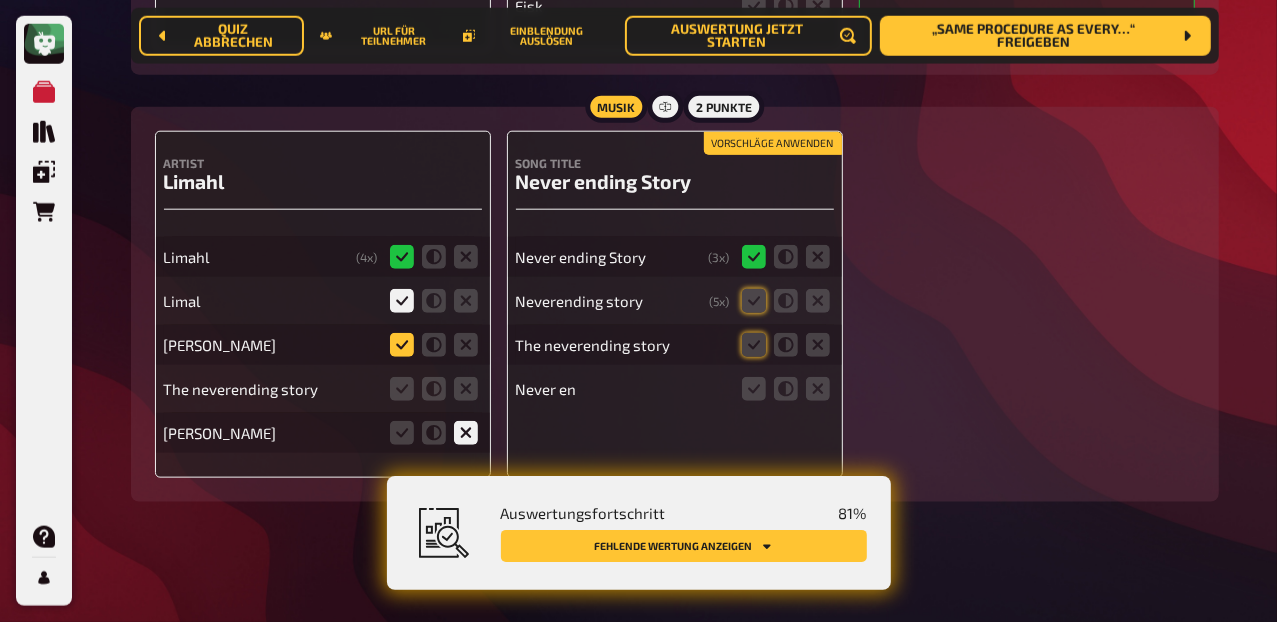 click 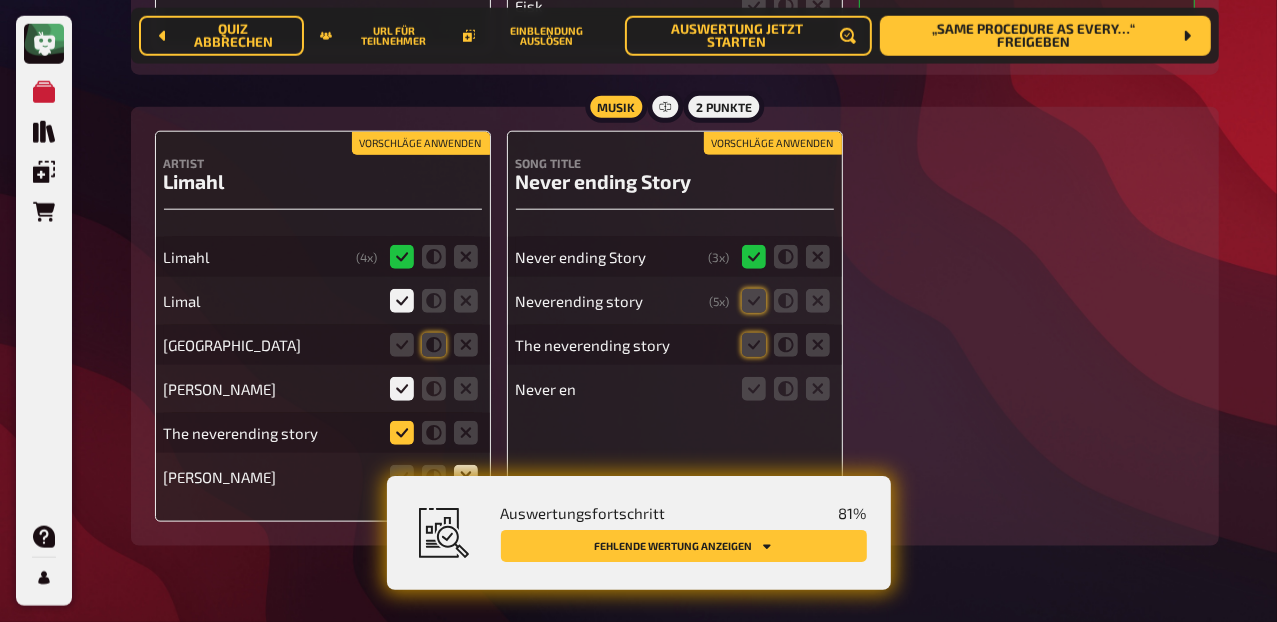 click 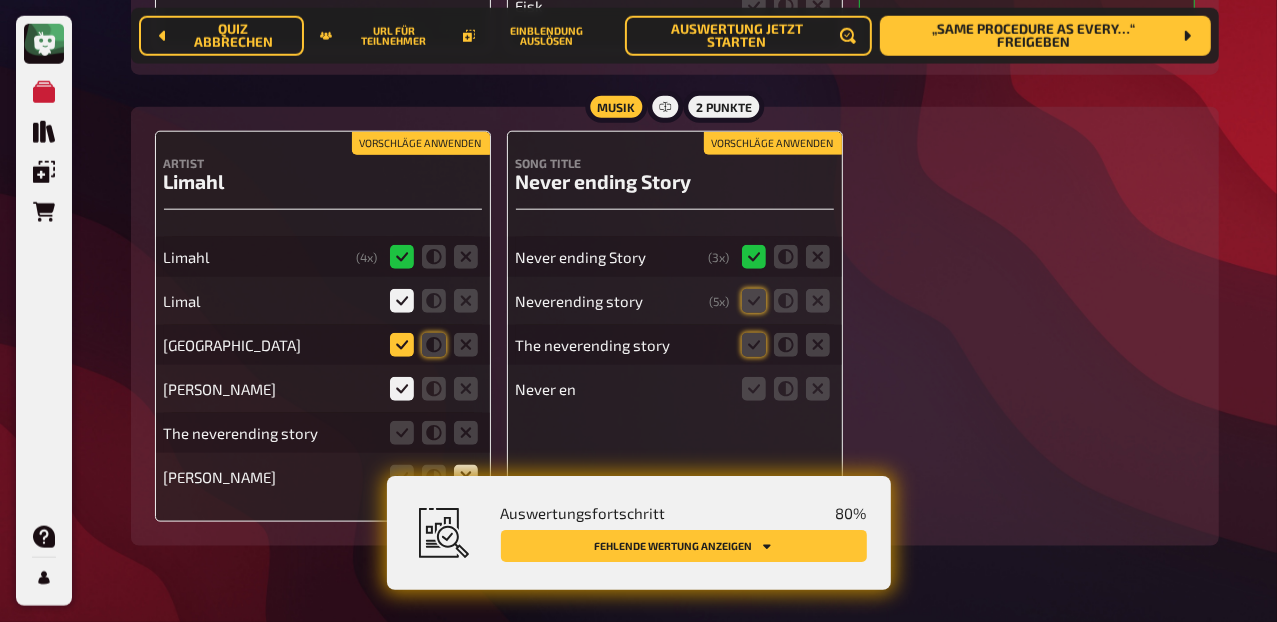 click 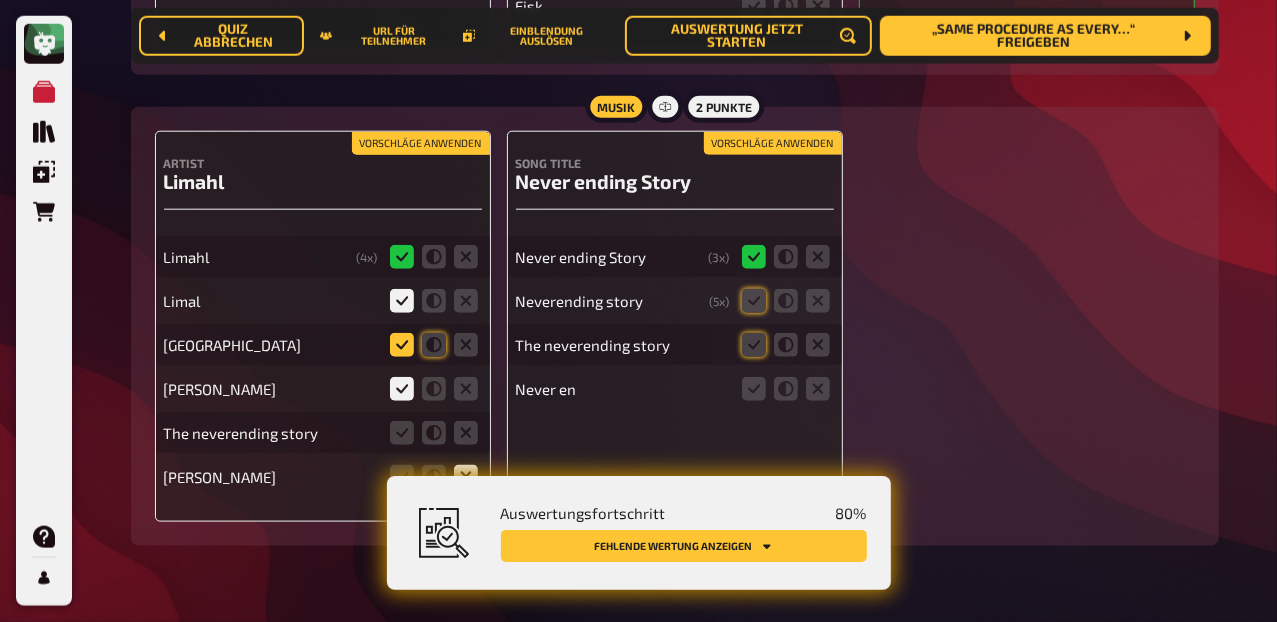 click at bounding box center [0, 0] 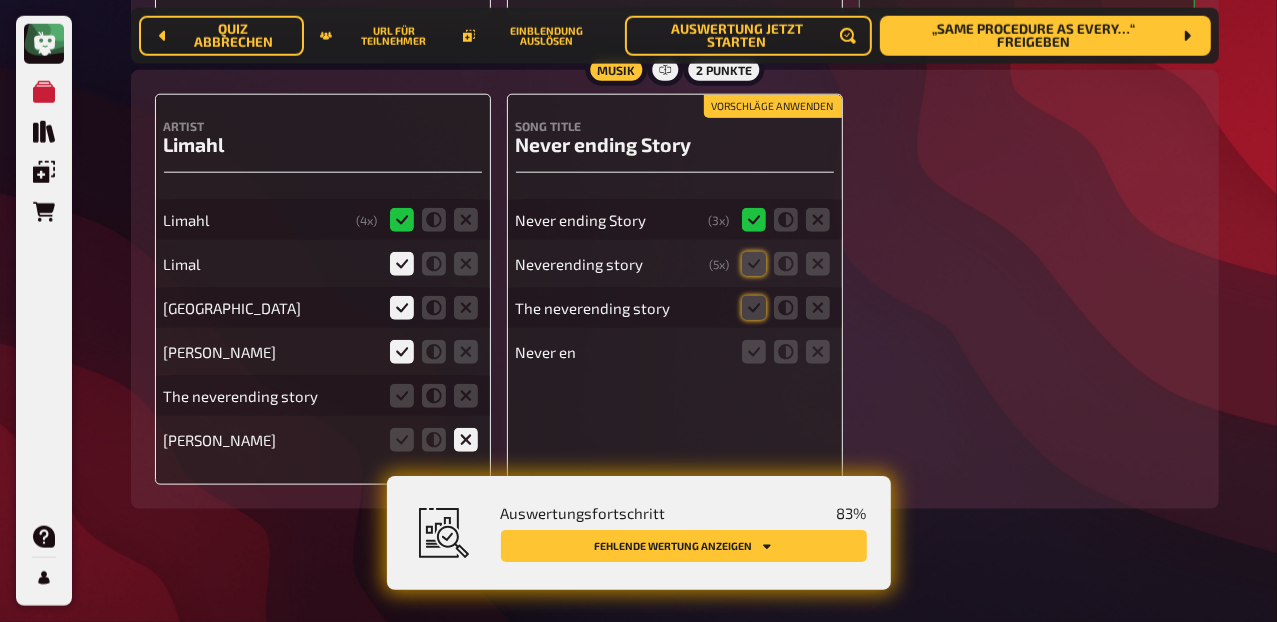 scroll, scrollTop: 1313, scrollLeft: 0, axis: vertical 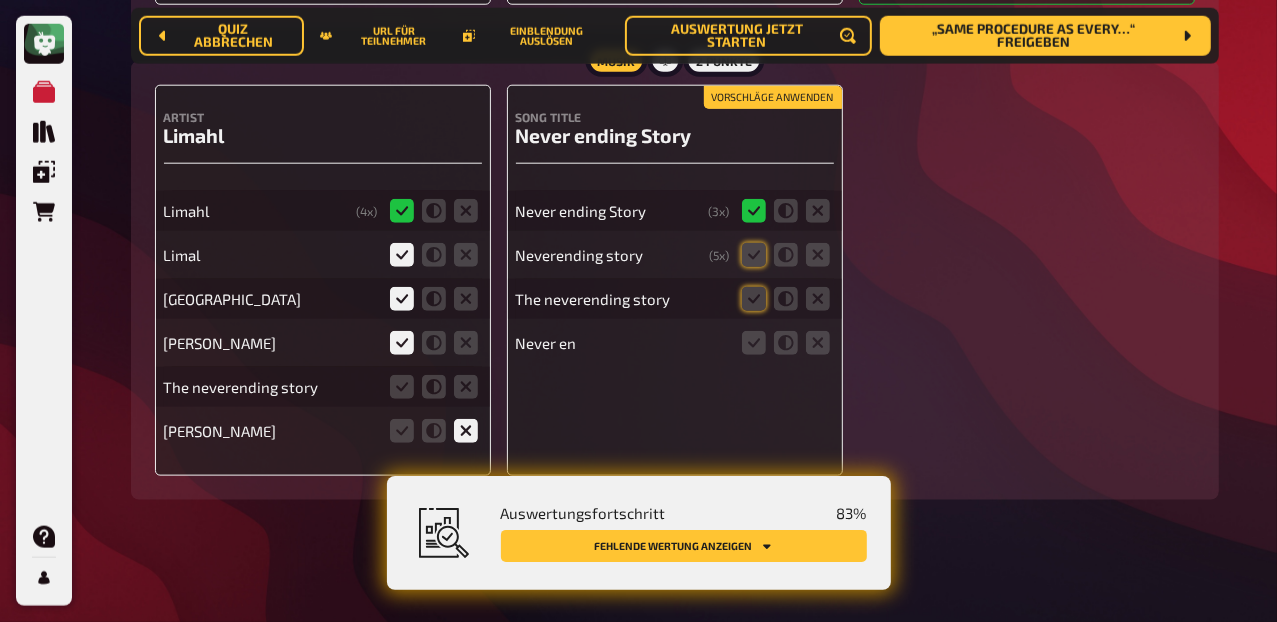 click on "Vorschläge anwenden" at bounding box center [773, 98] 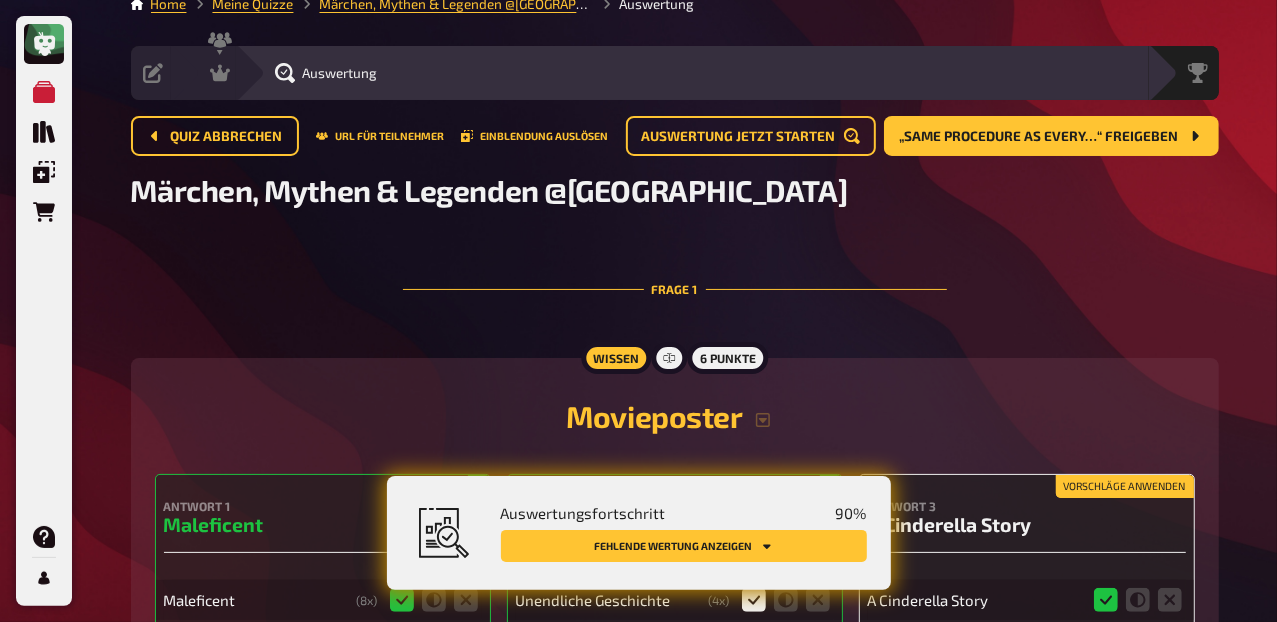 scroll, scrollTop: 0, scrollLeft: 0, axis: both 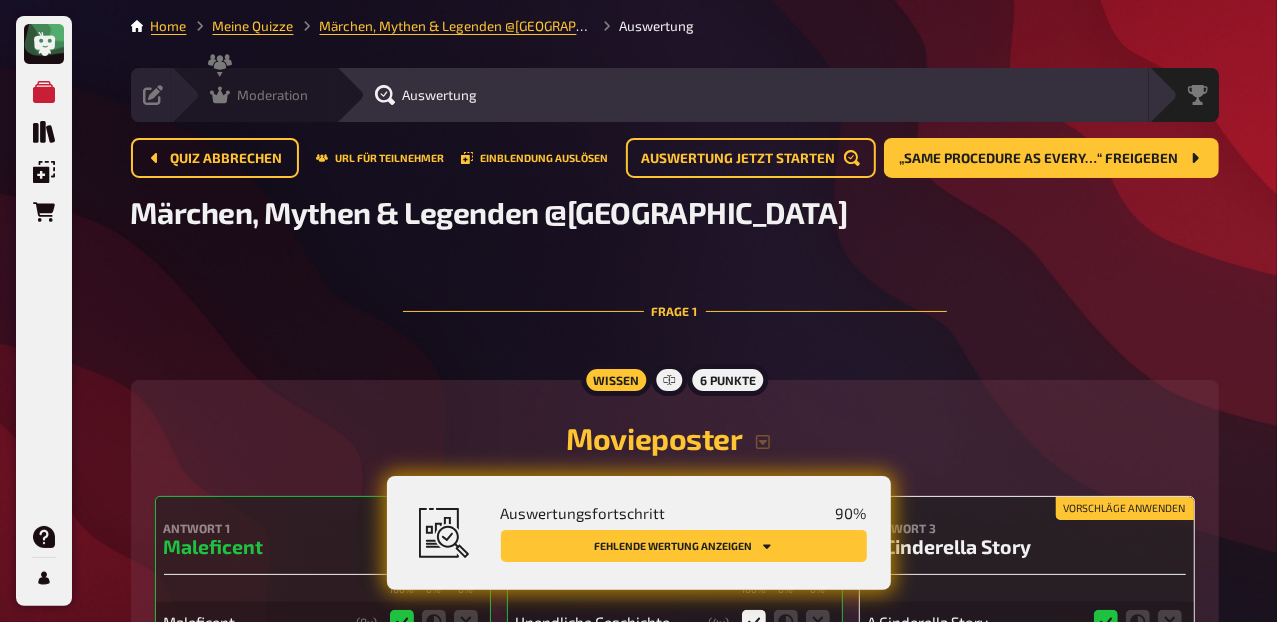 click on "Moderation undefined" at bounding box center [267, 95] 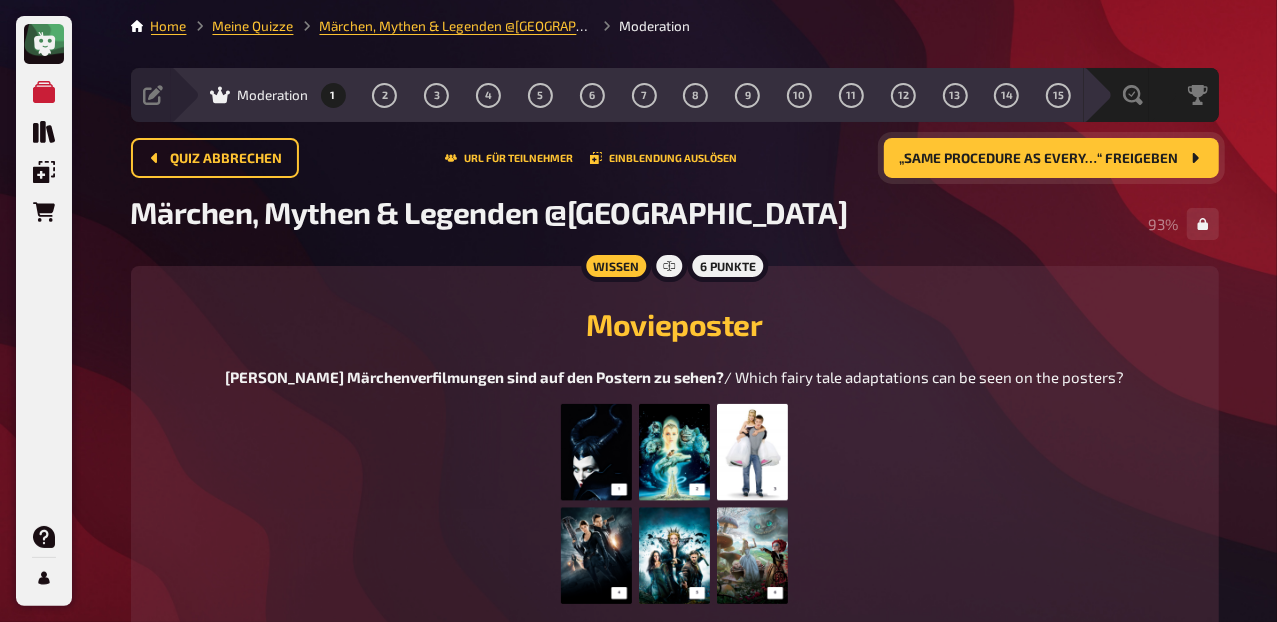click on "„Same procedure as every…“ freigeben" at bounding box center [1039, 159] 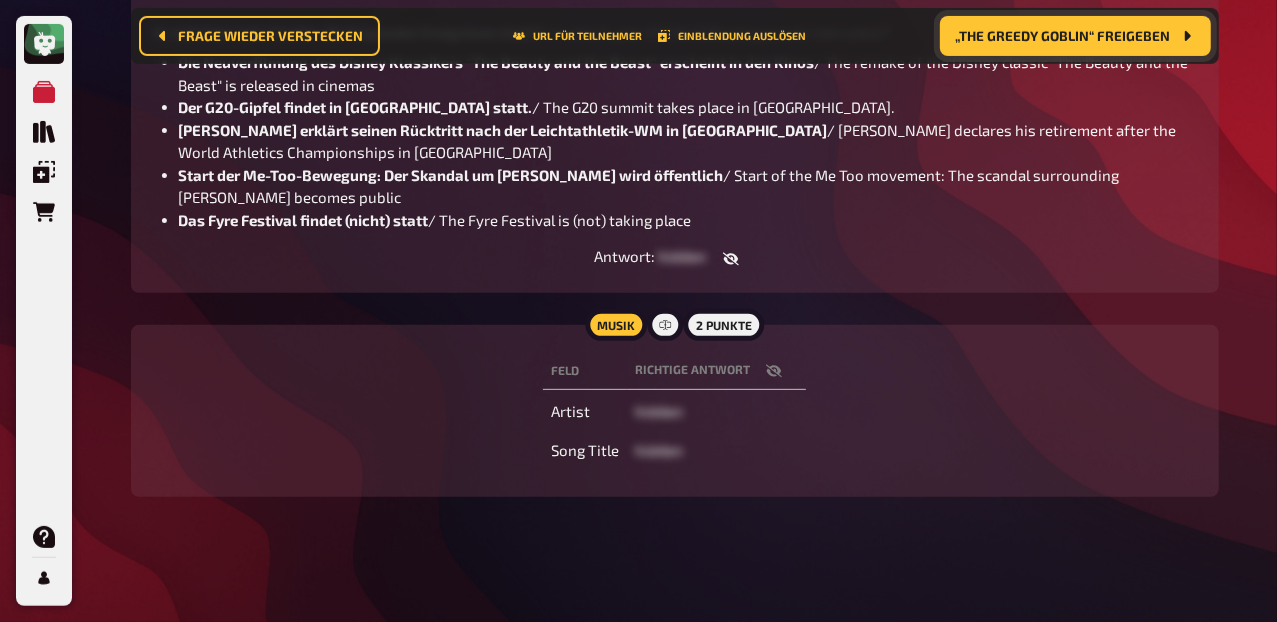scroll, scrollTop: 0, scrollLeft: 0, axis: both 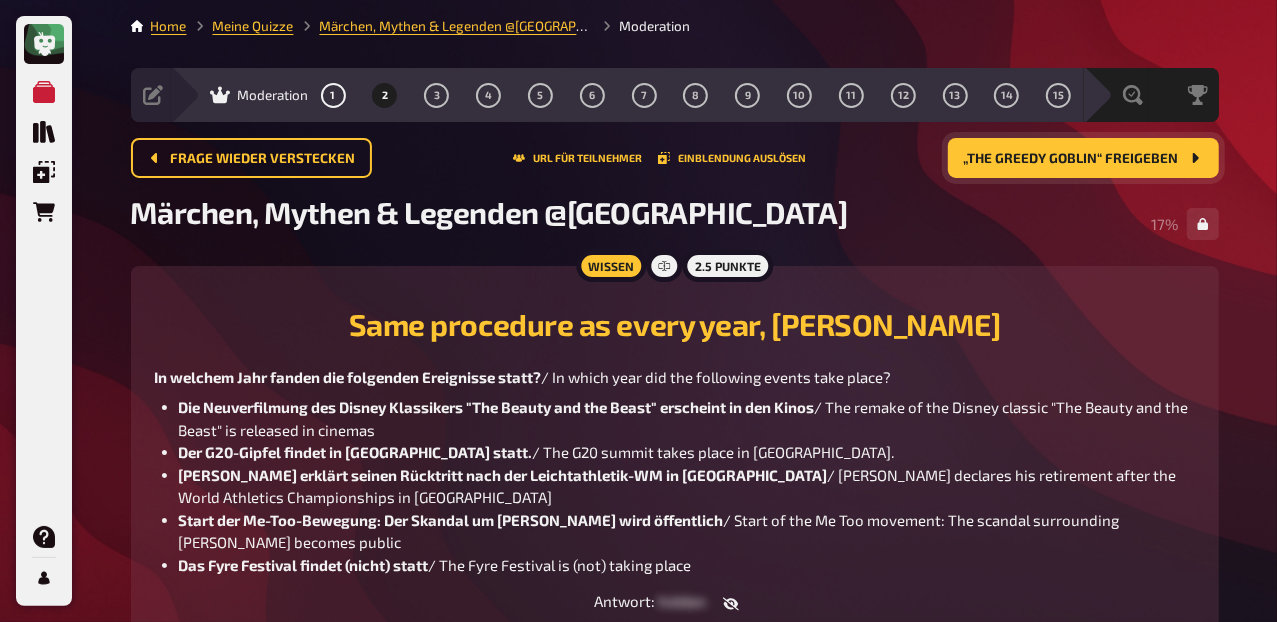 click on "Moderation 1 2 3 4 5 6 7 8 9 10 11 12 13 14 15" at bounding box center [627, 95] 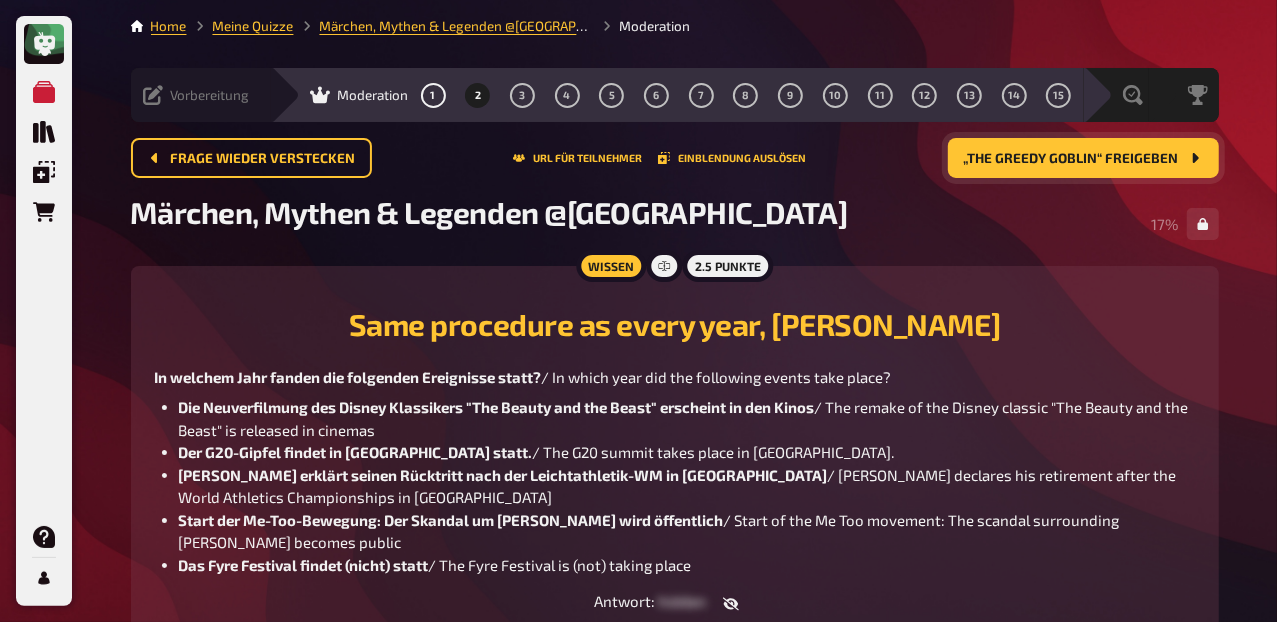 click on "Vorbereitung" at bounding box center [210, 95] 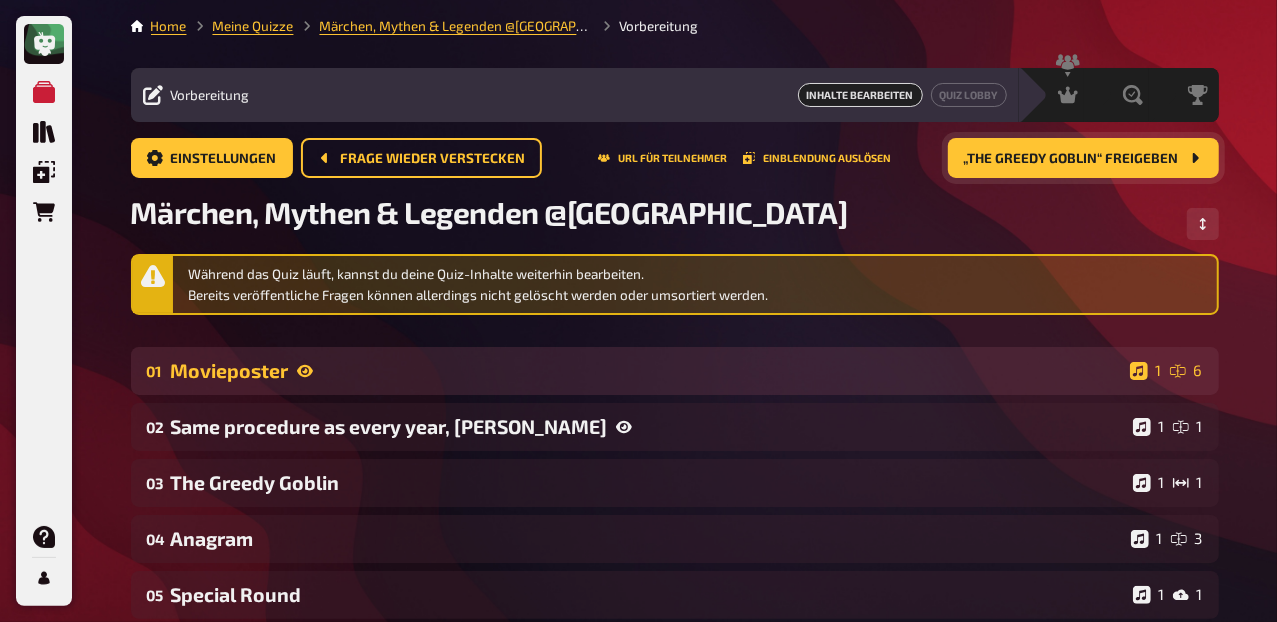 click on "Movieposter" at bounding box center (646, 370) 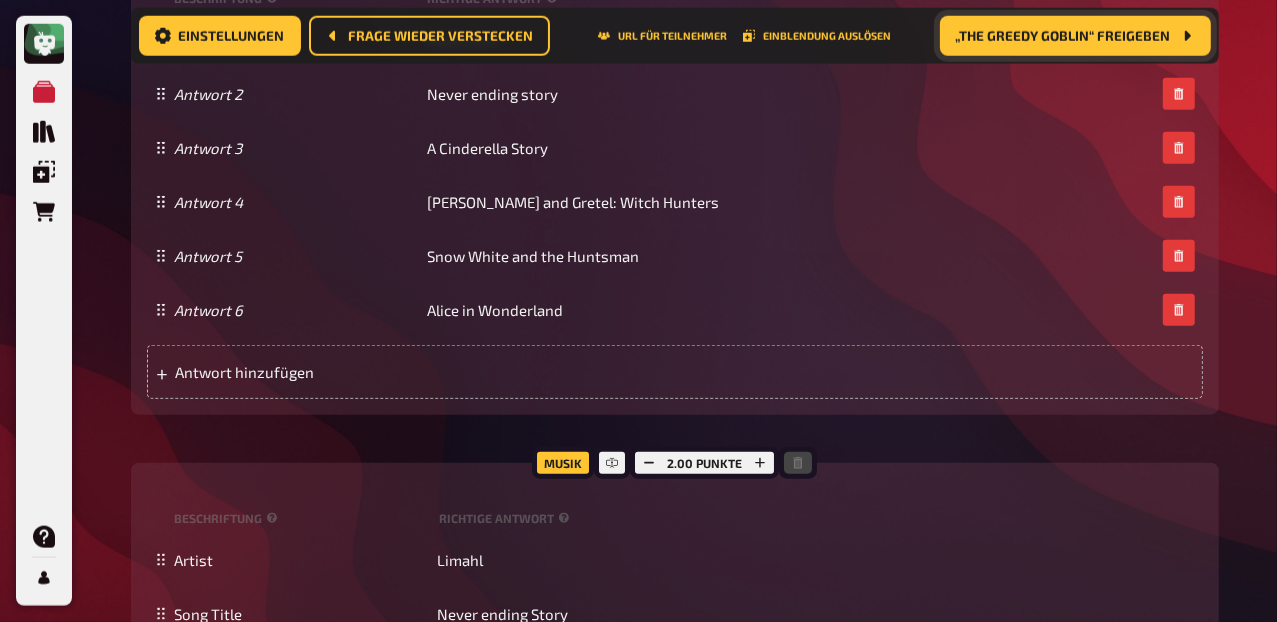 scroll, scrollTop: 1366, scrollLeft: 0, axis: vertical 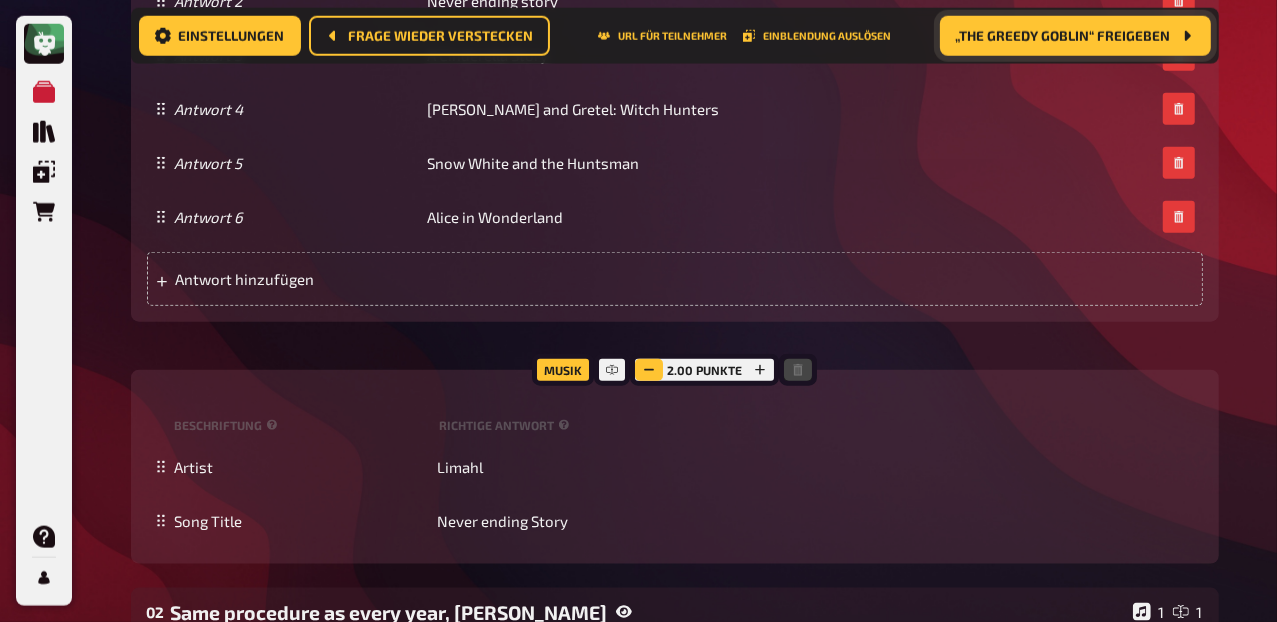 click 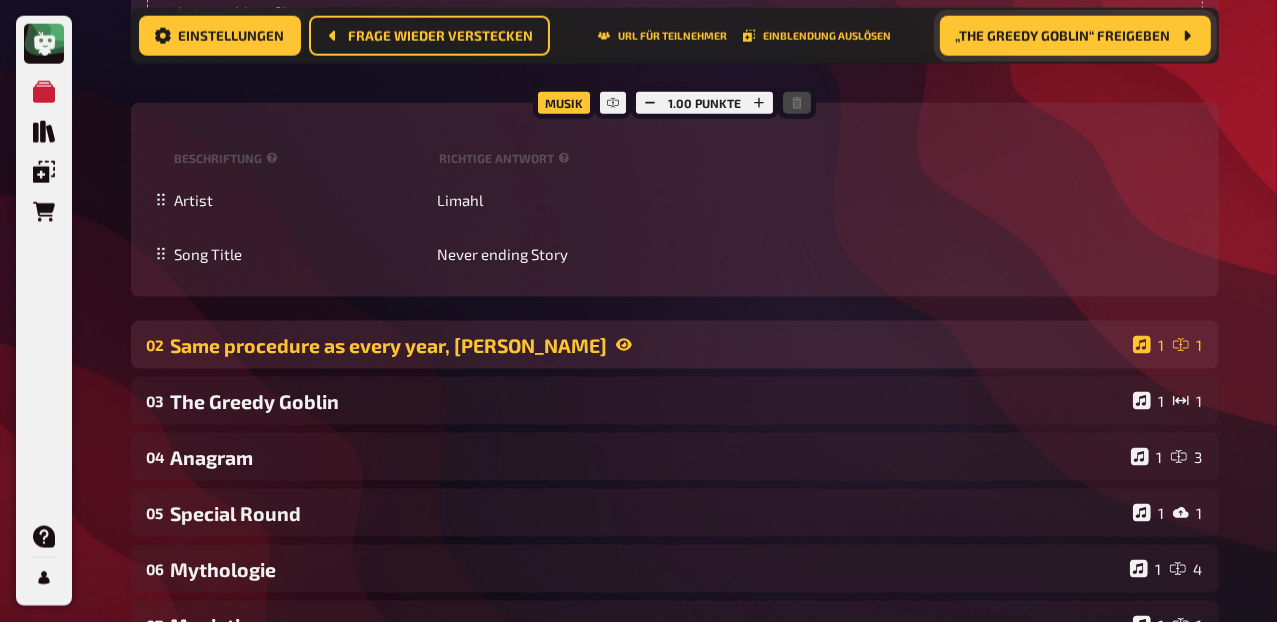 click on "Same procedure as every year, [PERSON_NAME]" at bounding box center [648, 345] 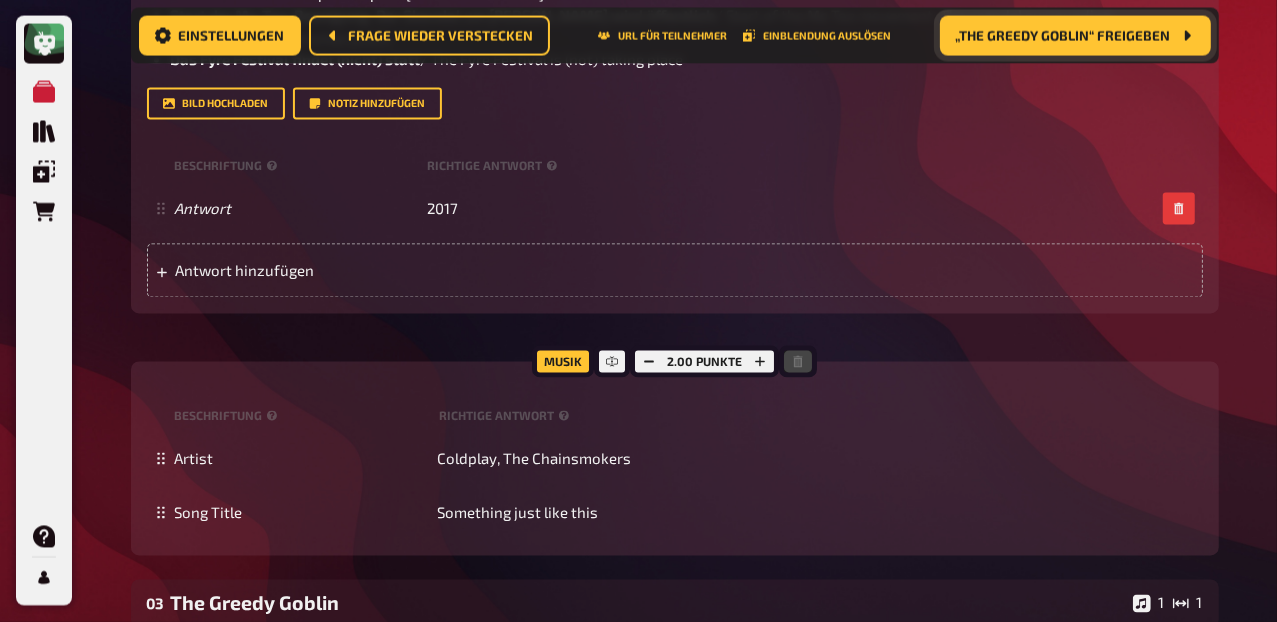 scroll, scrollTop: 2390, scrollLeft: 0, axis: vertical 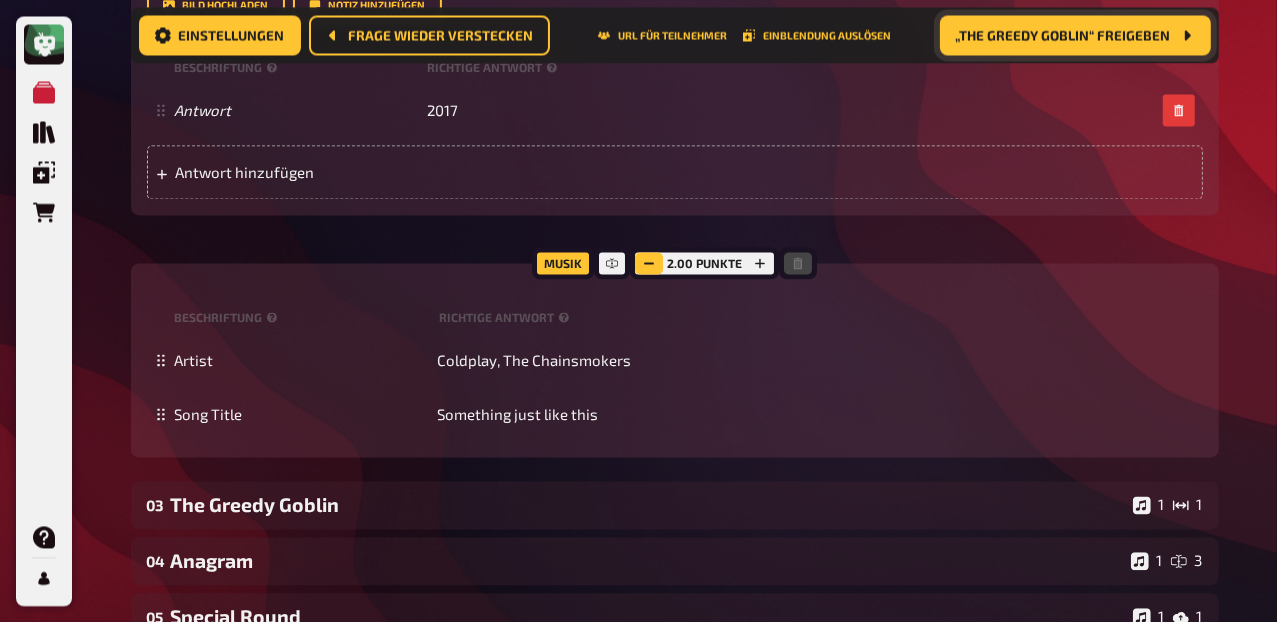 click at bounding box center [649, 263] 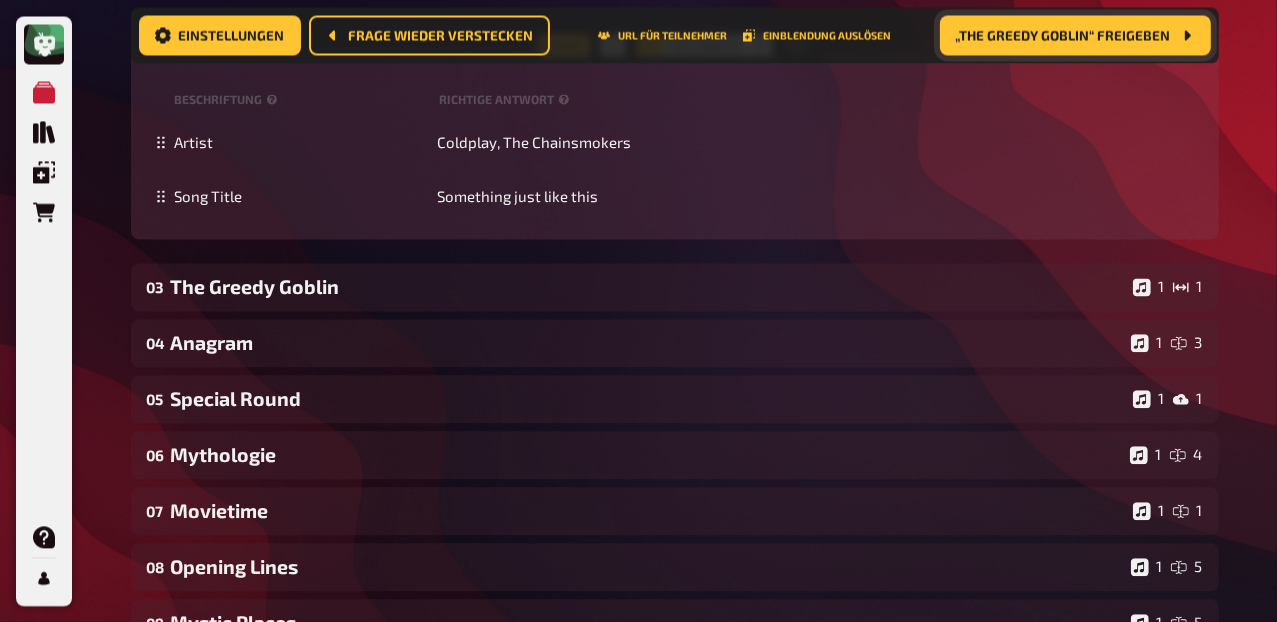 click on "03 The Greedy Goblin   1 1" at bounding box center (675, 287) 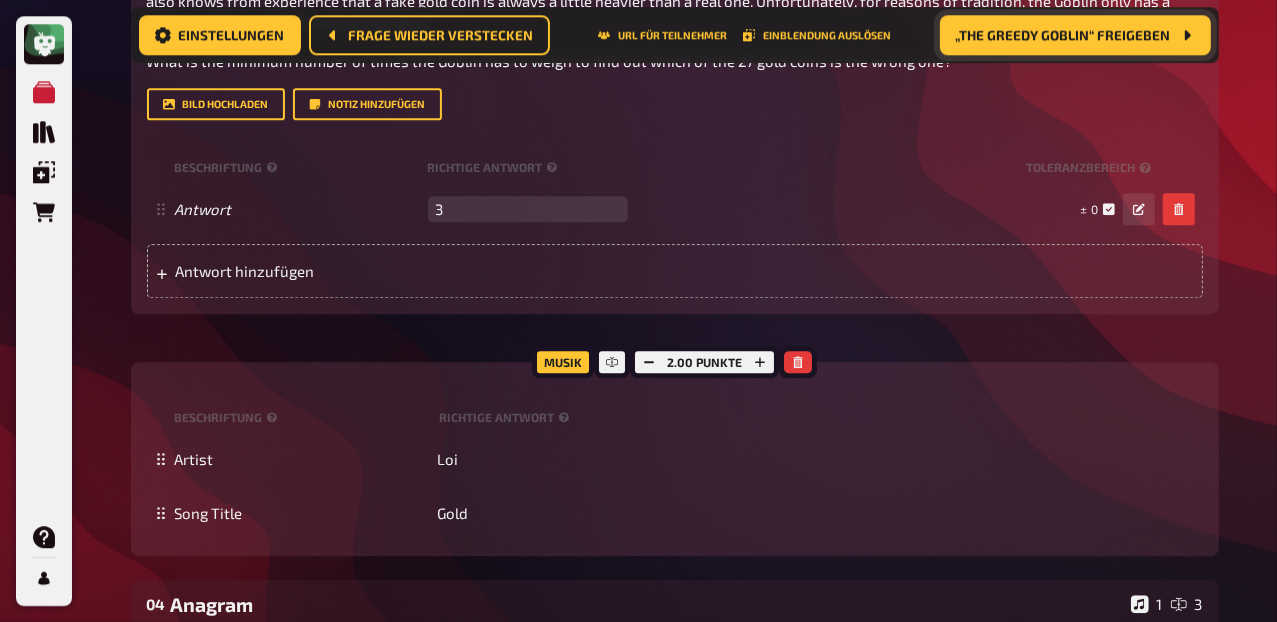 scroll, scrollTop: 3240, scrollLeft: 0, axis: vertical 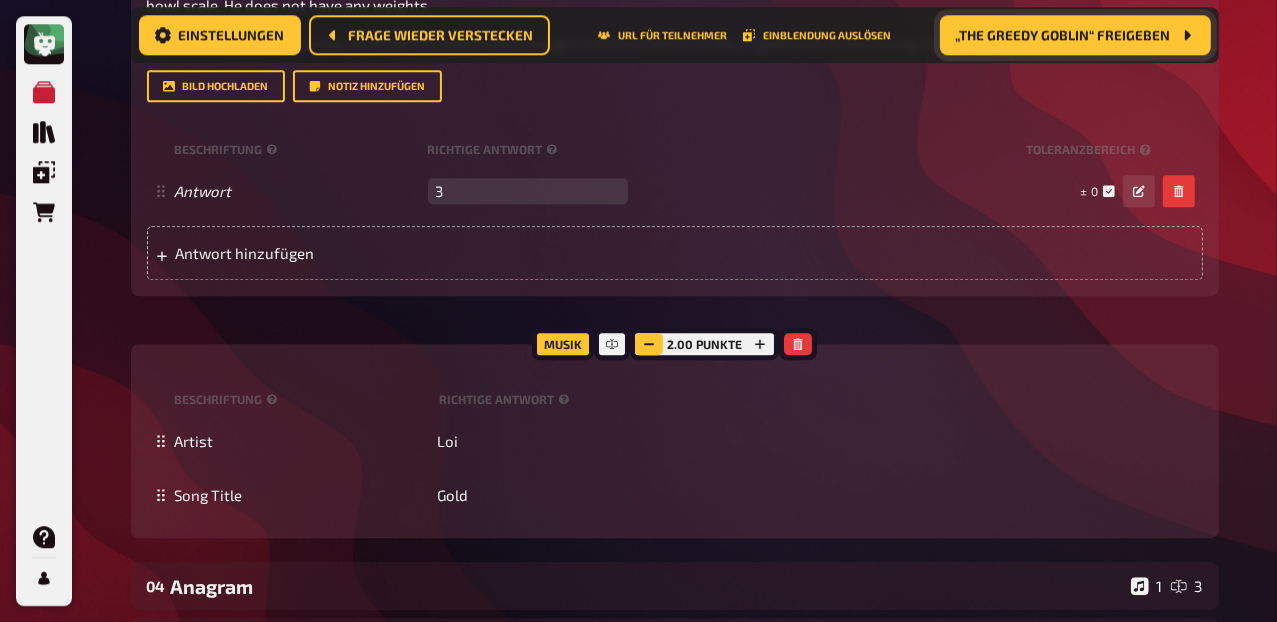 click 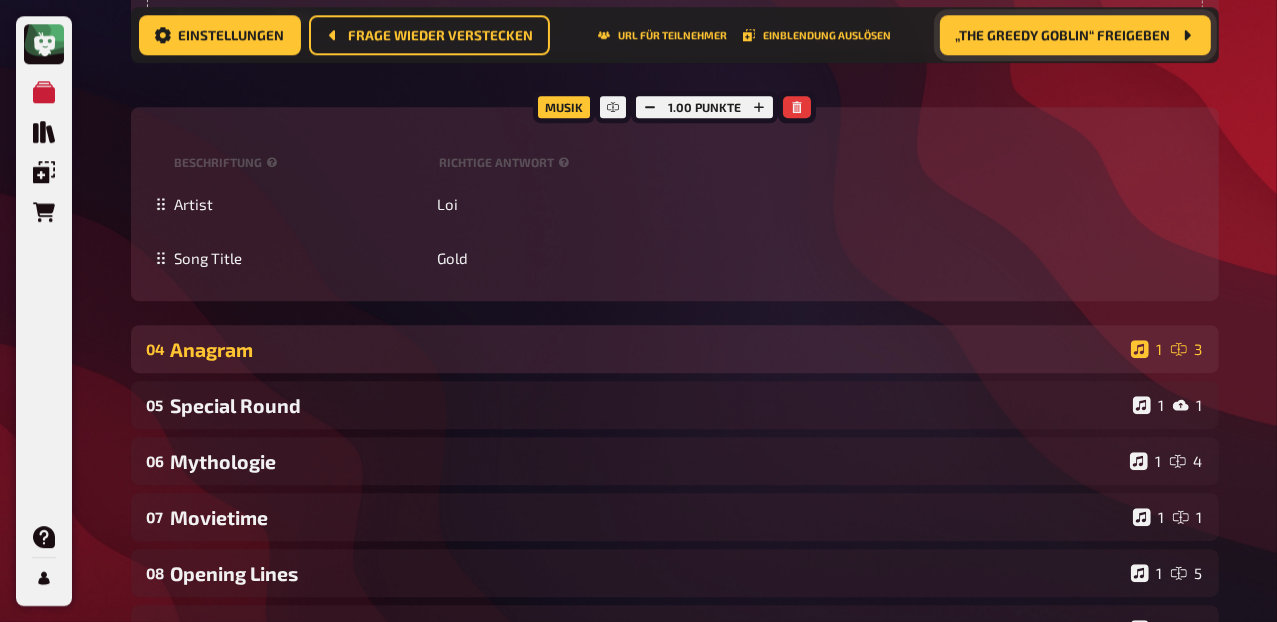 click on "Anagram" at bounding box center [647, 349] 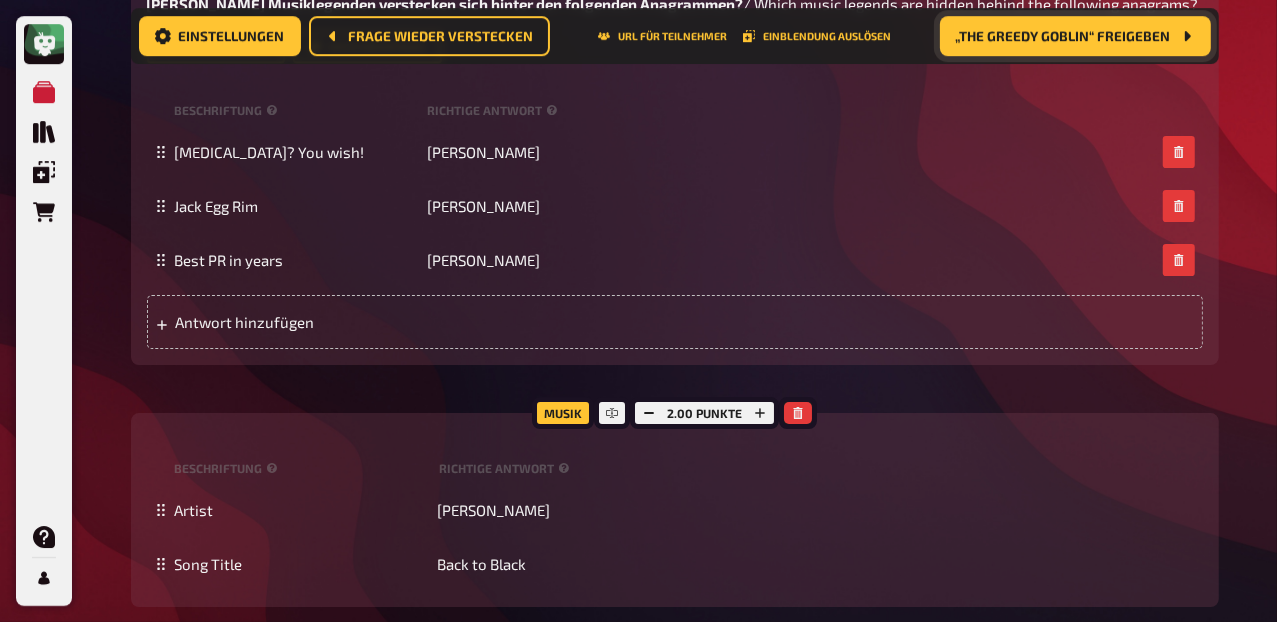 scroll, scrollTop: 4026, scrollLeft: 0, axis: vertical 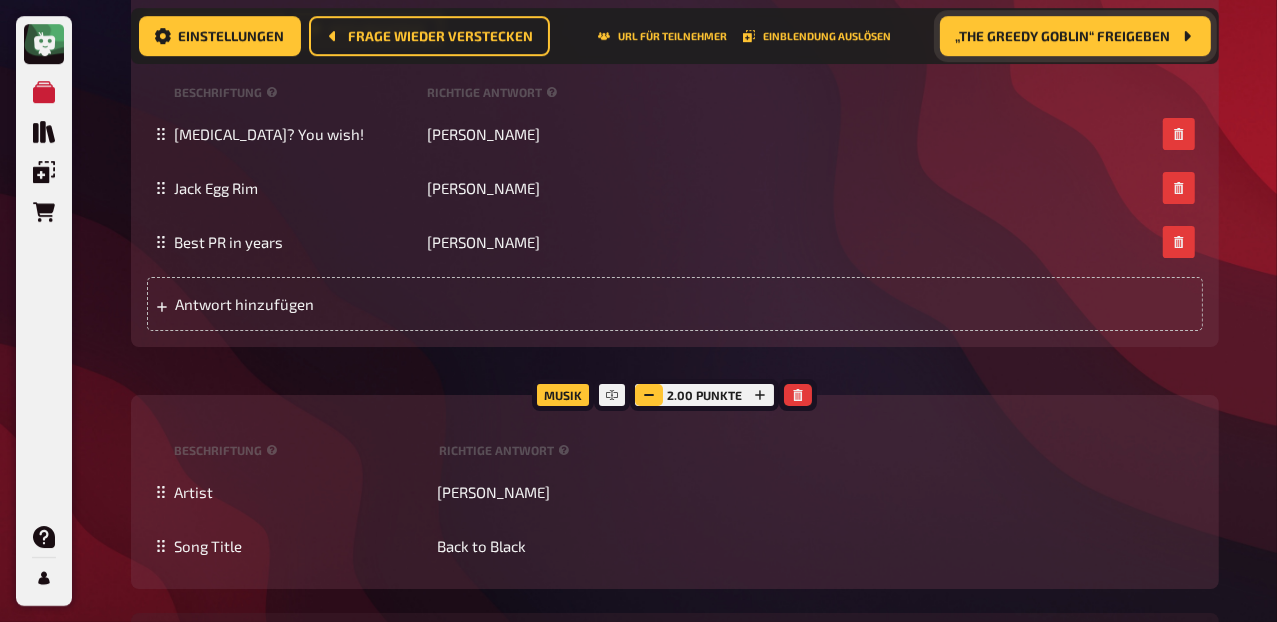 click at bounding box center (649, 395) 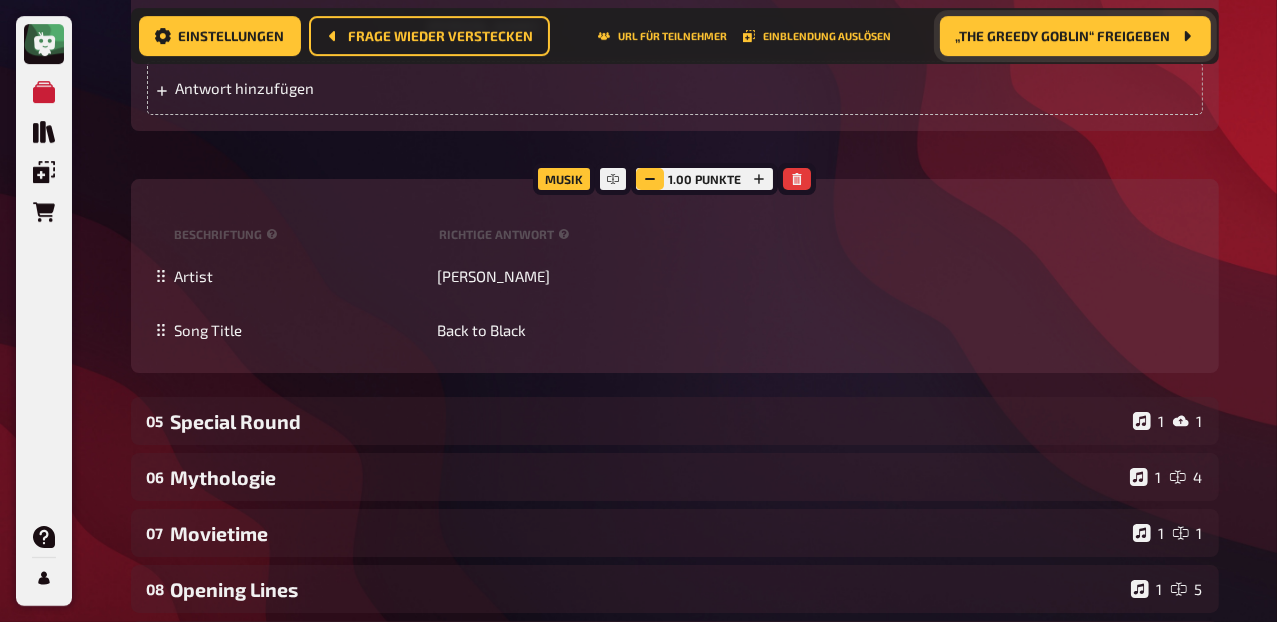 scroll, scrollTop: 4398, scrollLeft: 0, axis: vertical 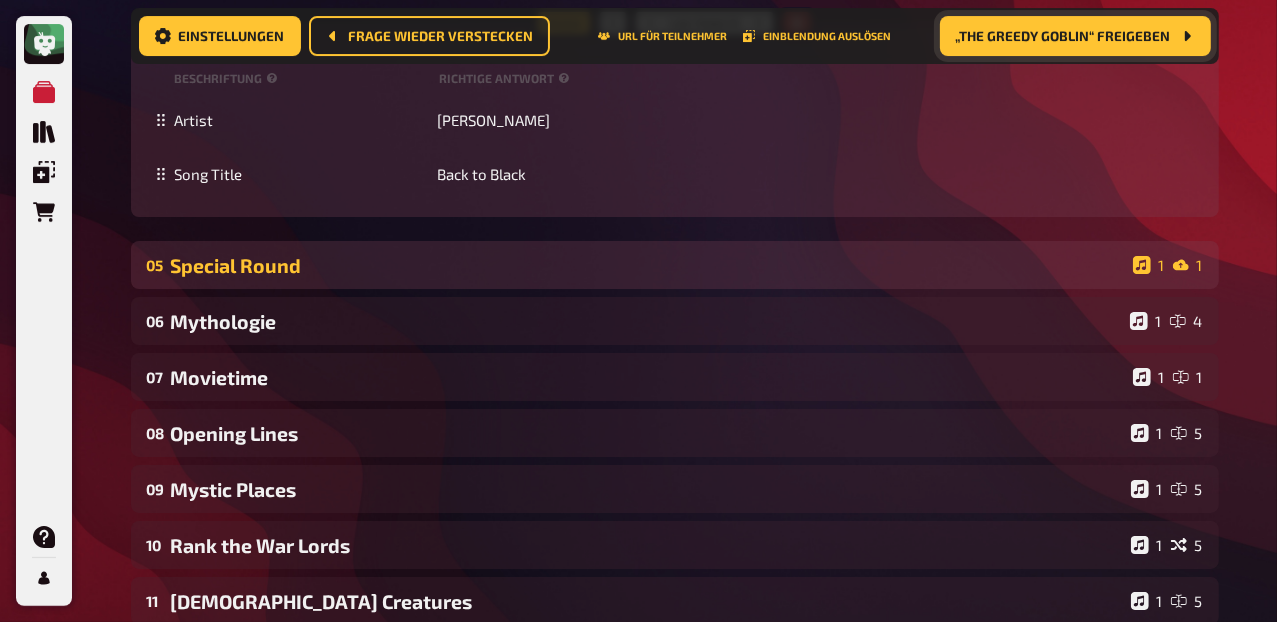 click on "05 Special Round   1 1" at bounding box center [675, 265] 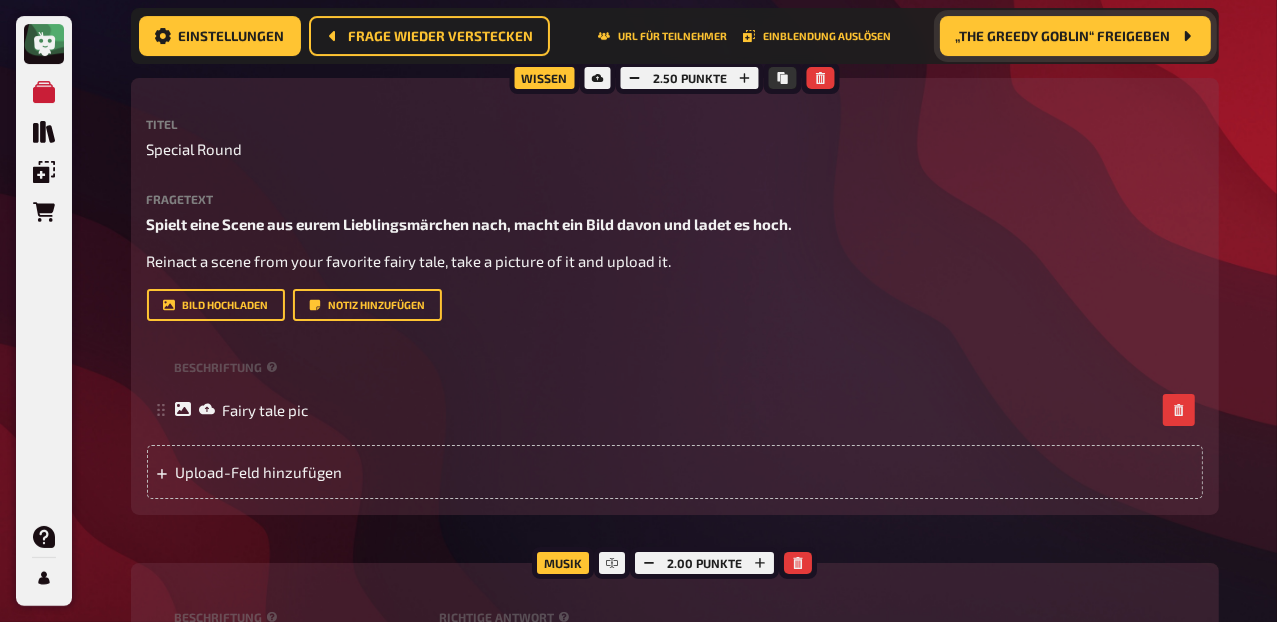 scroll, scrollTop: 4668, scrollLeft: 0, axis: vertical 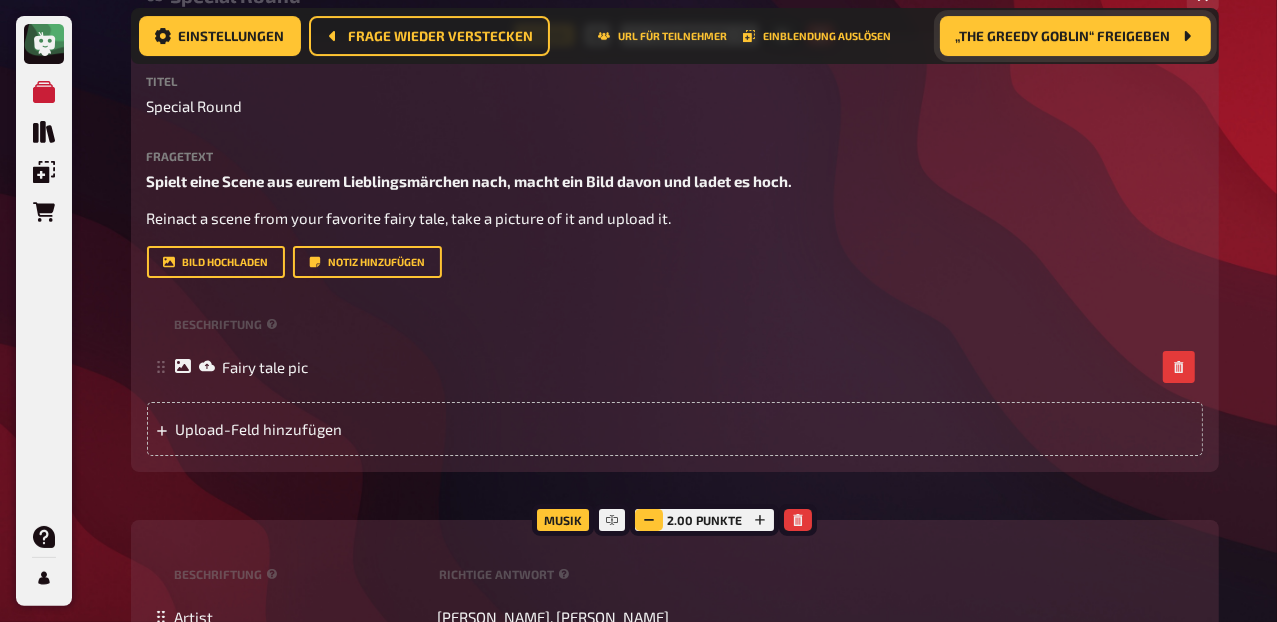 click 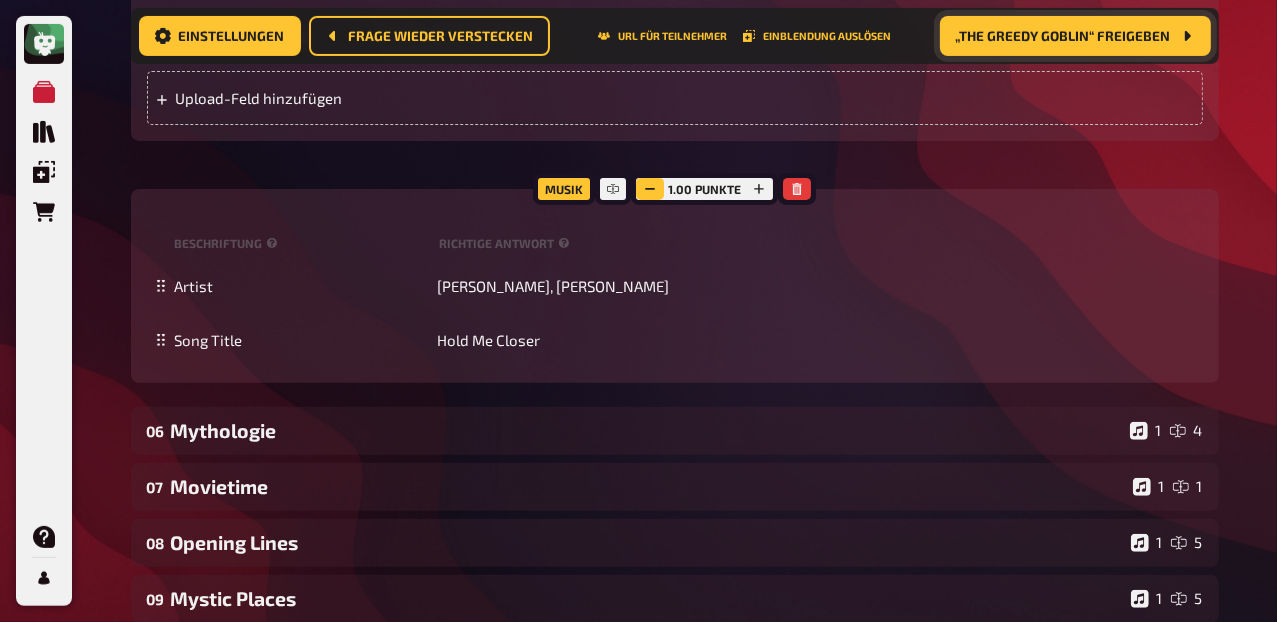 scroll, scrollTop: 5017, scrollLeft: 0, axis: vertical 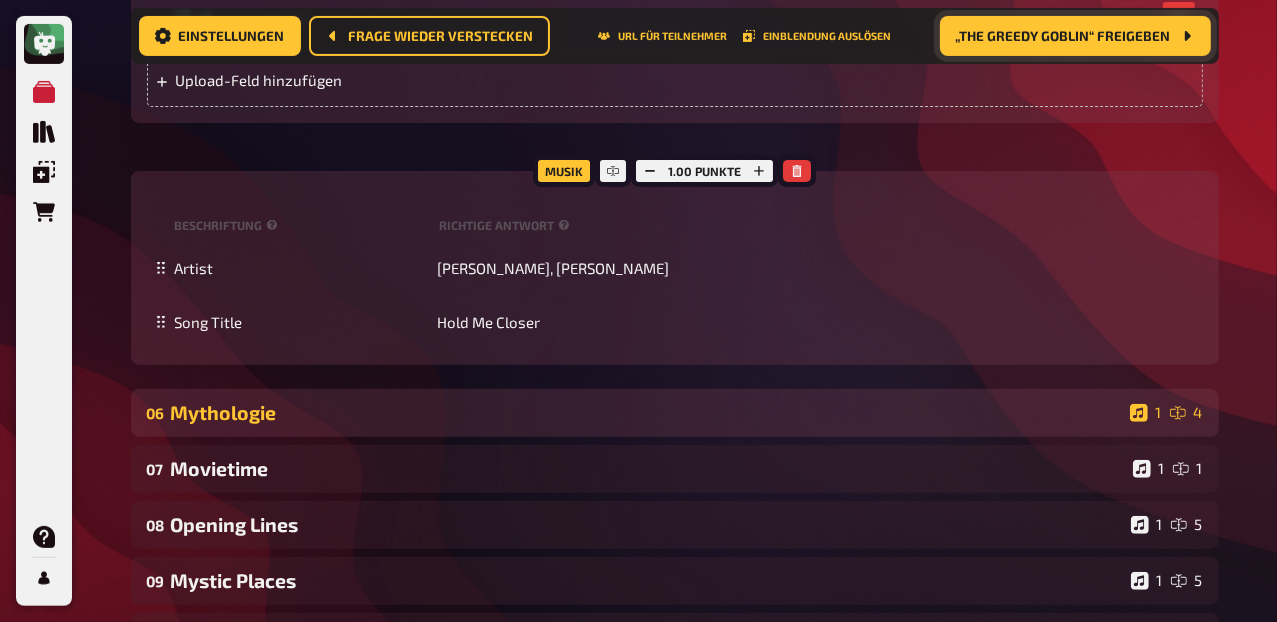 click on "Mythologie" at bounding box center [646, 412] 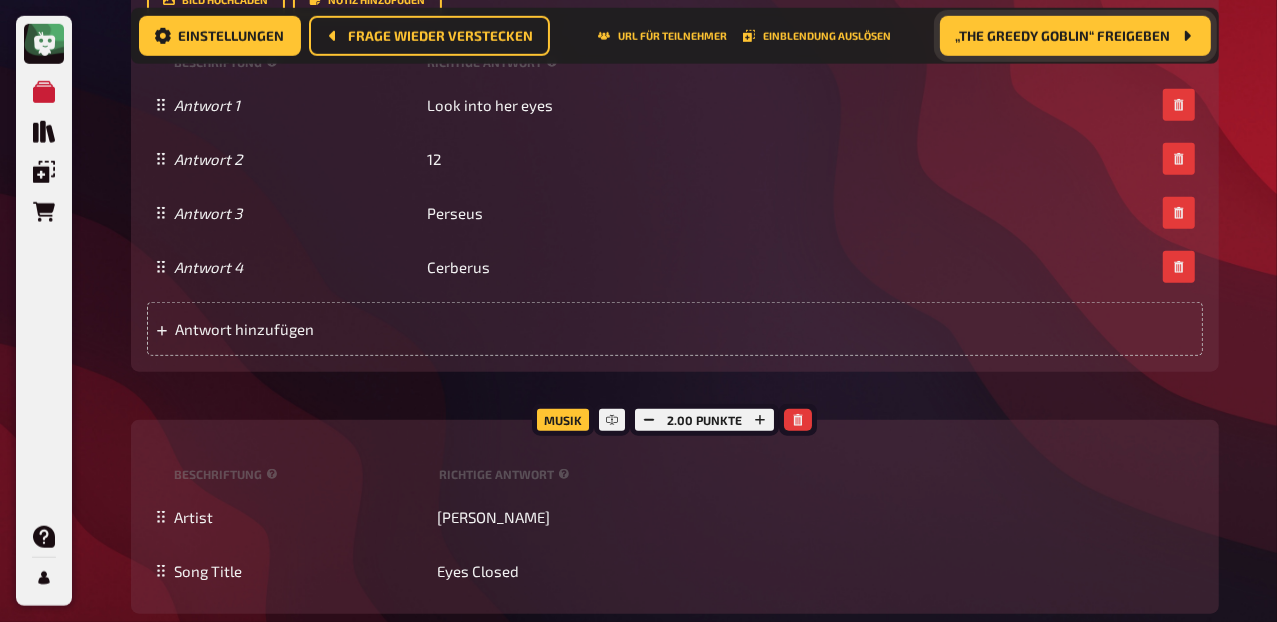 scroll, scrollTop: 5809, scrollLeft: 0, axis: vertical 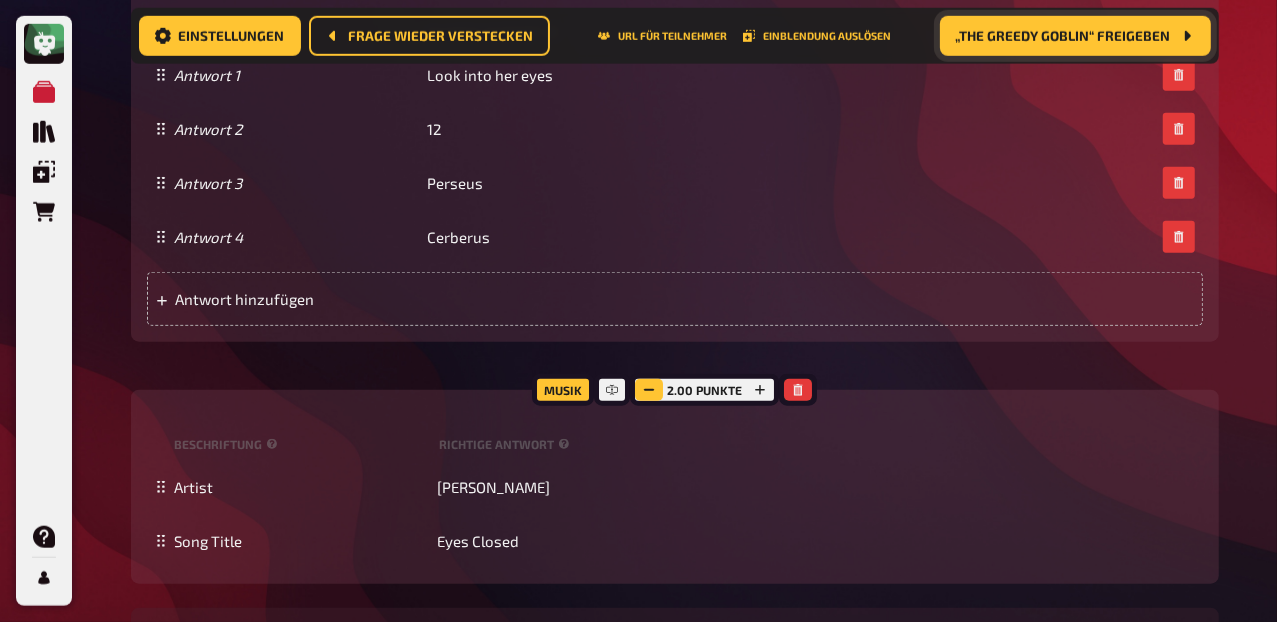 click at bounding box center [649, 390] 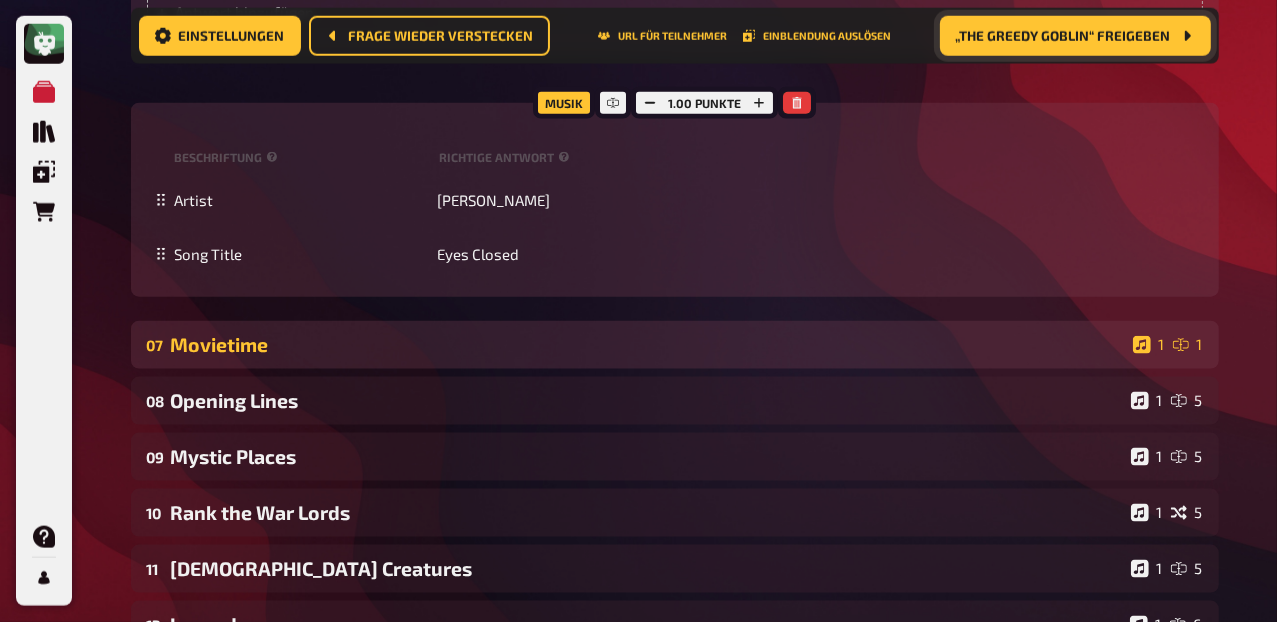 click on "Movietime" at bounding box center (648, 344) 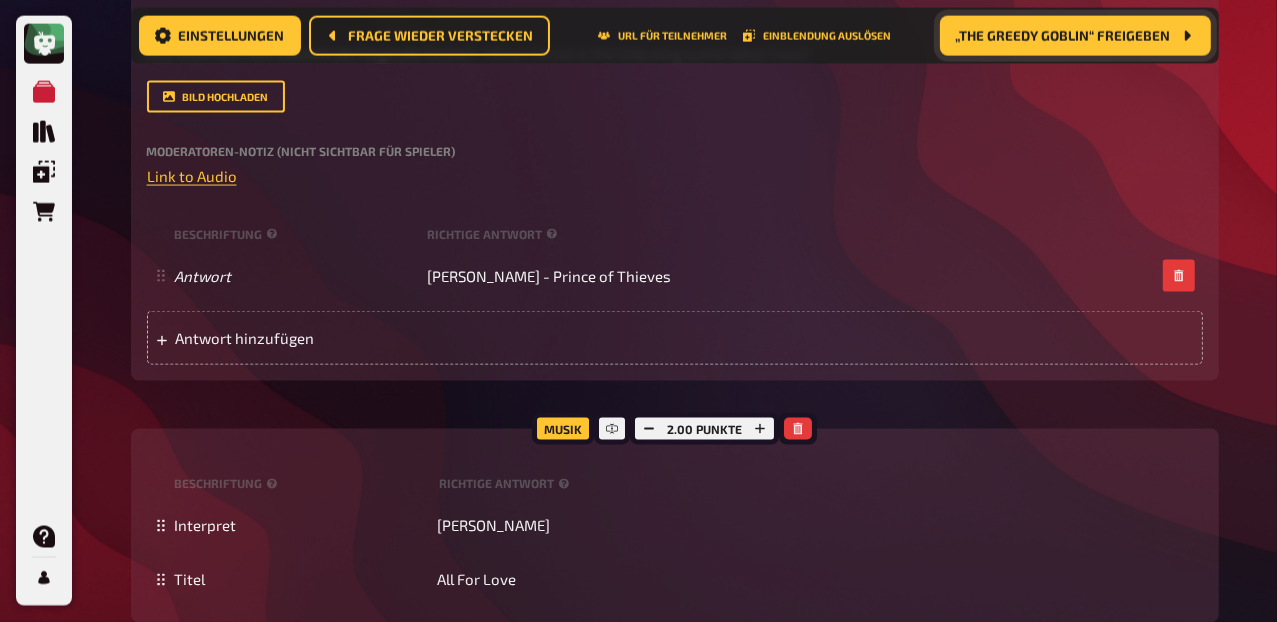 scroll, scrollTop: 6680, scrollLeft: 0, axis: vertical 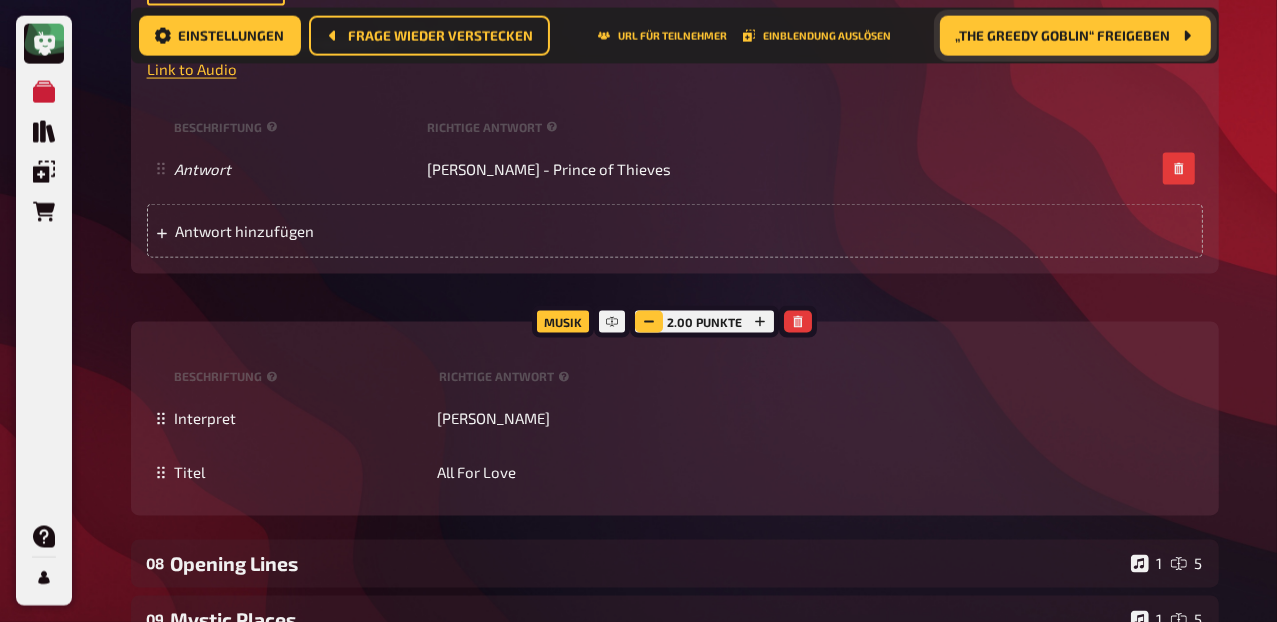 click 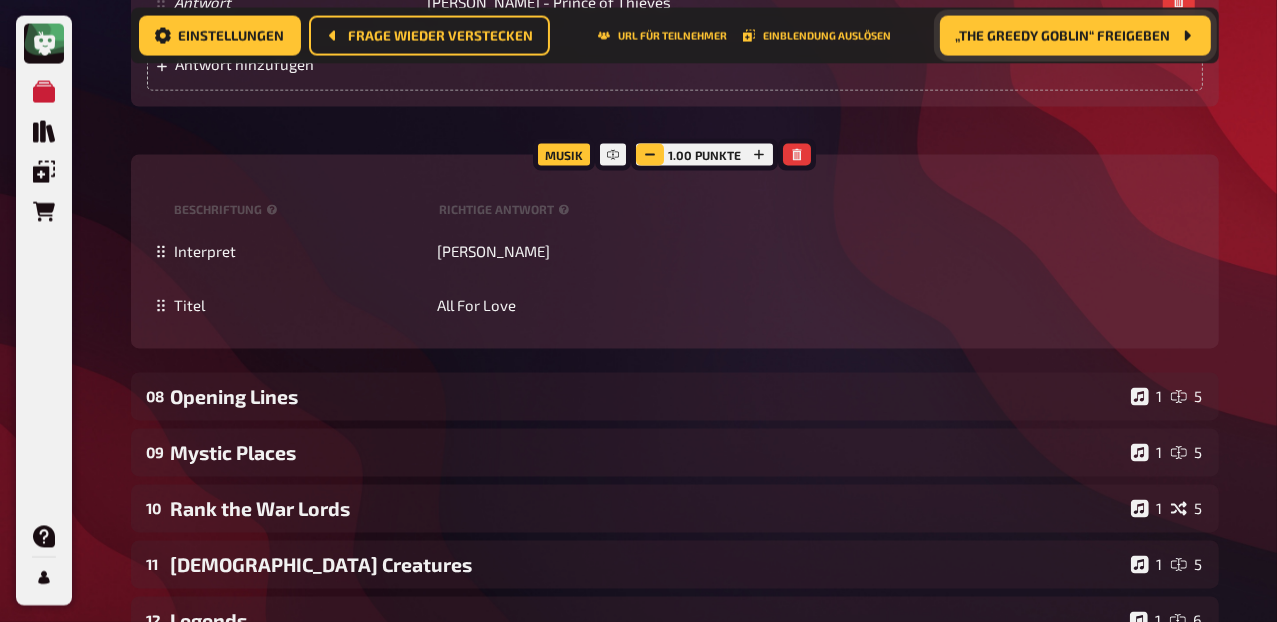 scroll, scrollTop: 6938, scrollLeft: 0, axis: vertical 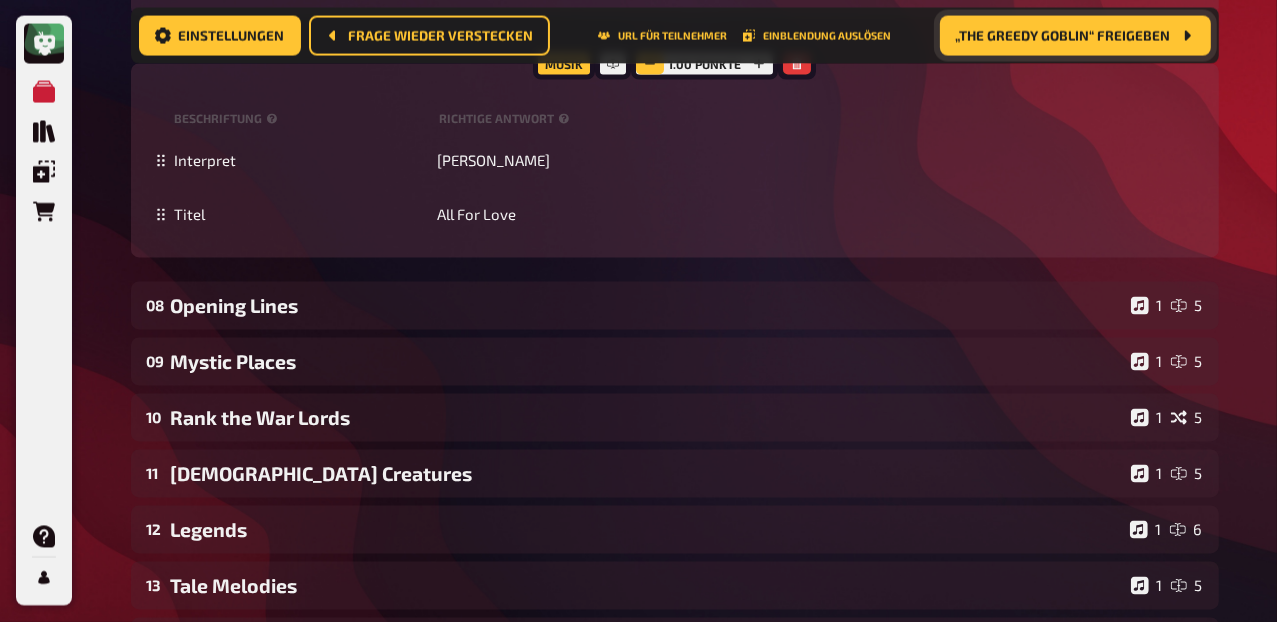 click on "08 Opening Lines   1 5" at bounding box center (675, 306) 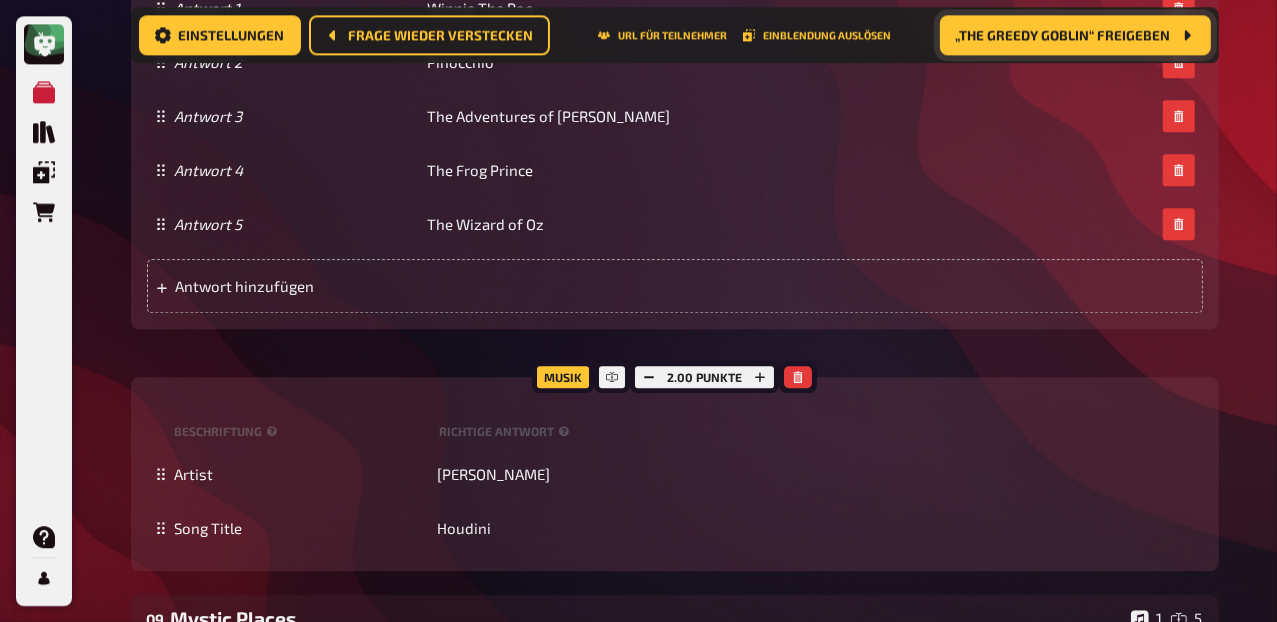 scroll, scrollTop: 7897, scrollLeft: 0, axis: vertical 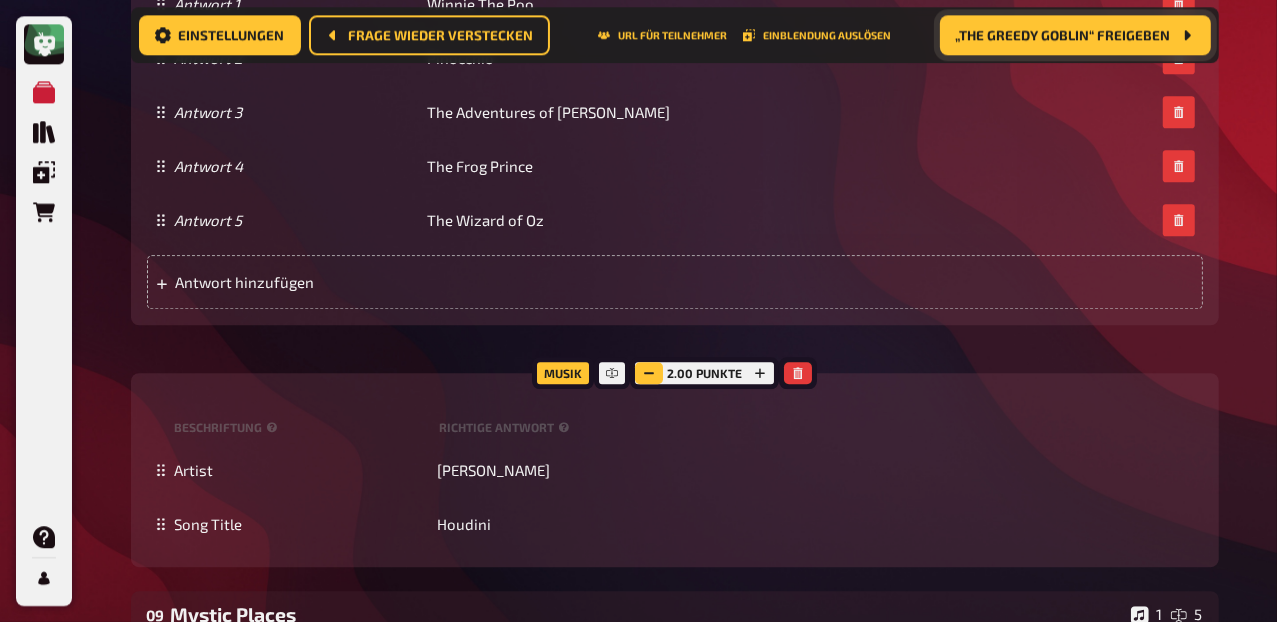 click 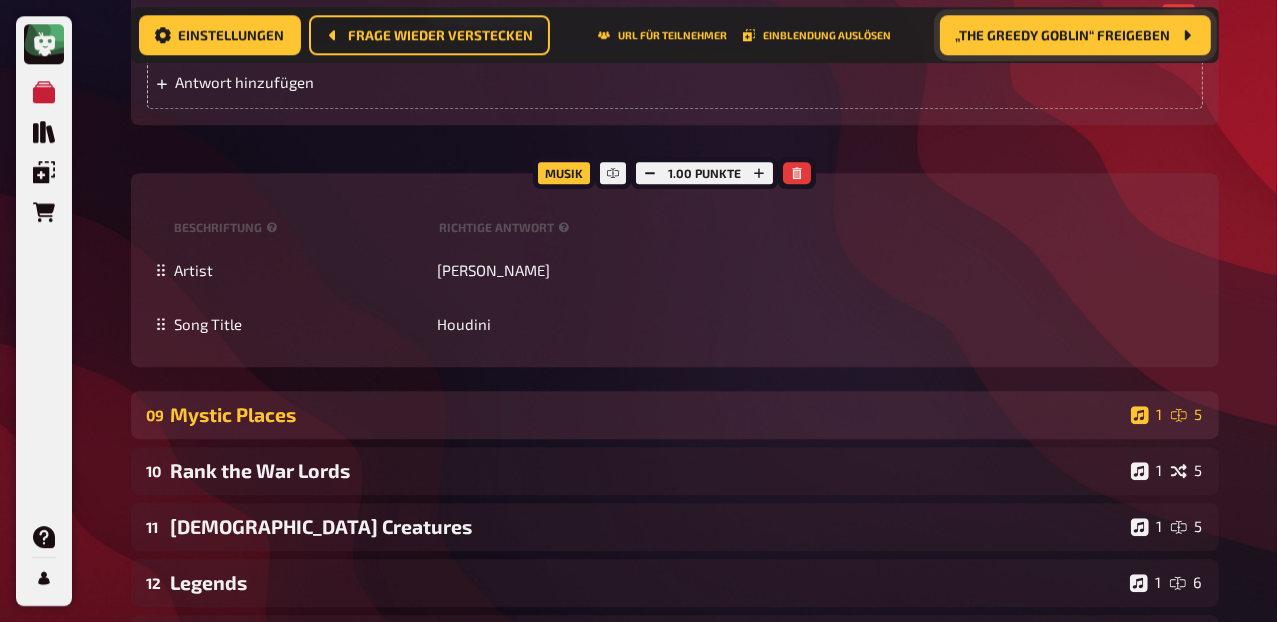 click on "Mystic Places" at bounding box center (647, 414) 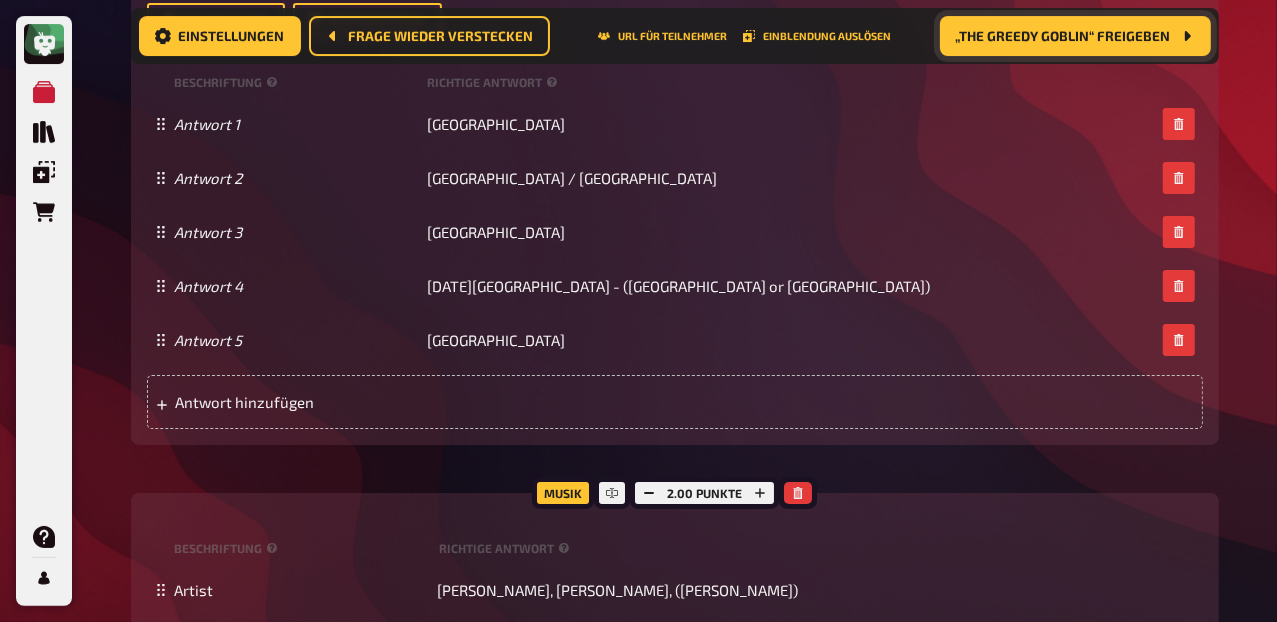 scroll, scrollTop: 9216, scrollLeft: 0, axis: vertical 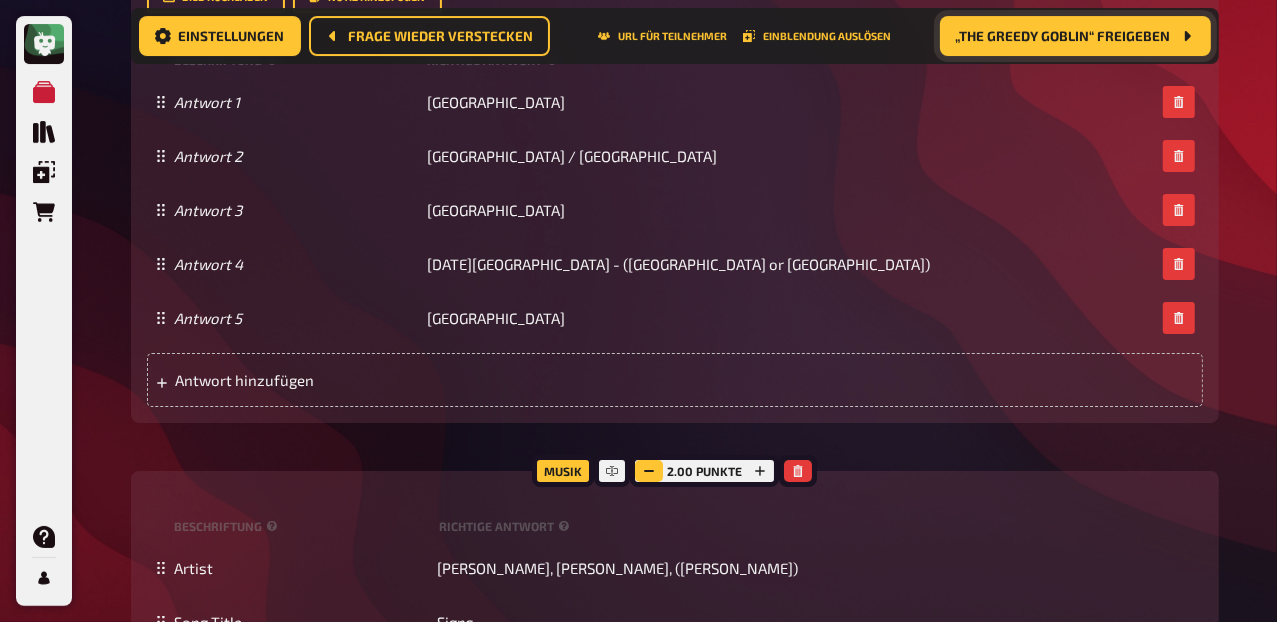click 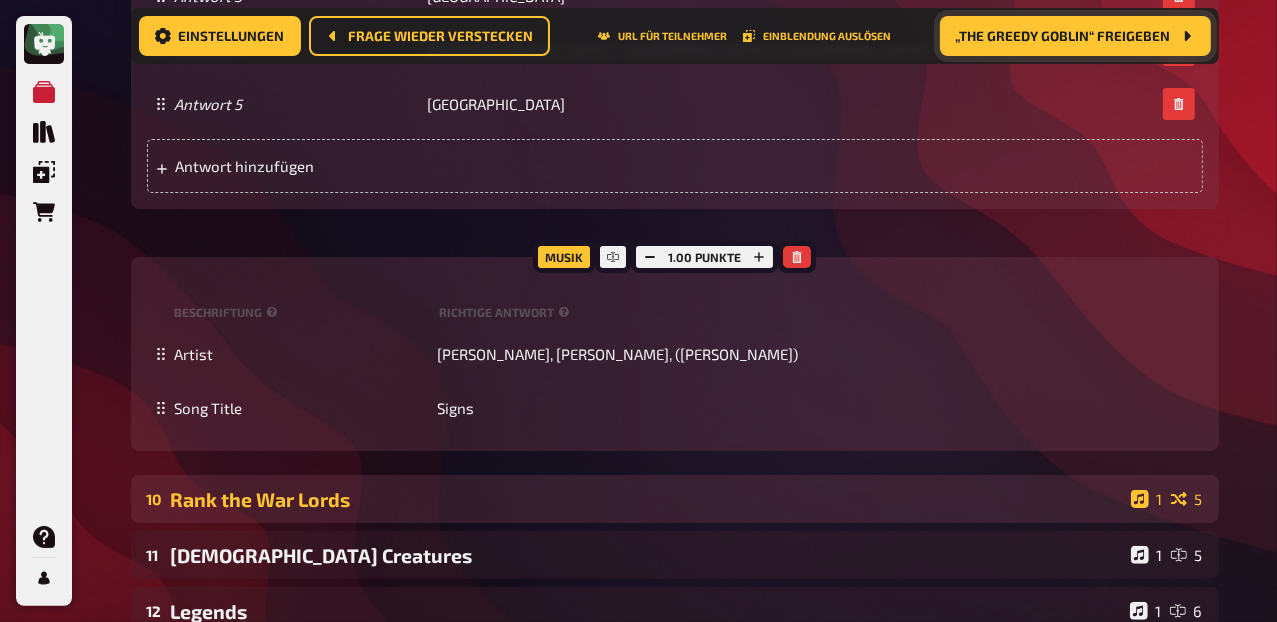 click on "Rank the War Lords" at bounding box center (647, 499) 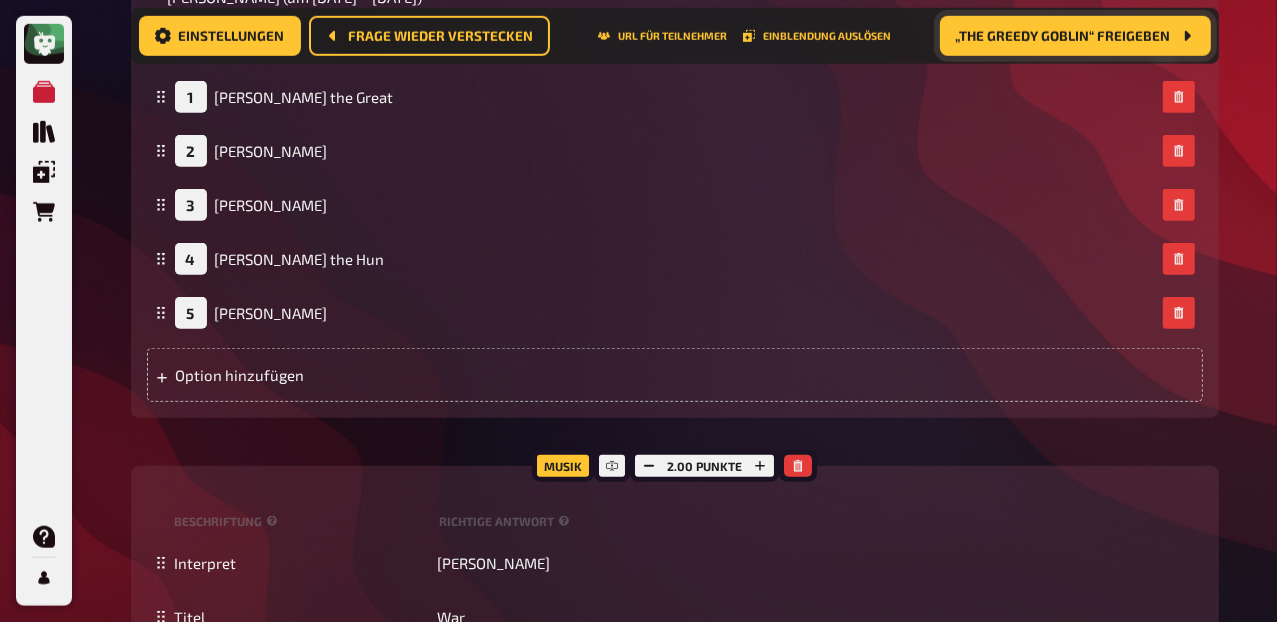 scroll, scrollTop: 10399, scrollLeft: 0, axis: vertical 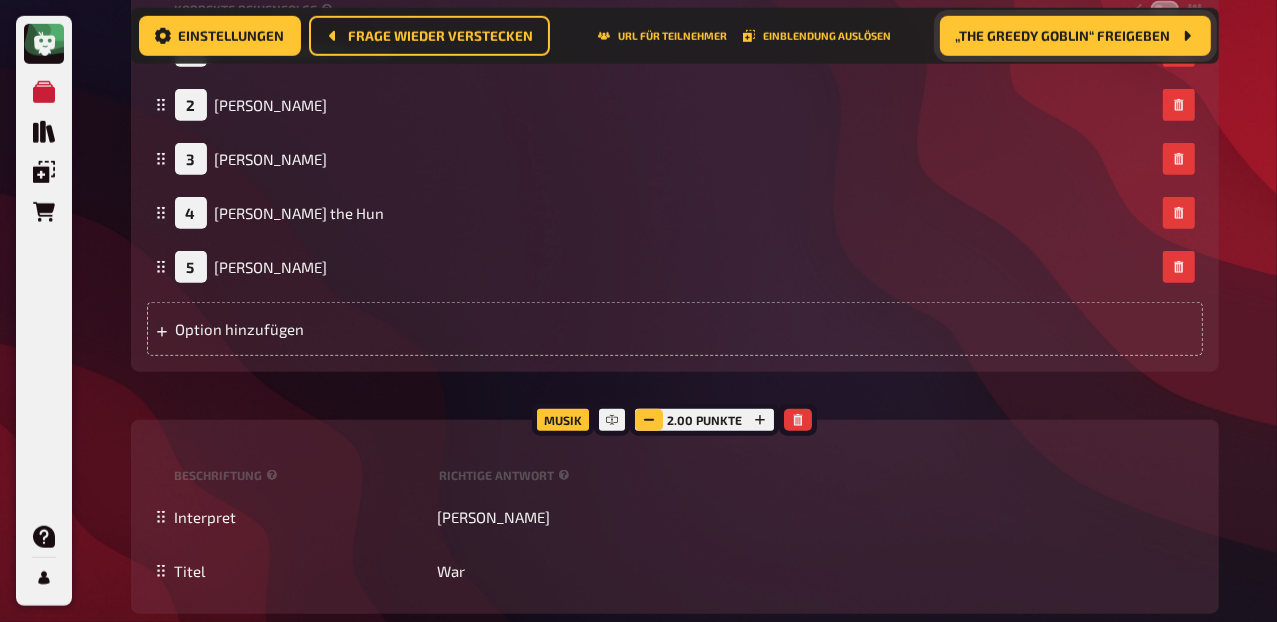 click 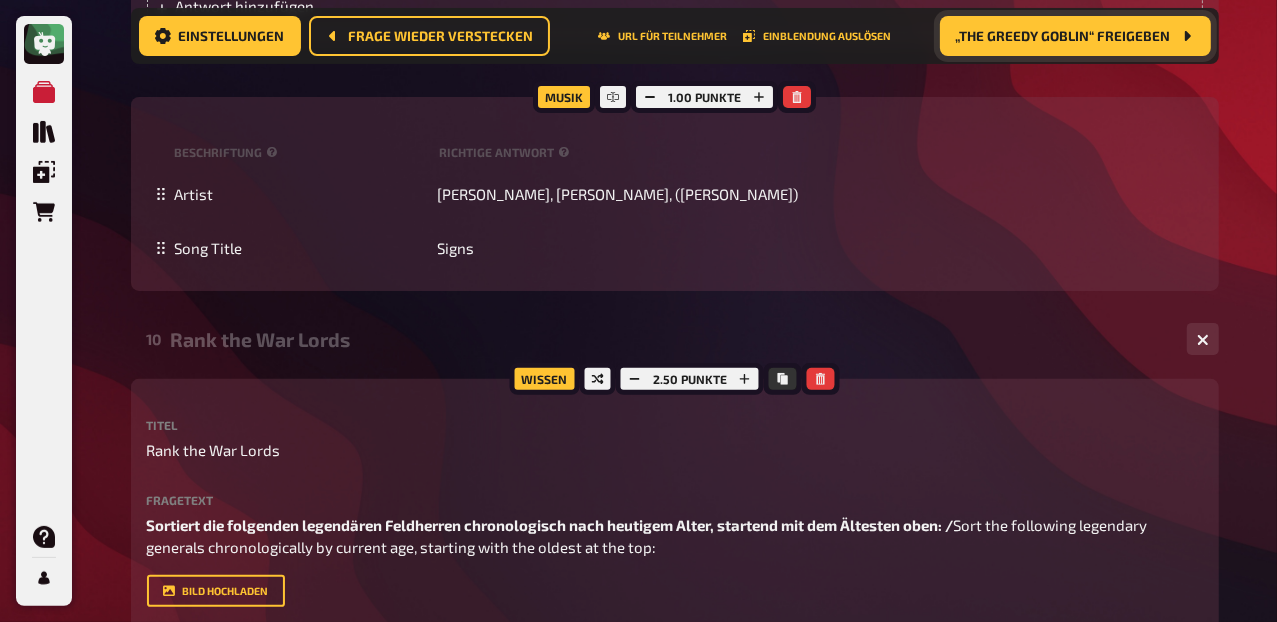 scroll, scrollTop: 9575, scrollLeft: 0, axis: vertical 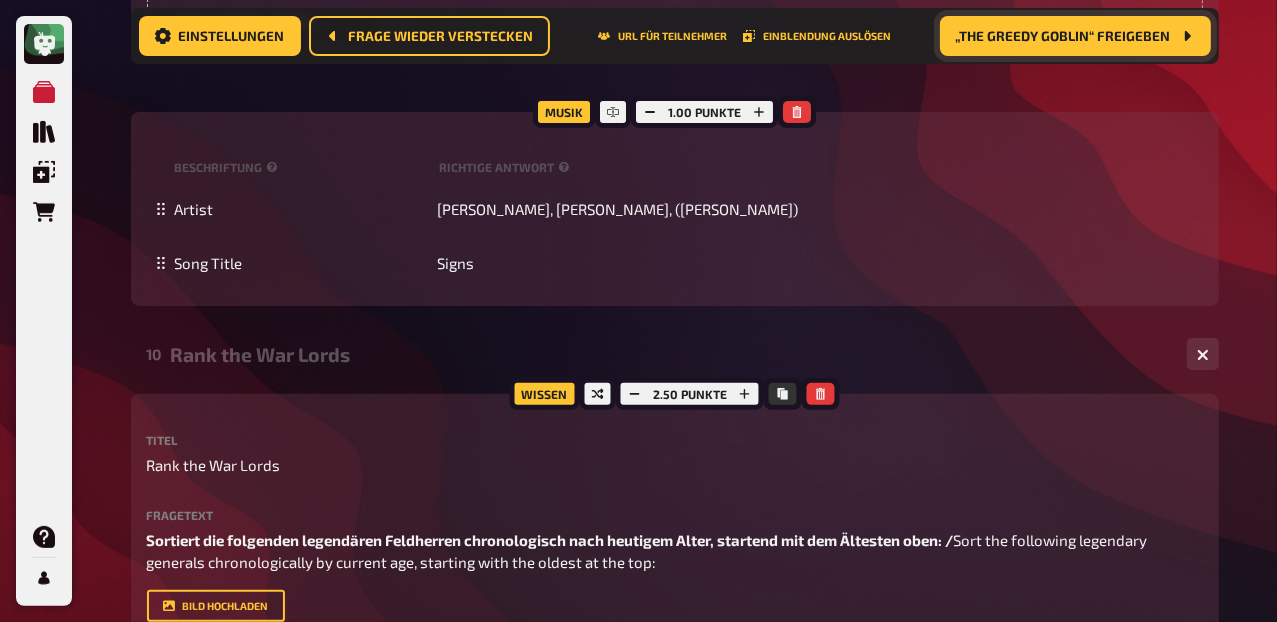 click on "Rank the War Lords" at bounding box center (671, 354) 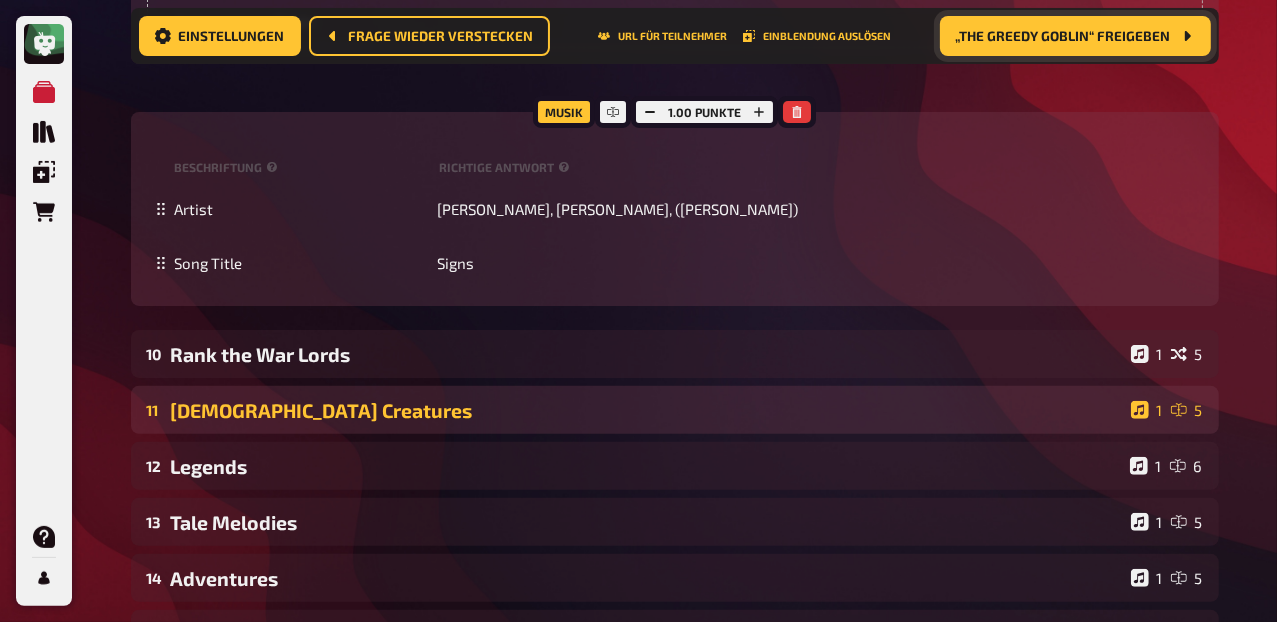 click on "11 Mystic Creatures   1 5" at bounding box center [675, 410] 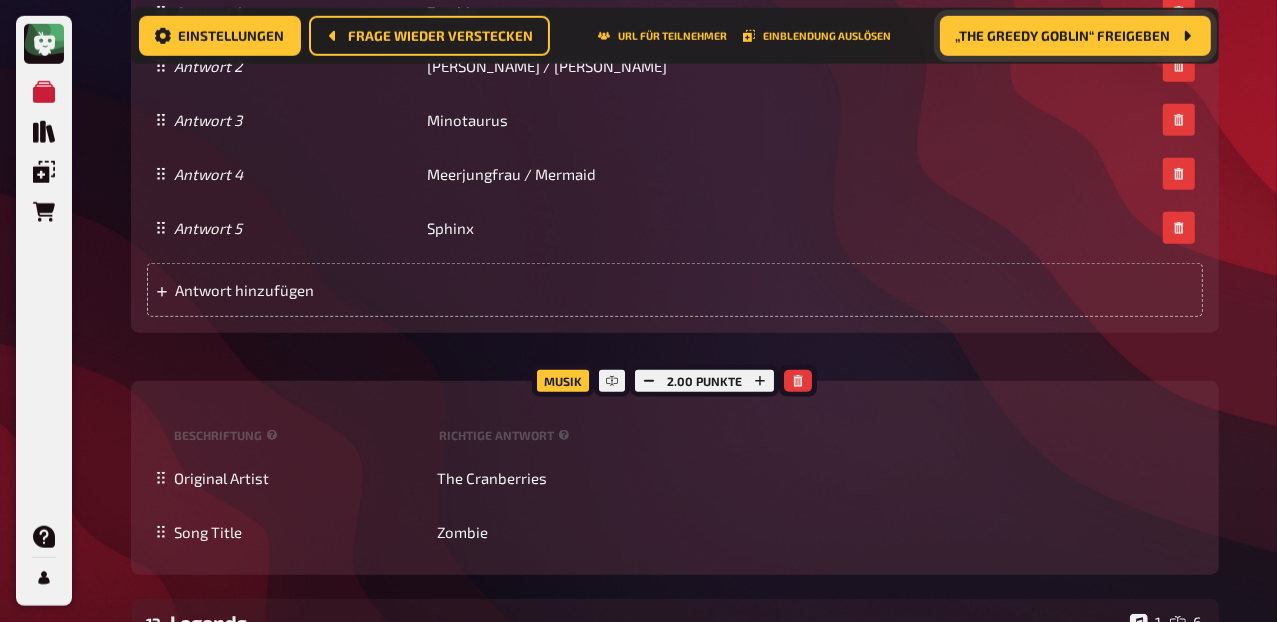 scroll, scrollTop: 10625, scrollLeft: 0, axis: vertical 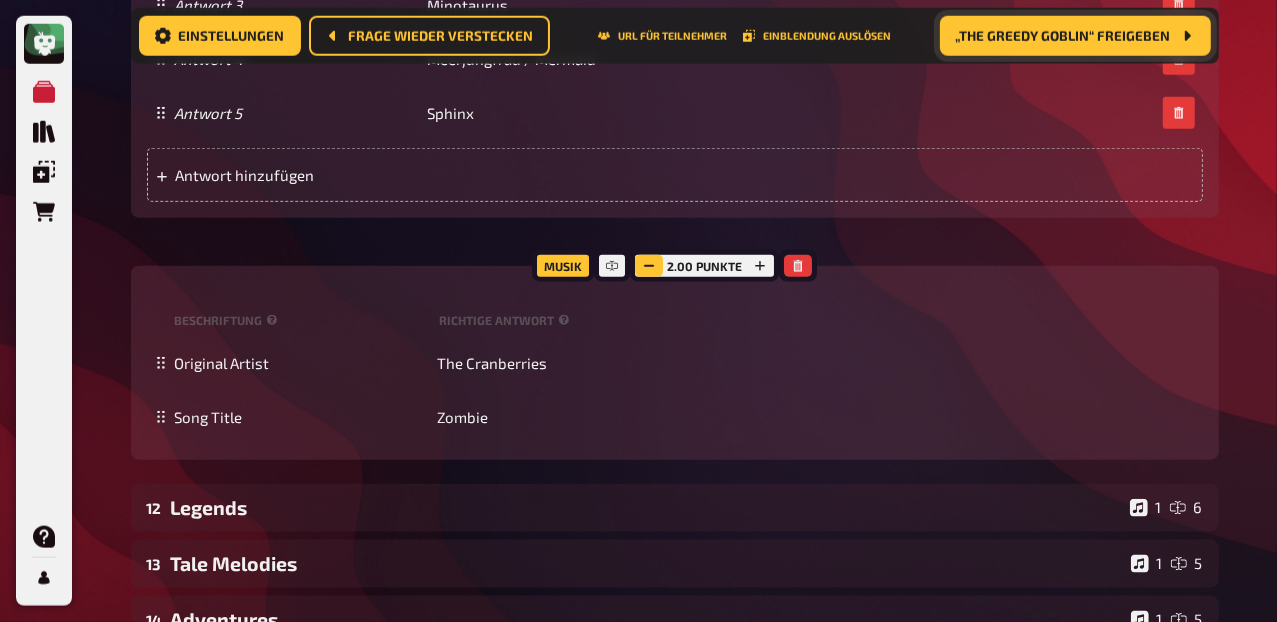 click at bounding box center [649, 266] 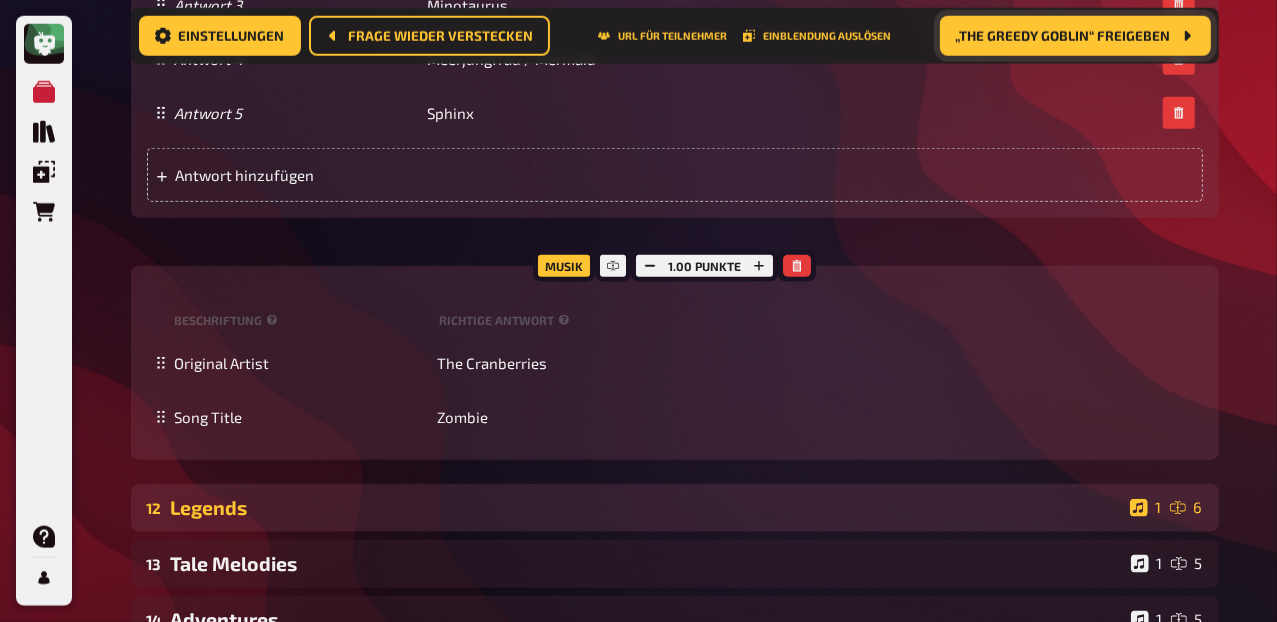click on "Legends" at bounding box center (646, 507) 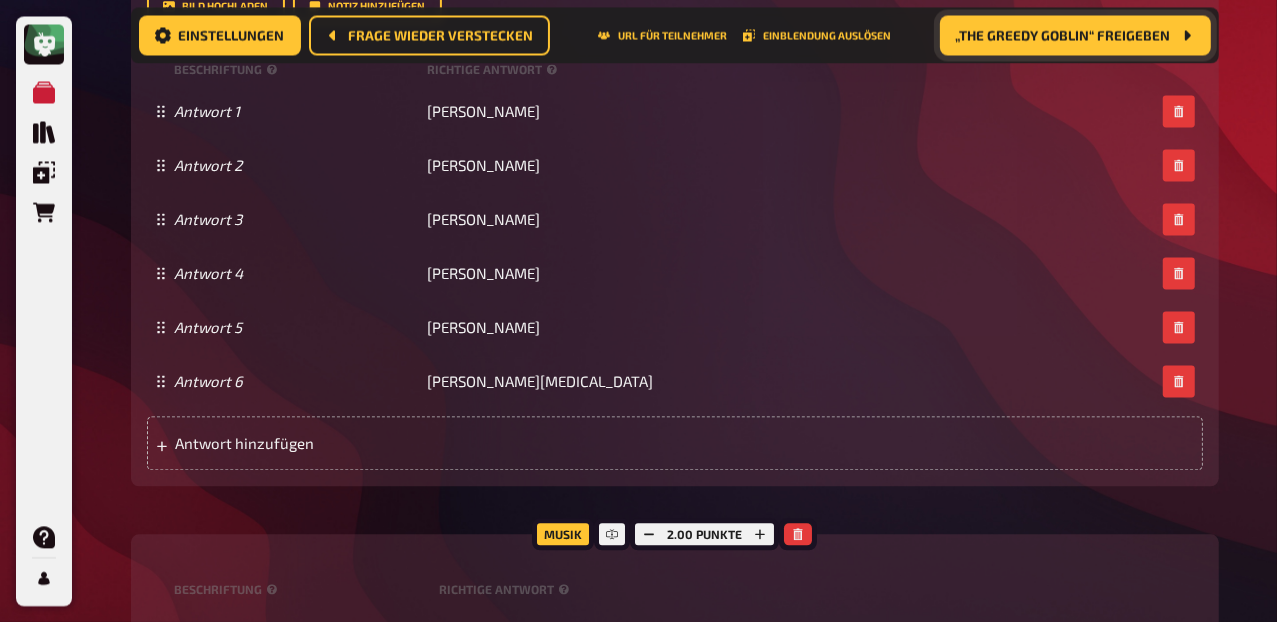 scroll, scrollTop: 11869, scrollLeft: 0, axis: vertical 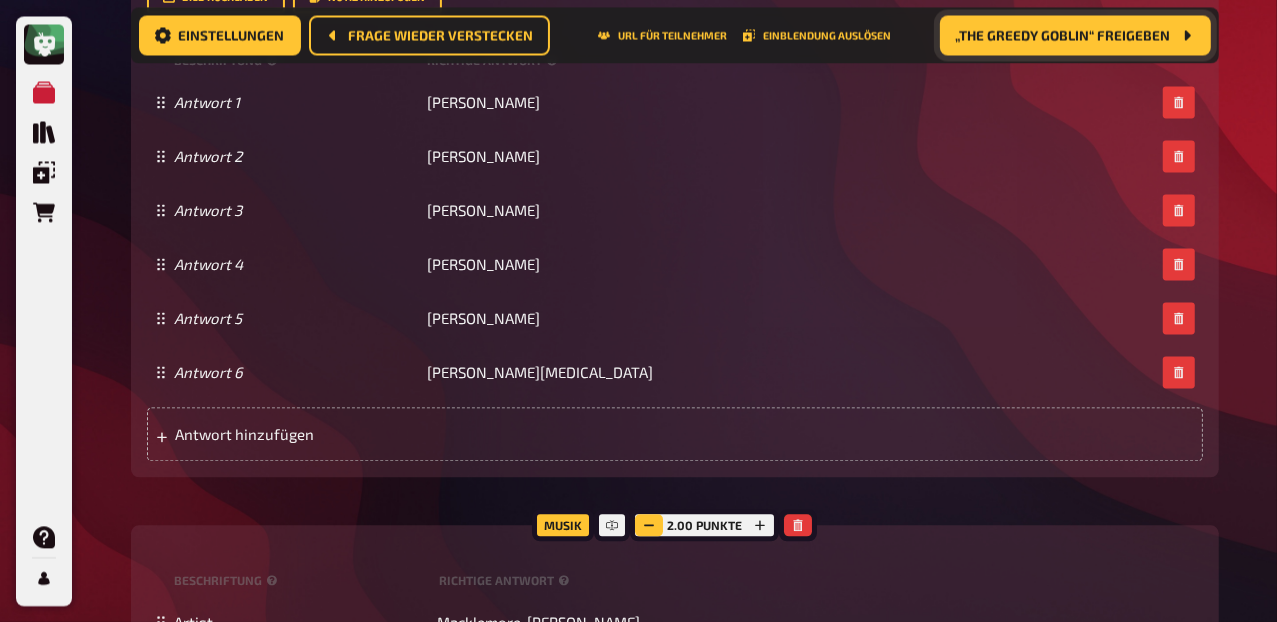 click at bounding box center (649, 525) 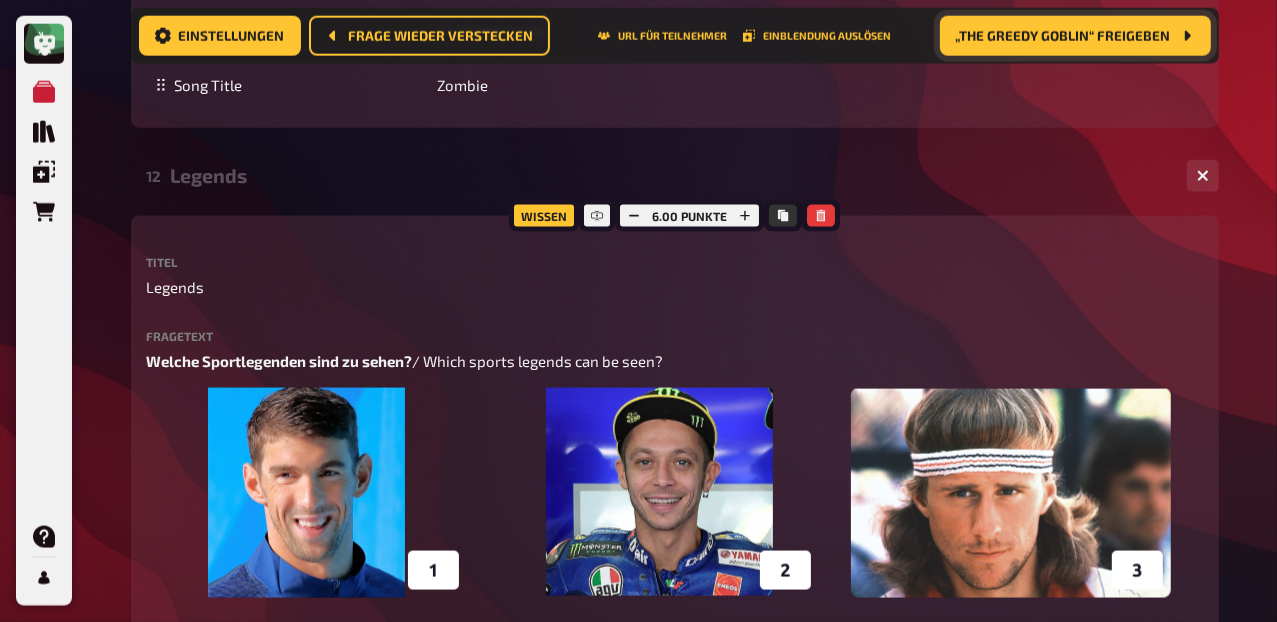 scroll, scrollTop: 10917, scrollLeft: 0, axis: vertical 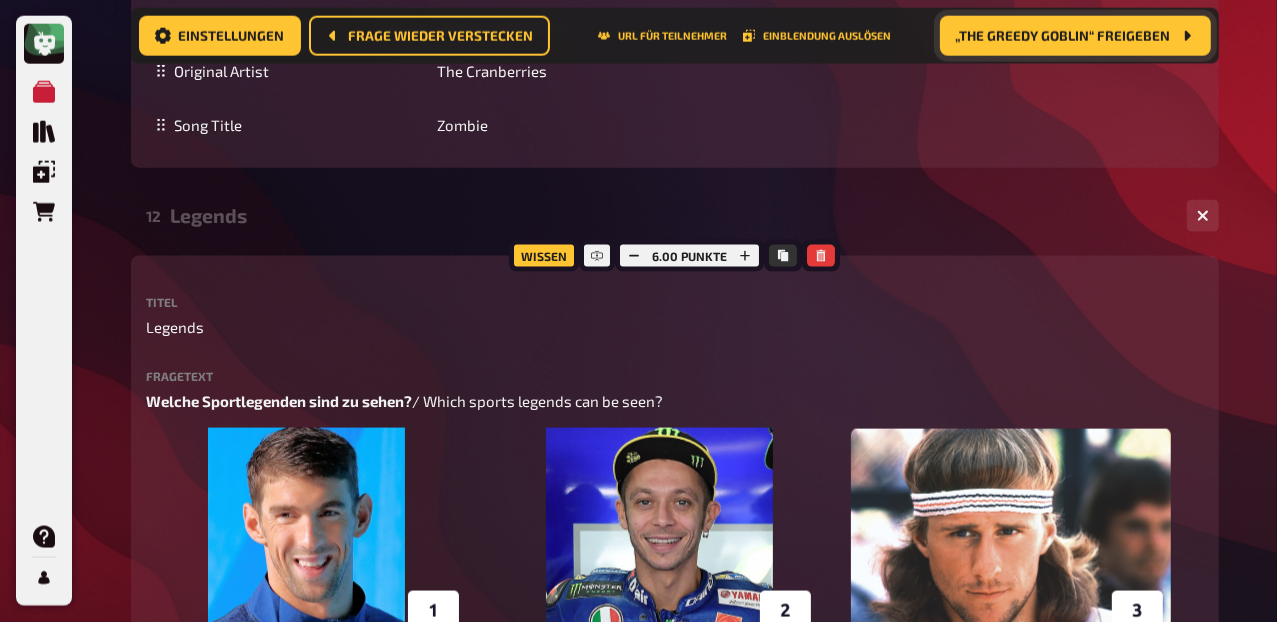 click on "Legends" at bounding box center [671, 215] 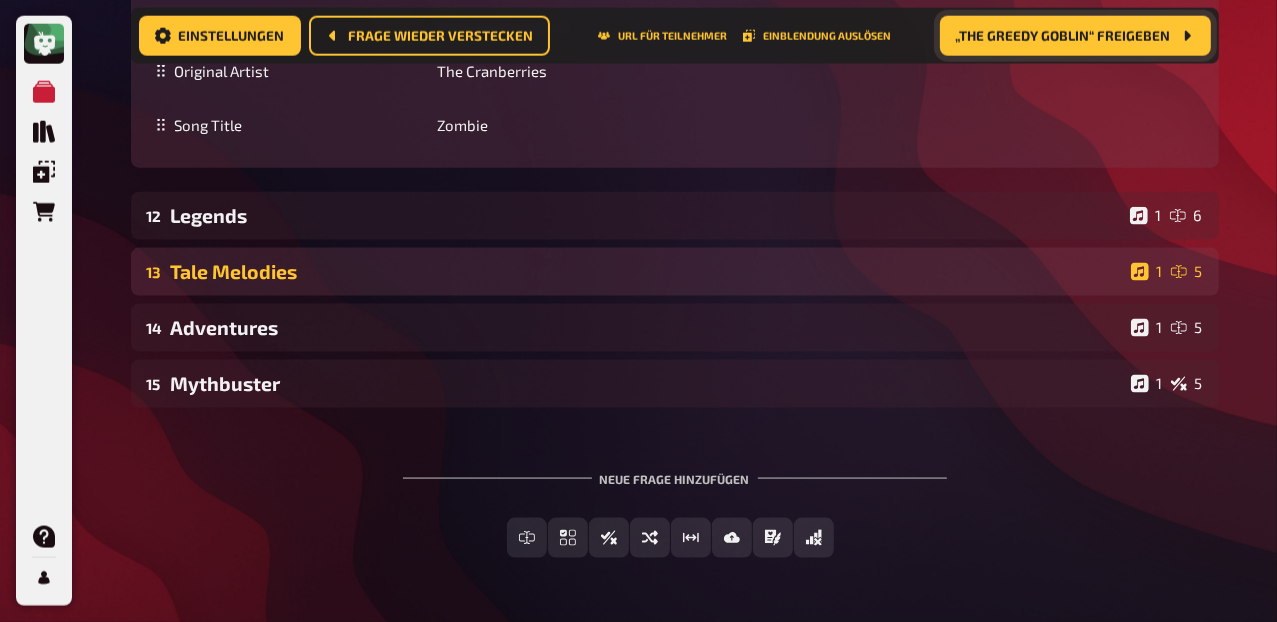 click on "Tale Melodies" at bounding box center [647, 271] 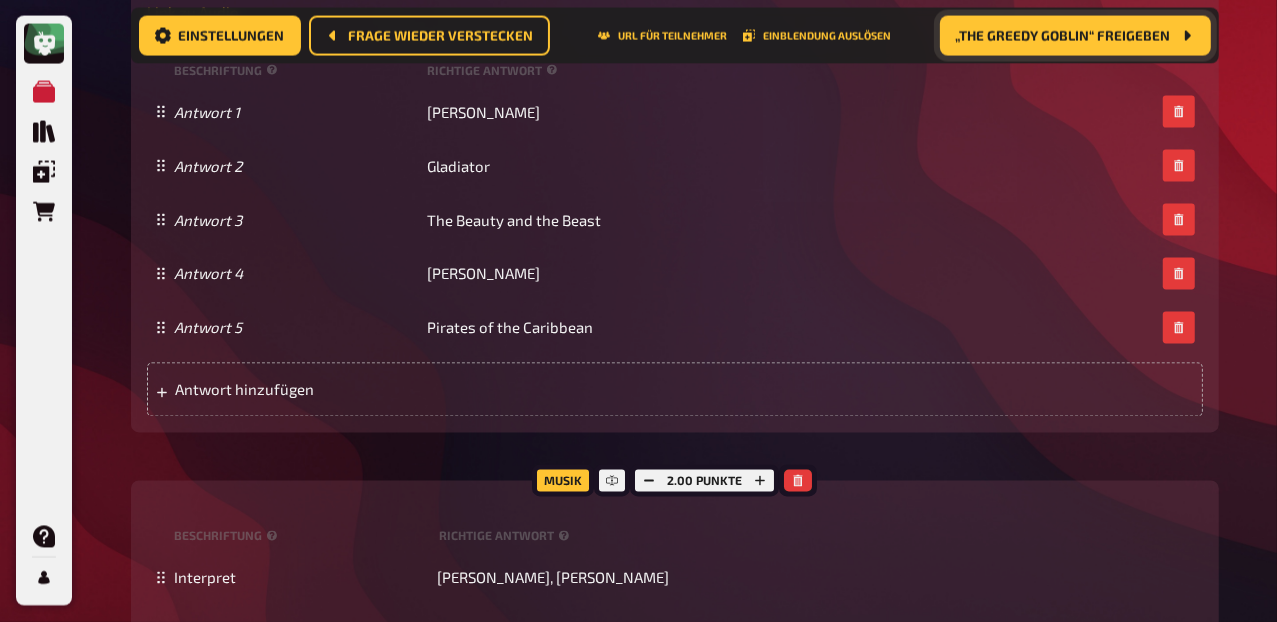 scroll, scrollTop: 11523, scrollLeft: 0, axis: vertical 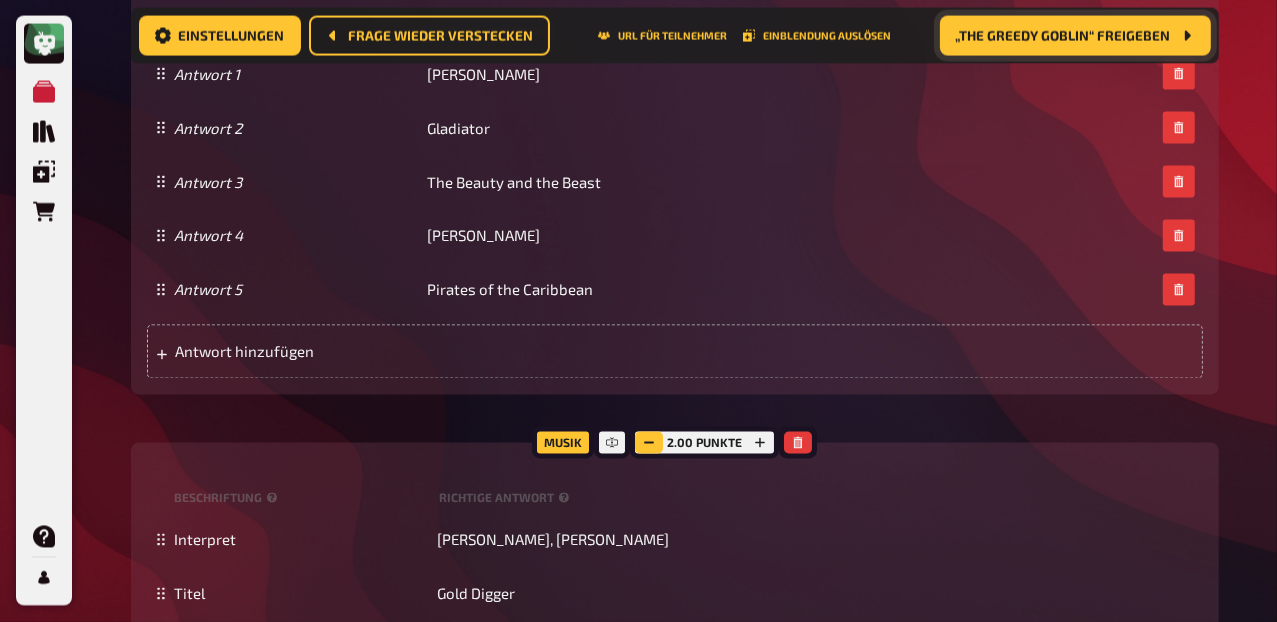 click 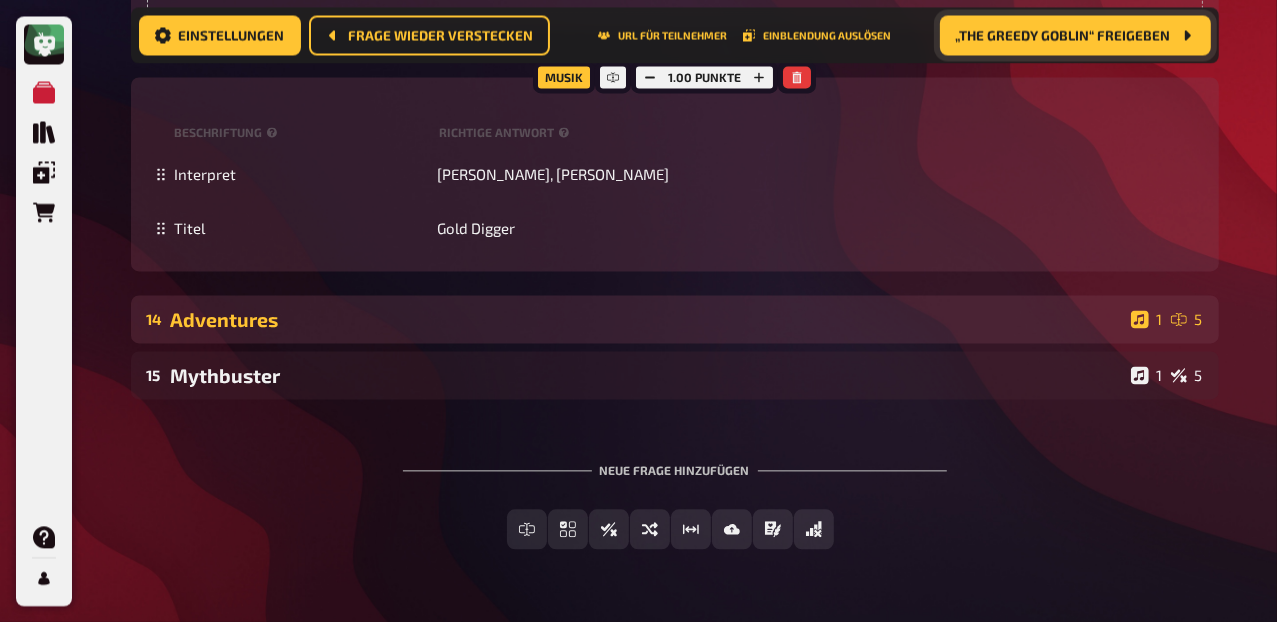 click on "14 Adventures   1 5" at bounding box center (675, 319) 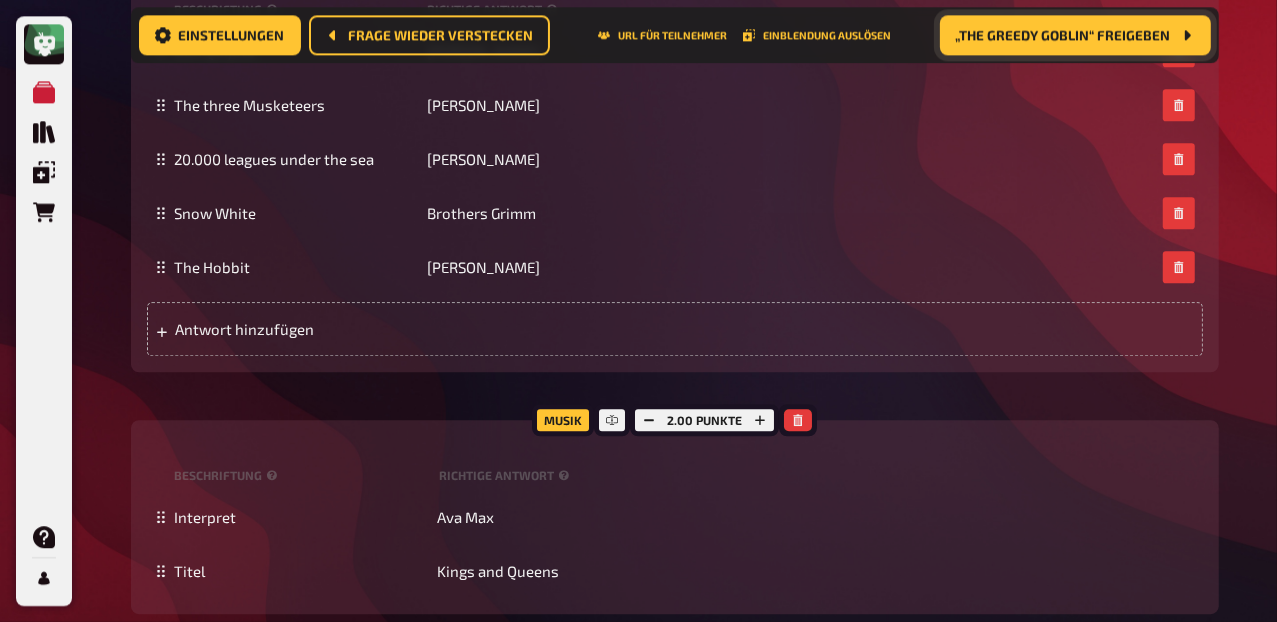 scroll, scrollTop: 12509, scrollLeft: 0, axis: vertical 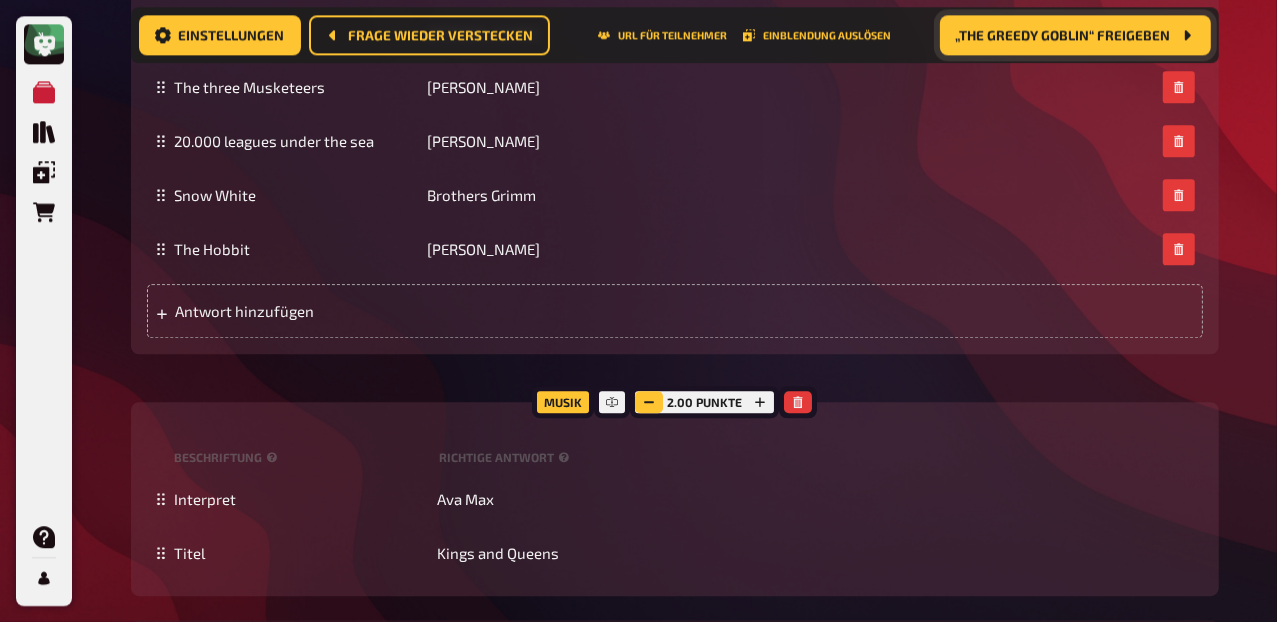click 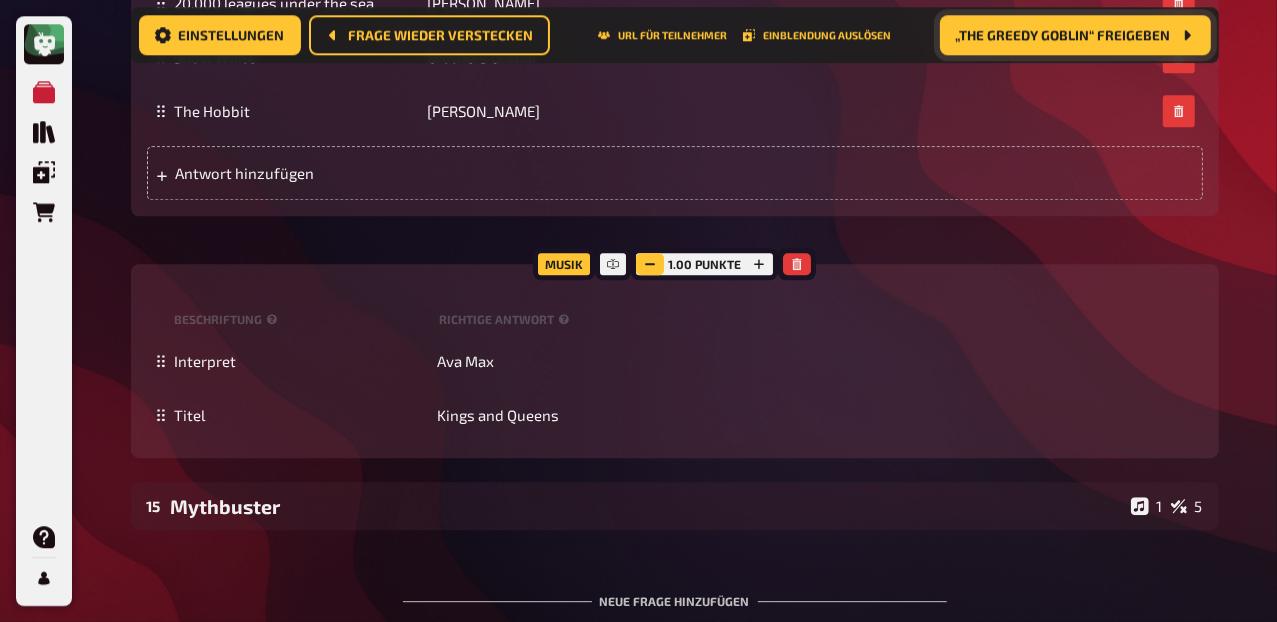 scroll, scrollTop: 12735, scrollLeft: 0, axis: vertical 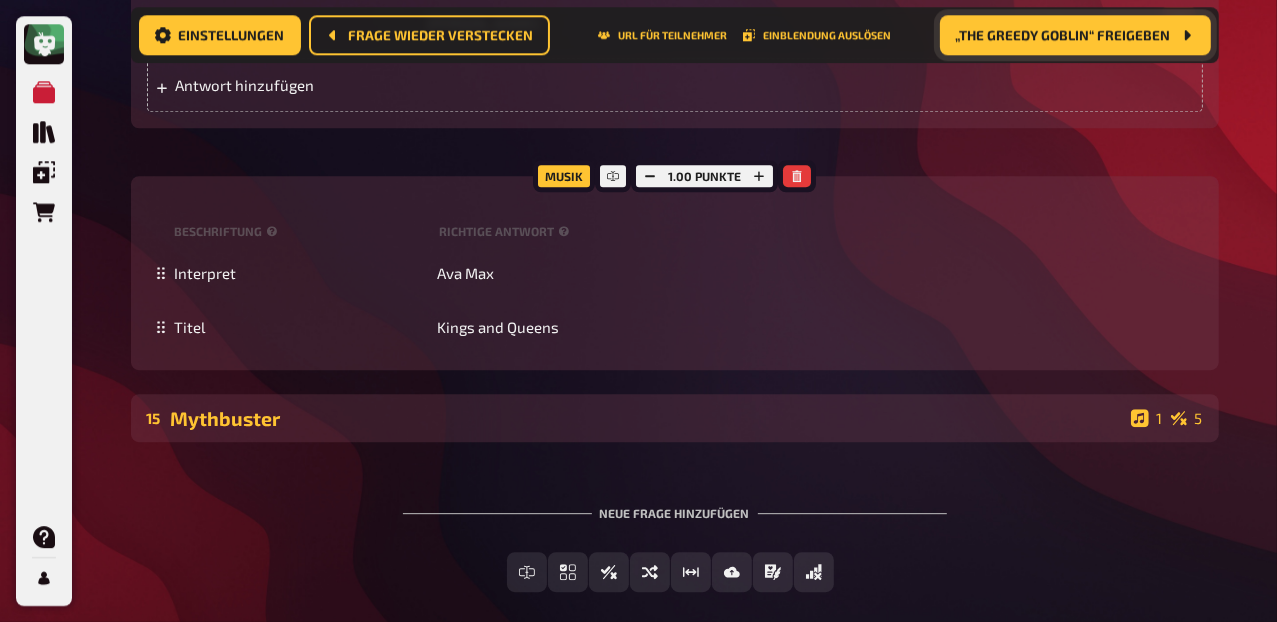 click on "Mythbuster" at bounding box center (647, 418) 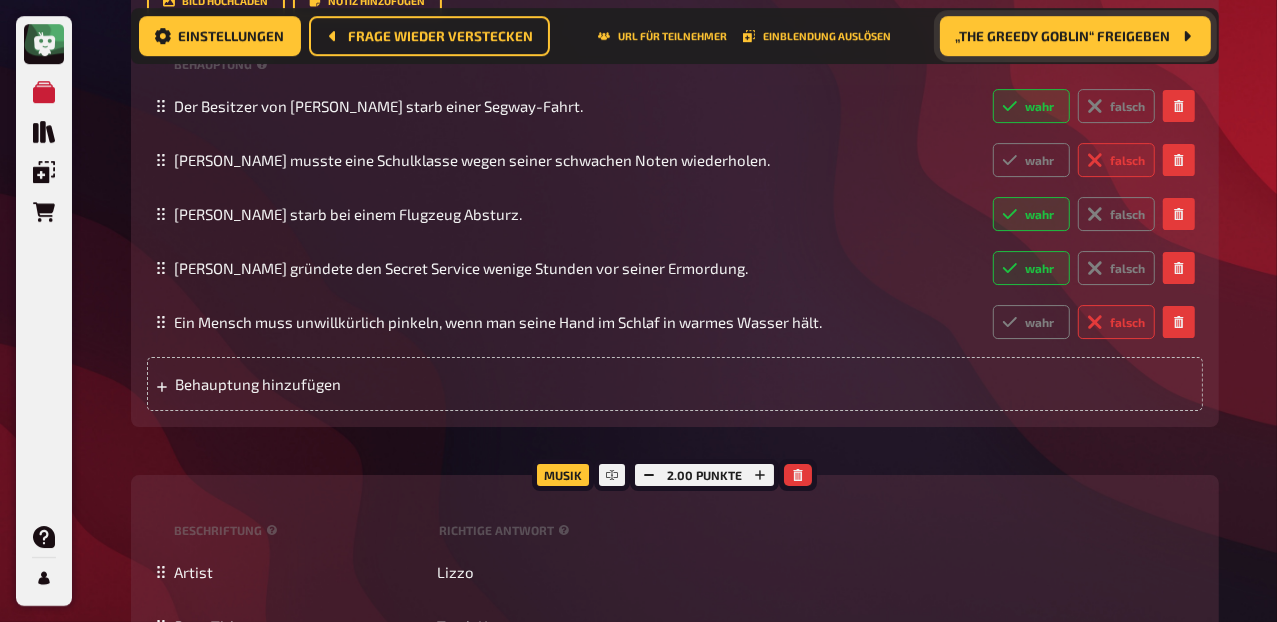 scroll, scrollTop: 13390, scrollLeft: 0, axis: vertical 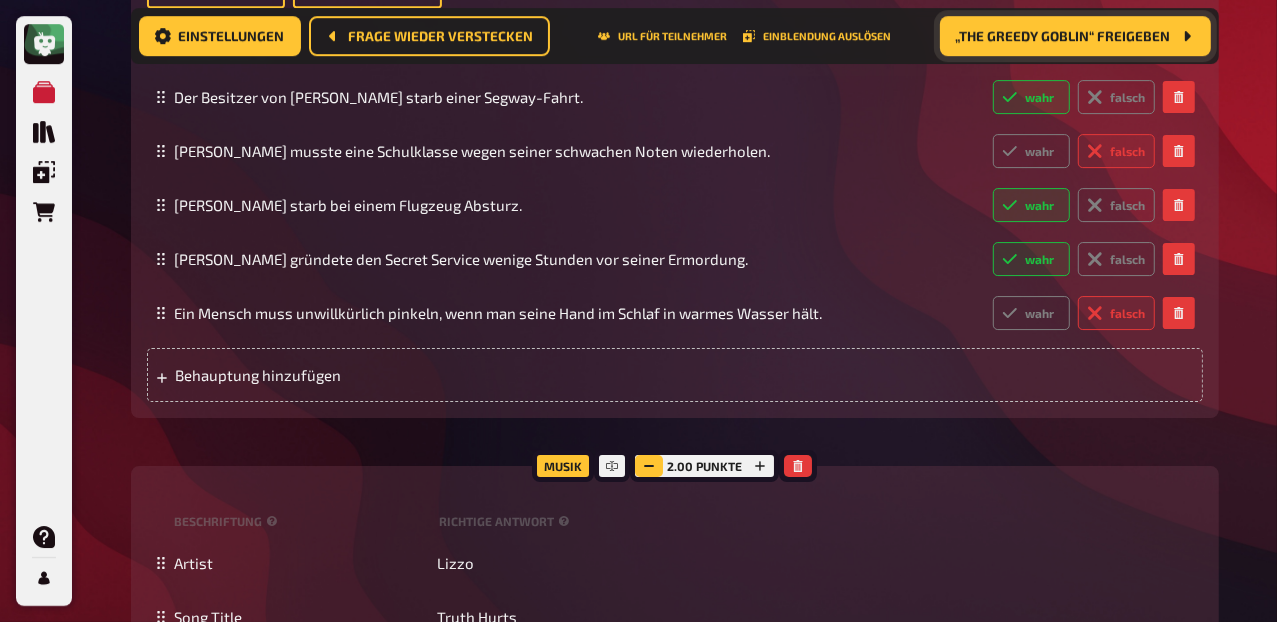 click at bounding box center (649, 466) 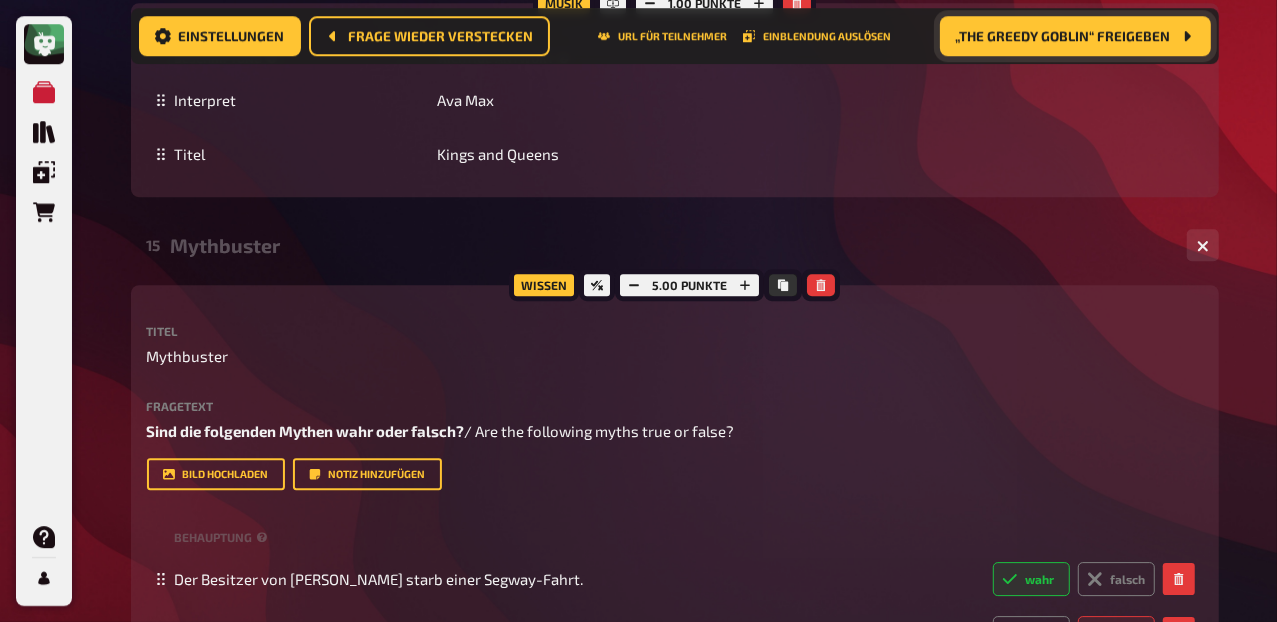 scroll, scrollTop: 12879, scrollLeft: 0, axis: vertical 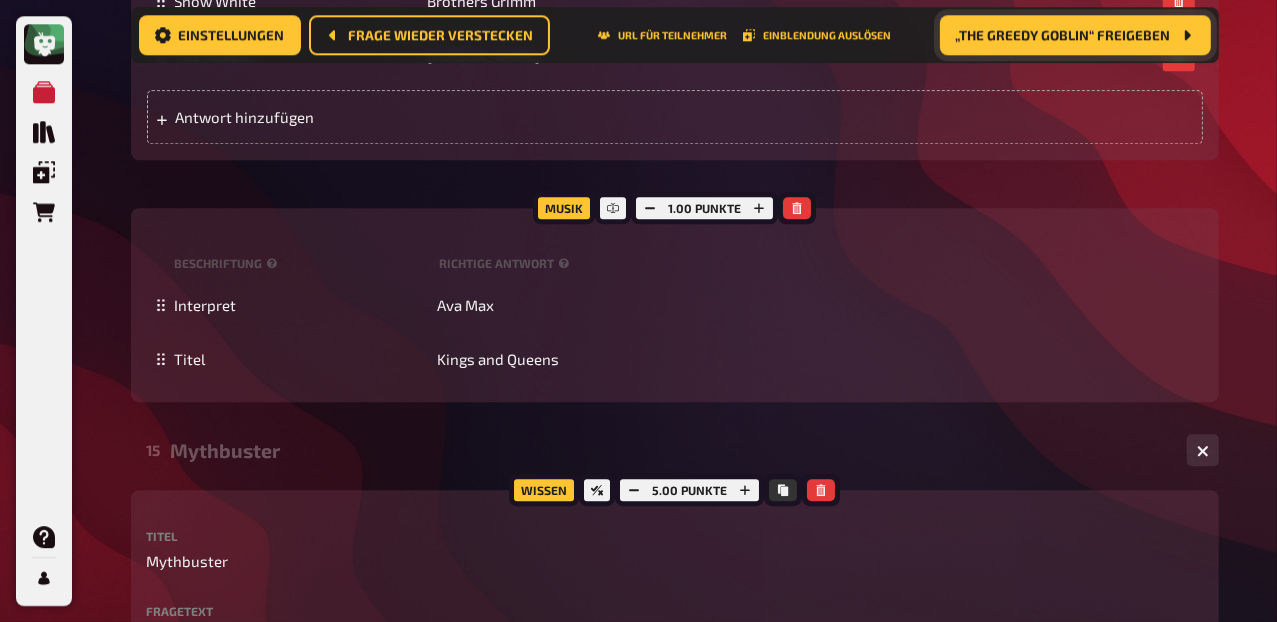 click on "Mythbuster" at bounding box center [671, 450] 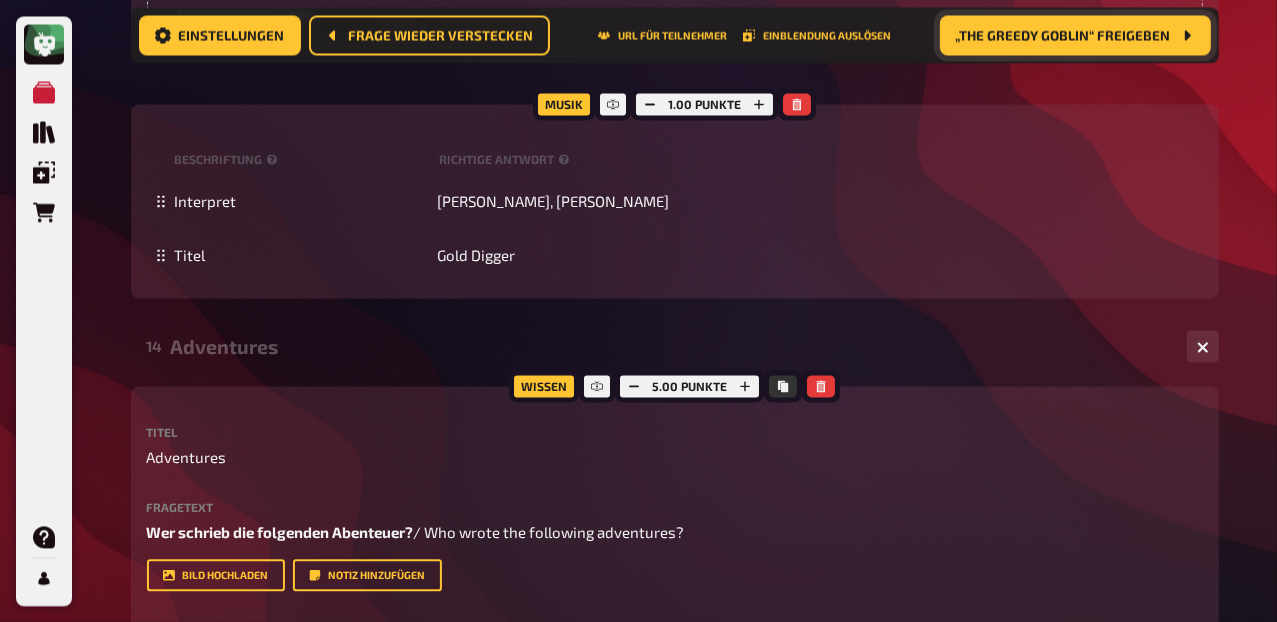 click on "Adventures" at bounding box center (671, 346) 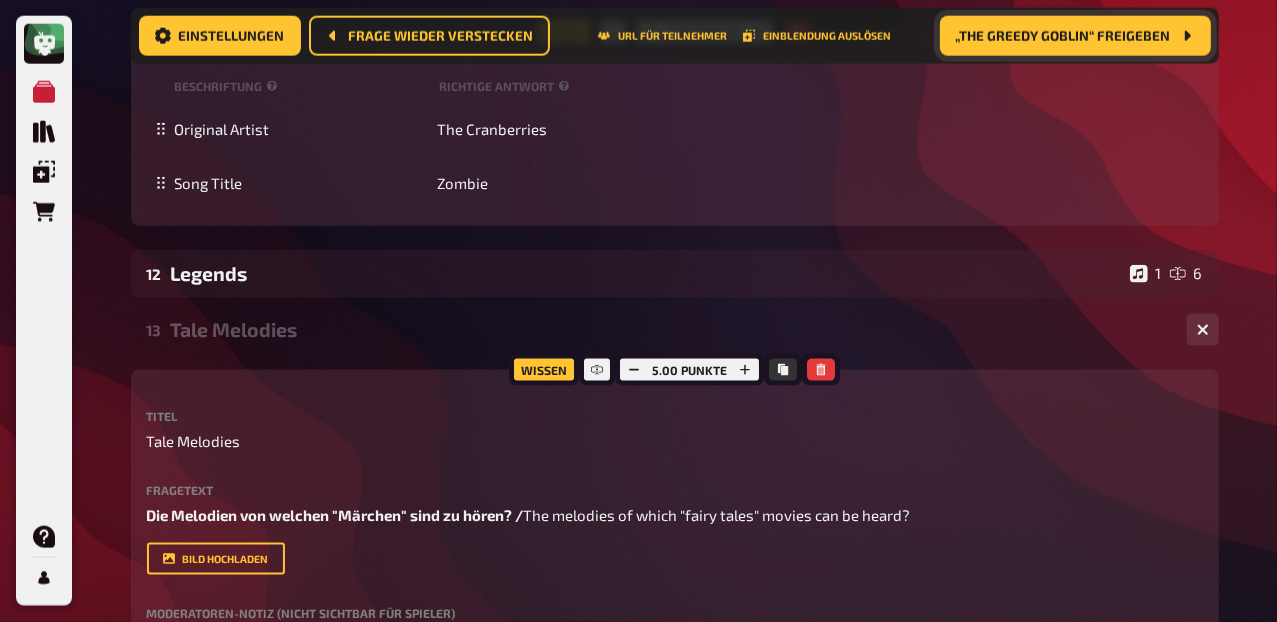 click on "Tale Melodies" at bounding box center (671, 329) 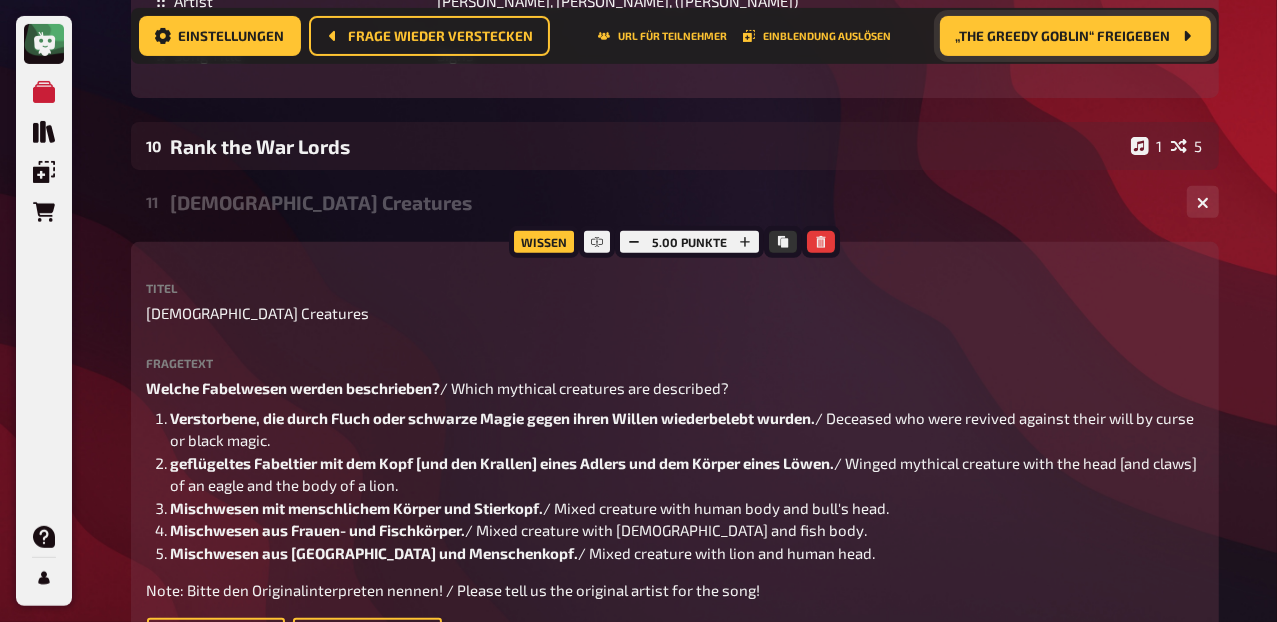 scroll, scrollTop: 9655, scrollLeft: 0, axis: vertical 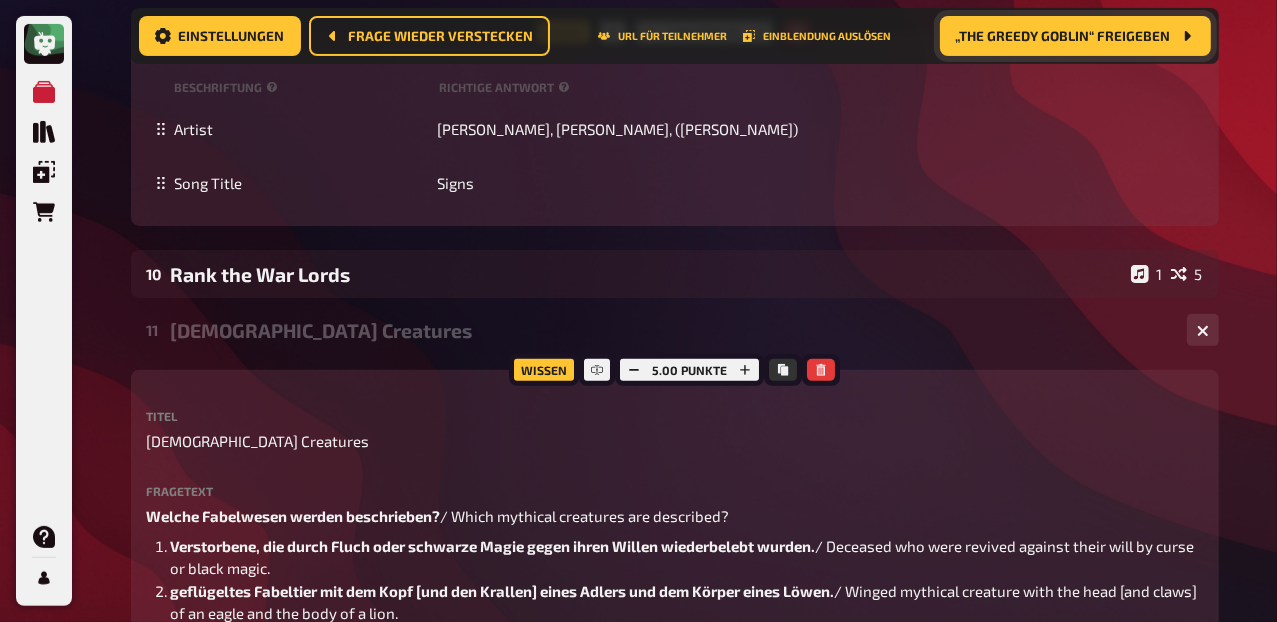 click on "[DEMOGRAPHIC_DATA] Creatures" at bounding box center [671, 330] 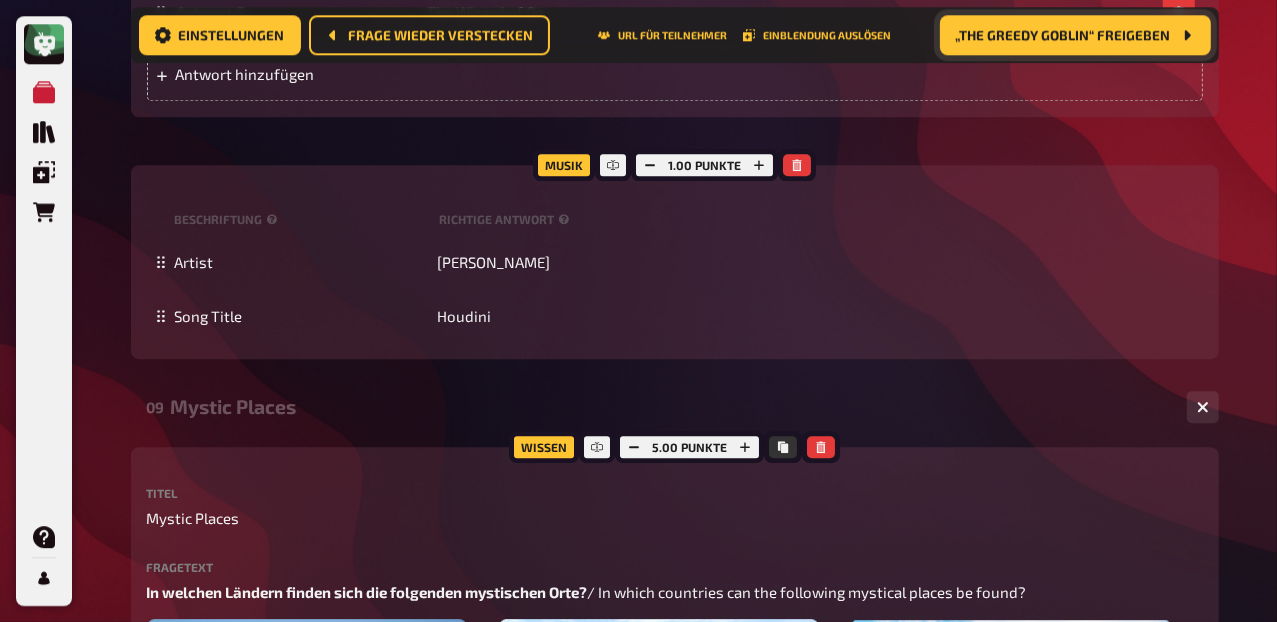 scroll, scrollTop: 8088, scrollLeft: 0, axis: vertical 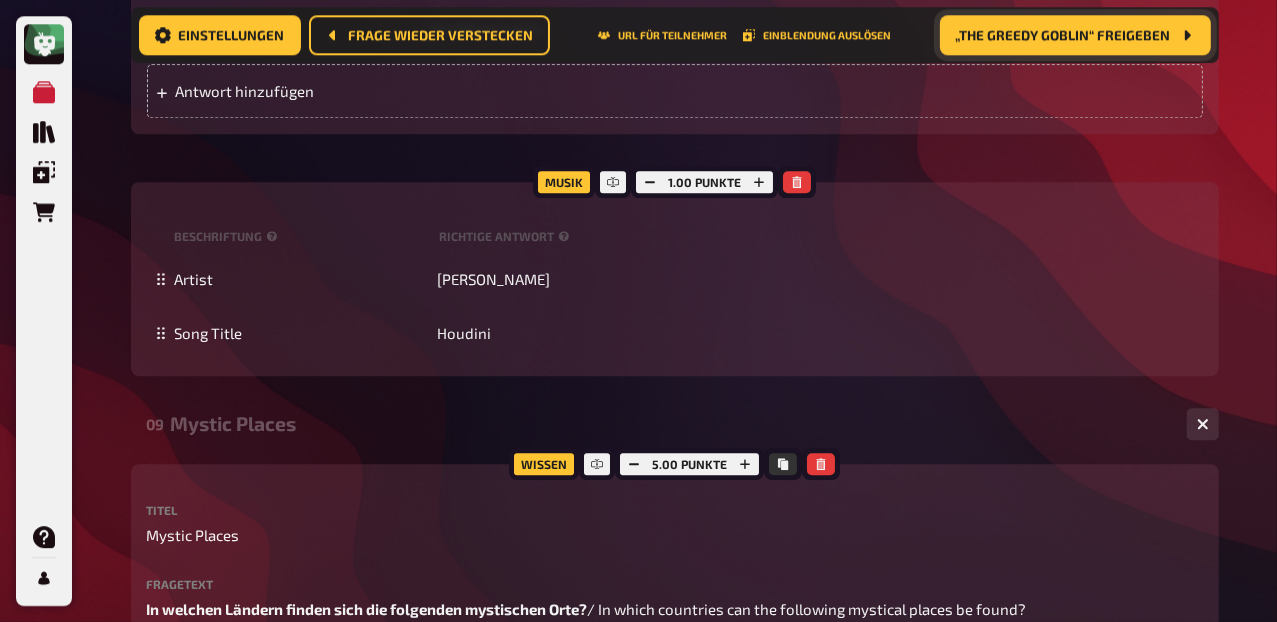 click on "Mystic Places" at bounding box center [671, 423] 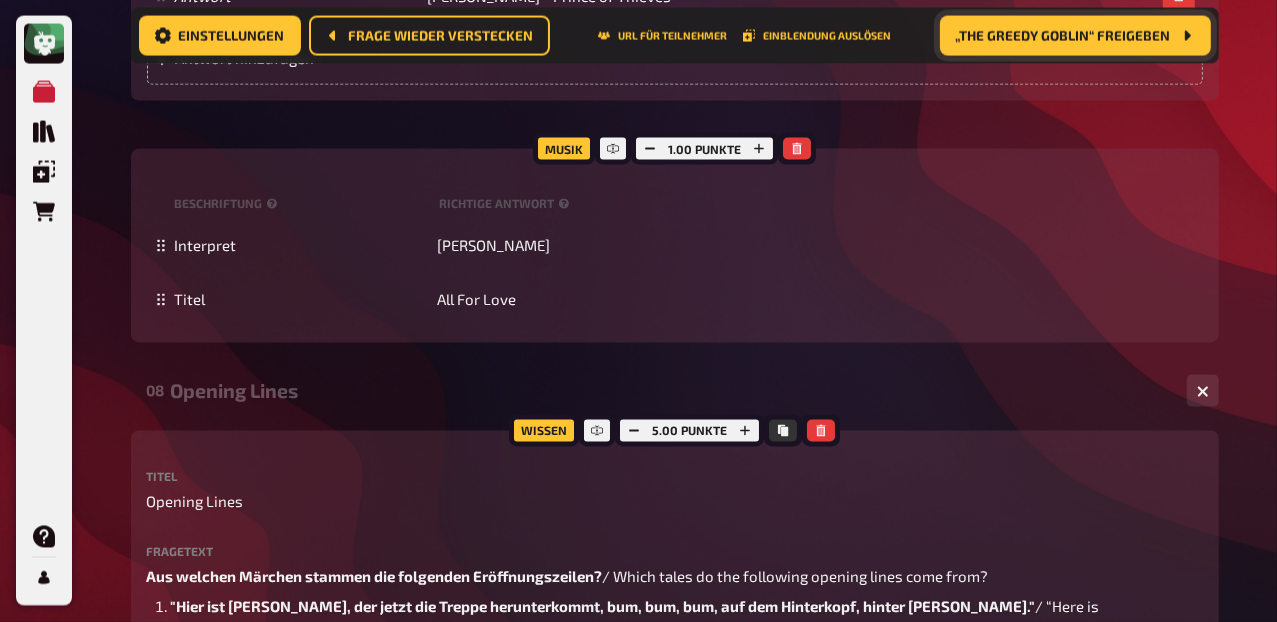 click on "Opening Lines" at bounding box center [671, 391] 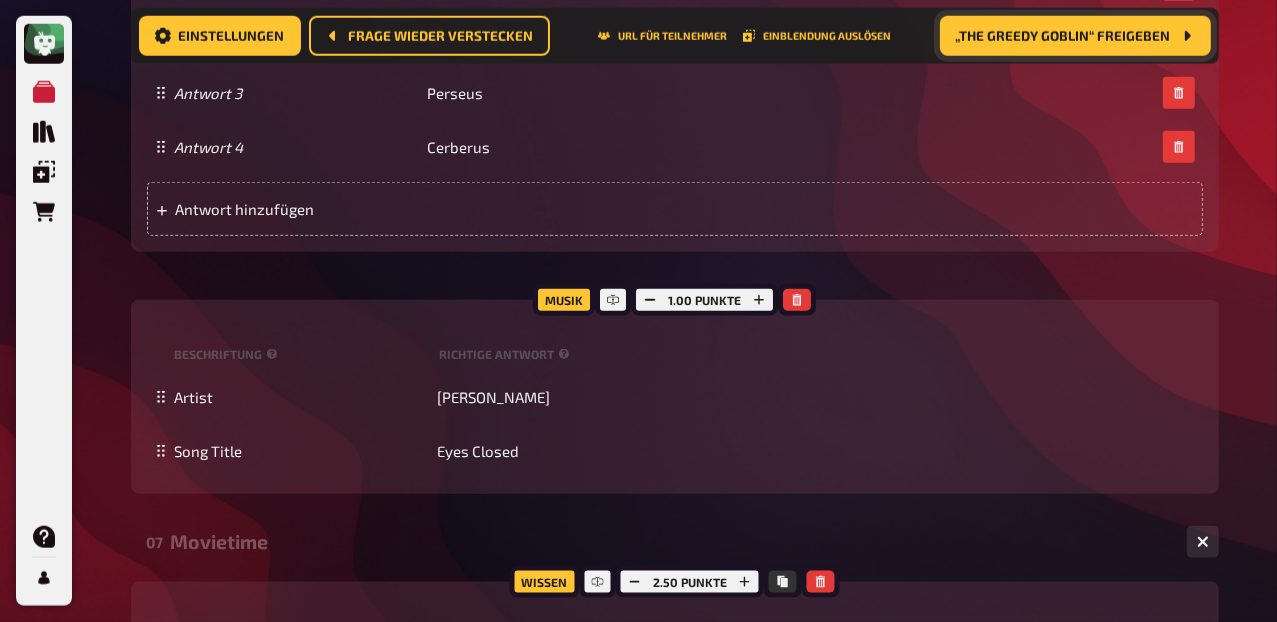 scroll, scrollTop: 5871, scrollLeft: 0, axis: vertical 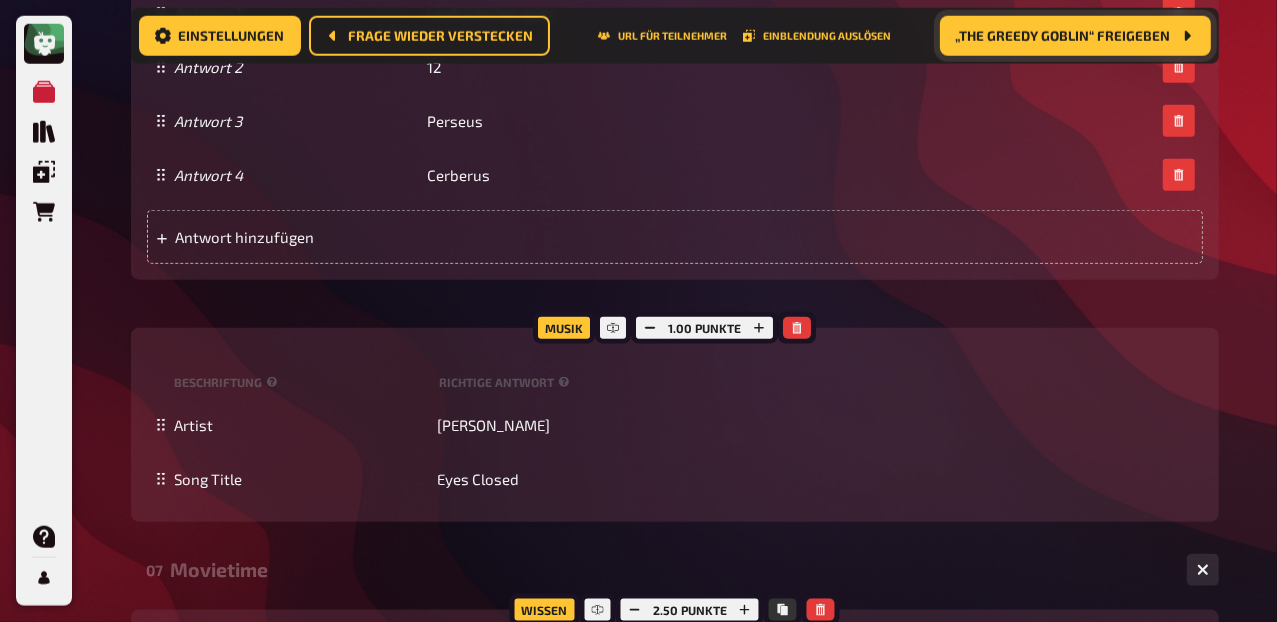 click on "Movietime" at bounding box center (671, 569) 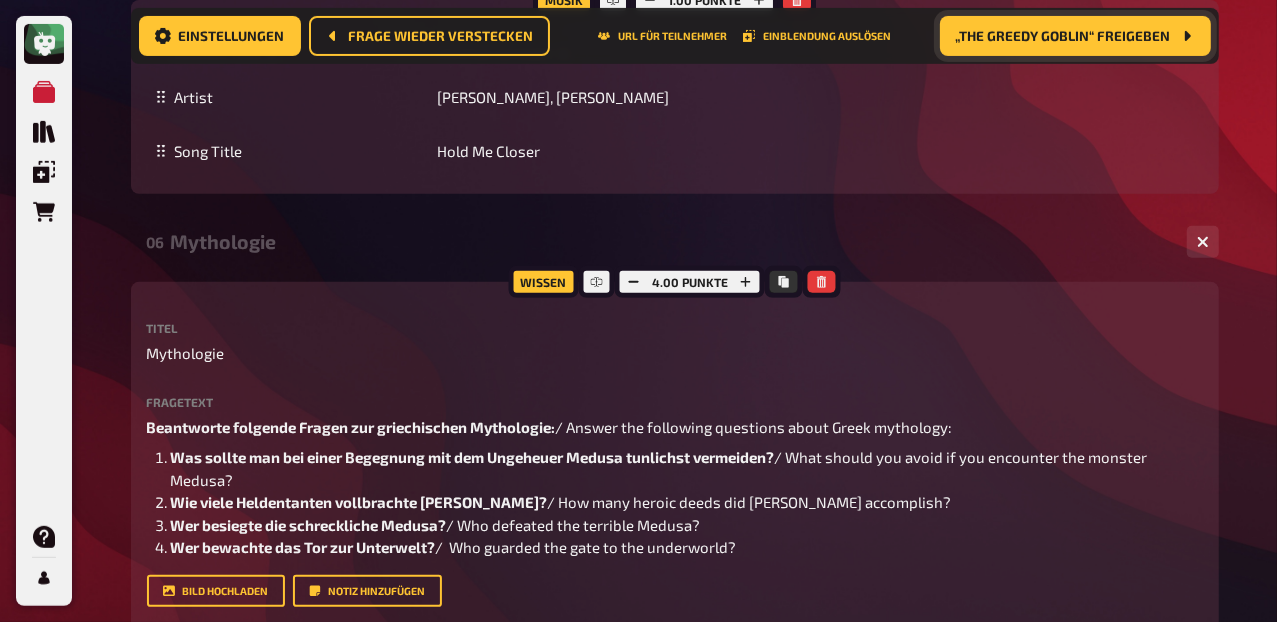 scroll, scrollTop: 5170, scrollLeft: 0, axis: vertical 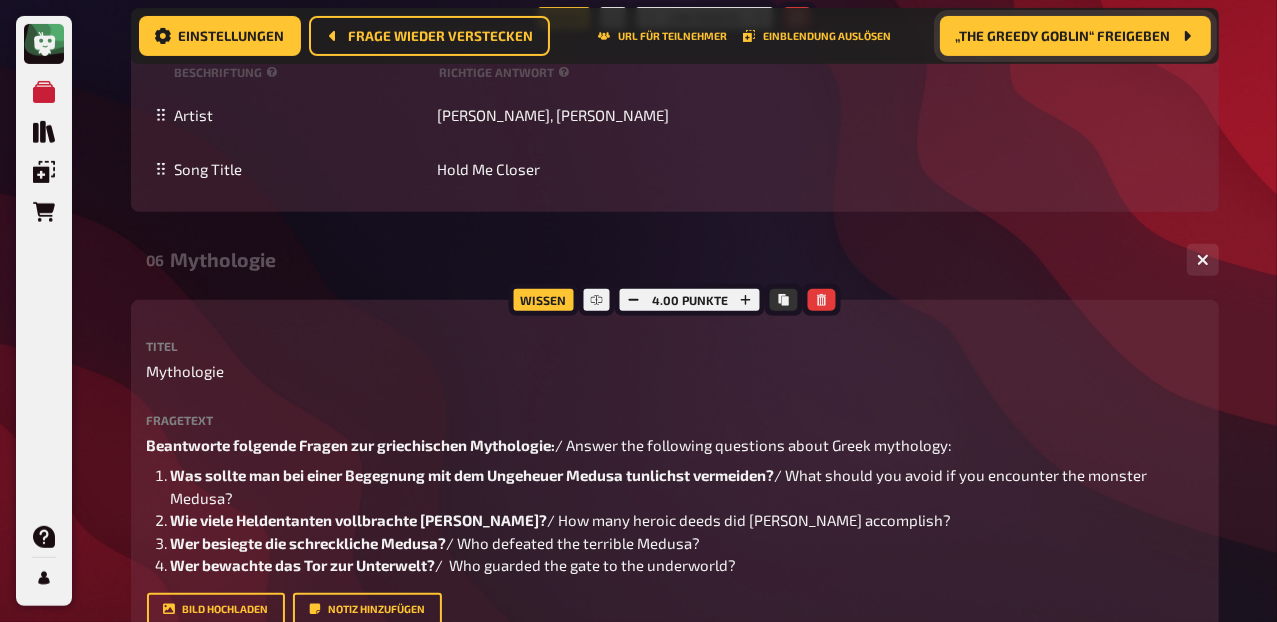 click on "Mythologie" at bounding box center [671, 259] 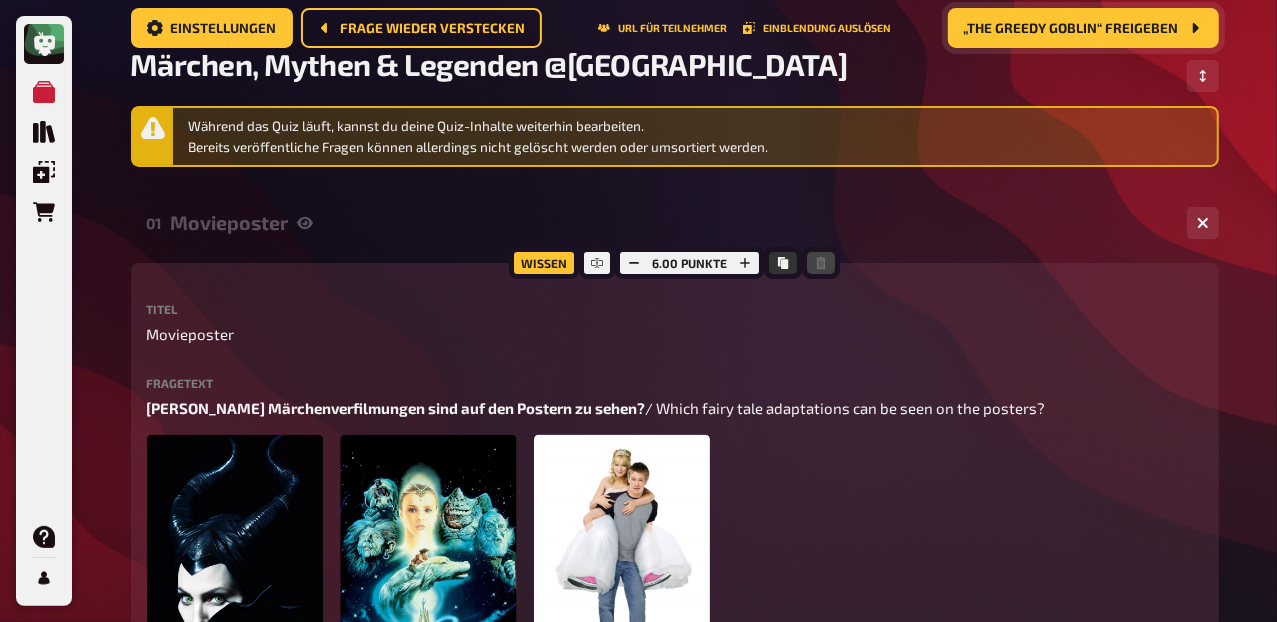 scroll, scrollTop: 0, scrollLeft: 0, axis: both 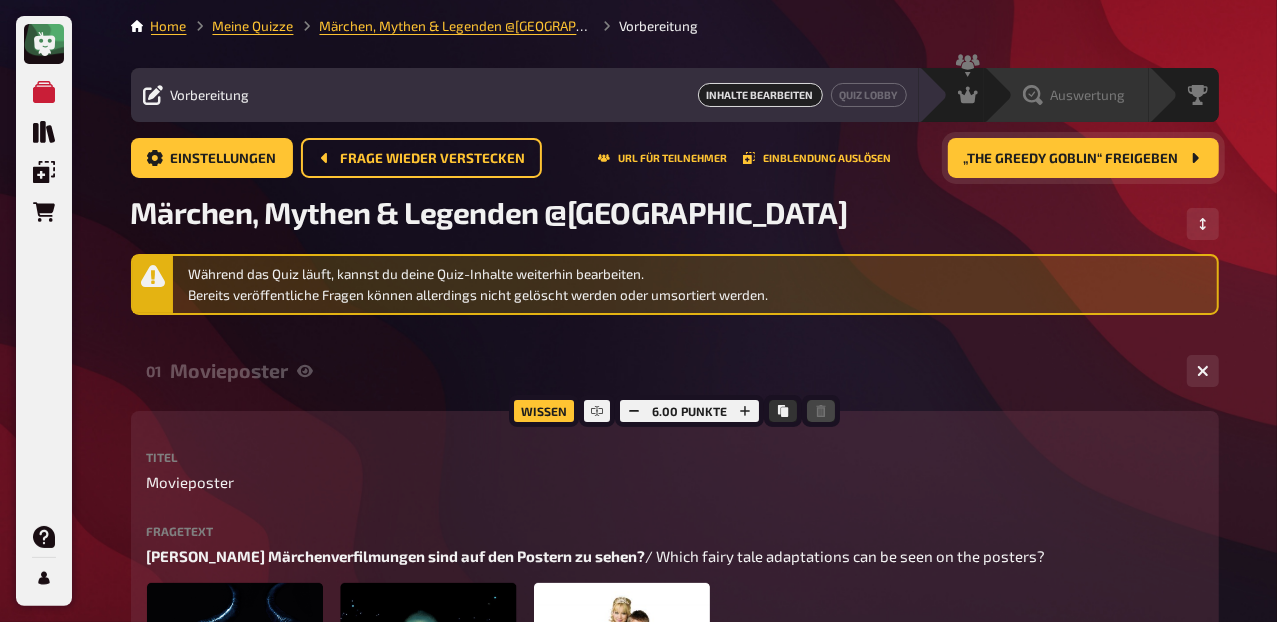 click on "Auswertung" at bounding box center [1088, 95] 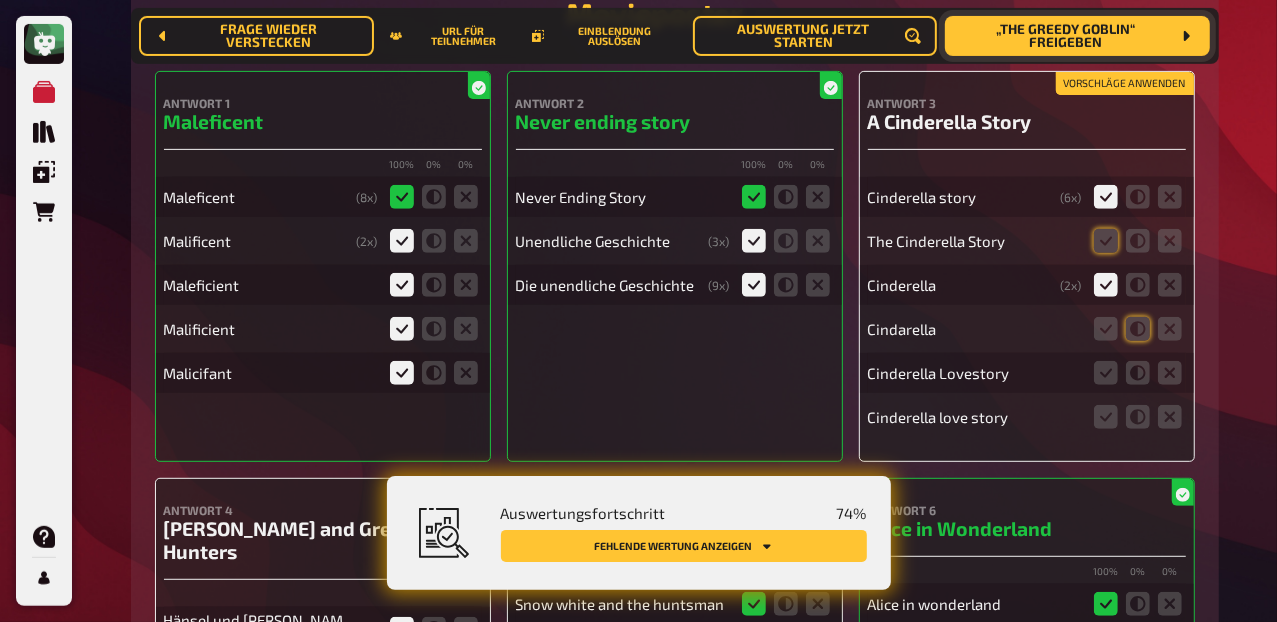scroll, scrollTop: 440, scrollLeft: 0, axis: vertical 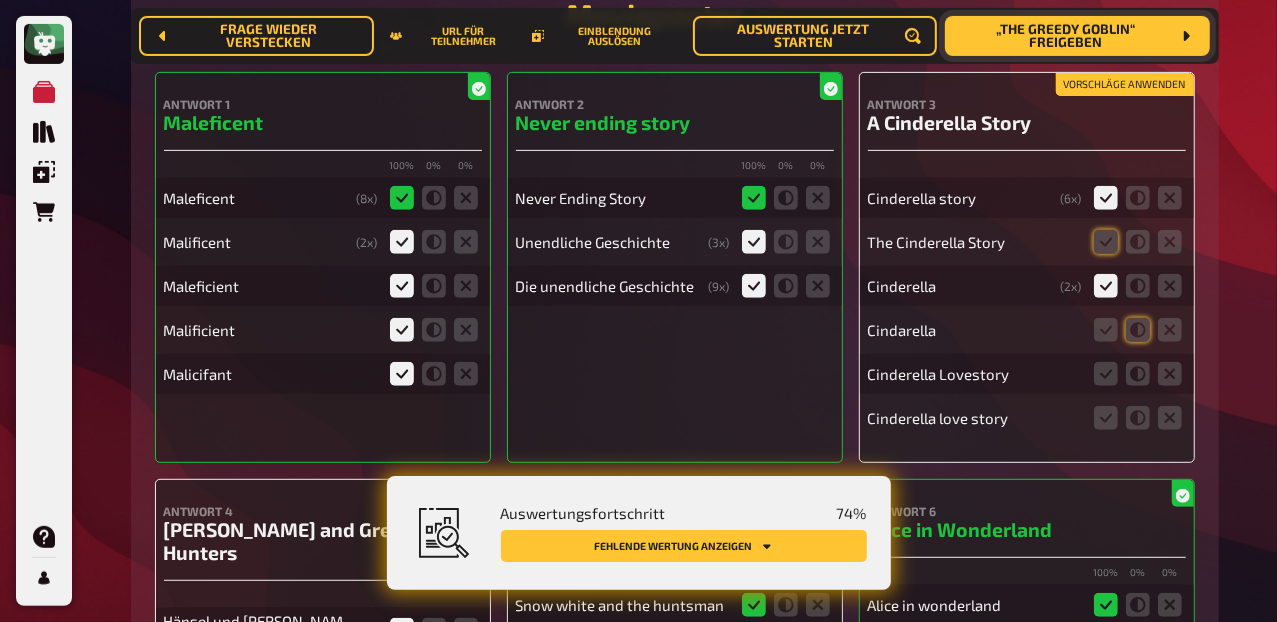 click on "Vorschläge anwenden" at bounding box center (1125, 85) 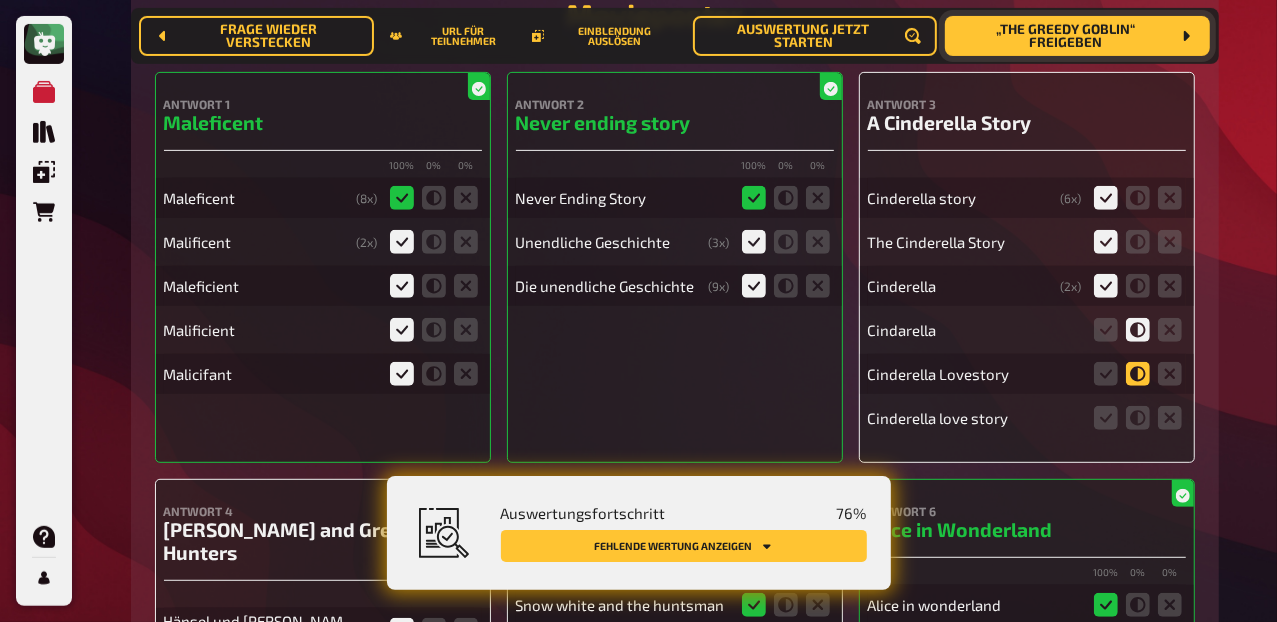 click 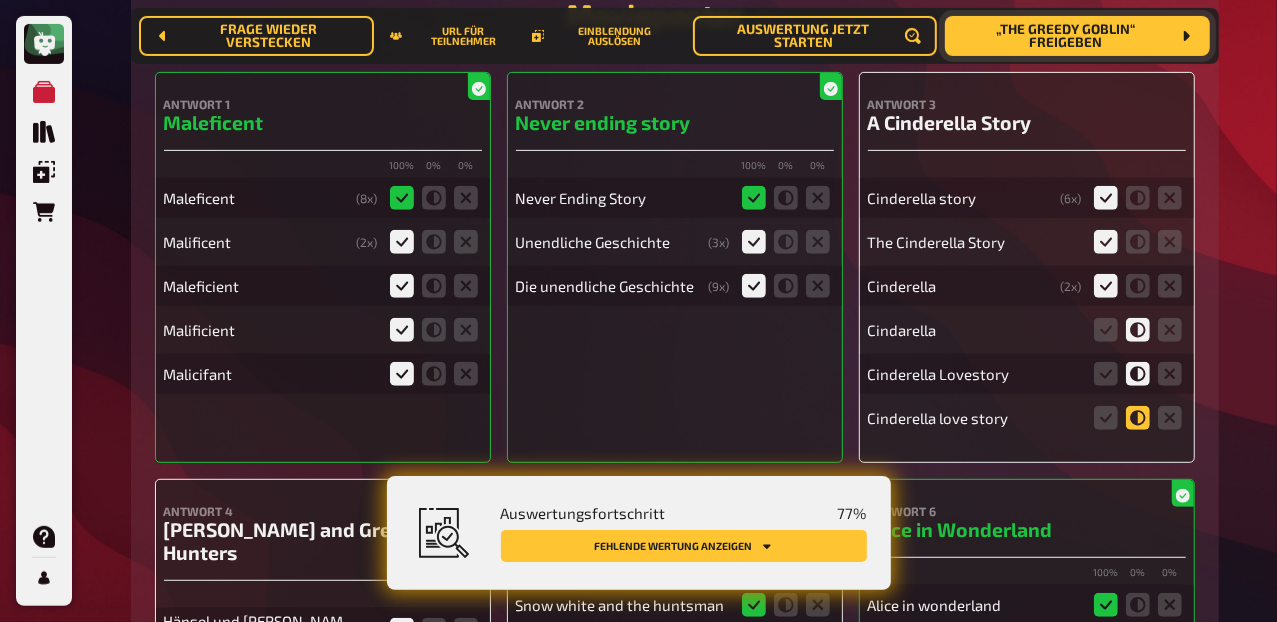 click 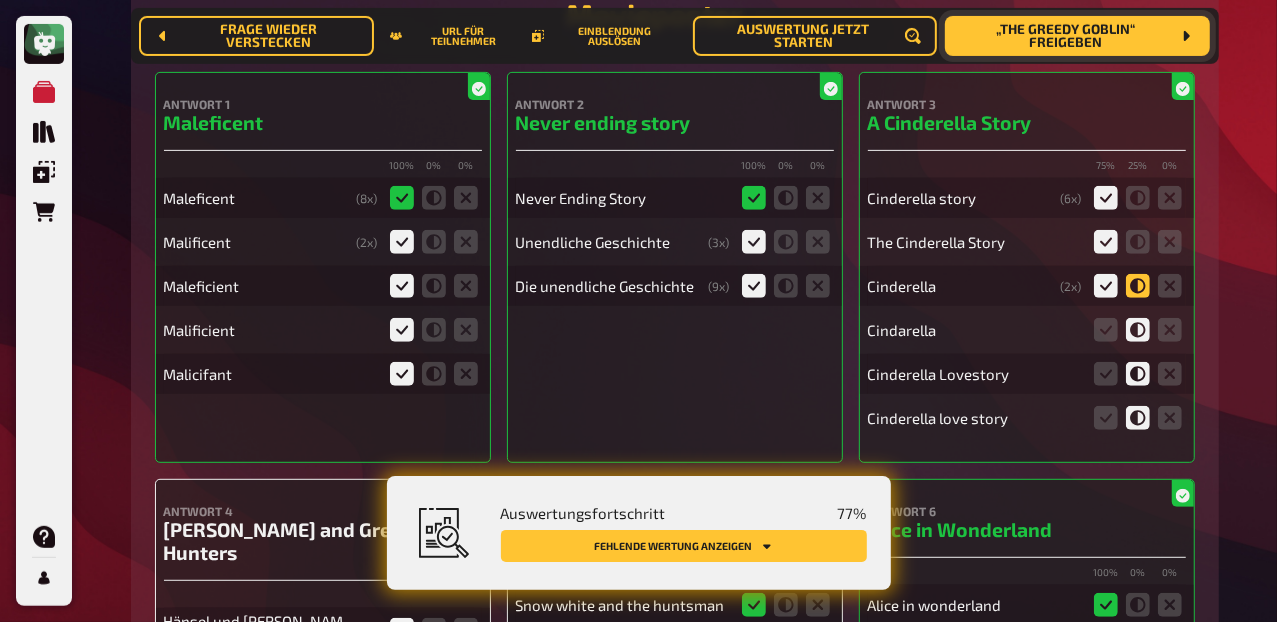 click 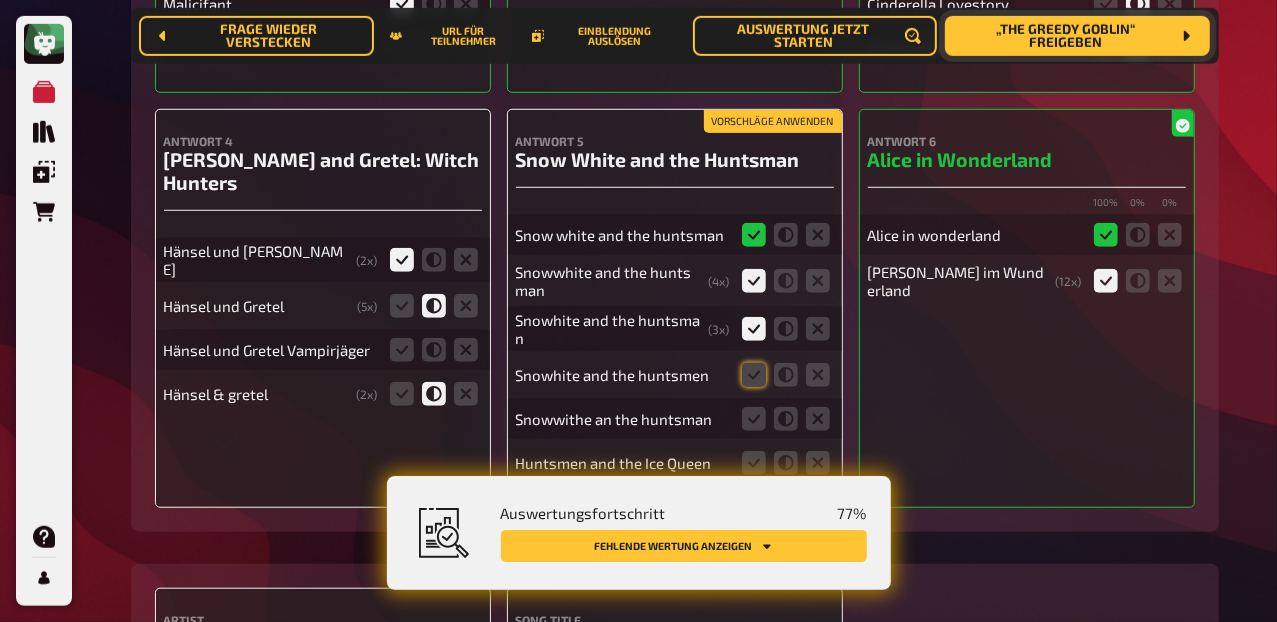 scroll, scrollTop: 811, scrollLeft: 0, axis: vertical 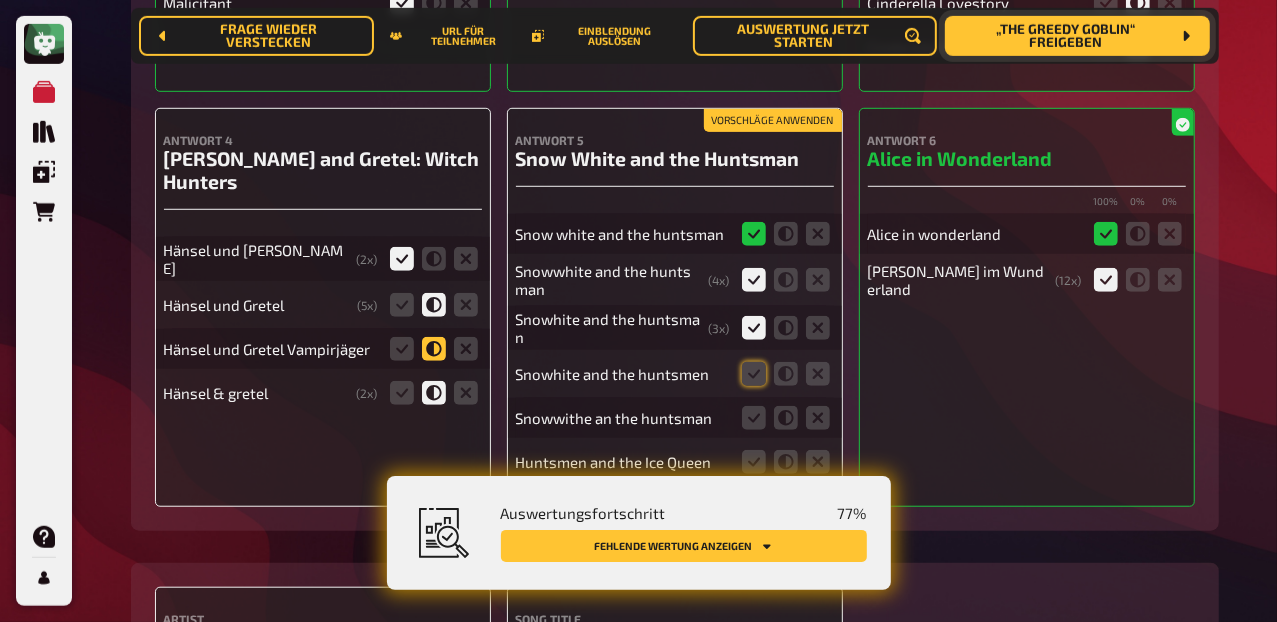 click 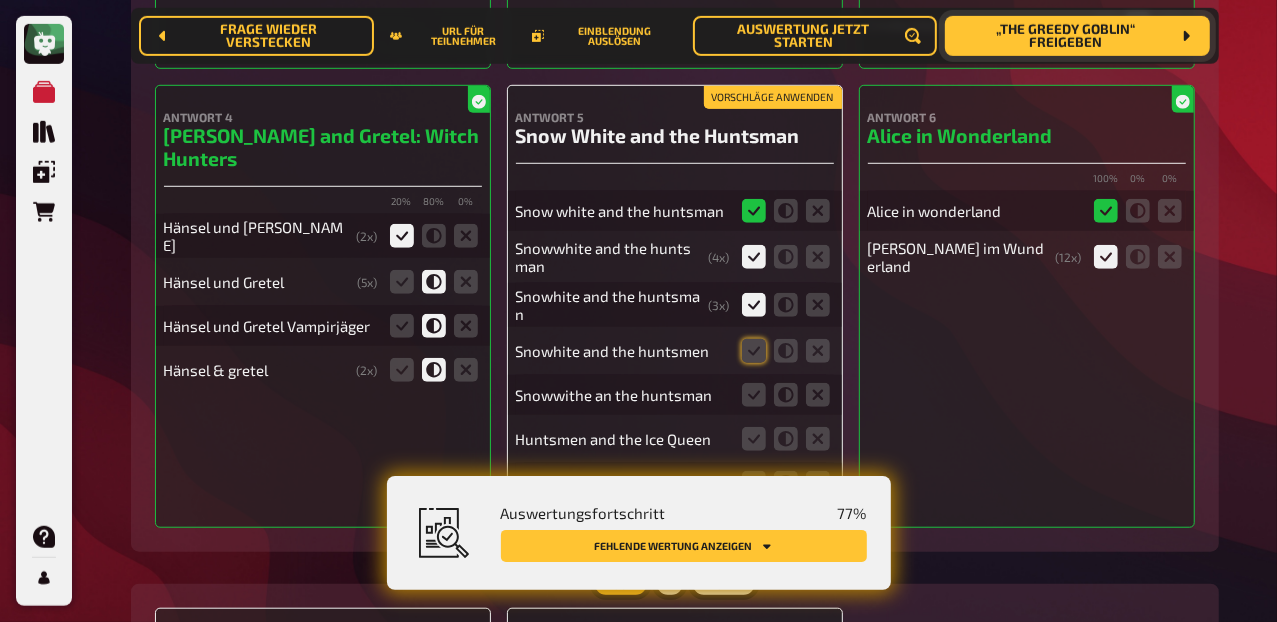 scroll, scrollTop: 845, scrollLeft: 0, axis: vertical 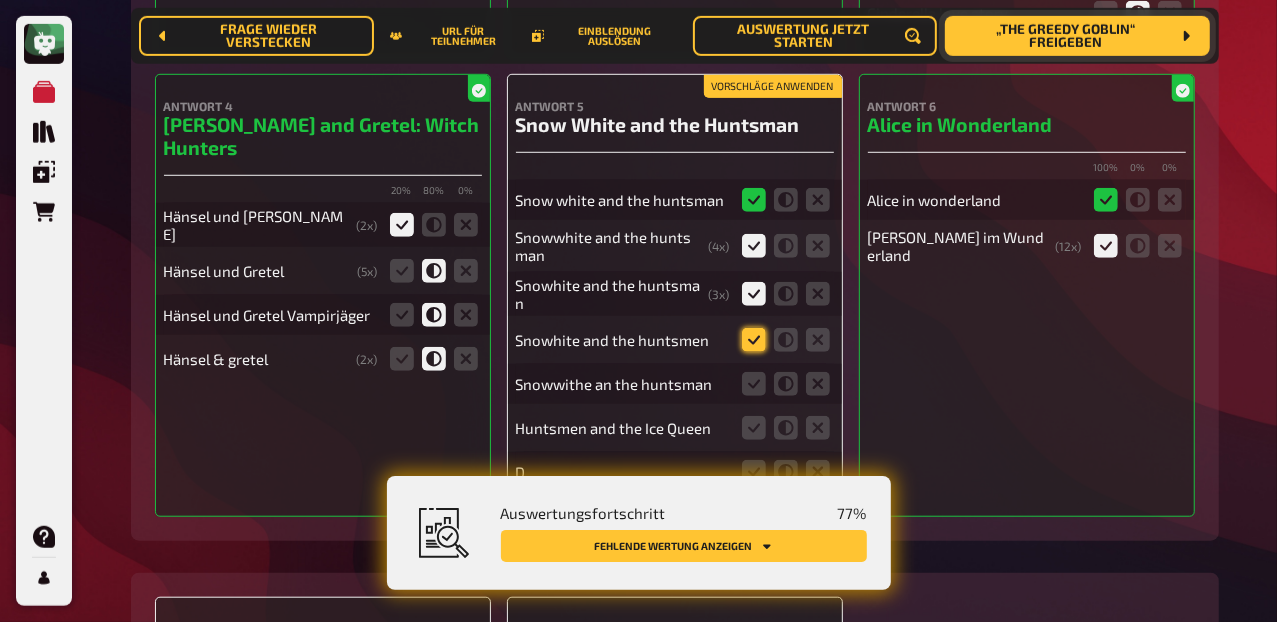 click 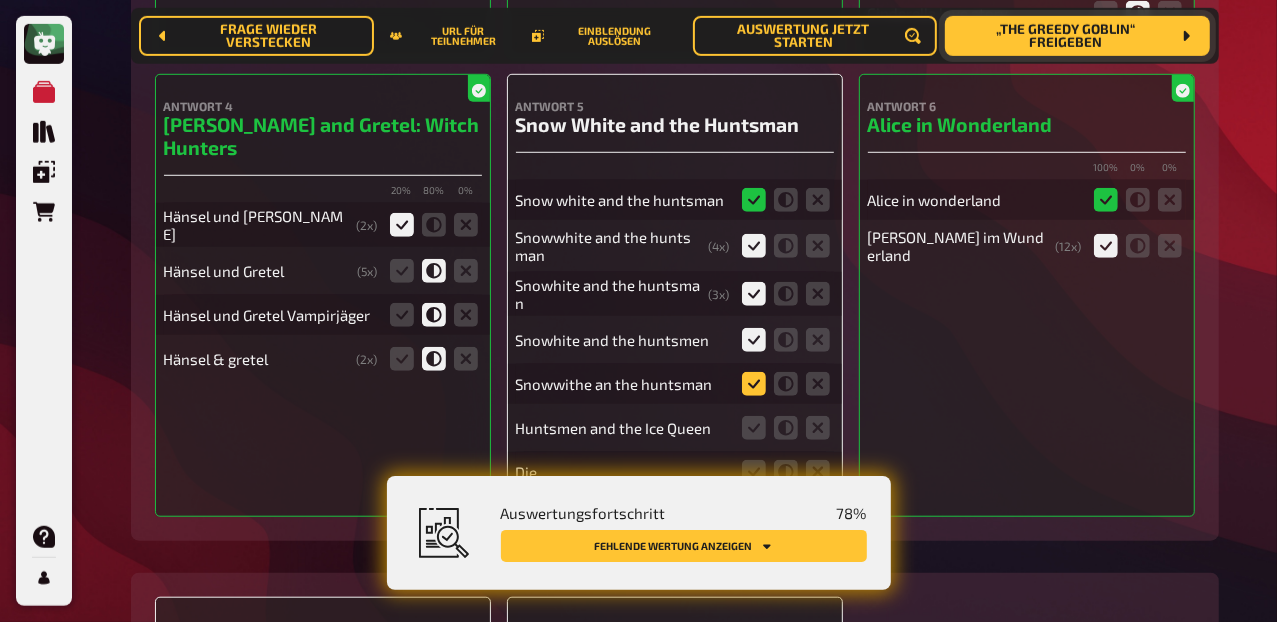 click 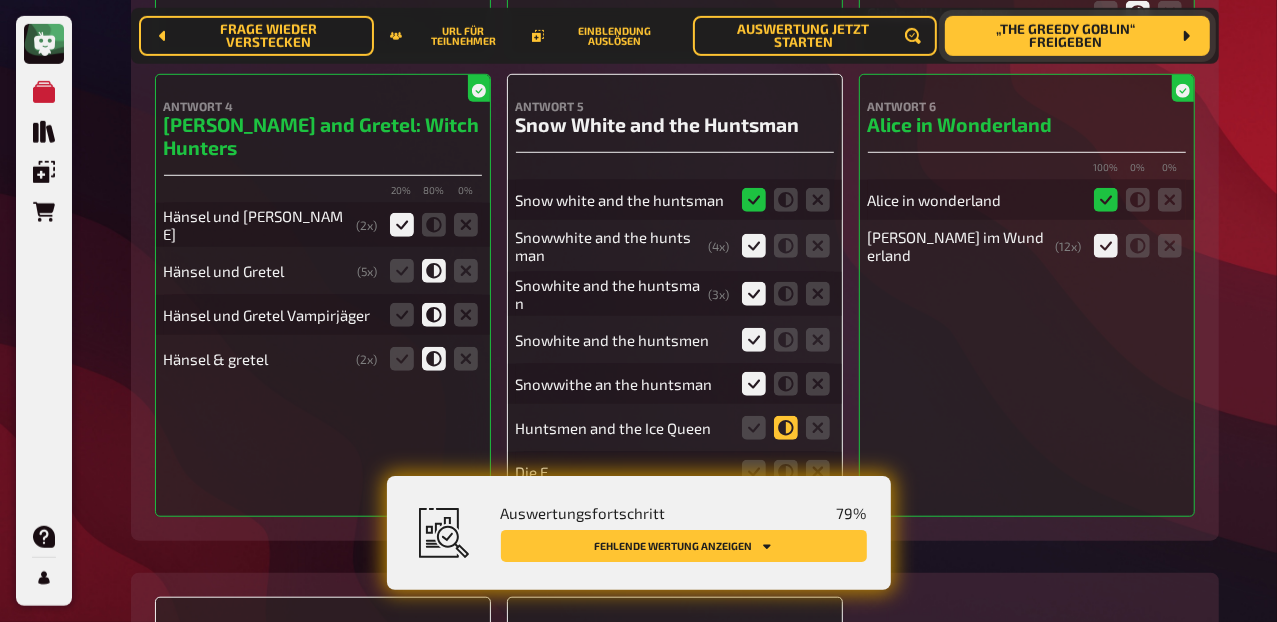 click 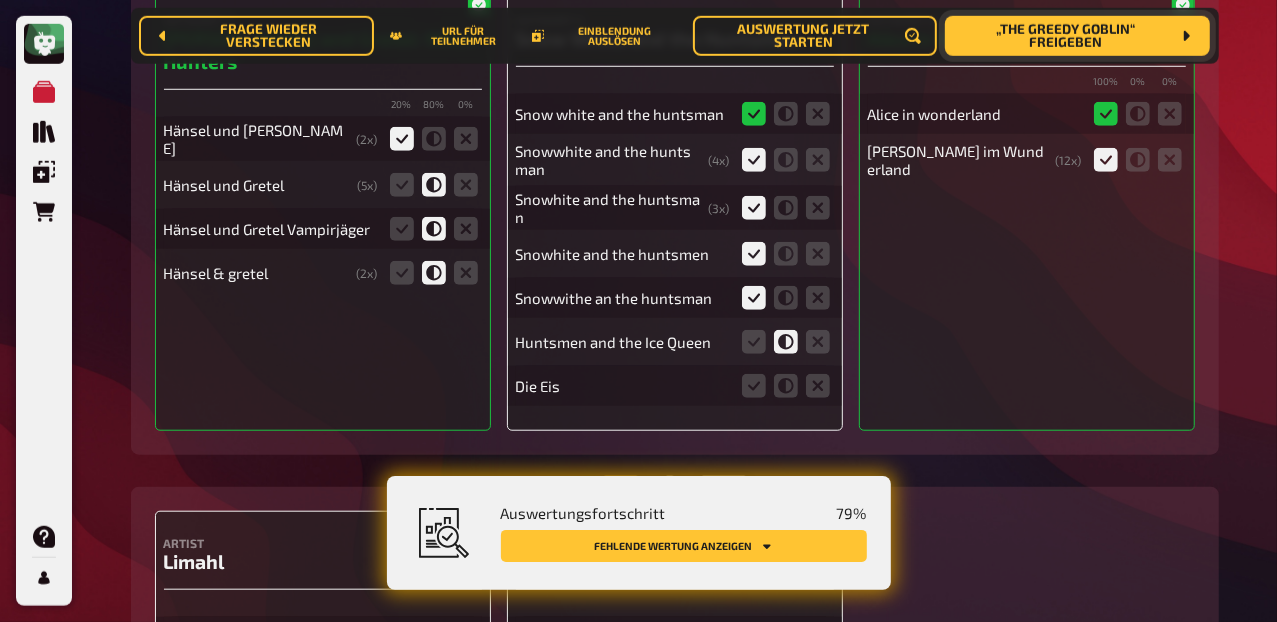 scroll, scrollTop: 1008, scrollLeft: 0, axis: vertical 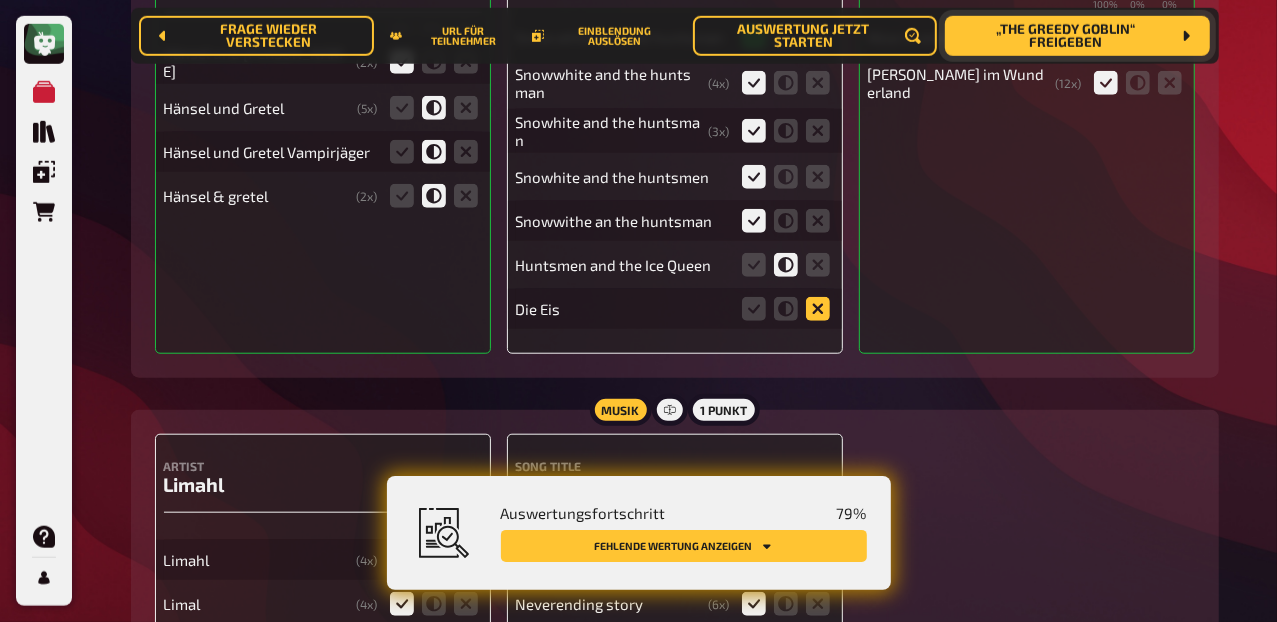 click 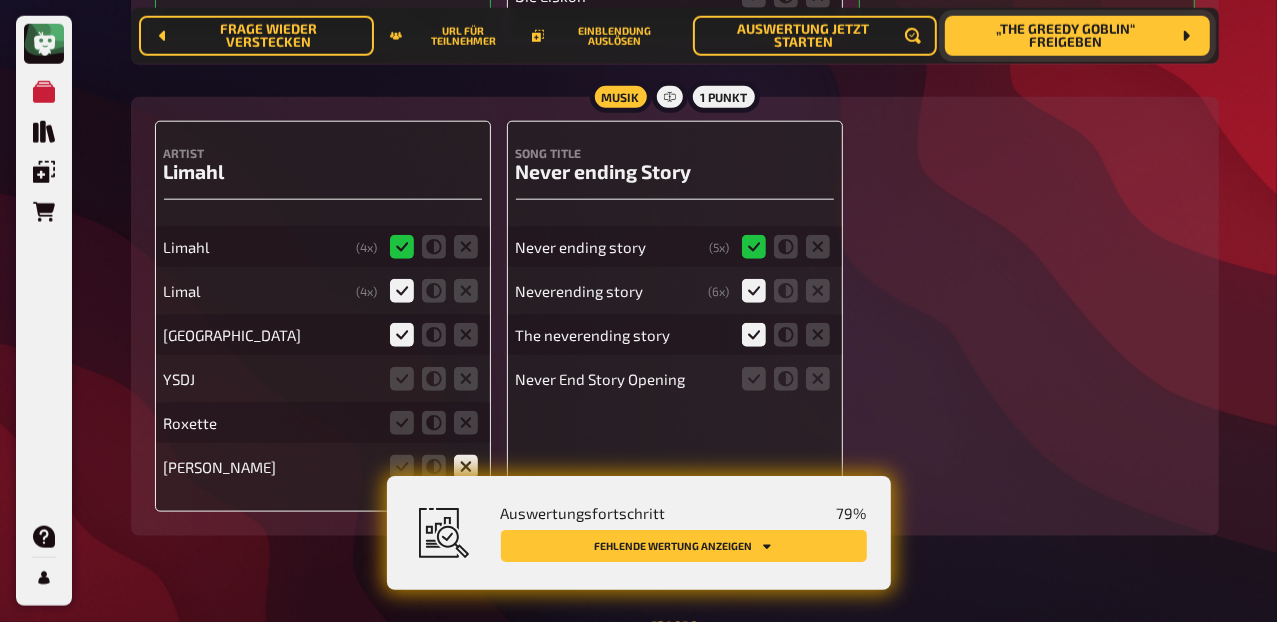 scroll, scrollTop: 1390, scrollLeft: 0, axis: vertical 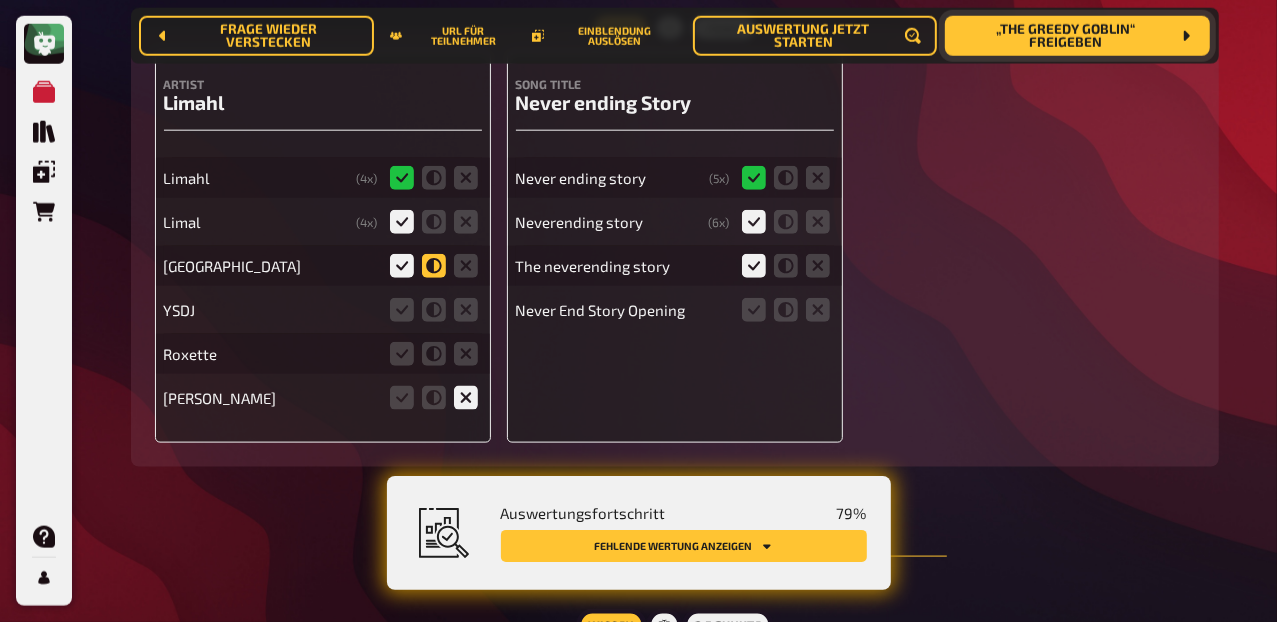 click 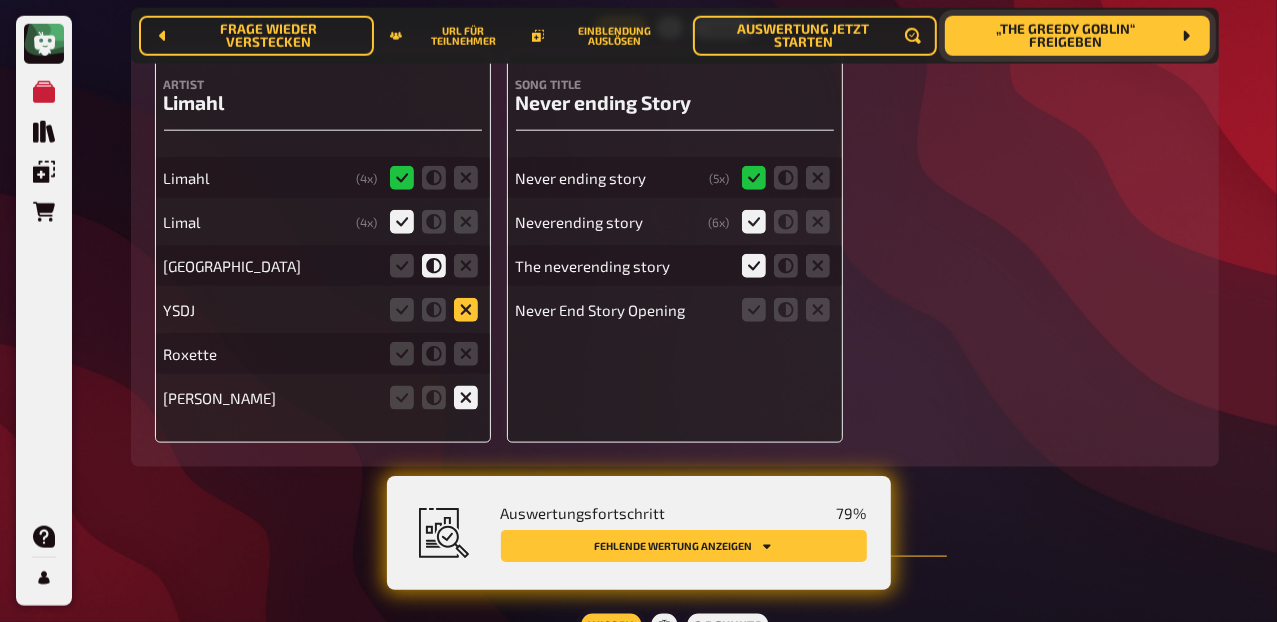 click 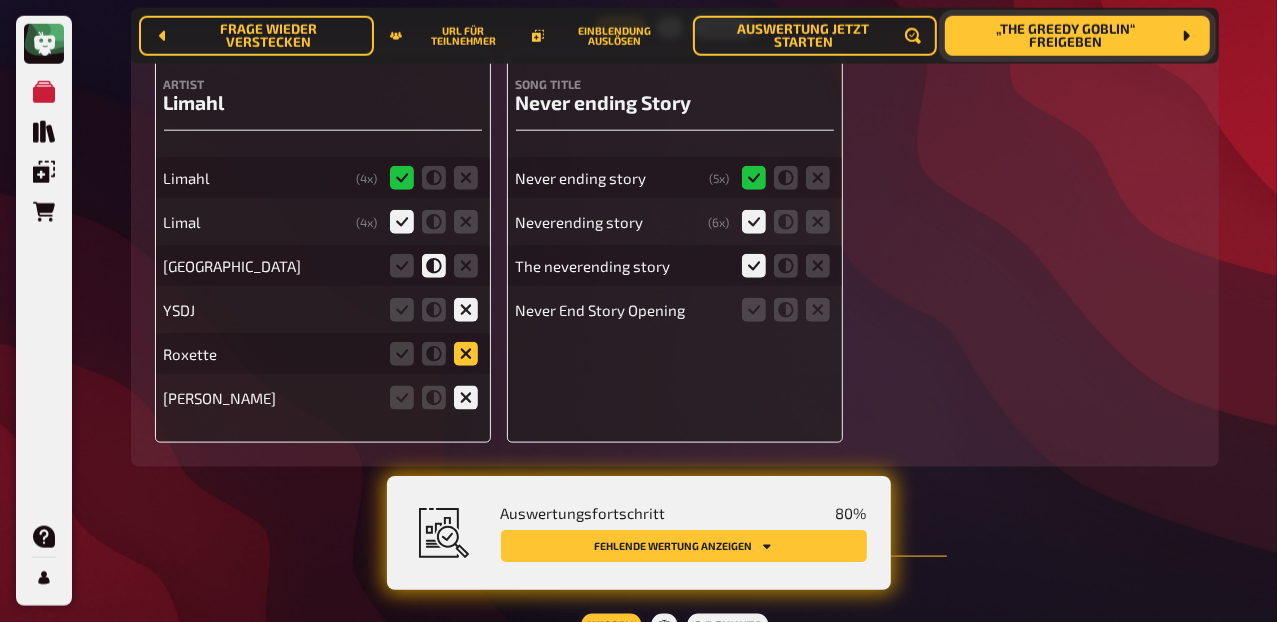 click 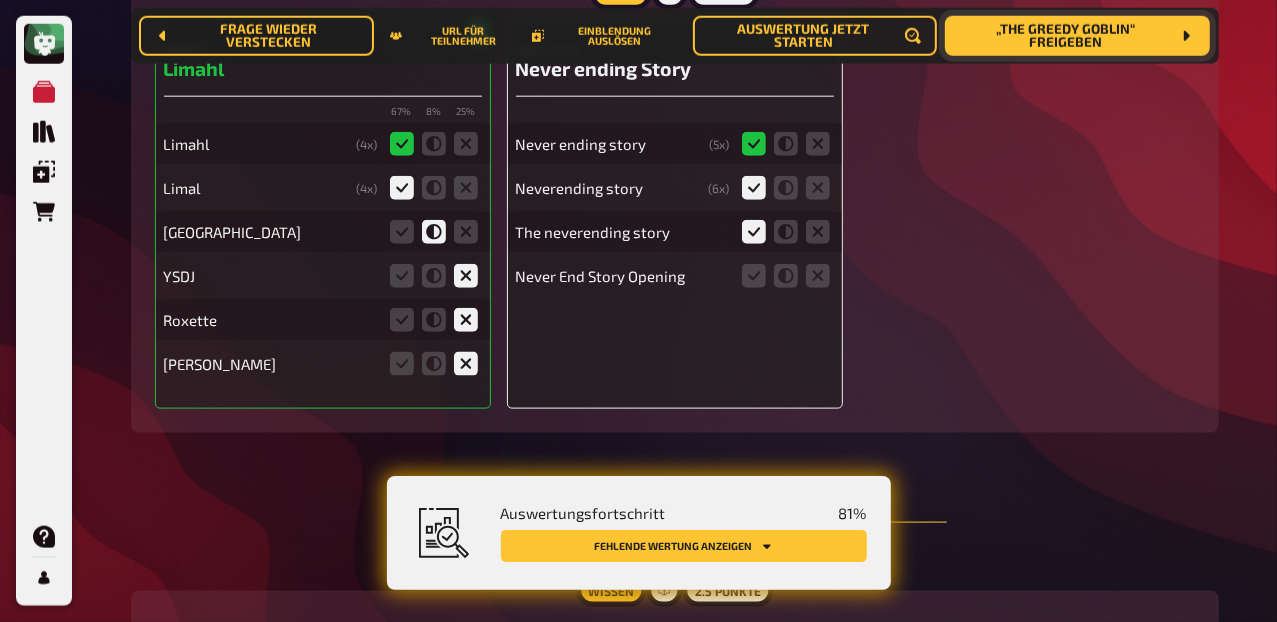 scroll, scrollTop: 1430, scrollLeft: 0, axis: vertical 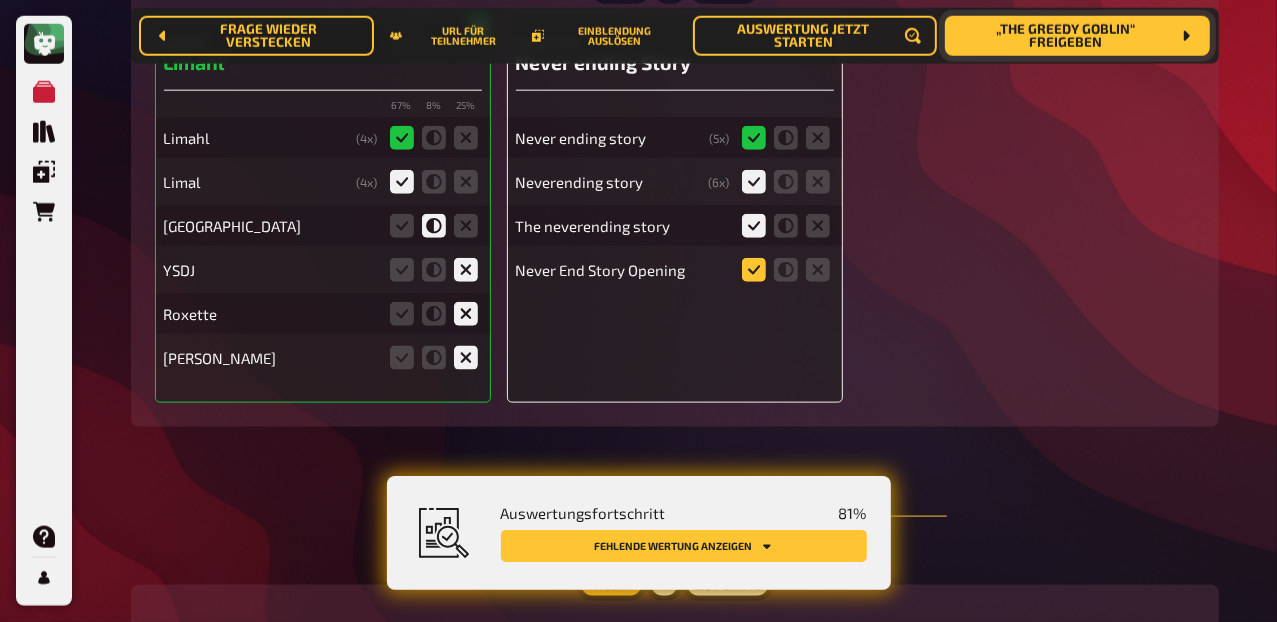 click 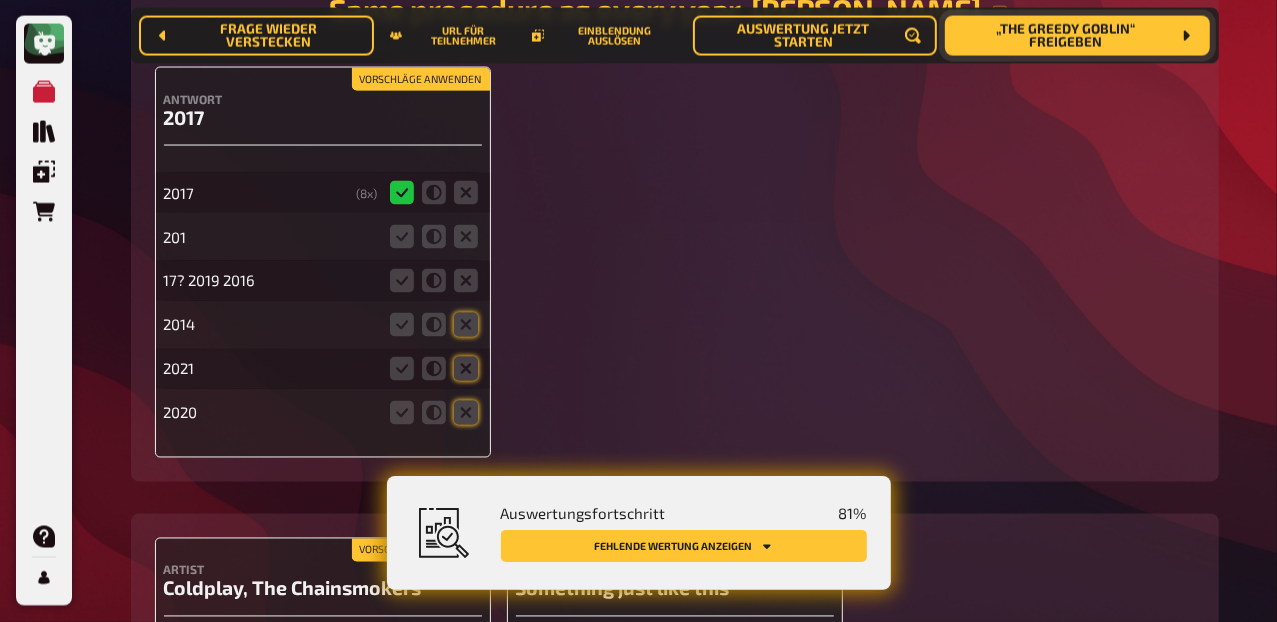 scroll, scrollTop: 2059, scrollLeft: 0, axis: vertical 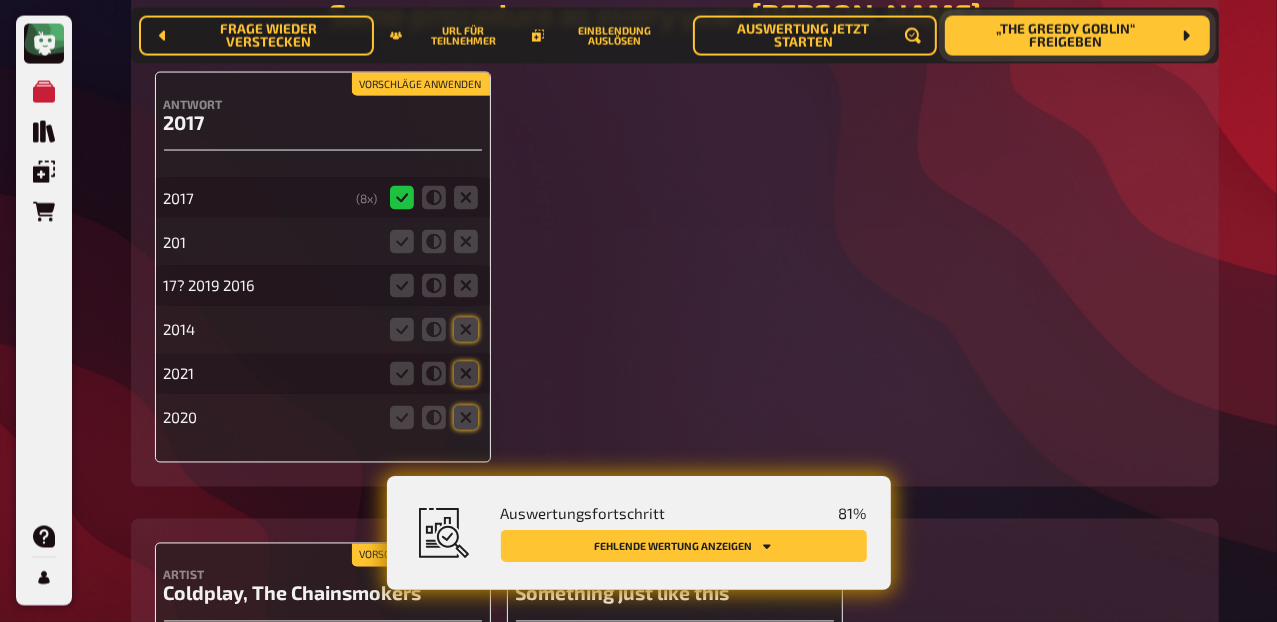click on "Vorschläge anwenden" at bounding box center [421, 85] 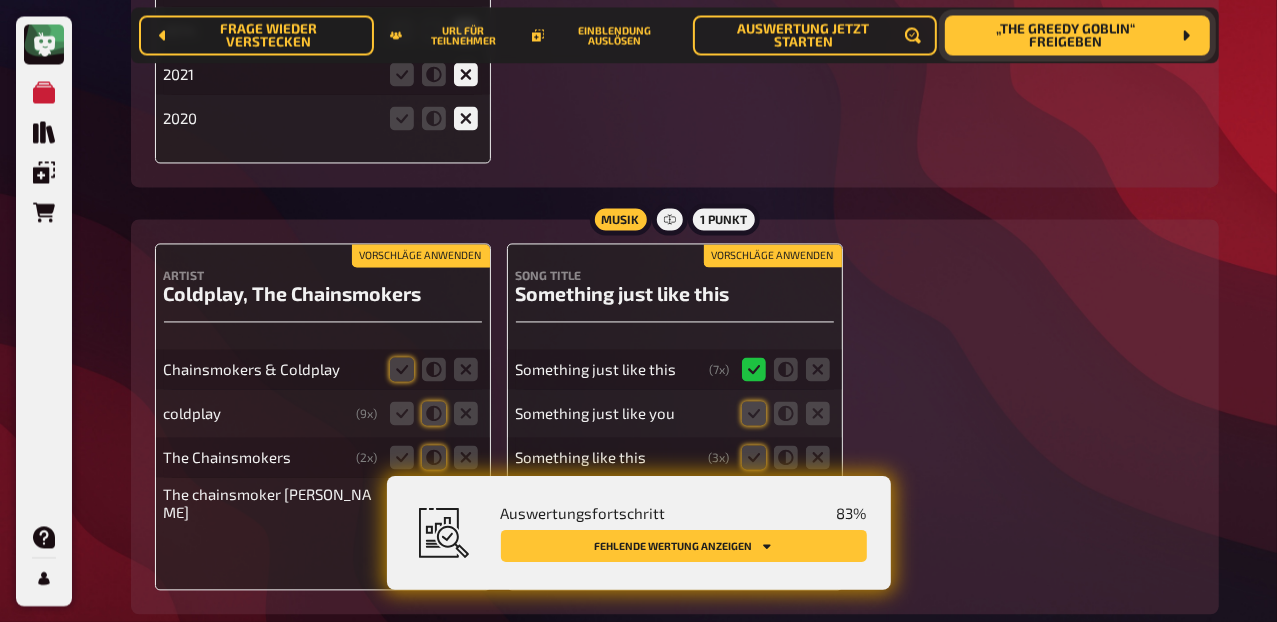 scroll, scrollTop: 2460, scrollLeft: 0, axis: vertical 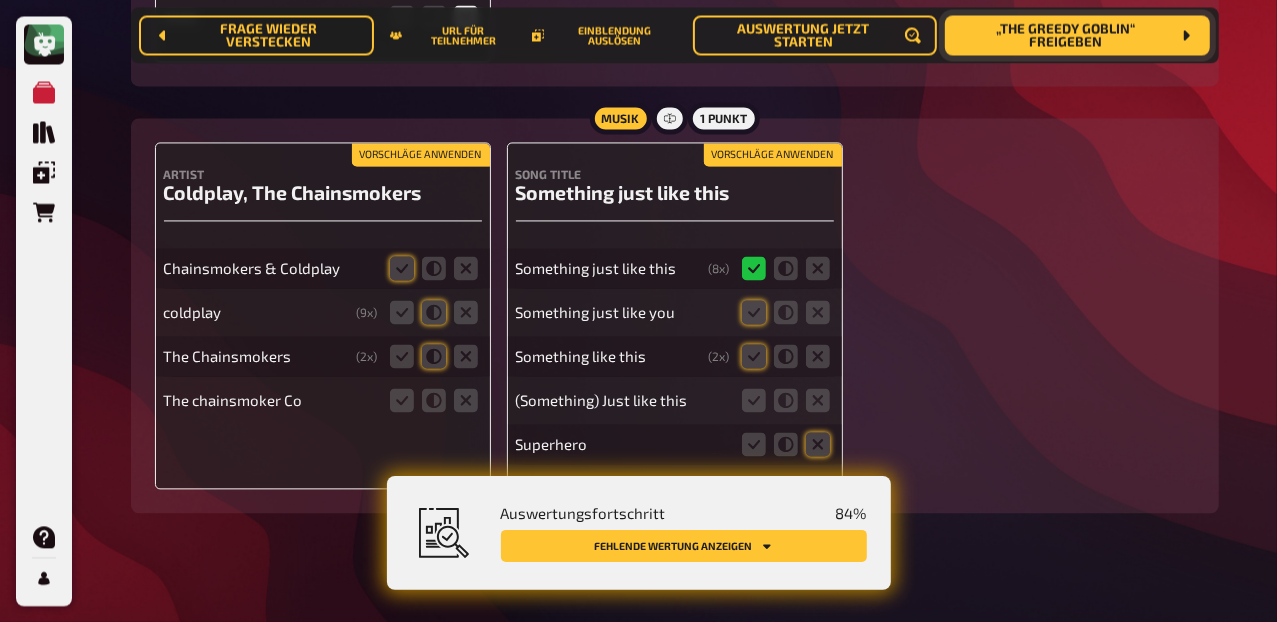 click on "Vorschläge anwenden" at bounding box center (421, 155) 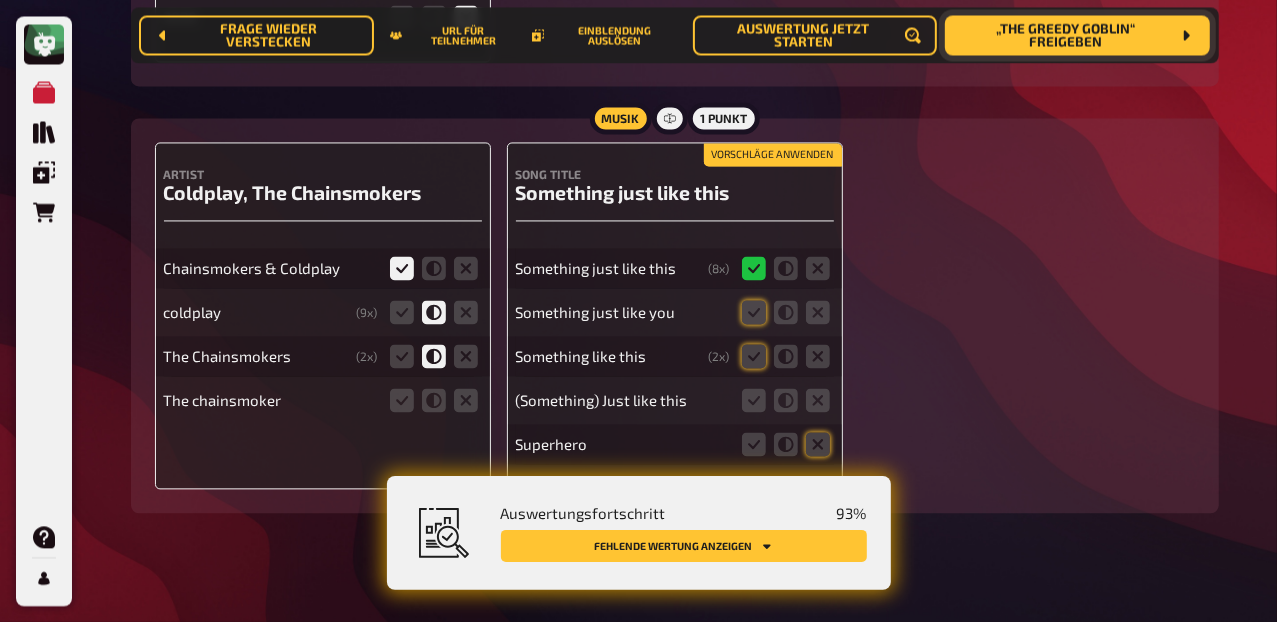 click on "Vorschläge anwenden" at bounding box center (773, 155) 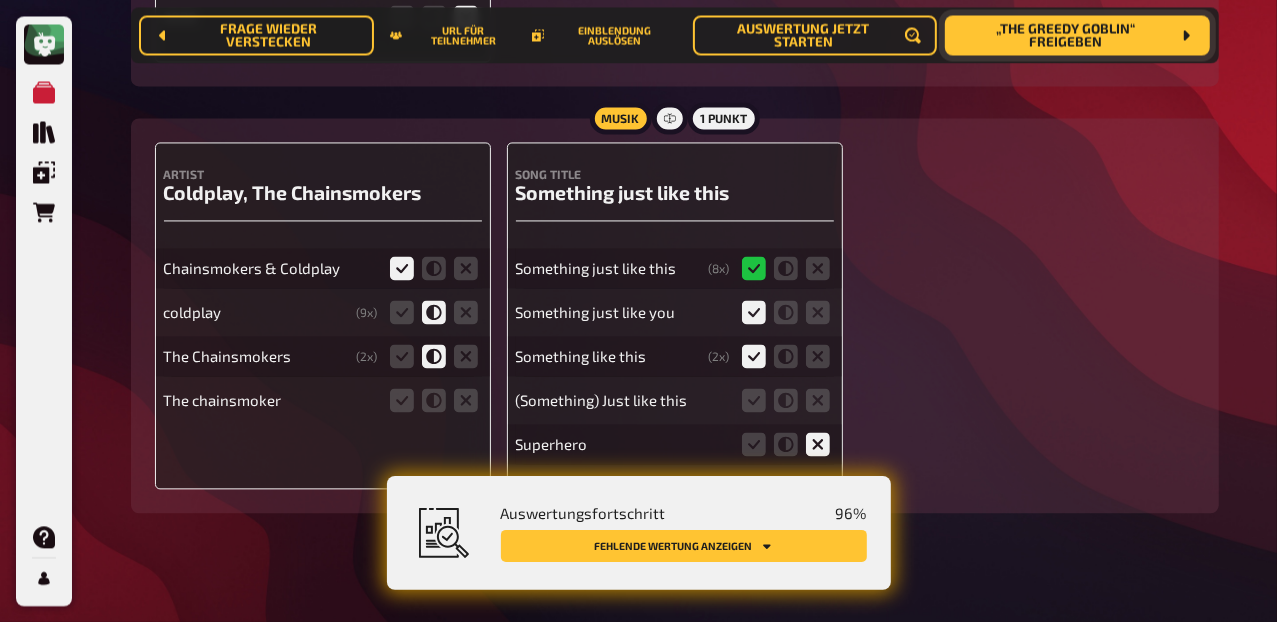scroll, scrollTop: 2481, scrollLeft: 0, axis: vertical 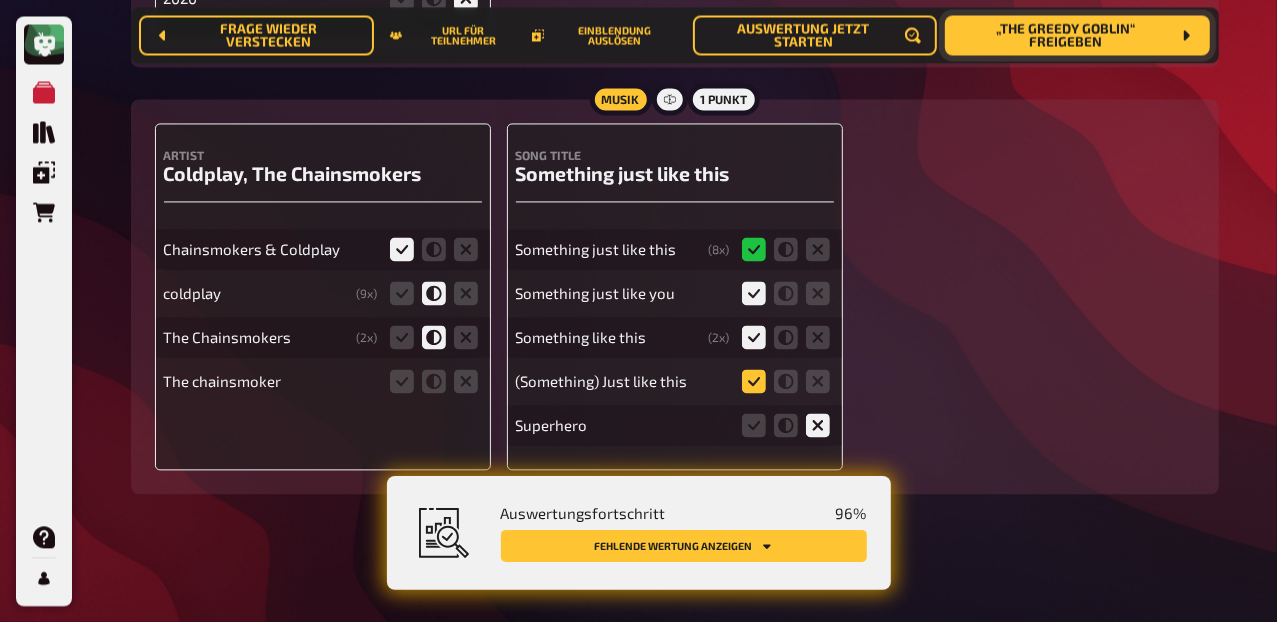 click 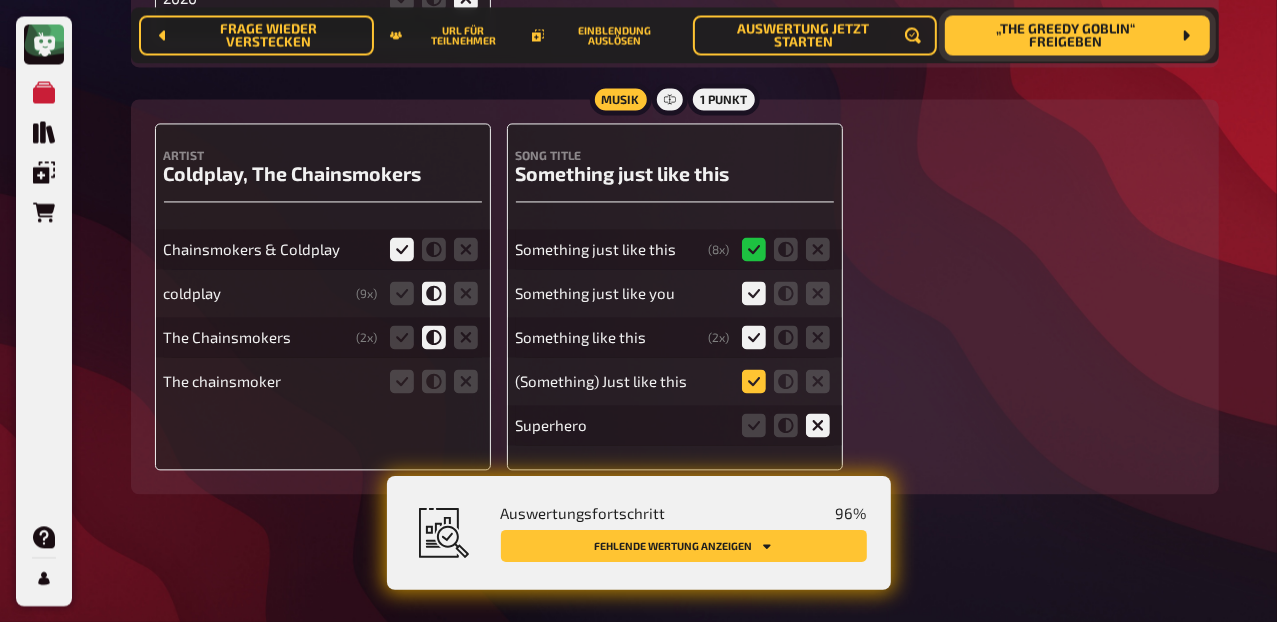 click at bounding box center [0, 0] 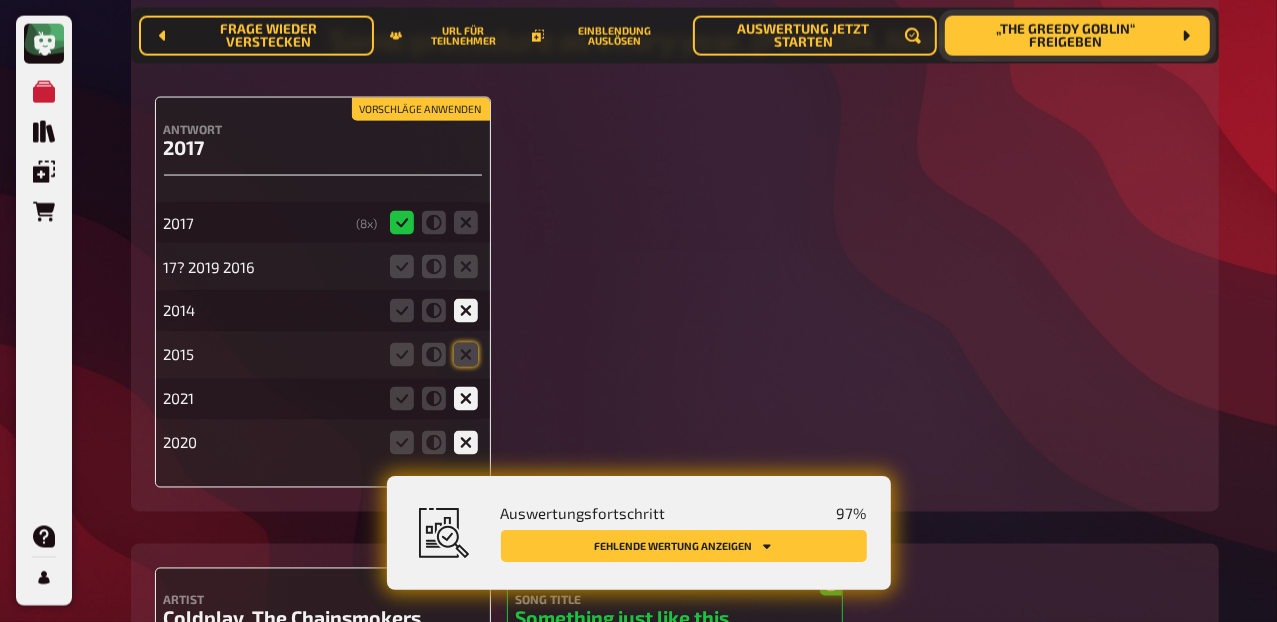 scroll, scrollTop: 2020, scrollLeft: 0, axis: vertical 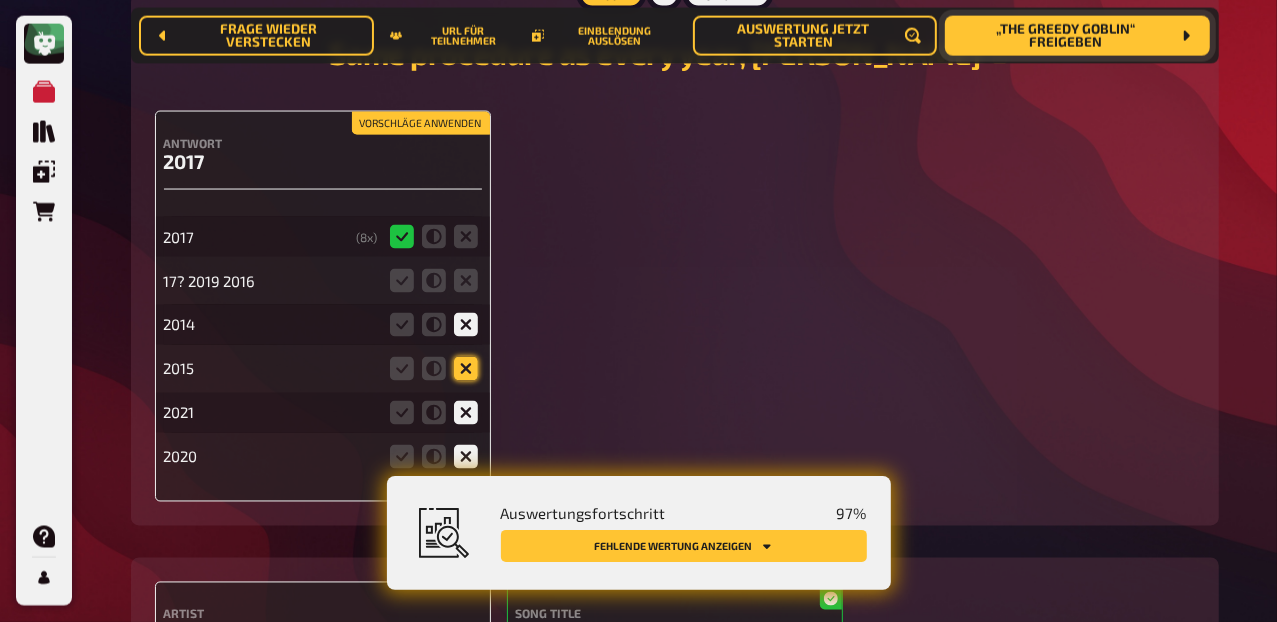 click 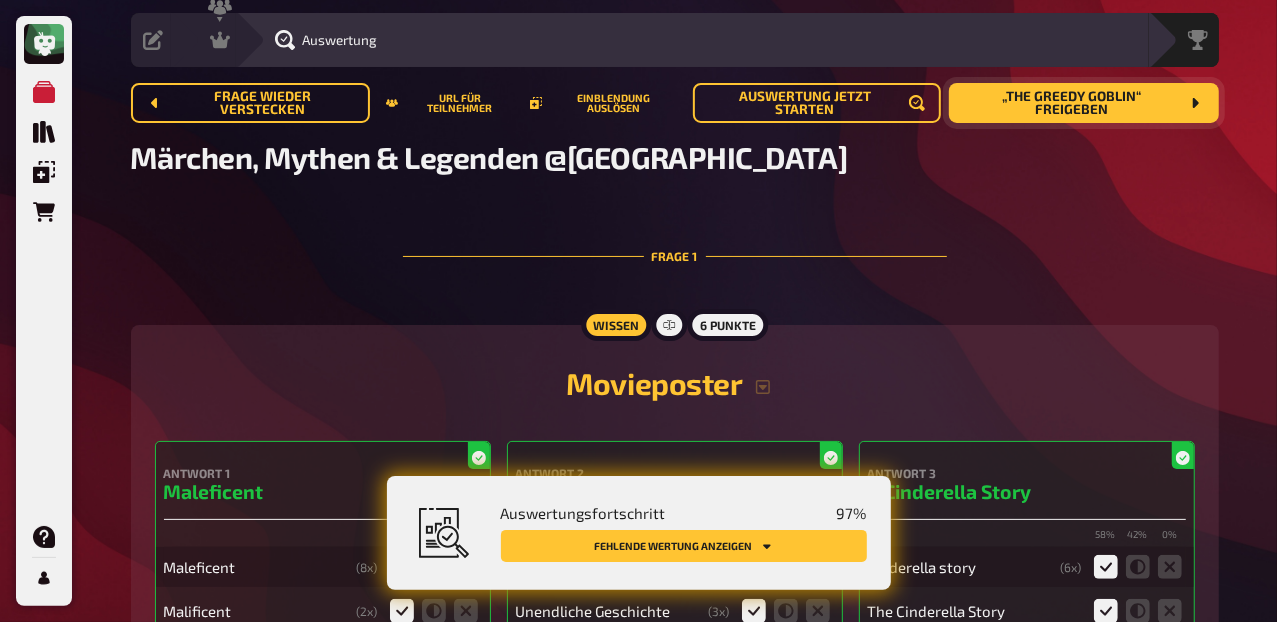 scroll, scrollTop: 0, scrollLeft: 0, axis: both 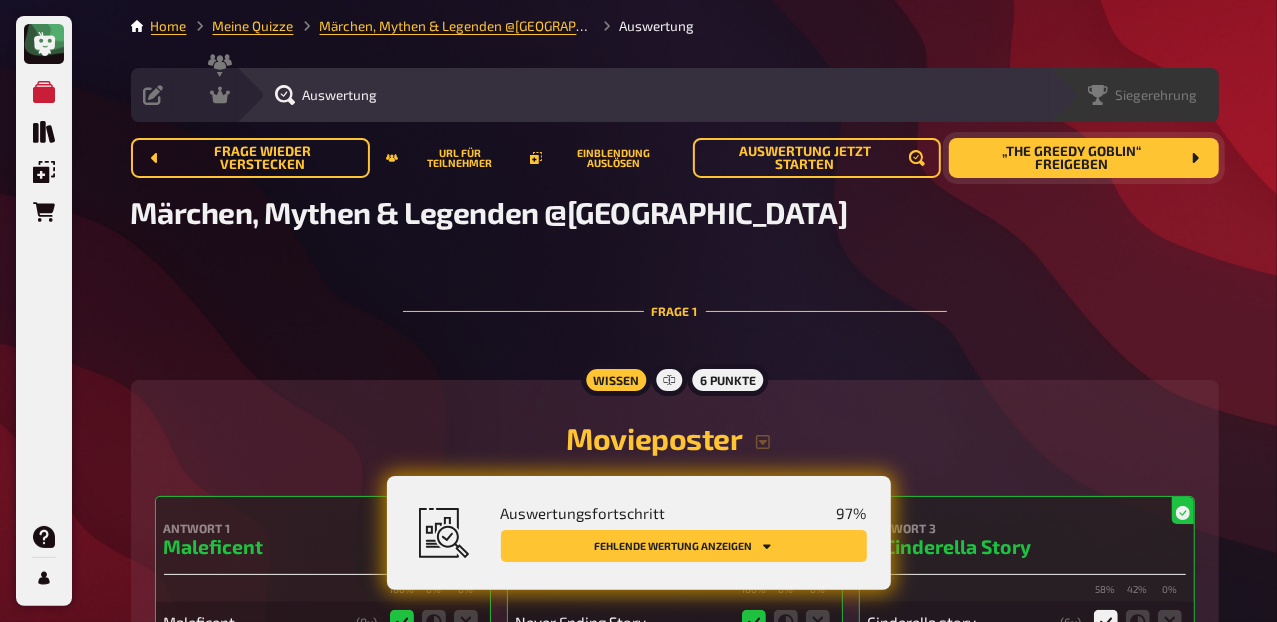 click on "Siegerehrung" at bounding box center [1157, 95] 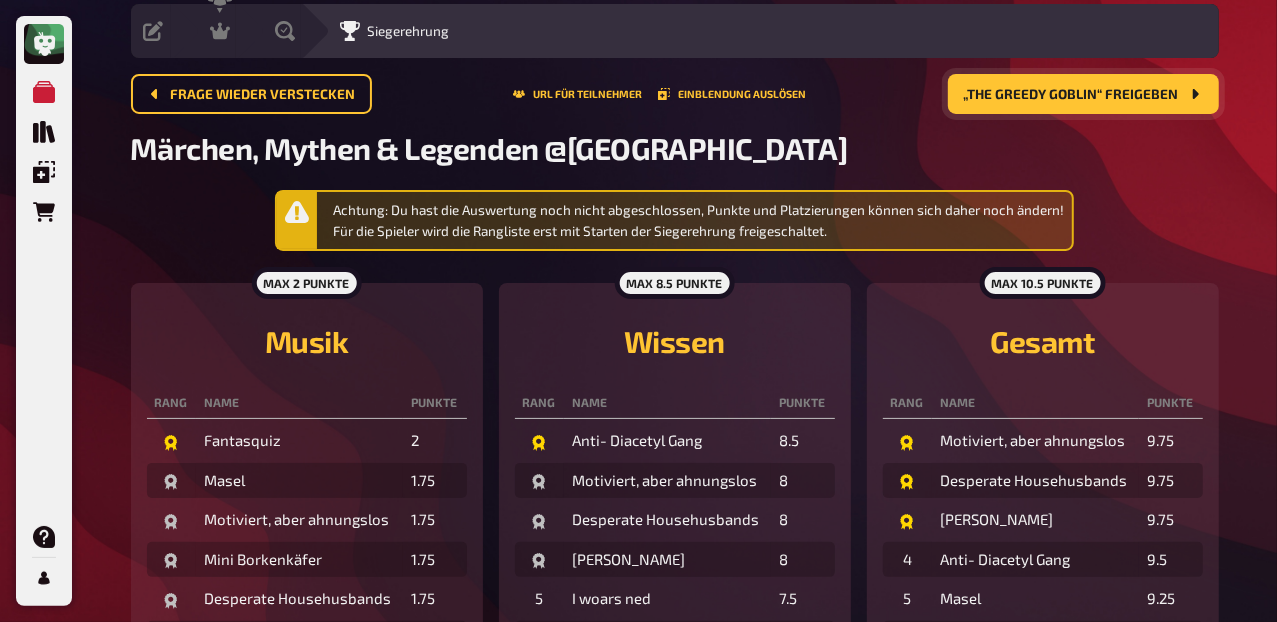 scroll, scrollTop: 0, scrollLeft: 0, axis: both 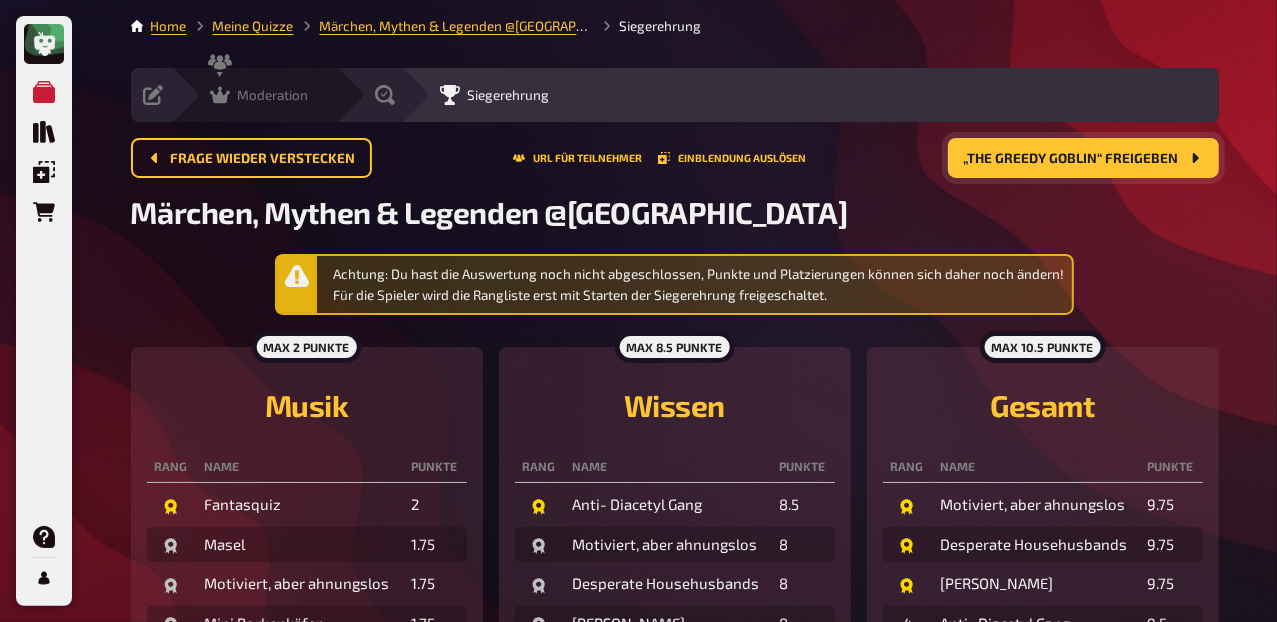 click on "Moderation" at bounding box center (273, 95) 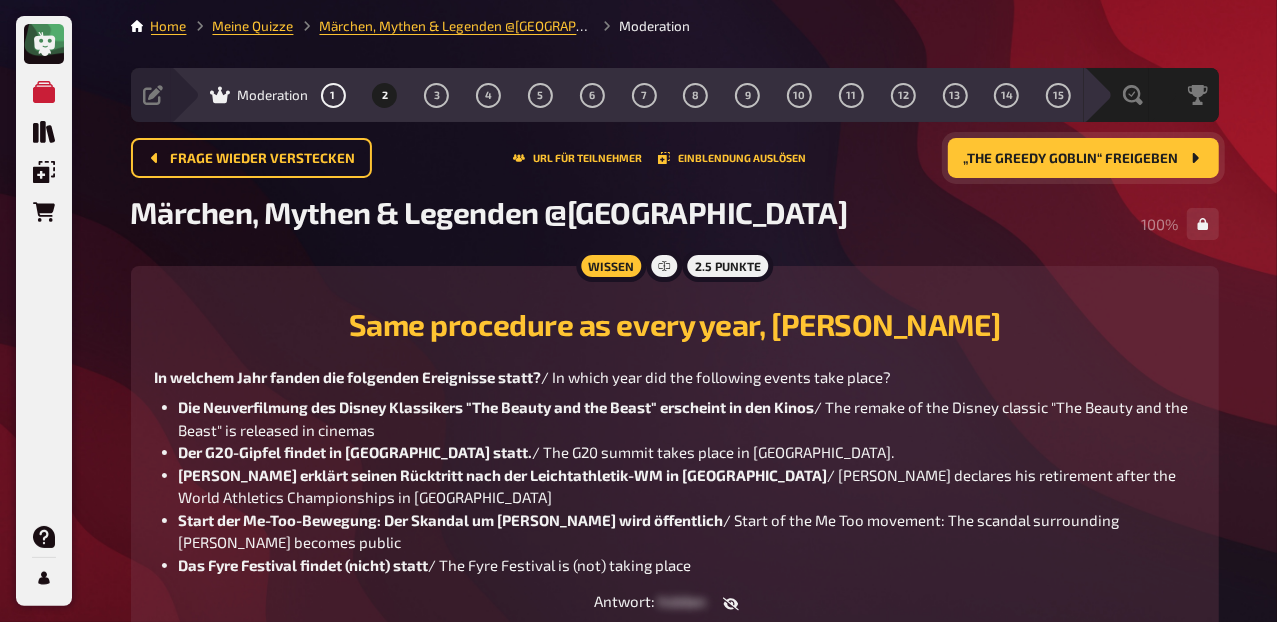 click on "Märchen, Mythen & Legenden @Donau Lodge 100 %" at bounding box center (675, 224) 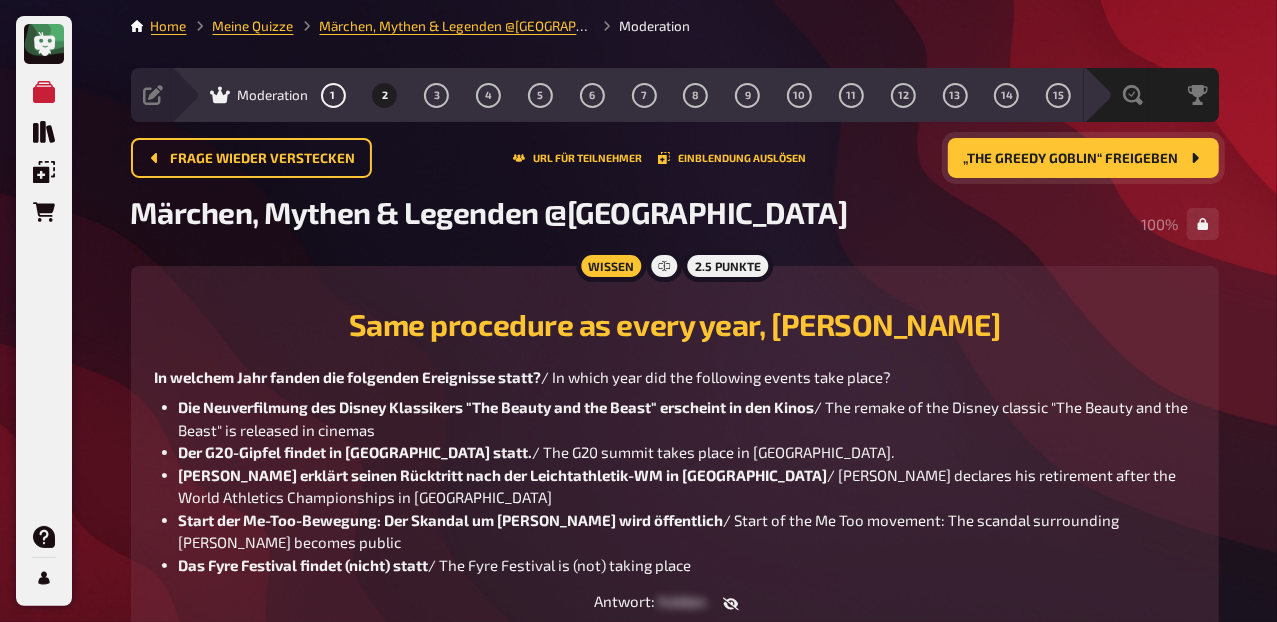 click on "„The Greedy Goblin“ freigeben" at bounding box center [1071, 159] 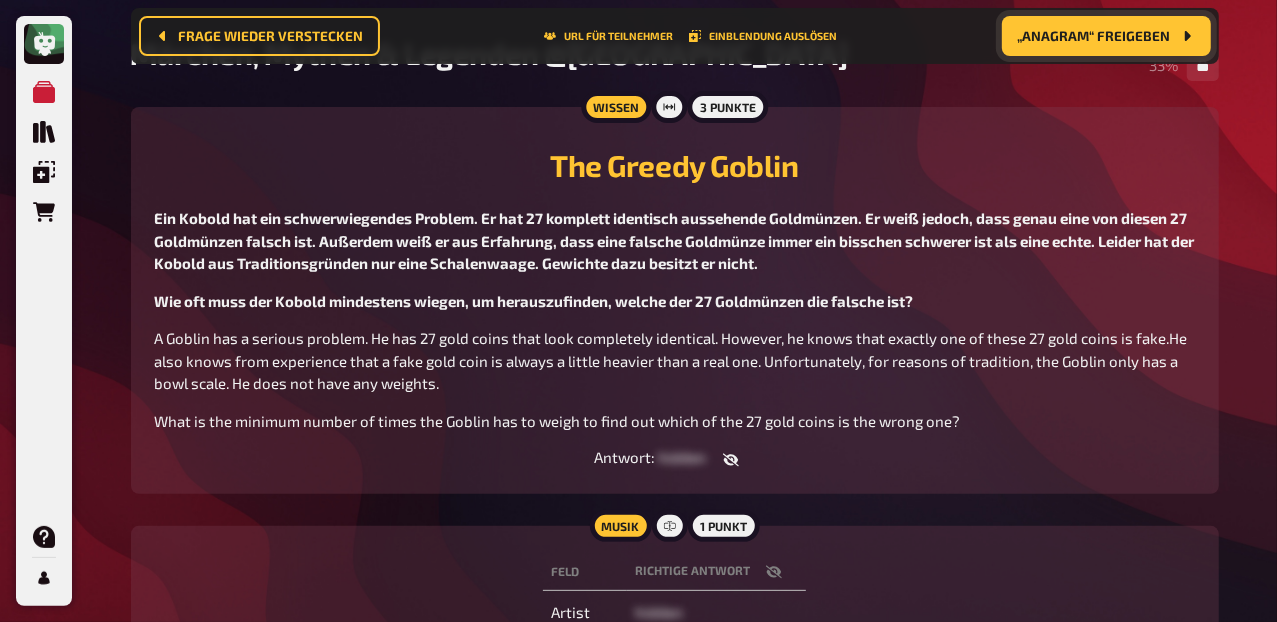 scroll, scrollTop: 0, scrollLeft: 0, axis: both 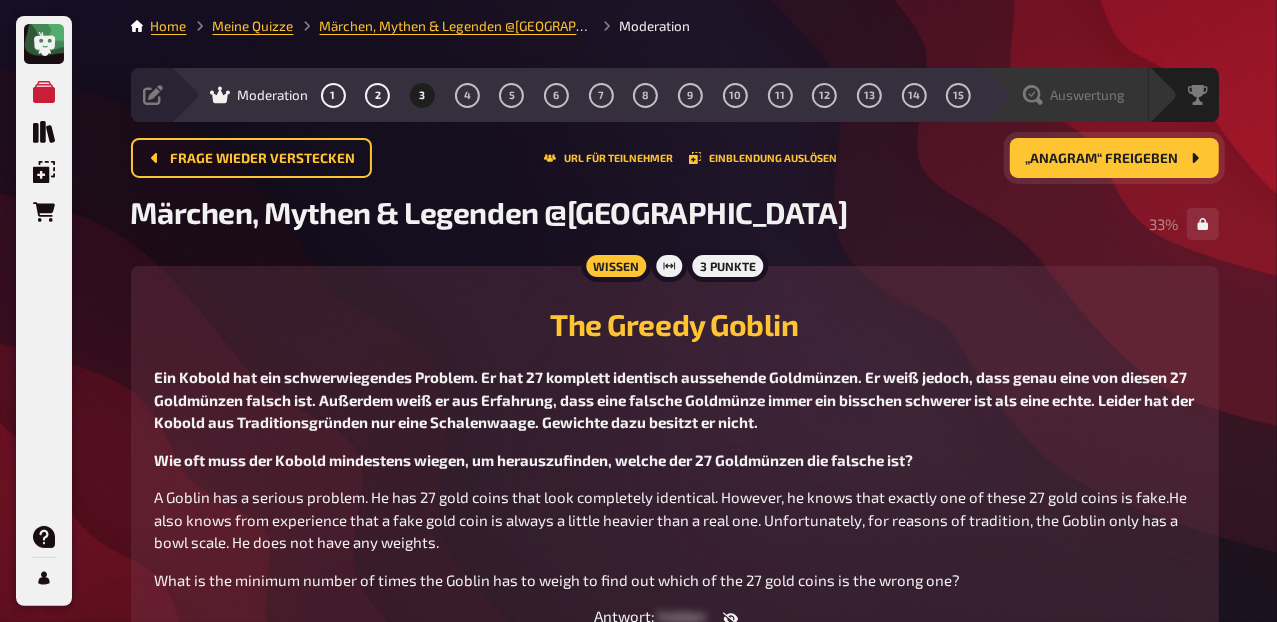 click on "Auswertung" at bounding box center (1088, 95) 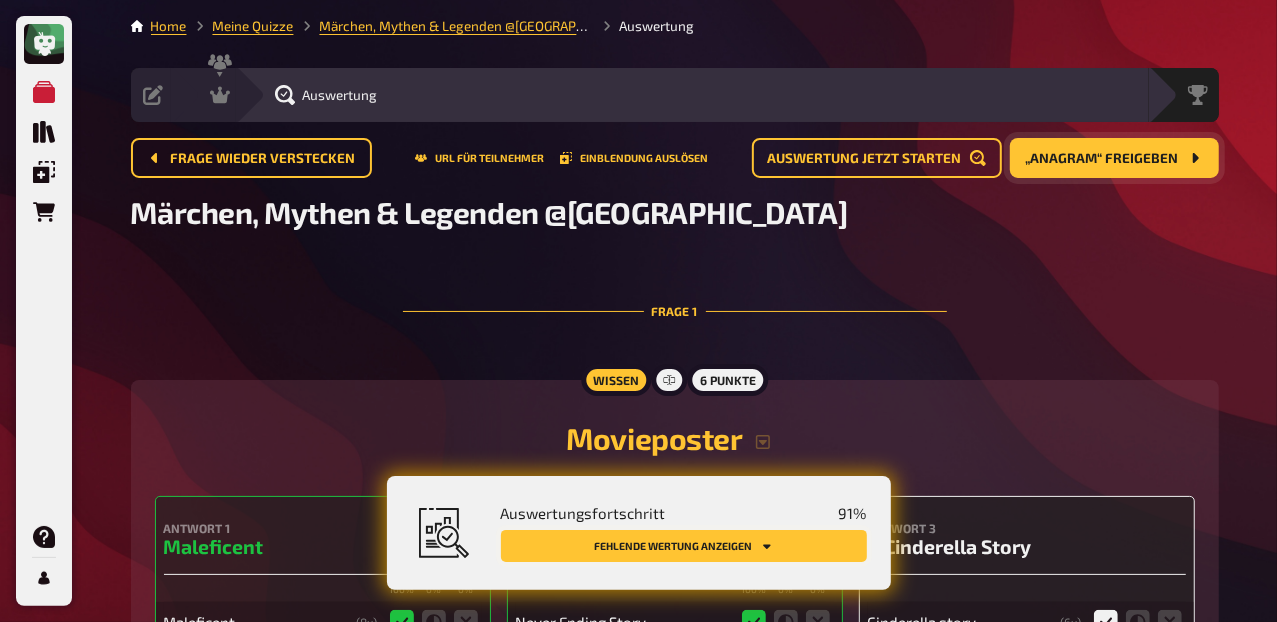 click on "Fehlende Wertung anzeigen" at bounding box center [684, 546] 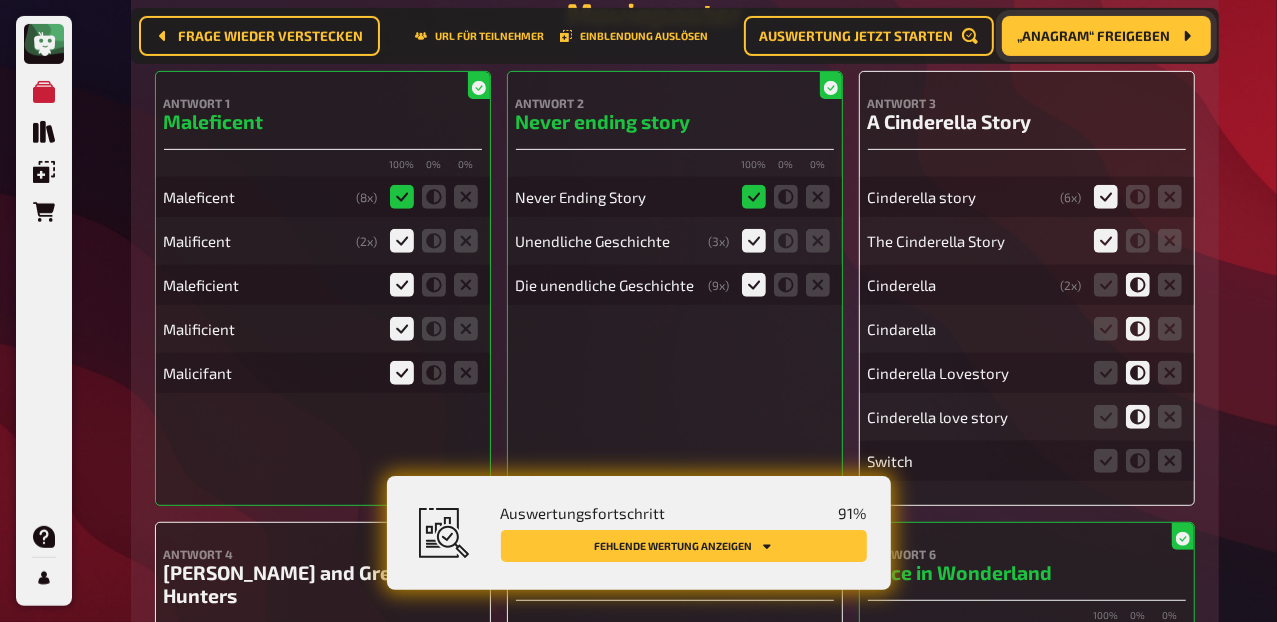 scroll, scrollTop: 444, scrollLeft: 0, axis: vertical 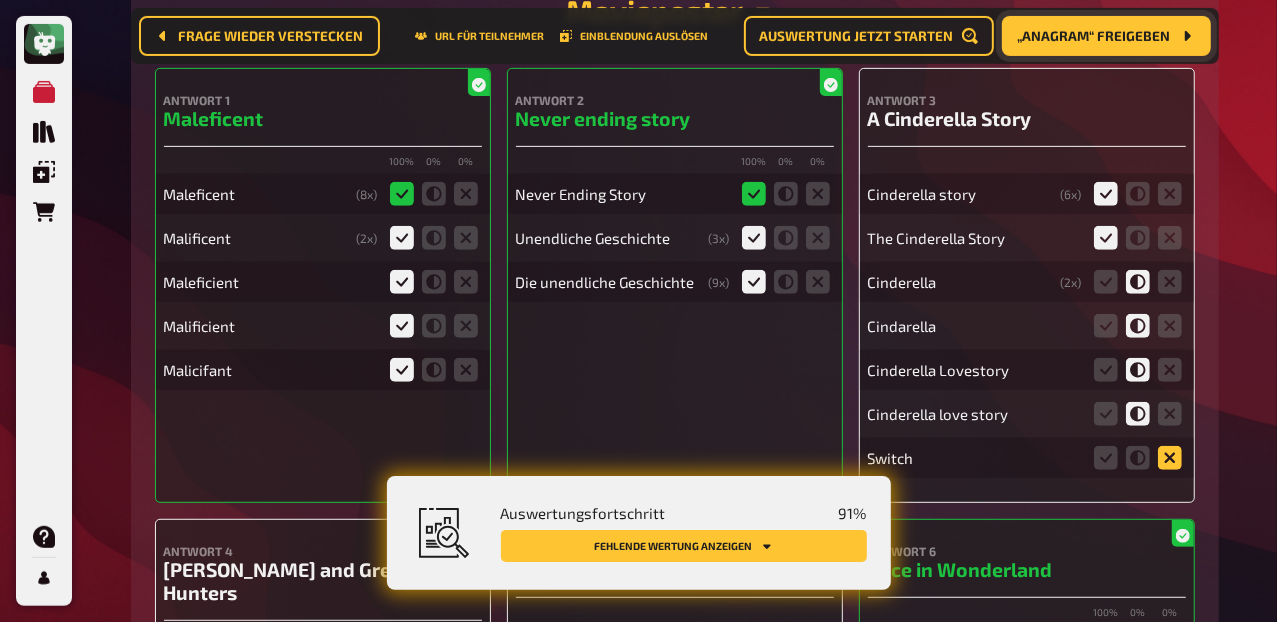 click 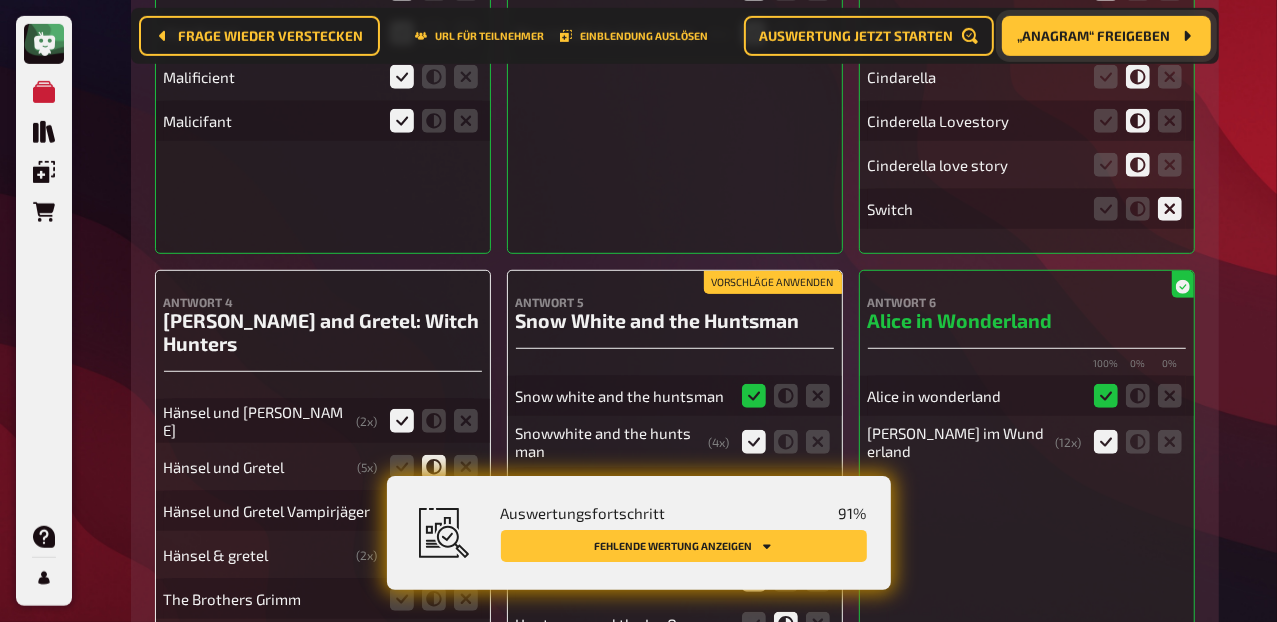 scroll, scrollTop: 952, scrollLeft: 0, axis: vertical 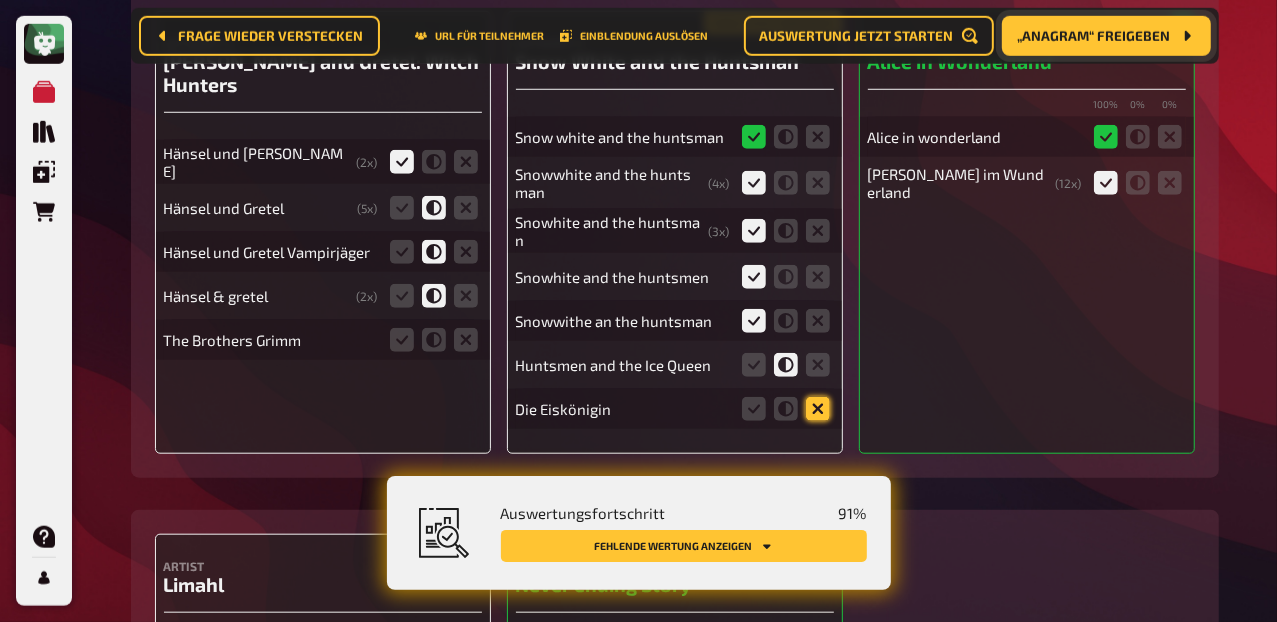 click 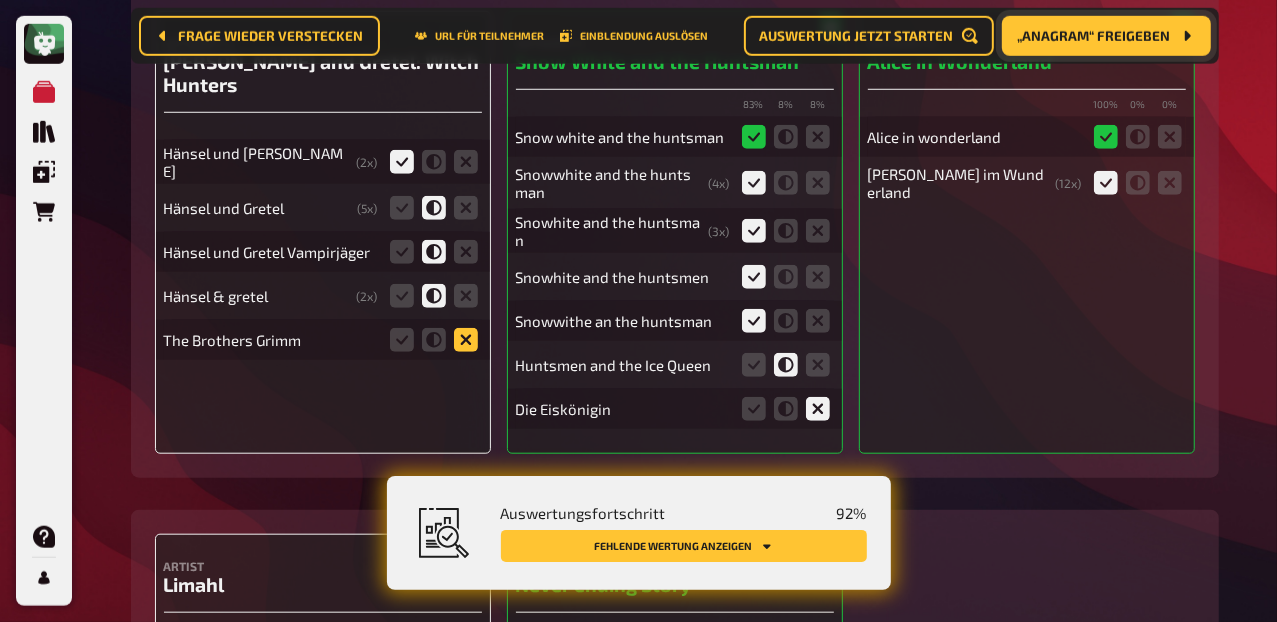 click 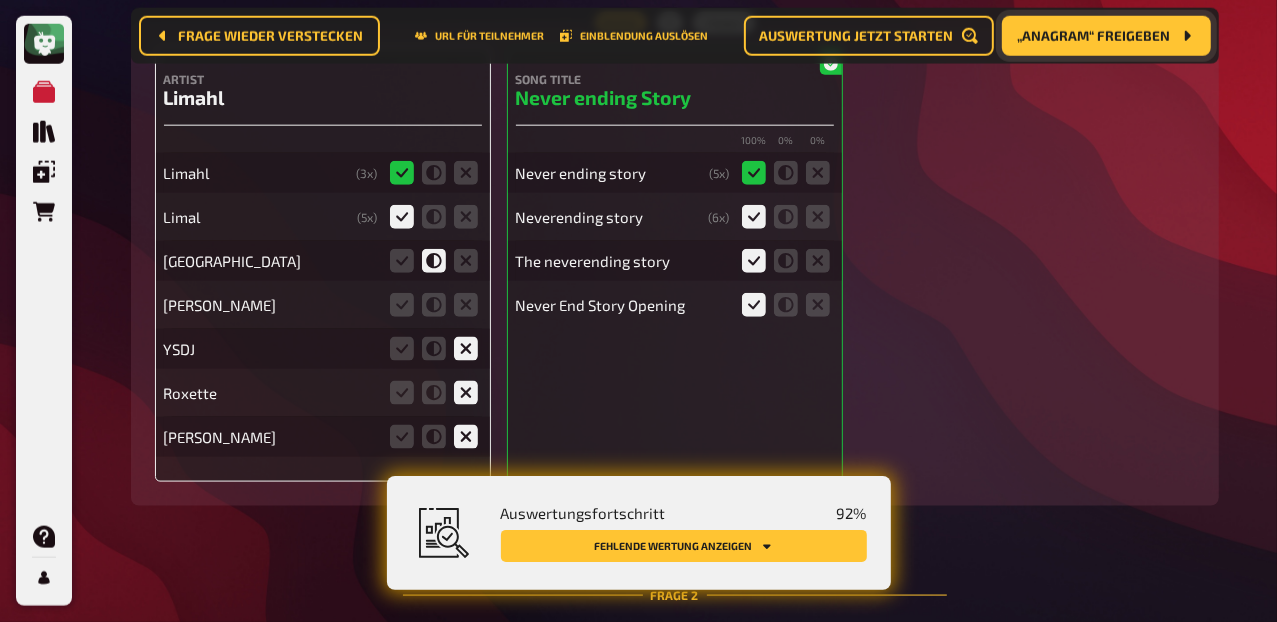 scroll, scrollTop: 1441, scrollLeft: 0, axis: vertical 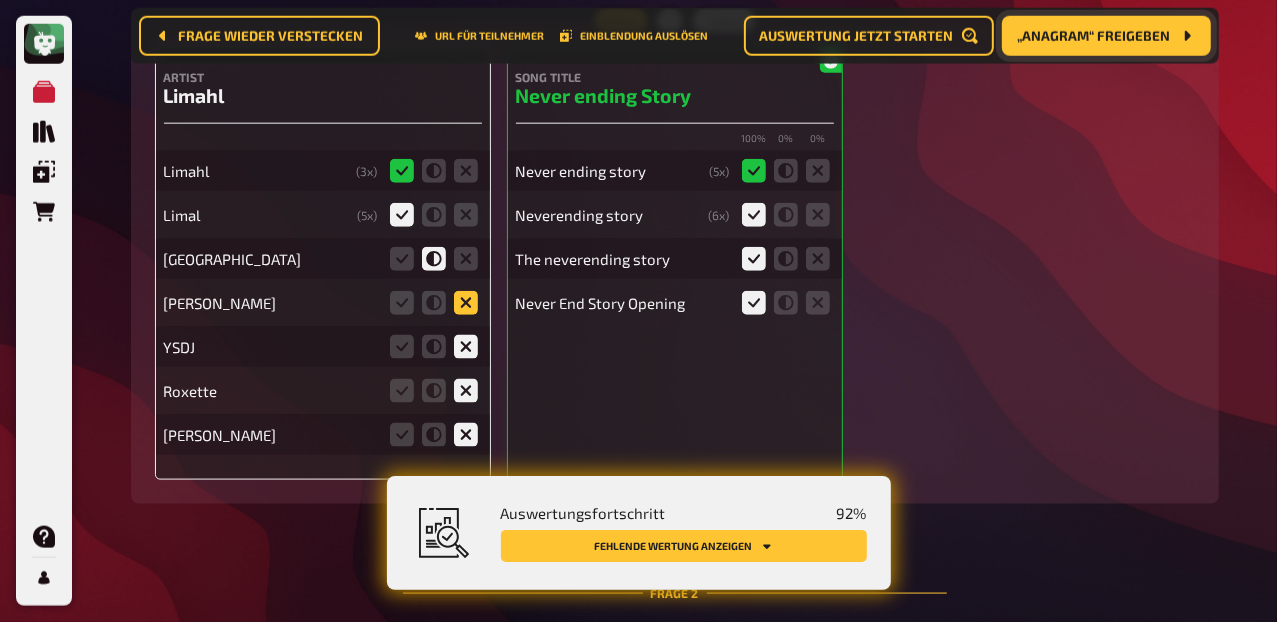click 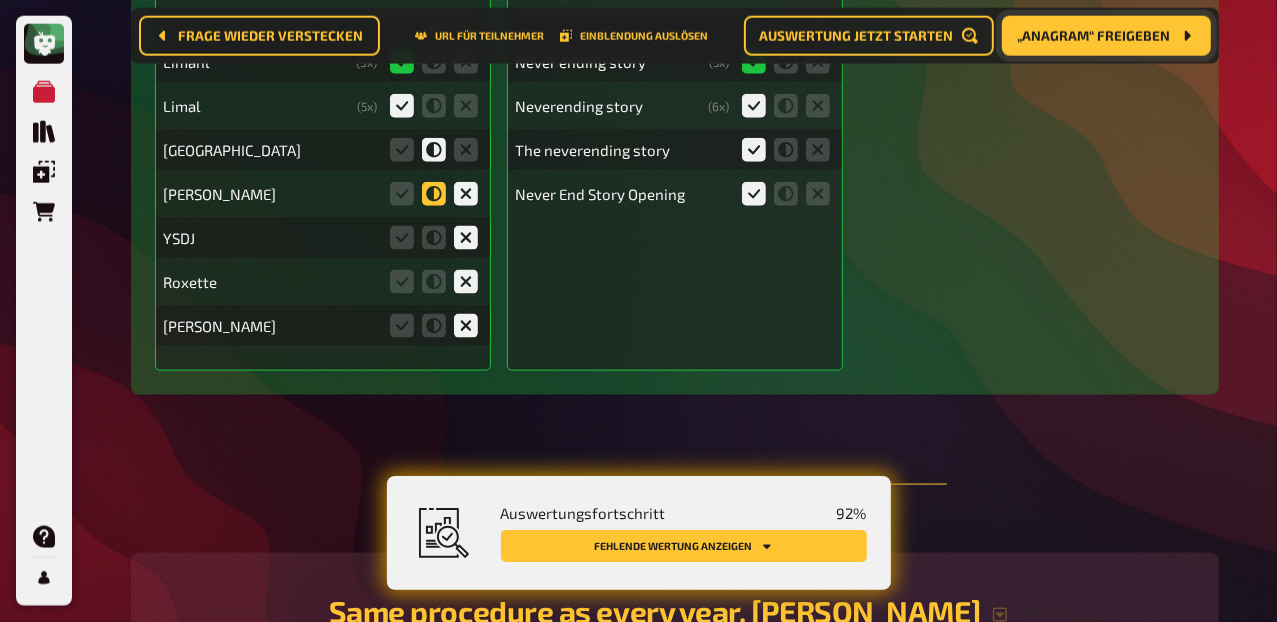 scroll, scrollTop: 1449, scrollLeft: 0, axis: vertical 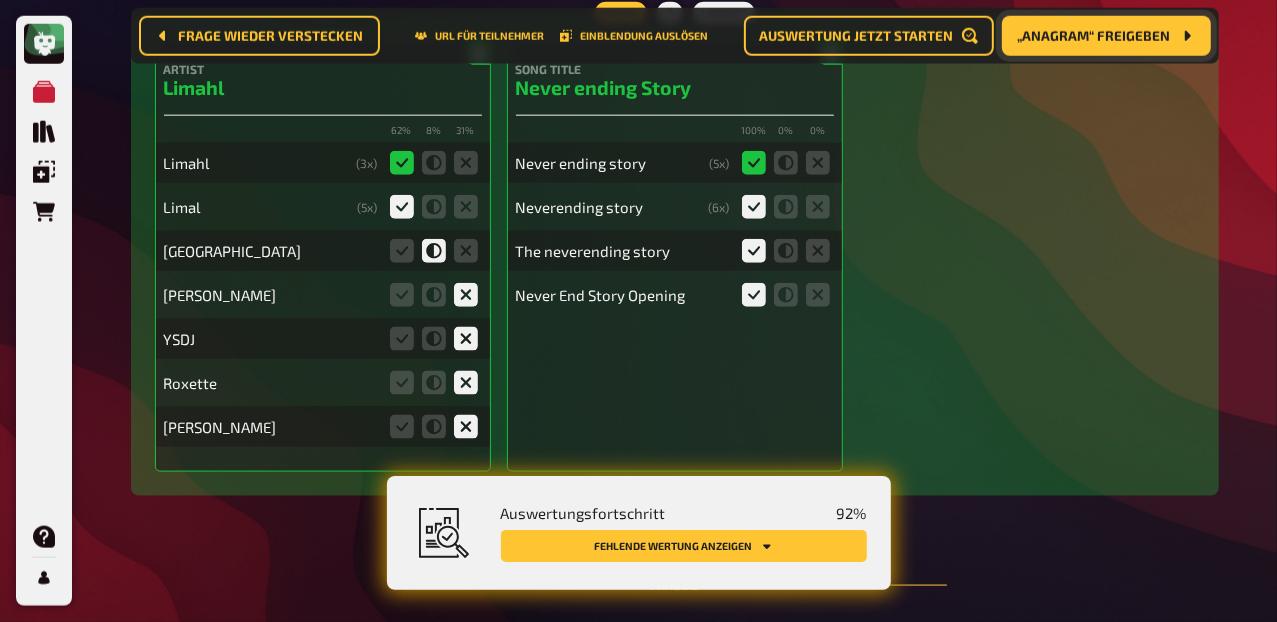 click at bounding box center [434, 295] 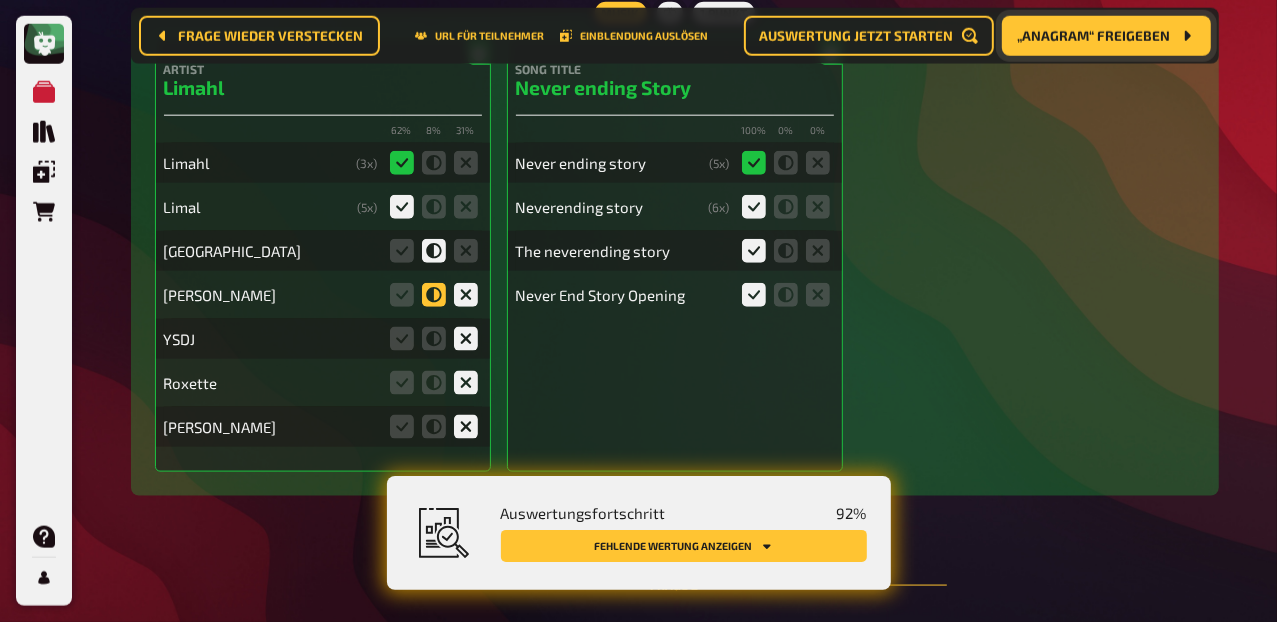 click 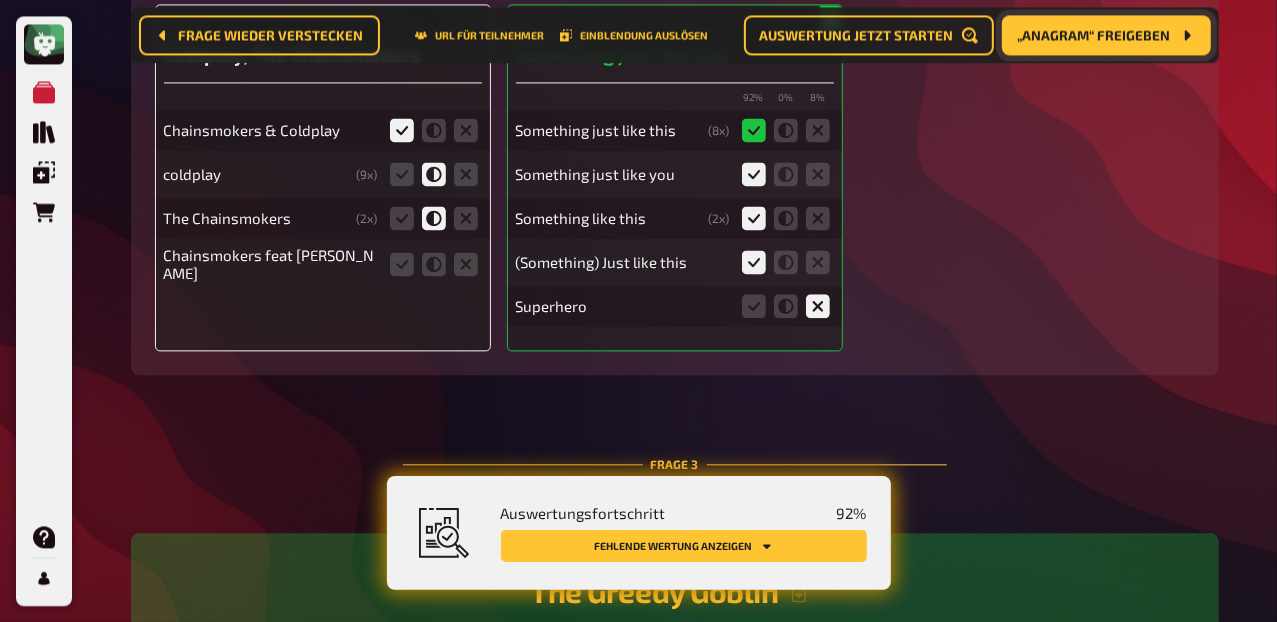 scroll, scrollTop: 2643, scrollLeft: 0, axis: vertical 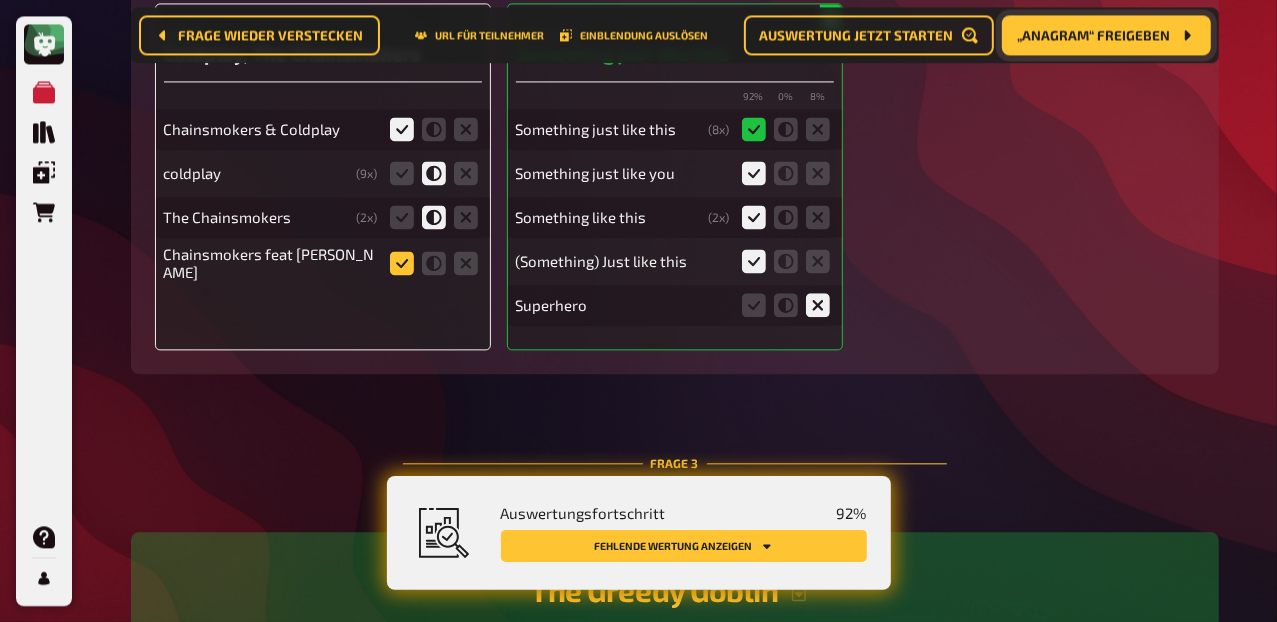 click 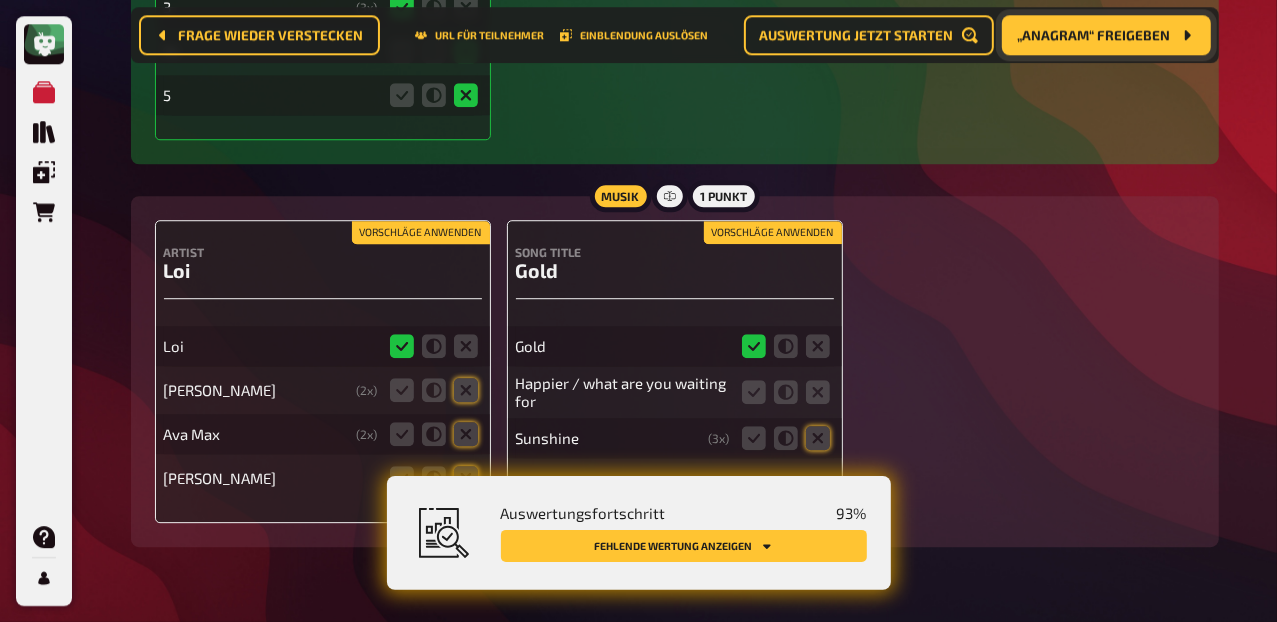 scroll, scrollTop: 3418, scrollLeft: 0, axis: vertical 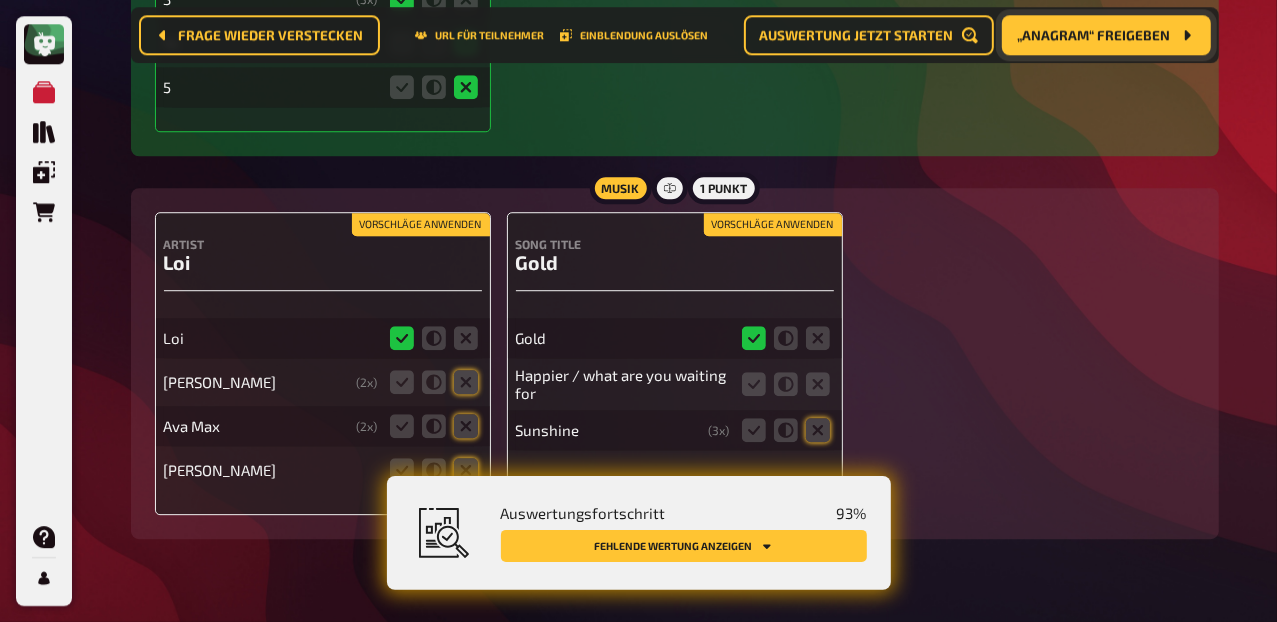click on "Vorschläge anwenden" at bounding box center (421, 225) 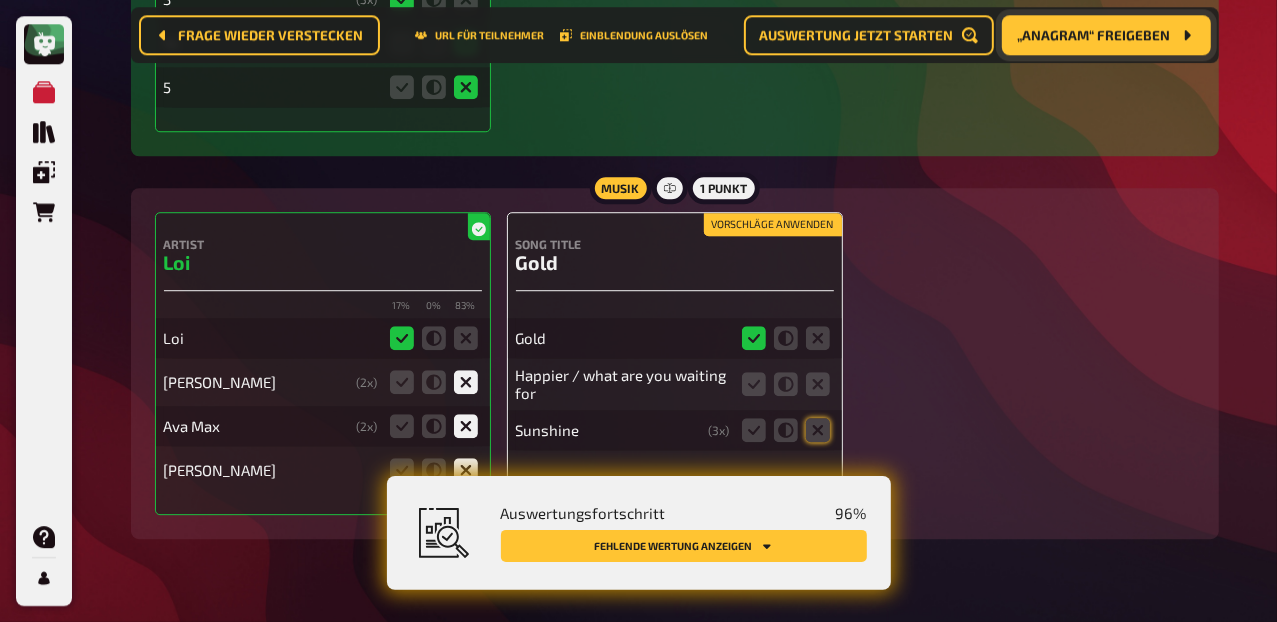 click on "Vorschläge anwenden" at bounding box center [773, 225] 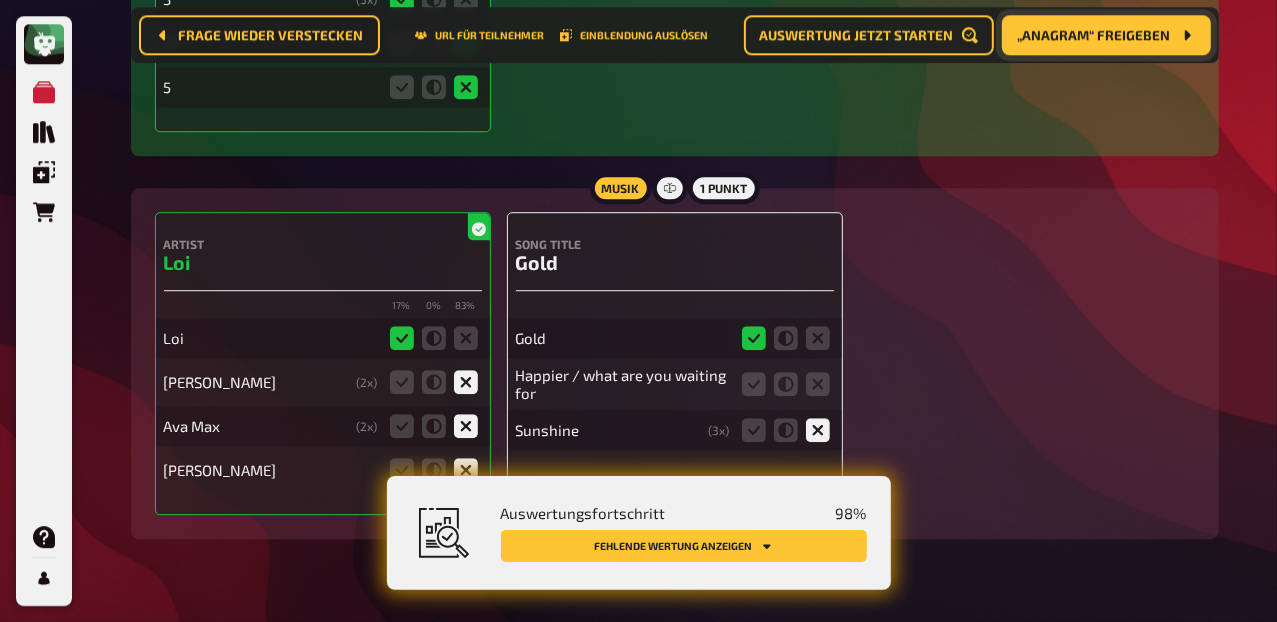 scroll, scrollTop: 3466, scrollLeft: 0, axis: vertical 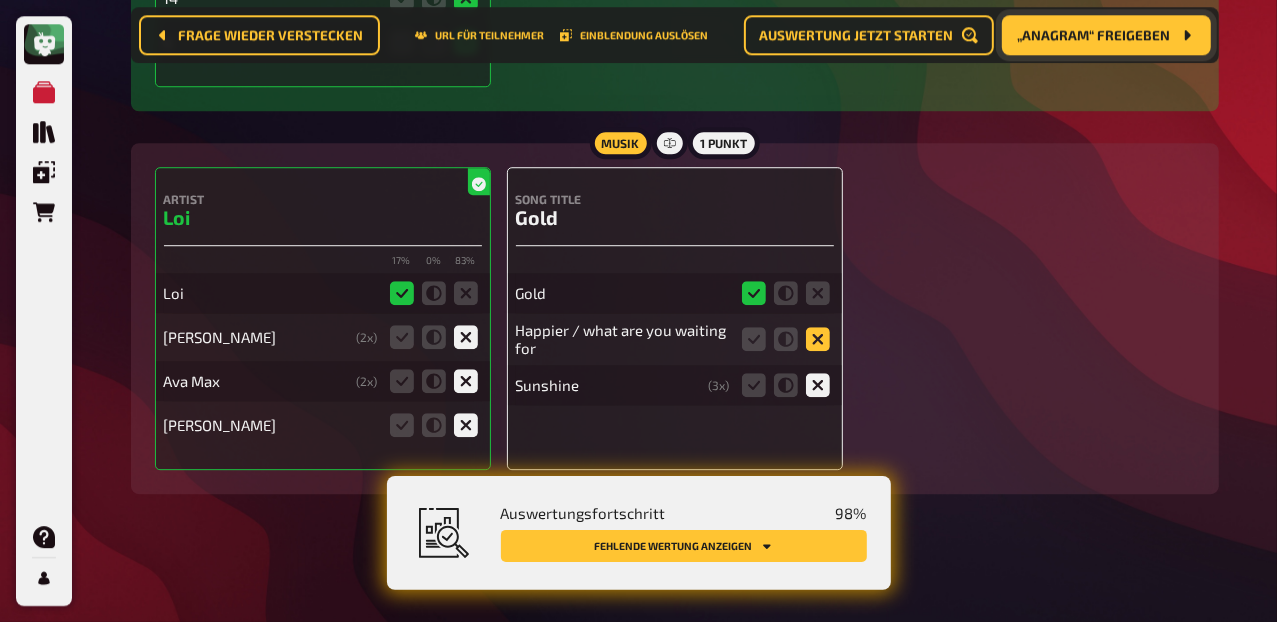 click 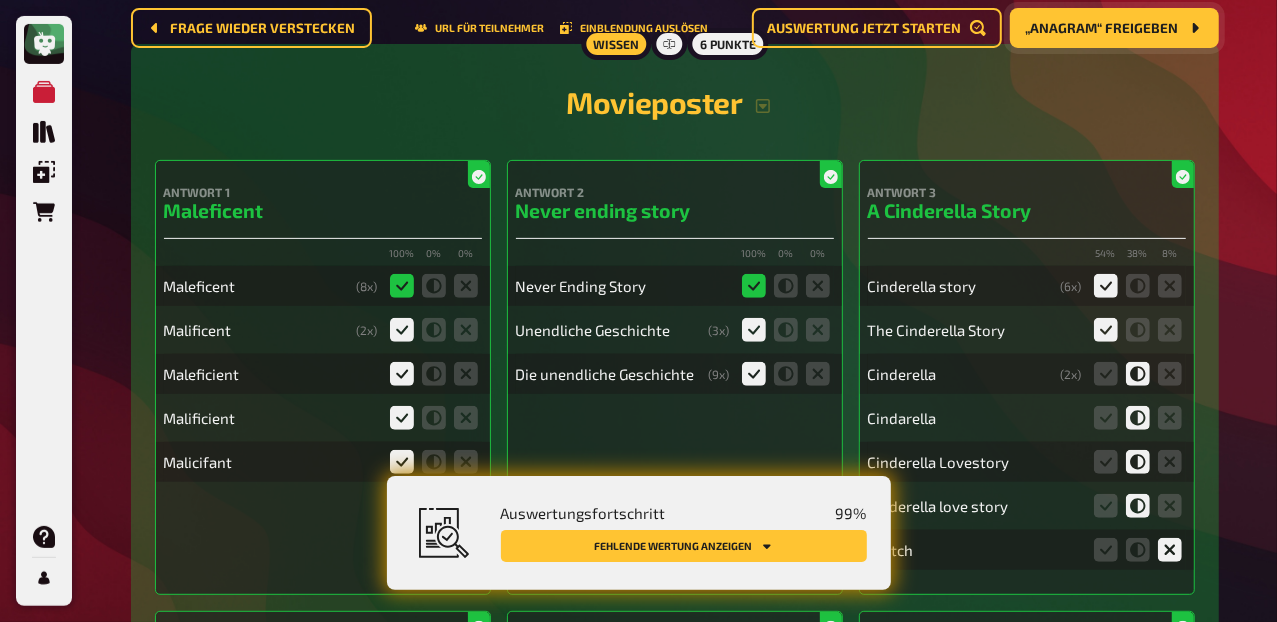 scroll, scrollTop: 0, scrollLeft: 0, axis: both 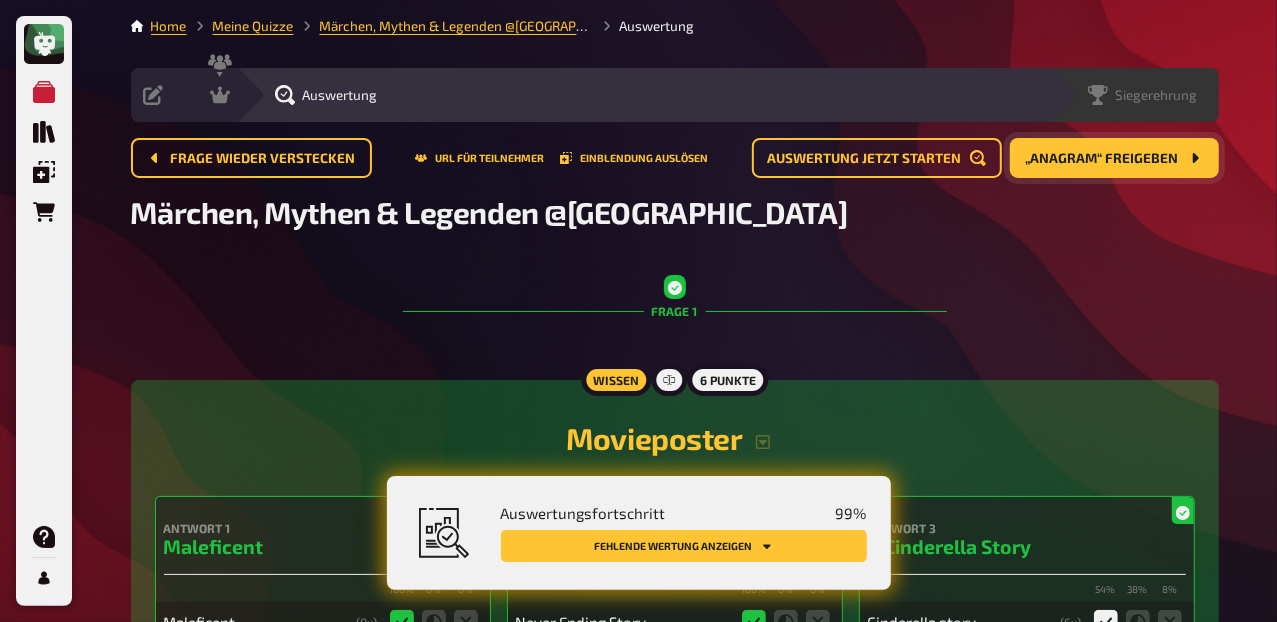click on "Siegerehrung" at bounding box center [1157, 95] 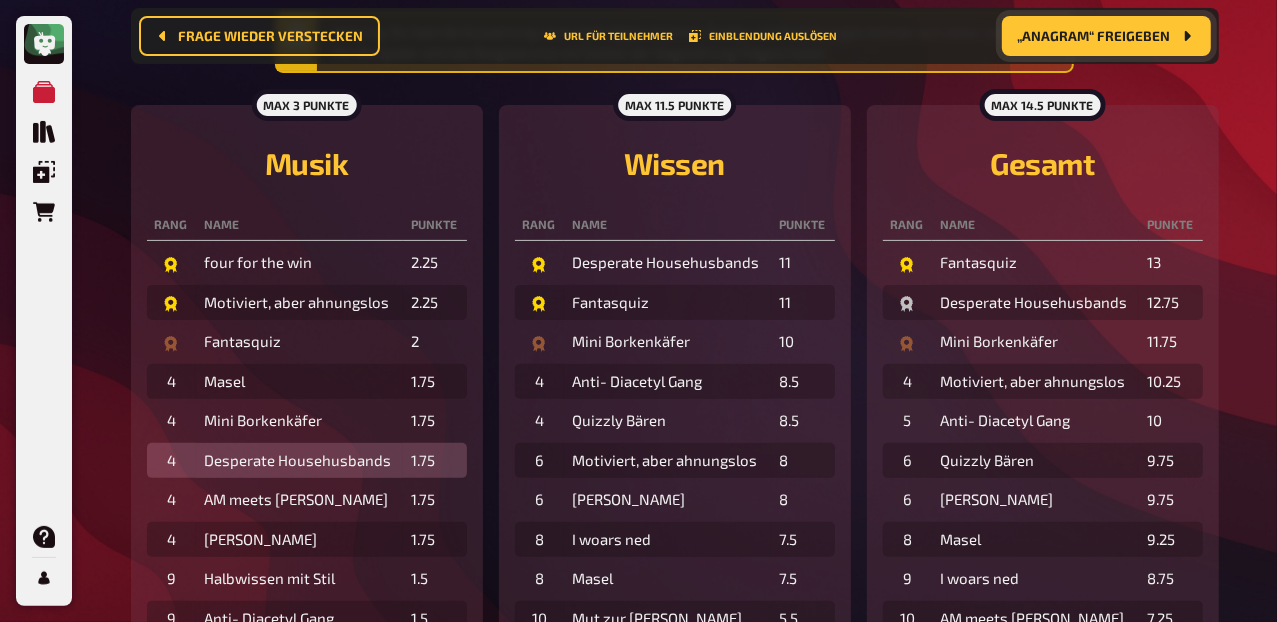 scroll, scrollTop: 0, scrollLeft: 0, axis: both 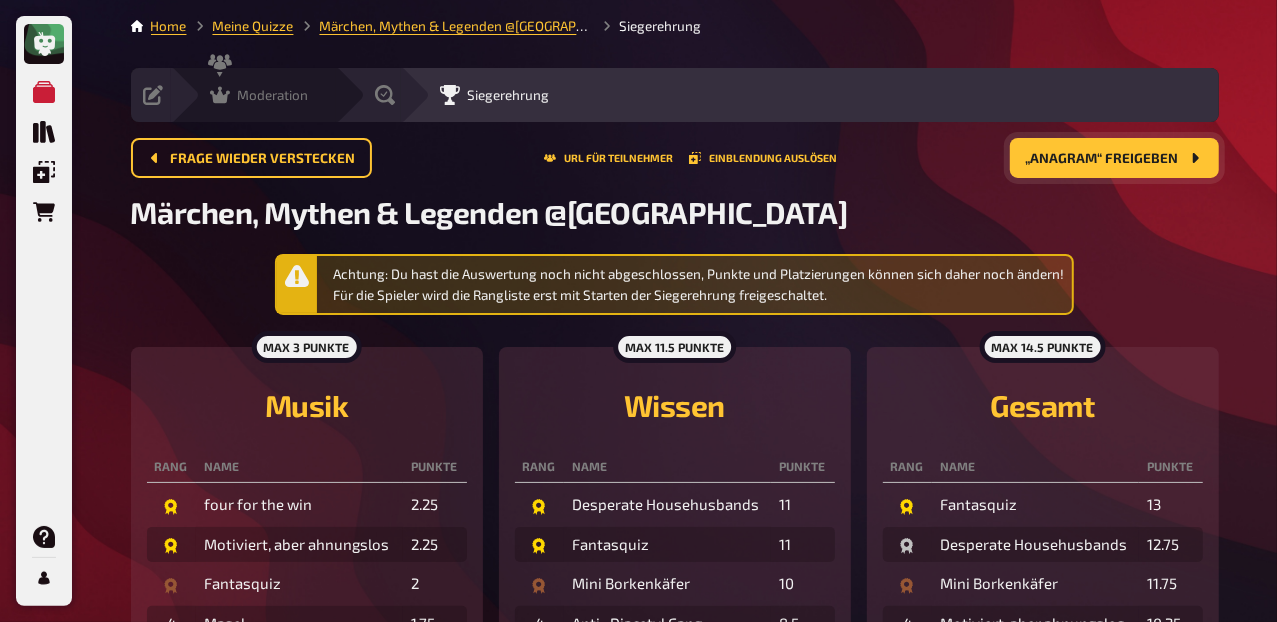 click on "Moderation undefined" at bounding box center [253, 95] 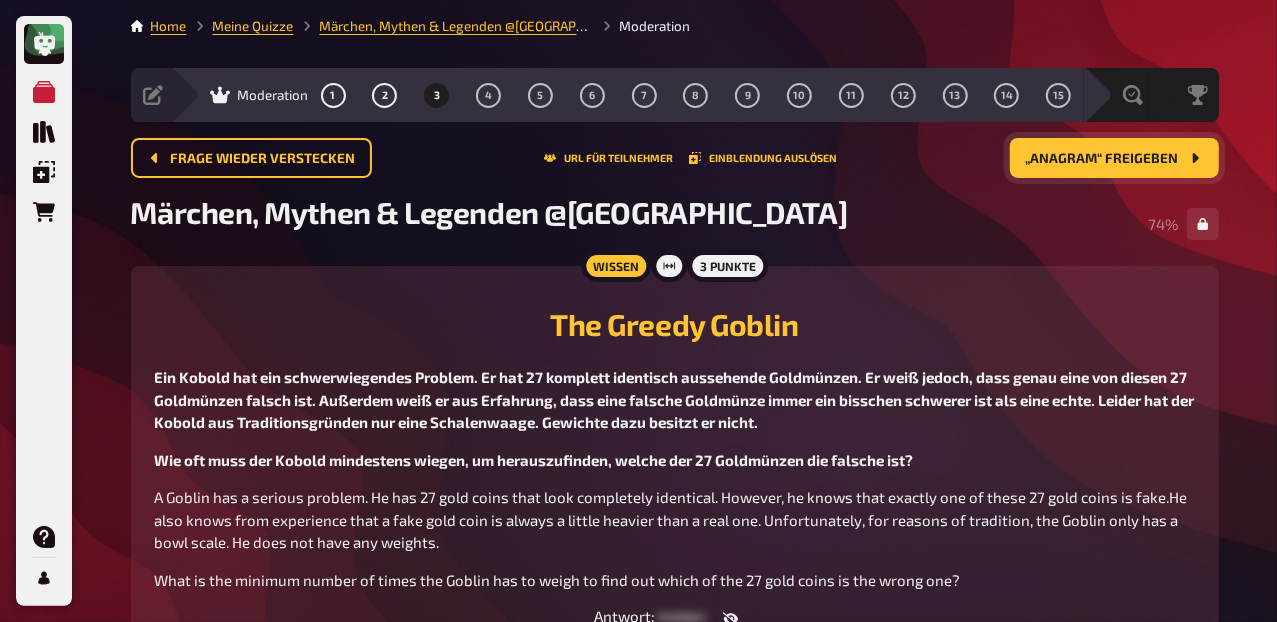 click on "„Anagram“ freigeben" at bounding box center [1114, 158] 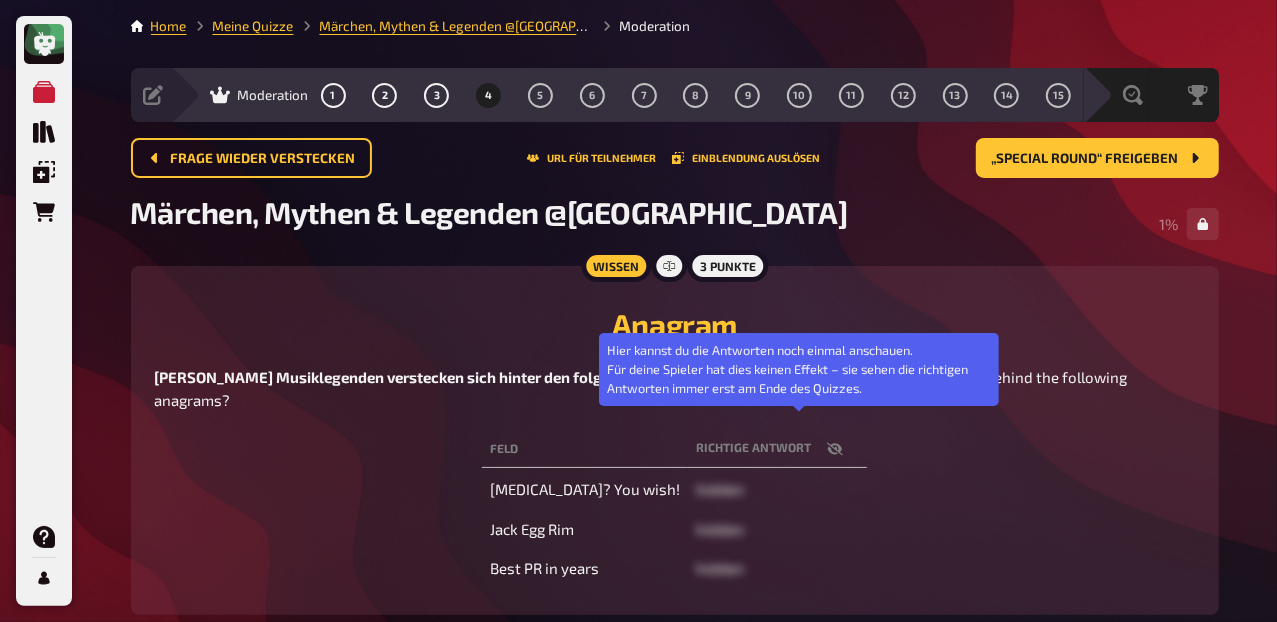 click 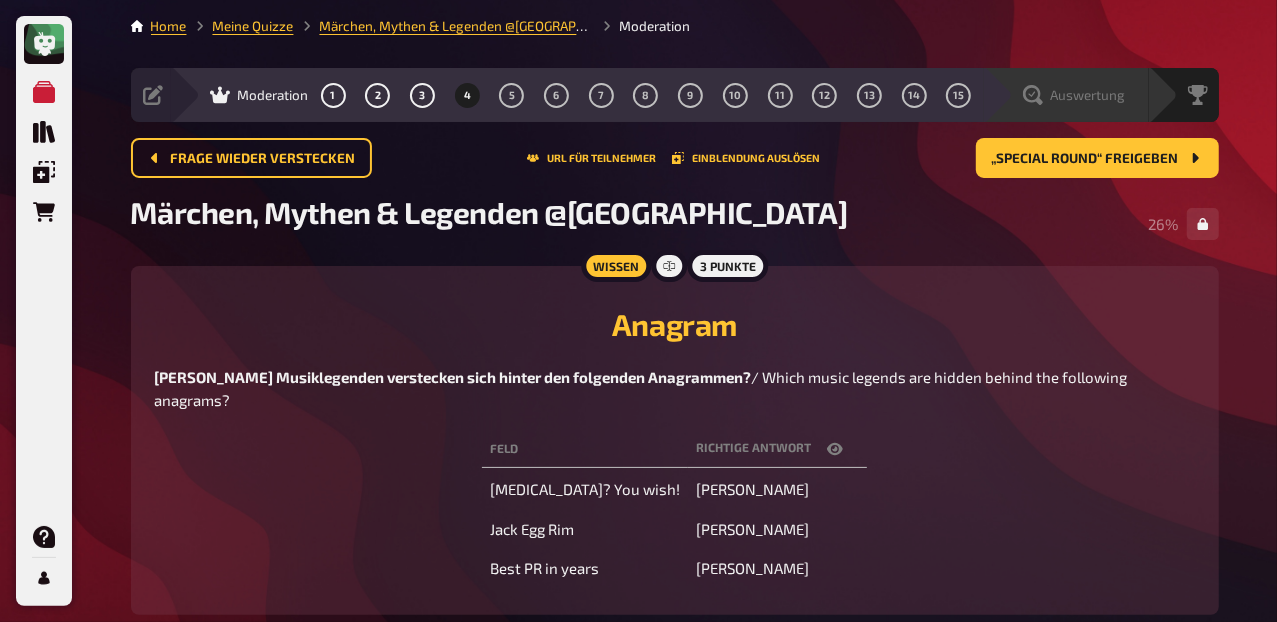 click on "Auswertung" at bounding box center (1088, 95) 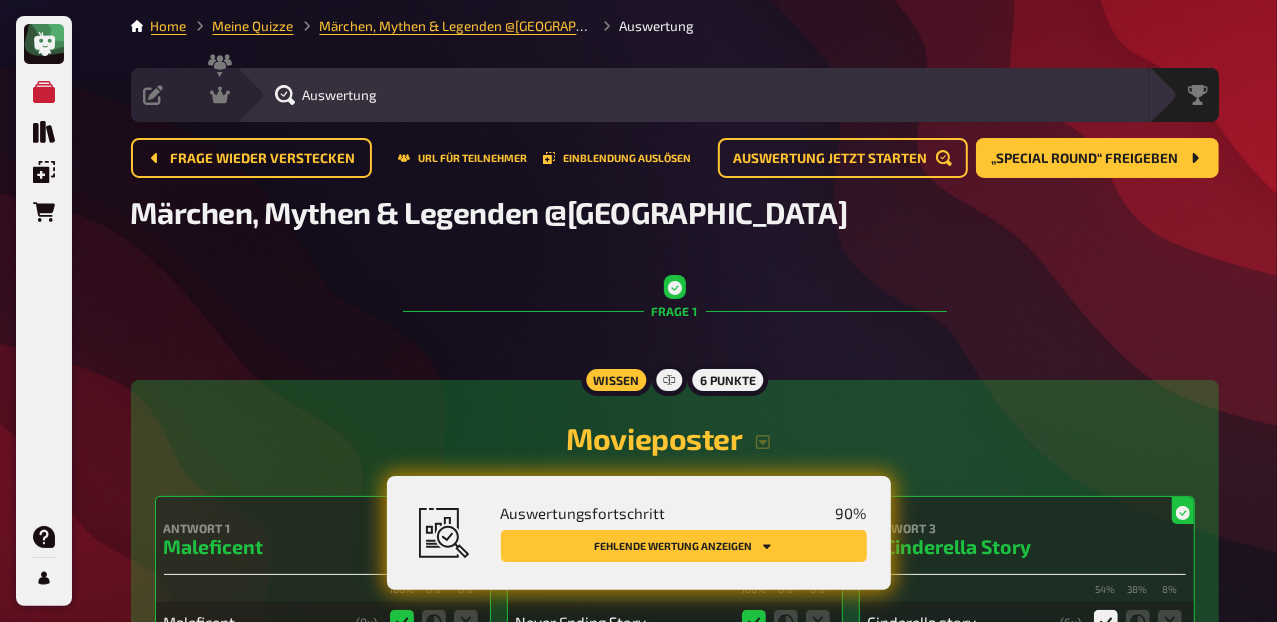 click on "Fehlende Wertung anzeigen" at bounding box center (684, 546) 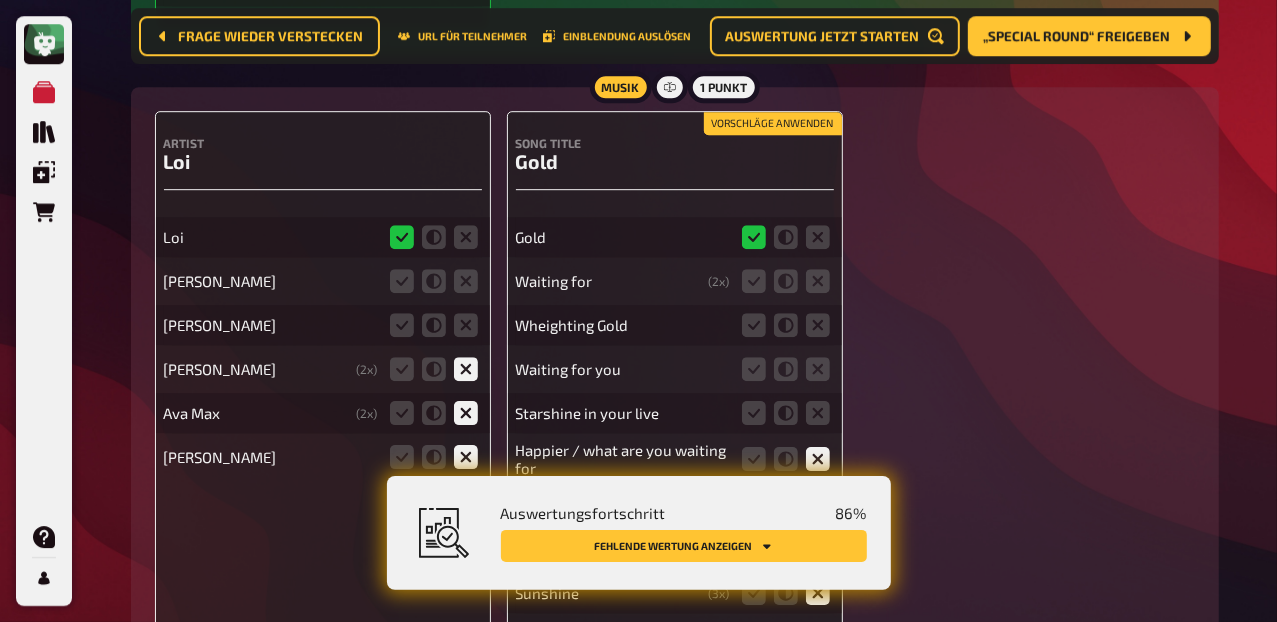 scroll, scrollTop: 3700, scrollLeft: 0, axis: vertical 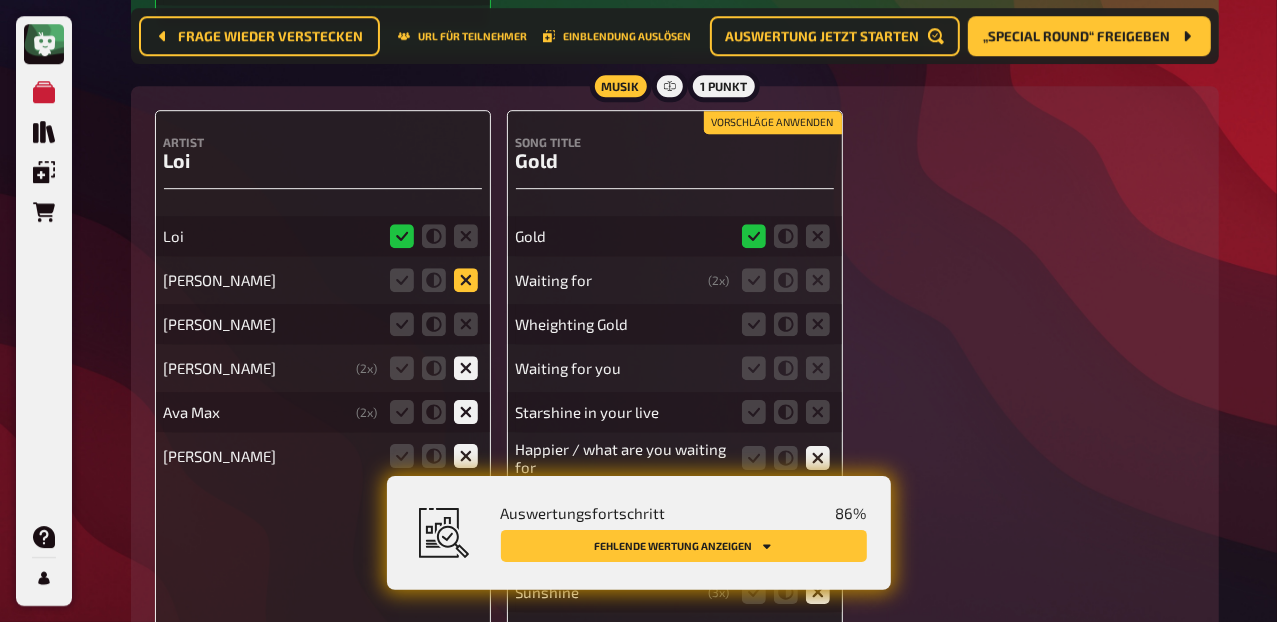 click 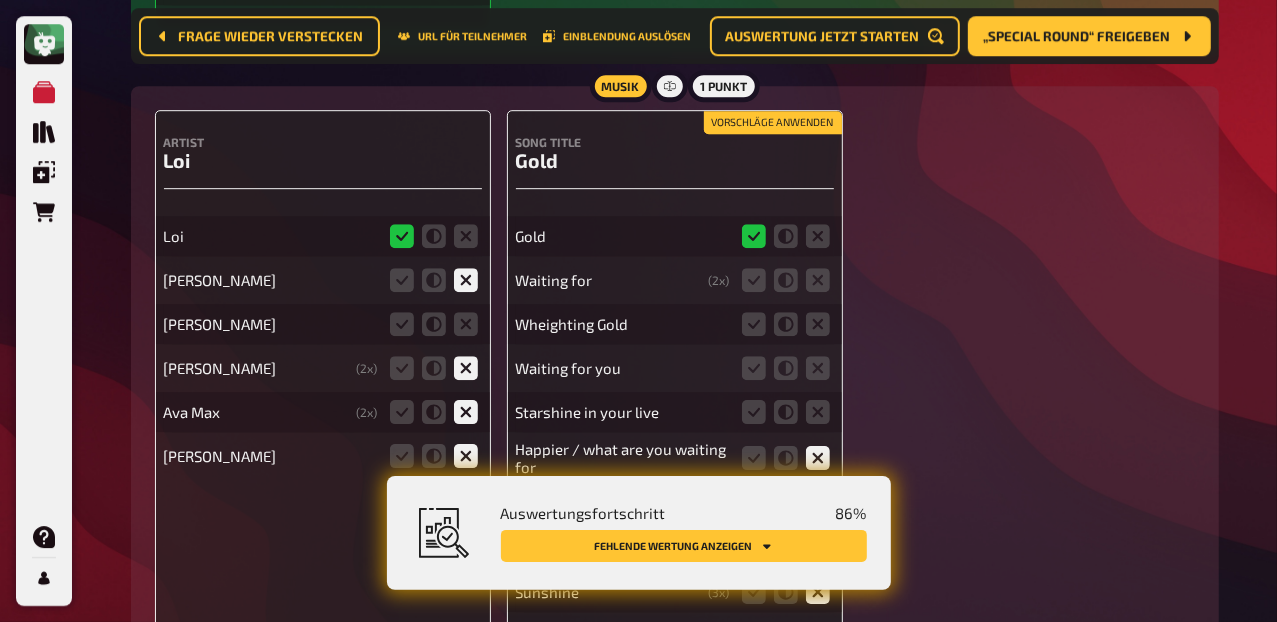 click at bounding box center (434, 324) 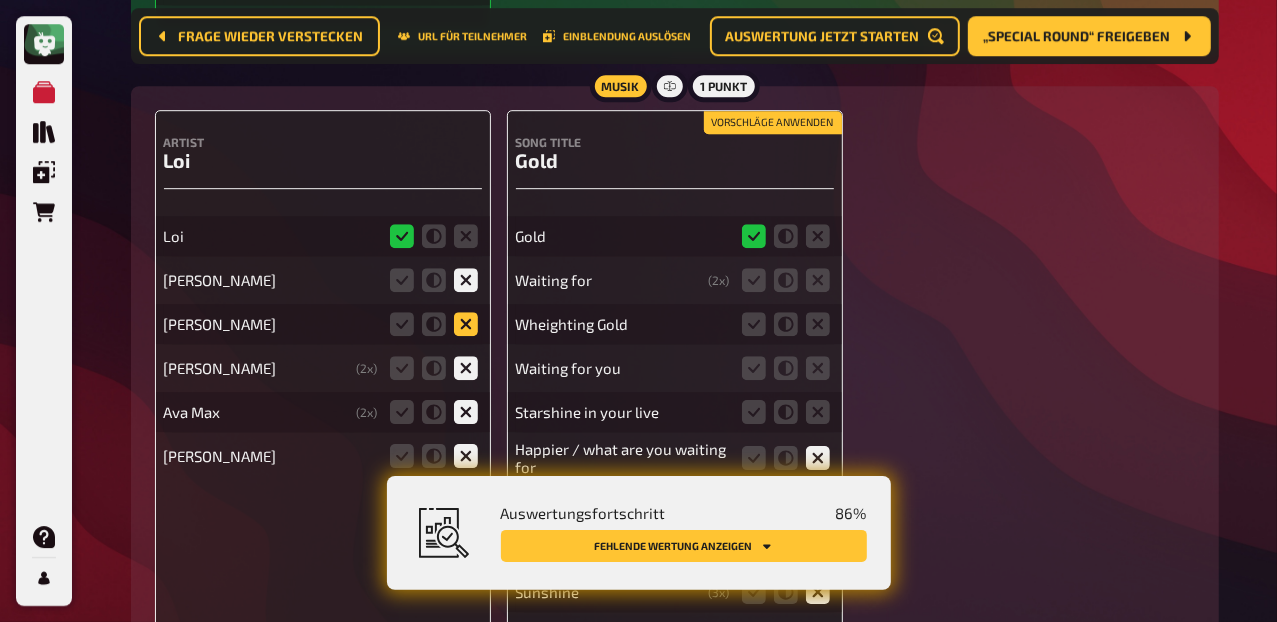 click 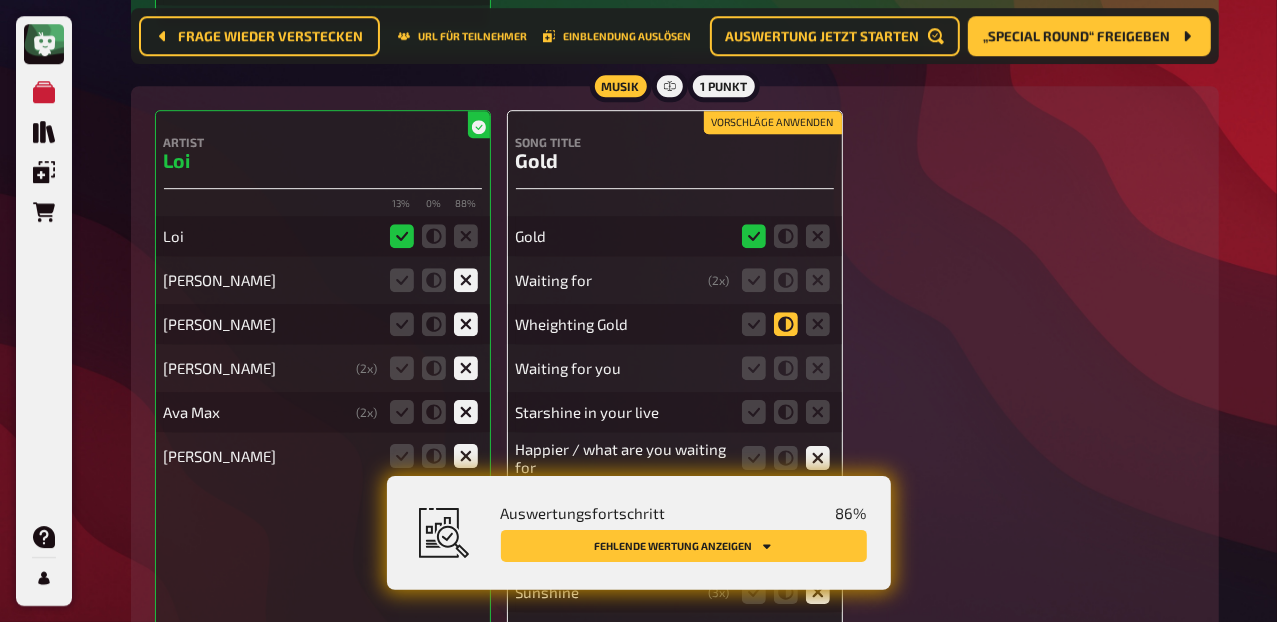 click 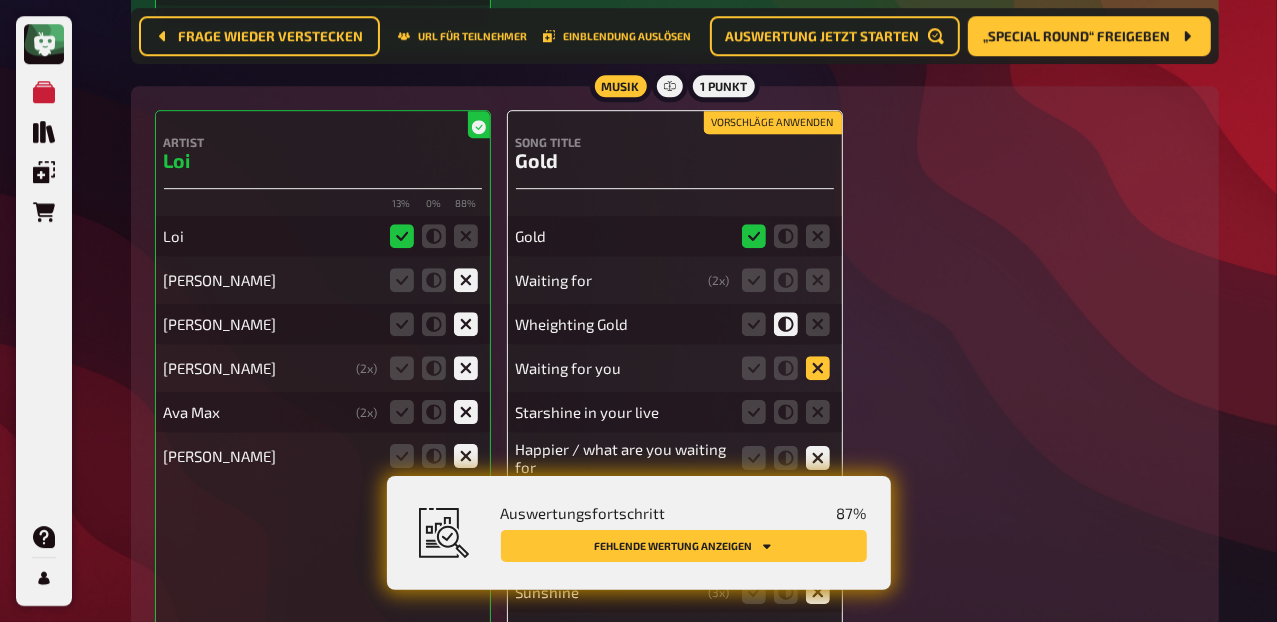 click 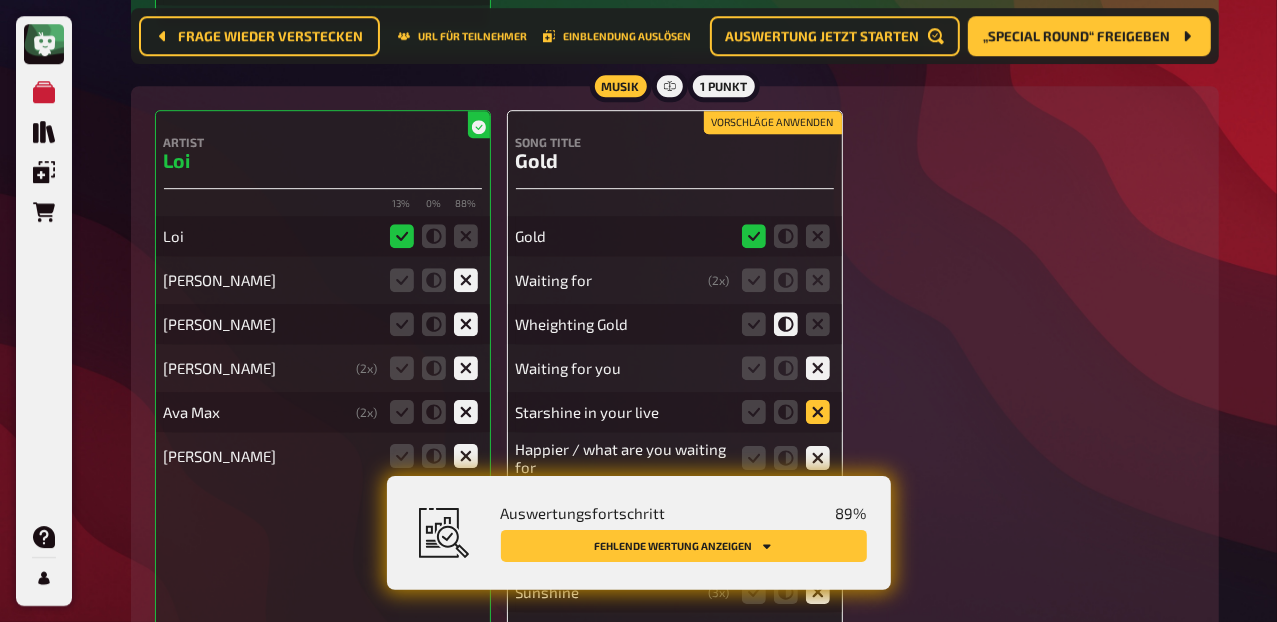 click 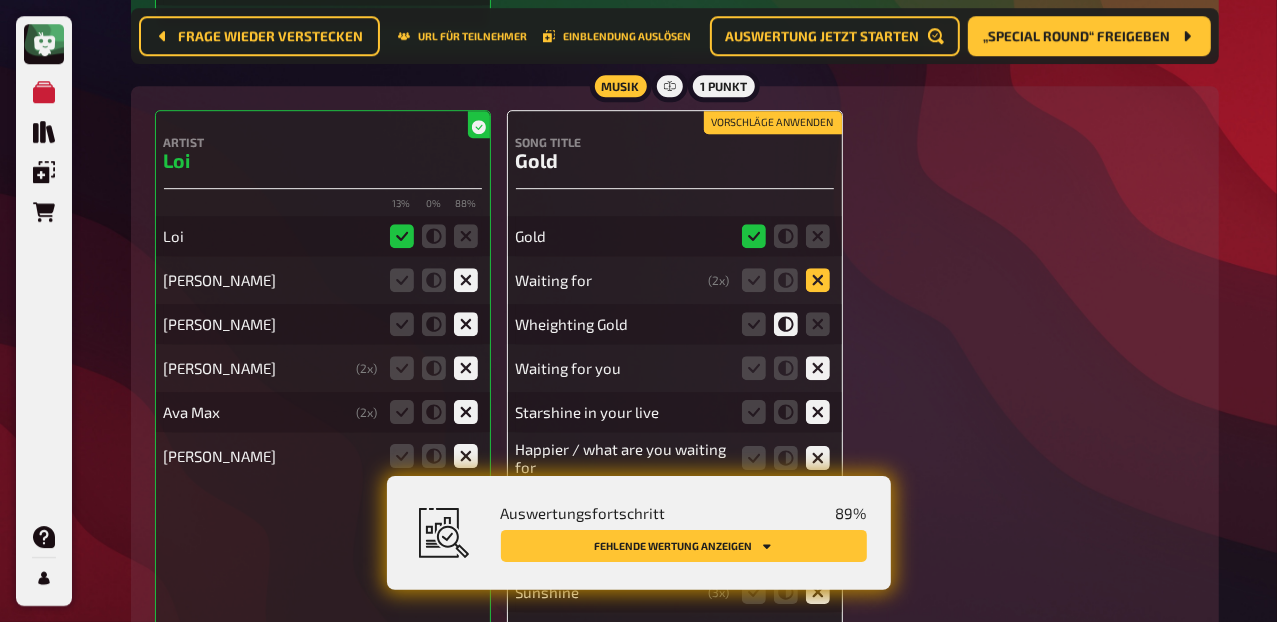 click 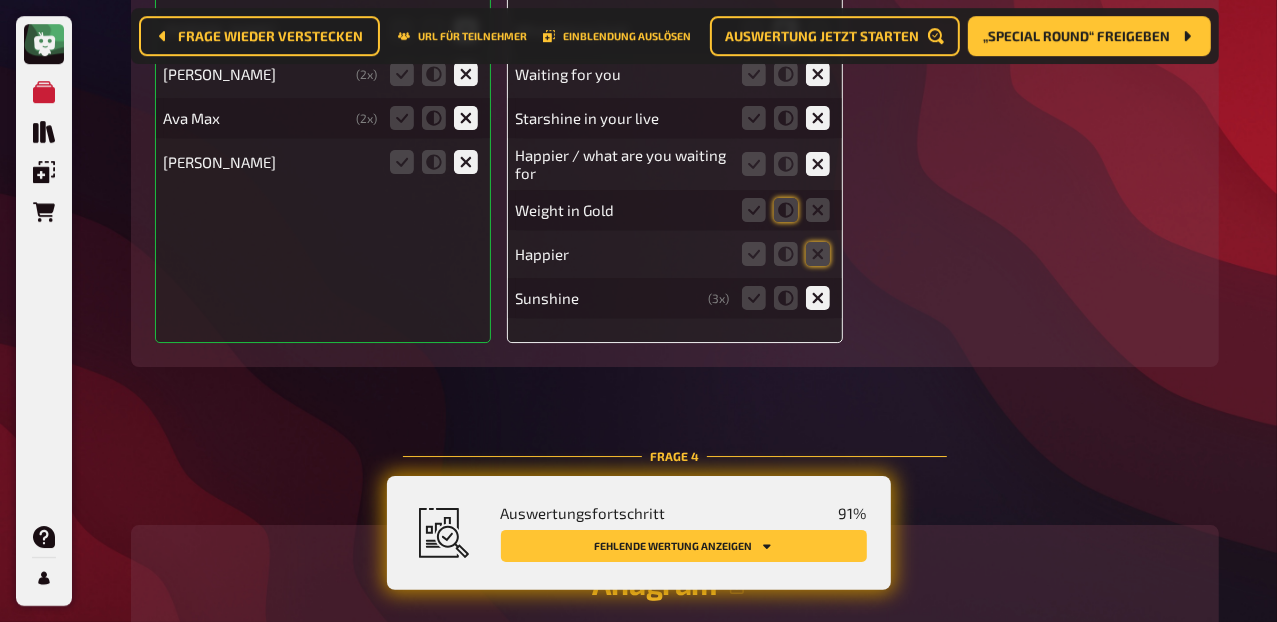 scroll, scrollTop: 4006, scrollLeft: 0, axis: vertical 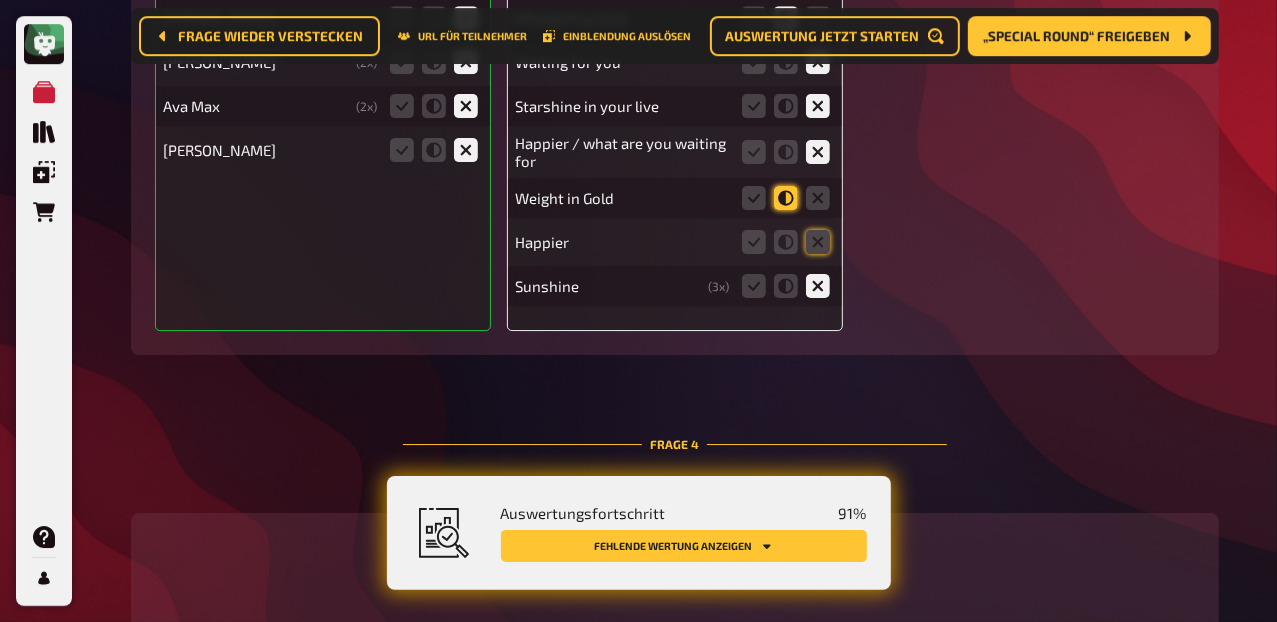 click 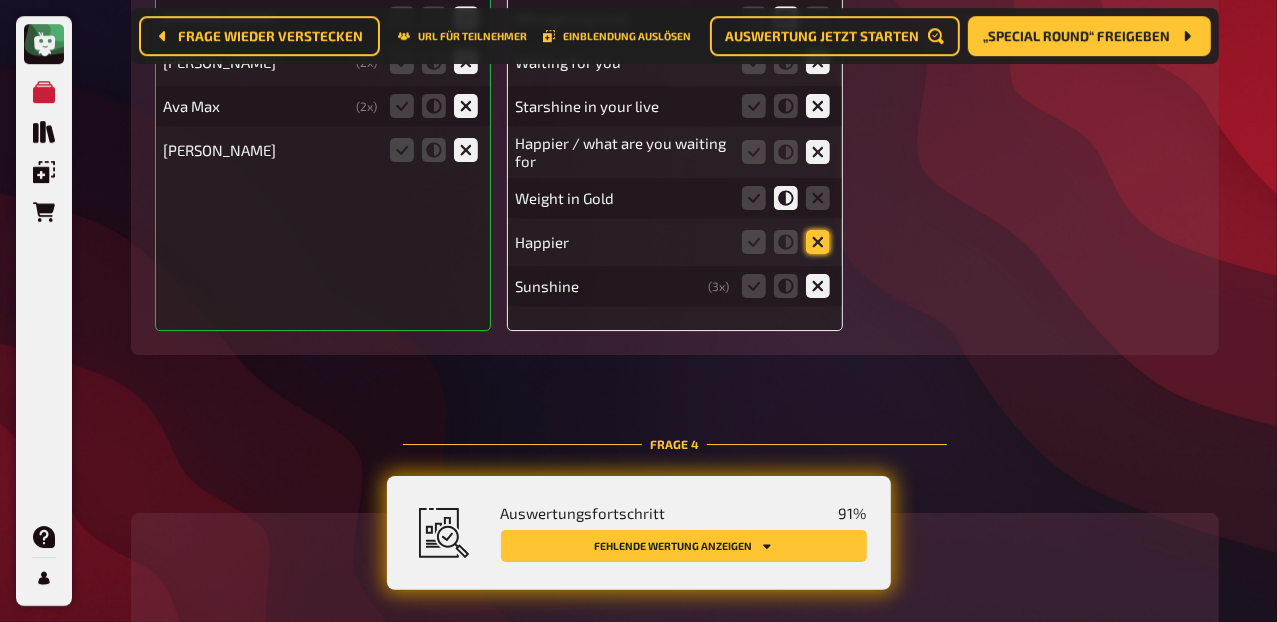 click 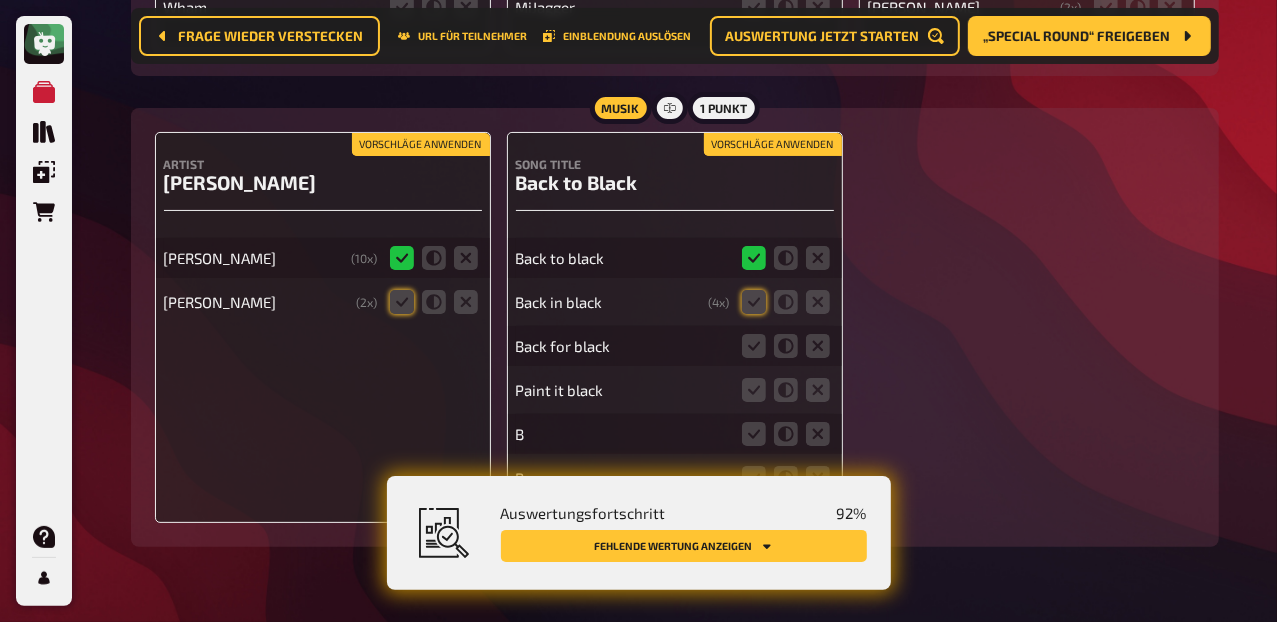 scroll, scrollTop: 4820, scrollLeft: 0, axis: vertical 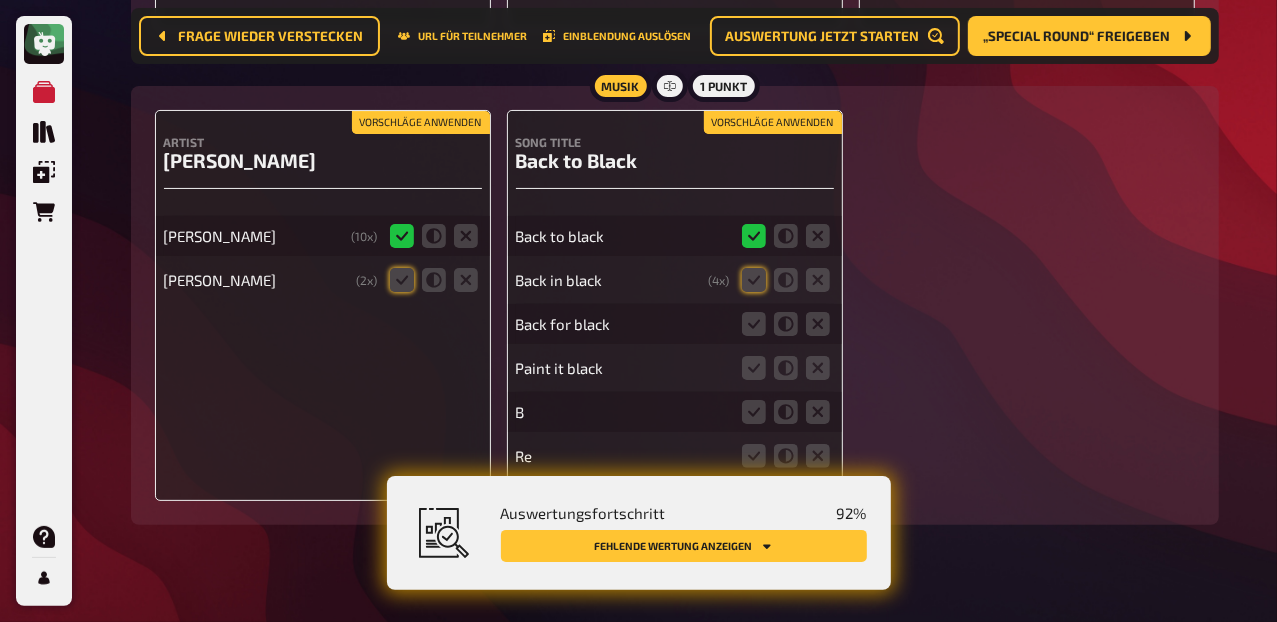 click on "Home Meine Quizze Märchen, Mythen & Legenden @Donau Lodge Auswertung Vorbereitung Inhalte Bearbeiten Quiz Lobby Moderation undefined Auswertung Siegerehrung Frage wieder verstecken URL für Teilnehmer Einblendung auslösen Auswertung jetzt starten „Special Round“ freigeben „Special Round“ freigeben Märchen, Mythen & Legenden @Donau Lodge Auswertungsfortschritt 92 % Fehlende Wertung anzeigen Frage   1 Wissen 6 Punkte Movieposter Antwort 1 Maleficent 100 % 0 % 0 % Maleficent ( 8 x) Malificent ( 2 x) Maleficient Malificient Malicifant Antwort 2 Never ending story 100 % 0 % 0 % Never Ending Story Unendliche Geschichte ( 3 x) Die unendliche Geschichte  ( 9 x) Antwort 3 A Cinderella Story 54 % 38 % 8 % Cinderella story ( 6 x) The Cinderella Story Cinderella ( 2 x) Cindarella Cinderella Lovestory Cinderella love story Switch Antwort 4 Hansel and Gretel: Witch Hunters 18 % 73 % 9 % Hänsel und Gretel Hexenjäger ( 2 x) Hänsel und Gretel ( 5 x) Hänsel und Gretel Vampirjäger  Hänsel & gretel ( 2 x) 83 % 8" at bounding box center (675, -2124) 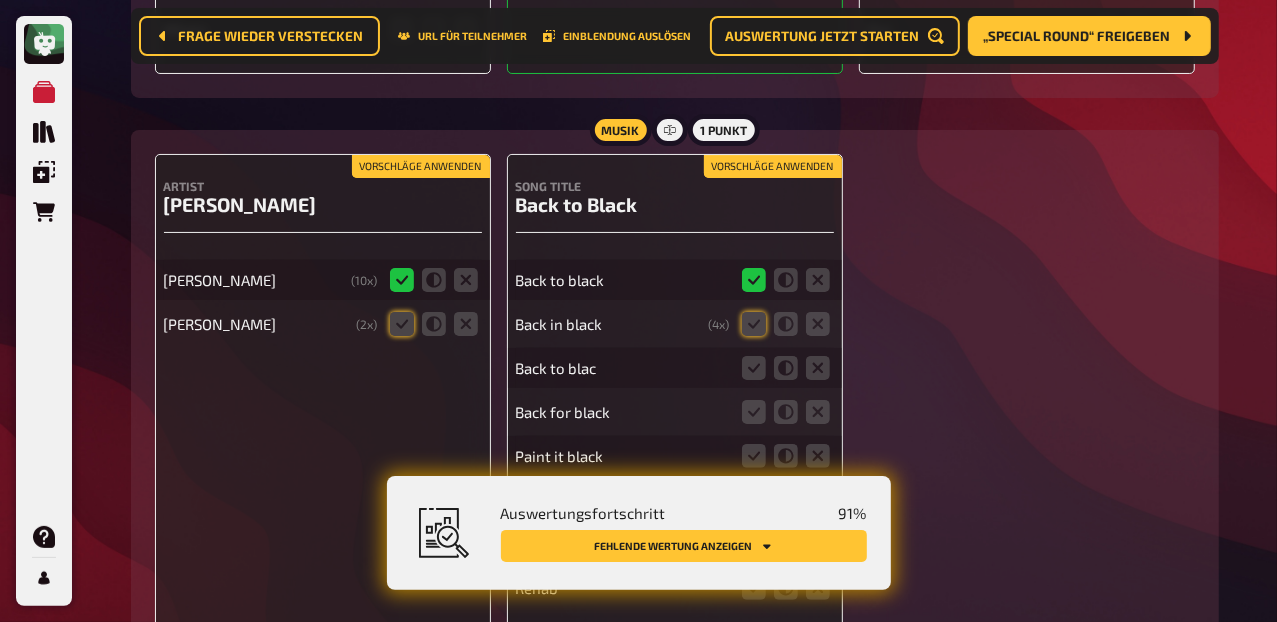 click on "Vorschläge anwenden" at bounding box center [773, 167] 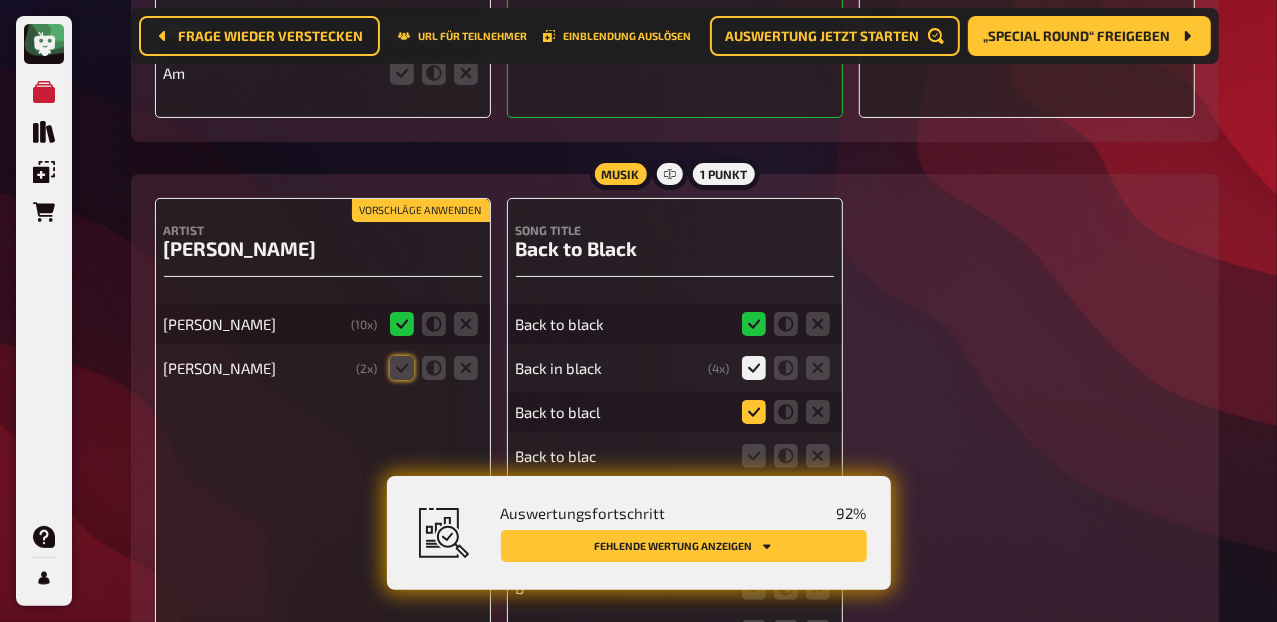 click 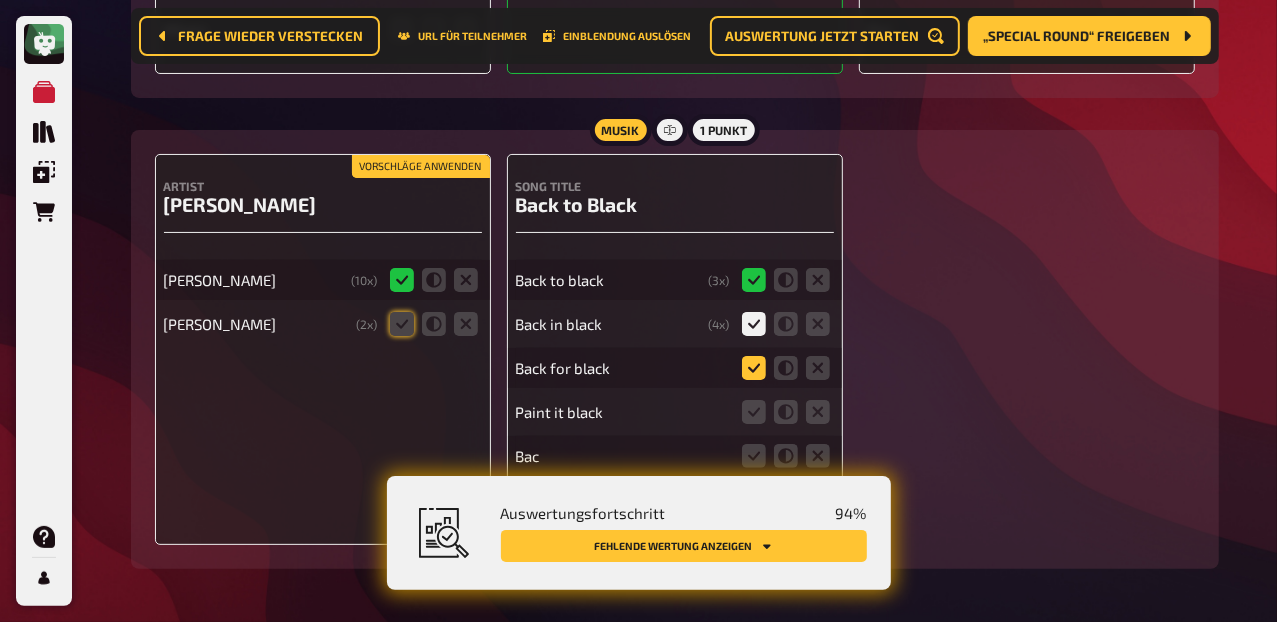 click 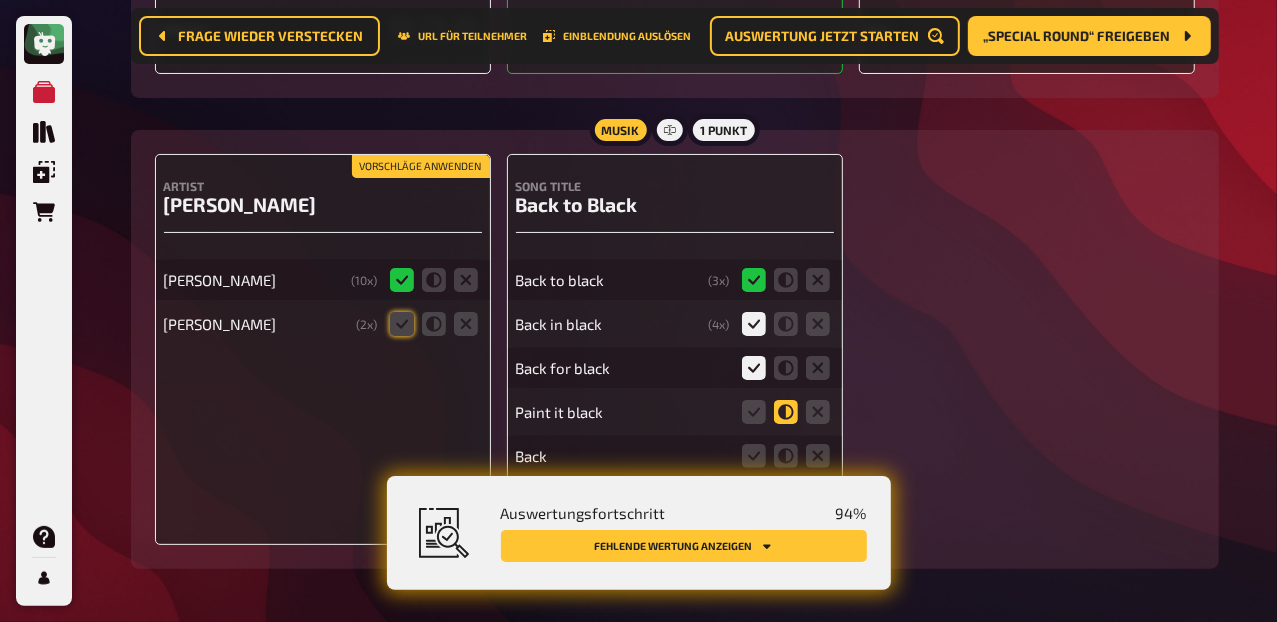 click 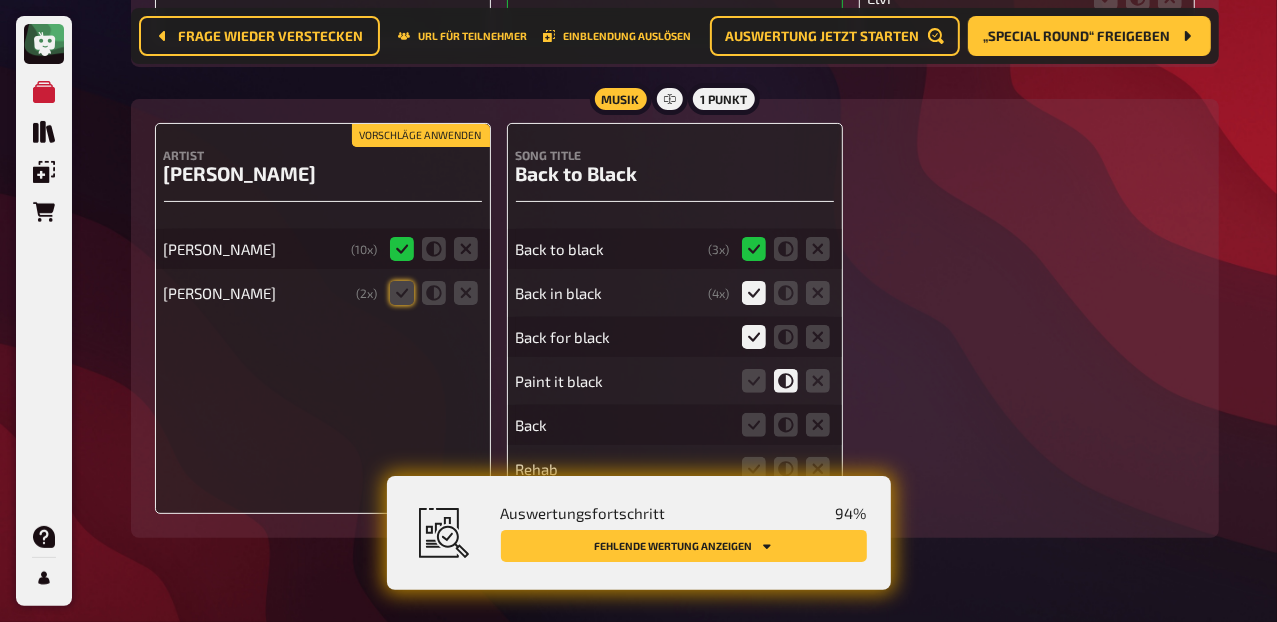 scroll, scrollTop: 4939, scrollLeft: 0, axis: vertical 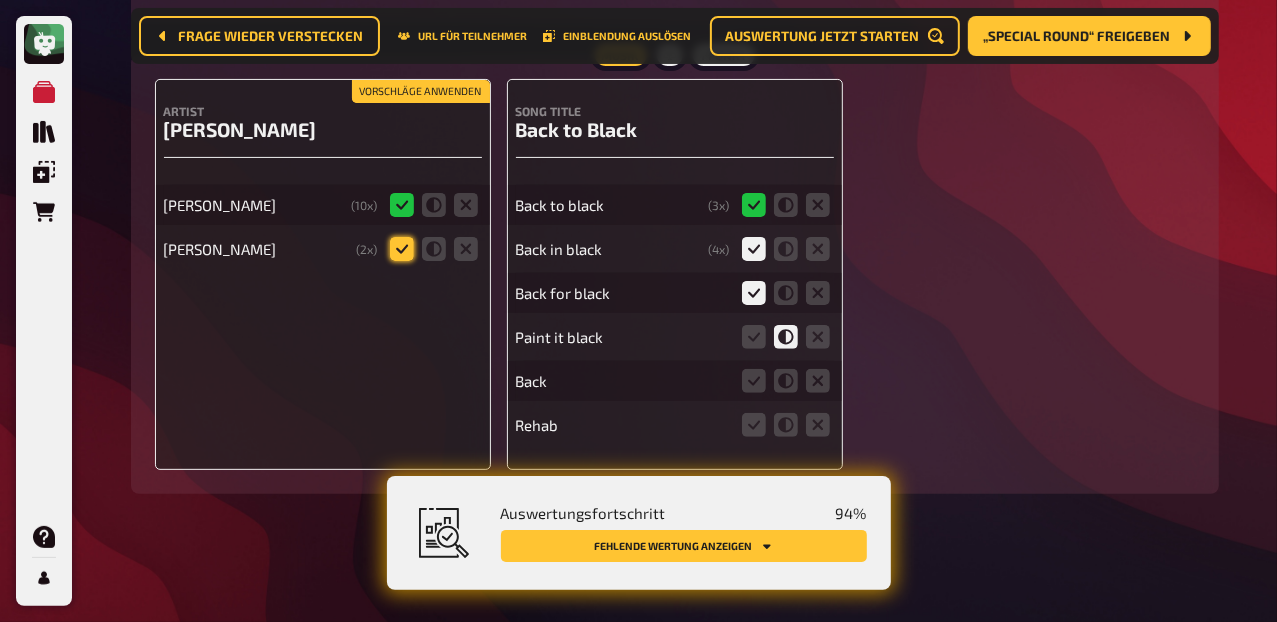 click 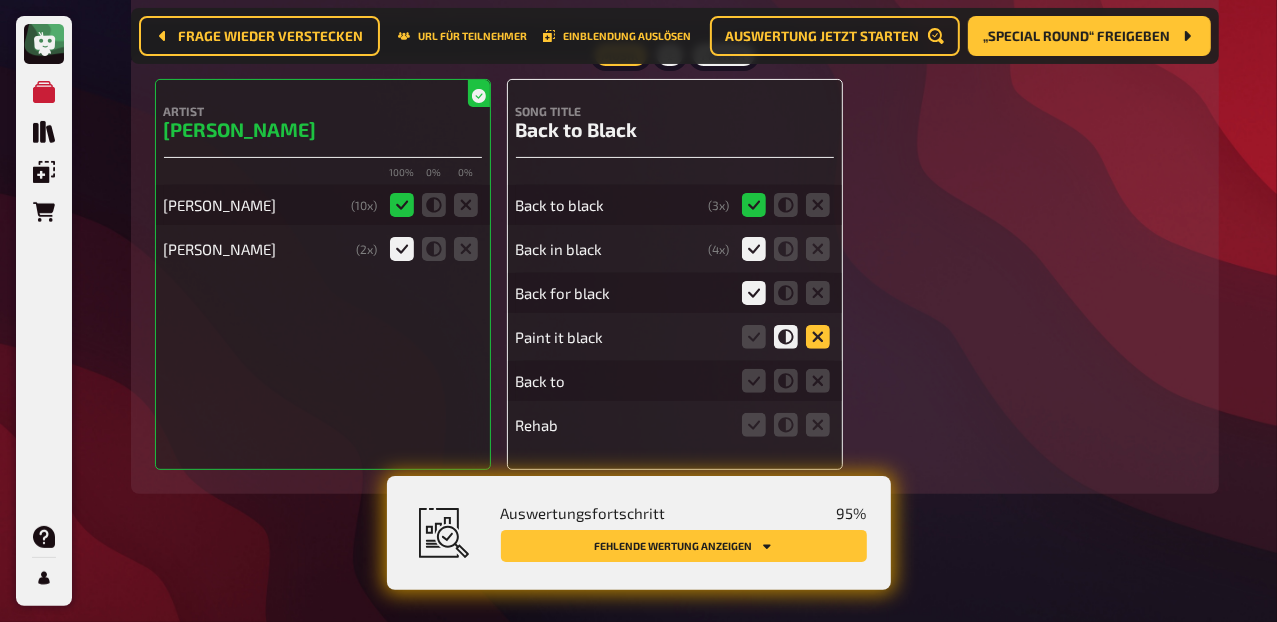 click 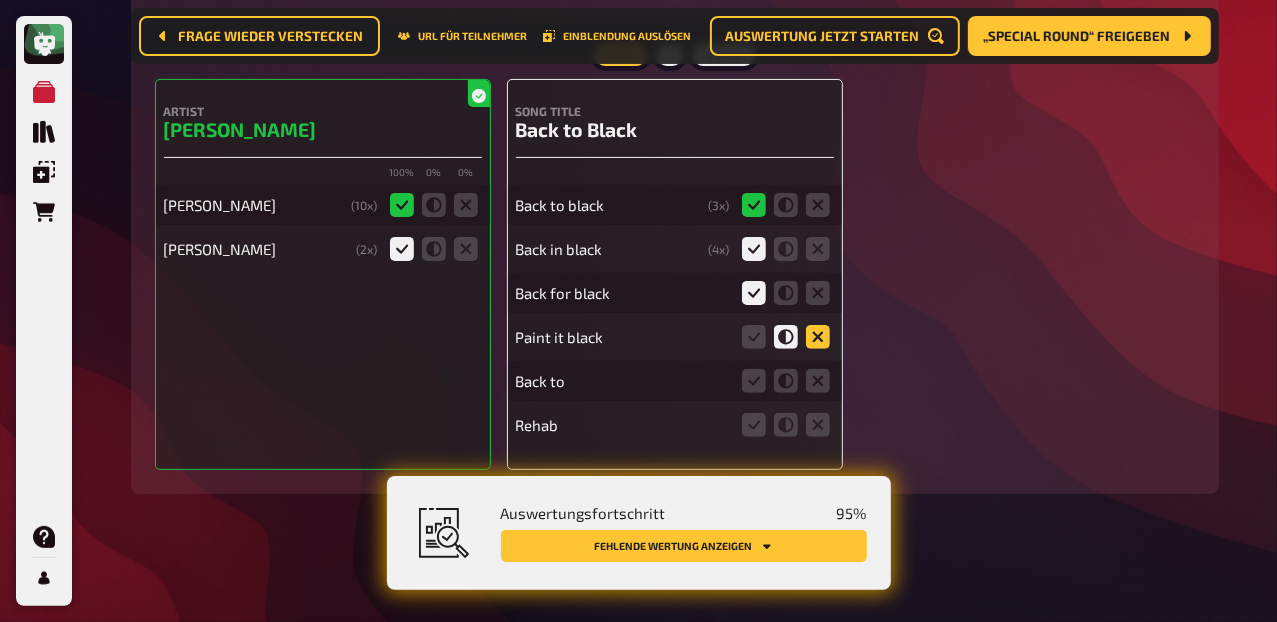 click at bounding box center (0, 0) 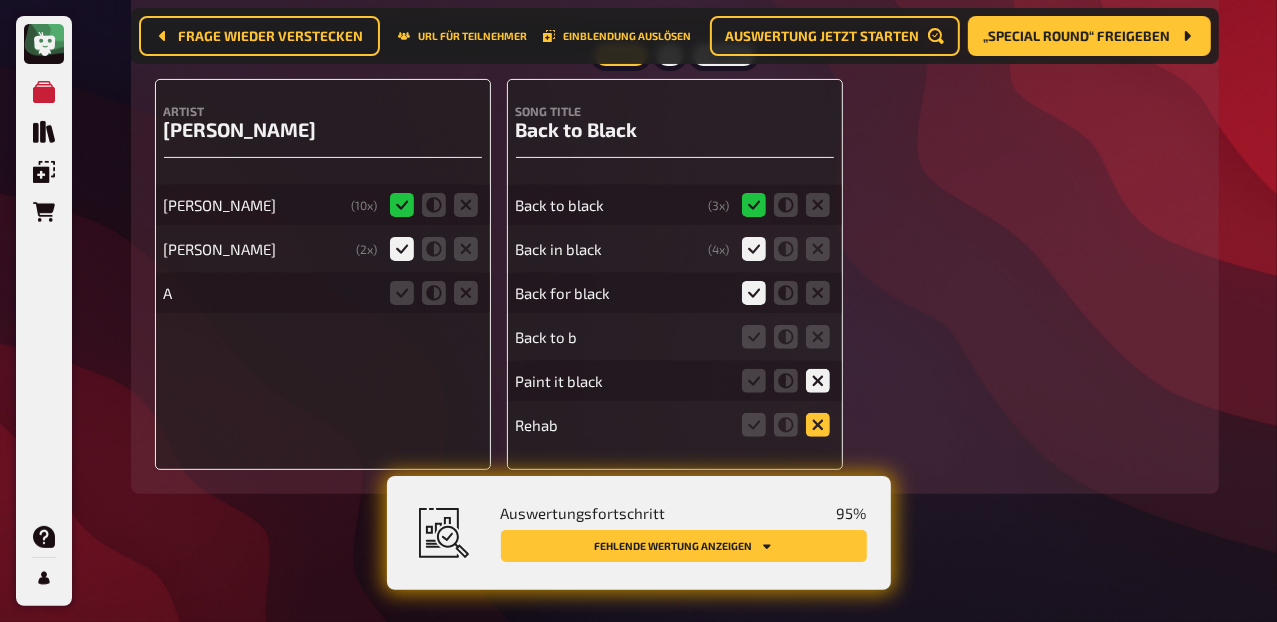 click 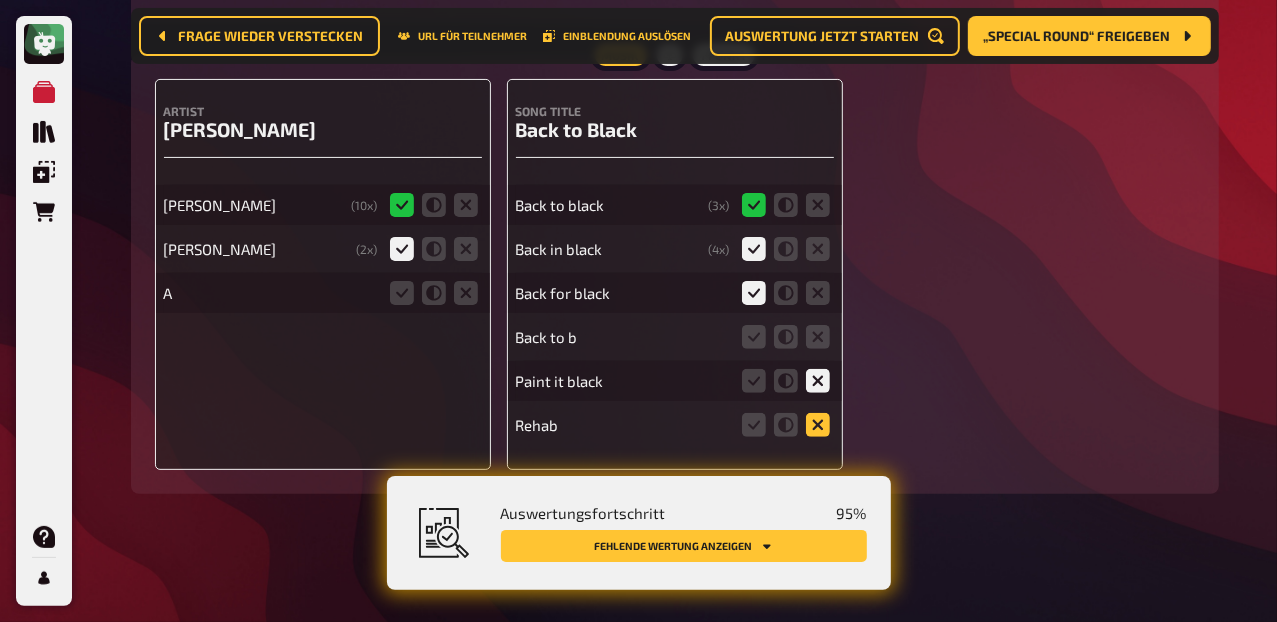 click at bounding box center (0, 0) 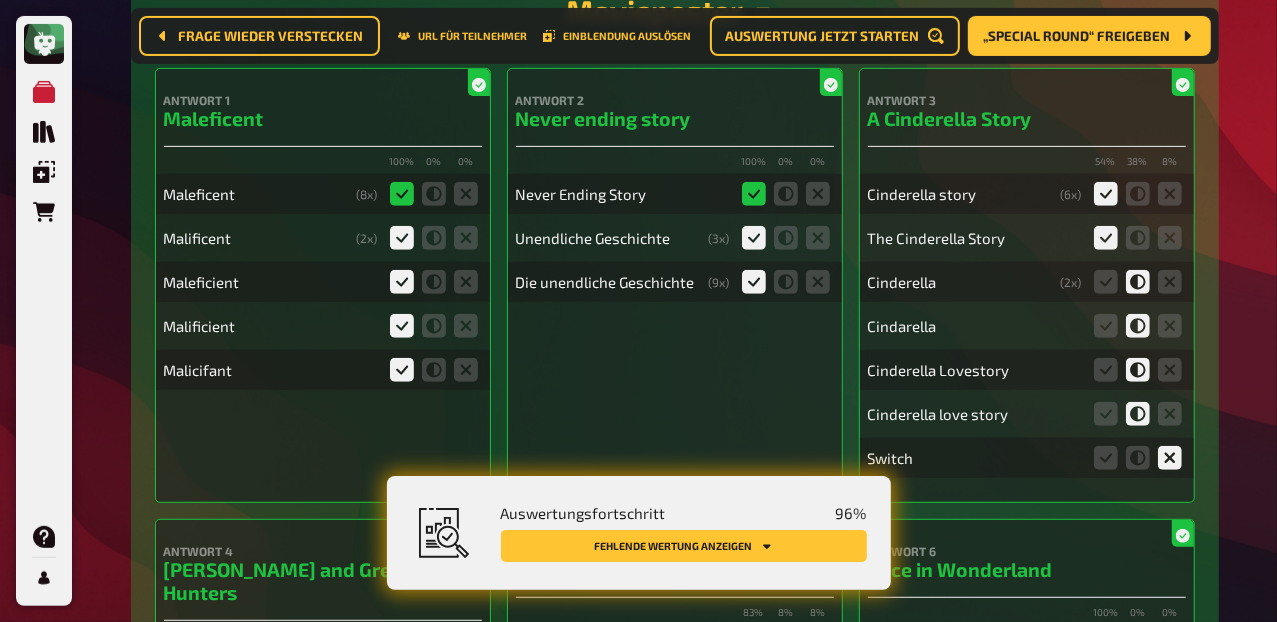 scroll, scrollTop: 0, scrollLeft: 0, axis: both 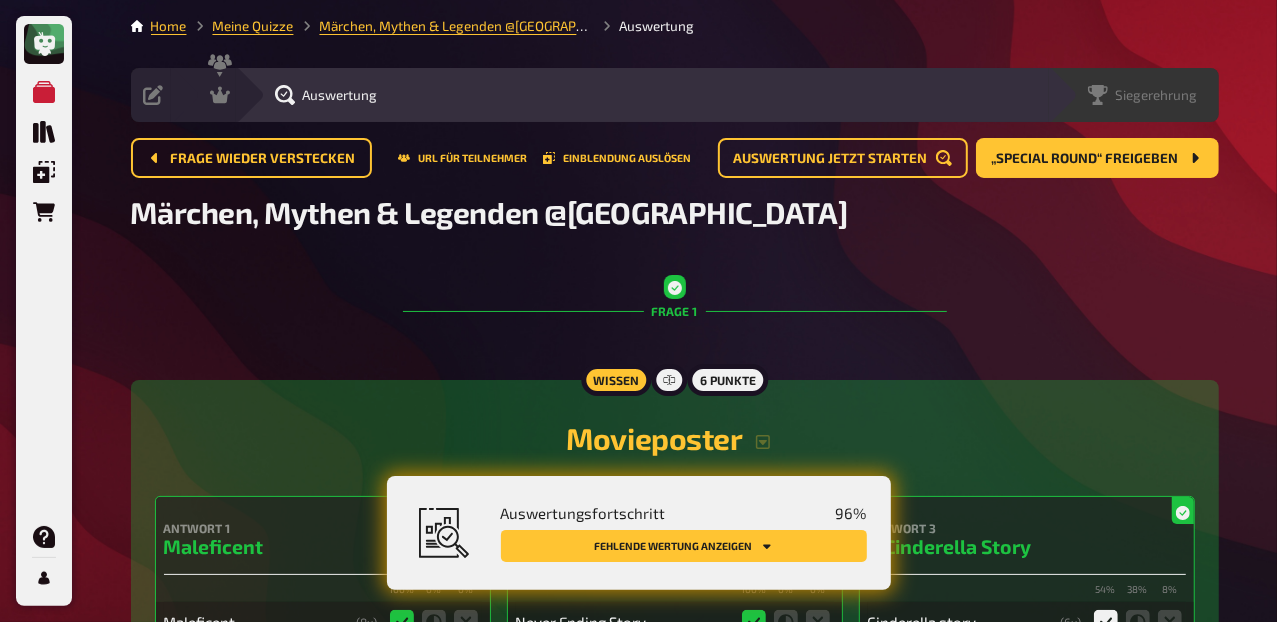click on "Siegerehrung" at bounding box center (1157, 95) 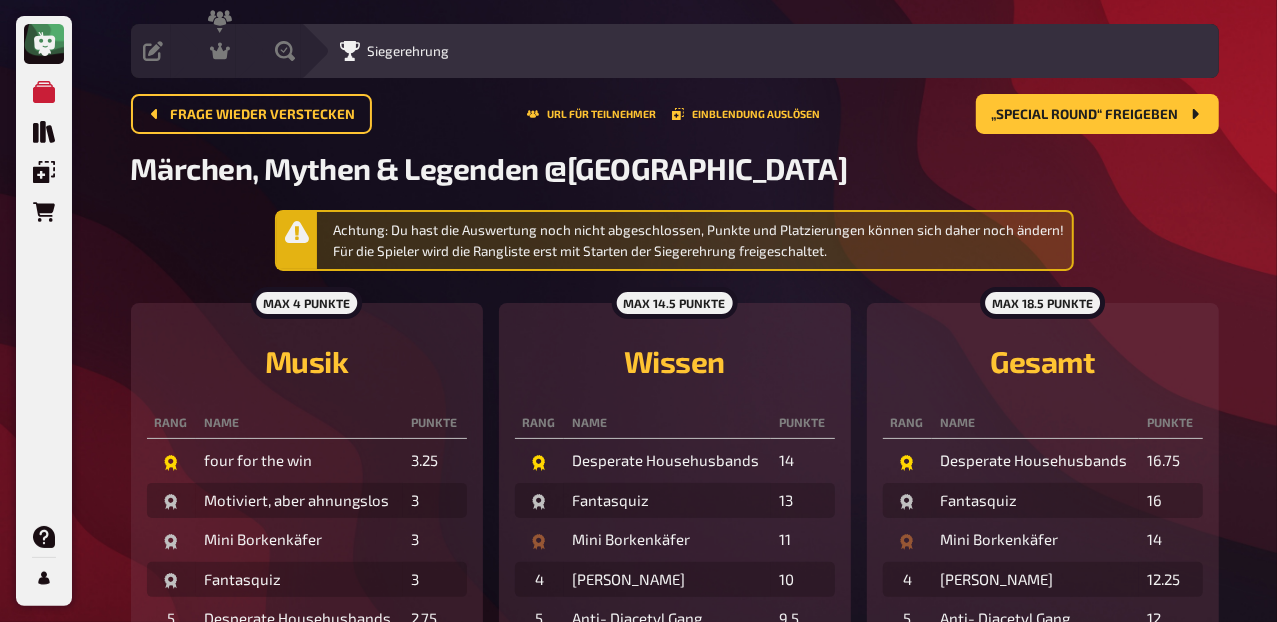 scroll, scrollTop: 0, scrollLeft: 0, axis: both 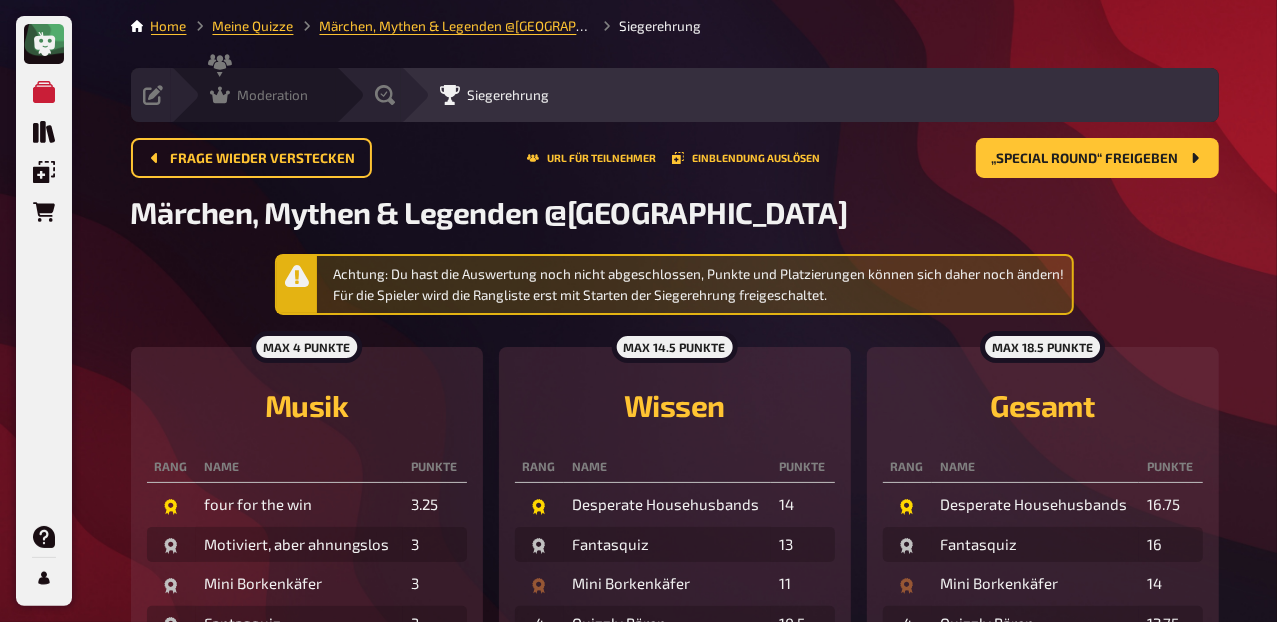 click on "Moderation" at bounding box center (273, 95) 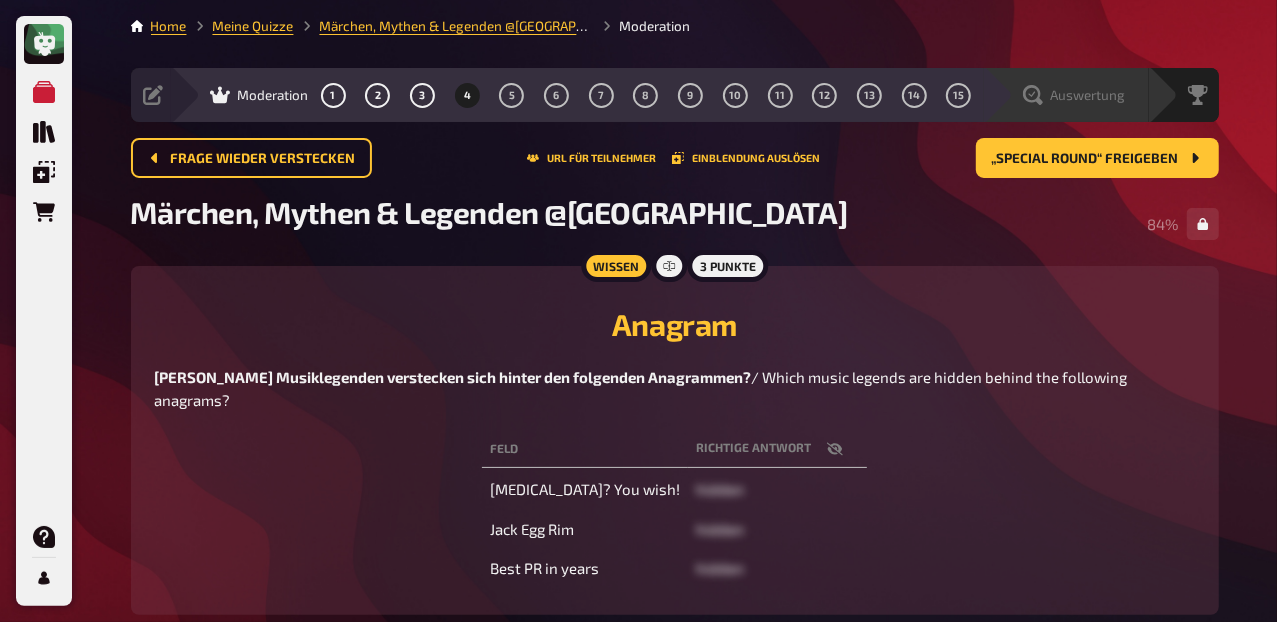 click on "Auswertung" at bounding box center [1088, 95] 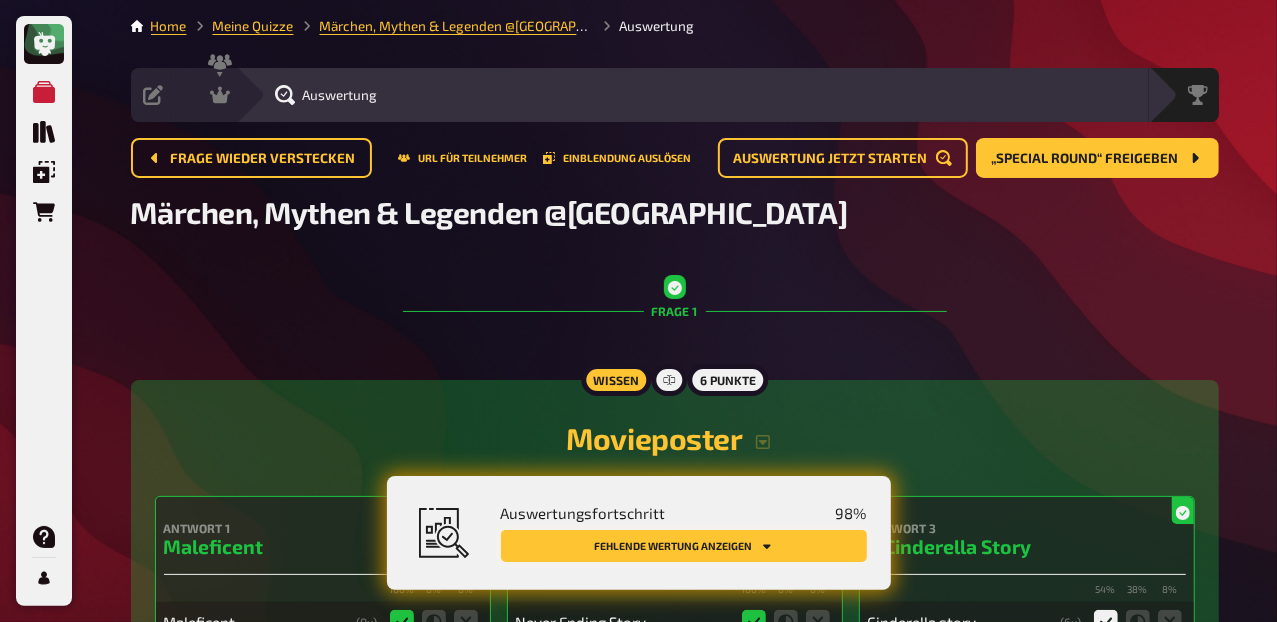 click on "Fehlende Wertung anzeigen" at bounding box center (684, 546) 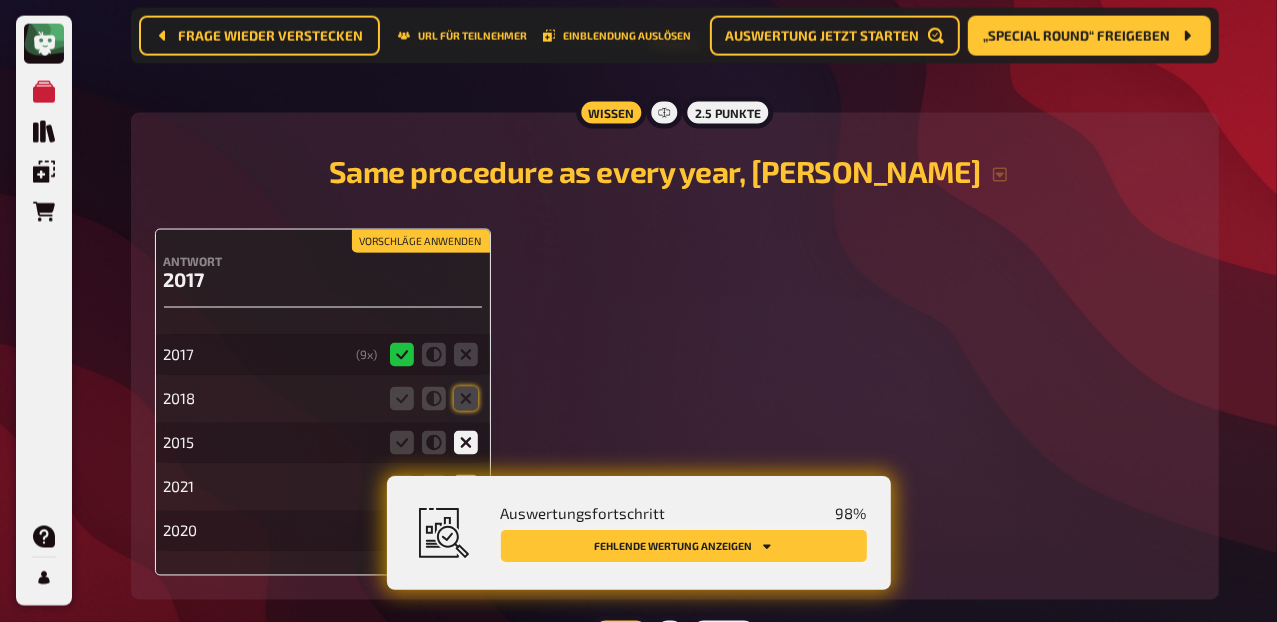 scroll, scrollTop: 1999, scrollLeft: 0, axis: vertical 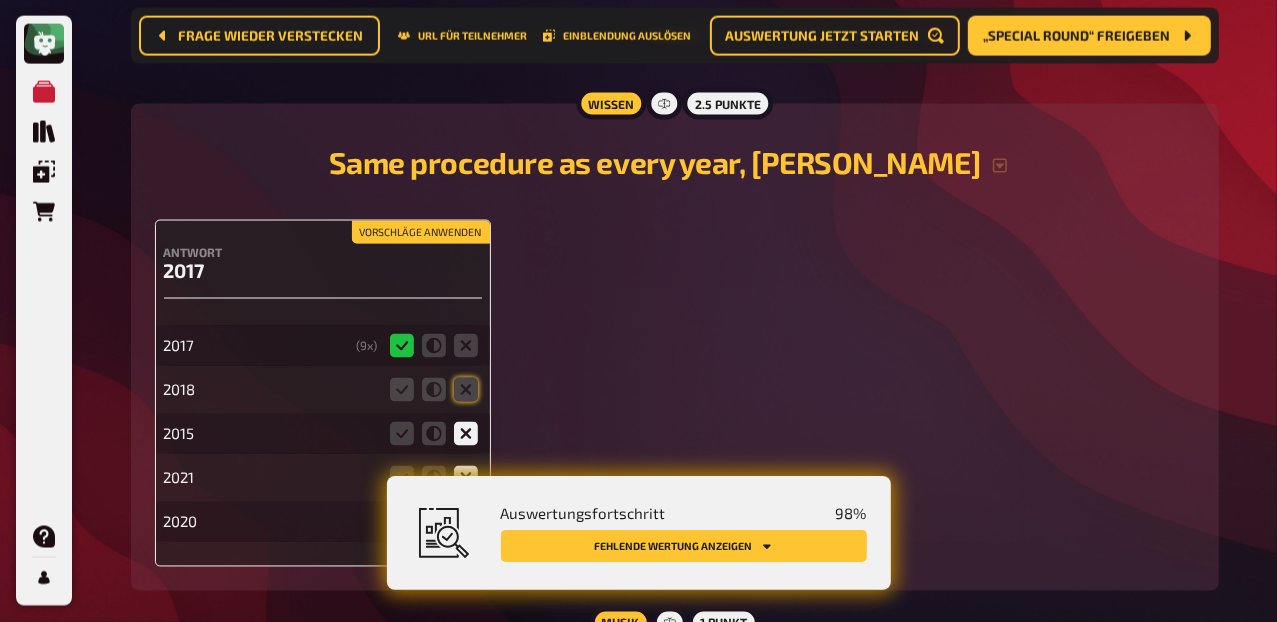 click at bounding box center (434, 390) 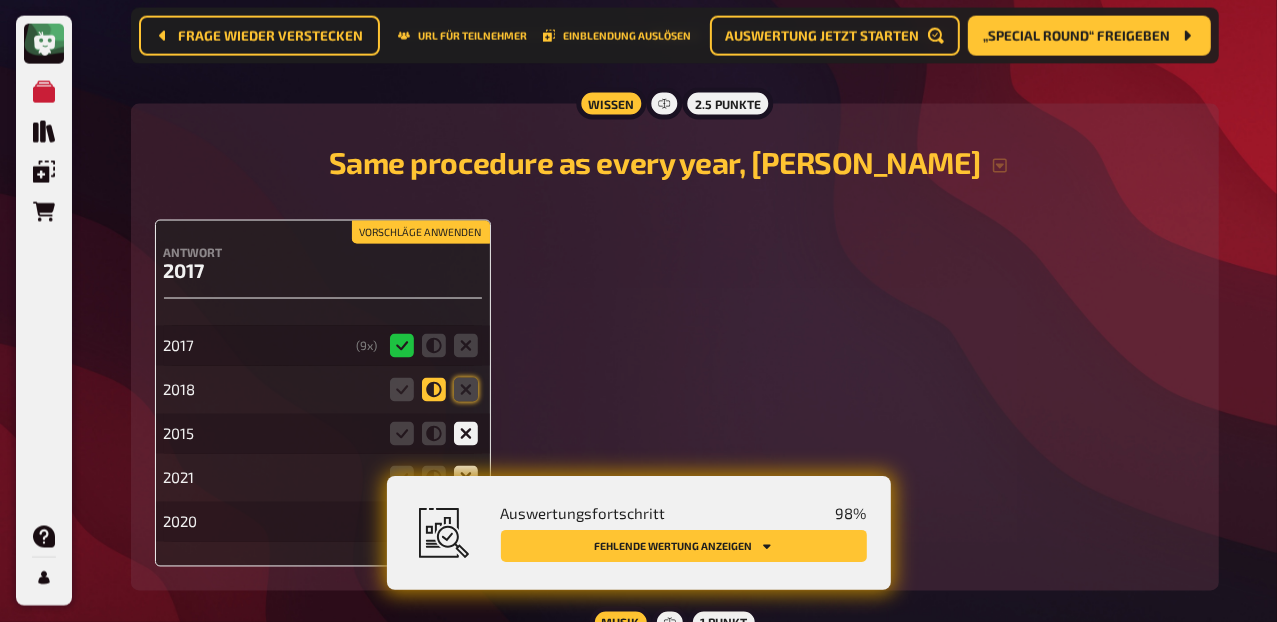 click 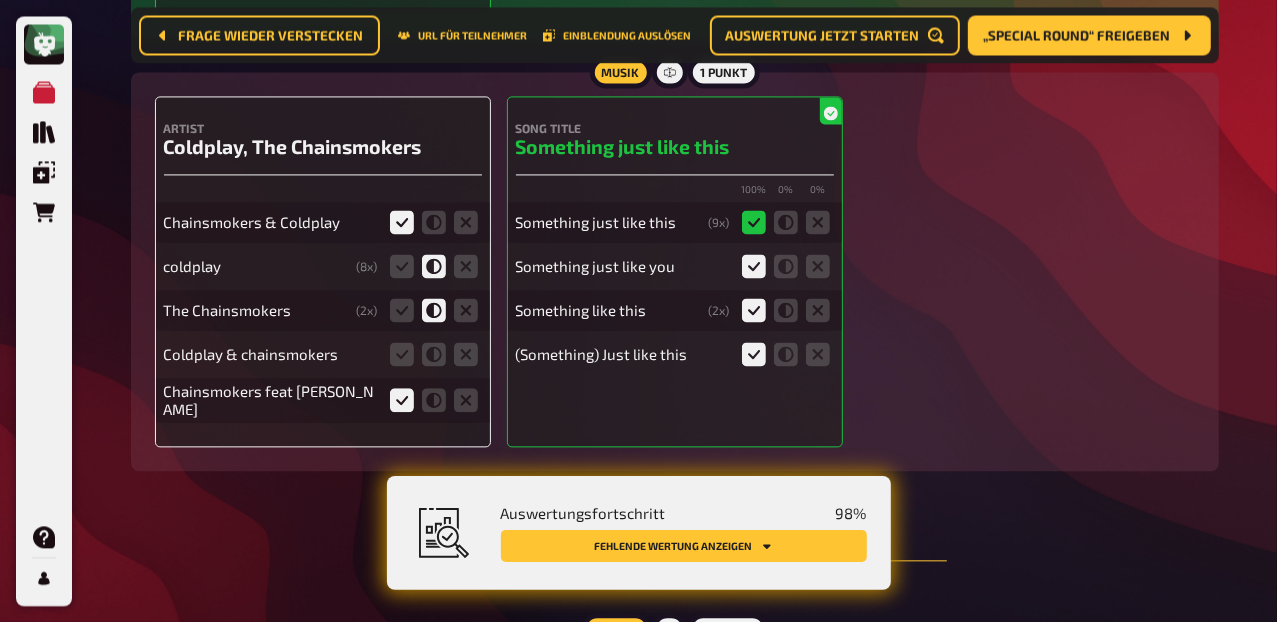 scroll, scrollTop: 2555, scrollLeft: 0, axis: vertical 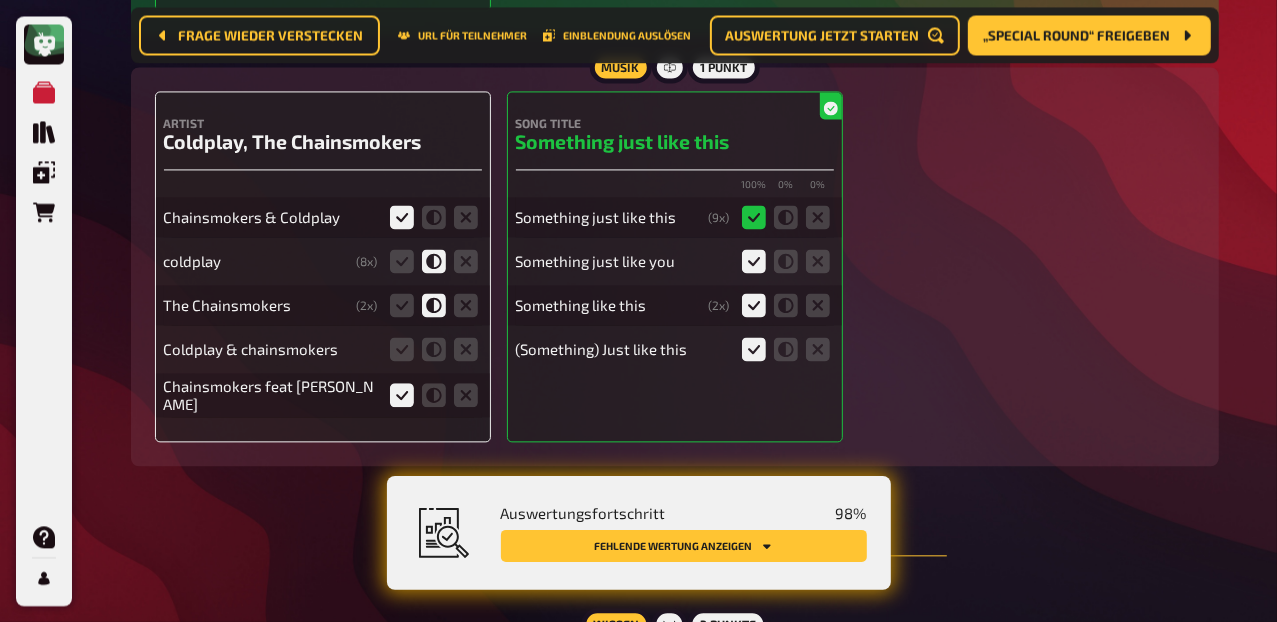 click at bounding box center (434, 349) 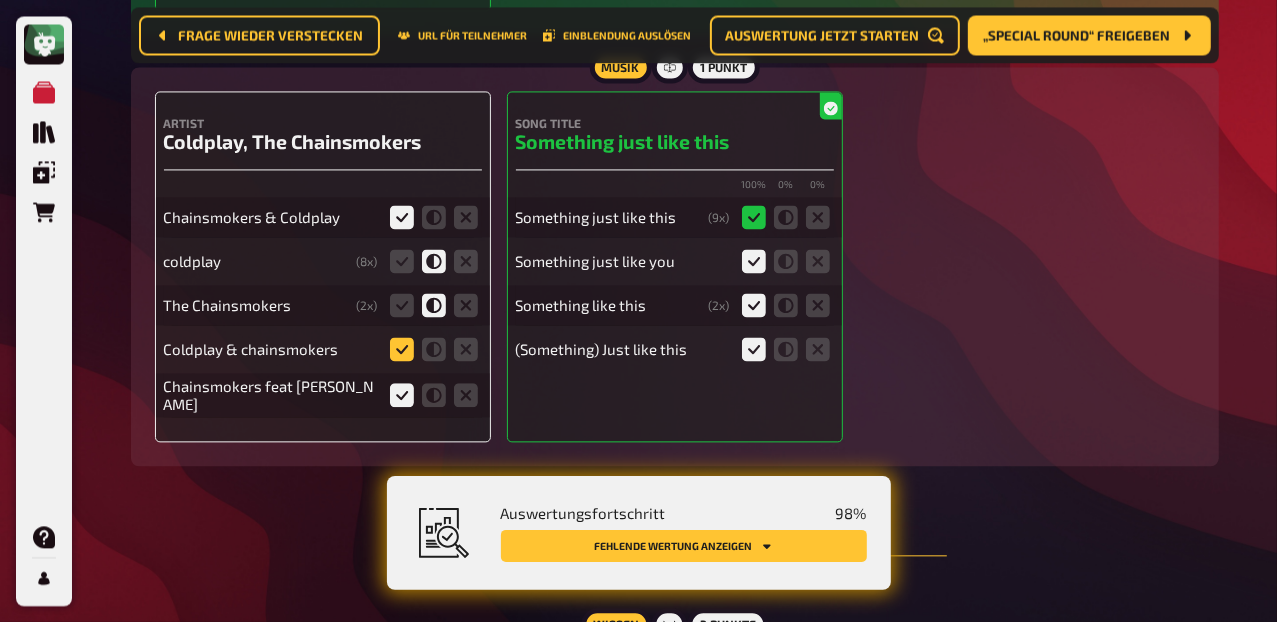 click 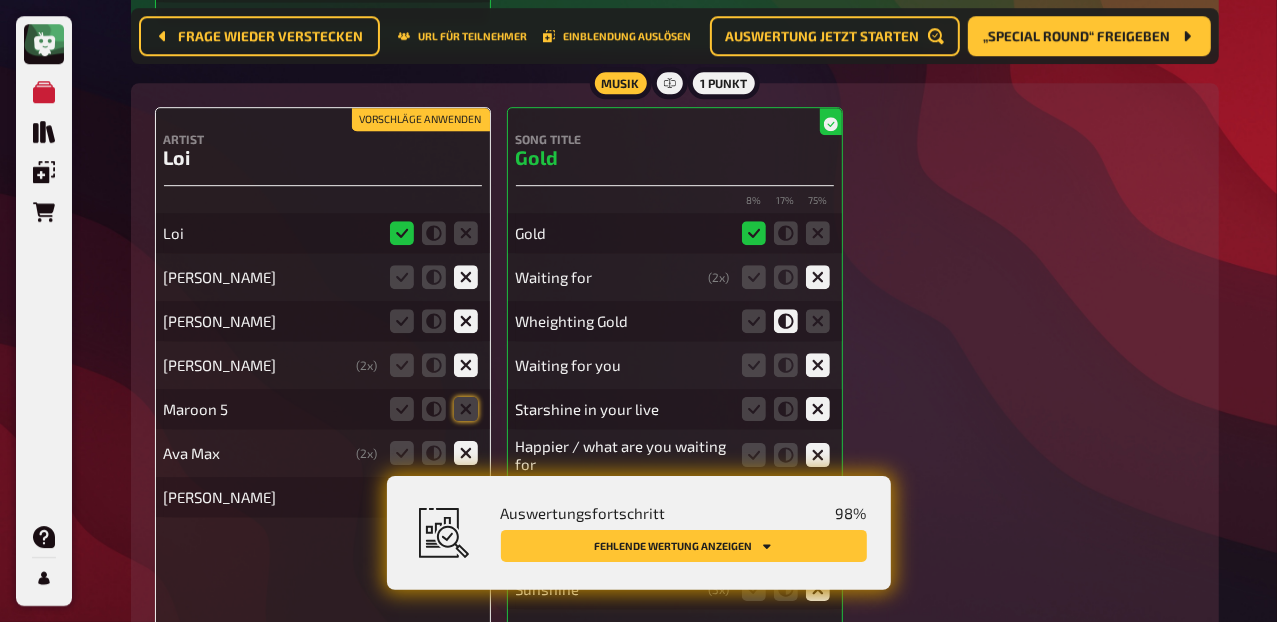 scroll, scrollTop: 3724, scrollLeft: 0, axis: vertical 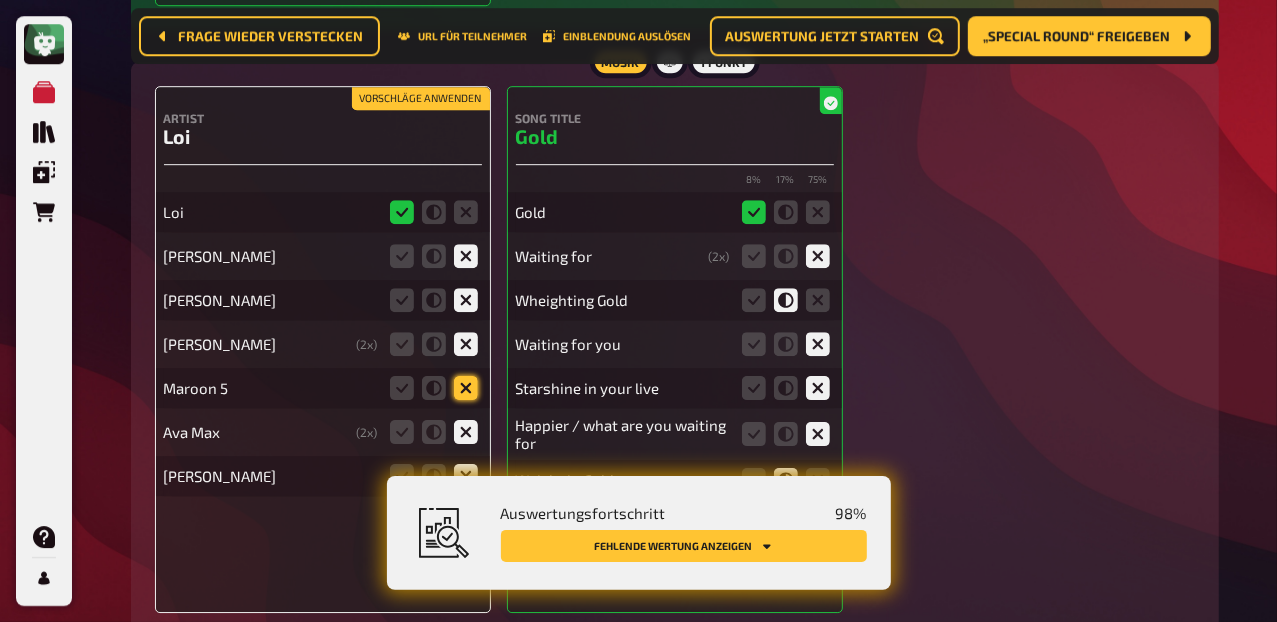 click 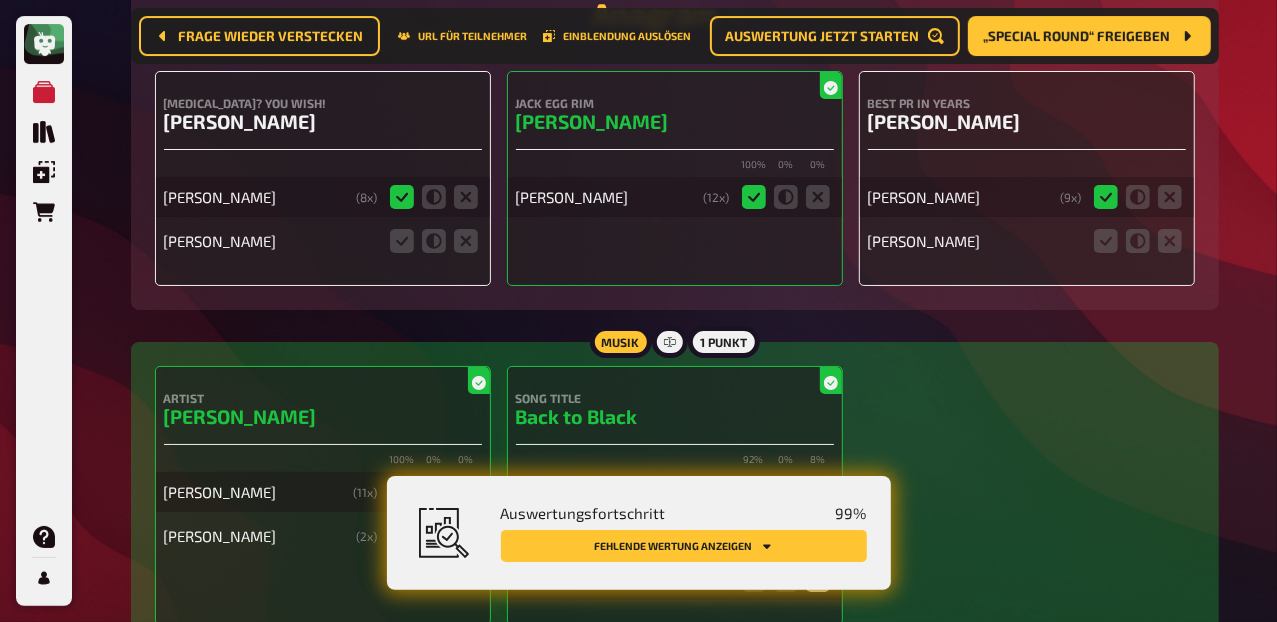 scroll, scrollTop: 4563, scrollLeft: 0, axis: vertical 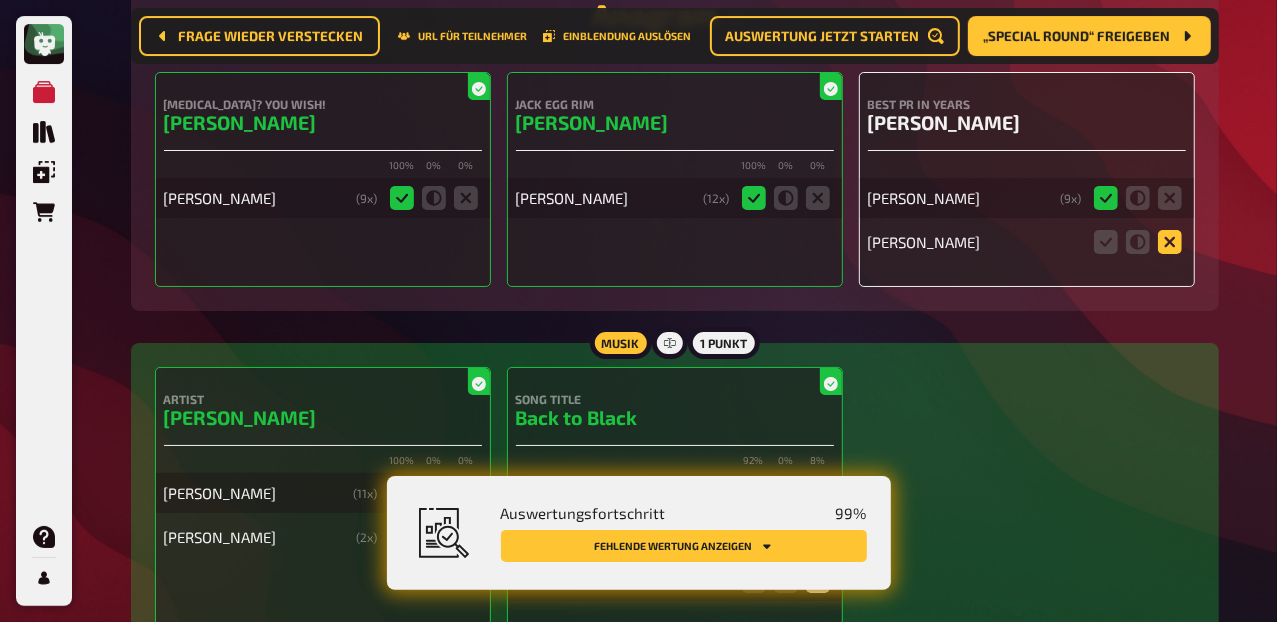 click 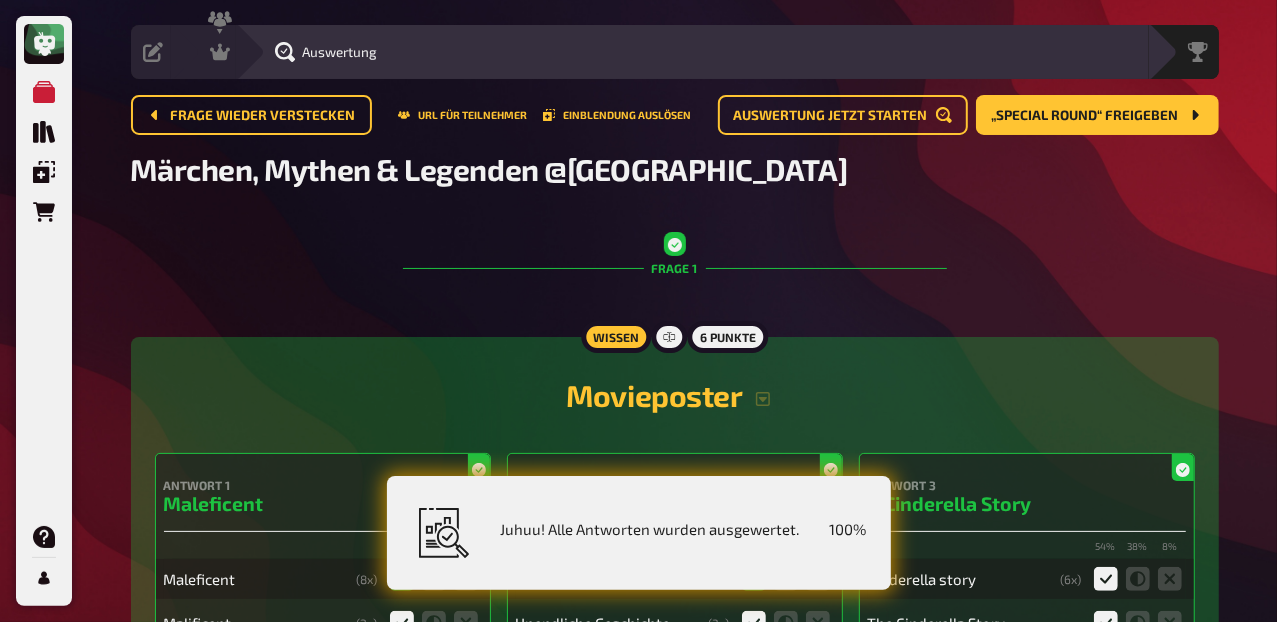 scroll, scrollTop: 0, scrollLeft: 0, axis: both 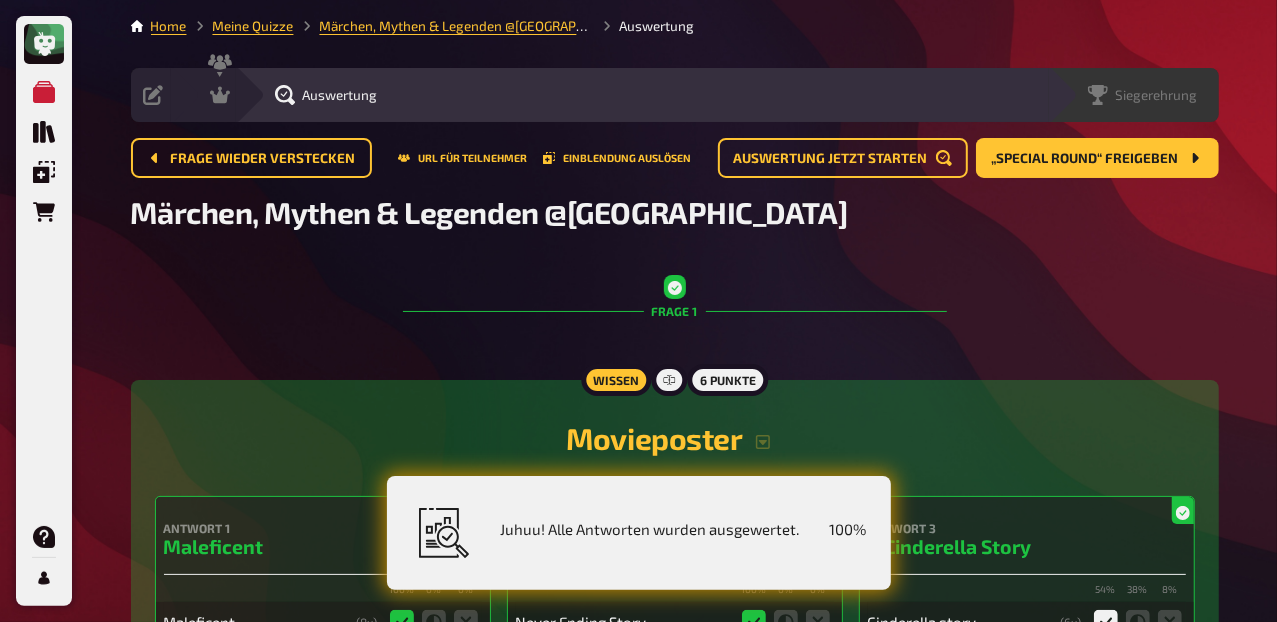 click on "Siegerehrung" at bounding box center (1147, 95) 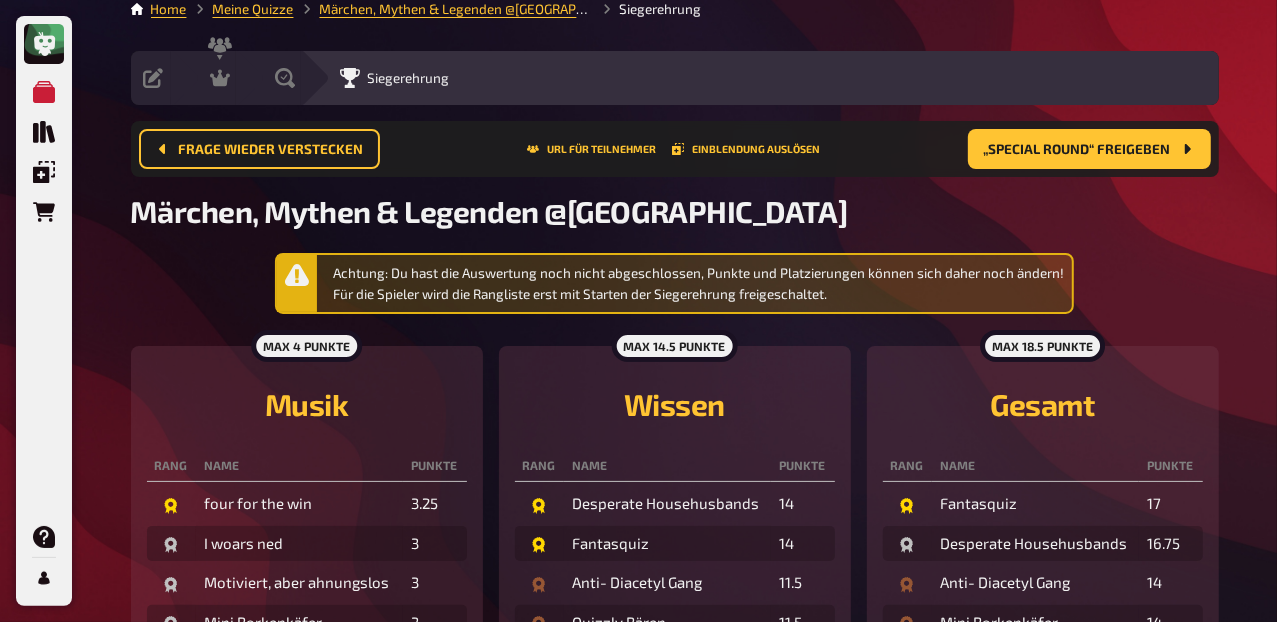scroll, scrollTop: 0, scrollLeft: 0, axis: both 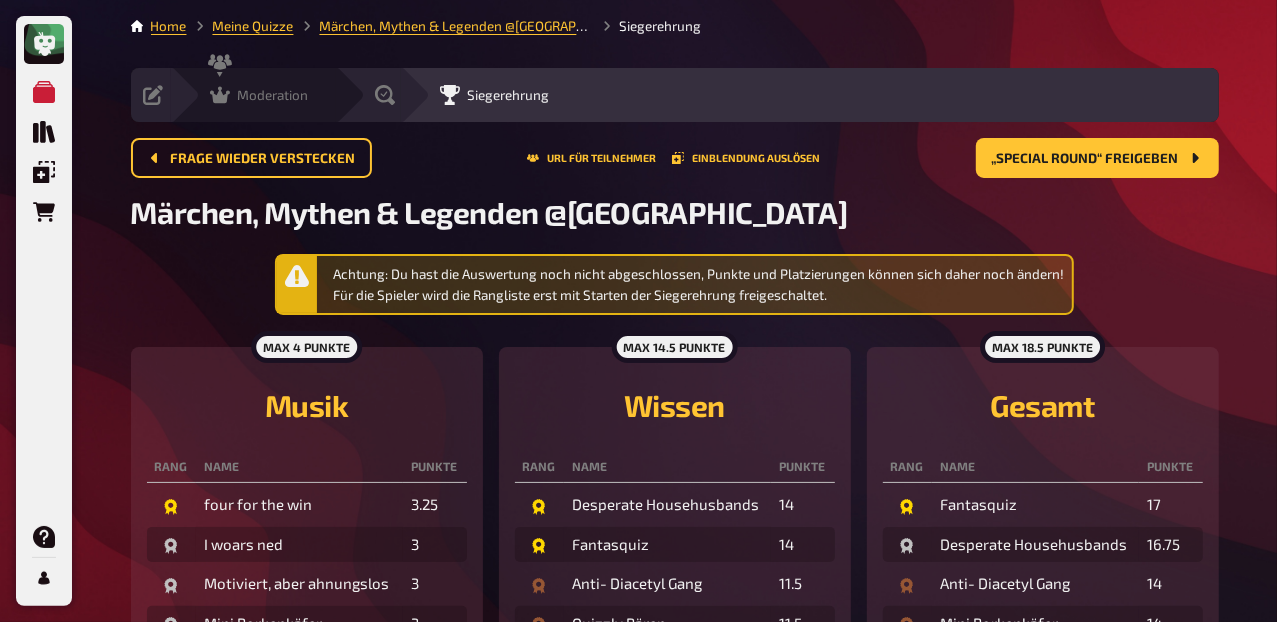 click on "Moderation" at bounding box center (273, 95) 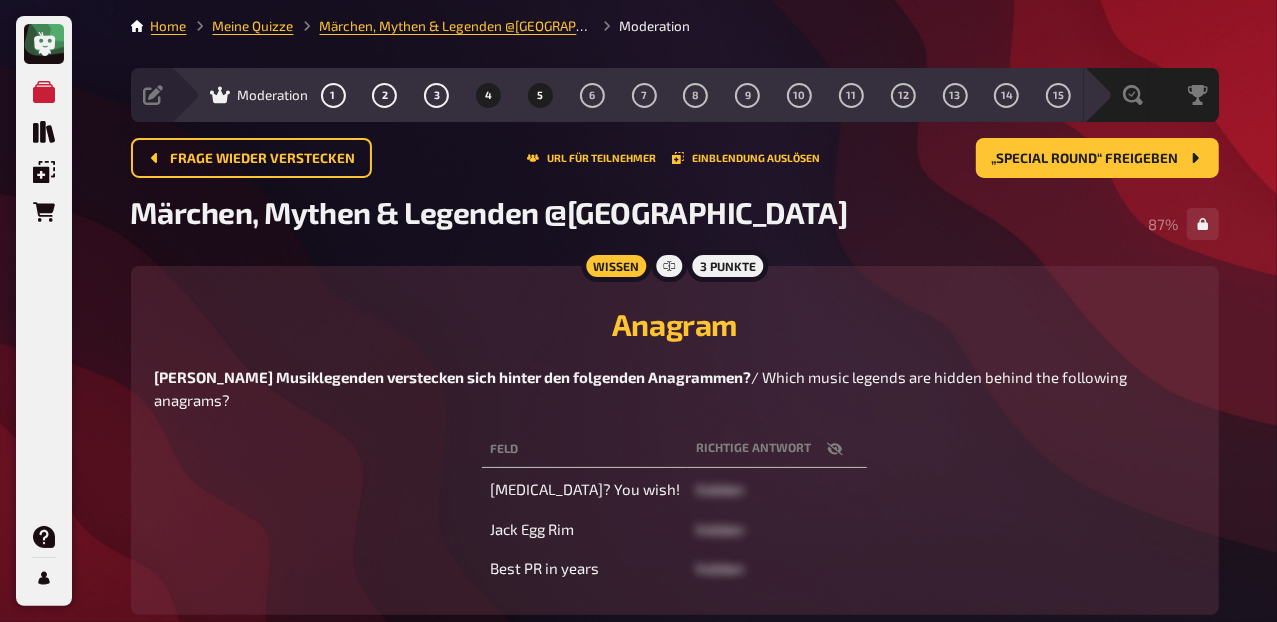 click on "5" at bounding box center [540, 95] 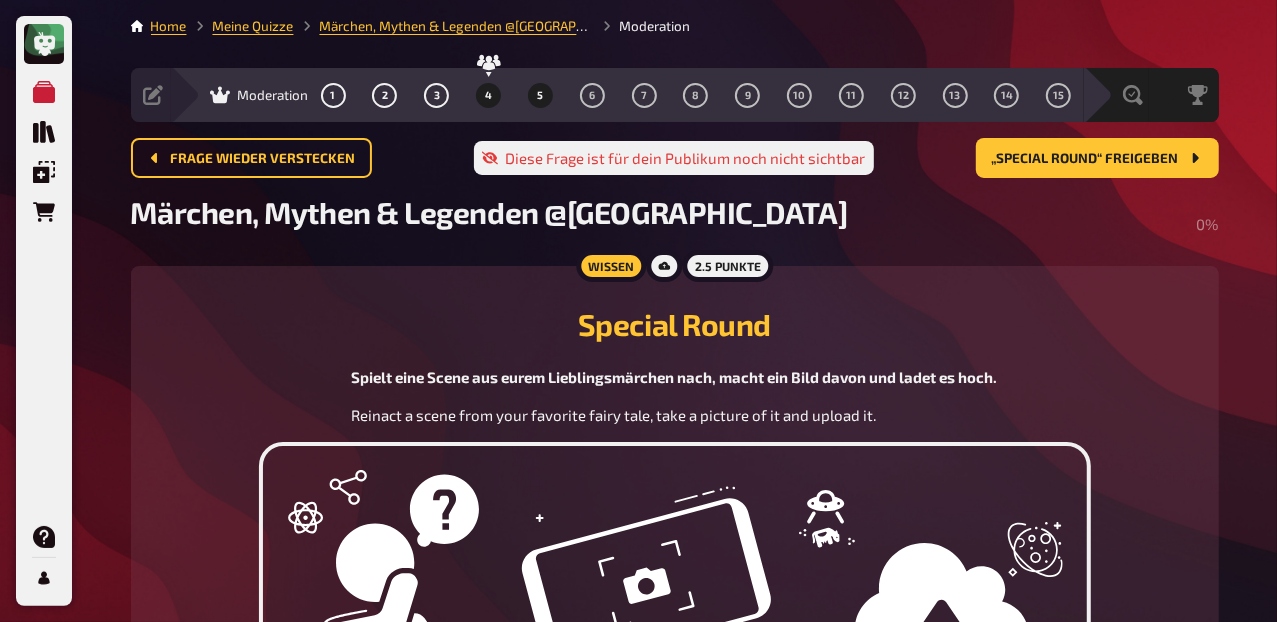 click on "4" at bounding box center (488, 95) 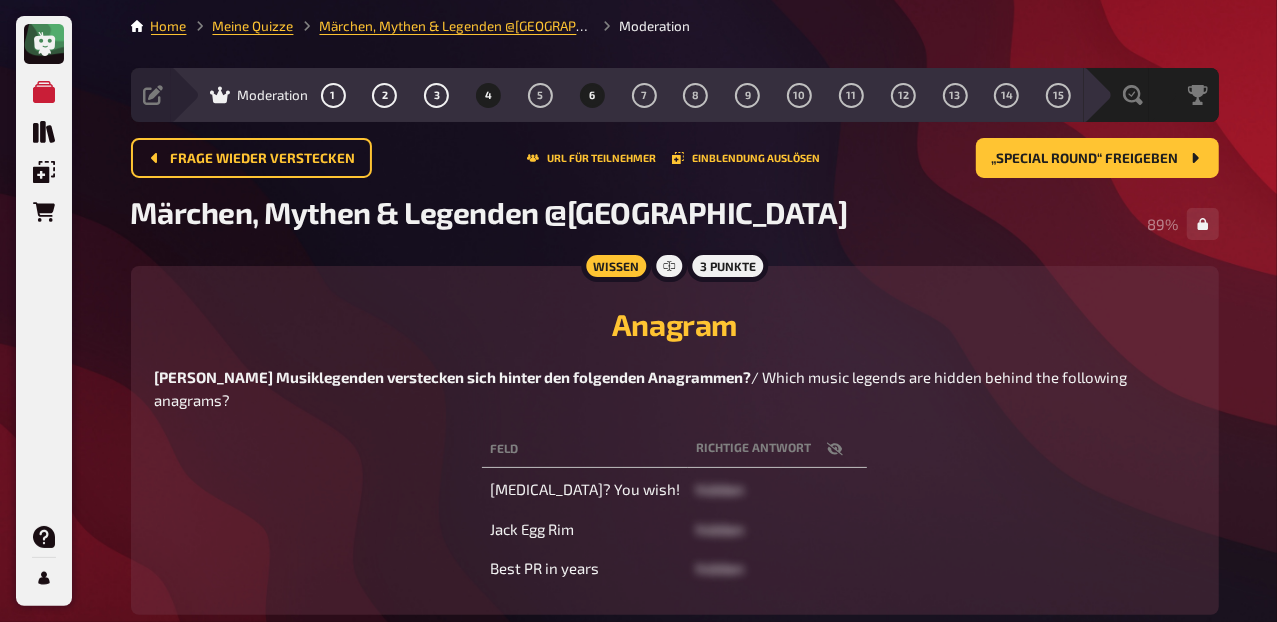 click on "6" at bounding box center (592, 95) 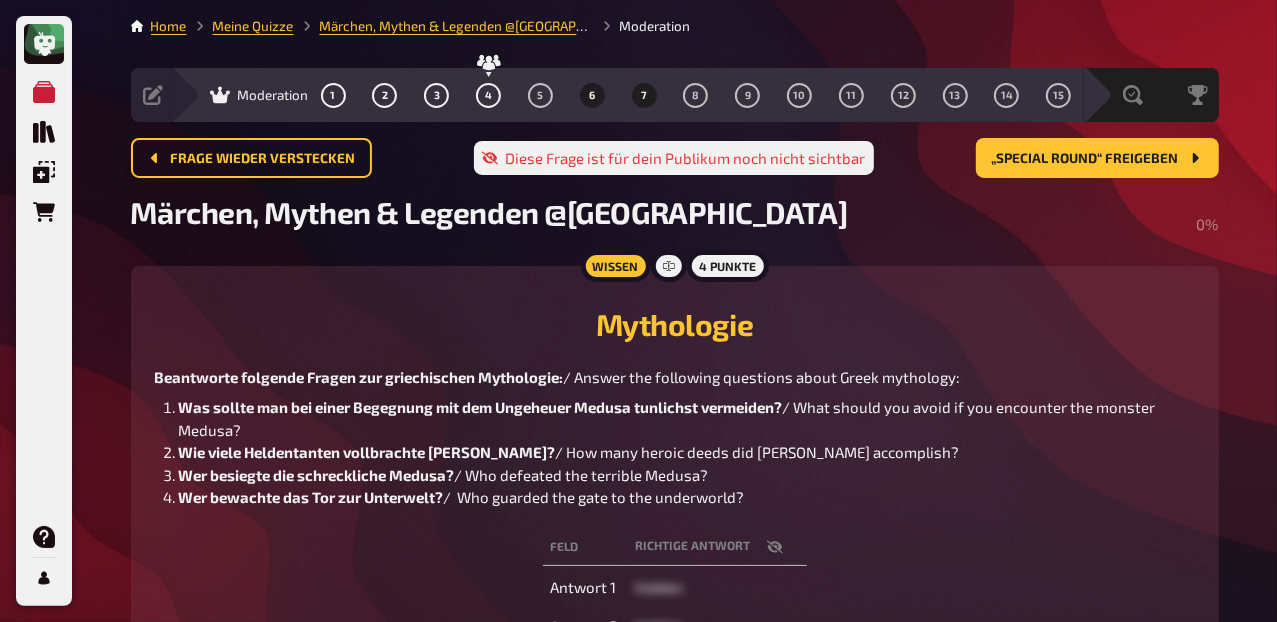 click on "7" at bounding box center (644, 95) 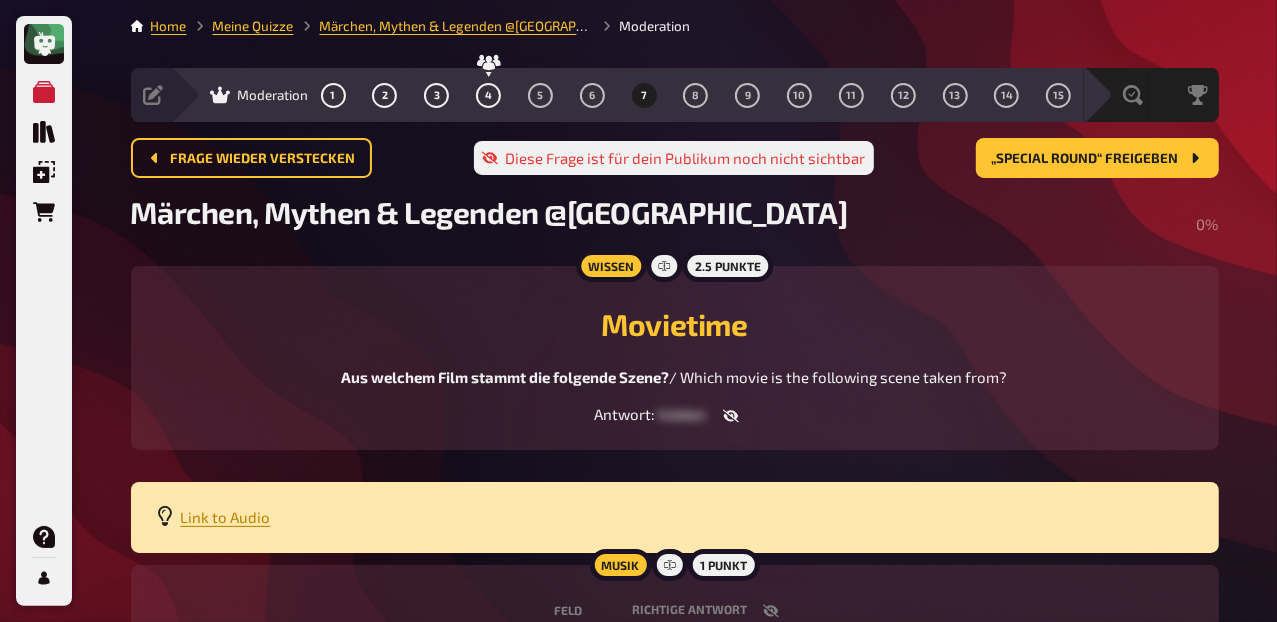 click 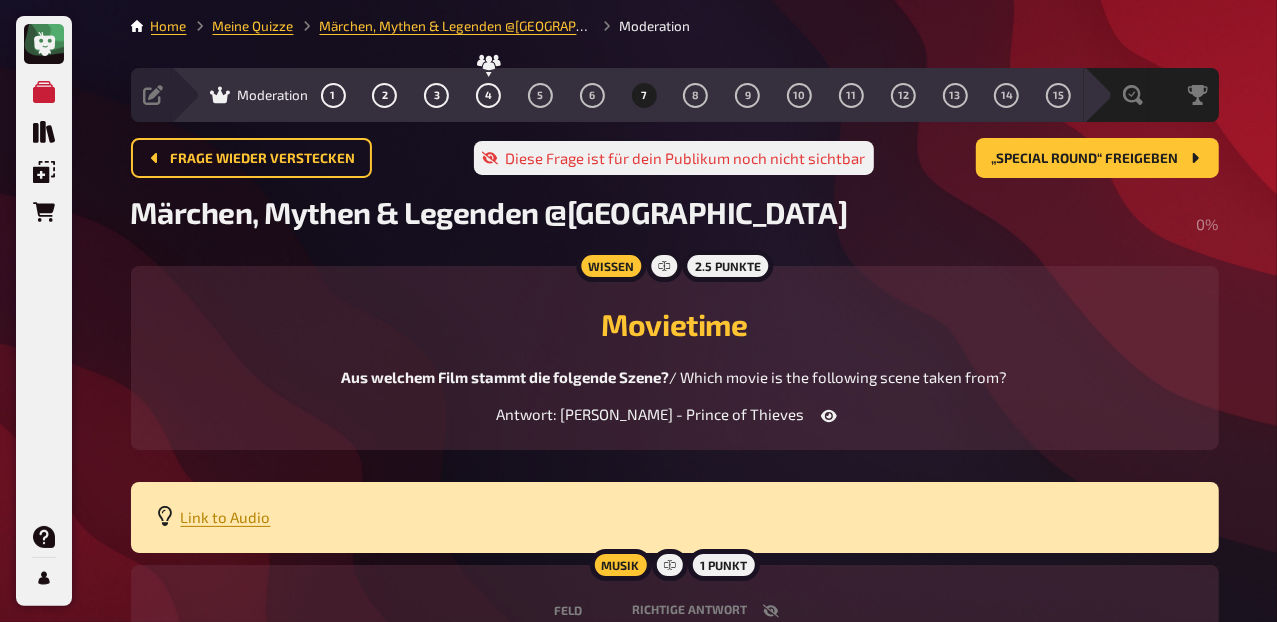 click 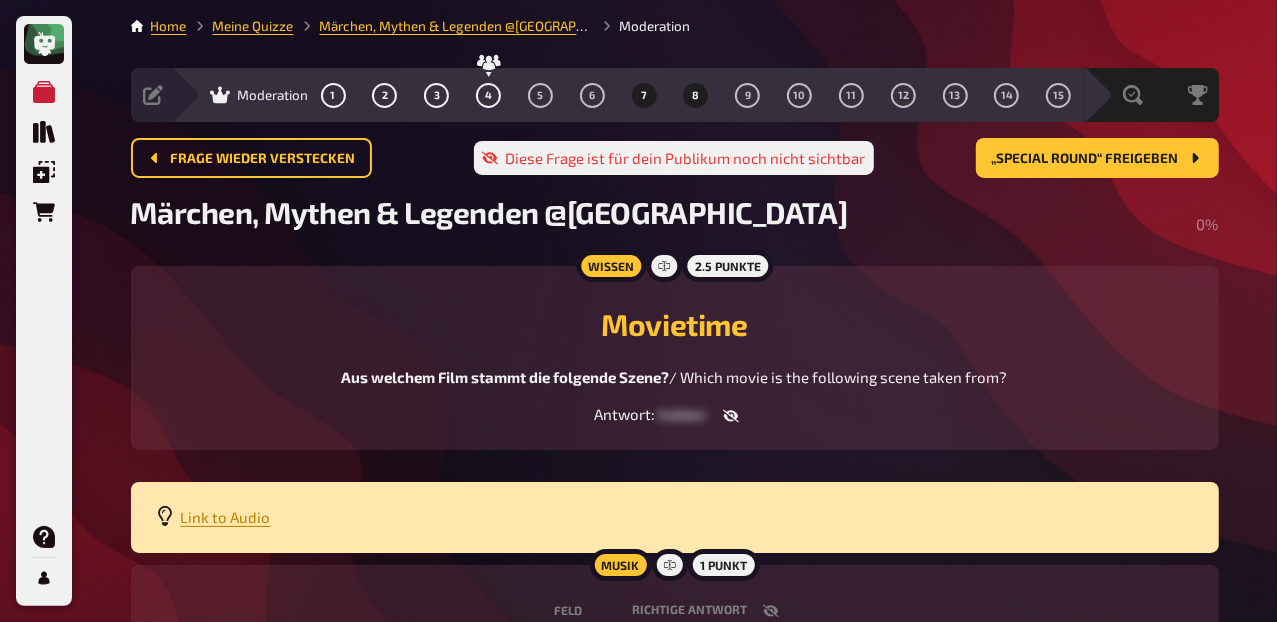 click on "8" at bounding box center (696, 95) 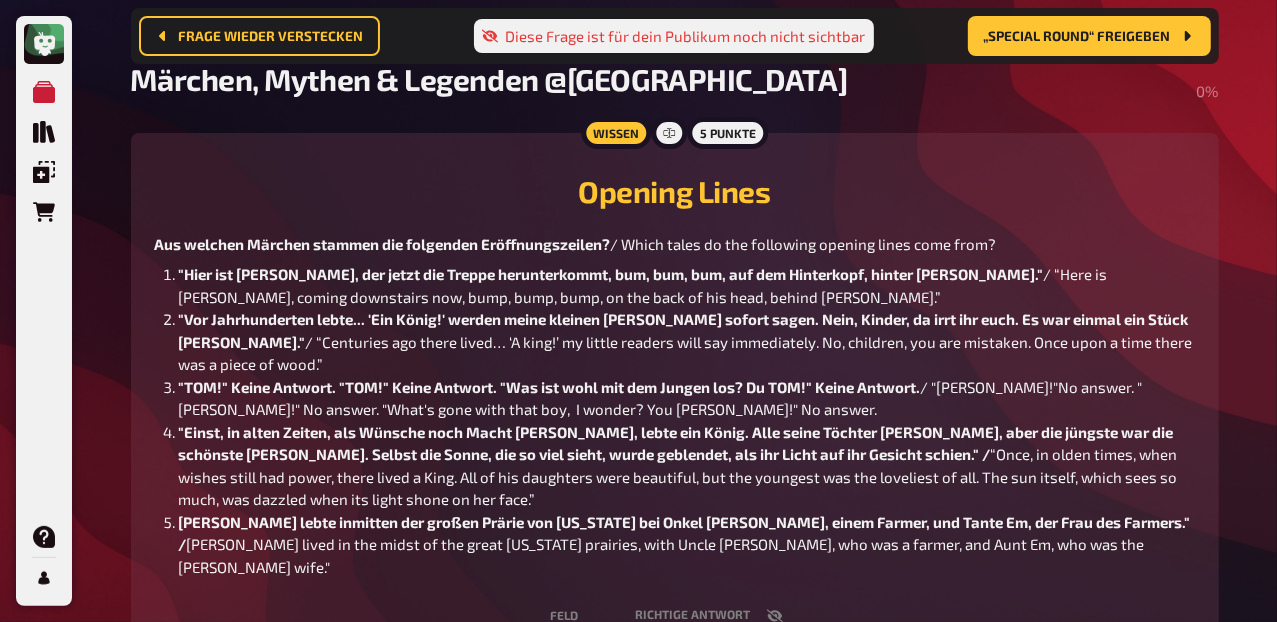 scroll, scrollTop: 245, scrollLeft: 0, axis: vertical 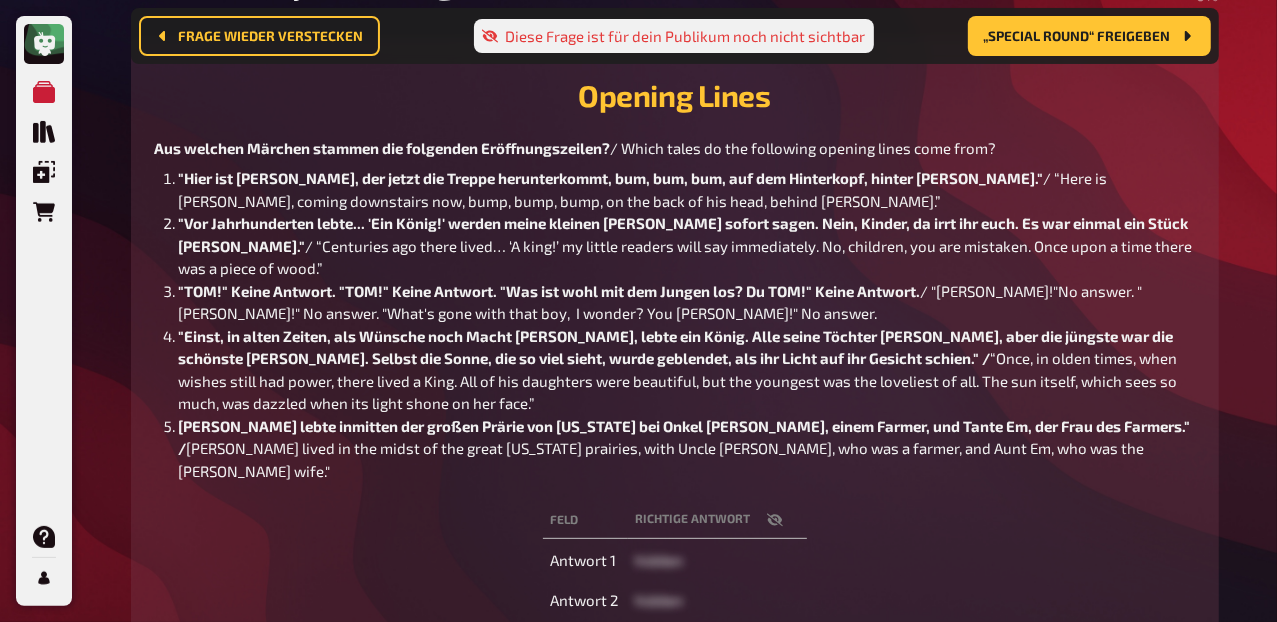 click 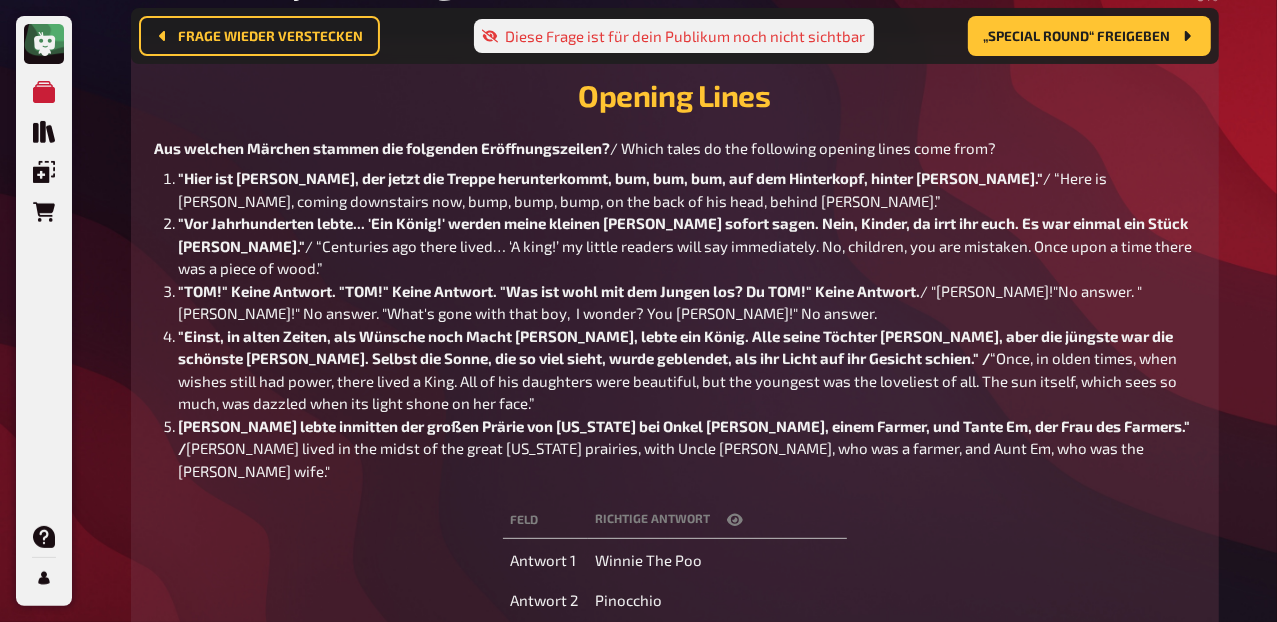 click on "Richtige Antwort" at bounding box center (717, 520) 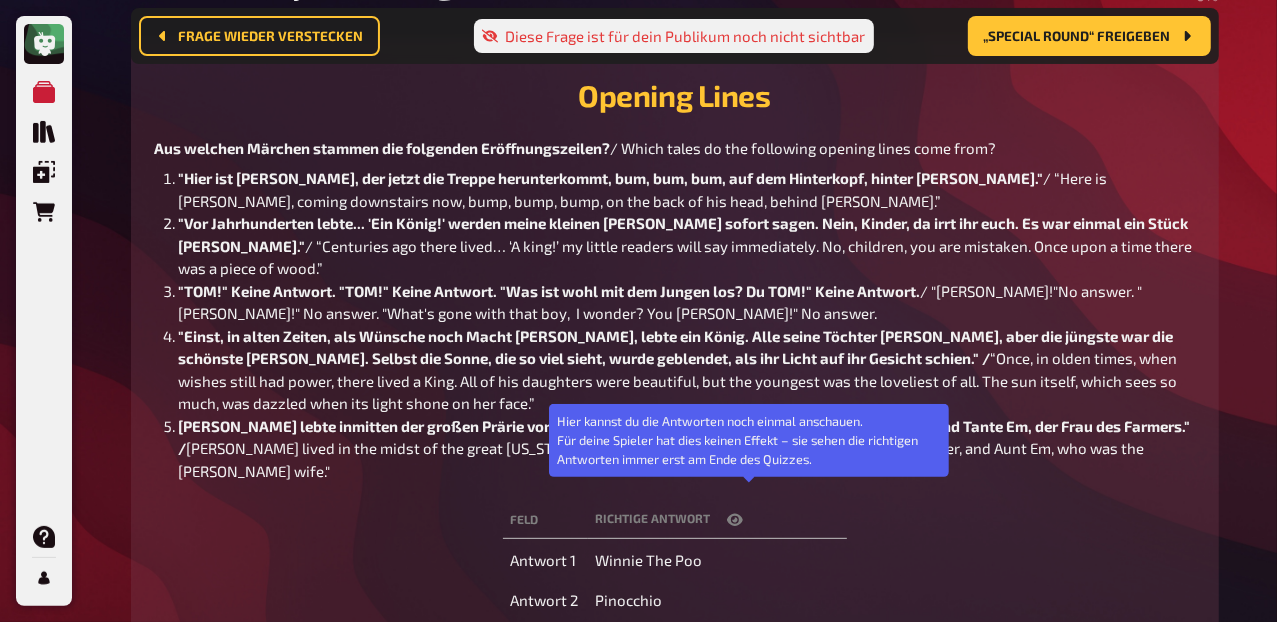 click 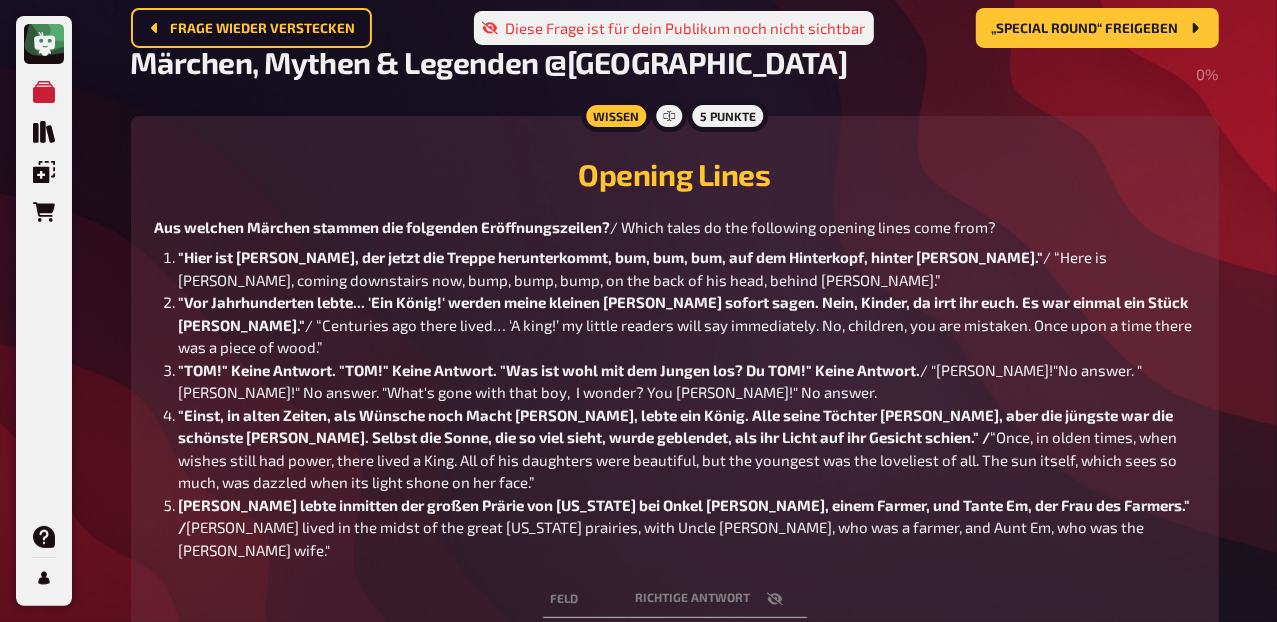 scroll, scrollTop: 0, scrollLeft: 0, axis: both 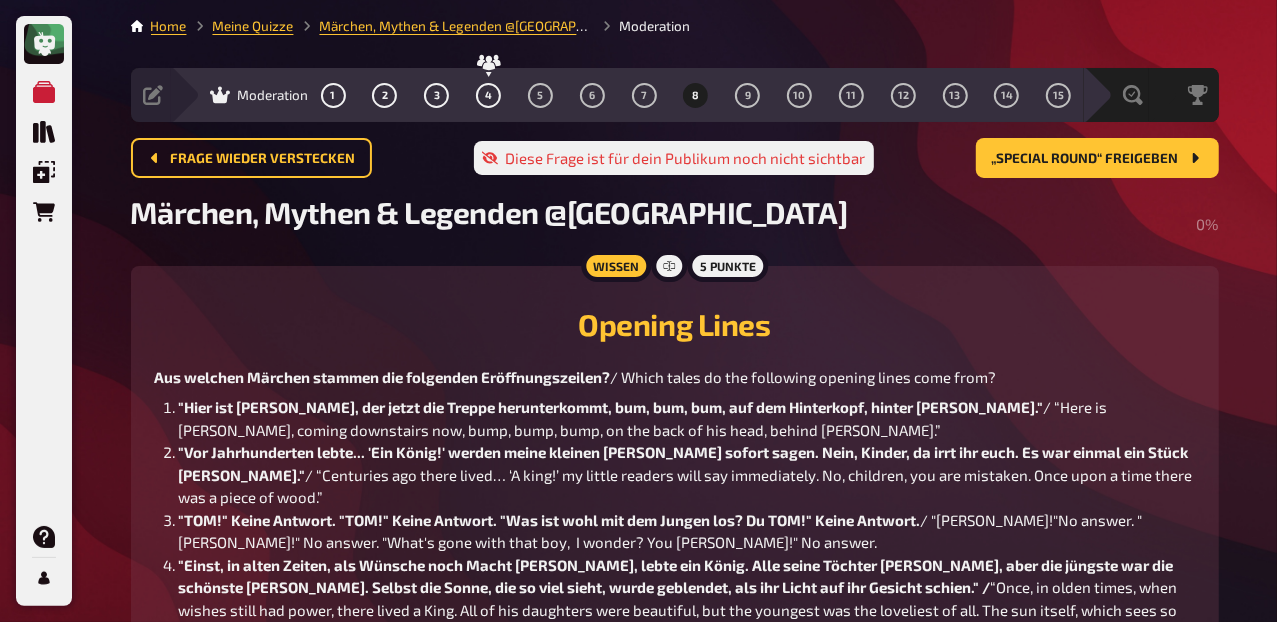 click on "Frage wieder verstecken Diese Frage ist für dein Publikum noch nicht sichtbar „Special Round“ freigeben" at bounding box center (675, 166) 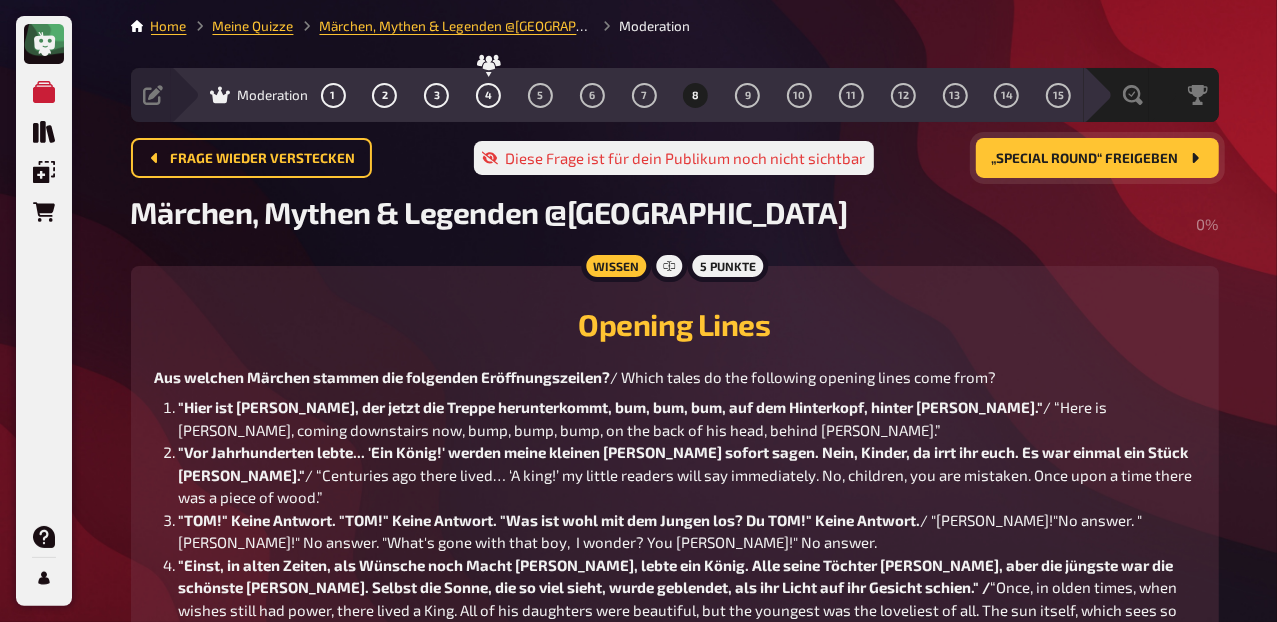 click on "„Special Round“ freigeben" at bounding box center (1097, 158) 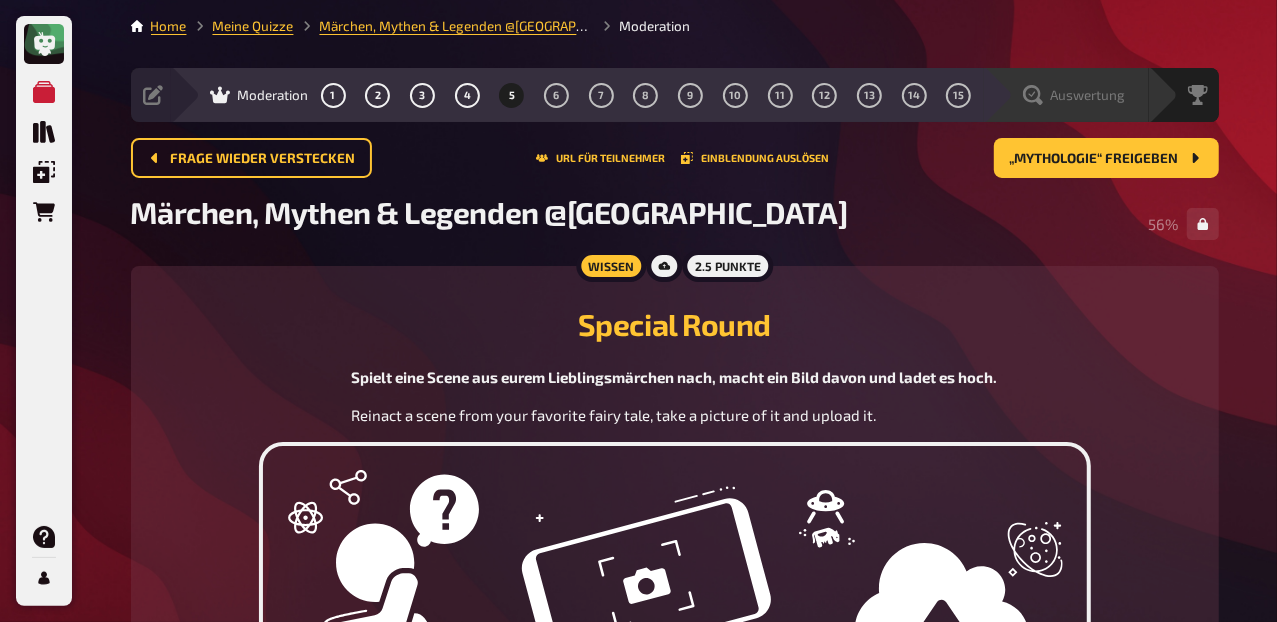 click on "Auswertung" at bounding box center [1088, 95] 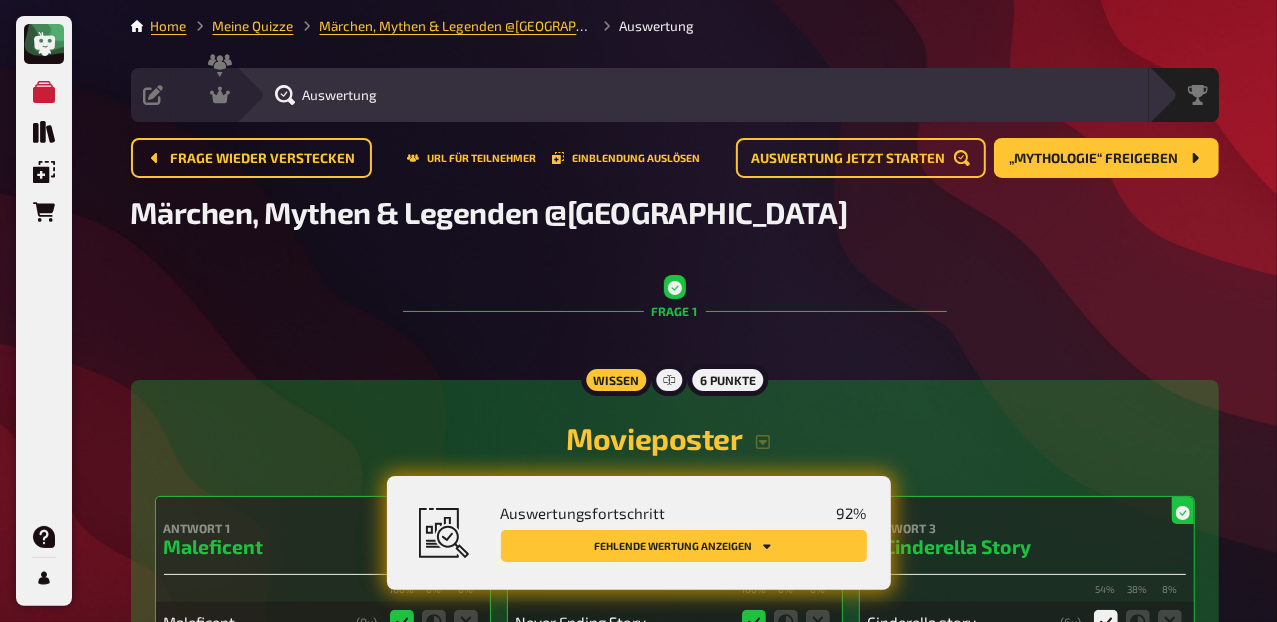 click 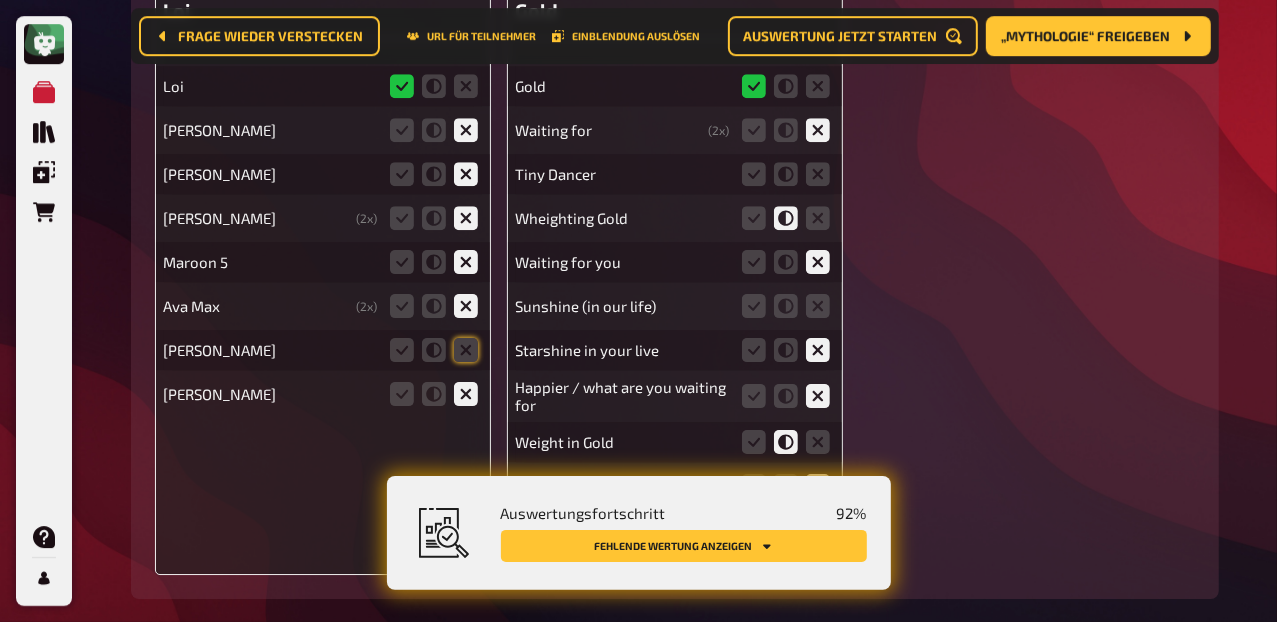 scroll, scrollTop: 3921, scrollLeft: 0, axis: vertical 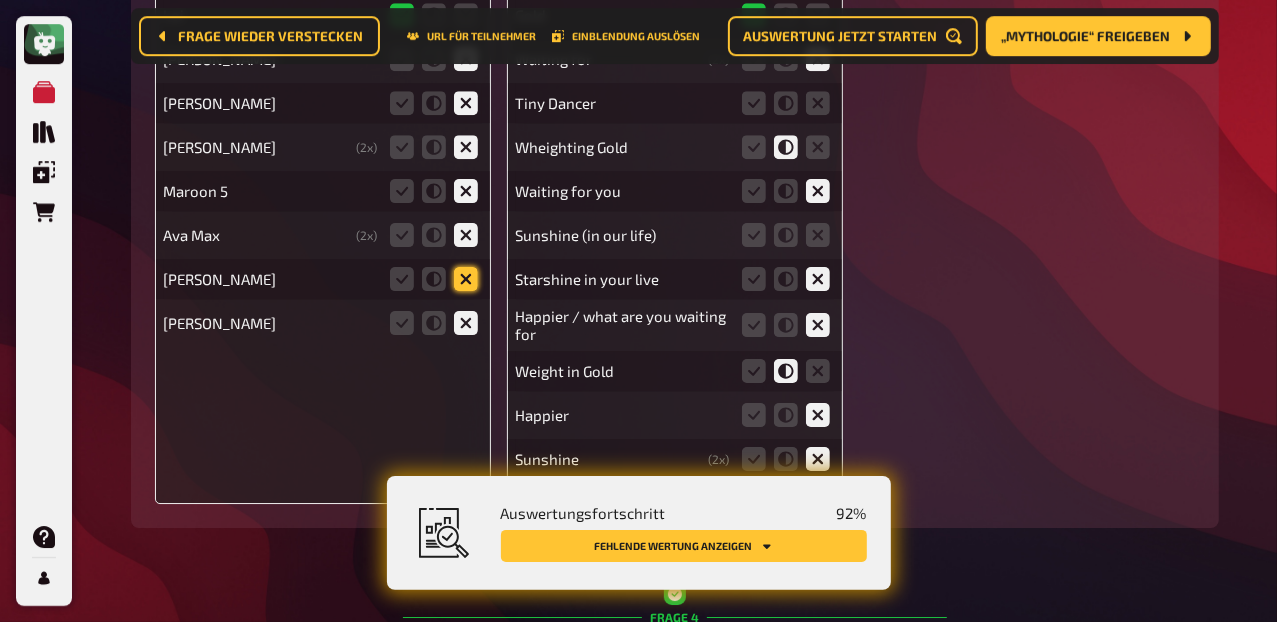 click 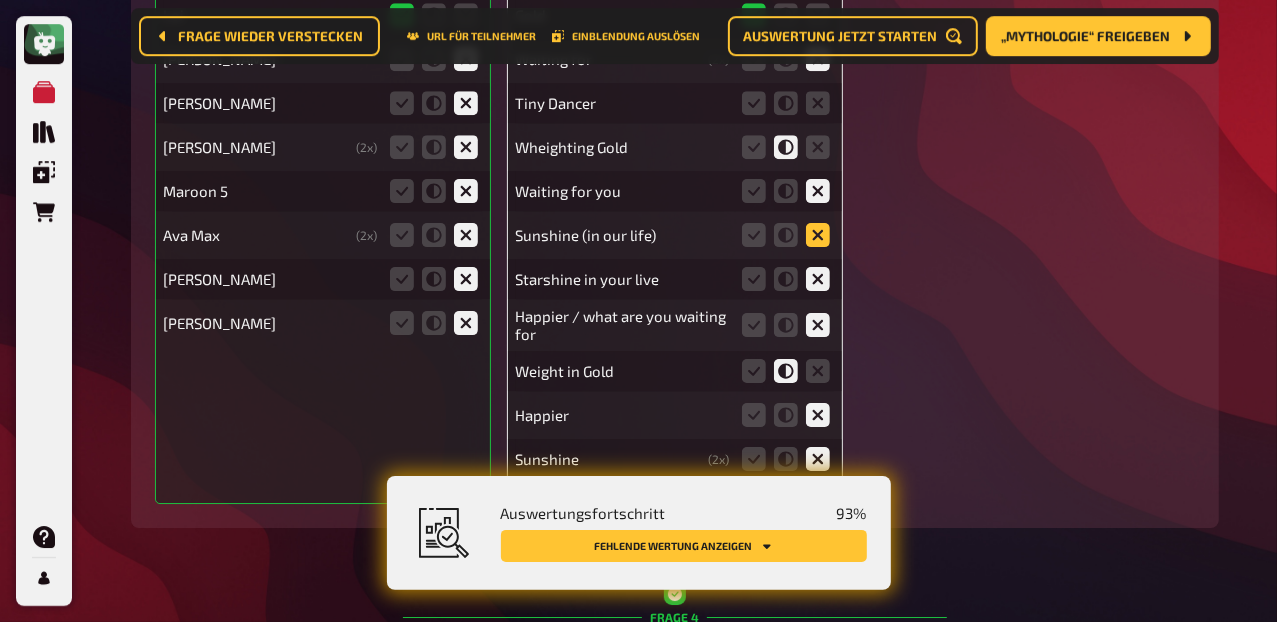 click 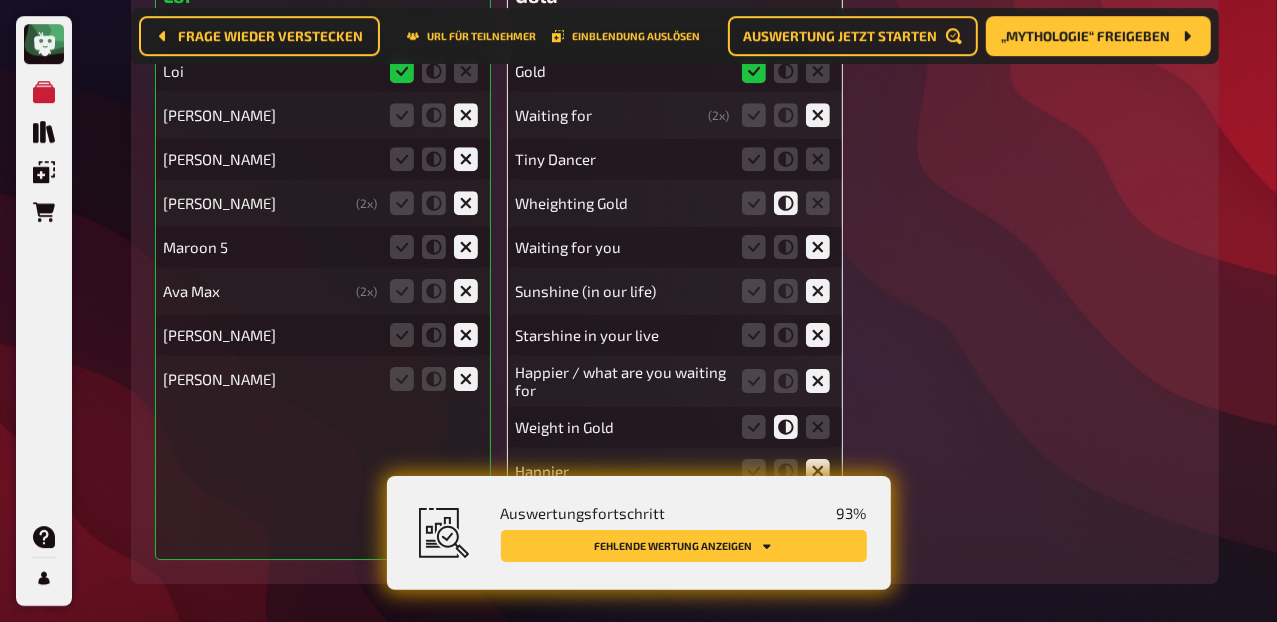 scroll, scrollTop: 3860, scrollLeft: 0, axis: vertical 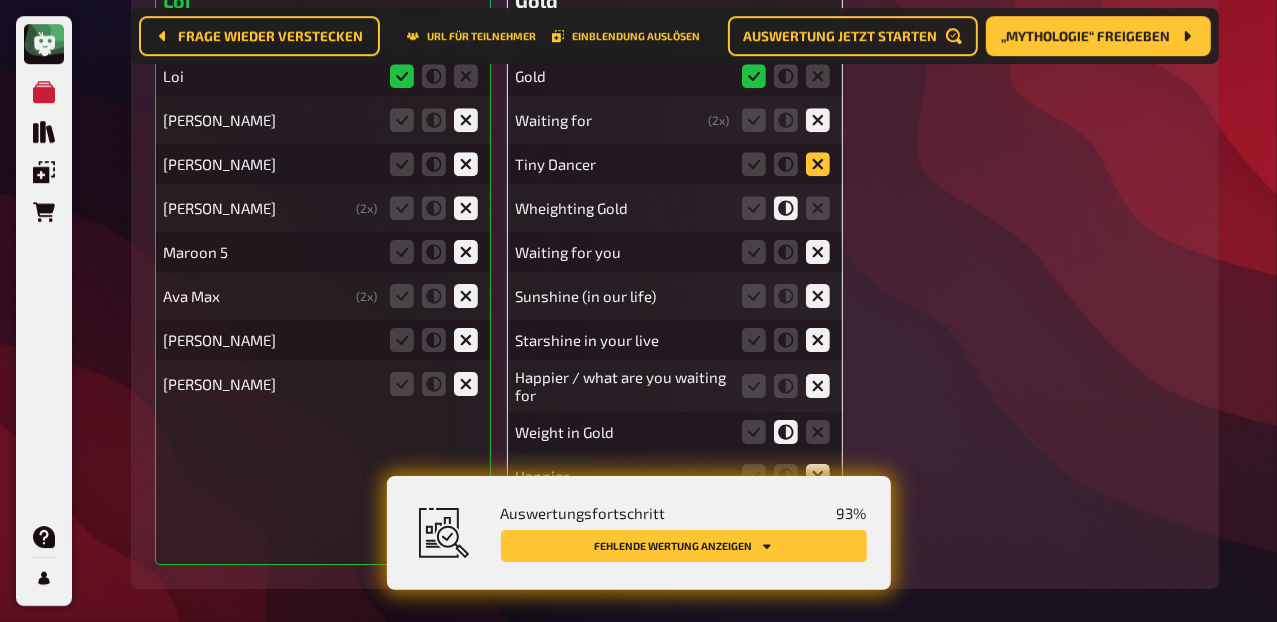 click 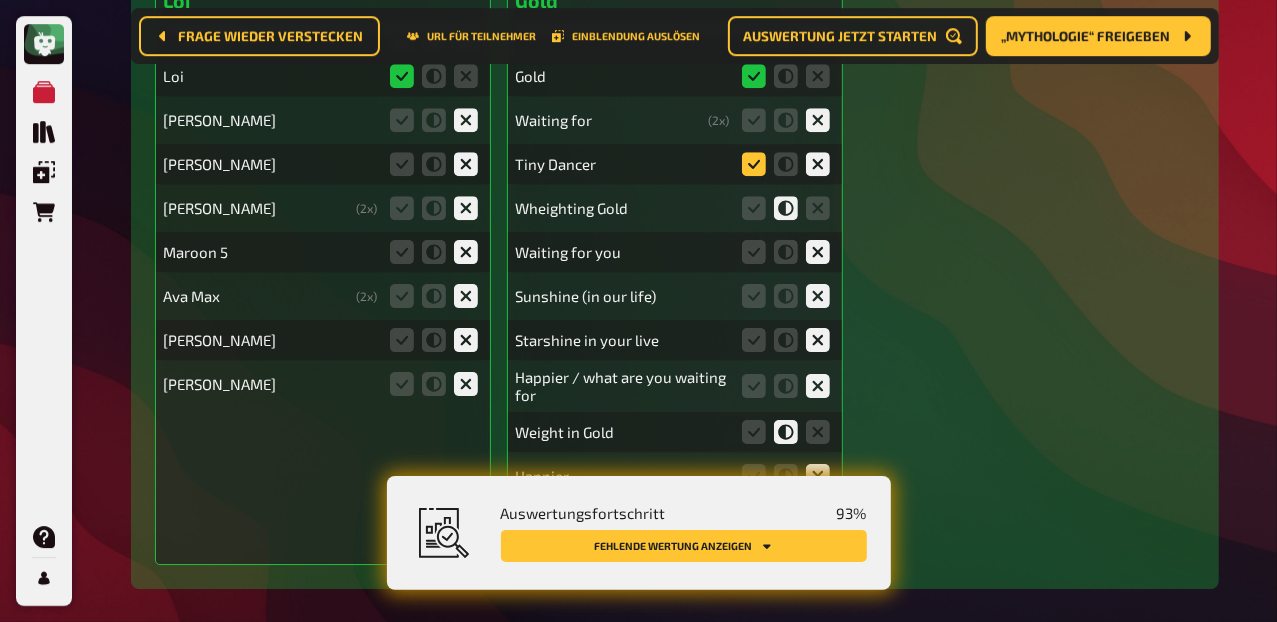 click 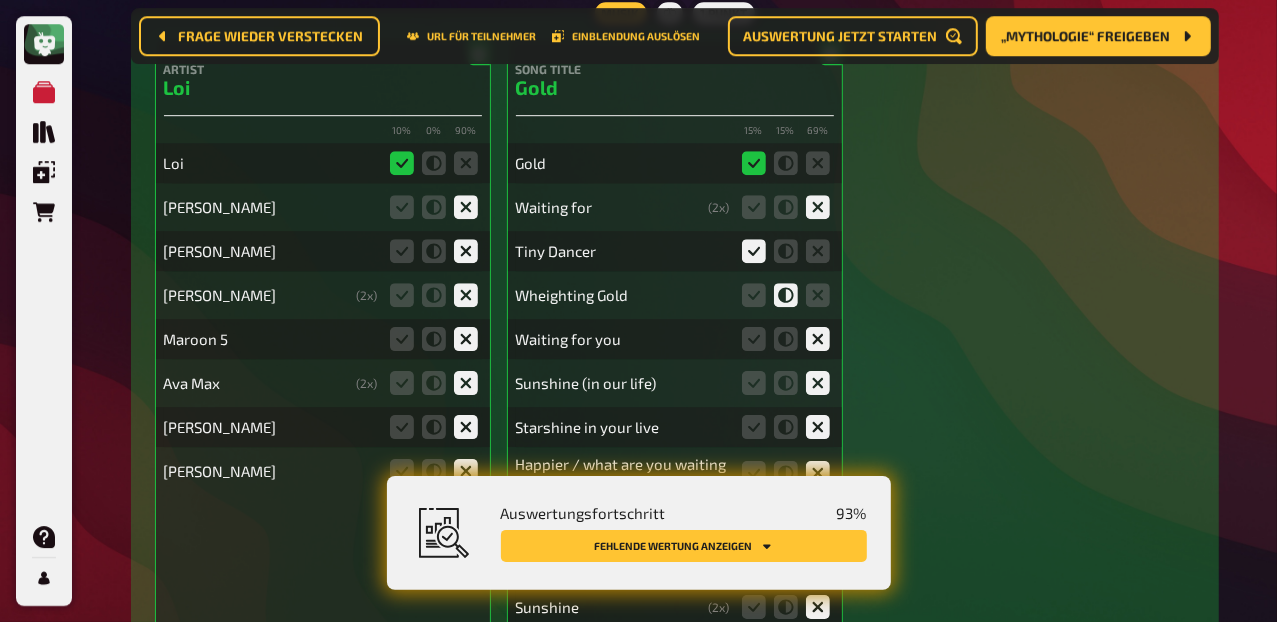 scroll, scrollTop: 3777, scrollLeft: 0, axis: vertical 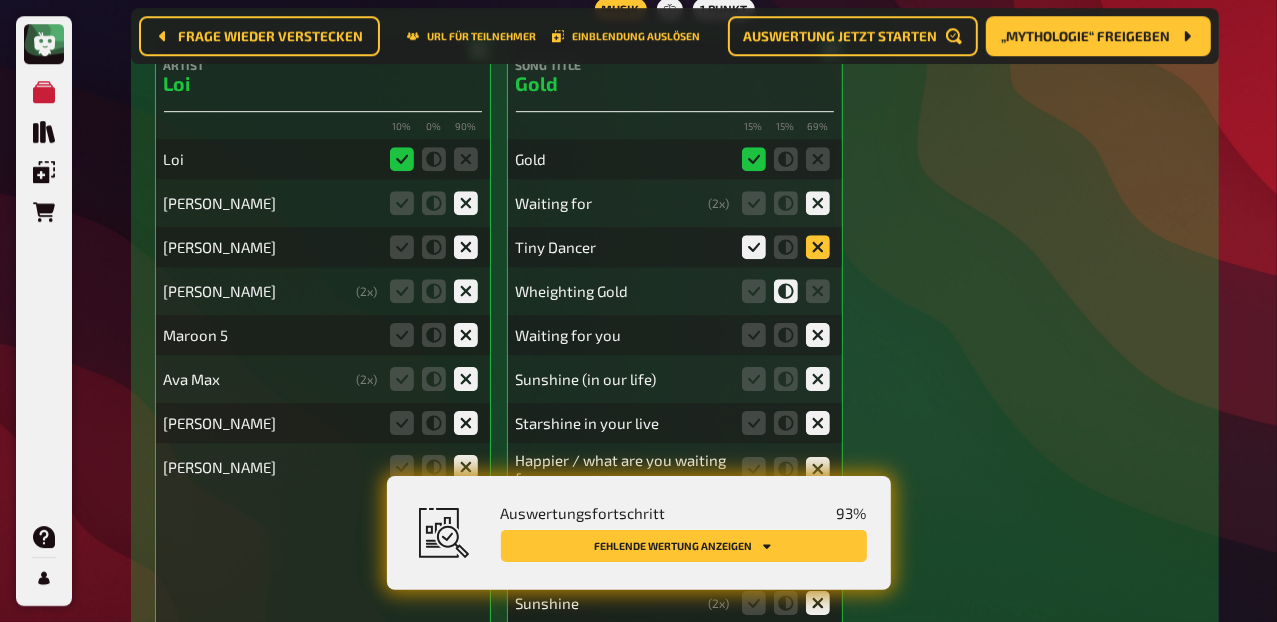 click 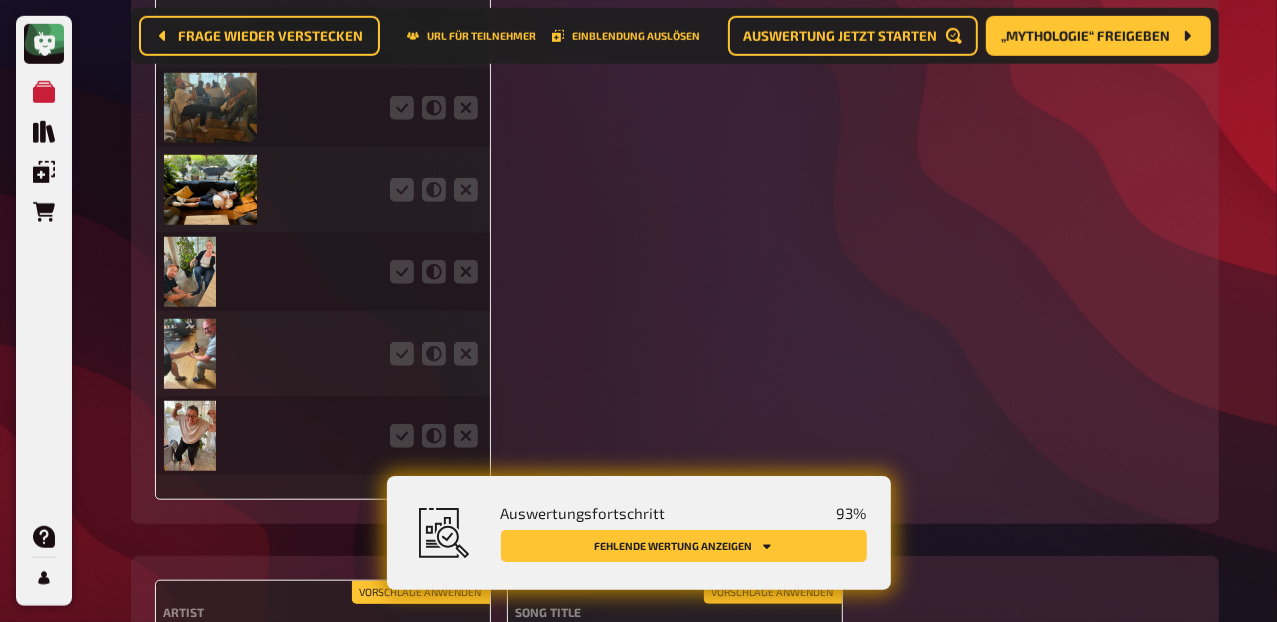 scroll, scrollTop: 5588, scrollLeft: 0, axis: vertical 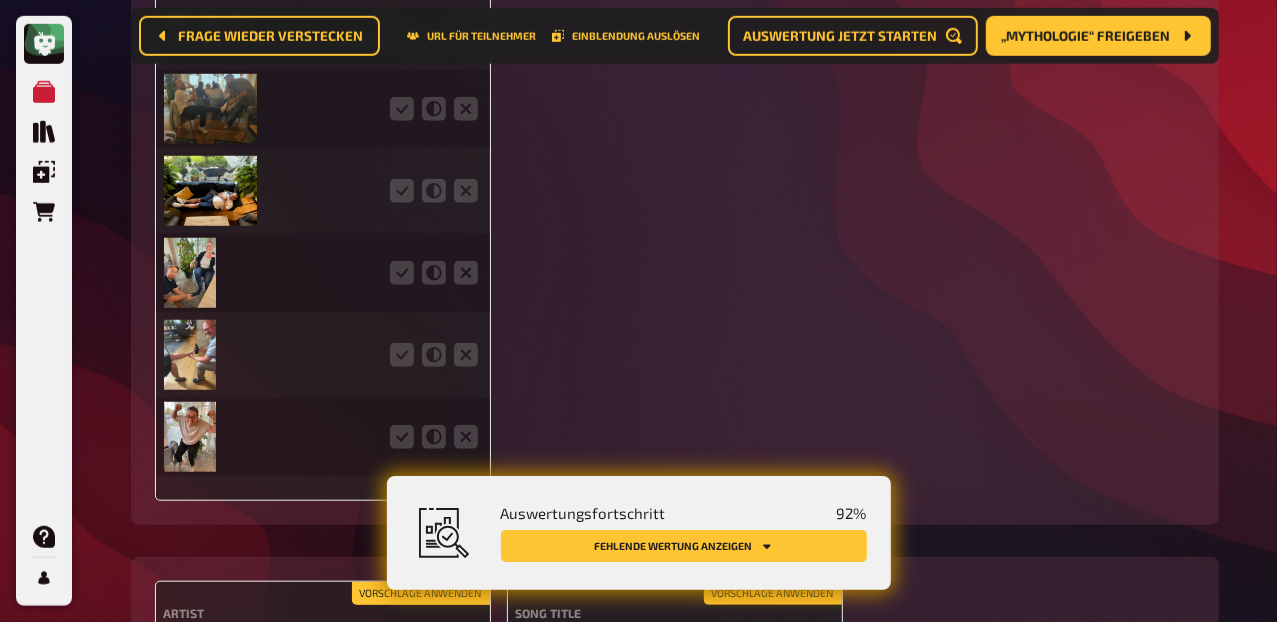 click at bounding box center (210, 109) 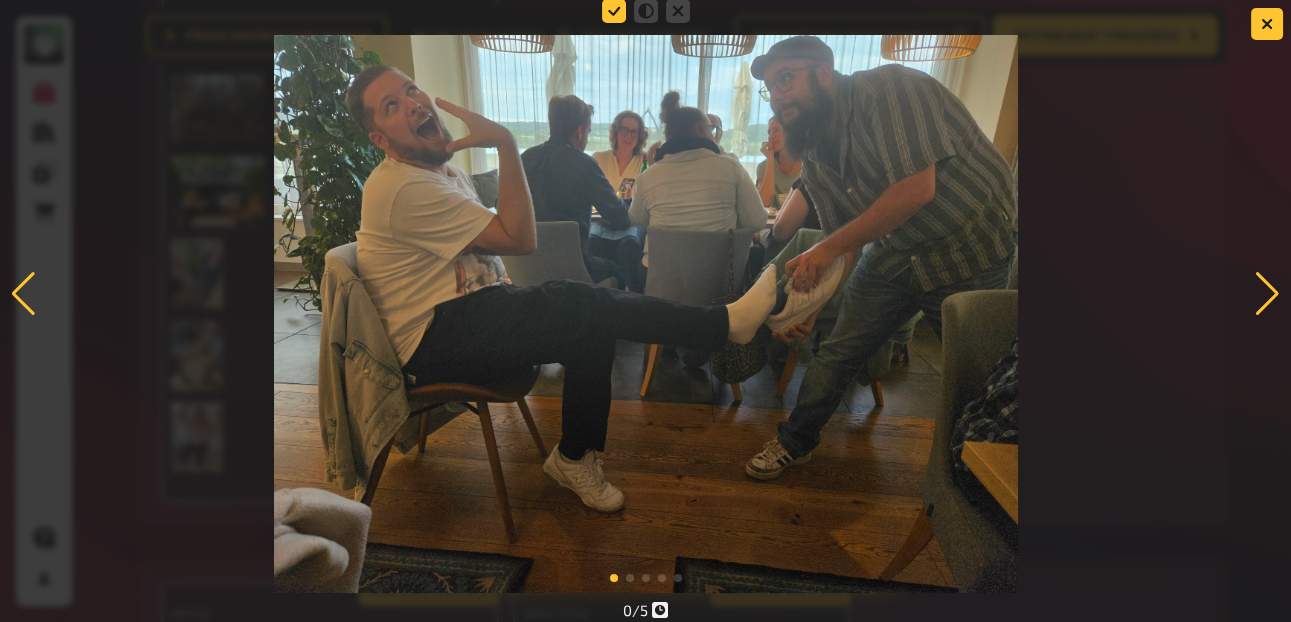 click 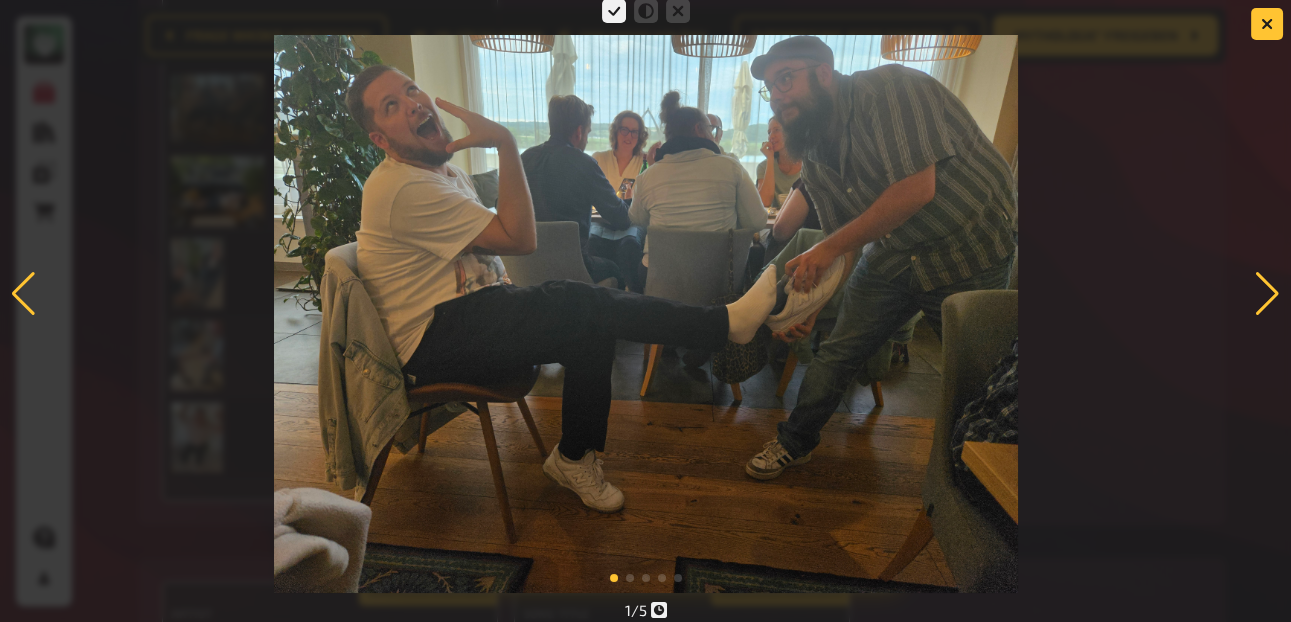 click at bounding box center [1267, 294] 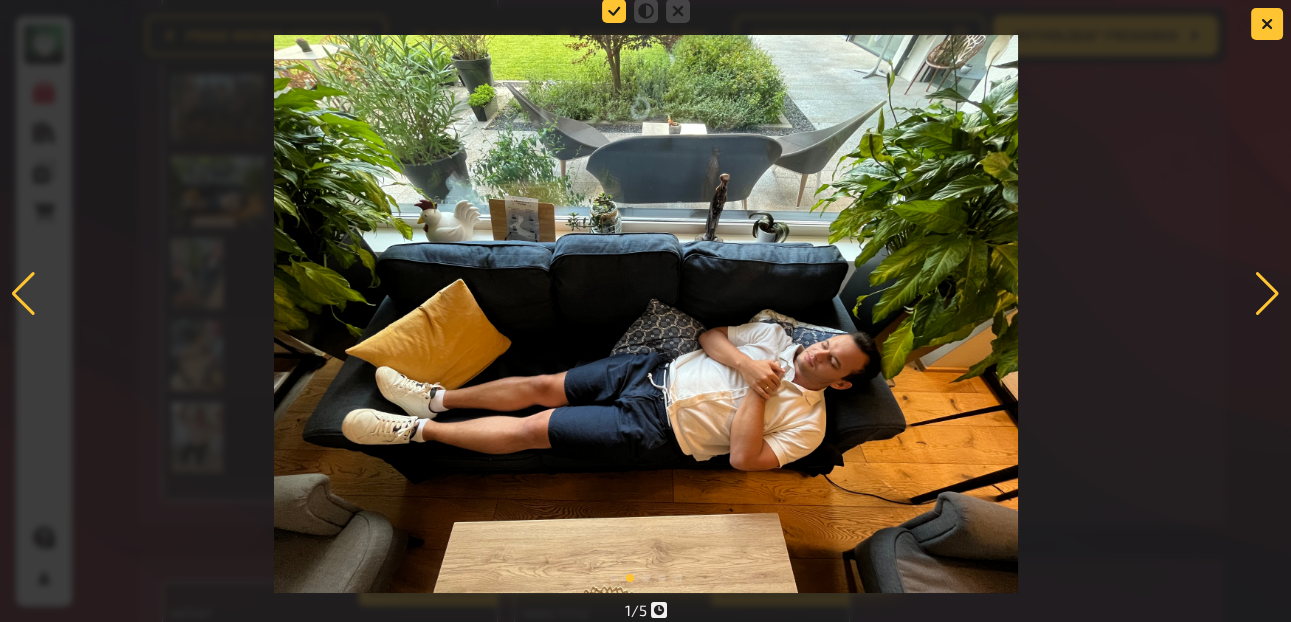 click 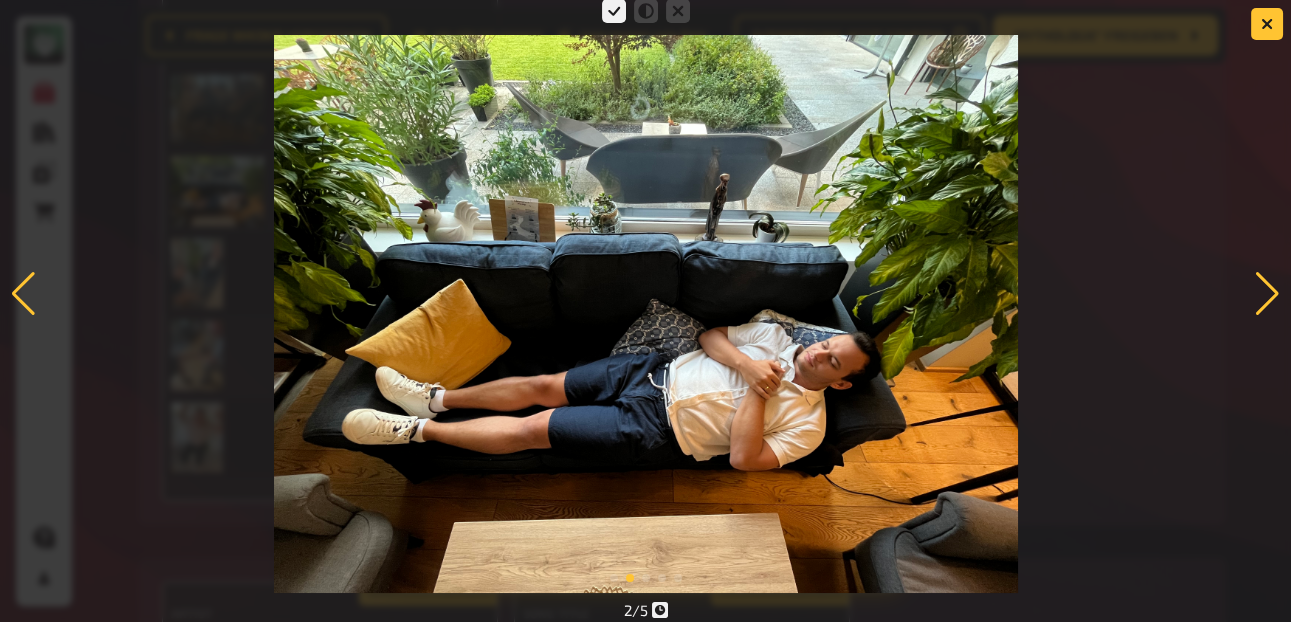 click at bounding box center [1267, 294] 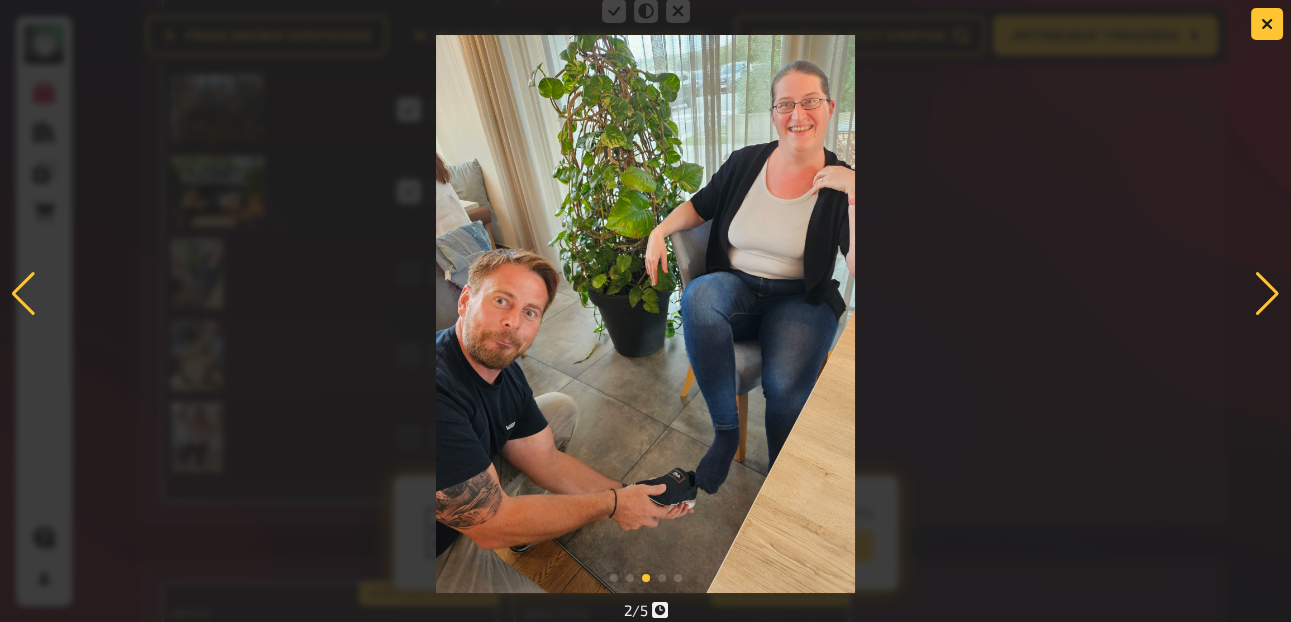 click at bounding box center [1267, 294] 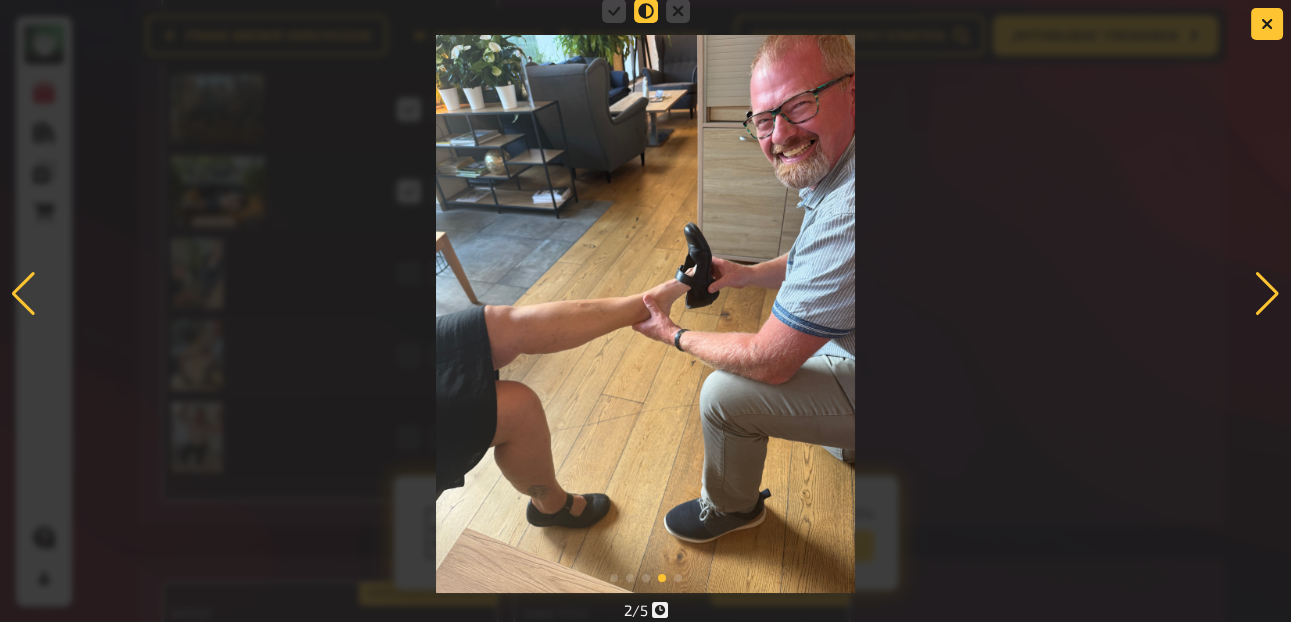 click 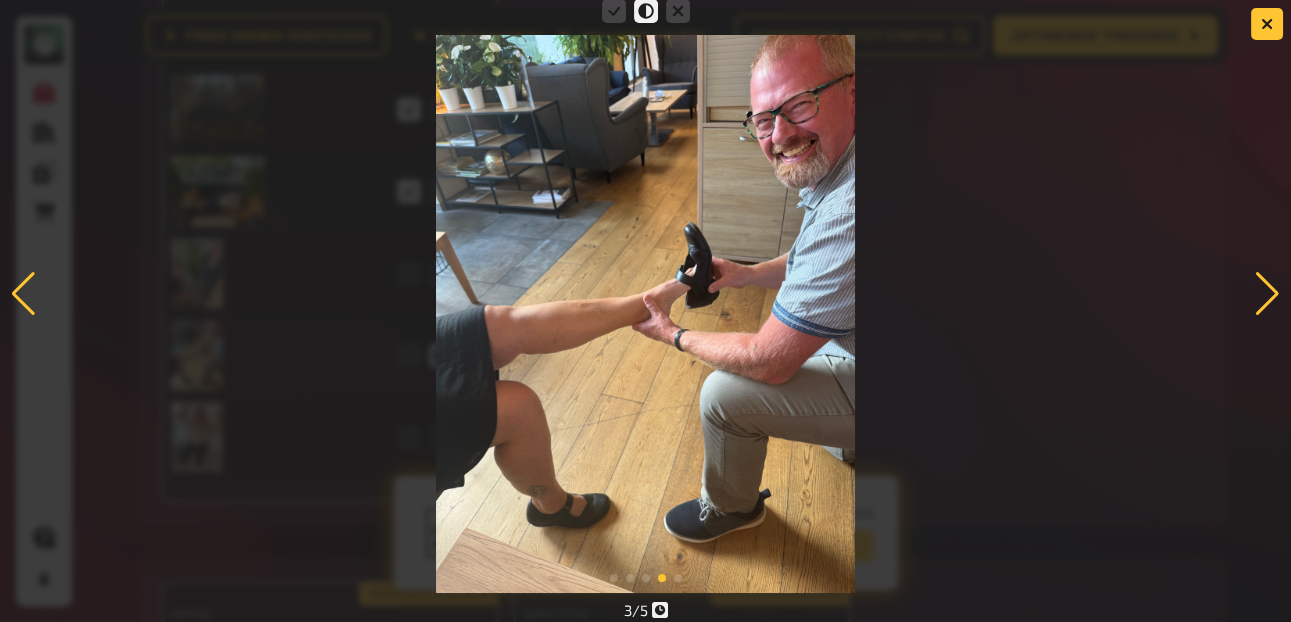 click at bounding box center [23, 294] 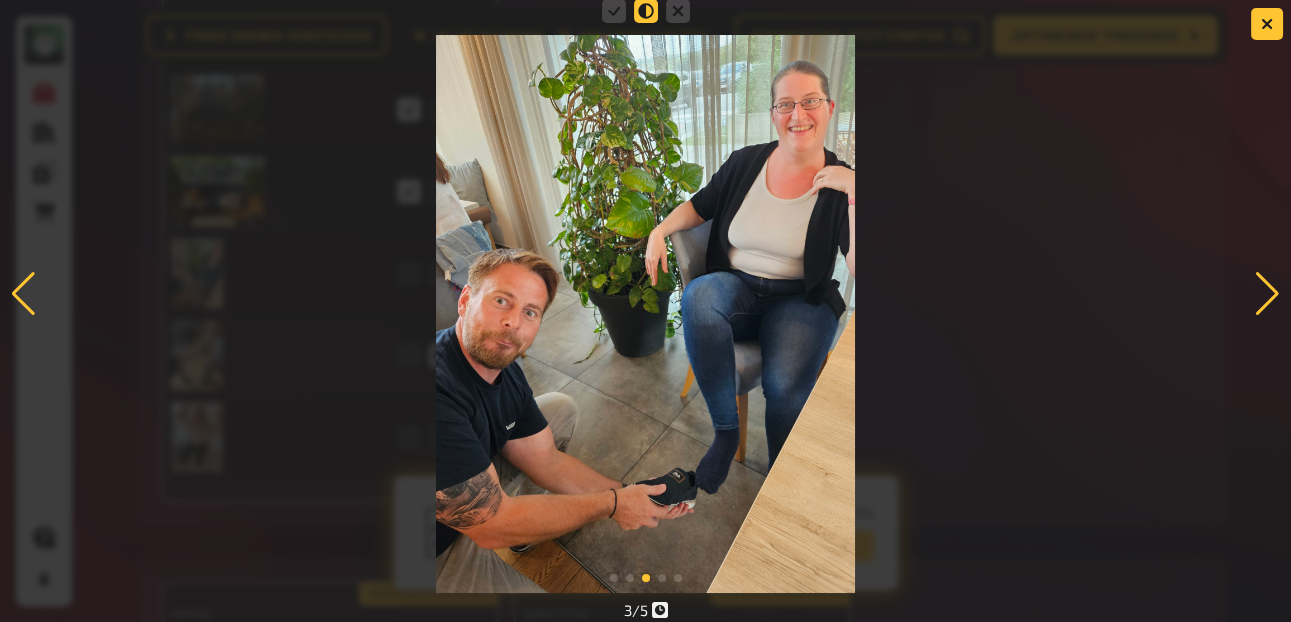 click 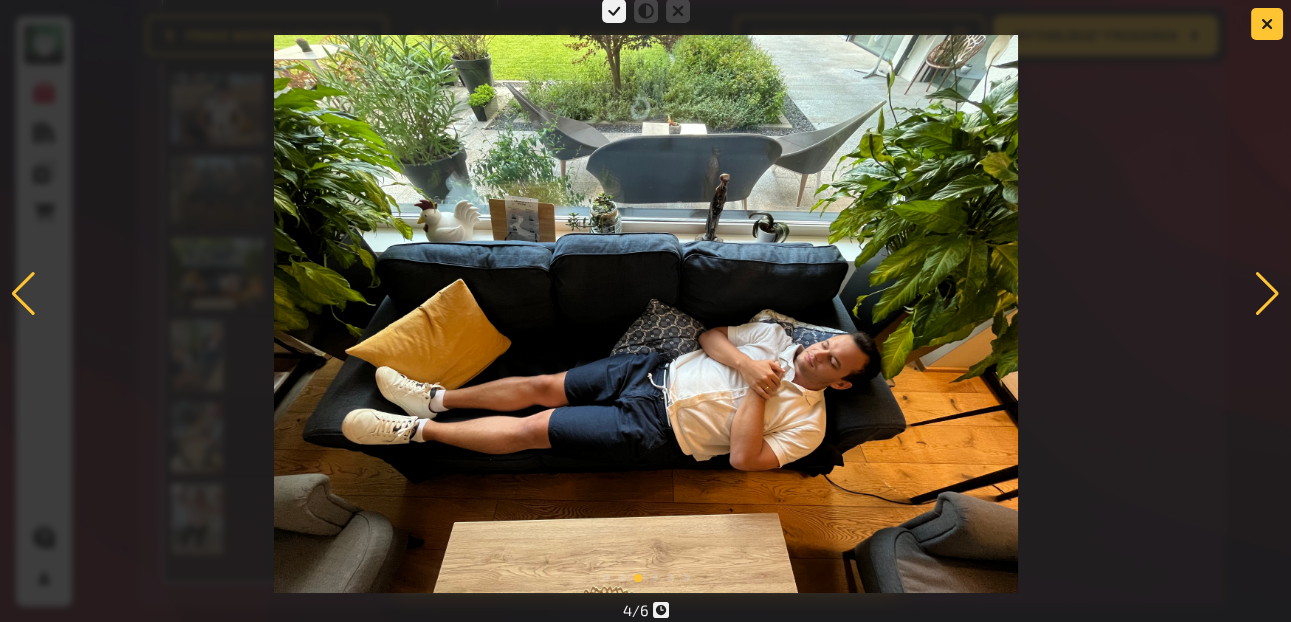 click at bounding box center (1267, 294) 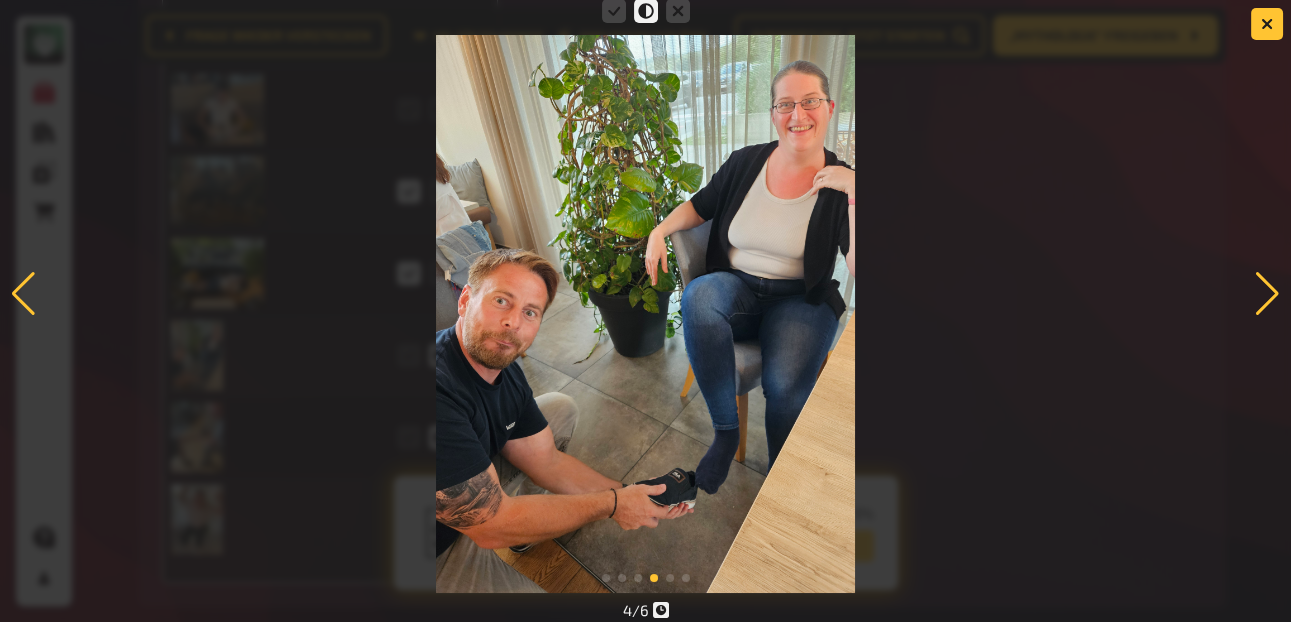 click at bounding box center (1267, 294) 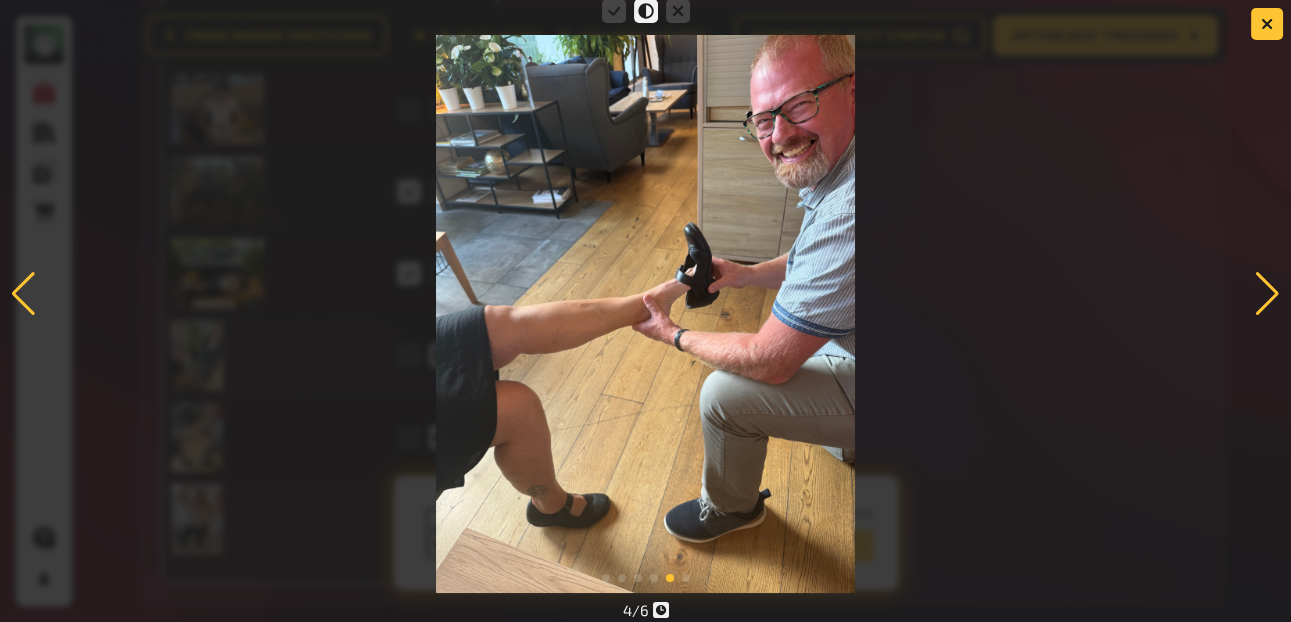 click at bounding box center [1267, 294] 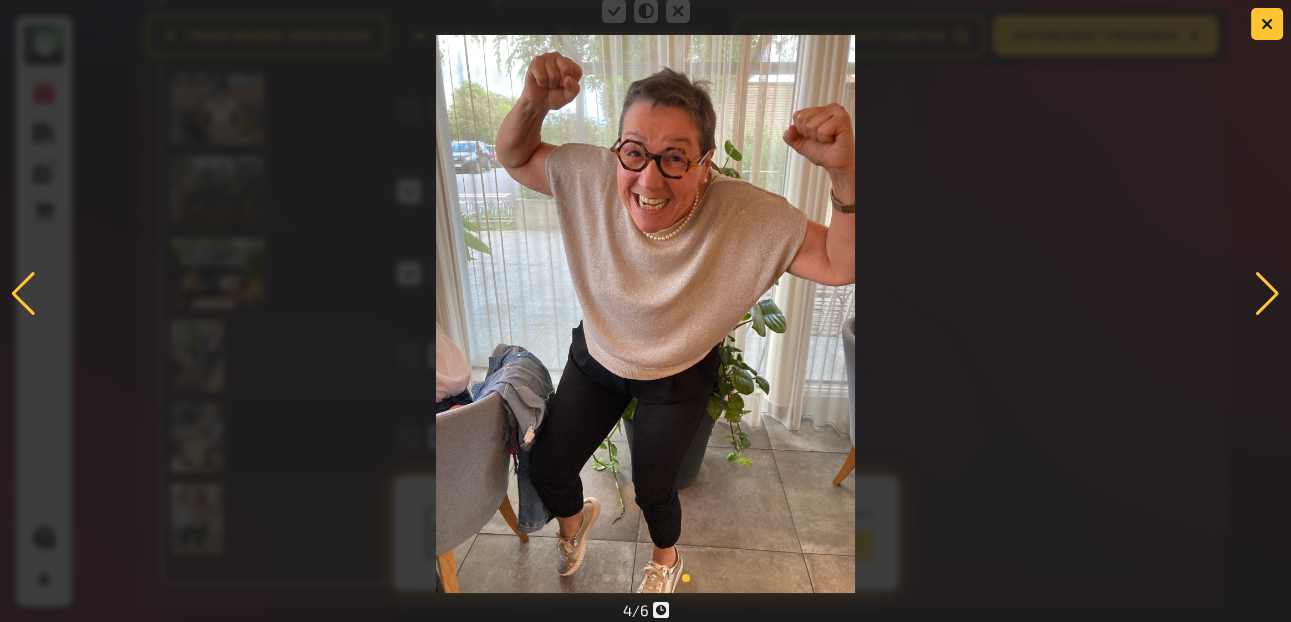 click at bounding box center [1267, 294] 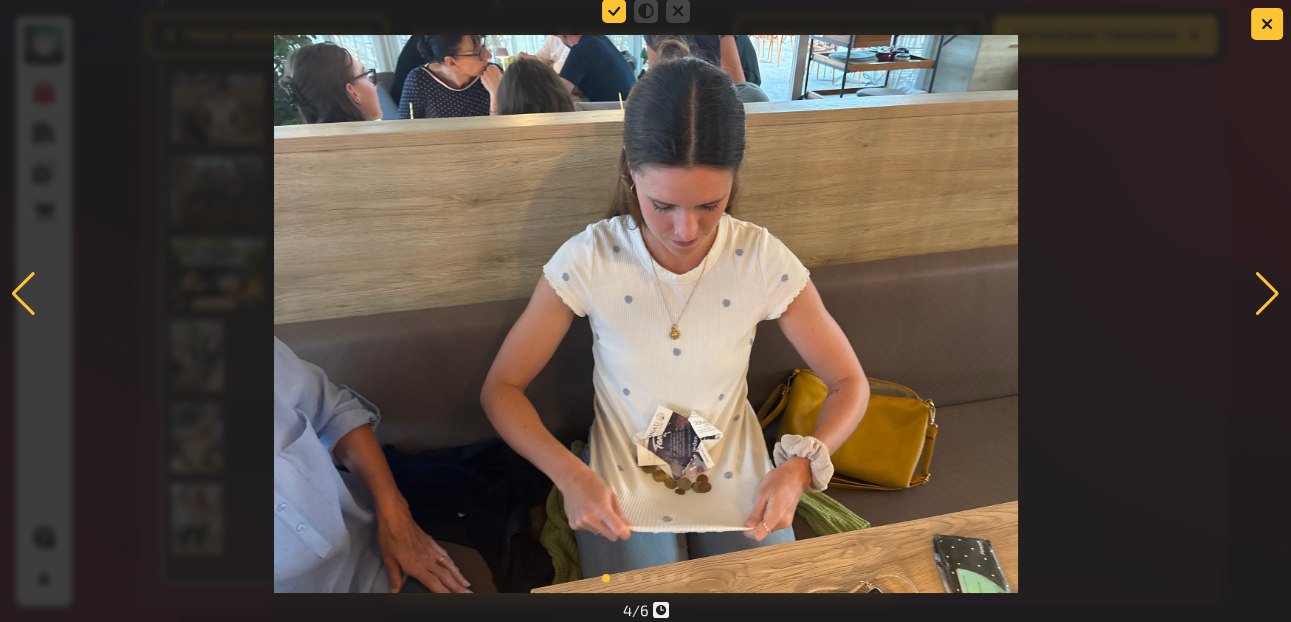 click 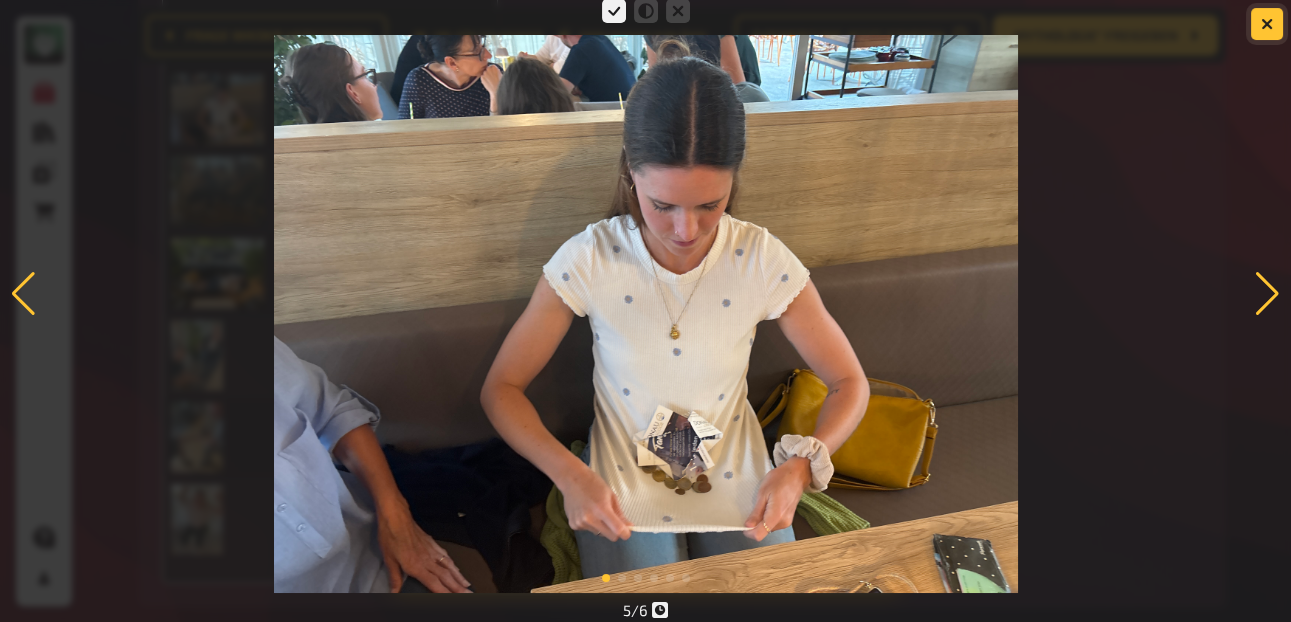 click 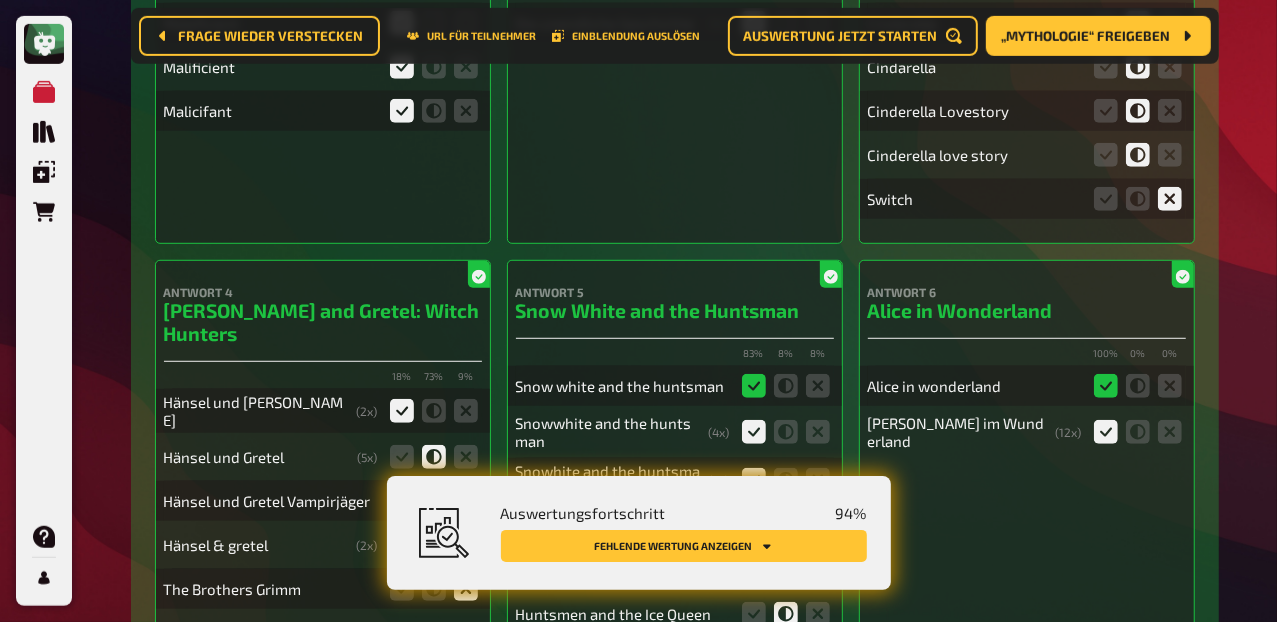 scroll, scrollTop: 0, scrollLeft: 0, axis: both 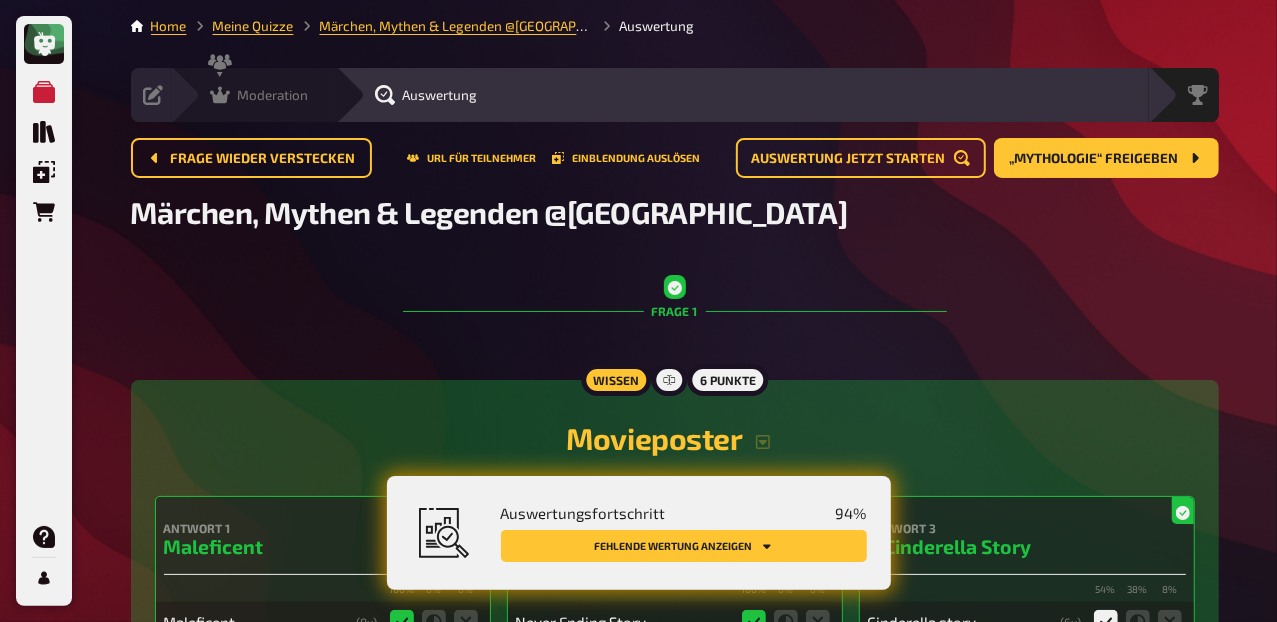 click on "Moderation" at bounding box center (273, 95) 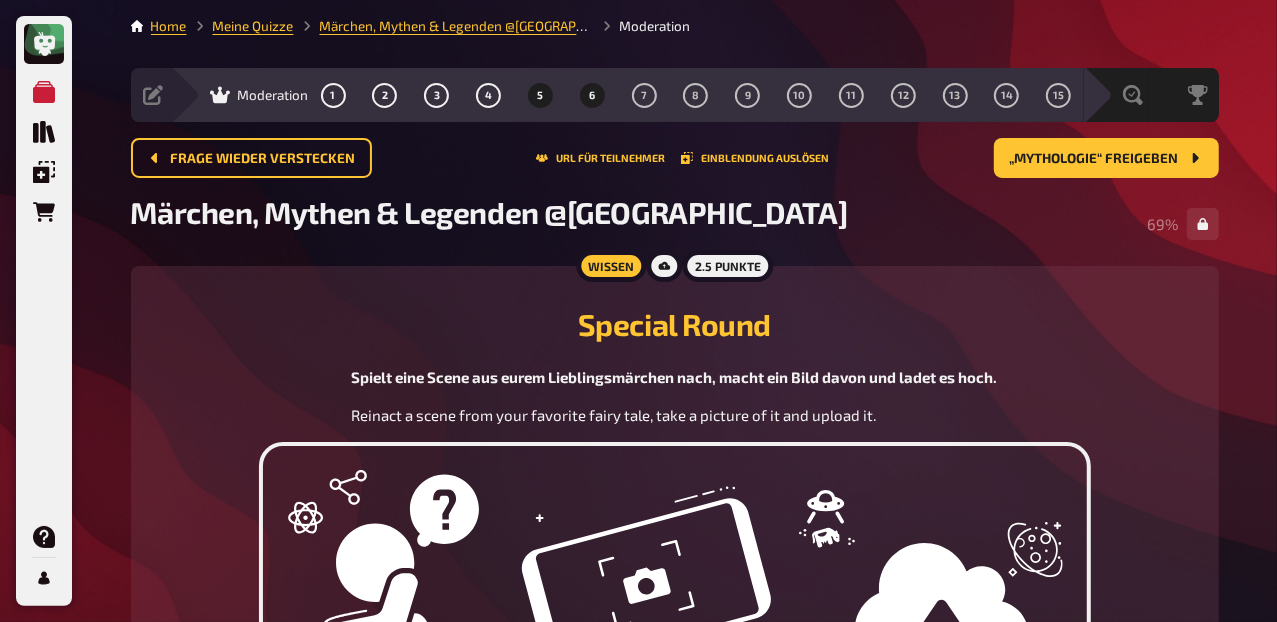click on "6" at bounding box center [592, 95] 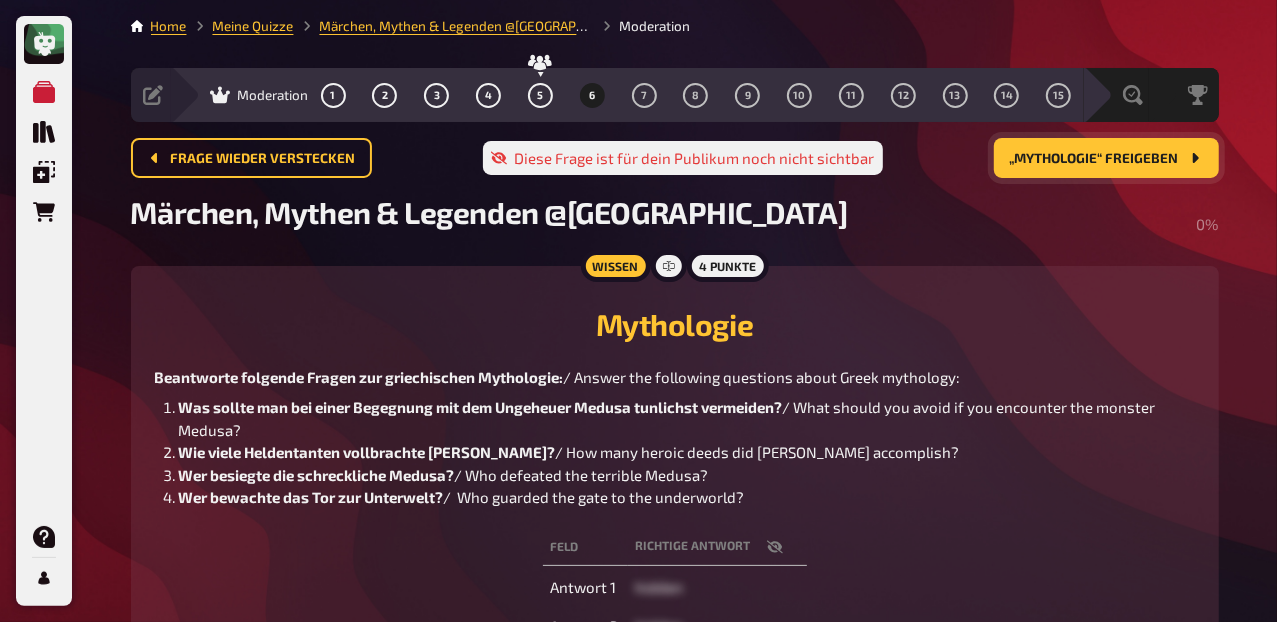 click on "„Mythologie“ freigeben" at bounding box center [1106, 158] 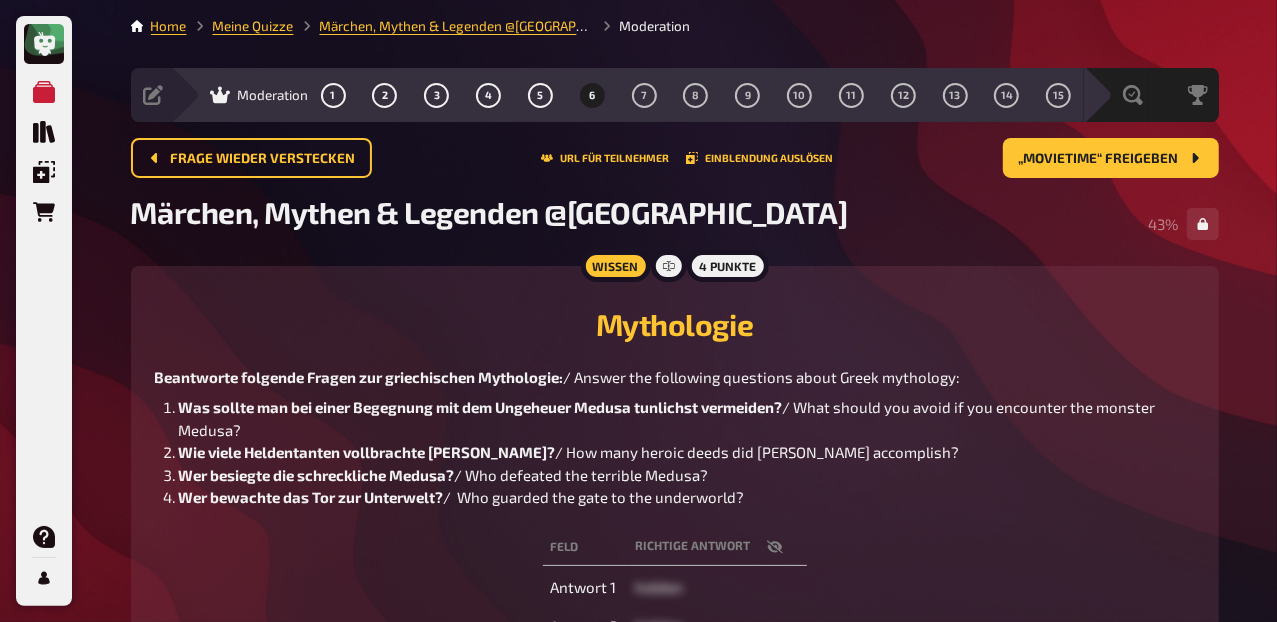 click 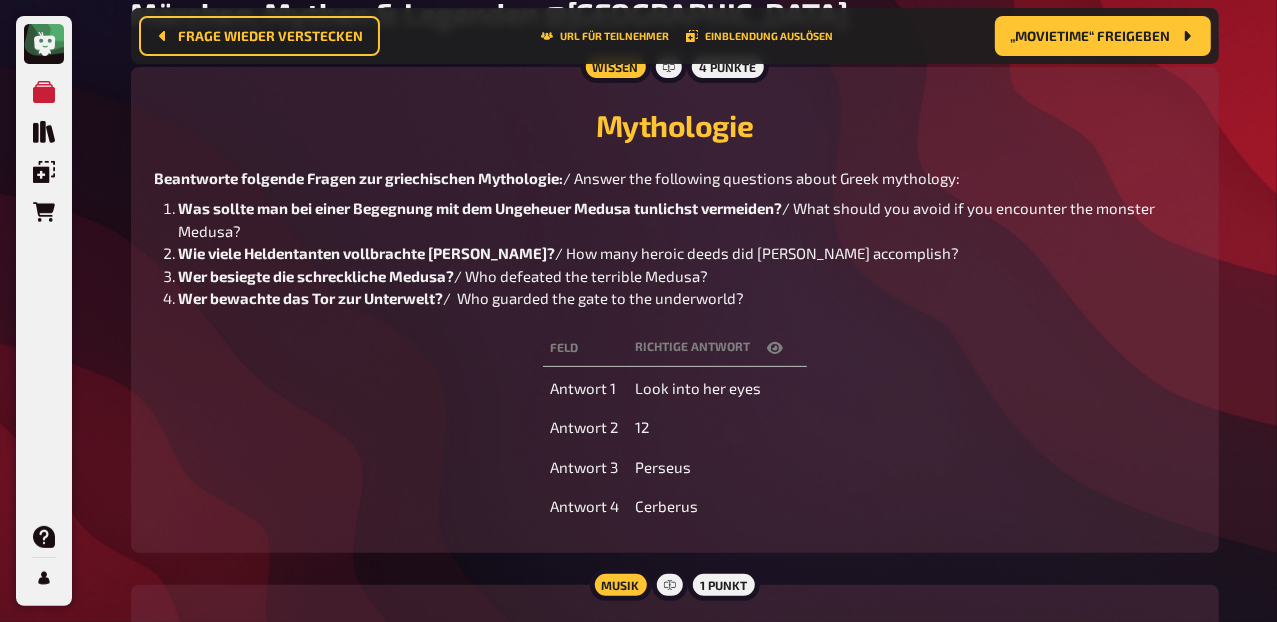 scroll, scrollTop: 213, scrollLeft: 0, axis: vertical 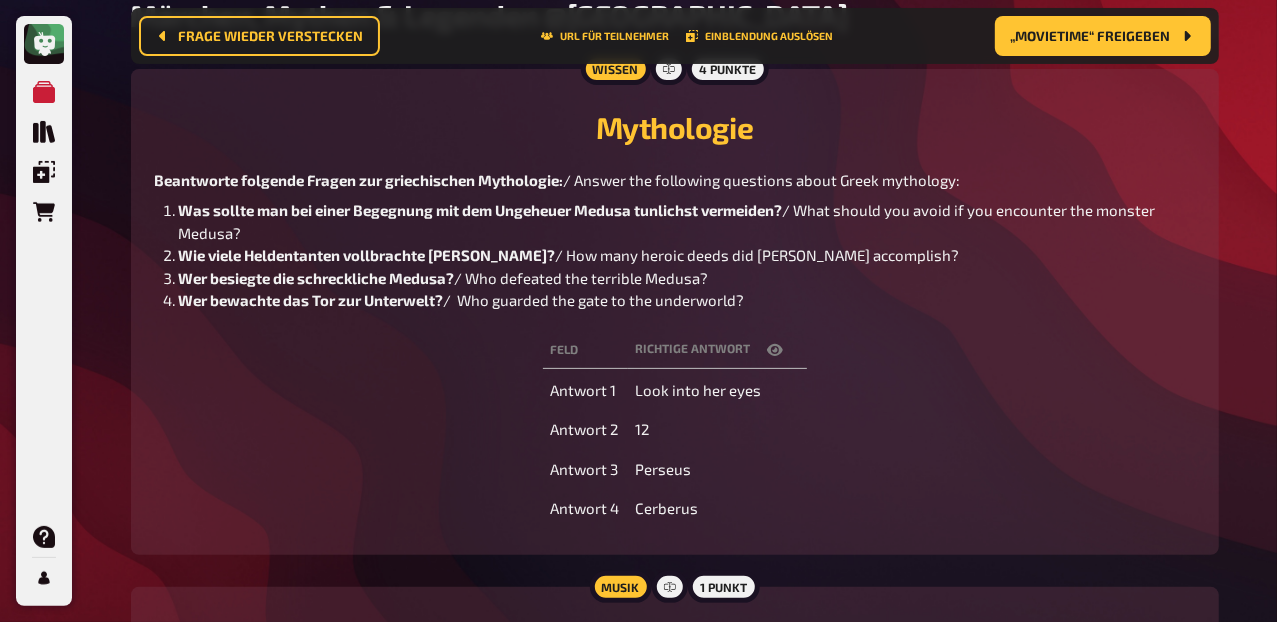 click at bounding box center [775, 350] 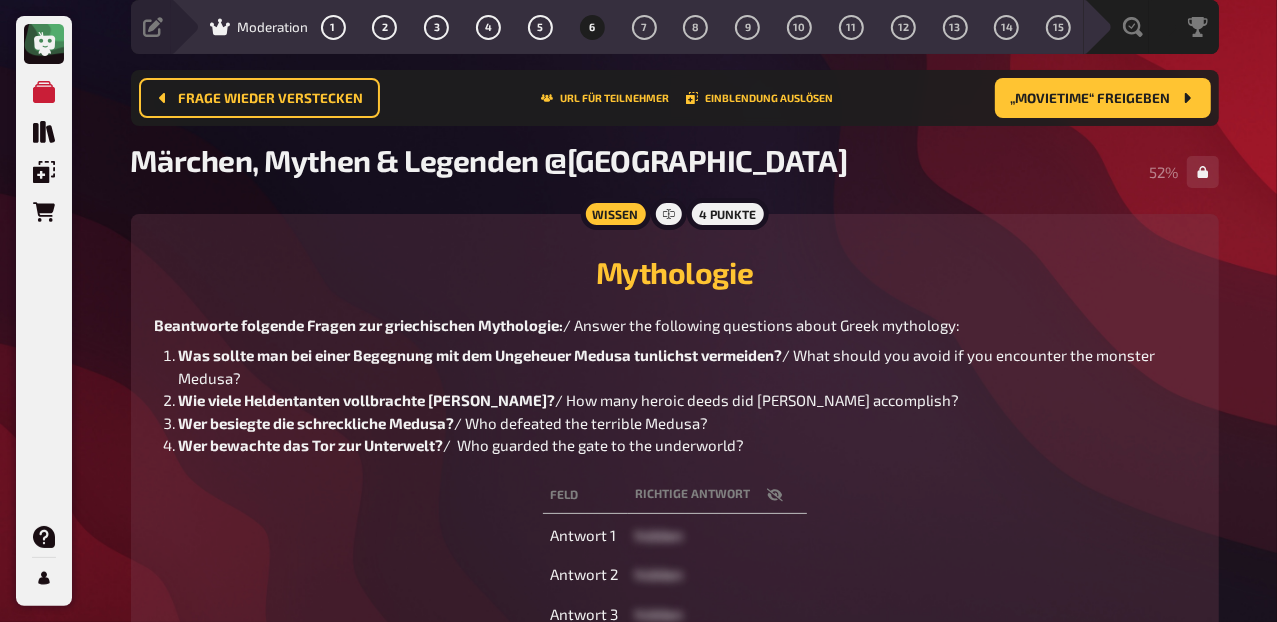 scroll, scrollTop: 0, scrollLeft: 0, axis: both 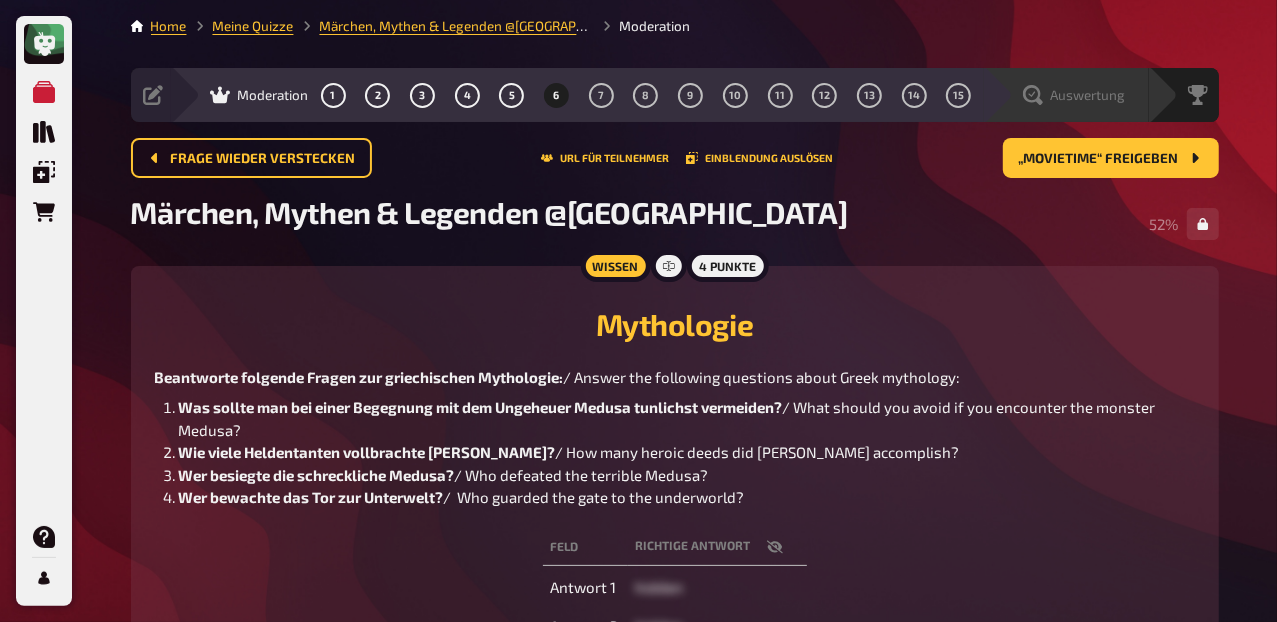 click on "Auswertung" at bounding box center [1088, 95] 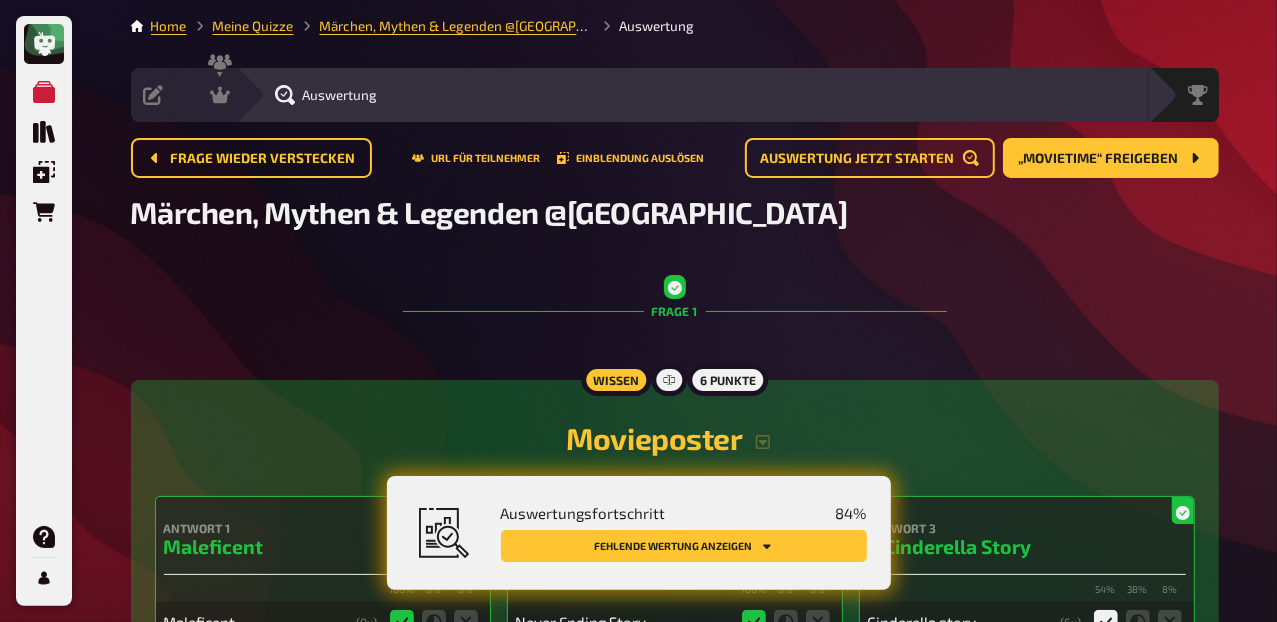 click on "Fehlende Wertung anzeigen" at bounding box center (684, 546) 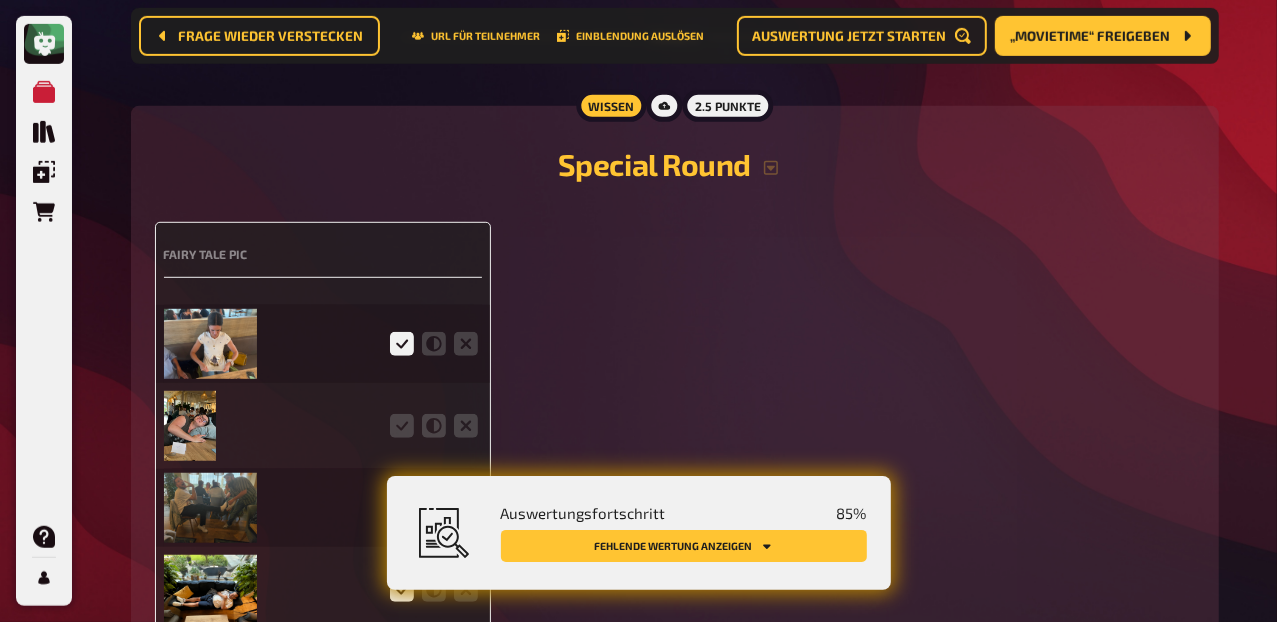 scroll, scrollTop: 5444, scrollLeft: 0, axis: vertical 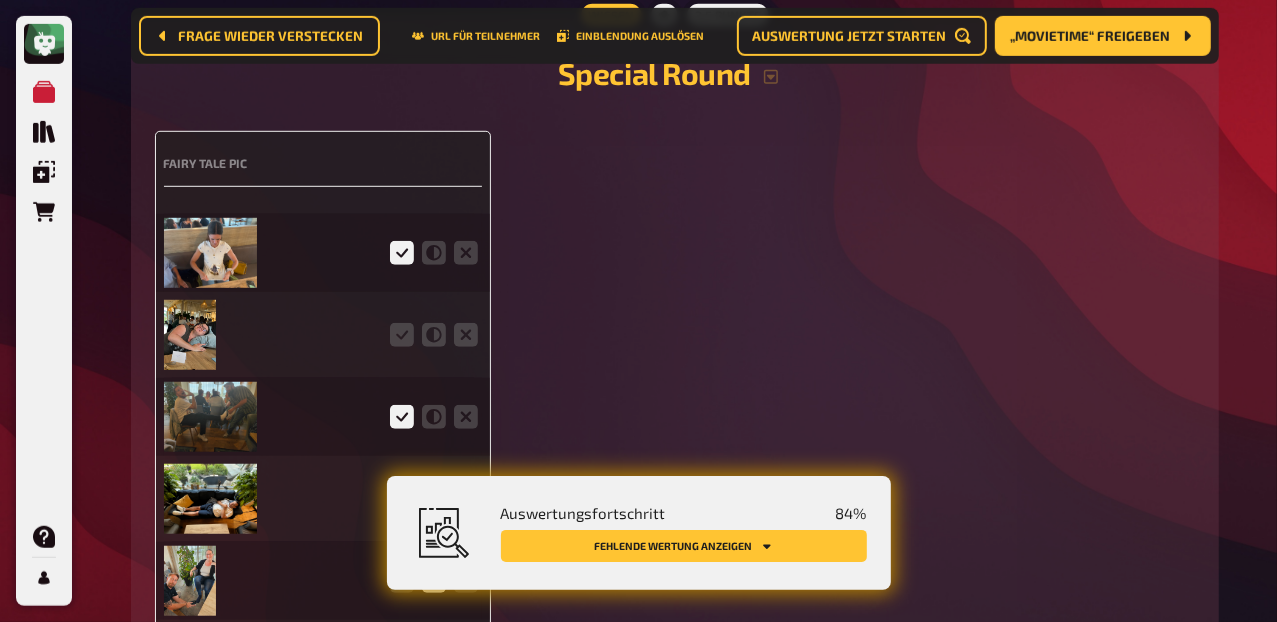 click at bounding box center (190, 335) 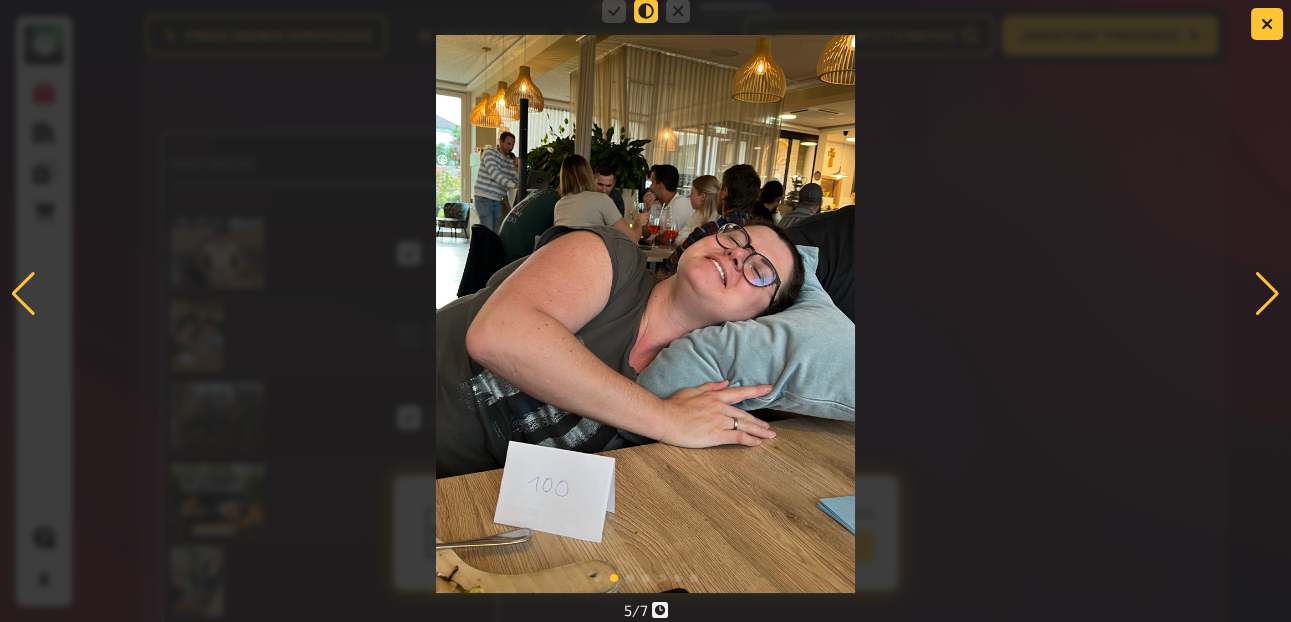 click 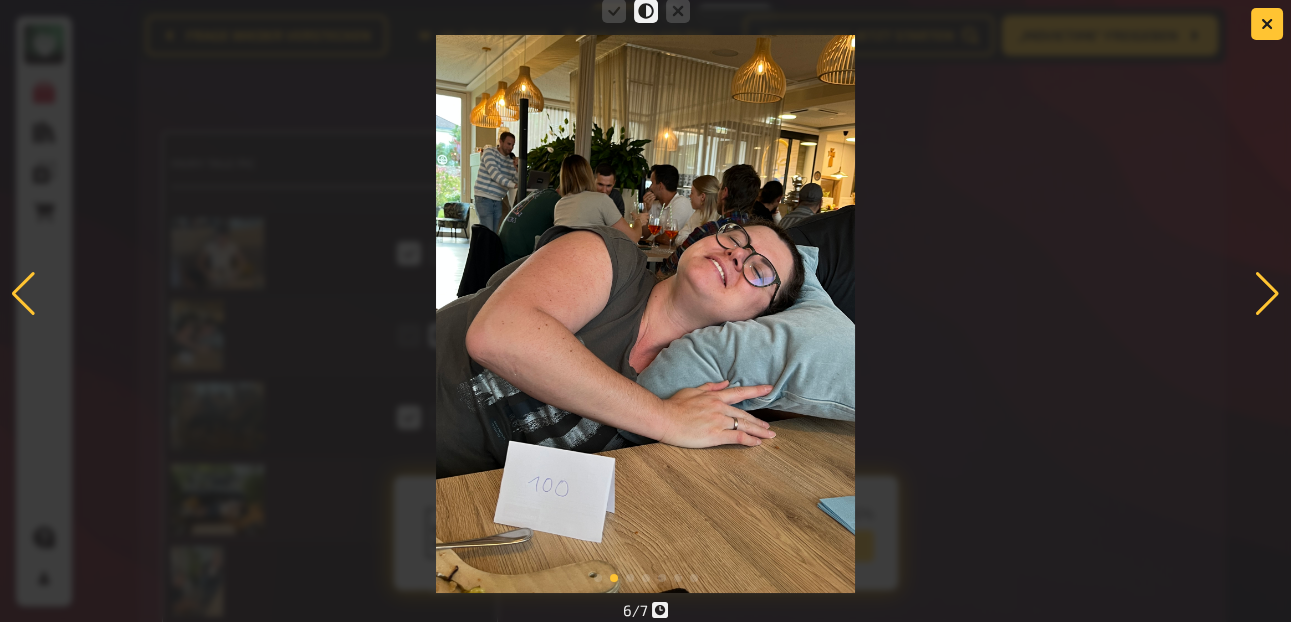 click at bounding box center [1267, 294] 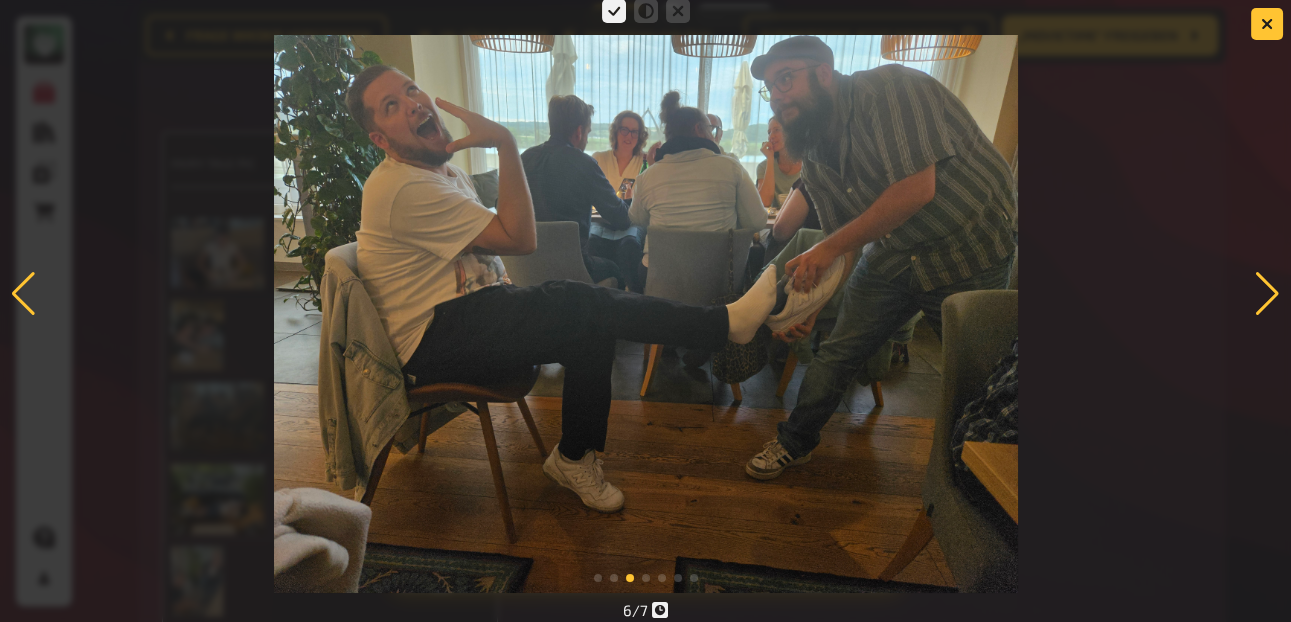 click at bounding box center (1267, 294) 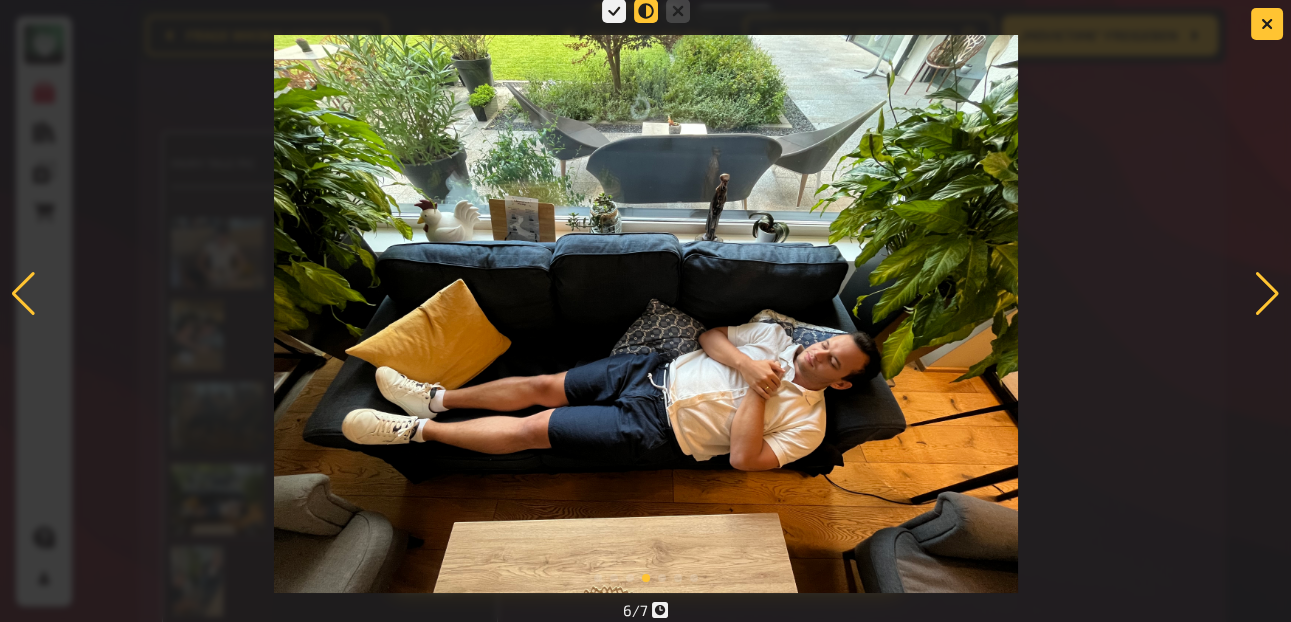 click 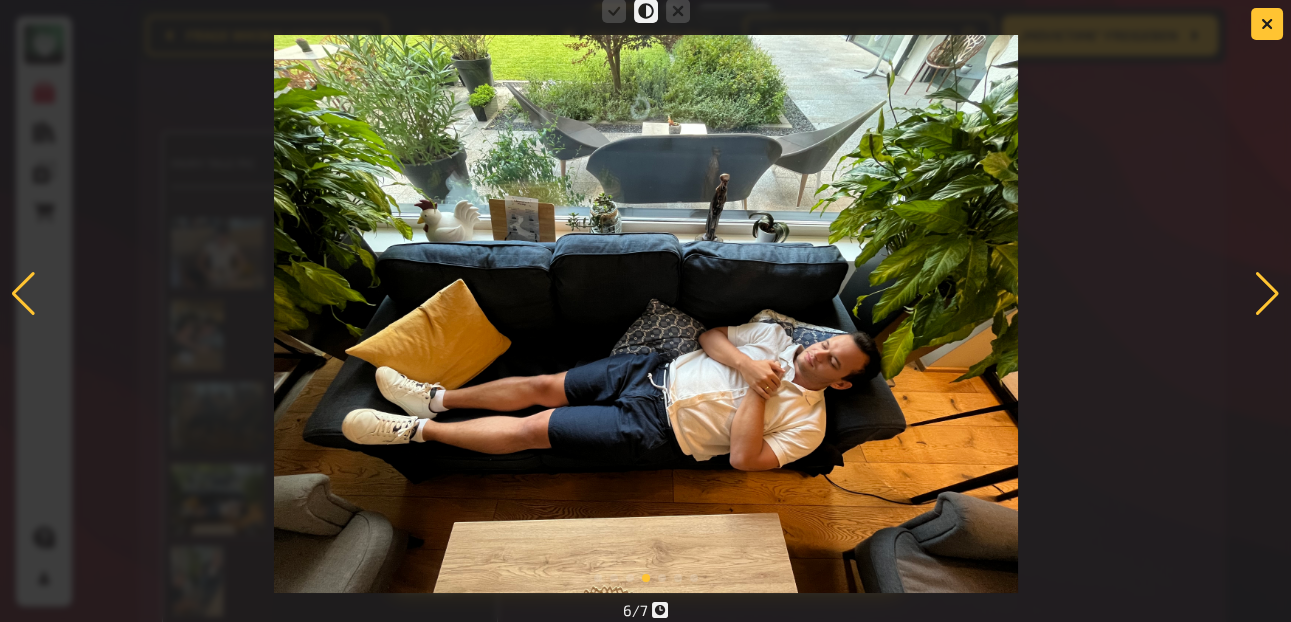 click at bounding box center [23, 294] 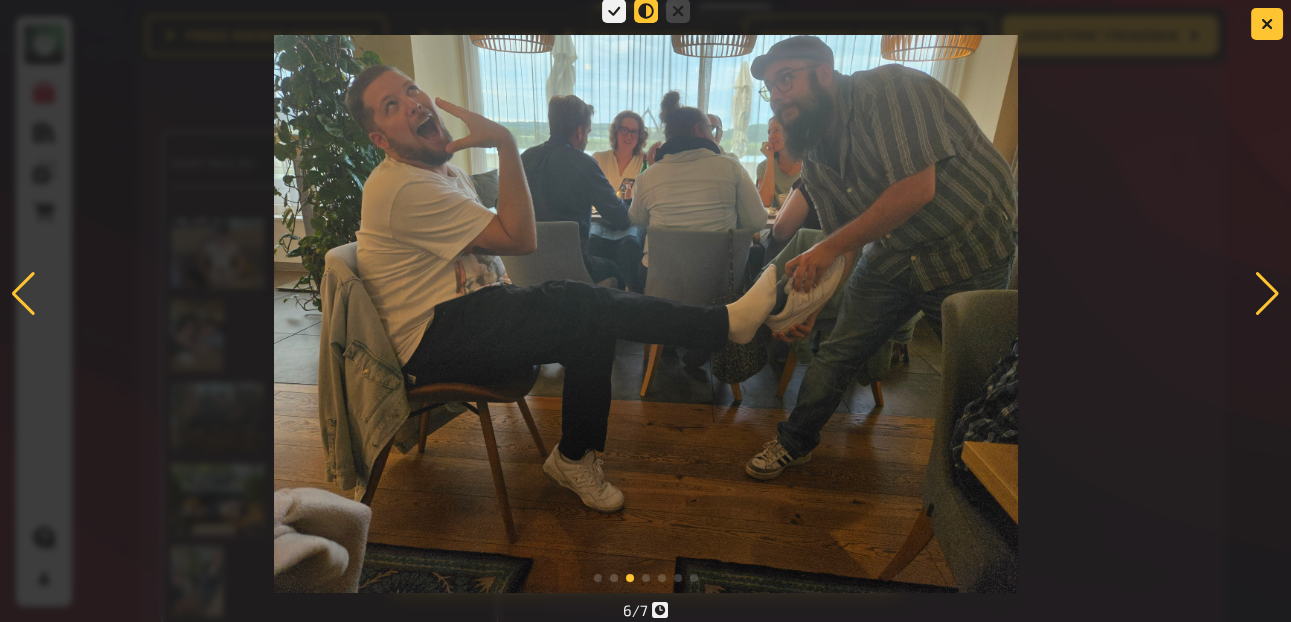 click 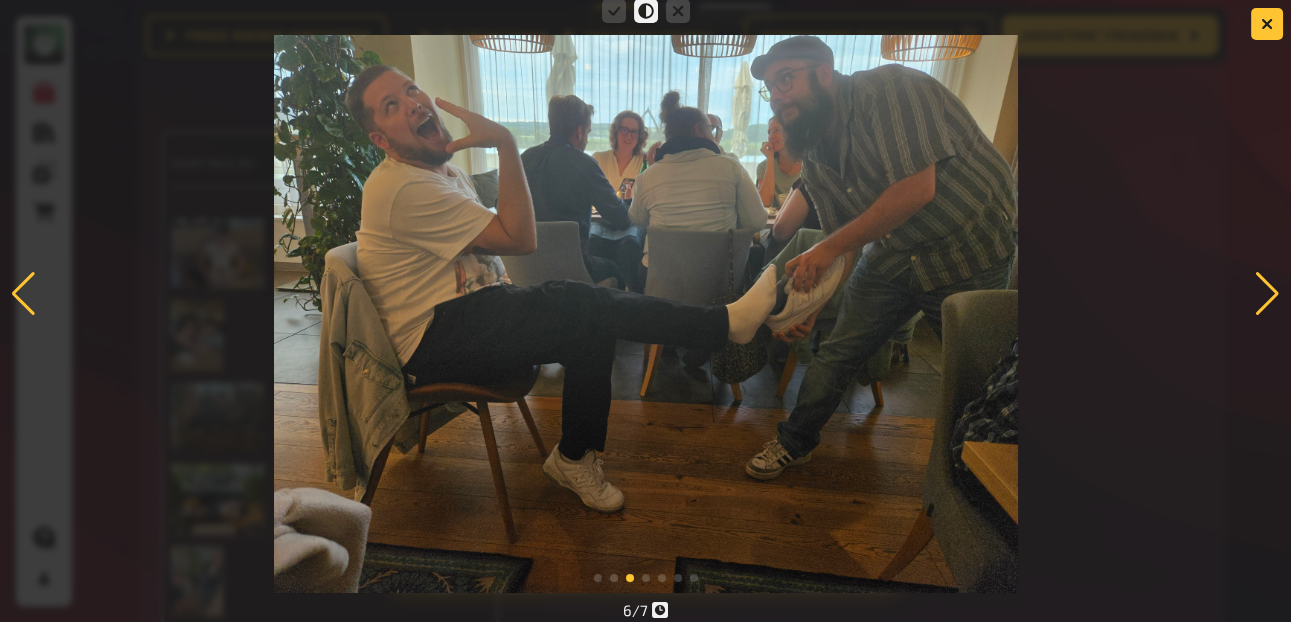 click at bounding box center (1267, 294) 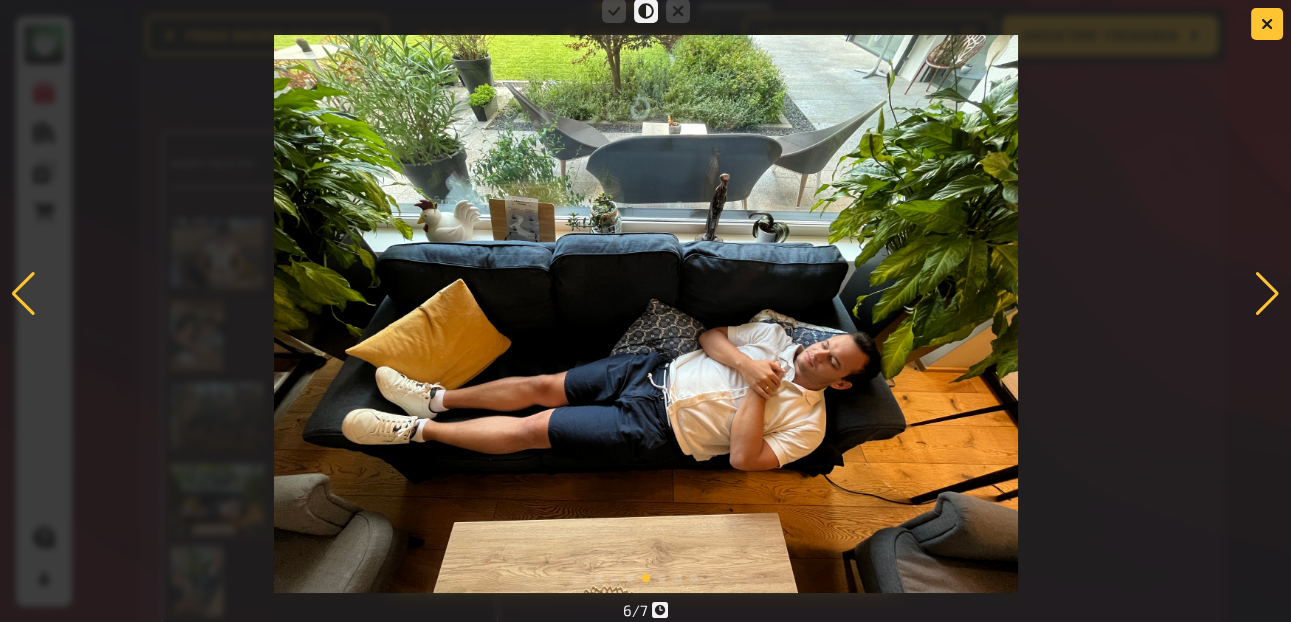 click at bounding box center [1267, 294] 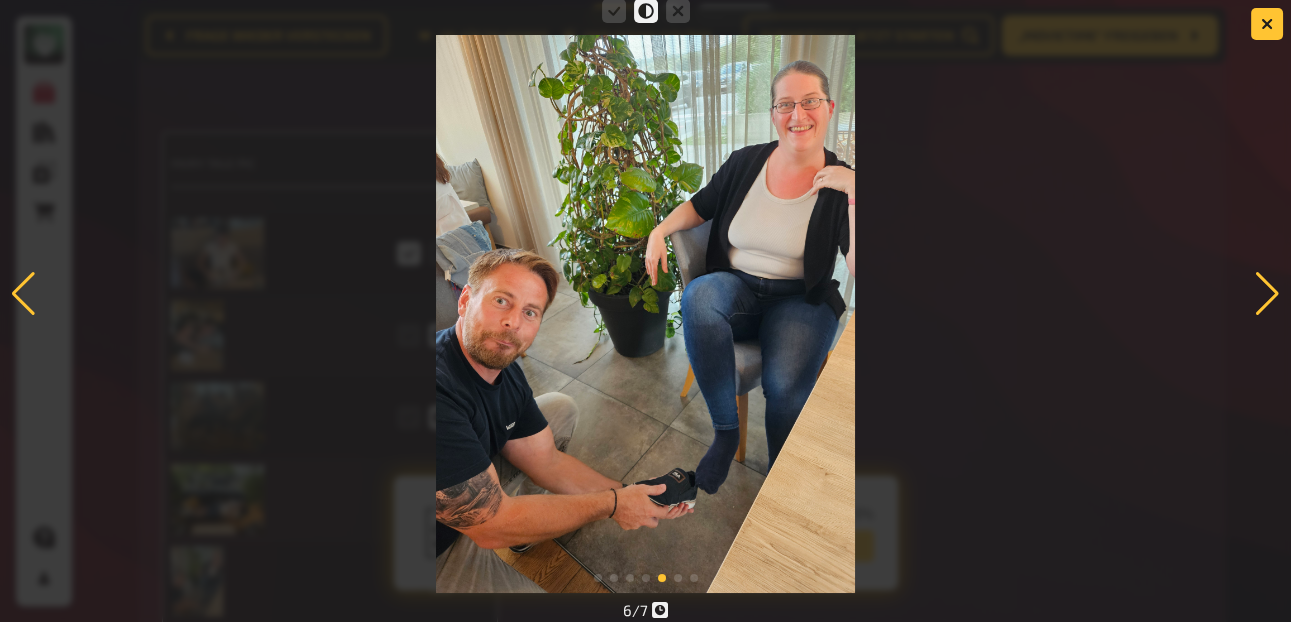click at bounding box center [1267, 294] 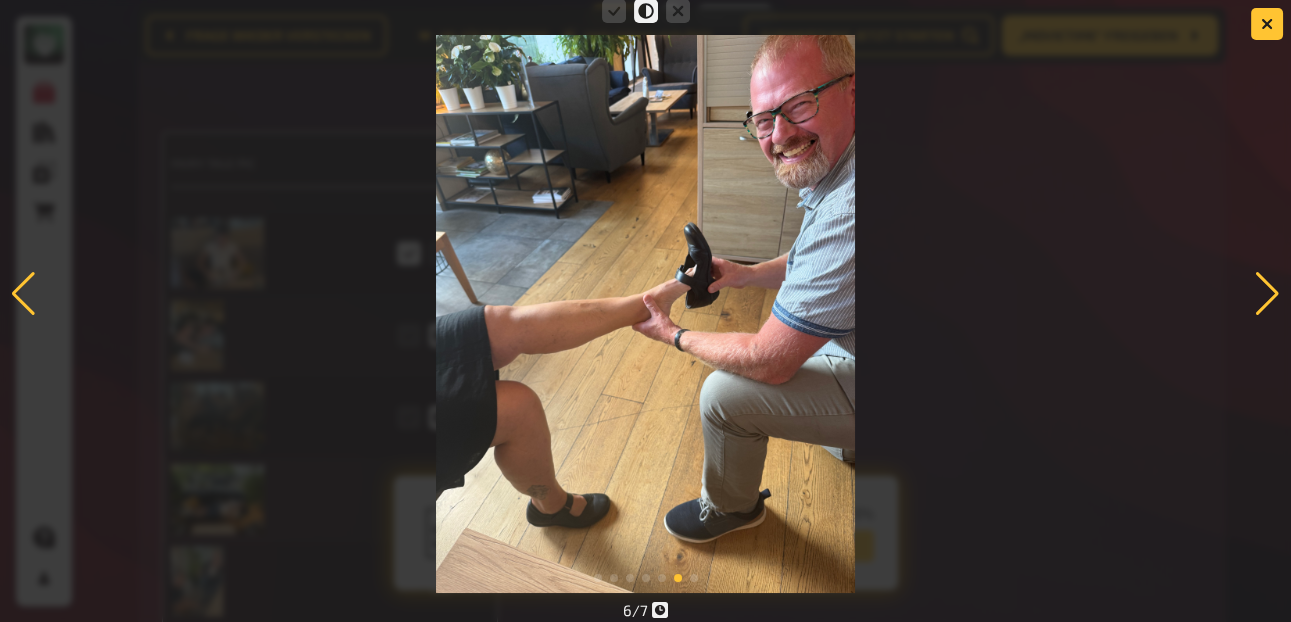 click at bounding box center [1267, 294] 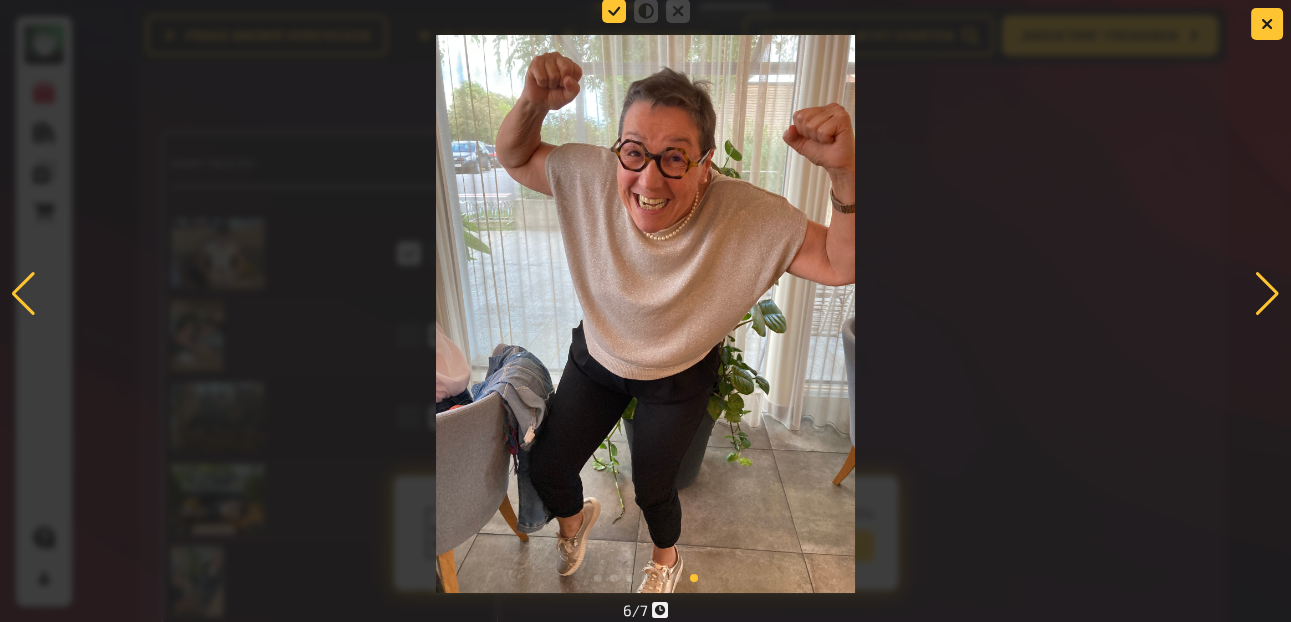 click 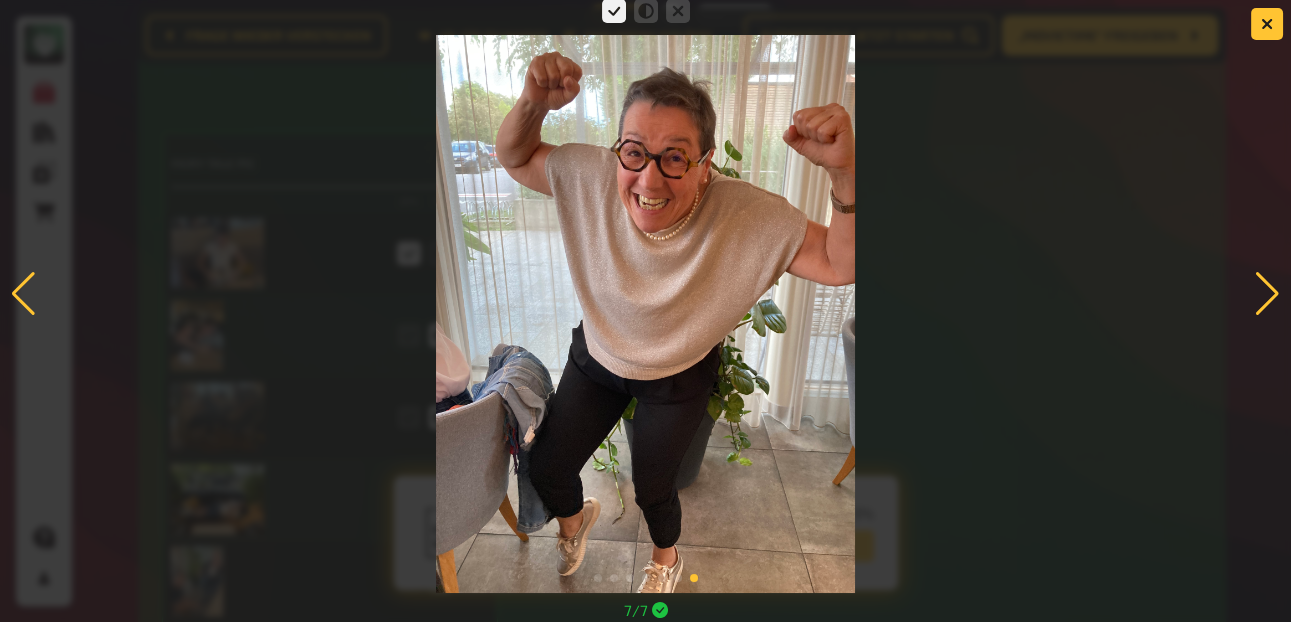 click at bounding box center [1267, 294] 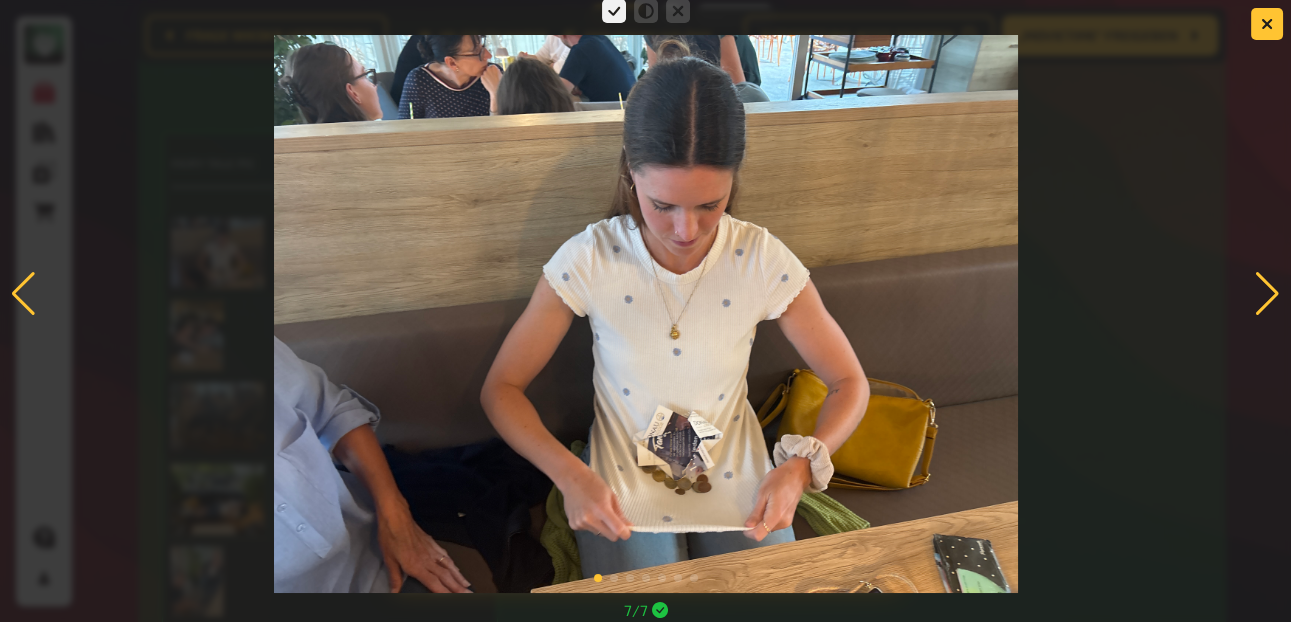 click at bounding box center [1267, 294] 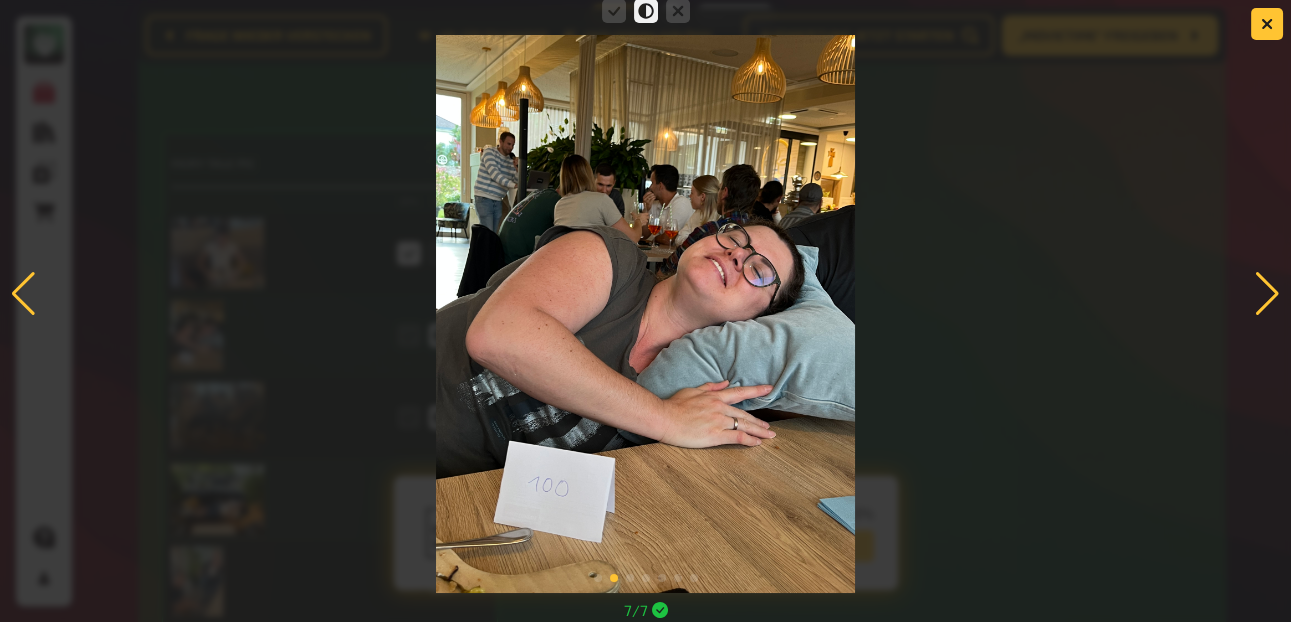 click at bounding box center (1267, 294) 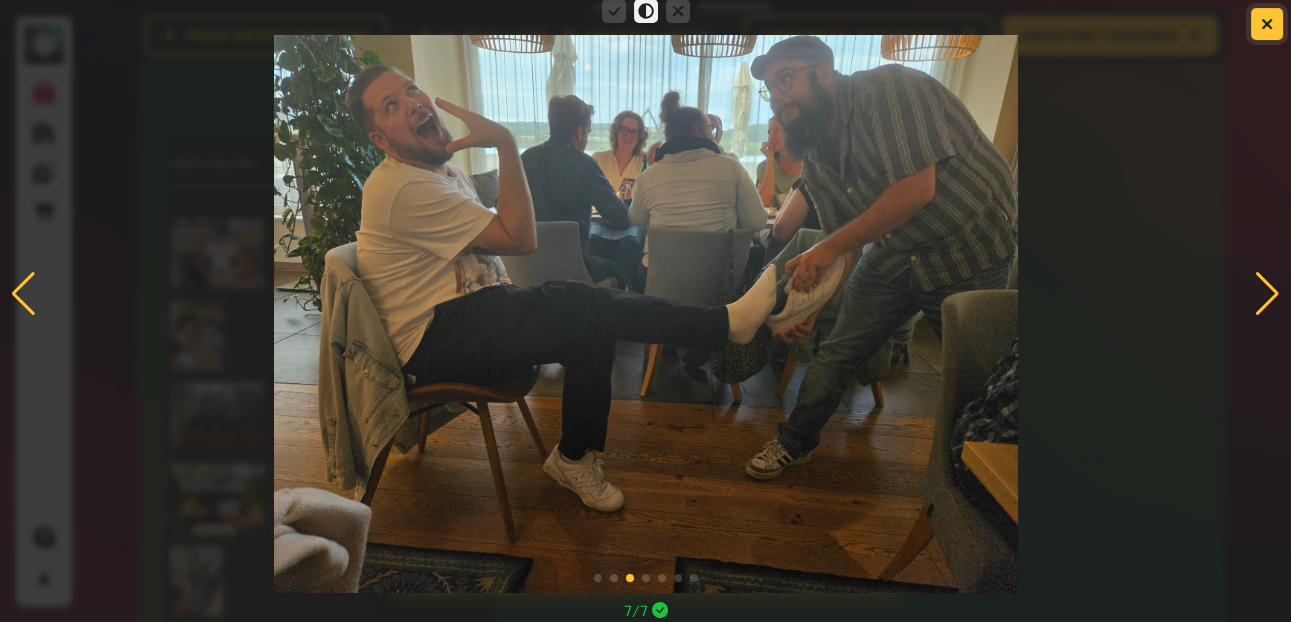 click at bounding box center [1267, 24] 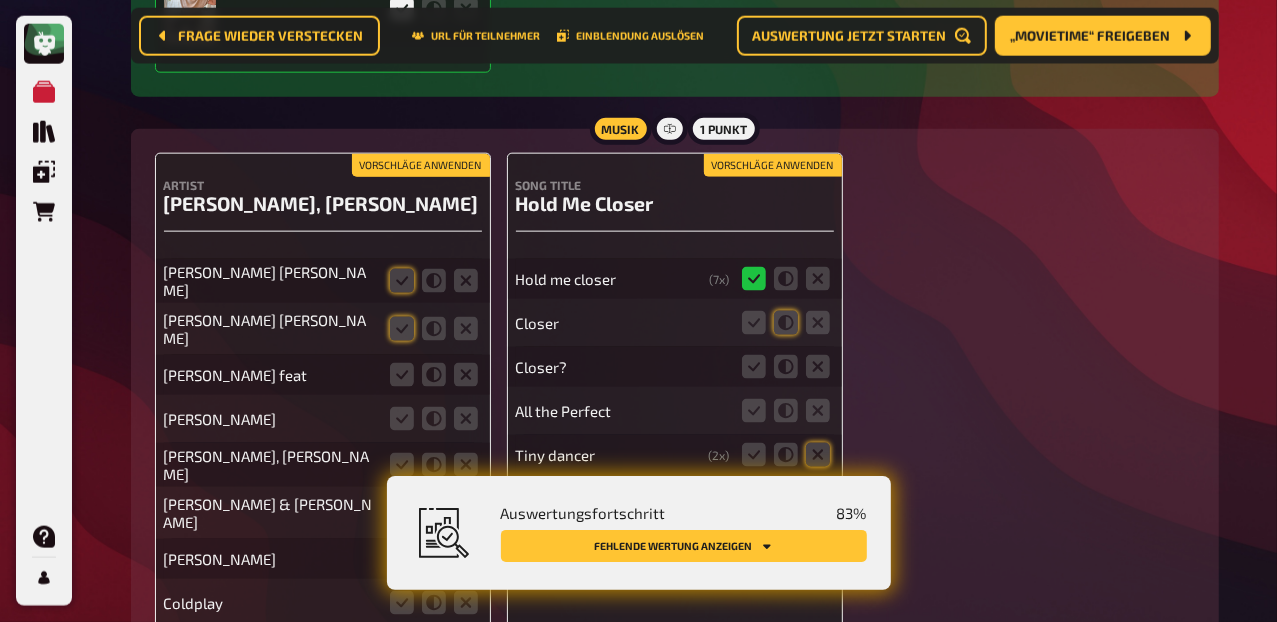 scroll, scrollTop: 6182, scrollLeft: 0, axis: vertical 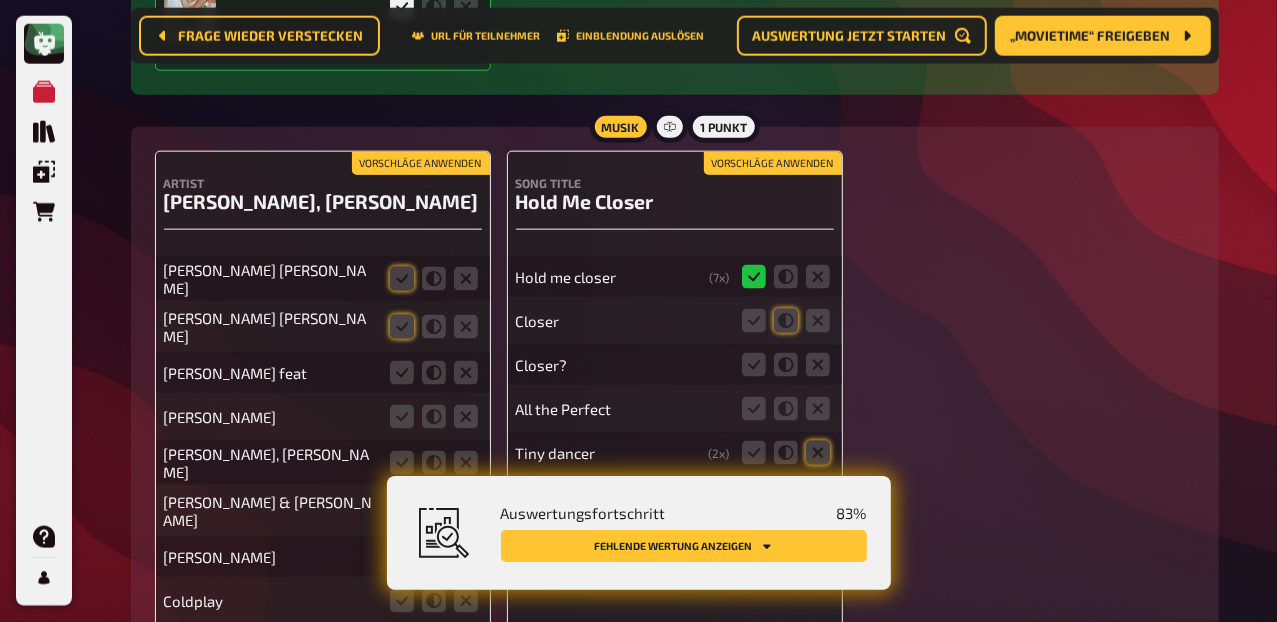 click on "Vorschläge anwenden" at bounding box center (421, 164) 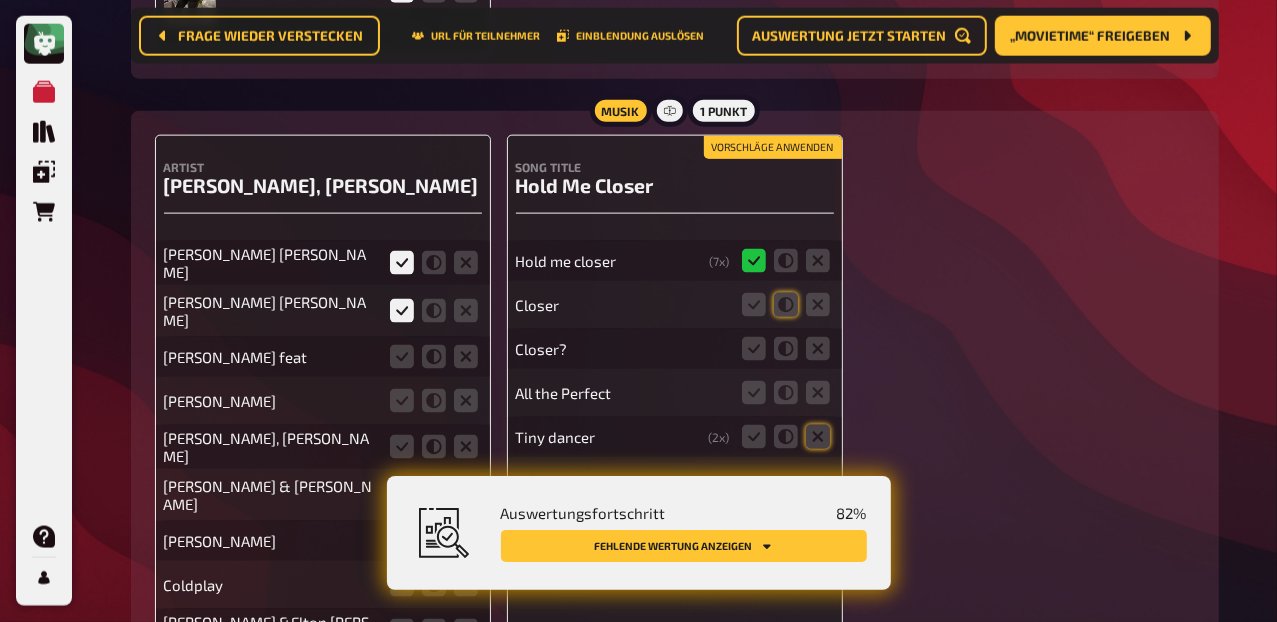 scroll, scrollTop: 6282, scrollLeft: 0, axis: vertical 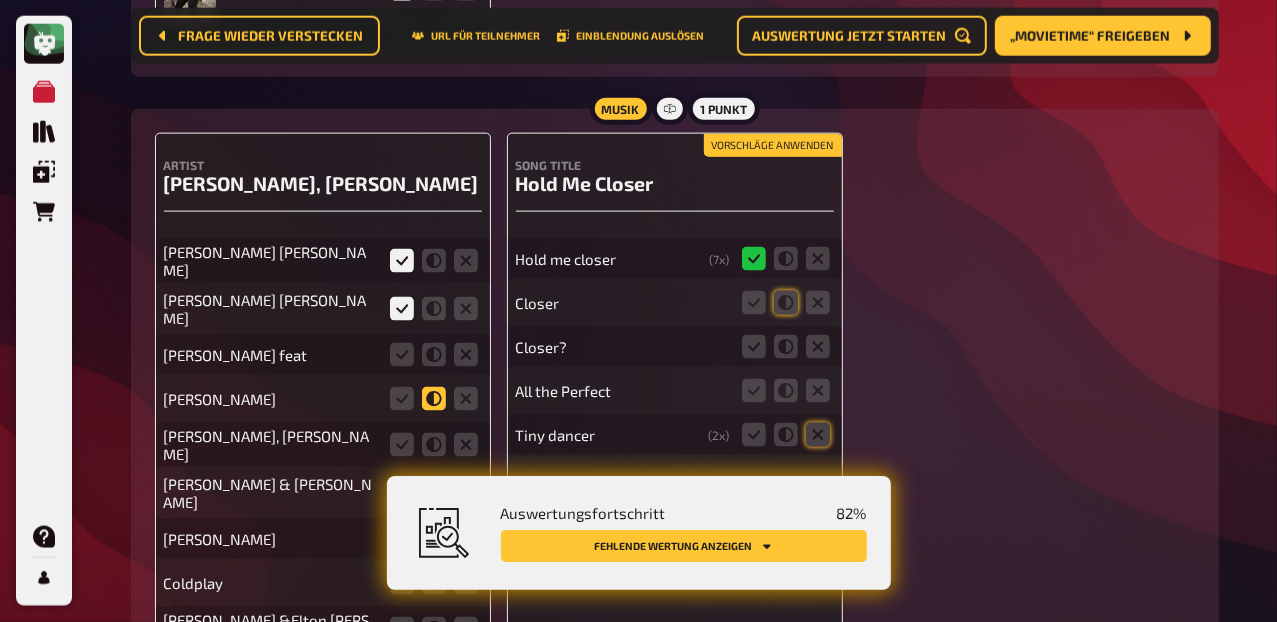 click 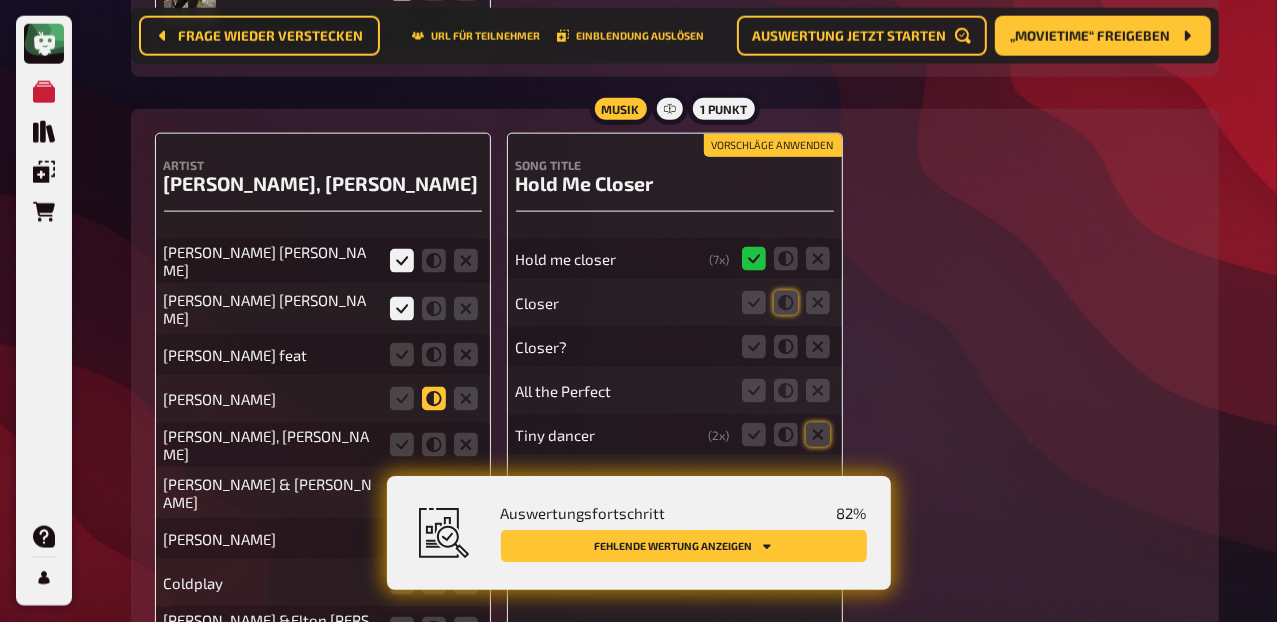 click at bounding box center [0, 0] 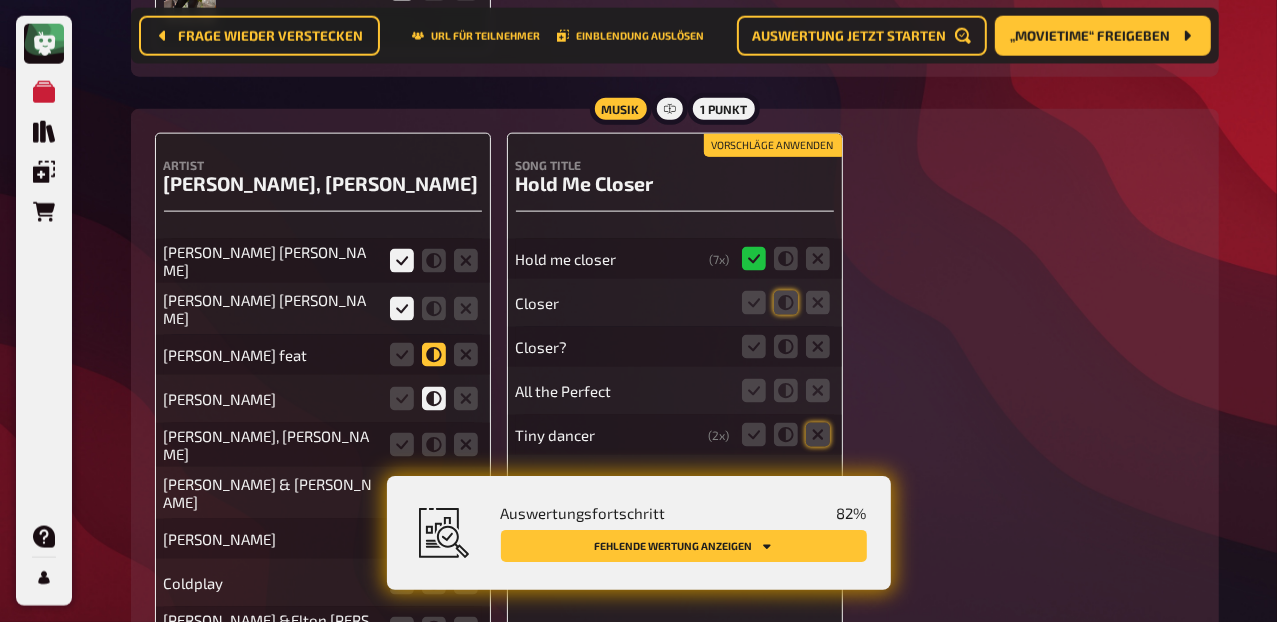click 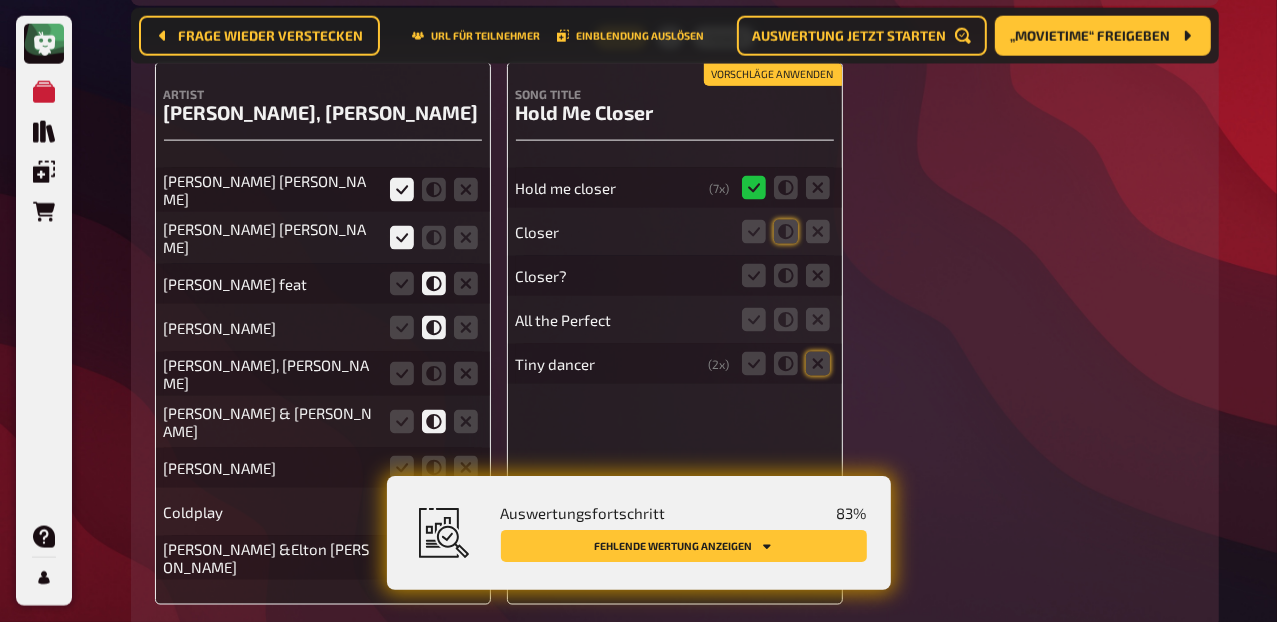 scroll, scrollTop: 6357, scrollLeft: 0, axis: vertical 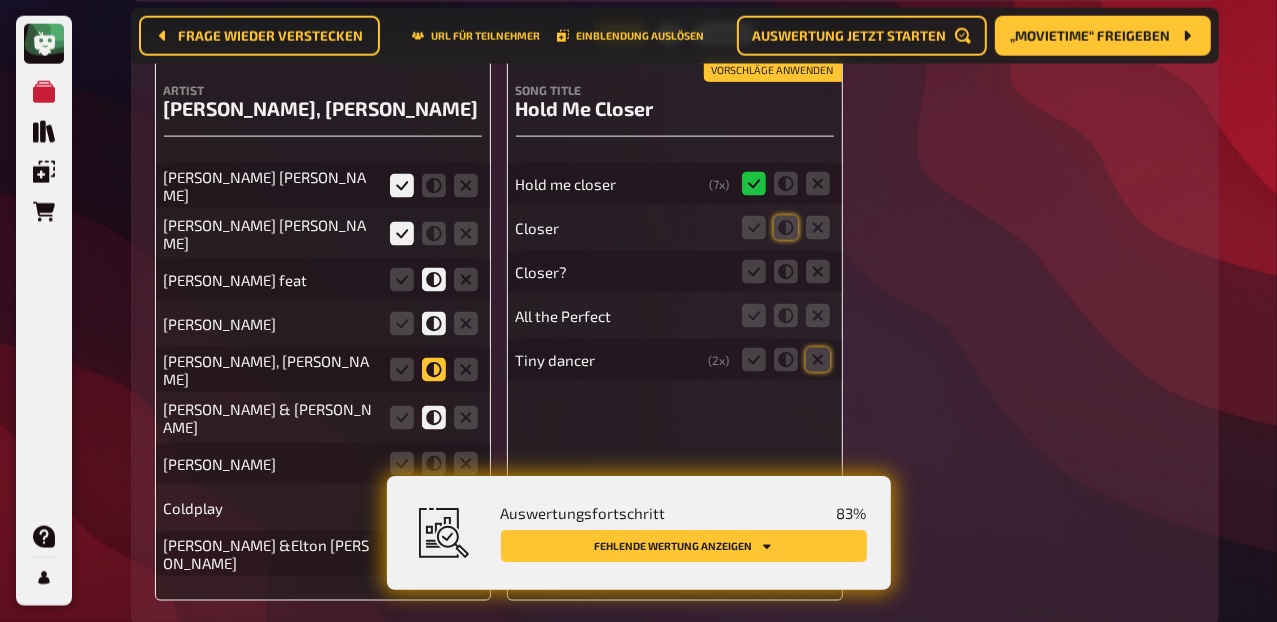 click 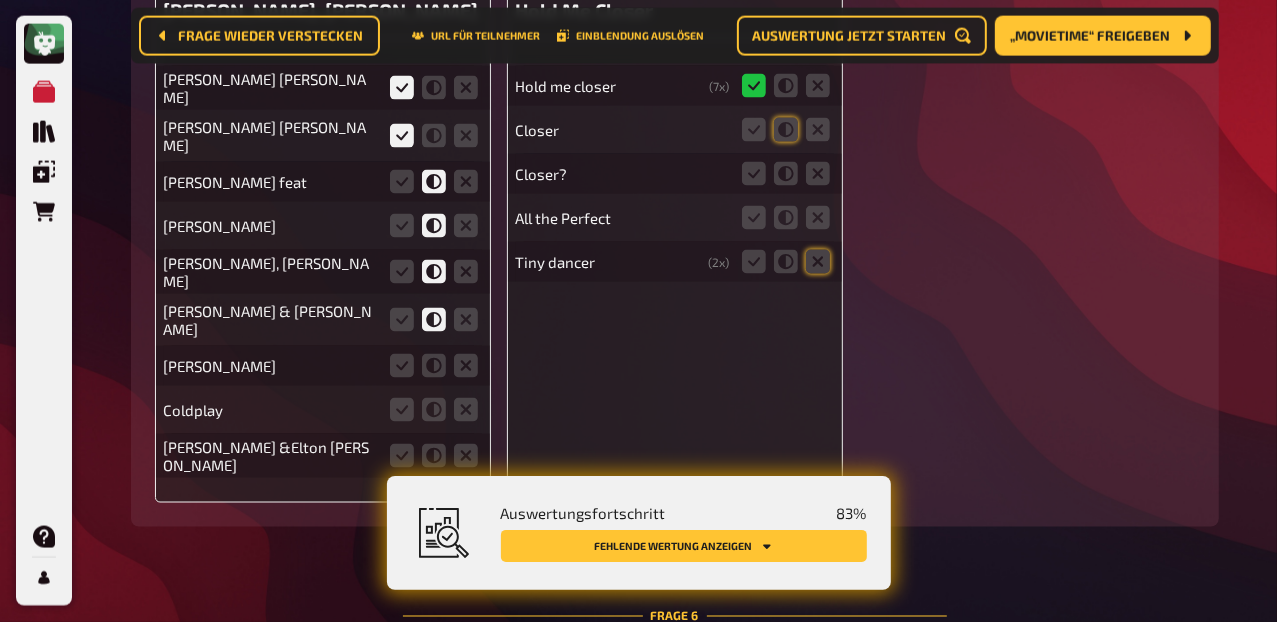 scroll, scrollTop: 6457, scrollLeft: 0, axis: vertical 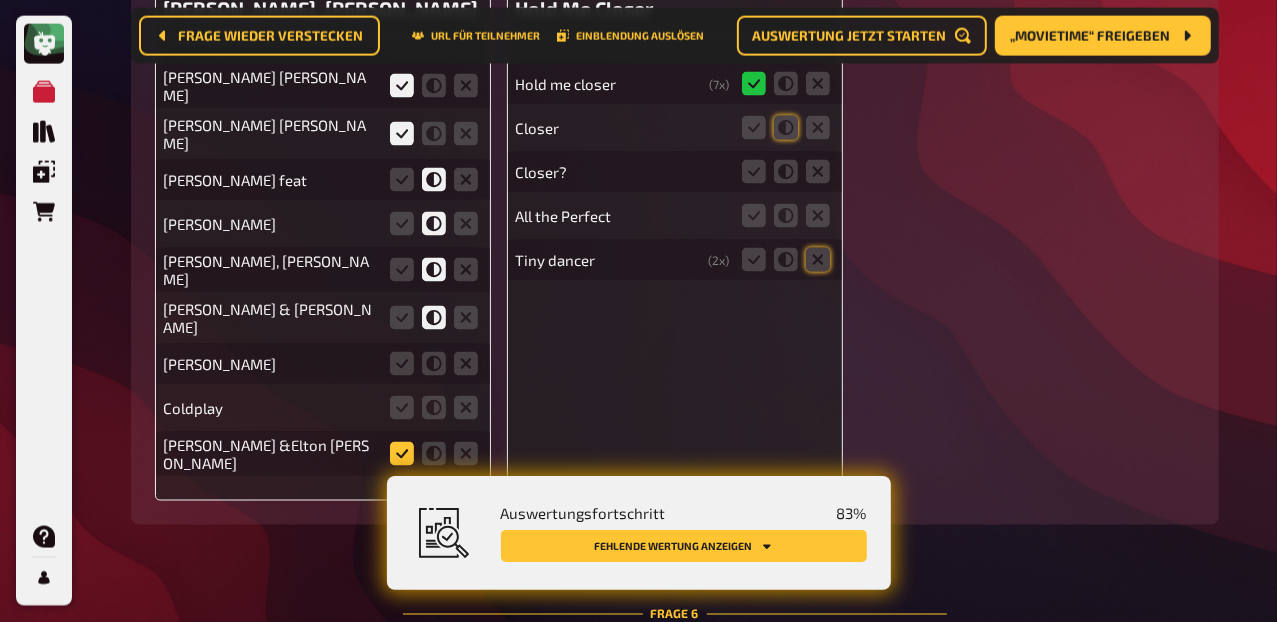 click 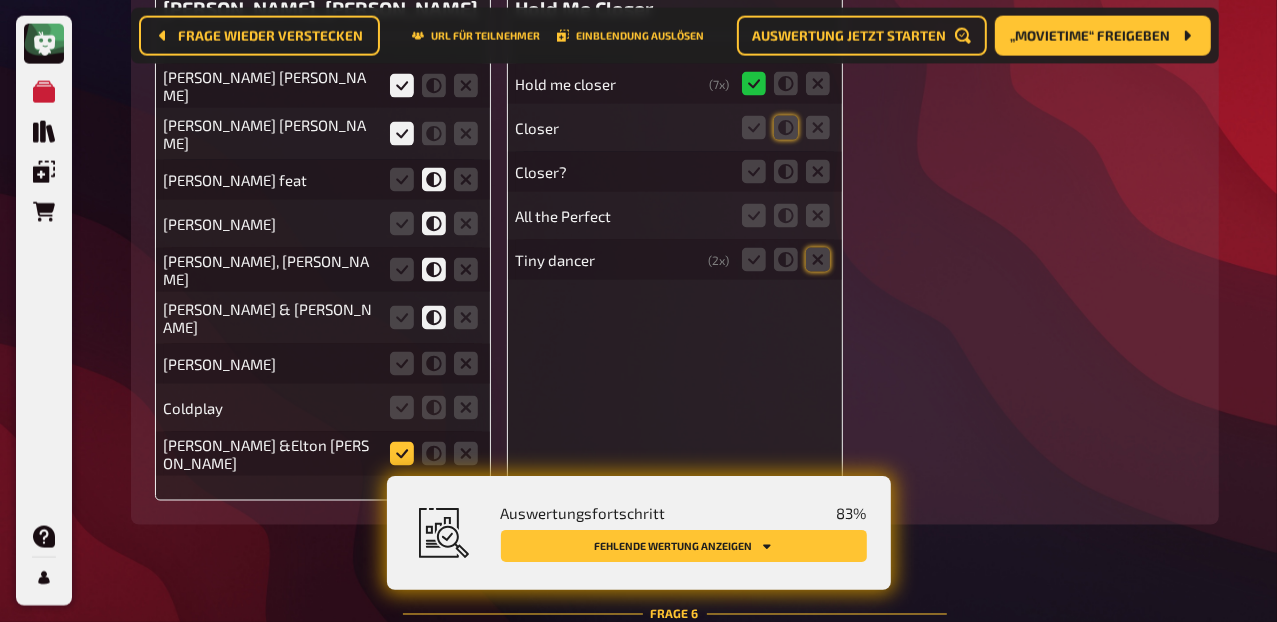 click at bounding box center (0, 0) 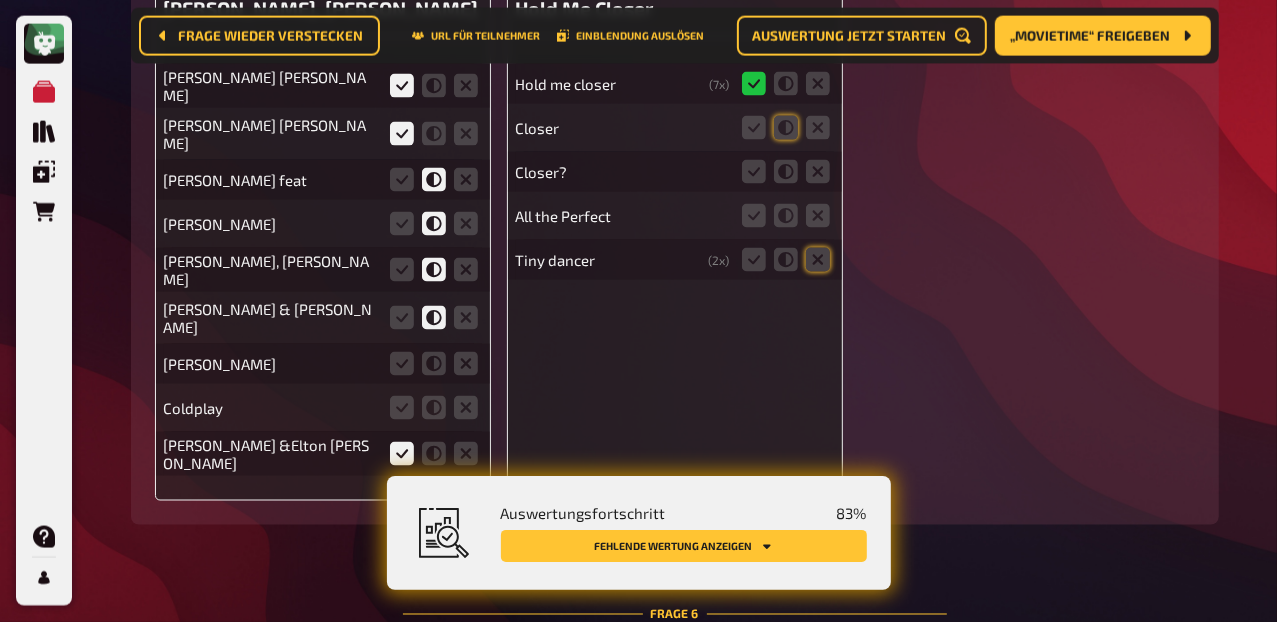 click at bounding box center (434, 408) 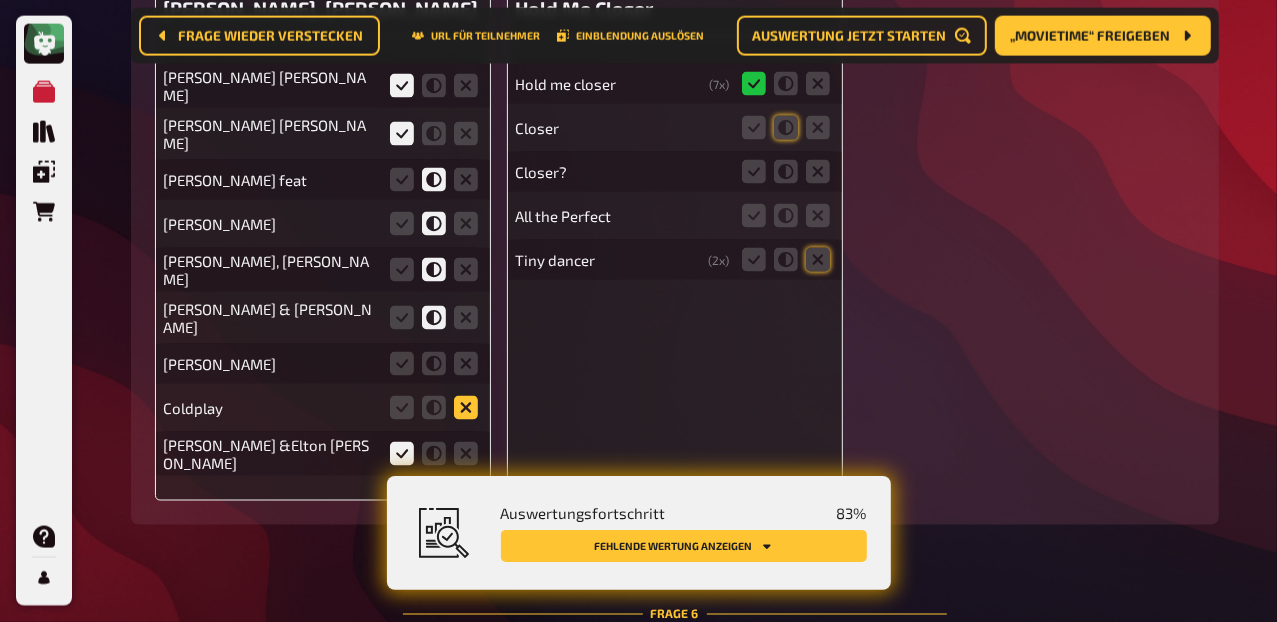 click 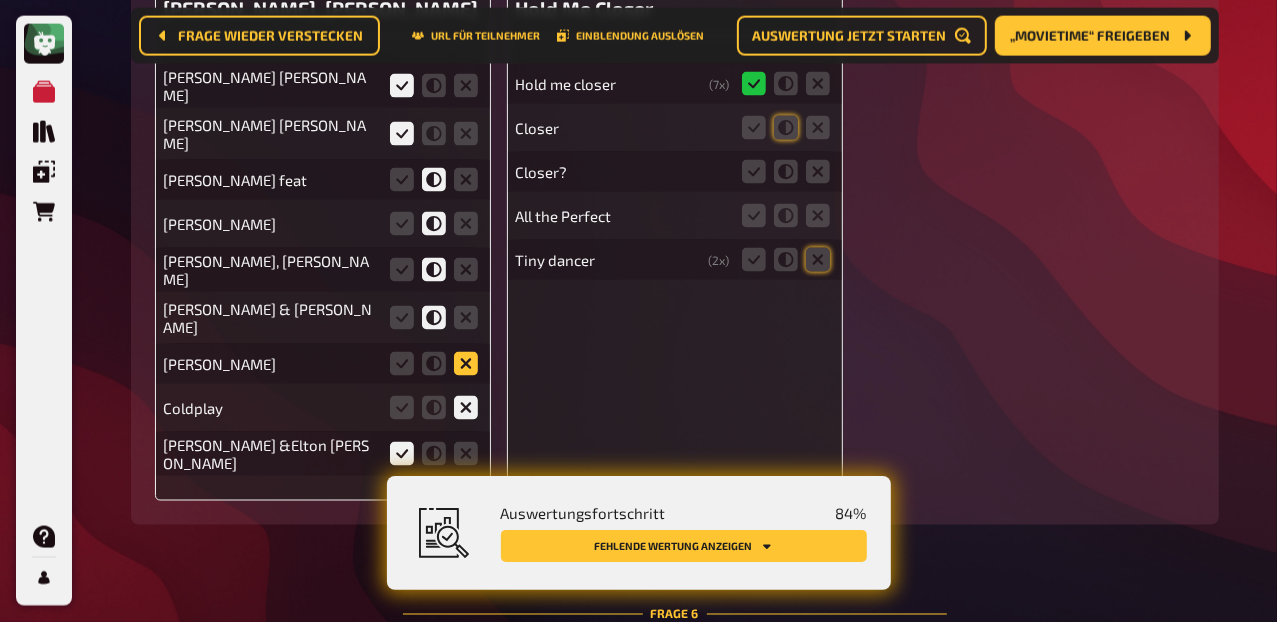 click 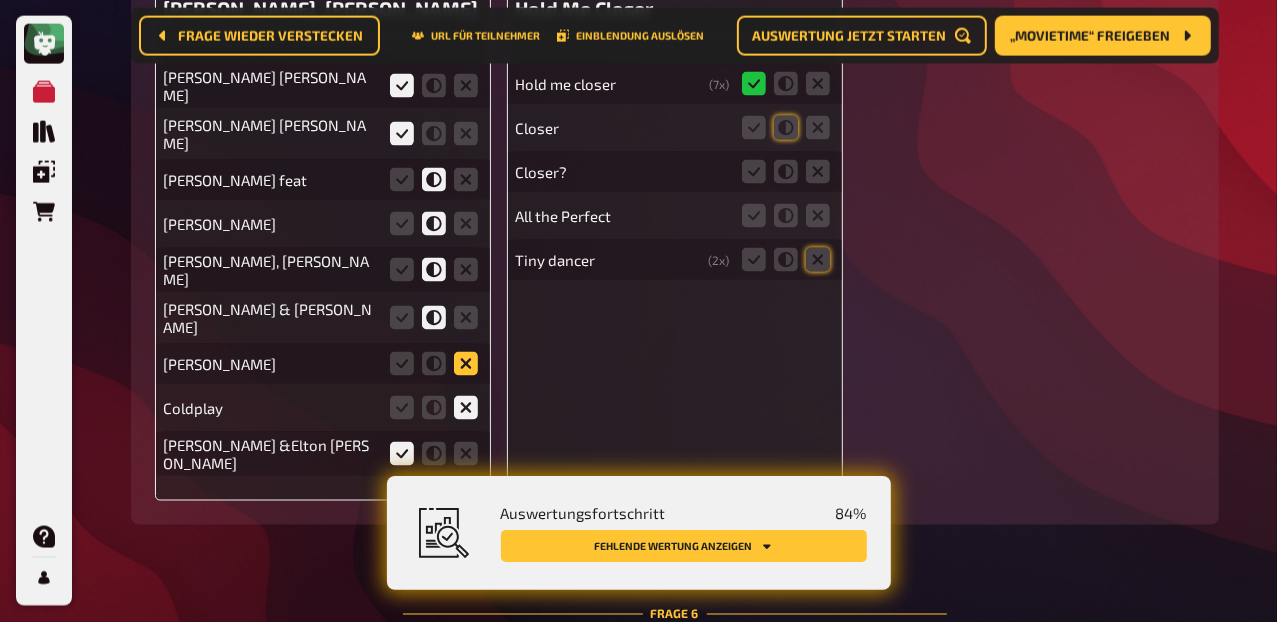 click at bounding box center [0, 0] 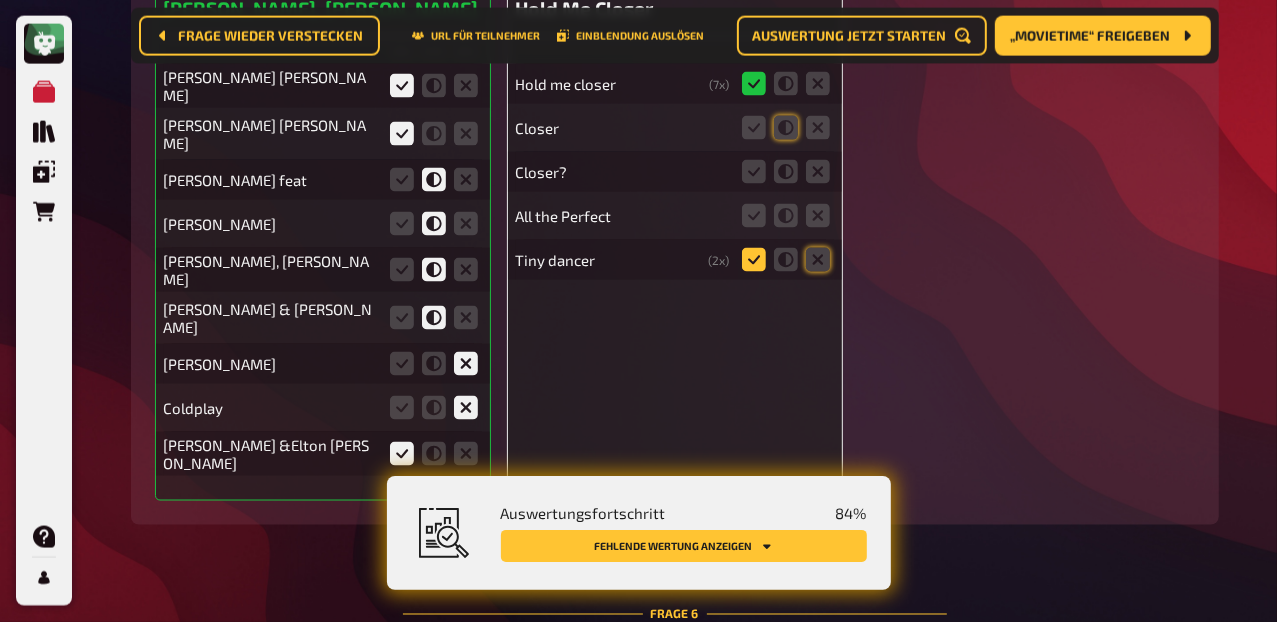 click 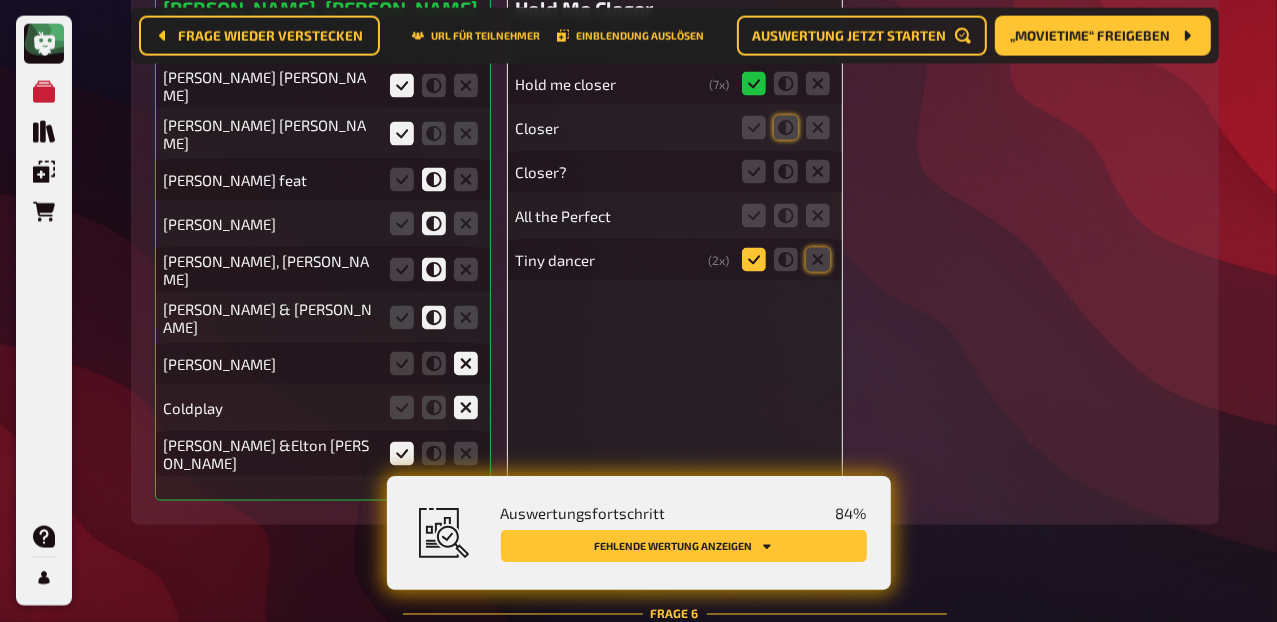 click at bounding box center [0, 0] 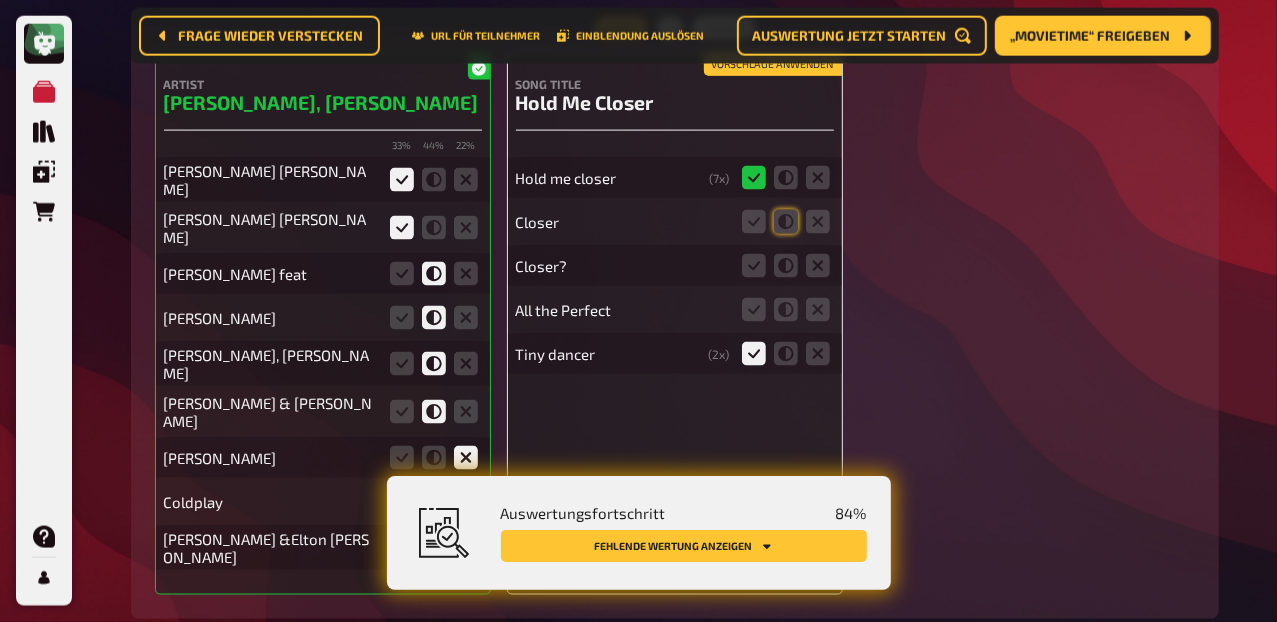 scroll, scrollTop: 6424, scrollLeft: 0, axis: vertical 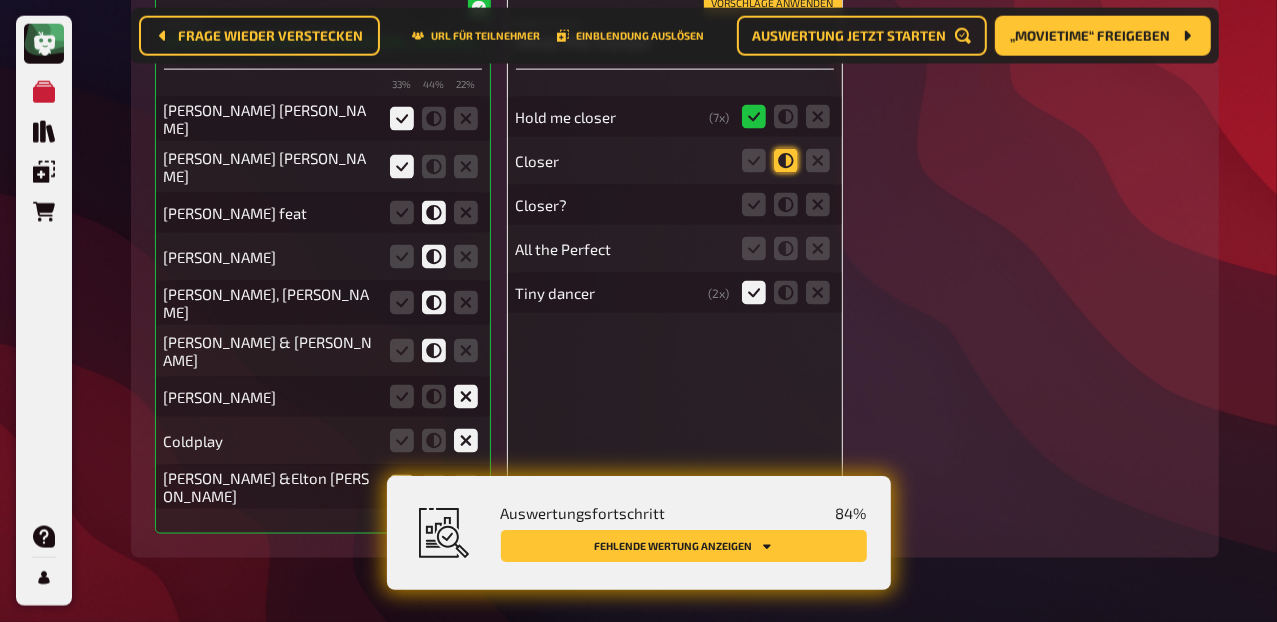 click 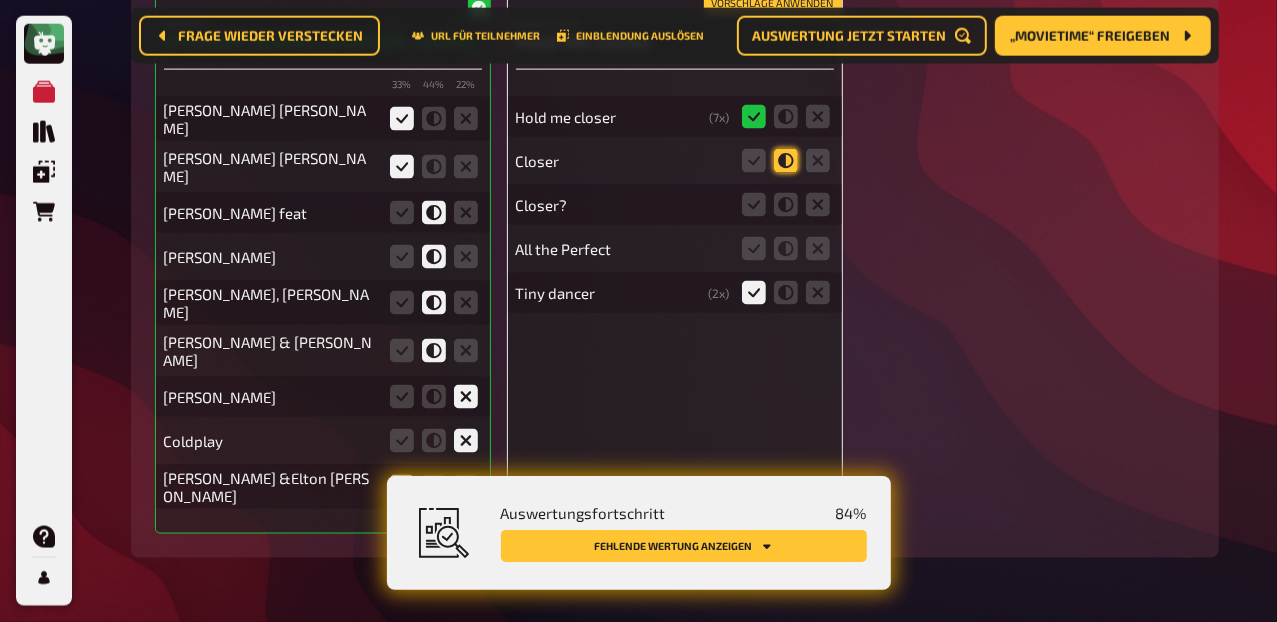 click at bounding box center (0, 0) 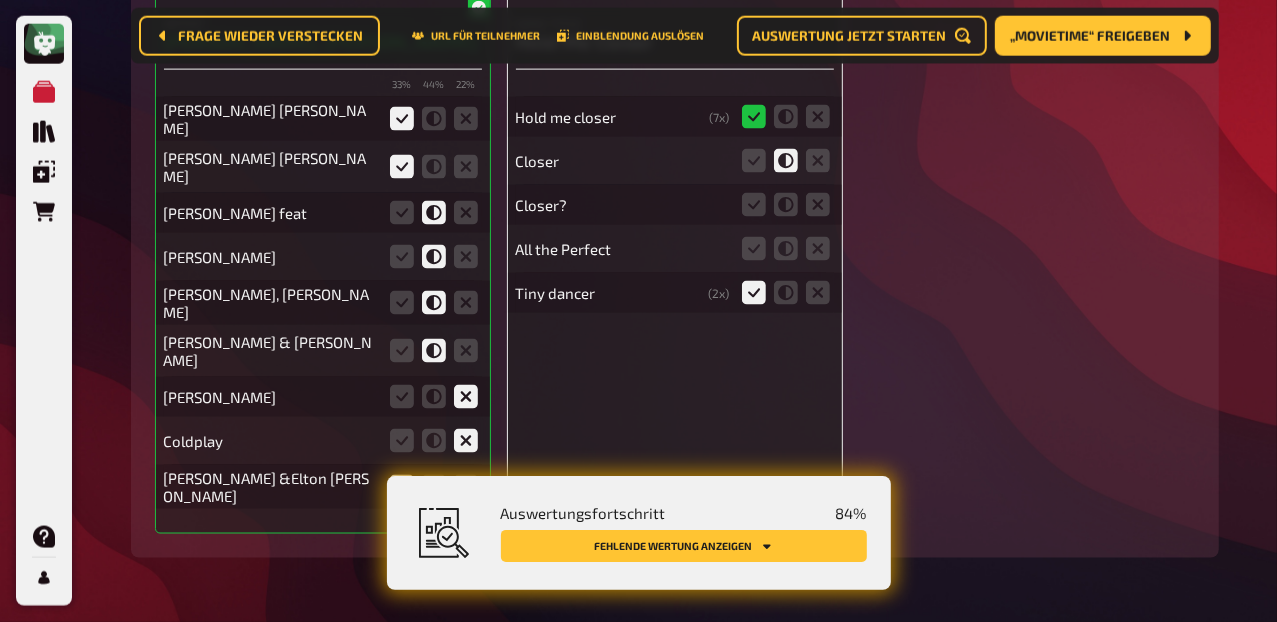 click at bounding box center [786, 205] 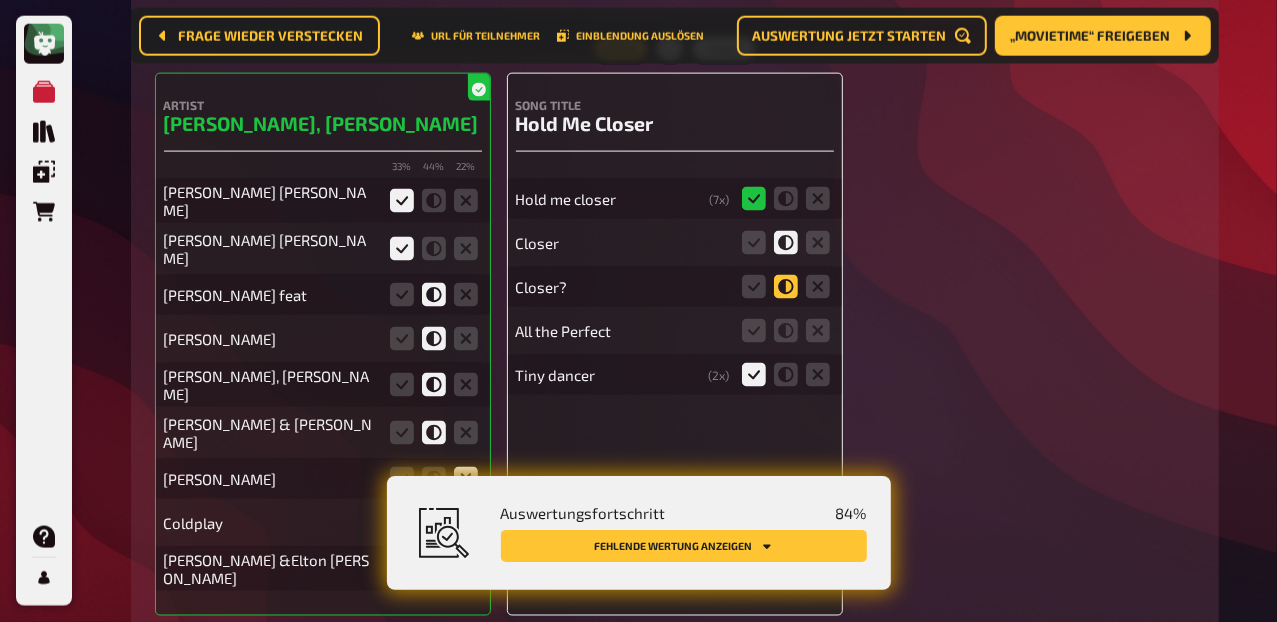 scroll, scrollTop: 6506, scrollLeft: 0, axis: vertical 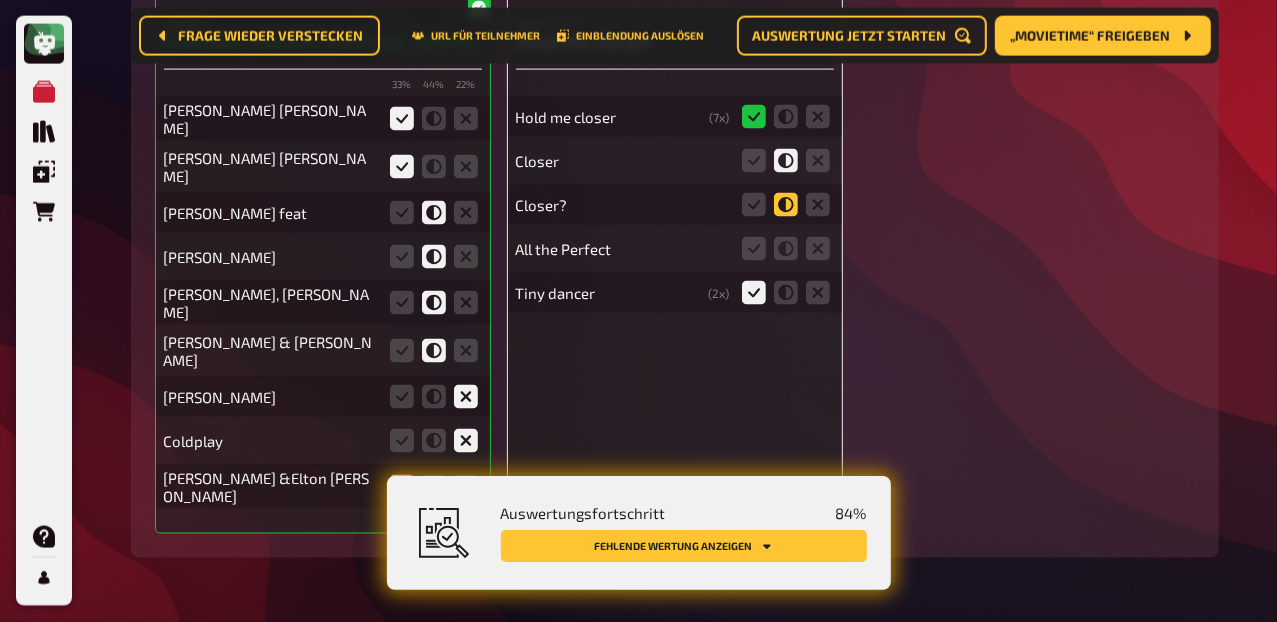 click 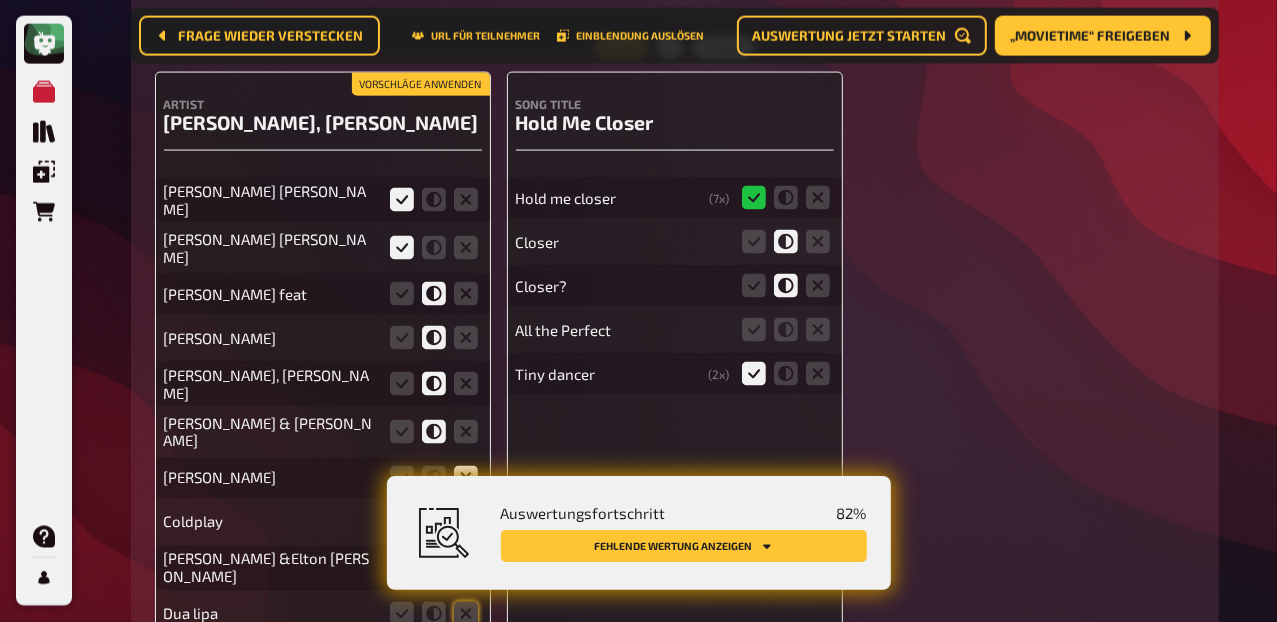 scroll, scrollTop: 6670, scrollLeft: 0, axis: vertical 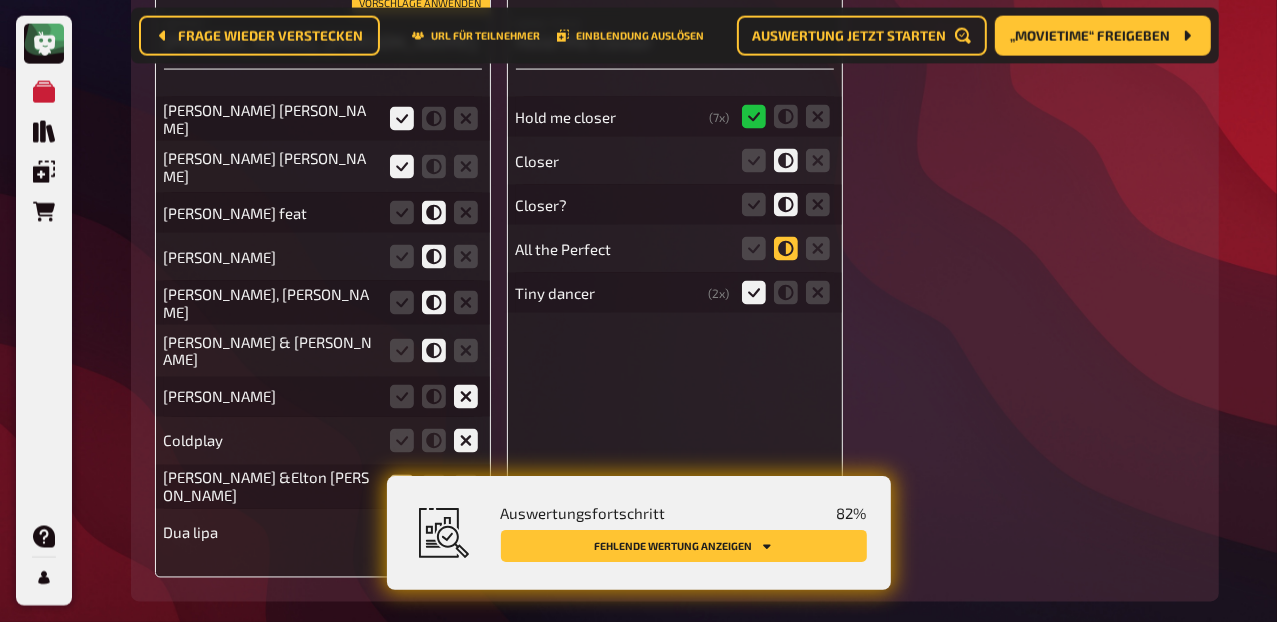 click at bounding box center [786, 249] 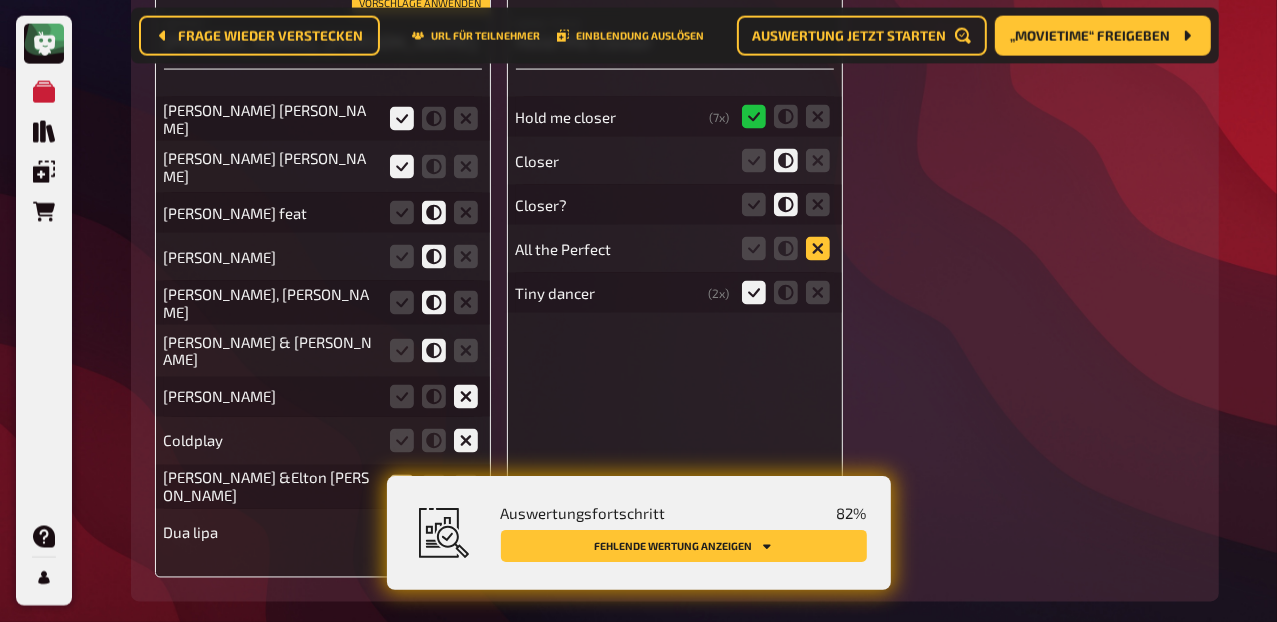 click 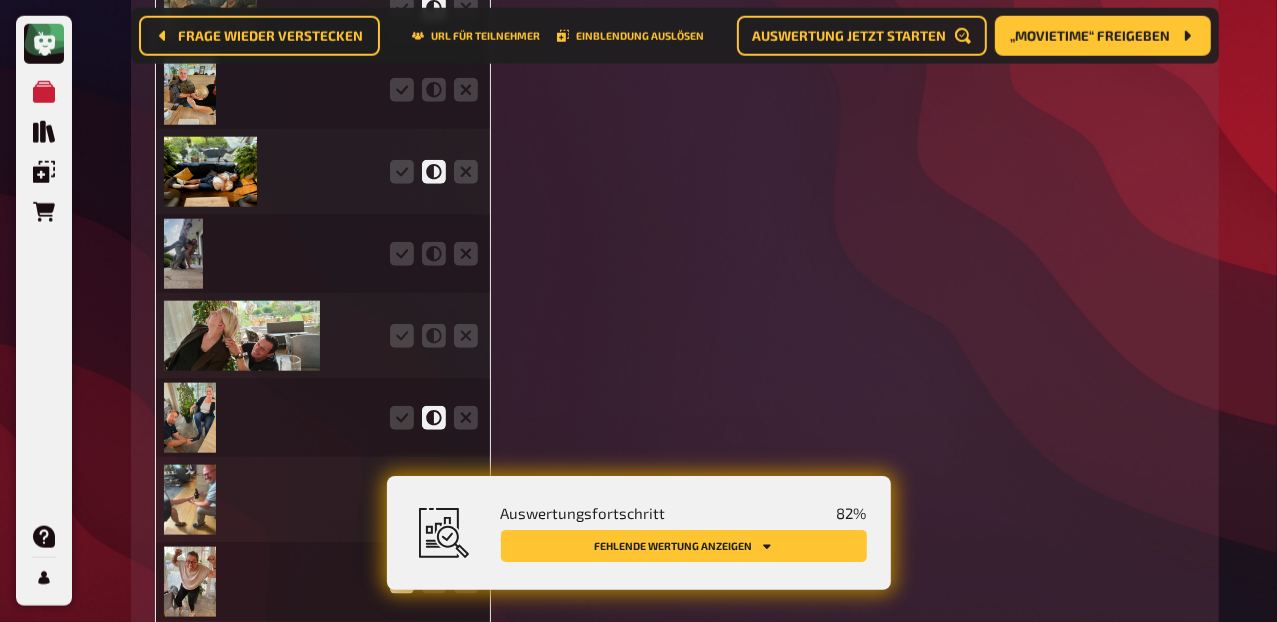 scroll, scrollTop: 5931, scrollLeft: 0, axis: vertical 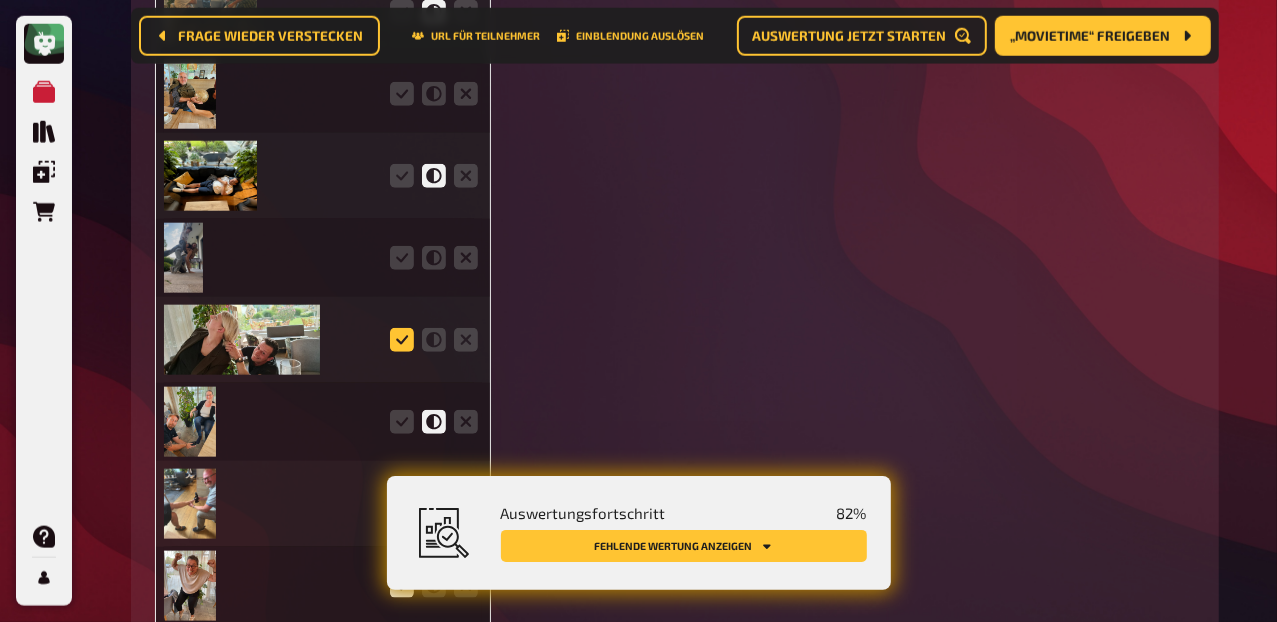 click 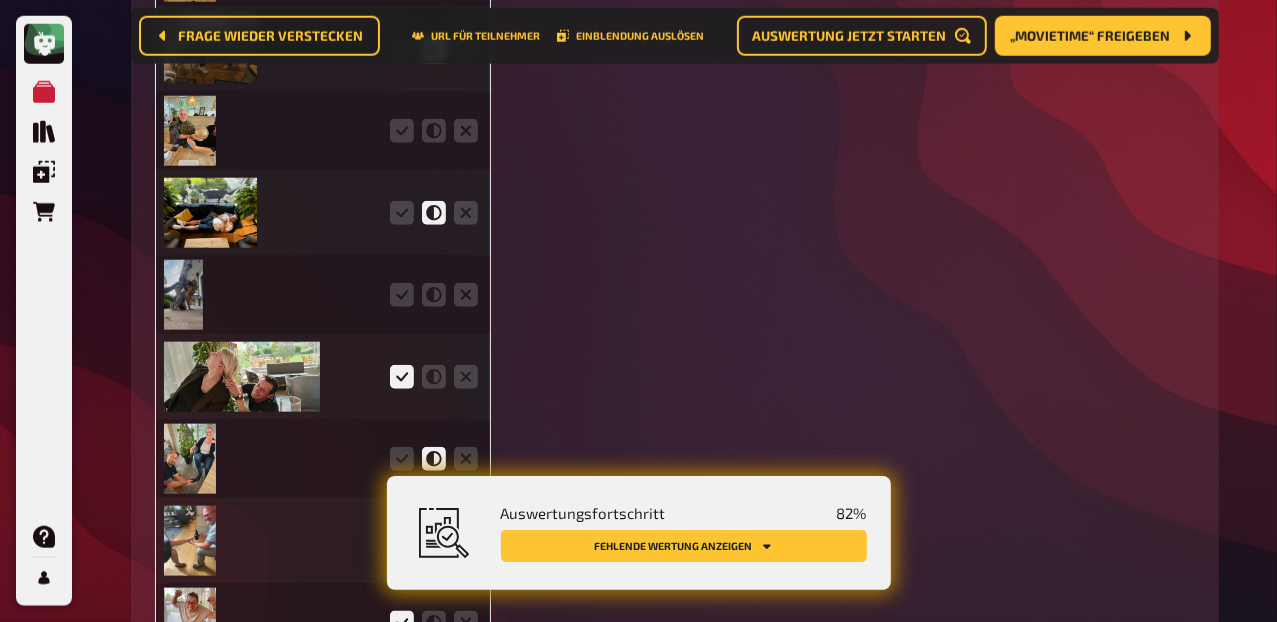 scroll, scrollTop: 5857, scrollLeft: 0, axis: vertical 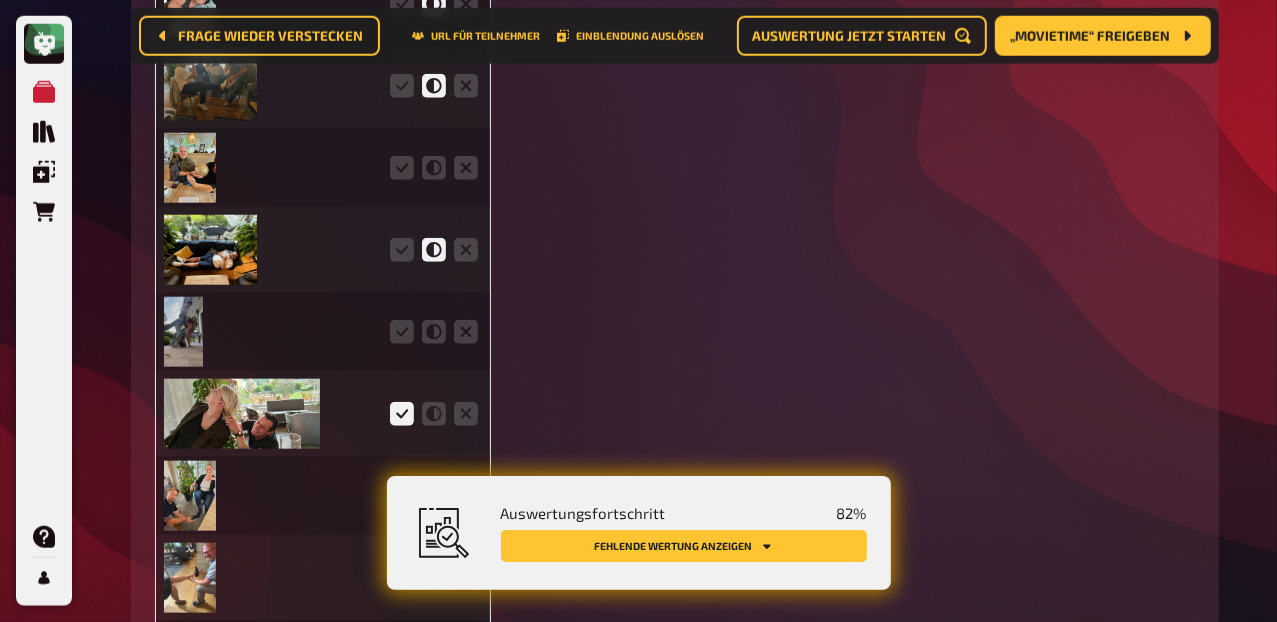 click at bounding box center [190, 168] 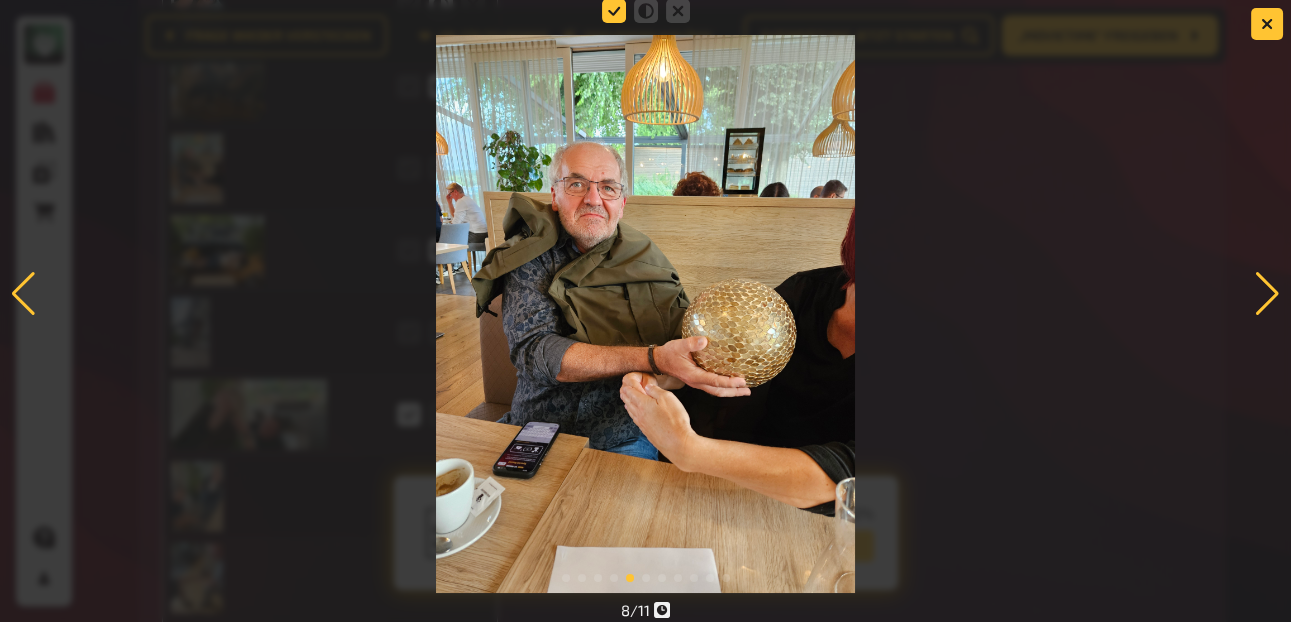click 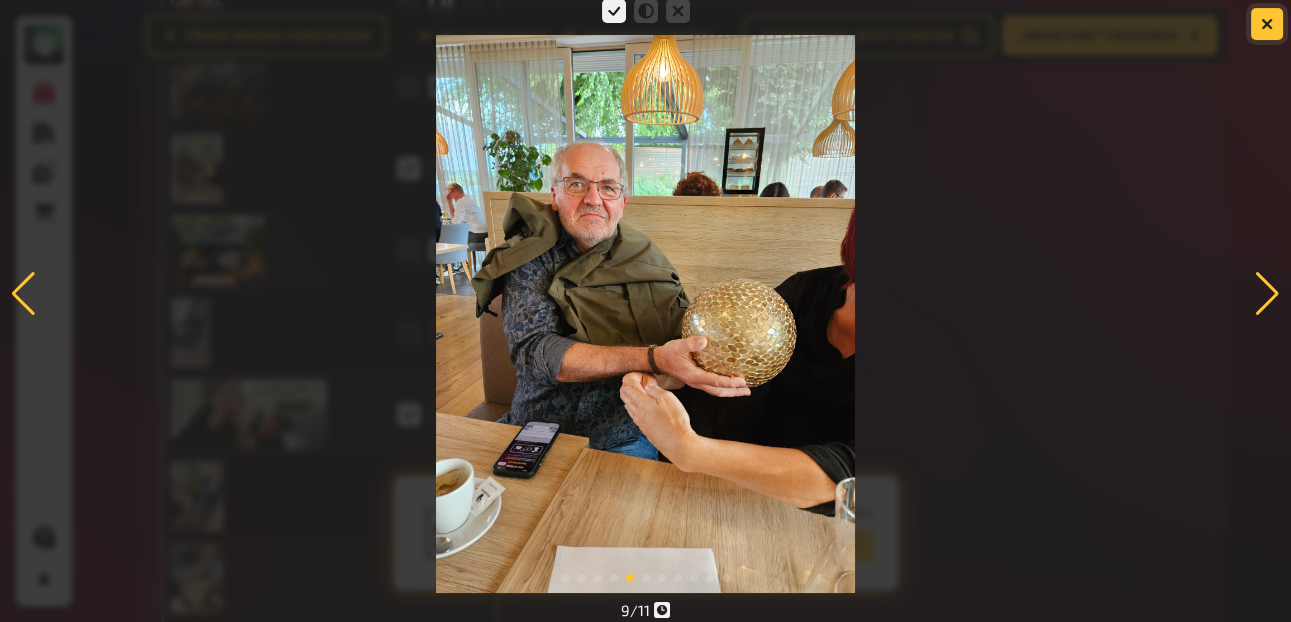 click 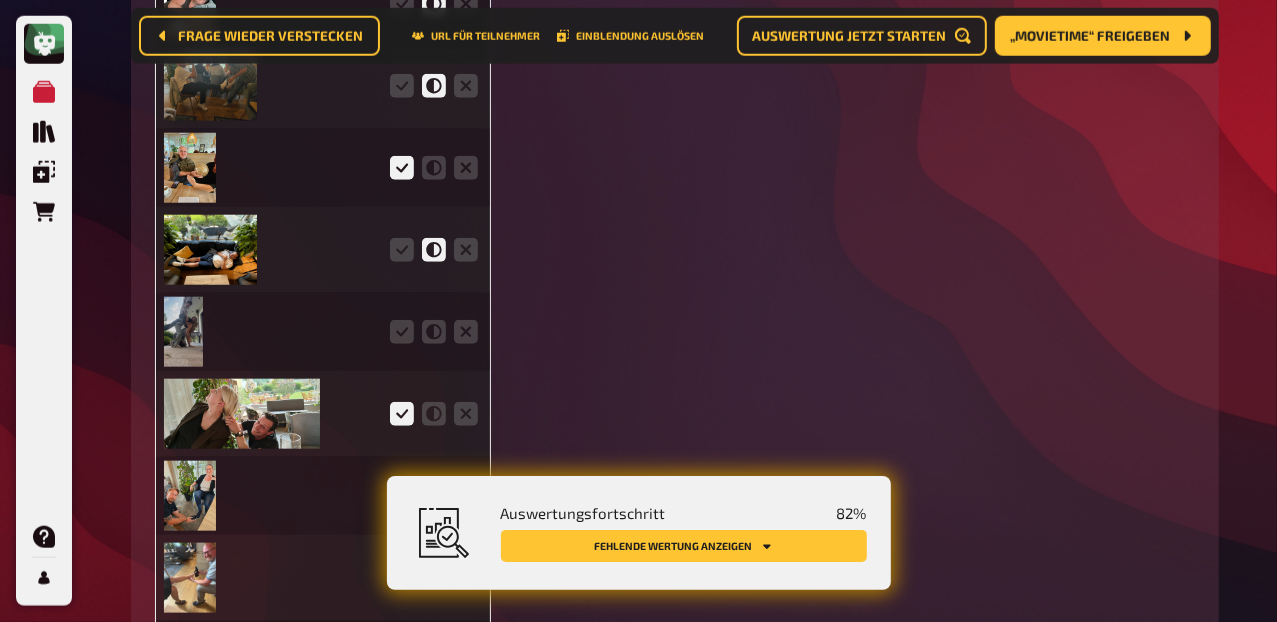 scroll, scrollTop: 5940, scrollLeft: 0, axis: vertical 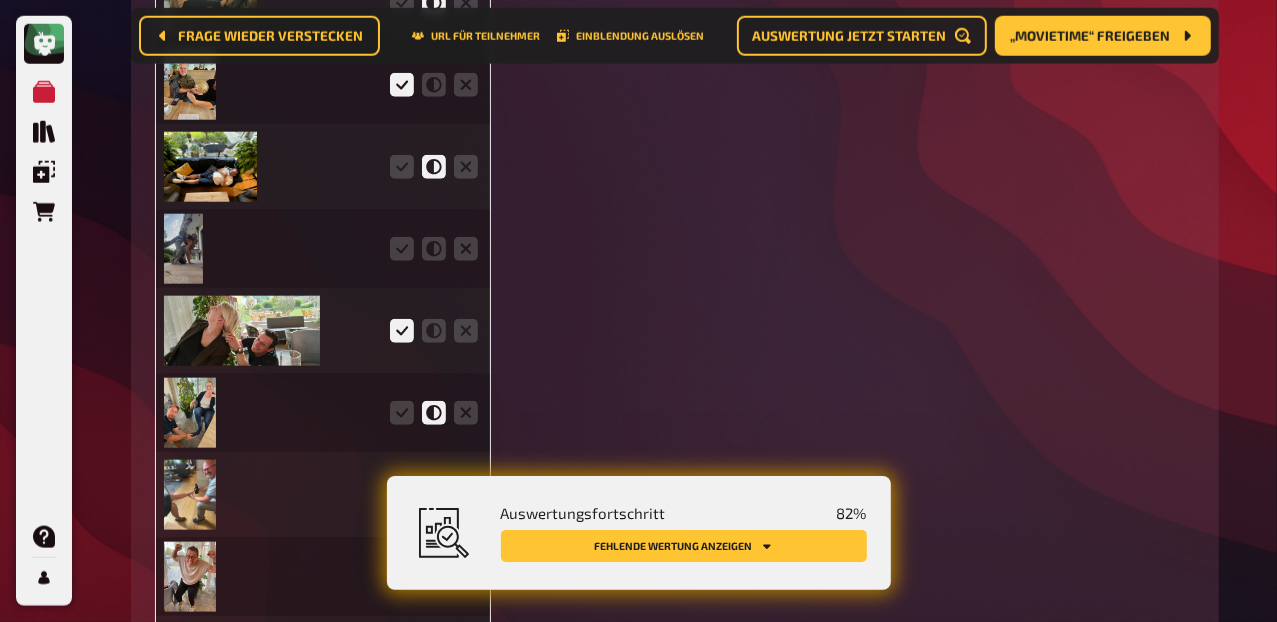 click at bounding box center [183, 249] 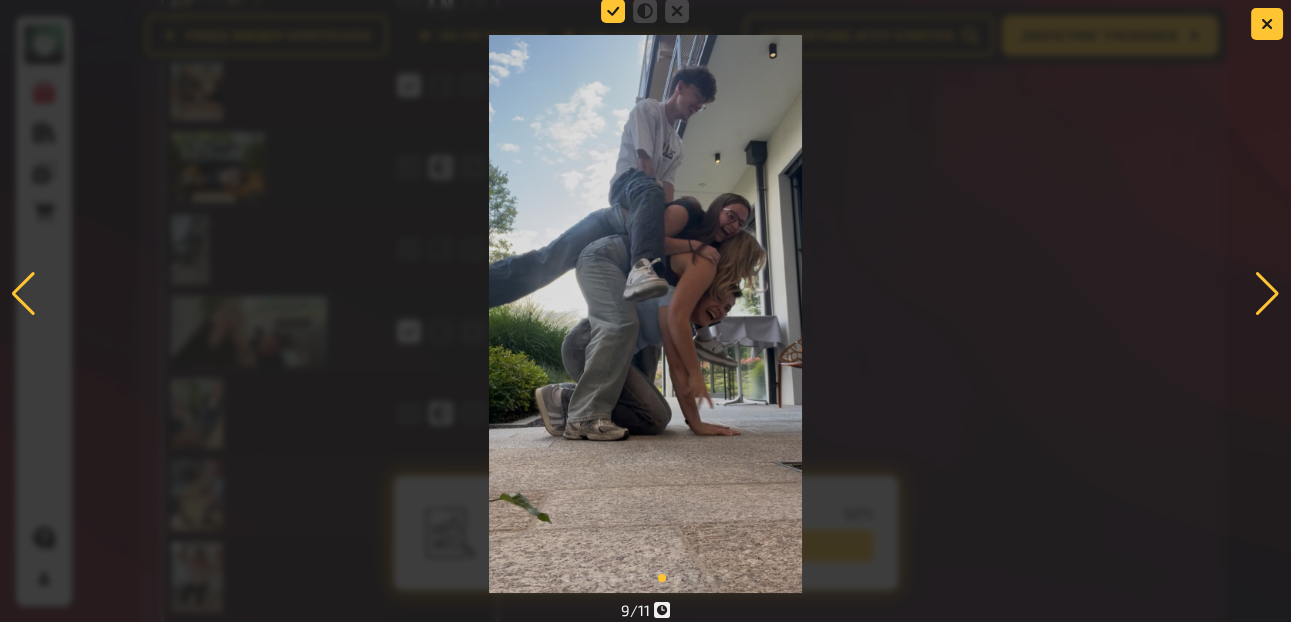 click 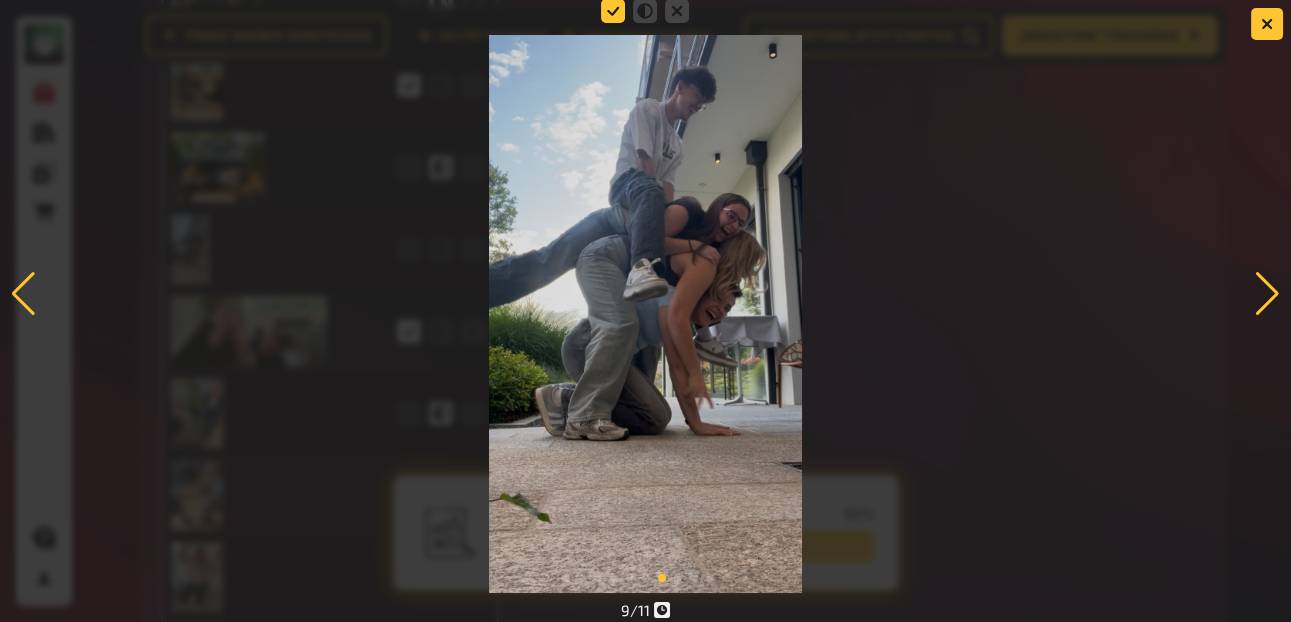 click at bounding box center [0, 0] 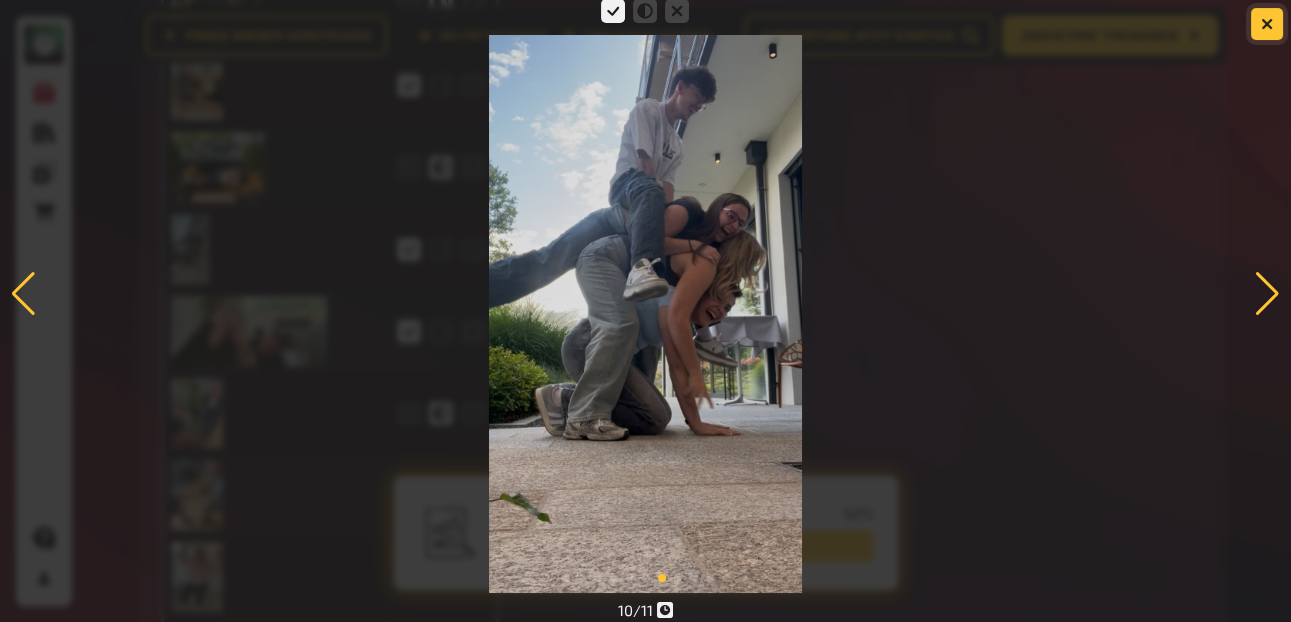 click 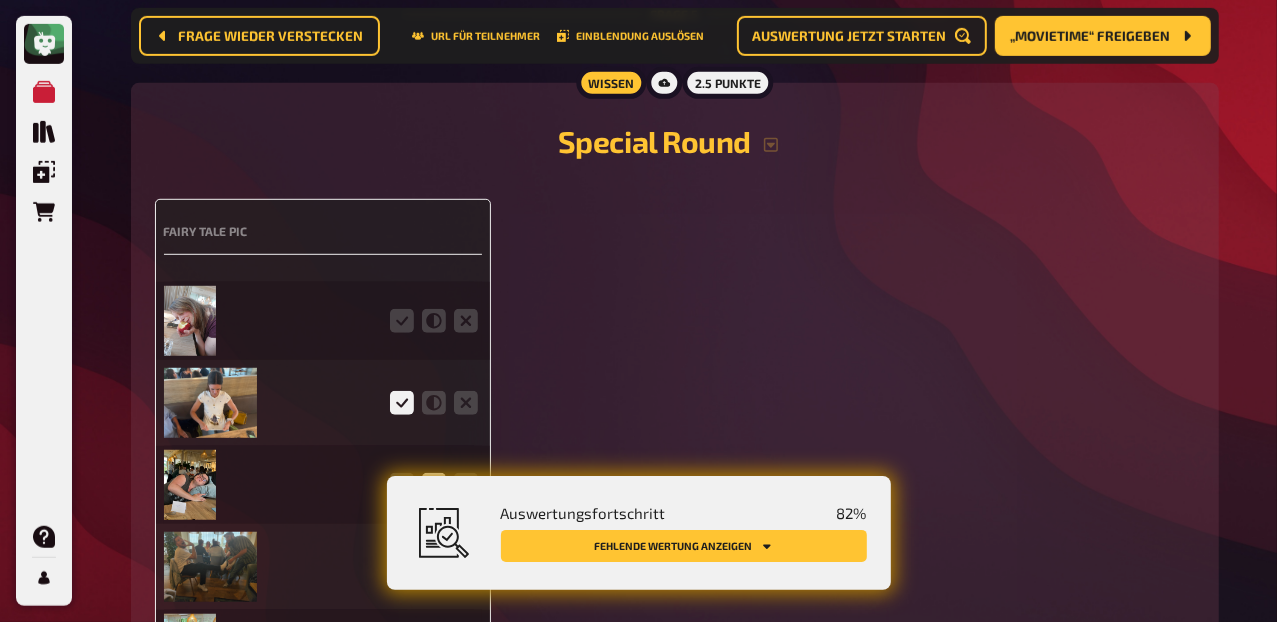 scroll, scrollTop: 5374, scrollLeft: 0, axis: vertical 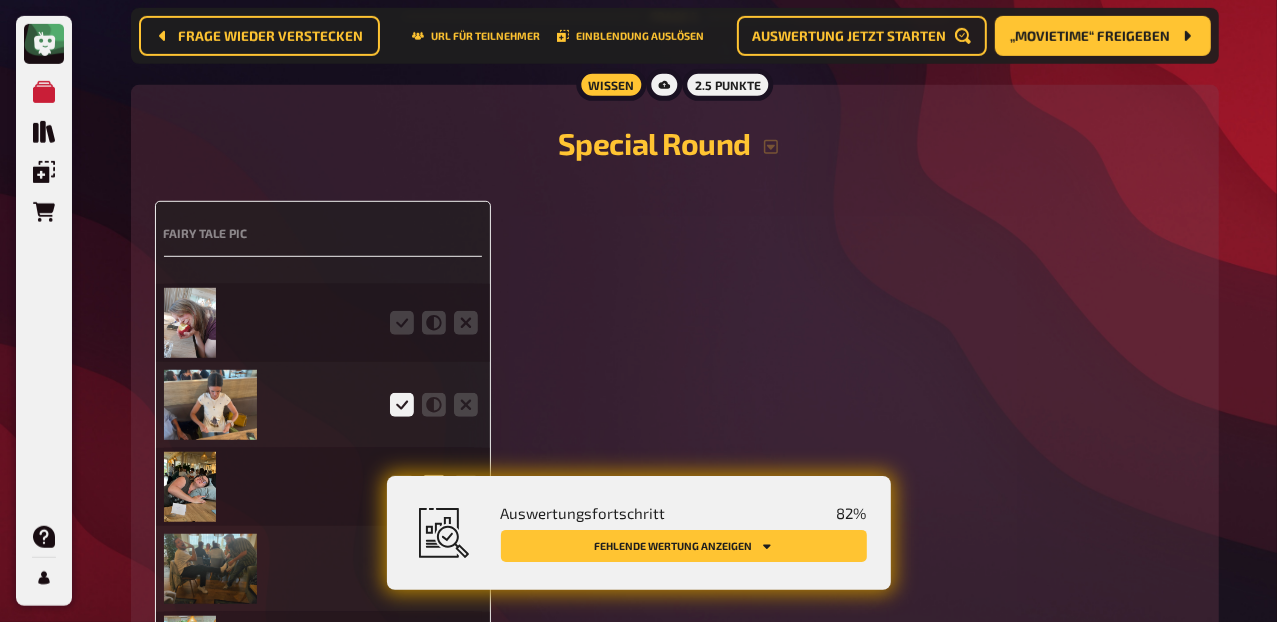 click at bounding box center (190, 323) 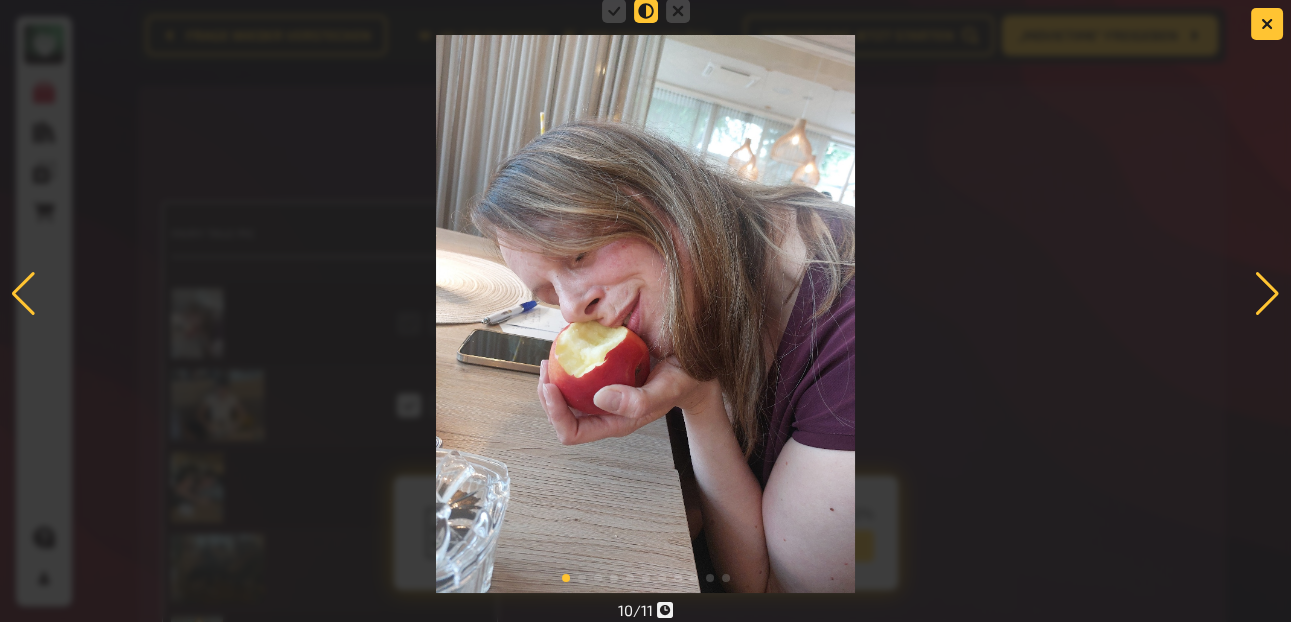 click 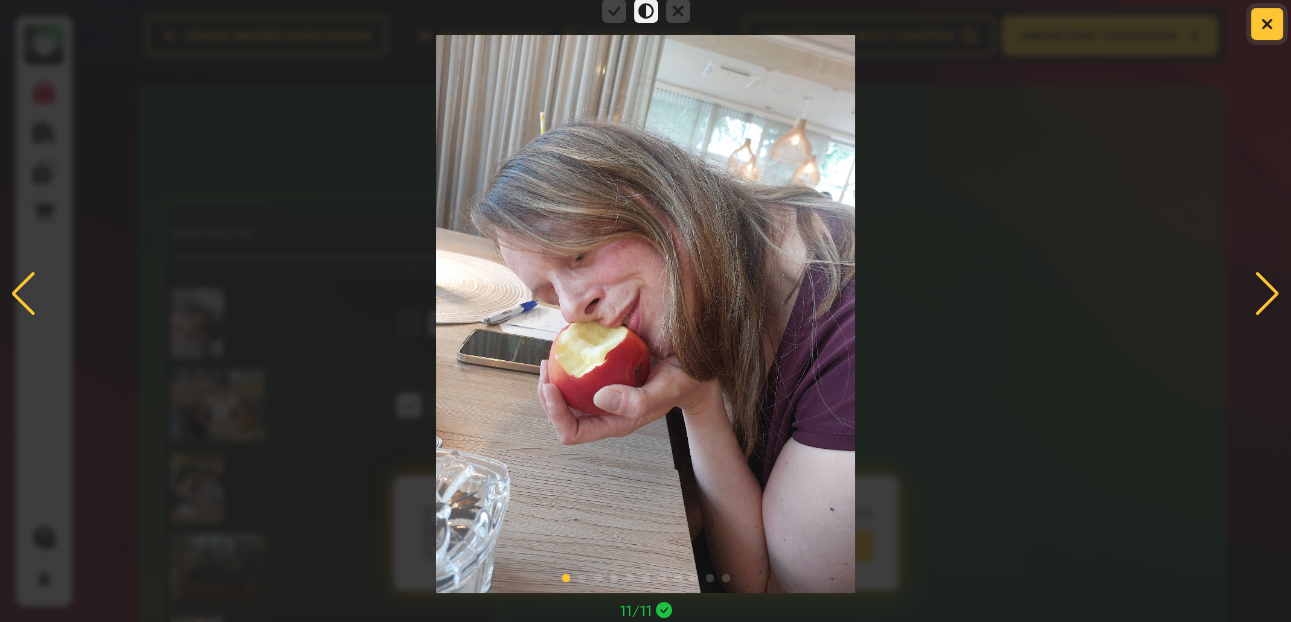 click 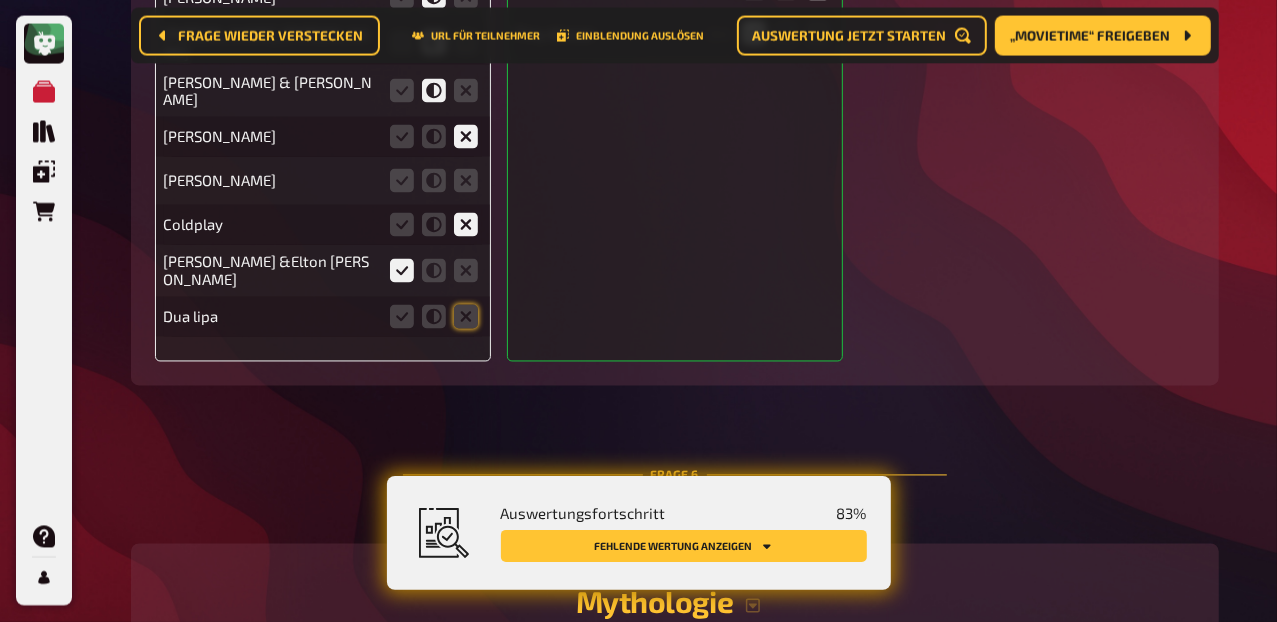 scroll, scrollTop: 6939, scrollLeft: 0, axis: vertical 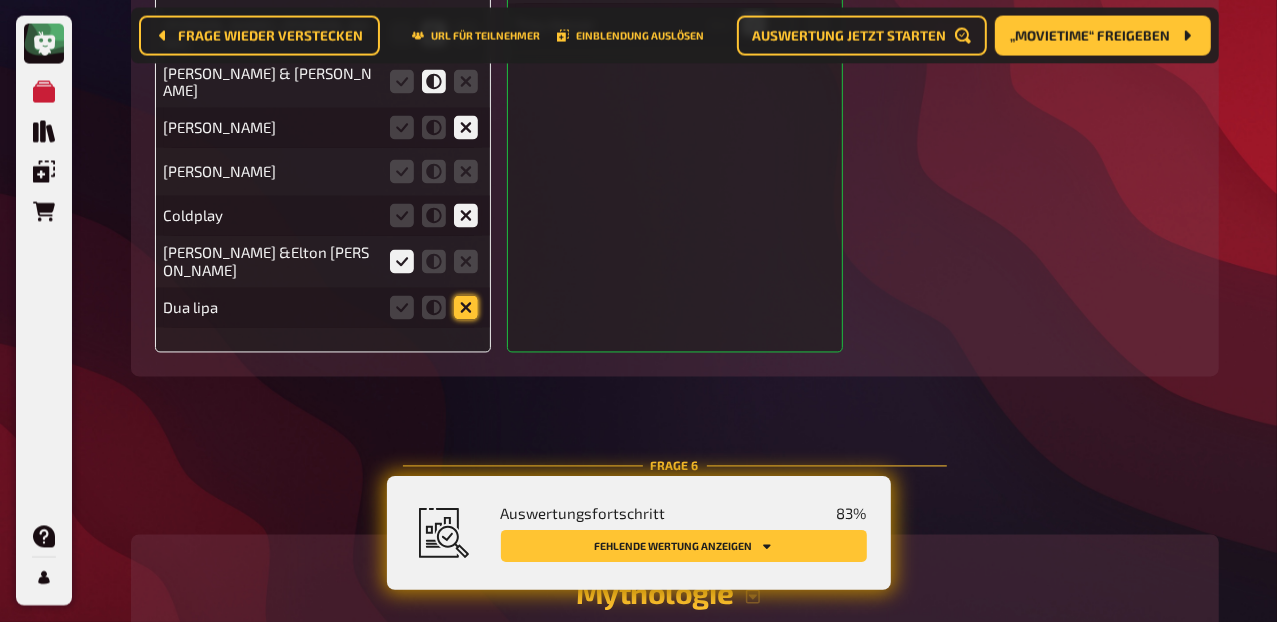 click 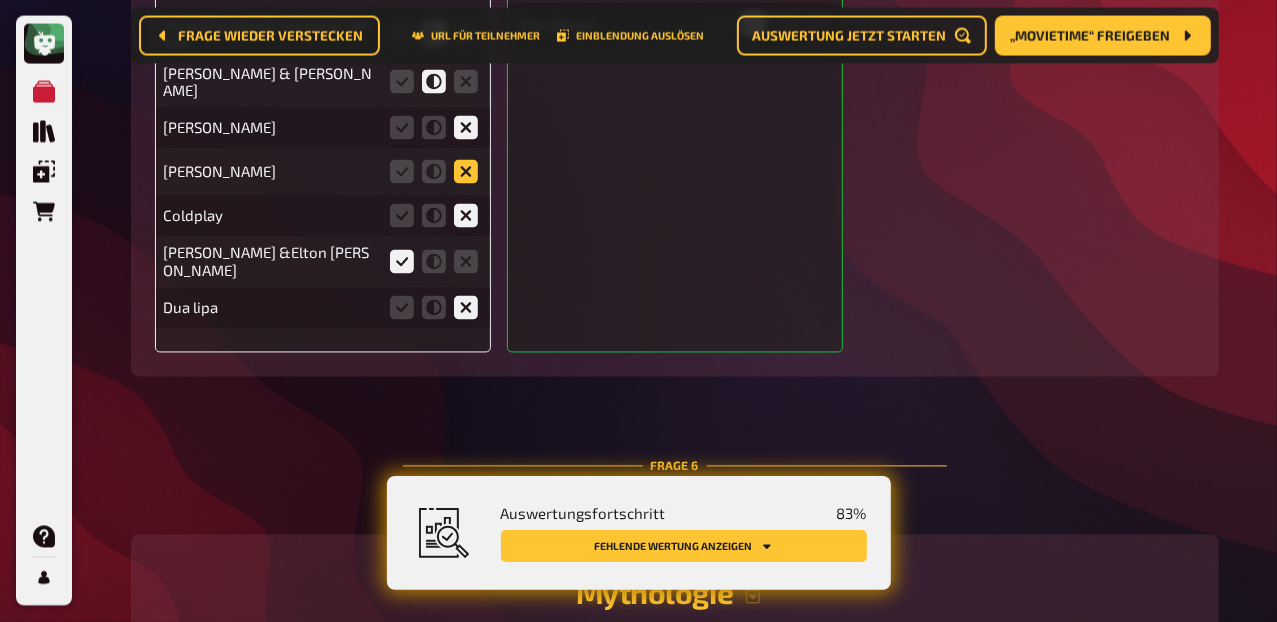 click 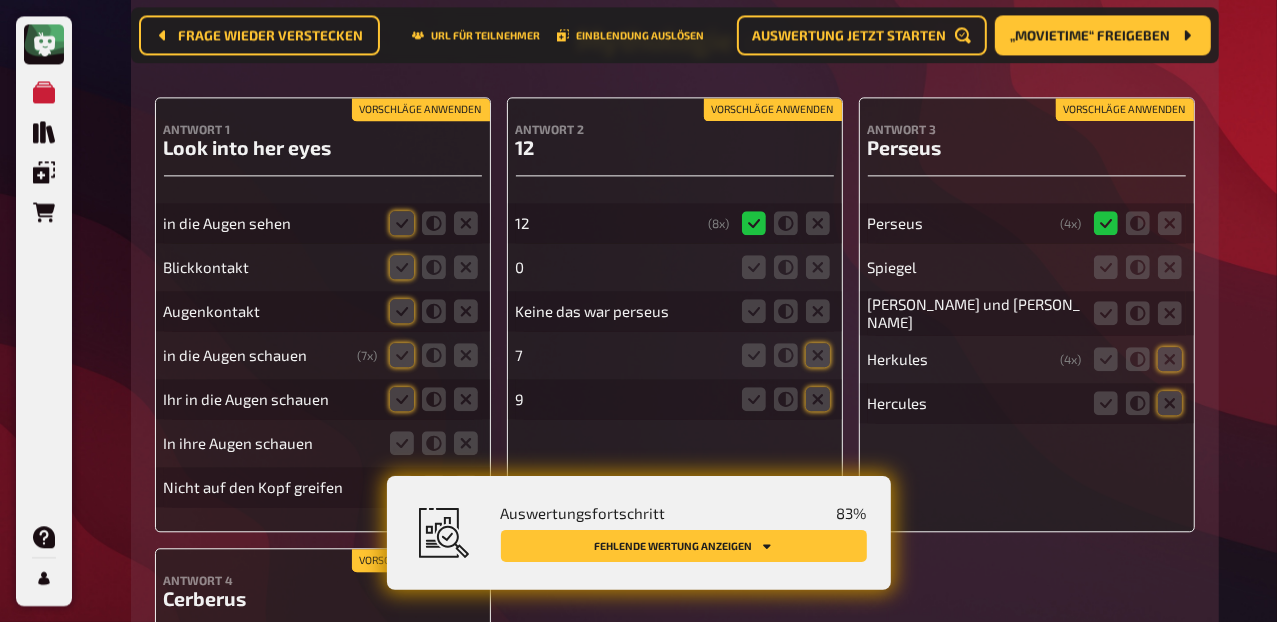 scroll, scrollTop: 7490, scrollLeft: 0, axis: vertical 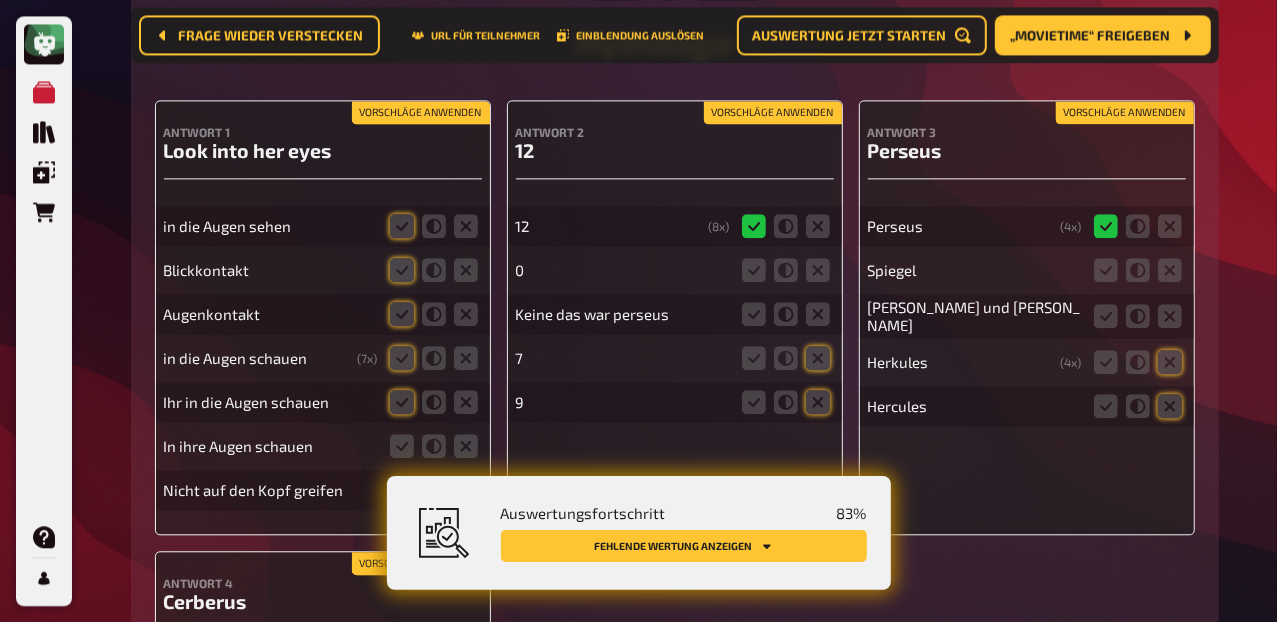 click on "Vorschläge anwenden" at bounding box center [421, 113] 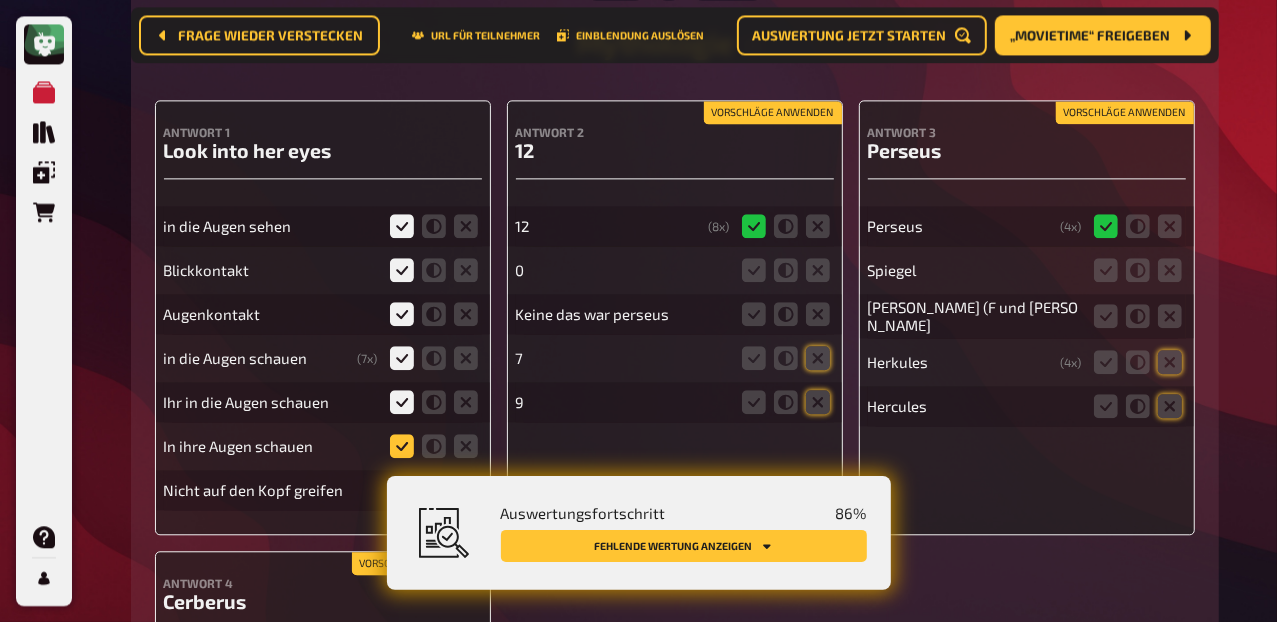 click 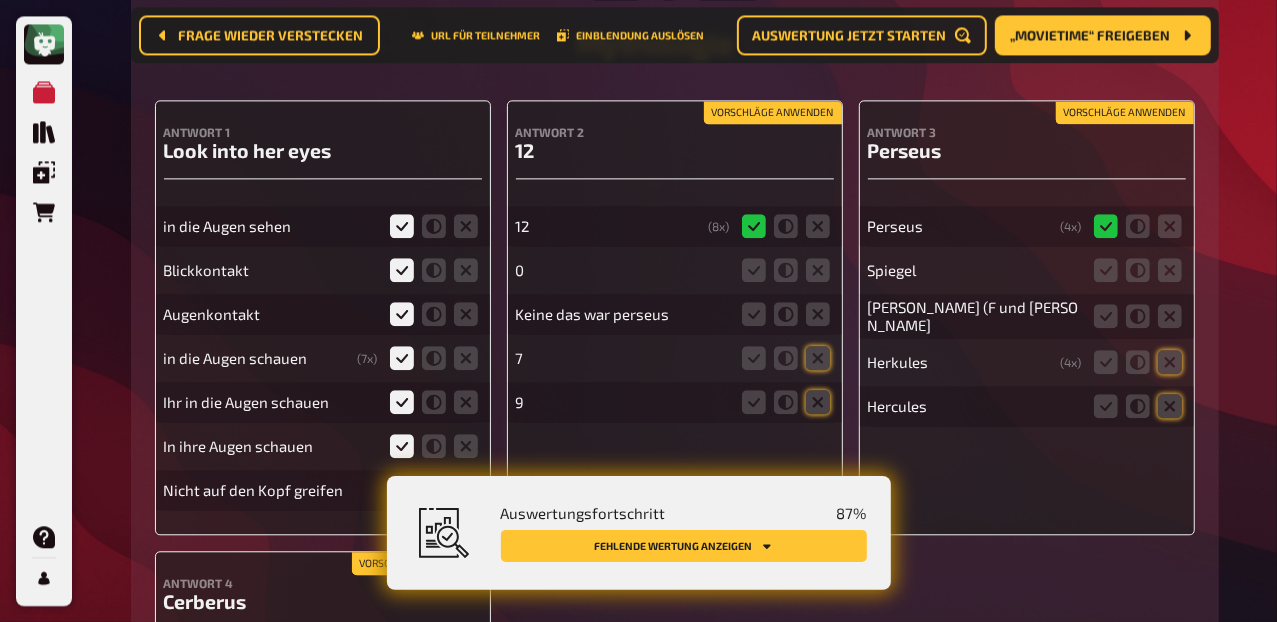 click 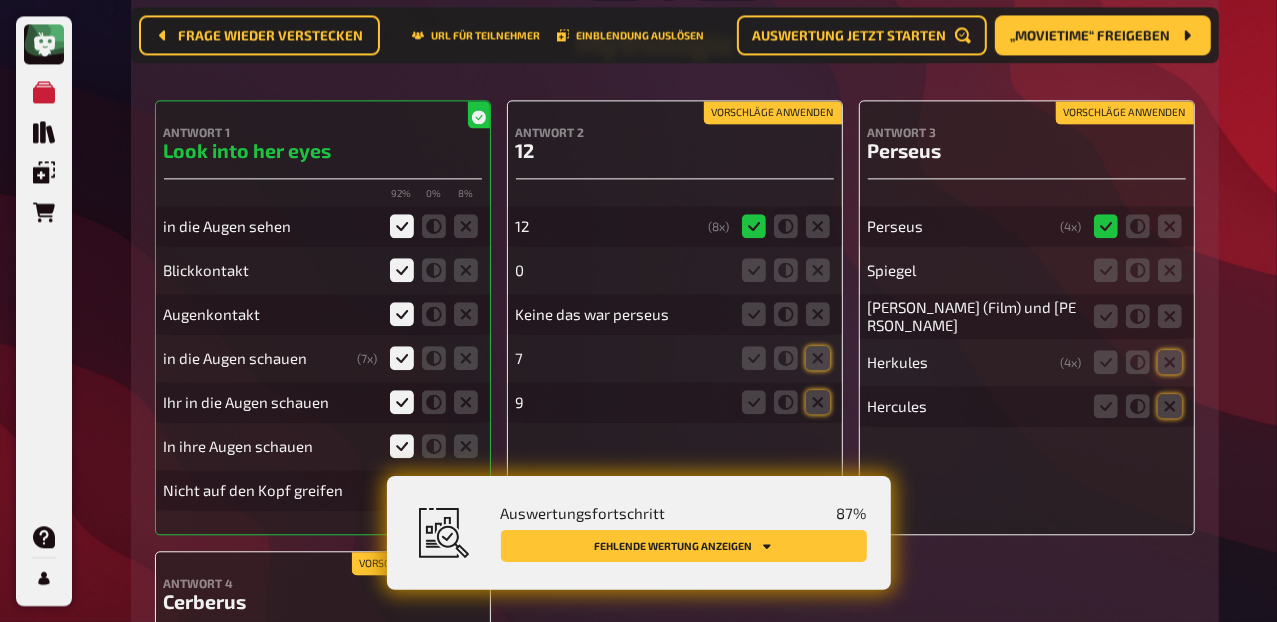 click on "Vorschläge anwenden" at bounding box center [773, 113] 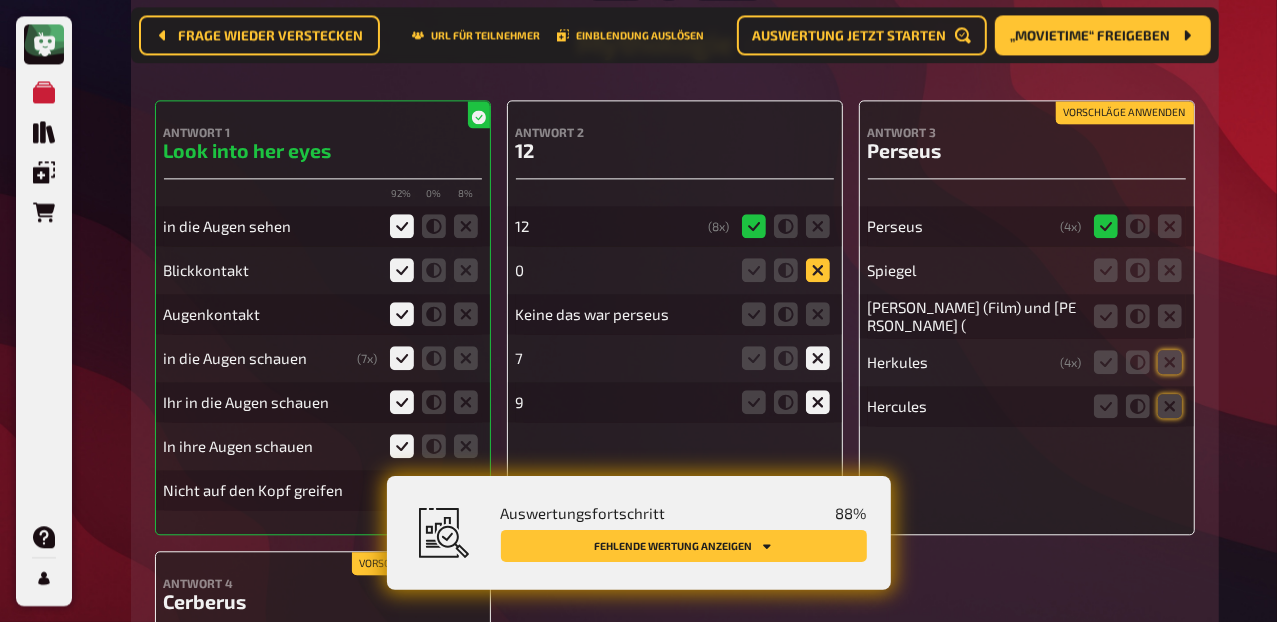click 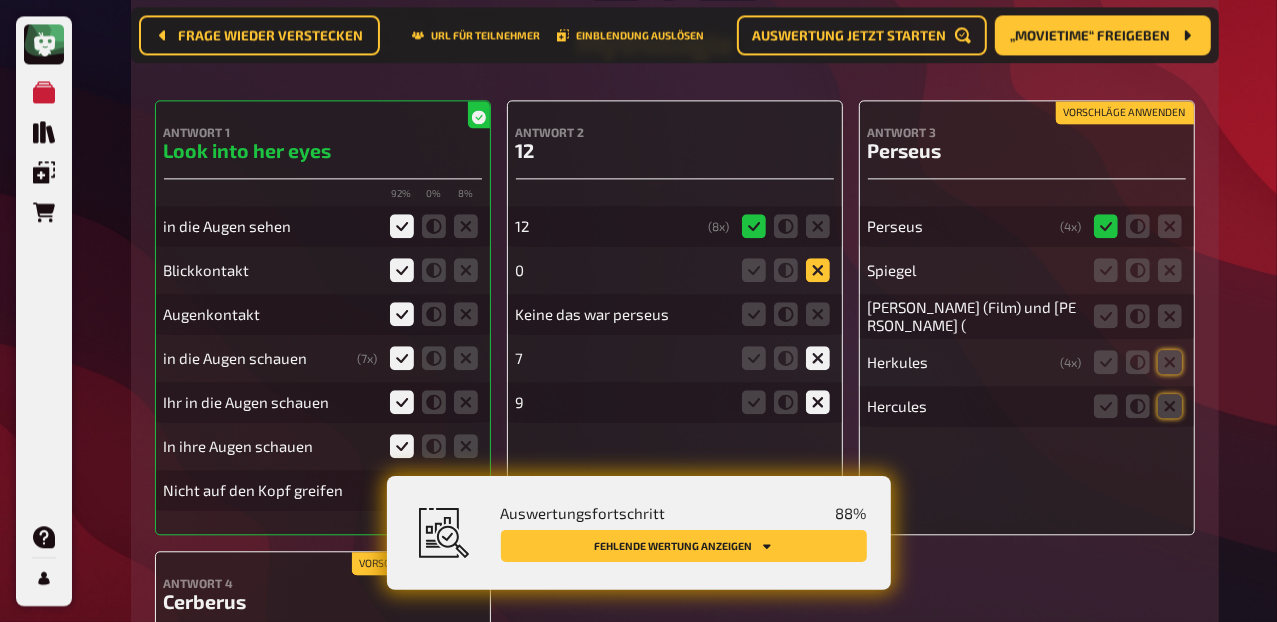 click at bounding box center (0, 0) 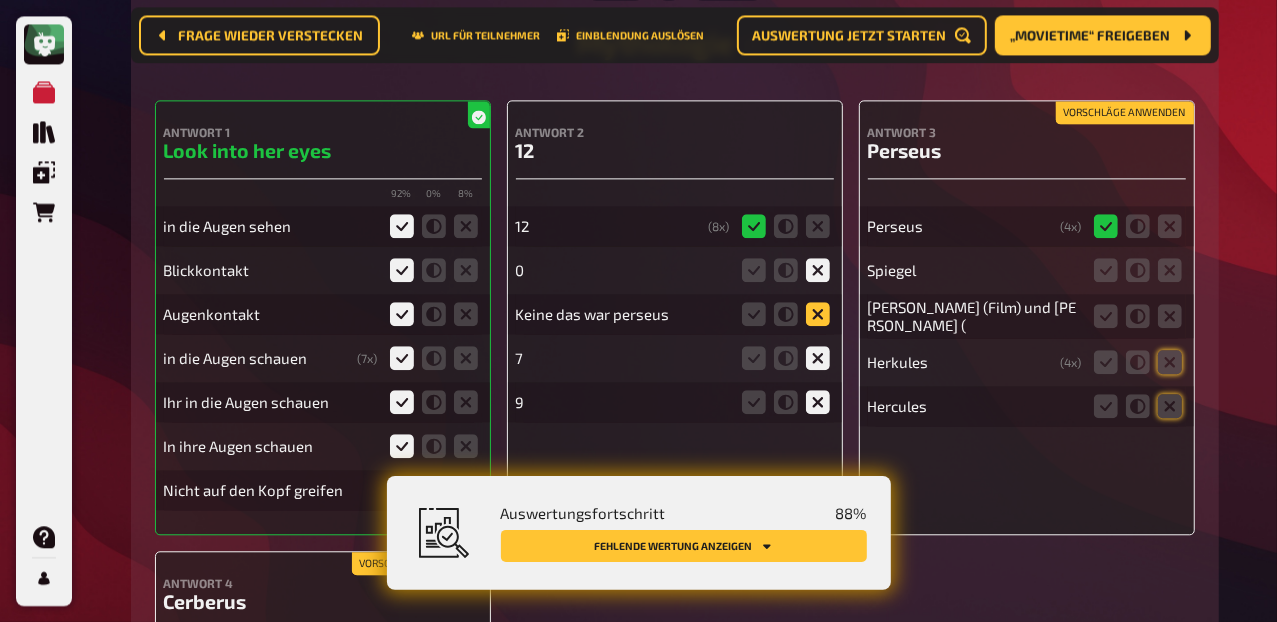 click 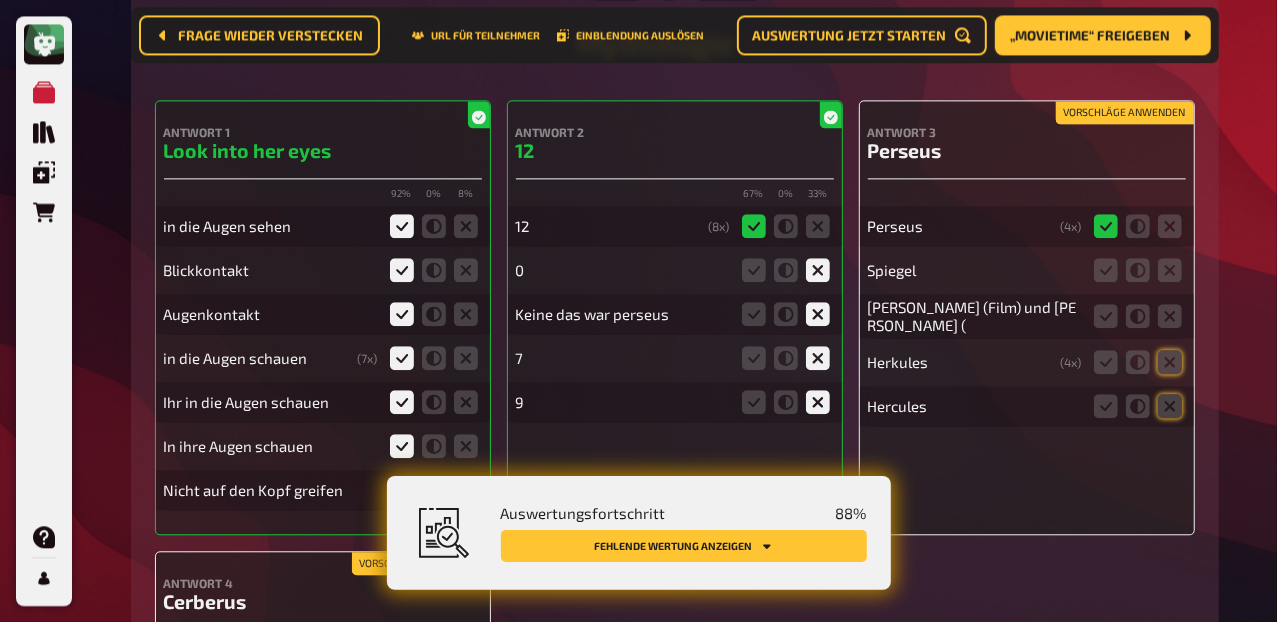 click on "Vorschläge anwenden" at bounding box center [1125, 113] 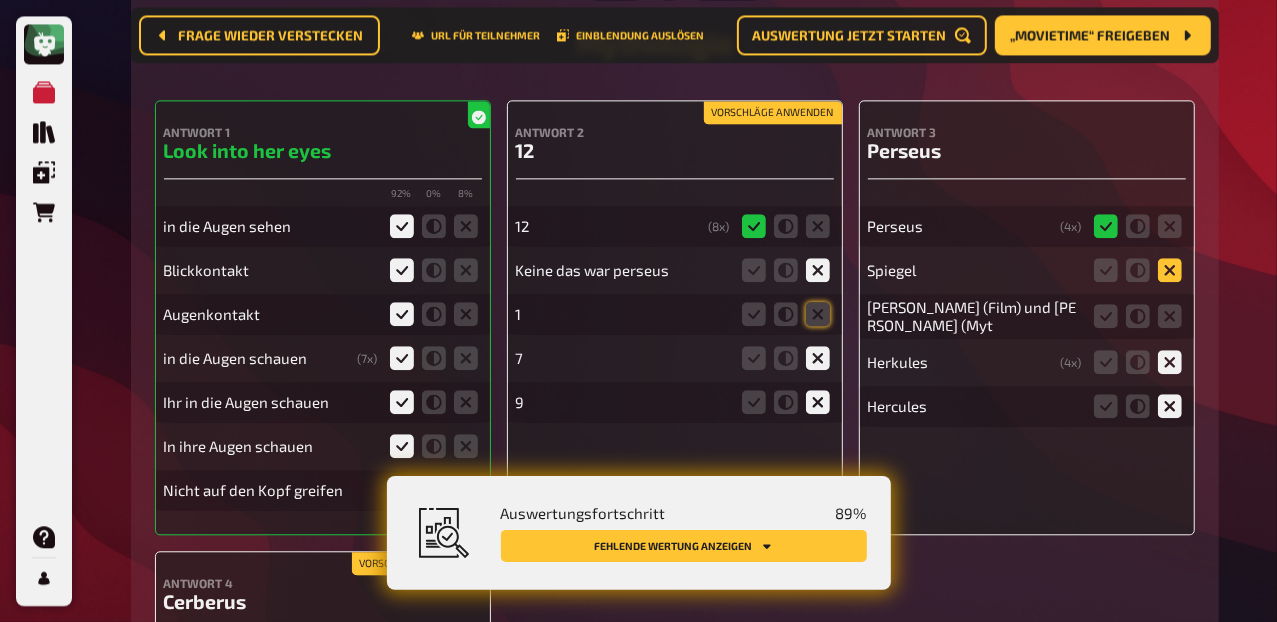 click 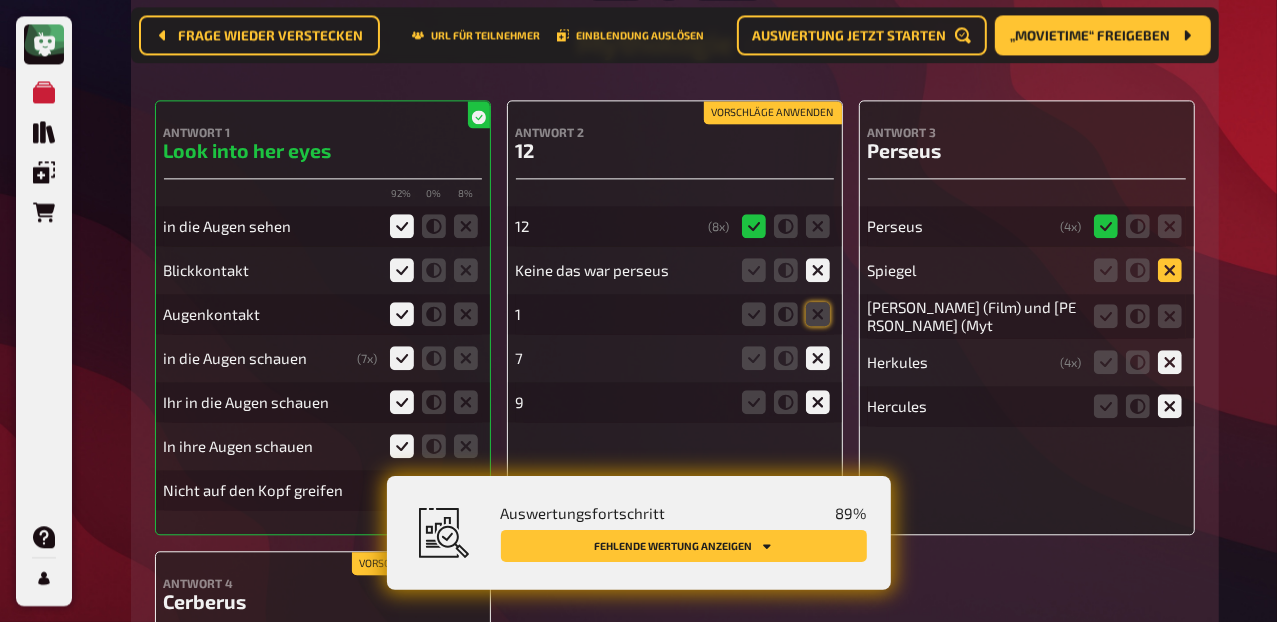 click at bounding box center (0, 0) 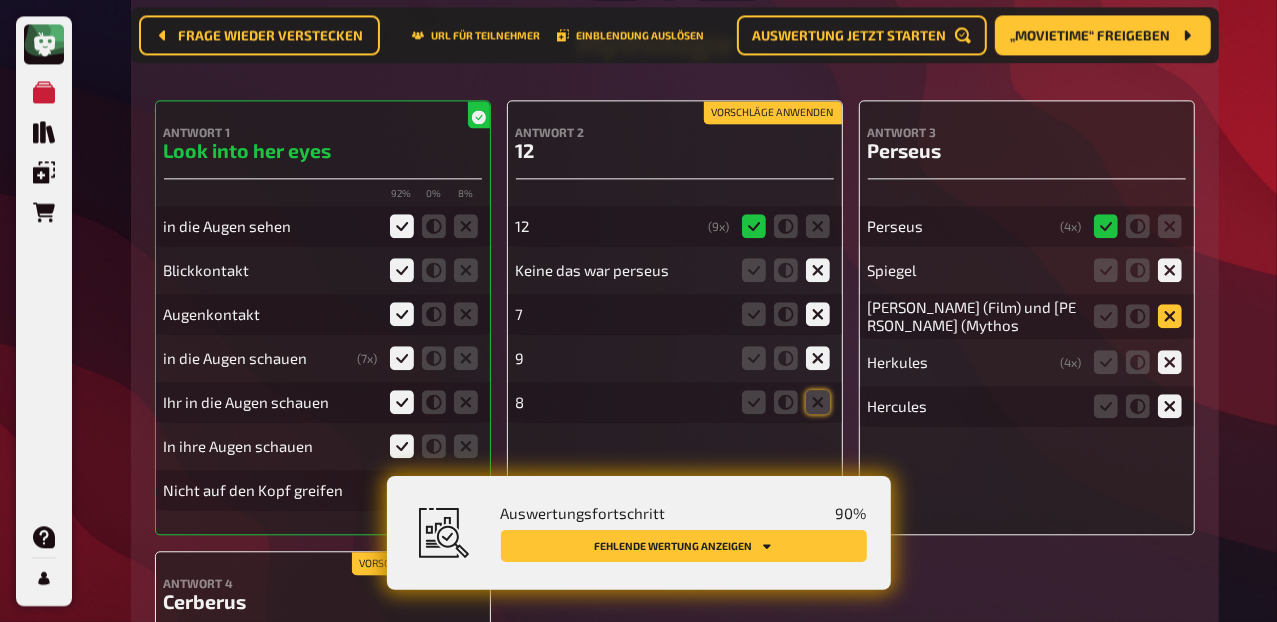 click 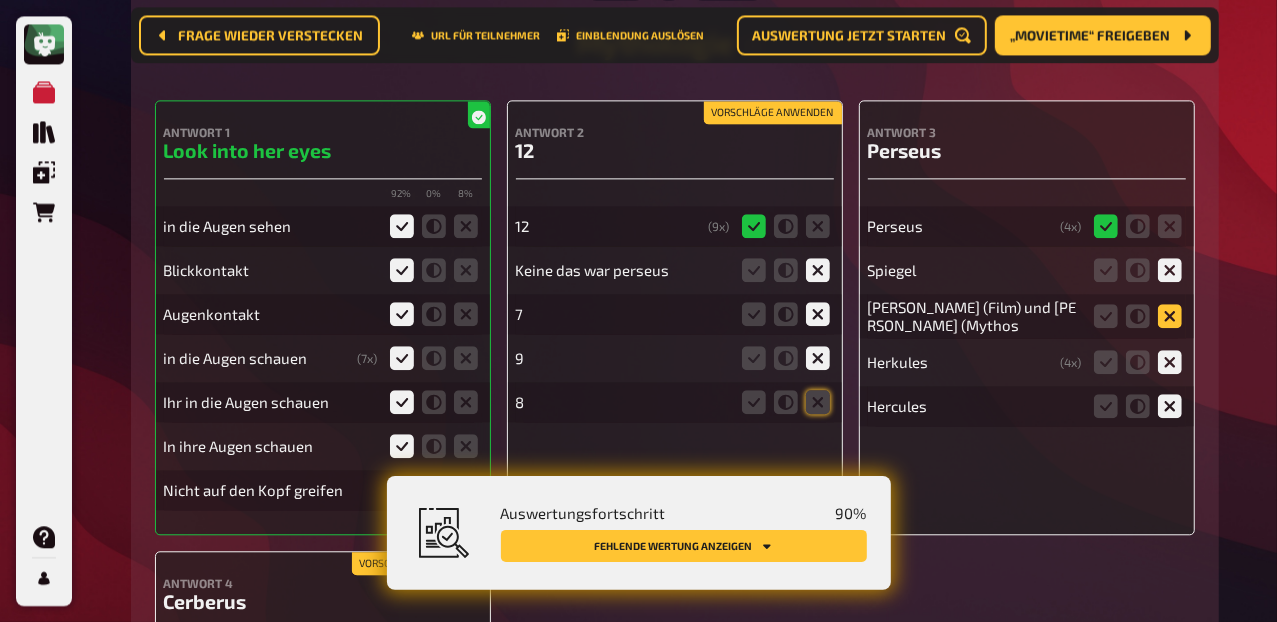 click at bounding box center (0, 0) 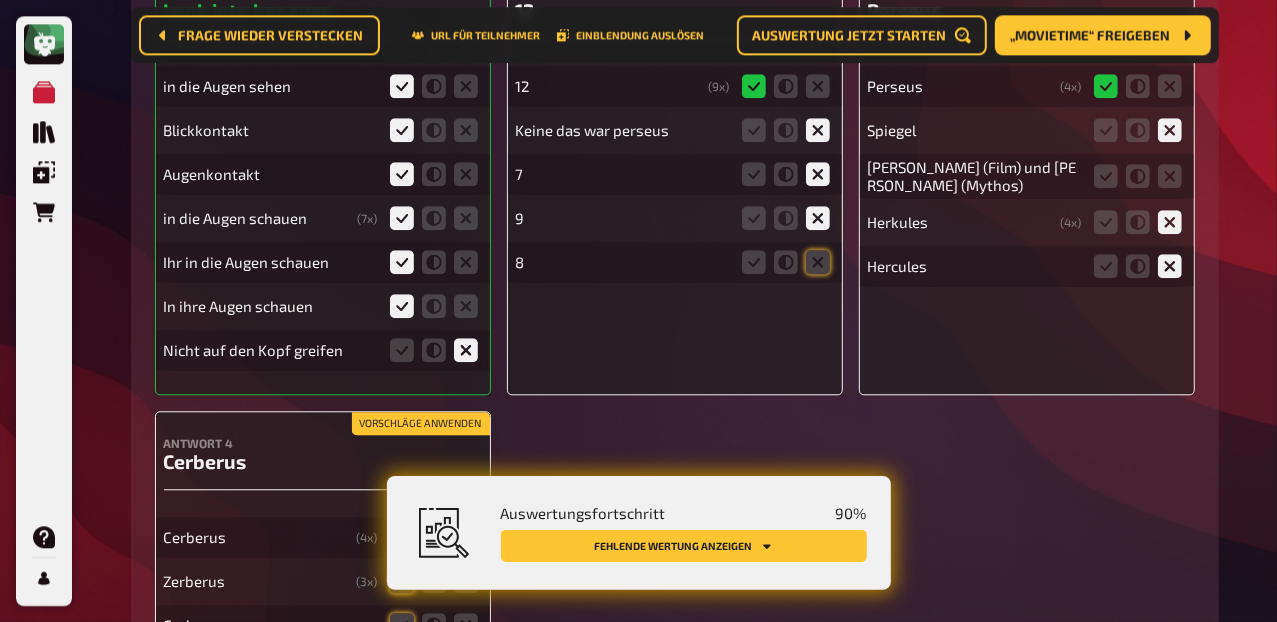 scroll, scrollTop: 7608, scrollLeft: 0, axis: vertical 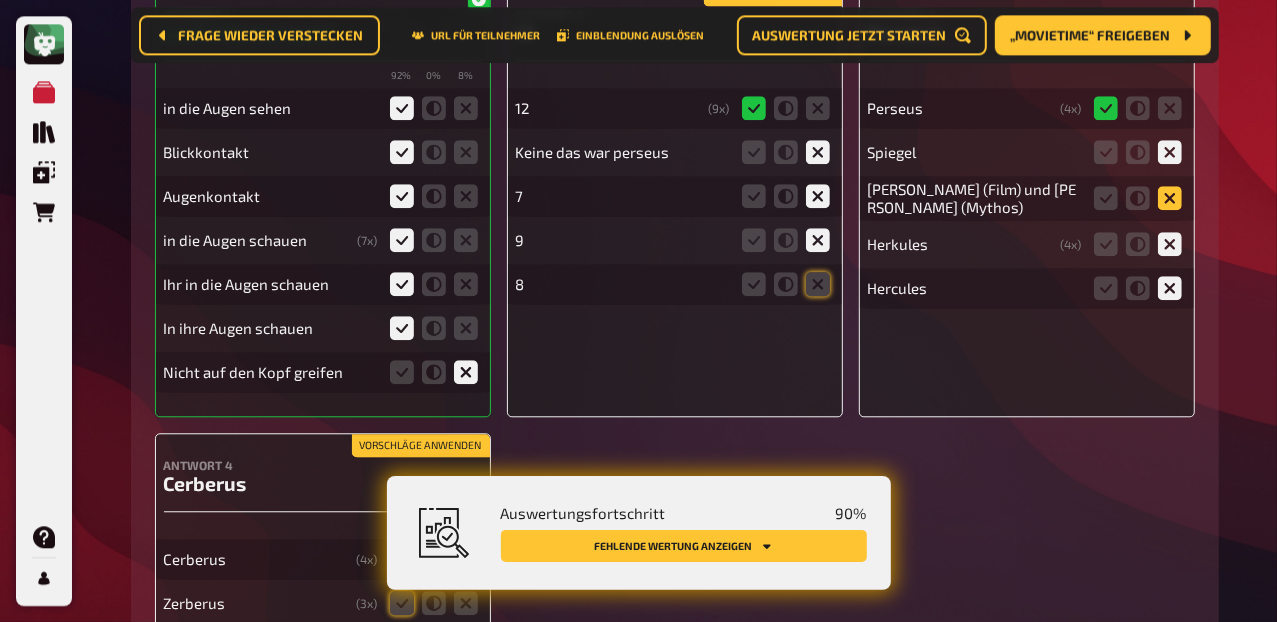 click 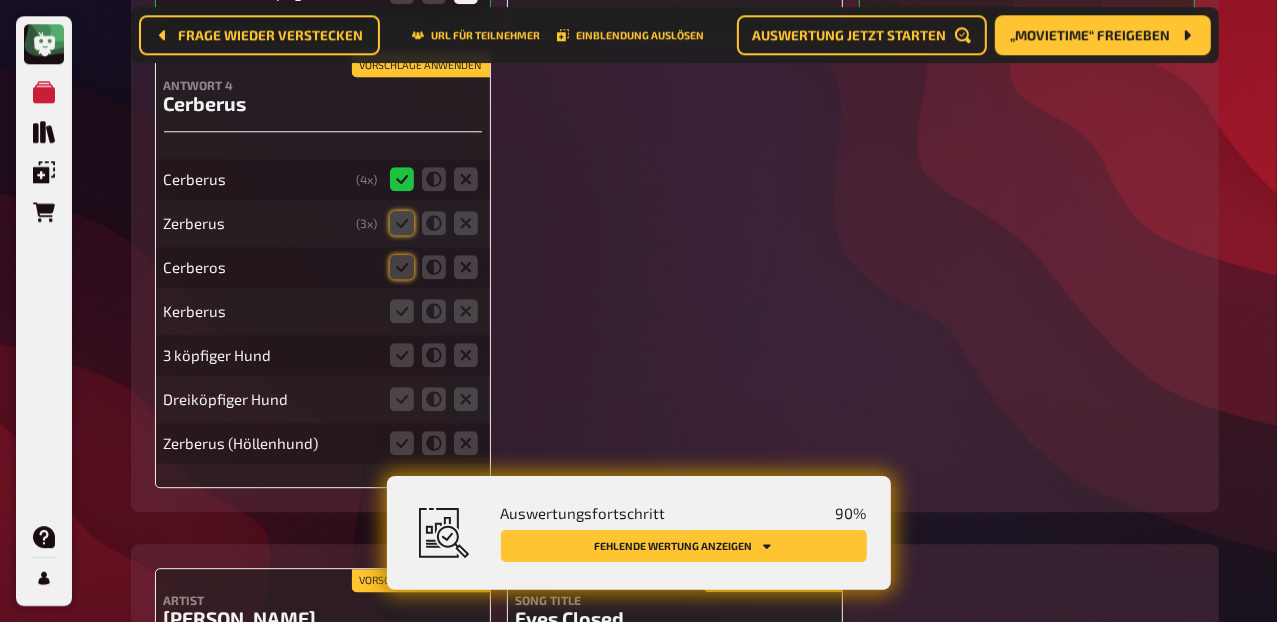 scroll, scrollTop: 7998, scrollLeft: 0, axis: vertical 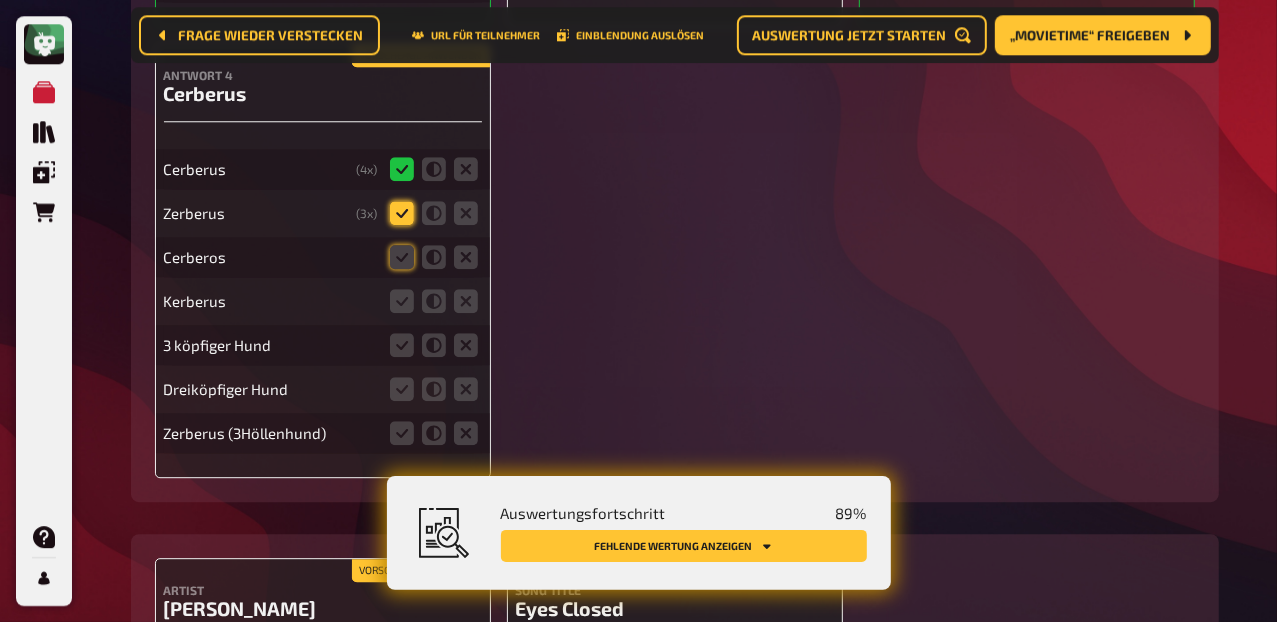 click 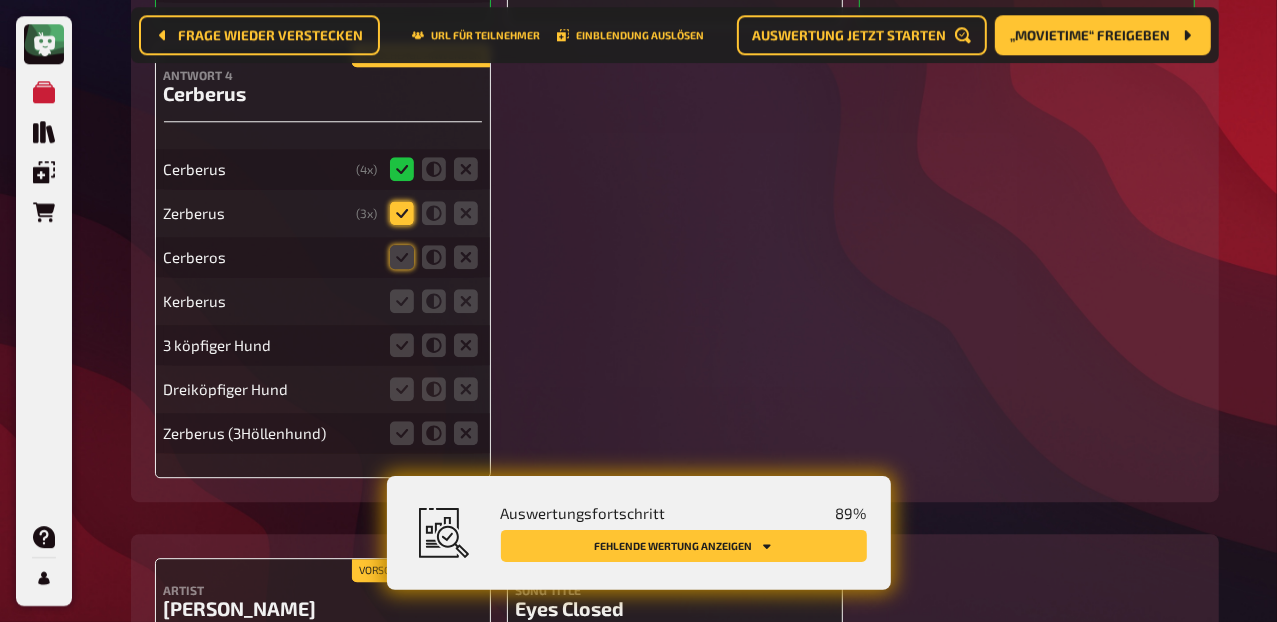 click at bounding box center (0, 0) 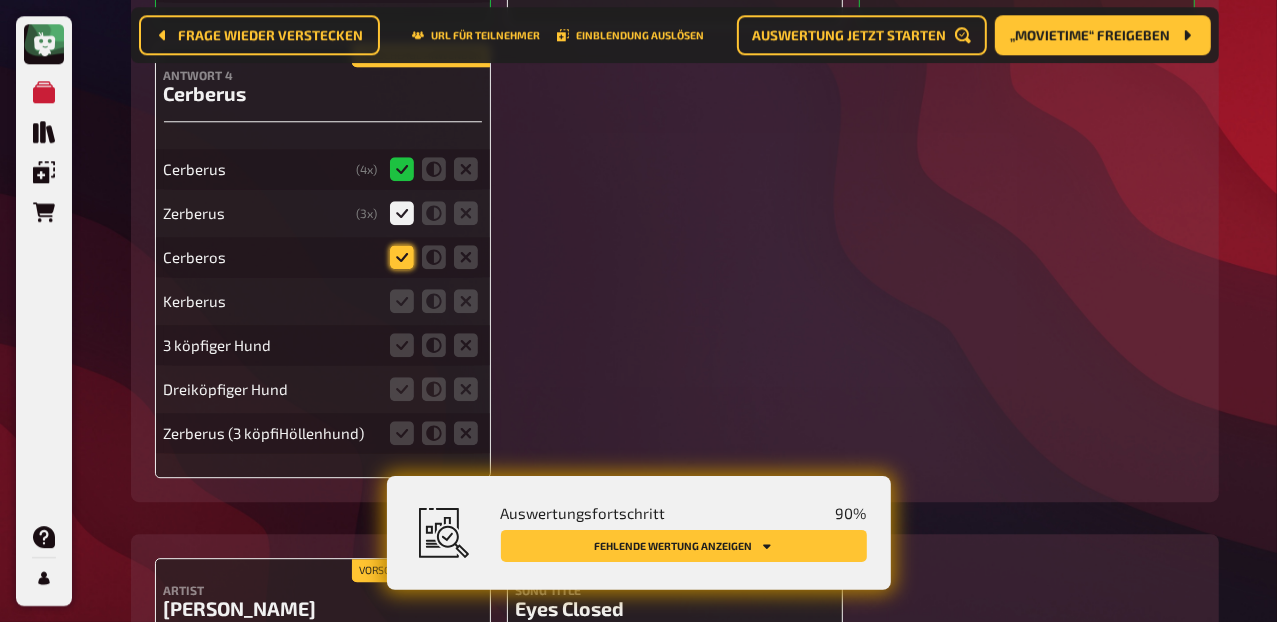 click 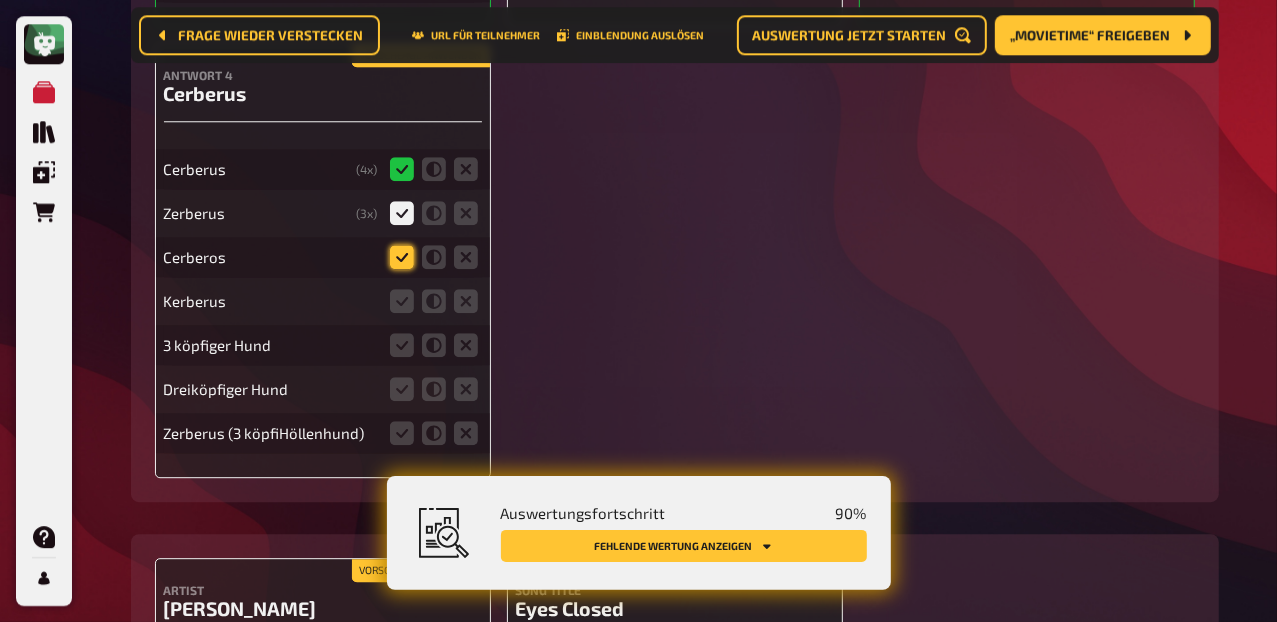 click at bounding box center [0, 0] 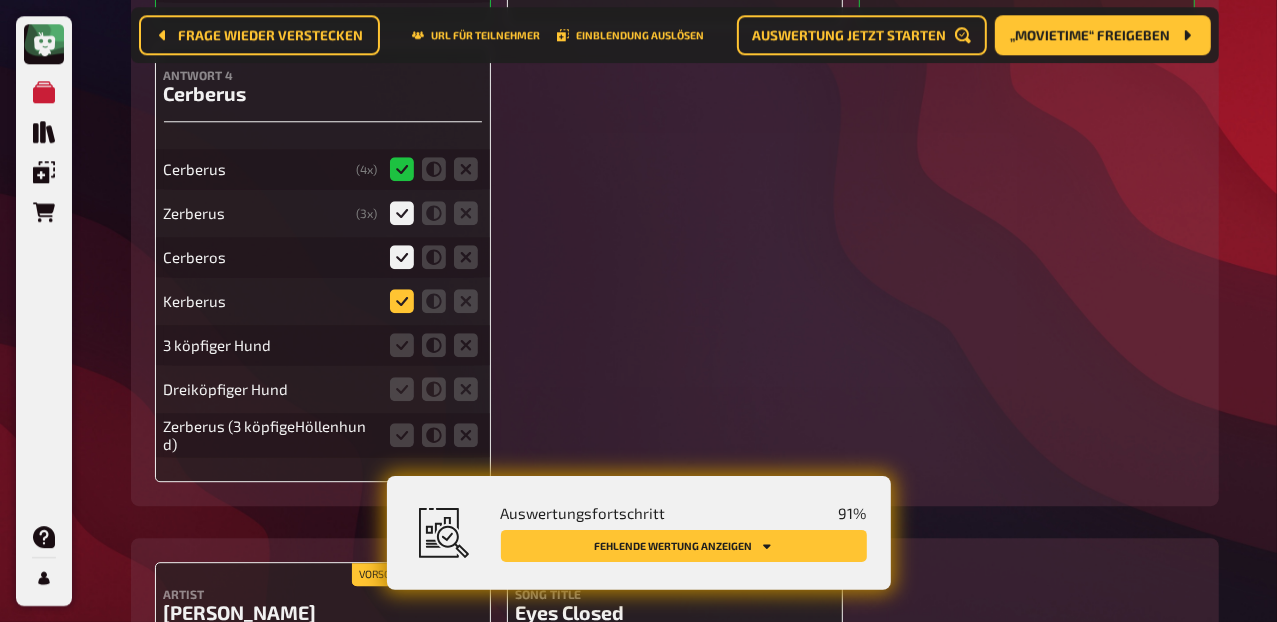 click 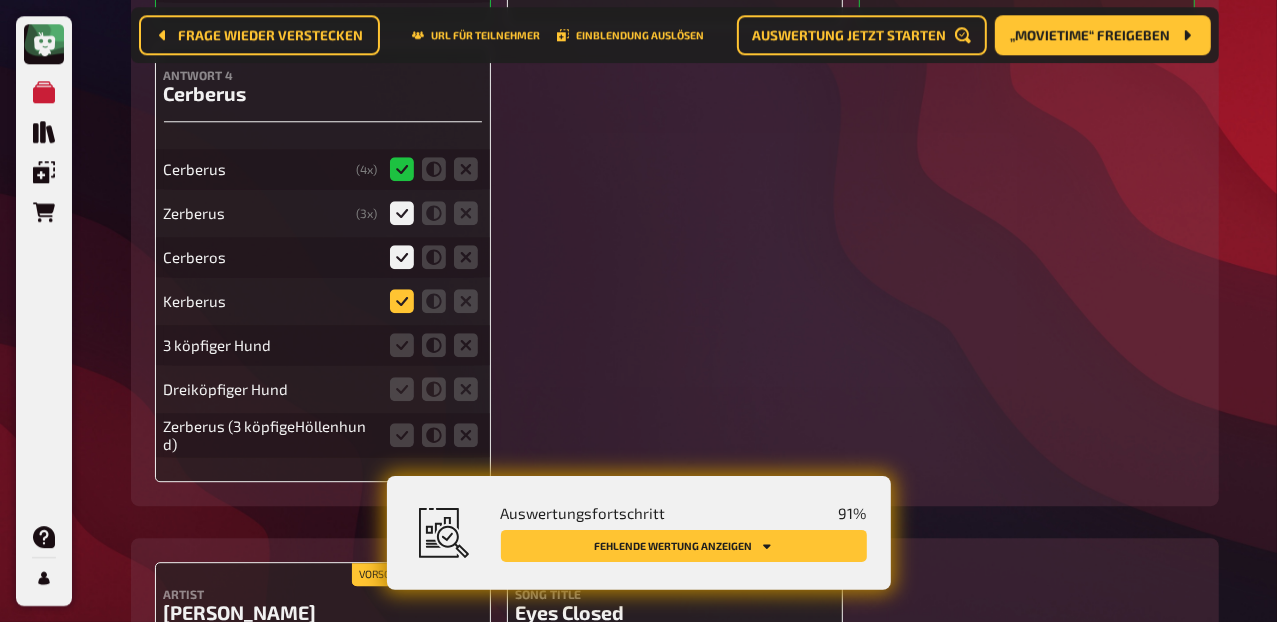 click at bounding box center [0, 0] 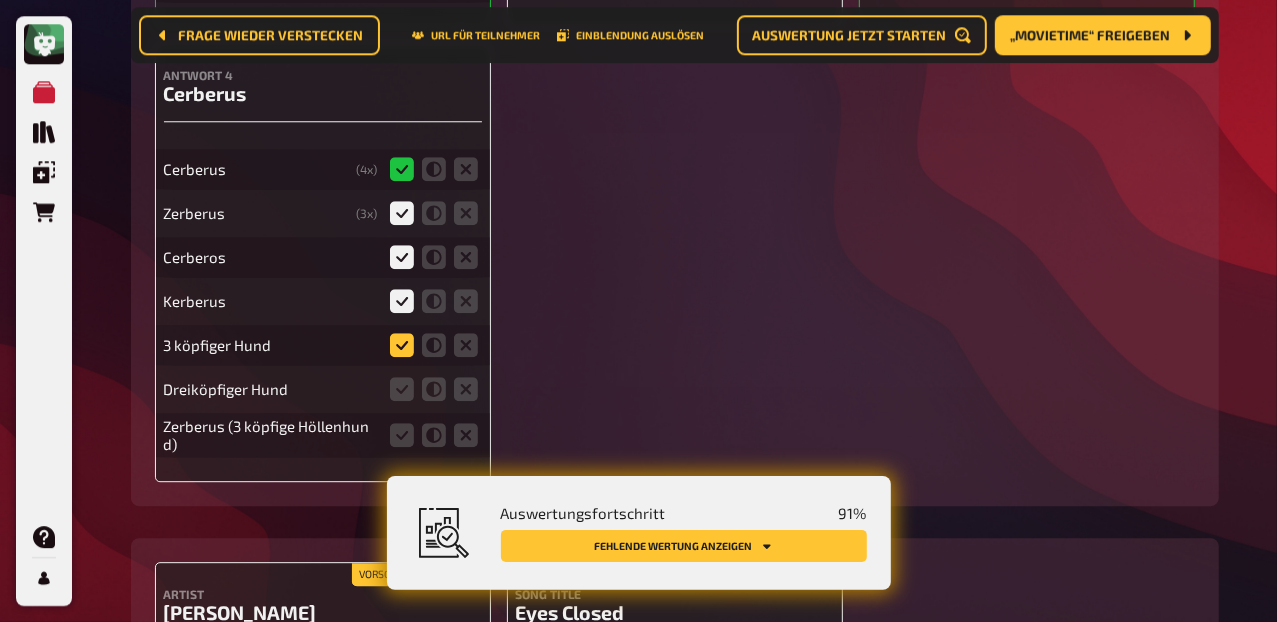 click 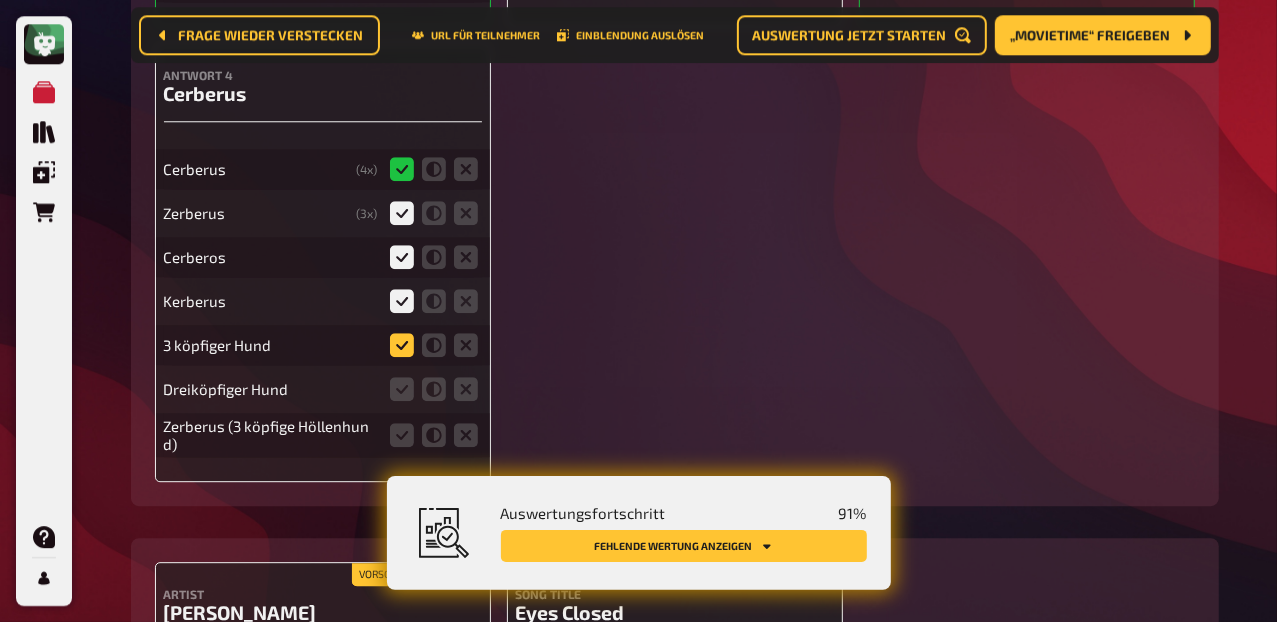 click at bounding box center [0, 0] 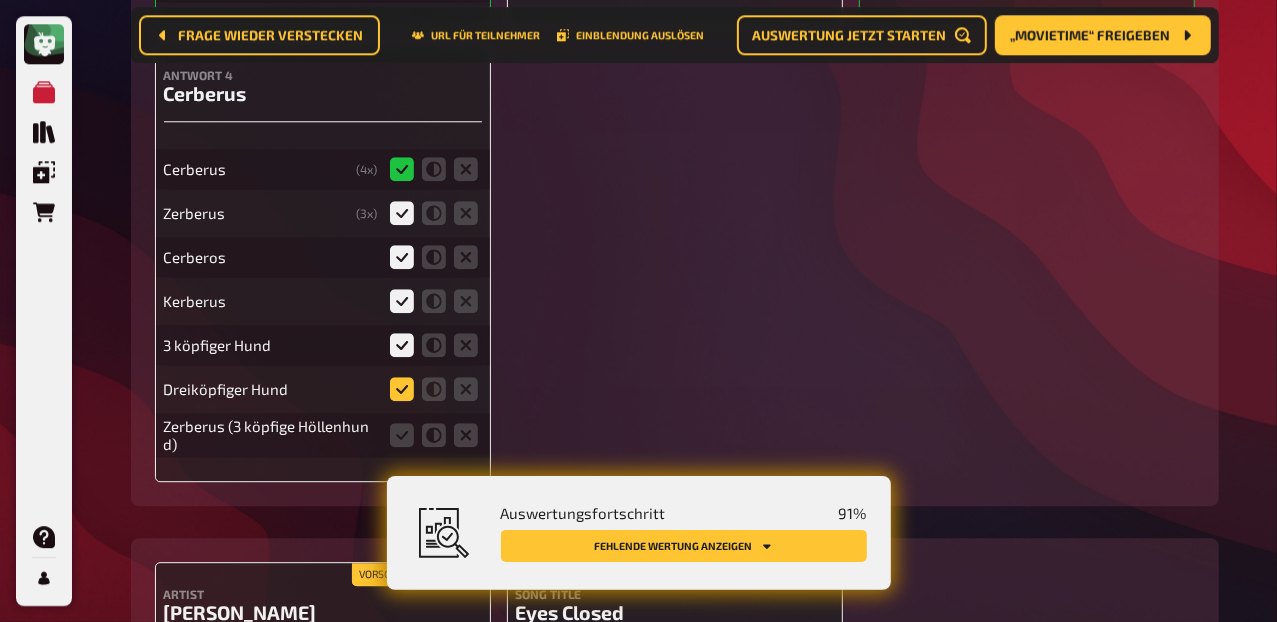 click 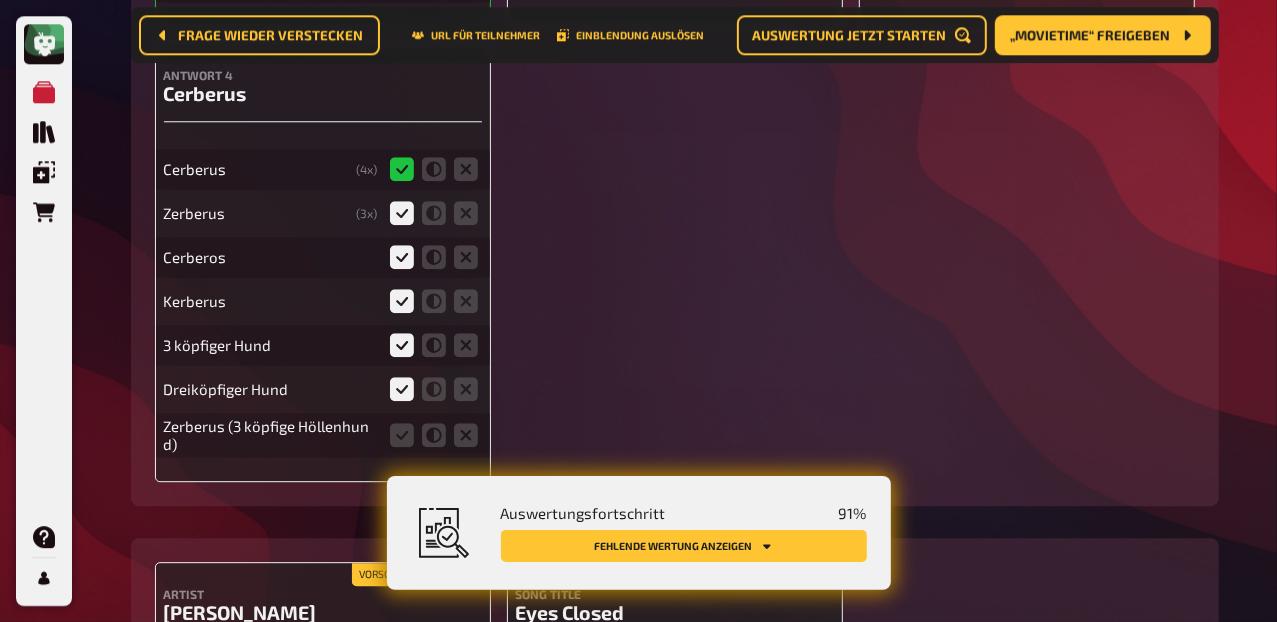 click at bounding box center (434, 435) 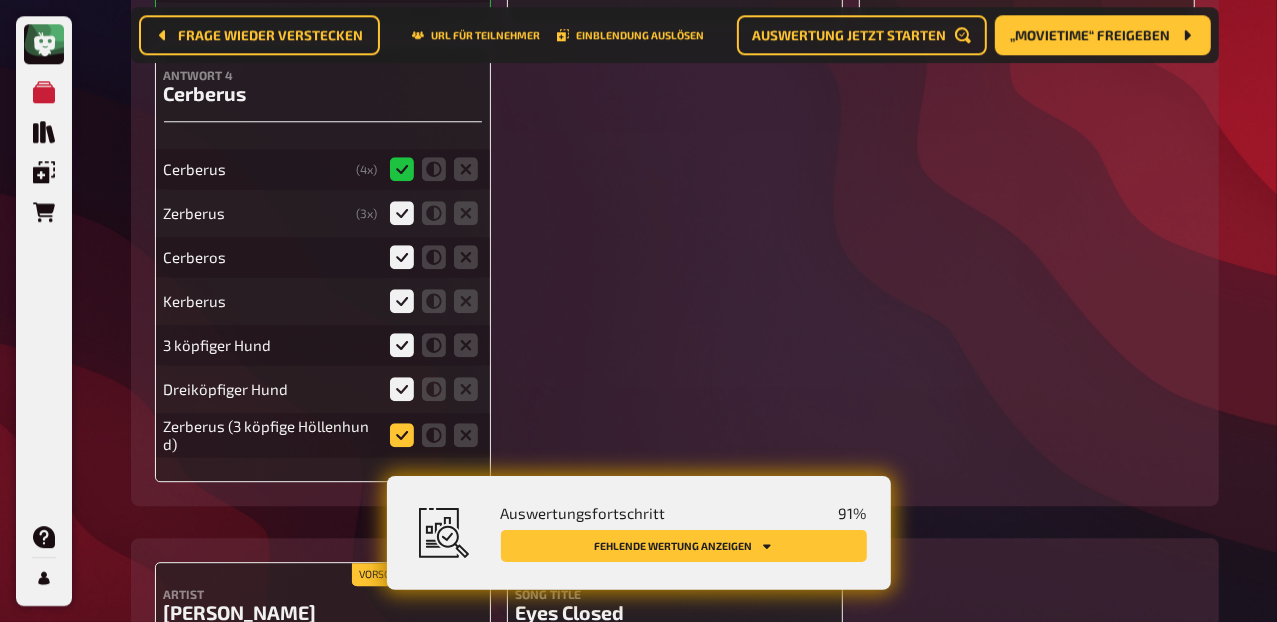 click 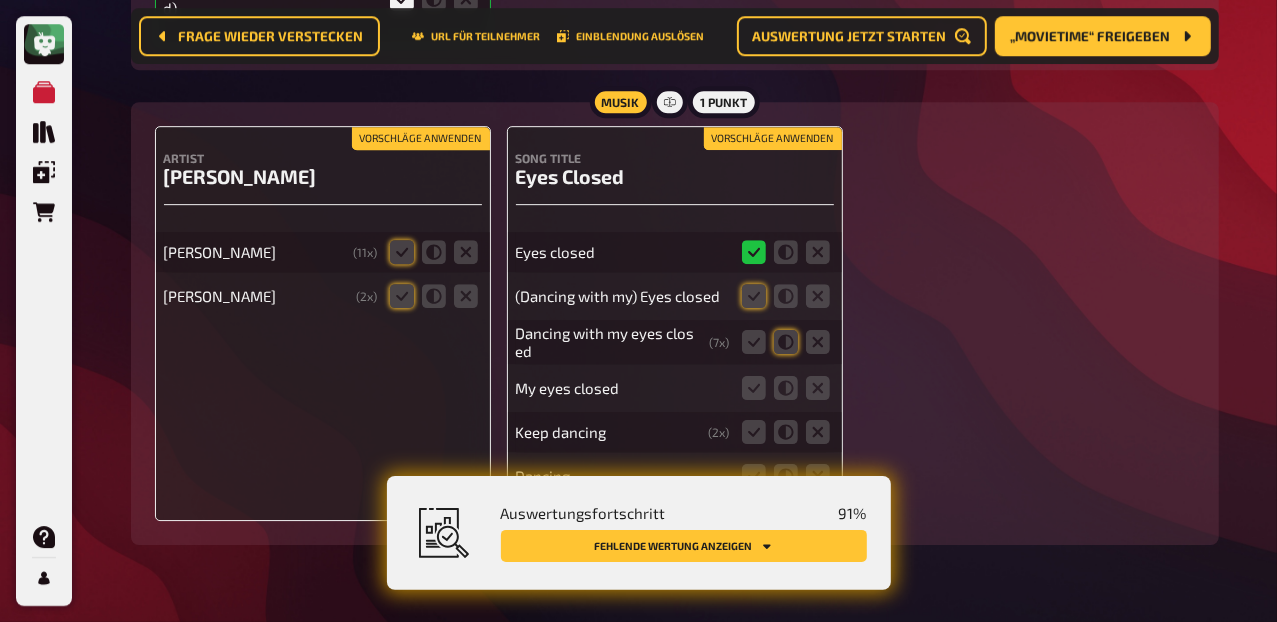 scroll, scrollTop: 8511, scrollLeft: 0, axis: vertical 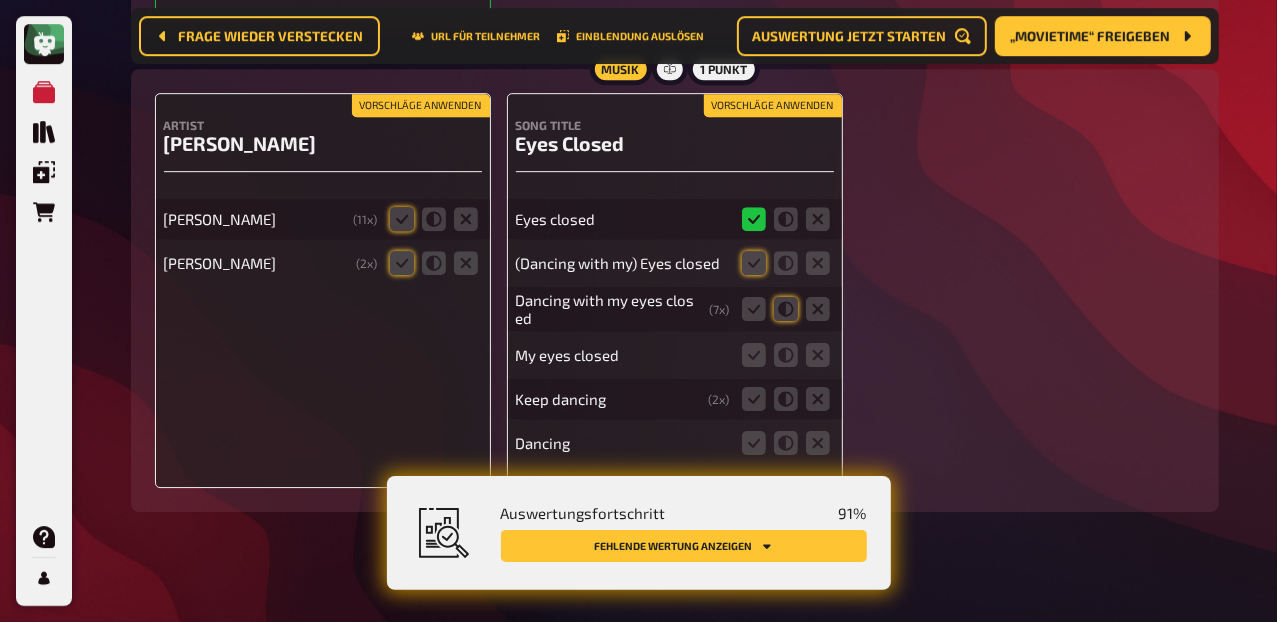 click on "Vorschläge anwenden" at bounding box center [421, 106] 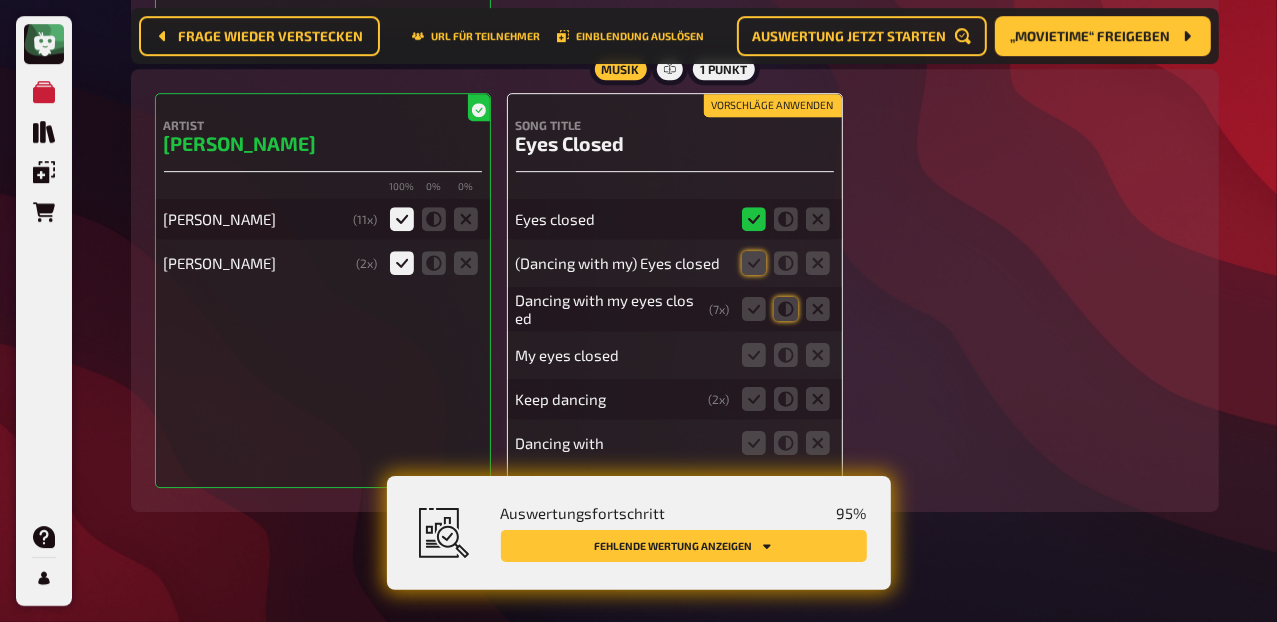 click on "Vorschläge anwenden" at bounding box center (773, 106) 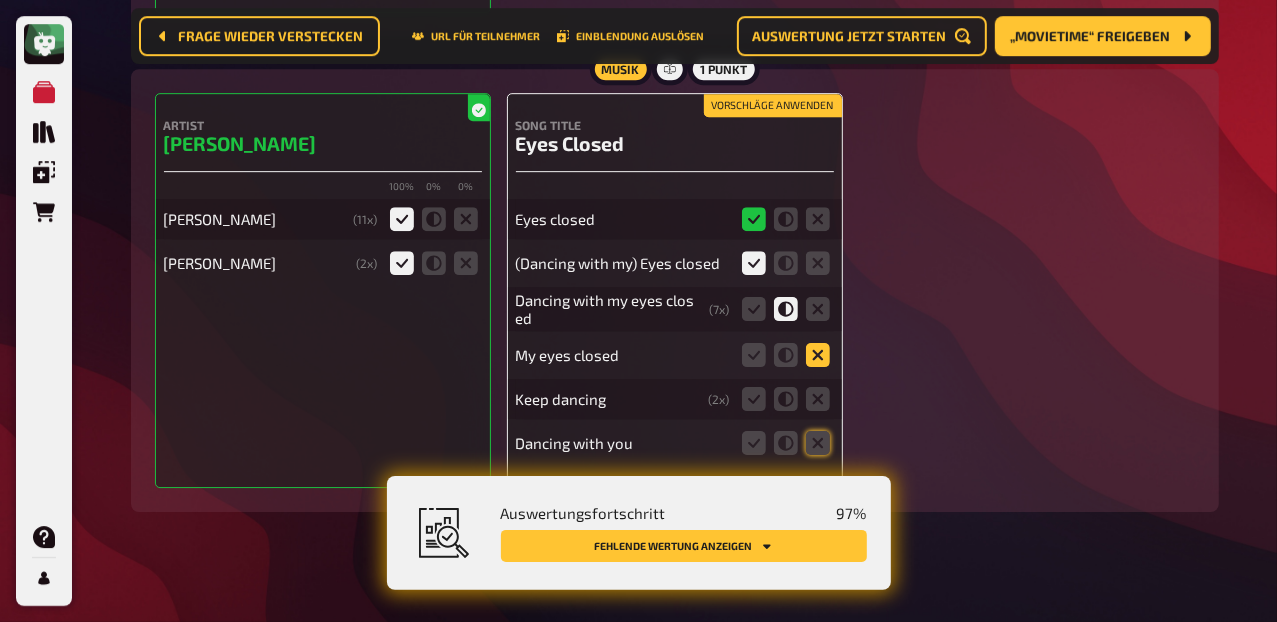 click 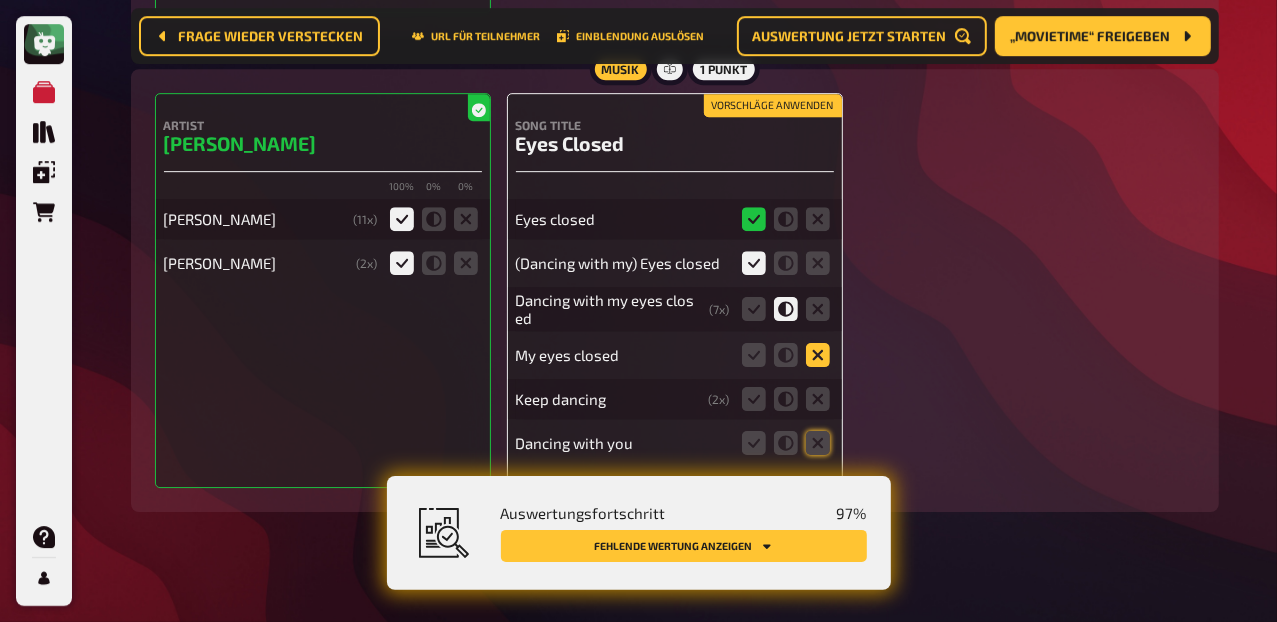 click at bounding box center [0, 0] 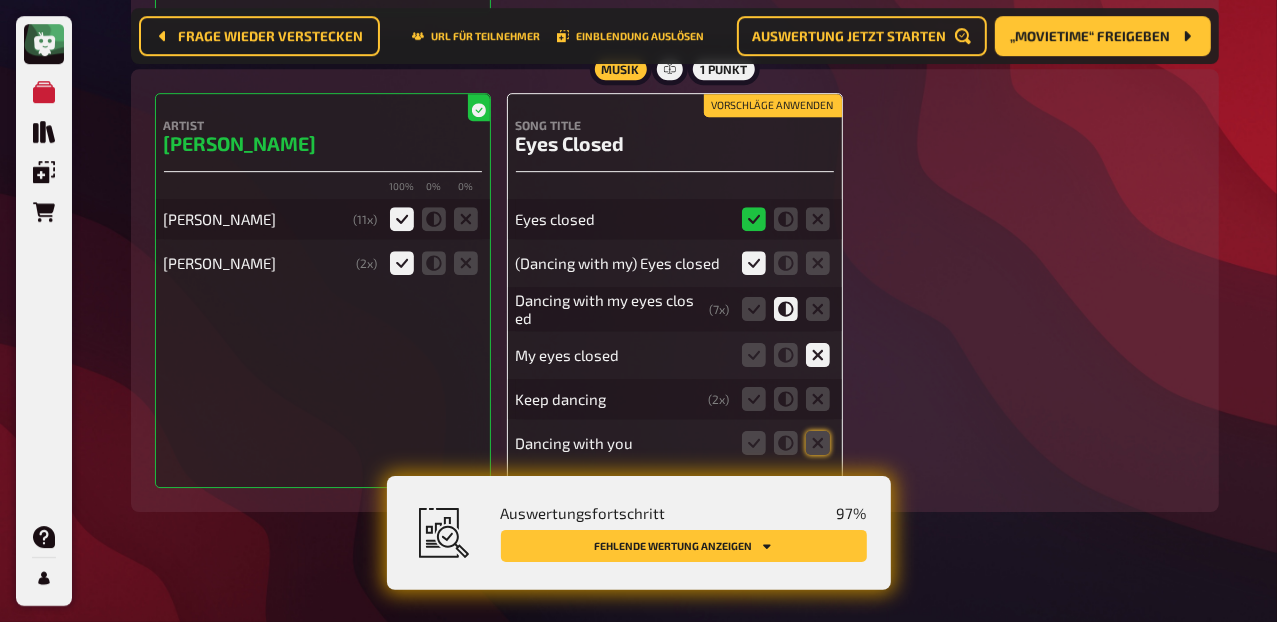 scroll, scrollTop: 8467, scrollLeft: 0, axis: vertical 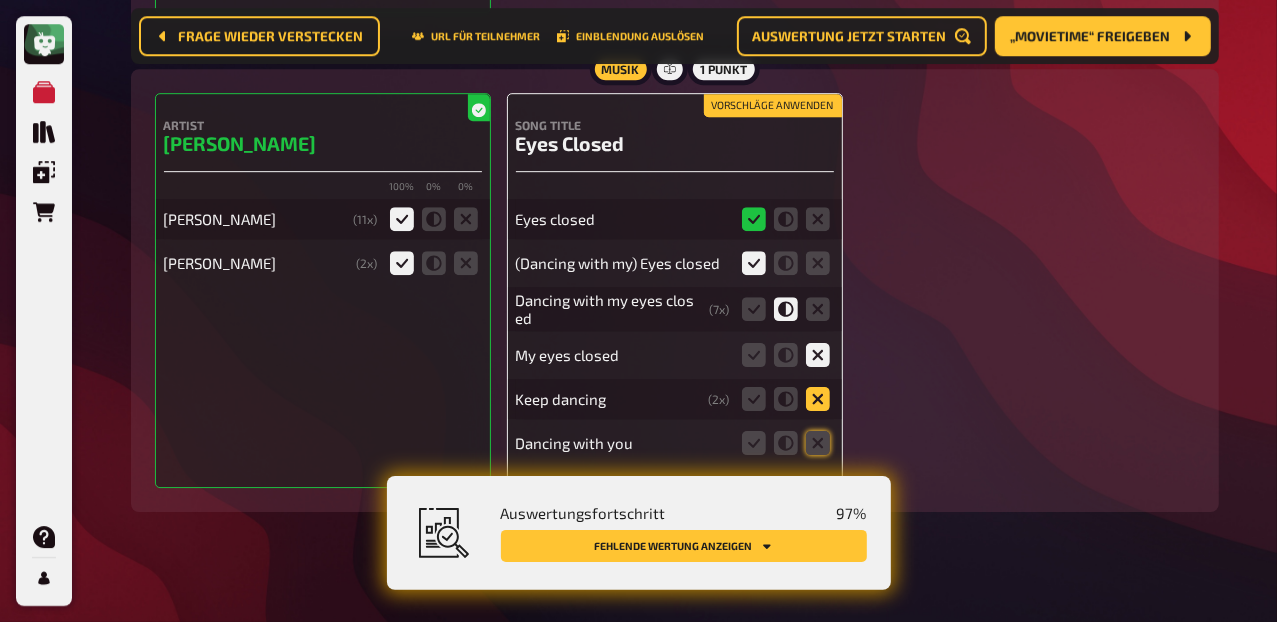 click 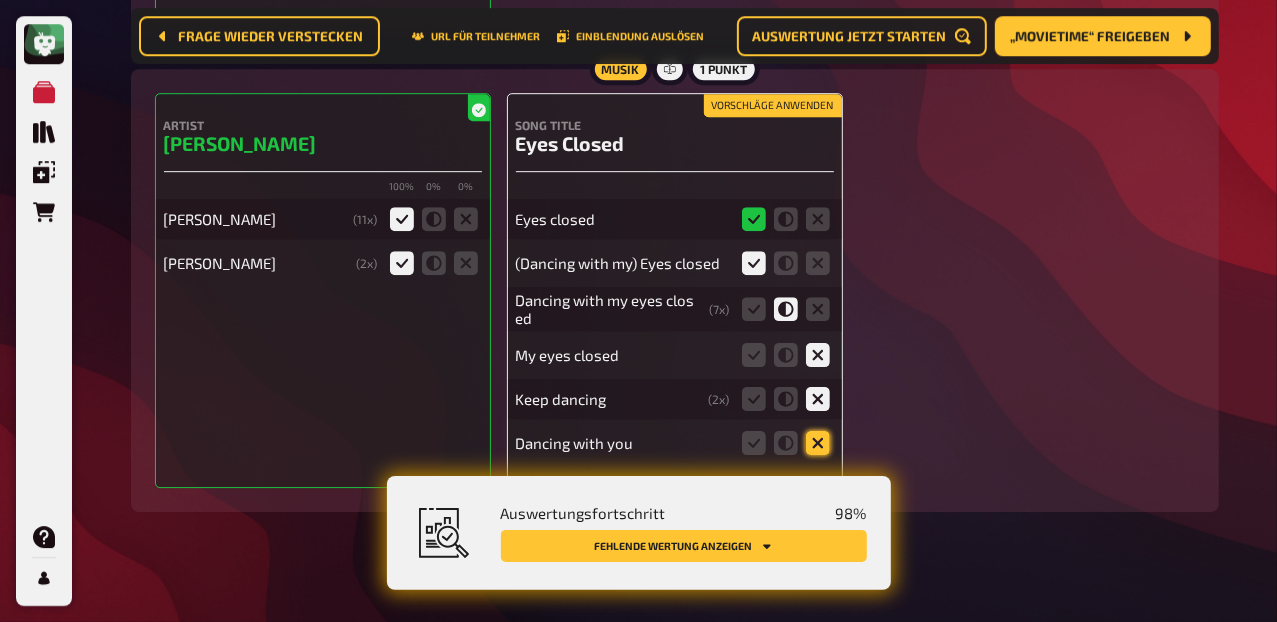 click 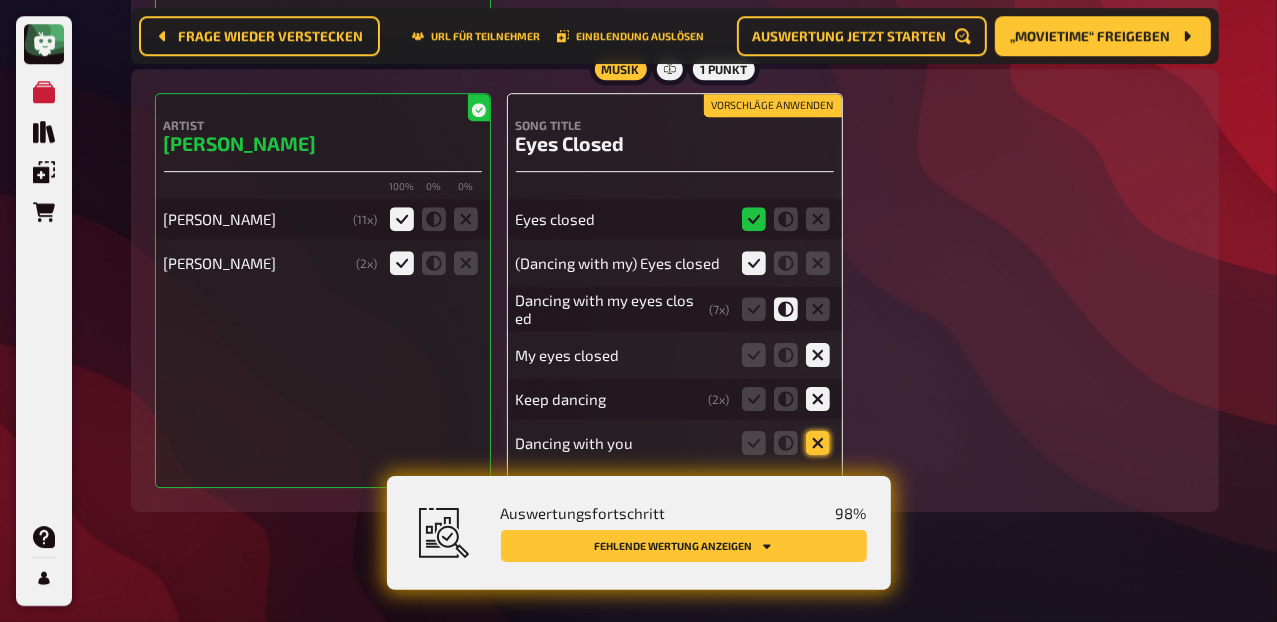 click at bounding box center (0, 0) 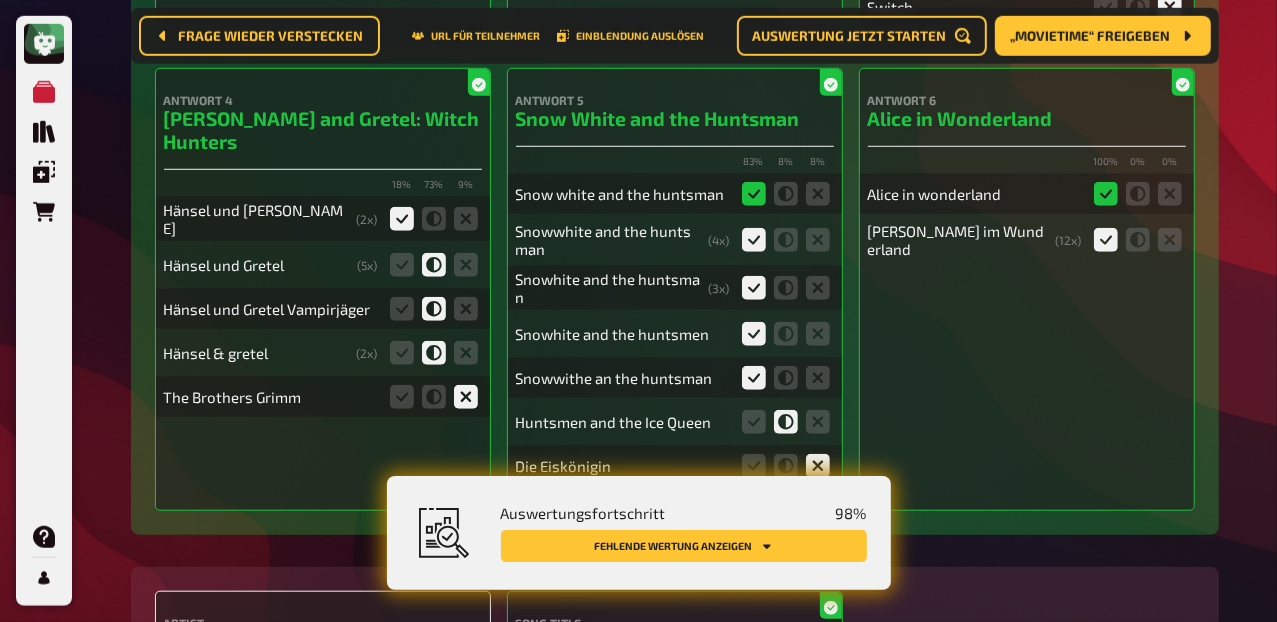 scroll, scrollTop: 0, scrollLeft: 0, axis: both 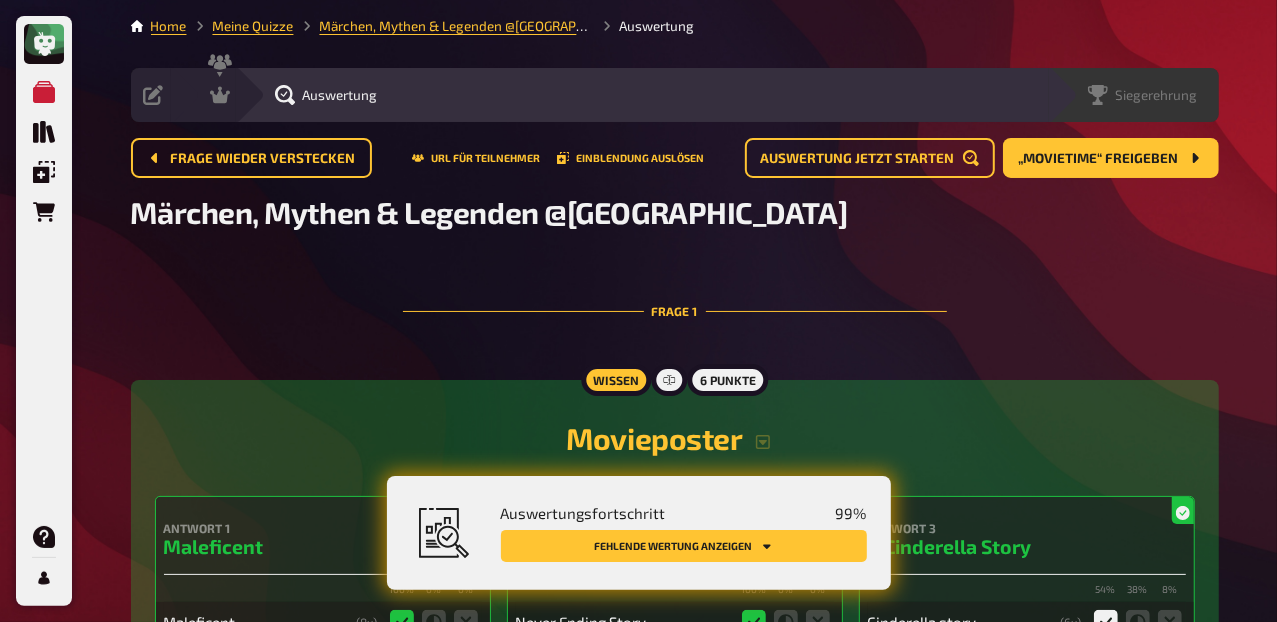 click on "Siegerehrung" at bounding box center (1157, 95) 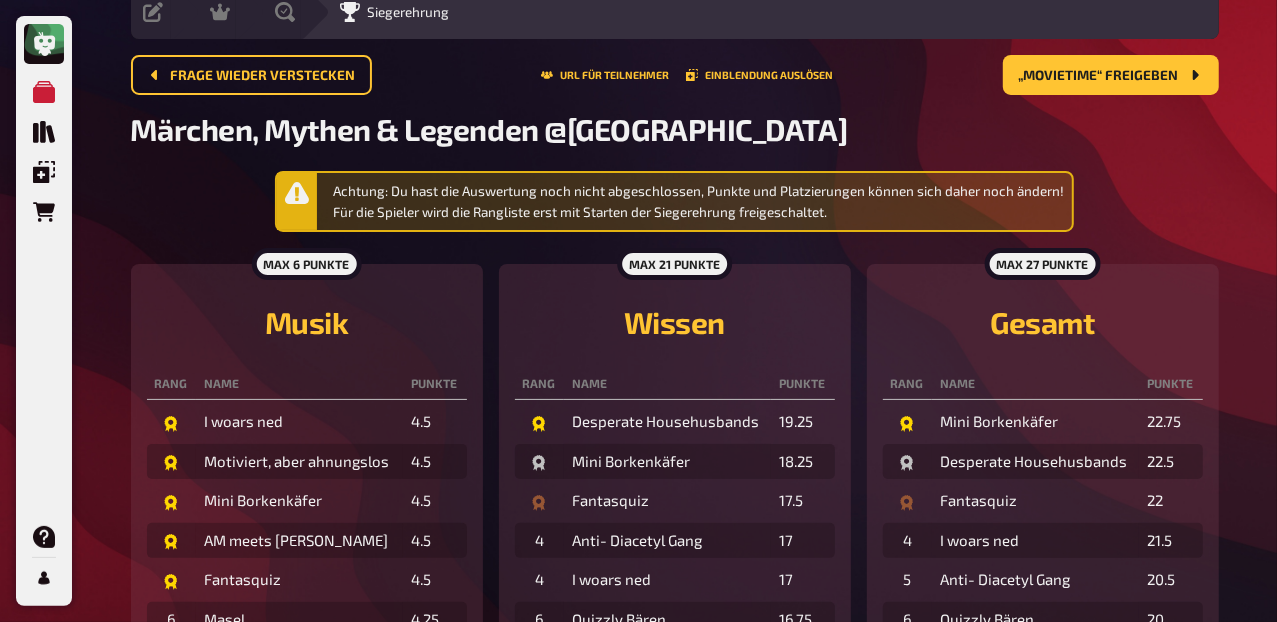 scroll, scrollTop: 0, scrollLeft: 0, axis: both 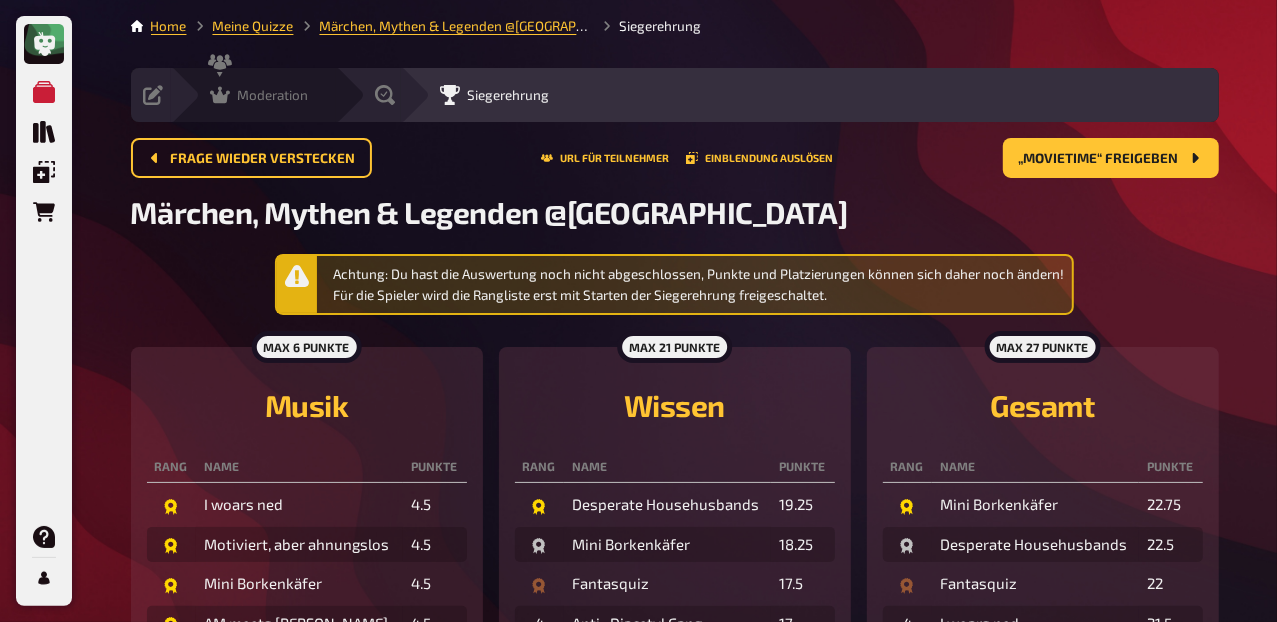 click on "Moderation" at bounding box center [273, 95] 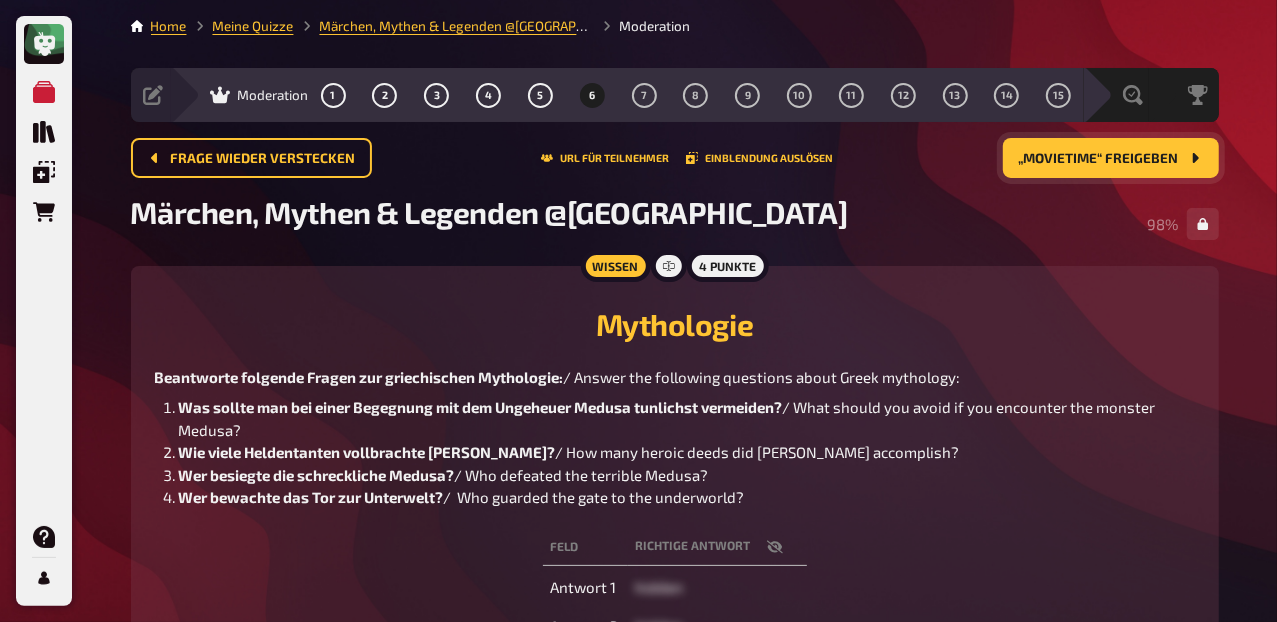 click on "„Movietime“ freigeben" at bounding box center (1111, 158) 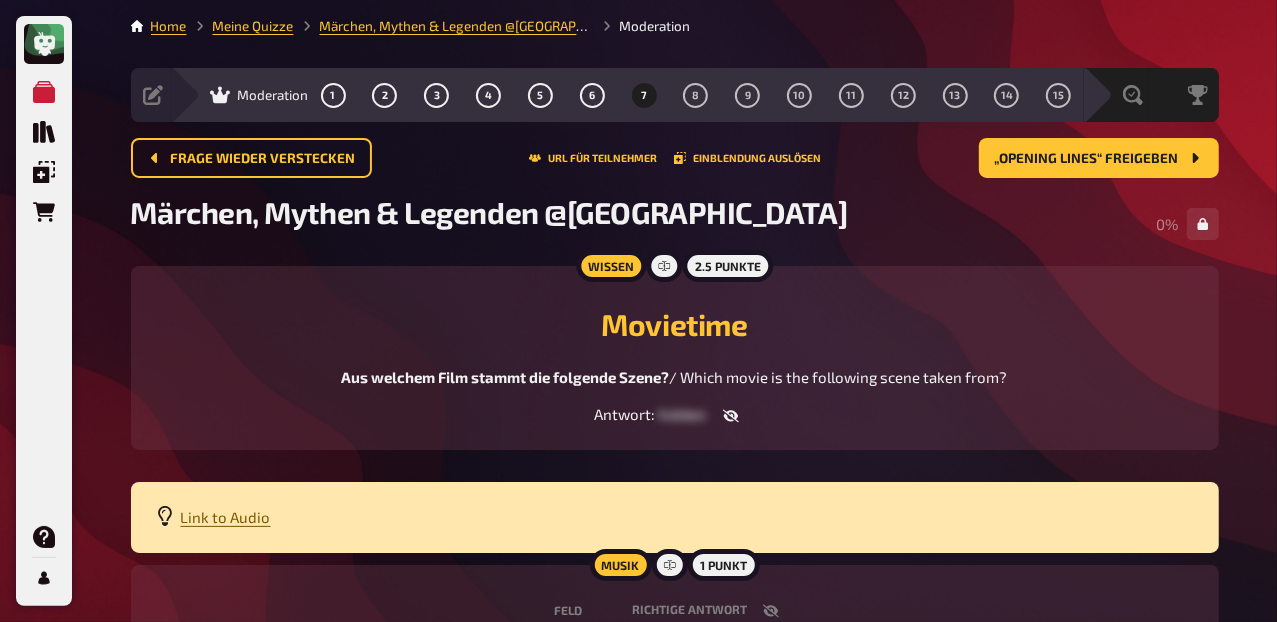 click on "Link to Audio" at bounding box center (226, 517) 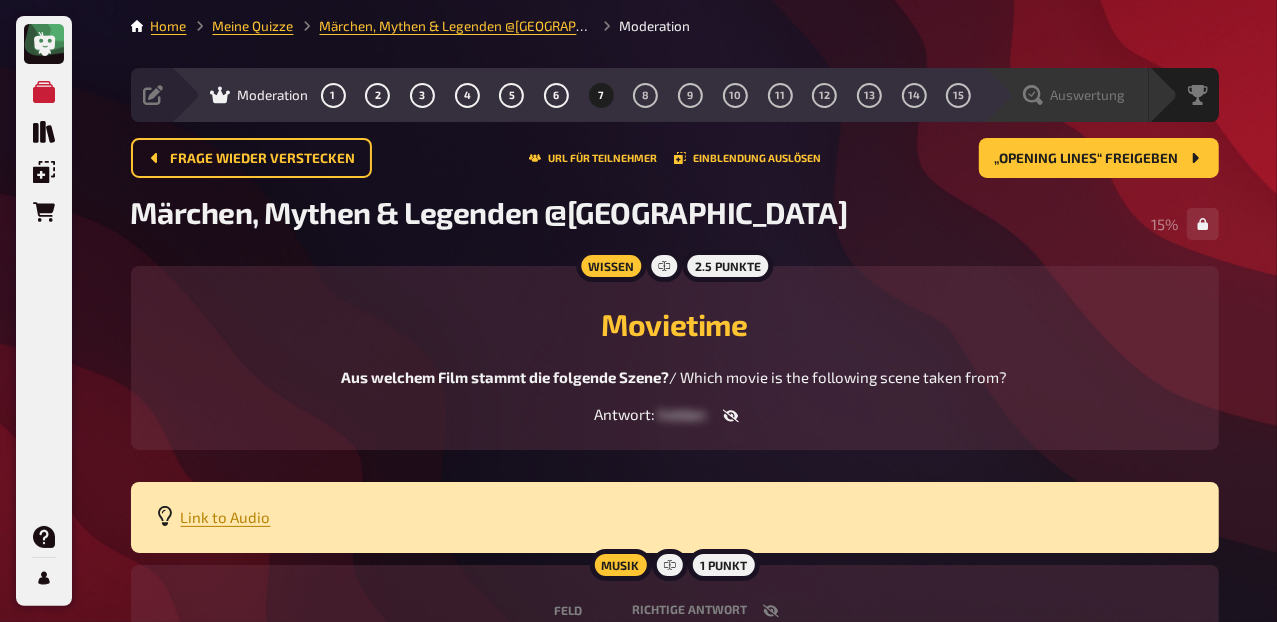 click on "Auswertung" at bounding box center [1088, 95] 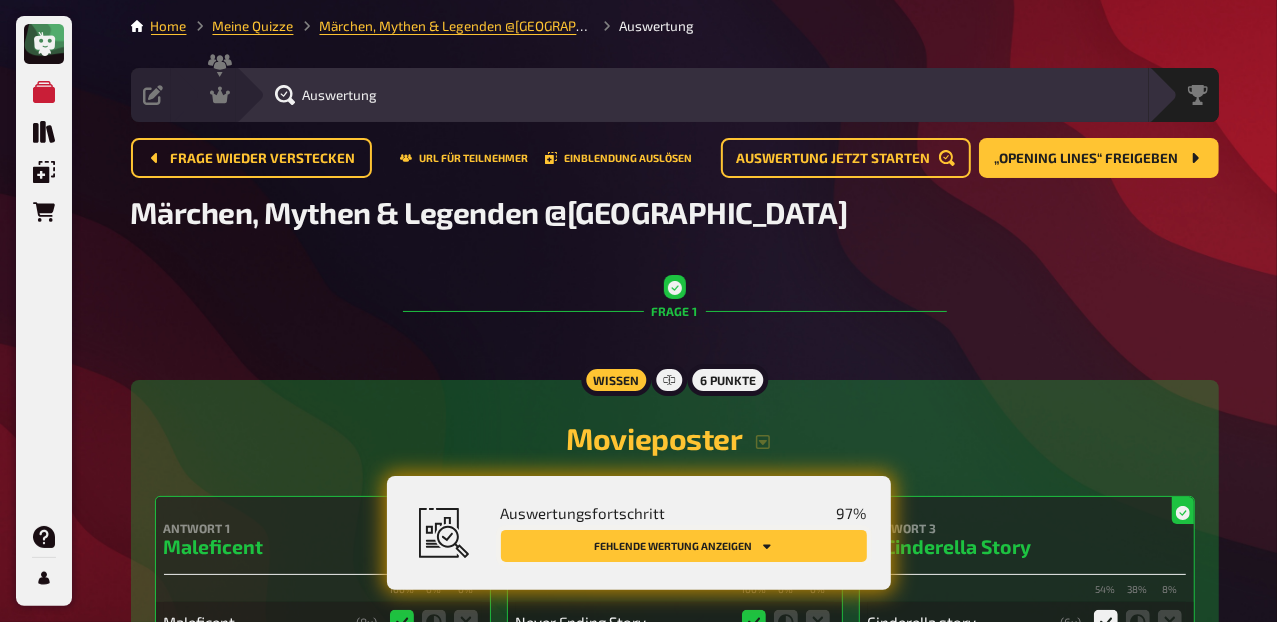 click on "Fehlende Wertung anzeigen" at bounding box center [684, 546] 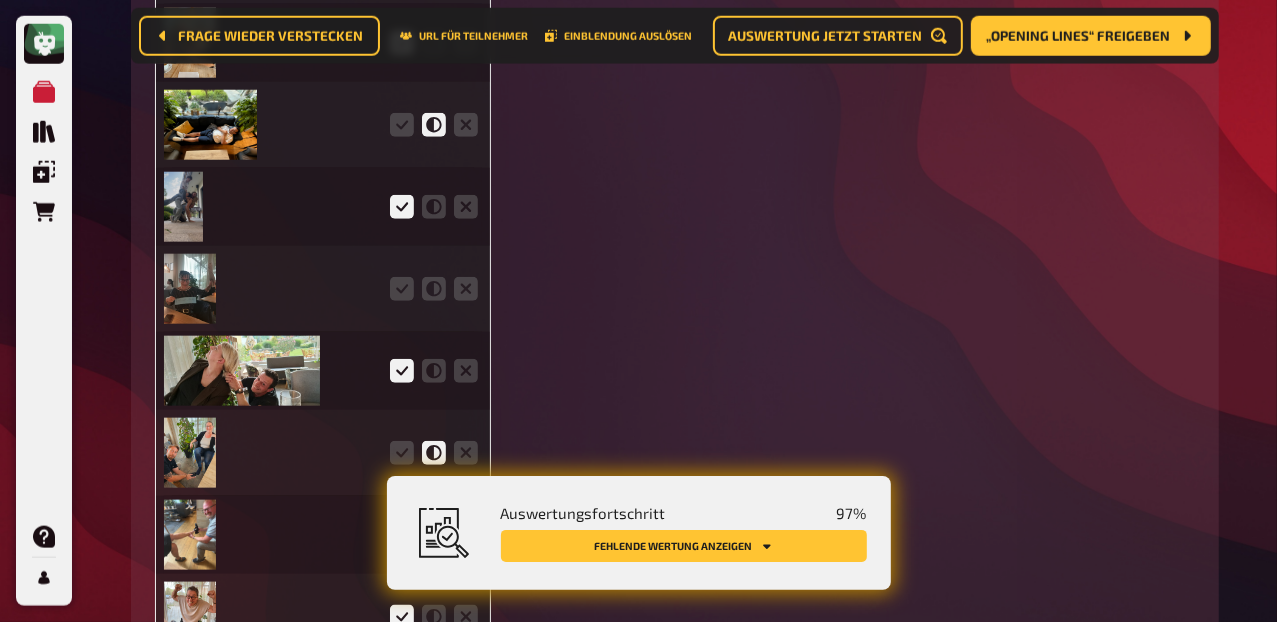 scroll, scrollTop: 5950, scrollLeft: 0, axis: vertical 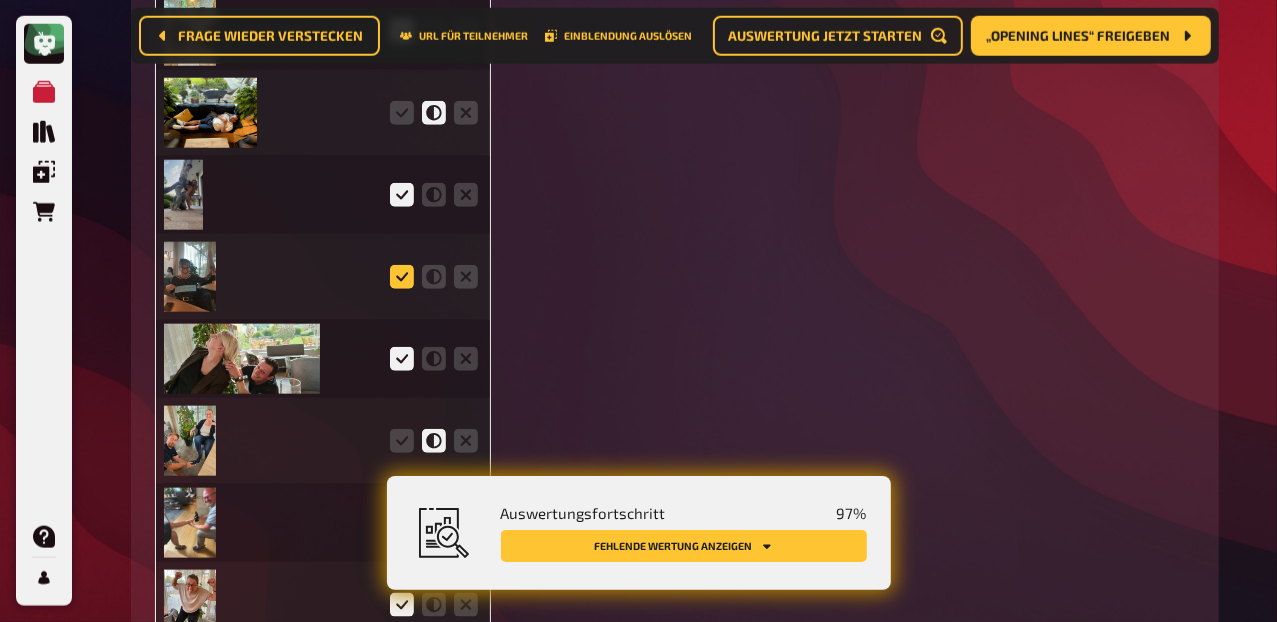 click 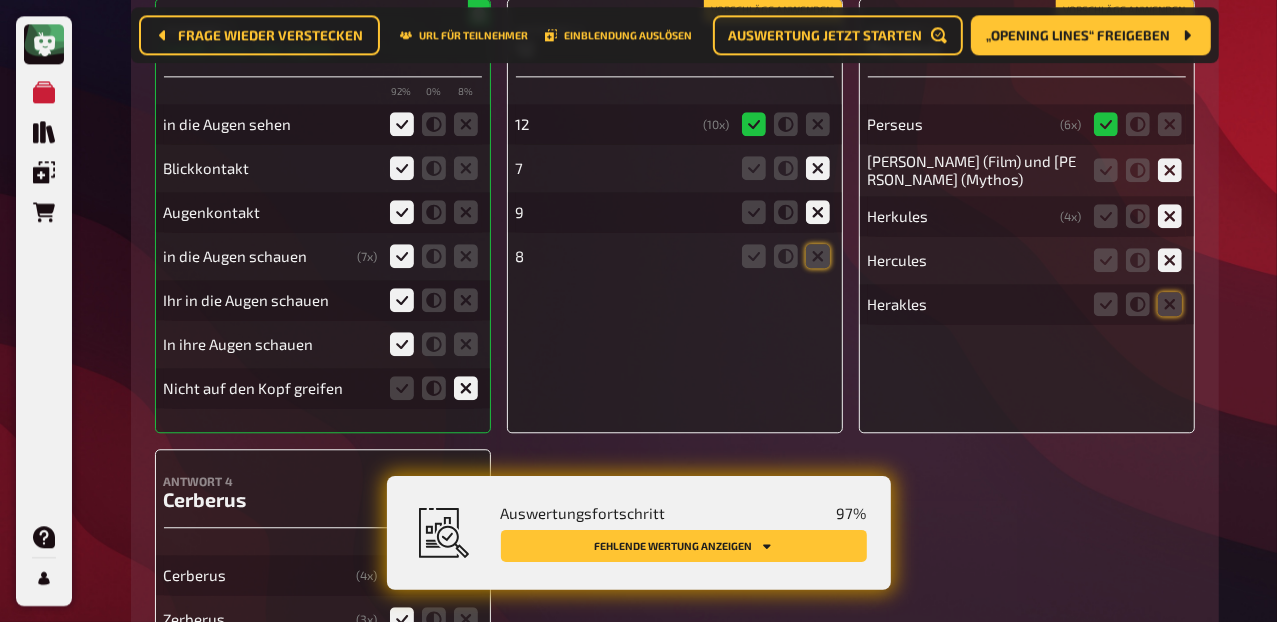 scroll, scrollTop: 7634, scrollLeft: 0, axis: vertical 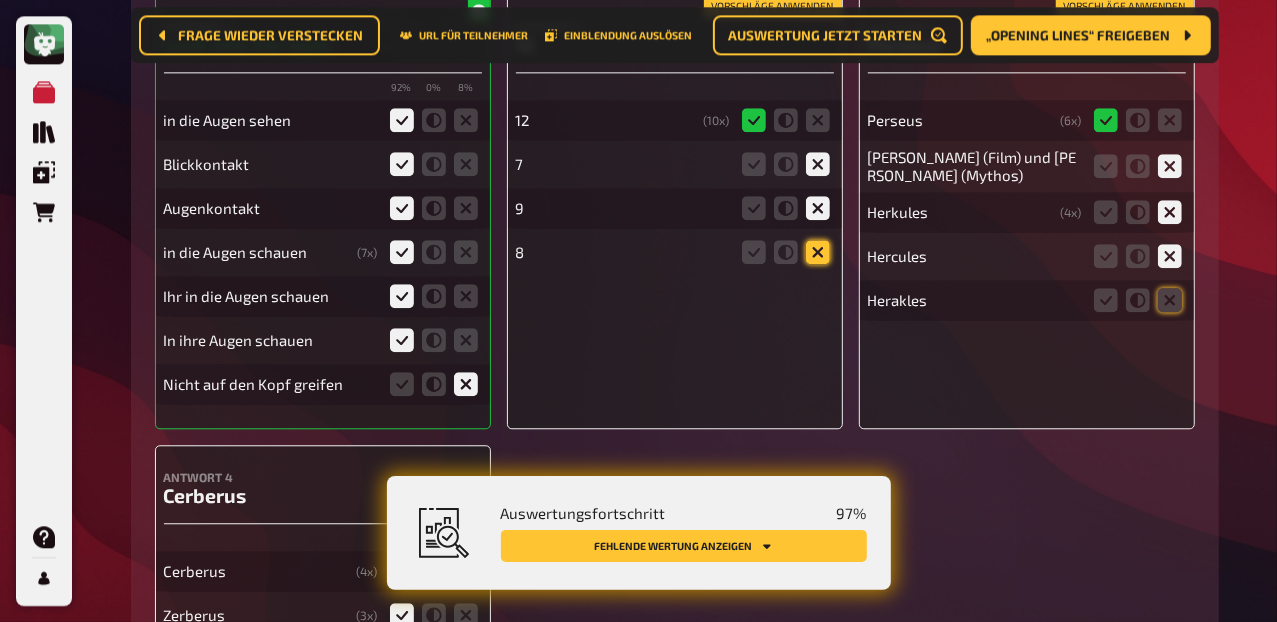 click 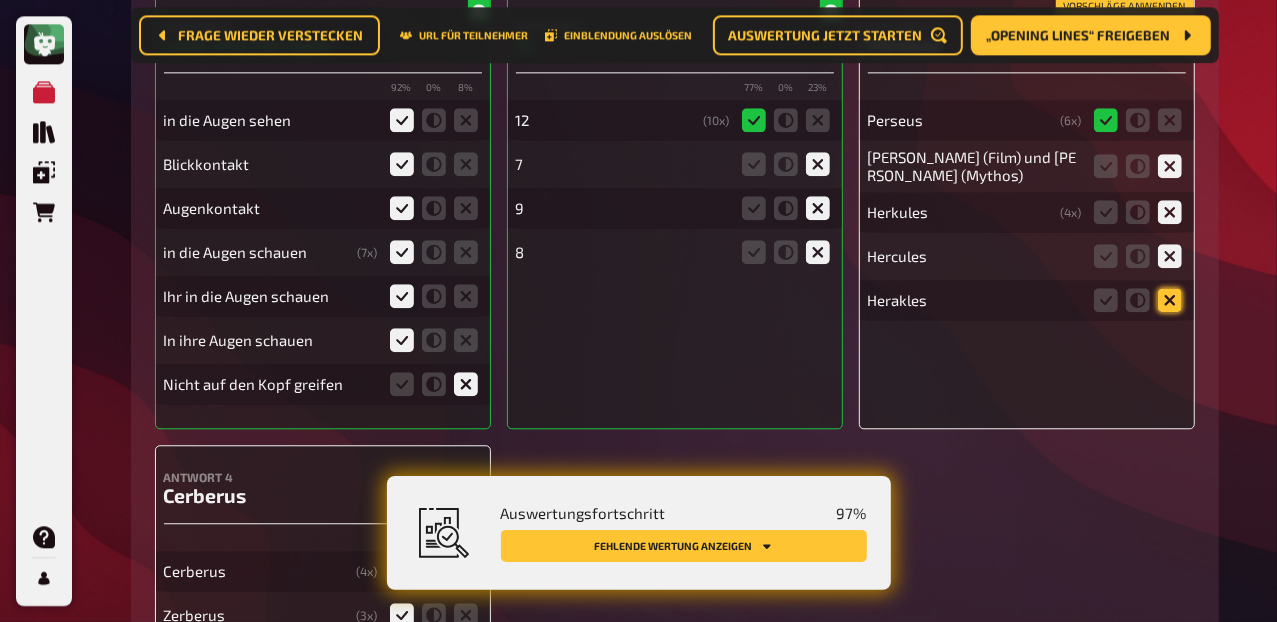 click 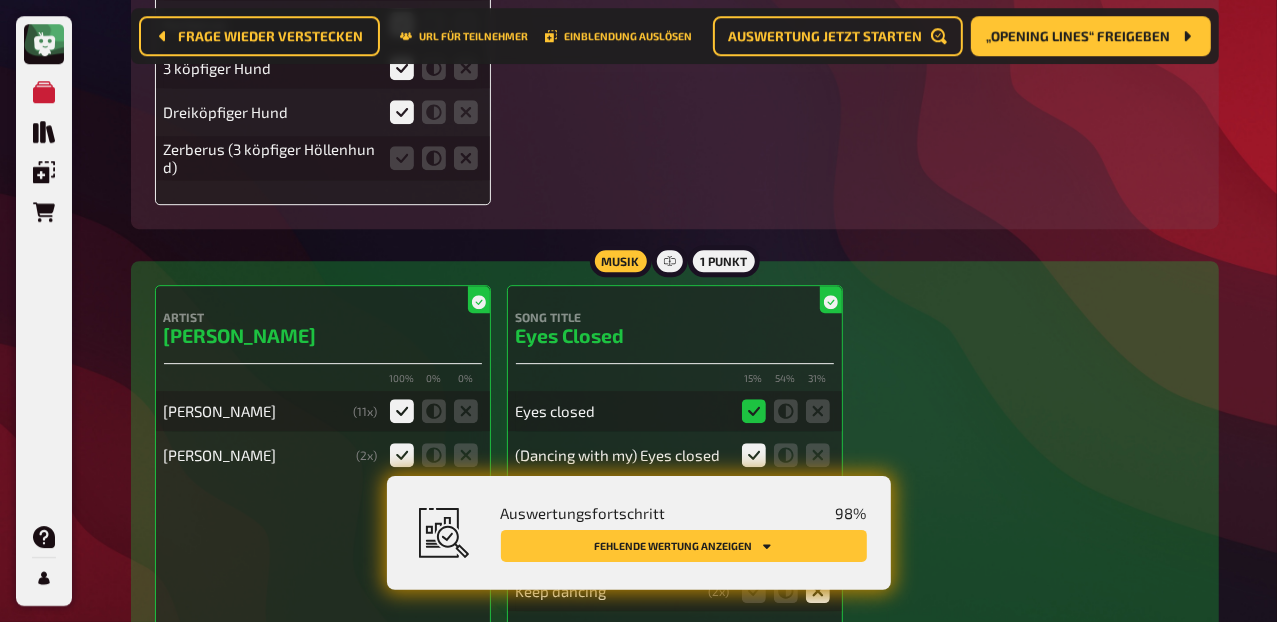 scroll, scrollTop: 8326, scrollLeft: 0, axis: vertical 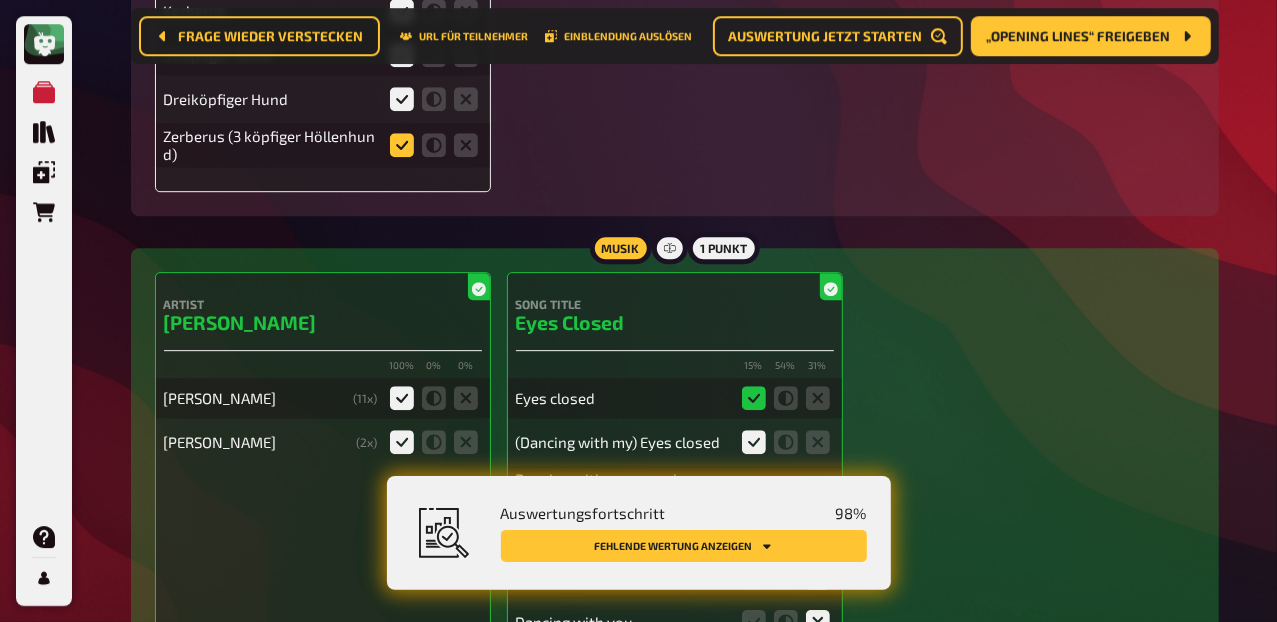 click 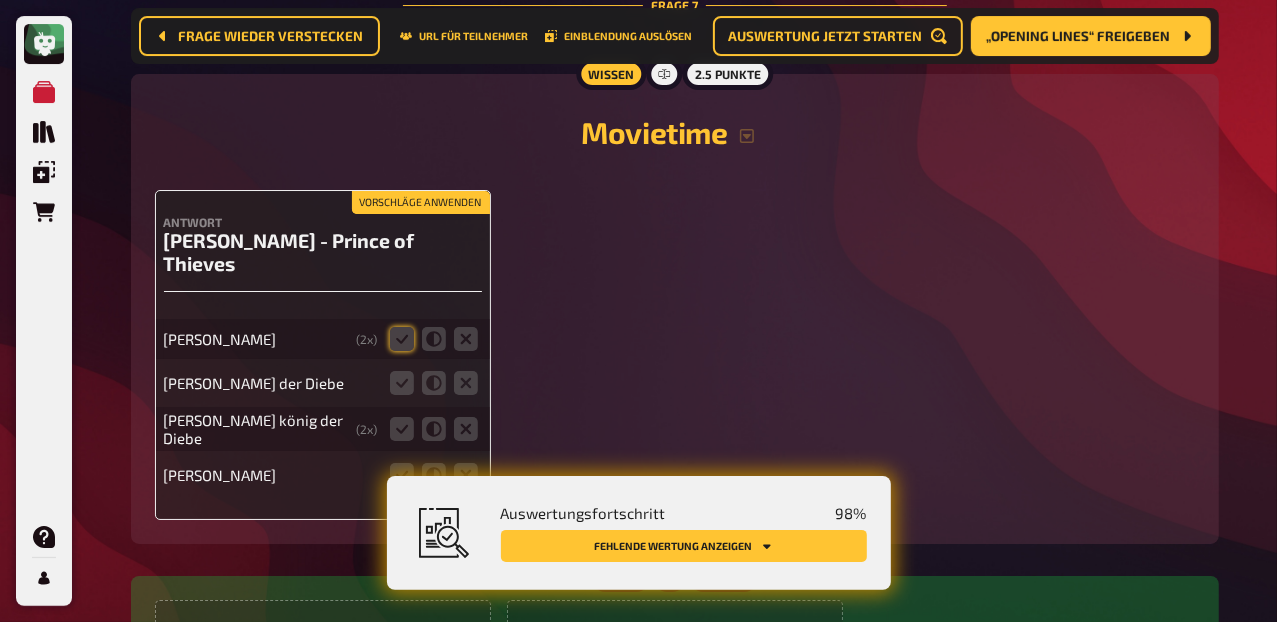 scroll, scrollTop: 9124, scrollLeft: 0, axis: vertical 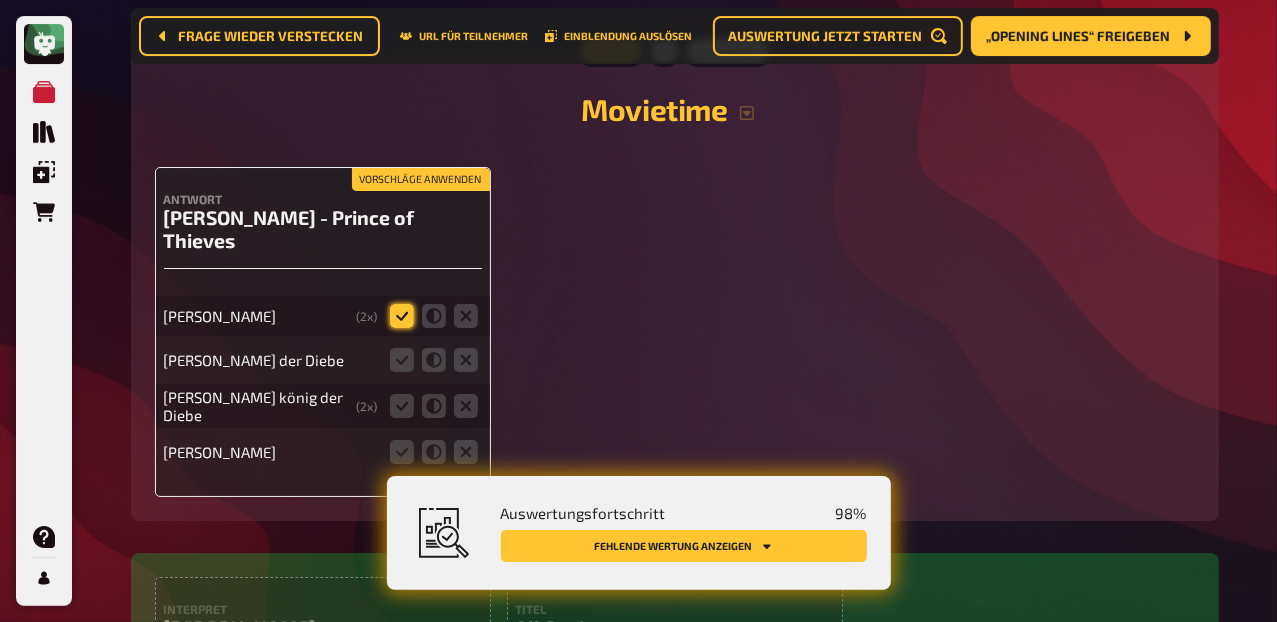 click 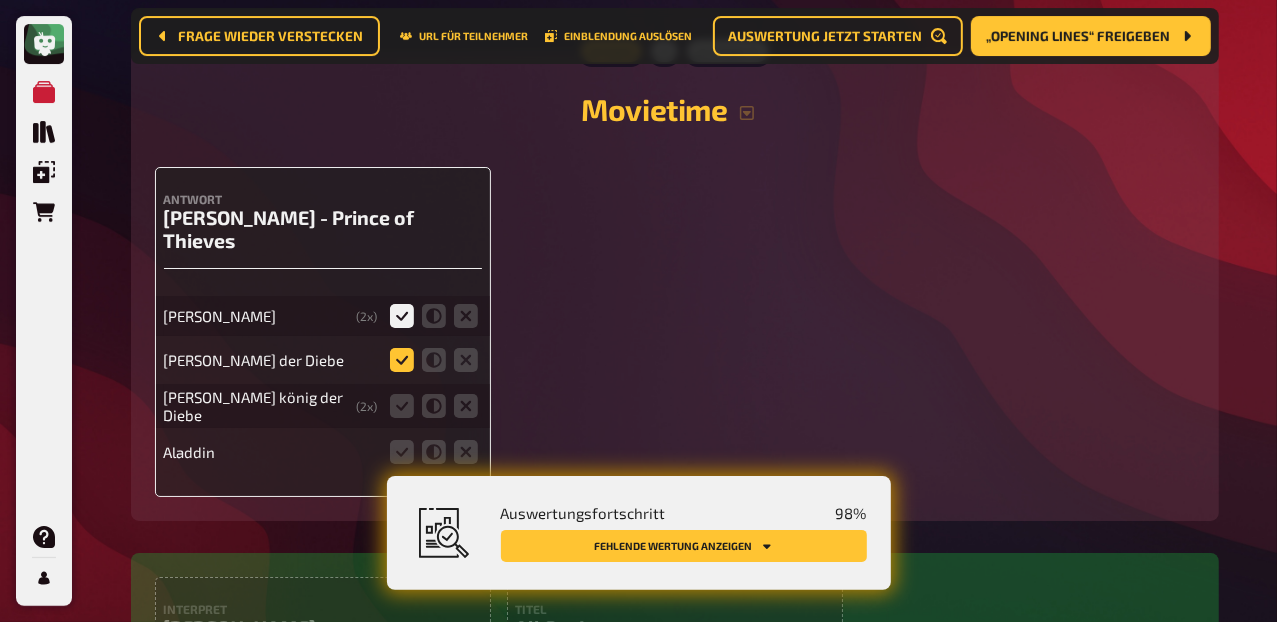 click 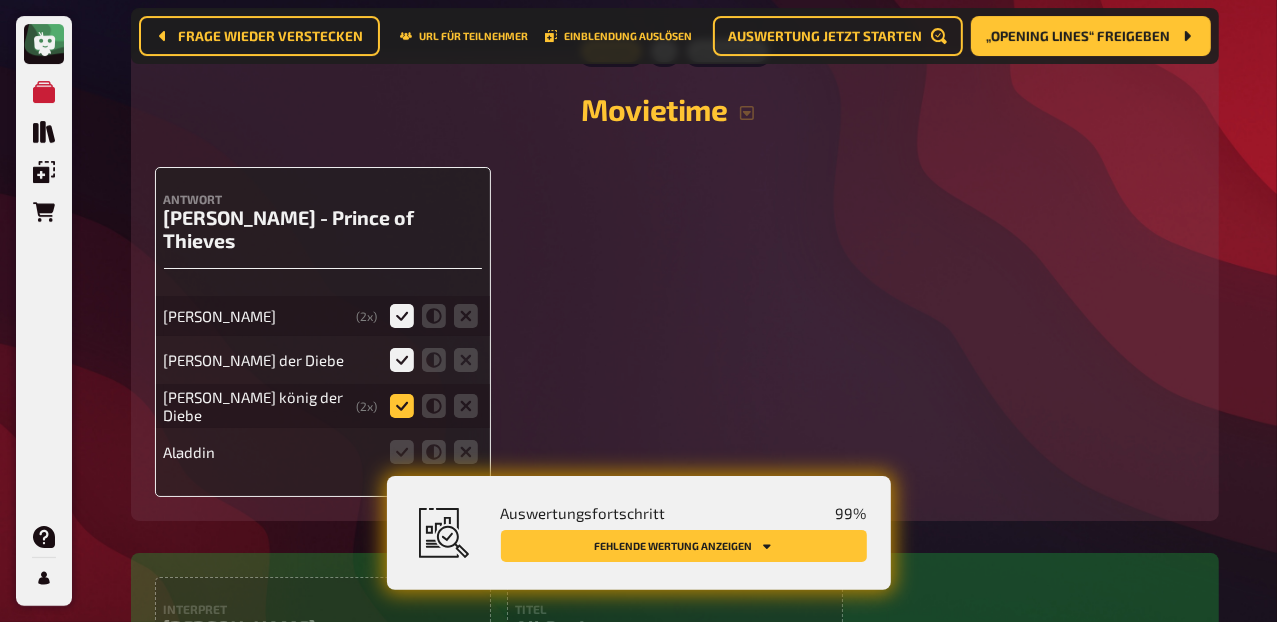 click 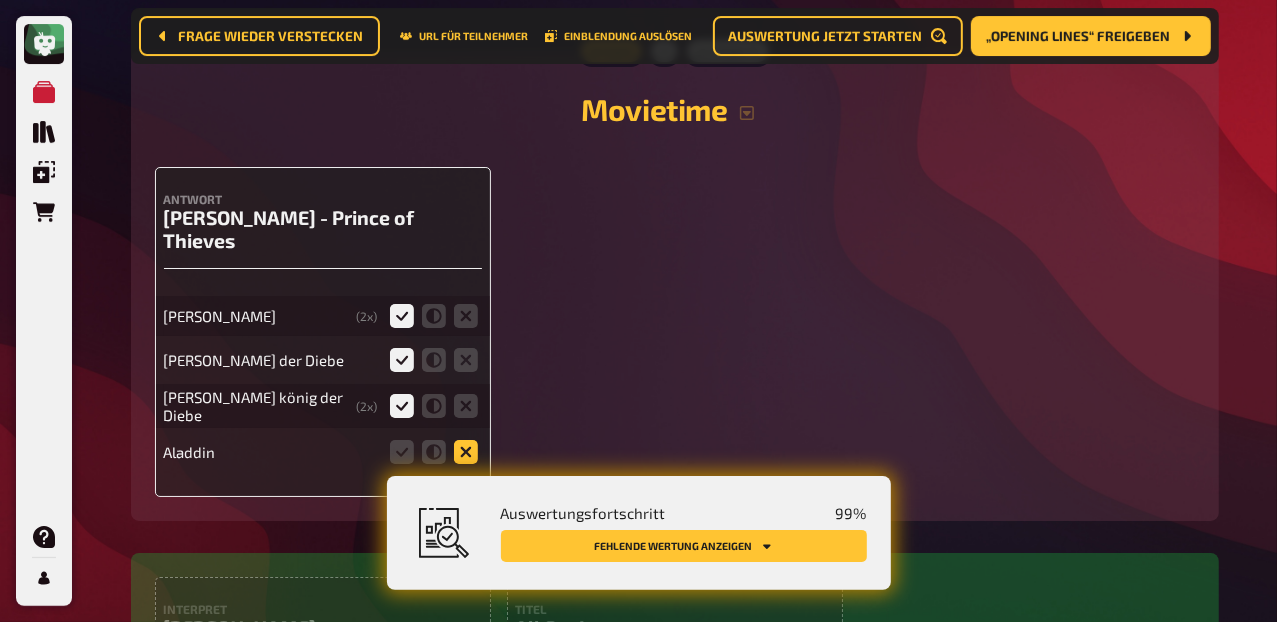 click 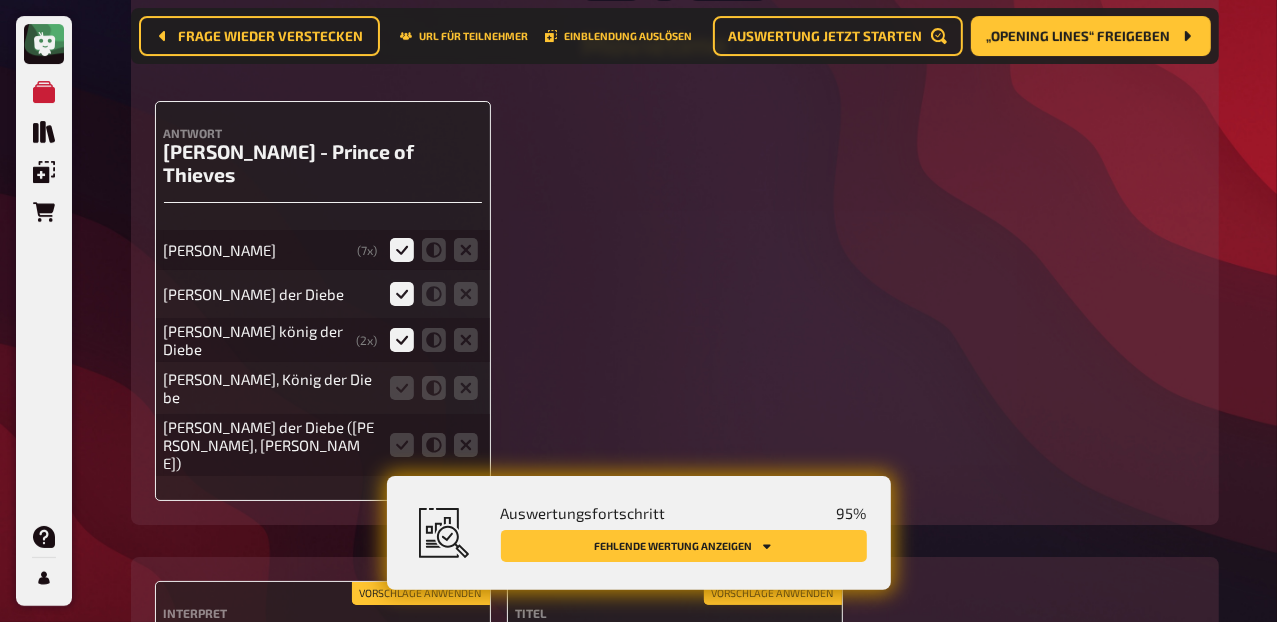 scroll, scrollTop: 9197, scrollLeft: 0, axis: vertical 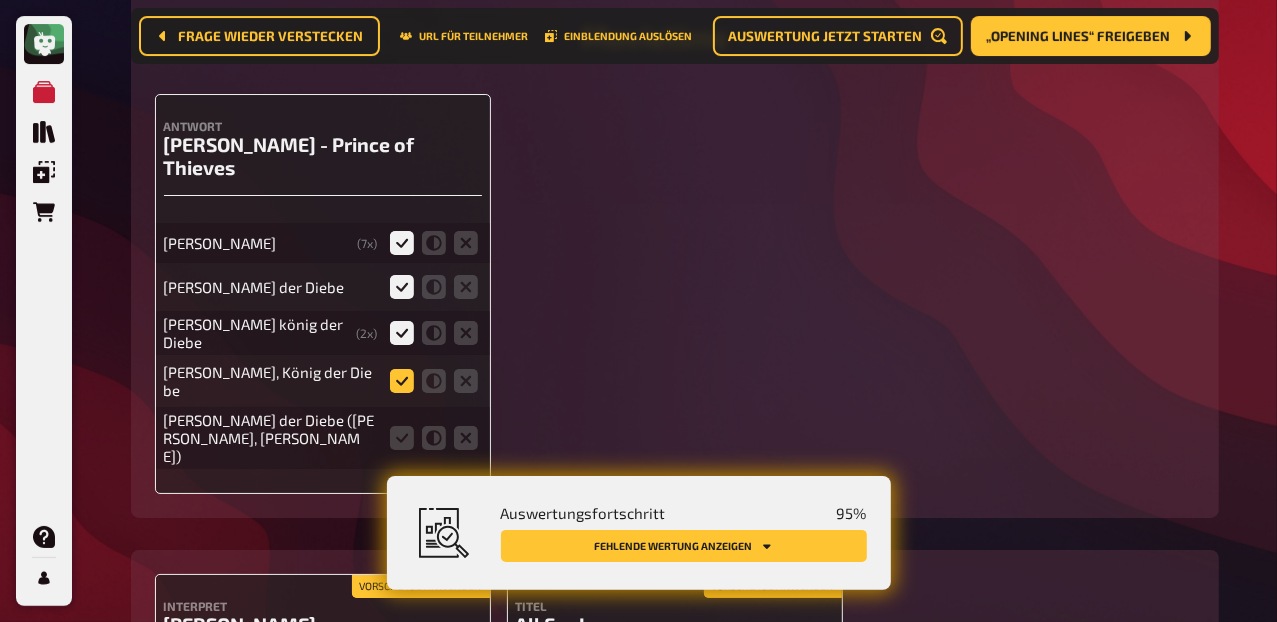 click 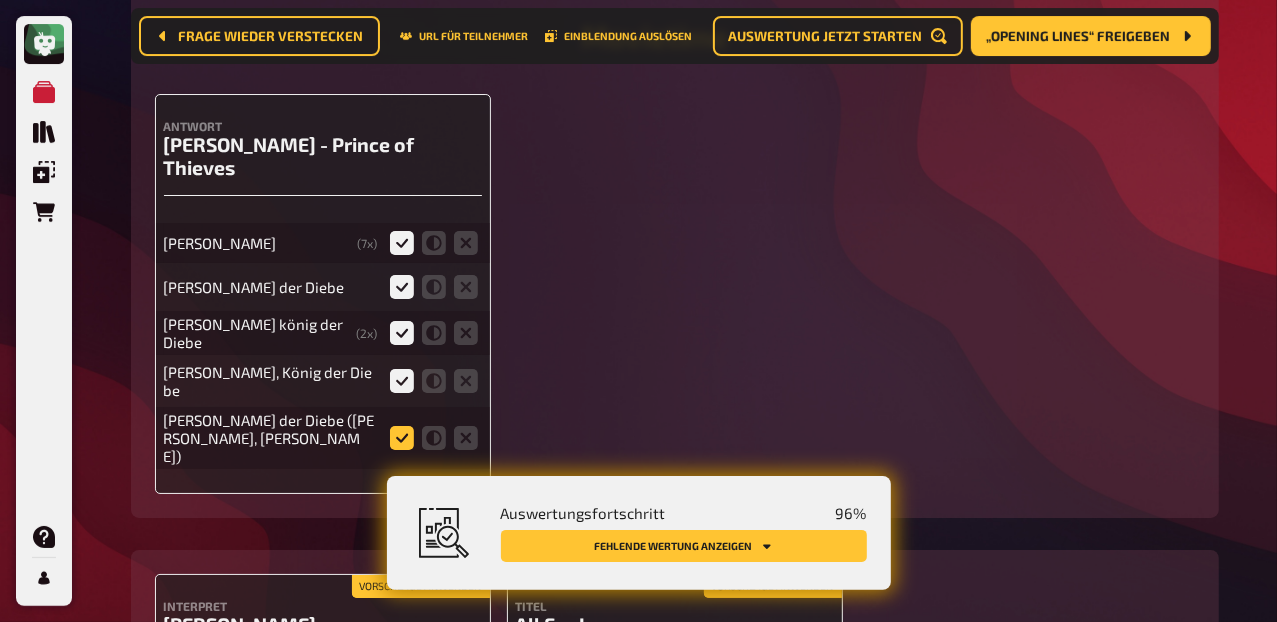 click 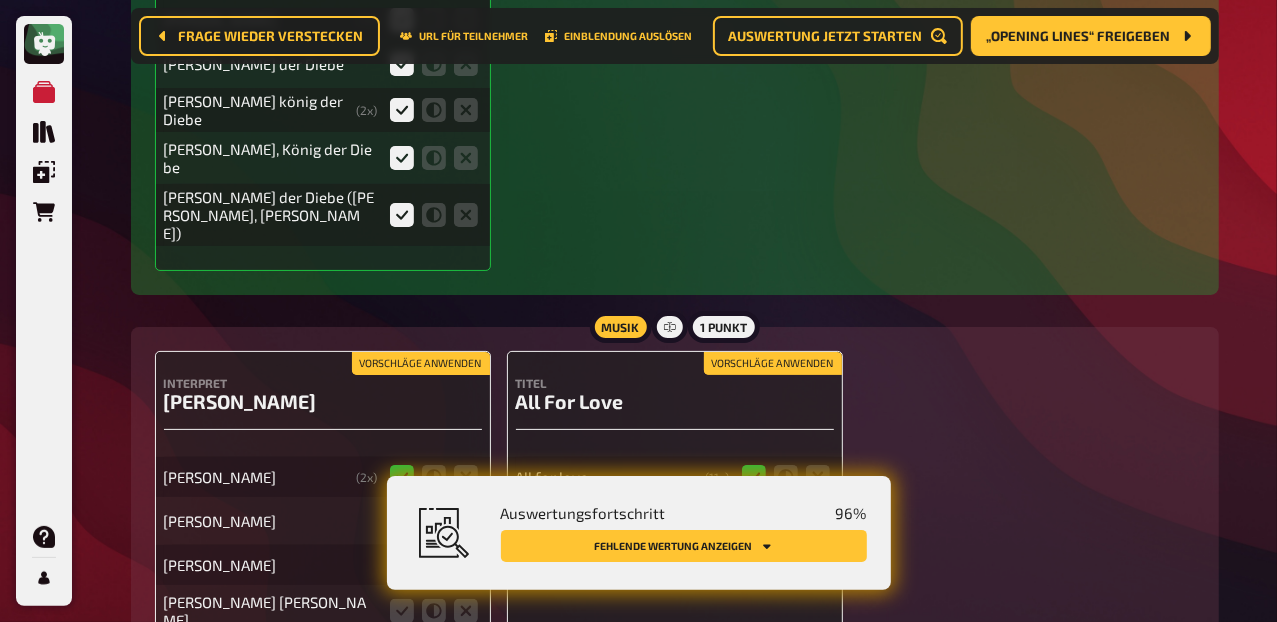 scroll, scrollTop: 9555, scrollLeft: 0, axis: vertical 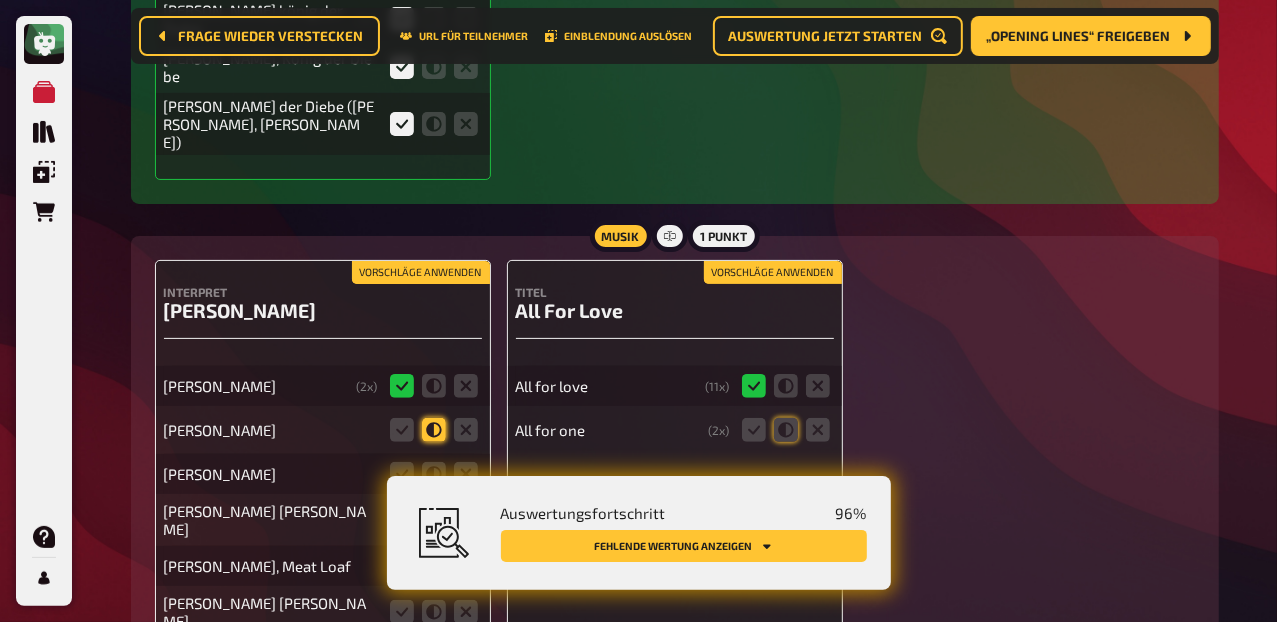 click 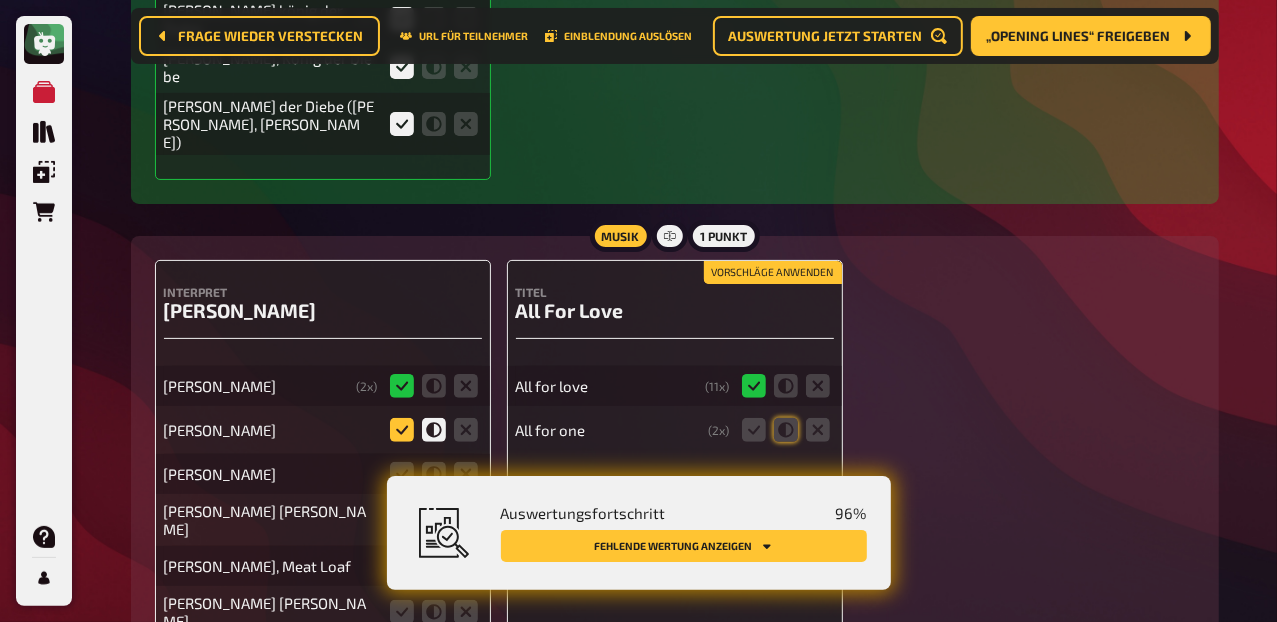 click 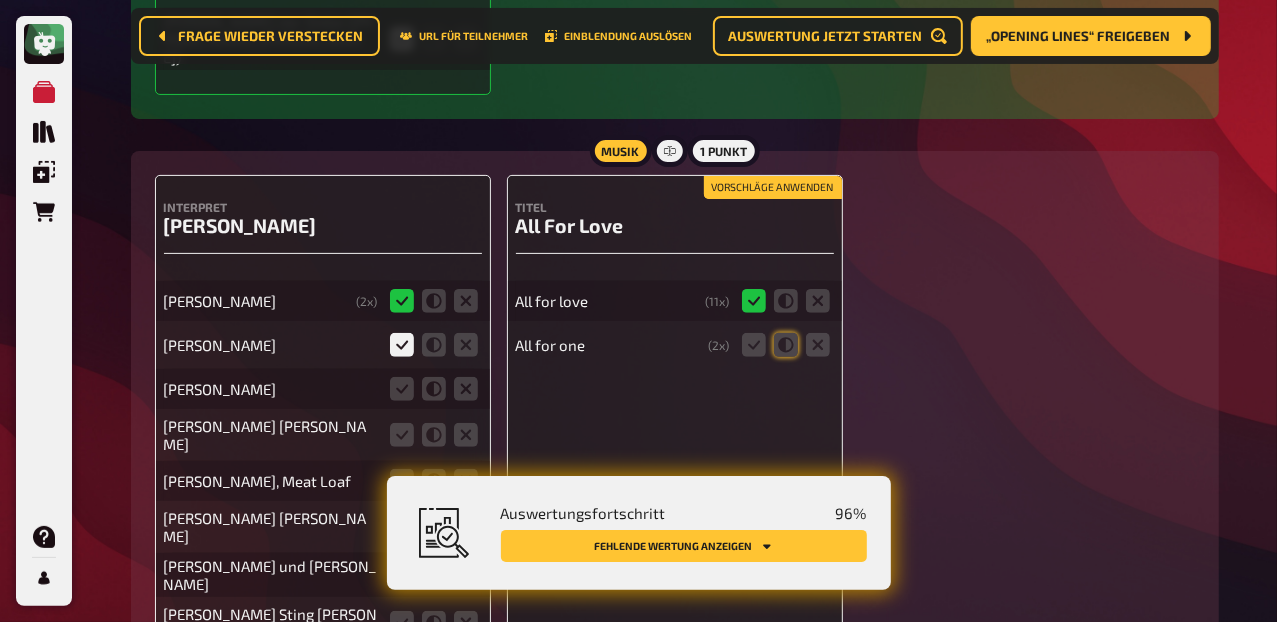 scroll, scrollTop: 9636, scrollLeft: 0, axis: vertical 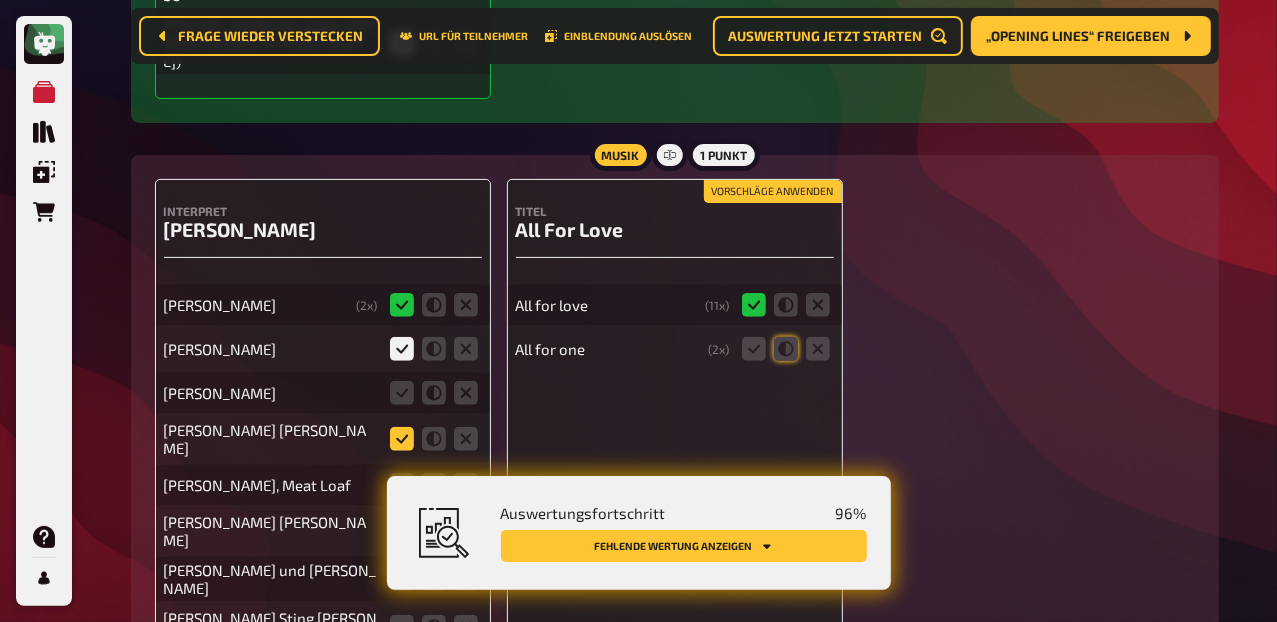 click 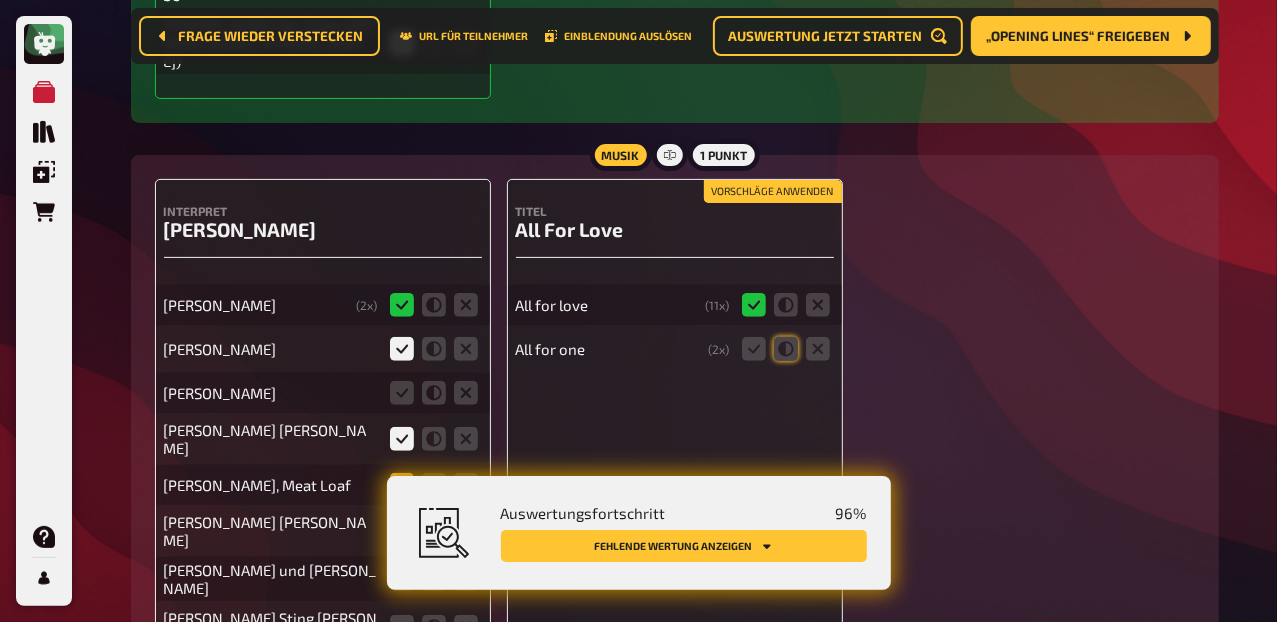 click 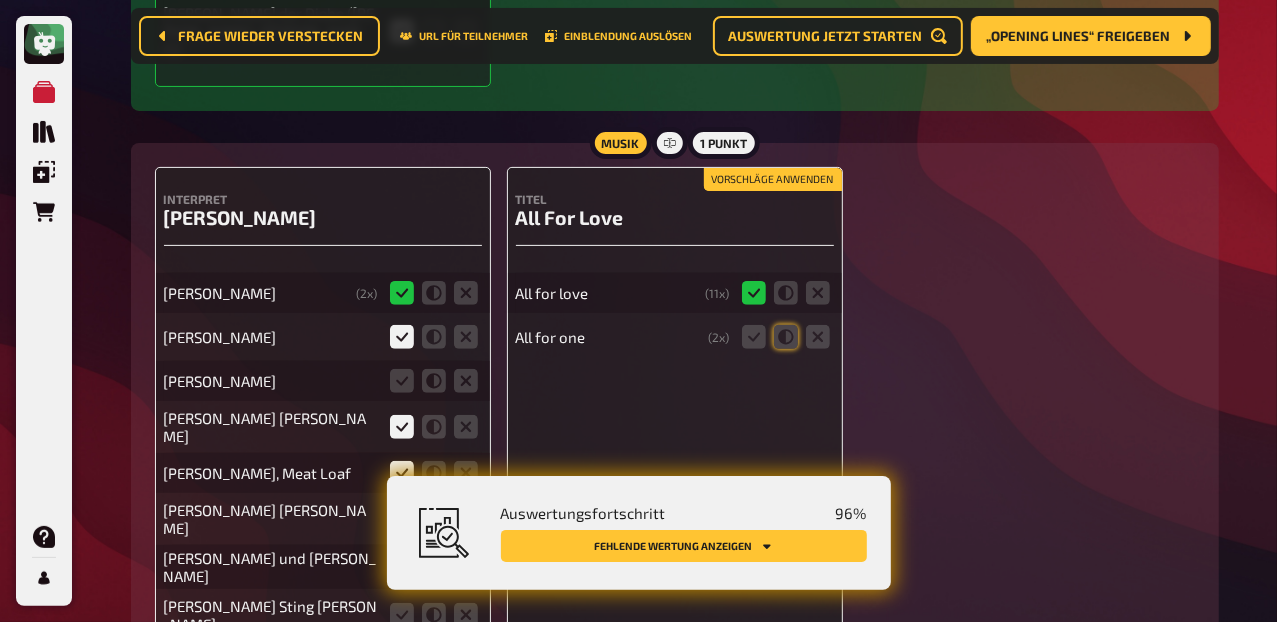 scroll, scrollTop: 9650, scrollLeft: 0, axis: vertical 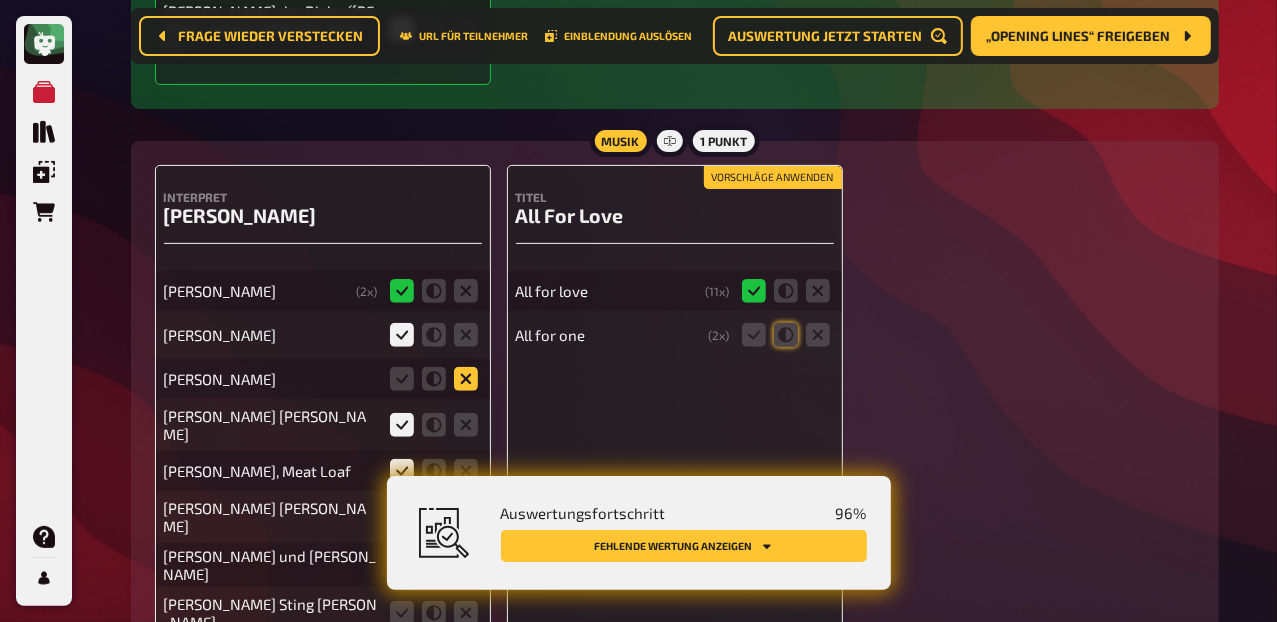 click 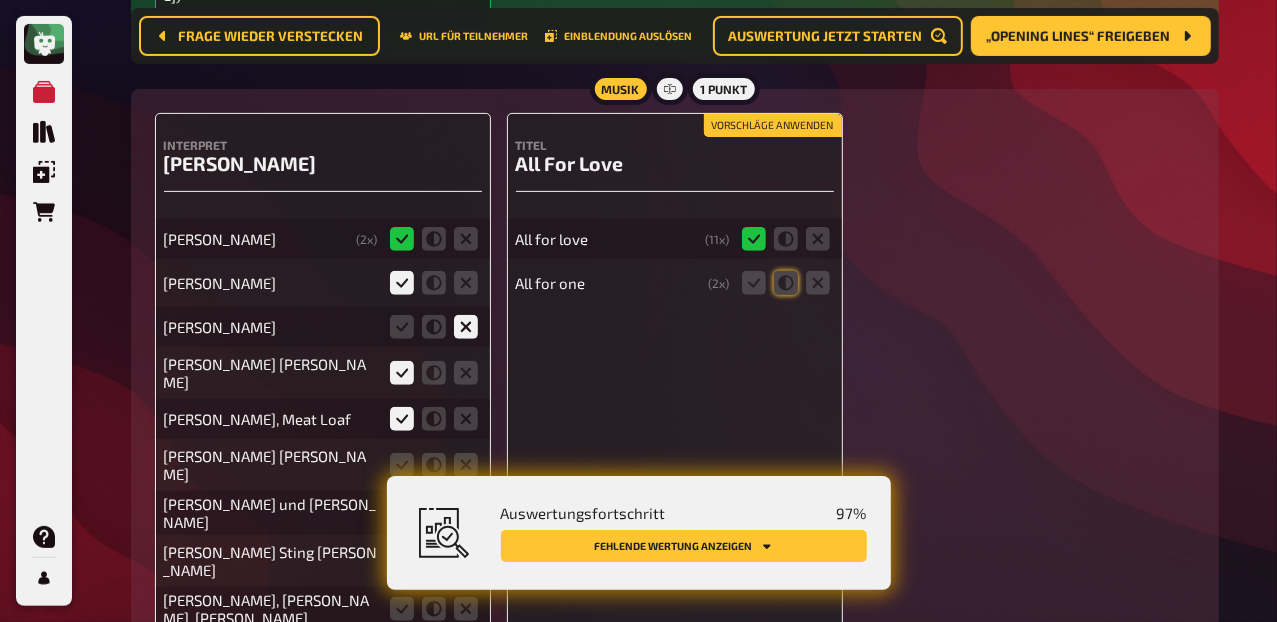 scroll, scrollTop: 9728, scrollLeft: 0, axis: vertical 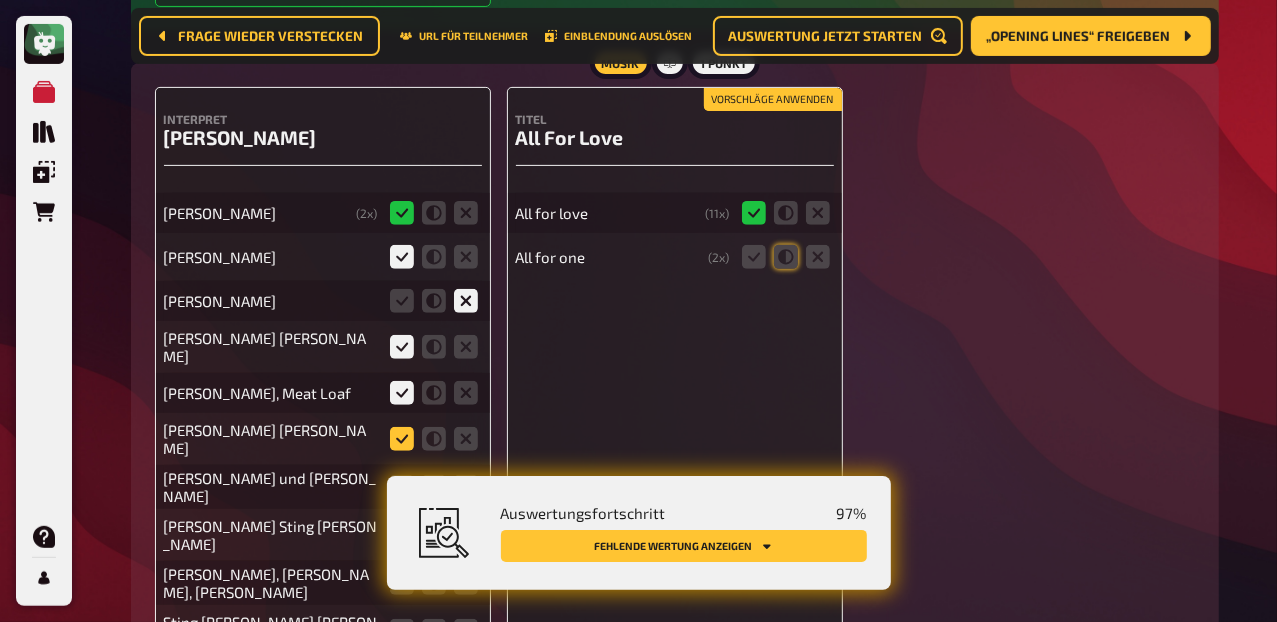 click 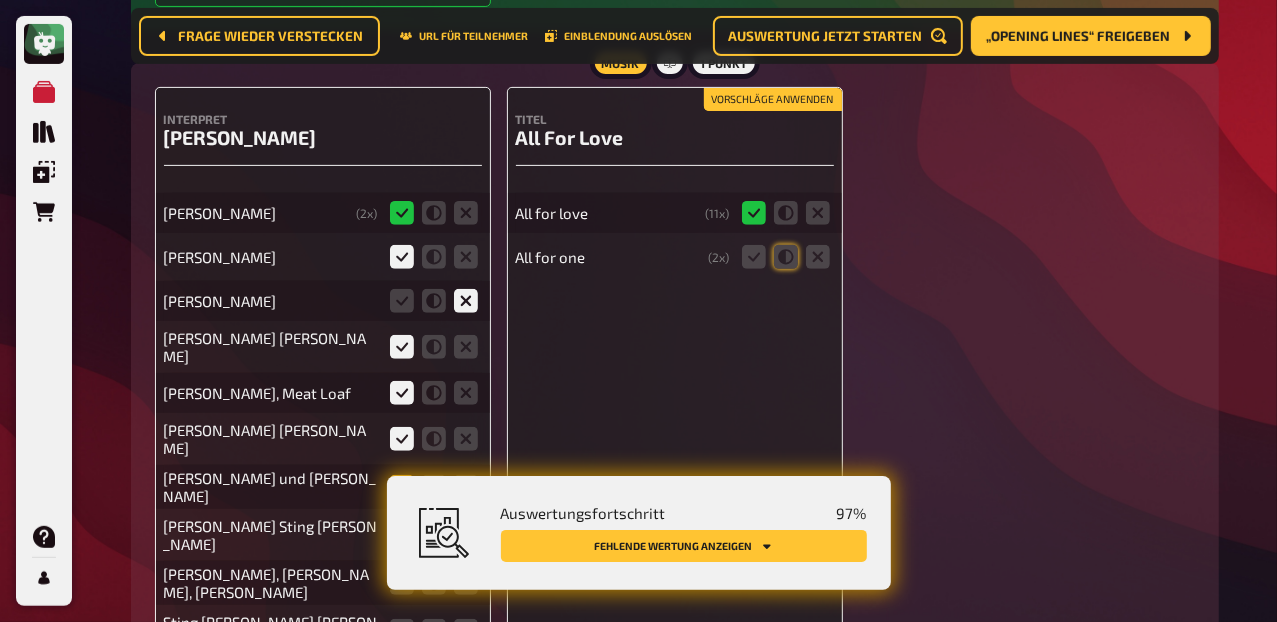 click 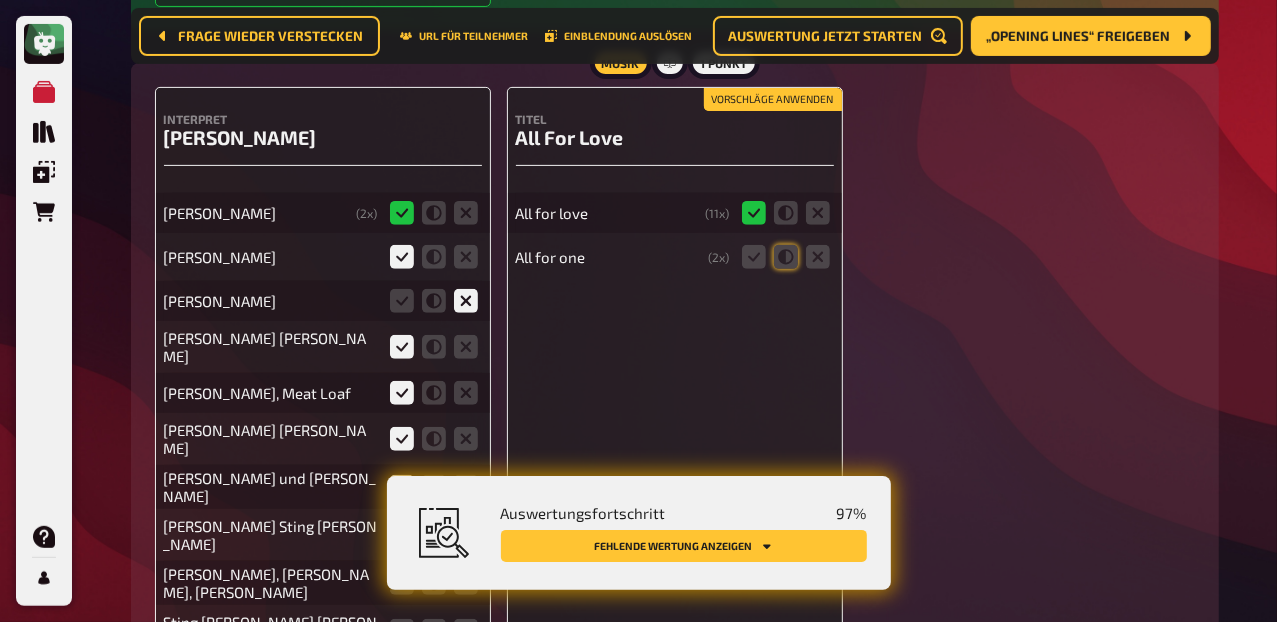 click 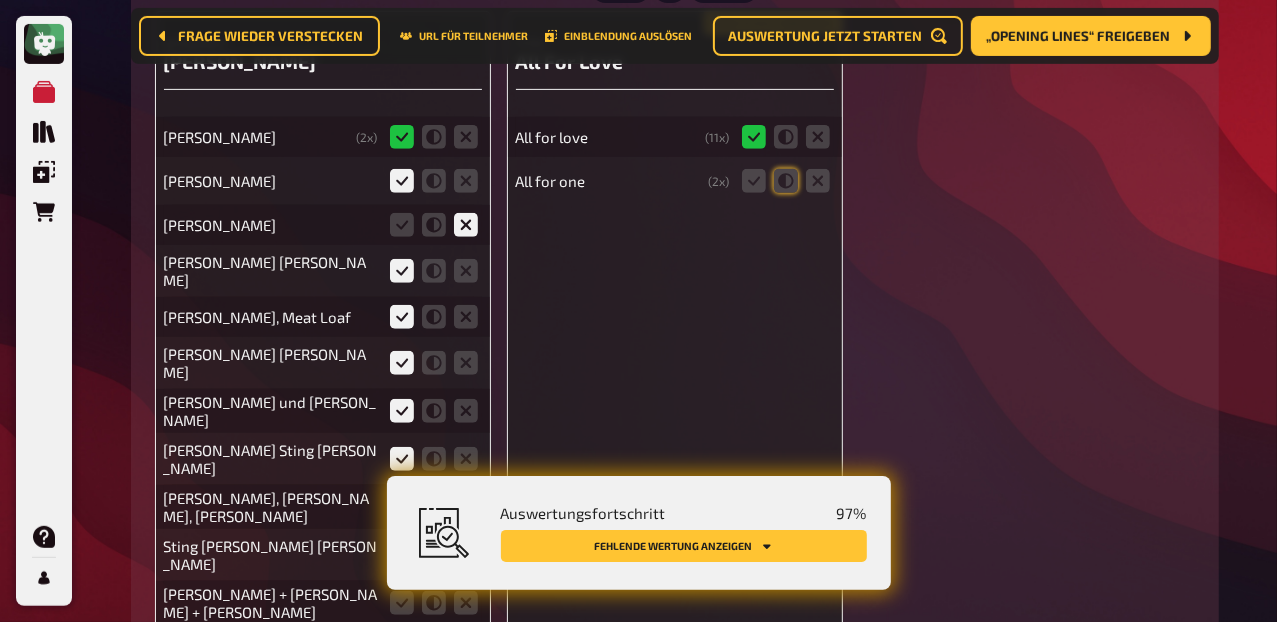 scroll, scrollTop: 9809, scrollLeft: 0, axis: vertical 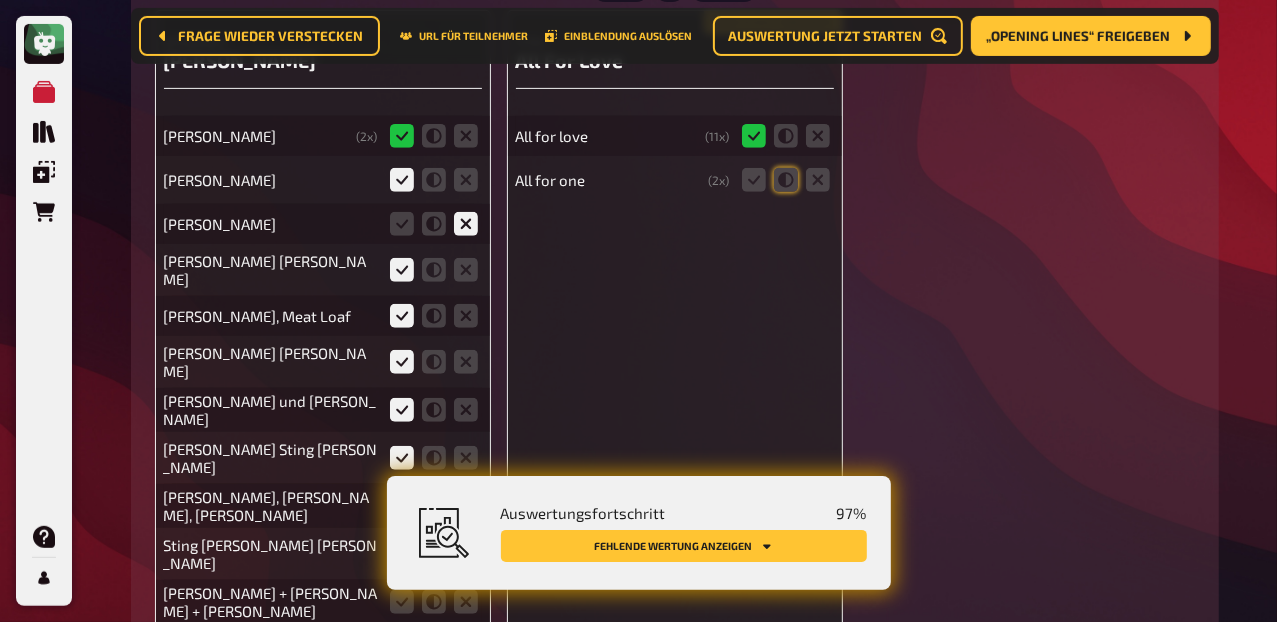 click 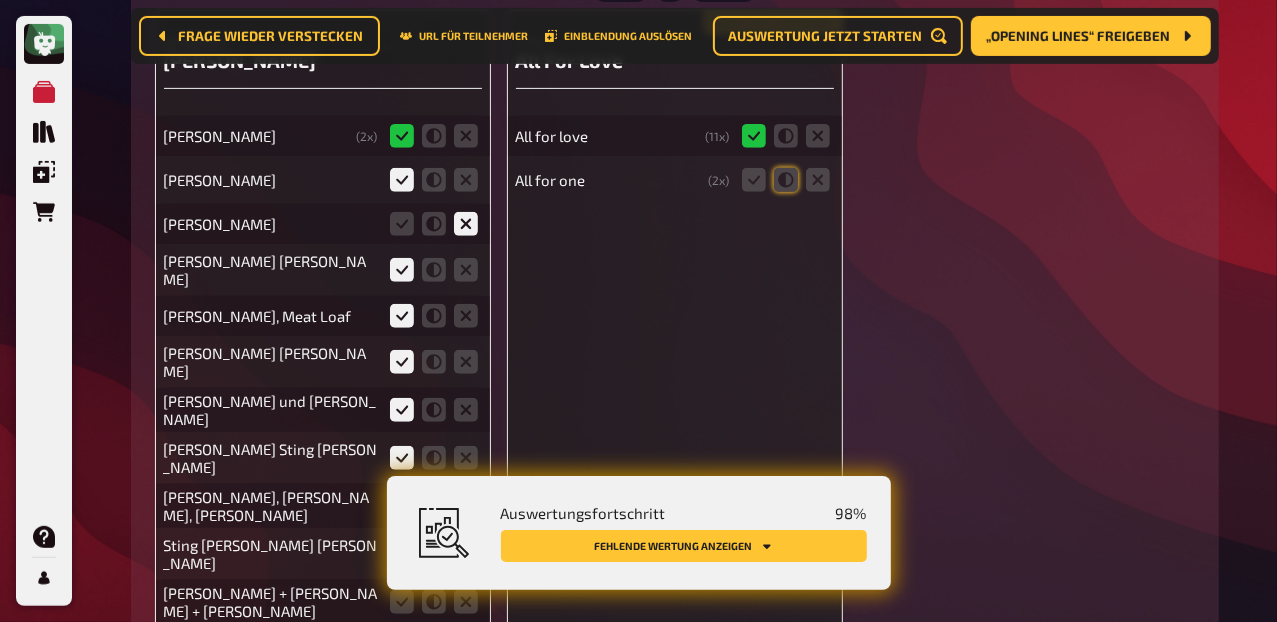 scroll, scrollTop: 9847, scrollLeft: 0, axis: vertical 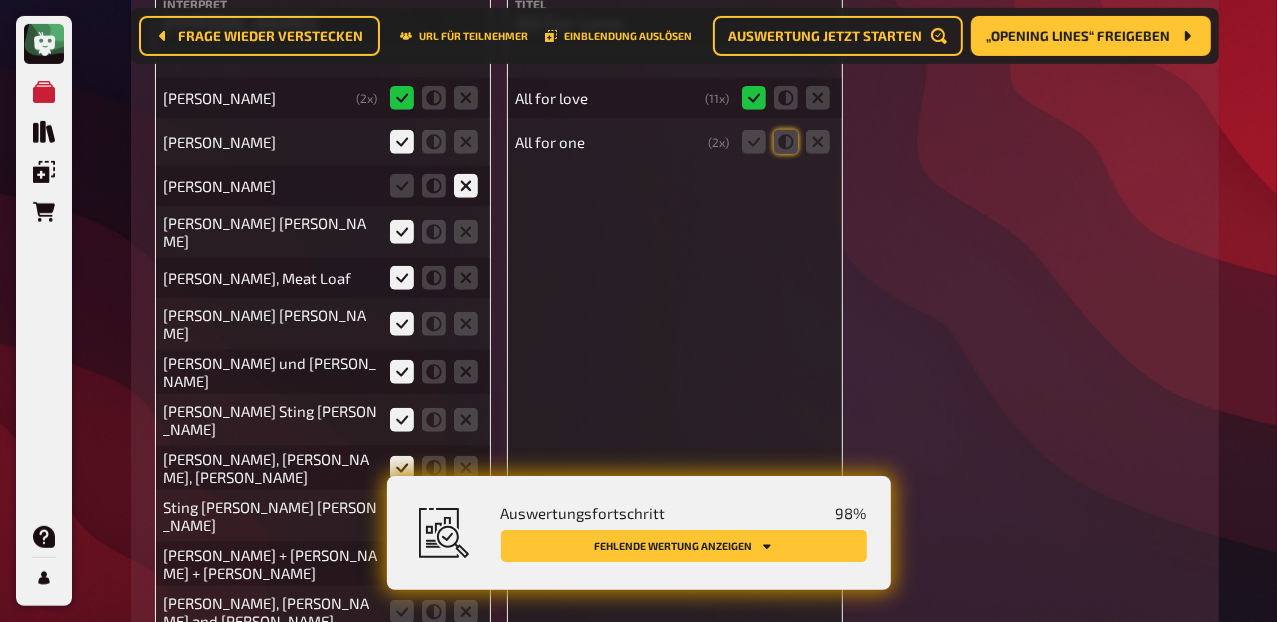 click 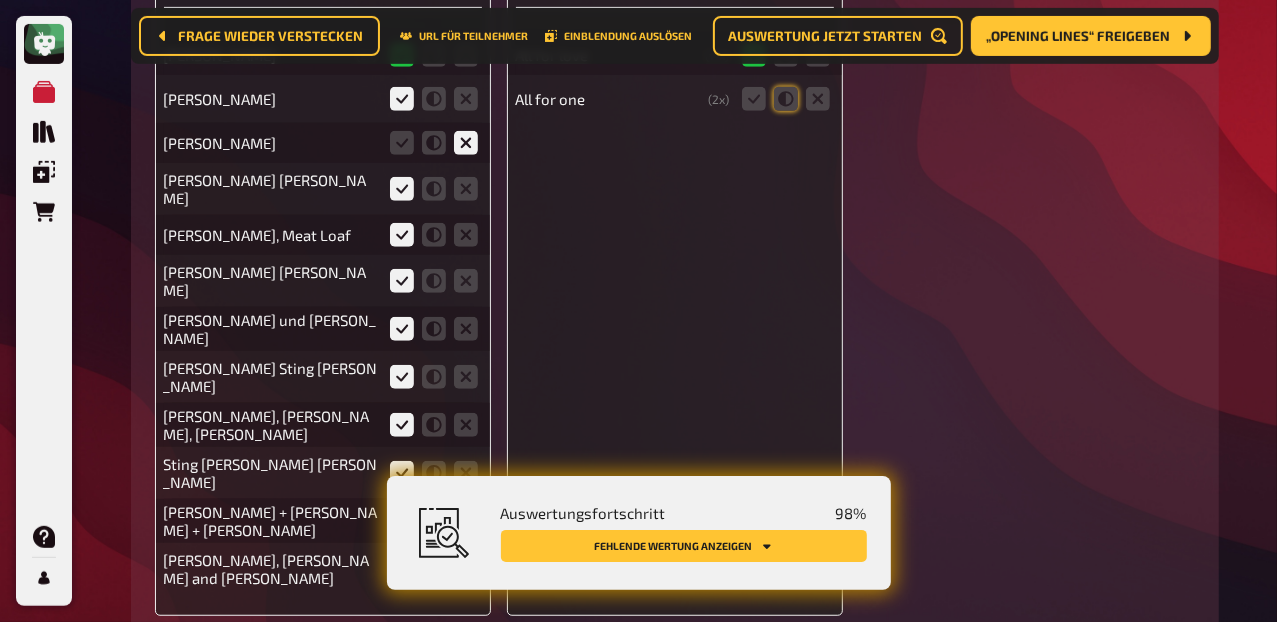 click 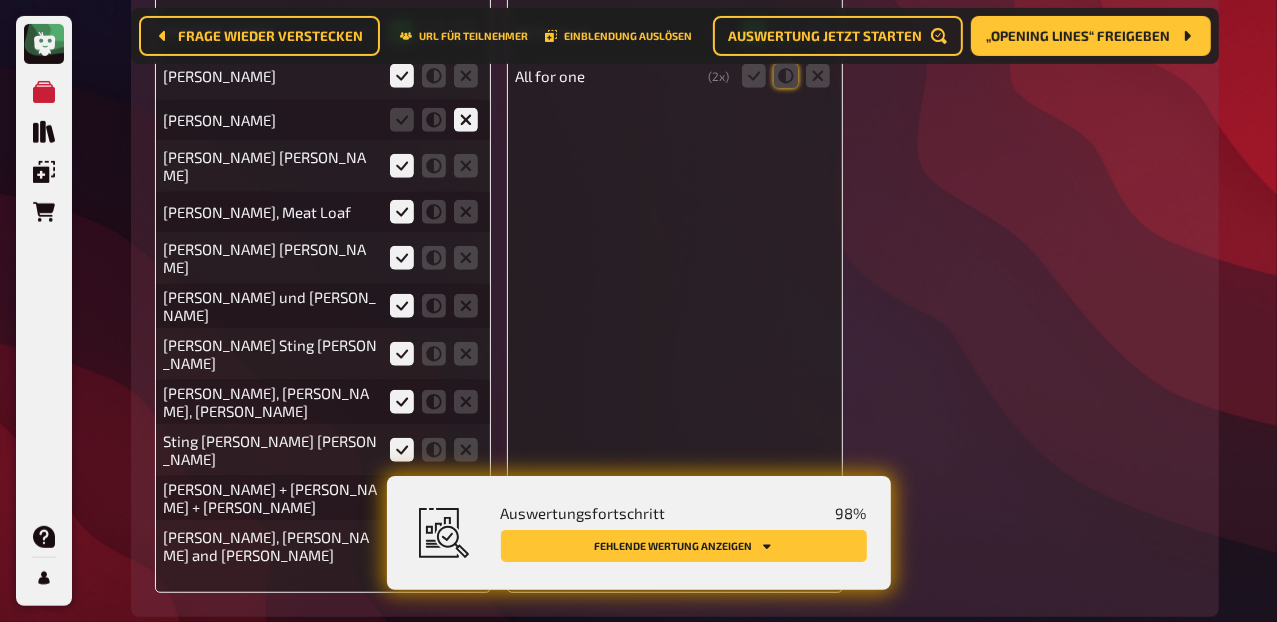click 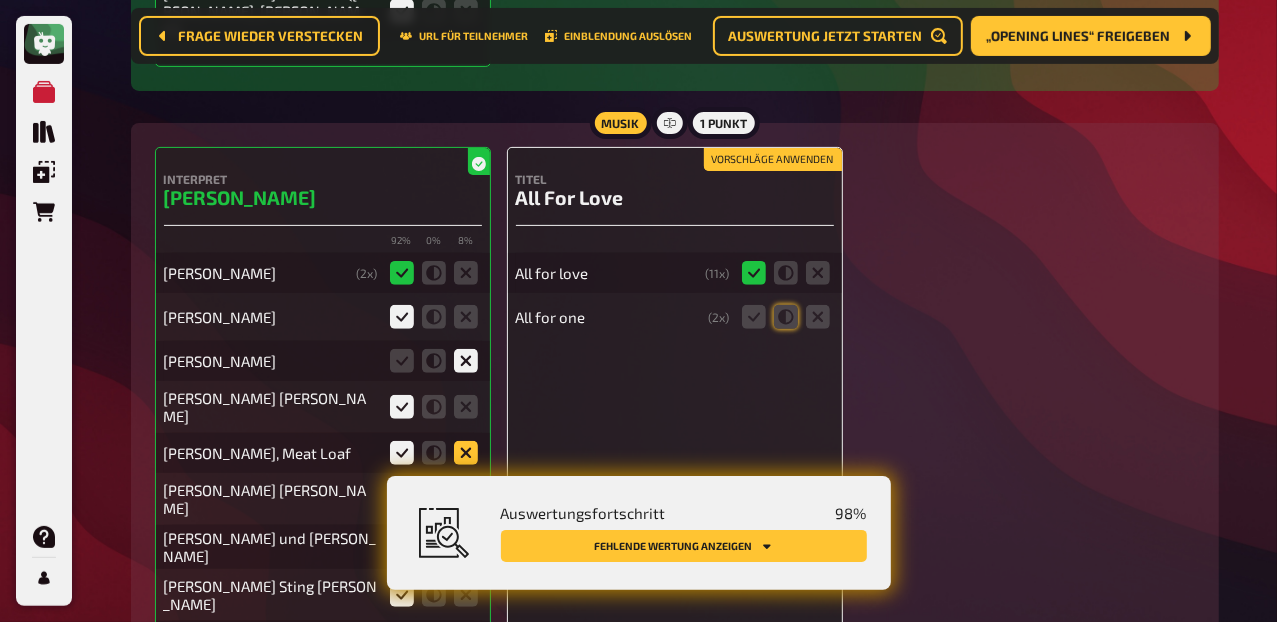 scroll, scrollTop: 9671, scrollLeft: 0, axis: vertical 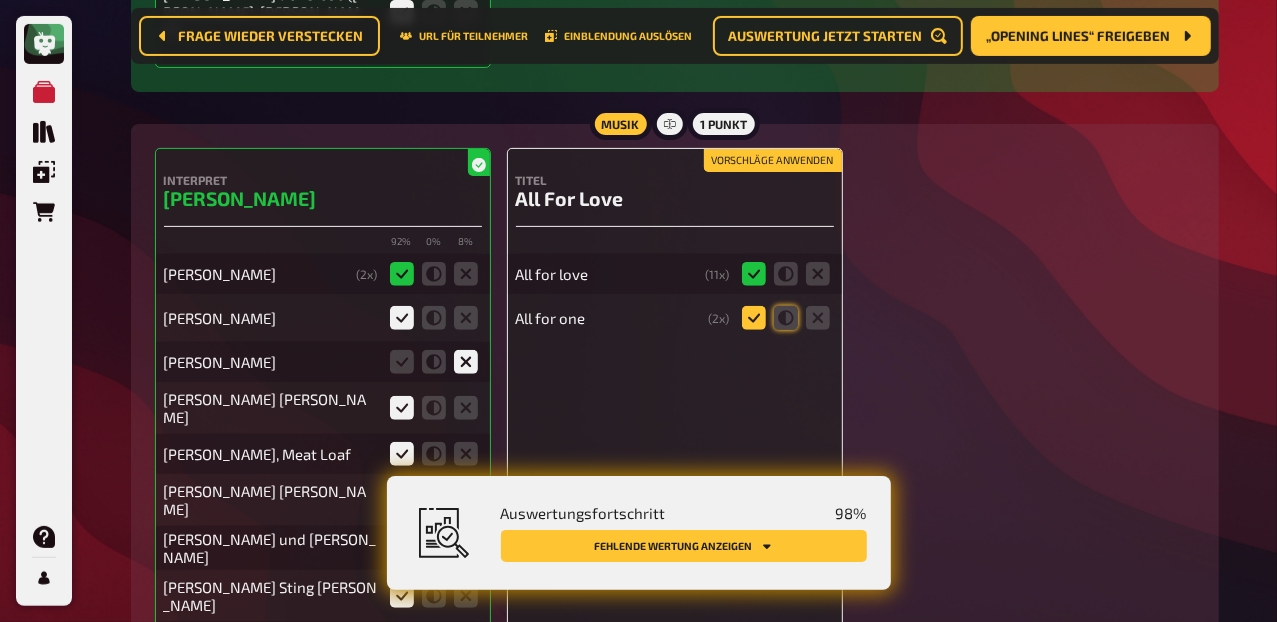 click 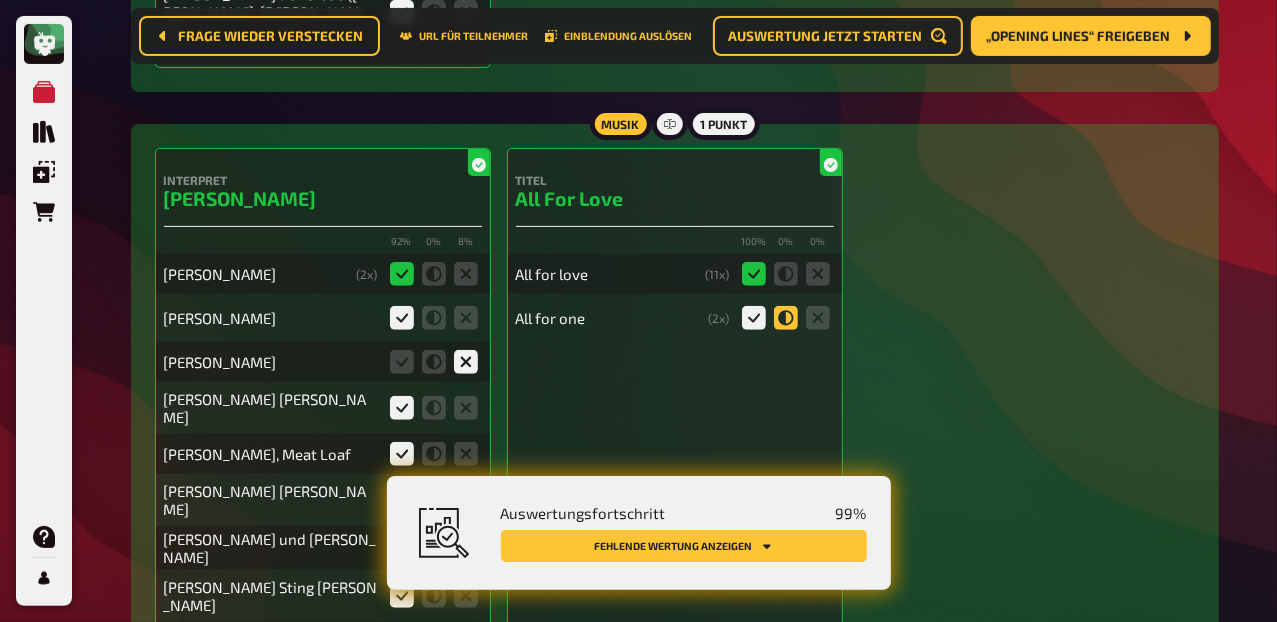 click 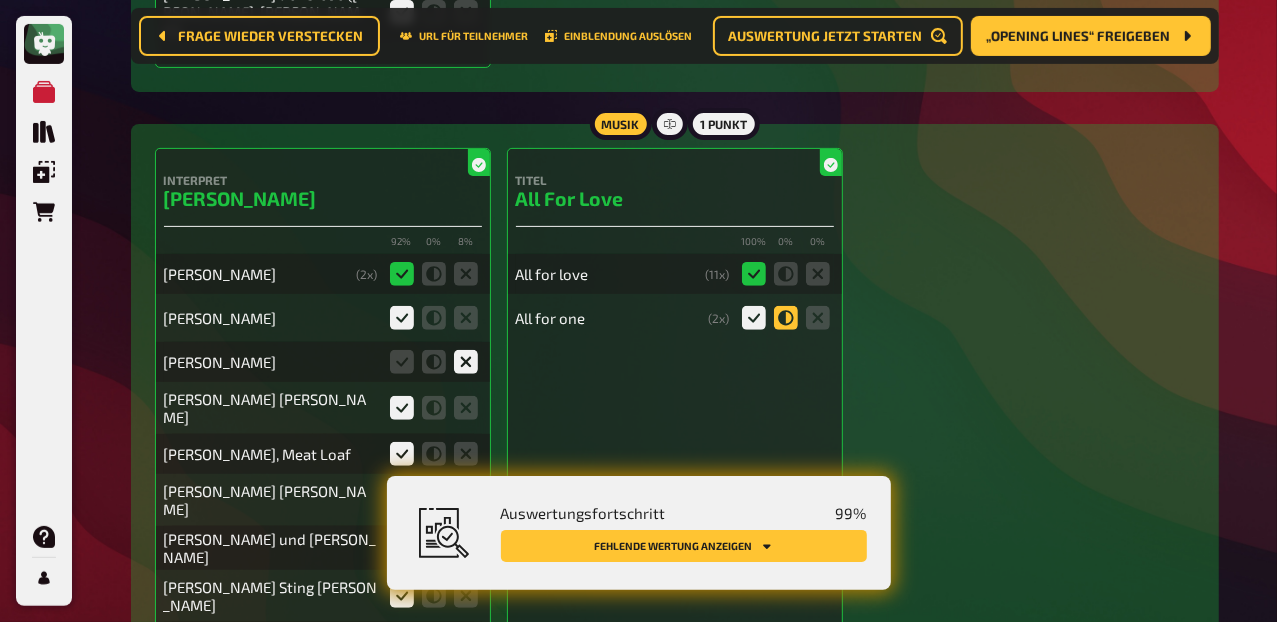 click at bounding box center [0, 0] 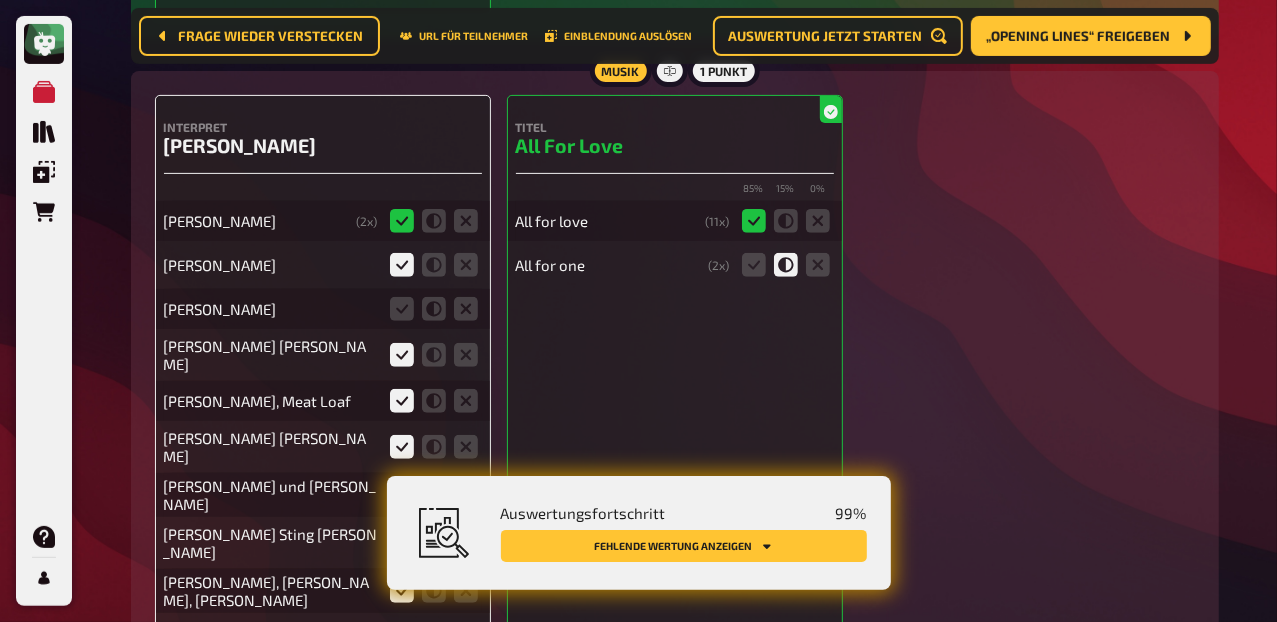 scroll, scrollTop: 9672, scrollLeft: 0, axis: vertical 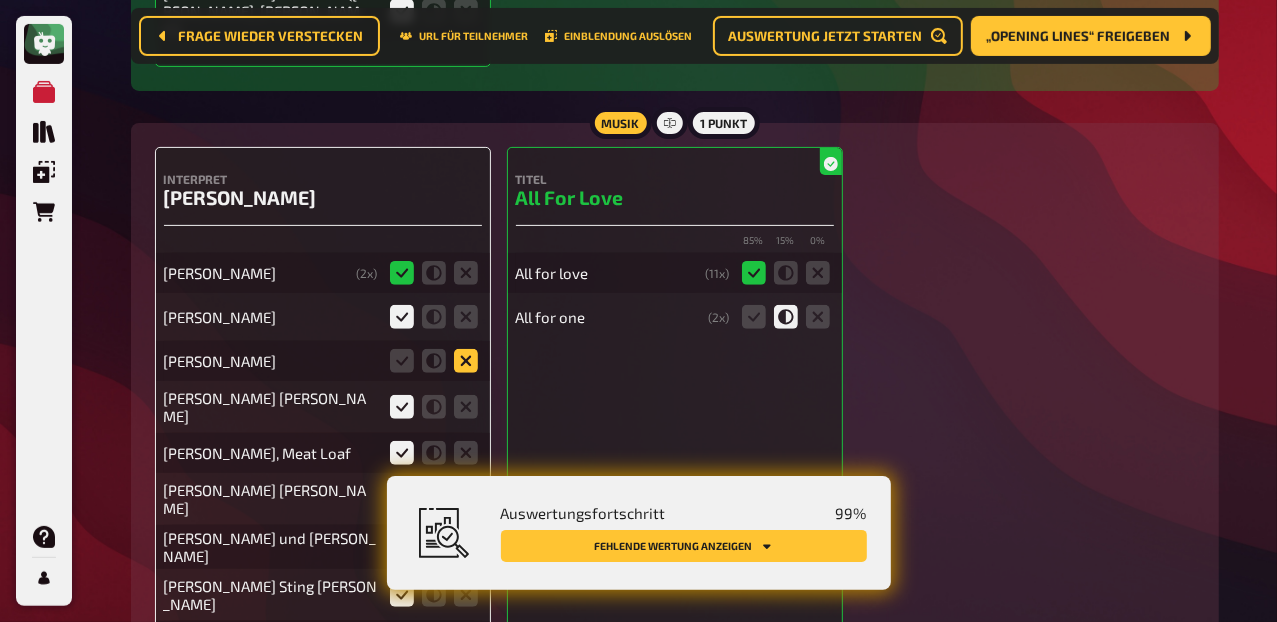 click 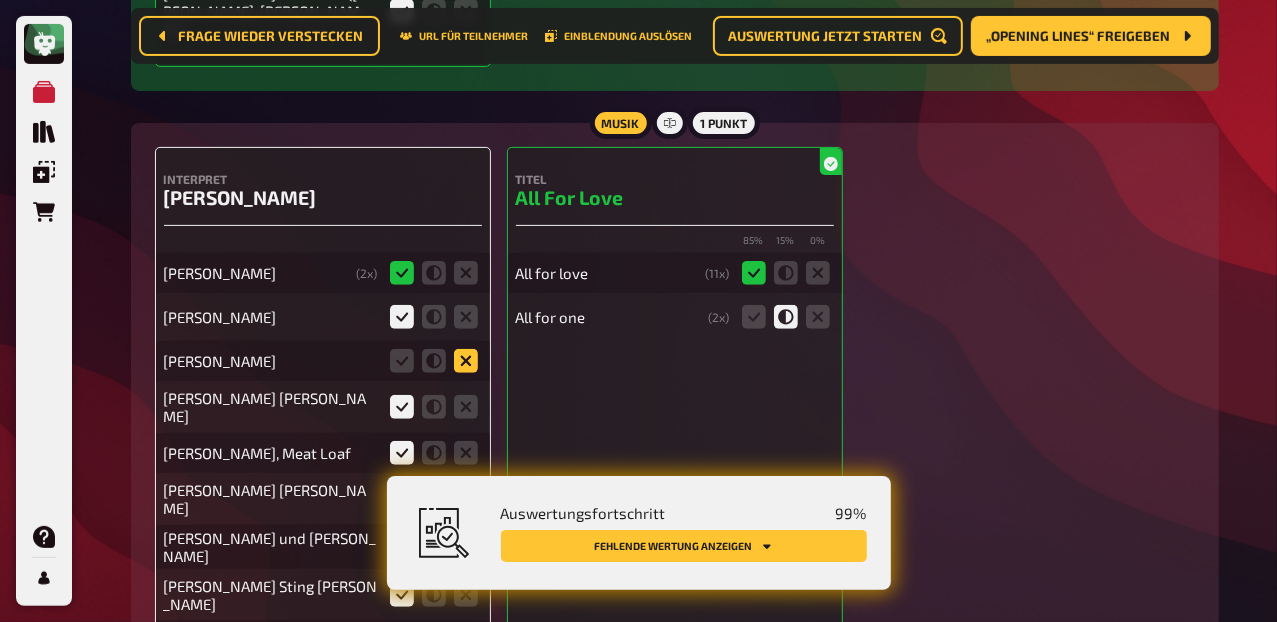 click at bounding box center [0, 0] 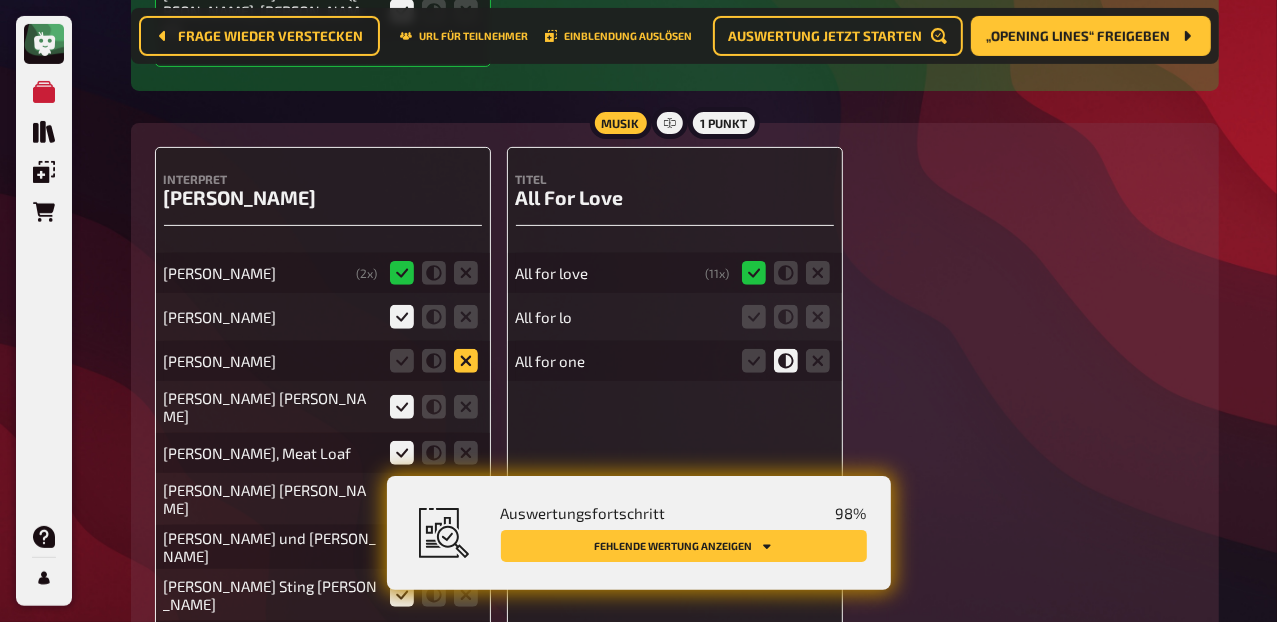 click 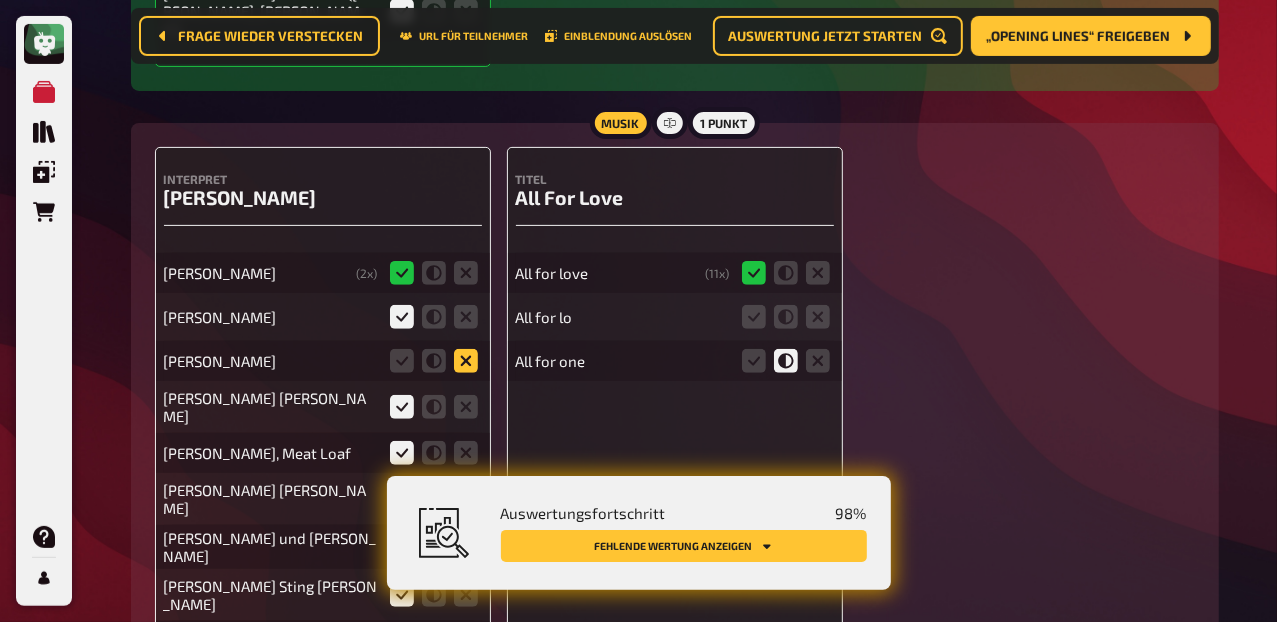 click at bounding box center (0, 0) 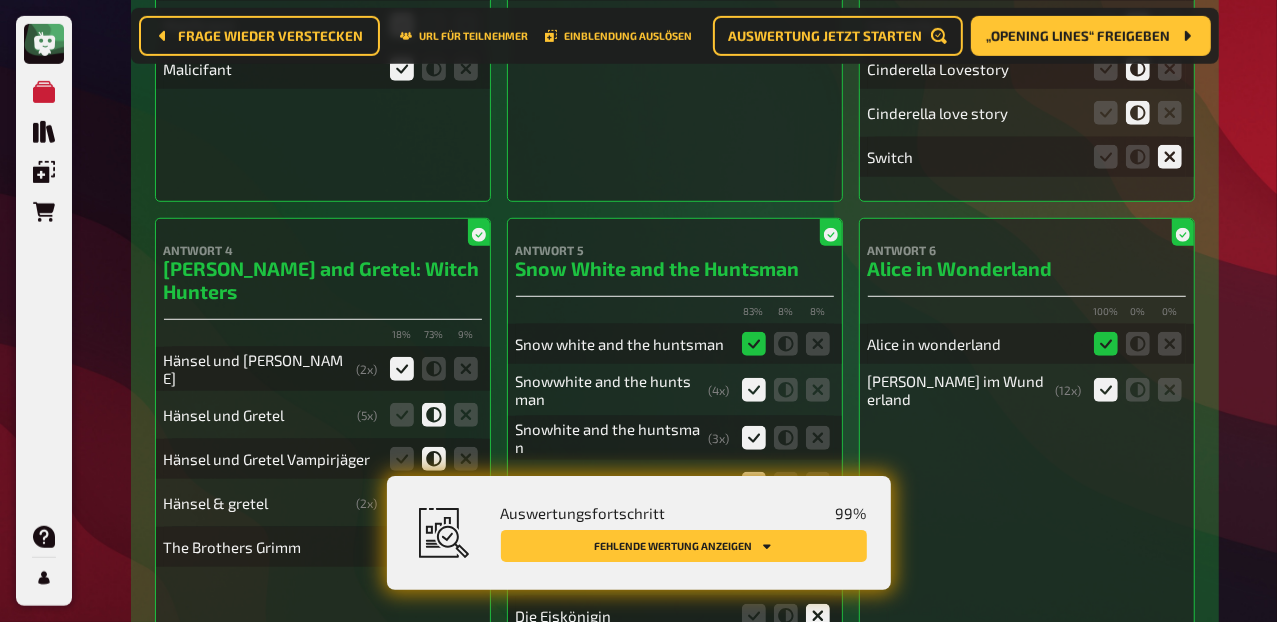 scroll, scrollTop: 0, scrollLeft: 0, axis: both 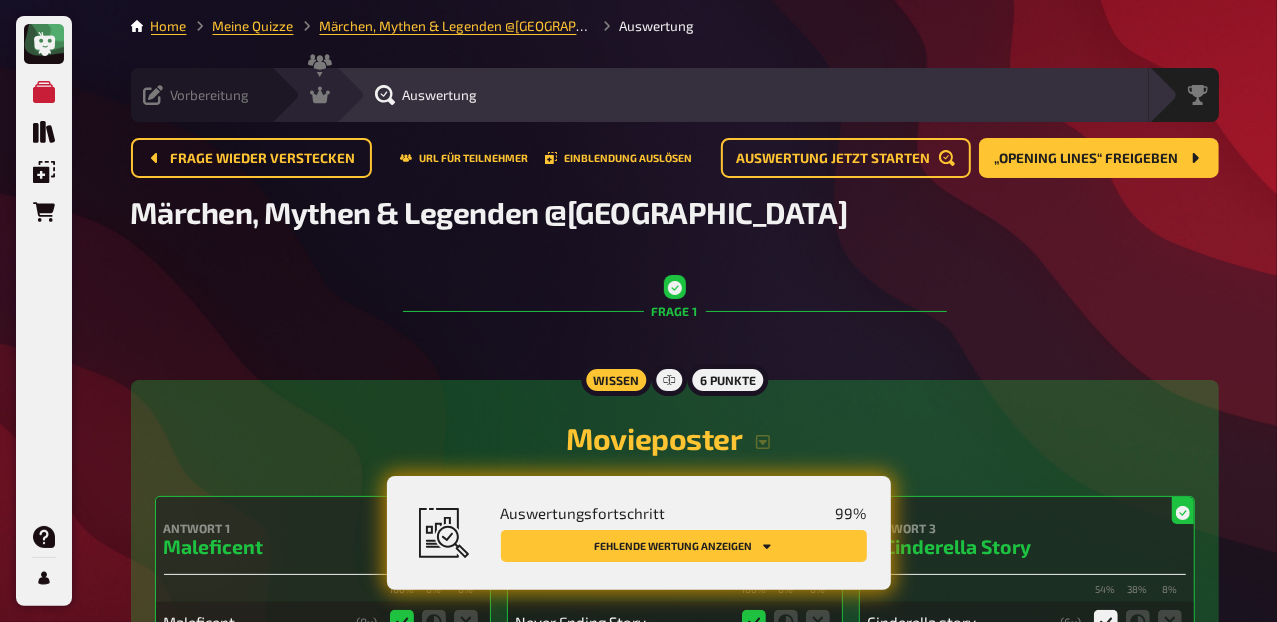 click on "Vorbereitung" at bounding box center [210, 95] 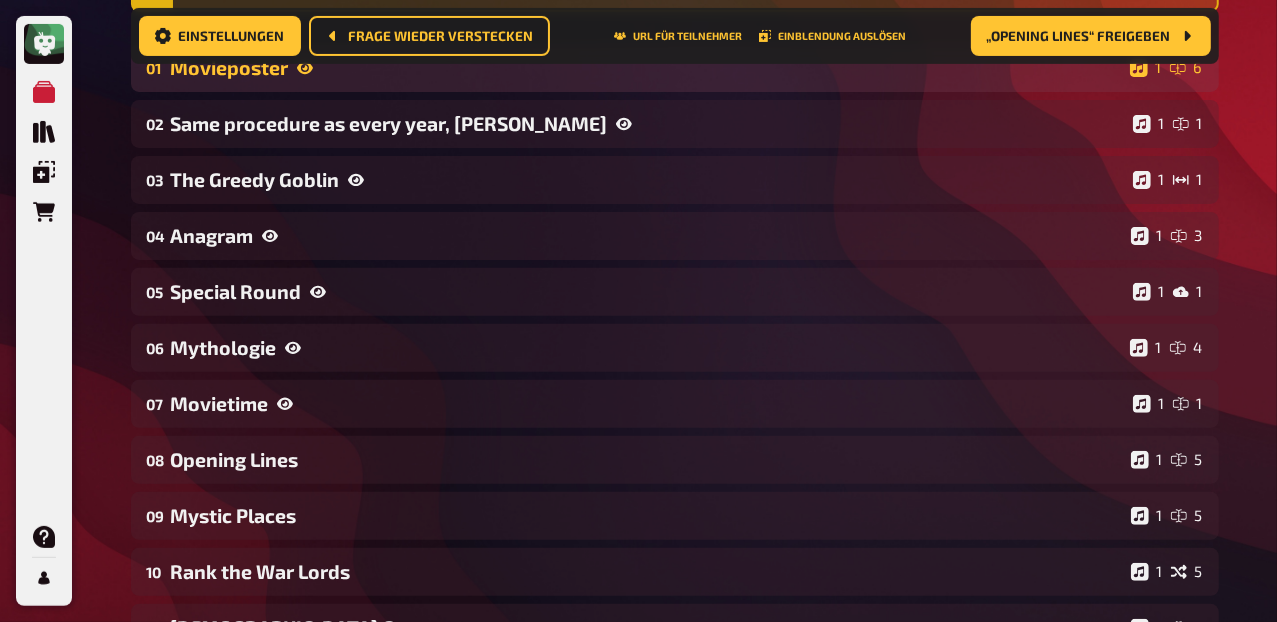 scroll, scrollTop: 441, scrollLeft: 0, axis: vertical 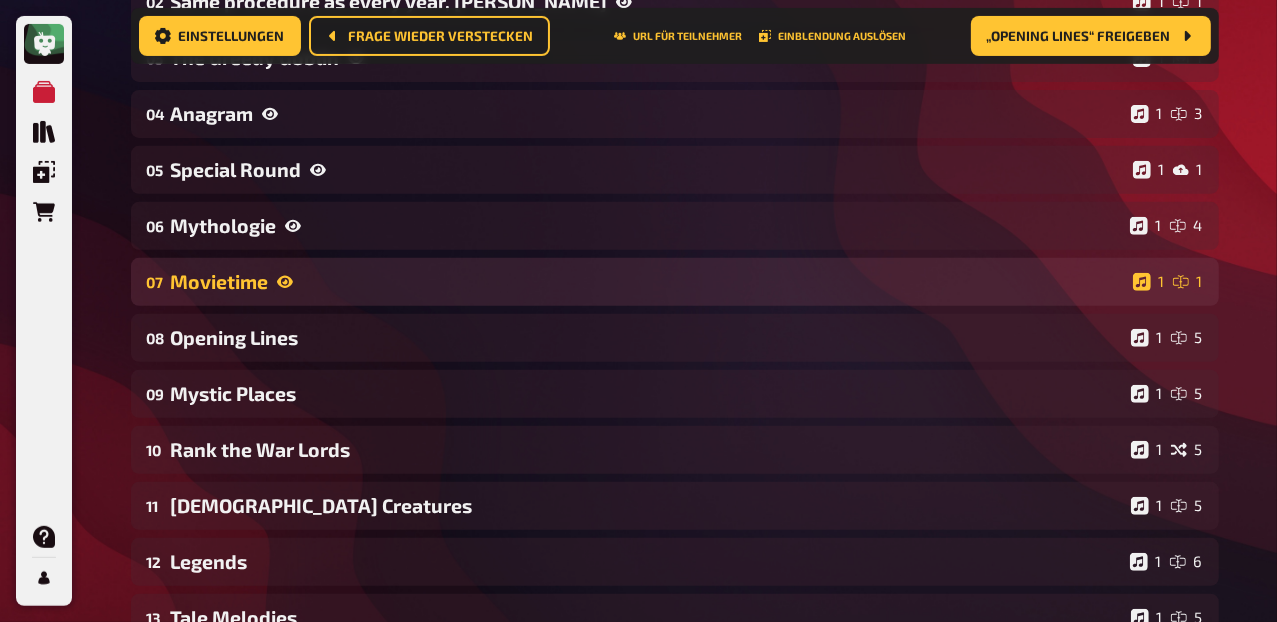 click on "Movietime" at bounding box center [648, 281] 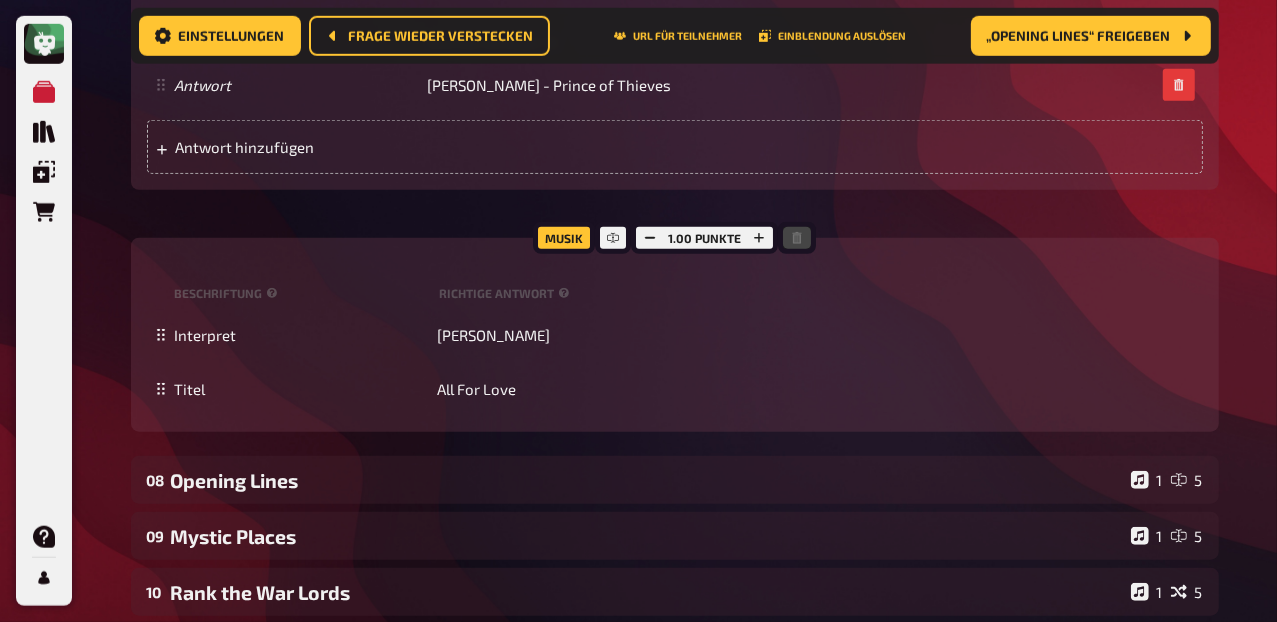 scroll, scrollTop: 1145, scrollLeft: 0, axis: vertical 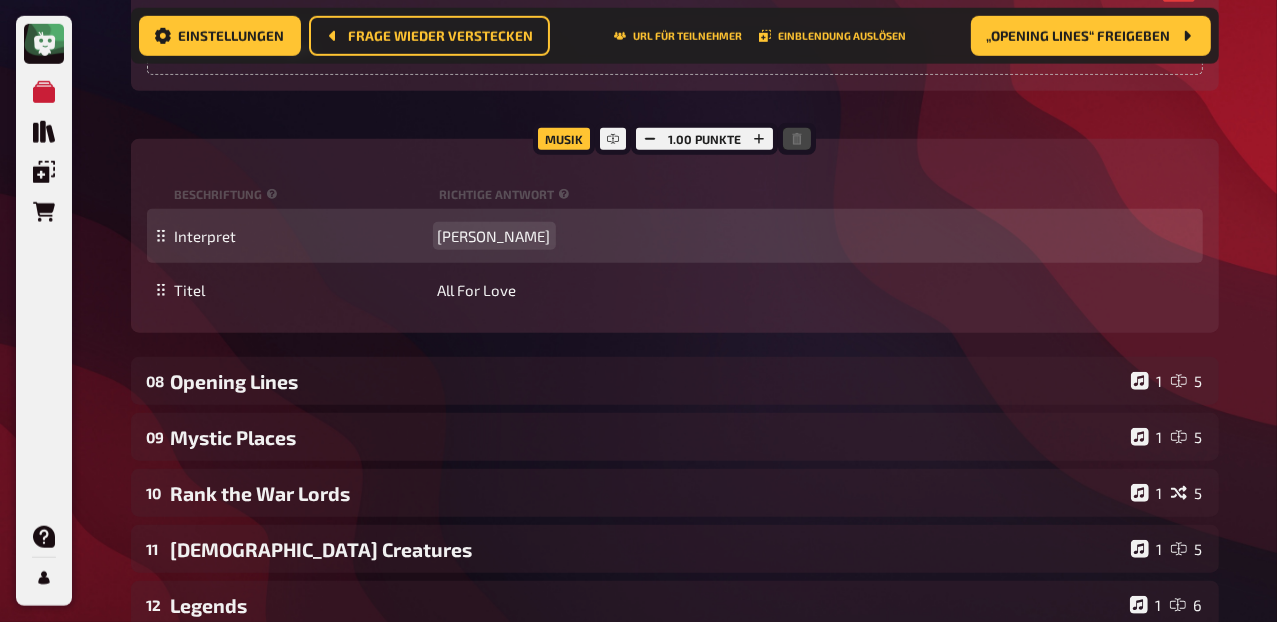 click on "Interpret Bryan Adams" at bounding box center (685, 236) 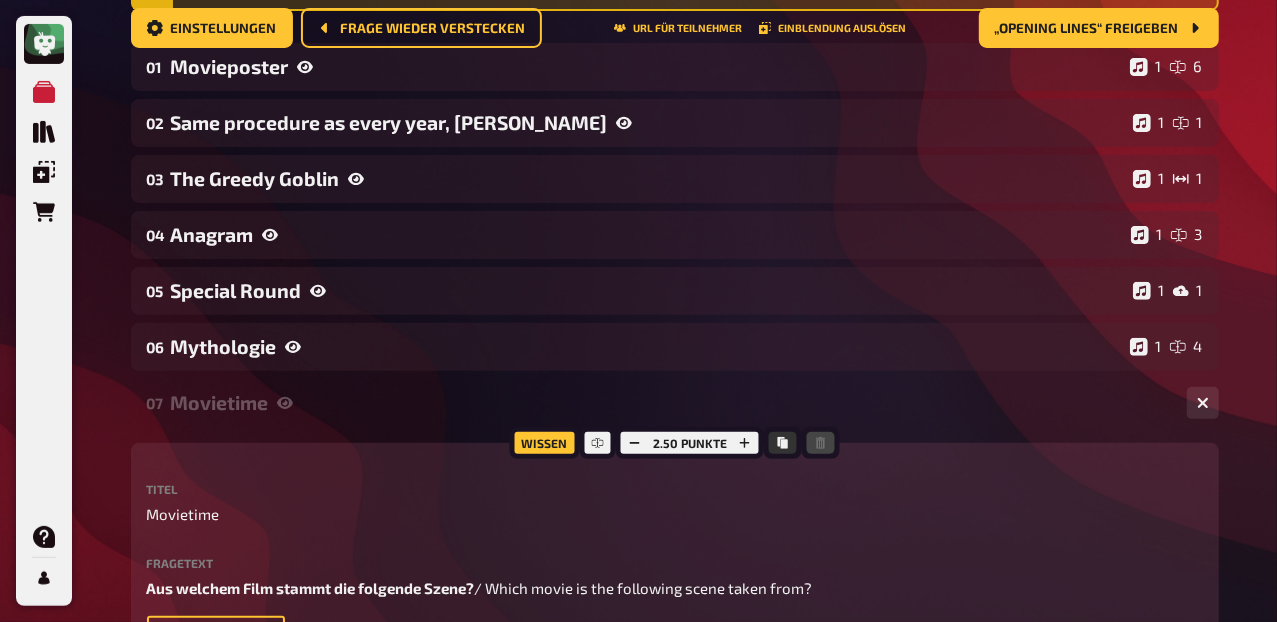 scroll, scrollTop: 0, scrollLeft: 0, axis: both 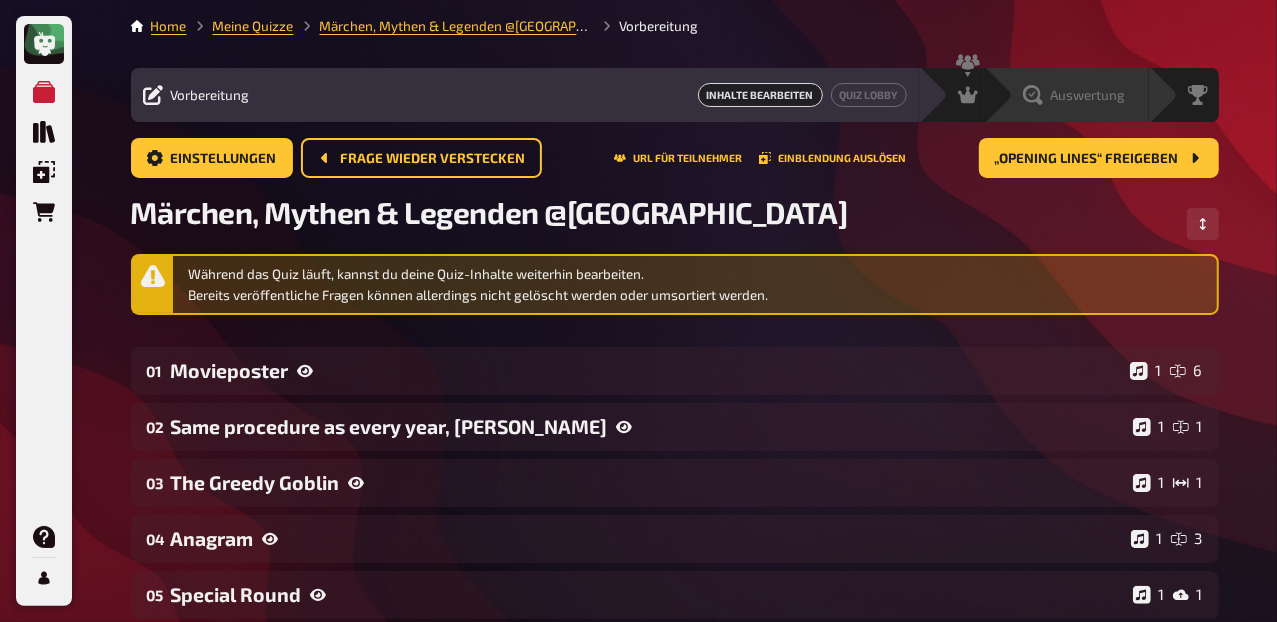 click on "Auswertung" at bounding box center [1088, 95] 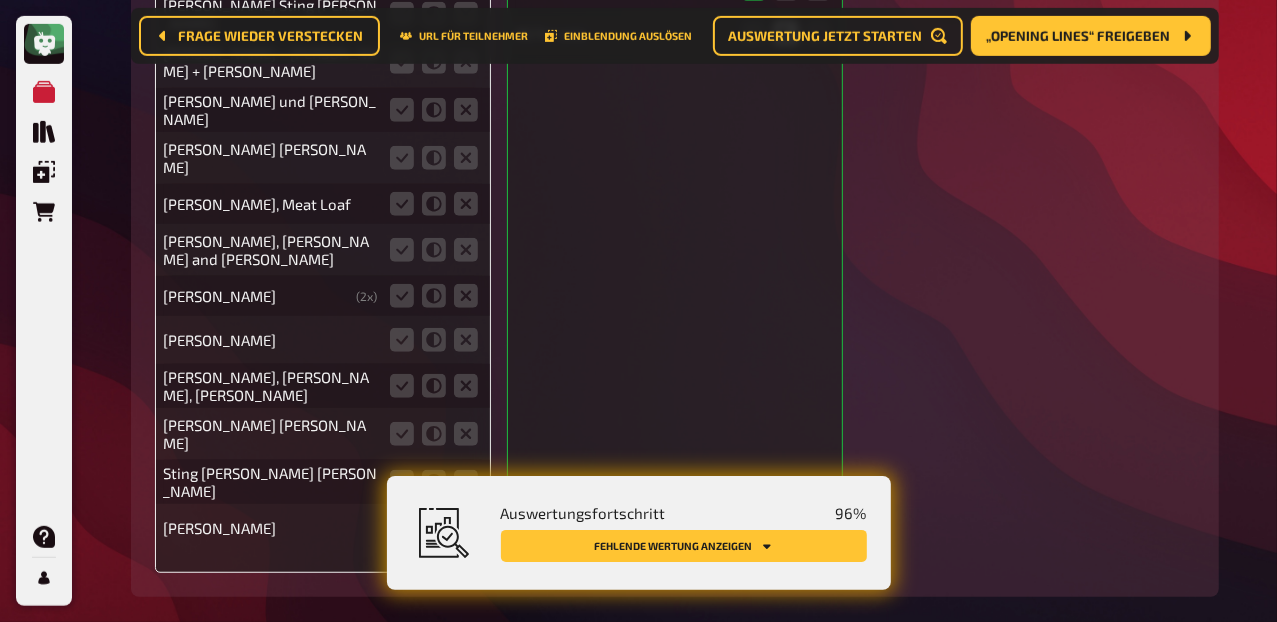 scroll, scrollTop: 10000, scrollLeft: 0, axis: vertical 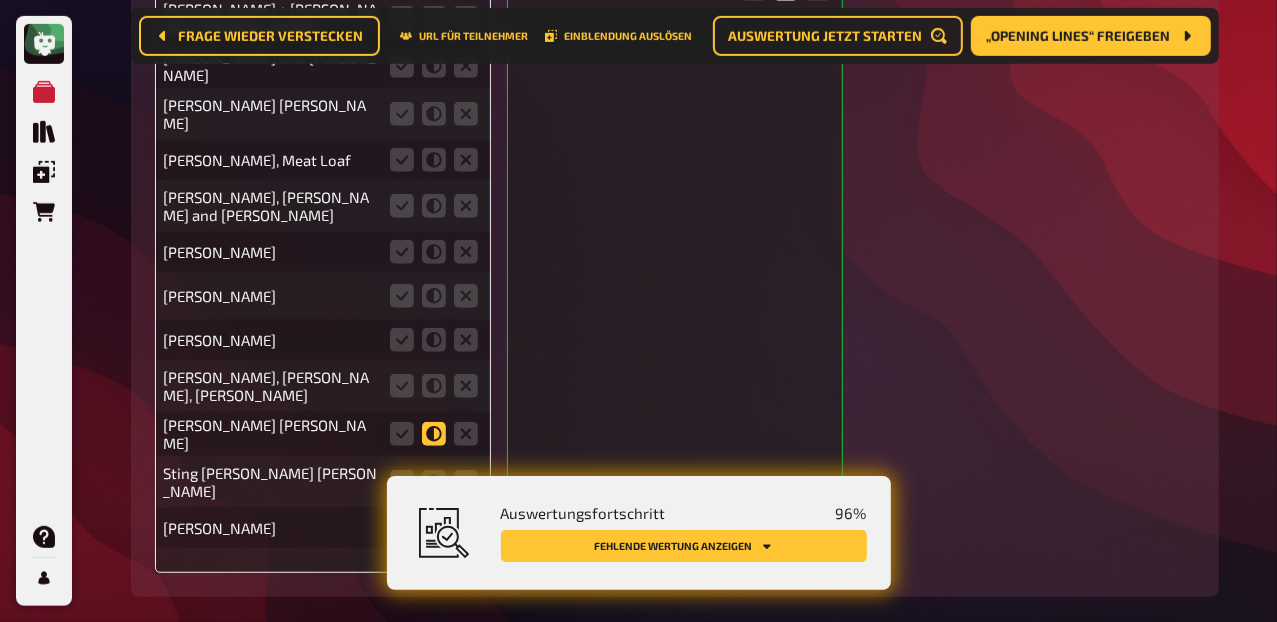 click 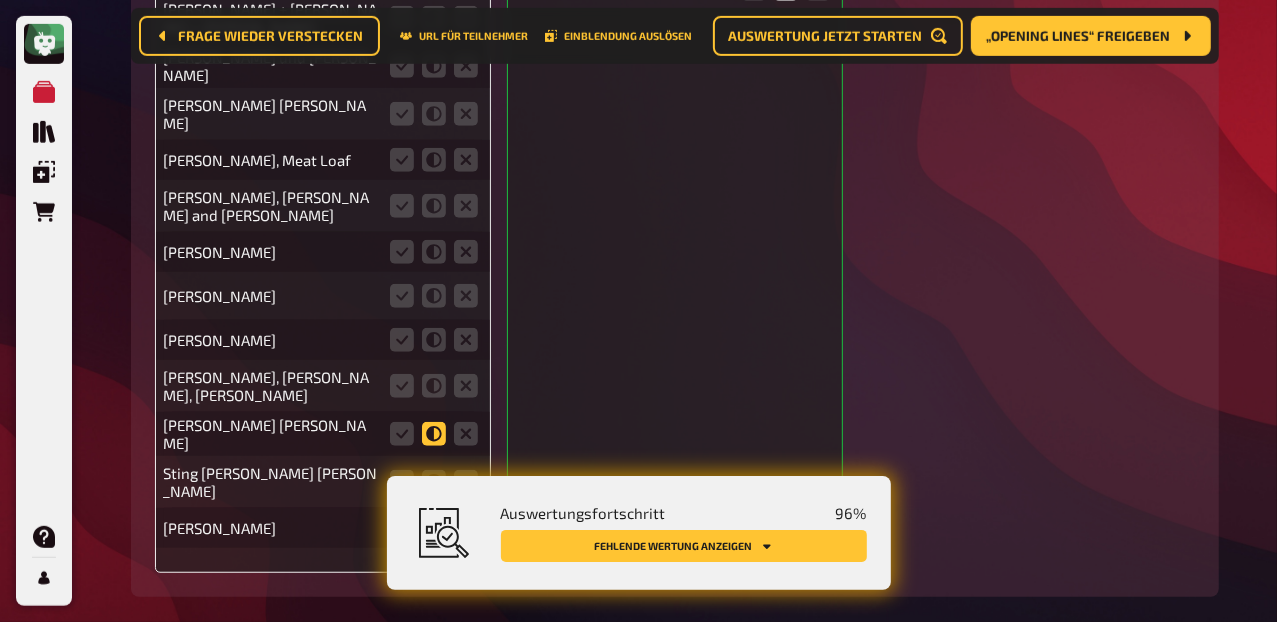 click at bounding box center (0, 0) 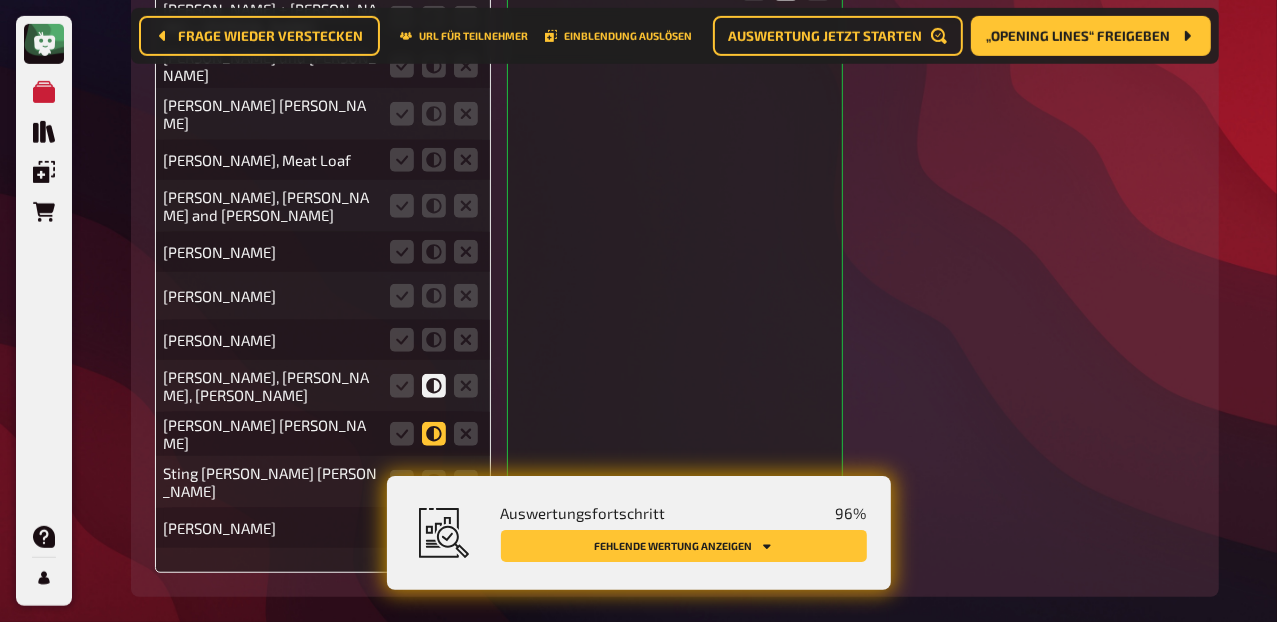 scroll, scrollTop: 9956, scrollLeft: 0, axis: vertical 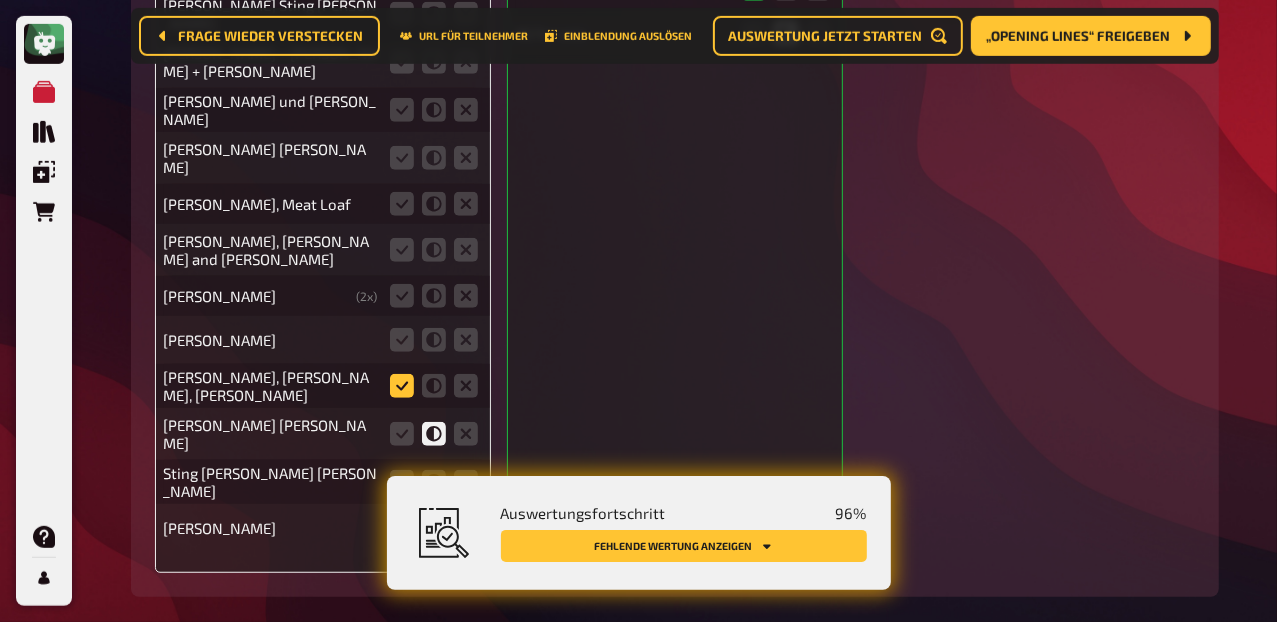 click 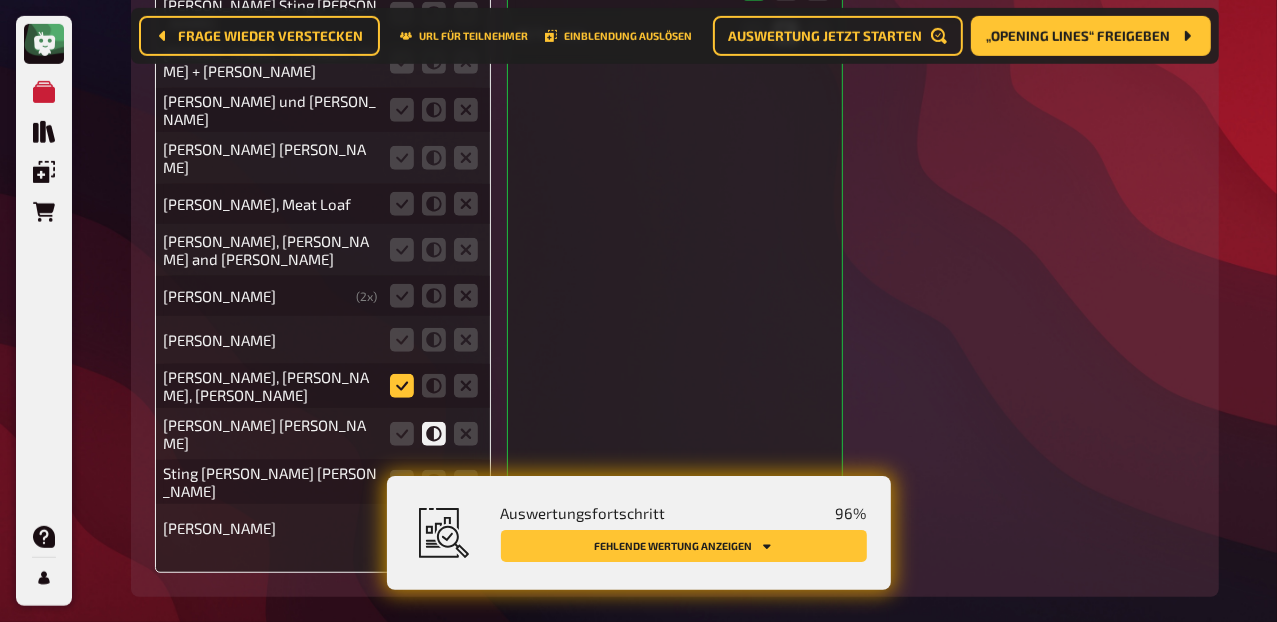 click at bounding box center [0, 0] 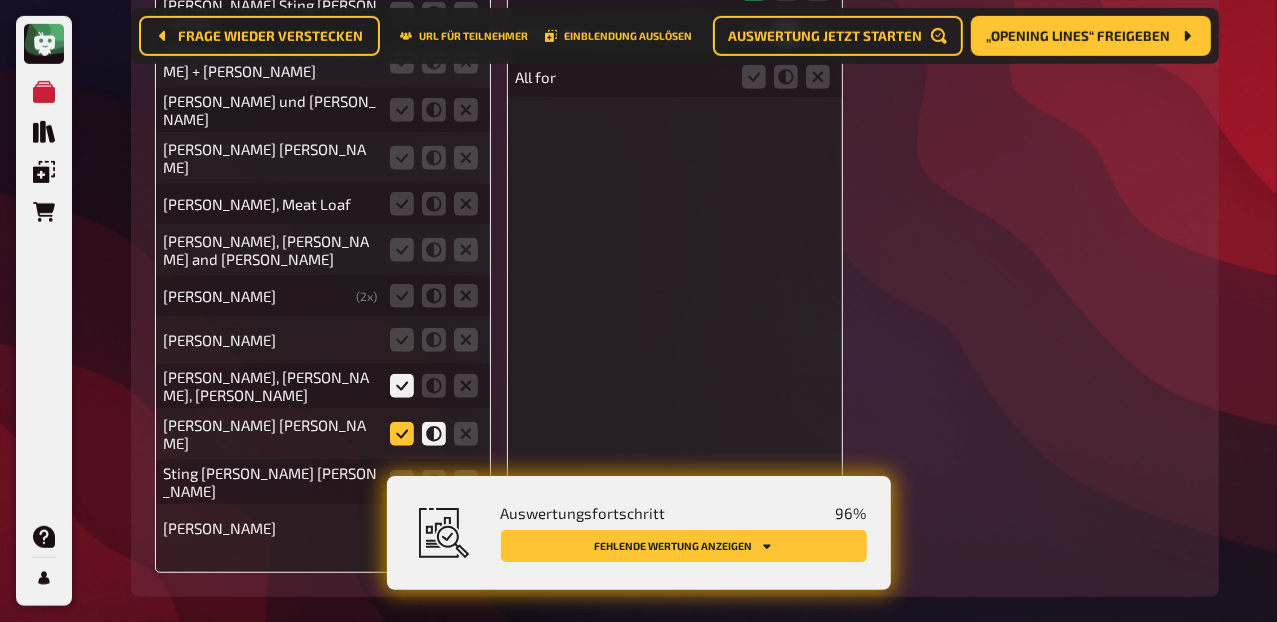 click 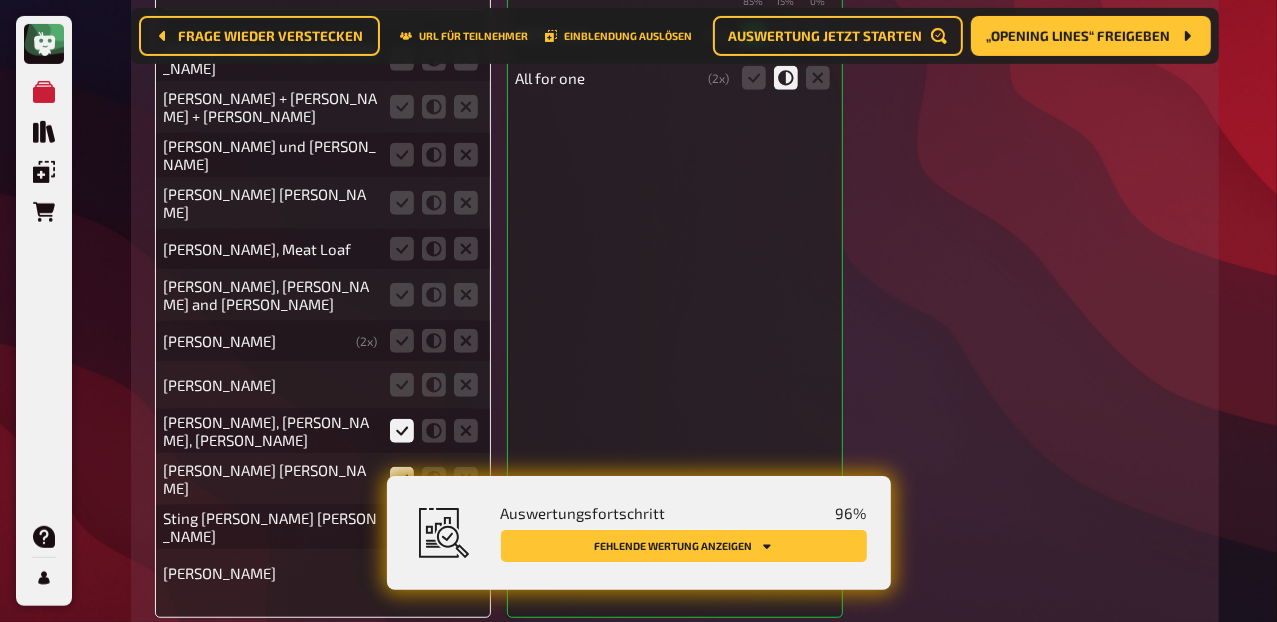 scroll, scrollTop: 9909, scrollLeft: 0, axis: vertical 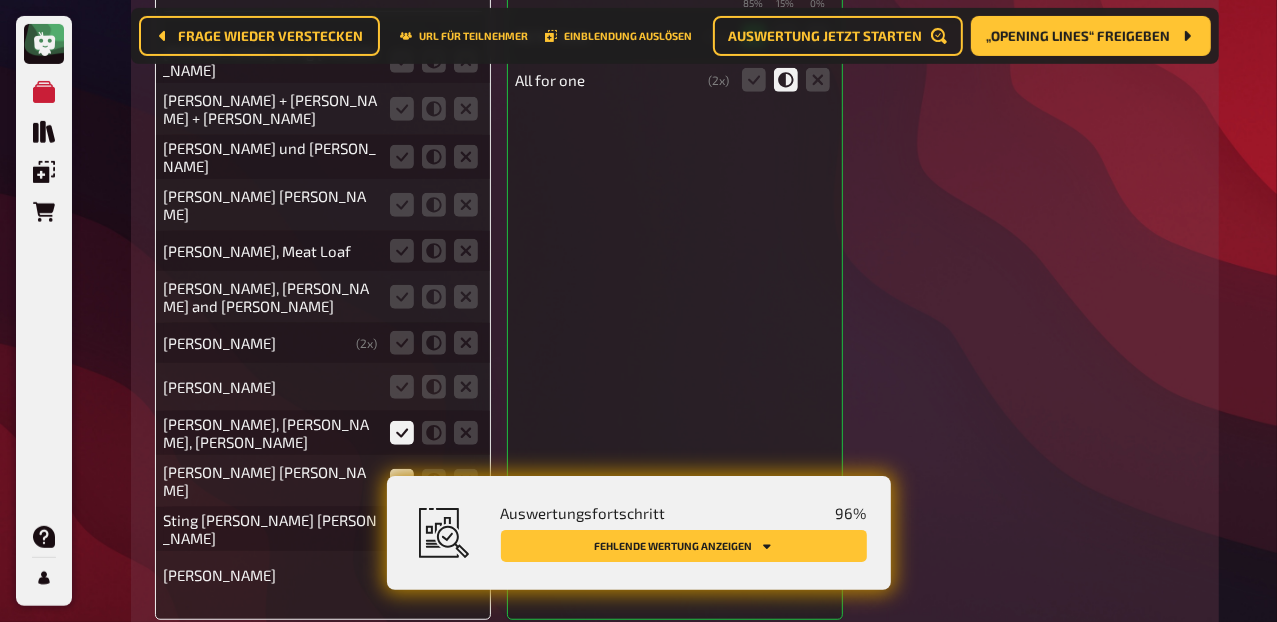 click 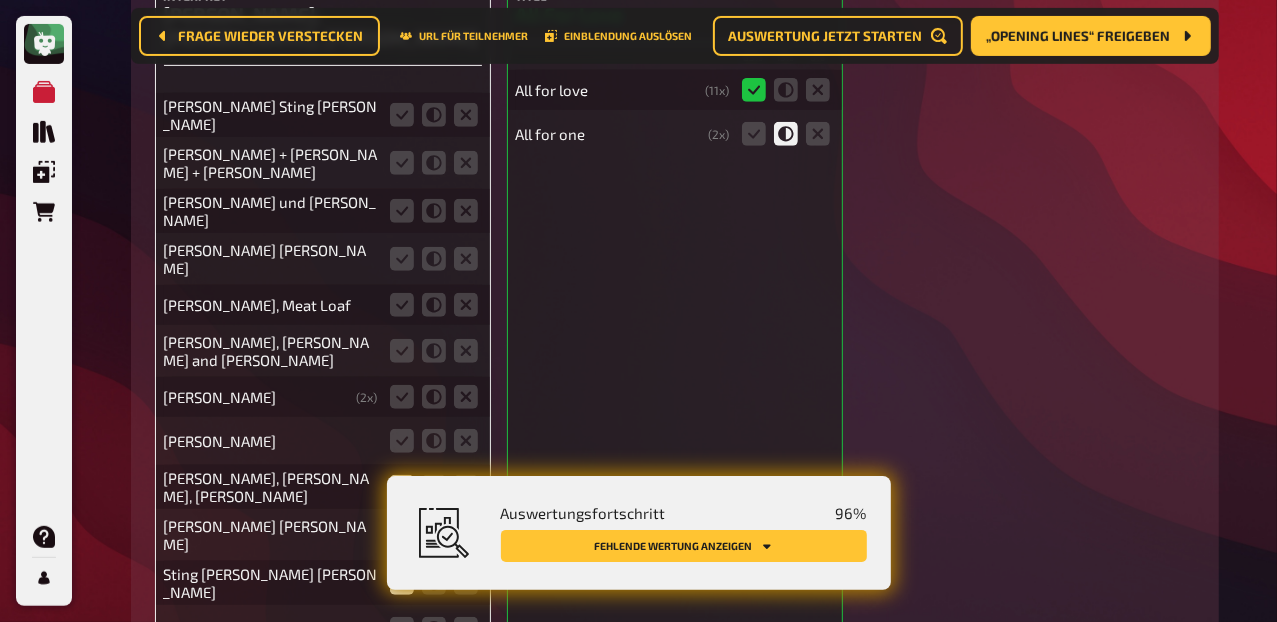 scroll, scrollTop: 9851, scrollLeft: 0, axis: vertical 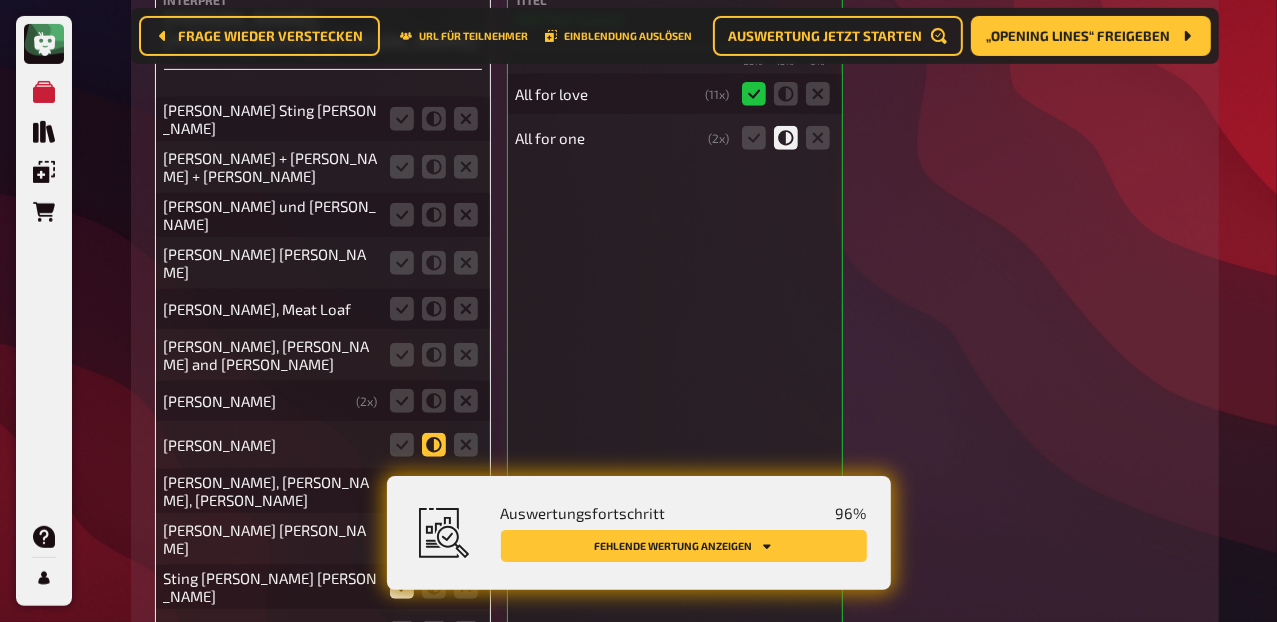 click 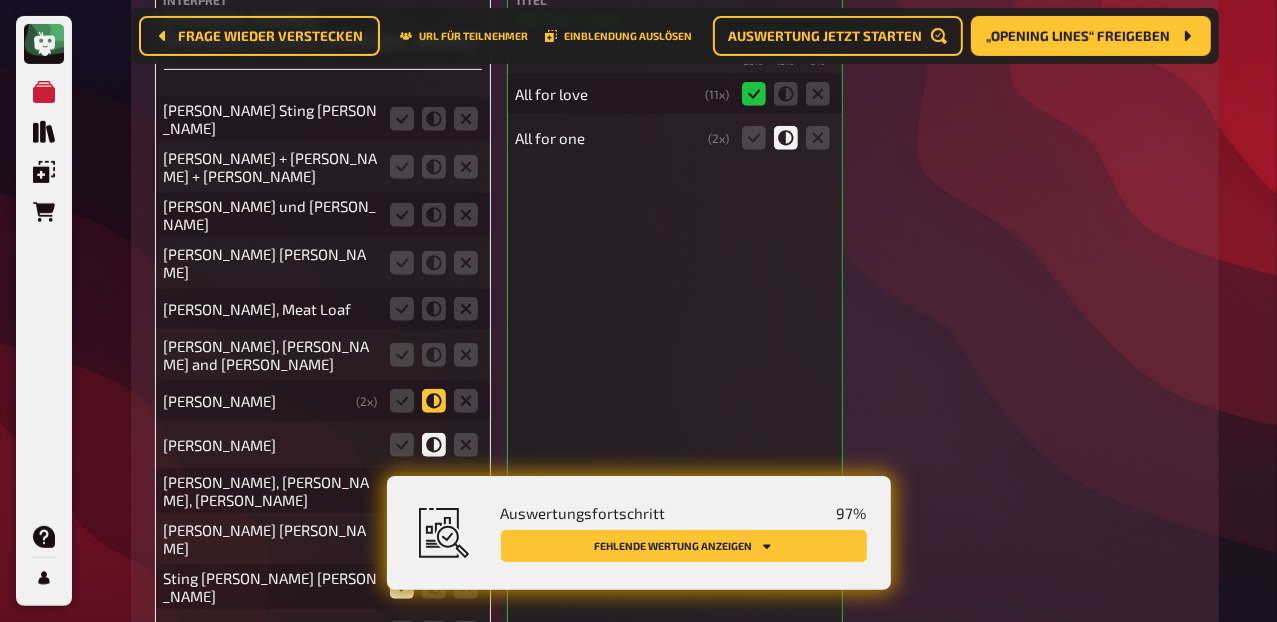 click 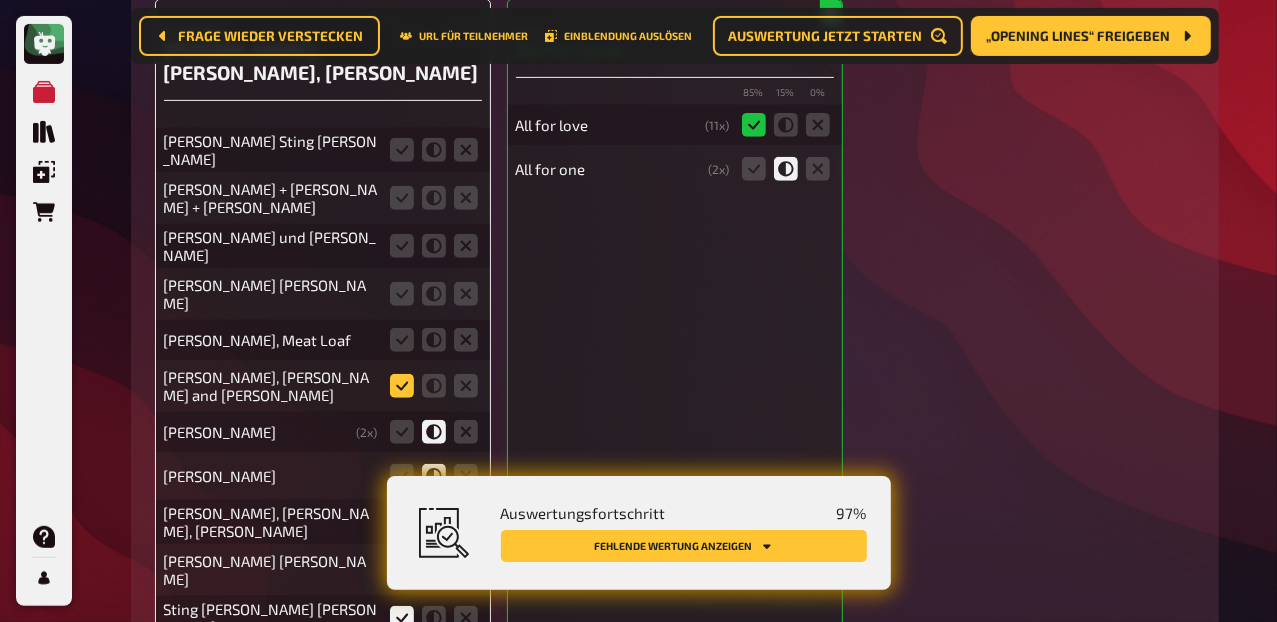 click 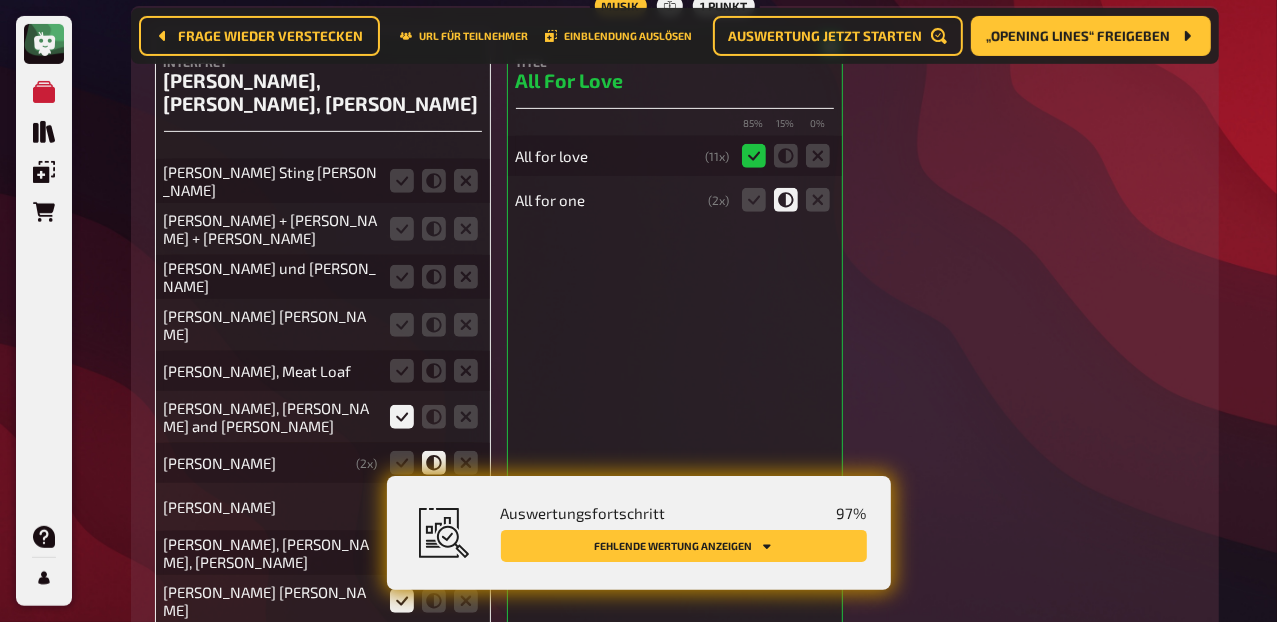 scroll, scrollTop: 9830, scrollLeft: 0, axis: vertical 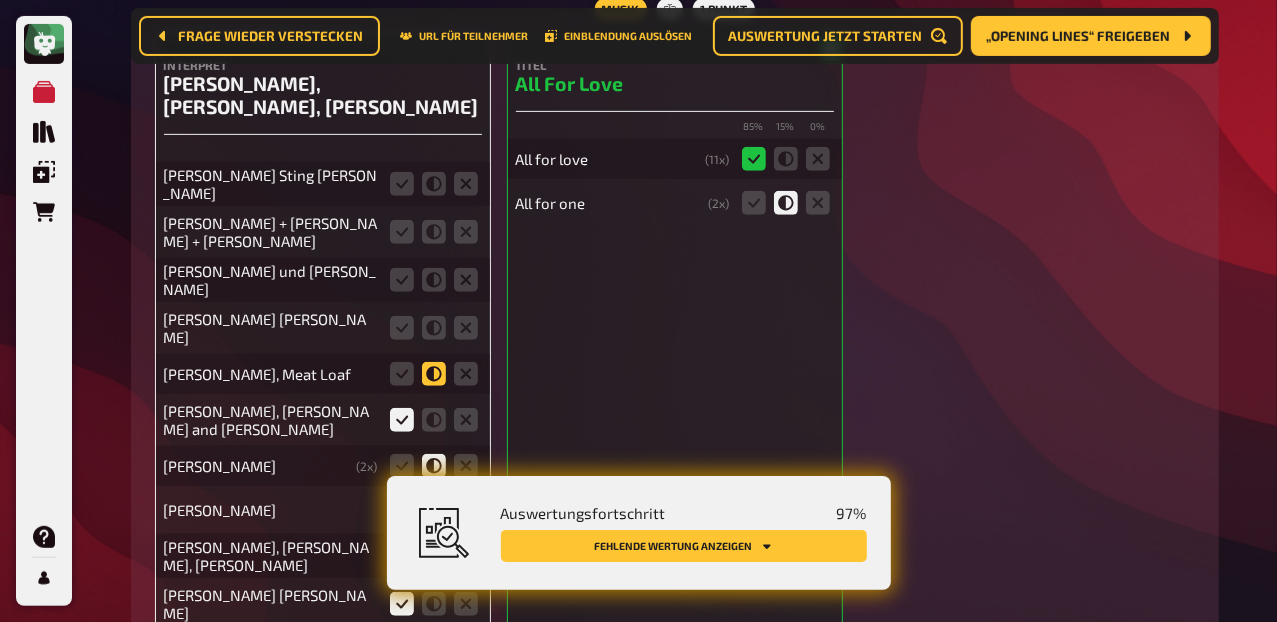 click 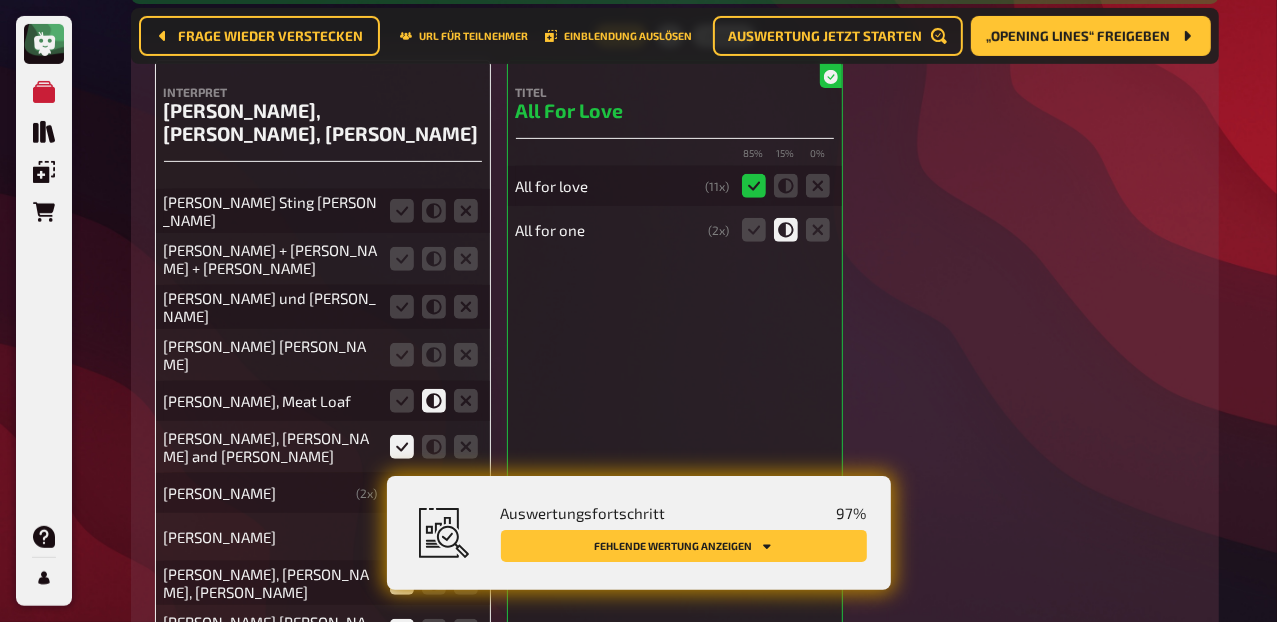 scroll, scrollTop: 9799, scrollLeft: 0, axis: vertical 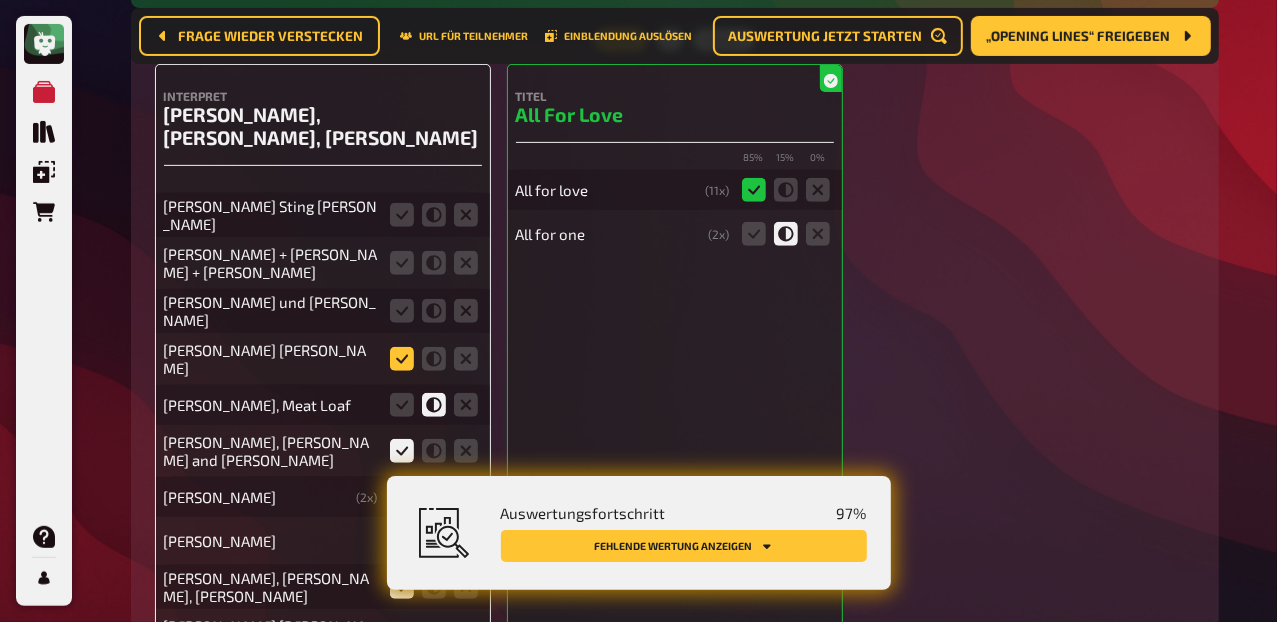 click 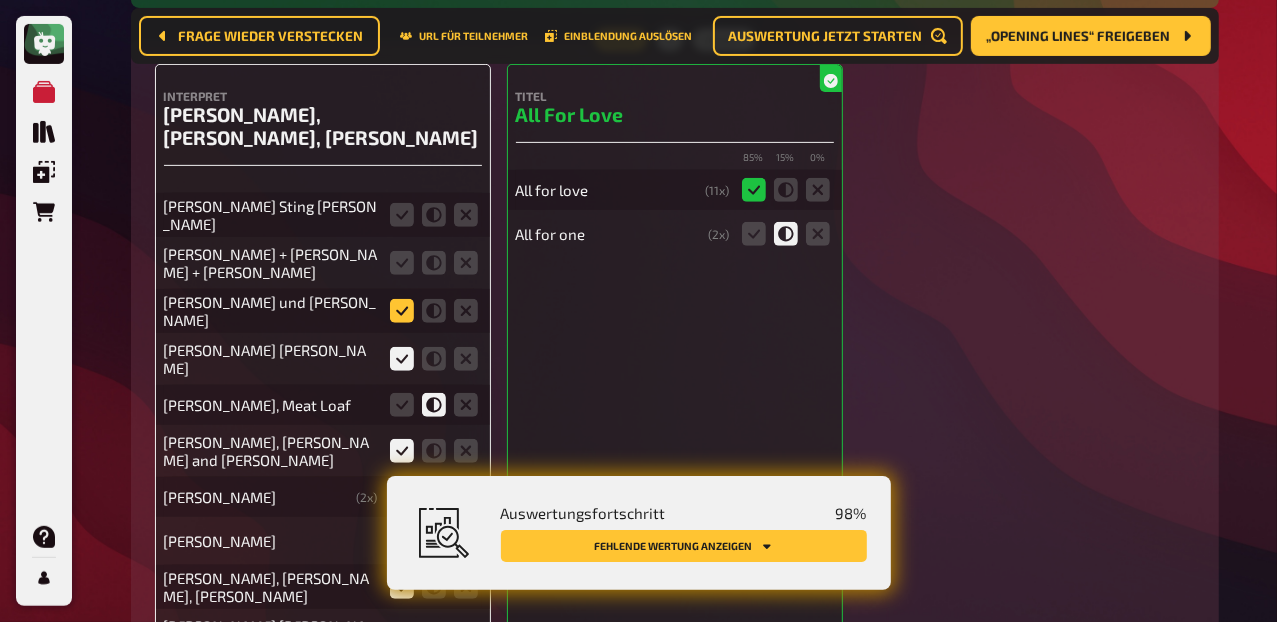 click 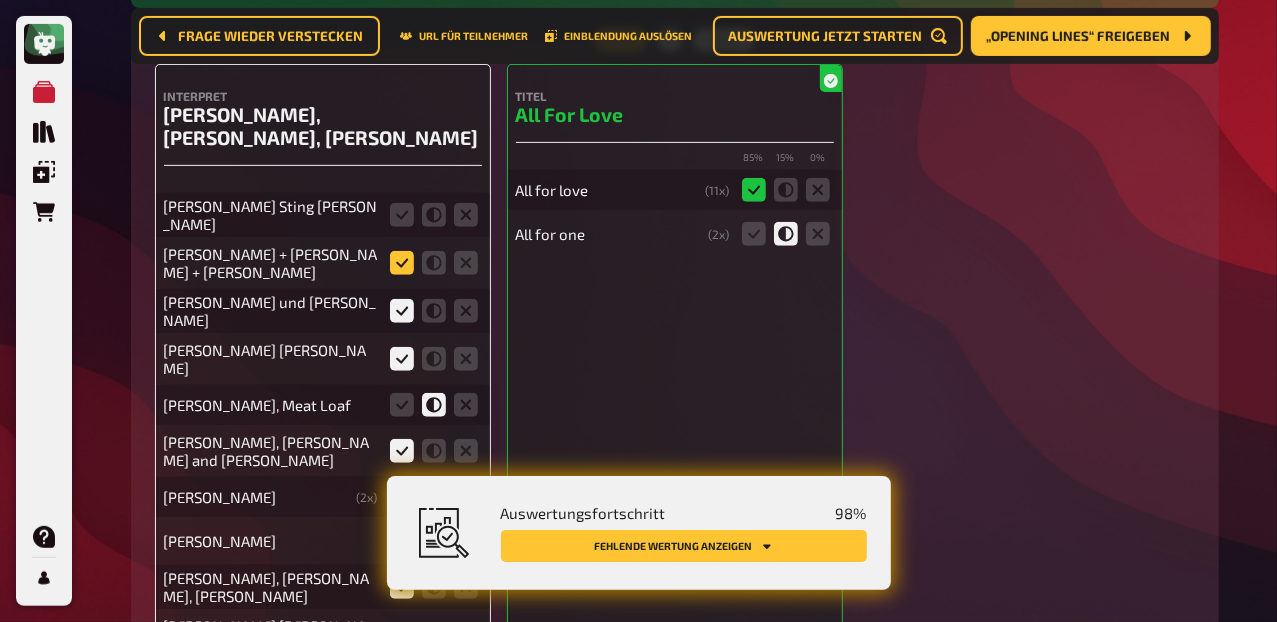 click 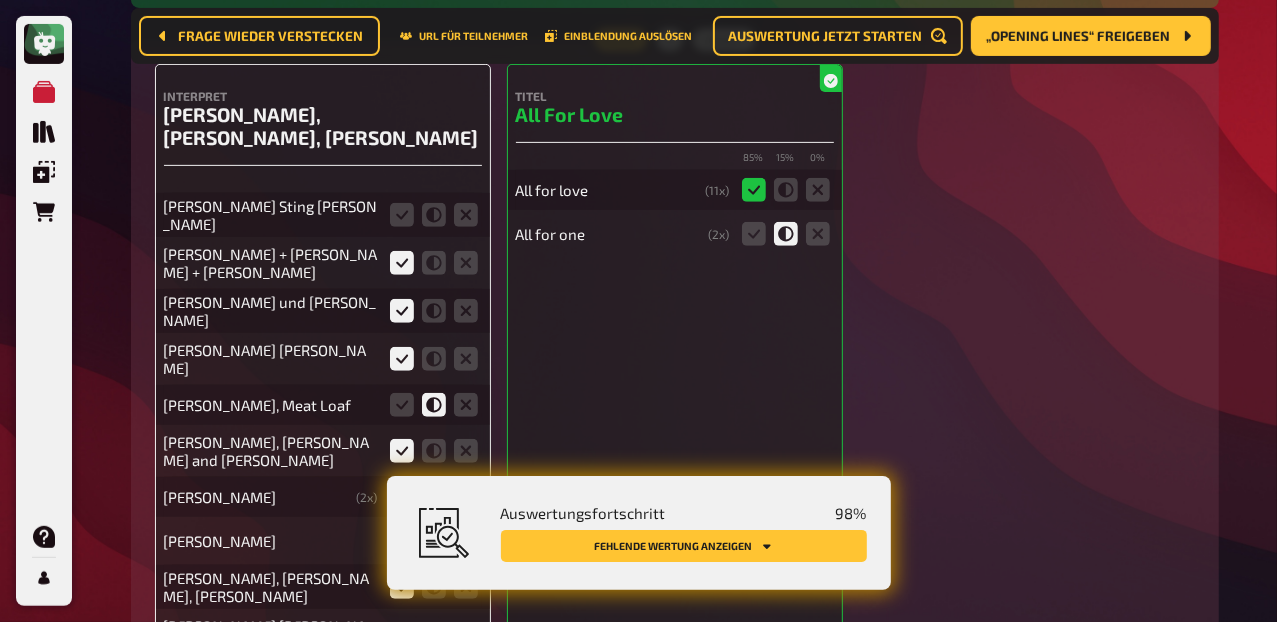 click at bounding box center [434, 215] 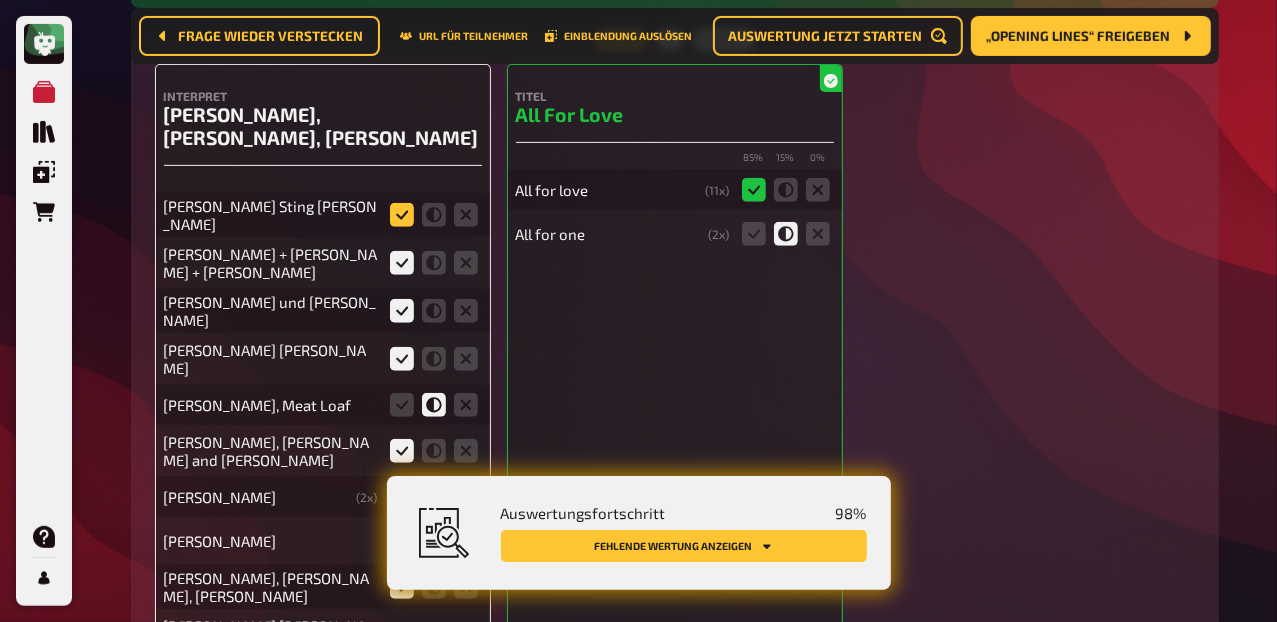 click 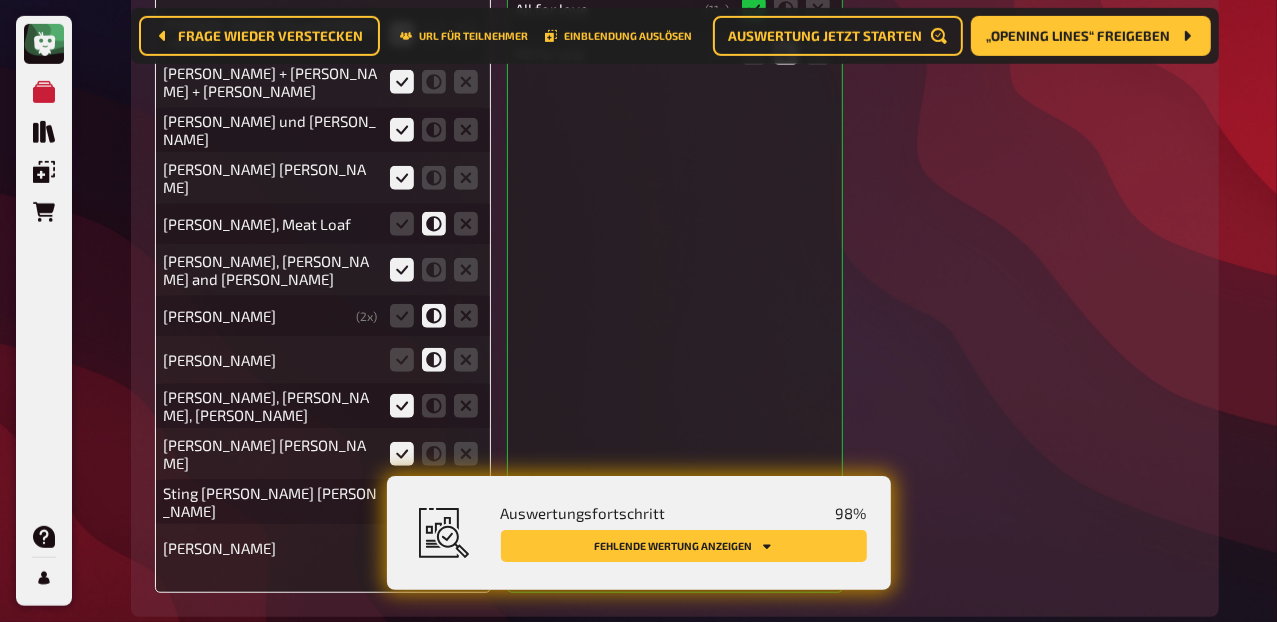 scroll, scrollTop: 10000, scrollLeft: 0, axis: vertical 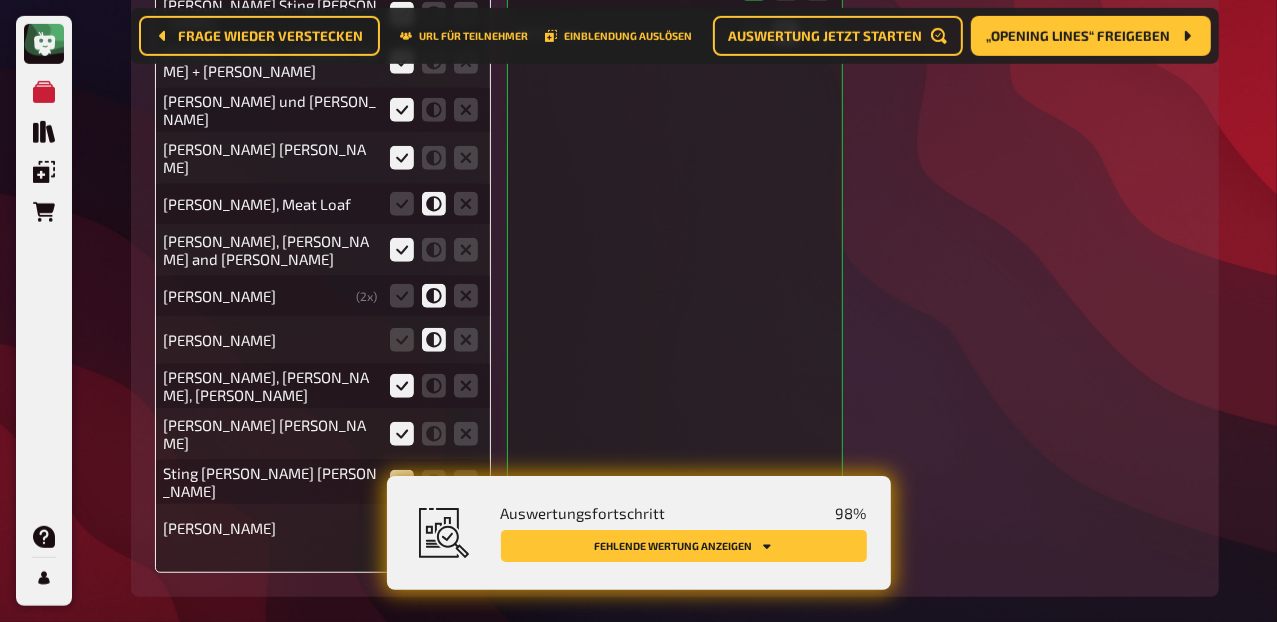 click 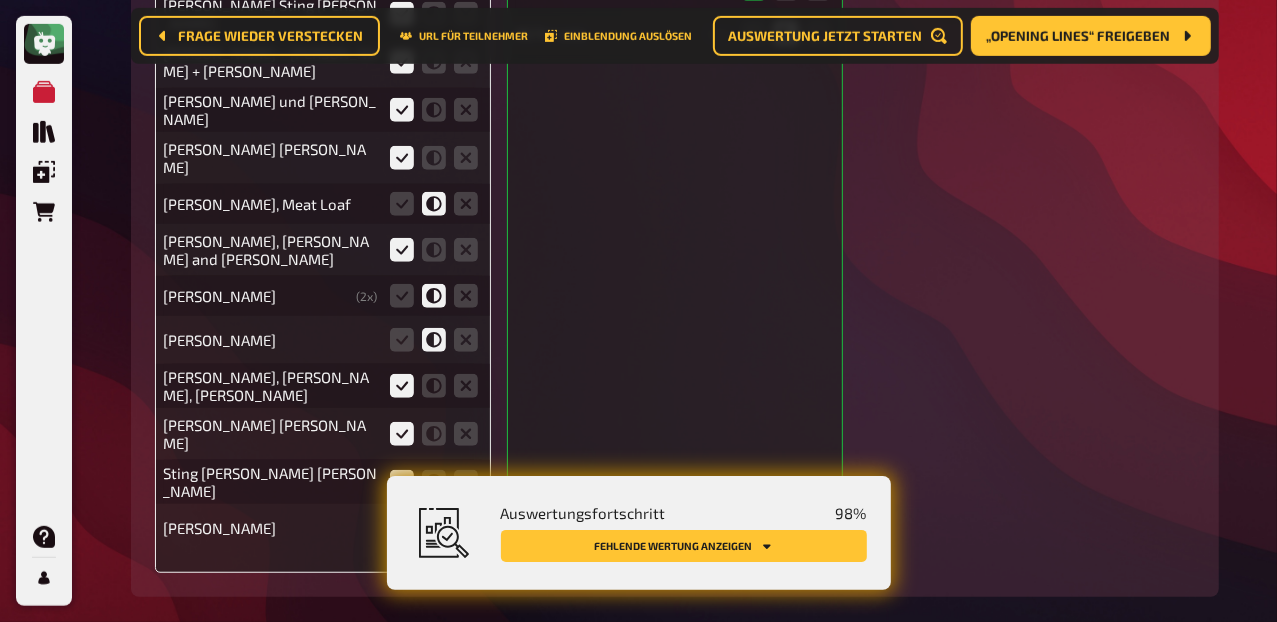 click at bounding box center (0, 0) 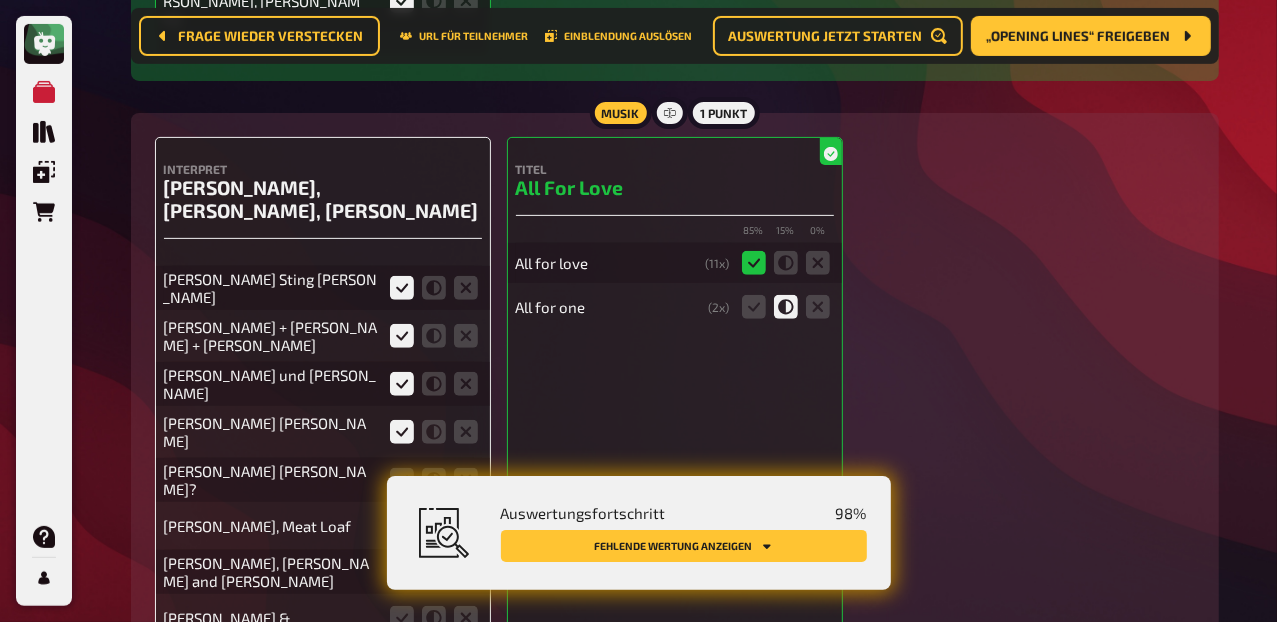 scroll, scrollTop: 9711, scrollLeft: 0, axis: vertical 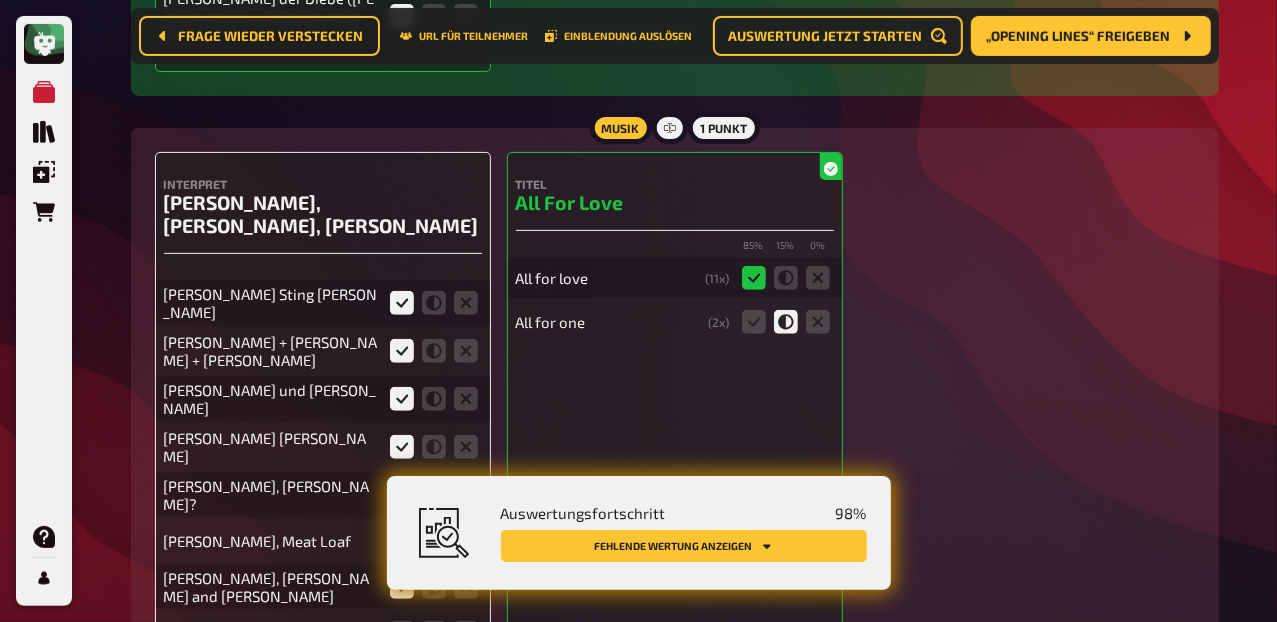 click 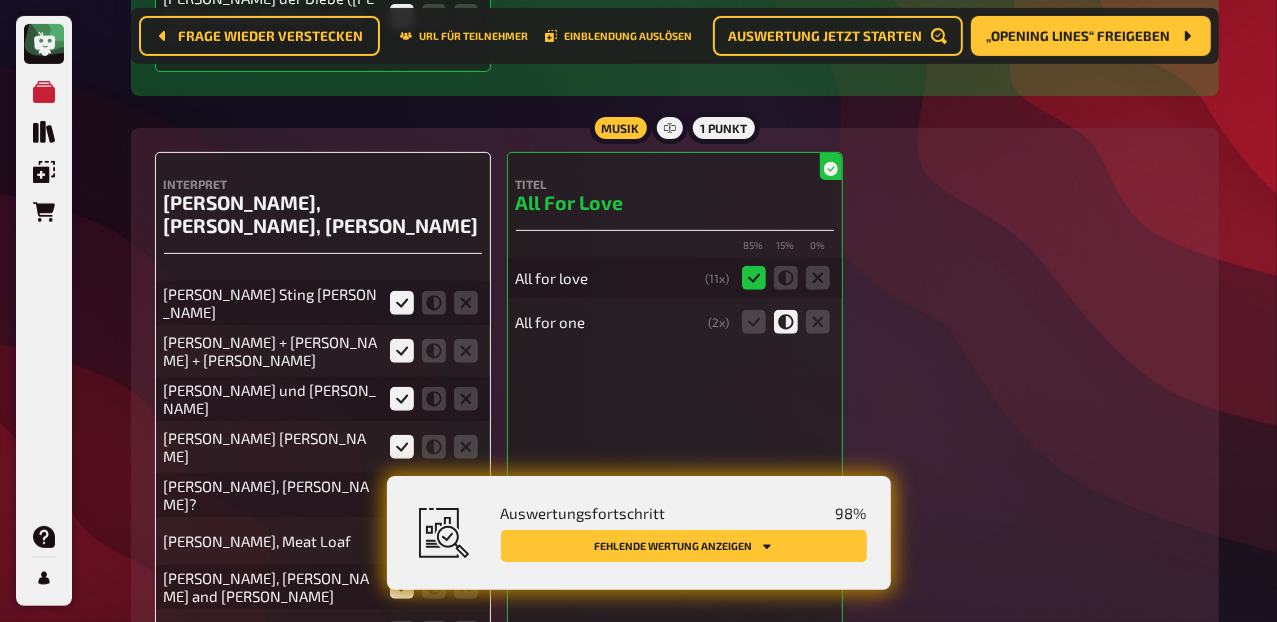 click at bounding box center [0, 0] 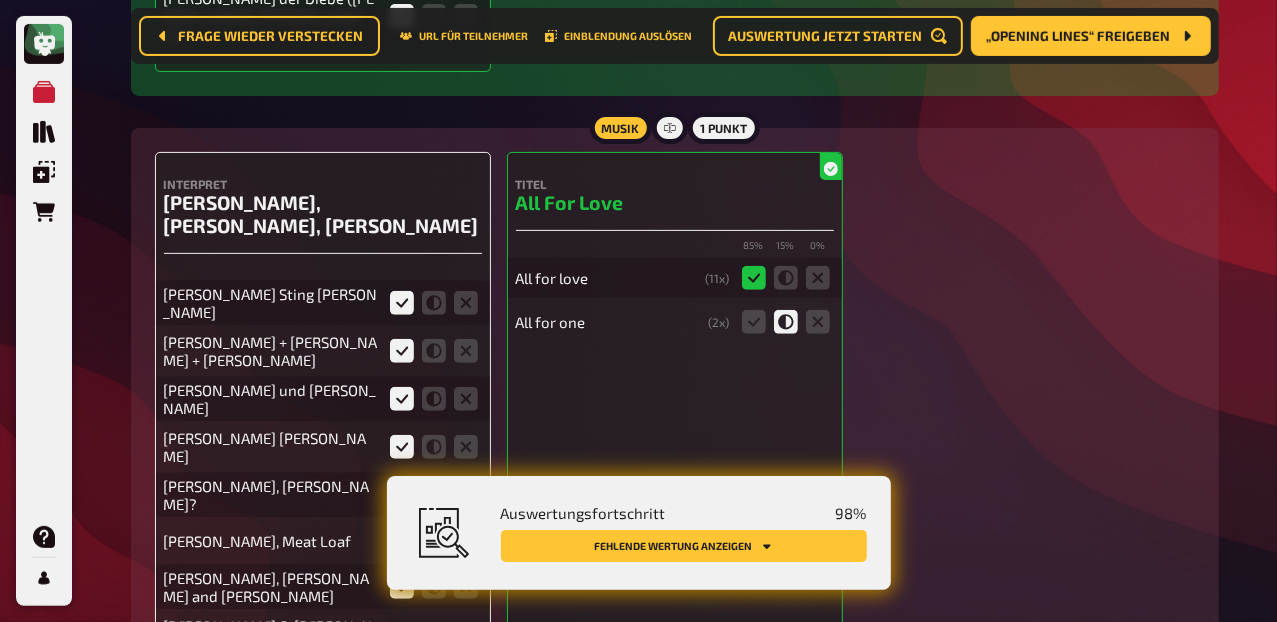 click 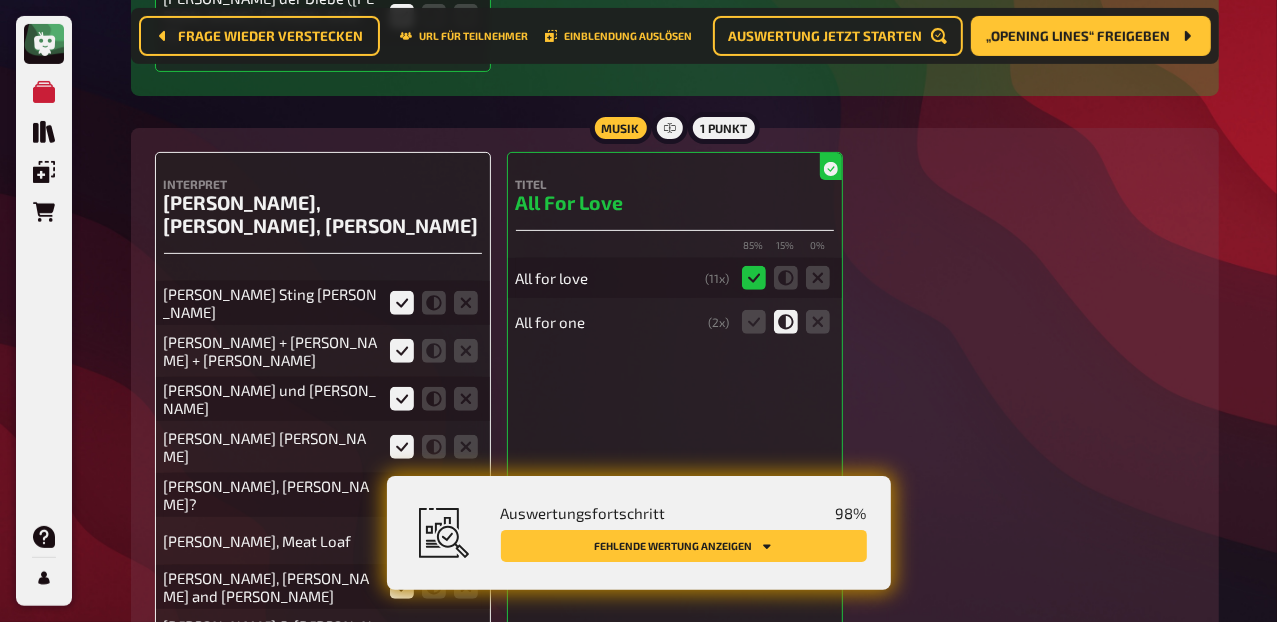 click at bounding box center (0, 0) 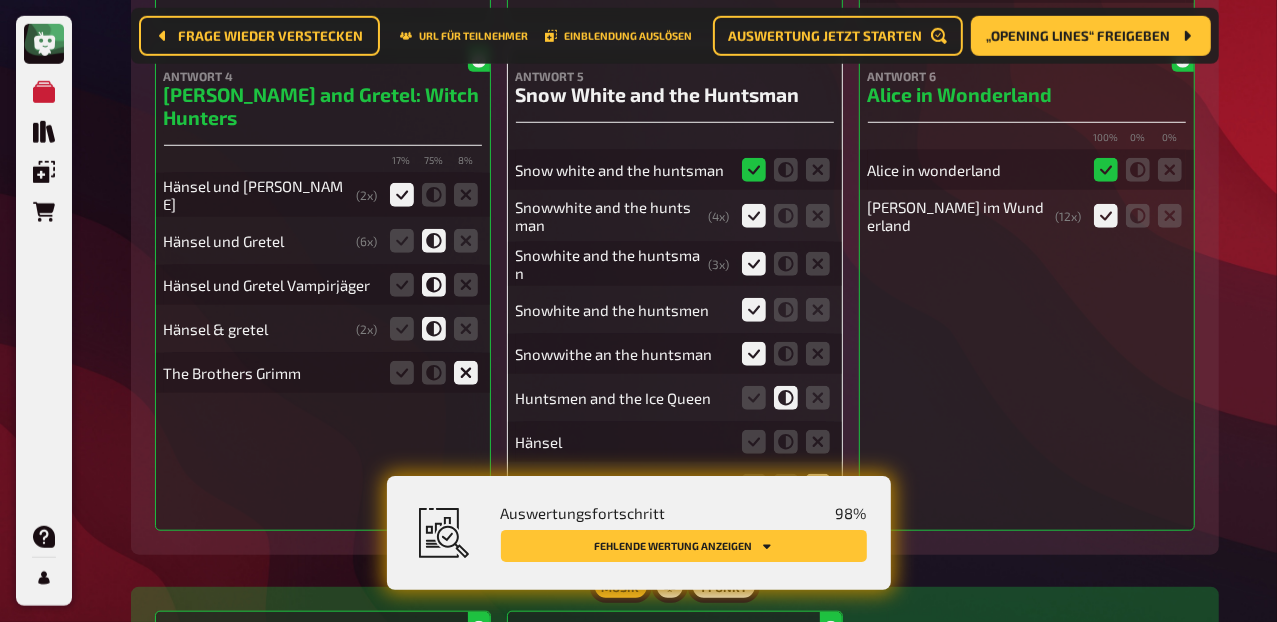 scroll, scrollTop: 0, scrollLeft: 0, axis: both 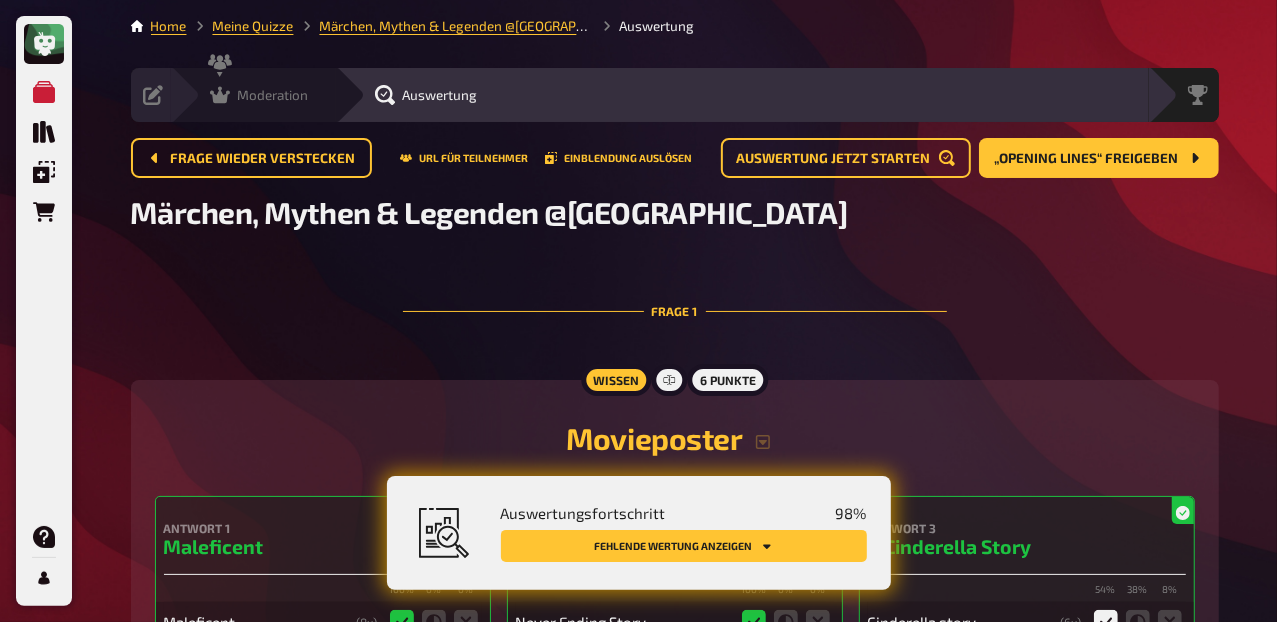 click on "Moderation" at bounding box center [273, 95] 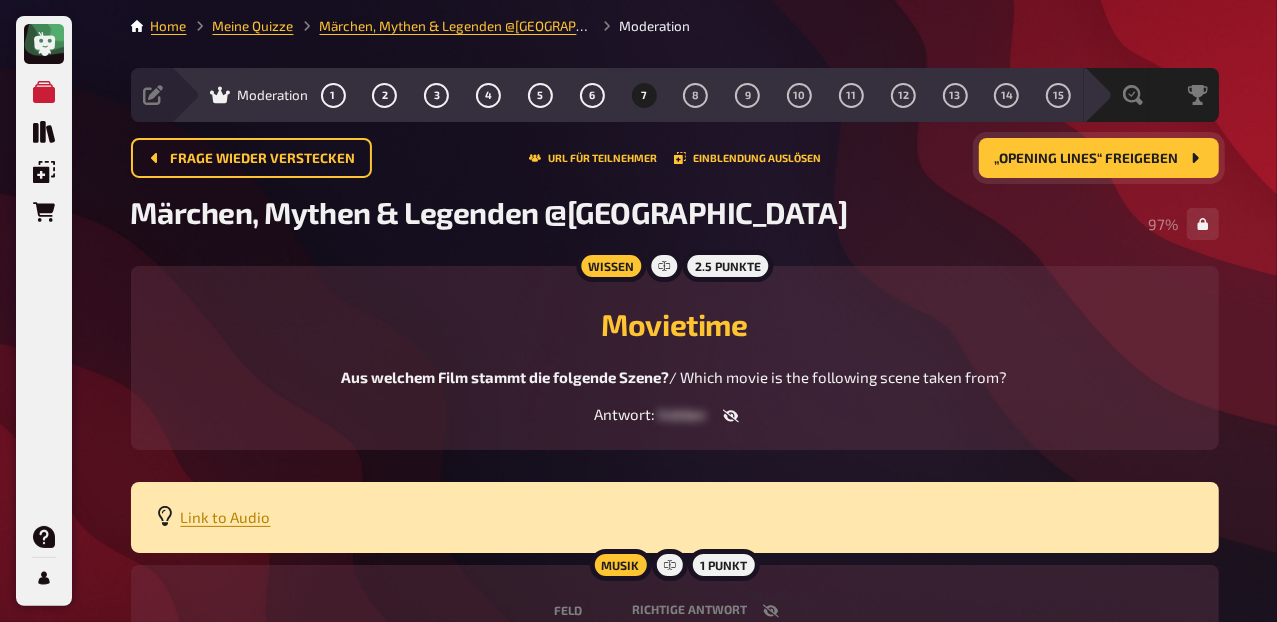 click on "„Opening Lines“ freigeben" at bounding box center (1099, 158) 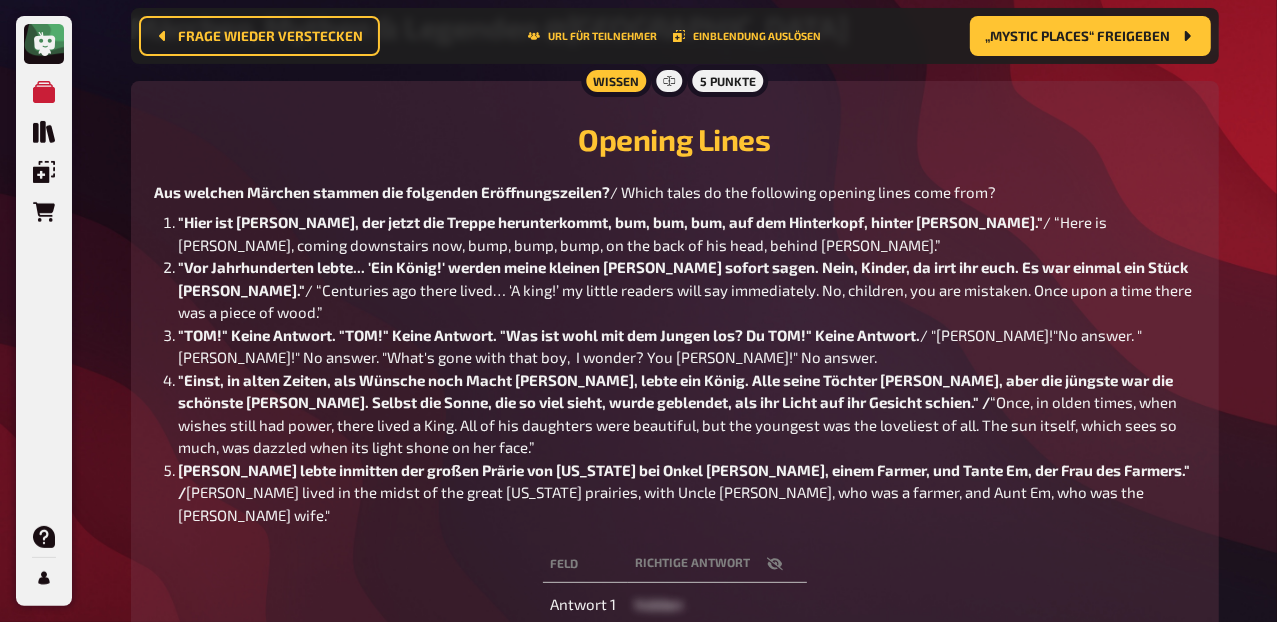scroll, scrollTop: 204, scrollLeft: 0, axis: vertical 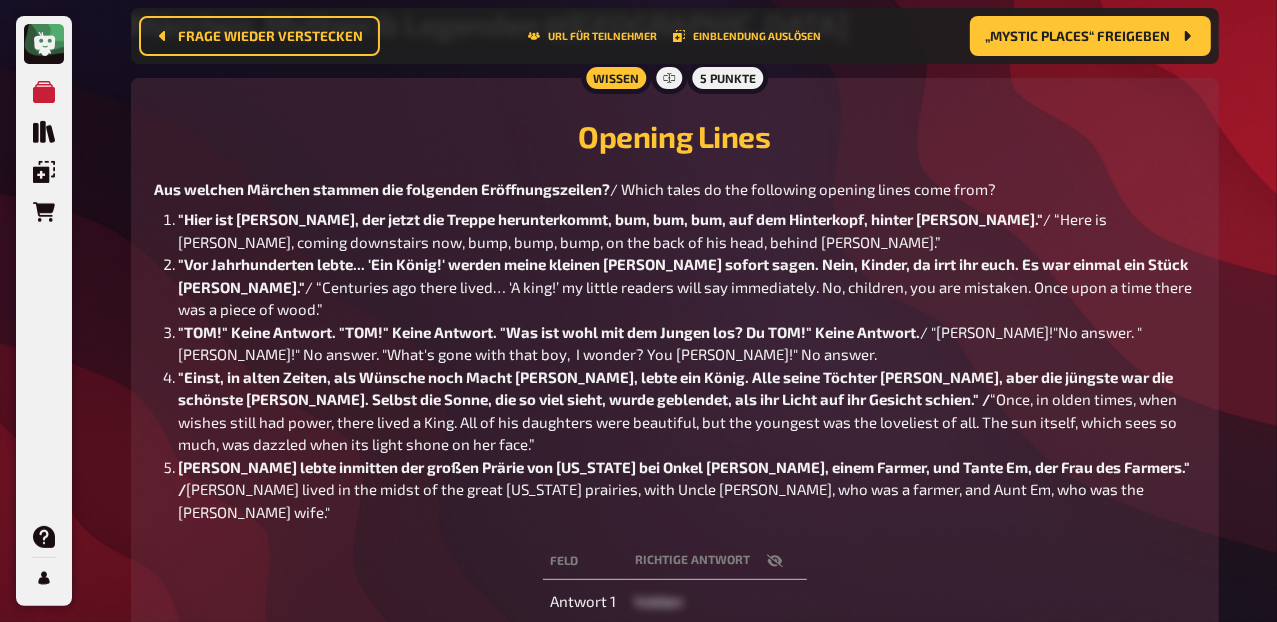 click 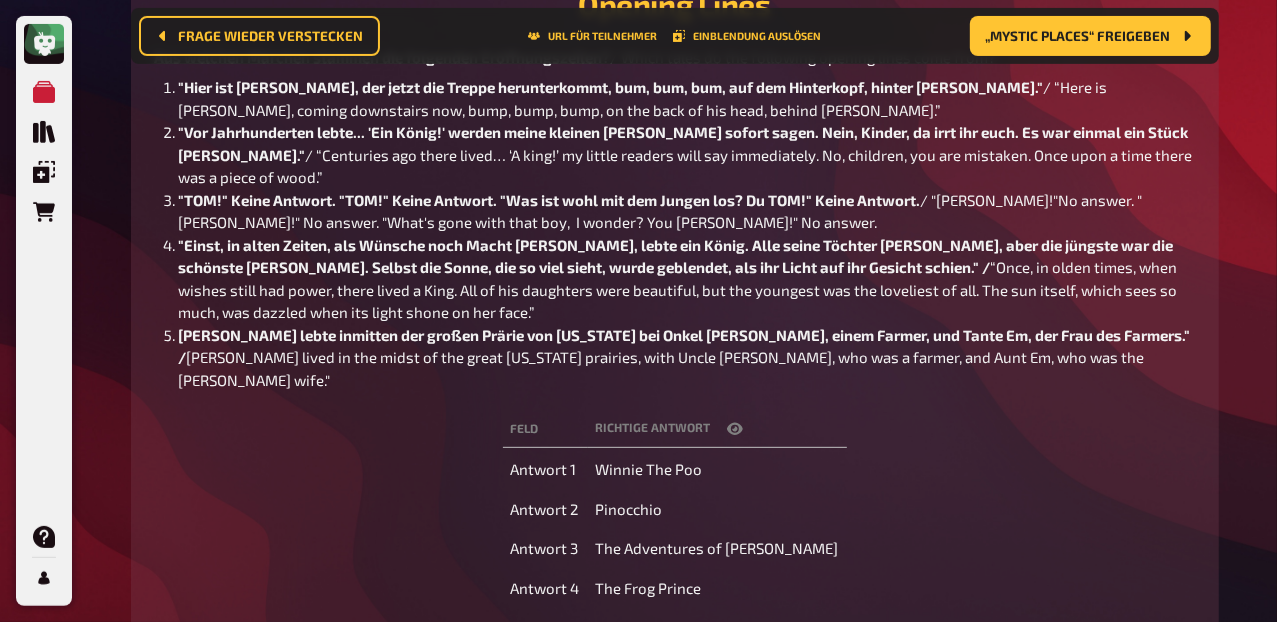 scroll, scrollTop: 374, scrollLeft: 0, axis: vertical 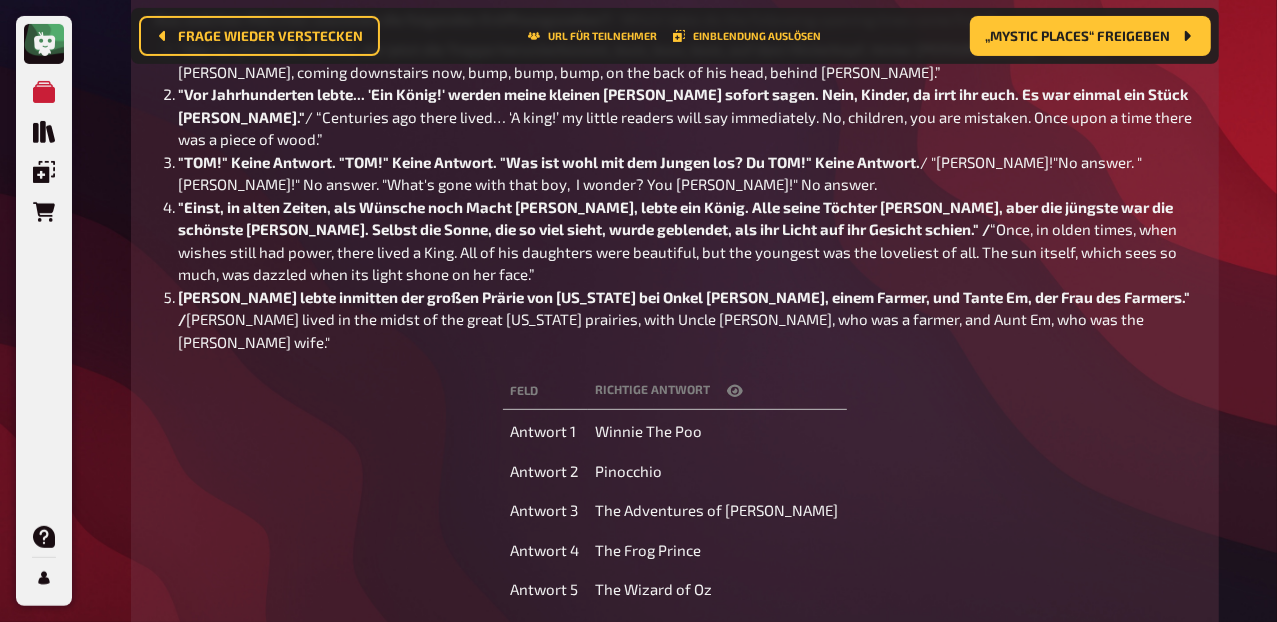 click at bounding box center (735, 391) 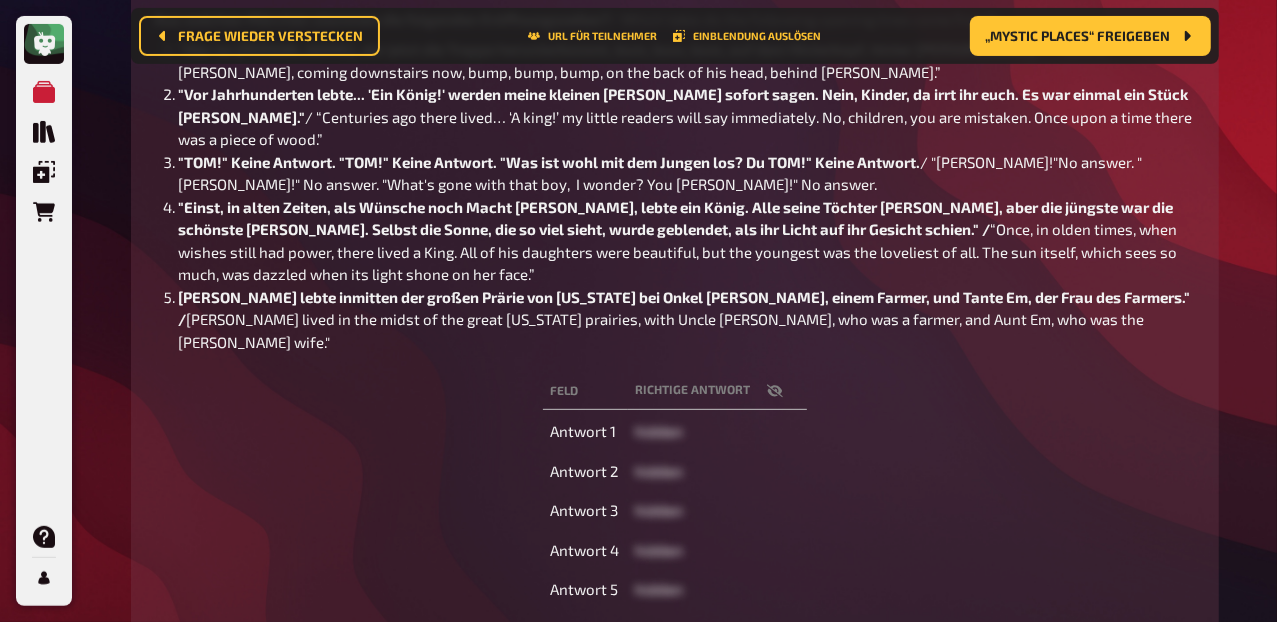 click 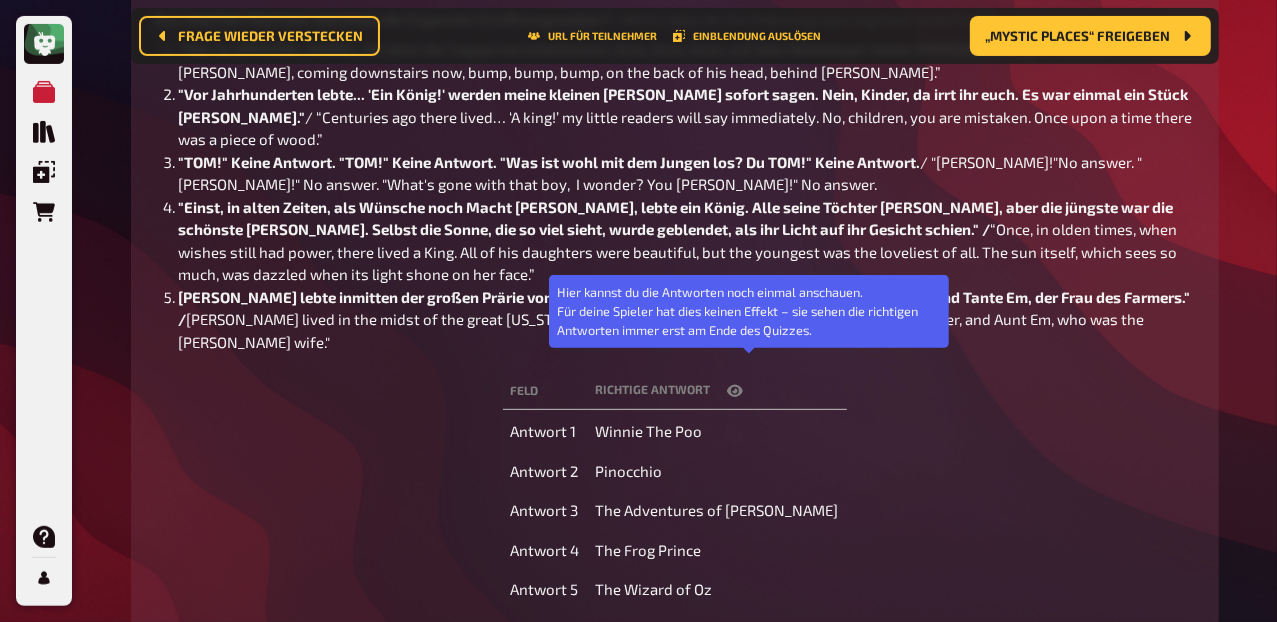 click at bounding box center [735, 391] 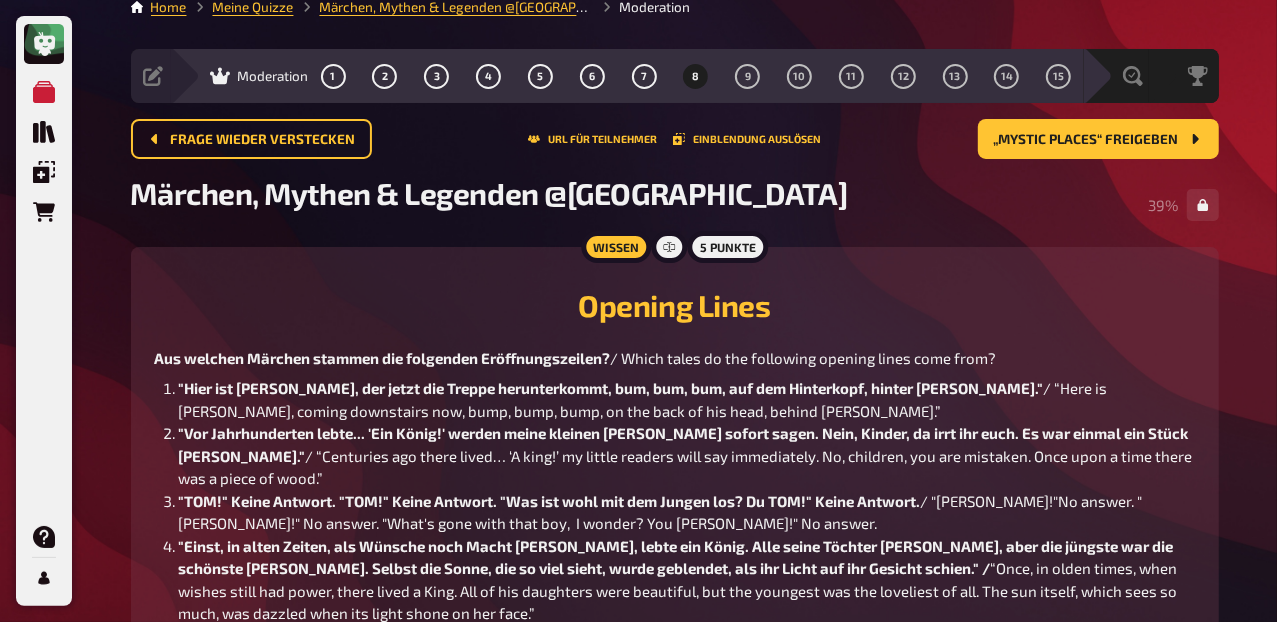 scroll, scrollTop: 0, scrollLeft: 0, axis: both 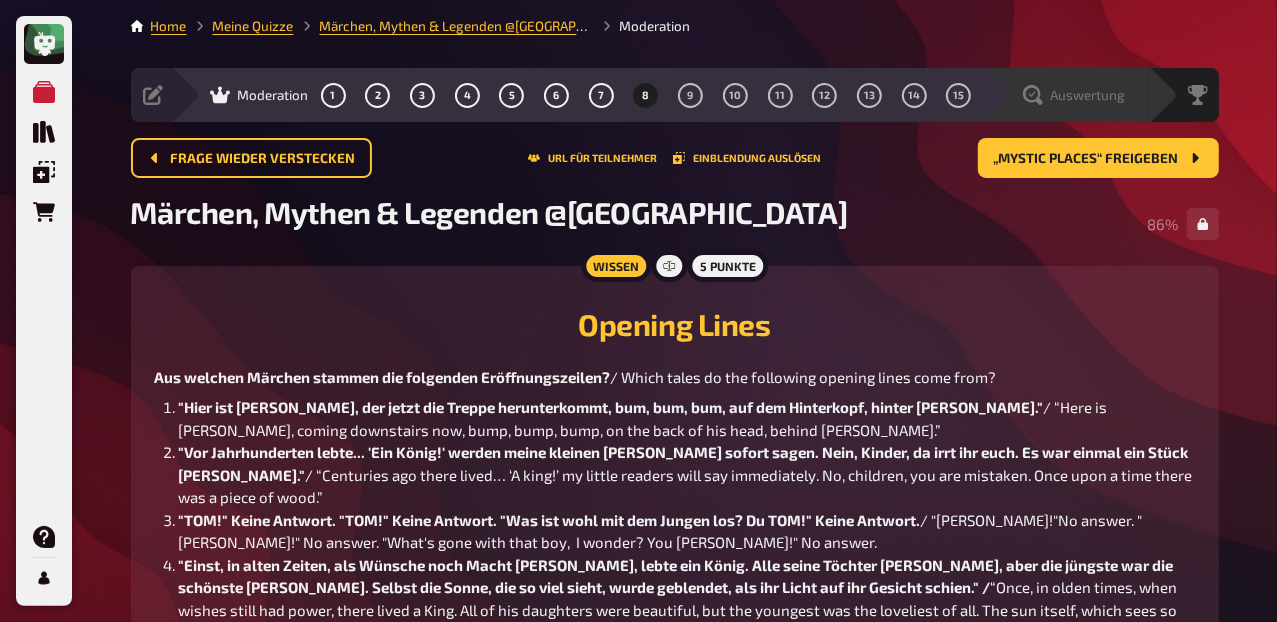 click on "Auswertung" at bounding box center (1088, 95) 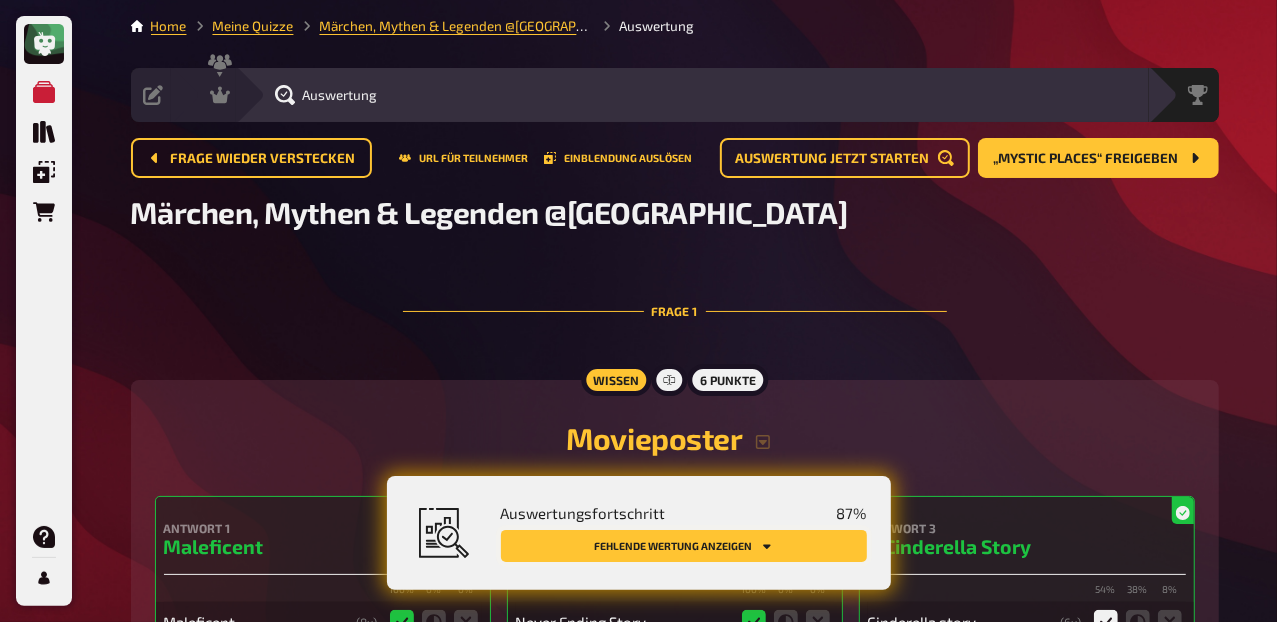 click on "Fehlende Wertung anzeigen" at bounding box center (684, 546) 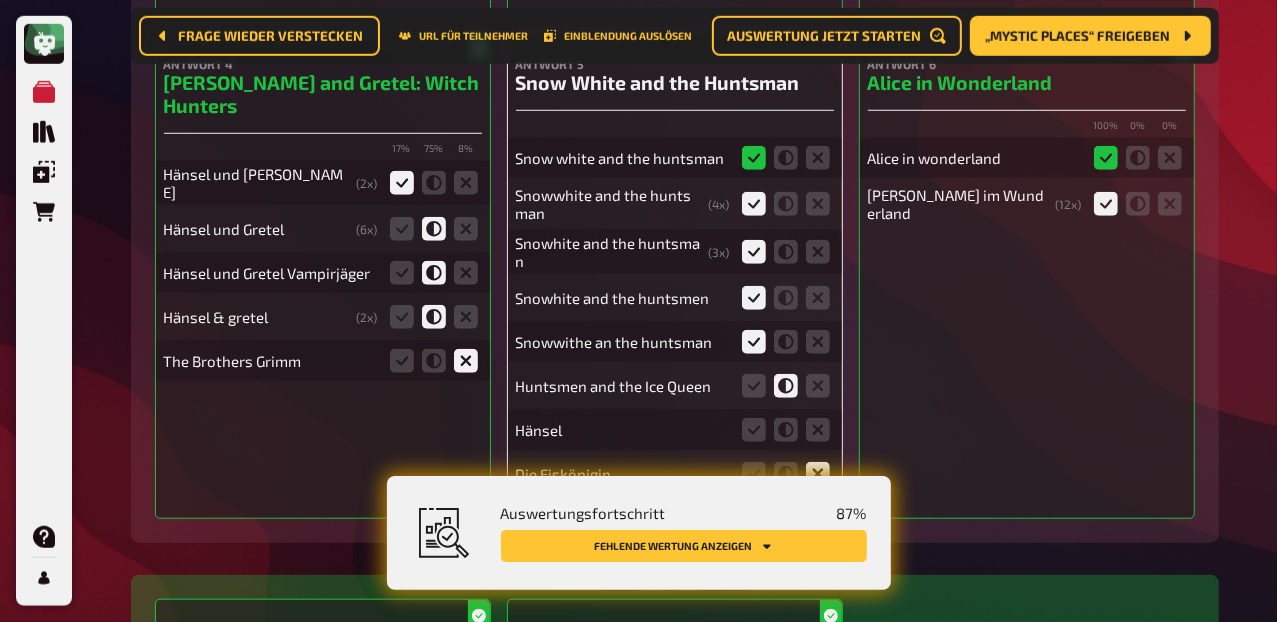 scroll, scrollTop: 965, scrollLeft: 0, axis: vertical 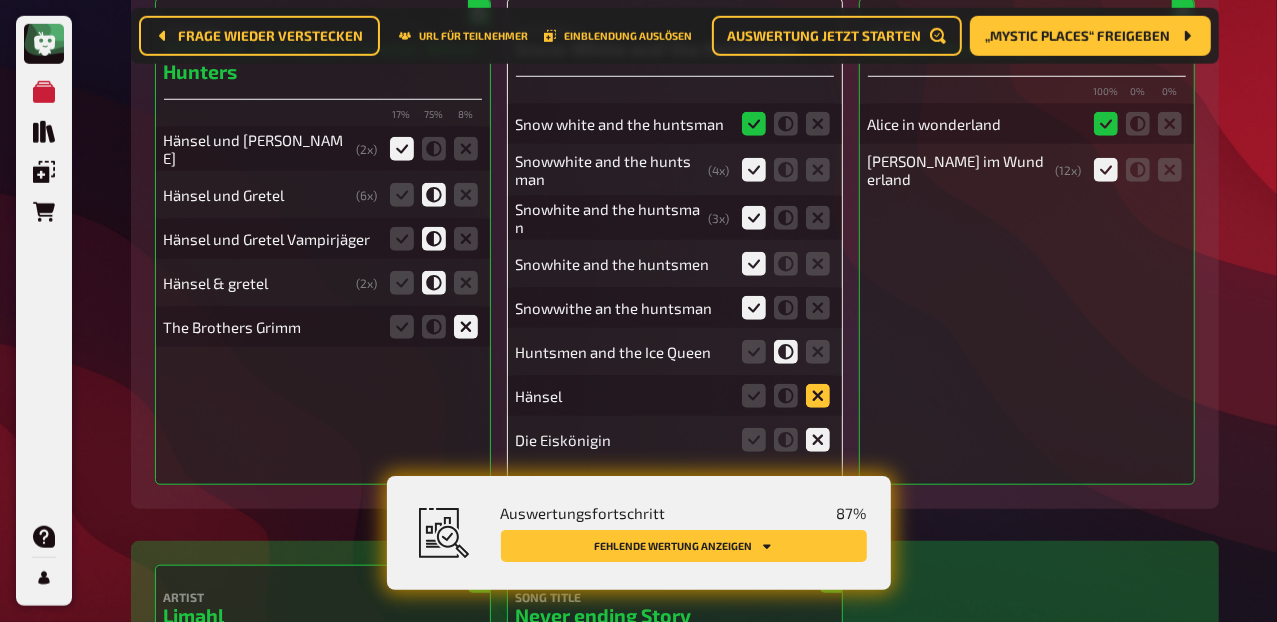 click 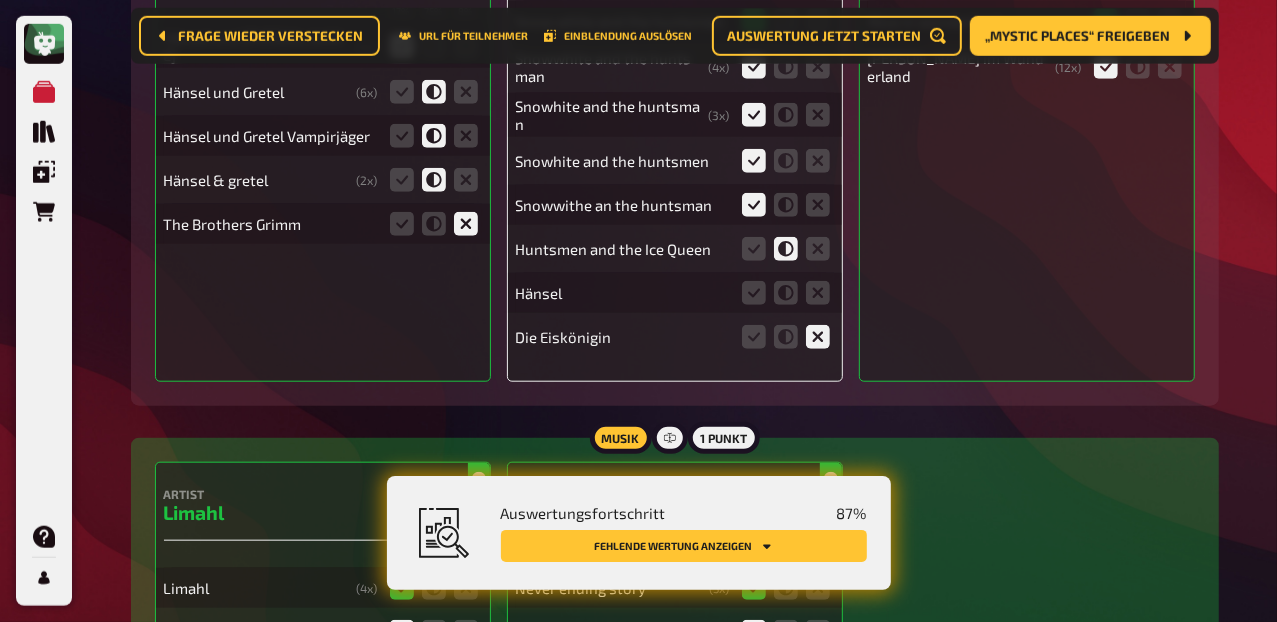 scroll, scrollTop: 1075, scrollLeft: 0, axis: vertical 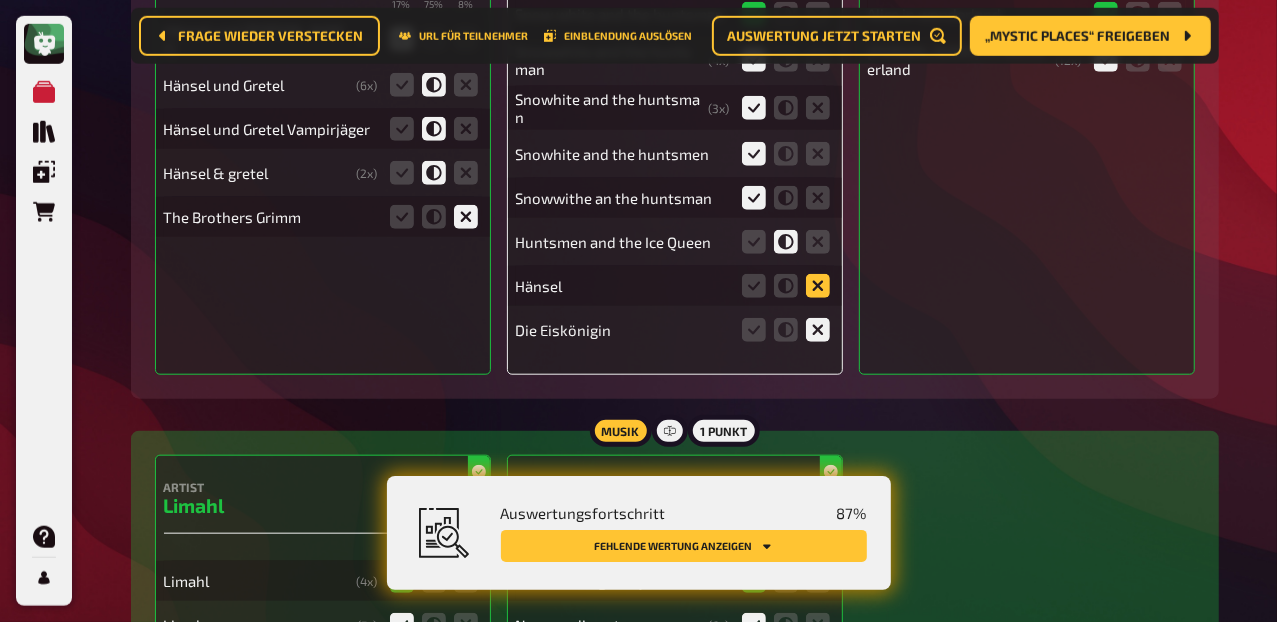 click 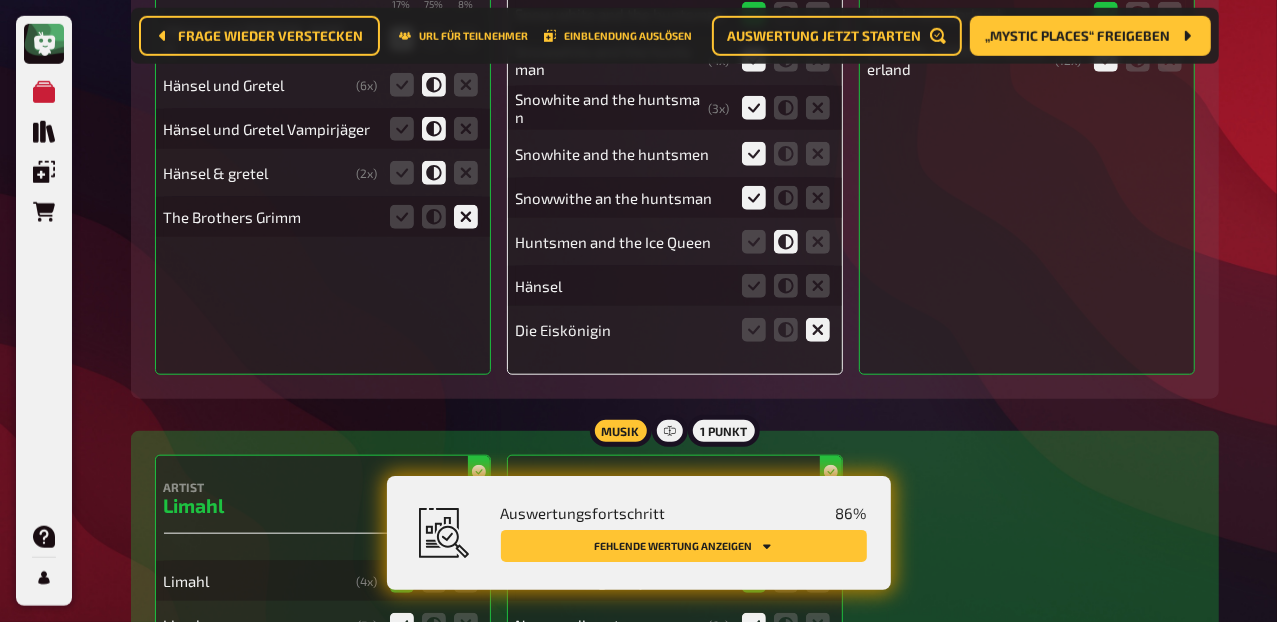 click 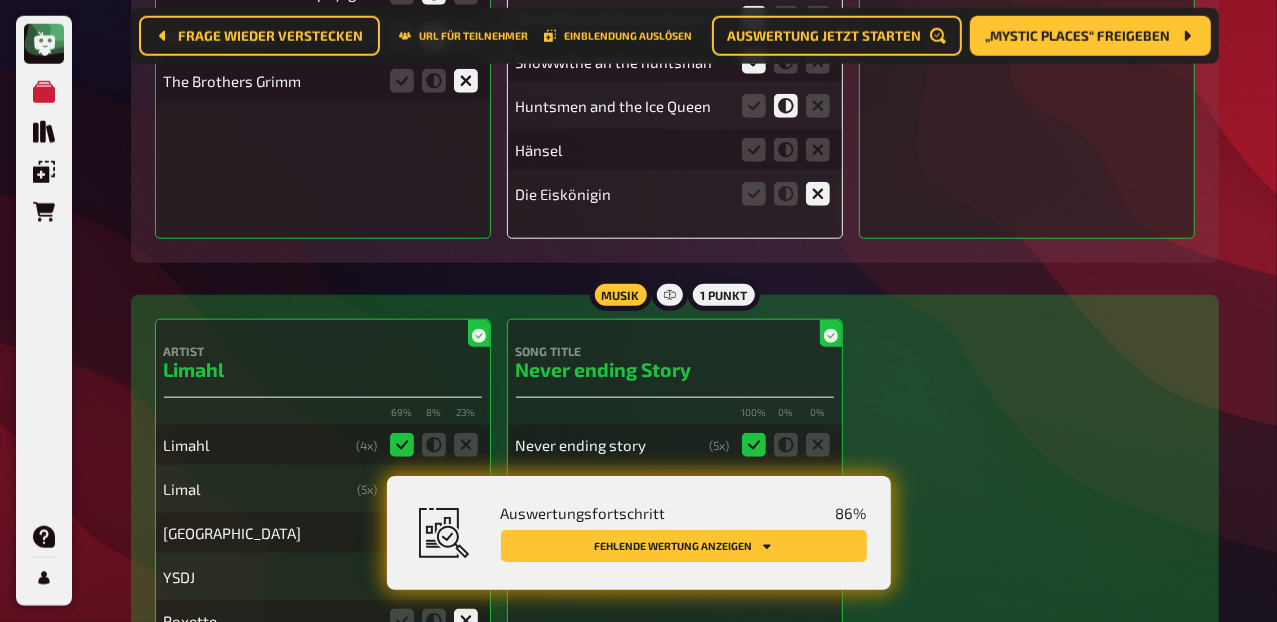 scroll, scrollTop: 1220, scrollLeft: 0, axis: vertical 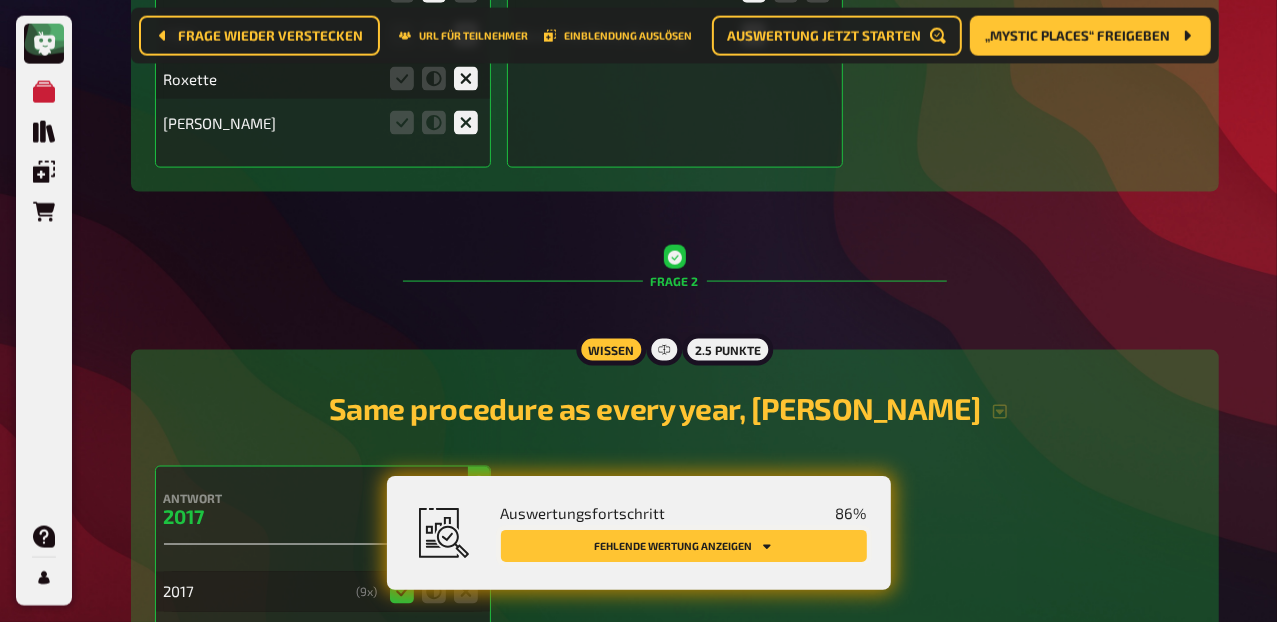 click 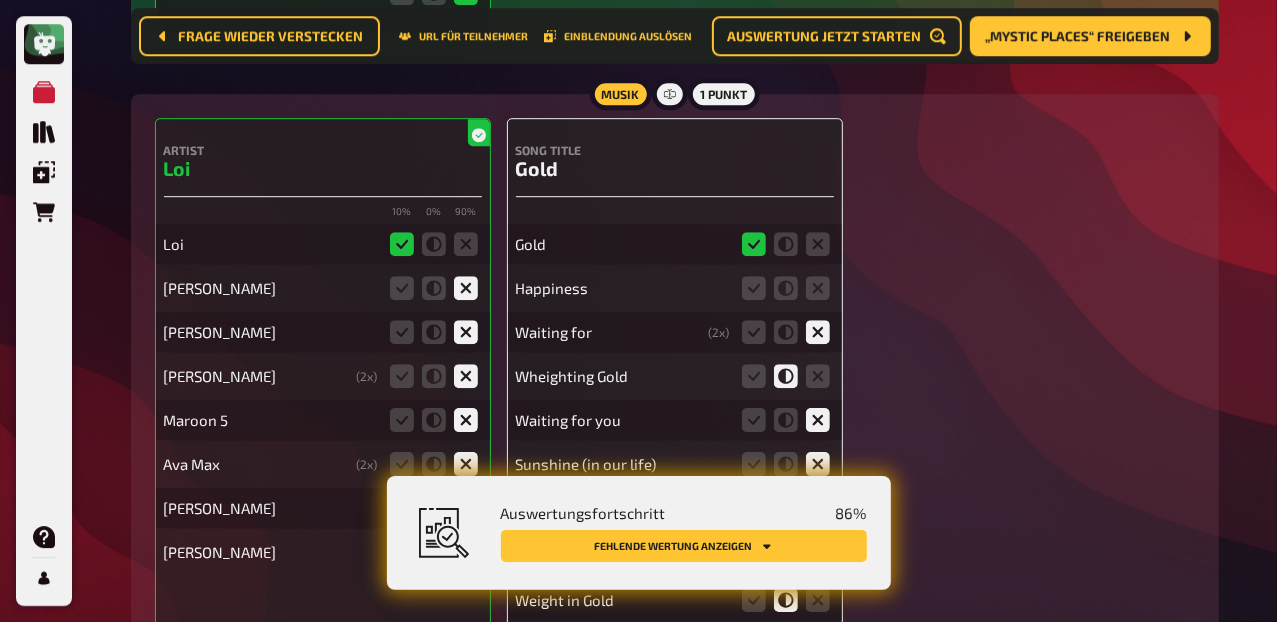 scroll, scrollTop: 3695, scrollLeft: 0, axis: vertical 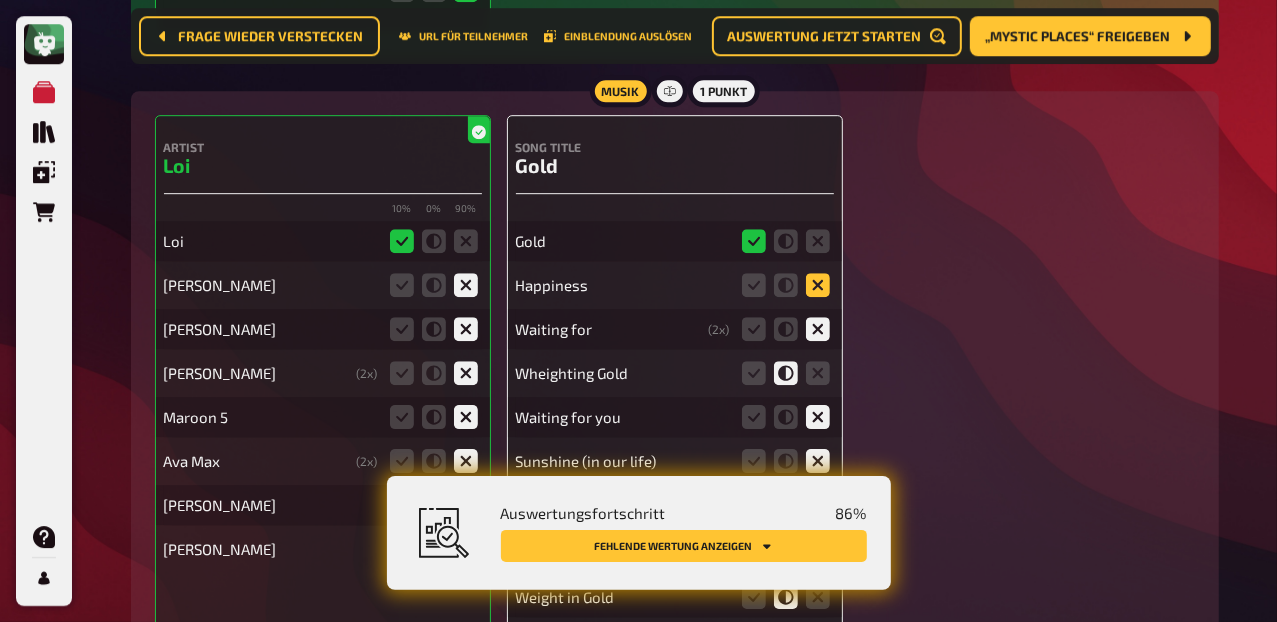 click 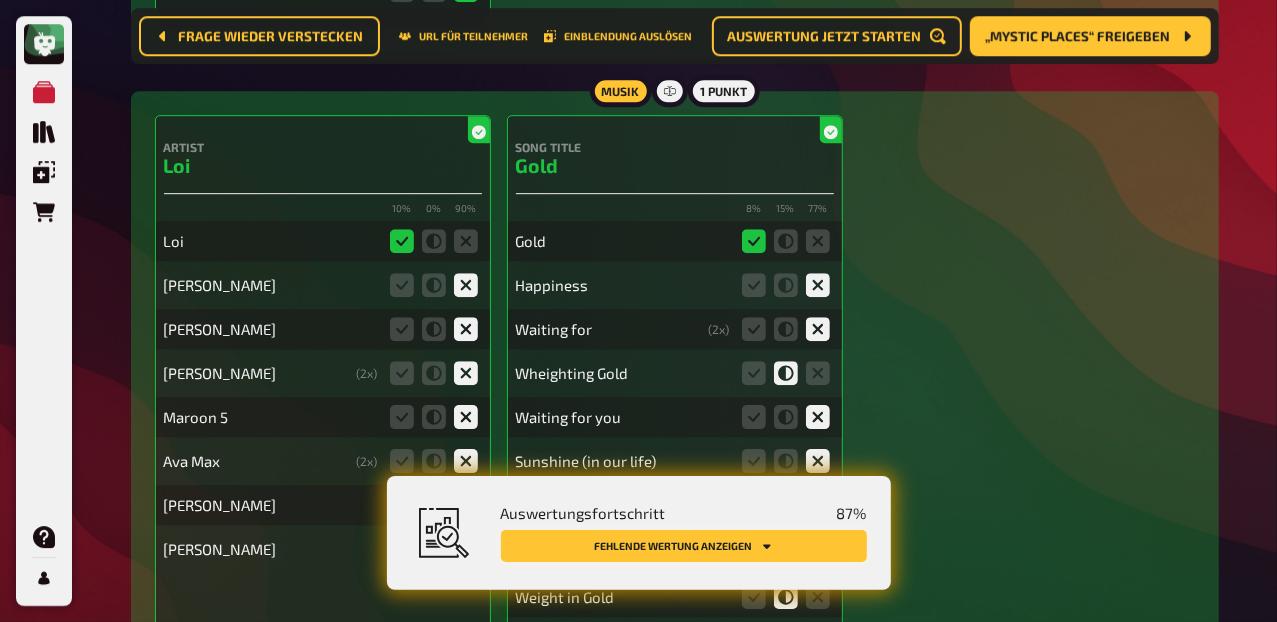 click on "Fehlende Wertung anzeigen" at bounding box center (684, 546) 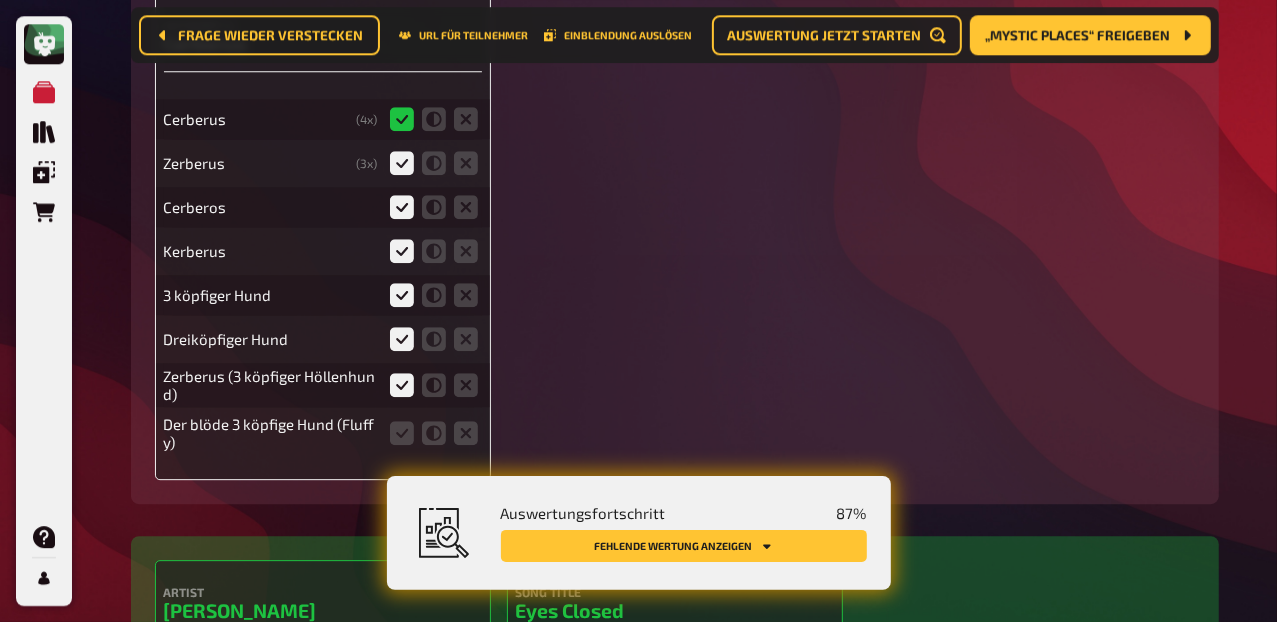 scroll, scrollTop: 8142, scrollLeft: 0, axis: vertical 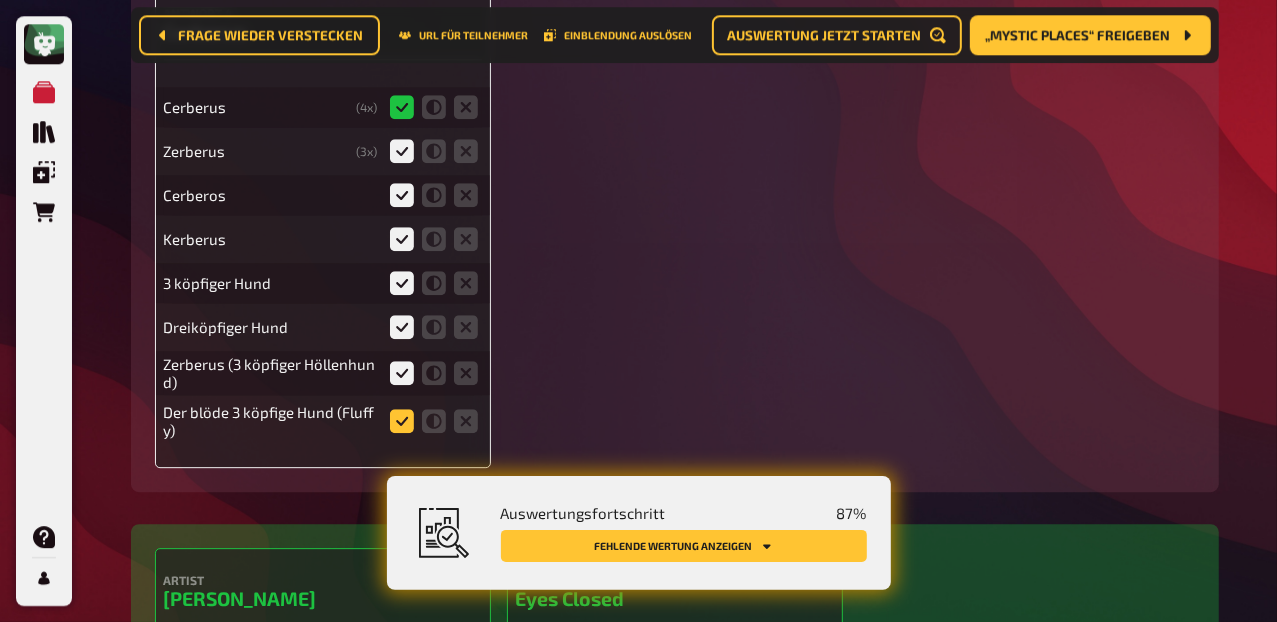 click 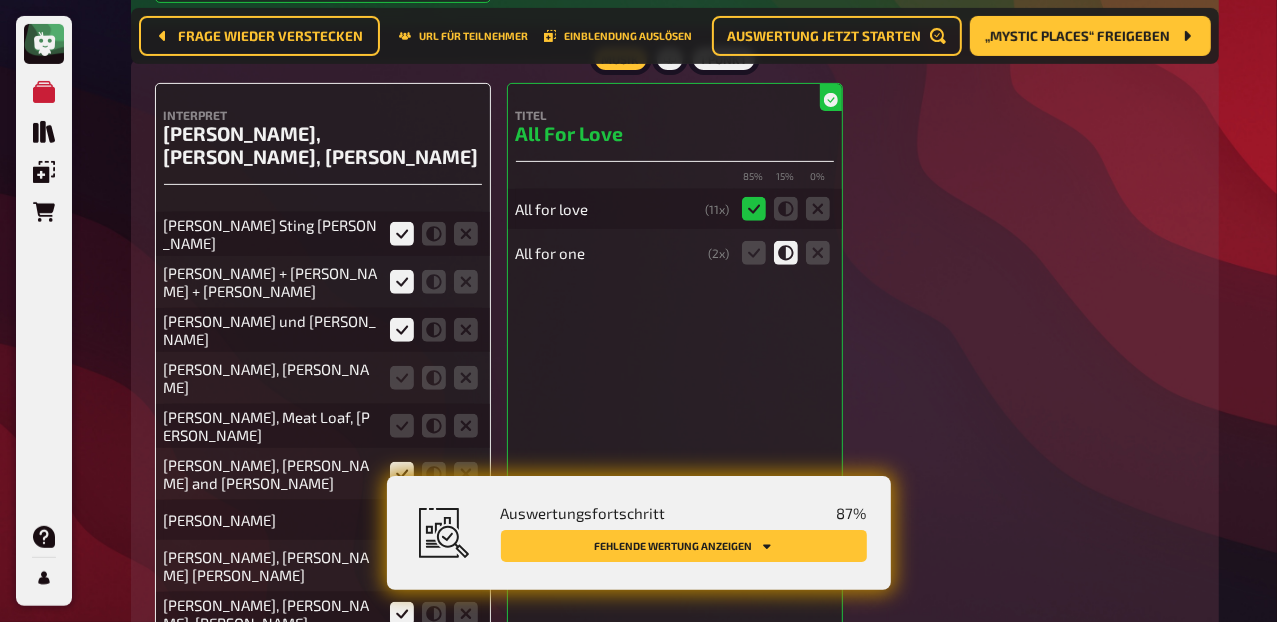 scroll, scrollTop: 9781, scrollLeft: 0, axis: vertical 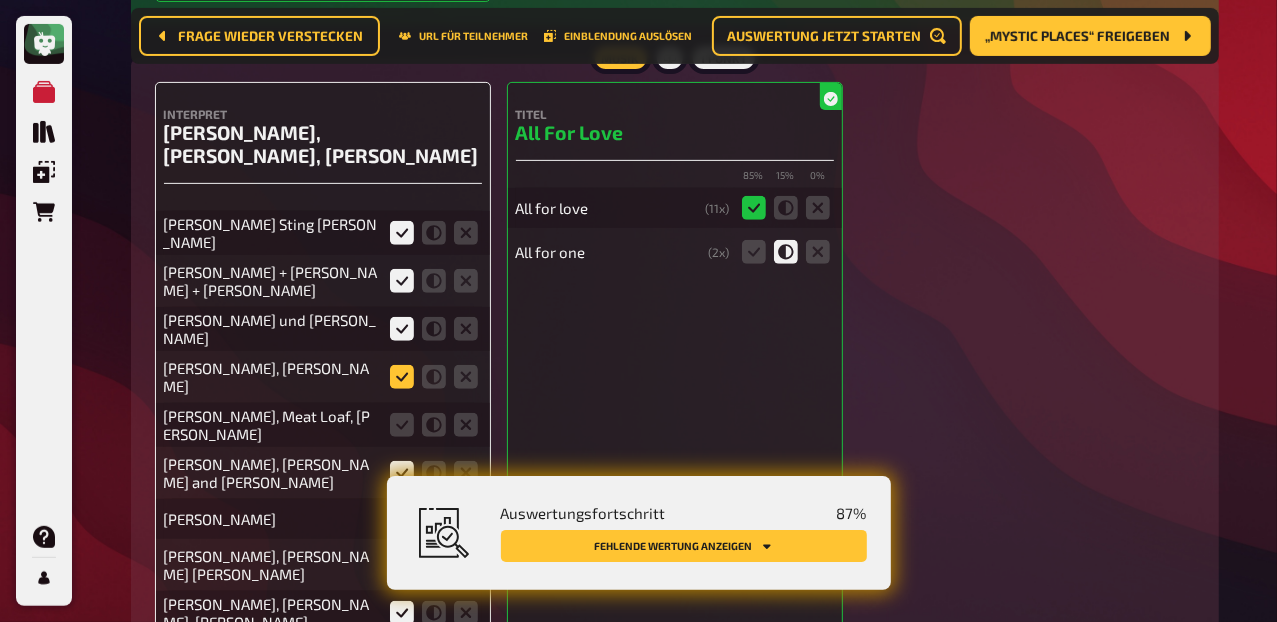 click 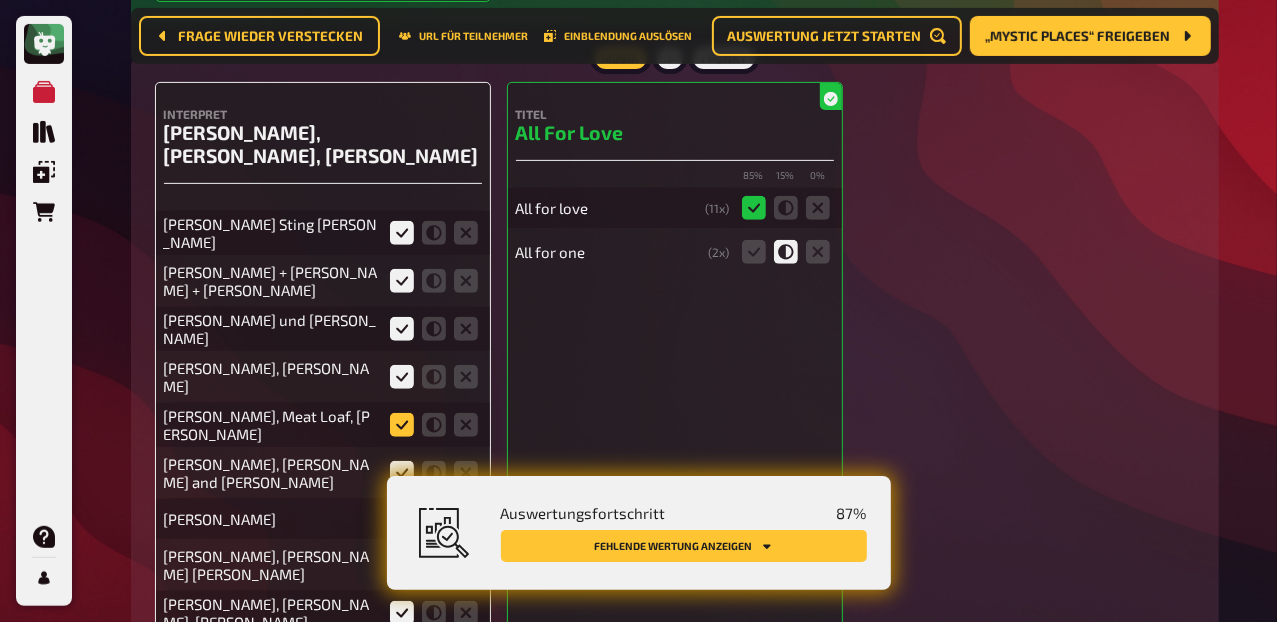 click 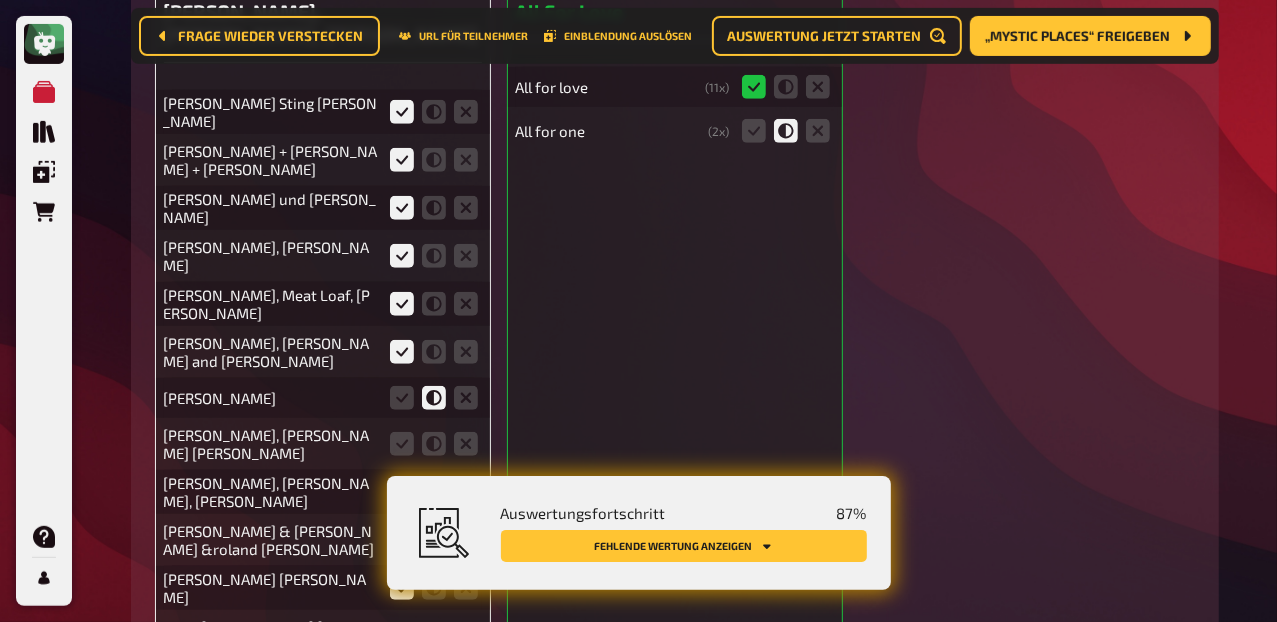 scroll, scrollTop: 9904, scrollLeft: 0, axis: vertical 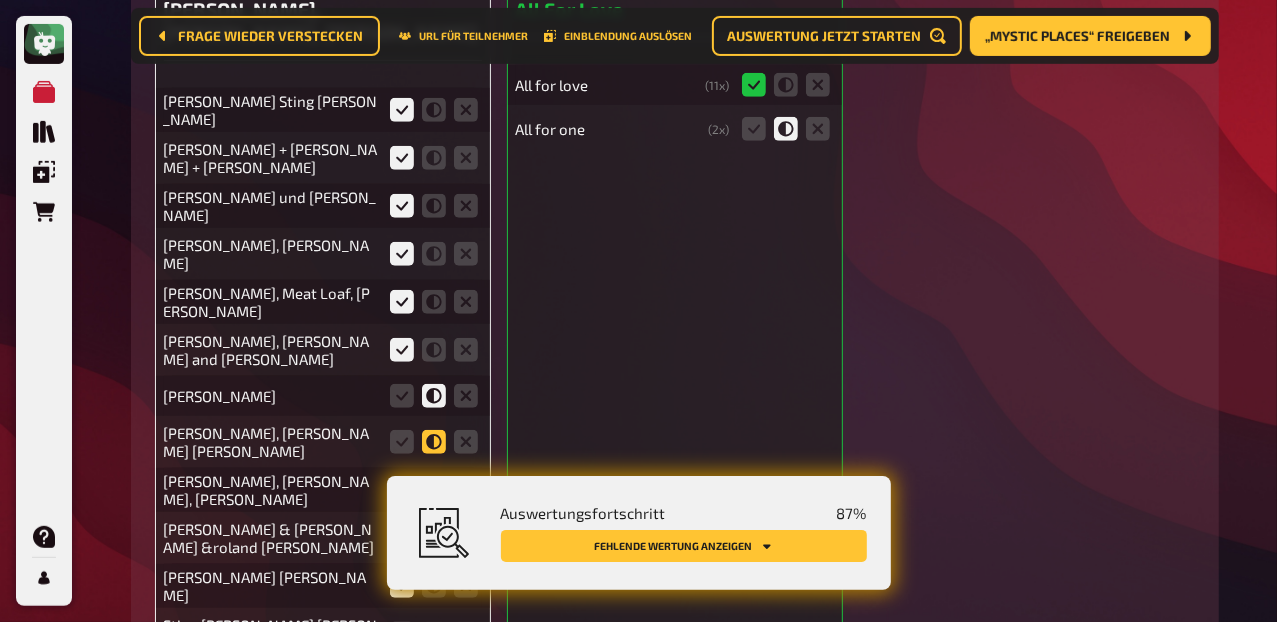 click 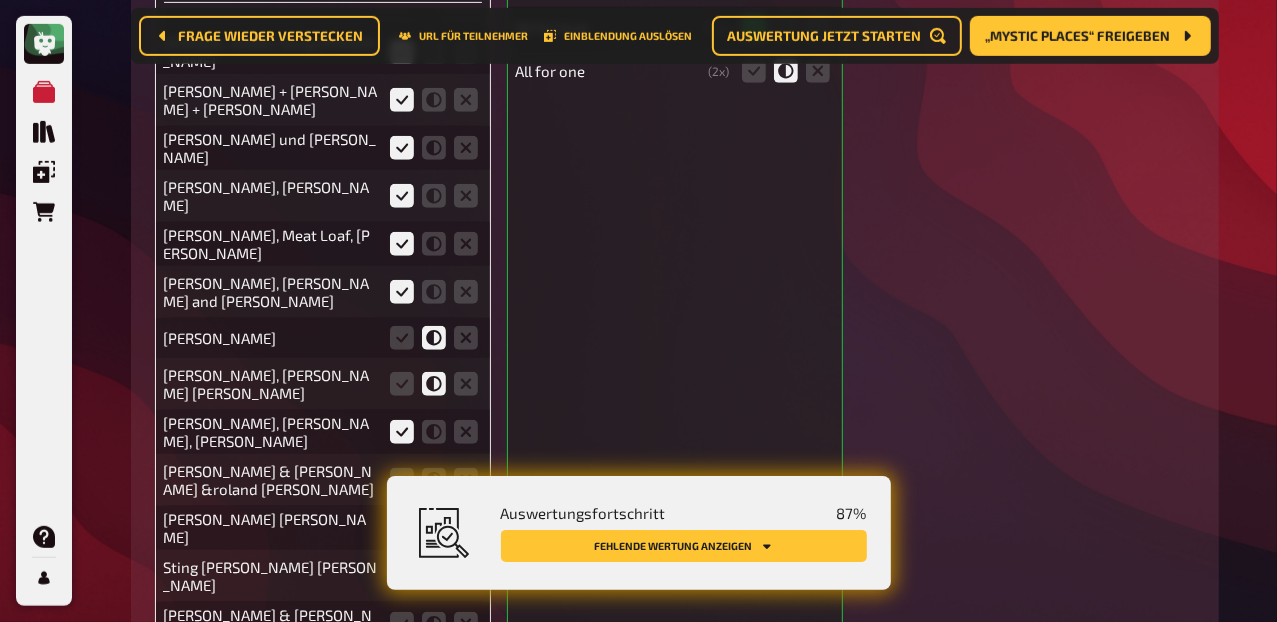 scroll, scrollTop: 9963, scrollLeft: 0, axis: vertical 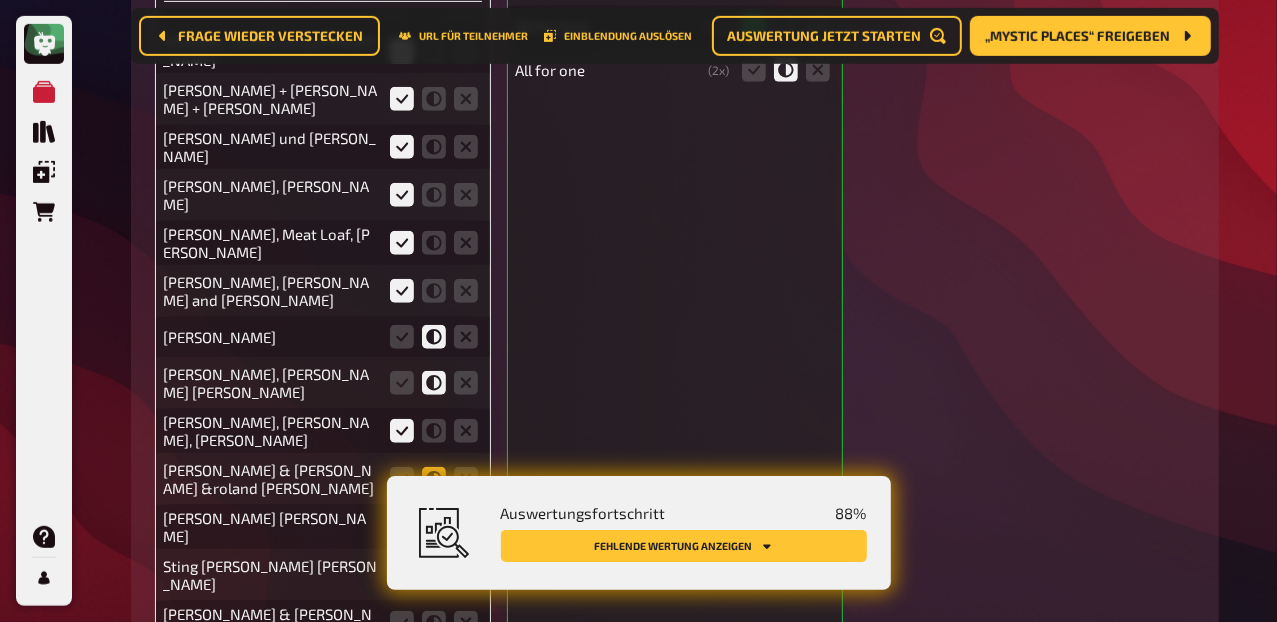 click 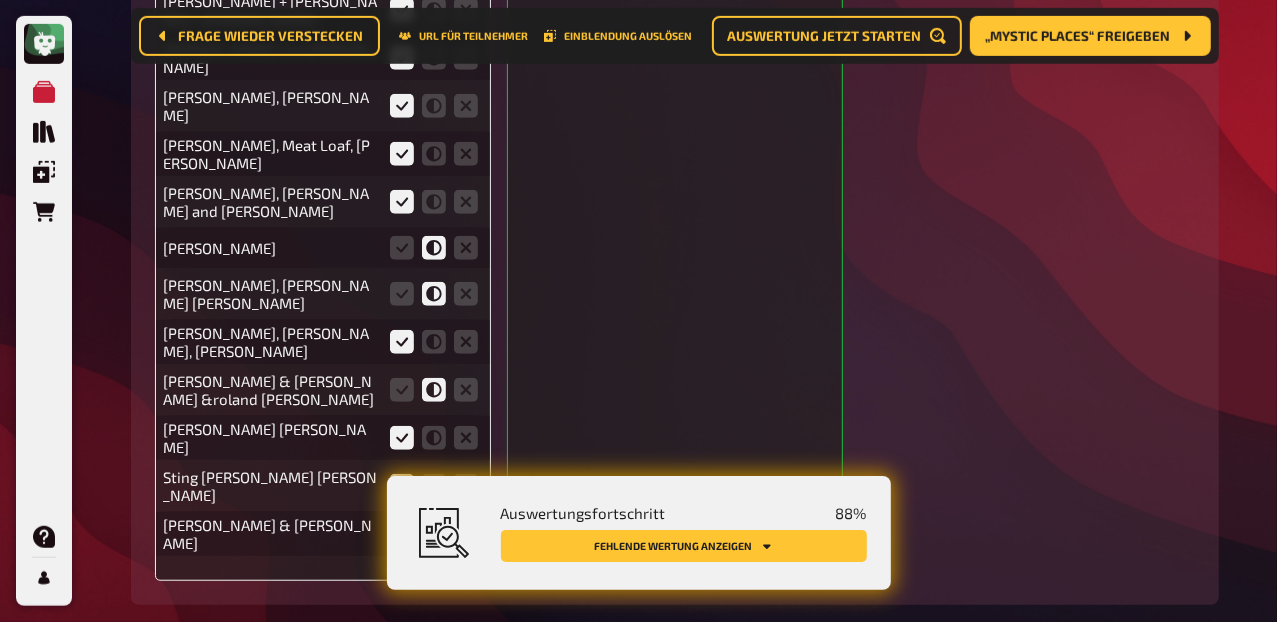 scroll, scrollTop: 10054, scrollLeft: 0, axis: vertical 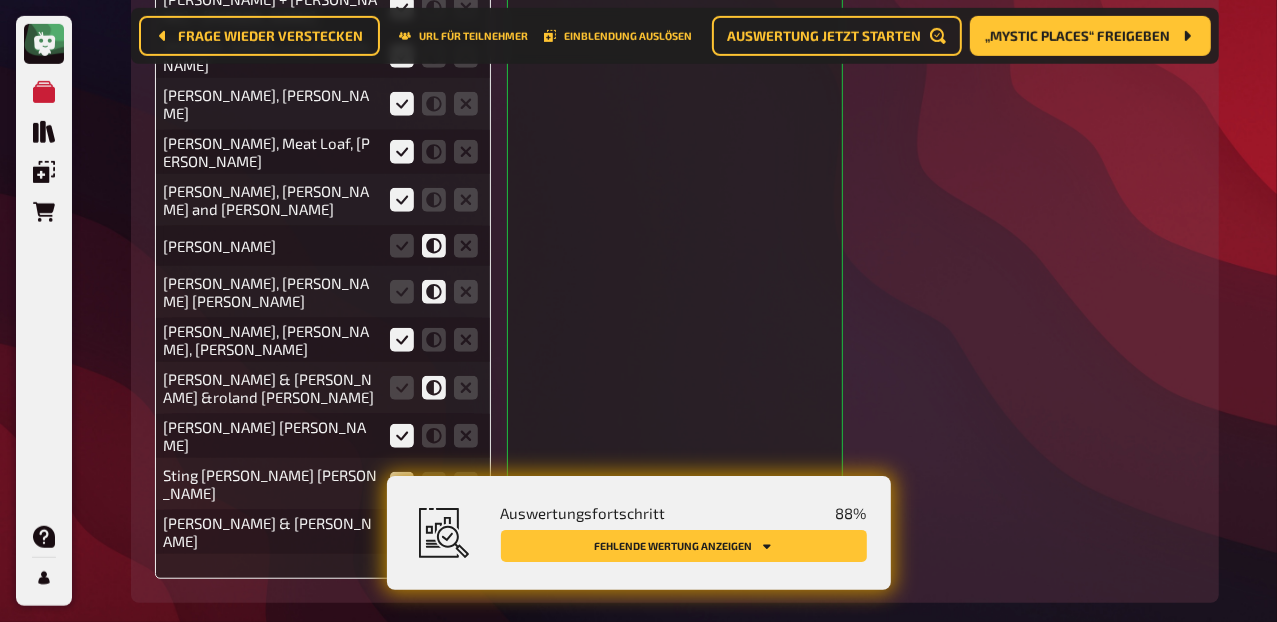 click 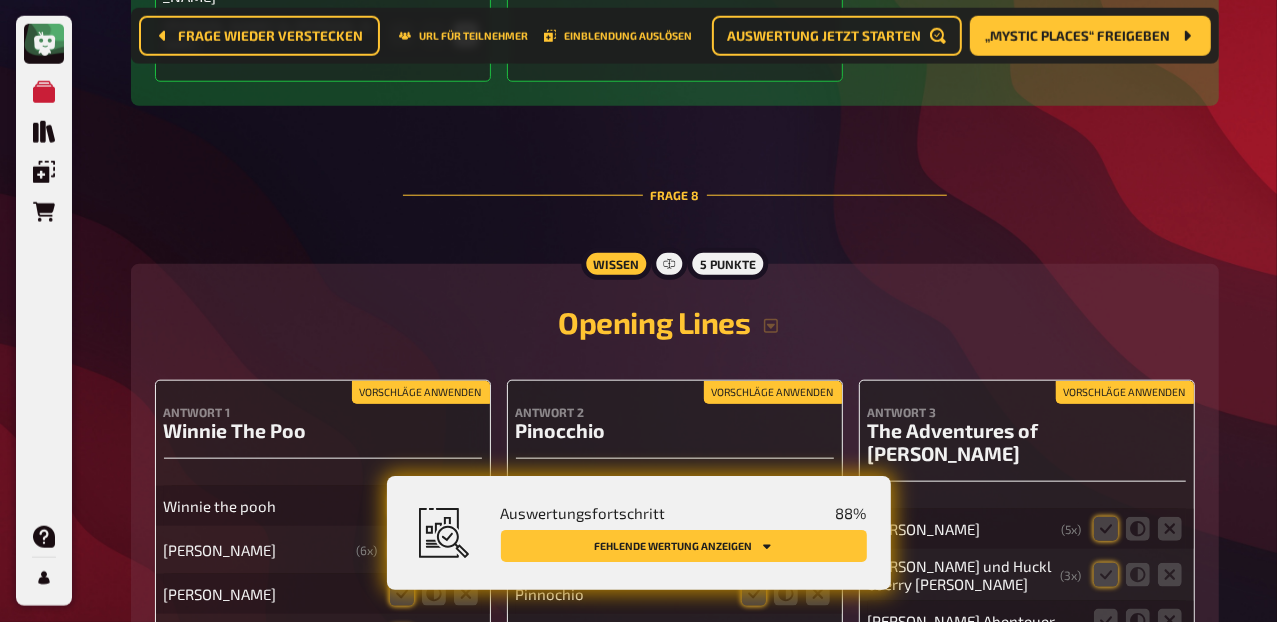 scroll, scrollTop: 10553, scrollLeft: 0, axis: vertical 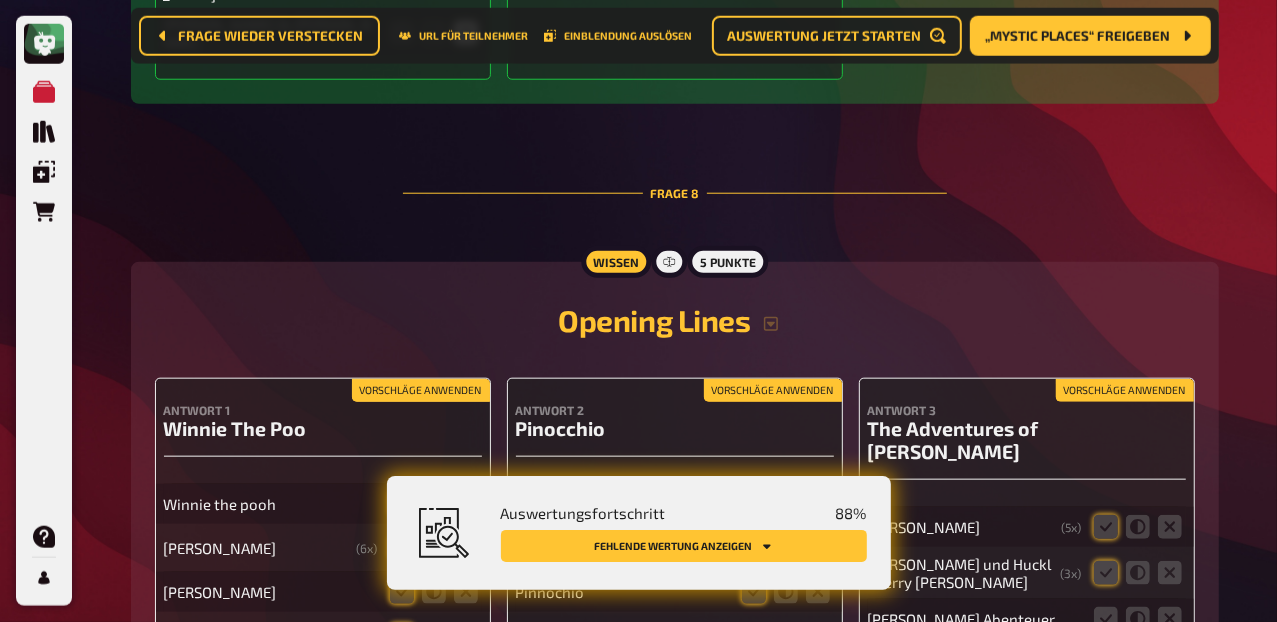 click on "Vorschläge anwenden" at bounding box center [421, 391] 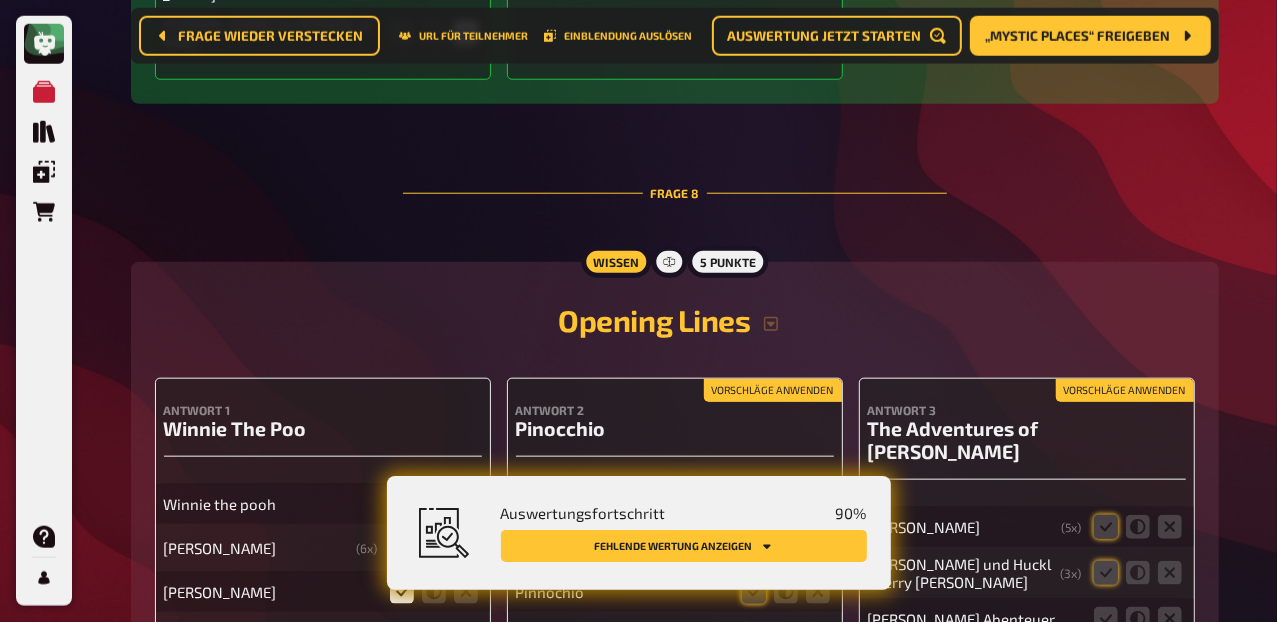 click on "Vorschläge anwenden" at bounding box center [773, 391] 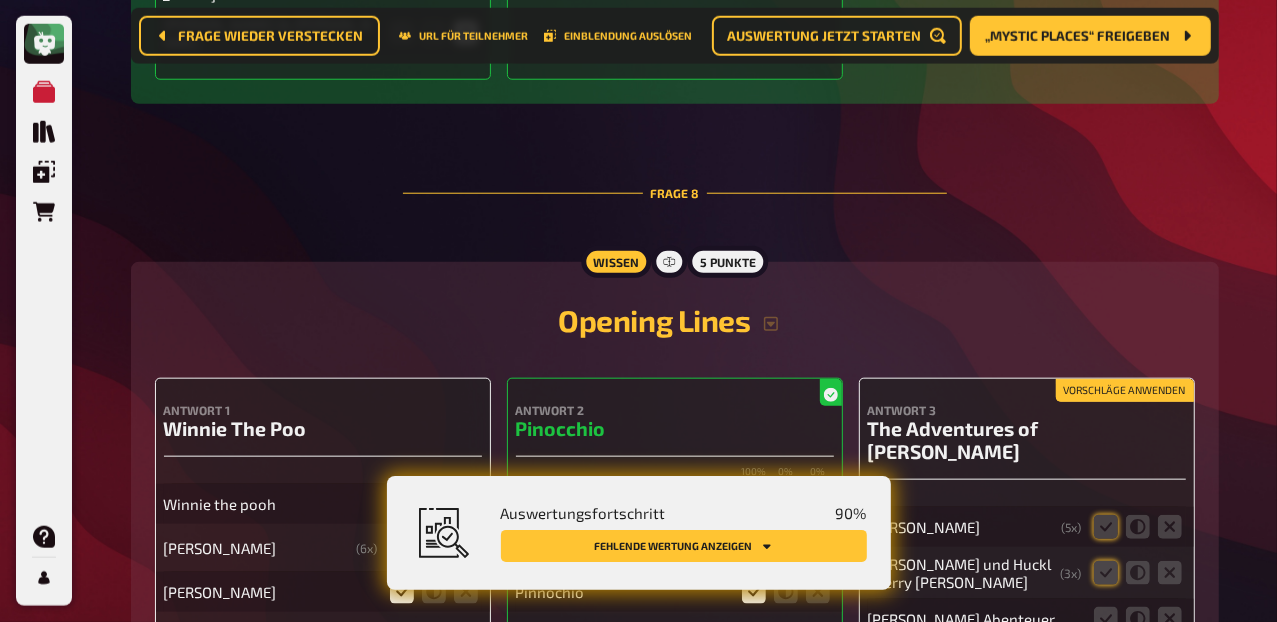 click on "Vorschläge anwenden" at bounding box center [1125, 391] 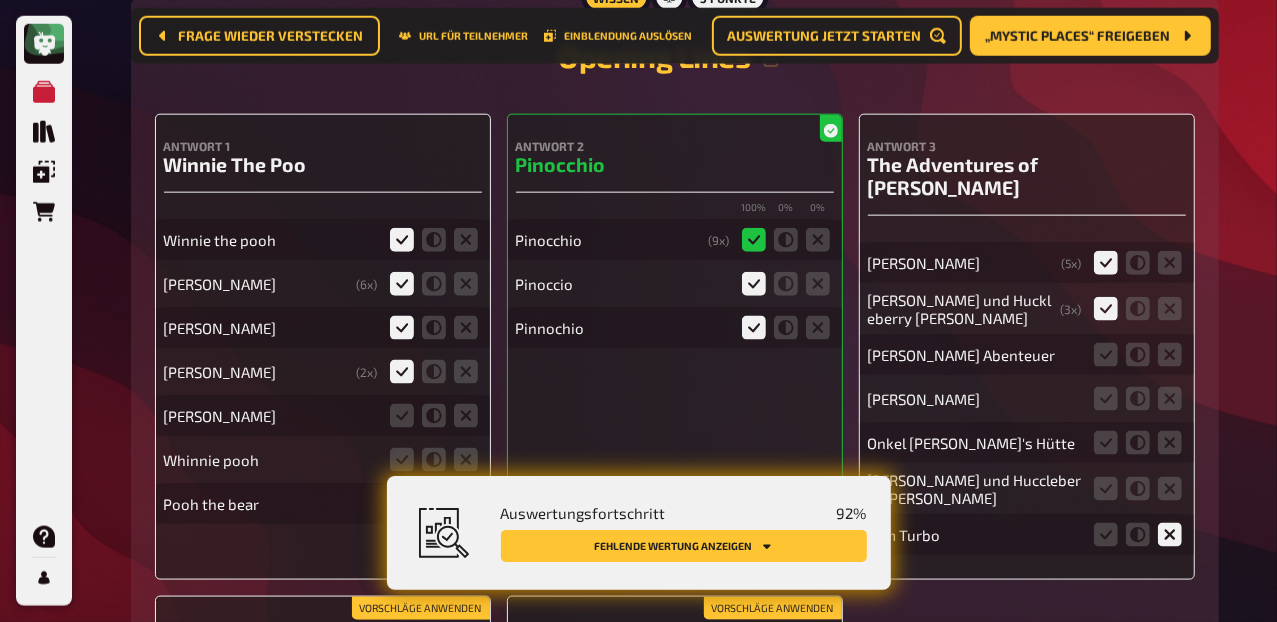scroll, scrollTop: 10822, scrollLeft: 0, axis: vertical 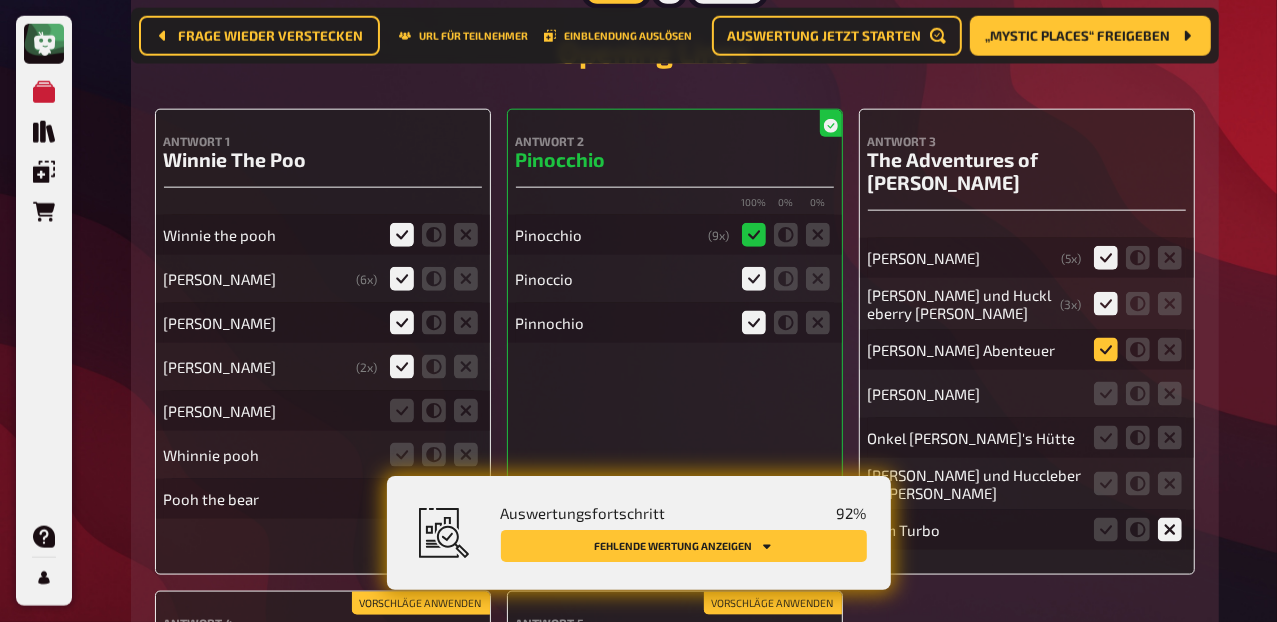 click 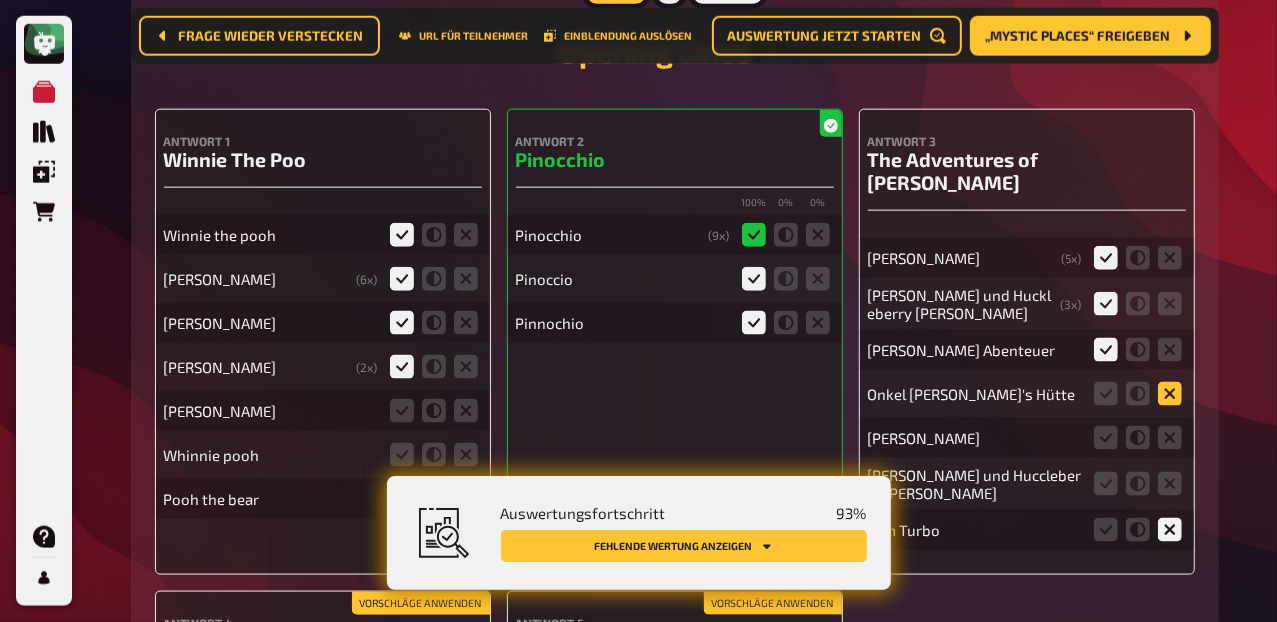 click 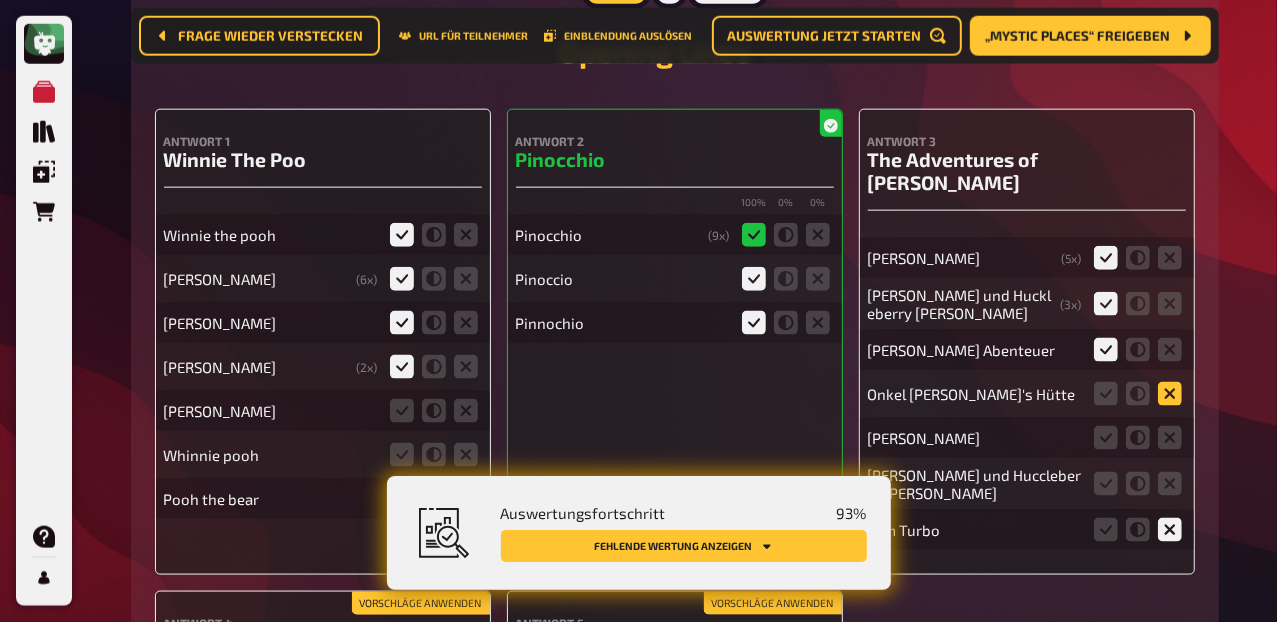 click at bounding box center [0, 0] 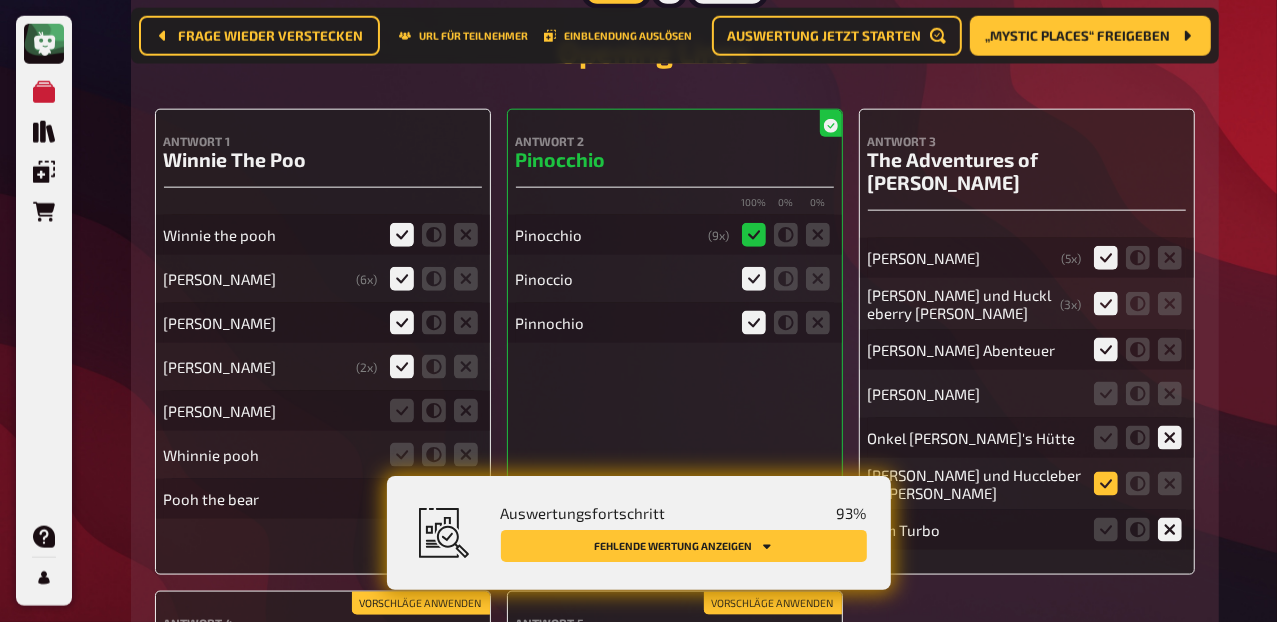 click 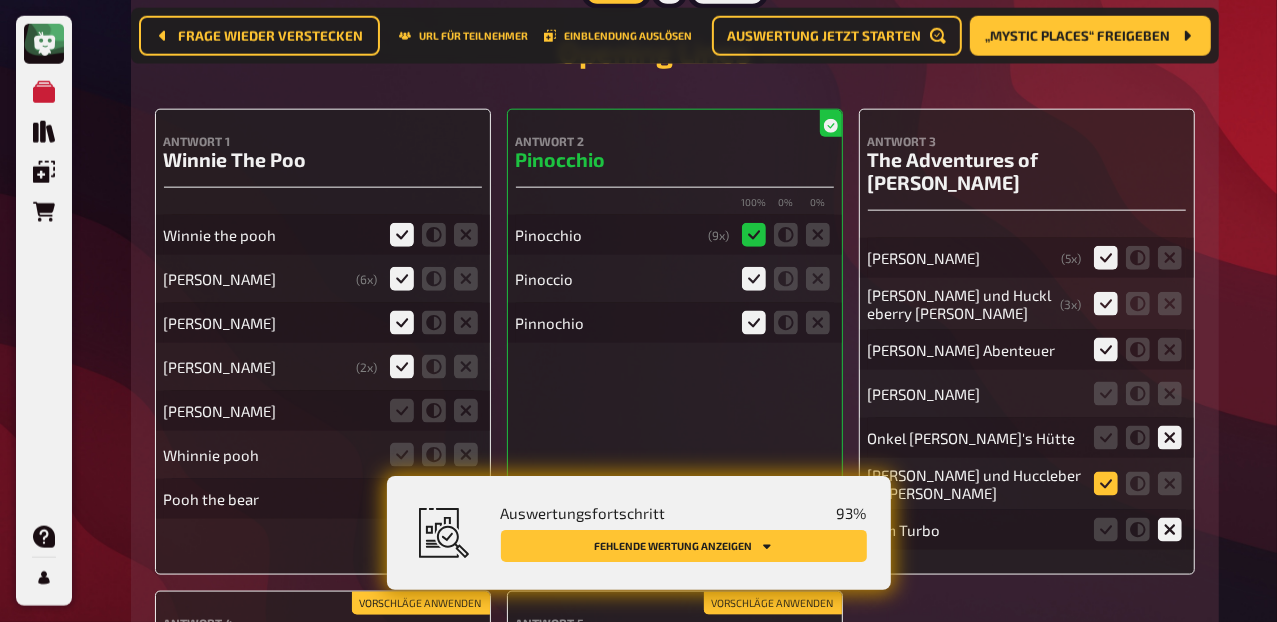 click at bounding box center (0, 0) 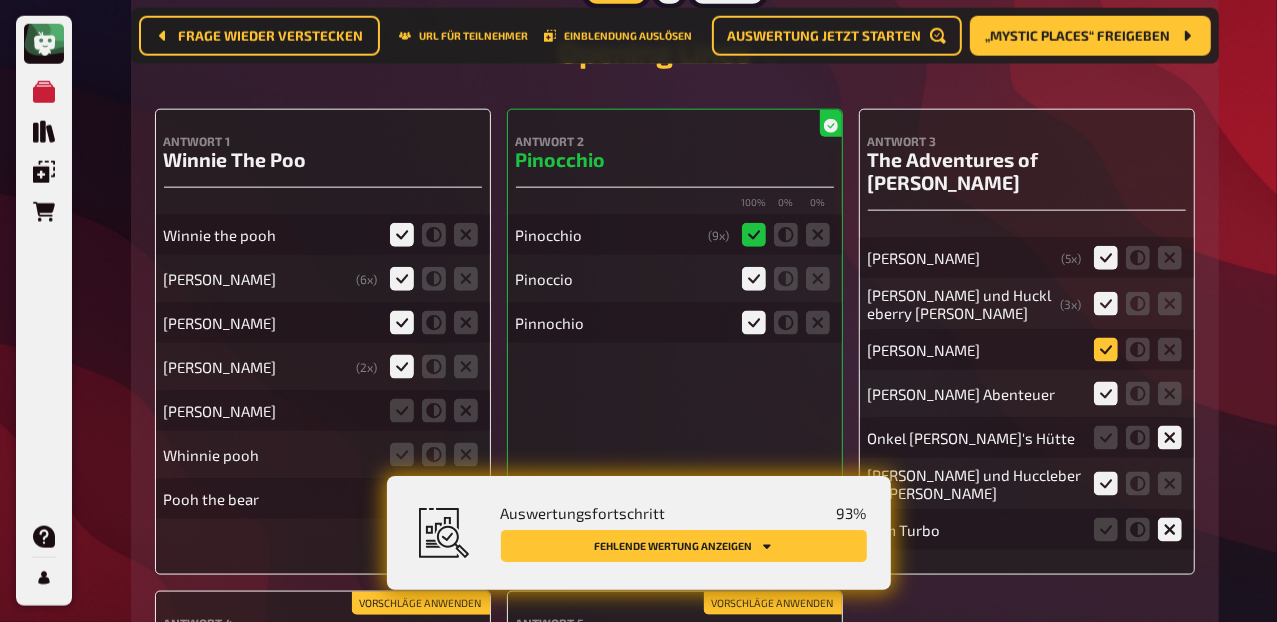 click 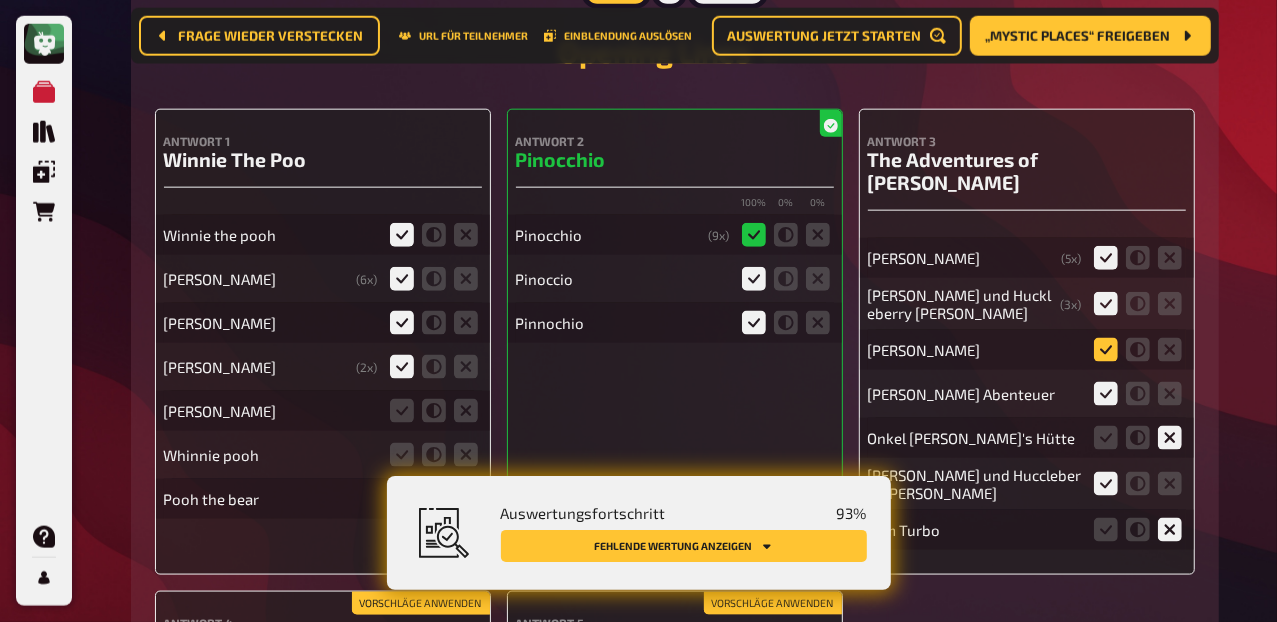 click at bounding box center [0, 0] 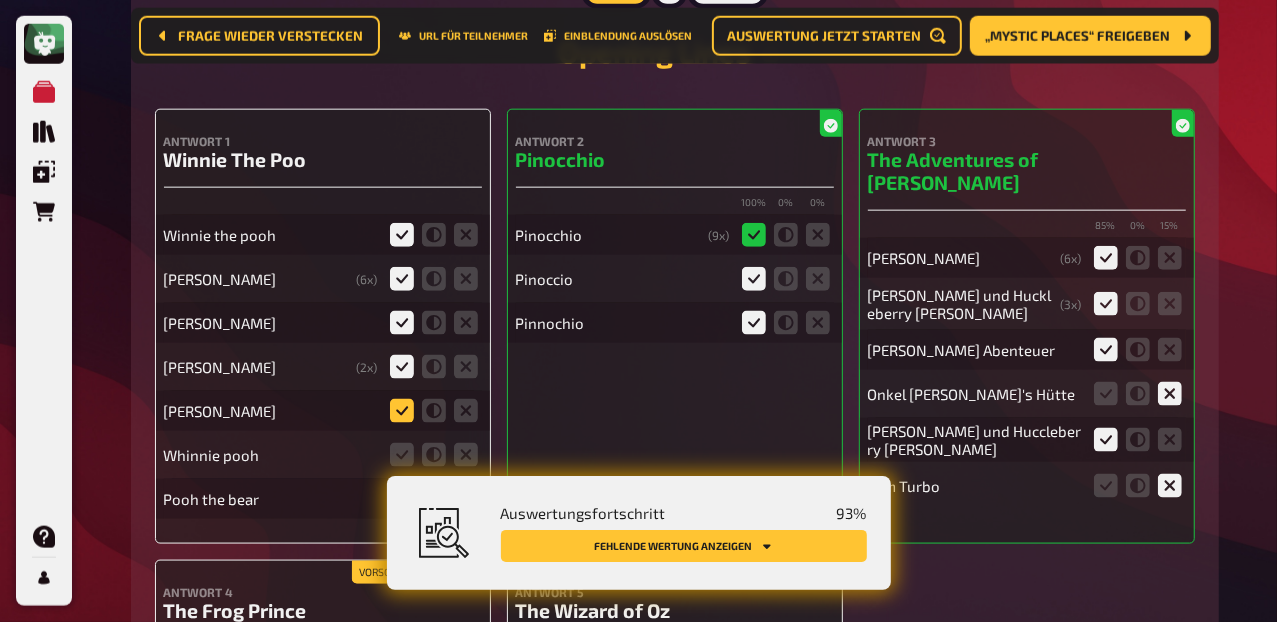click 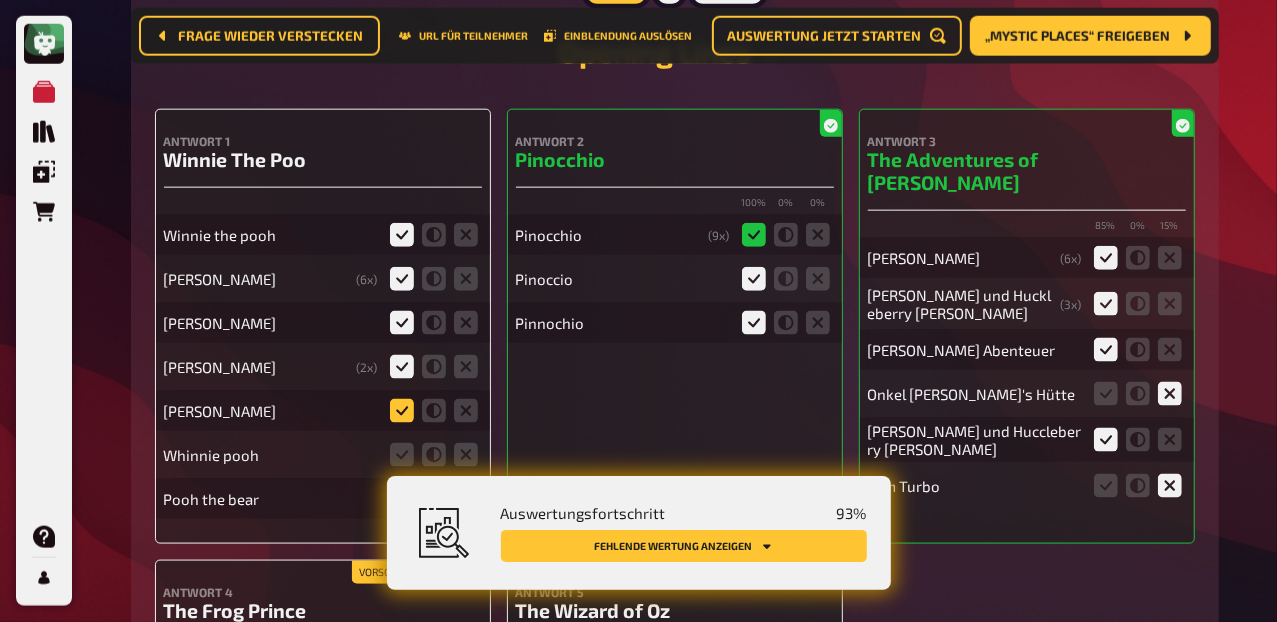 click at bounding box center (0, 0) 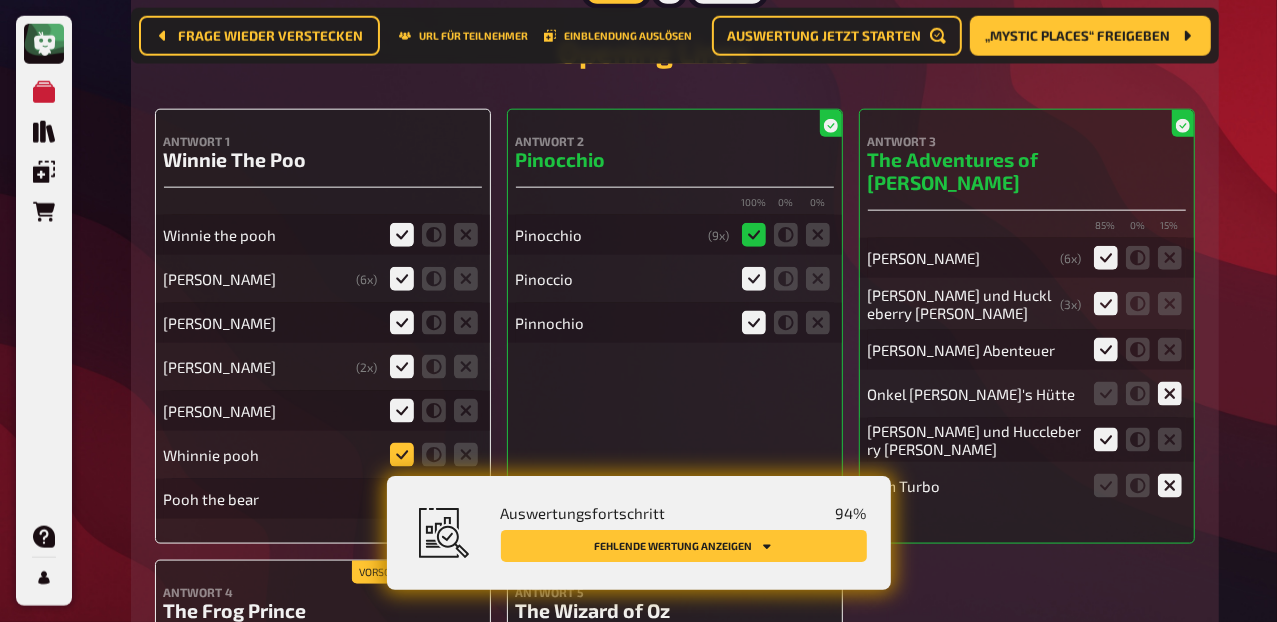 click 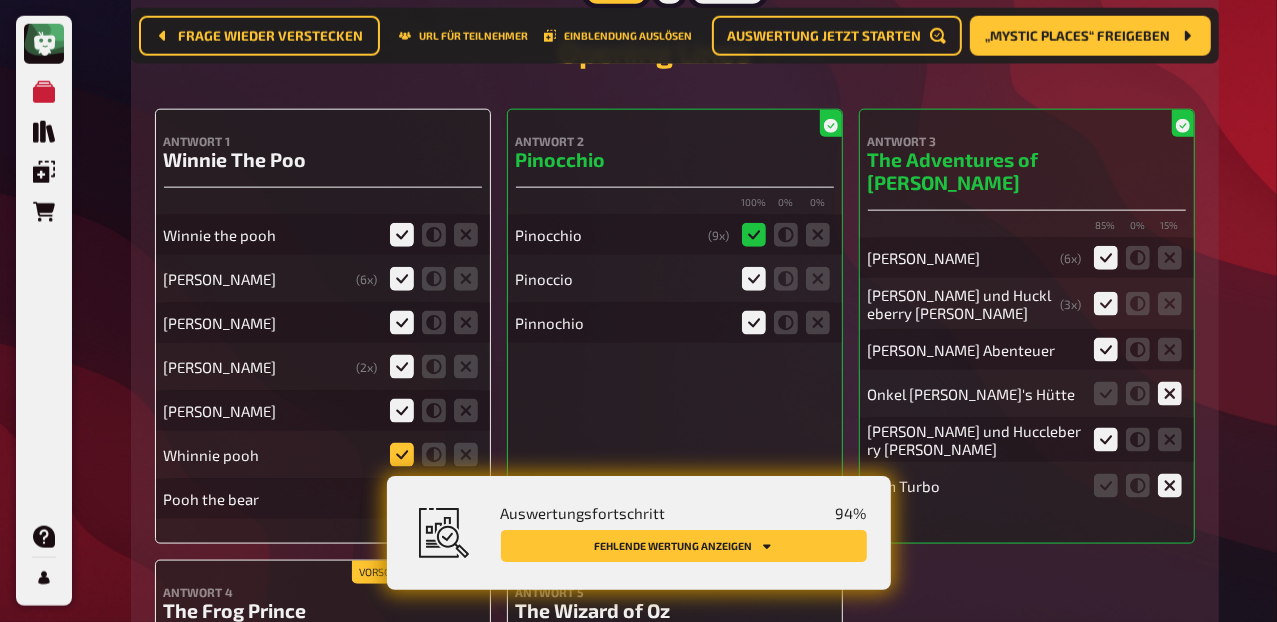 click at bounding box center (0, 0) 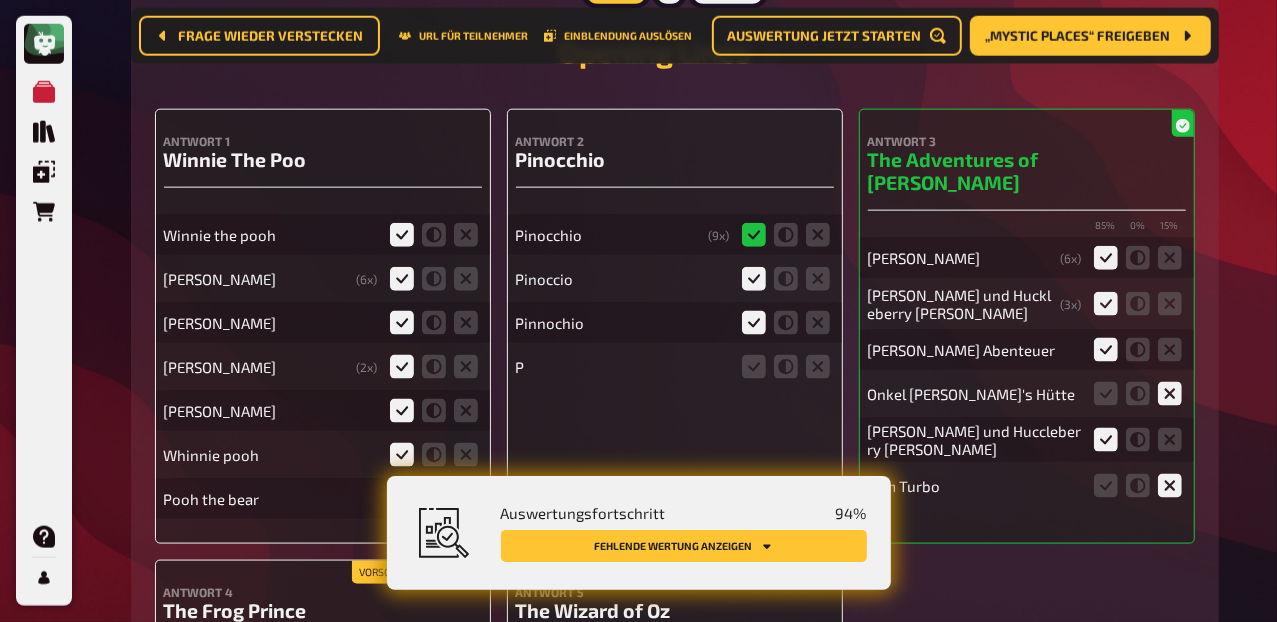 click 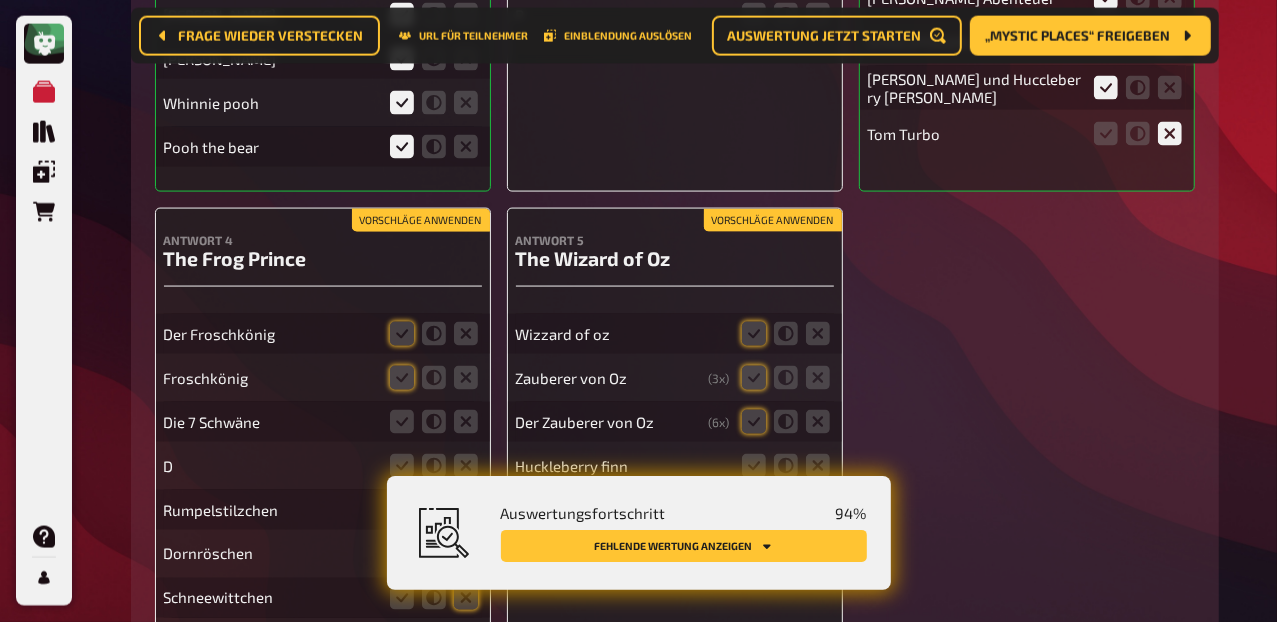 scroll, scrollTop: 11201, scrollLeft: 0, axis: vertical 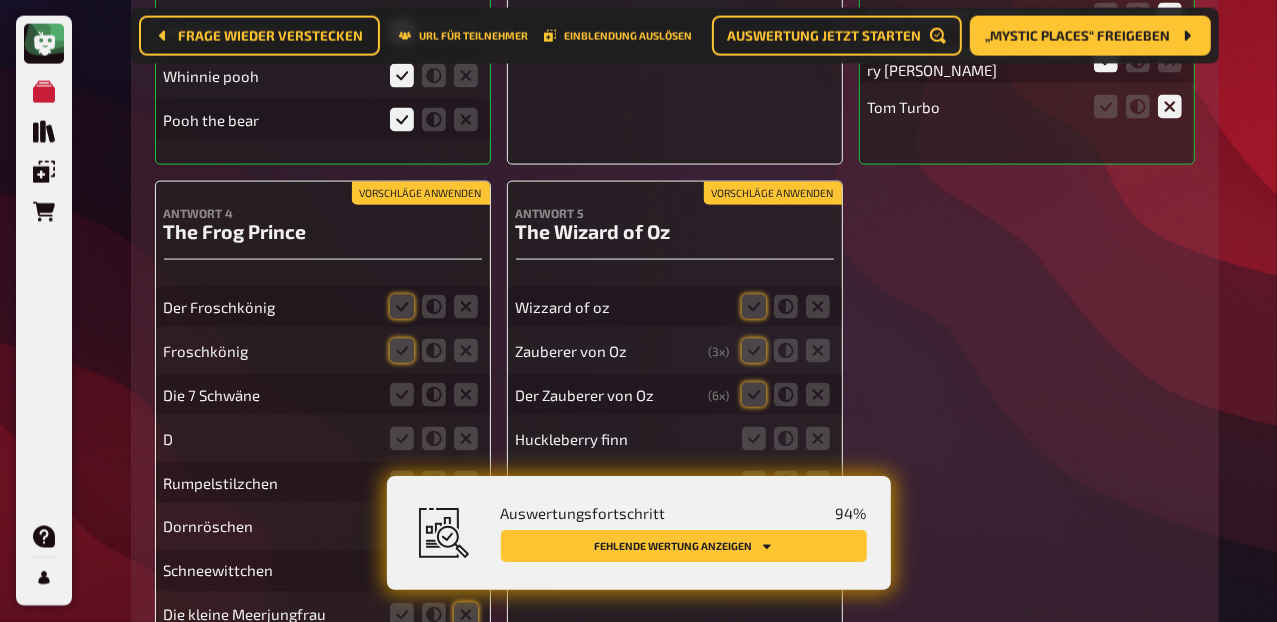 click on "Vorschläge anwenden" at bounding box center (421, 194) 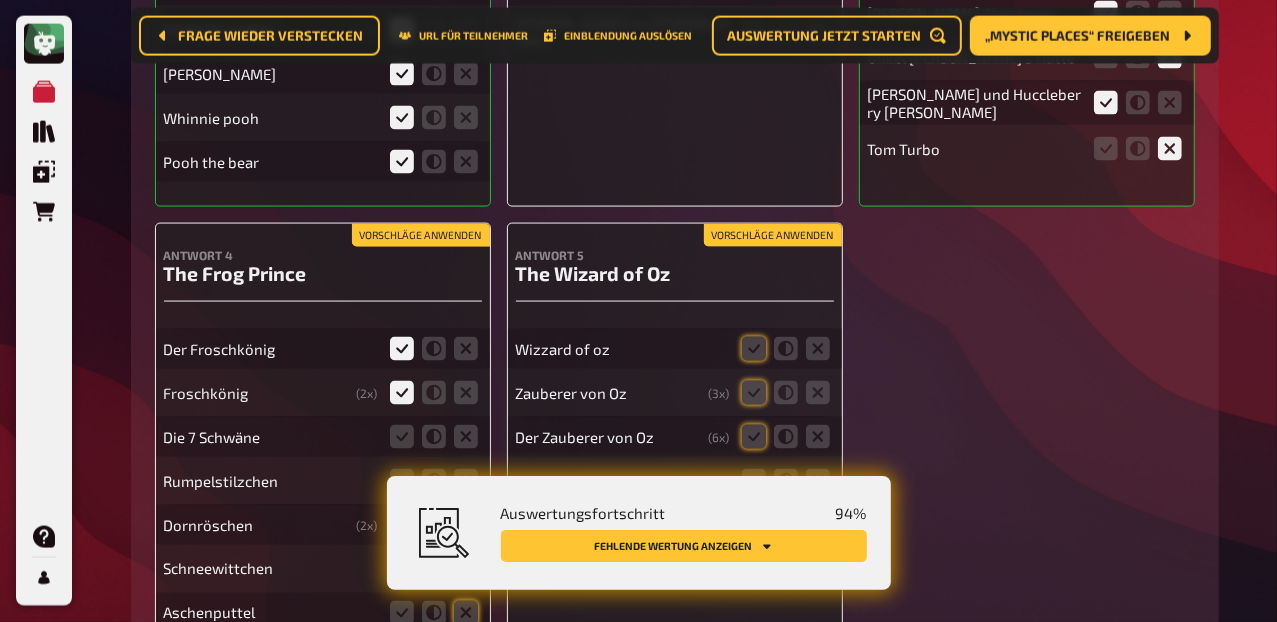 scroll, scrollTop: 11201, scrollLeft: 0, axis: vertical 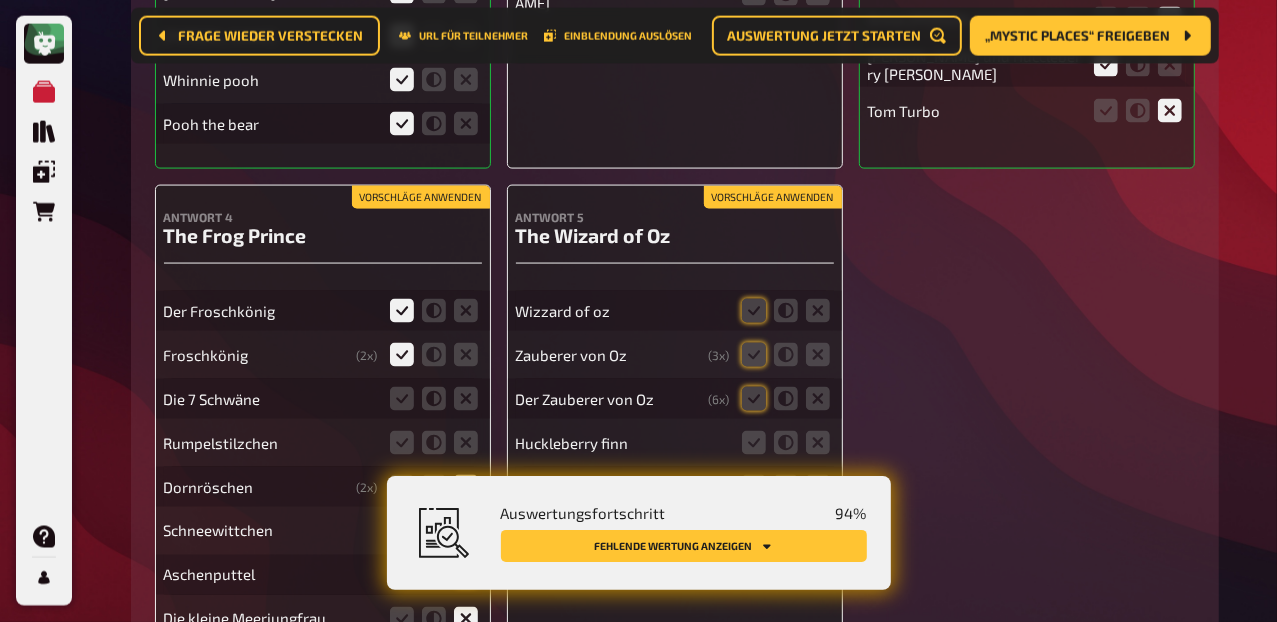 click on "Vorschläge anwenden" at bounding box center (773, 198) 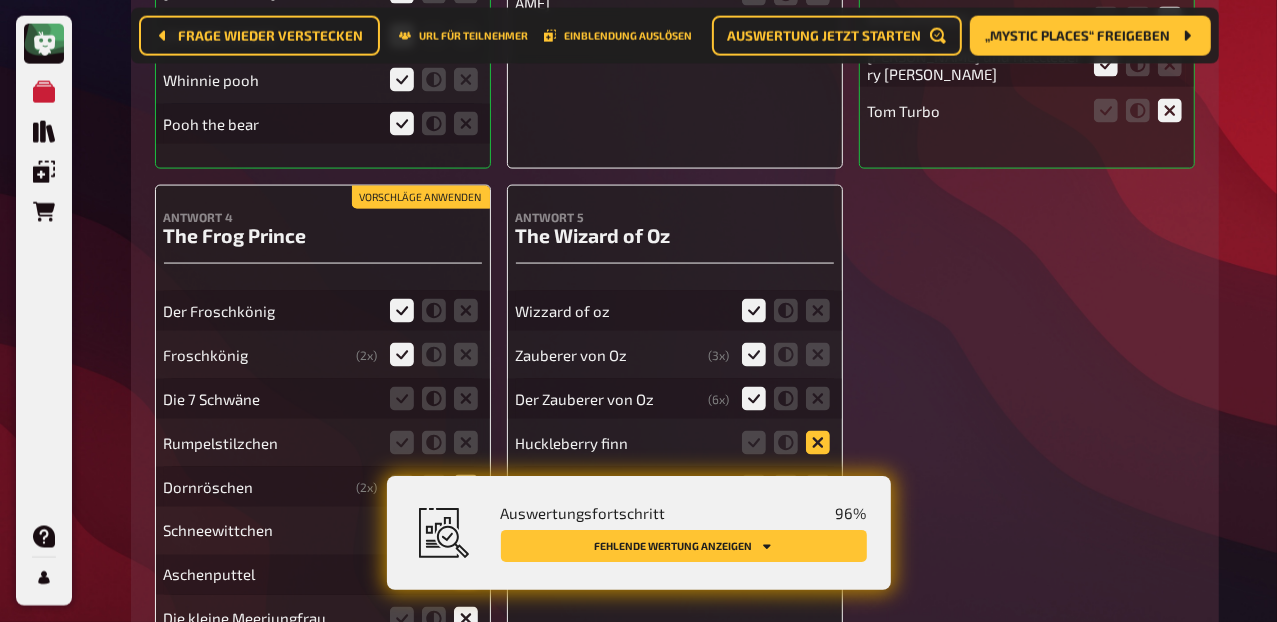 click 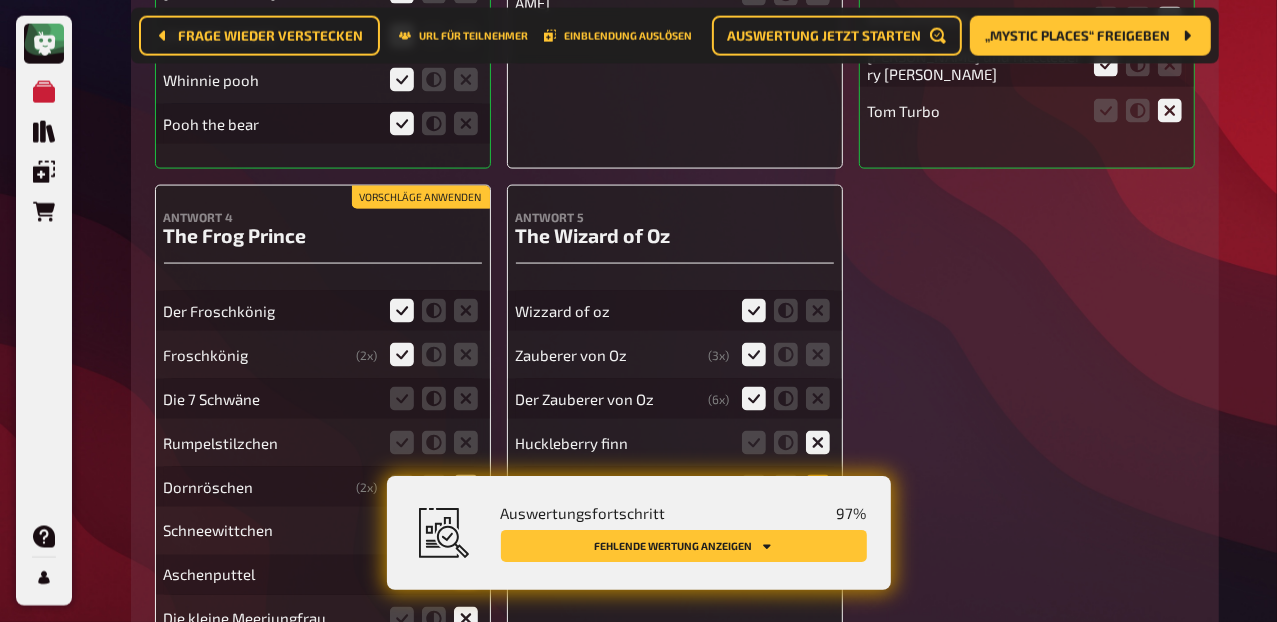 click 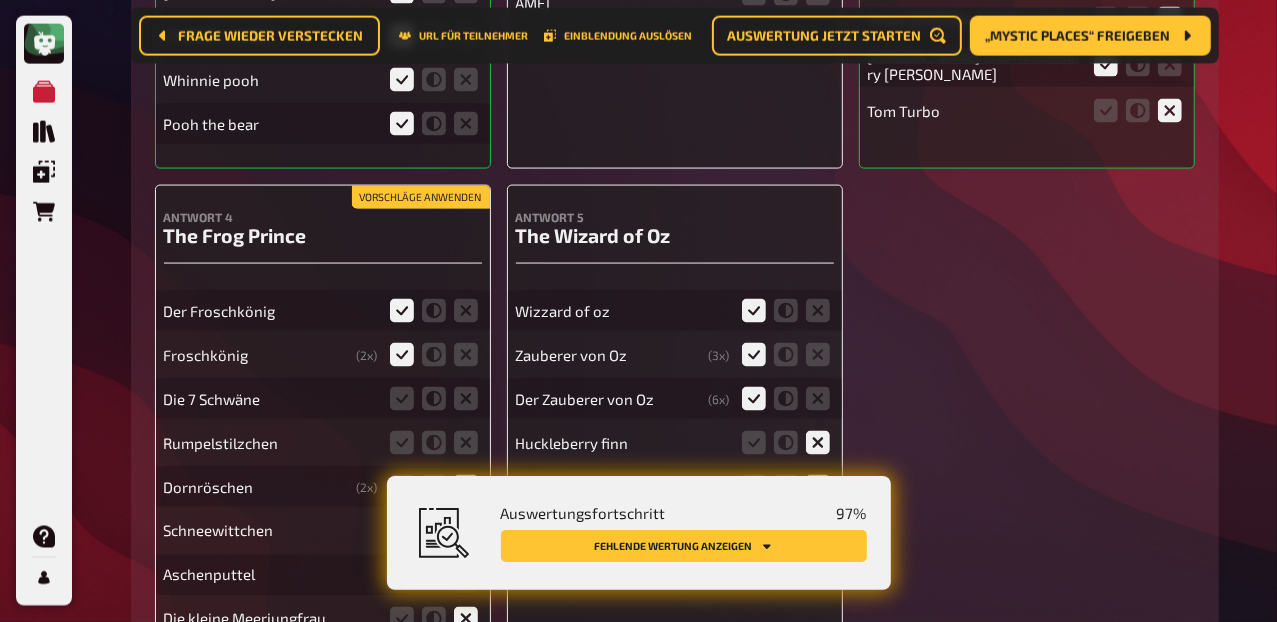 click 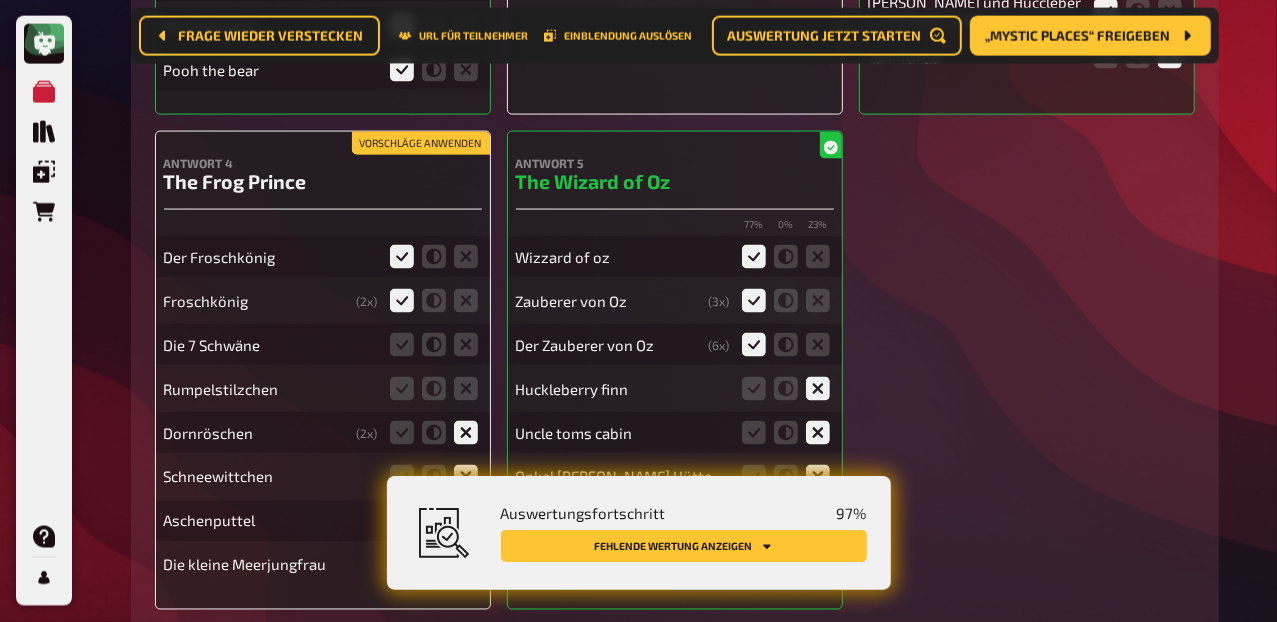 scroll, scrollTop: 11326, scrollLeft: 0, axis: vertical 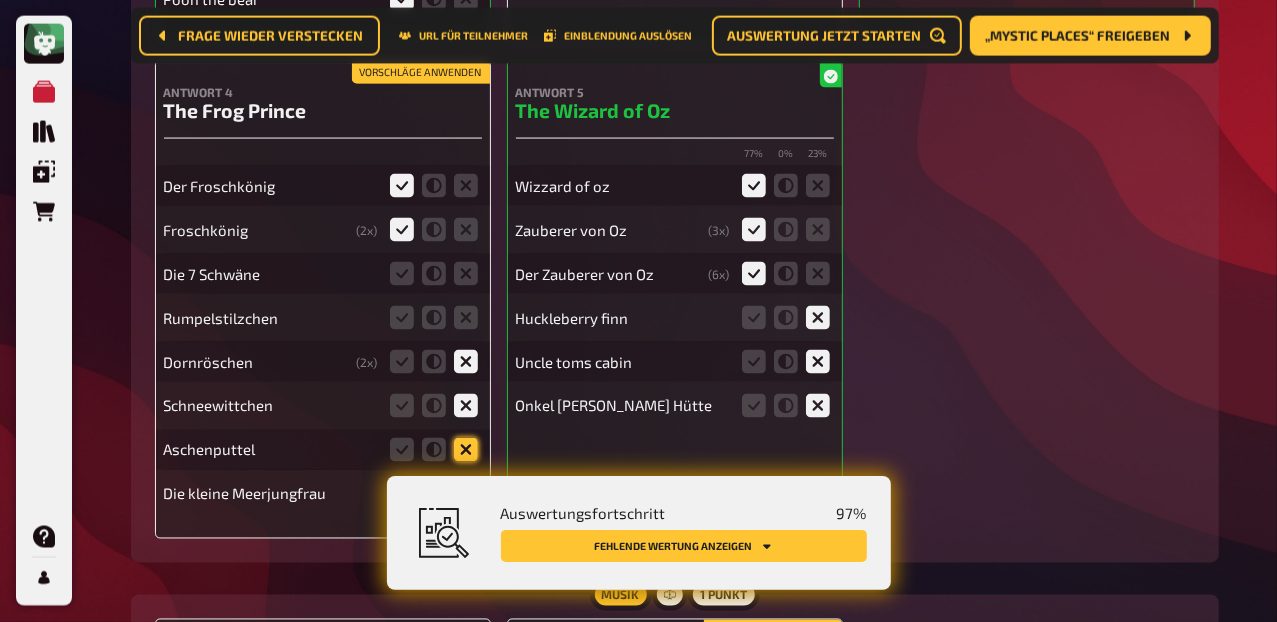 click 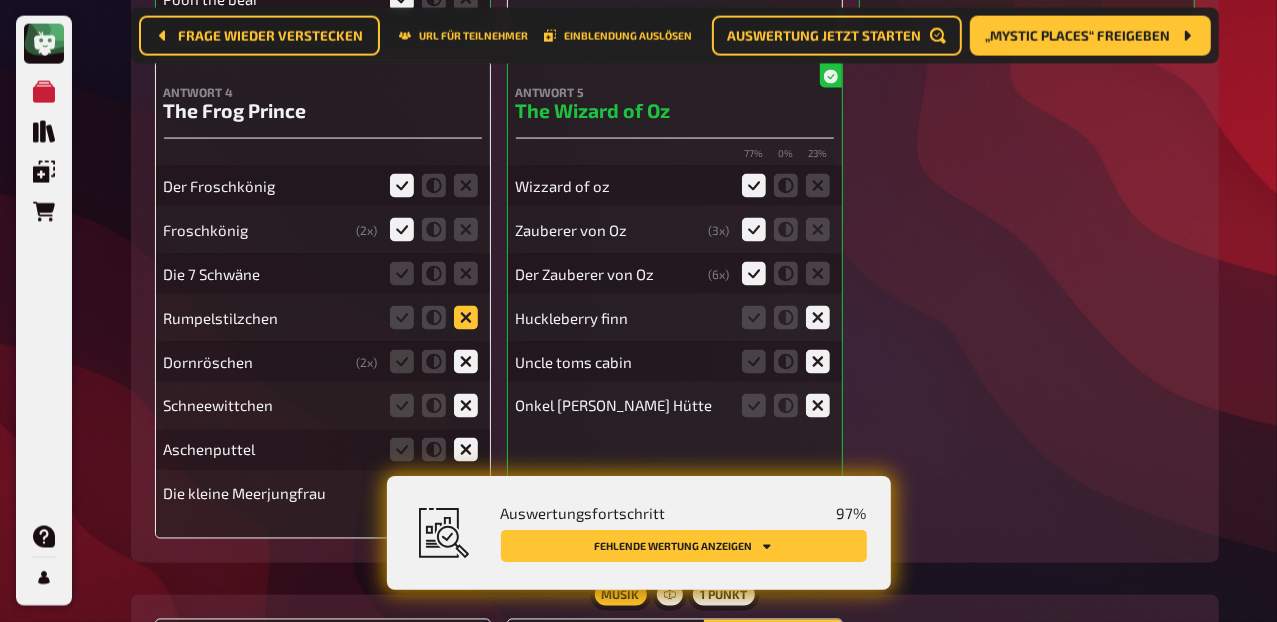 click 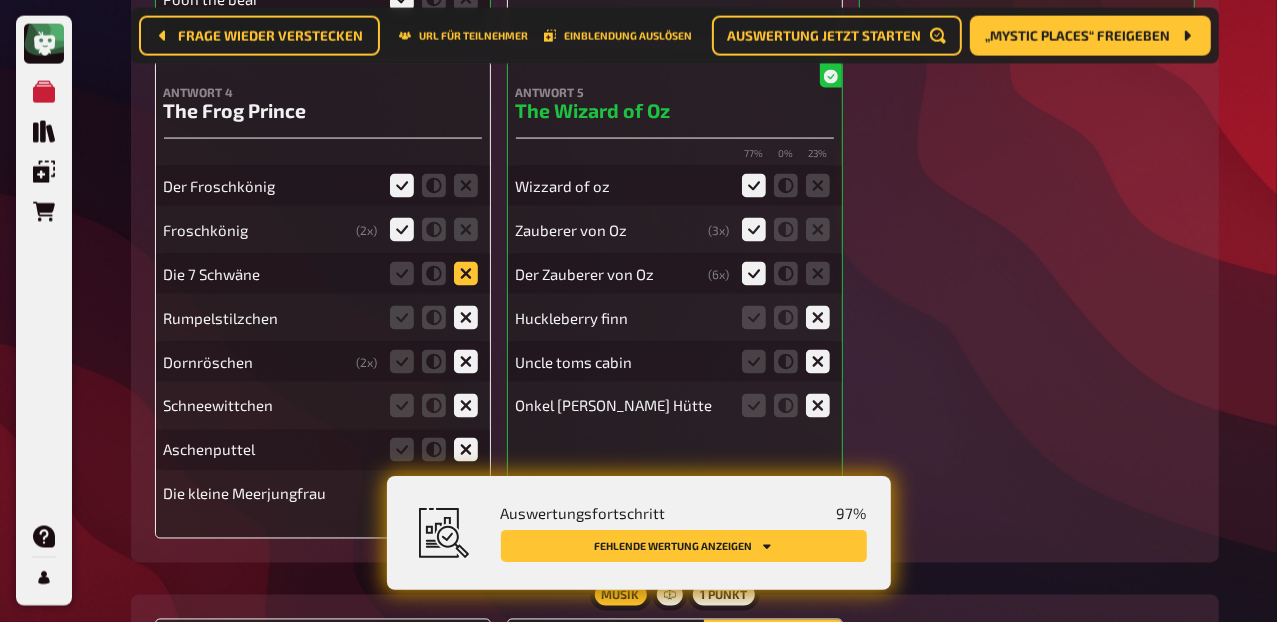 click 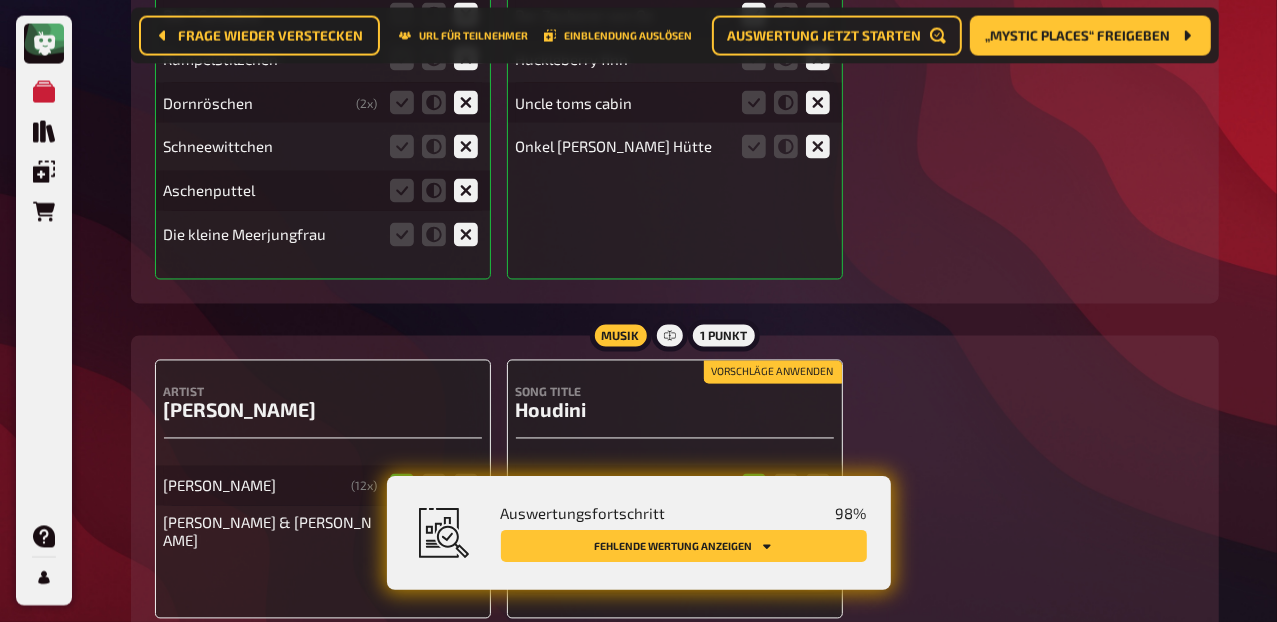 scroll, scrollTop: 11621, scrollLeft: 0, axis: vertical 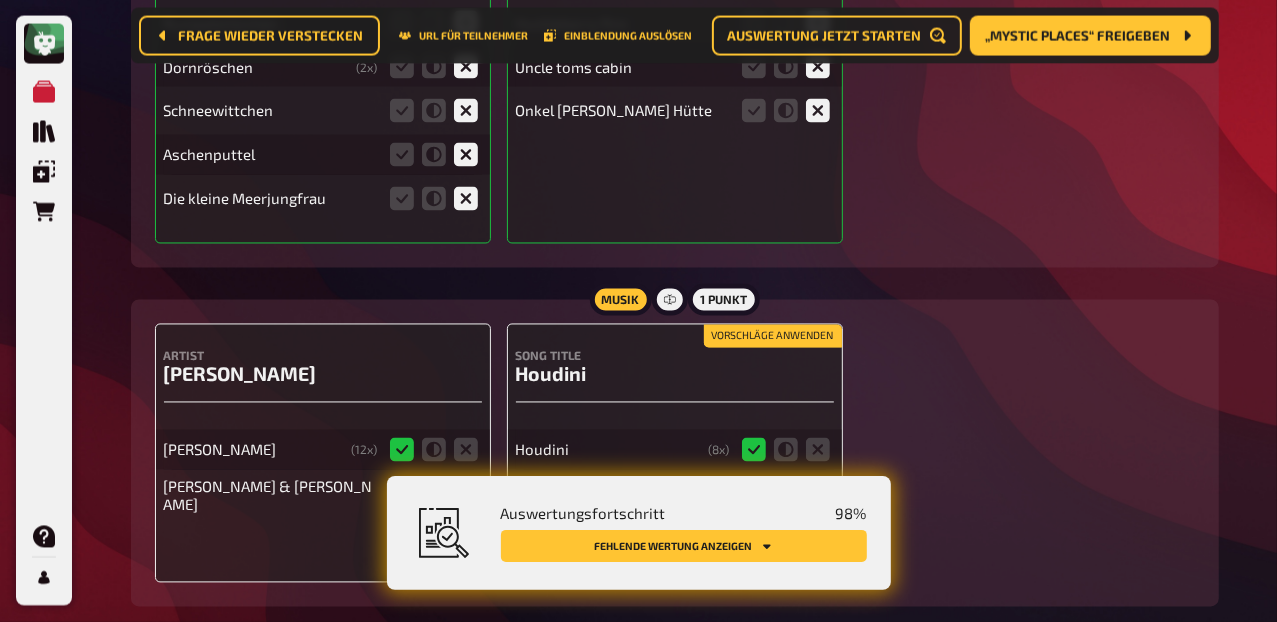 click at bounding box center (434, 496) 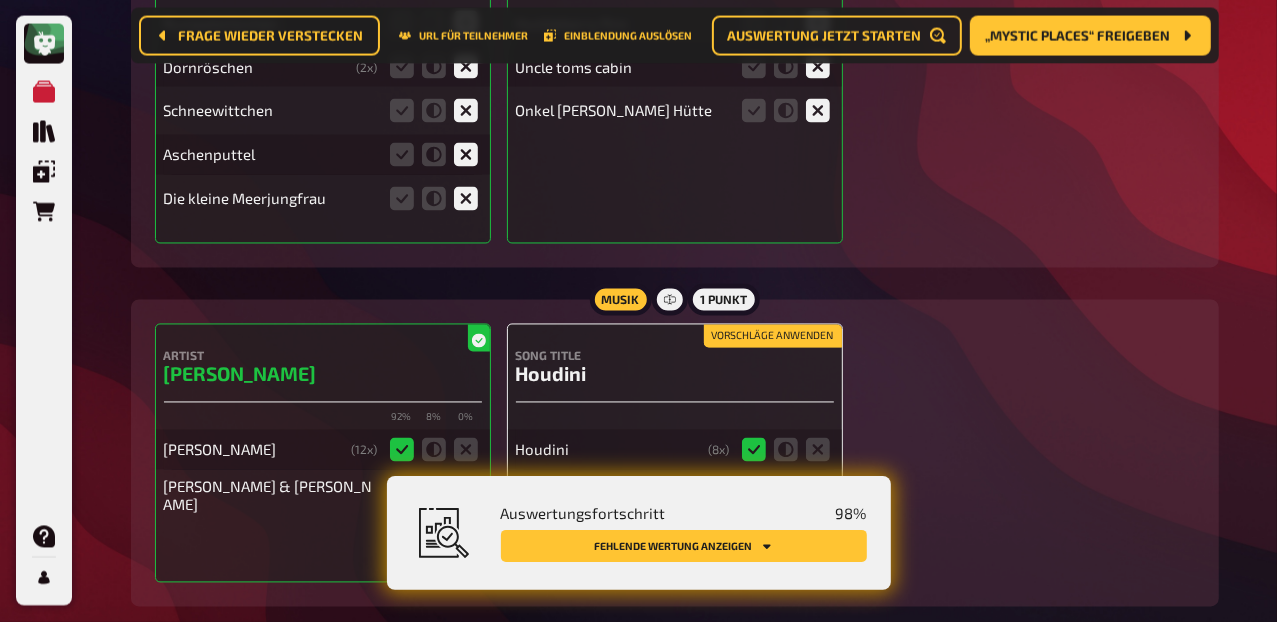 click 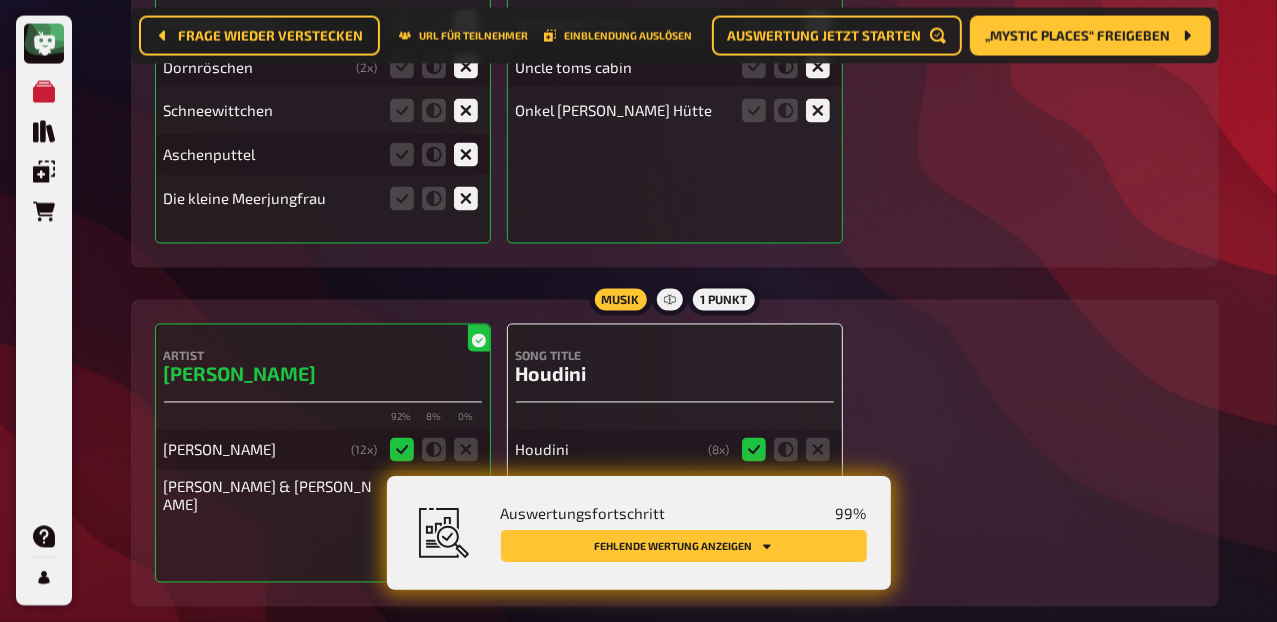 click 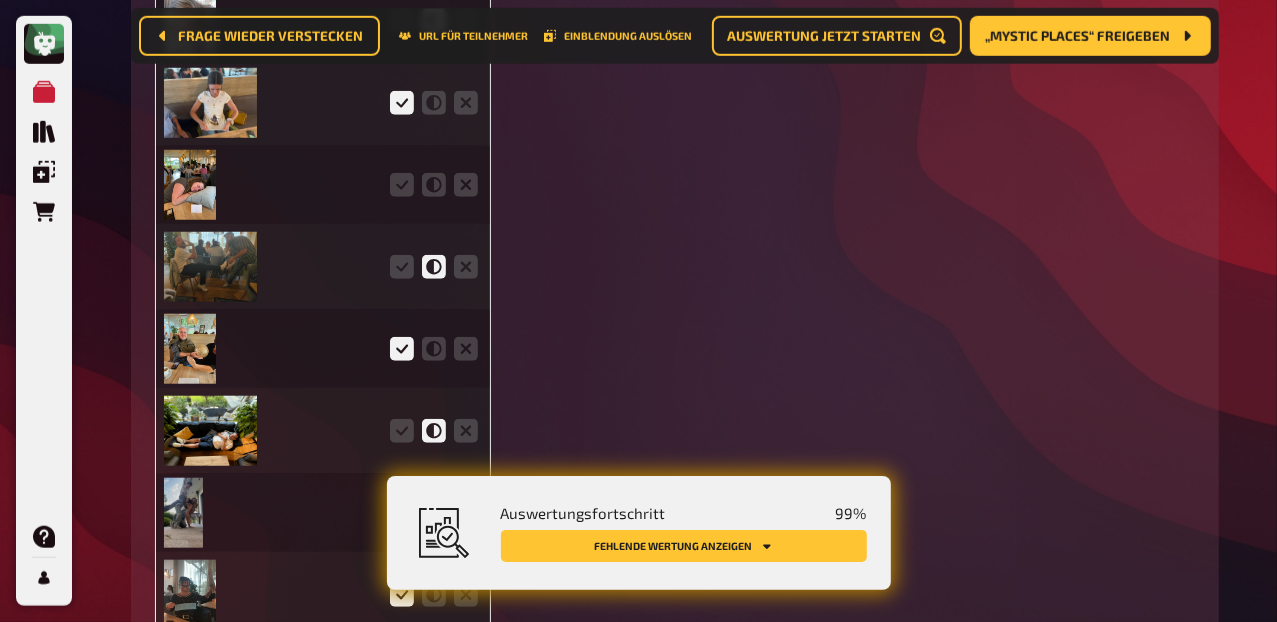 scroll, scrollTop: 5695, scrollLeft: 0, axis: vertical 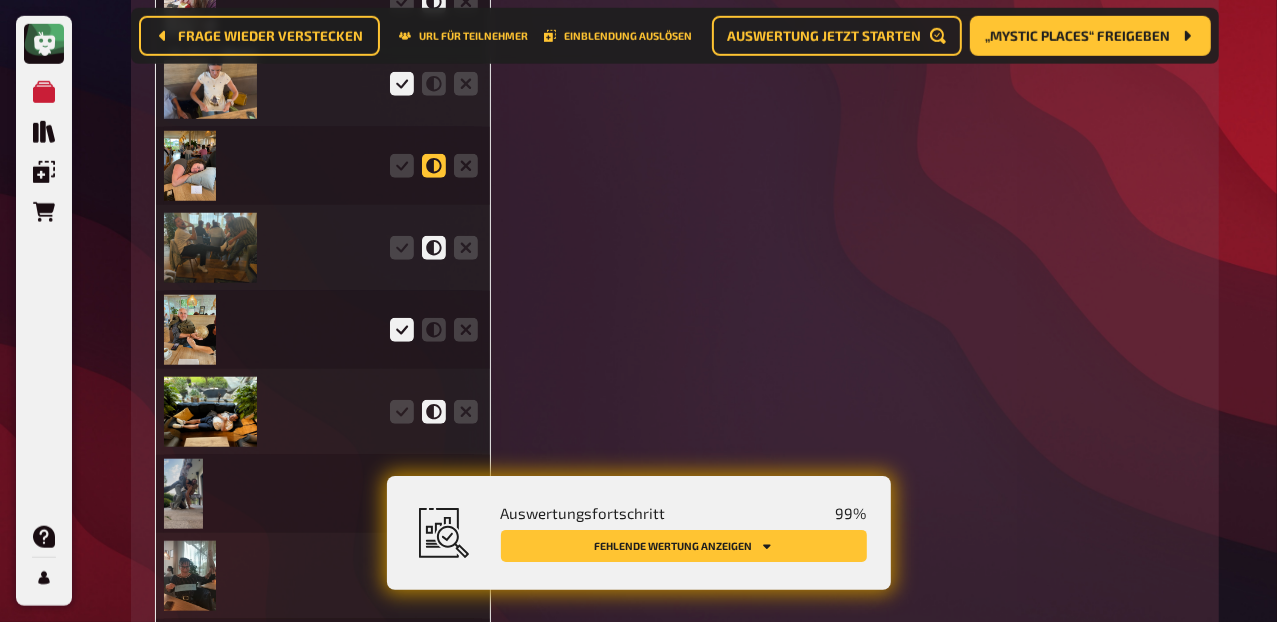 click 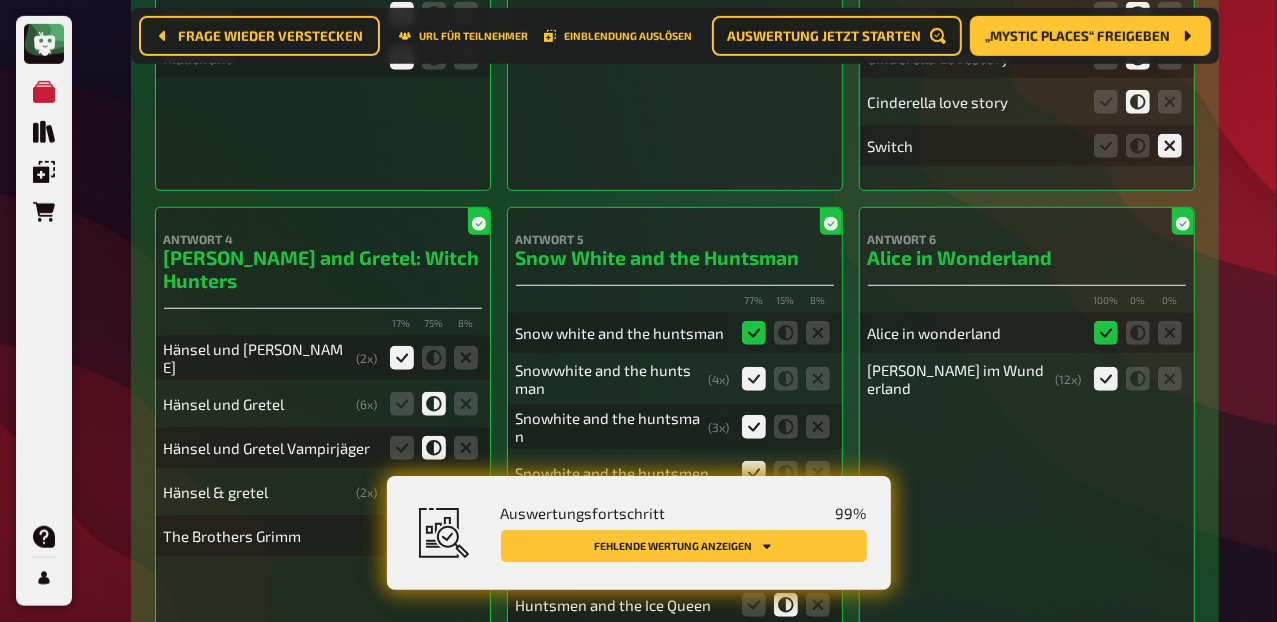scroll, scrollTop: 0, scrollLeft: 0, axis: both 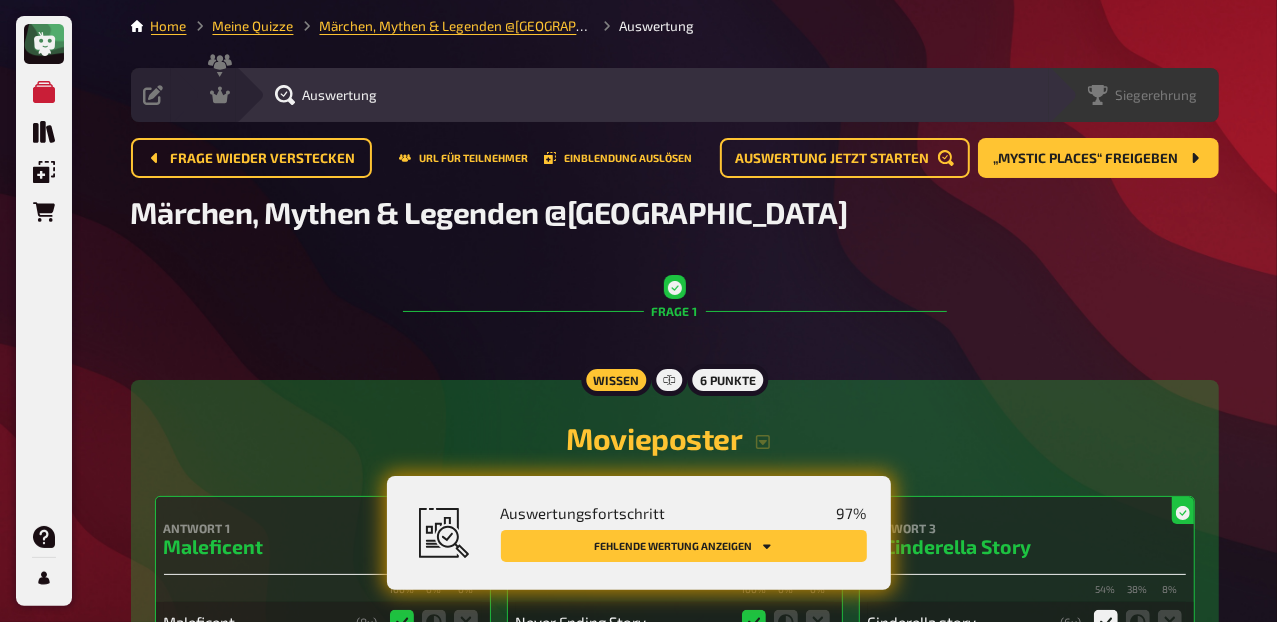 click on "Siegerehrung" at bounding box center (1143, 95) 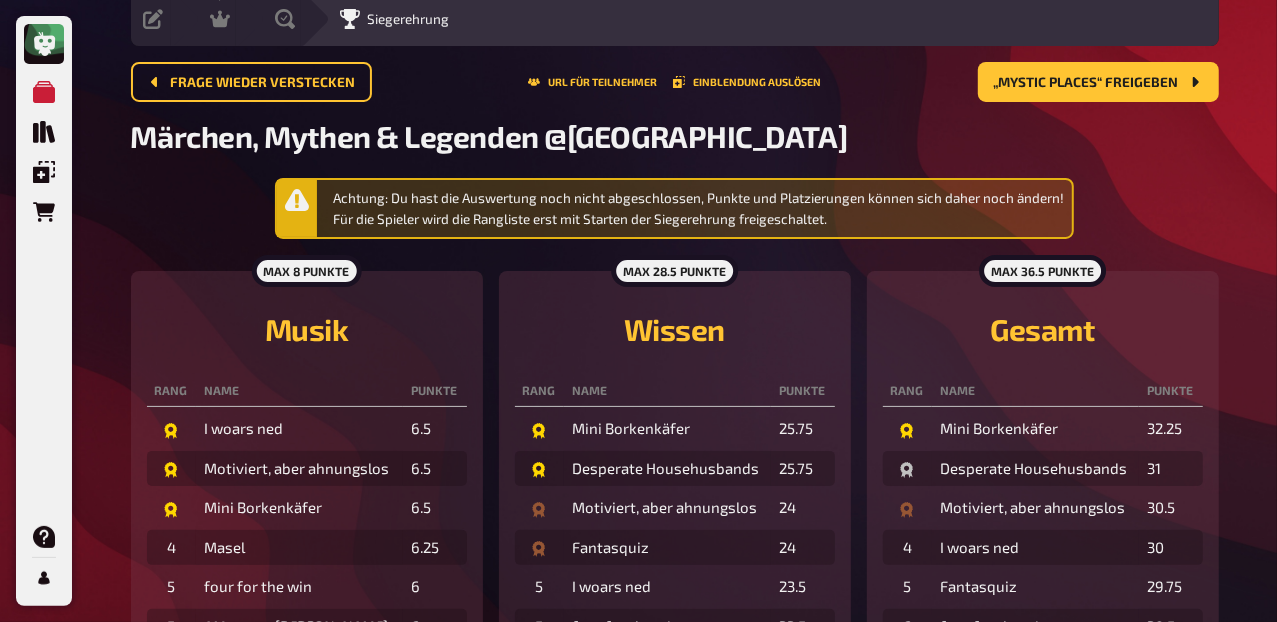 scroll, scrollTop: 81, scrollLeft: 0, axis: vertical 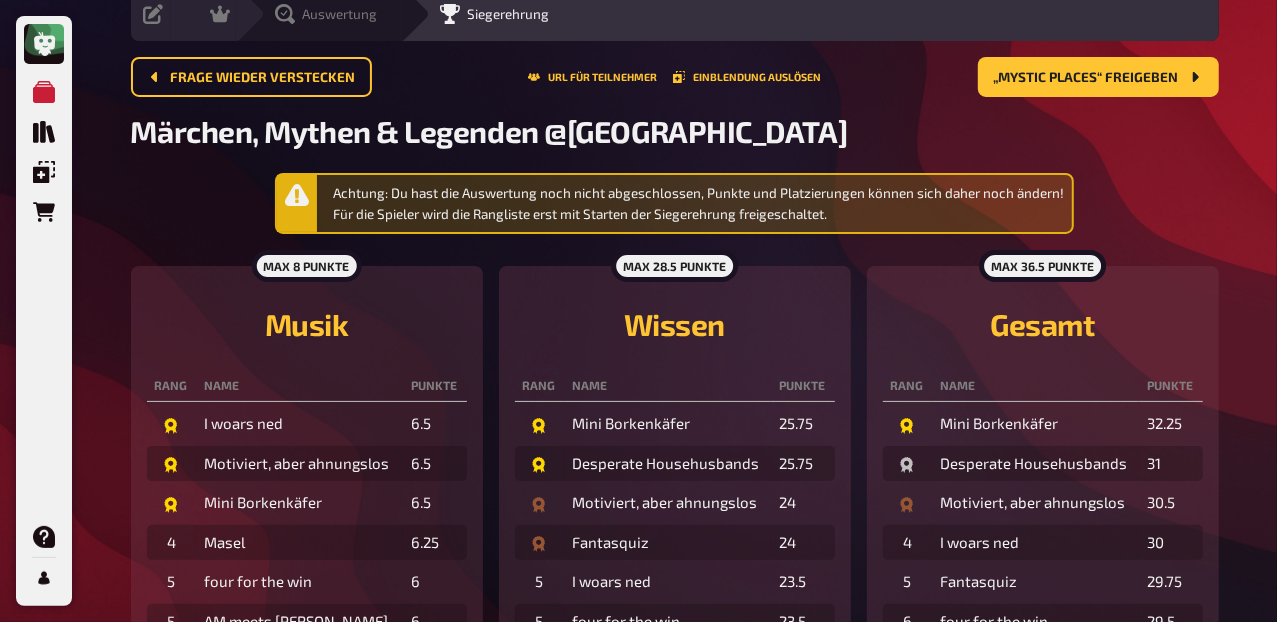click on "Auswertung" at bounding box center [340, 14] 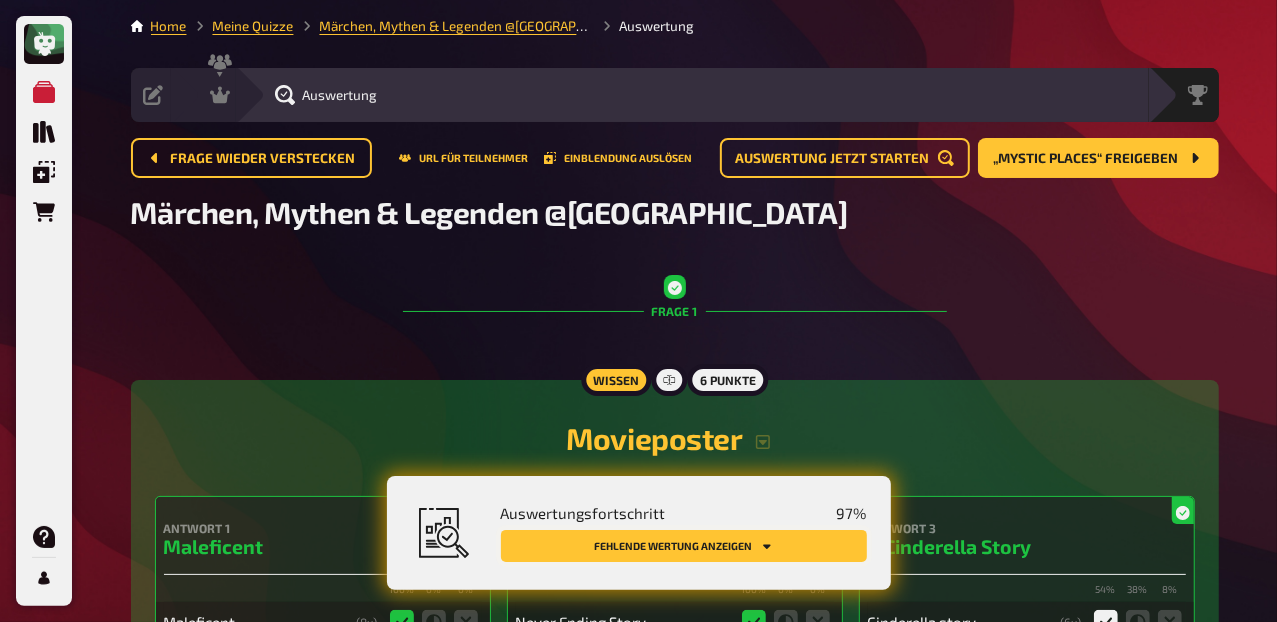 click on "Fehlende Wertung anzeigen" at bounding box center [684, 546] 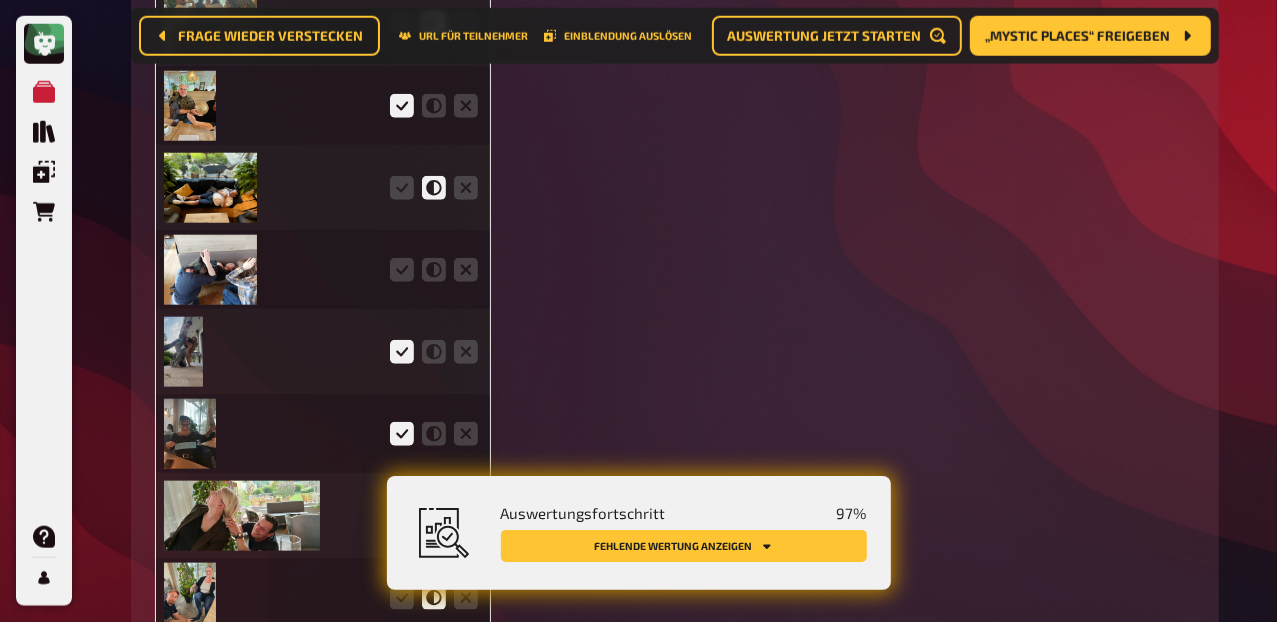 scroll, scrollTop: 5876, scrollLeft: 0, axis: vertical 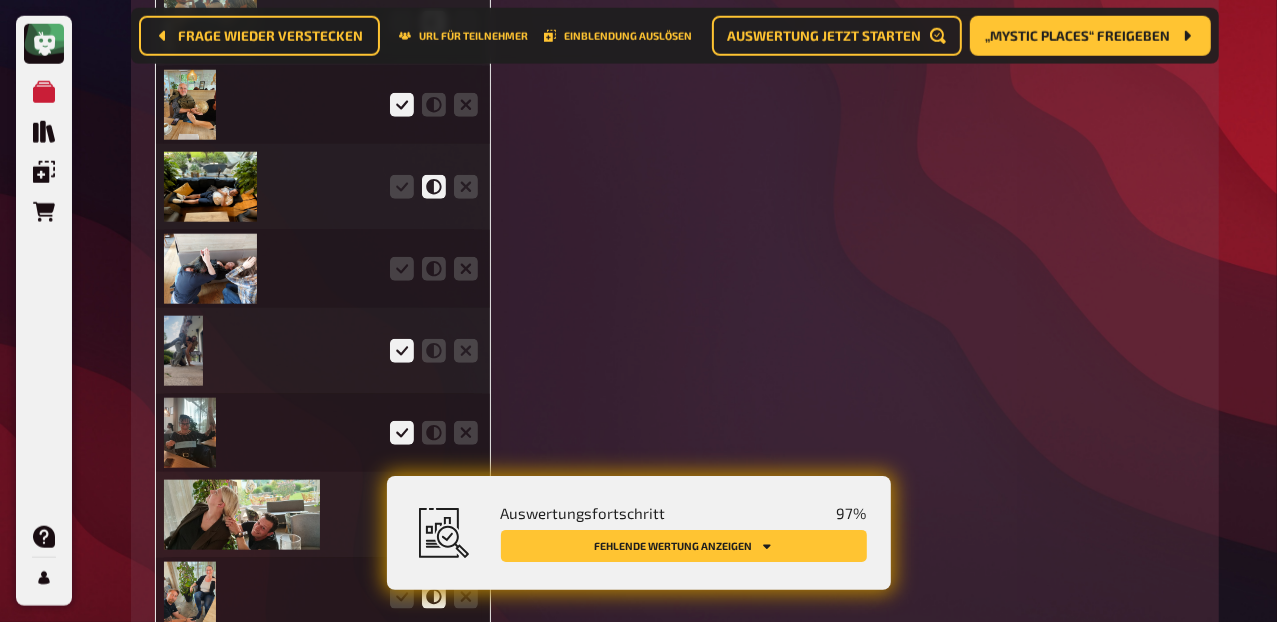 click at bounding box center [210, 269] 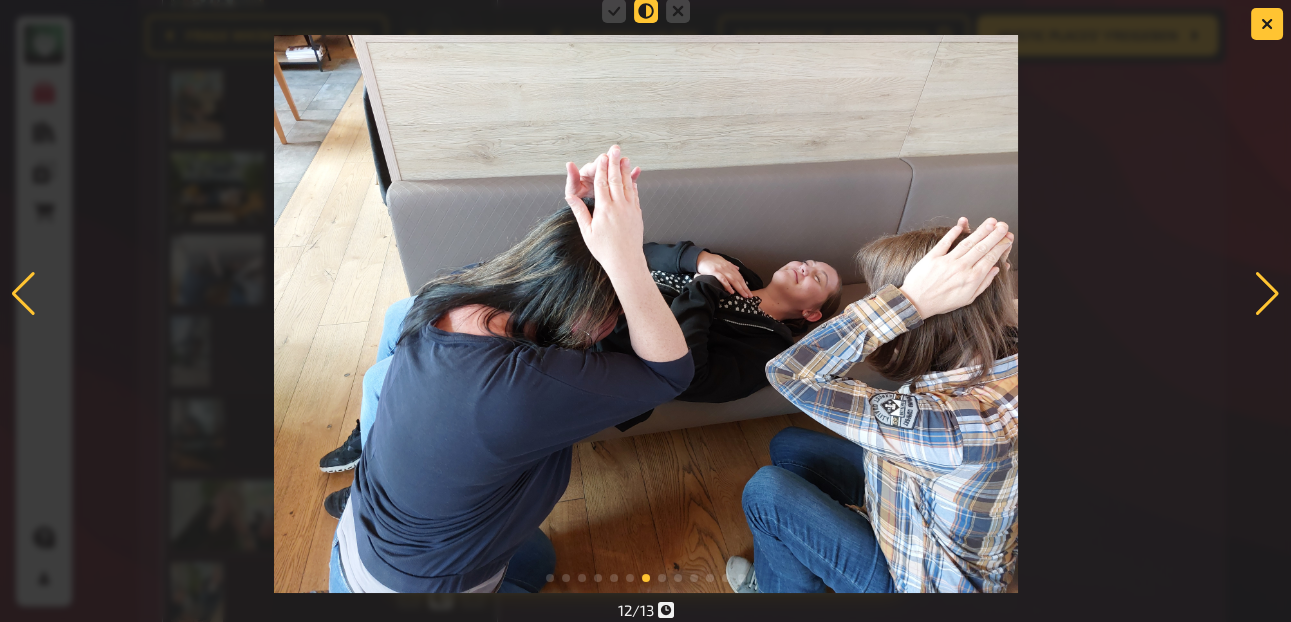 click 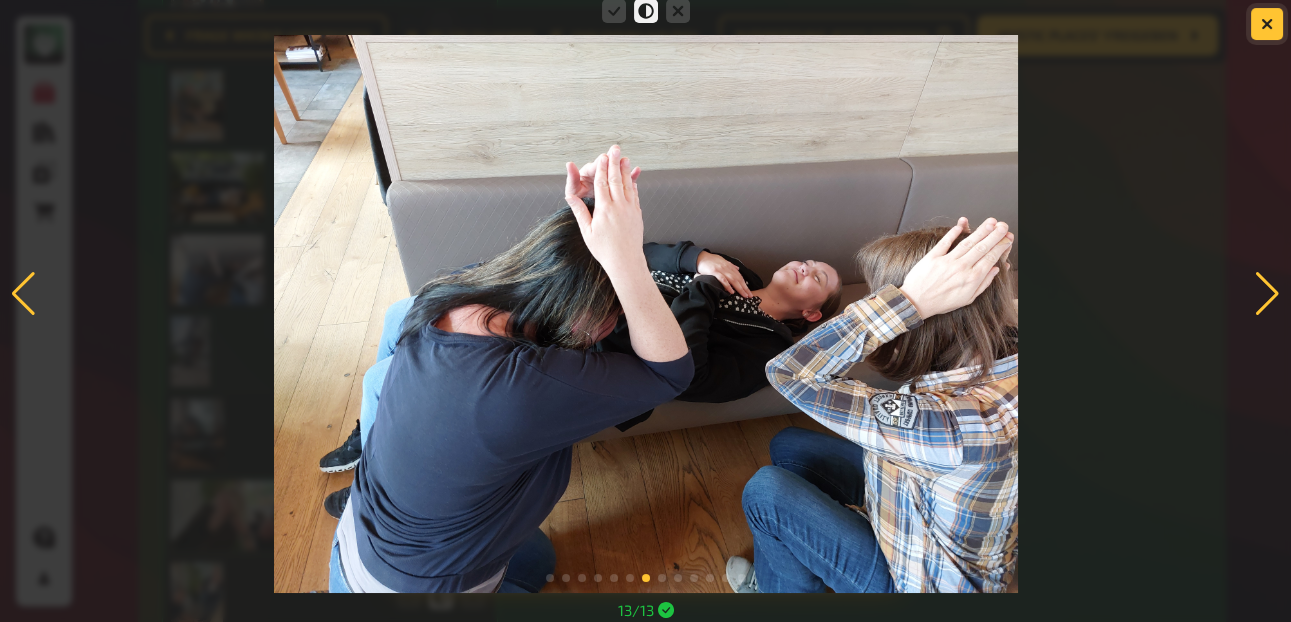 click 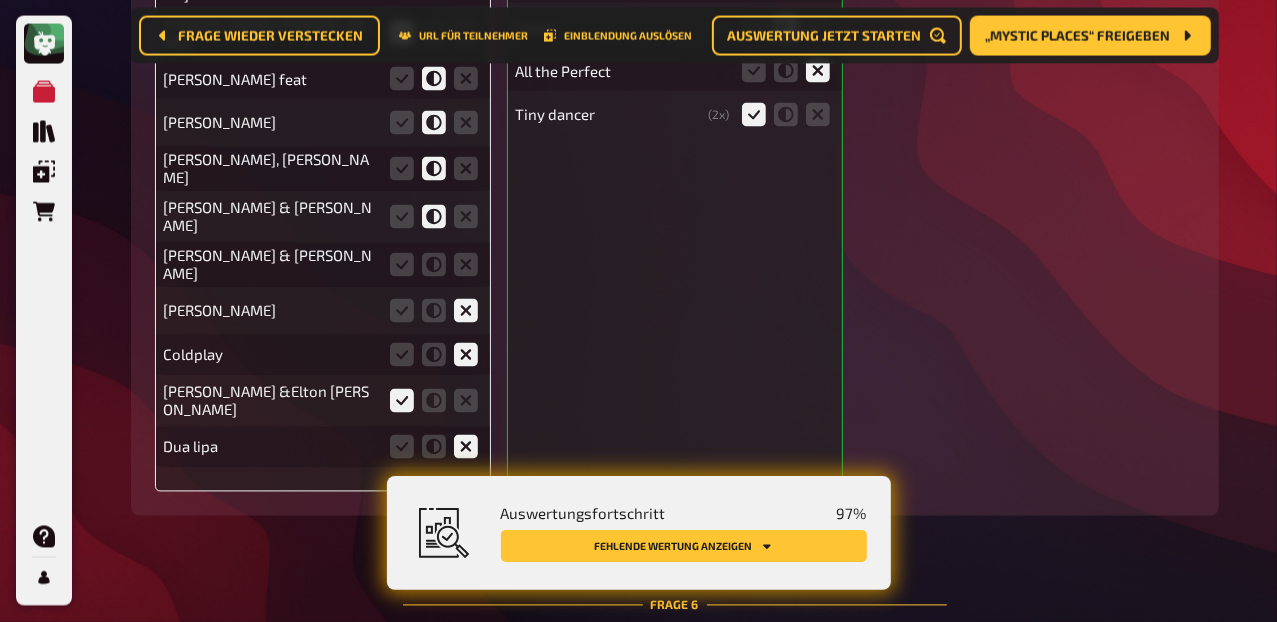 scroll, scrollTop: 6925, scrollLeft: 0, axis: vertical 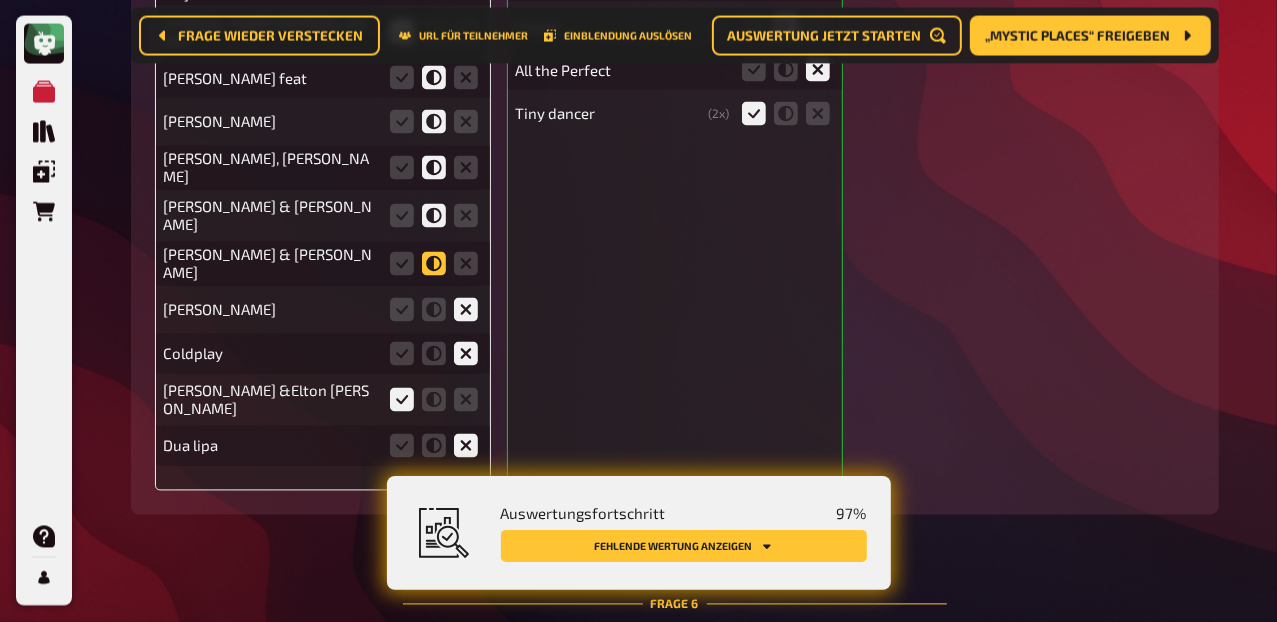 click 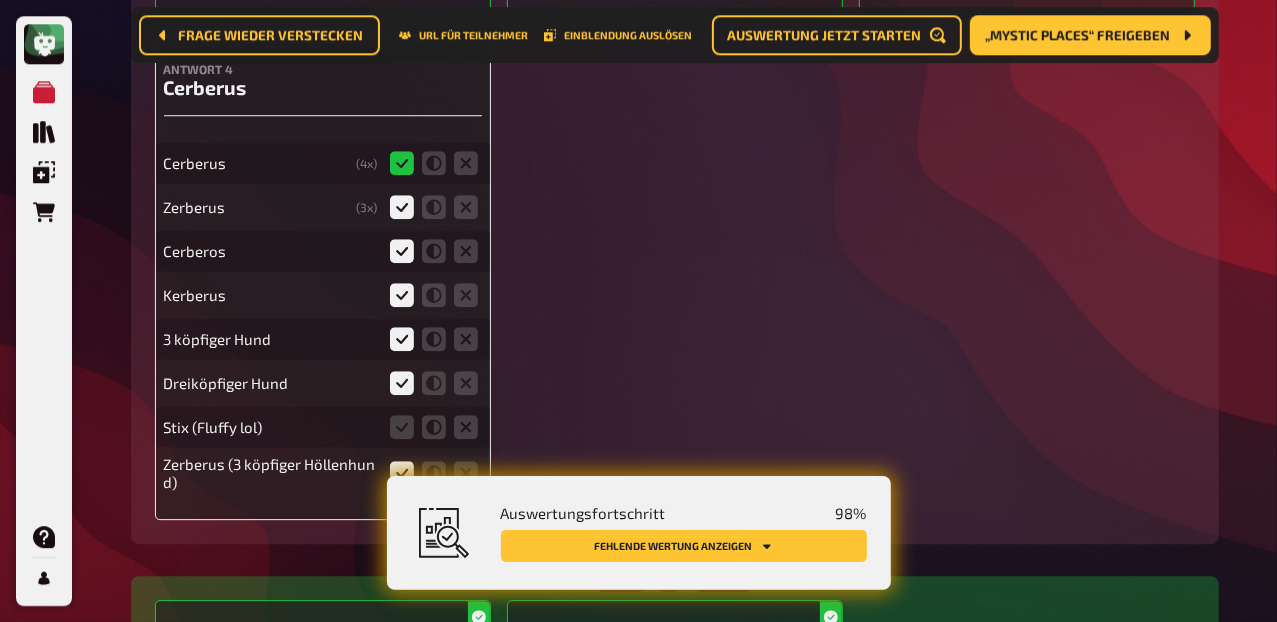 scroll, scrollTop: 8165, scrollLeft: 0, axis: vertical 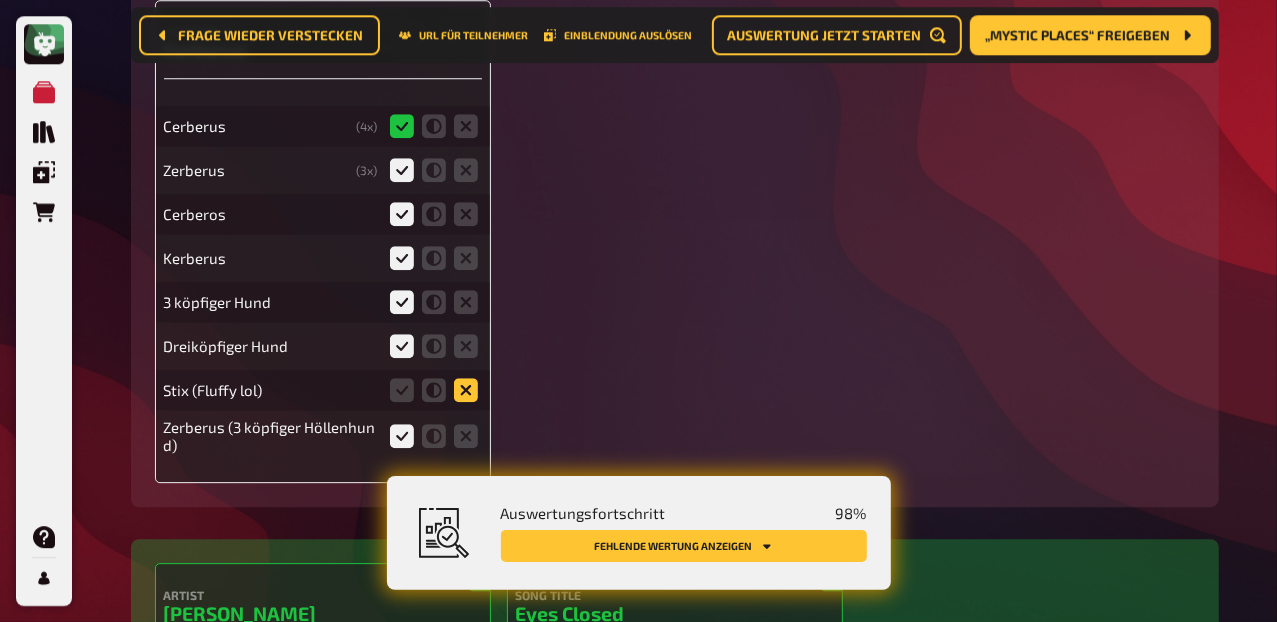 click 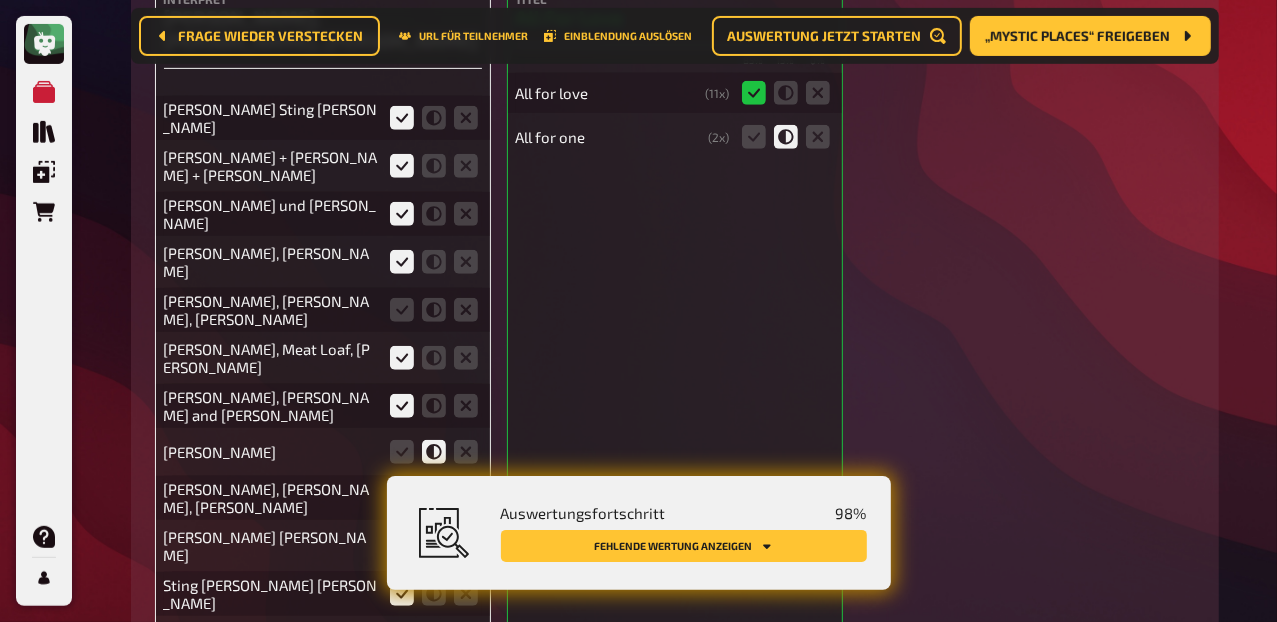 scroll, scrollTop: 9891, scrollLeft: 0, axis: vertical 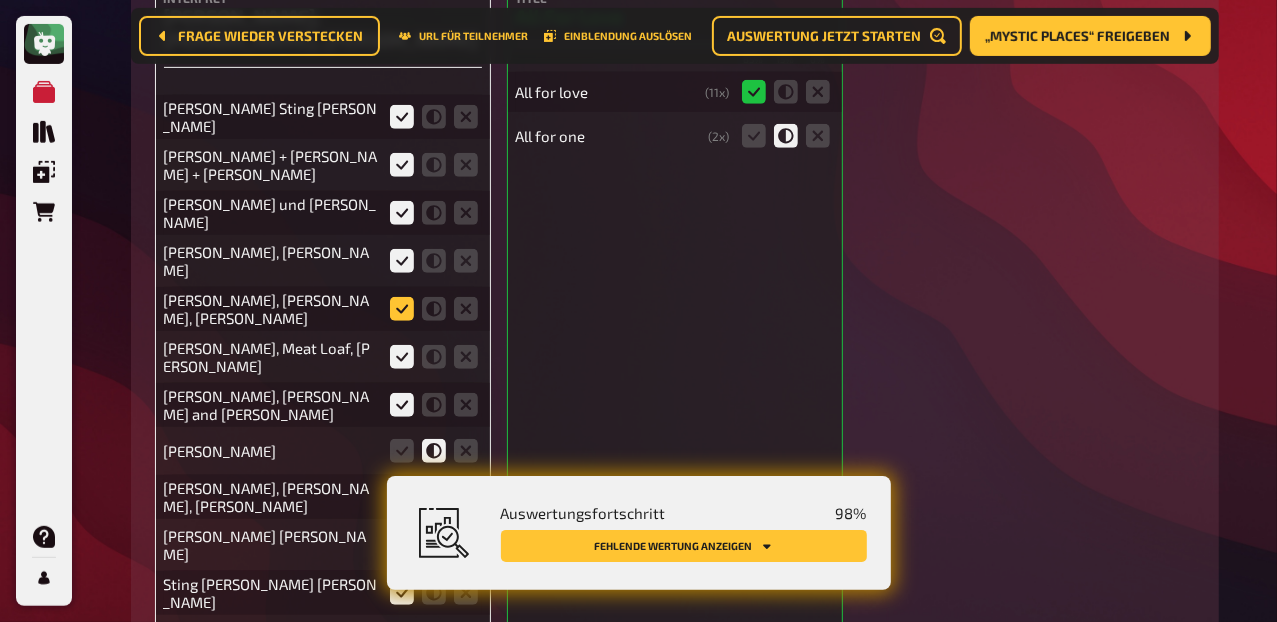 click 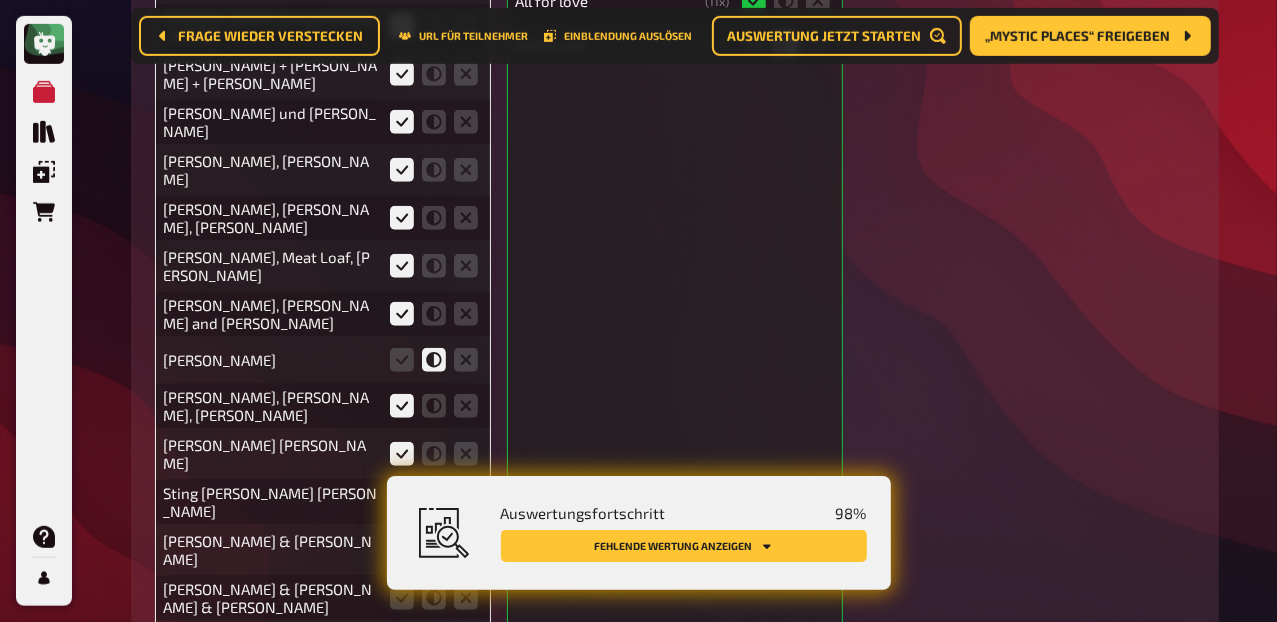 scroll, scrollTop: 10053, scrollLeft: 0, axis: vertical 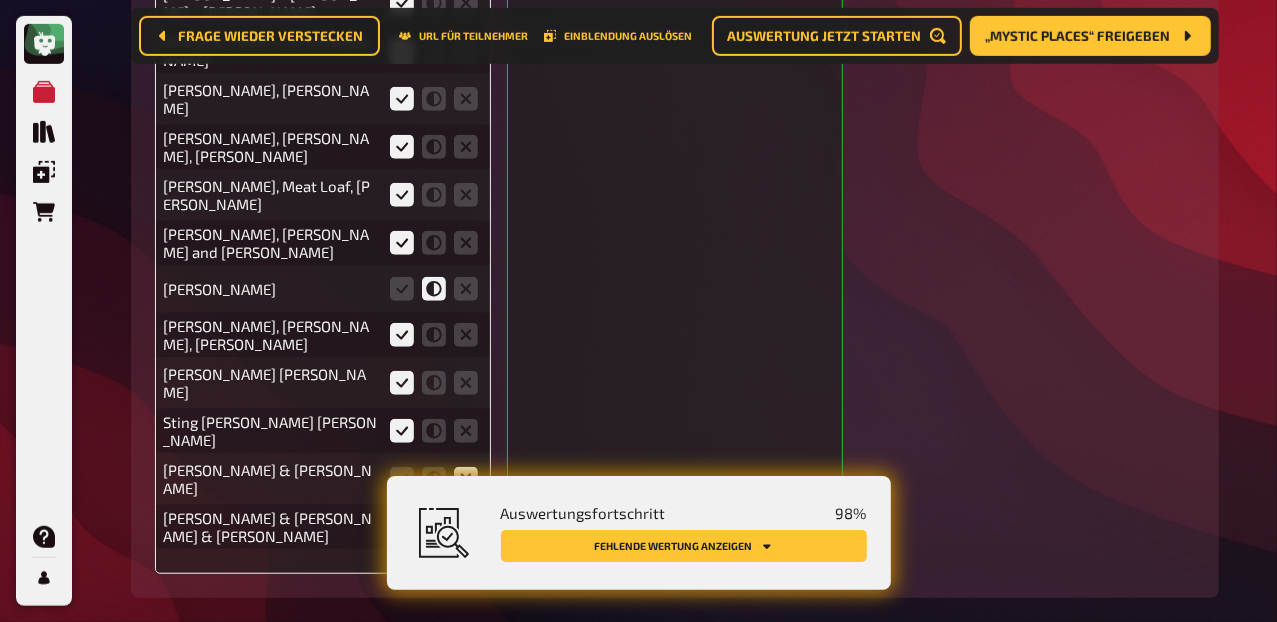 click 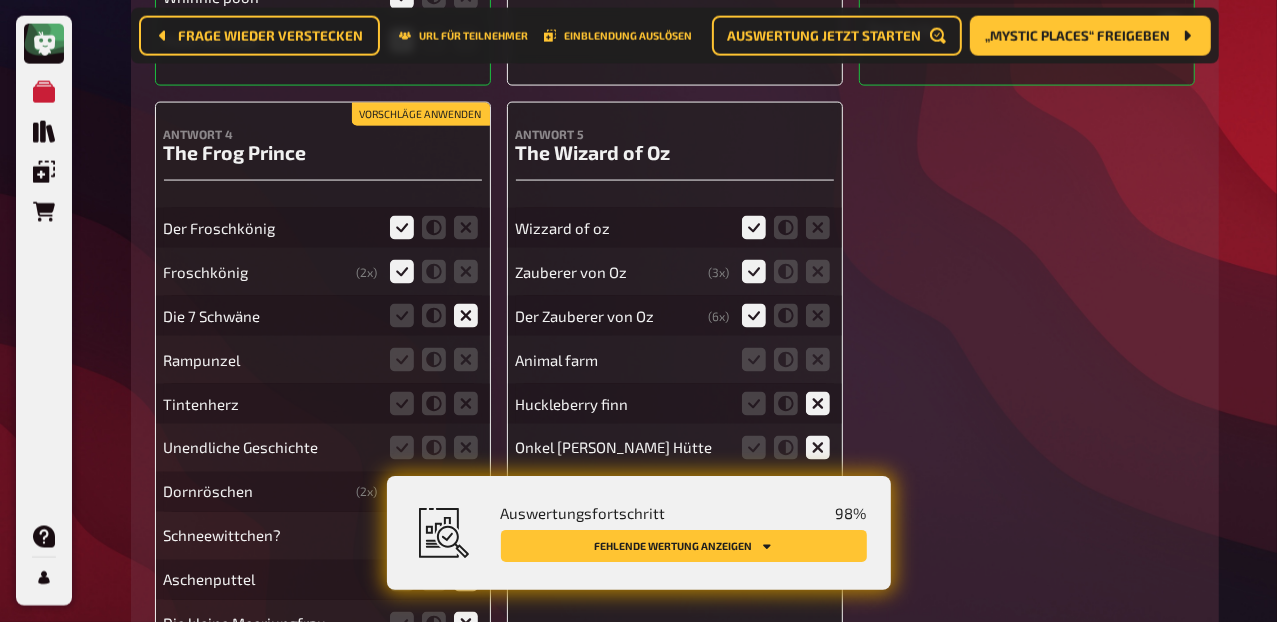 scroll, scrollTop: 11282, scrollLeft: 0, axis: vertical 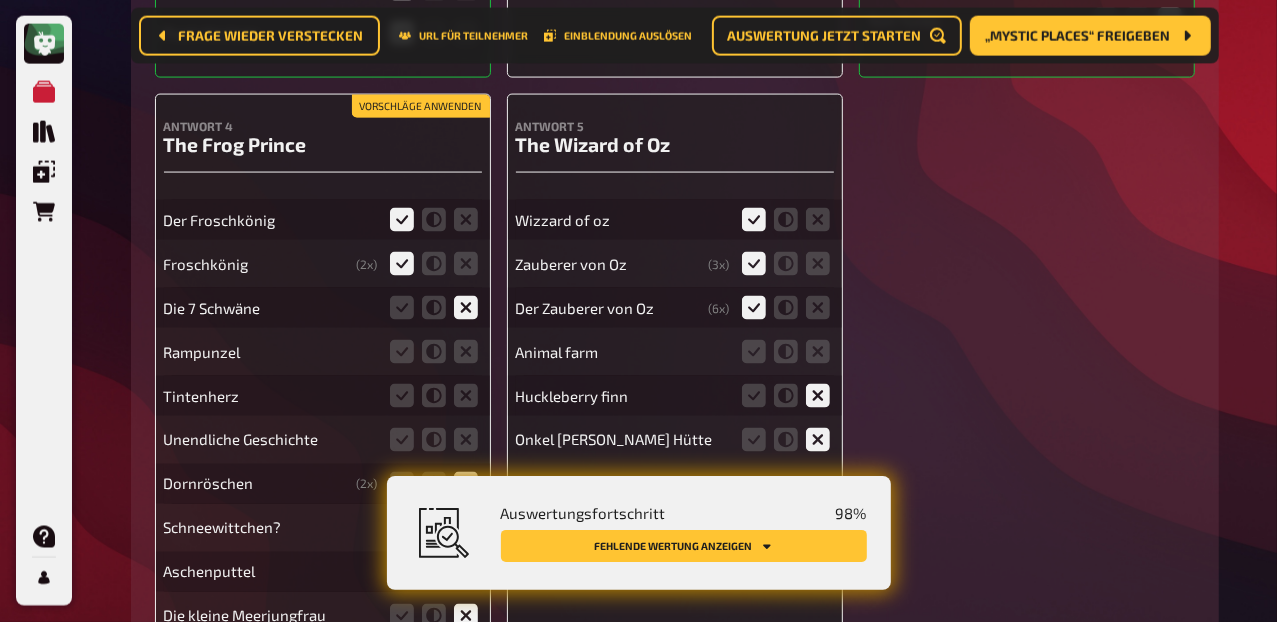 click 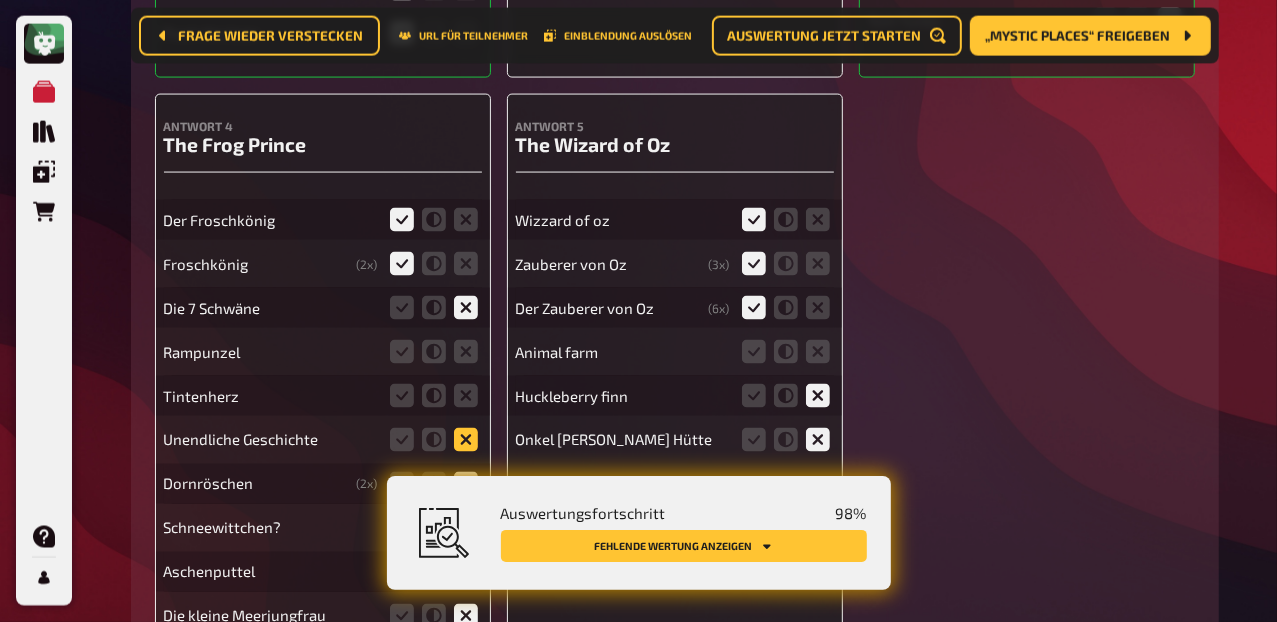click 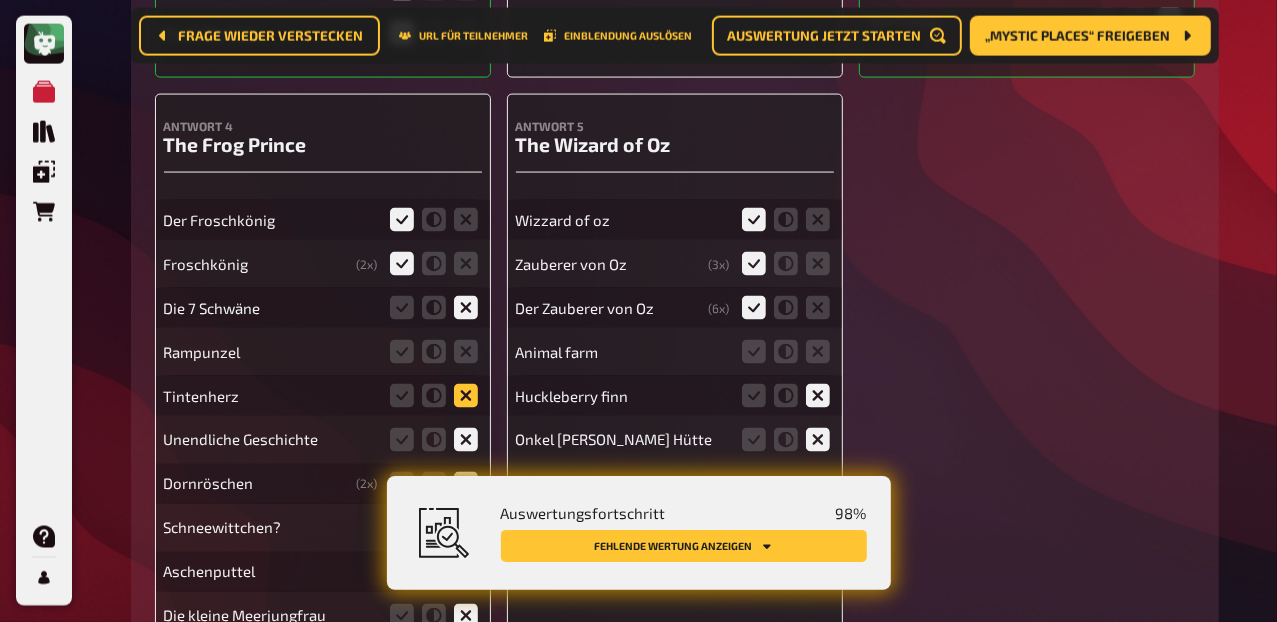 click 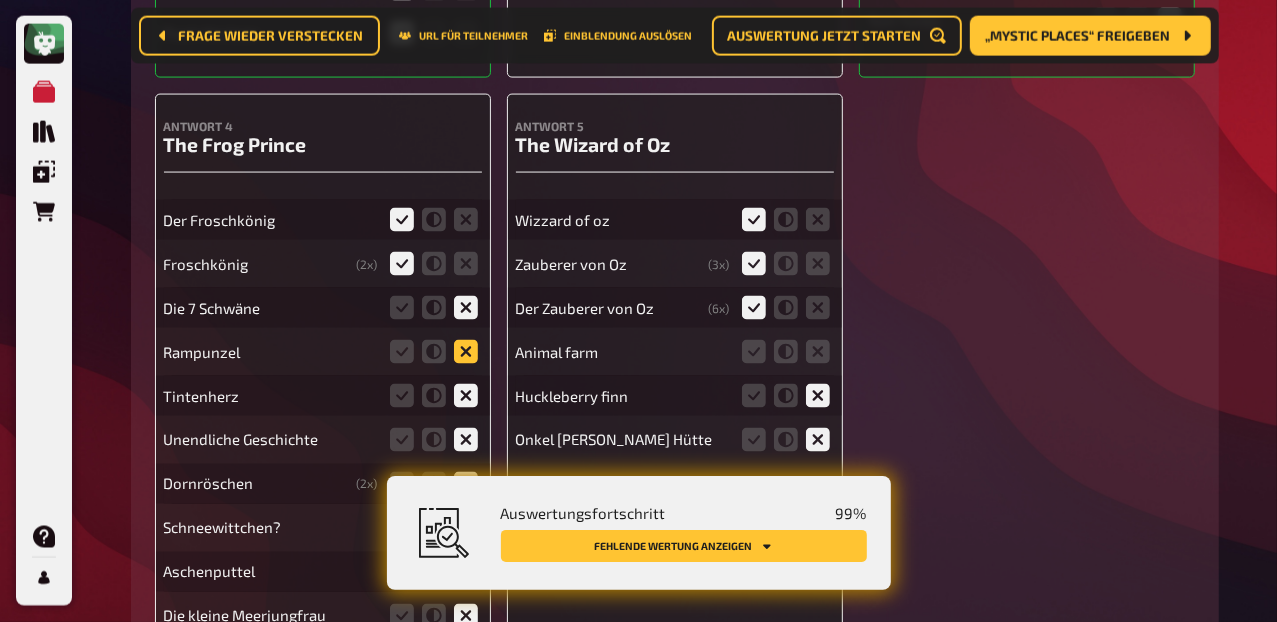 click 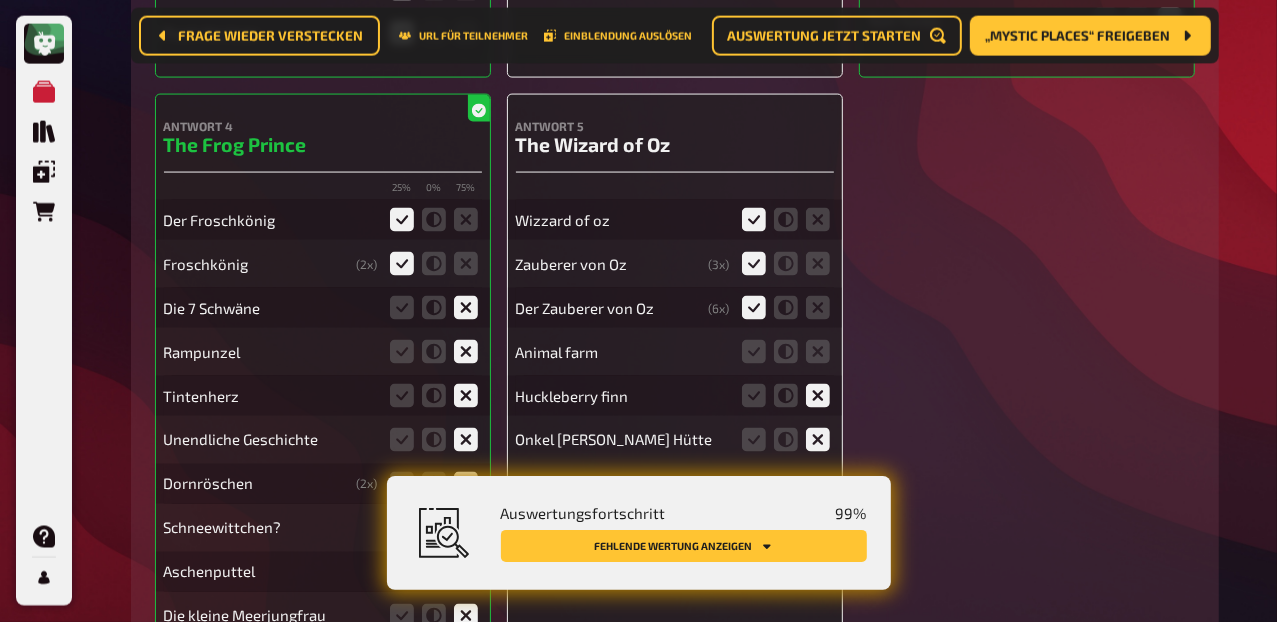 click at bounding box center (786, 352) 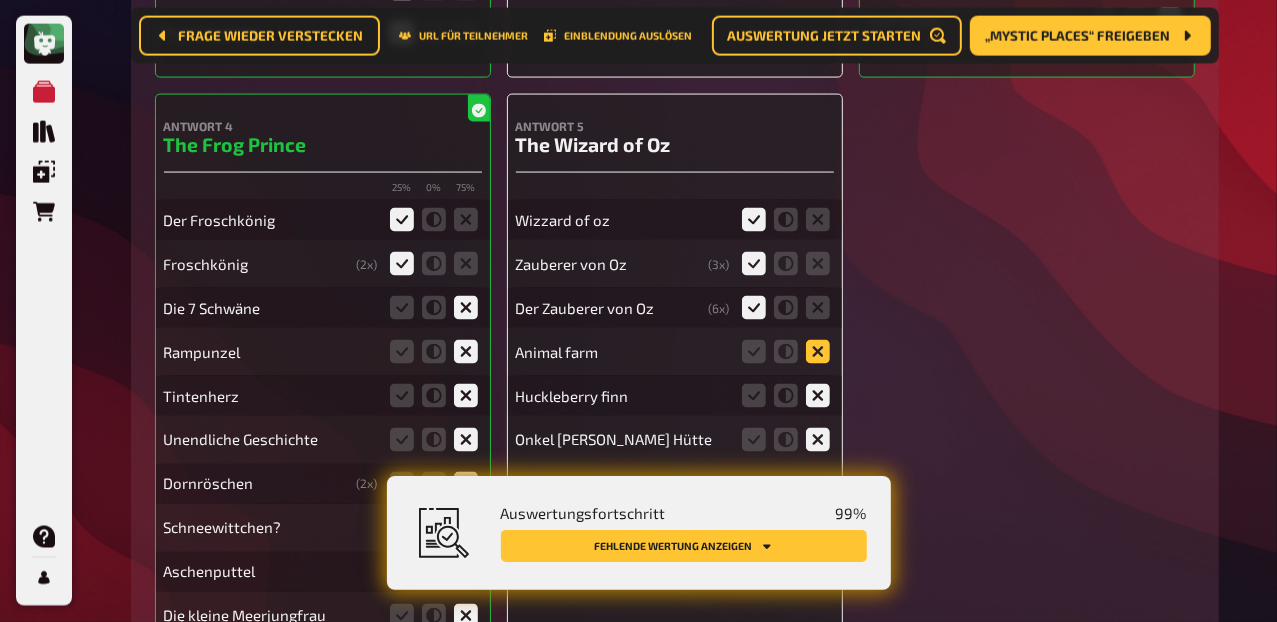 click 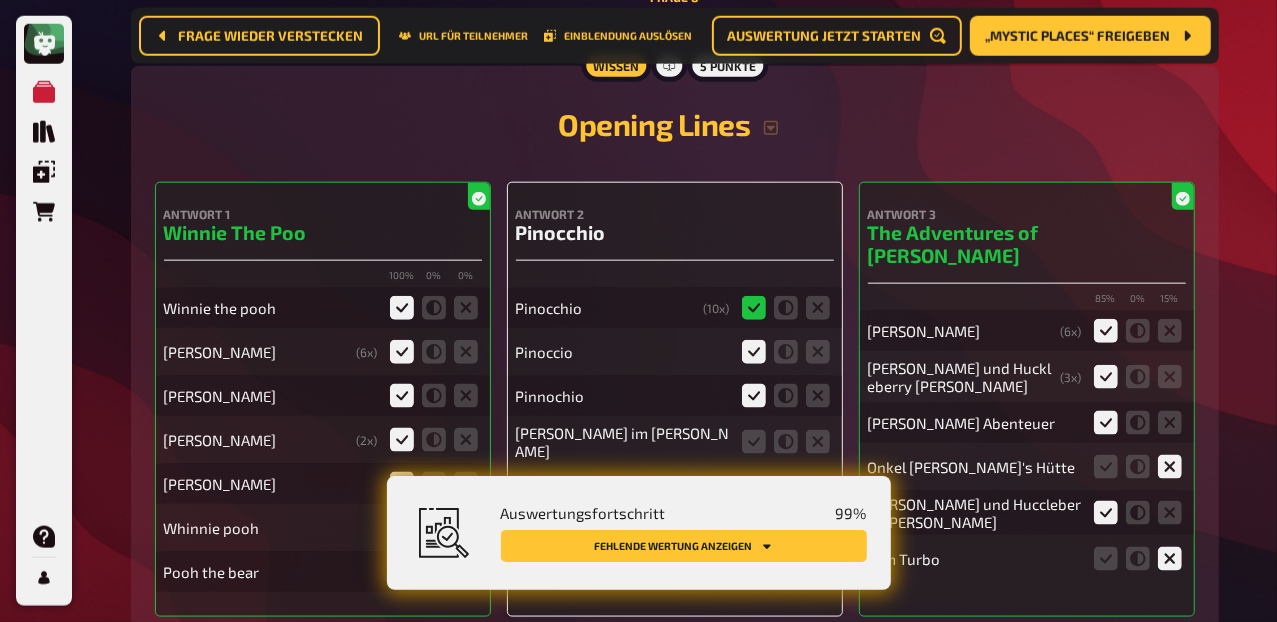 scroll, scrollTop: 10742, scrollLeft: 0, axis: vertical 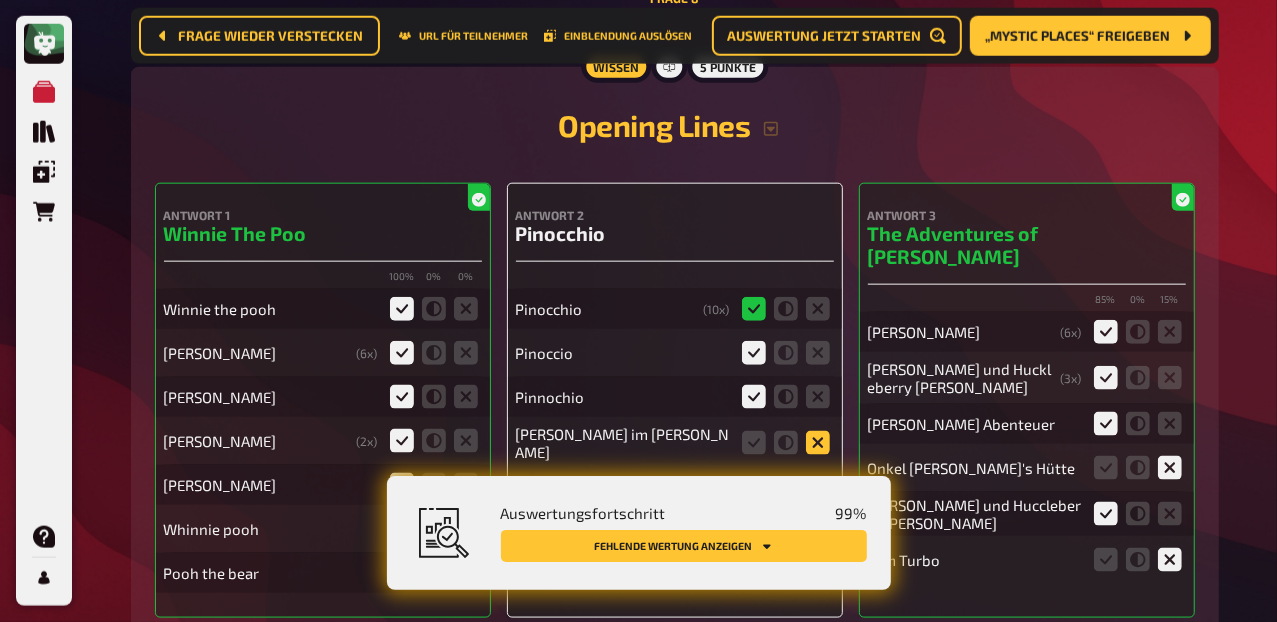 click 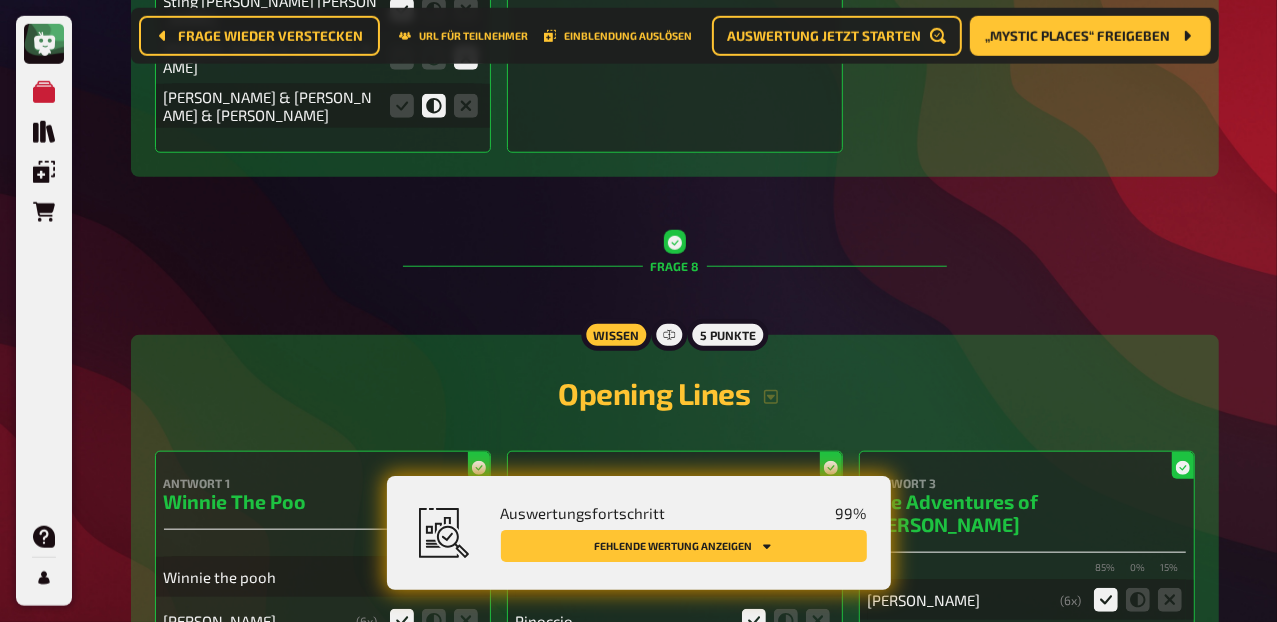 scroll, scrollTop: 9870, scrollLeft: 0, axis: vertical 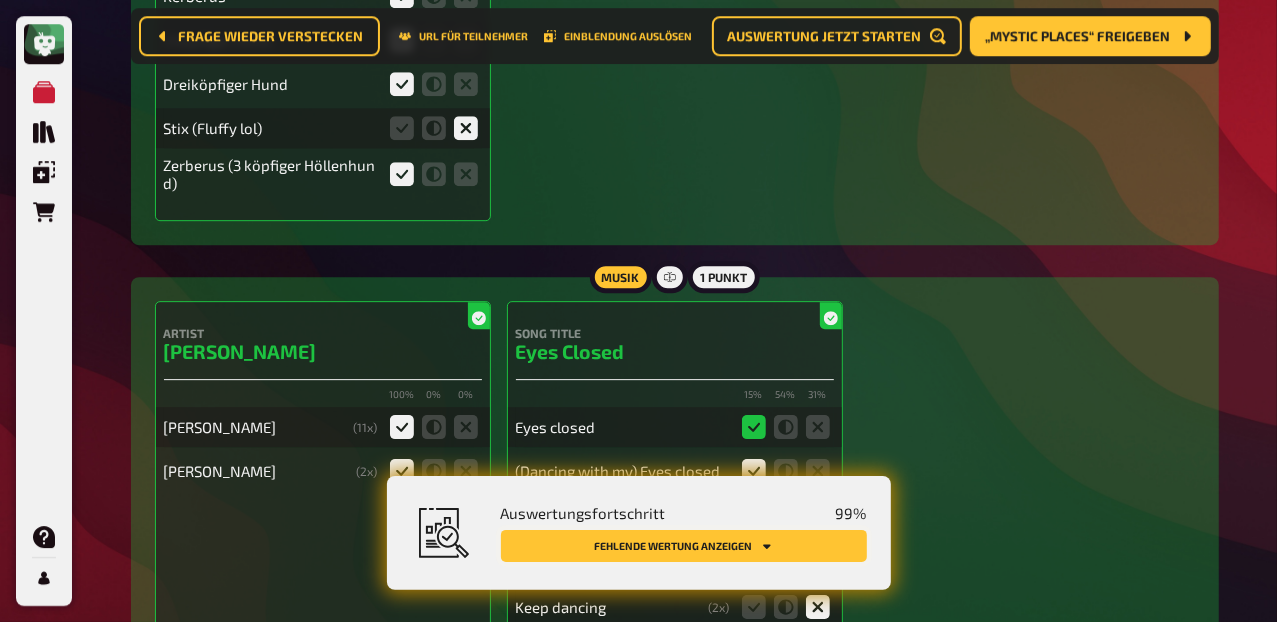 click on "Fehlende Wertung anzeigen" at bounding box center (684, 546) 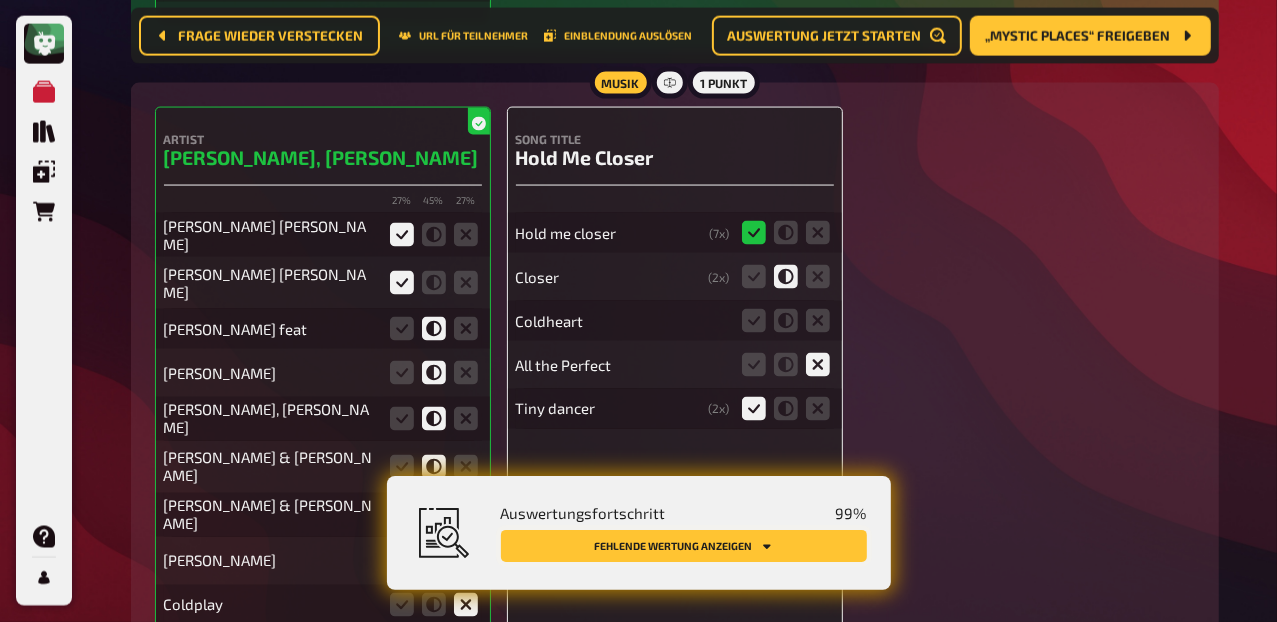 scroll, scrollTop: 6623, scrollLeft: 0, axis: vertical 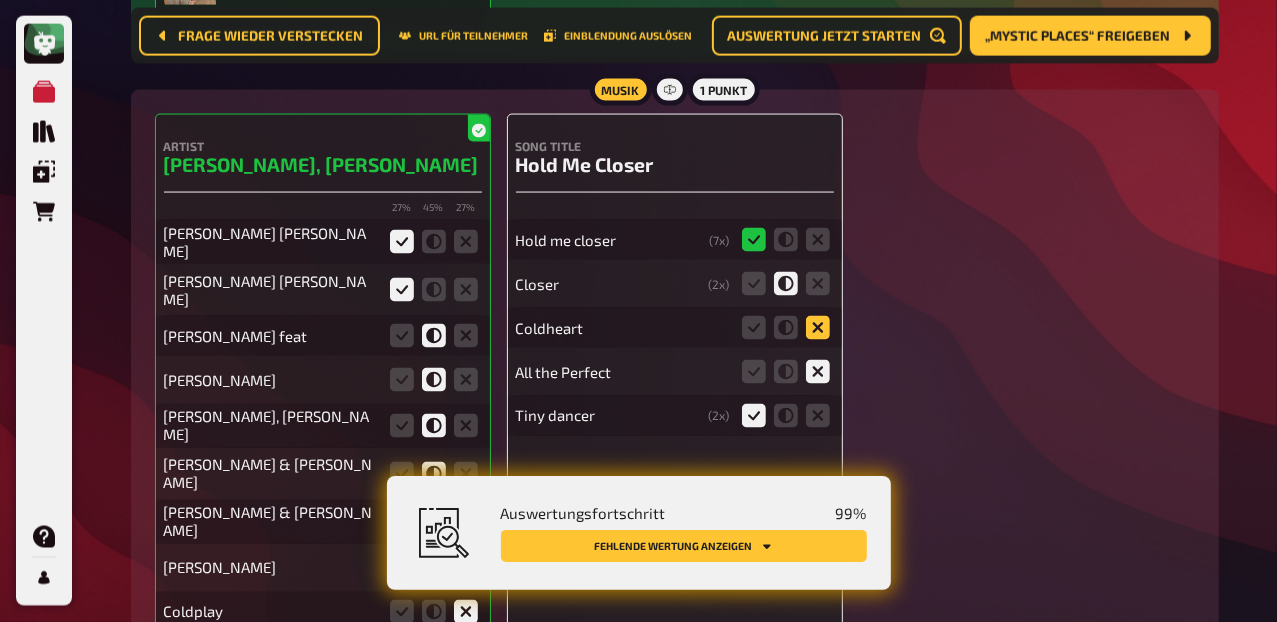 click 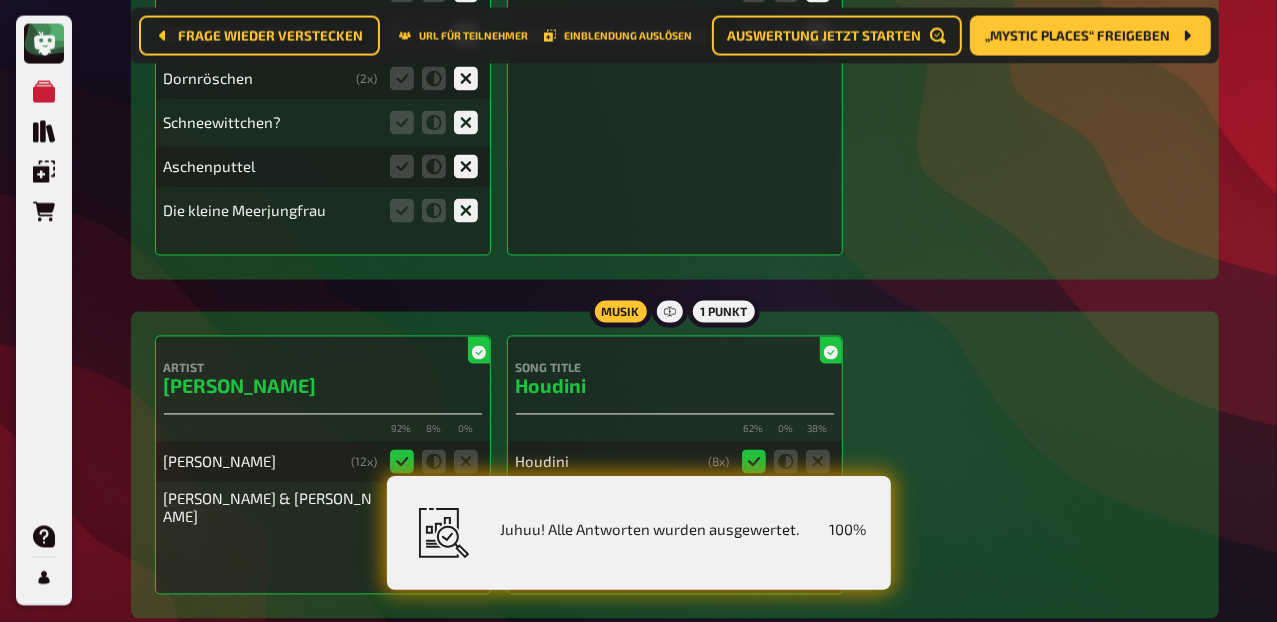 scroll, scrollTop: 11699, scrollLeft: 0, axis: vertical 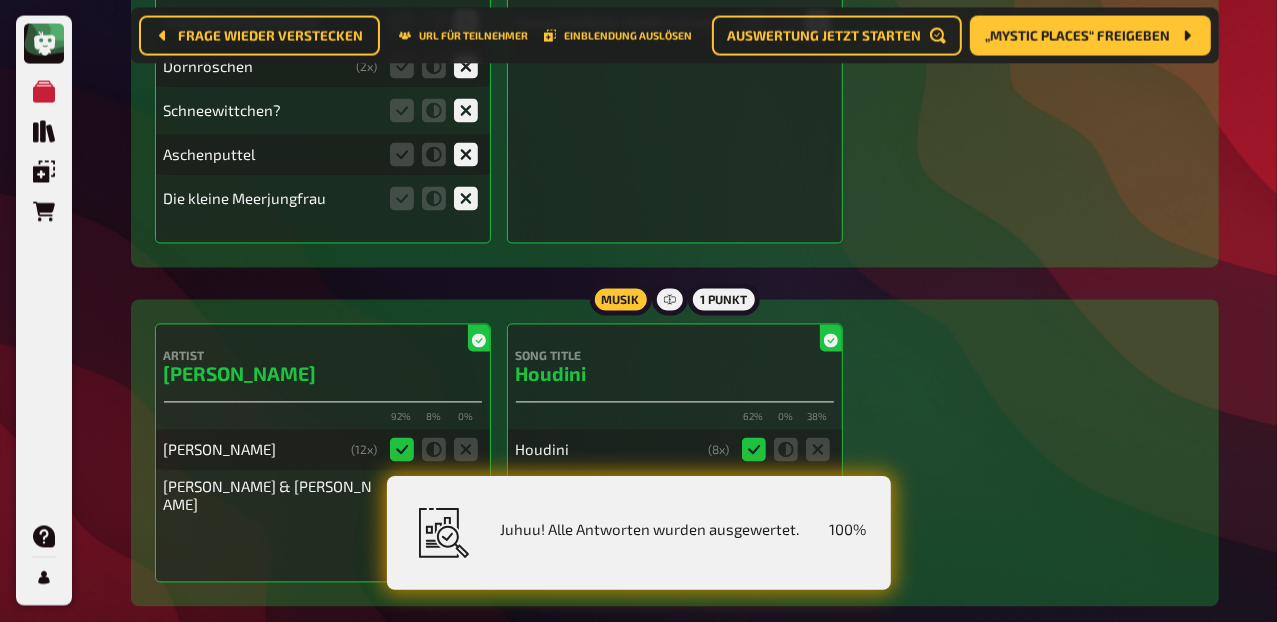 click 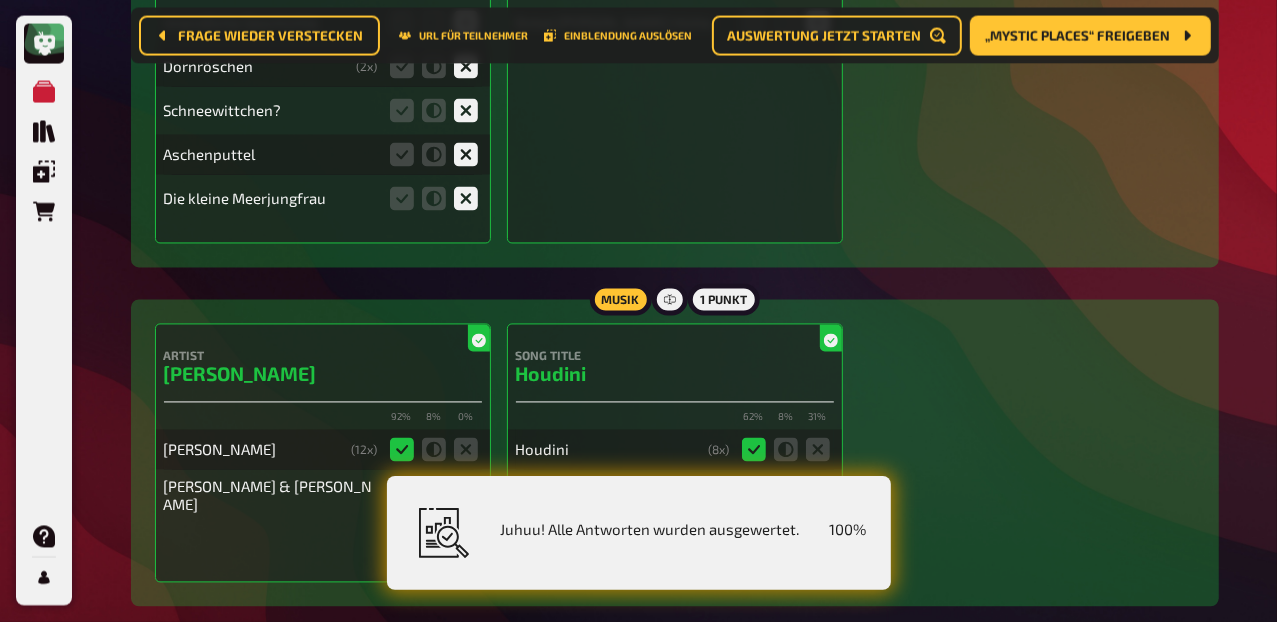 click 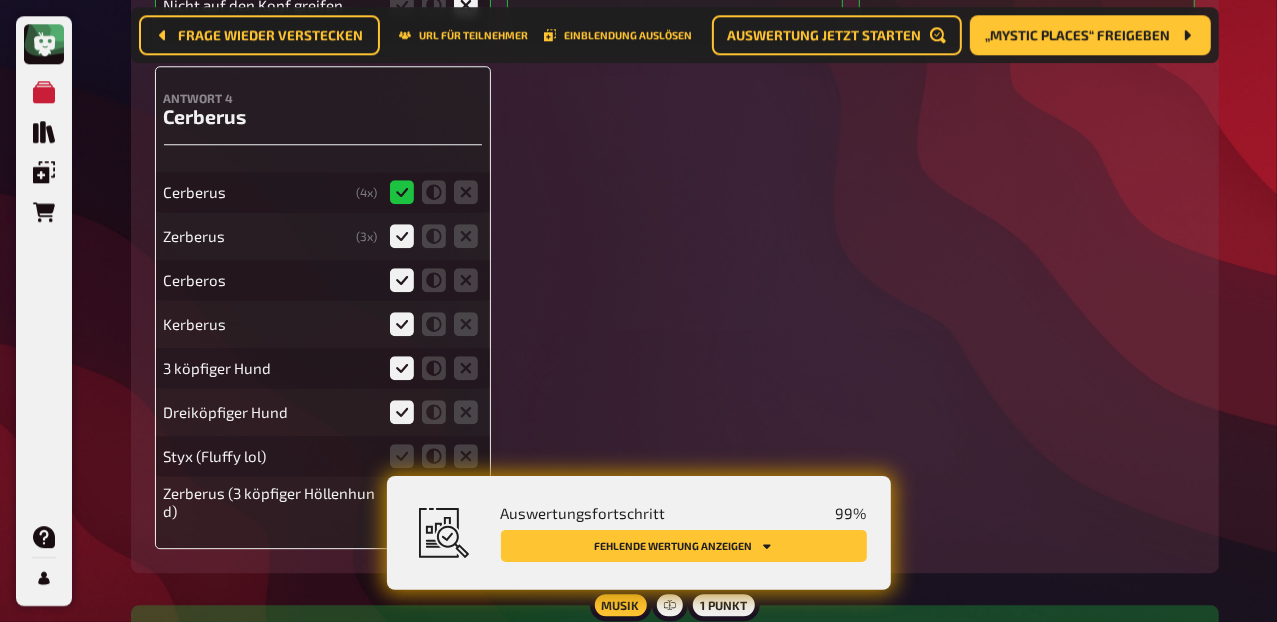 scroll, scrollTop: 8124, scrollLeft: 0, axis: vertical 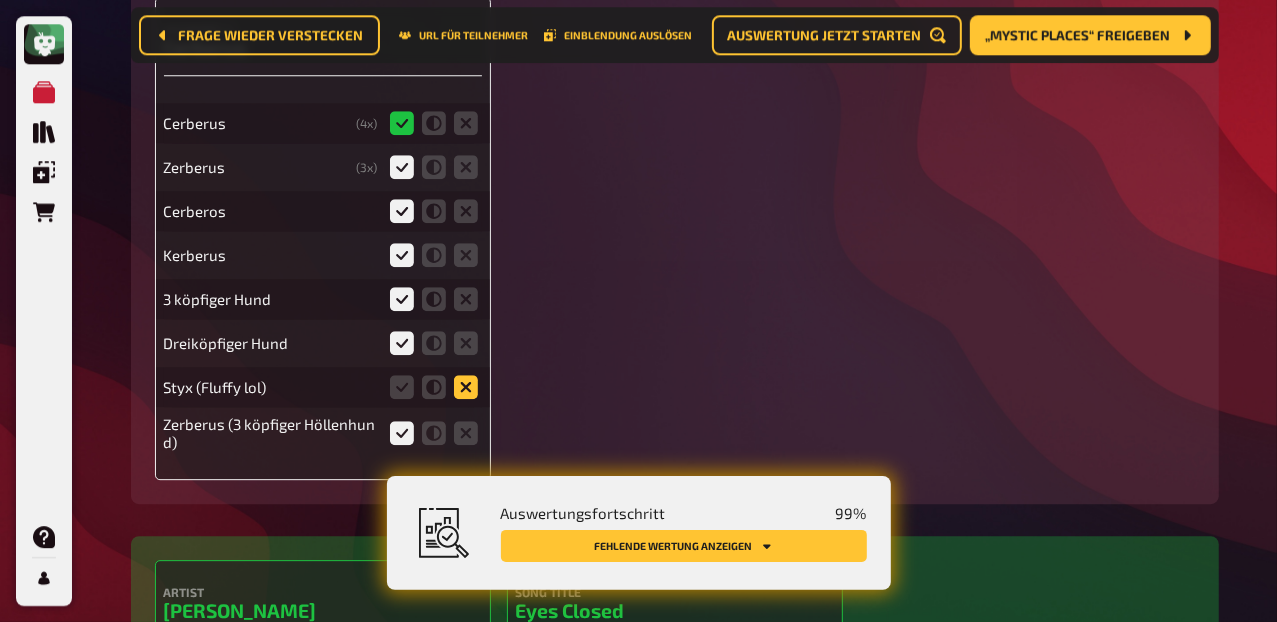 click 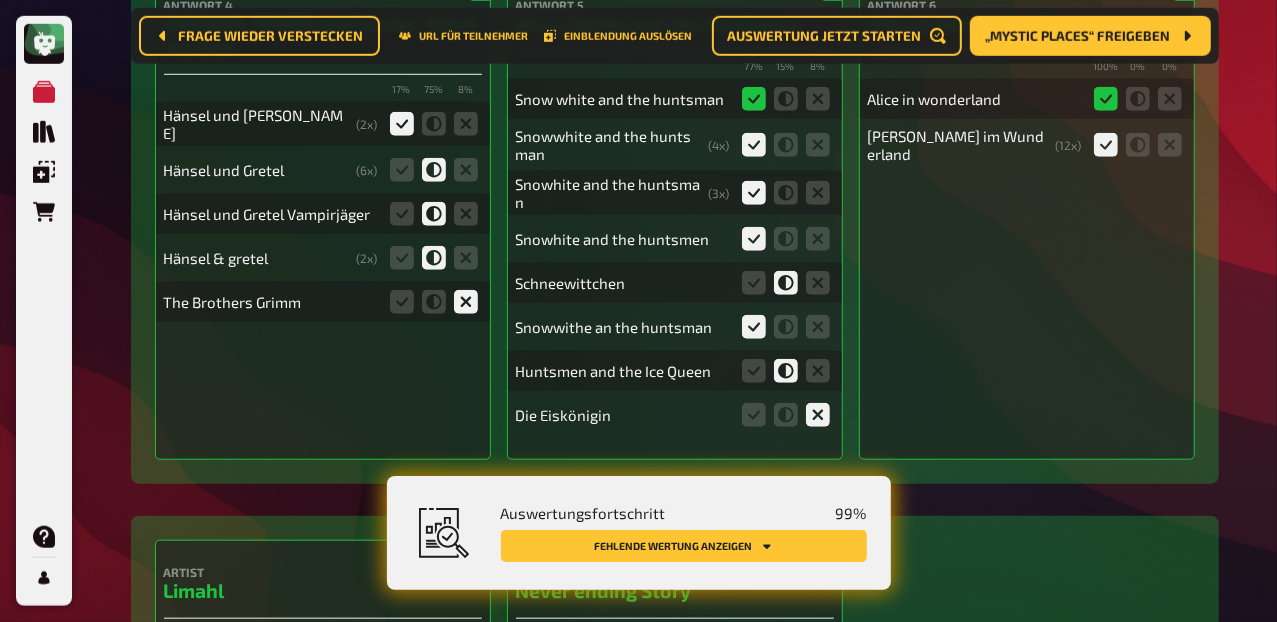 scroll, scrollTop: 0, scrollLeft: 0, axis: both 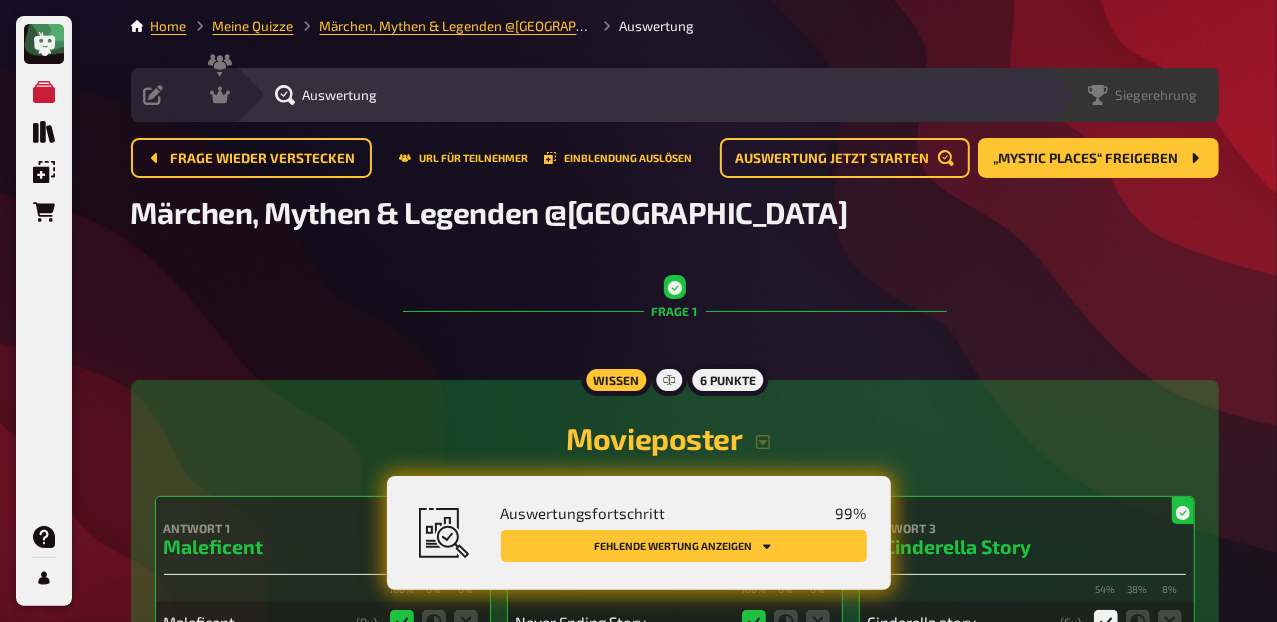click on "Siegerehrung" at bounding box center [1157, 95] 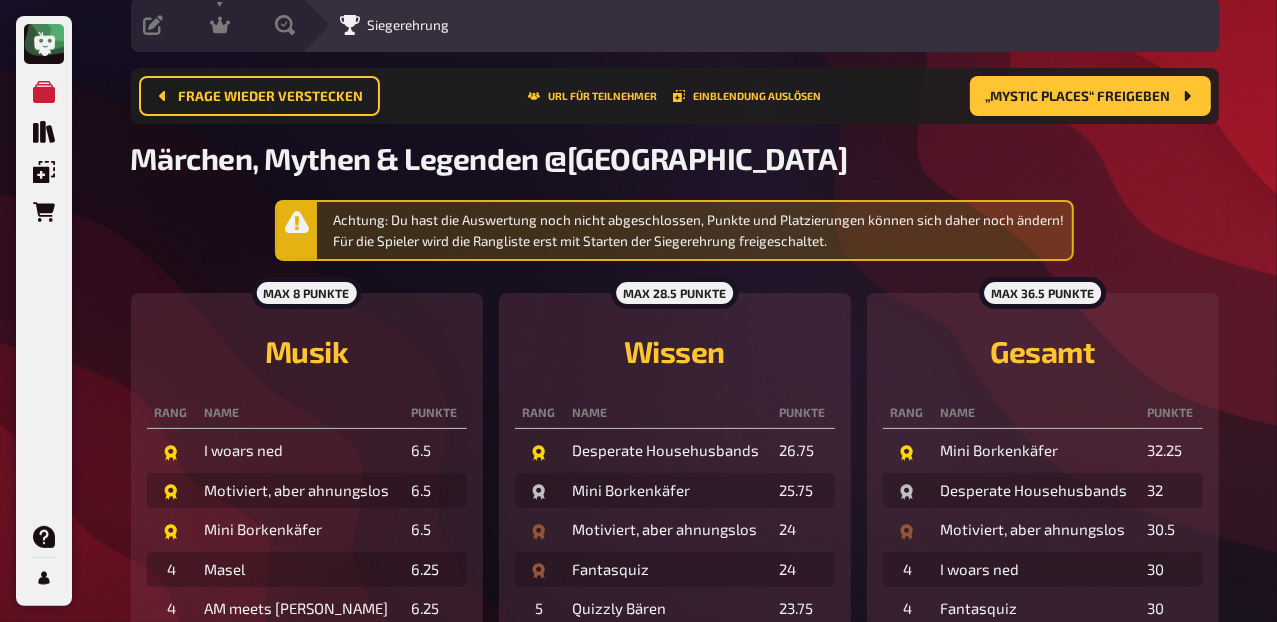 scroll, scrollTop: 0, scrollLeft: 0, axis: both 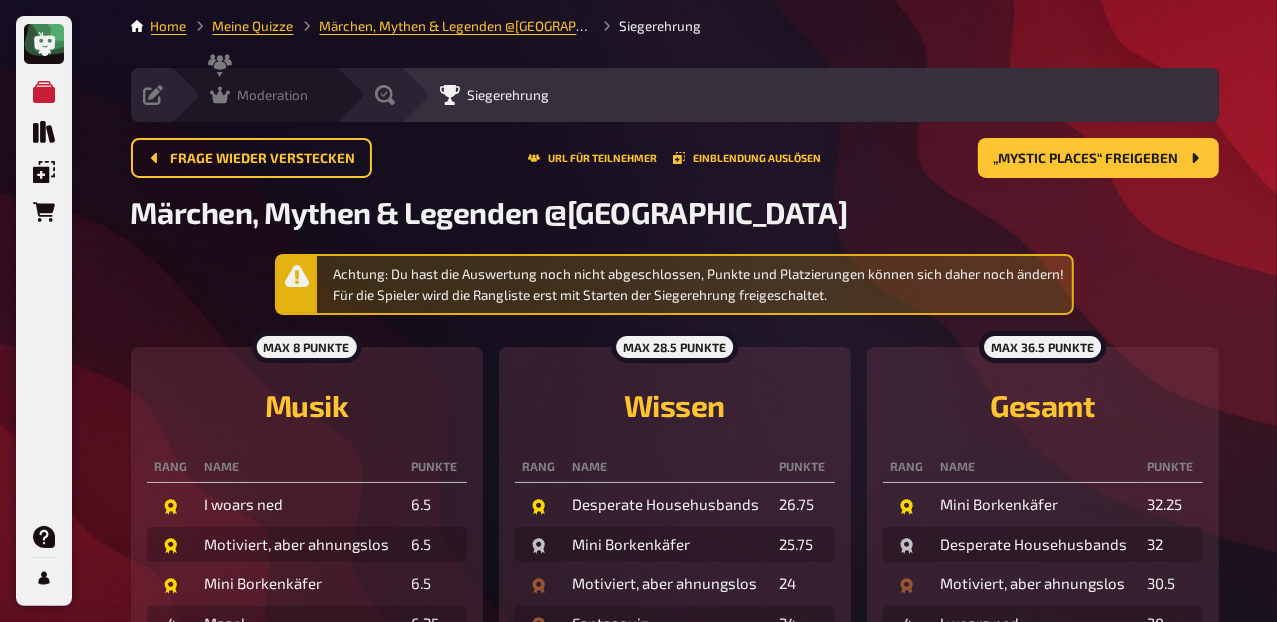 click on "Moderation" at bounding box center [273, 95] 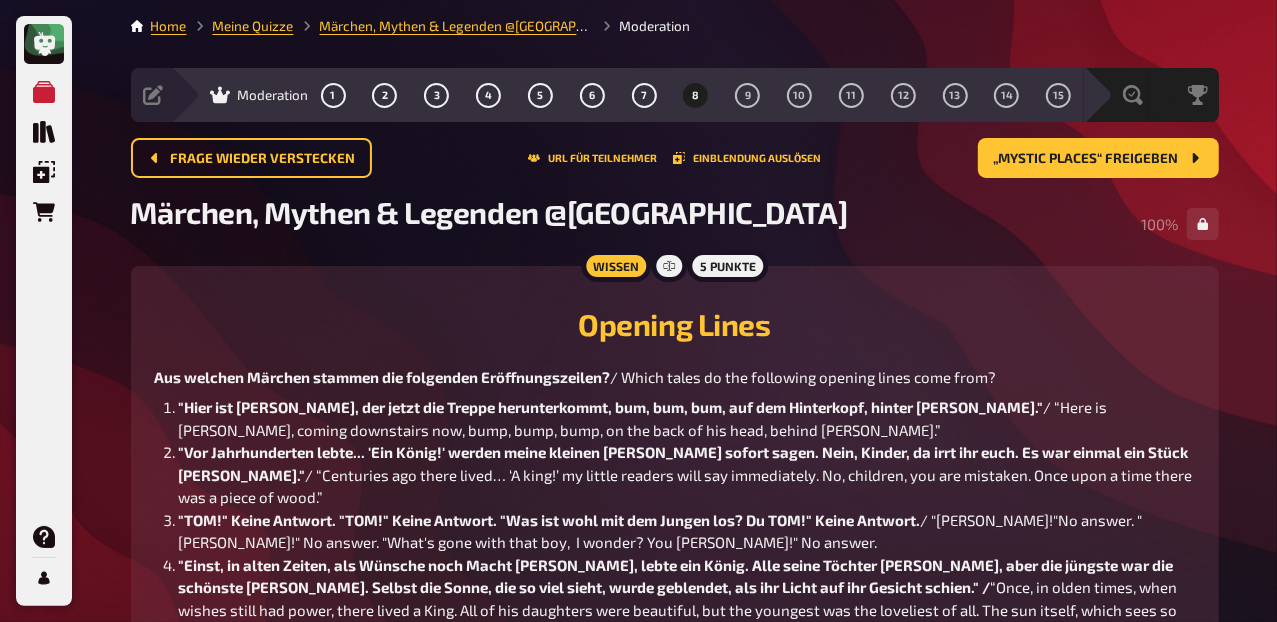 click on "Frage wieder verstecken URL für Teilnehmer Einblendung auslösen „Mystic Places“ freigeben" at bounding box center (675, 166) 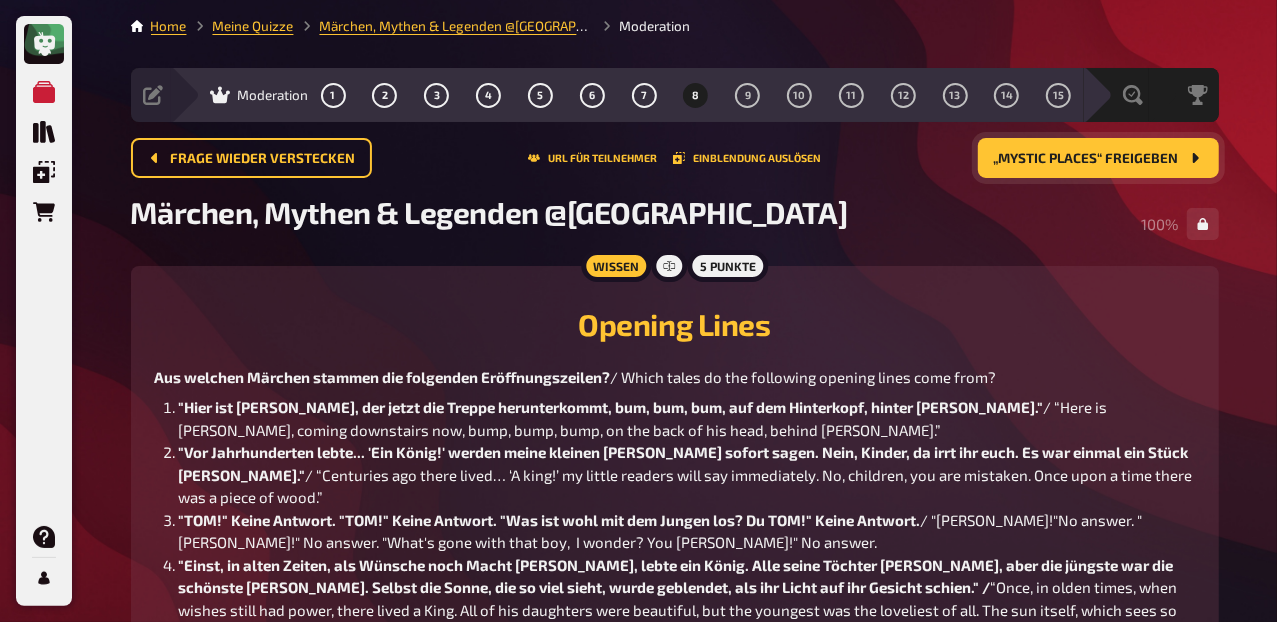 click on "„Mystic Places“ freigeben" at bounding box center [1086, 159] 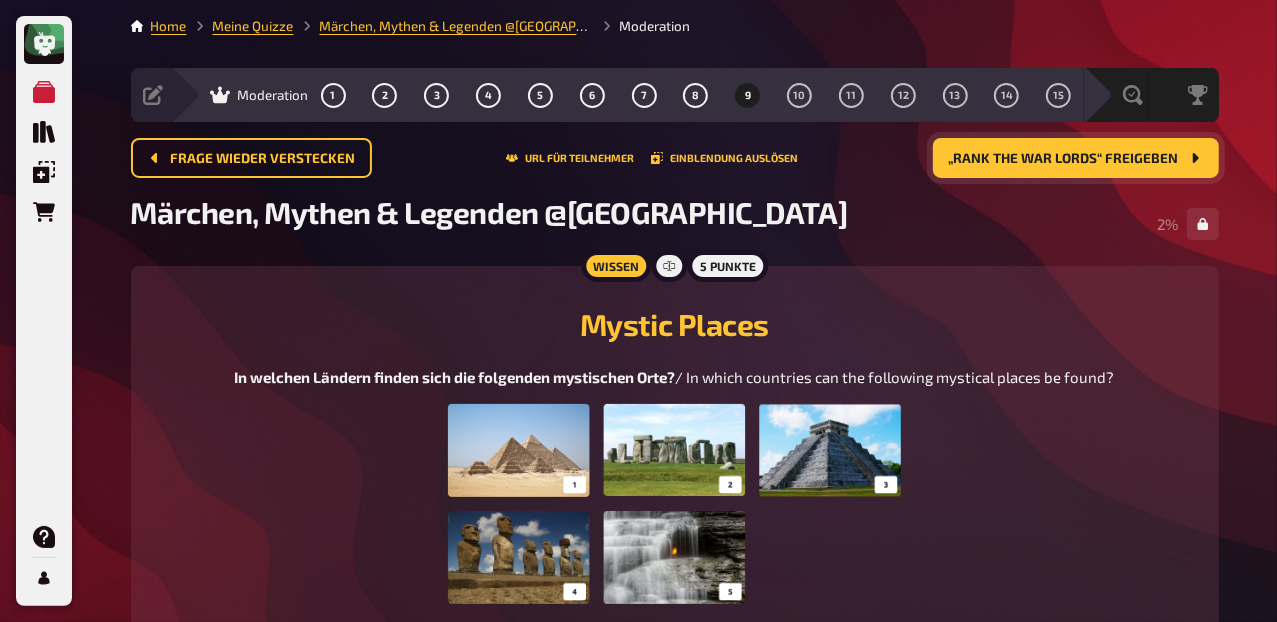 click at bounding box center [674, 504] 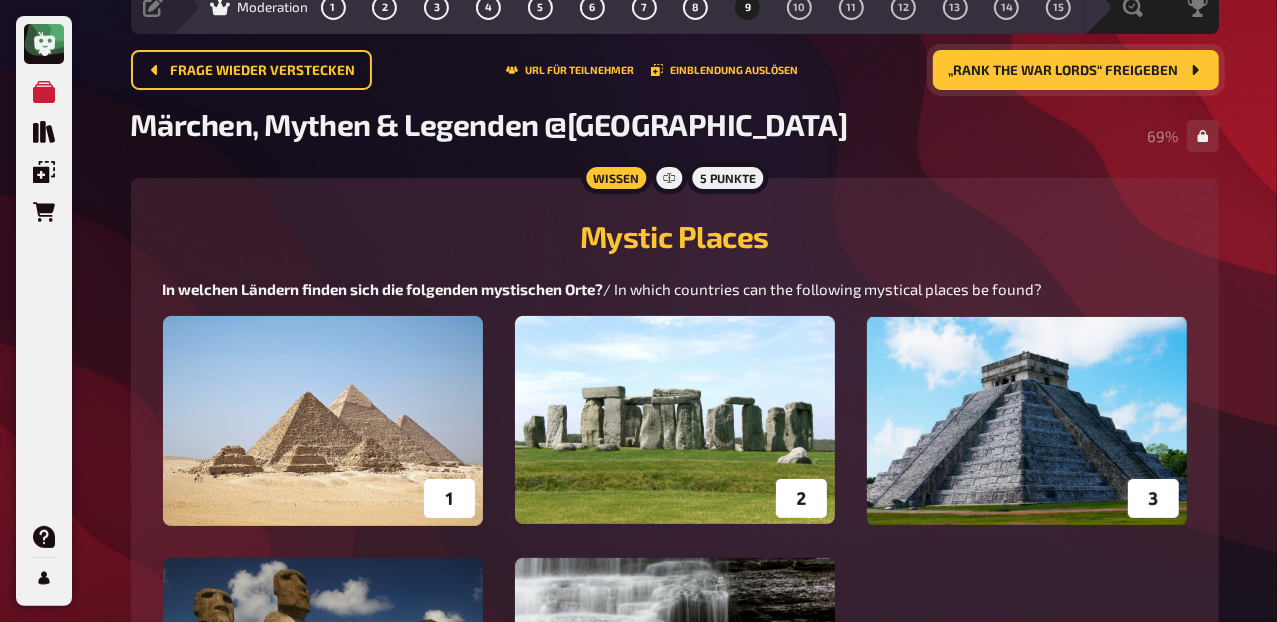 scroll, scrollTop: 0, scrollLeft: 0, axis: both 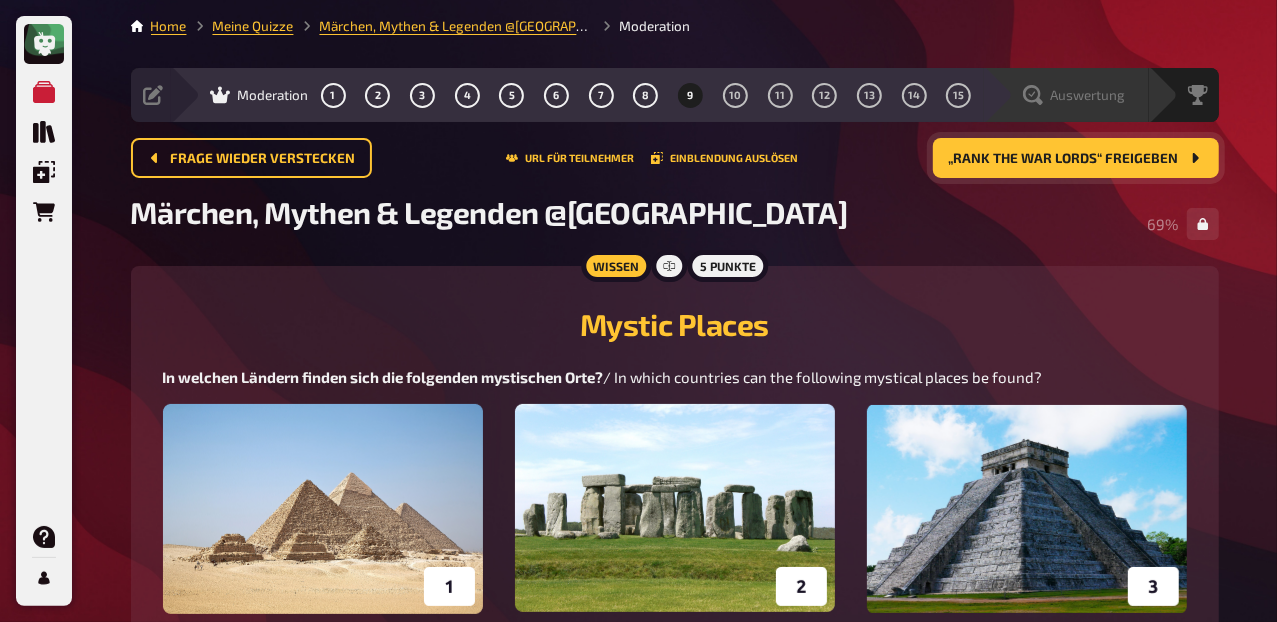 click on "Auswertung" at bounding box center (1088, 95) 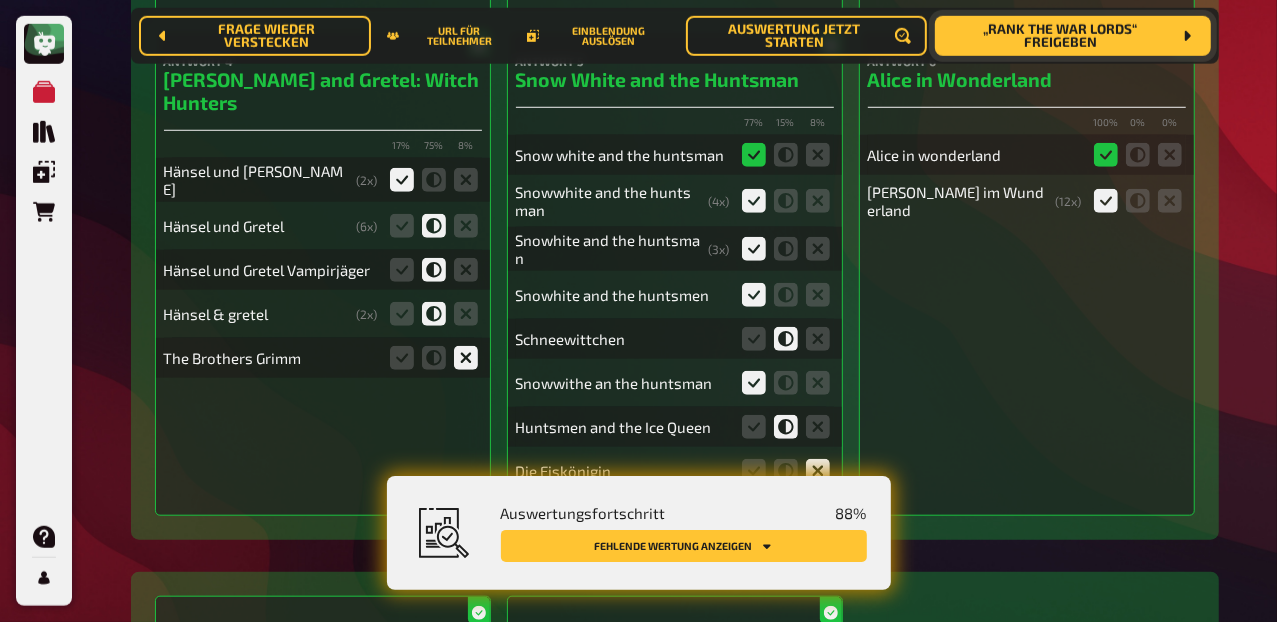 scroll, scrollTop: 952, scrollLeft: 0, axis: vertical 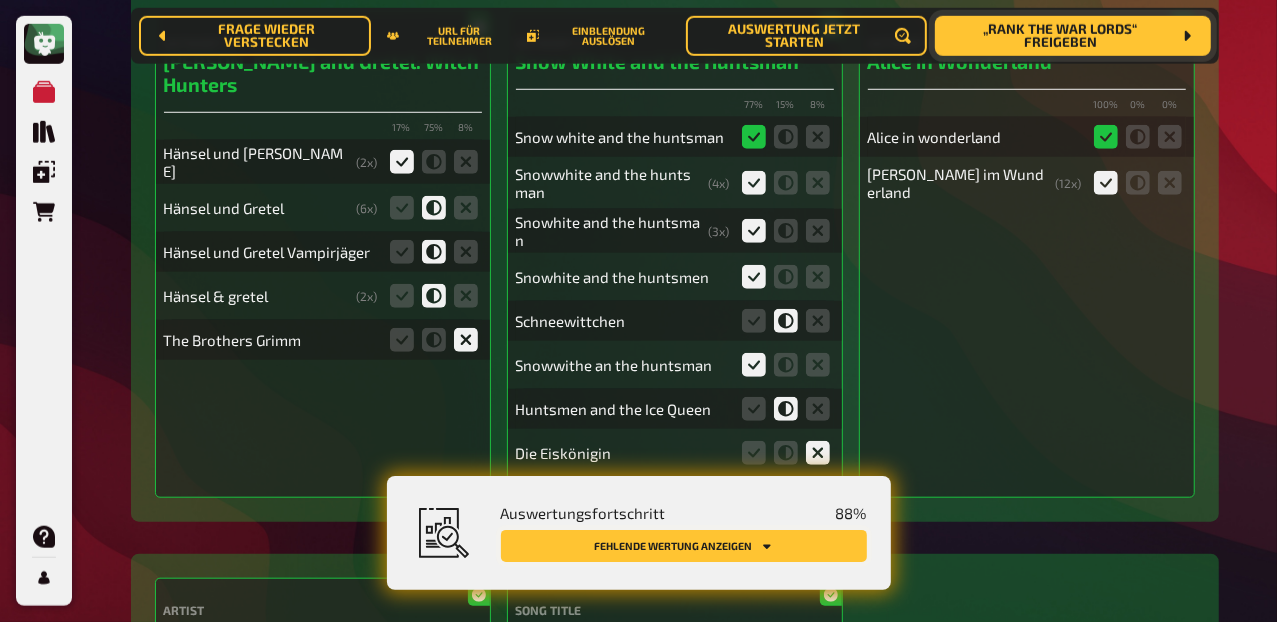 click on "Fehlende Wertung anzeigen" at bounding box center (684, 546) 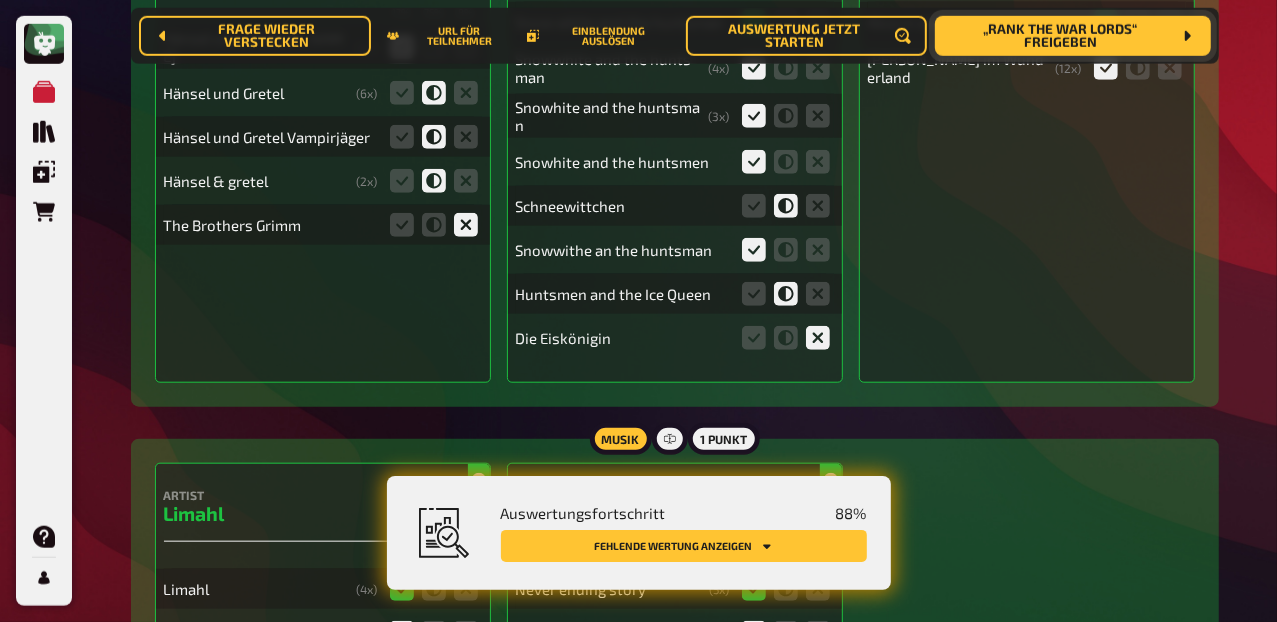 scroll, scrollTop: 0, scrollLeft: 0, axis: both 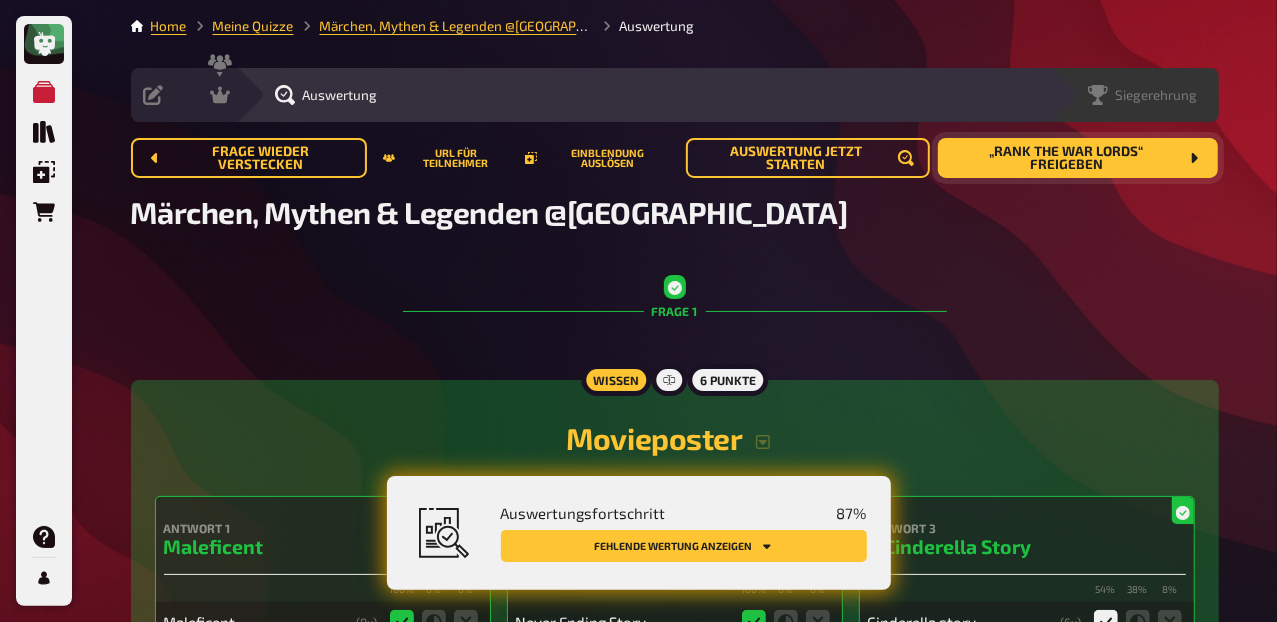 click on "Siegerehrung" at bounding box center (1157, 95) 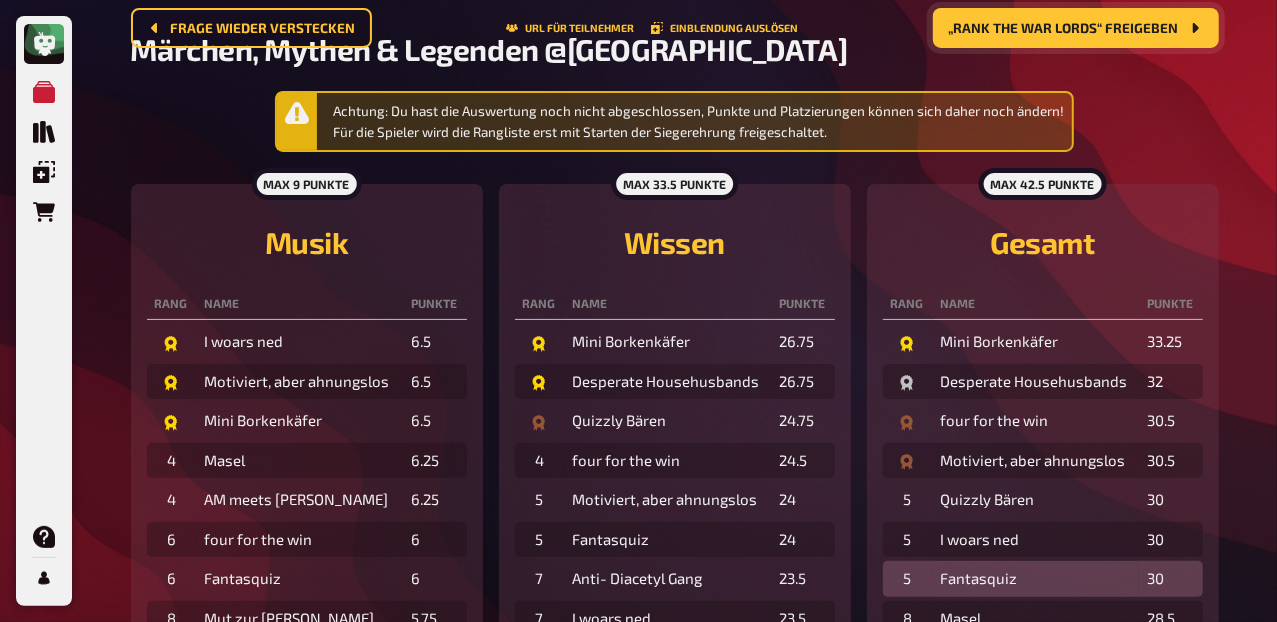 scroll, scrollTop: 0, scrollLeft: 0, axis: both 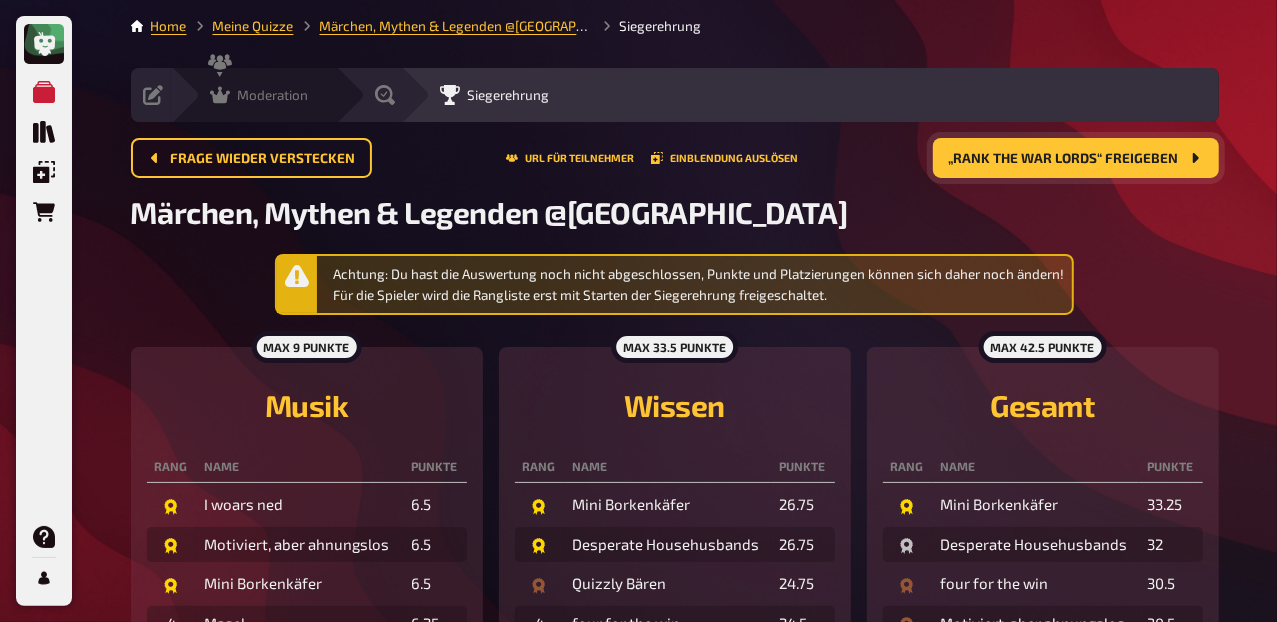 click on "Moderation" at bounding box center (273, 95) 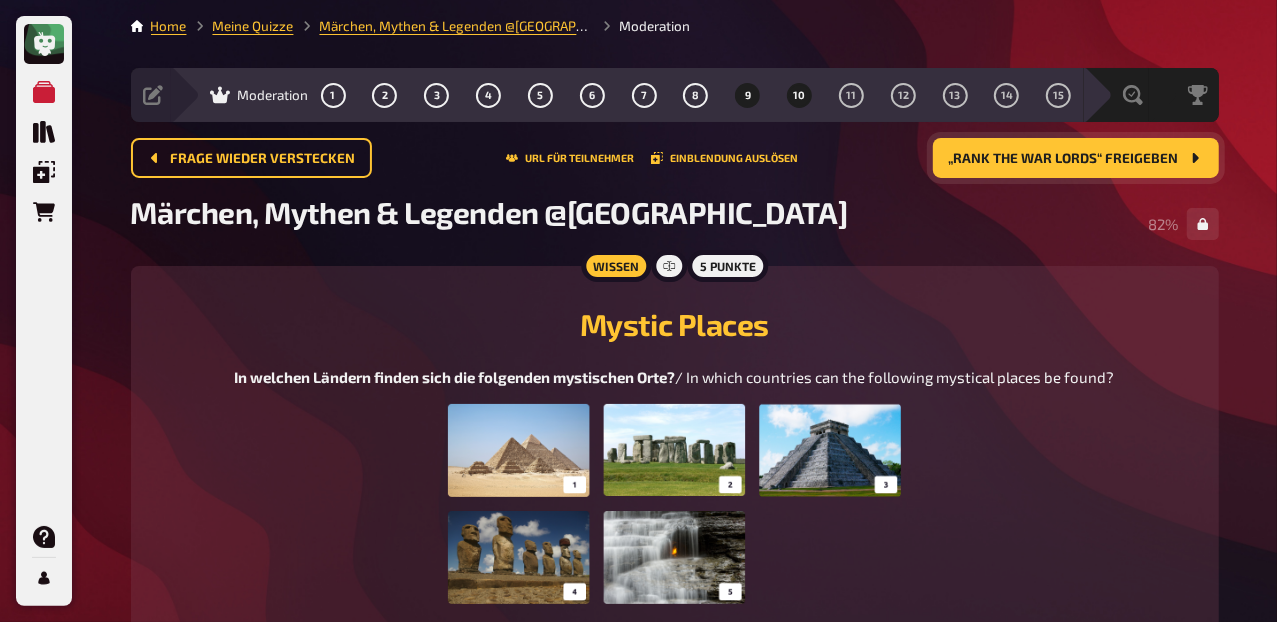 click on "10" at bounding box center (800, 95) 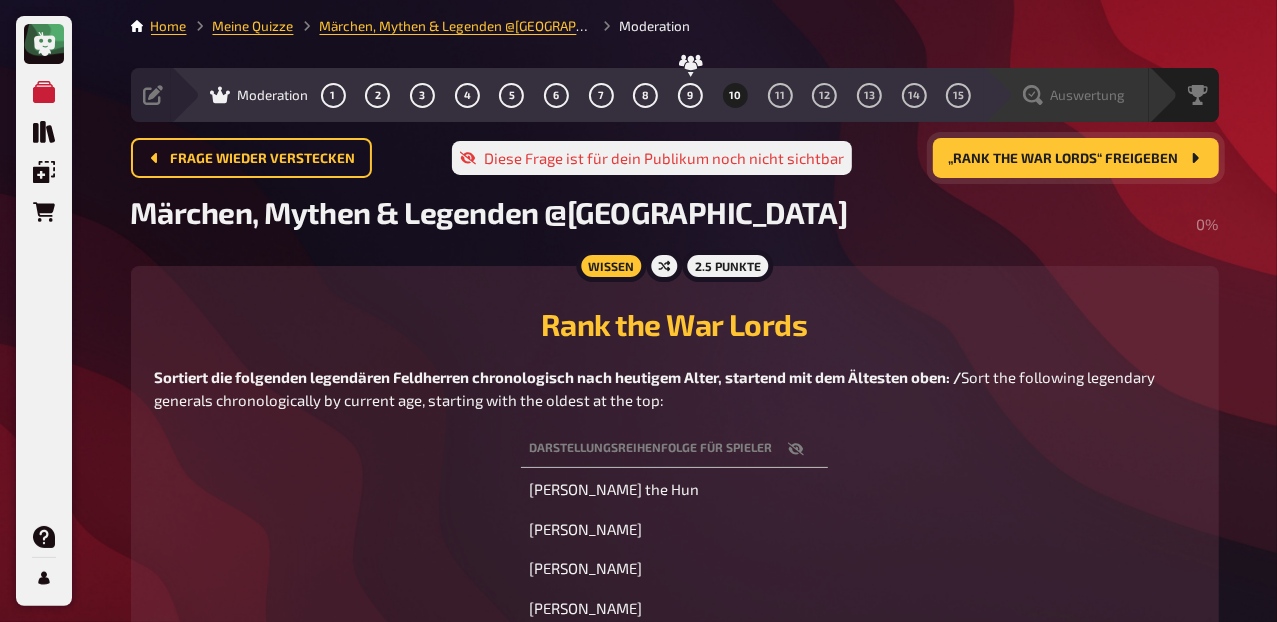 click on "Auswertung" at bounding box center [1088, 95] 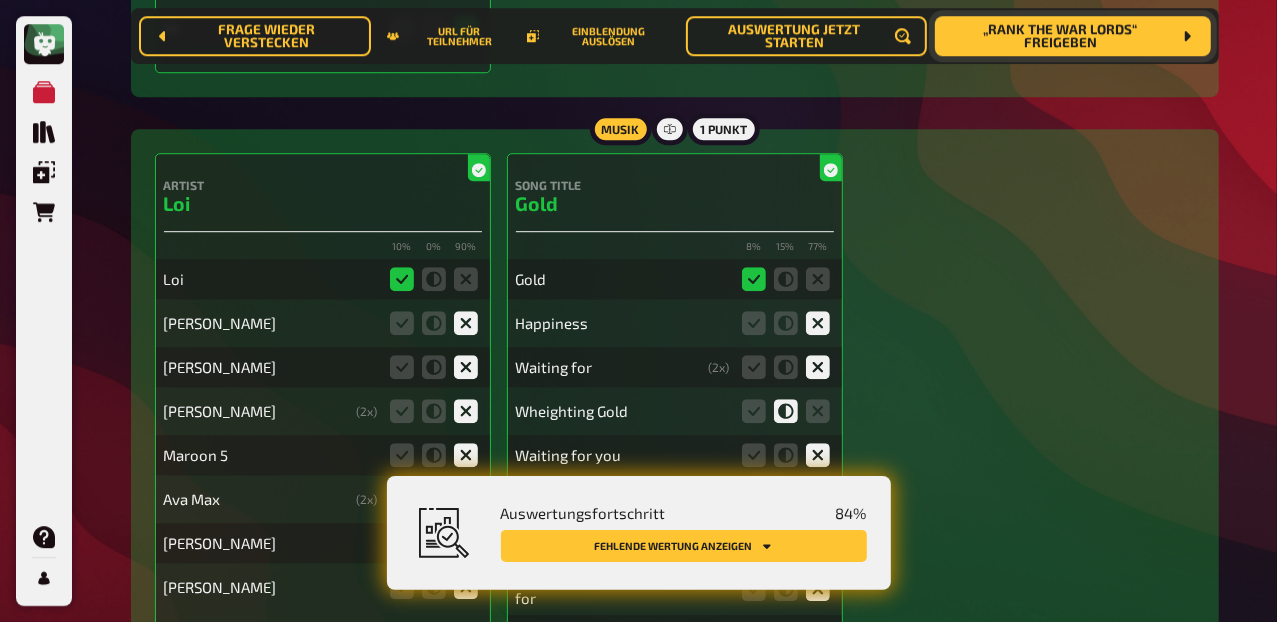 scroll, scrollTop: 3703, scrollLeft: 0, axis: vertical 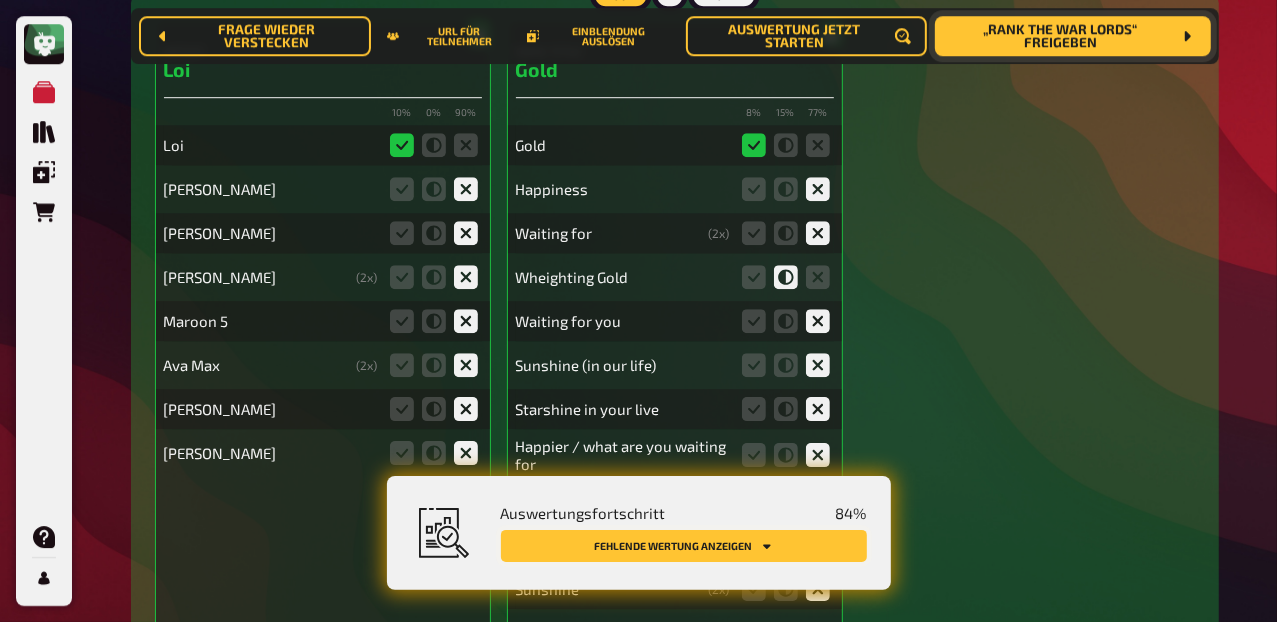 click on "Fehlende Wertung anzeigen" at bounding box center (684, 546) 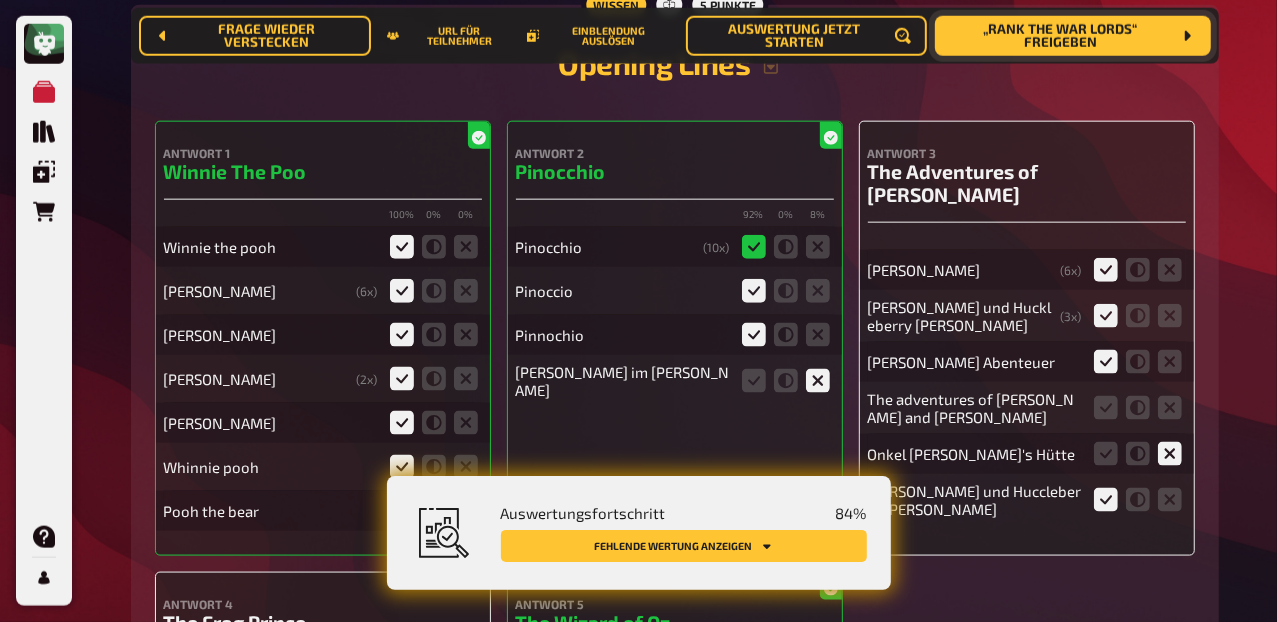 scroll, scrollTop: 10820, scrollLeft: 0, axis: vertical 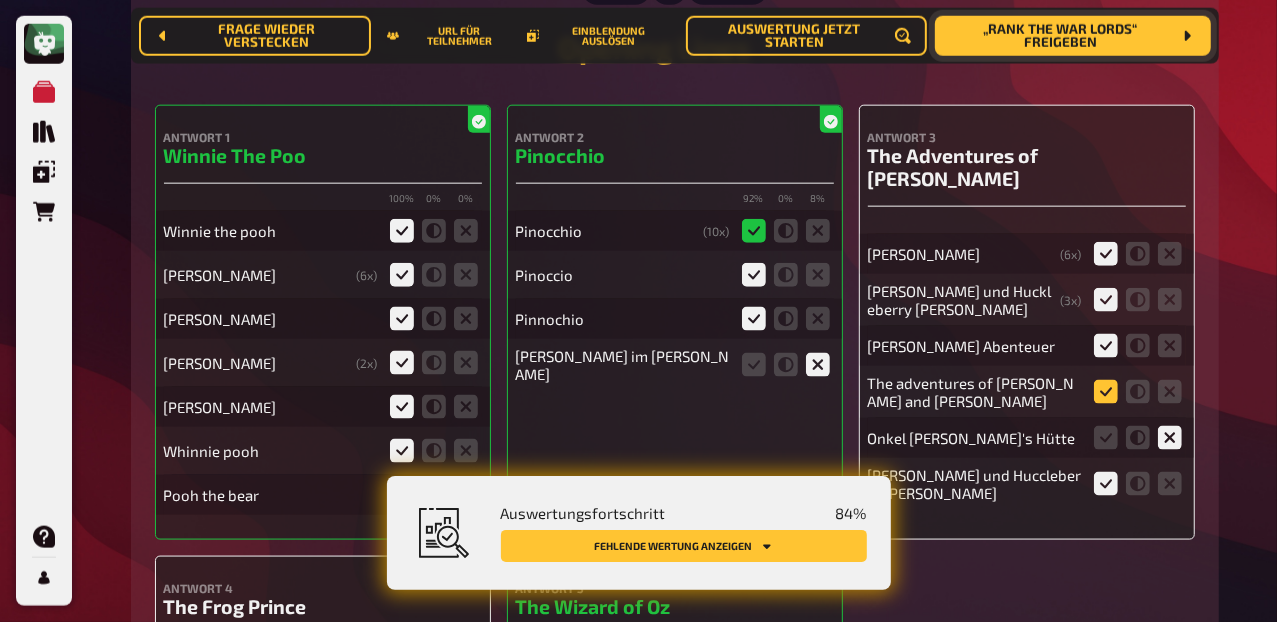 click 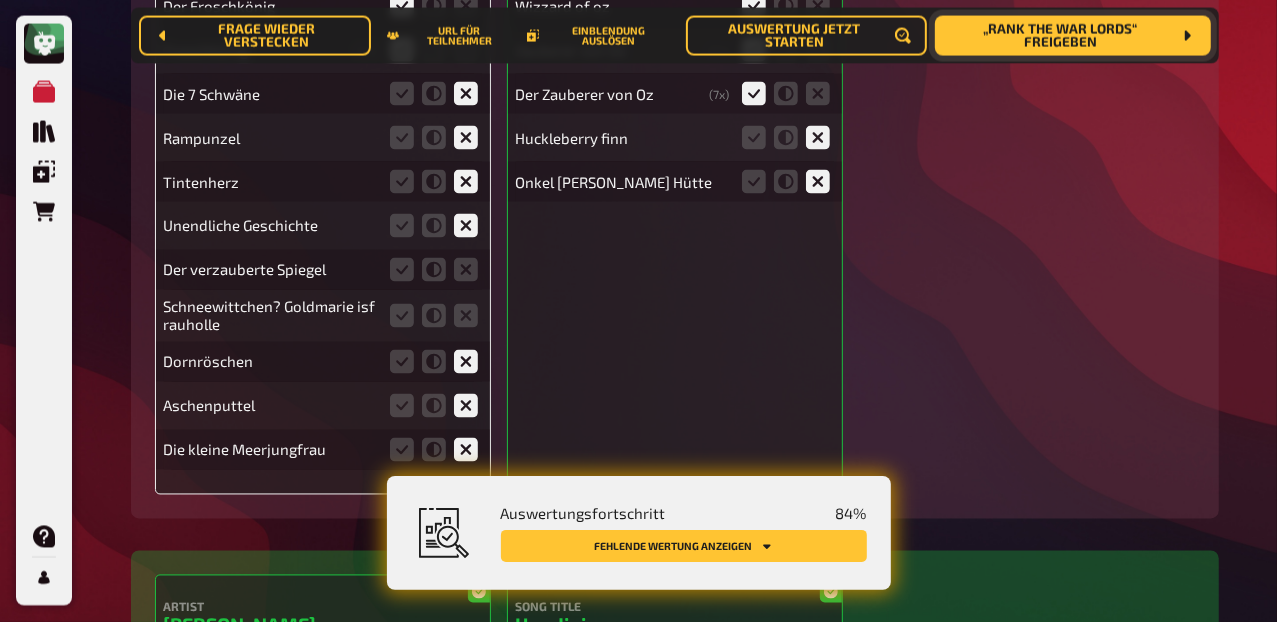 scroll, scrollTop: 11544, scrollLeft: 0, axis: vertical 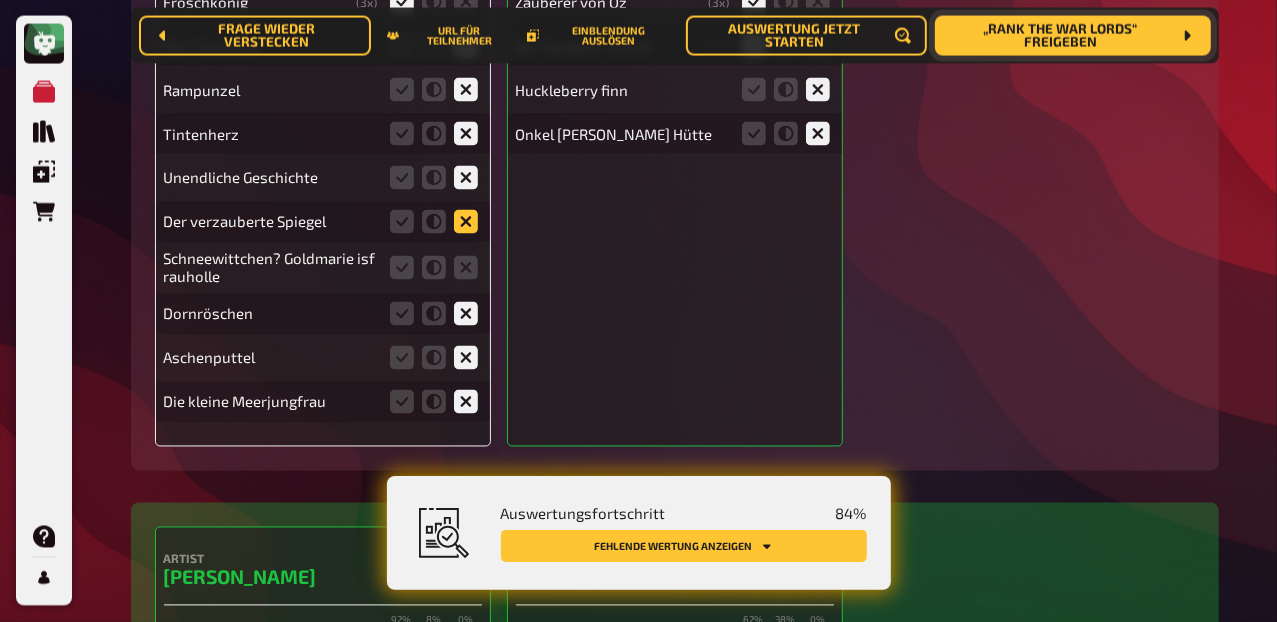 click 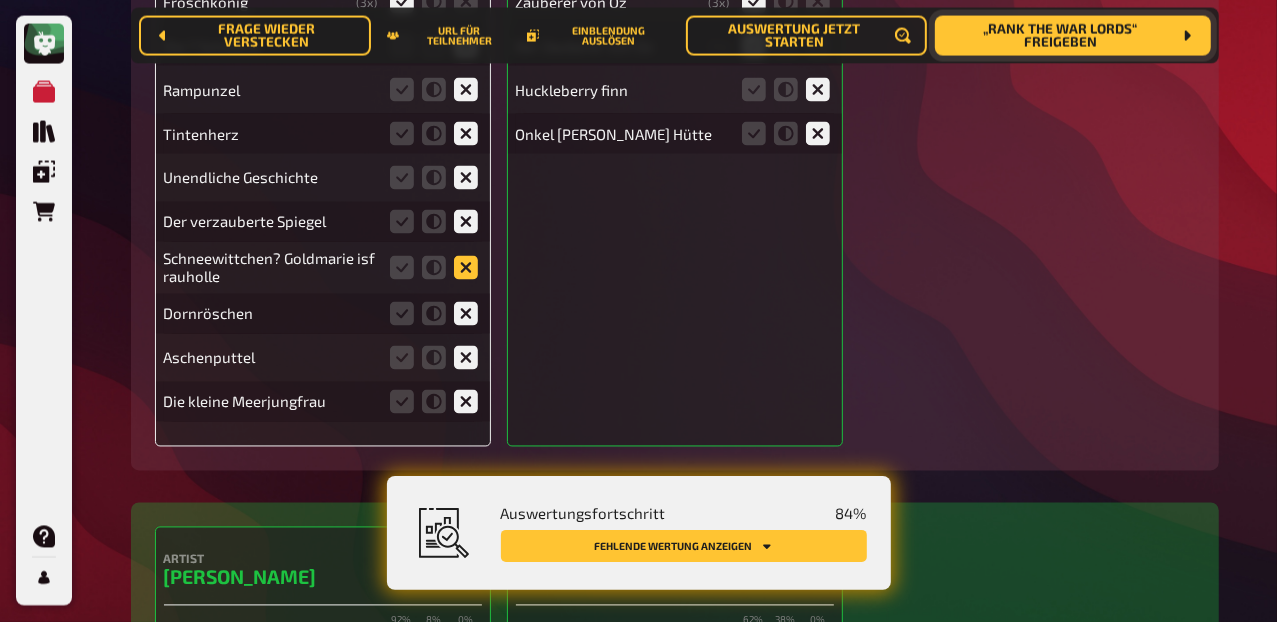 click 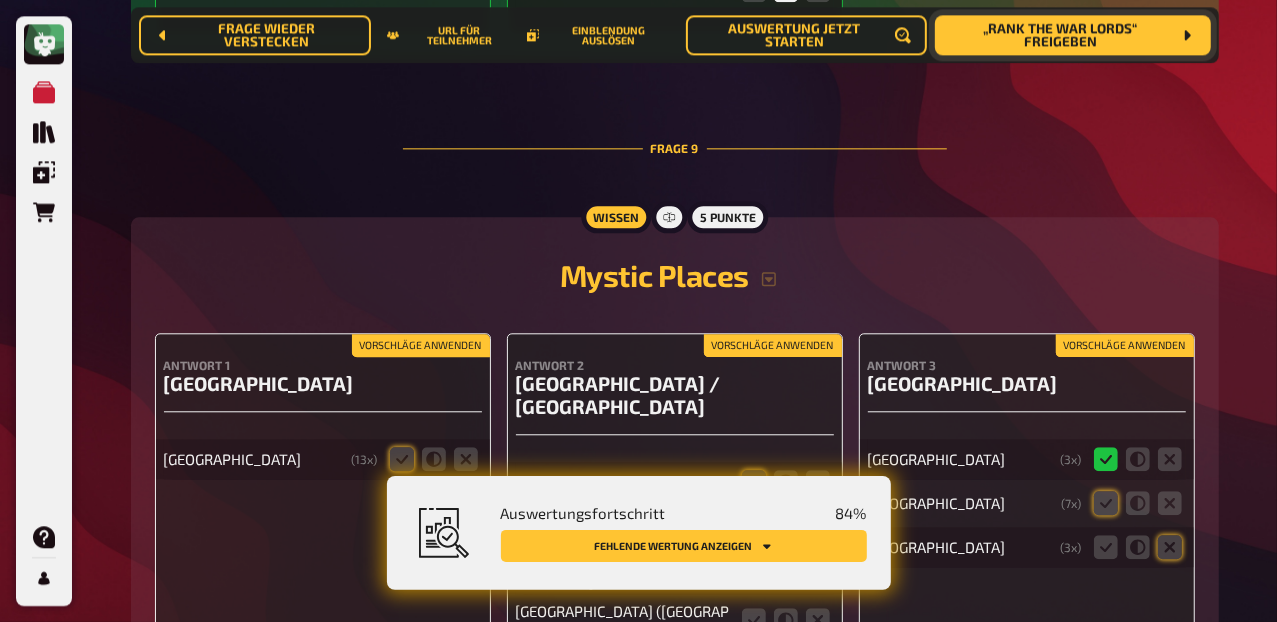 scroll, scrollTop: 12297, scrollLeft: 0, axis: vertical 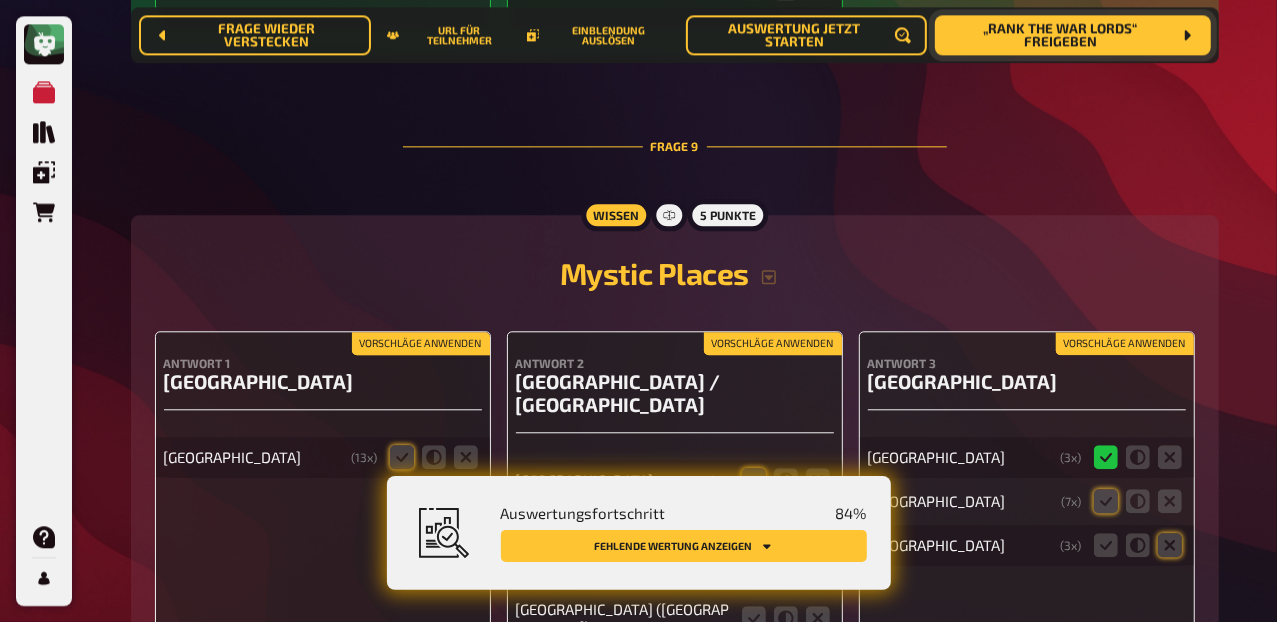 click on "Vorschläge anwenden" at bounding box center [421, 344] 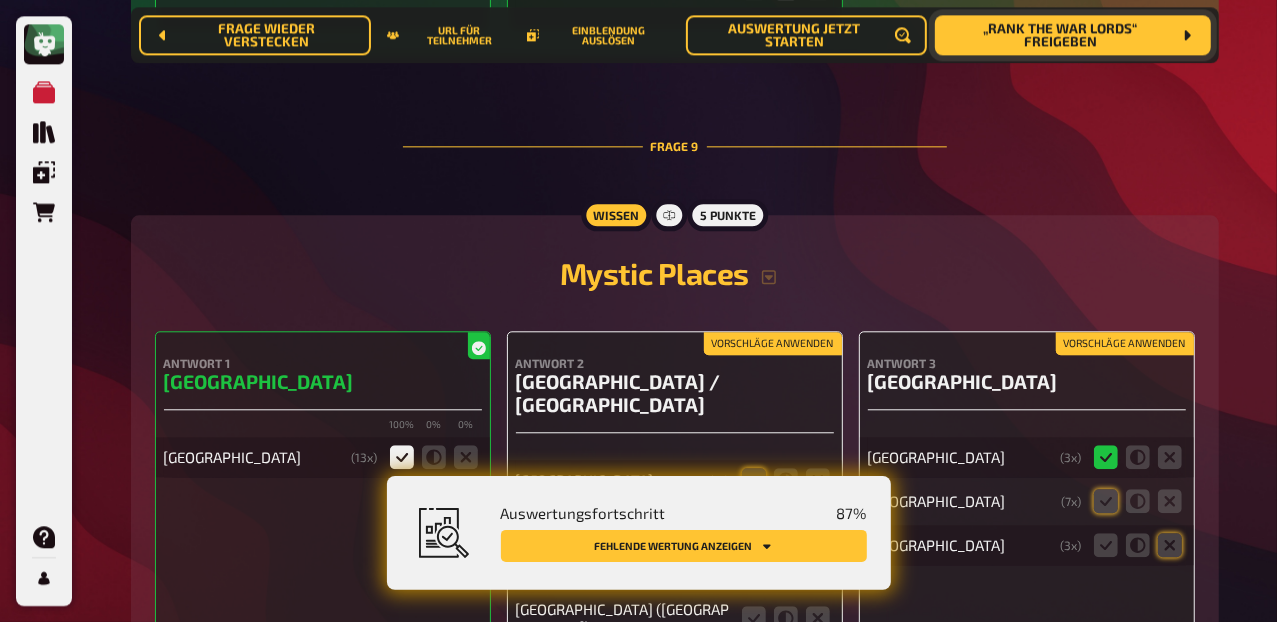 click on "Vorschläge anwenden" at bounding box center [773, 344] 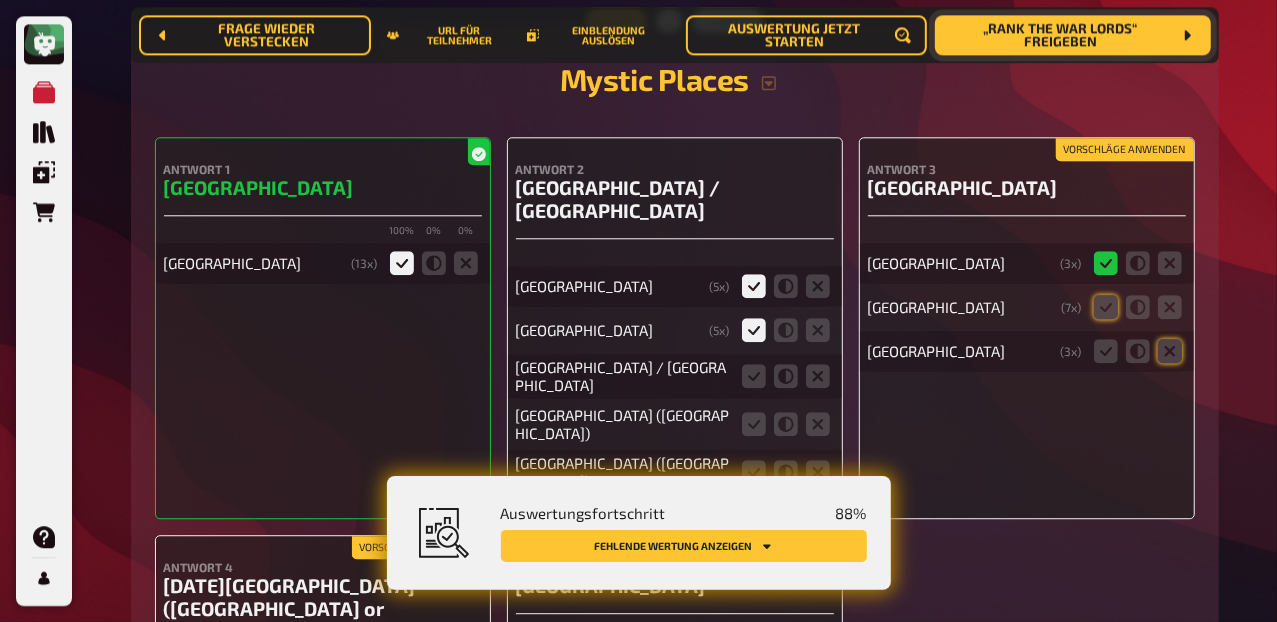 scroll, scrollTop: 12507, scrollLeft: 0, axis: vertical 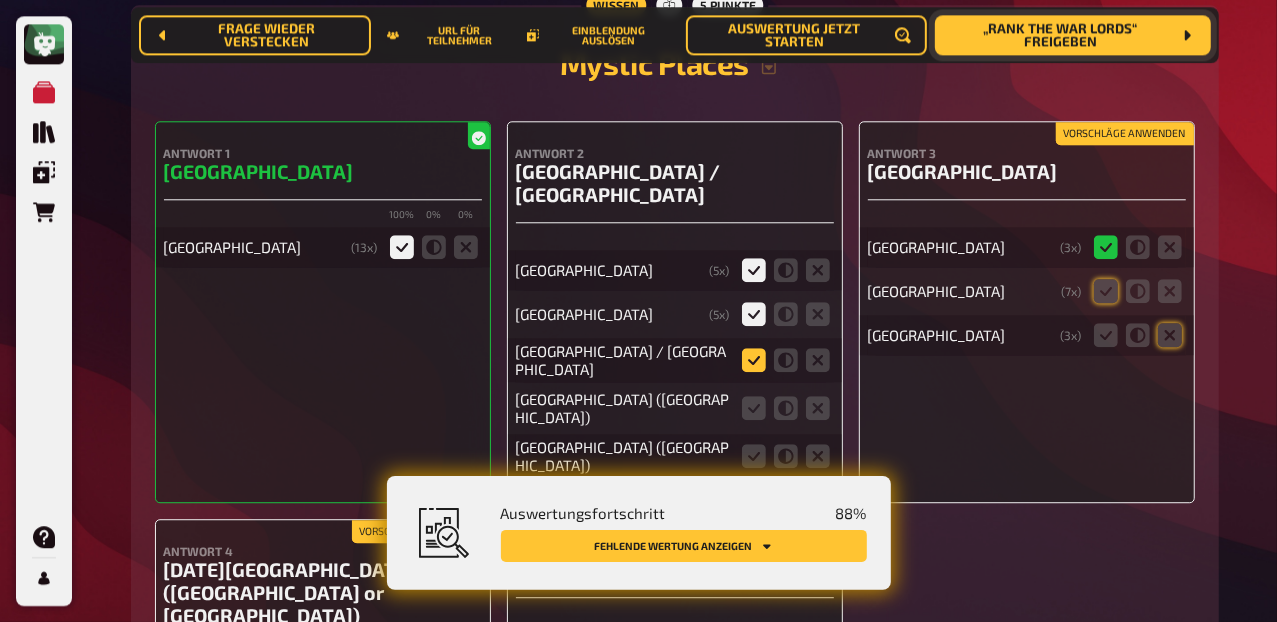 click 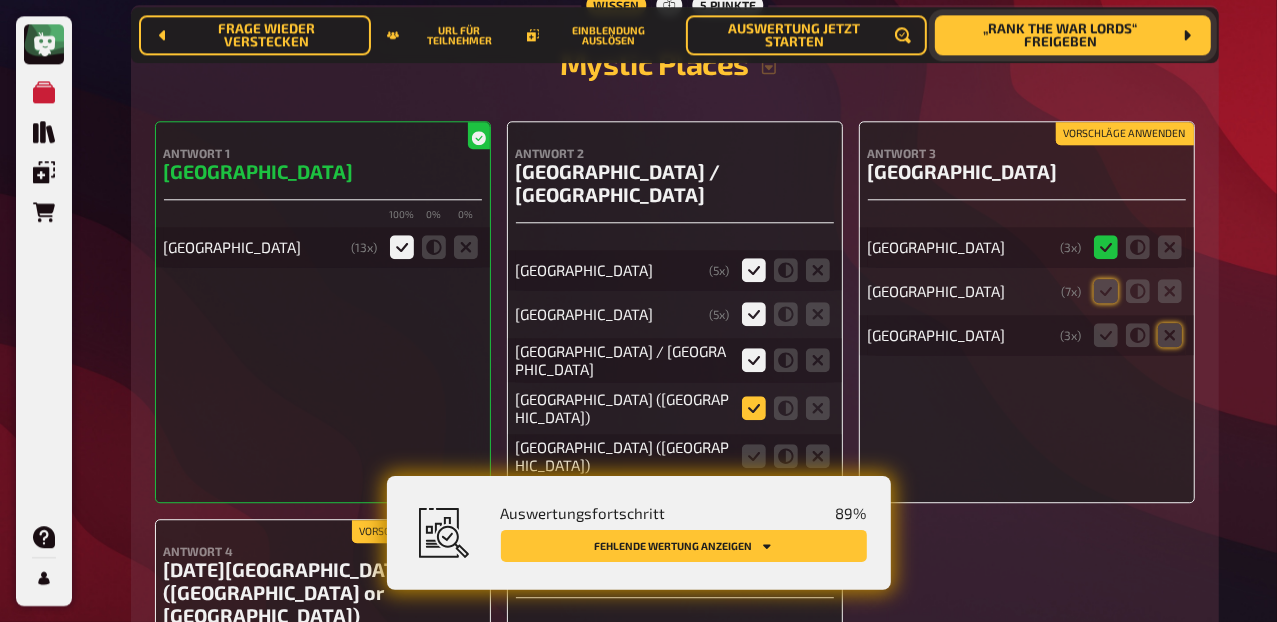 click 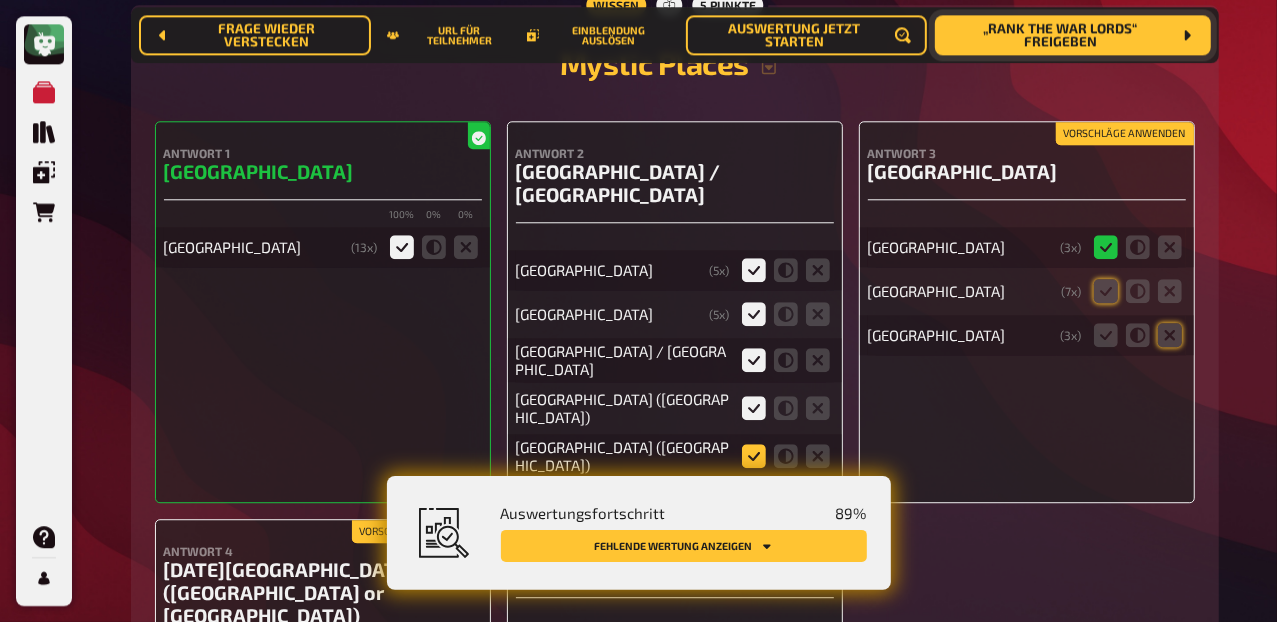 click 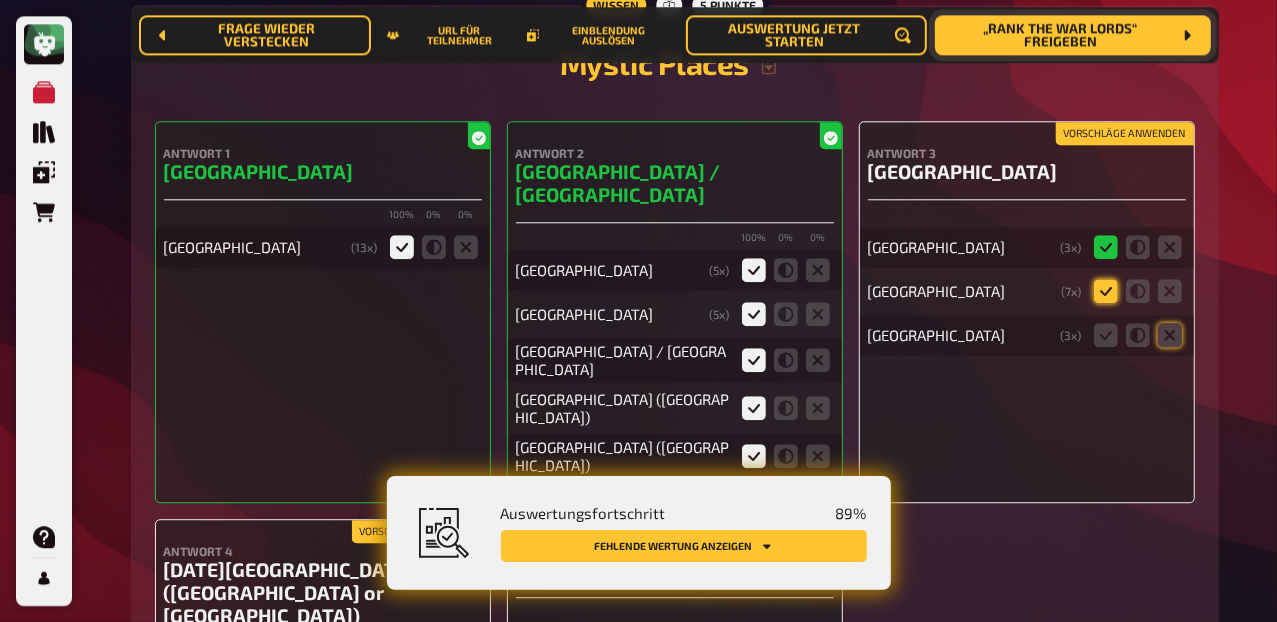 click 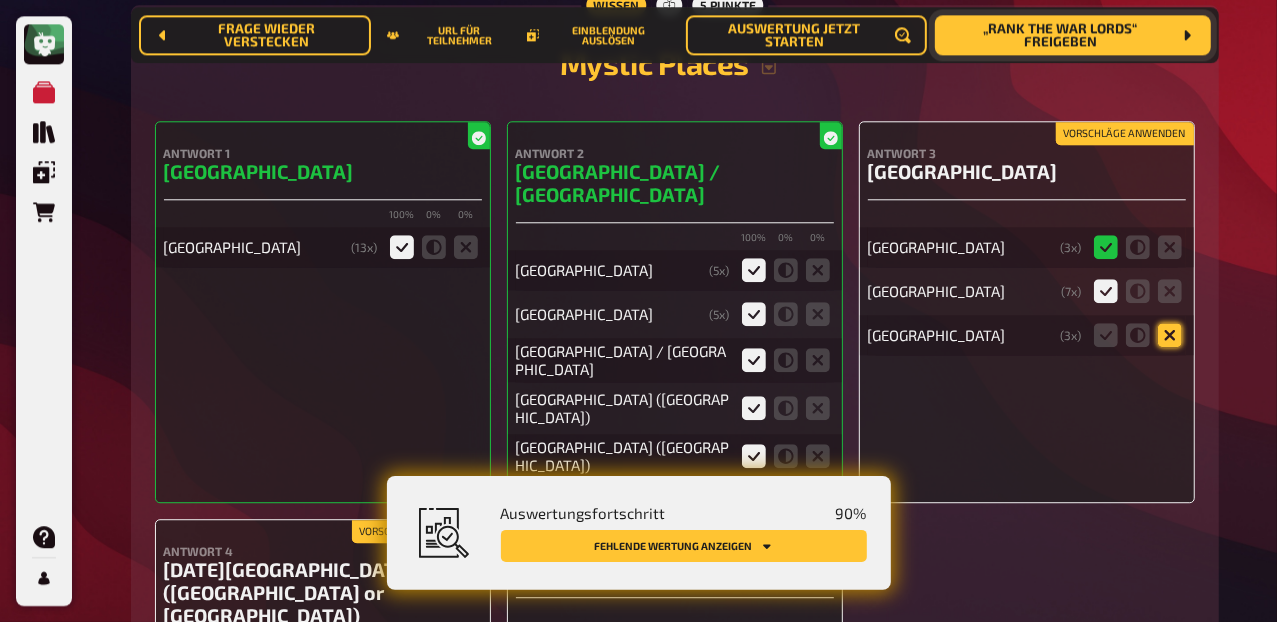 click 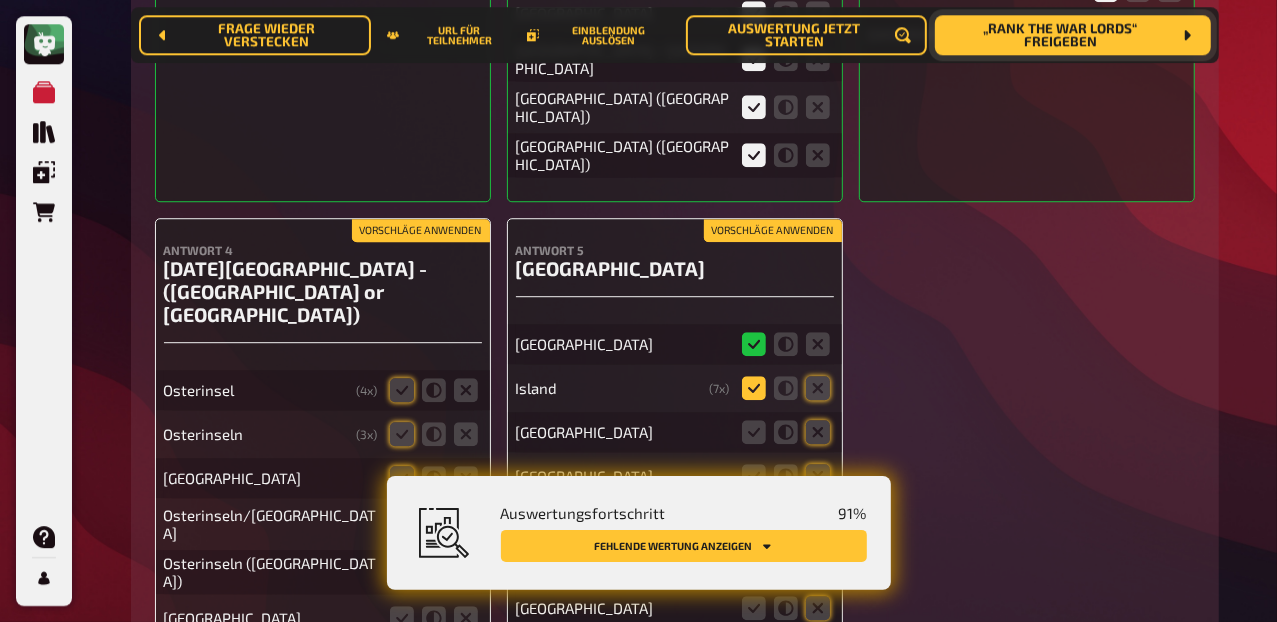 scroll, scrollTop: 12807, scrollLeft: 0, axis: vertical 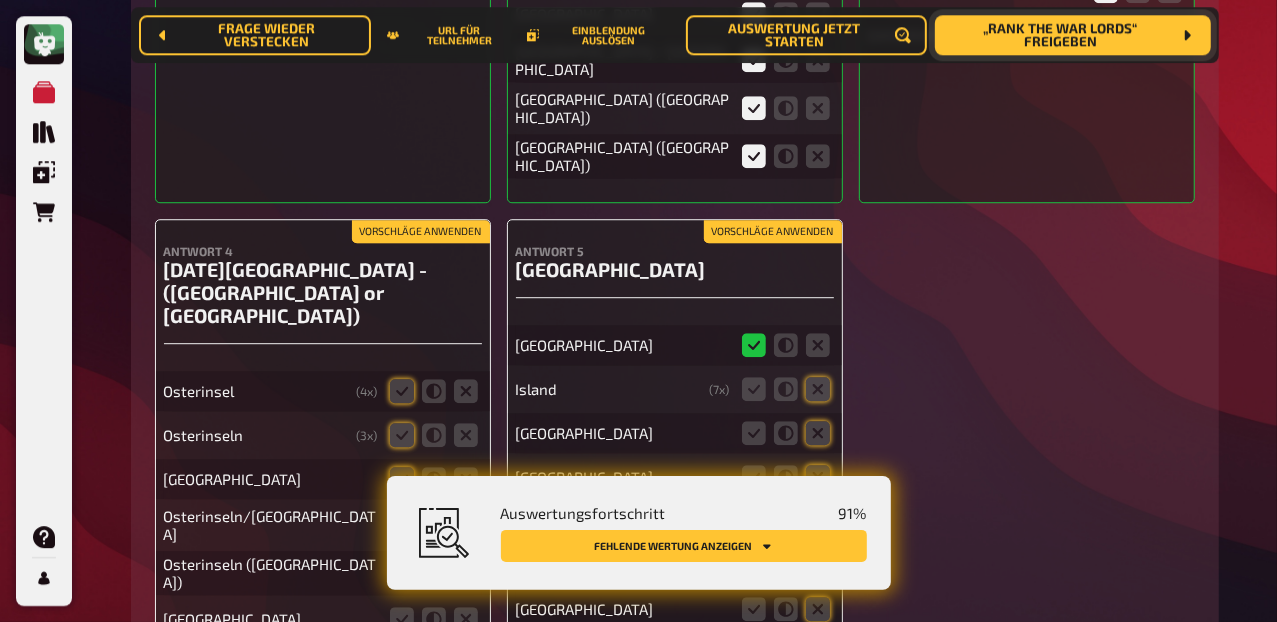 click on "Vorschläge anwenden" at bounding box center (421, 232) 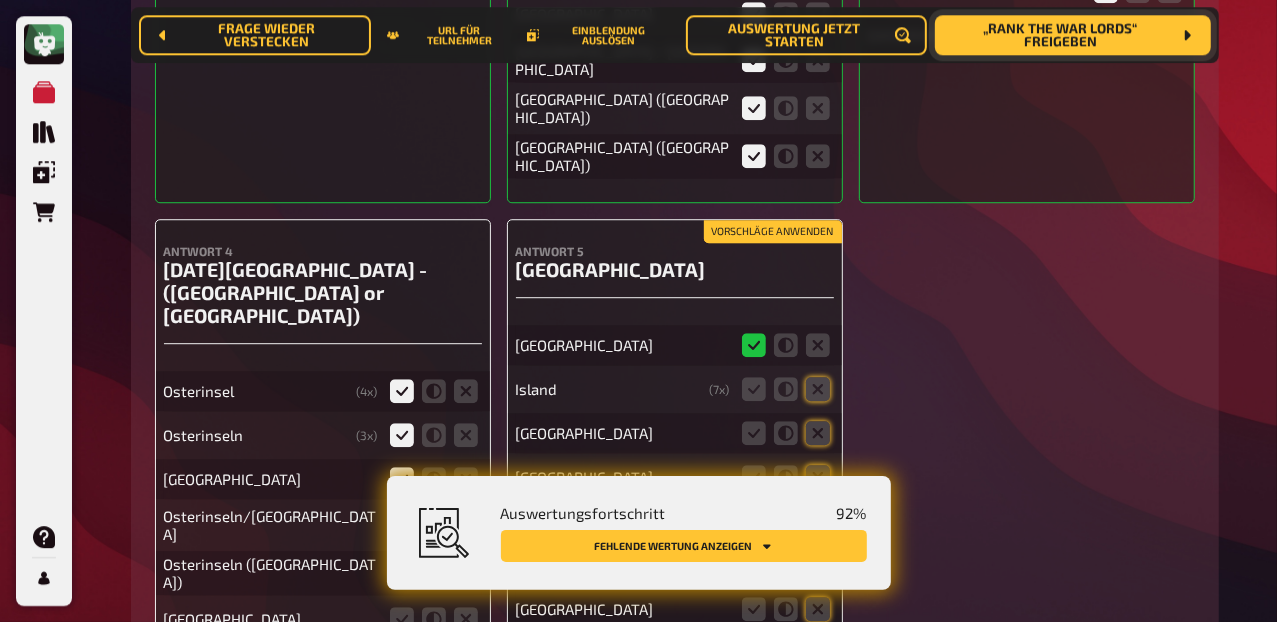 click 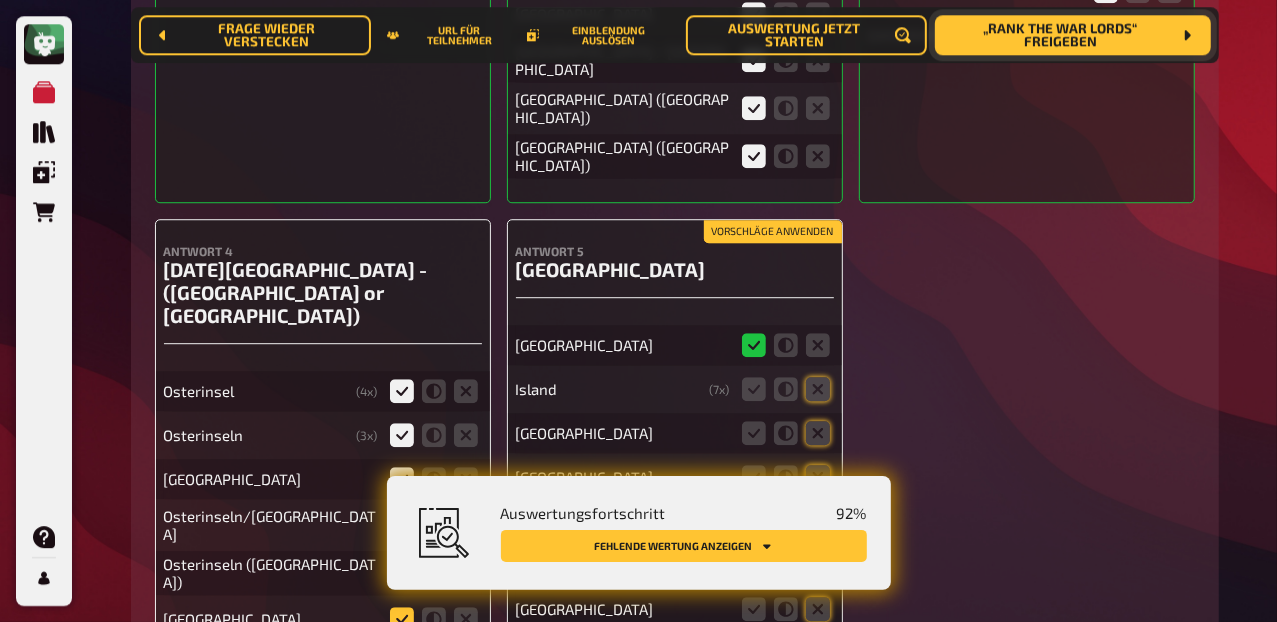 click 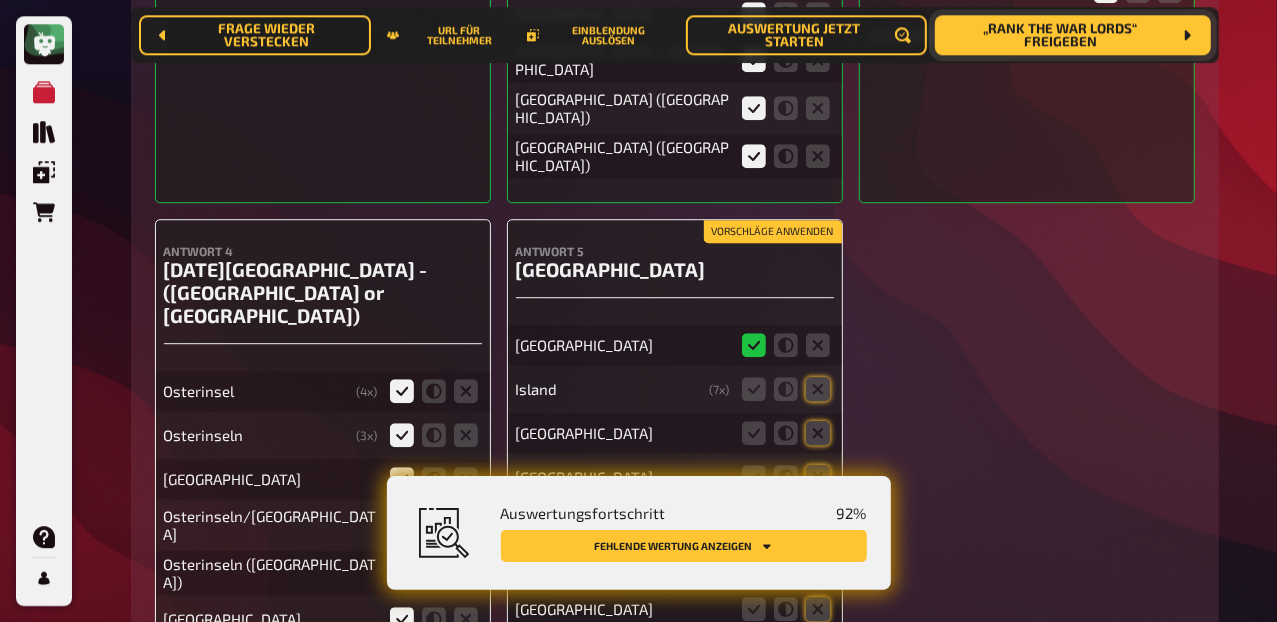 click 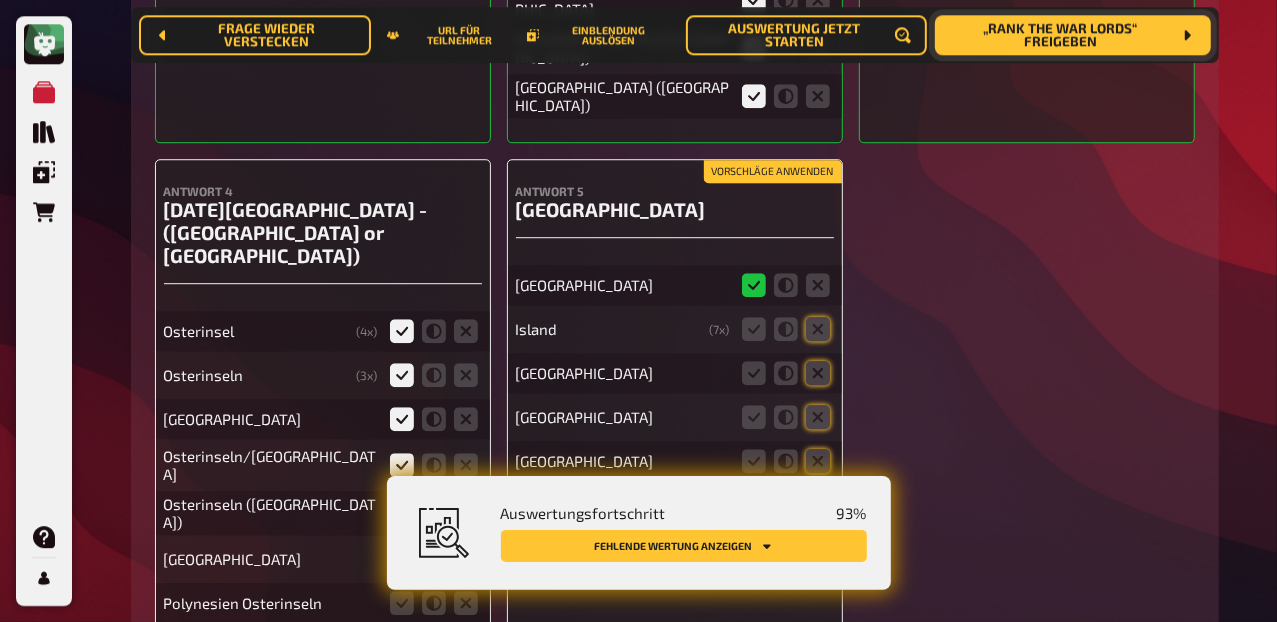 scroll, scrollTop: 12885, scrollLeft: 0, axis: vertical 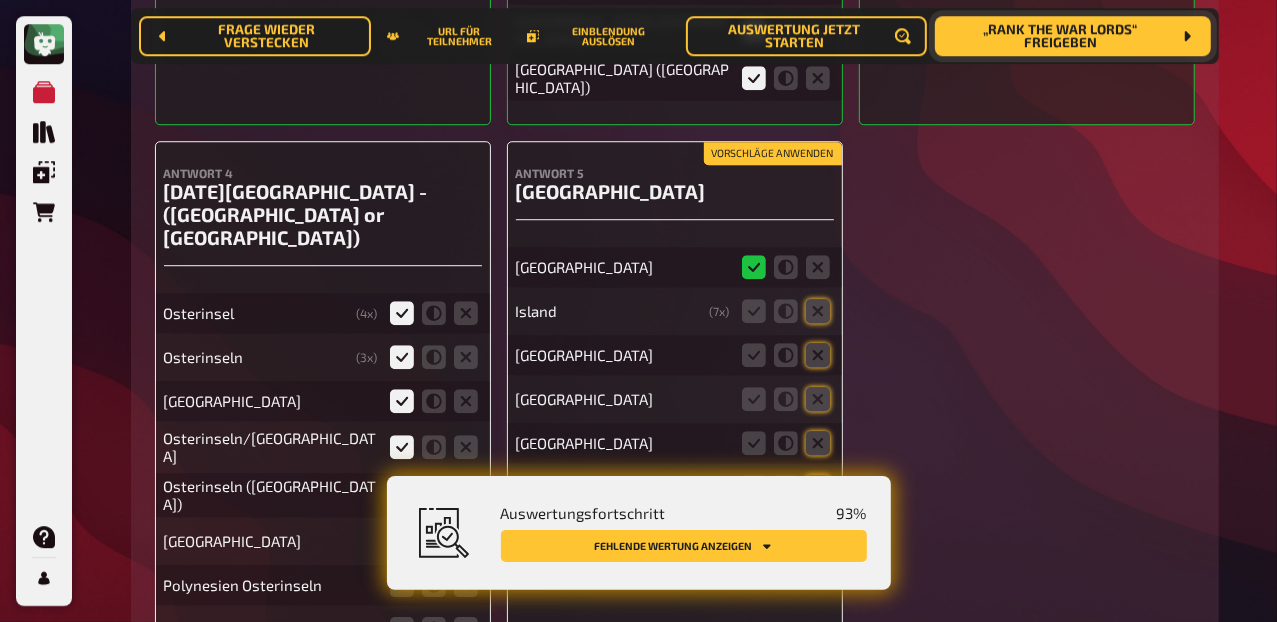 click 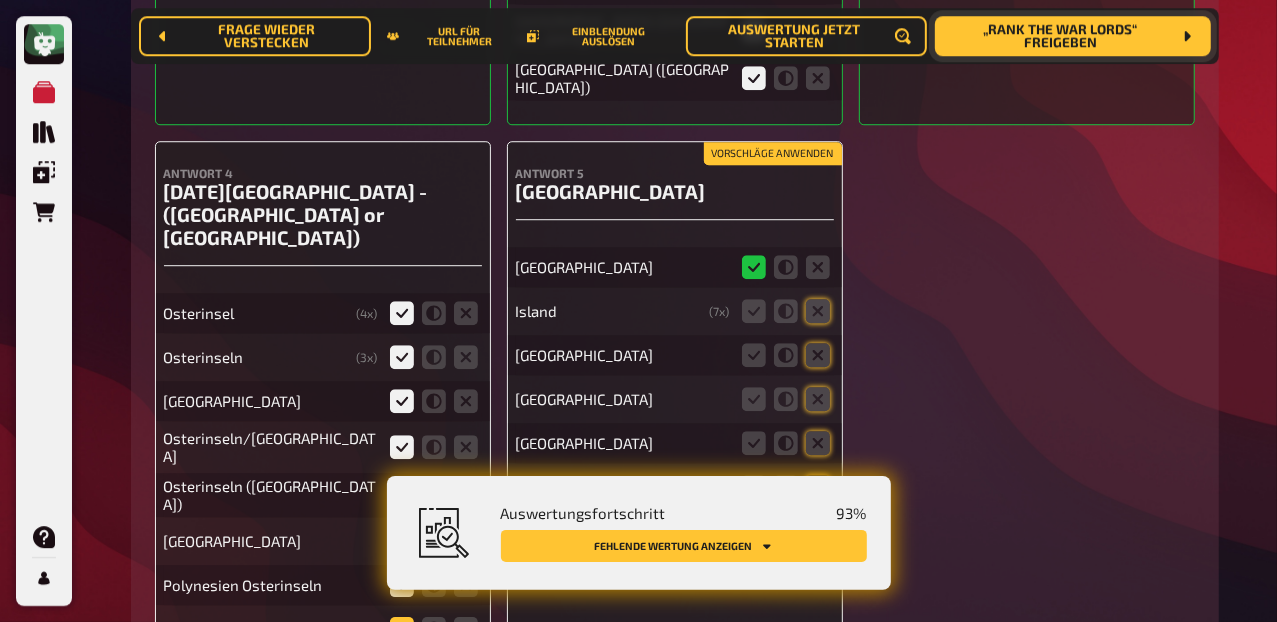 click 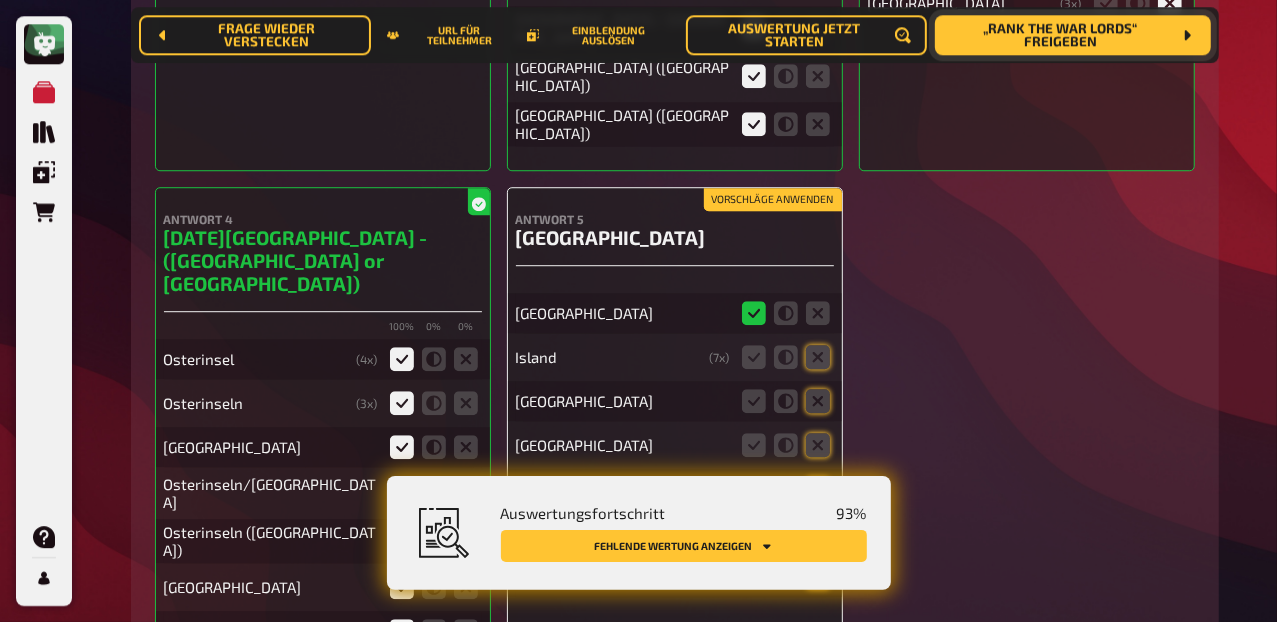 scroll, scrollTop: 12837, scrollLeft: 0, axis: vertical 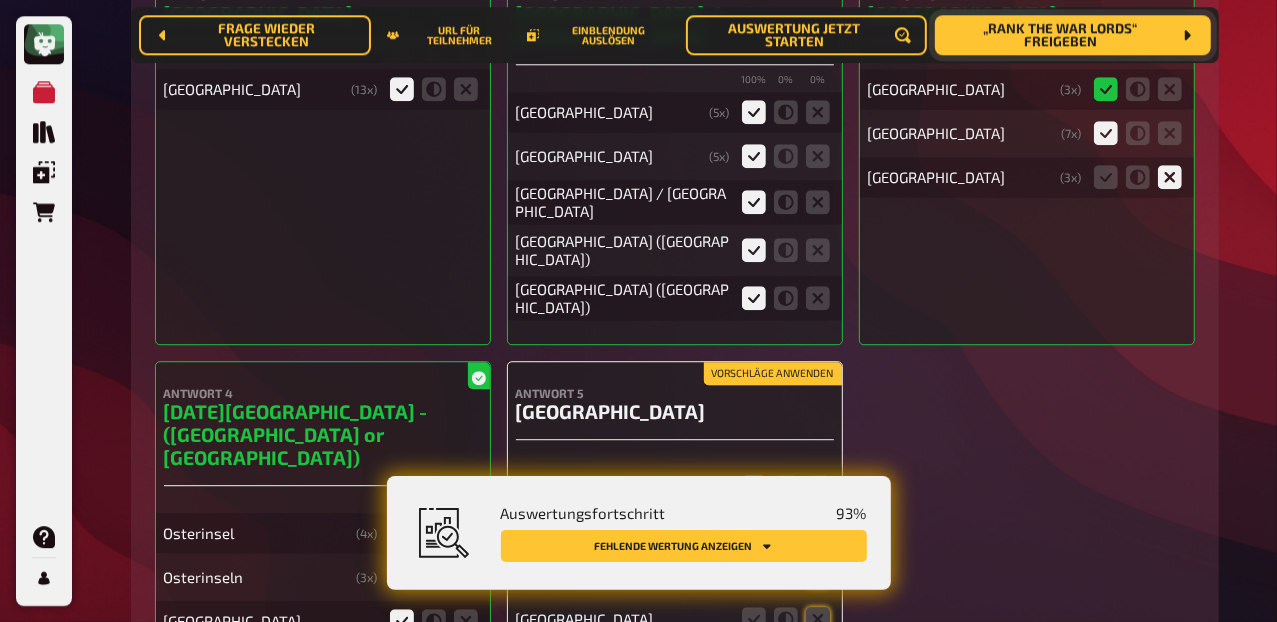 click on "Vorschläge anwenden" at bounding box center (773, 374) 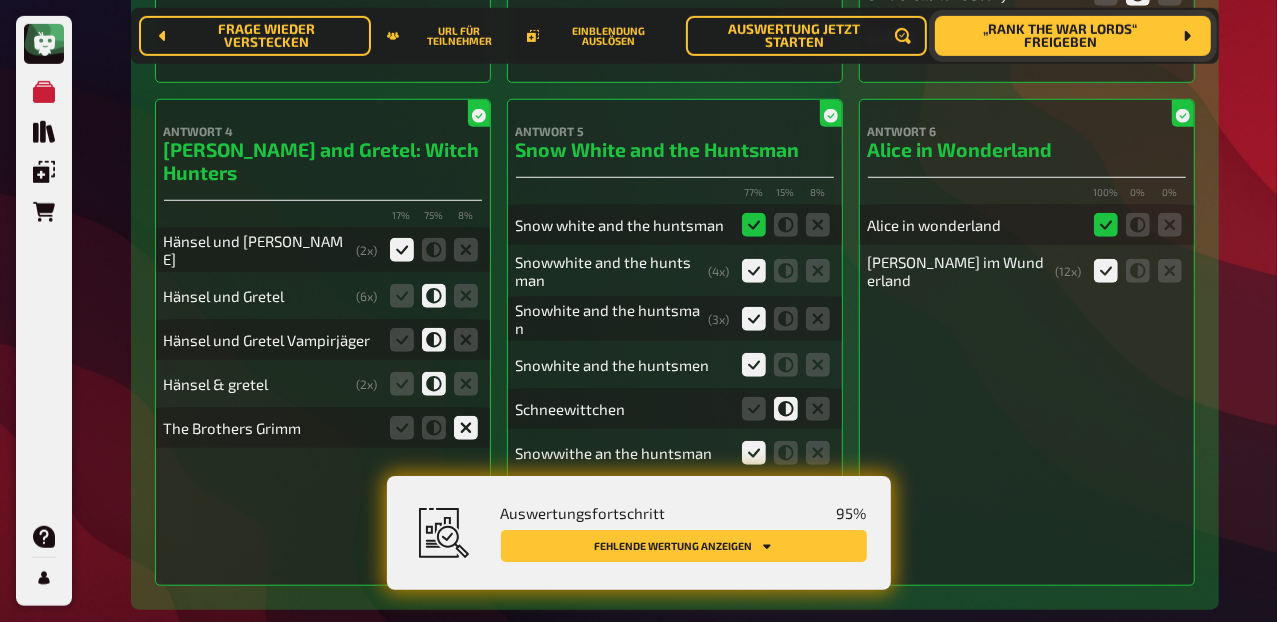 scroll, scrollTop: 0, scrollLeft: 0, axis: both 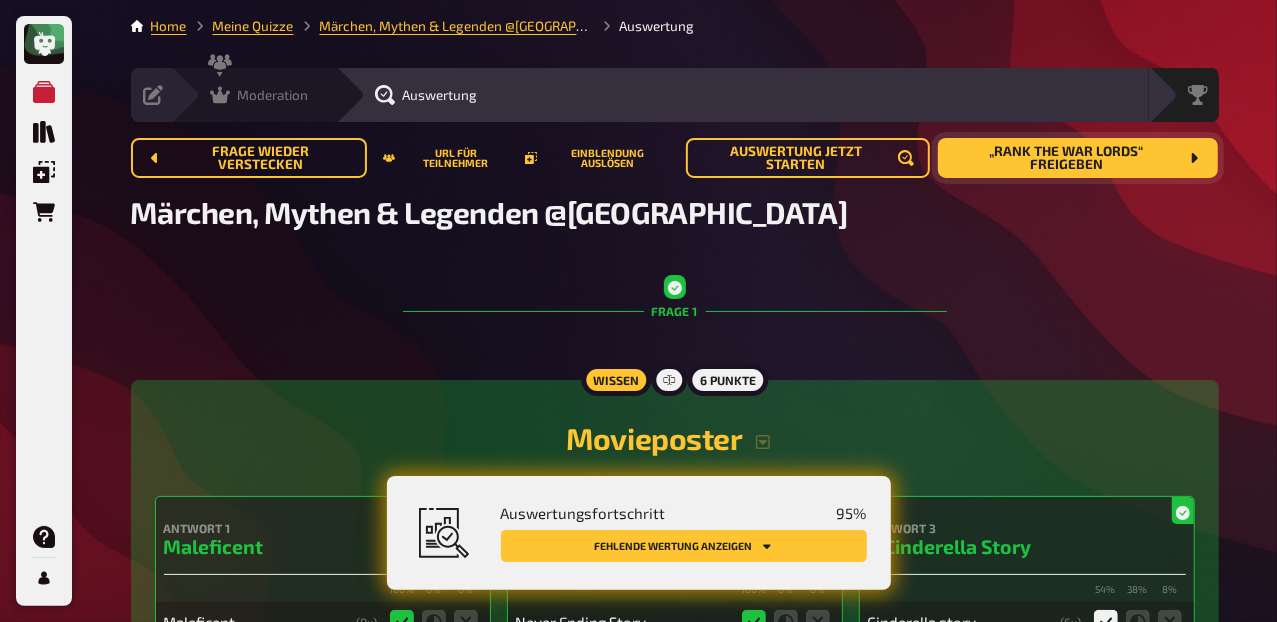 click on "Moderation" at bounding box center [259, 95] 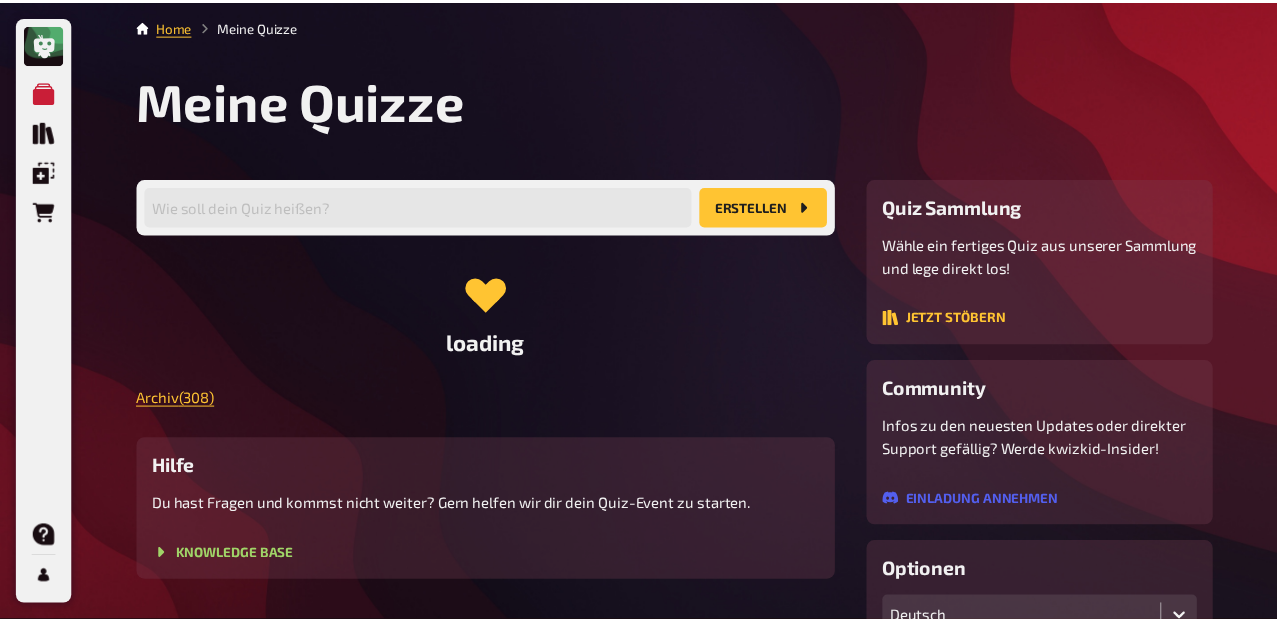 scroll, scrollTop: 0, scrollLeft: 0, axis: both 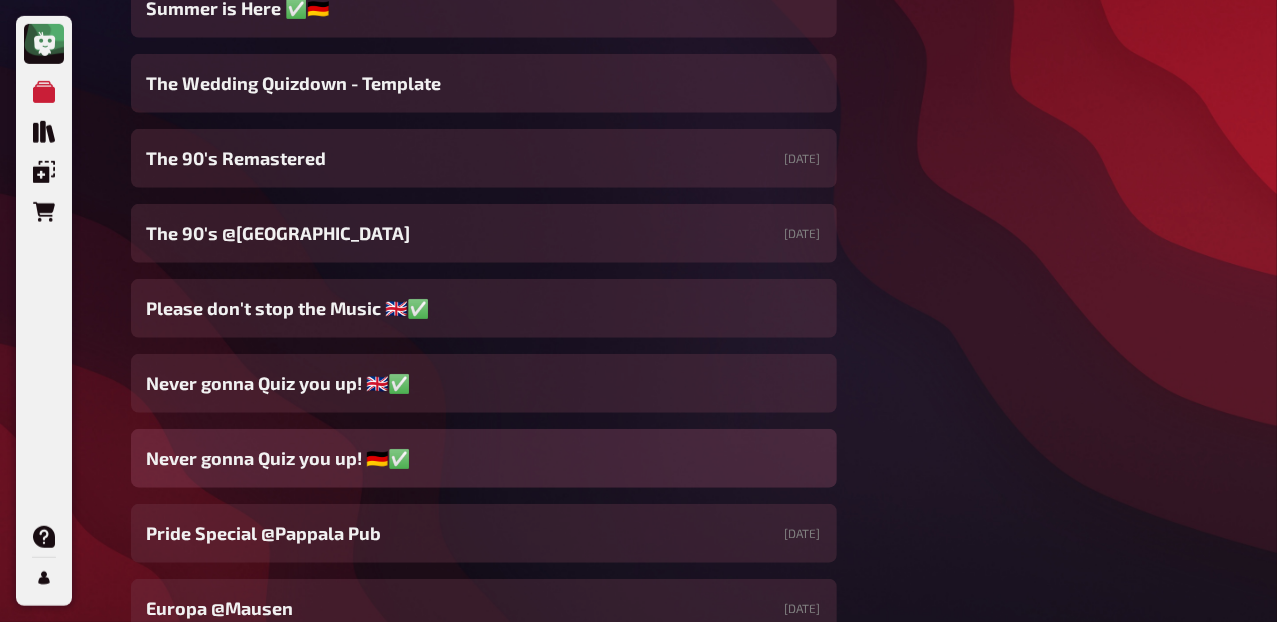 click on "Never gonna Quiz you up! 🇩🇪✅" at bounding box center [484, 458] 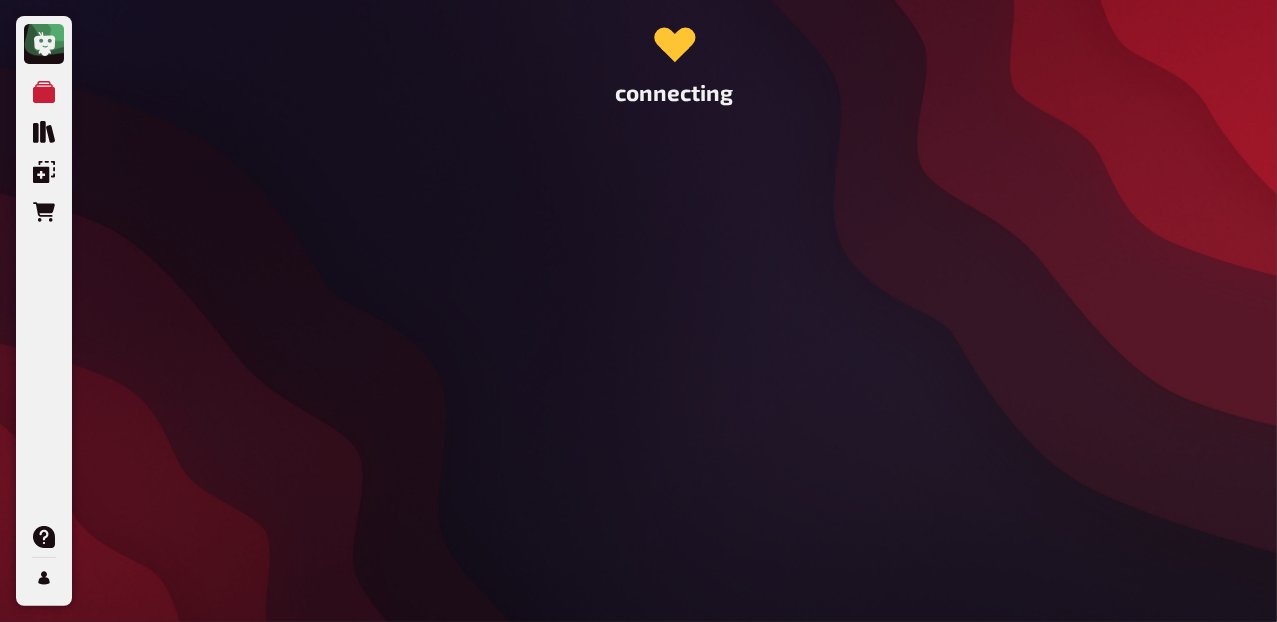 scroll, scrollTop: 0, scrollLeft: 0, axis: both 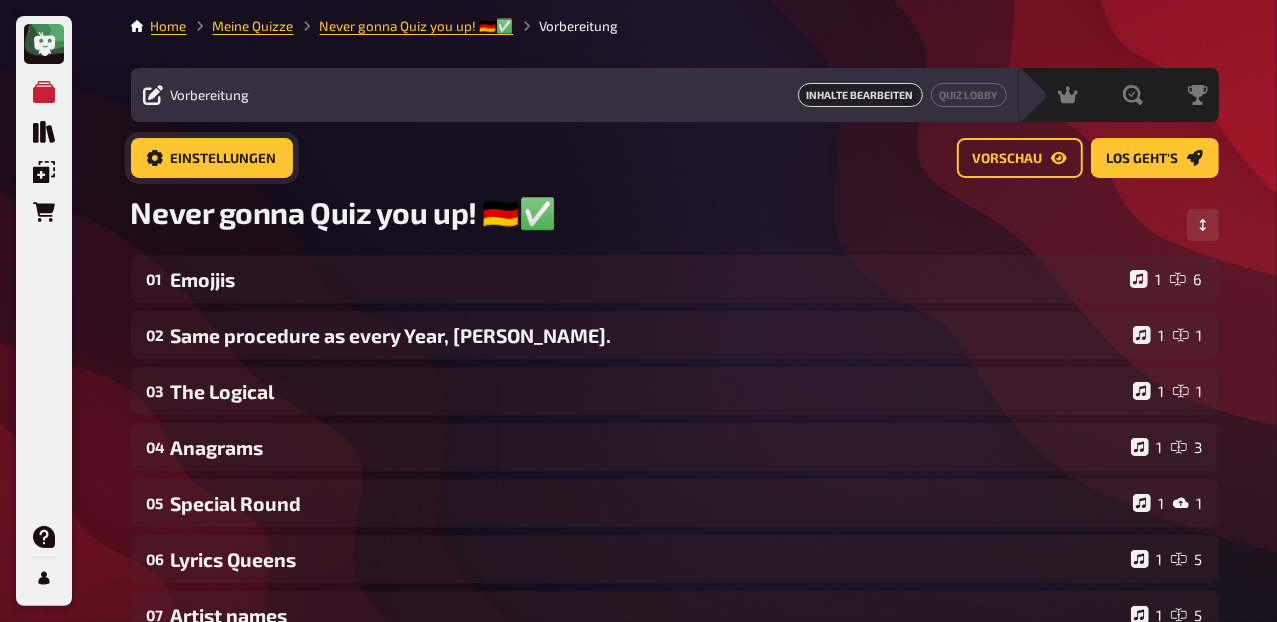 click on "Einstellungen" at bounding box center [224, 159] 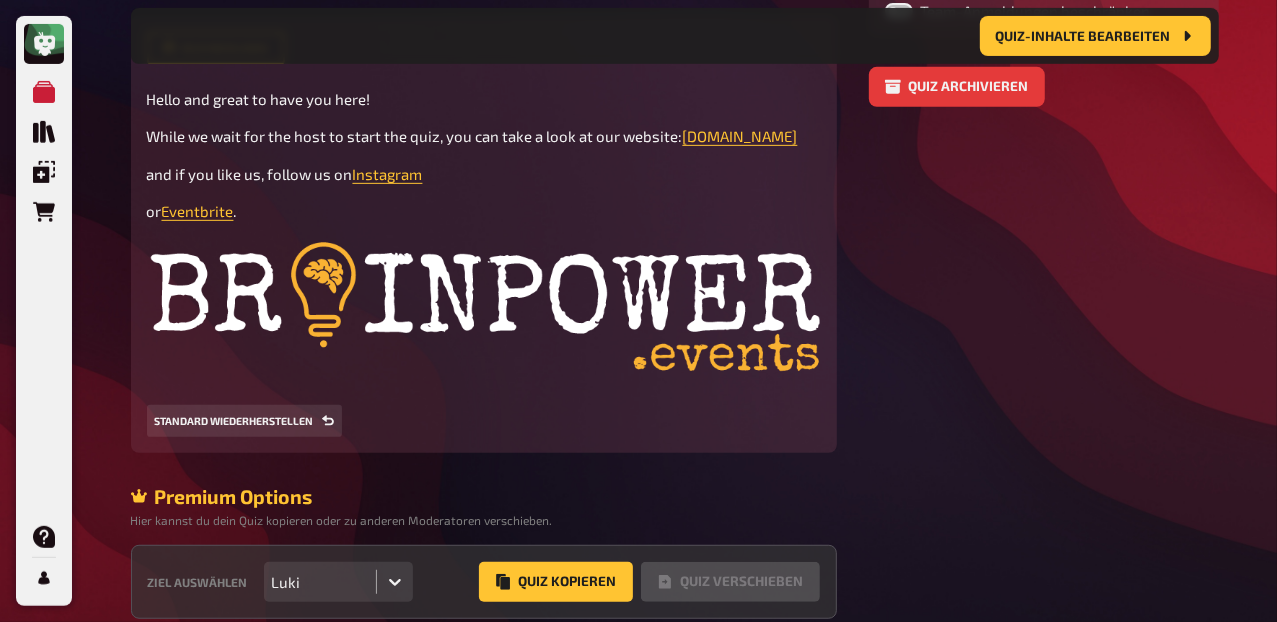 scroll, scrollTop: 593, scrollLeft: 0, axis: vertical 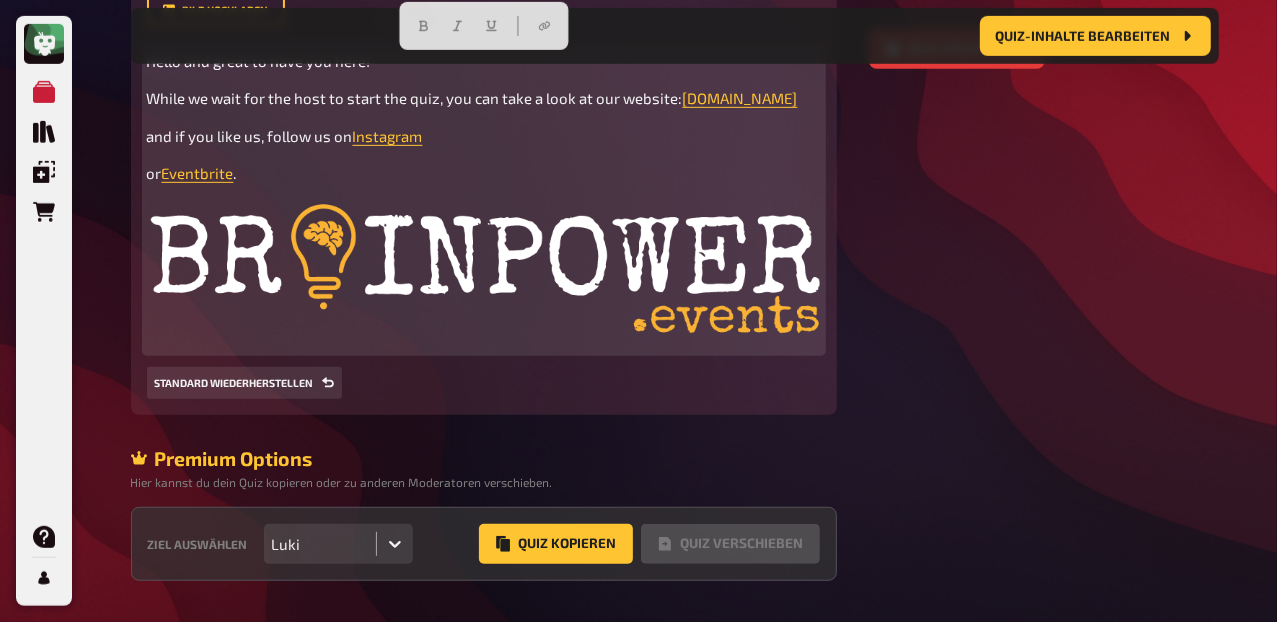 drag, startPoint x: 365, startPoint y: 175, endPoint x: 142, endPoint y: 69, distance: 246.91092 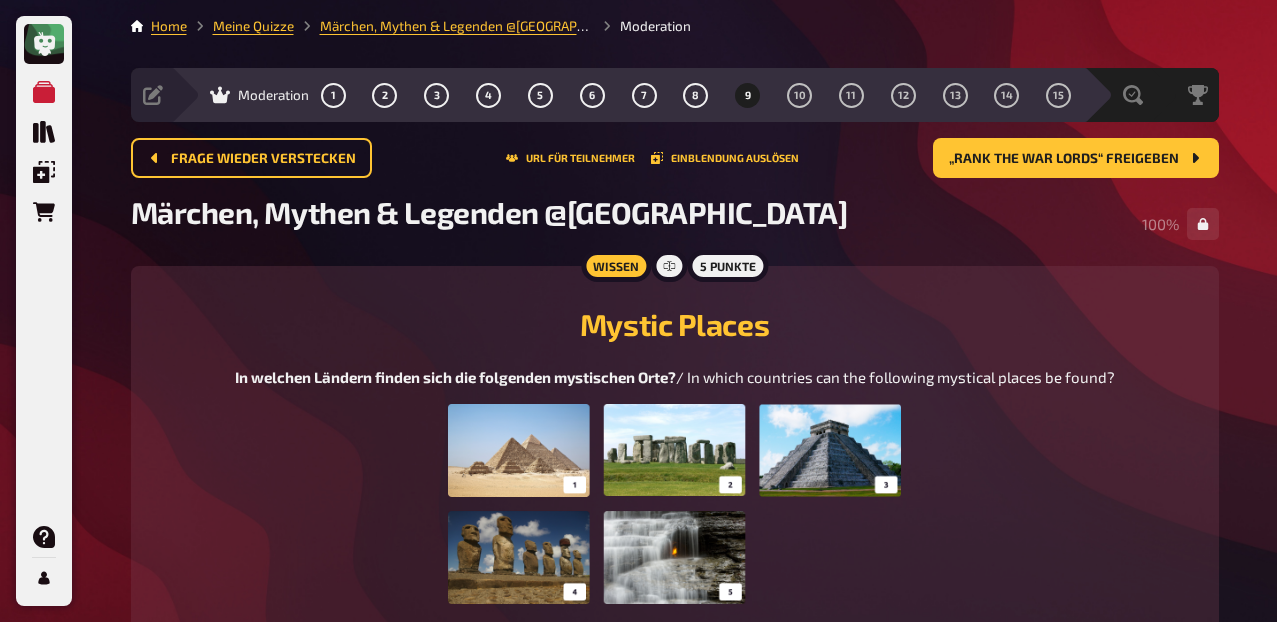 scroll, scrollTop: 0, scrollLeft: 0, axis: both 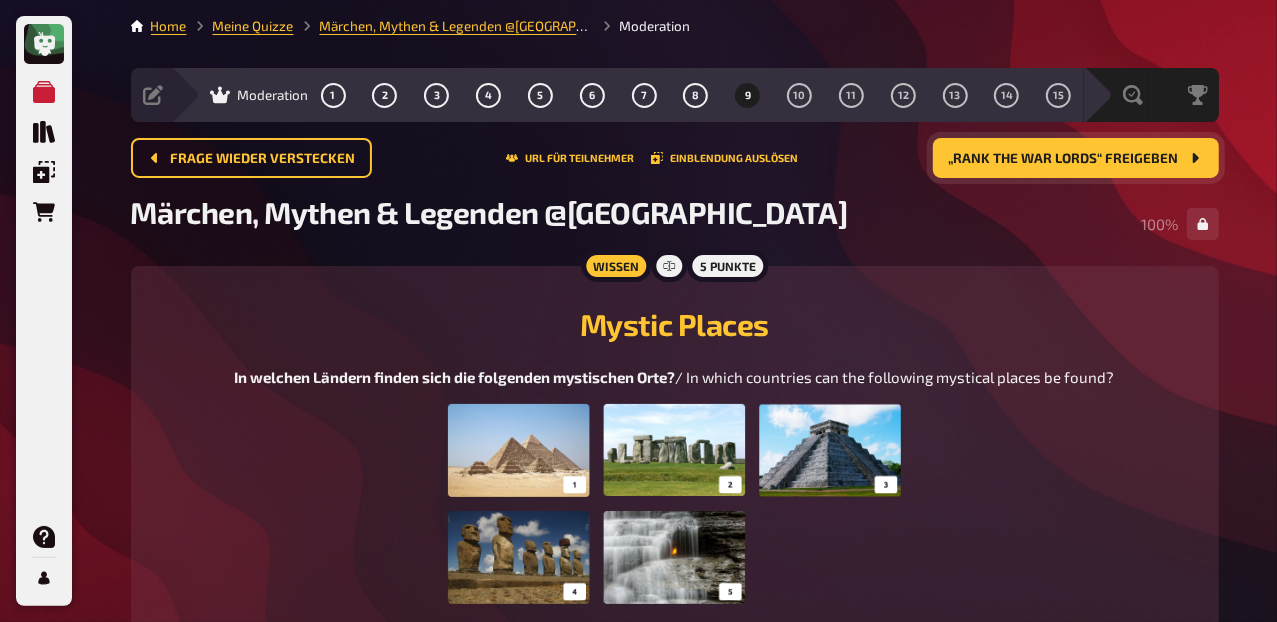 click on "„Rank the War Lords“ freigeben" at bounding box center (1064, 159) 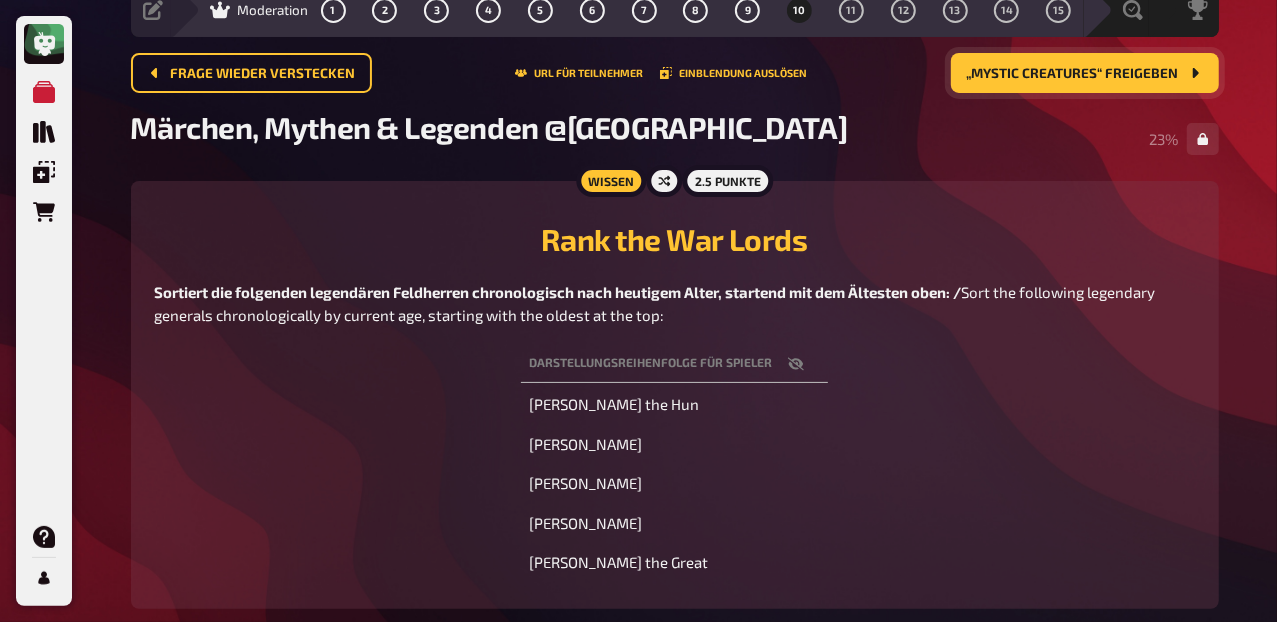scroll, scrollTop: 60, scrollLeft: 0, axis: vertical 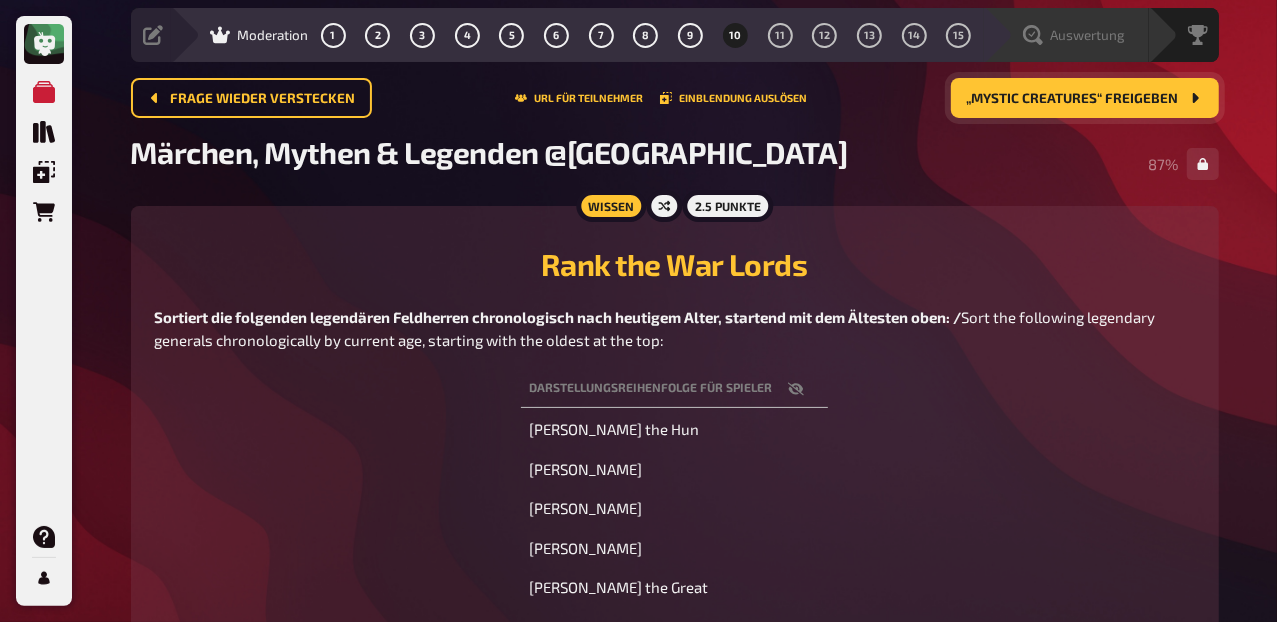 click on "Auswertung" at bounding box center [1088, 35] 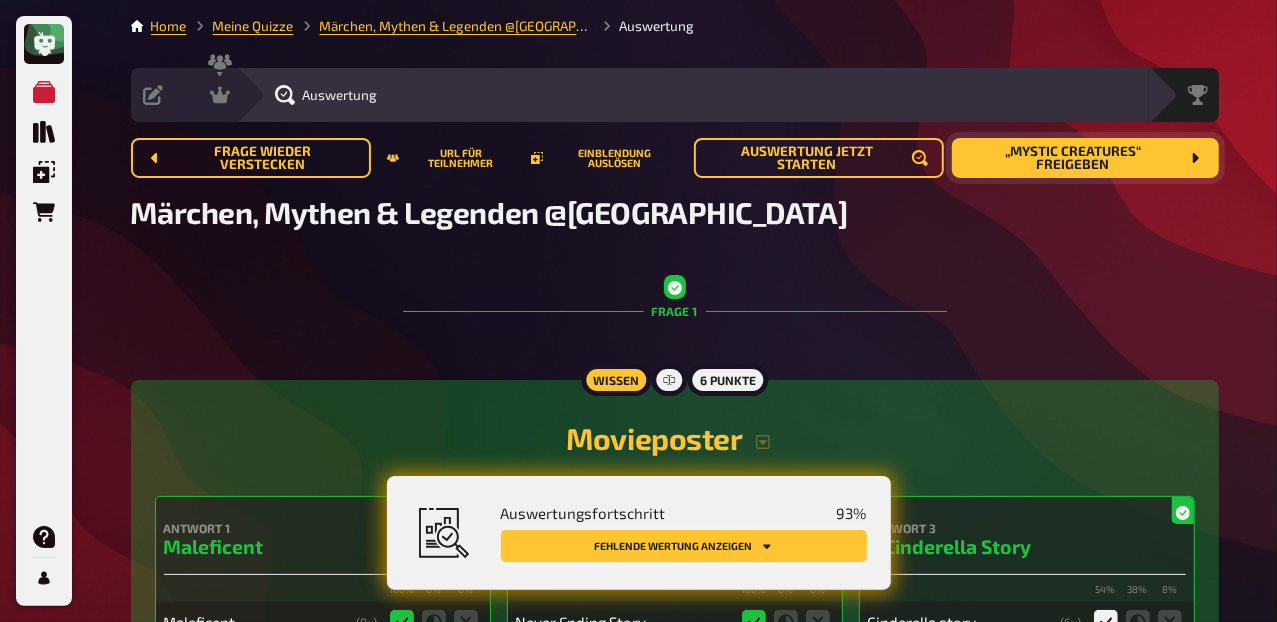 click on "Fehlende Wertung anzeigen" at bounding box center (684, 546) 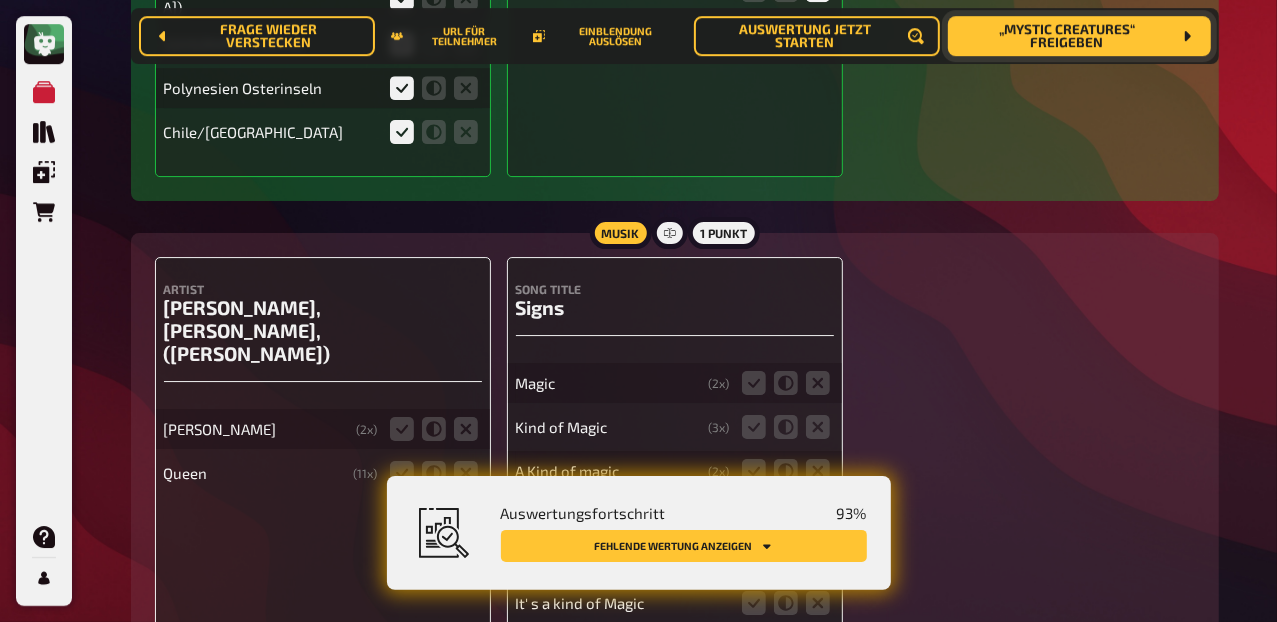 scroll, scrollTop: 13384, scrollLeft: 0, axis: vertical 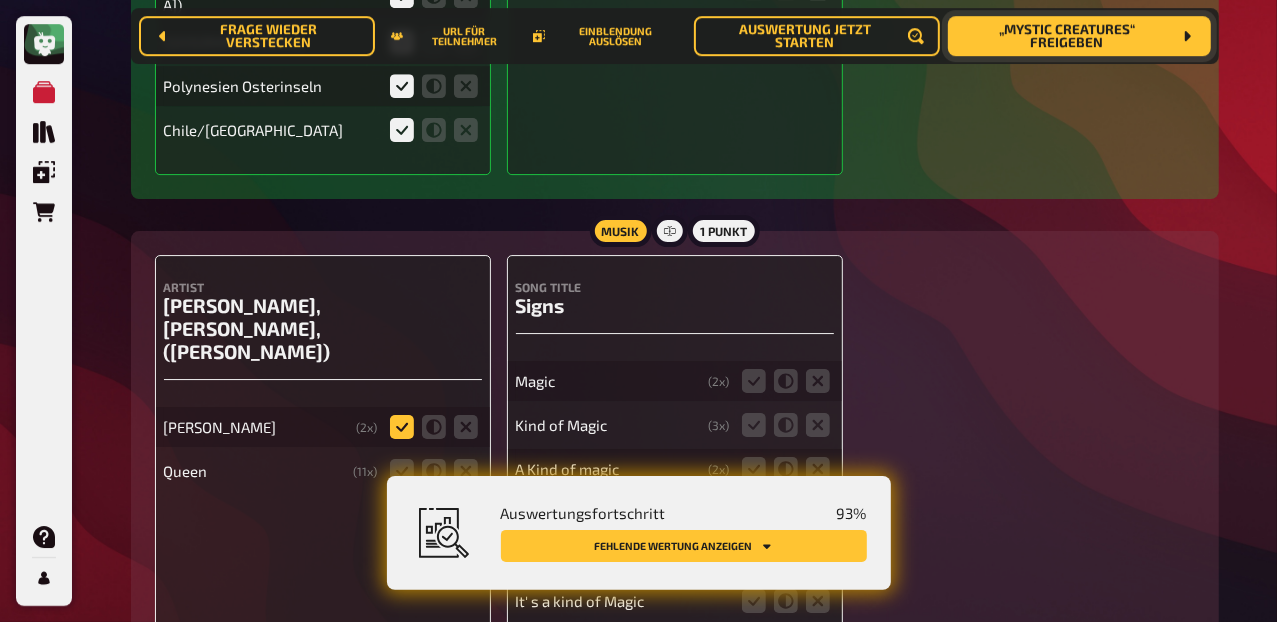 click 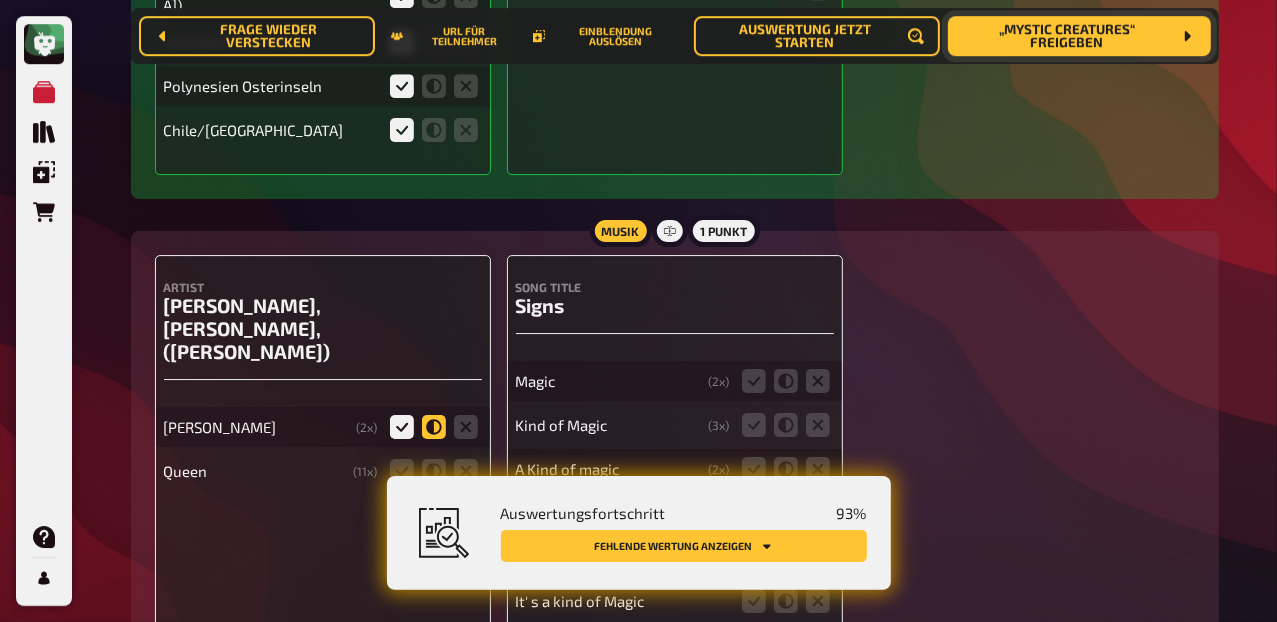 click 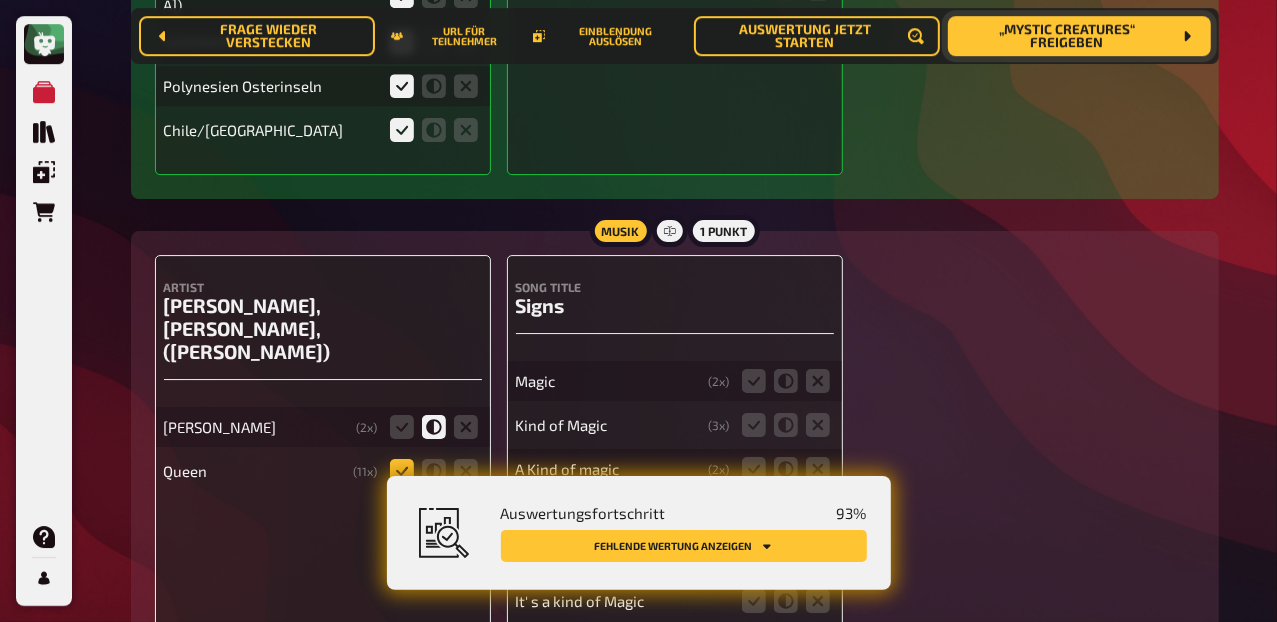 click 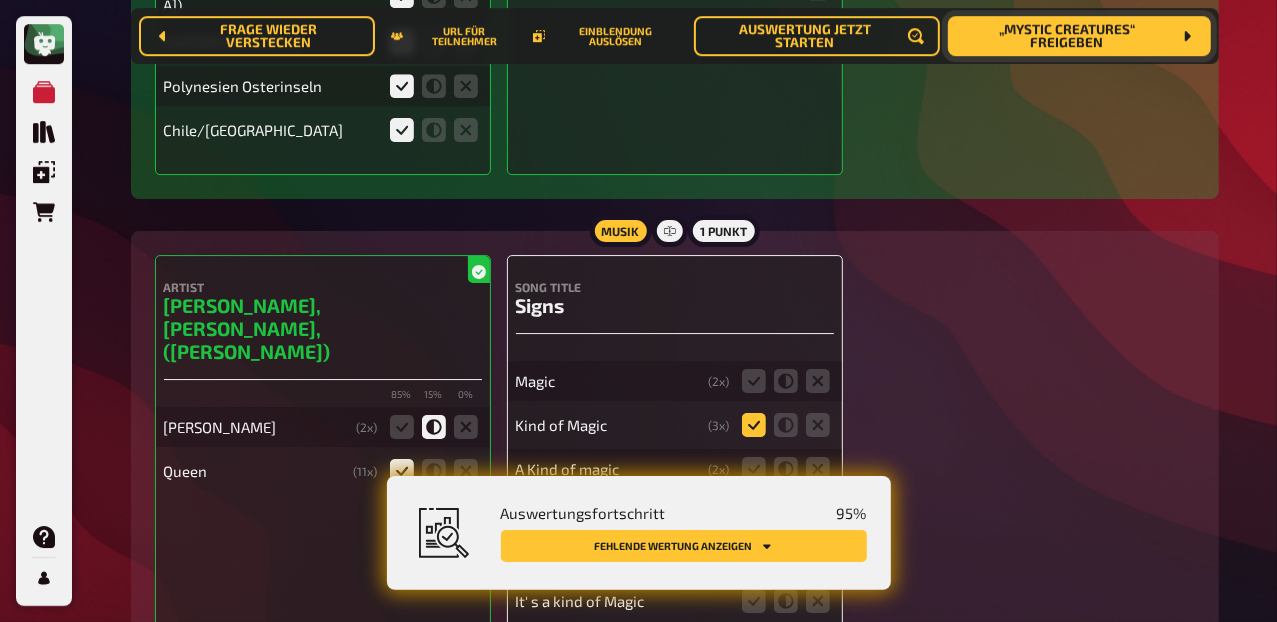 click 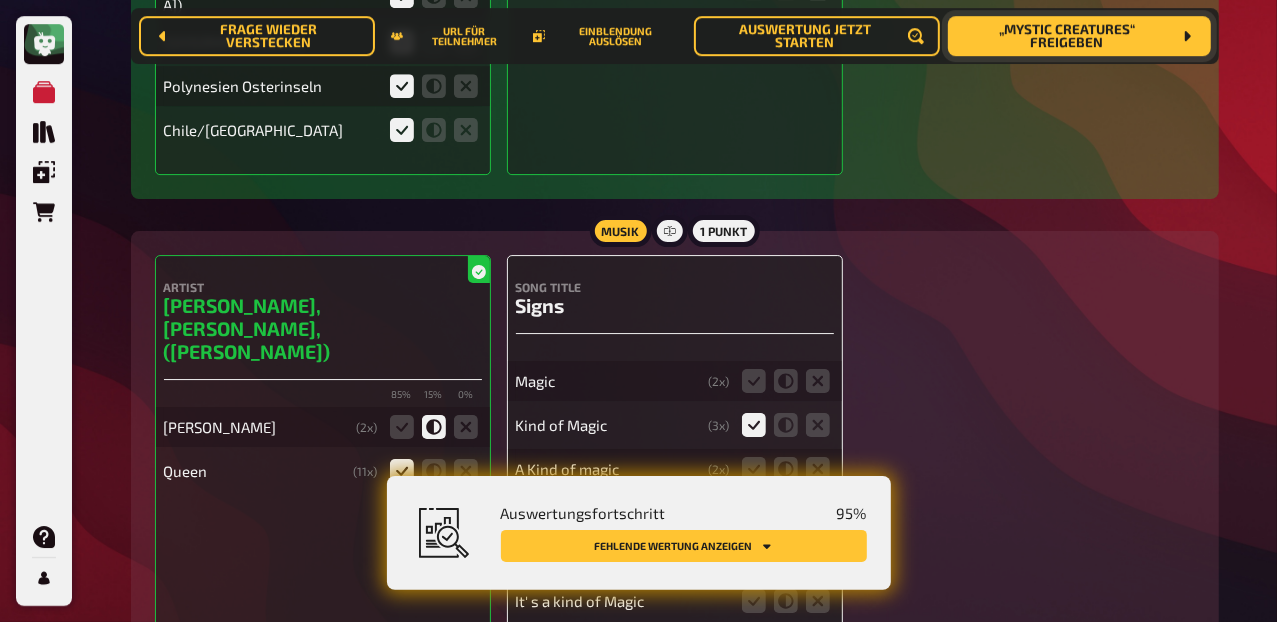 click 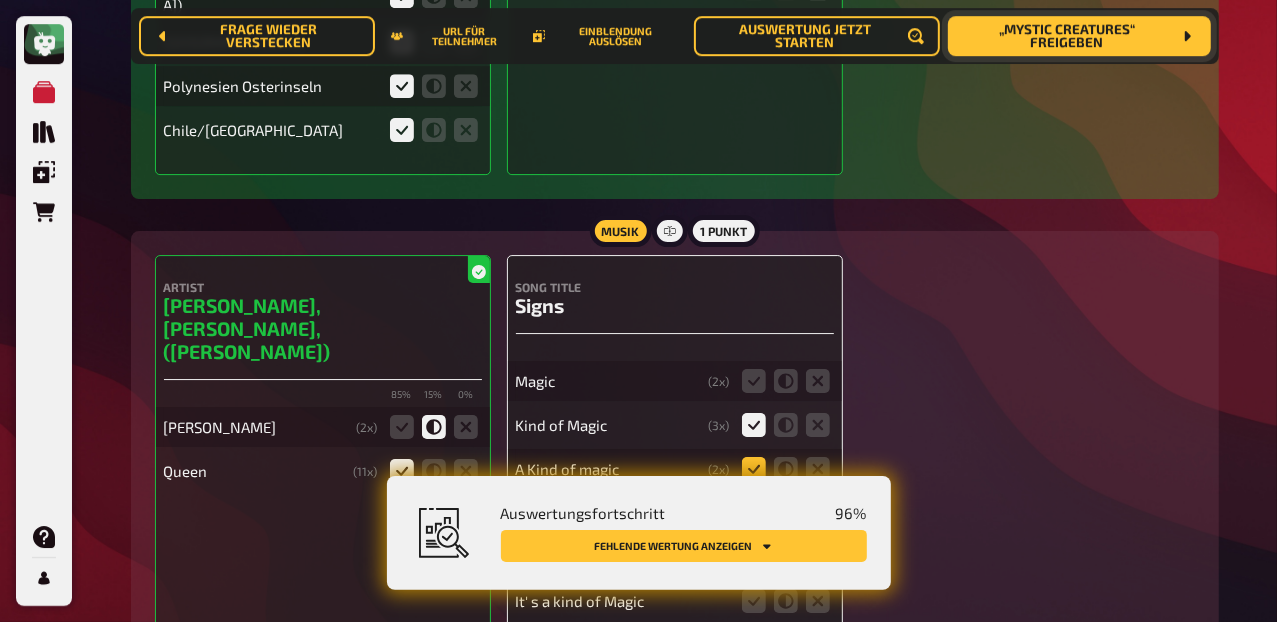 click 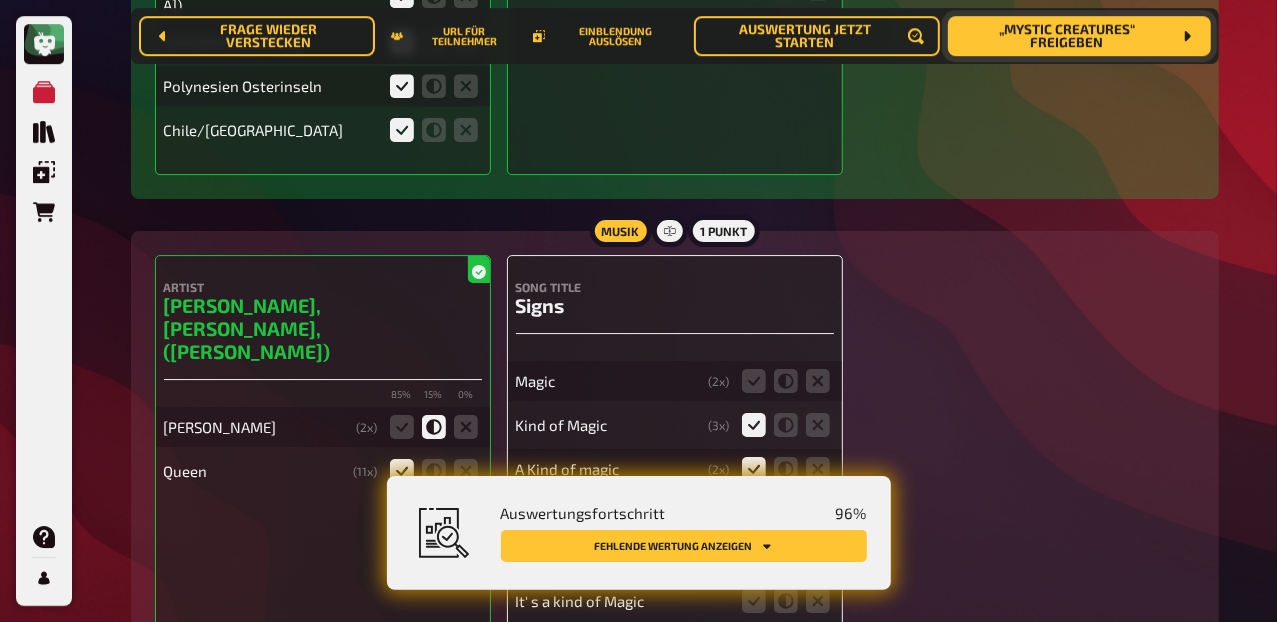 click 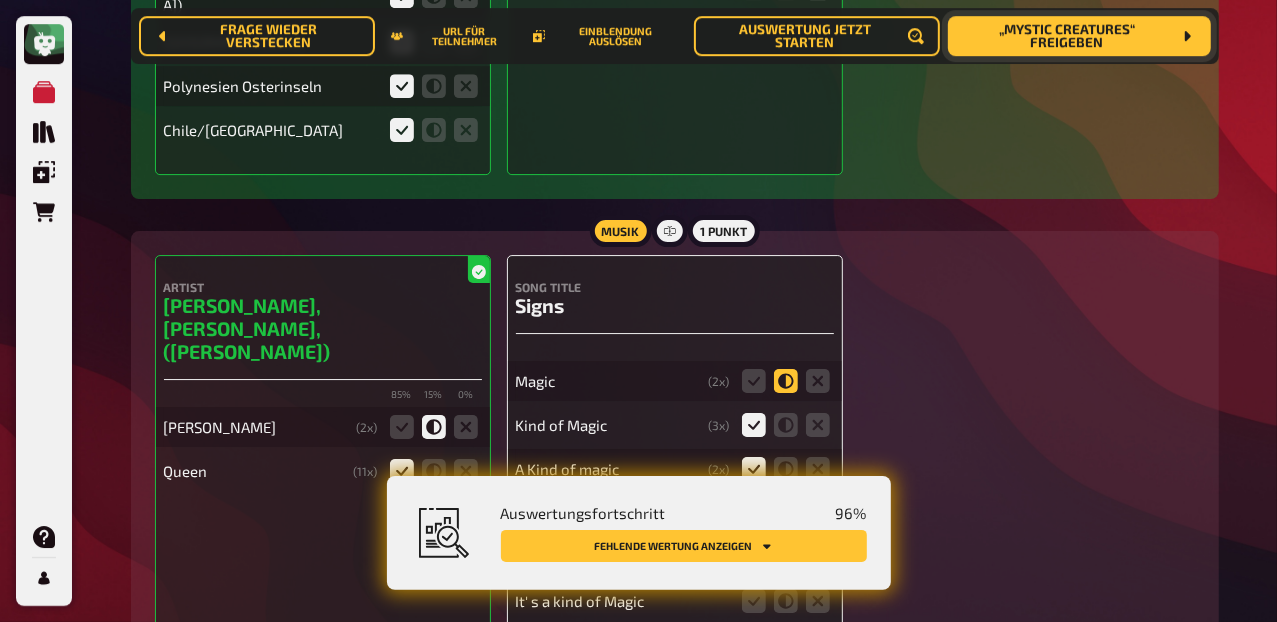 click 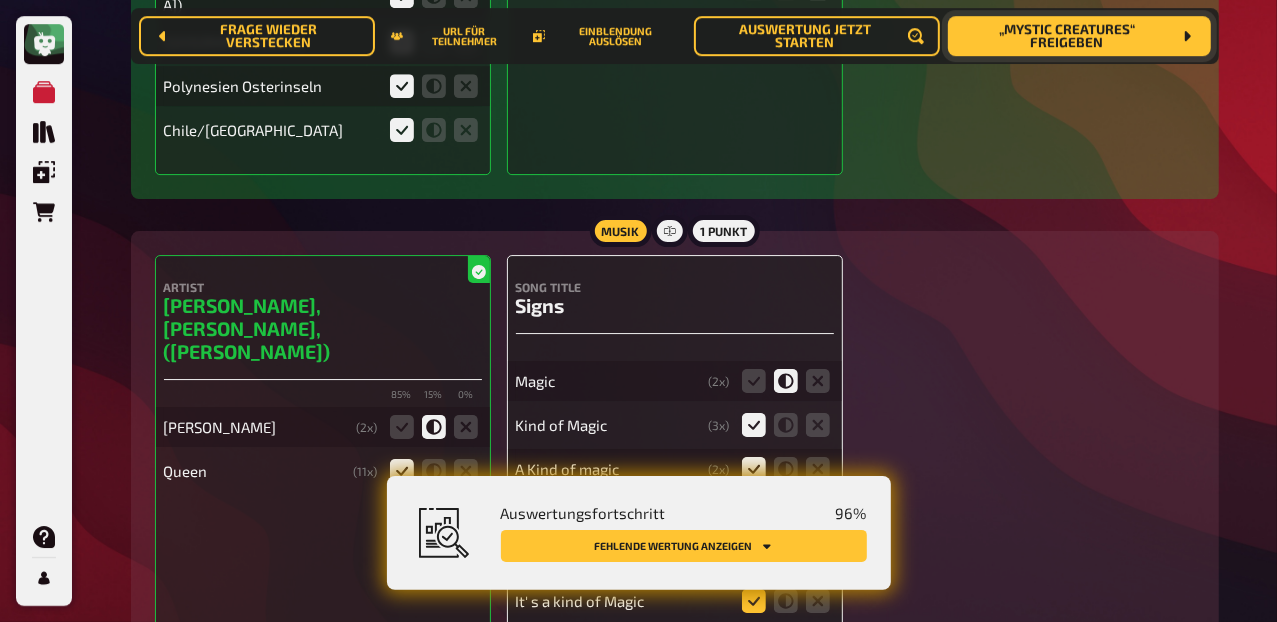click 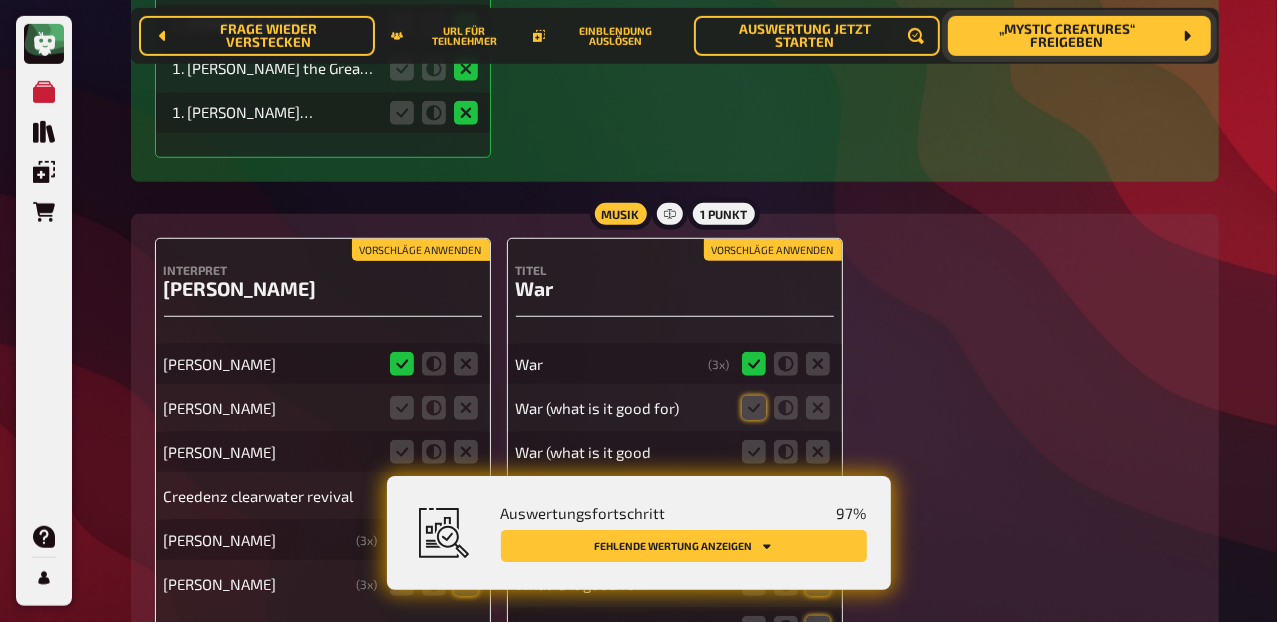 scroll, scrollTop: 14819, scrollLeft: 0, axis: vertical 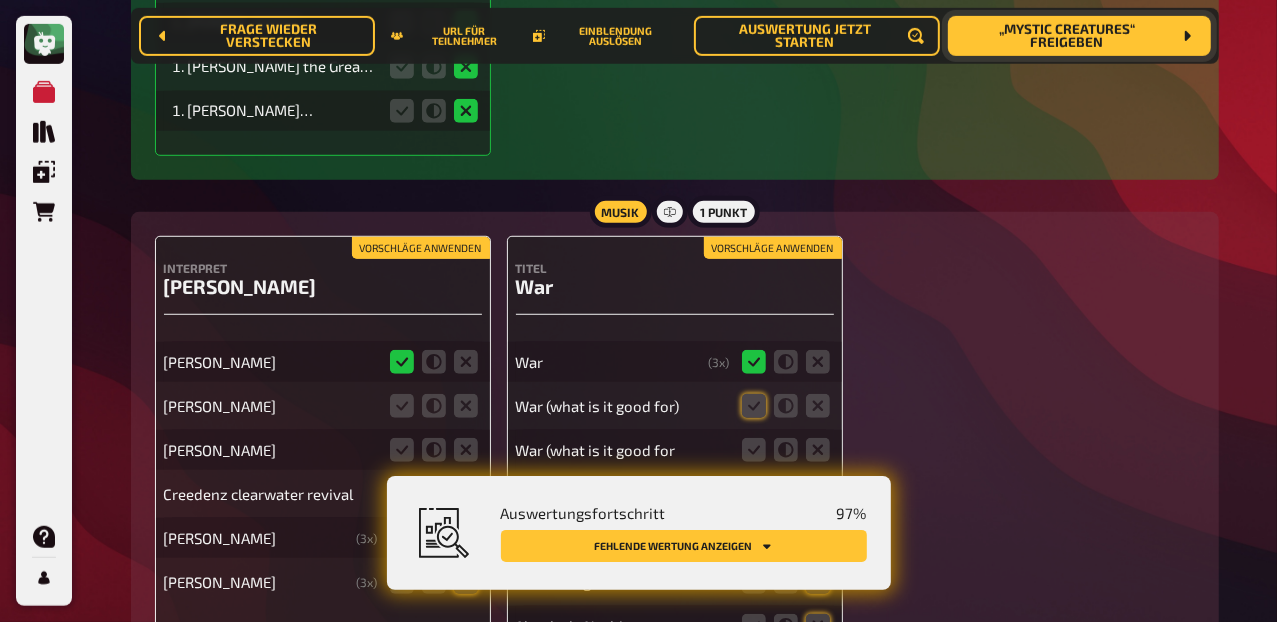 click on "Vorschläge anwenden" at bounding box center (421, 248) 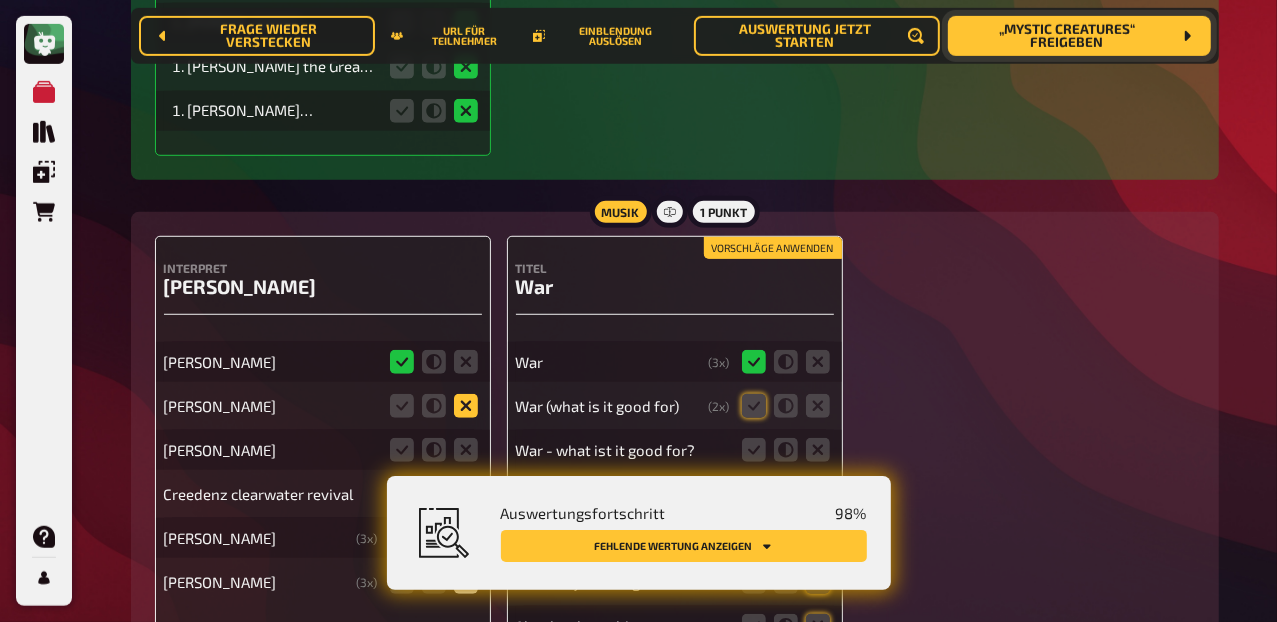 click 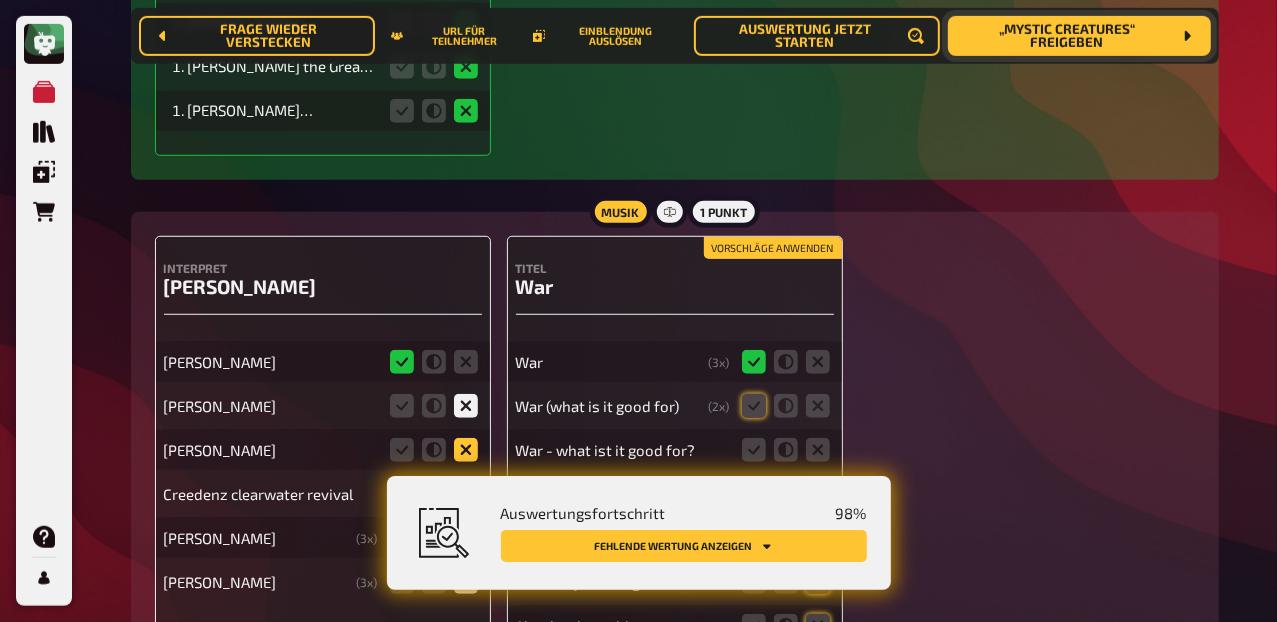 click 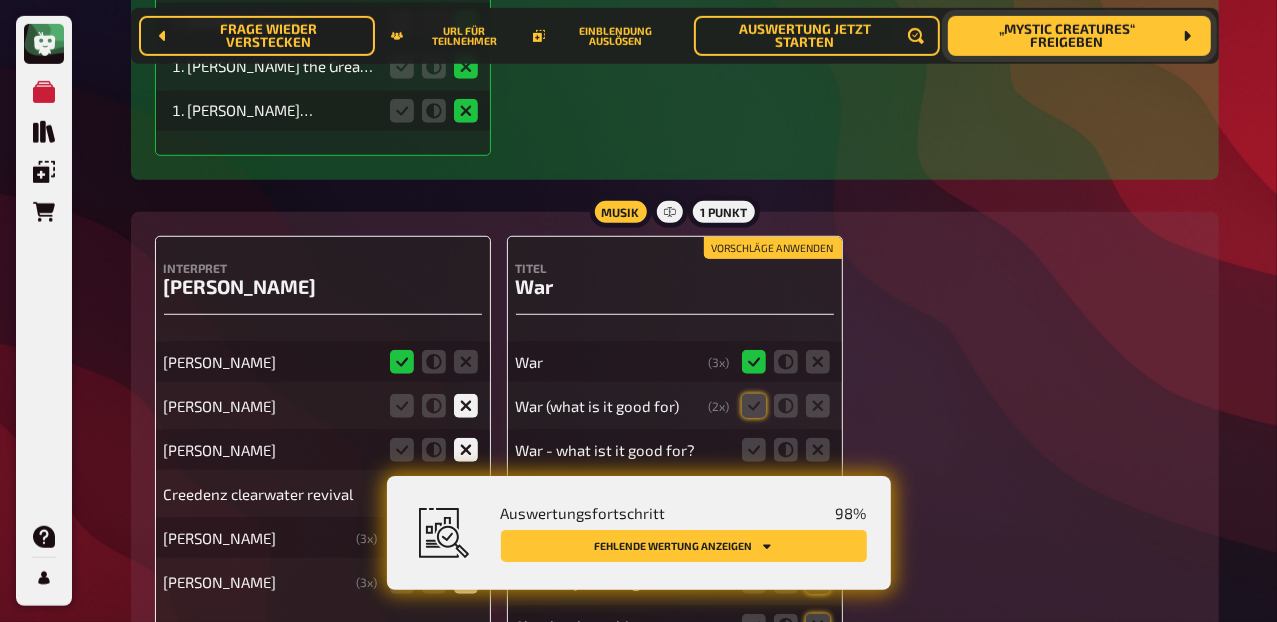 click 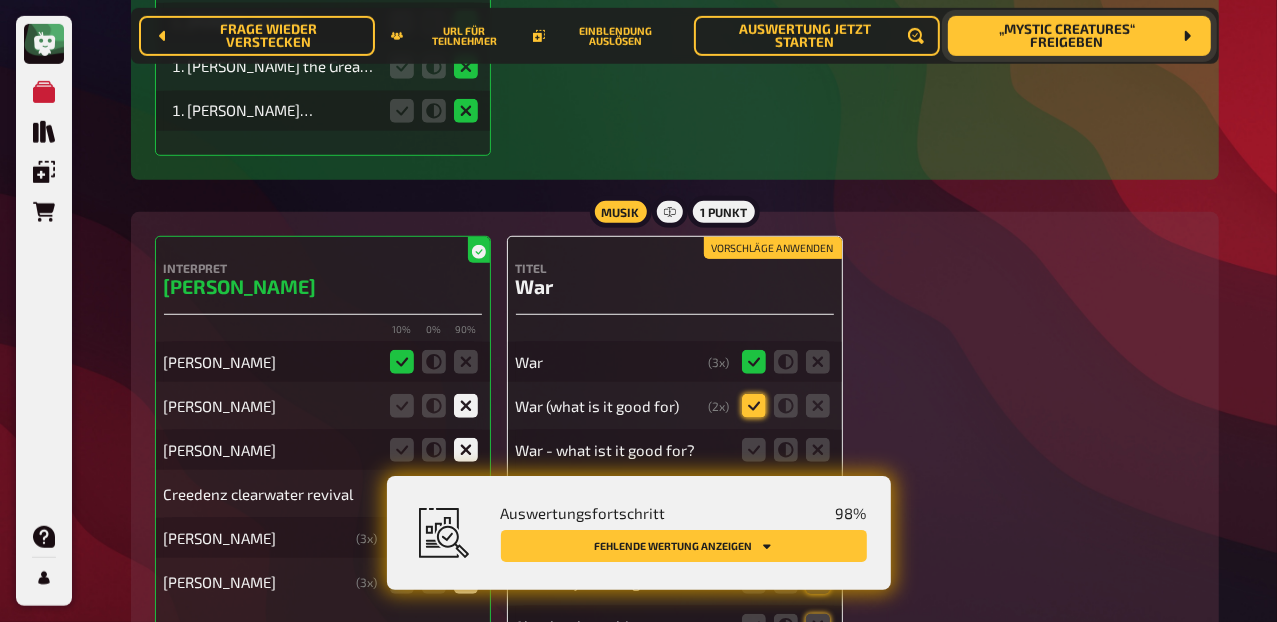 click 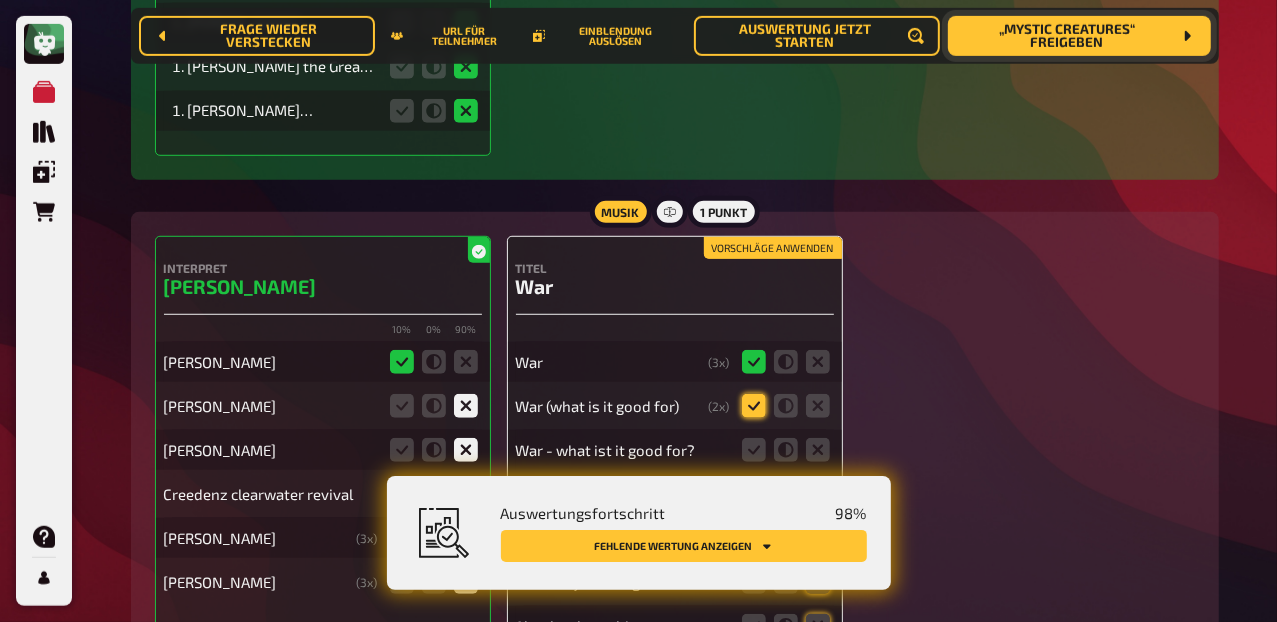 click at bounding box center [0, 0] 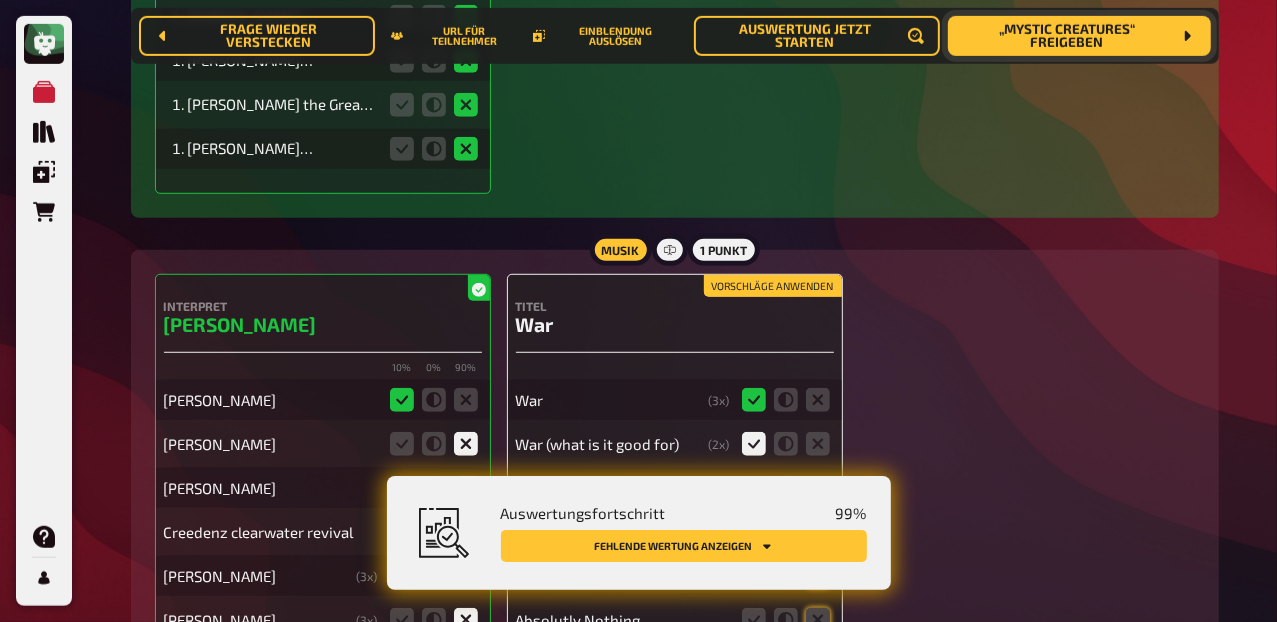 scroll, scrollTop: 14779, scrollLeft: 0, axis: vertical 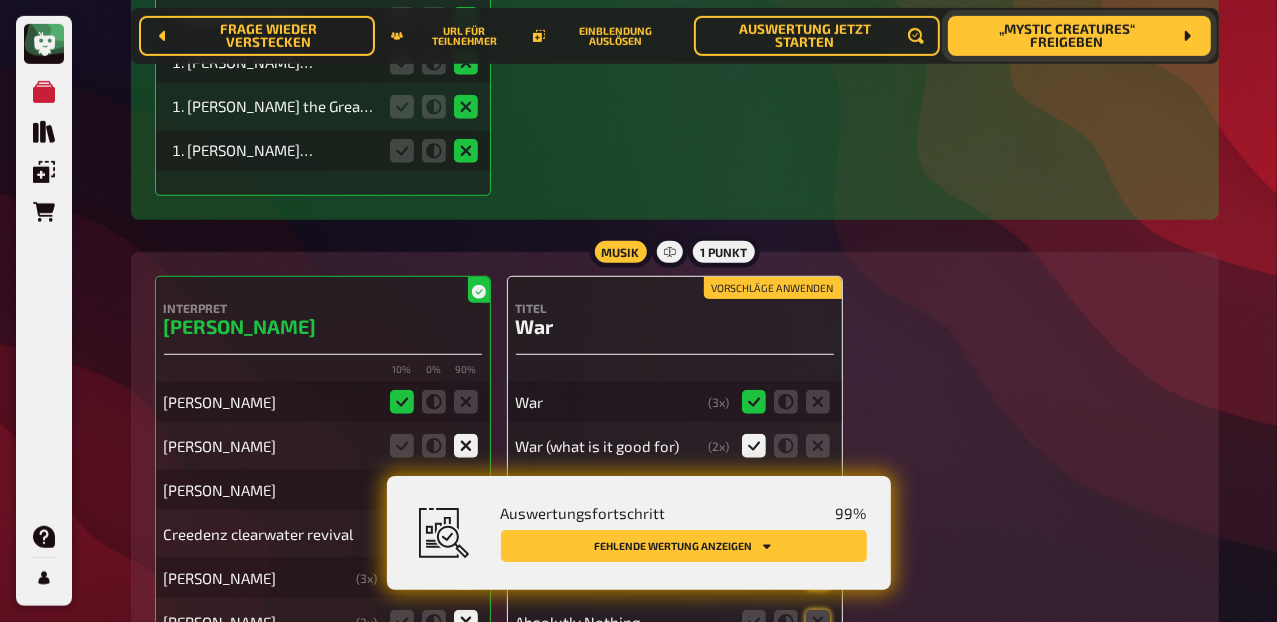 click on "Vorschläge anwenden" at bounding box center (773, 288) 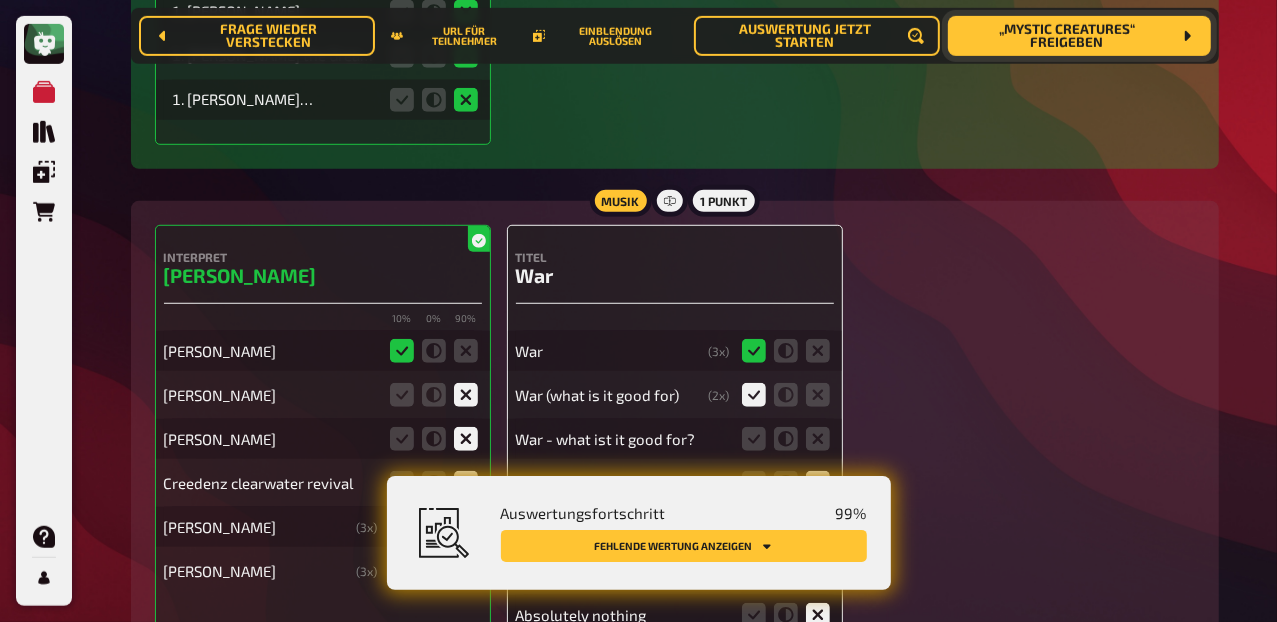 scroll, scrollTop: 14842, scrollLeft: 0, axis: vertical 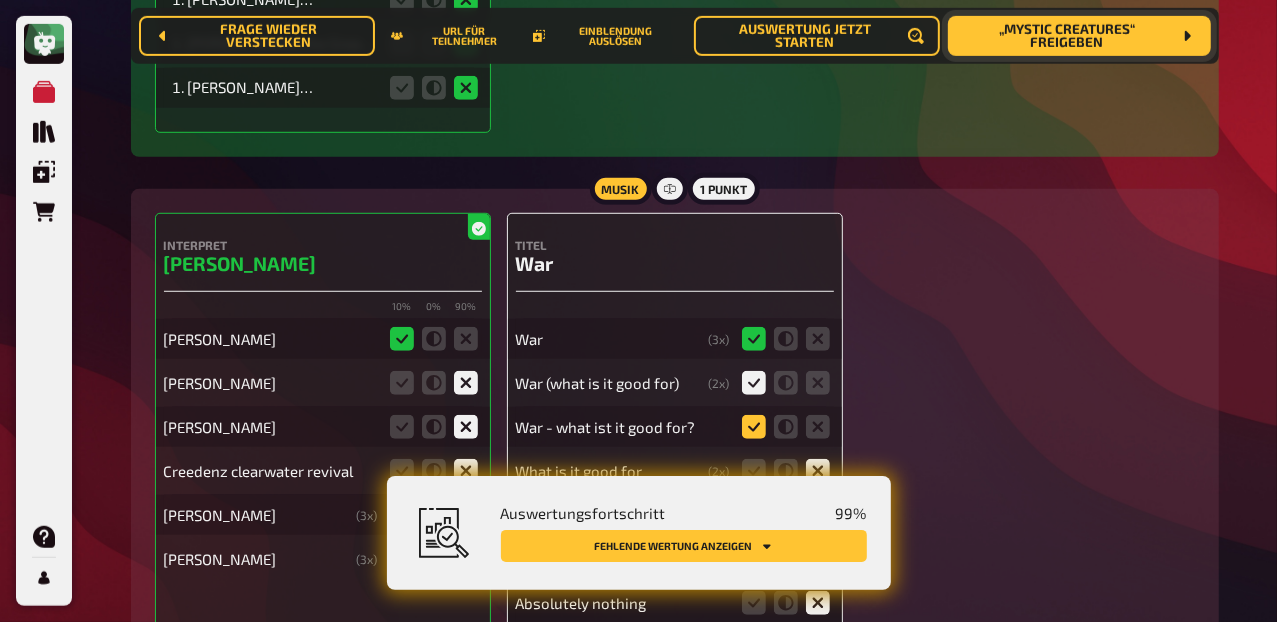click 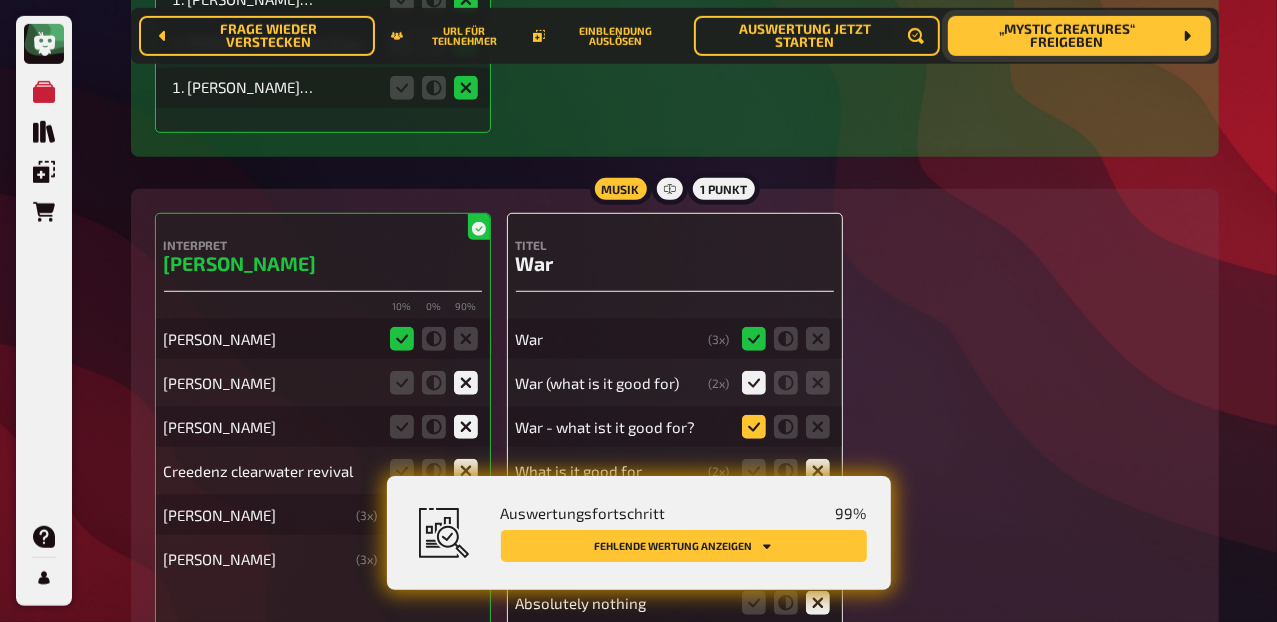 click at bounding box center (0, 0) 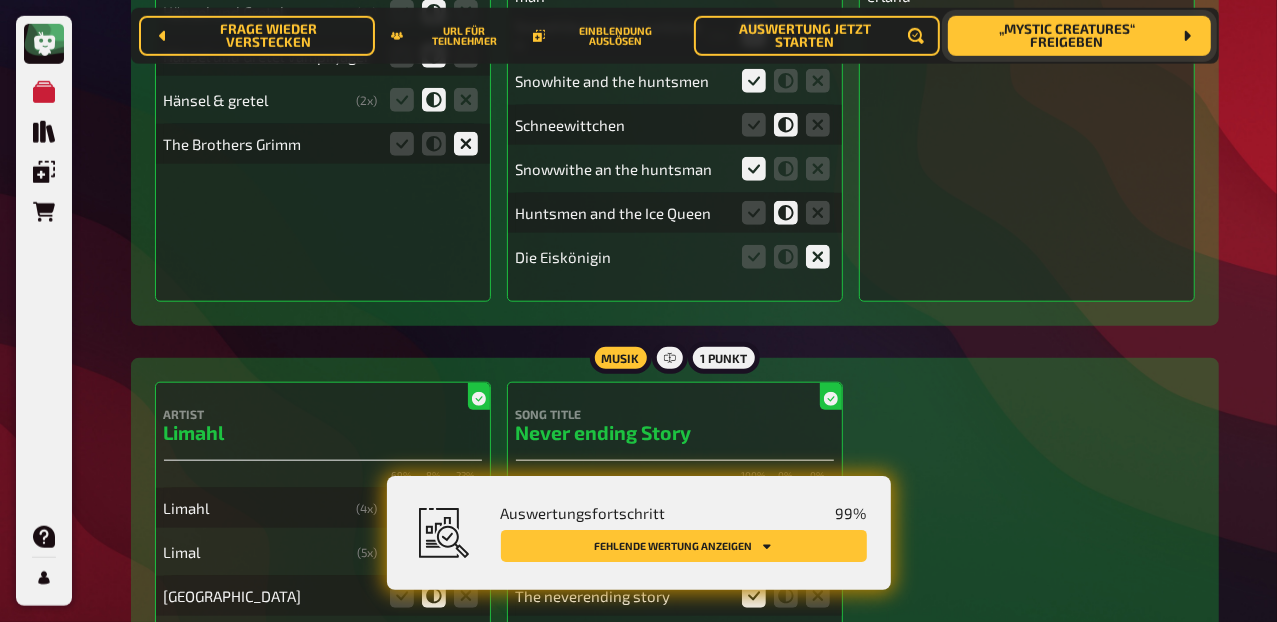 scroll, scrollTop: 0, scrollLeft: 0, axis: both 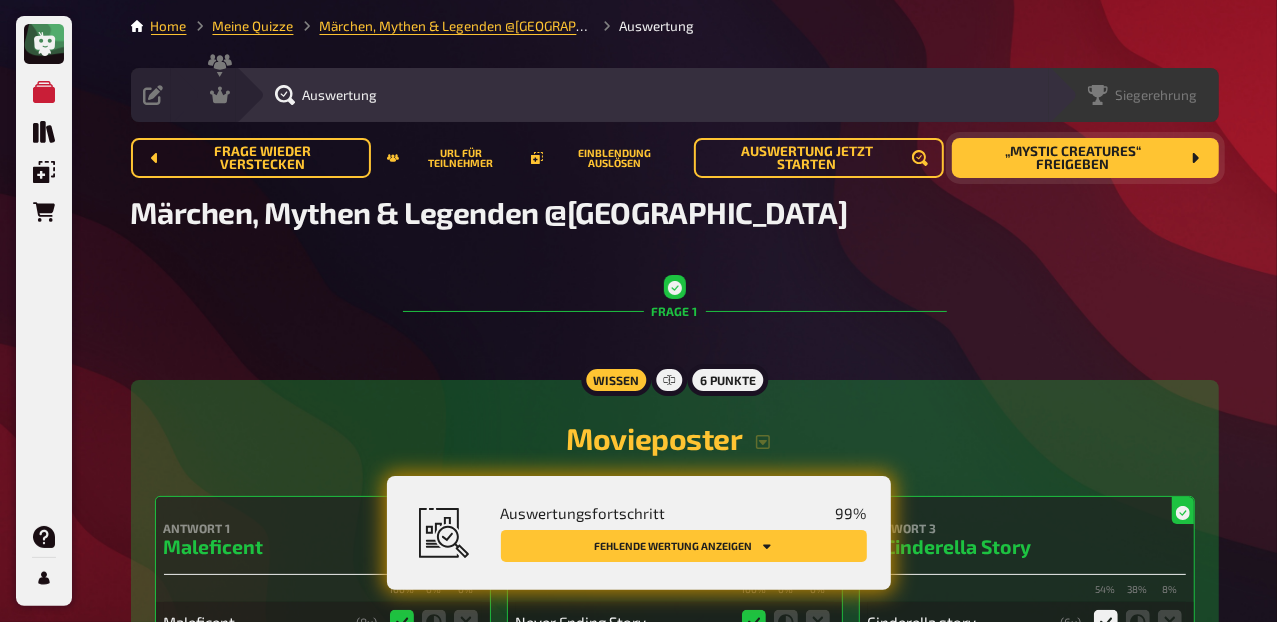 click on "Siegerehrung" at bounding box center (1147, 95) 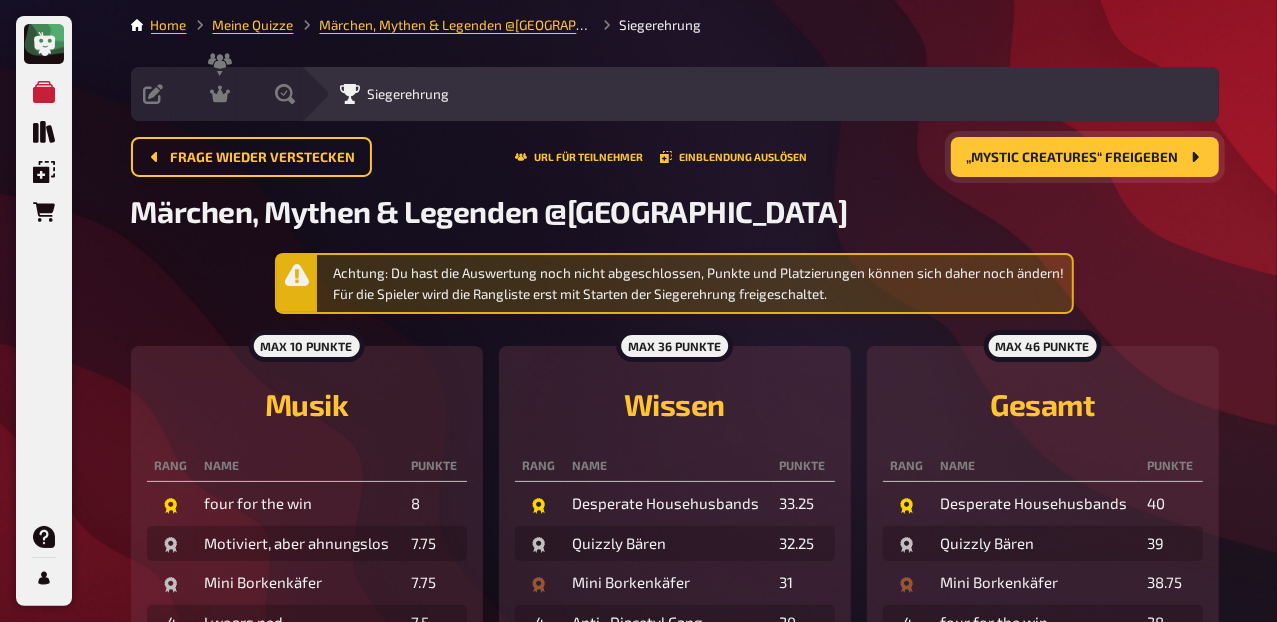 scroll, scrollTop: 0, scrollLeft: 0, axis: both 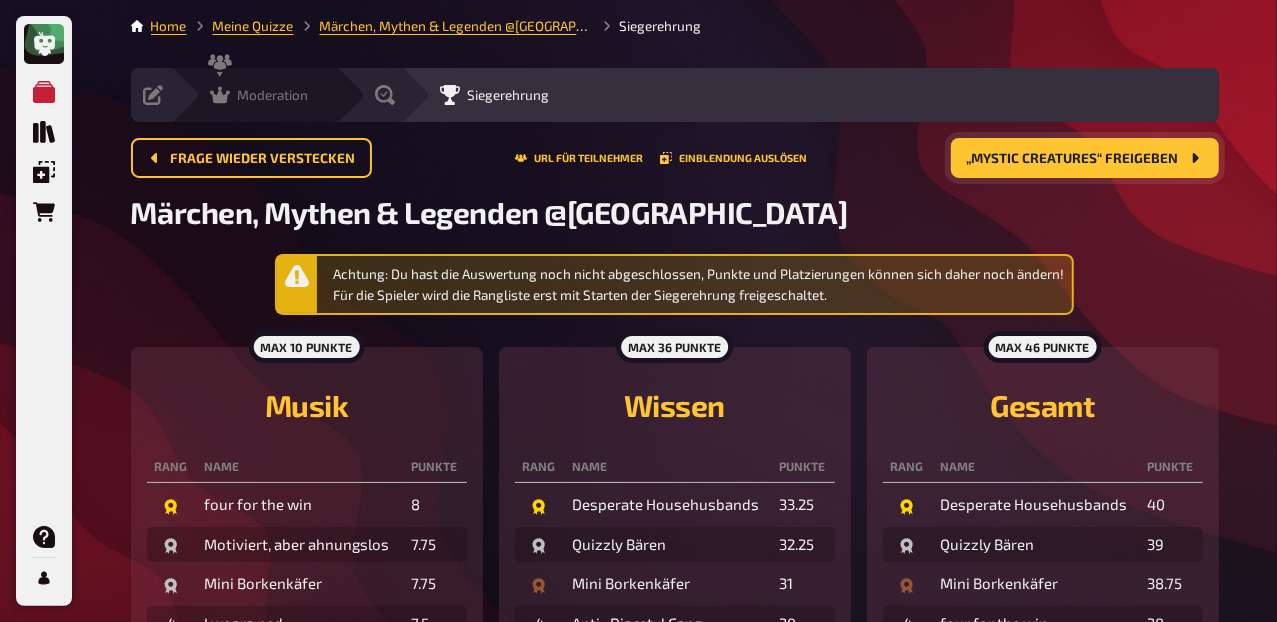 click on "Moderation" at bounding box center [273, 95] 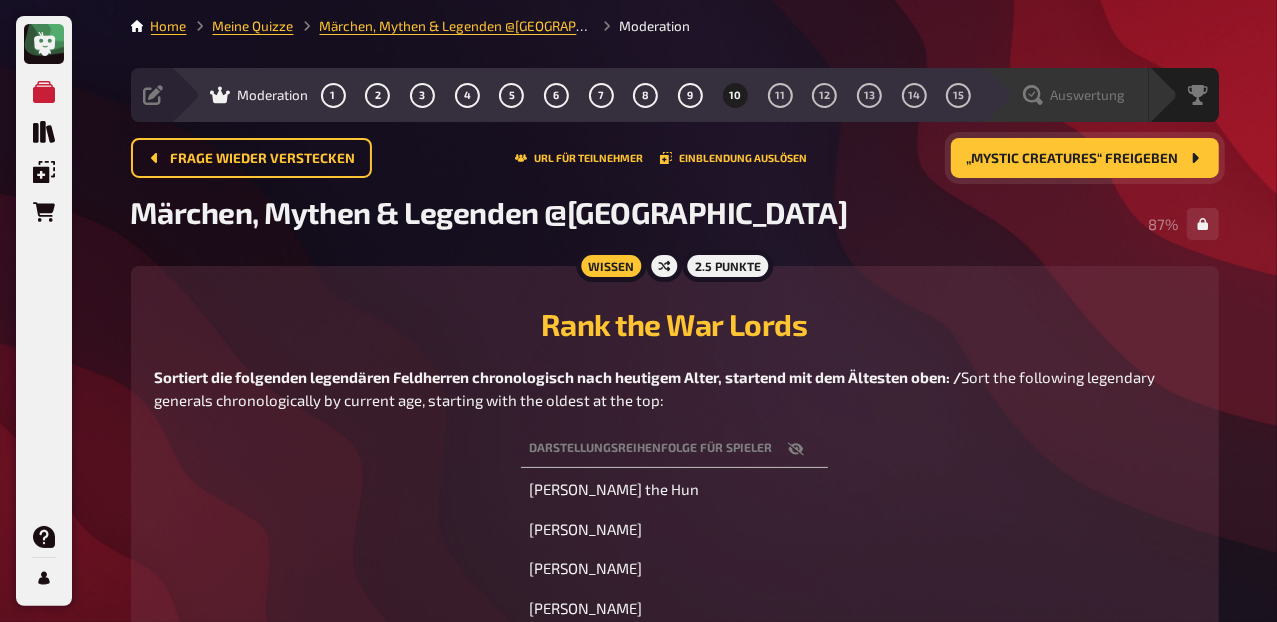 click on "Auswertung" at bounding box center [1088, 95] 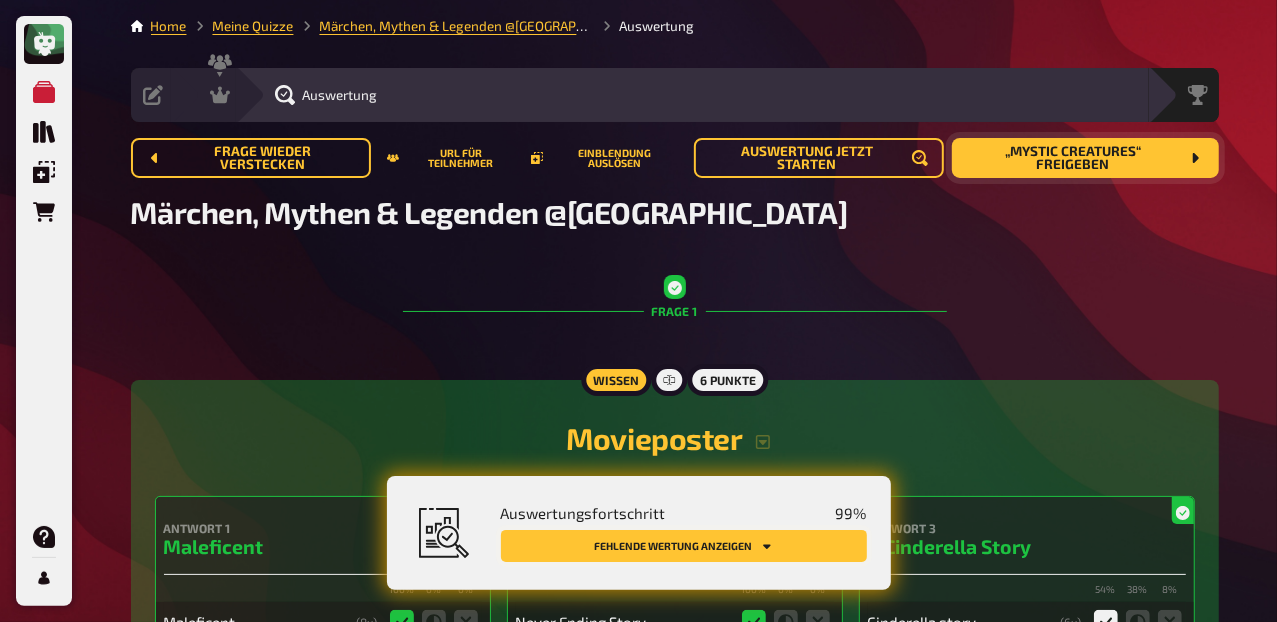 click 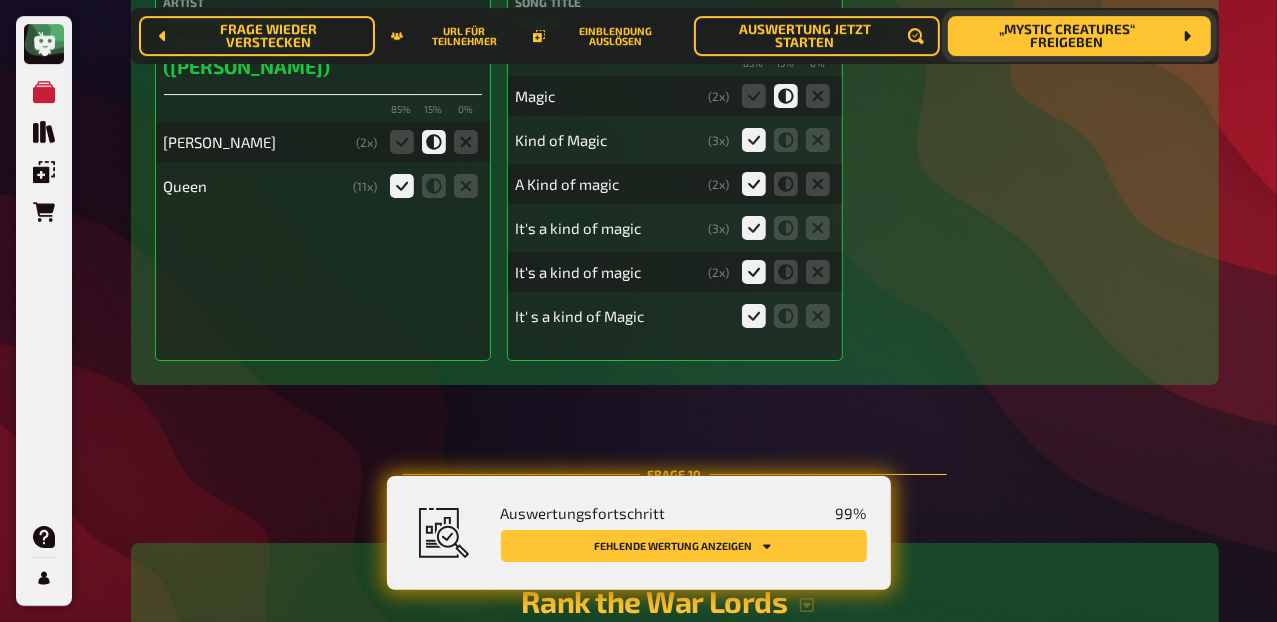 scroll, scrollTop: 14747, scrollLeft: 0, axis: vertical 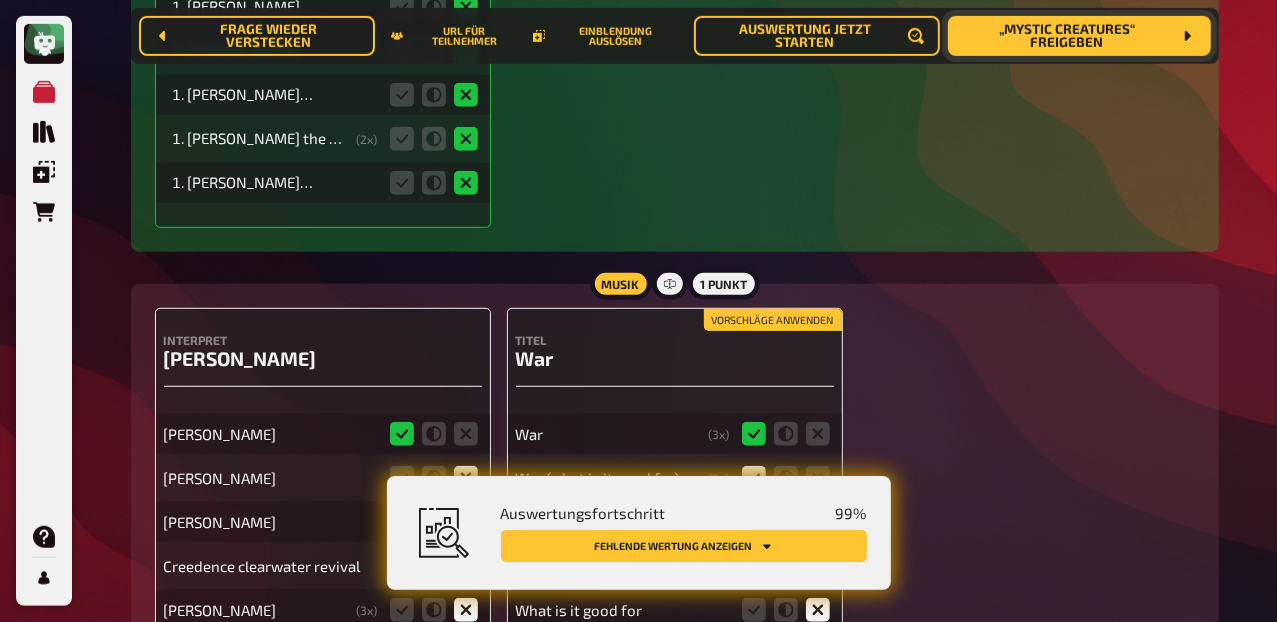 click 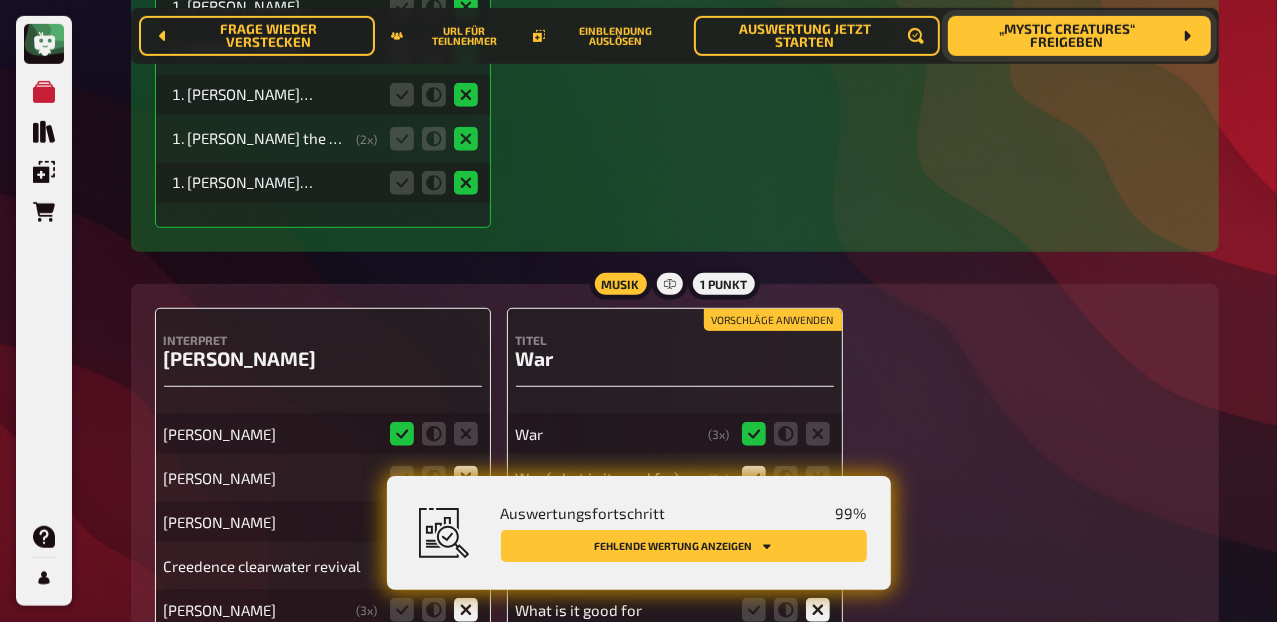 click at bounding box center [0, 0] 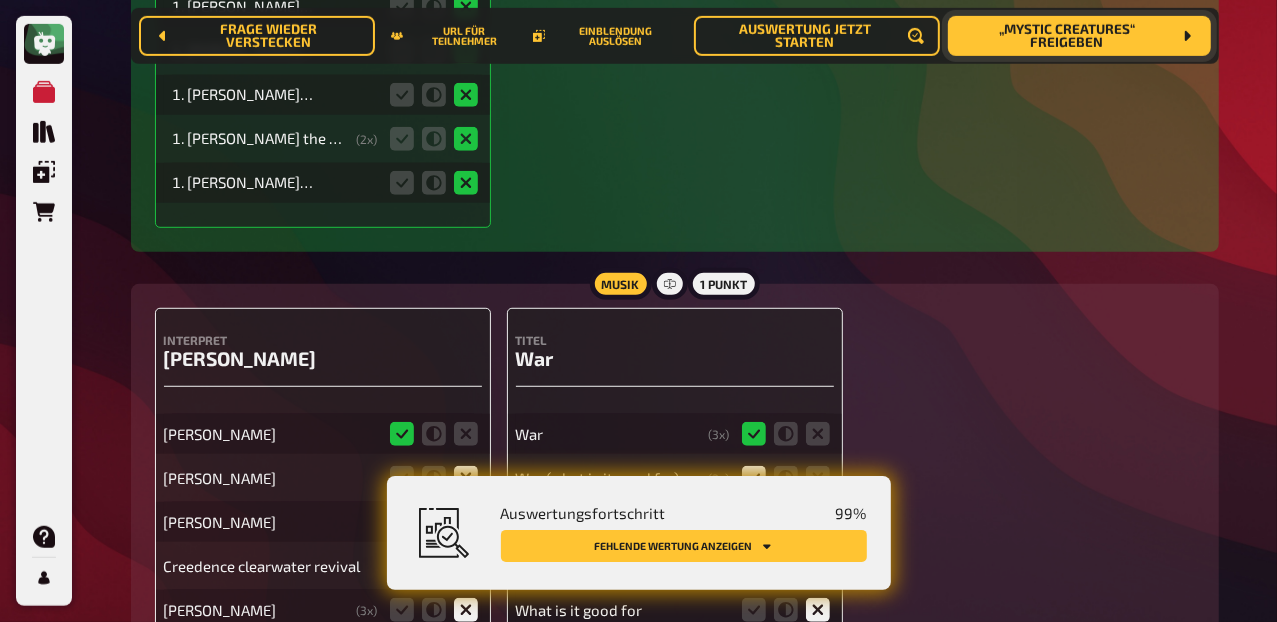 click 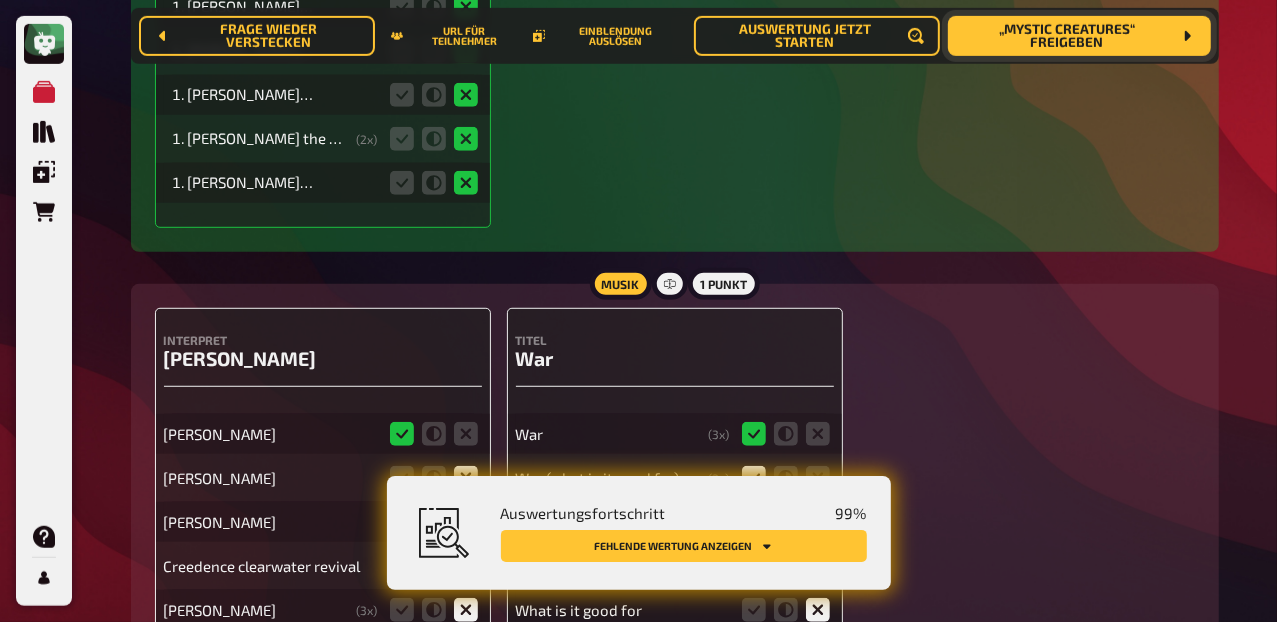 click at bounding box center [0, 0] 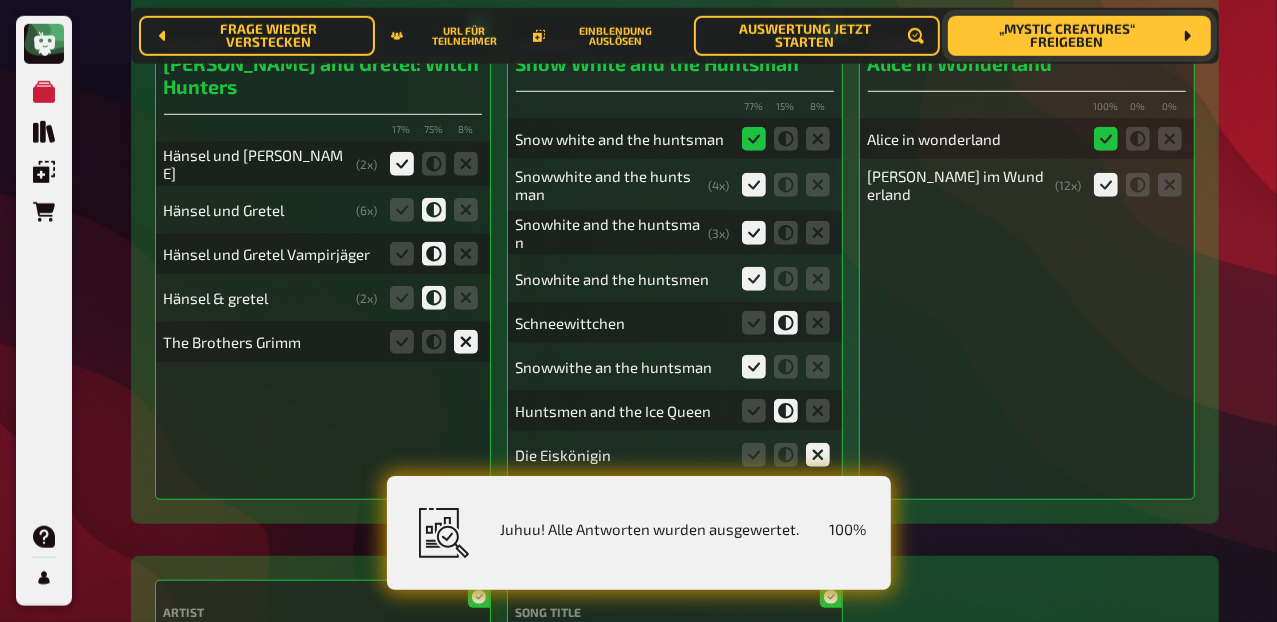 scroll, scrollTop: 0, scrollLeft: 0, axis: both 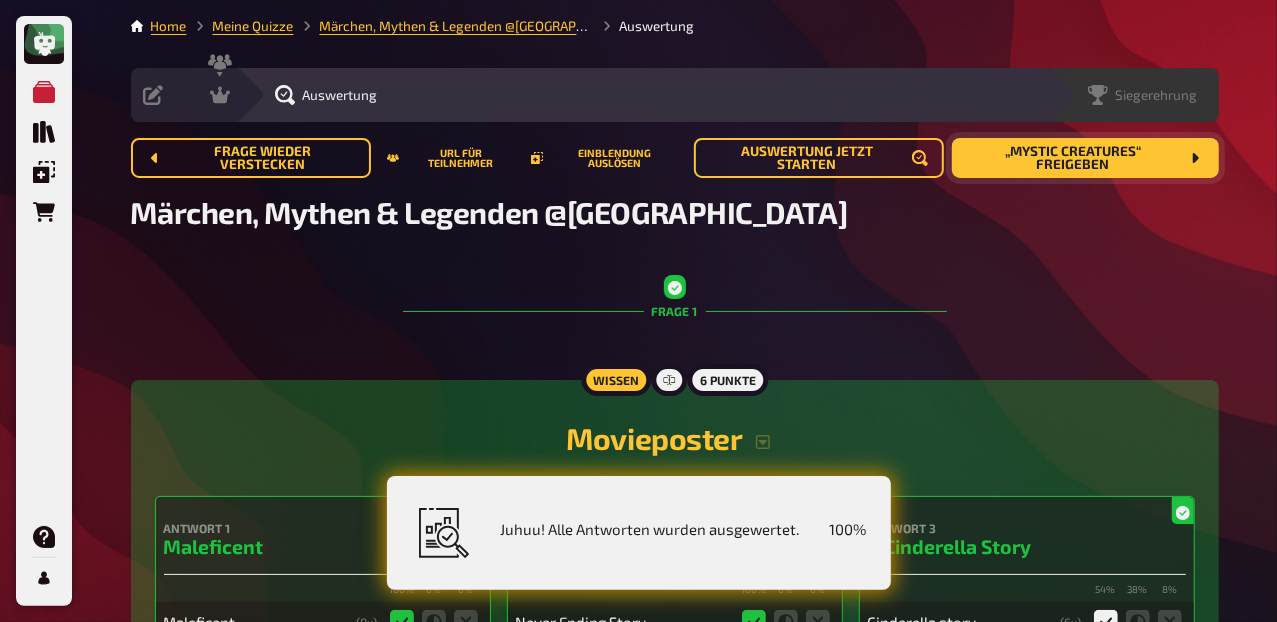 click on "Siegerehrung" at bounding box center [1157, 95] 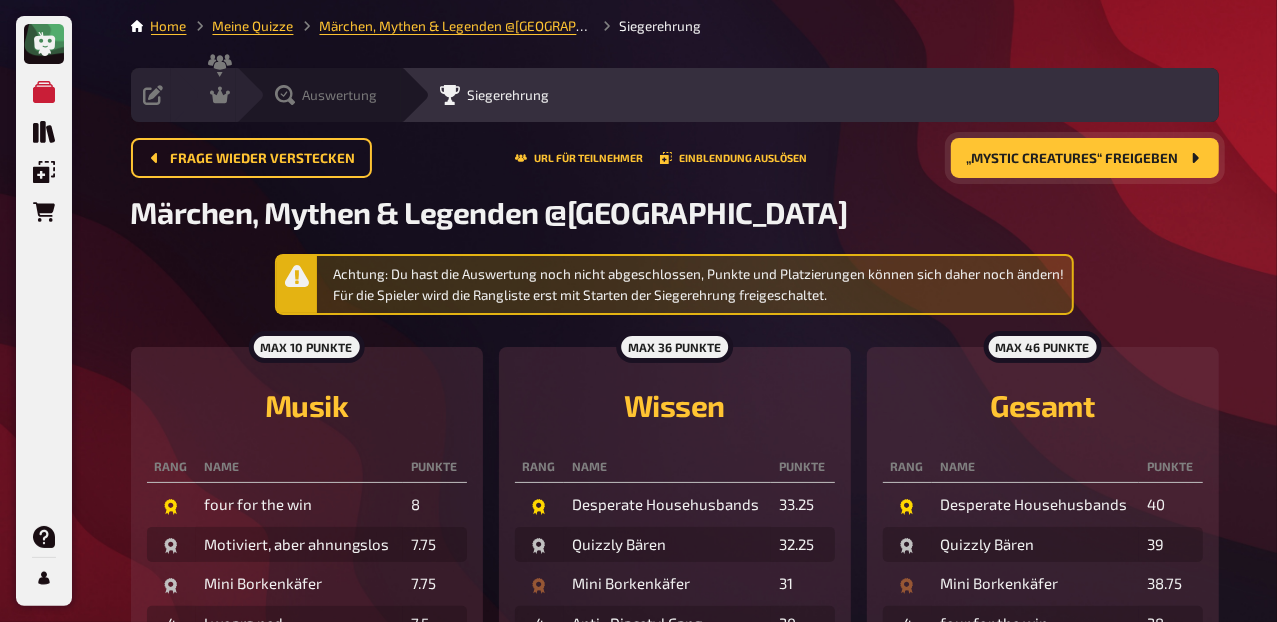 click on "Auswertung" at bounding box center (340, 95) 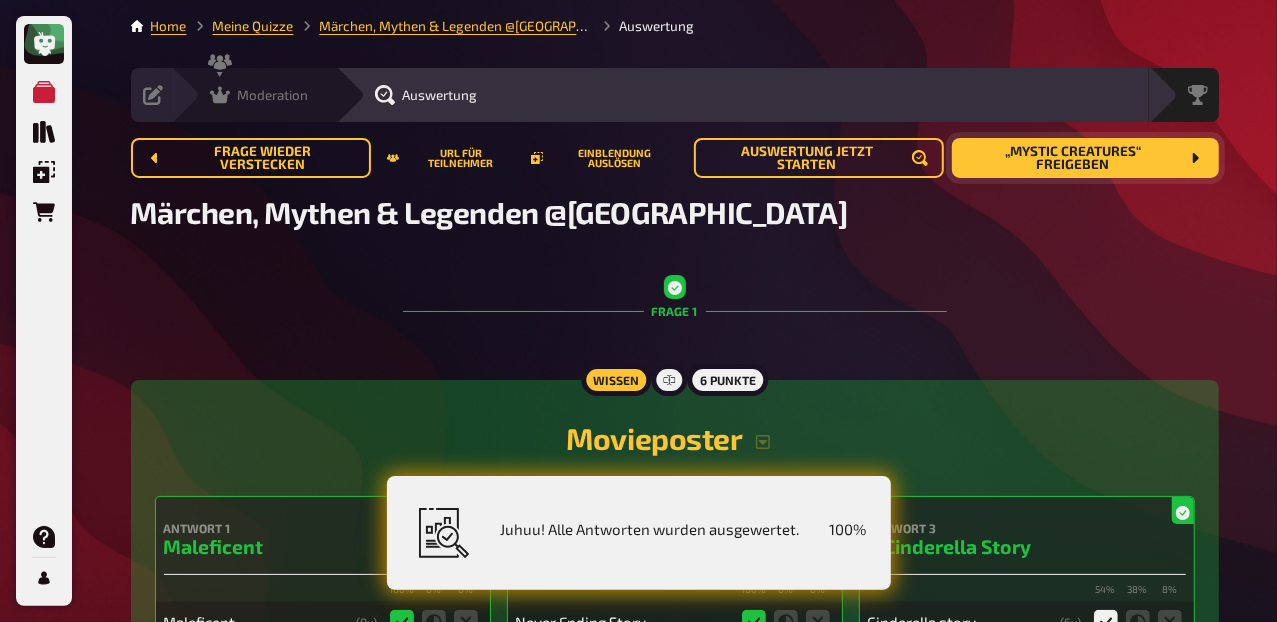 click on "Moderation undefined" at bounding box center [253, 95] 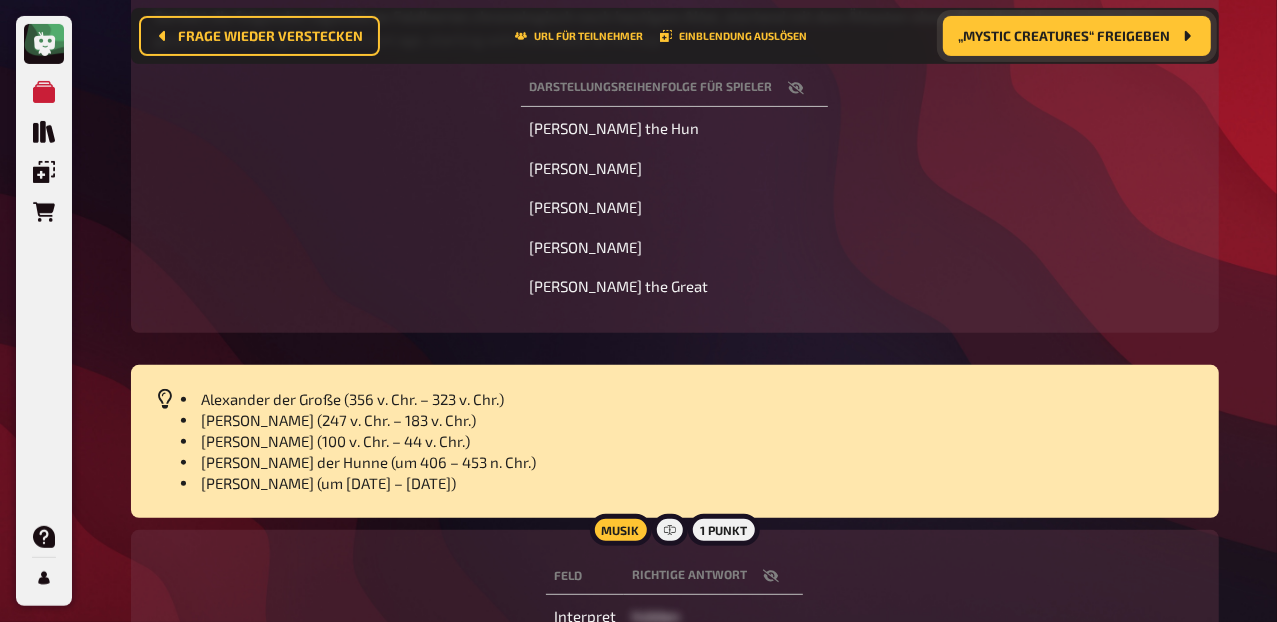 scroll, scrollTop: 0, scrollLeft: 0, axis: both 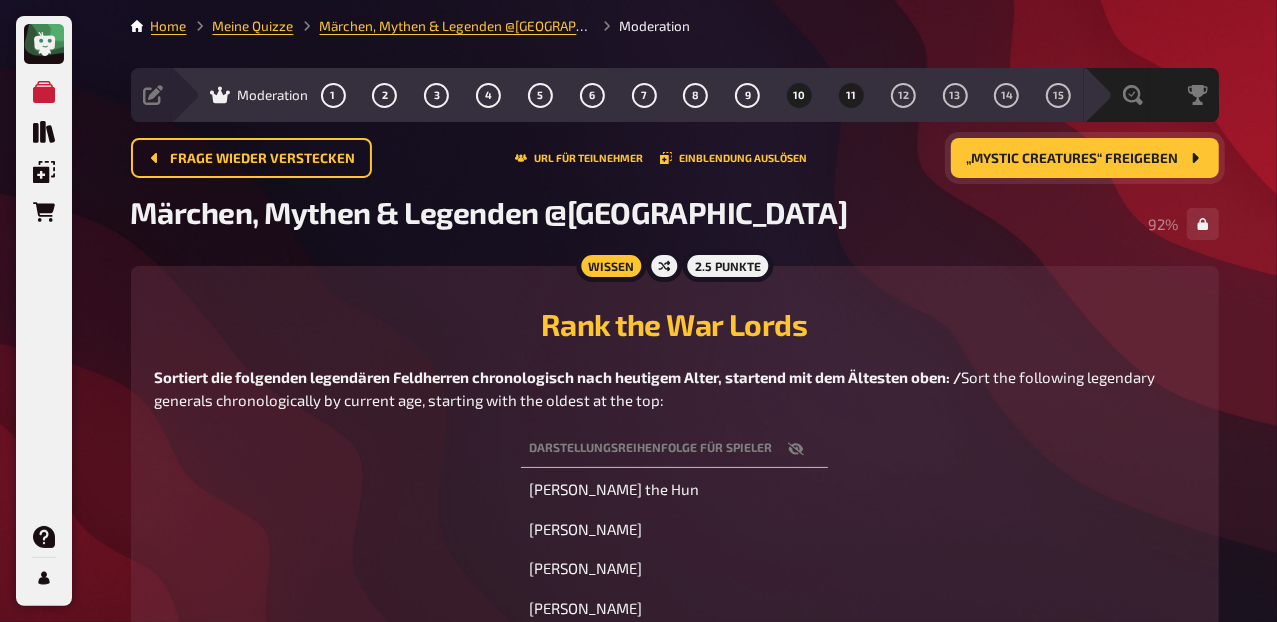 click on "11" at bounding box center [851, 95] 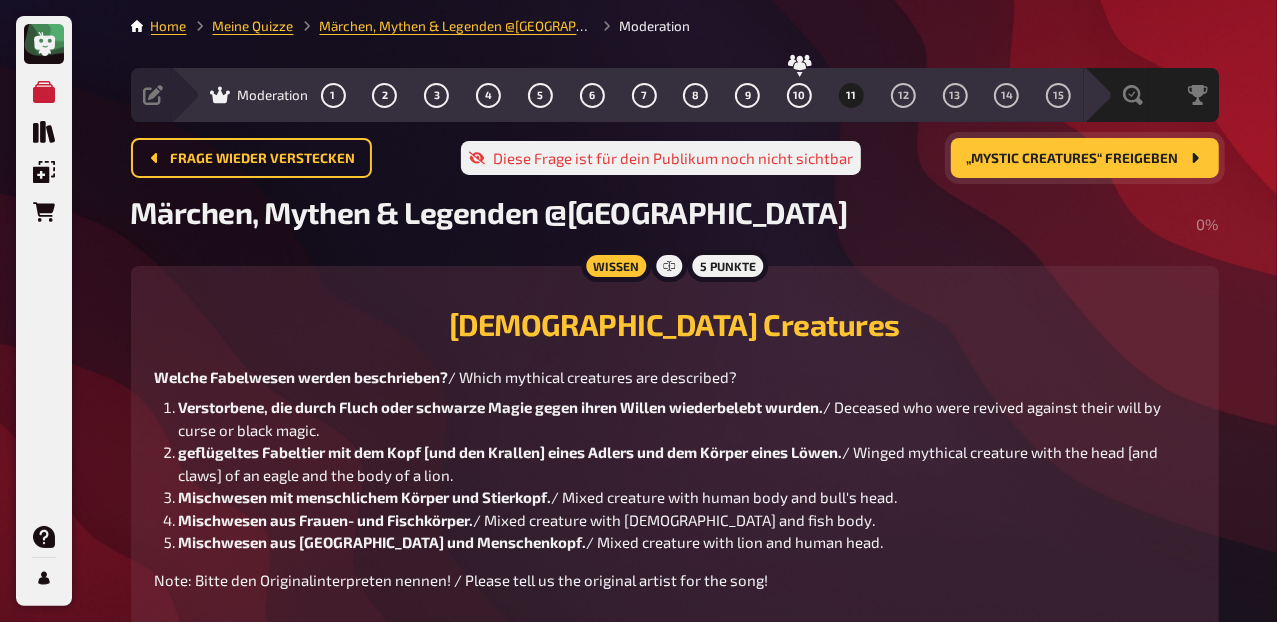 click on "„Mystic Creatures“ freigeben" at bounding box center [1073, 159] 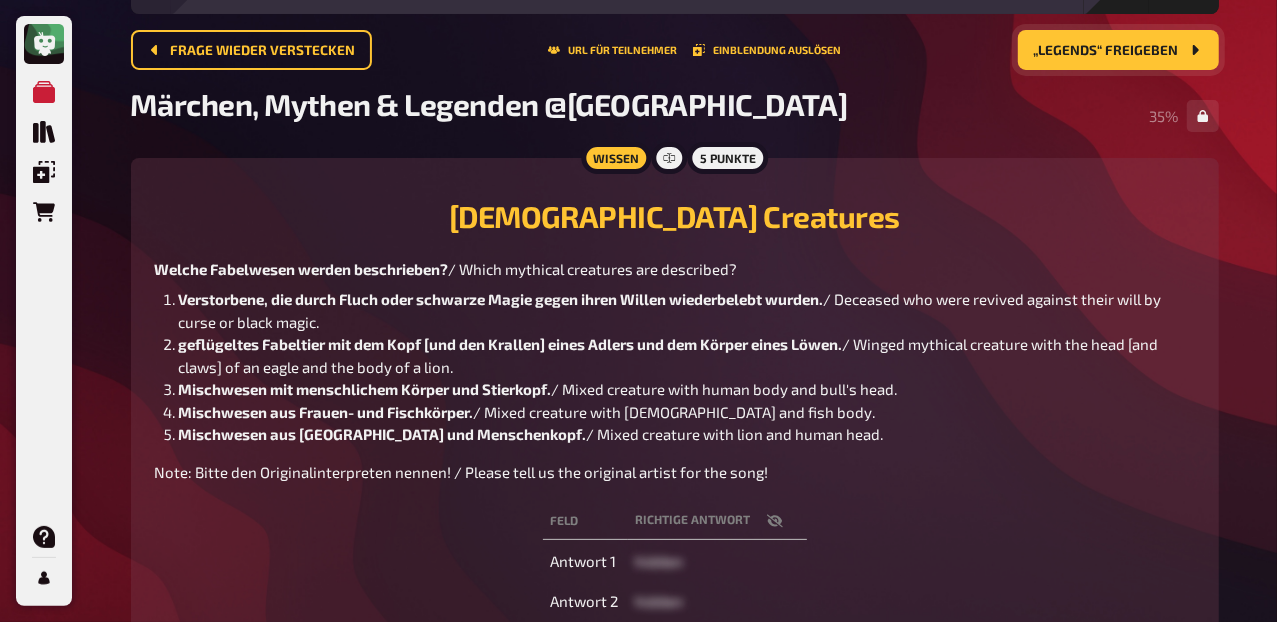 scroll, scrollTop: 0, scrollLeft: 0, axis: both 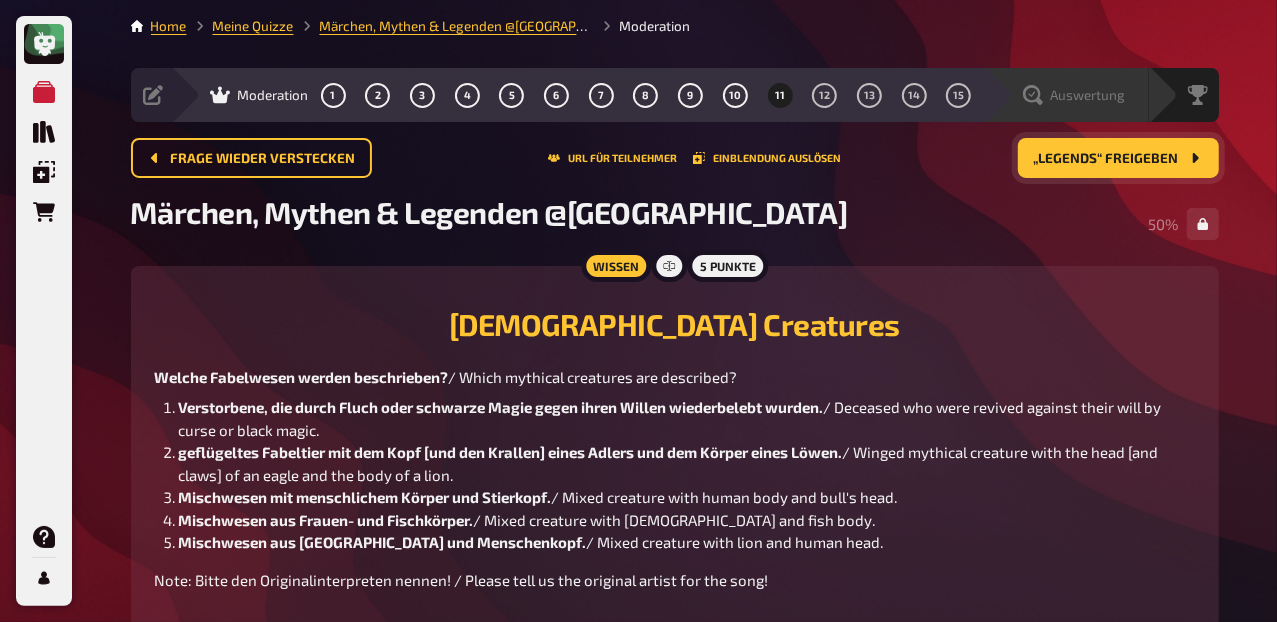 click on "Auswertung" at bounding box center (1088, 95) 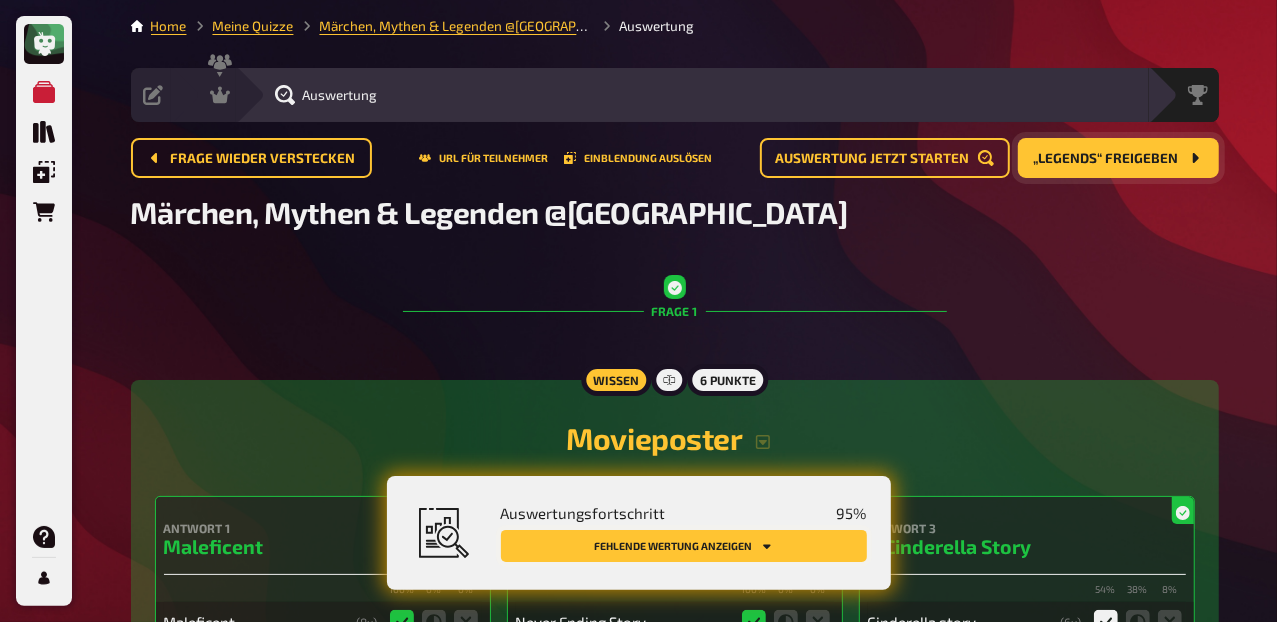 click 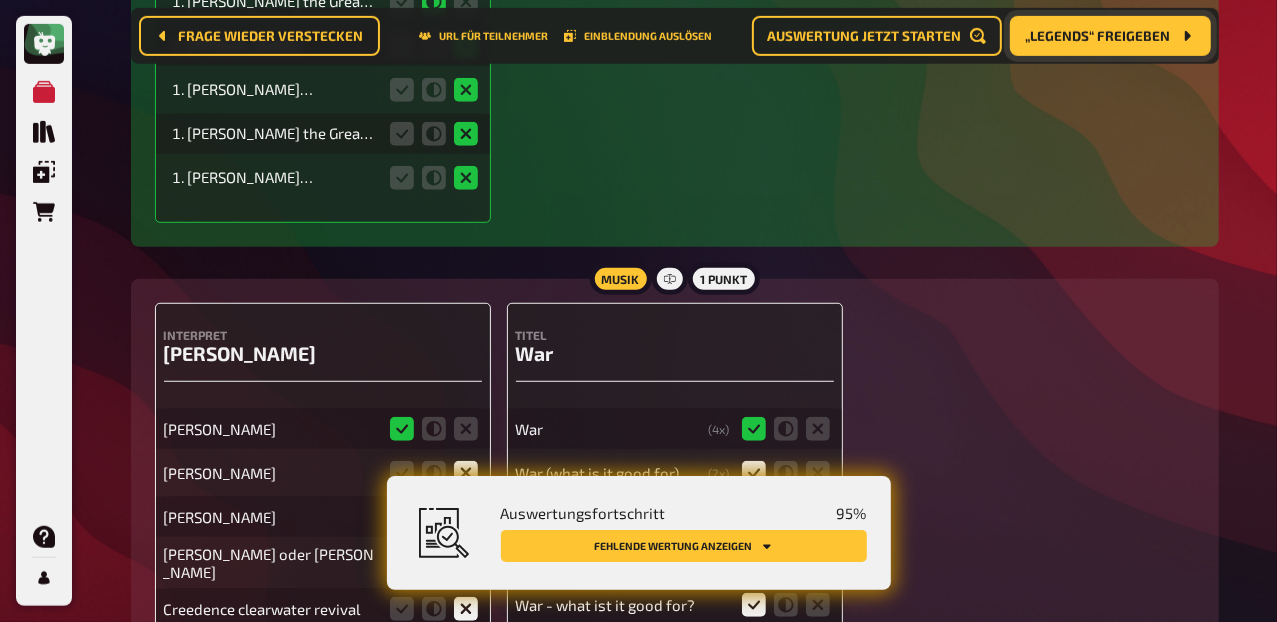 scroll, scrollTop: 14838, scrollLeft: 0, axis: vertical 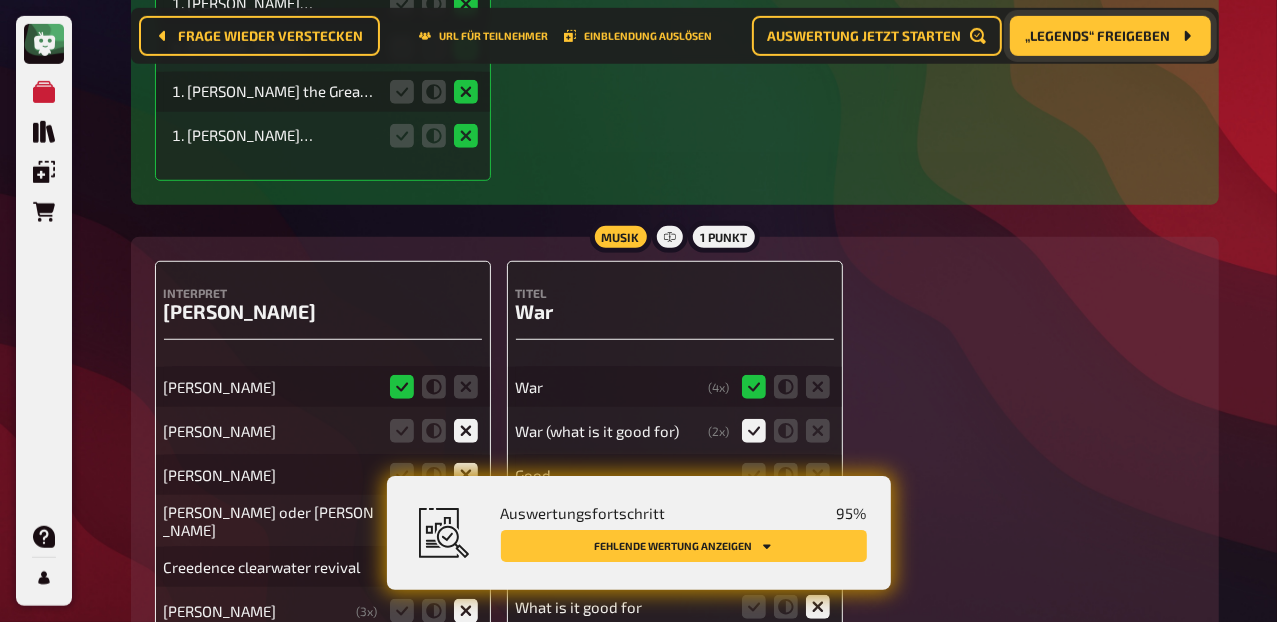click 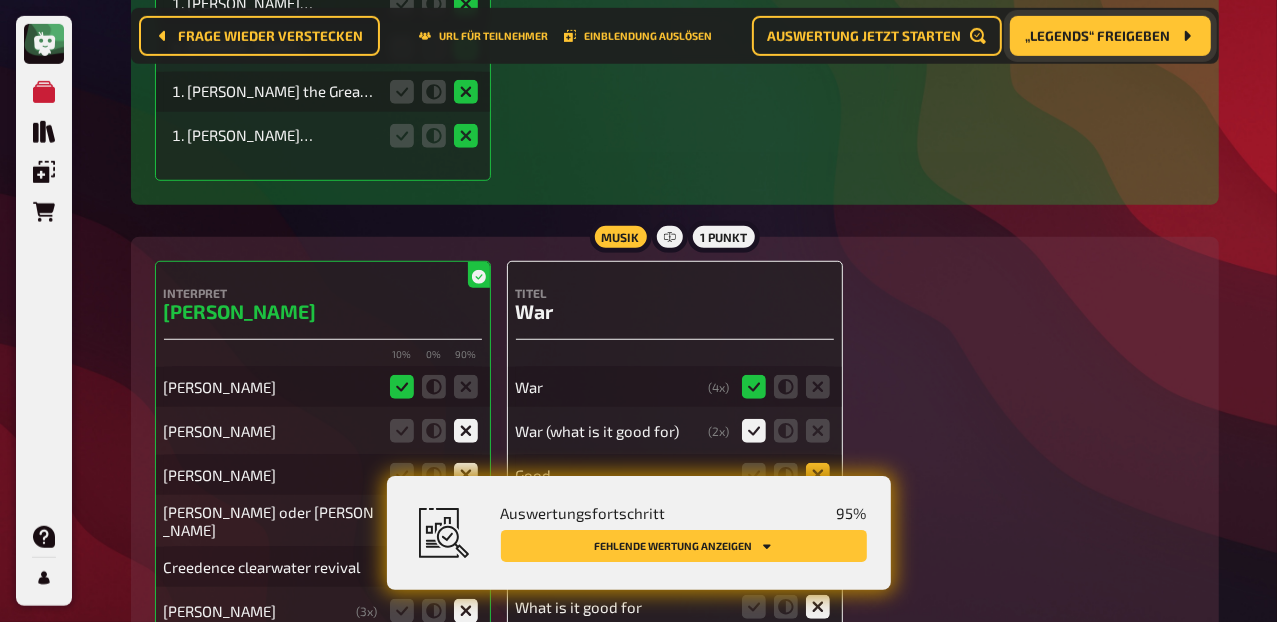 click 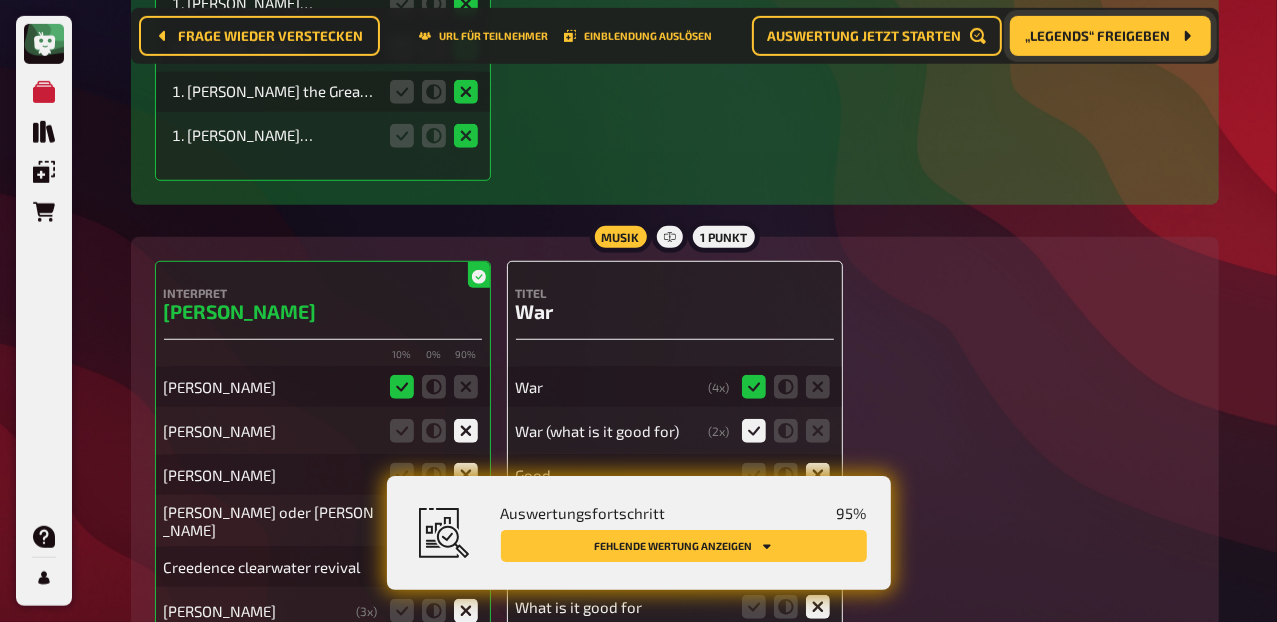 click 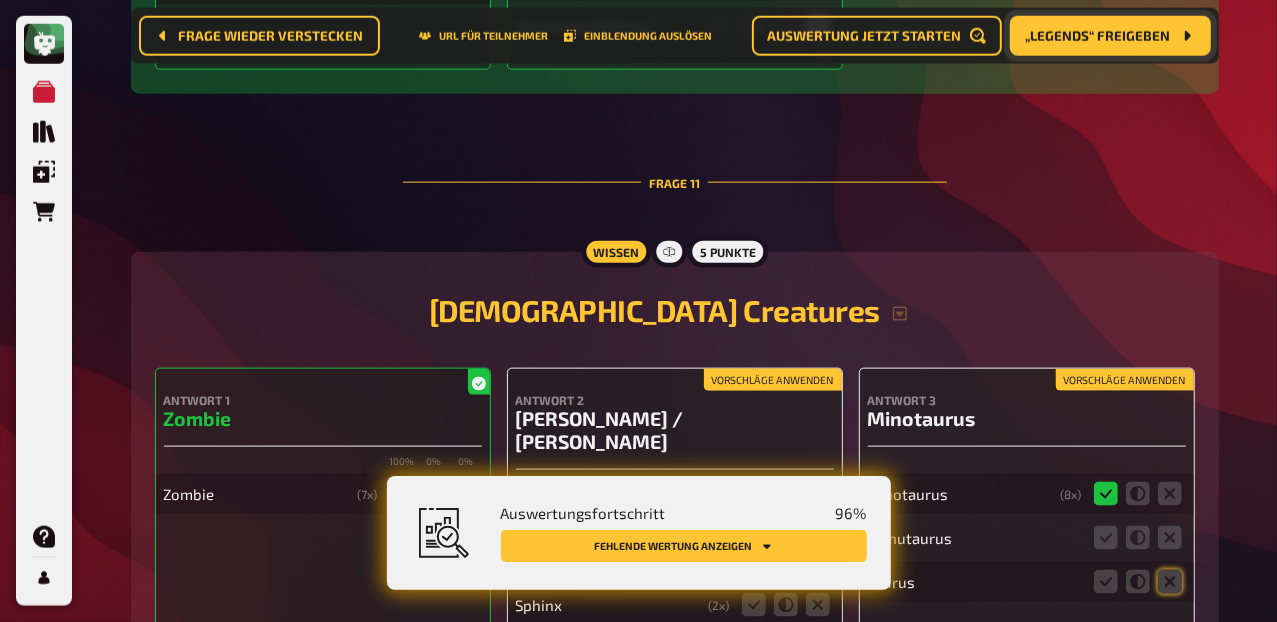 scroll, scrollTop: 15510, scrollLeft: 0, axis: vertical 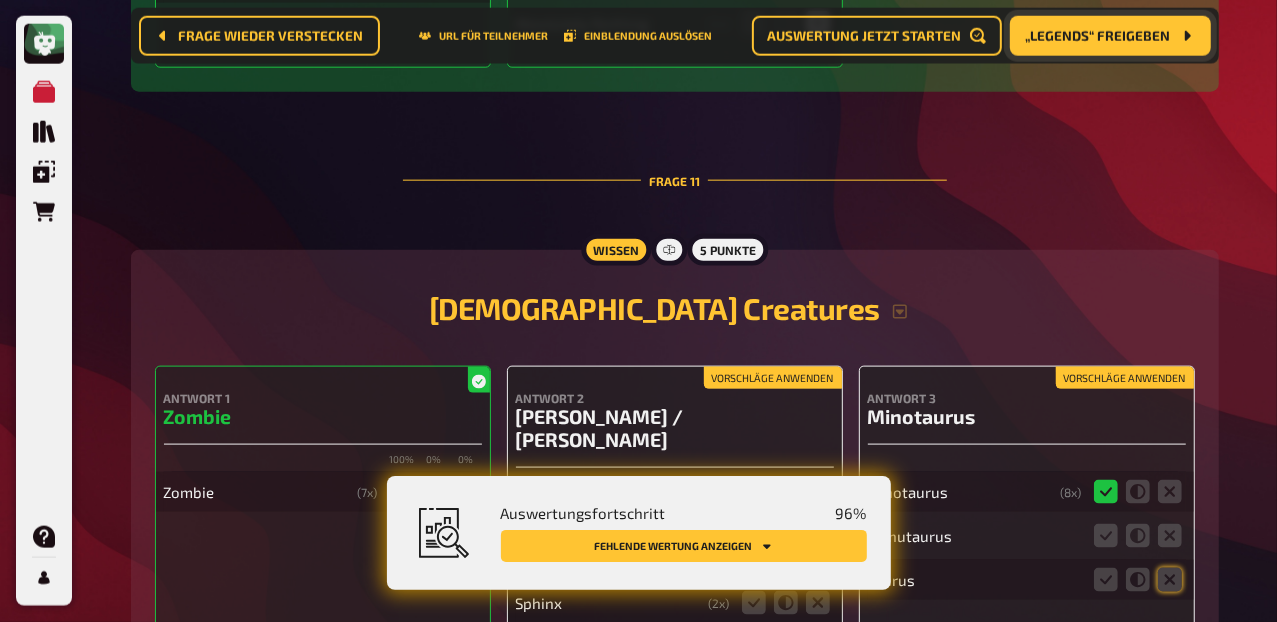 click on "Vorschläge anwenden" at bounding box center (773, 378) 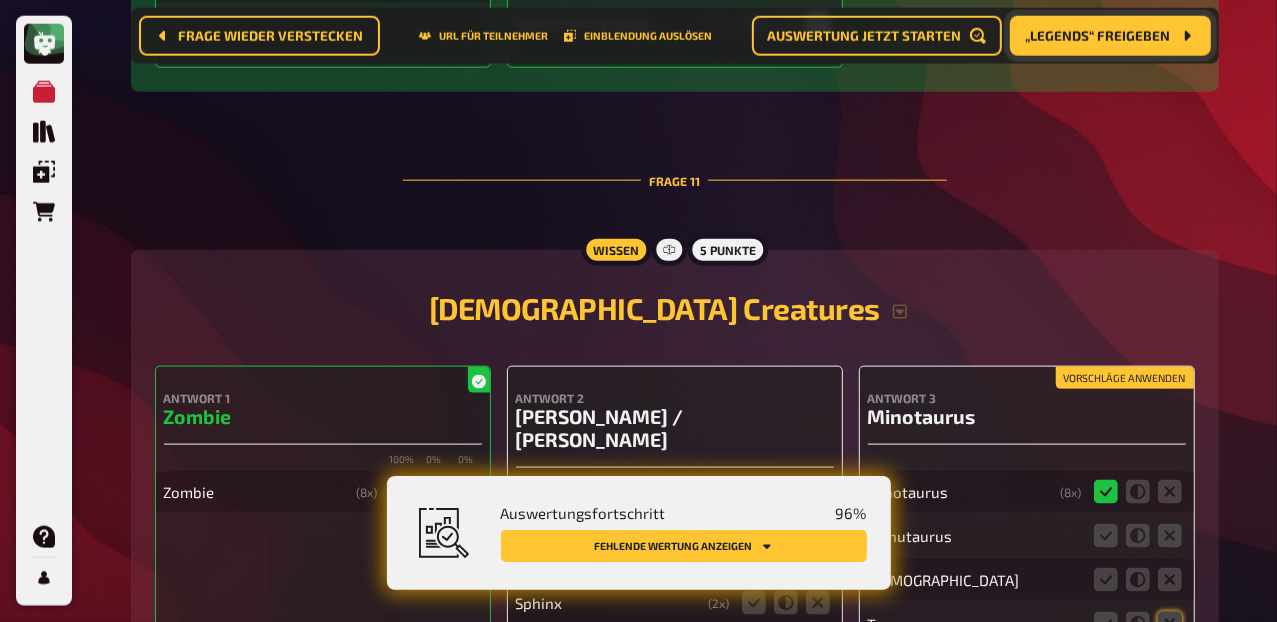 click at bounding box center (786, 559) 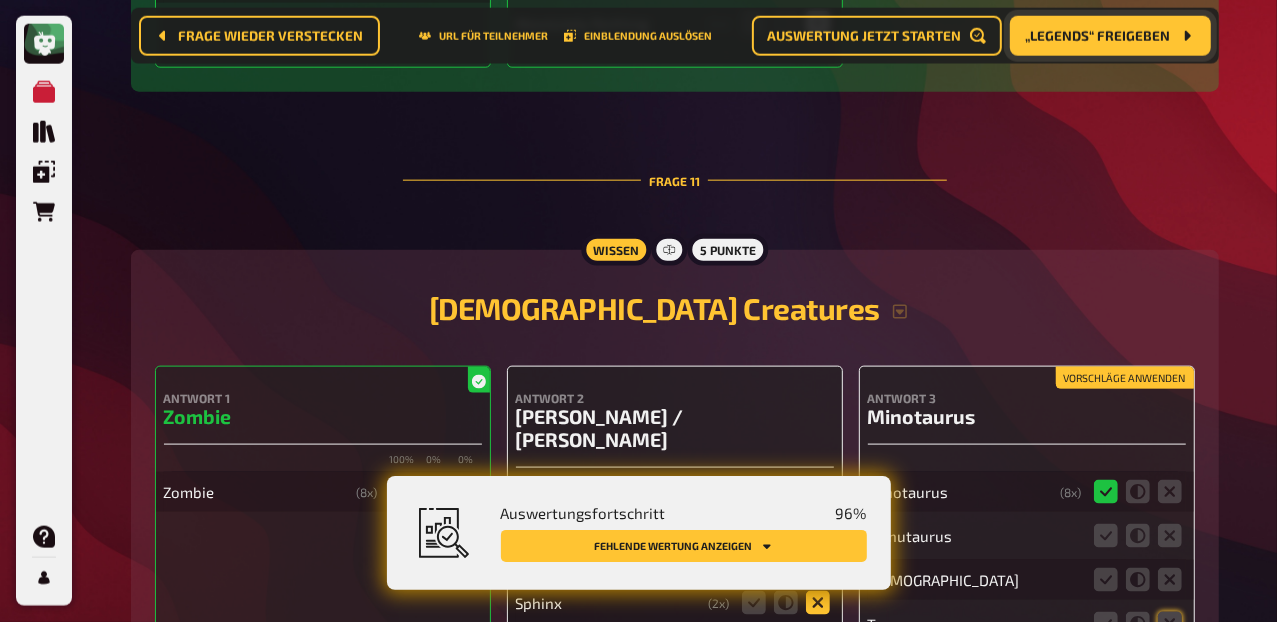 click 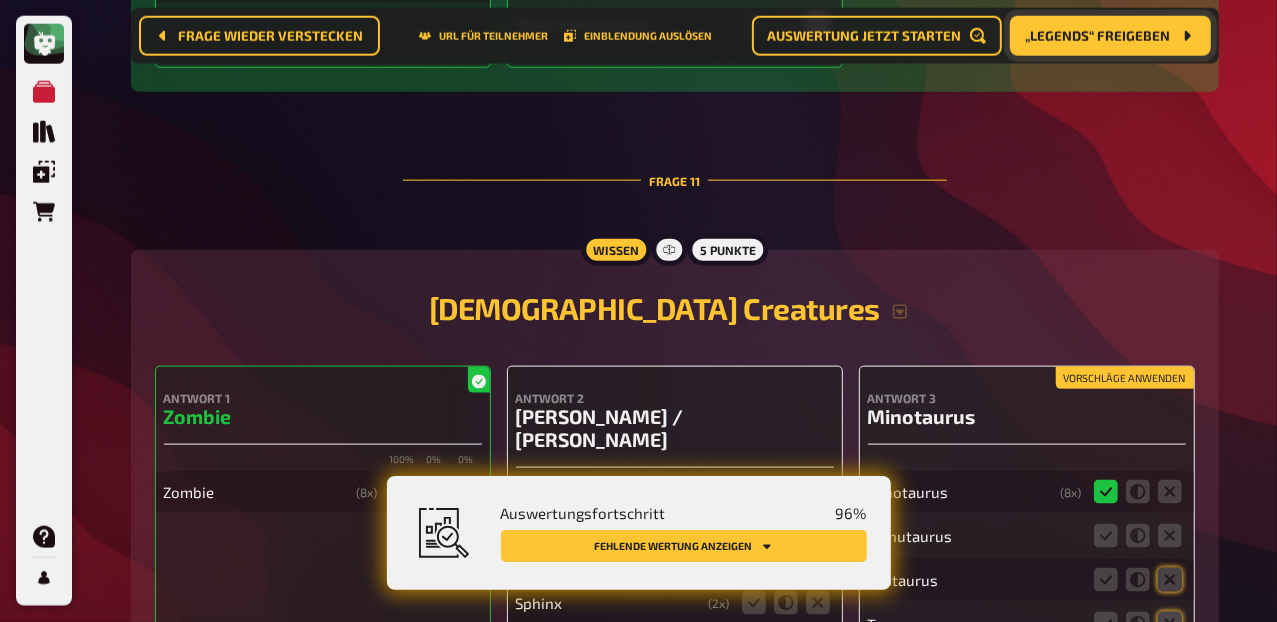 click 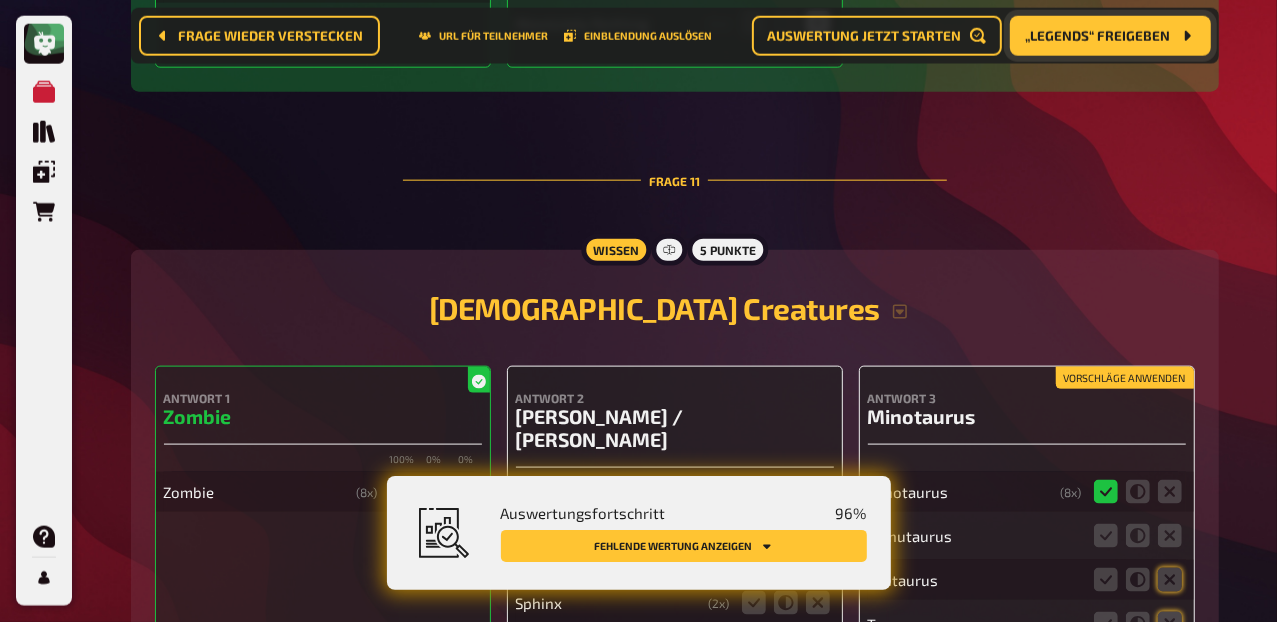 click on "Antwort 3" at bounding box center (1027, 398) 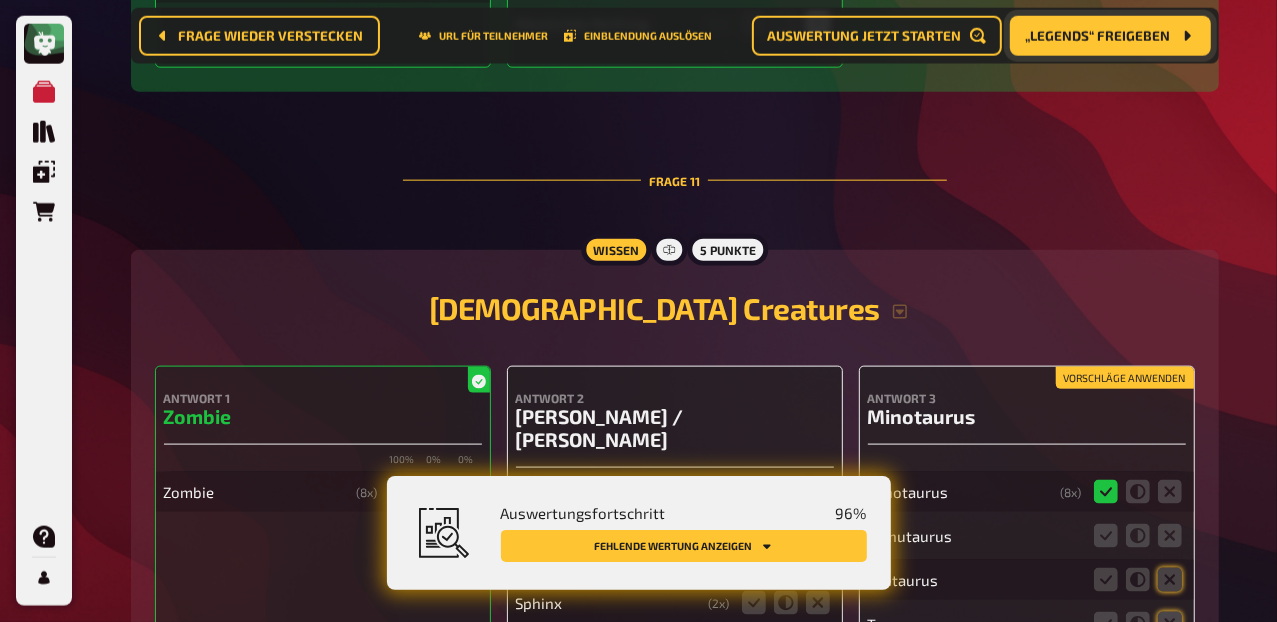 click on "Vorschläge anwenden" at bounding box center [1125, 378] 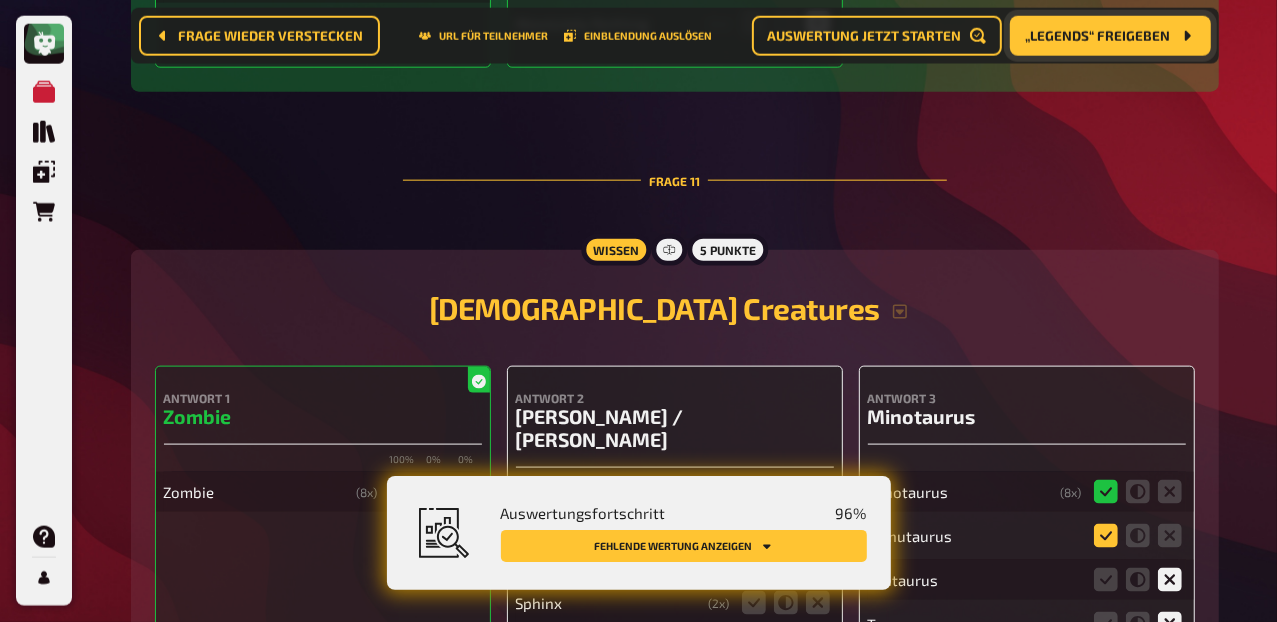 click 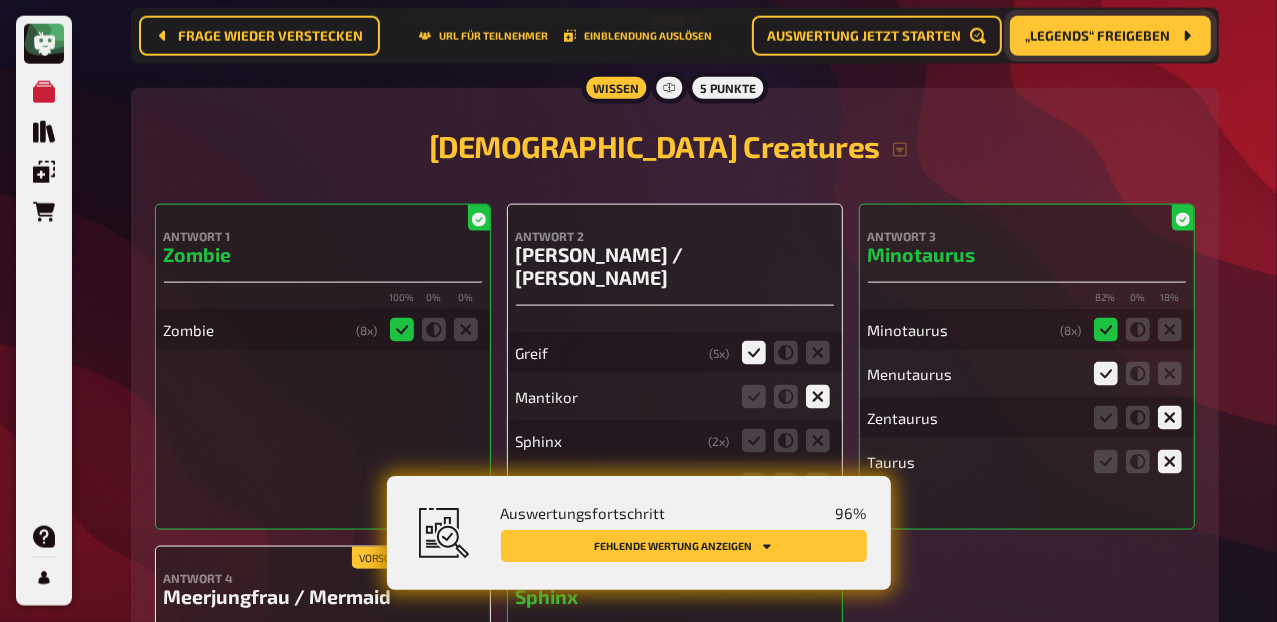 scroll, scrollTop: 15685, scrollLeft: 0, axis: vertical 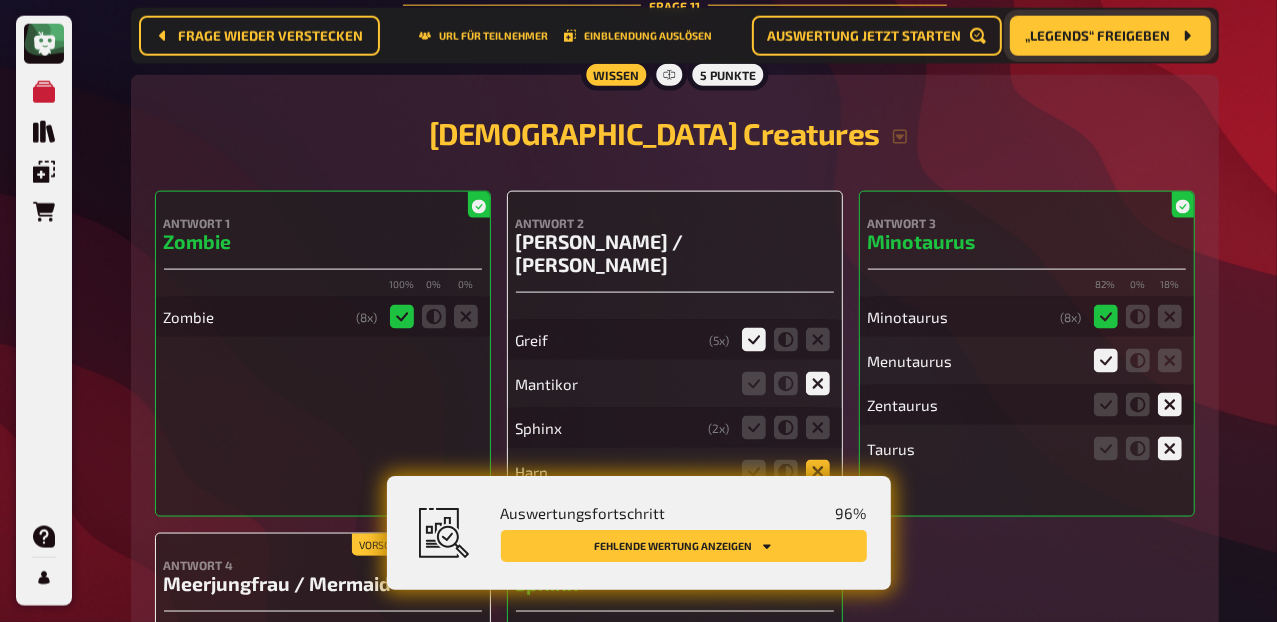 click 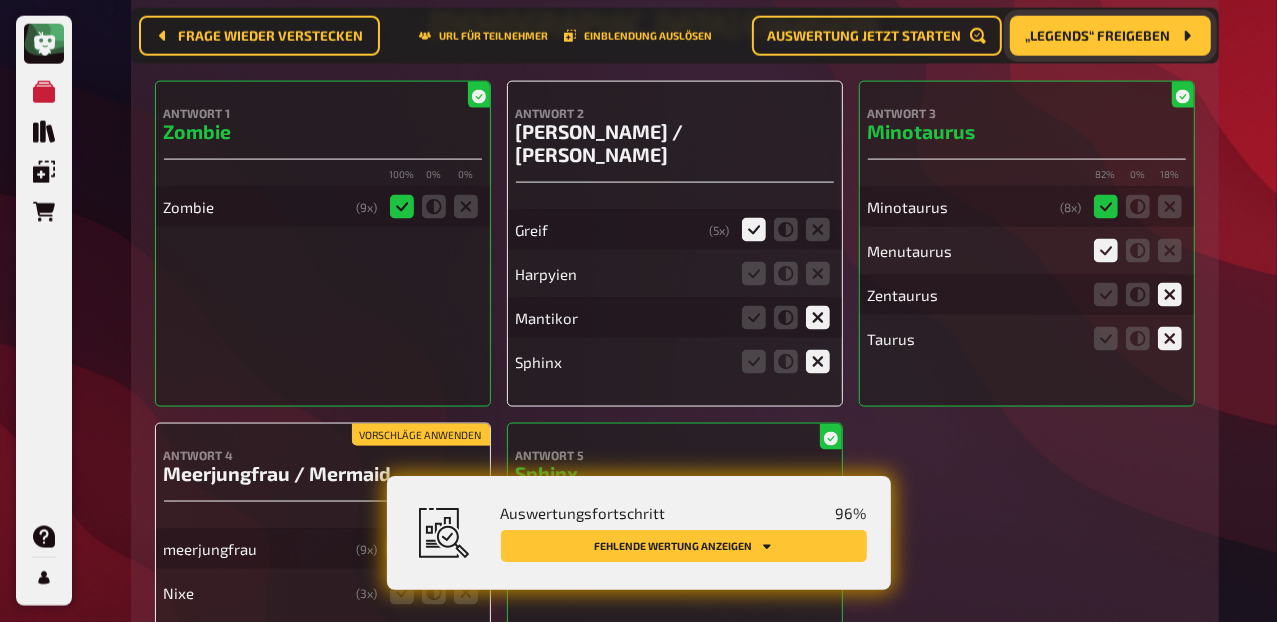 scroll, scrollTop: 15796, scrollLeft: 0, axis: vertical 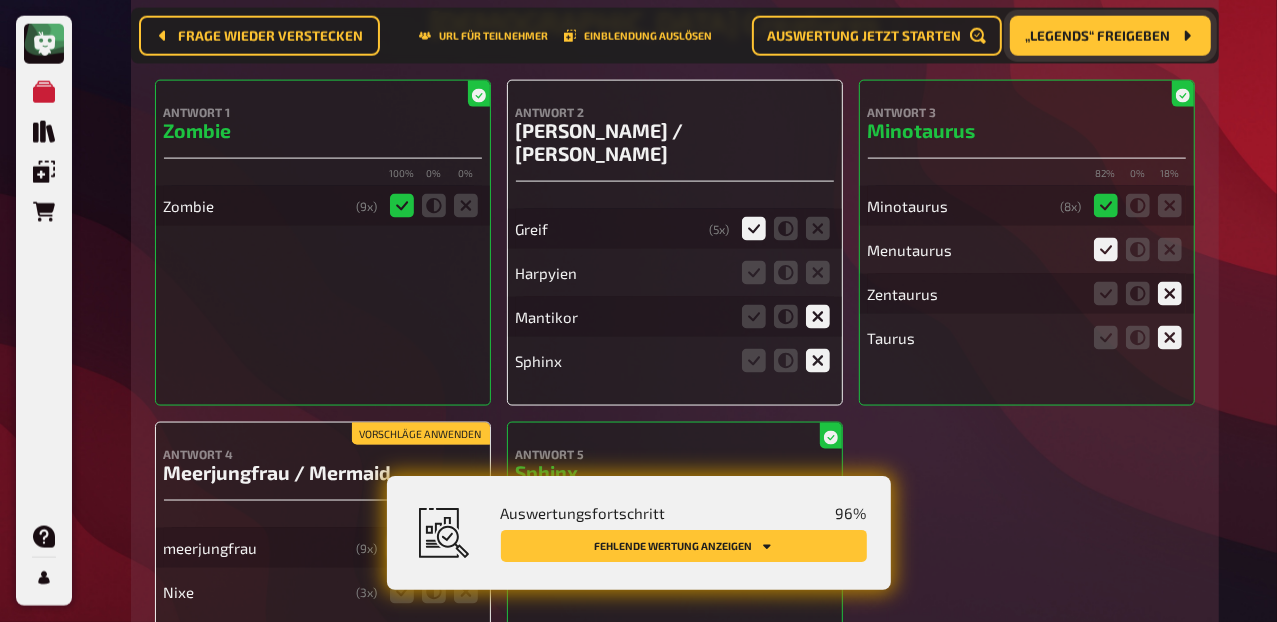click on "Vorschläge anwenden" at bounding box center [421, 434] 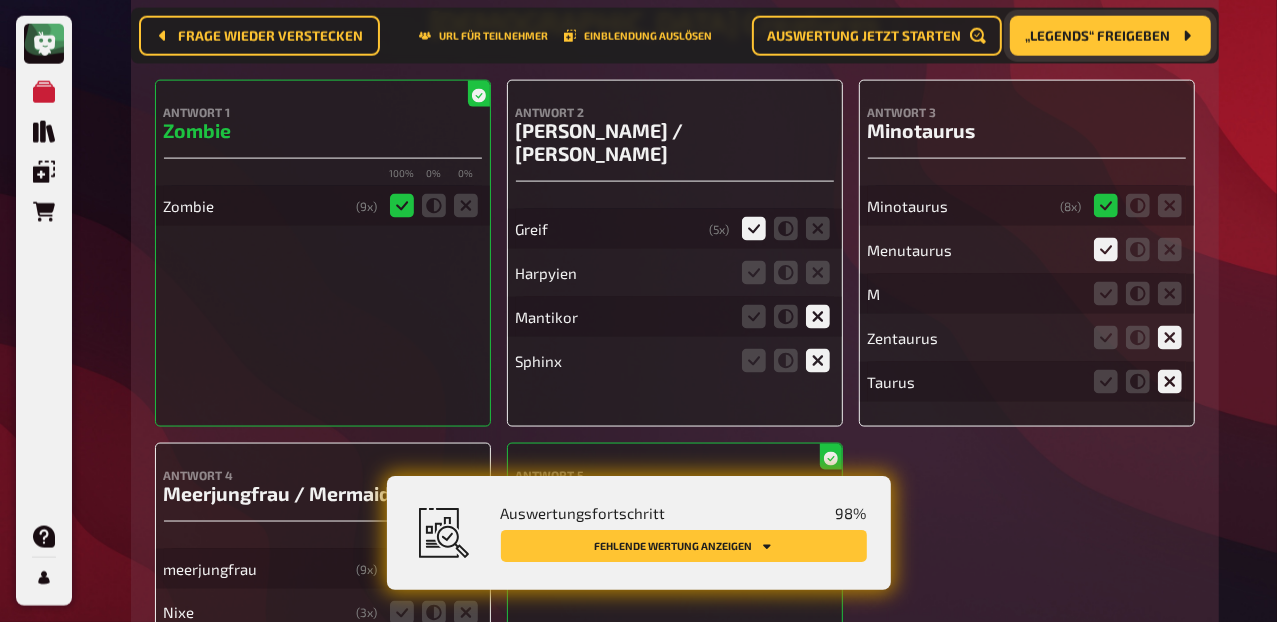 click 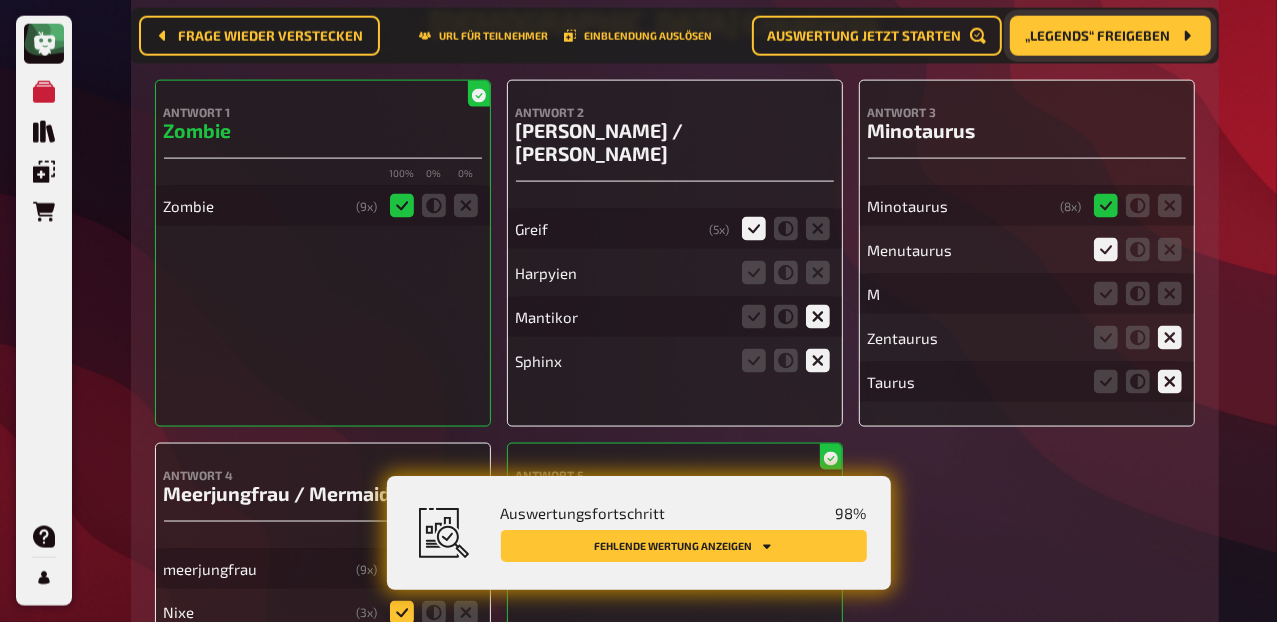 click 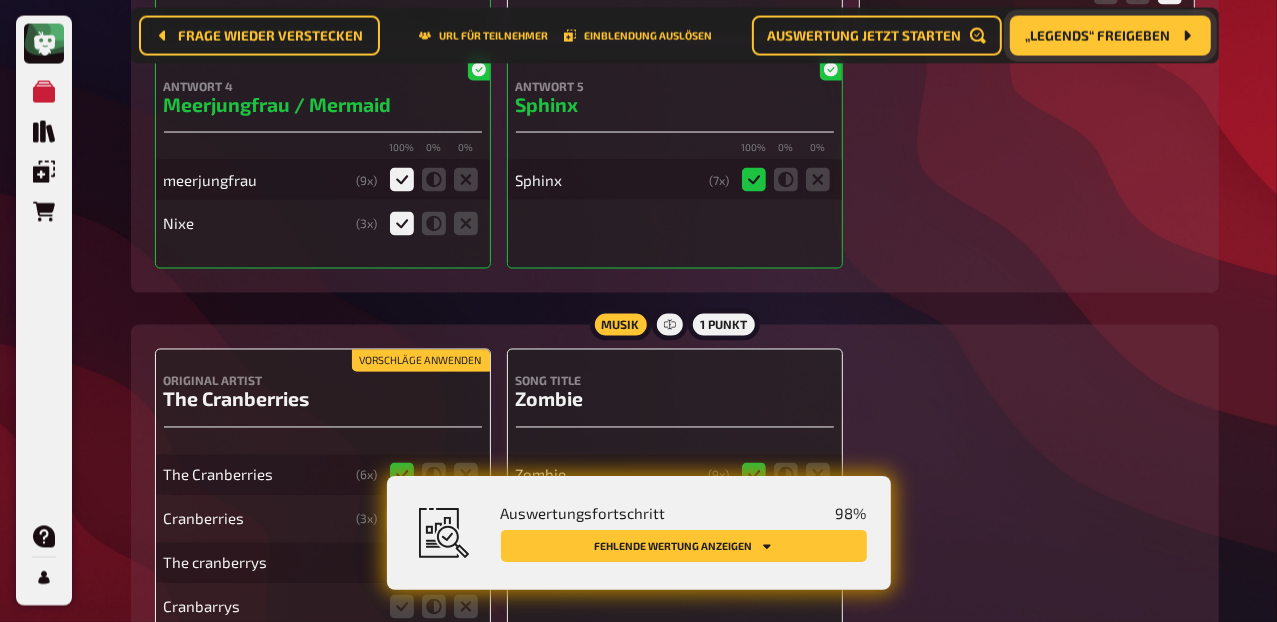 scroll, scrollTop: 16190, scrollLeft: 0, axis: vertical 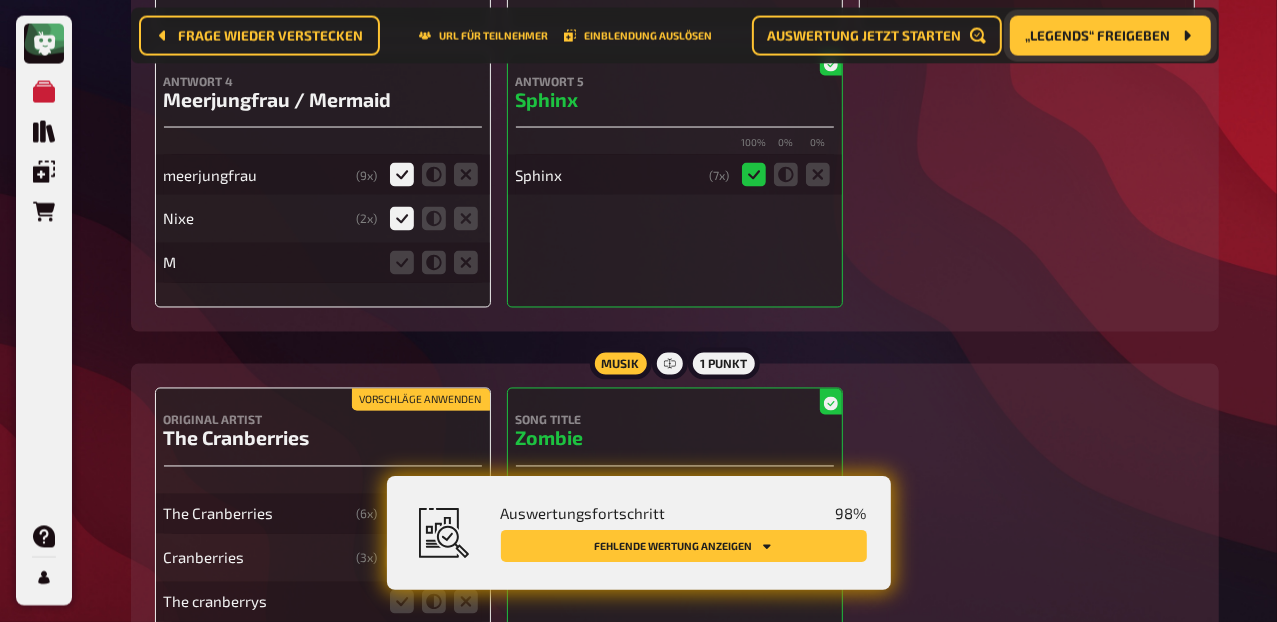 click on "Vorschläge anwenden Original Artist The Cranberries The Cranberries ( 6 x) Cranberries ( 3 x) The cranberrys Cranbarrys" at bounding box center (323, 539) 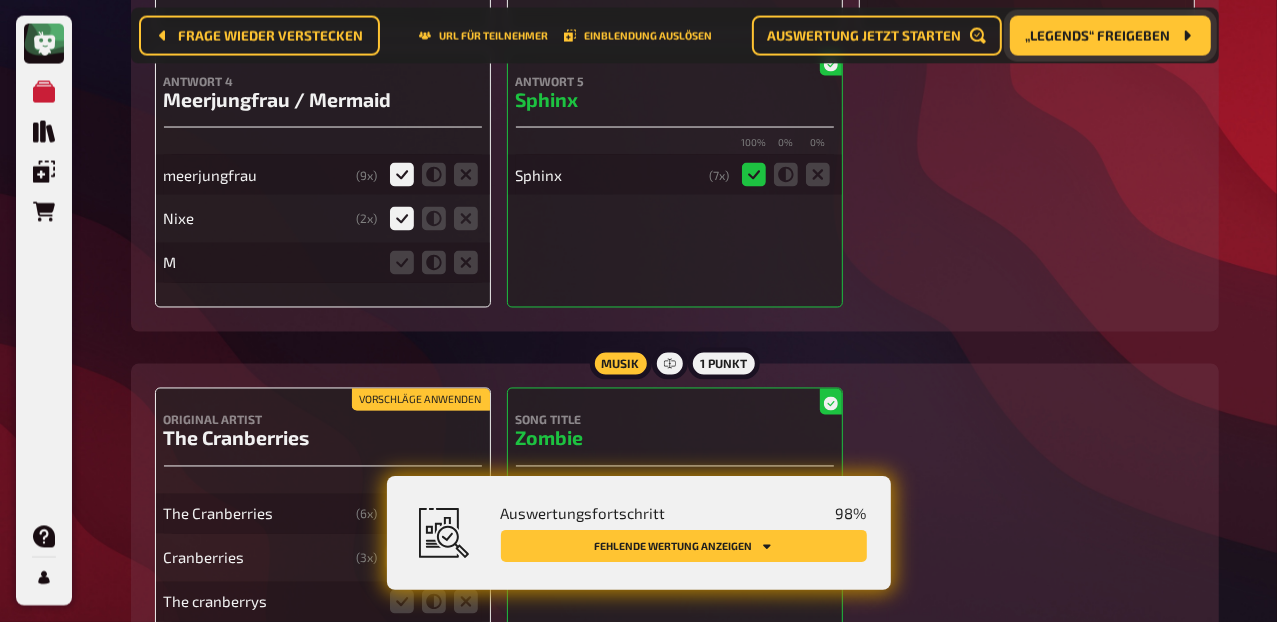 click on "Vorschläge anwenden" at bounding box center [421, 400] 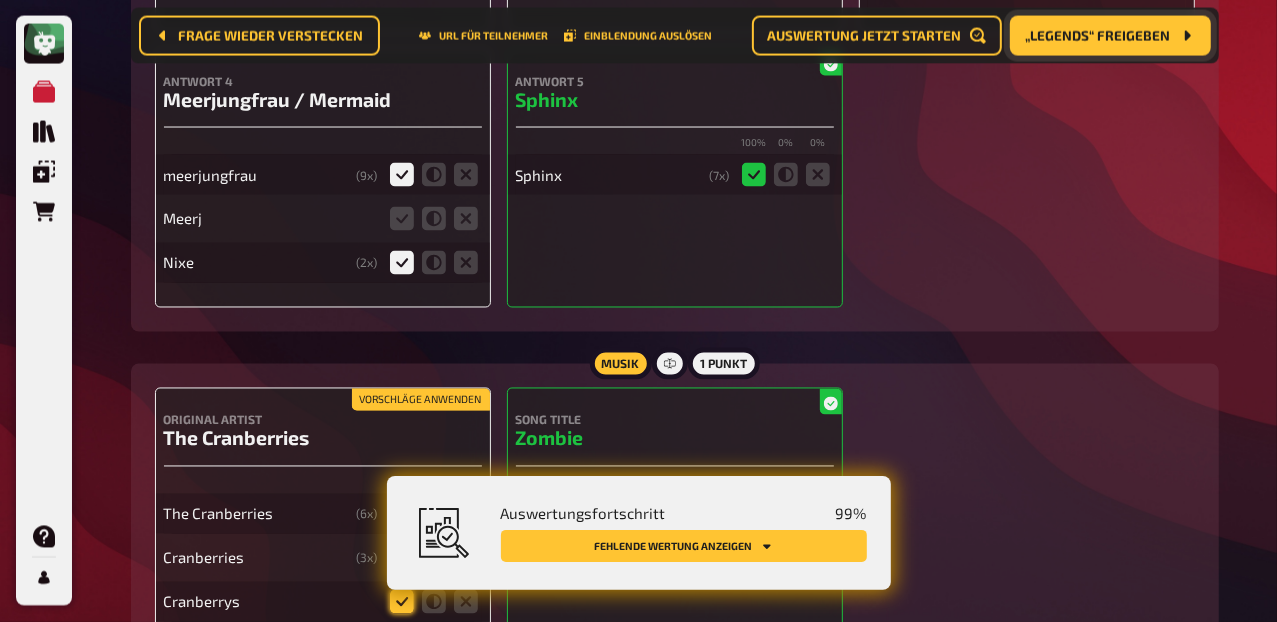 click 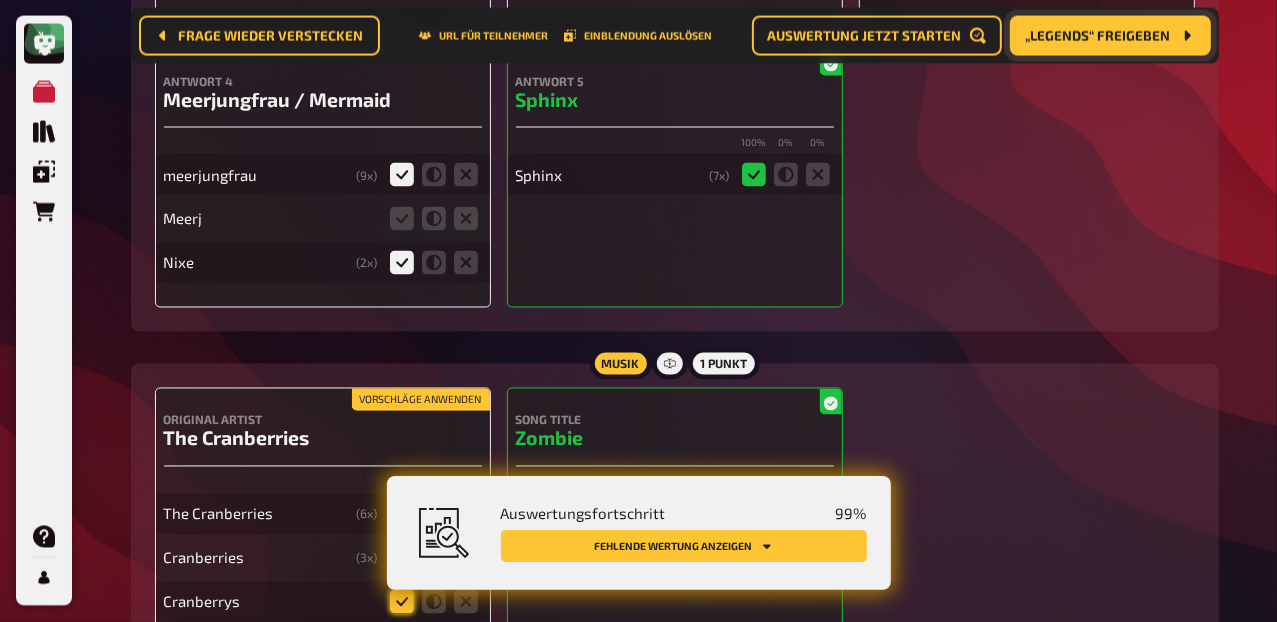 click at bounding box center [0, 0] 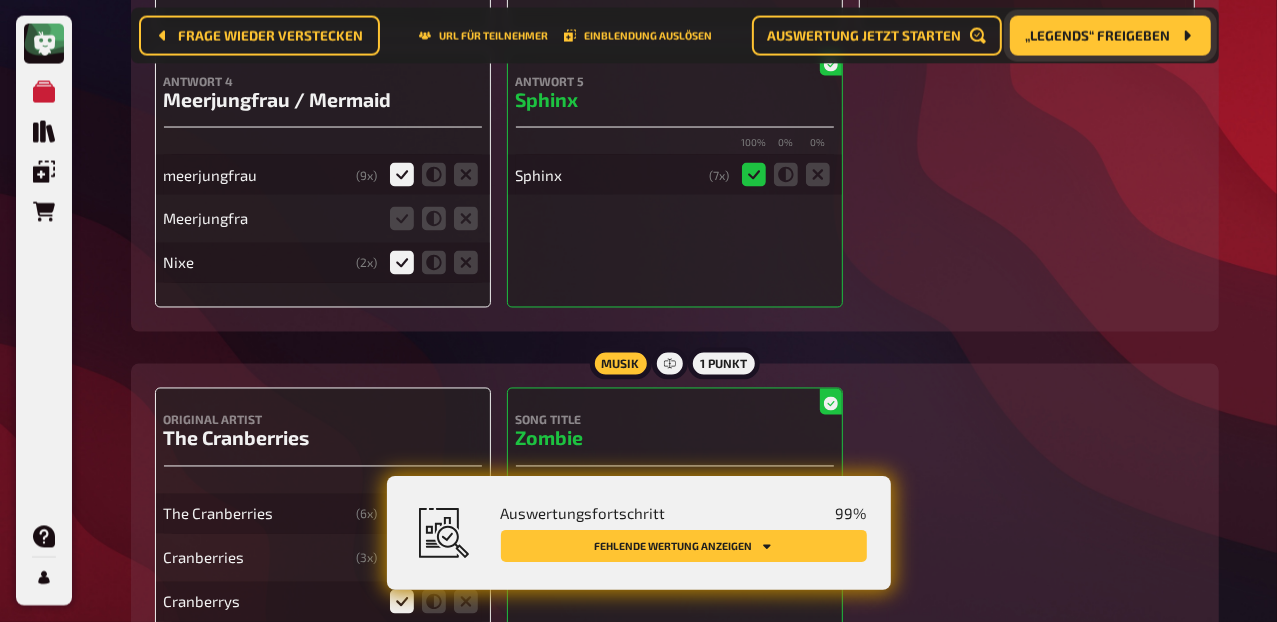 click 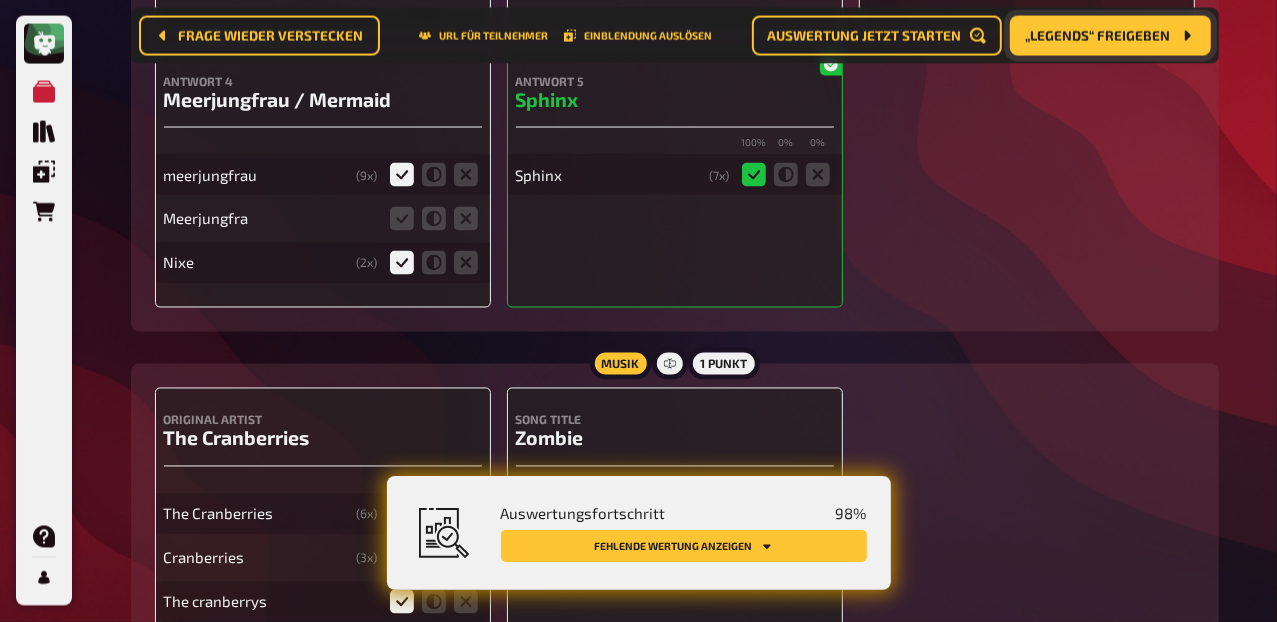click 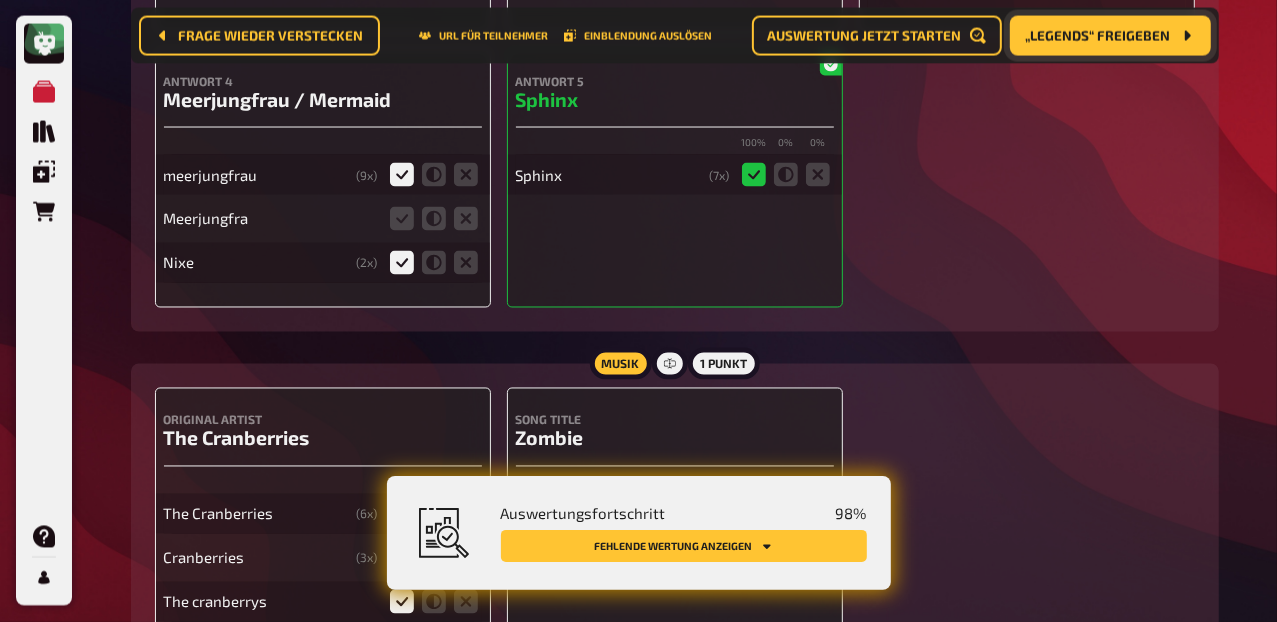 click at bounding box center (0, 0) 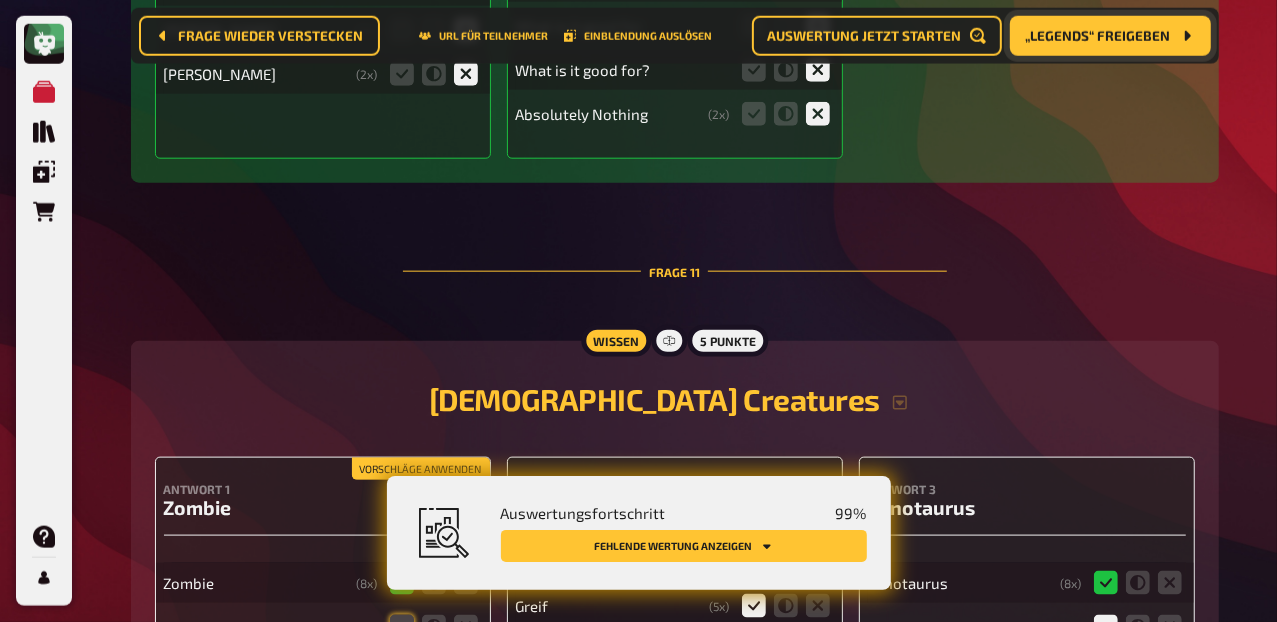 scroll, scrollTop: 15523, scrollLeft: 0, axis: vertical 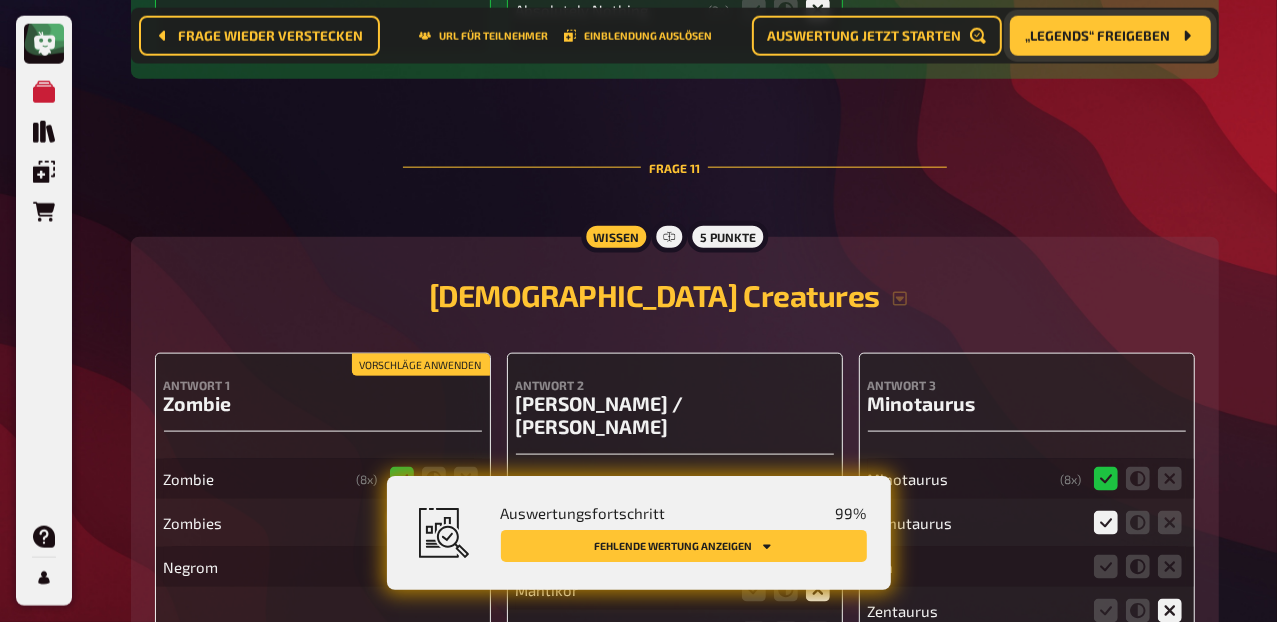 click 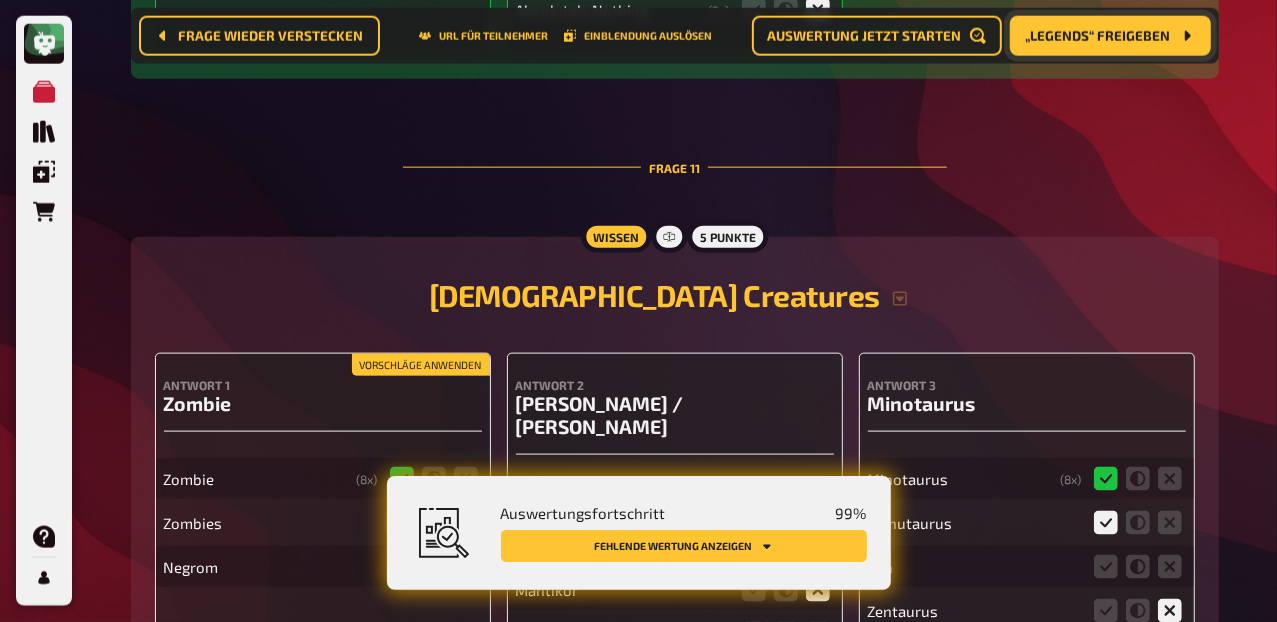 click at bounding box center [0, 0] 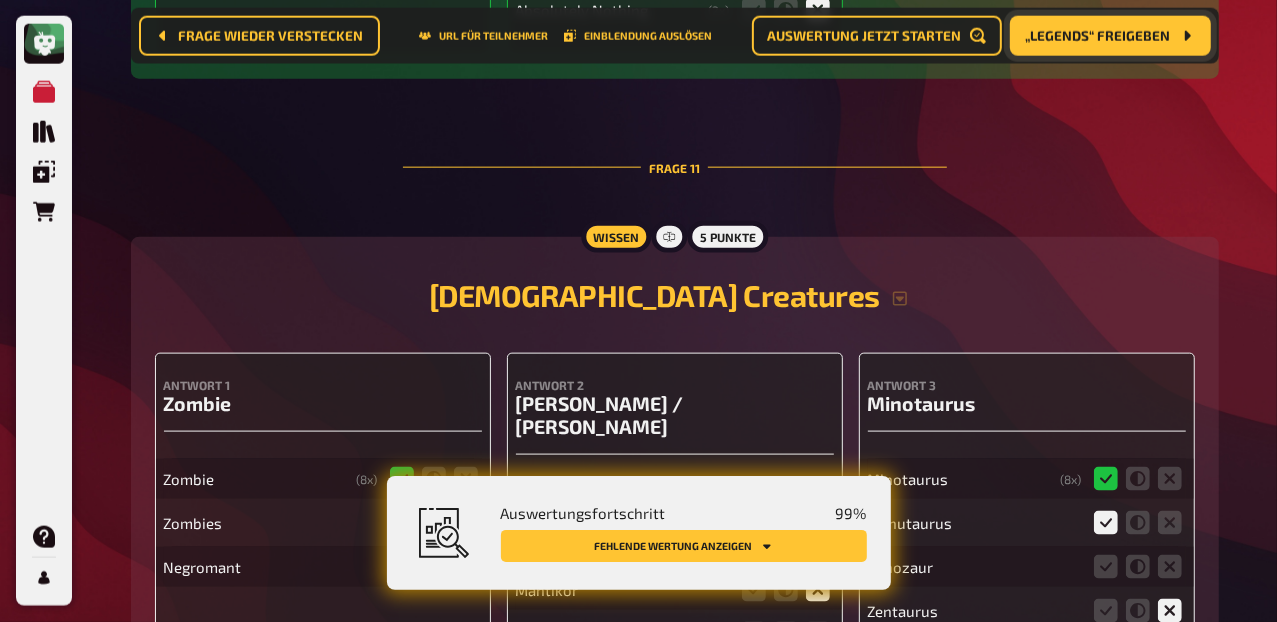 click 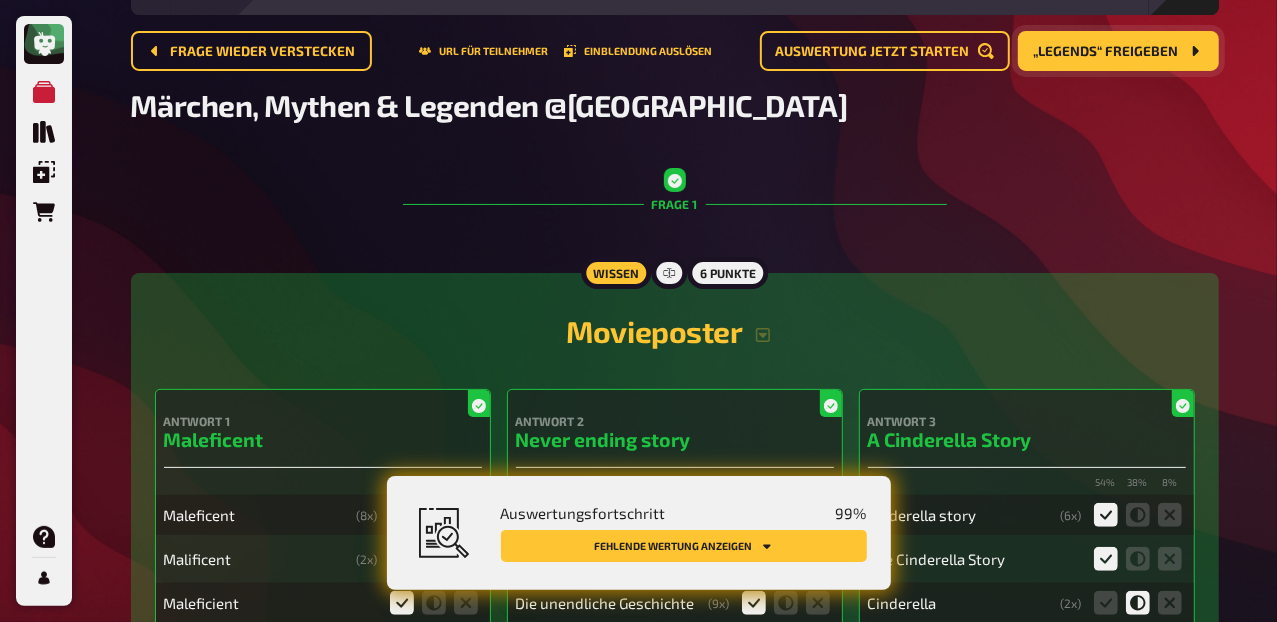 scroll, scrollTop: 0, scrollLeft: 0, axis: both 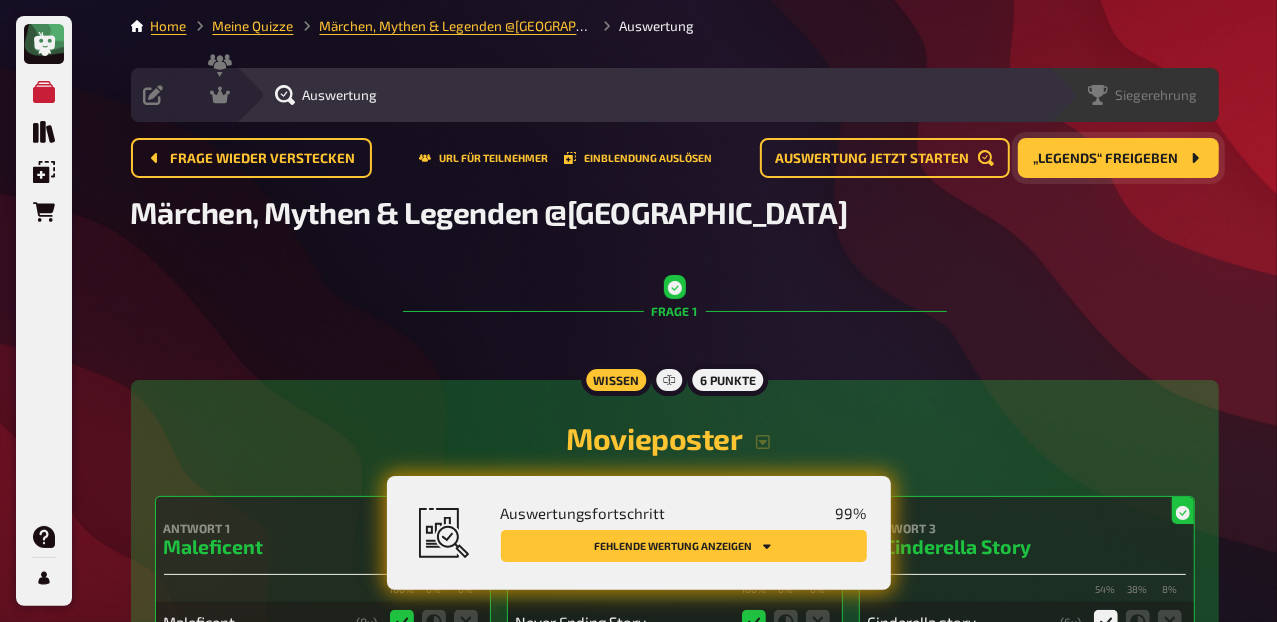 click on "Siegerehrung" at bounding box center [1157, 95] 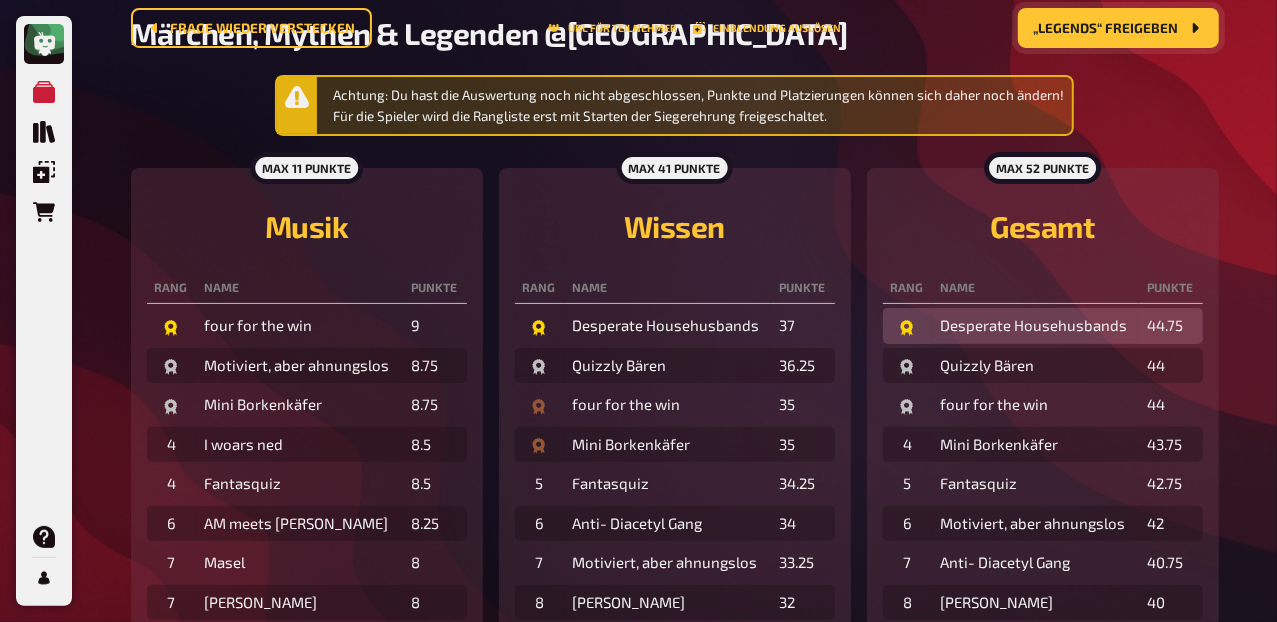 scroll, scrollTop: 0, scrollLeft: 0, axis: both 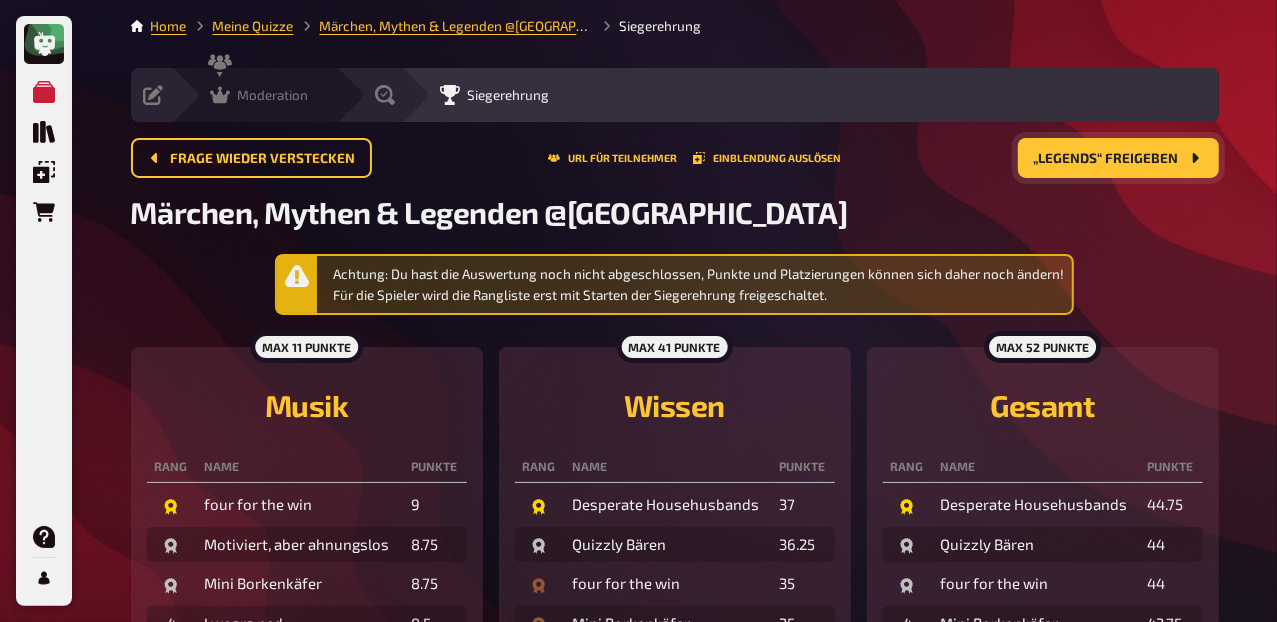 click on "Moderation" at bounding box center (273, 95) 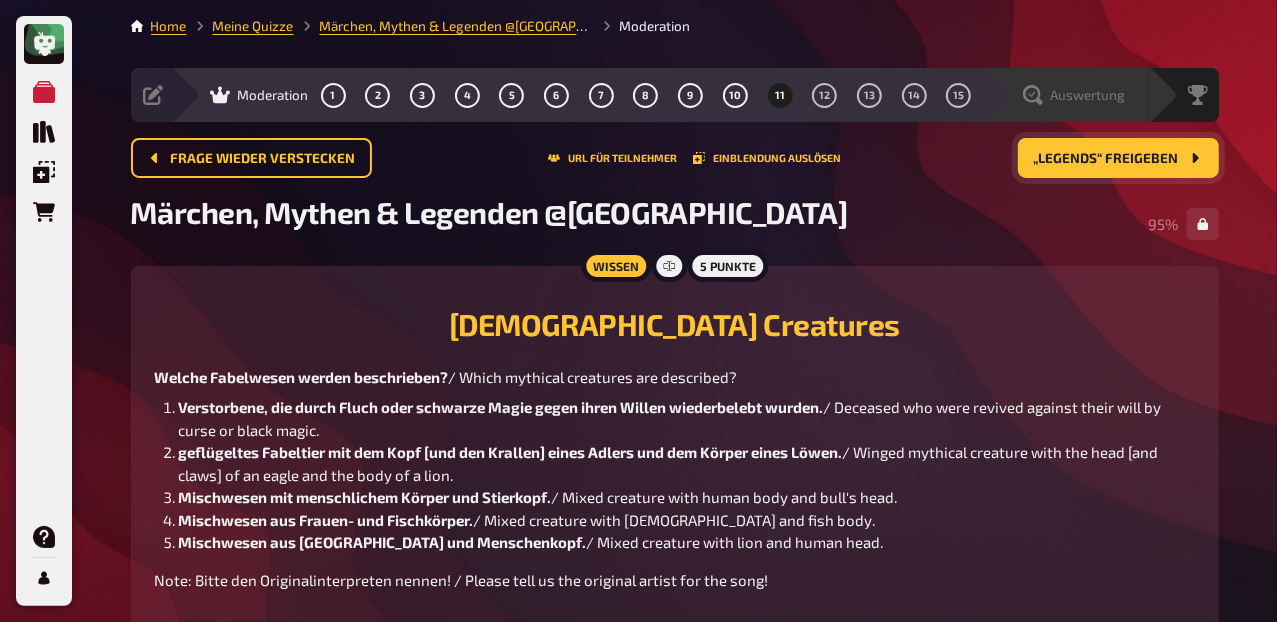click on "Auswertung" at bounding box center (1088, 95) 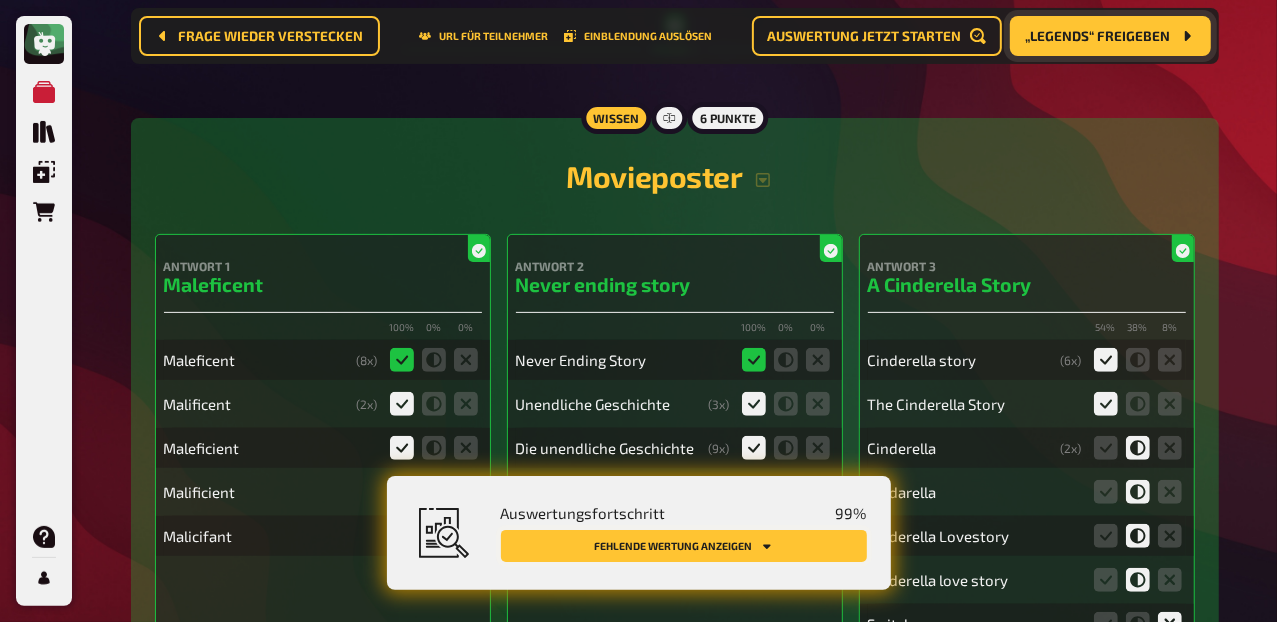 click on "Fehlende Wertung anzeigen" at bounding box center [684, 546] 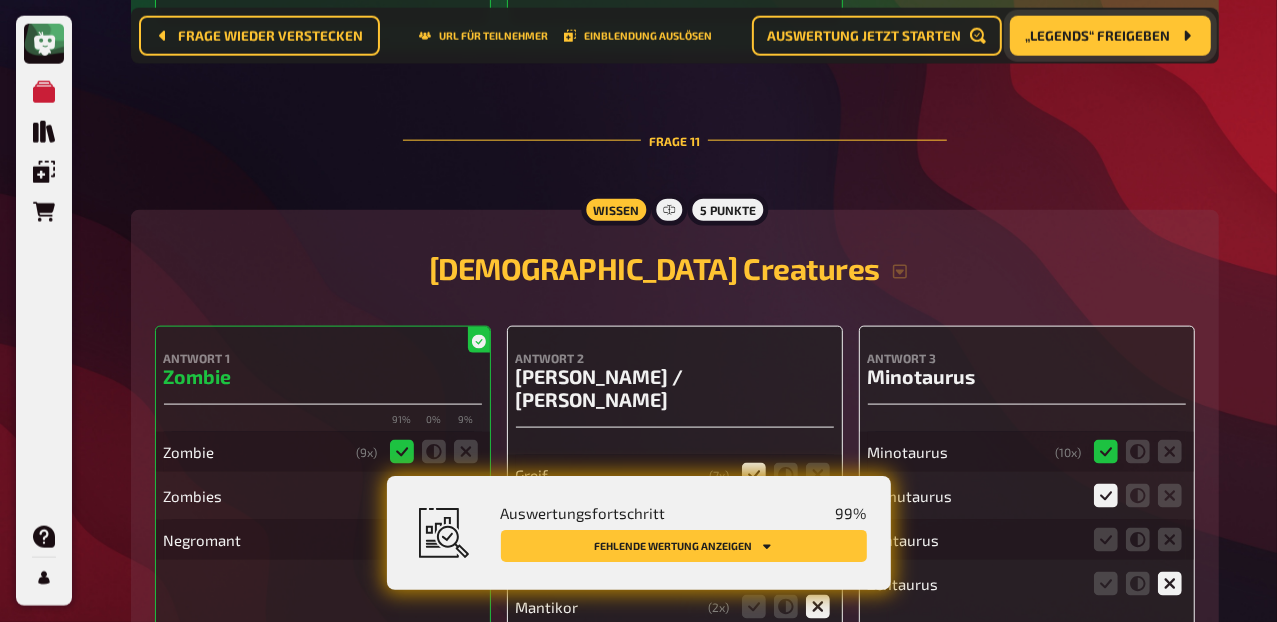 scroll, scrollTop: 15553, scrollLeft: 0, axis: vertical 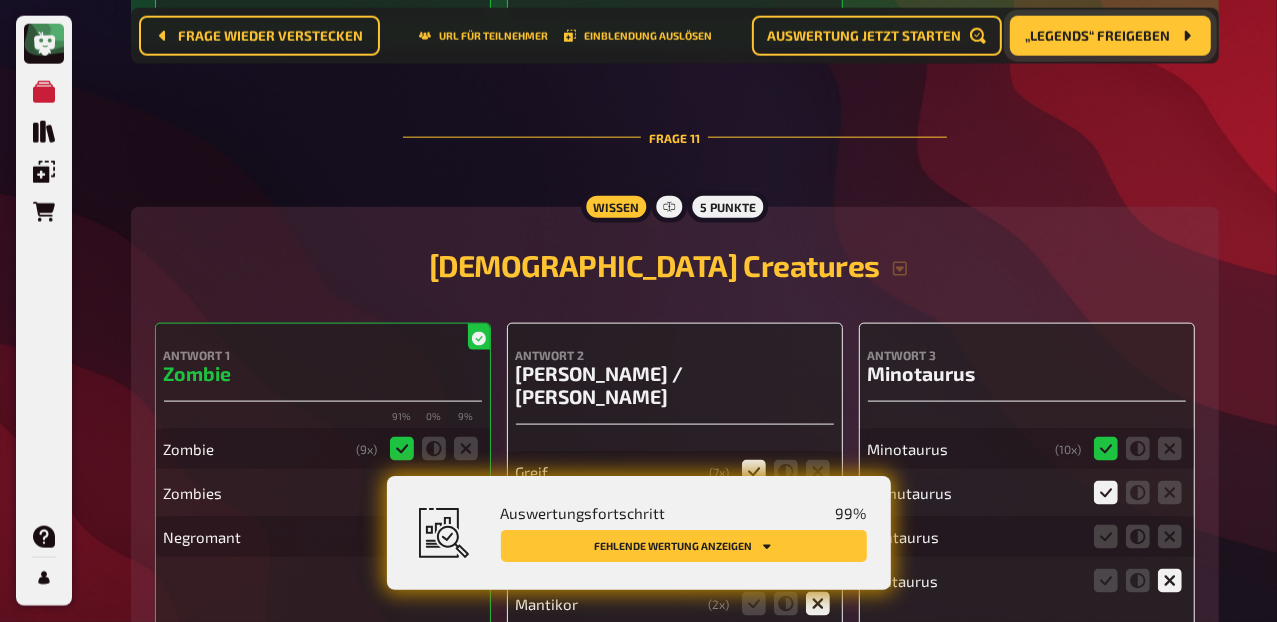 click 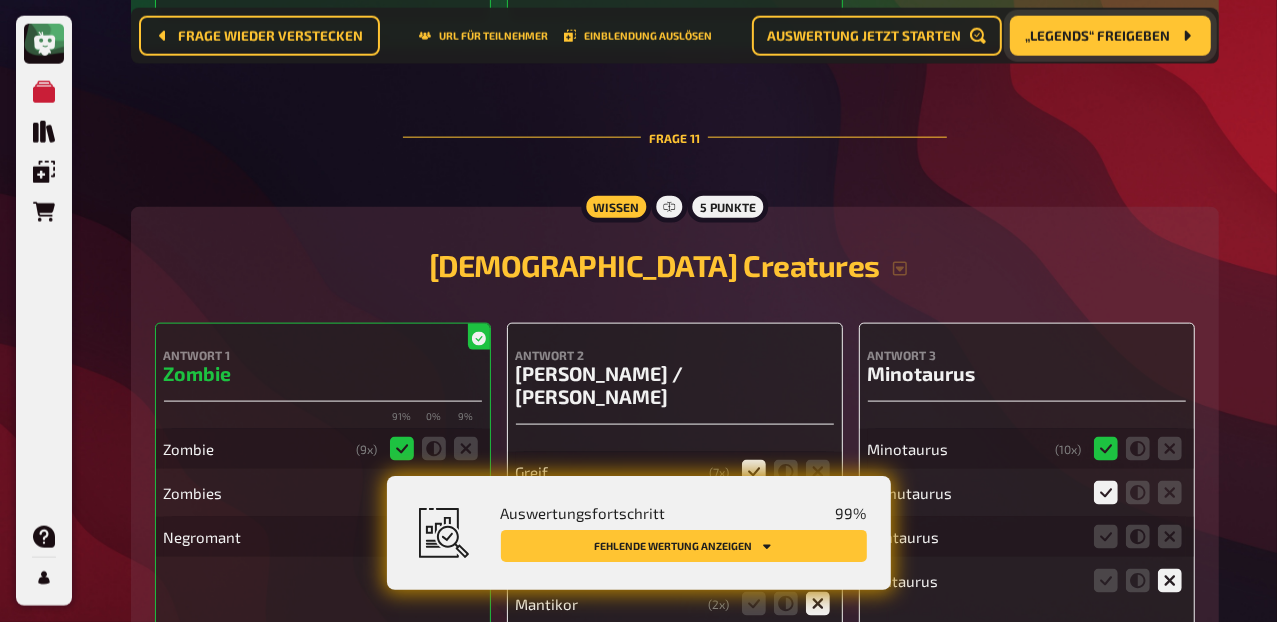 click at bounding box center [0, 0] 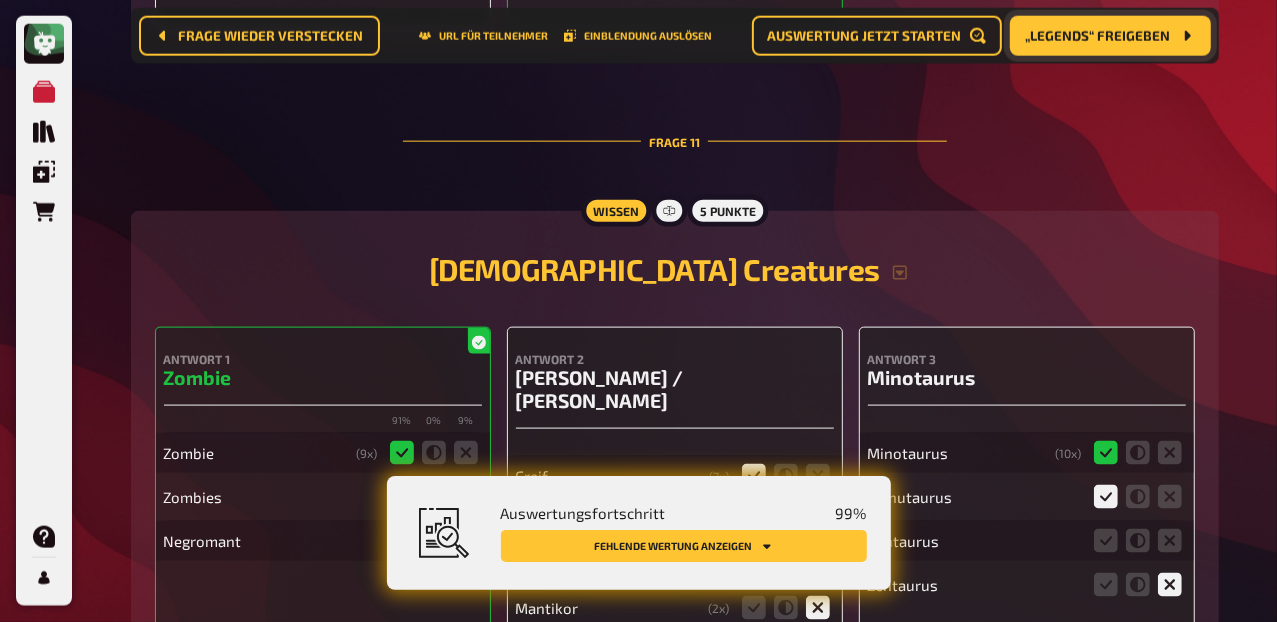 click 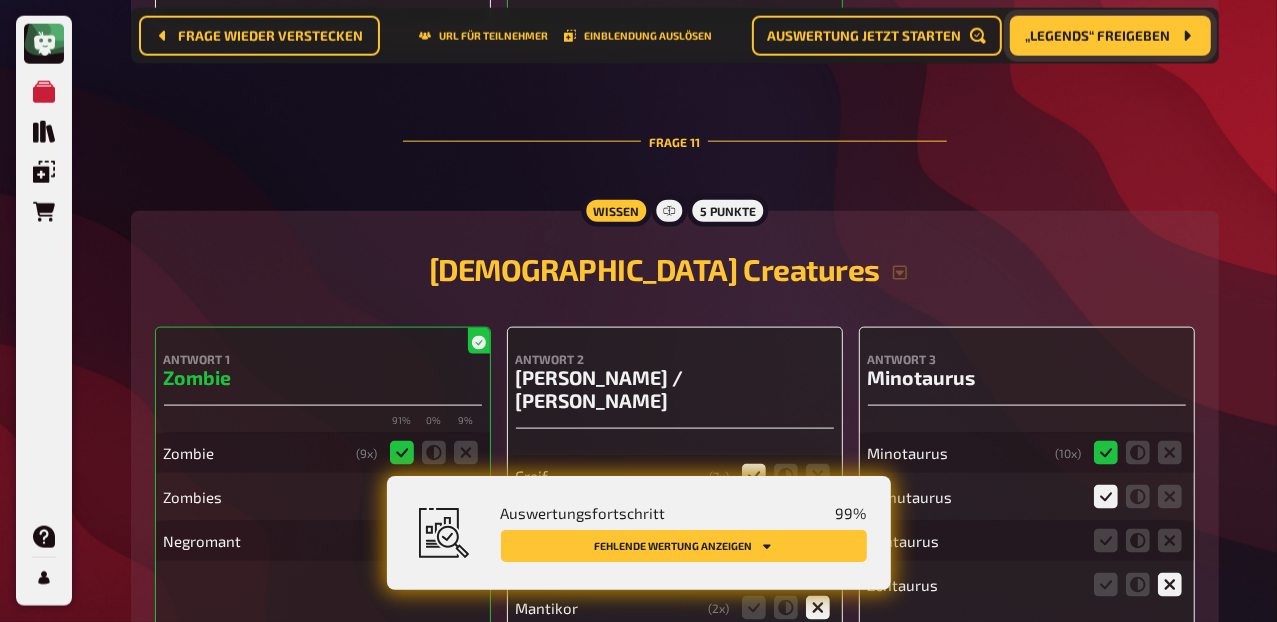 click at bounding box center (0, 0) 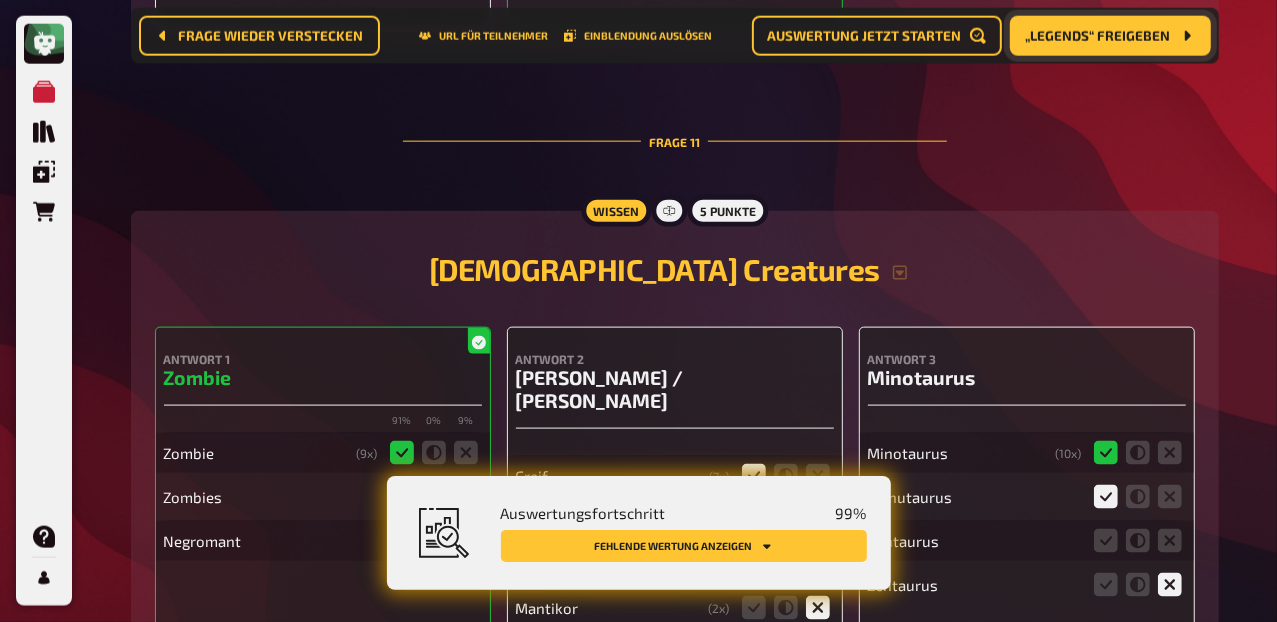 click at bounding box center [786, 652] 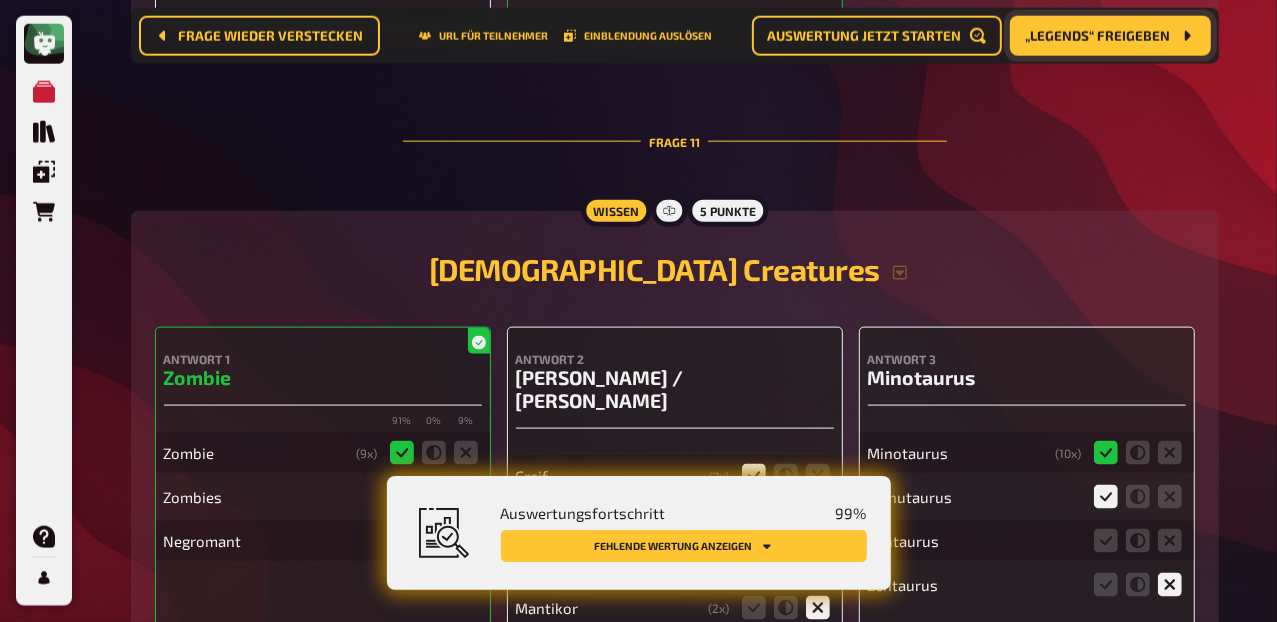 click at bounding box center (0, 0) 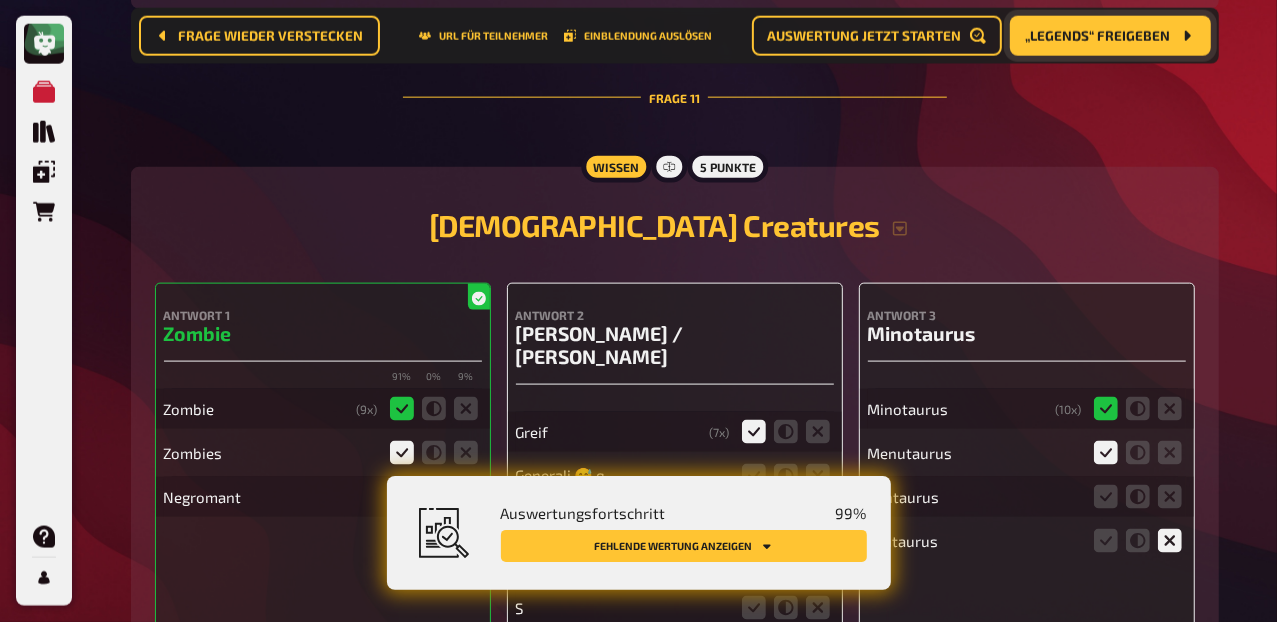 scroll, scrollTop: 15607, scrollLeft: 0, axis: vertical 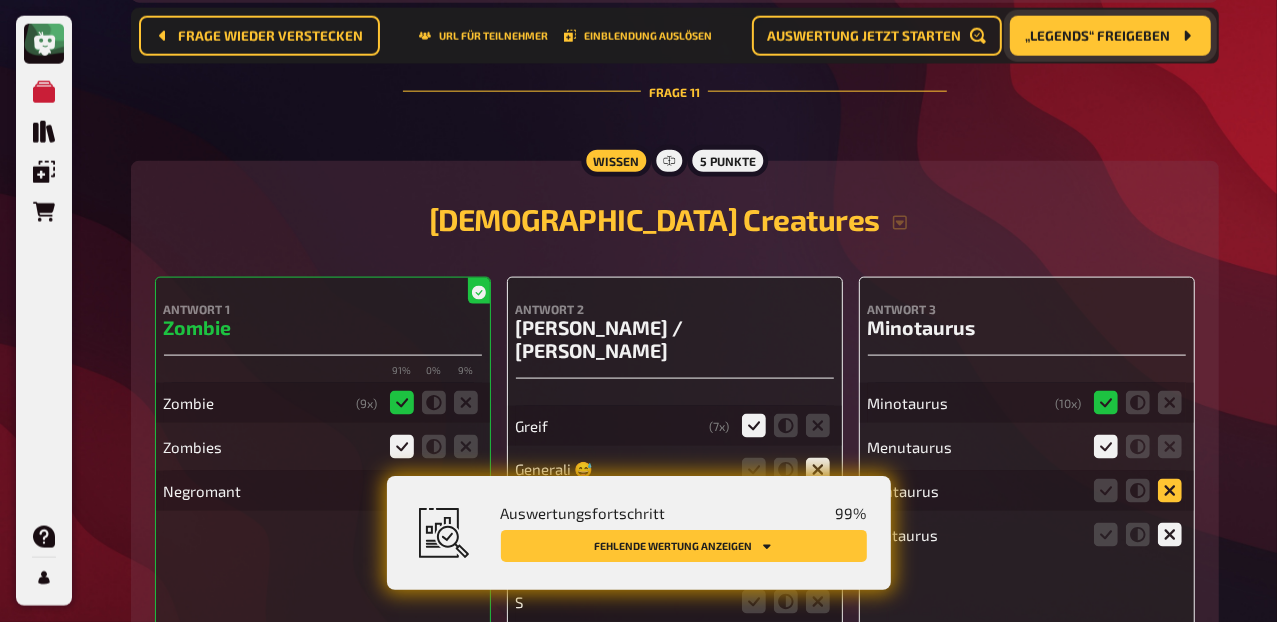 click 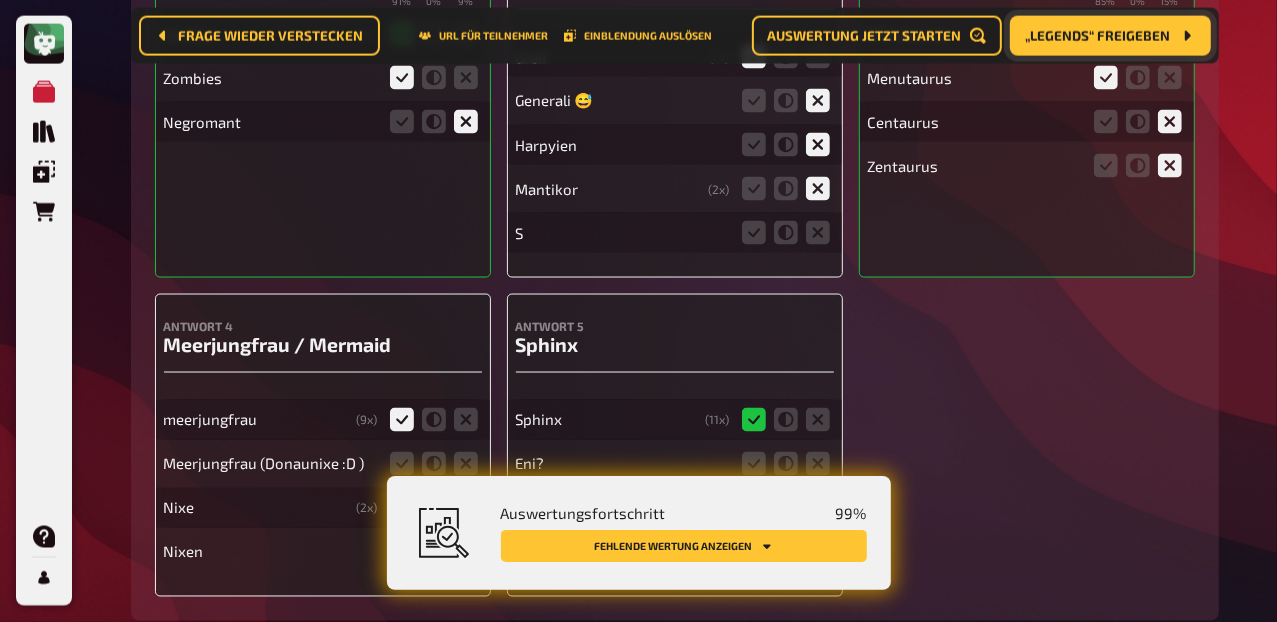scroll, scrollTop: 15990, scrollLeft: 0, axis: vertical 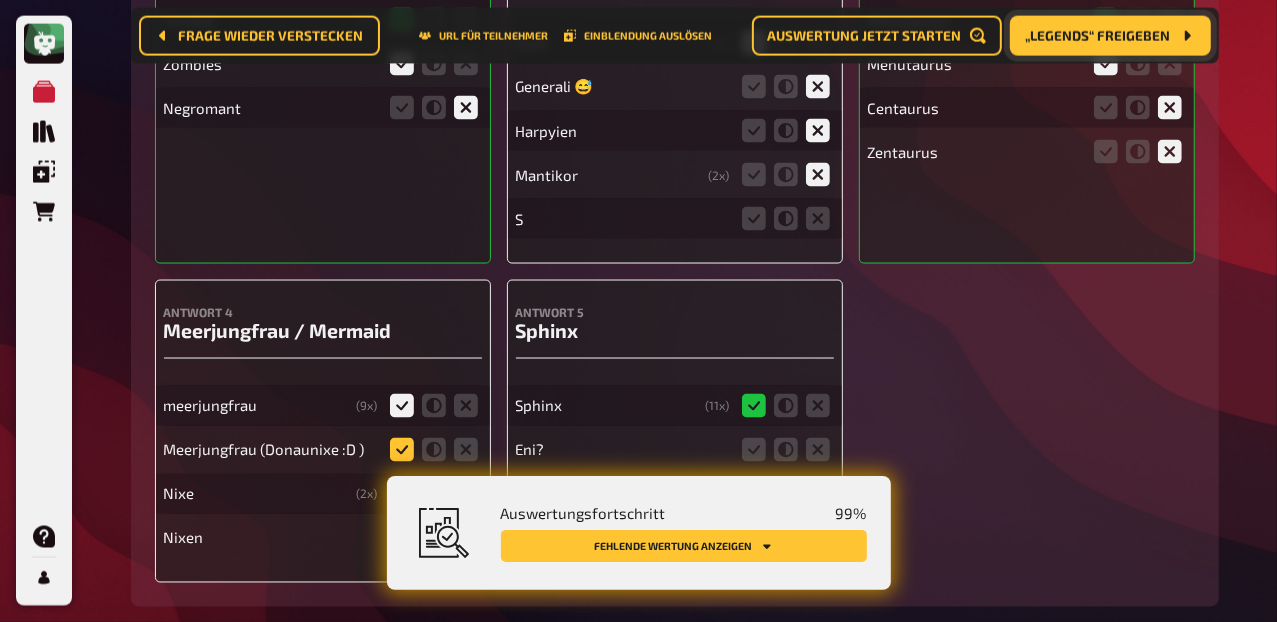 click 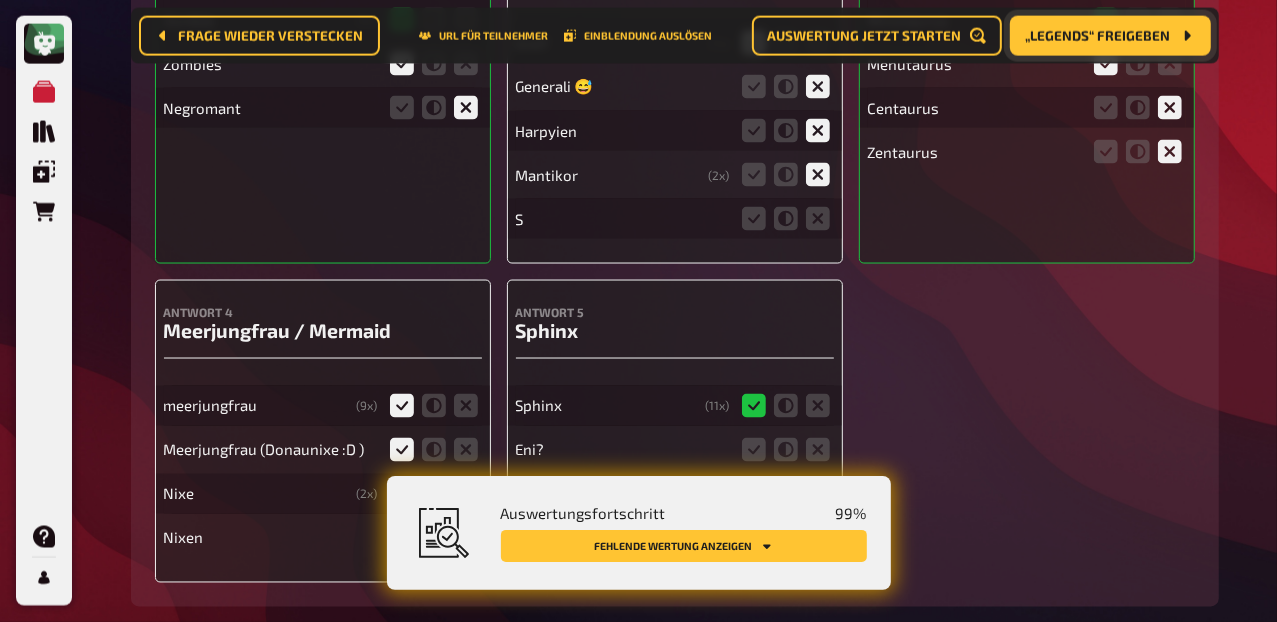 click 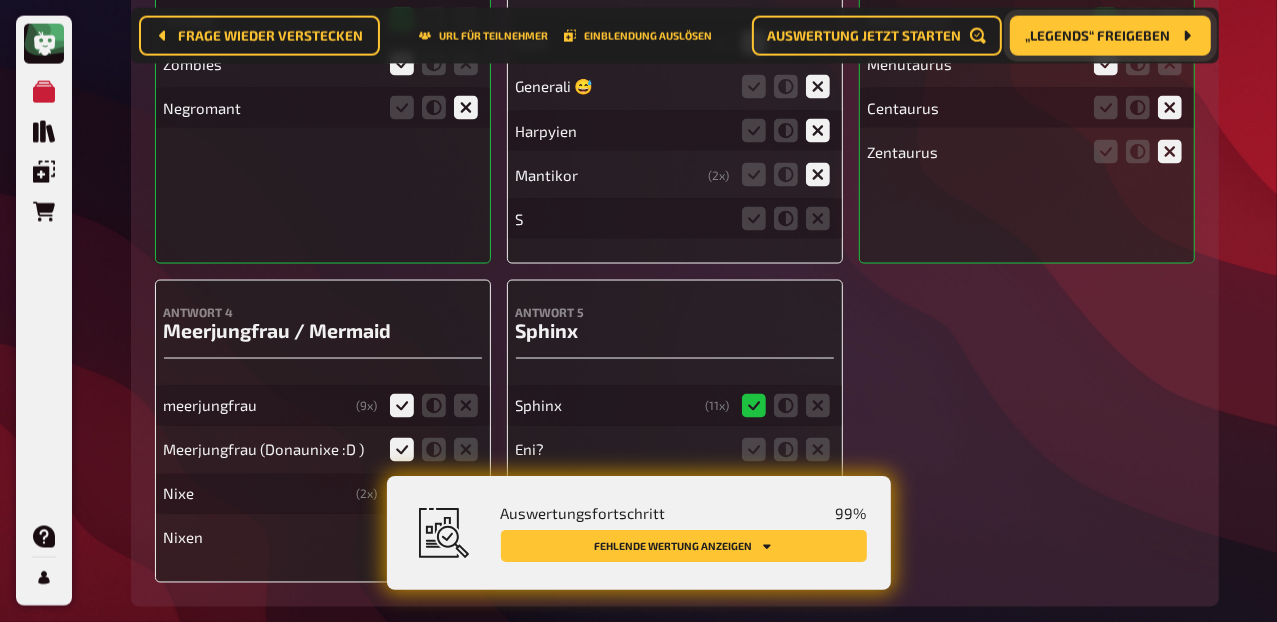 click at bounding box center (0, 0) 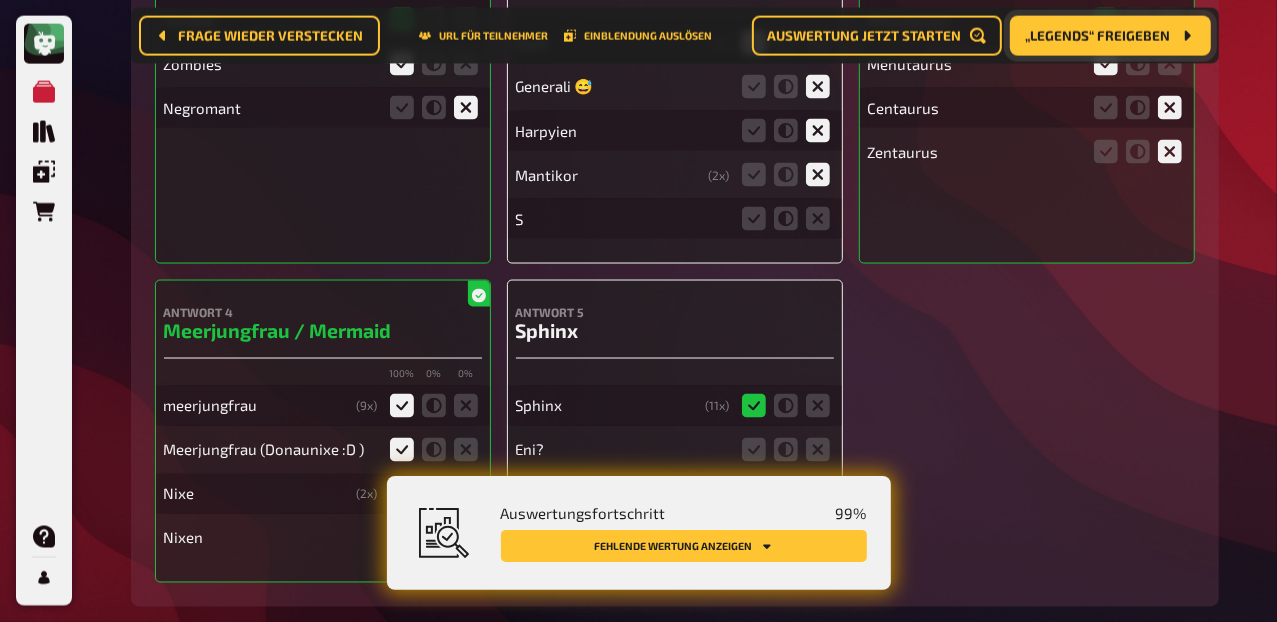 click at bounding box center [786, 450] 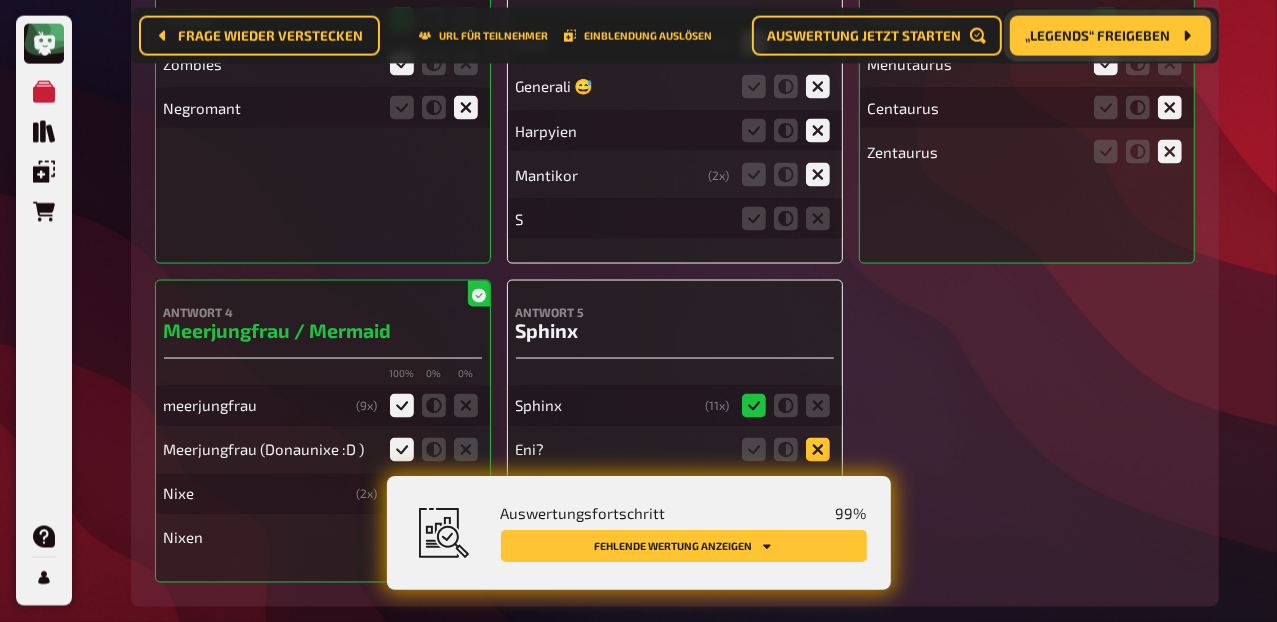 click 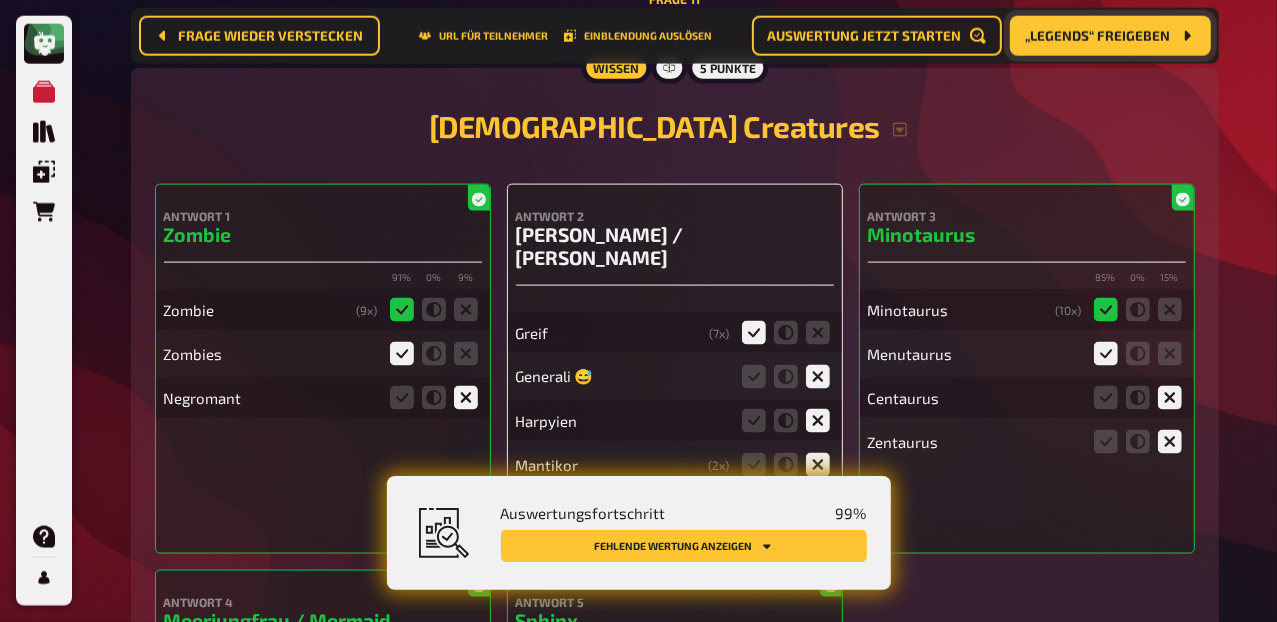 scroll, scrollTop: 15622, scrollLeft: 0, axis: vertical 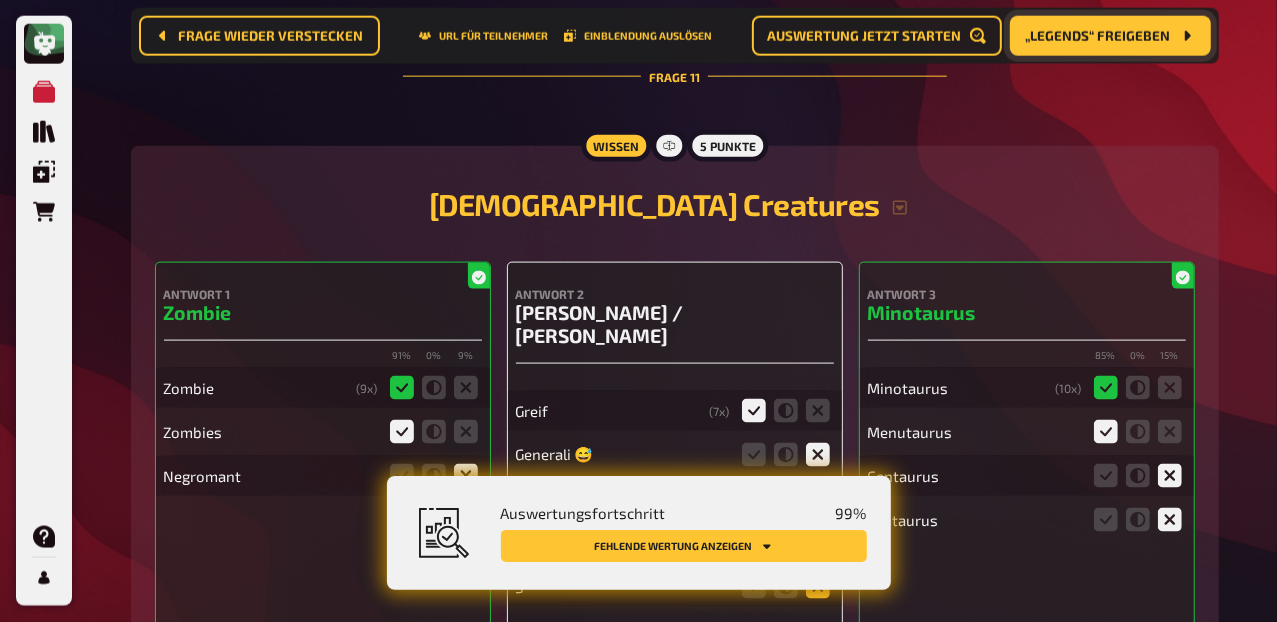 click 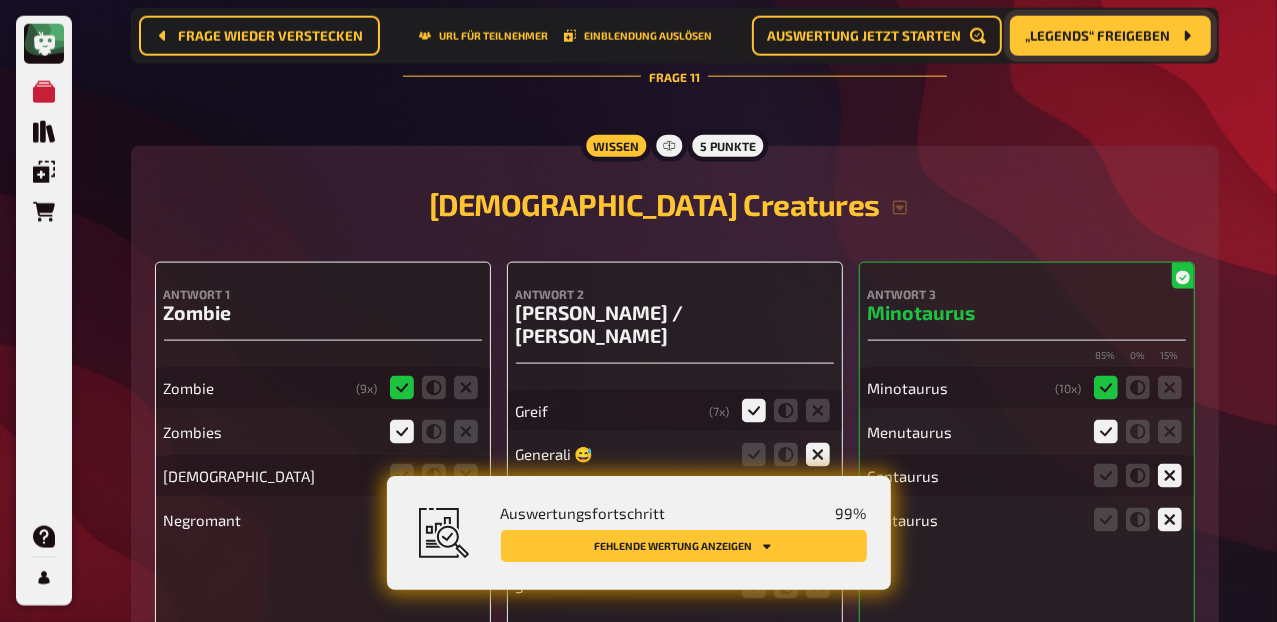 click 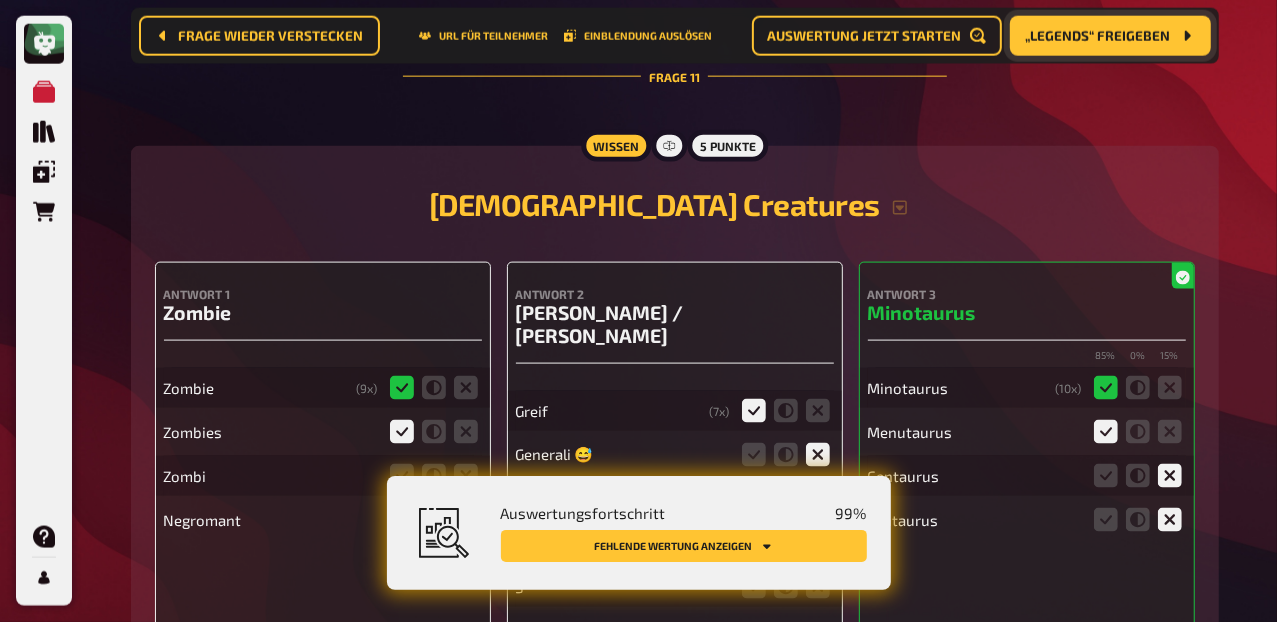 click 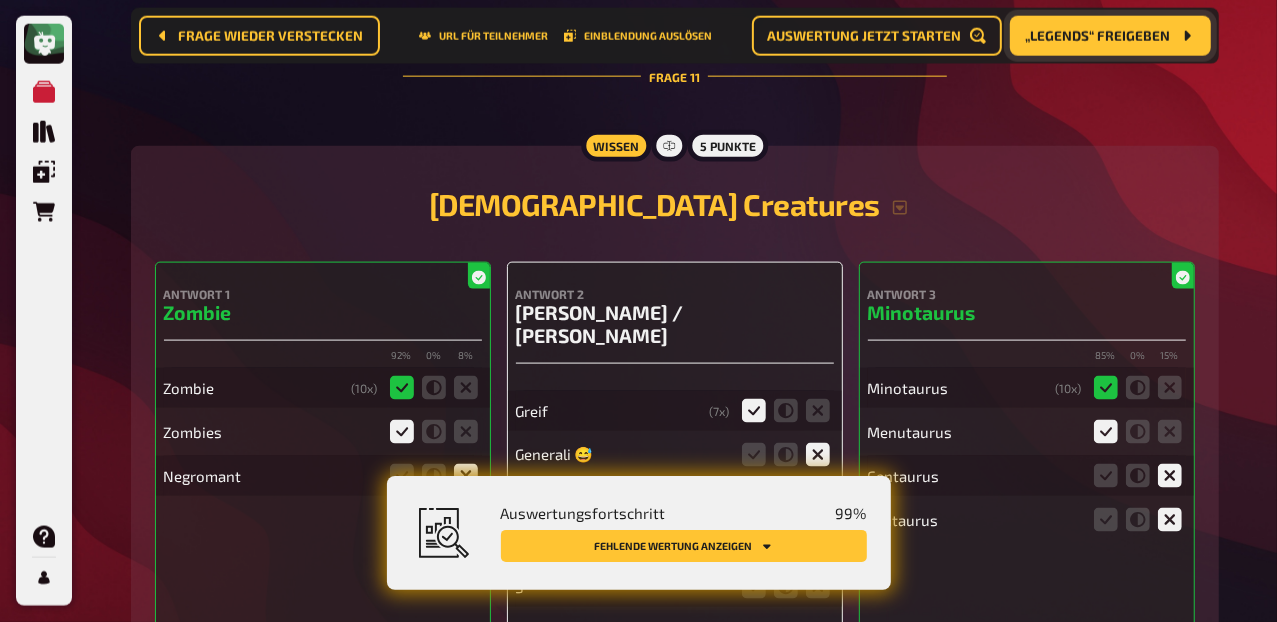 click 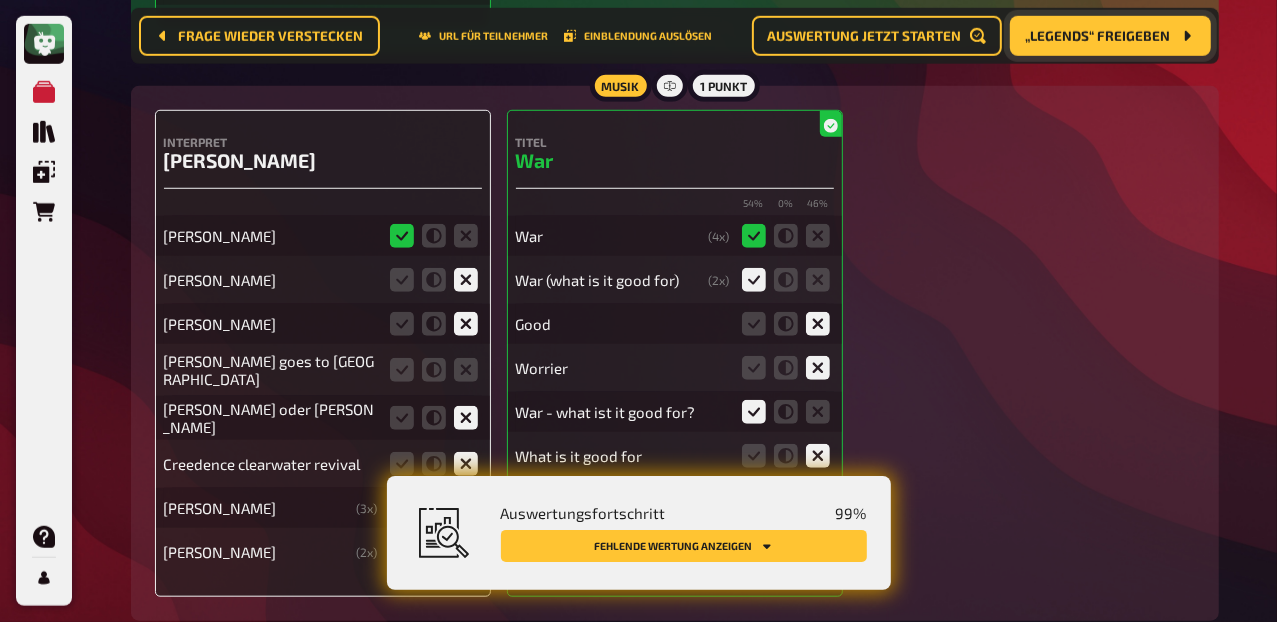 scroll, scrollTop: 14854, scrollLeft: 0, axis: vertical 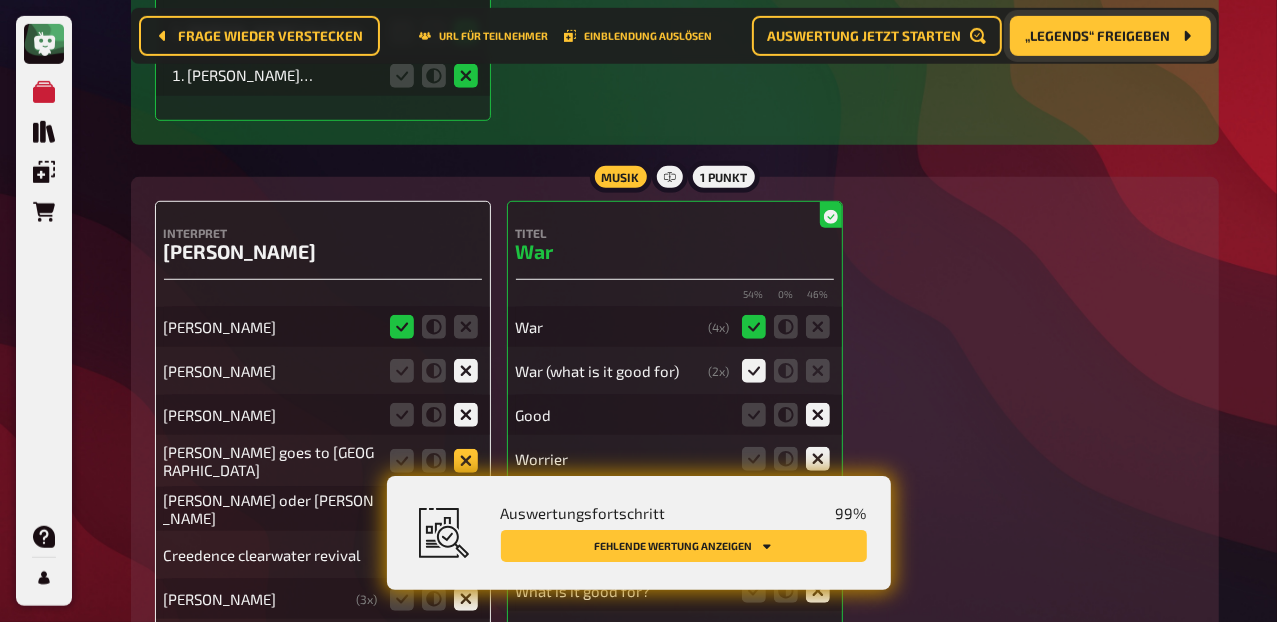click 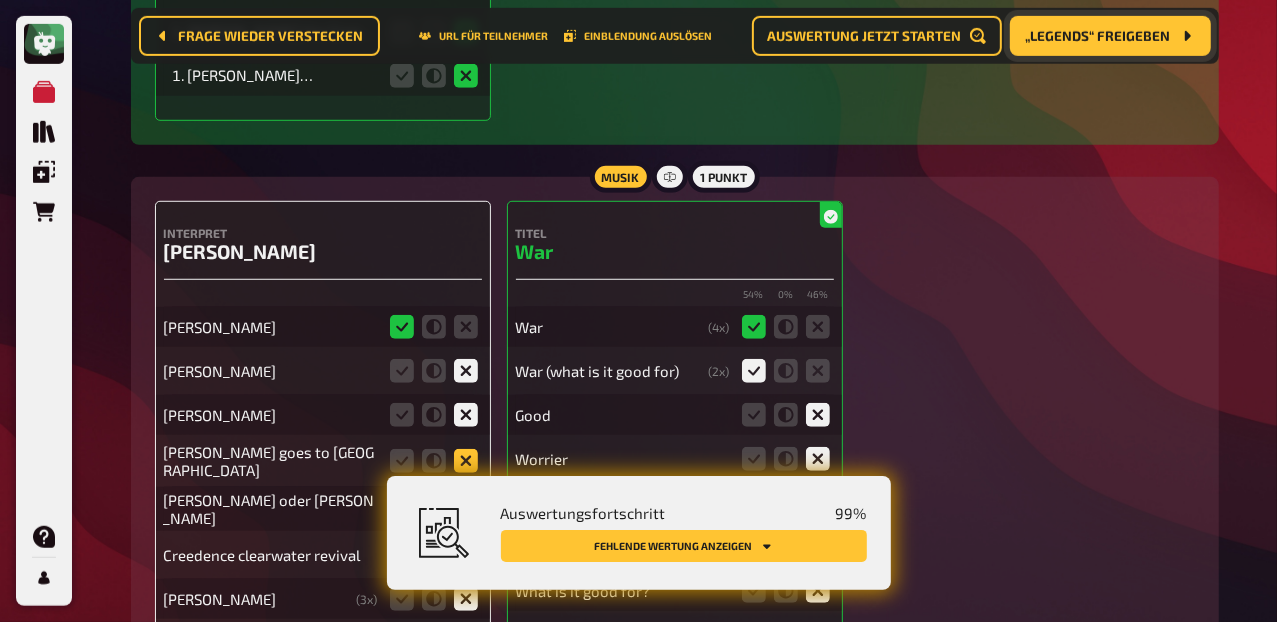 click at bounding box center [0, 0] 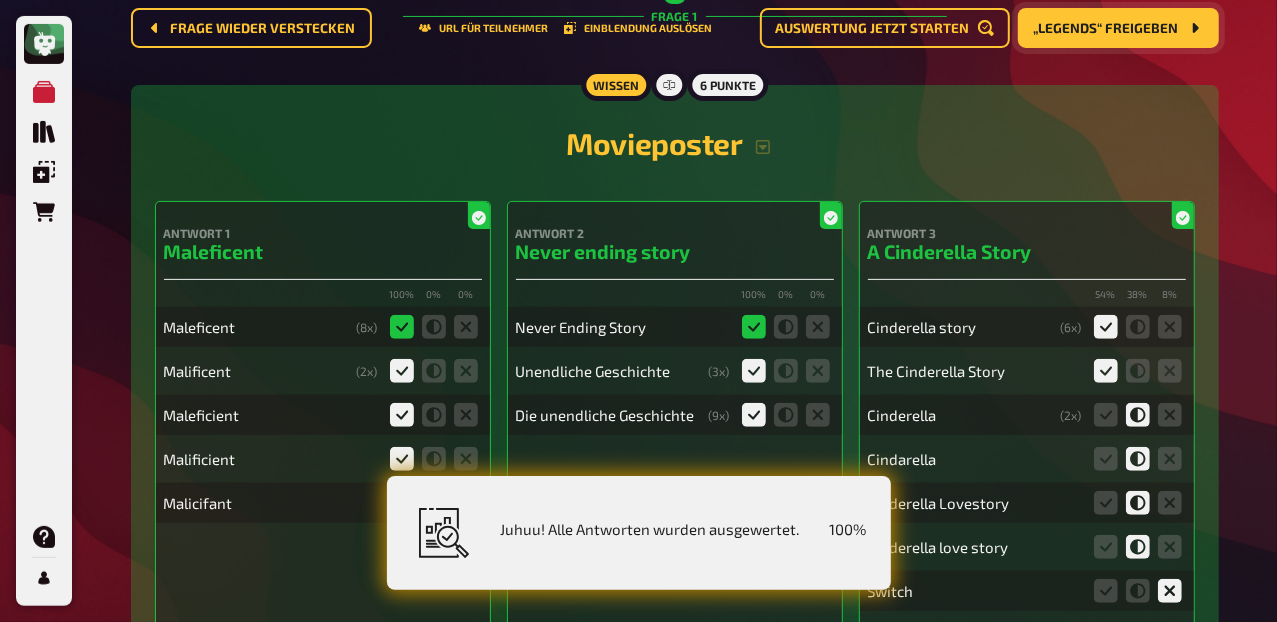 scroll, scrollTop: 0, scrollLeft: 0, axis: both 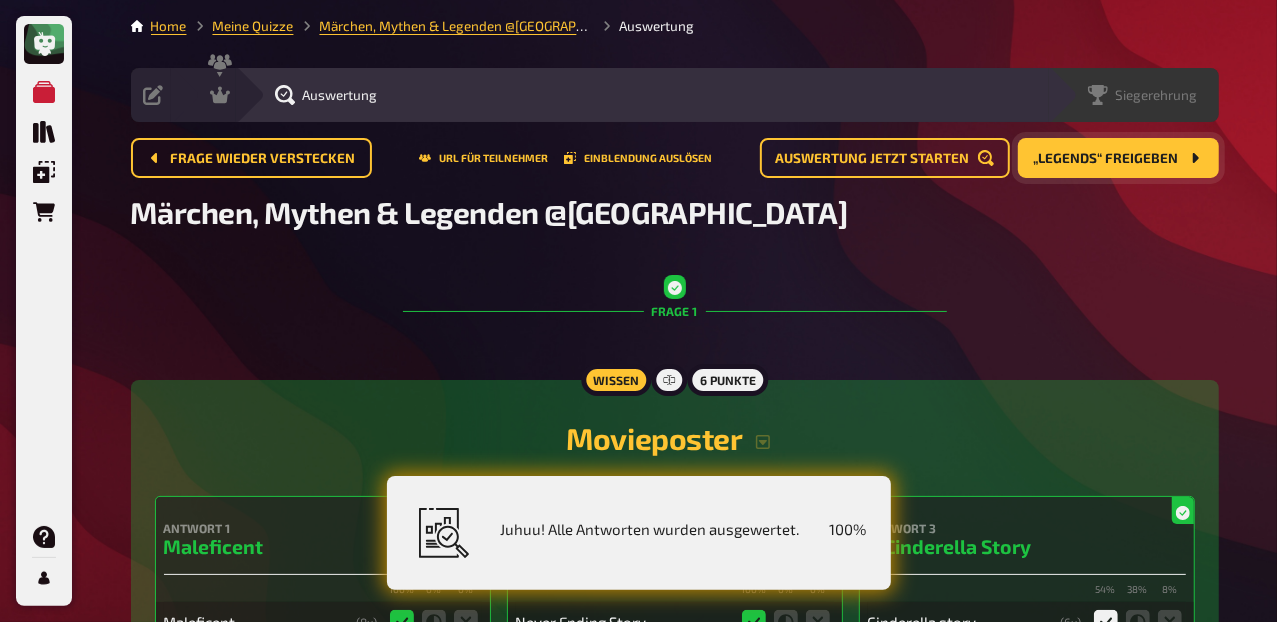 click on "Siegerehrung" at bounding box center [1157, 95] 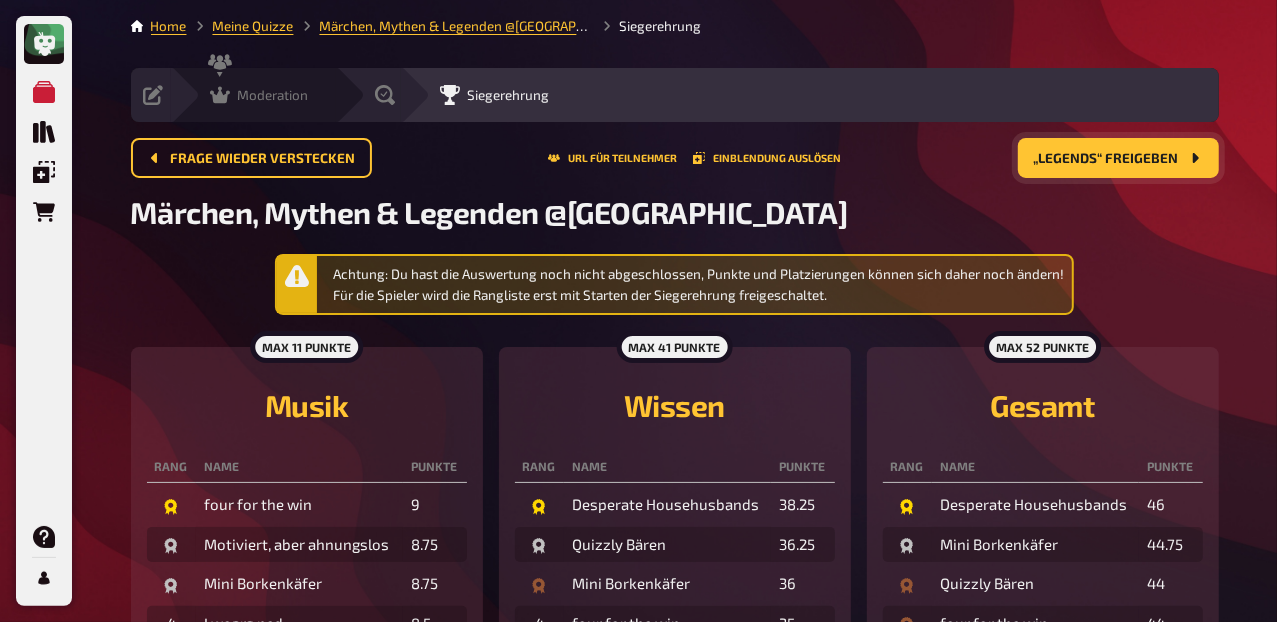 click on "Moderation" at bounding box center (273, 95) 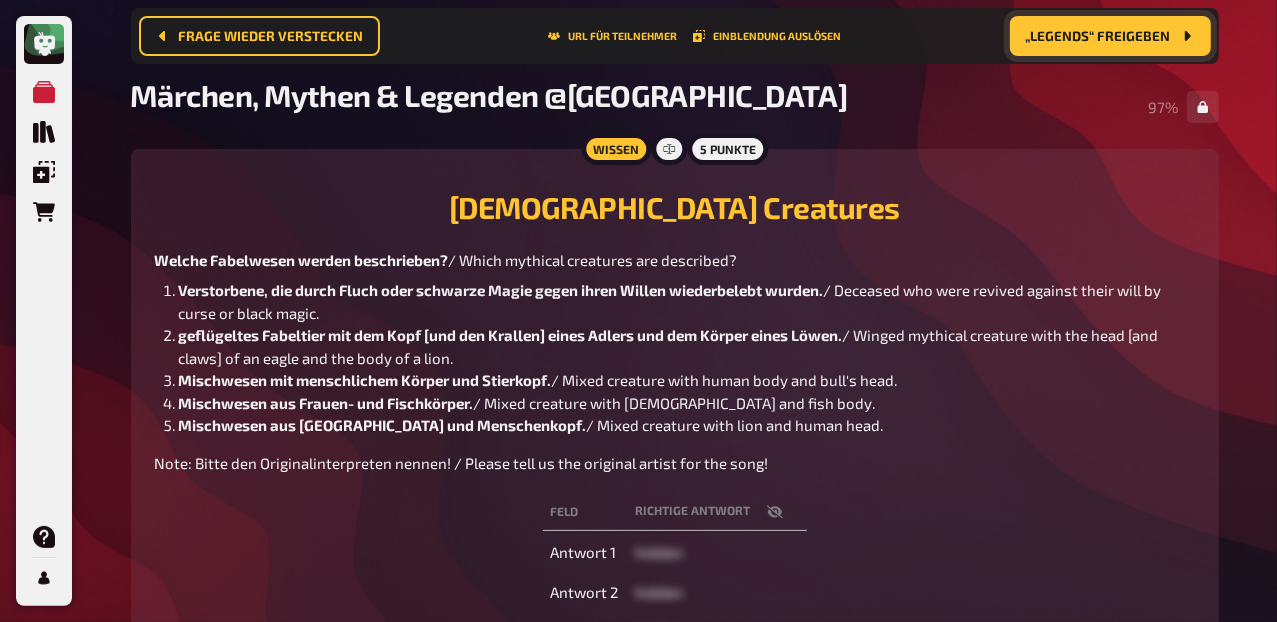 scroll, scrollTop: 0, scrollLeft: 0, axis: both 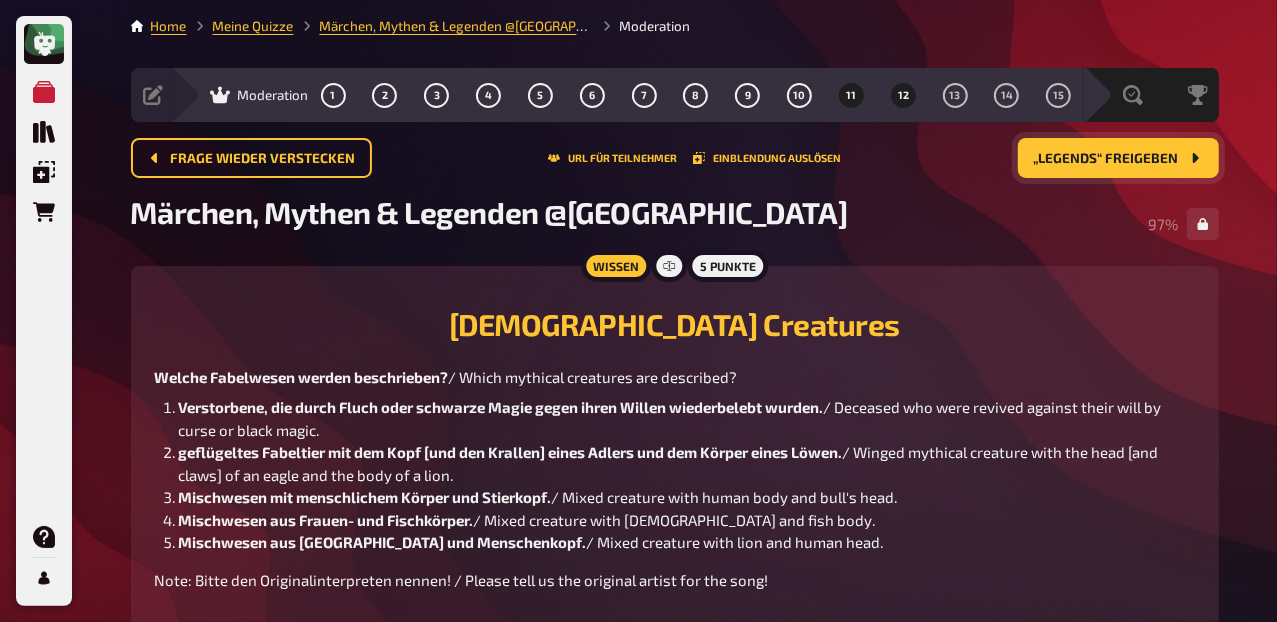 click on "12" at bounding box center [903, 95] 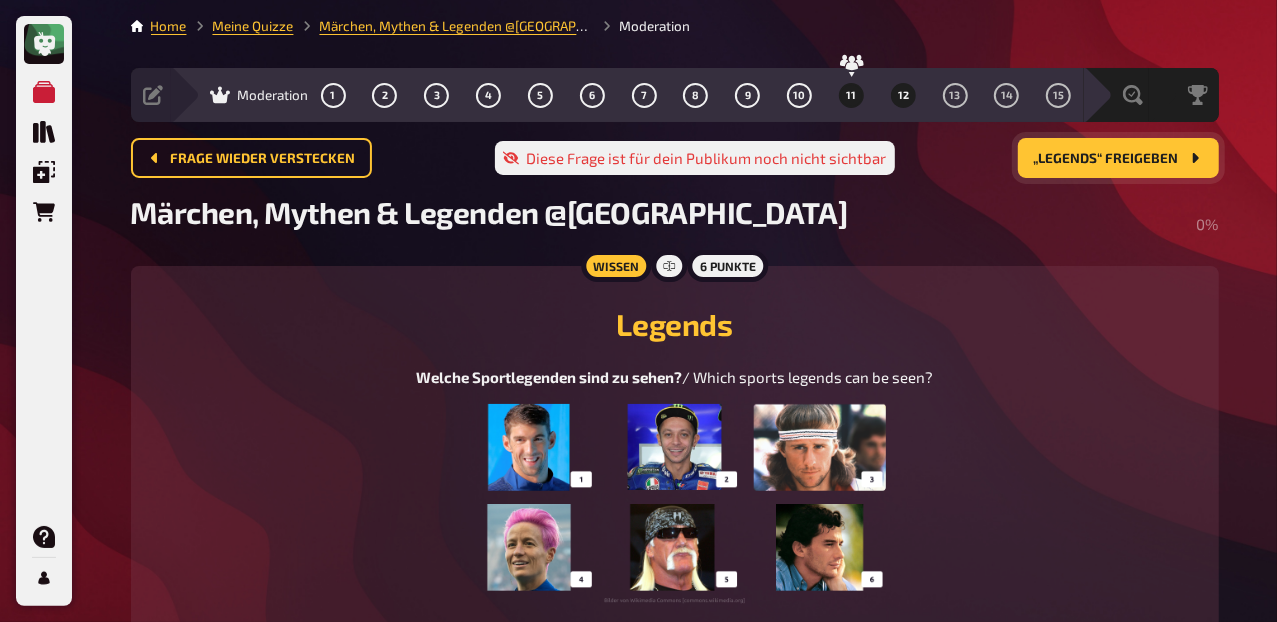 click on "11" at bounding box center [851, 95] 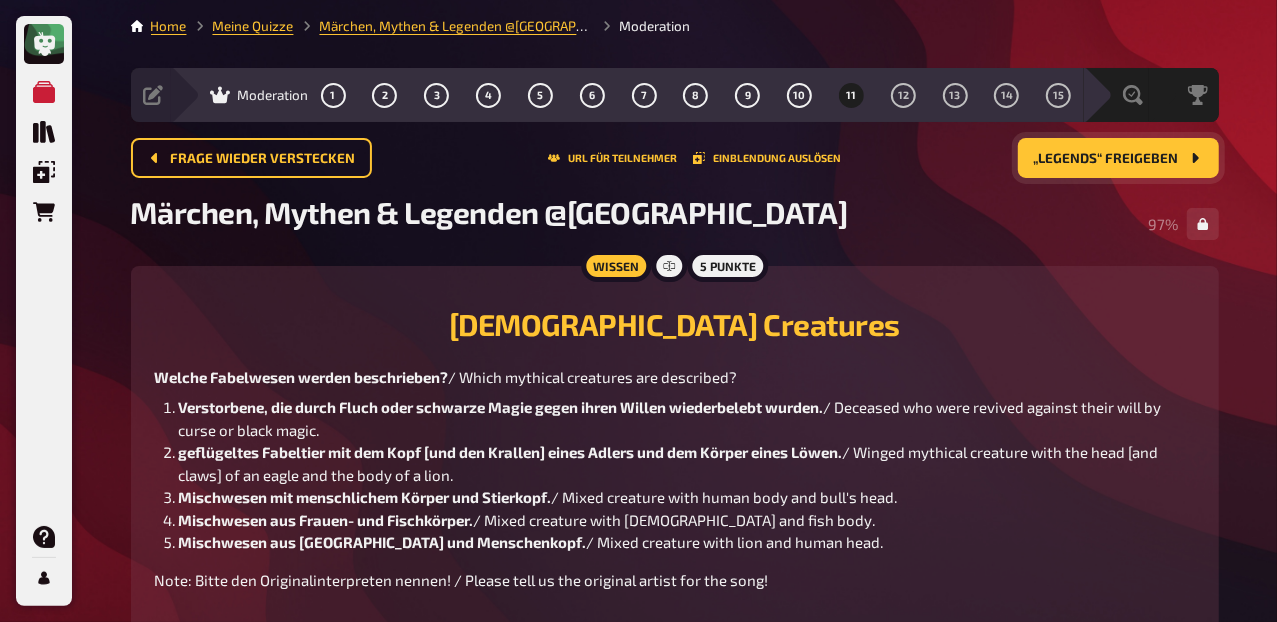 click on "„Legends“ freigeben" at bounding box center [1106, 159] 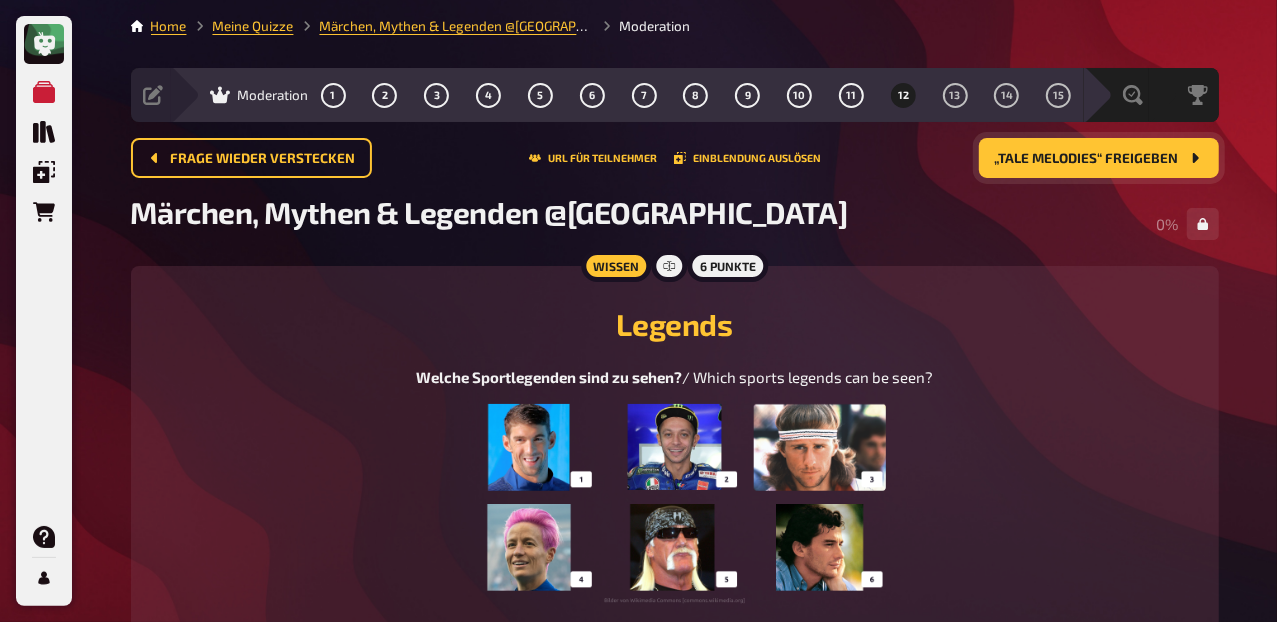 click at bounding box center [674, 504] 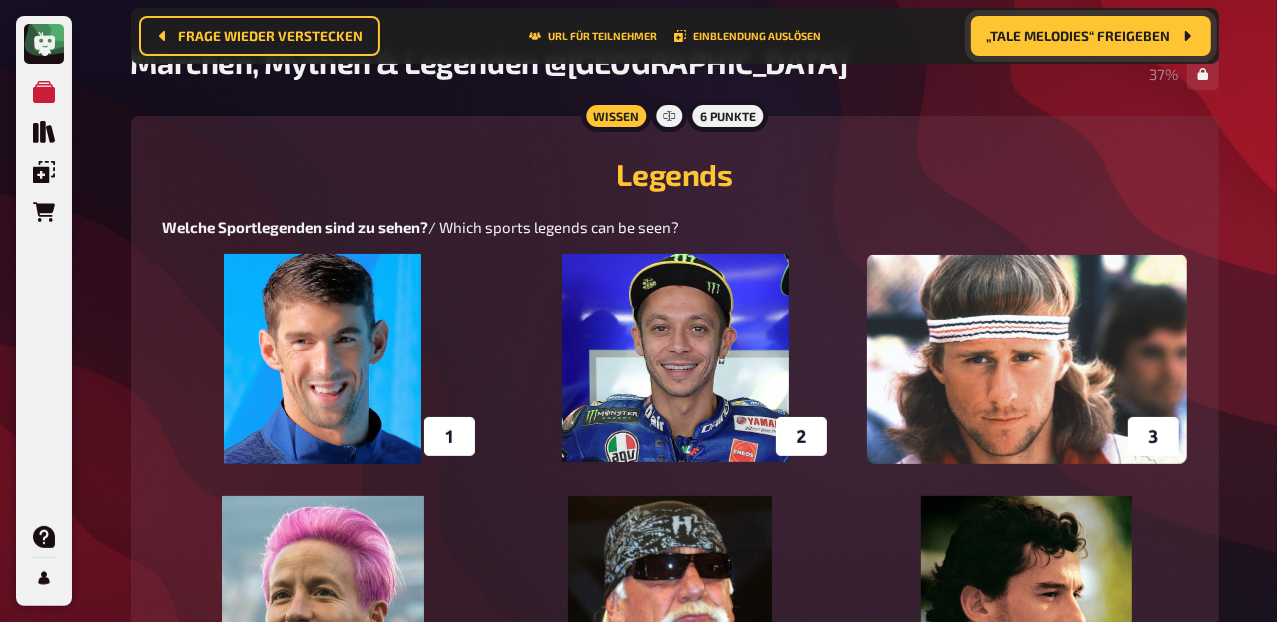 scroll, scrollTop: 0, scrollLeft: 0, axis: both 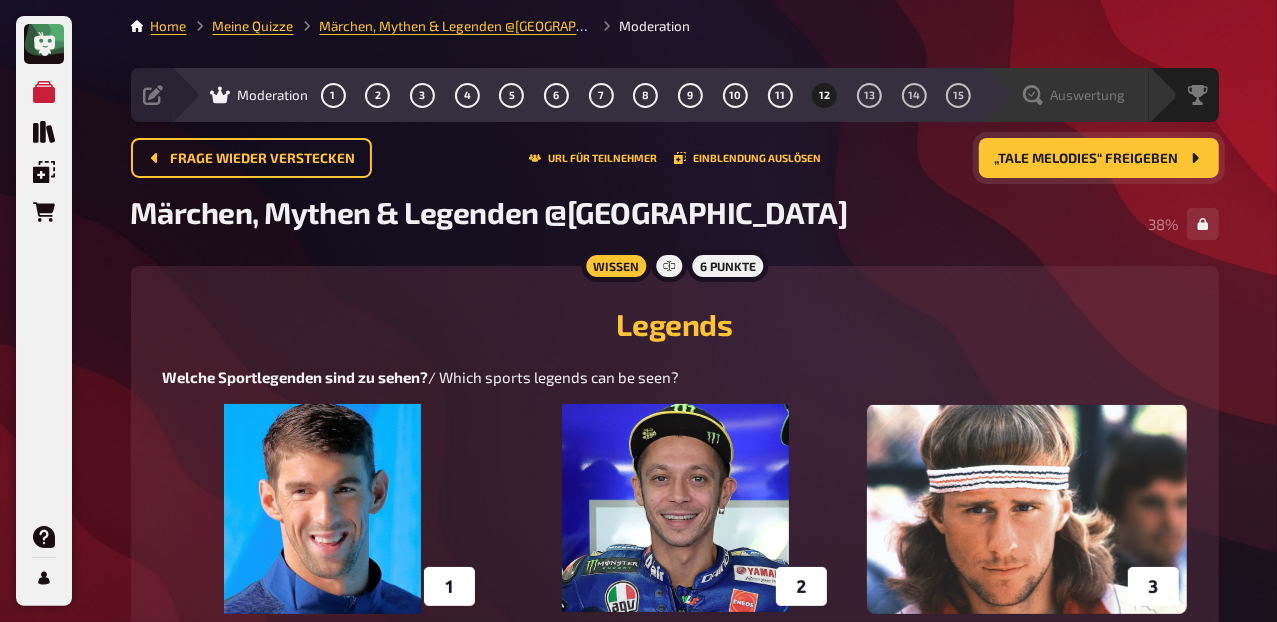 click on "Auswertung" at bounding box center [1066, 95] 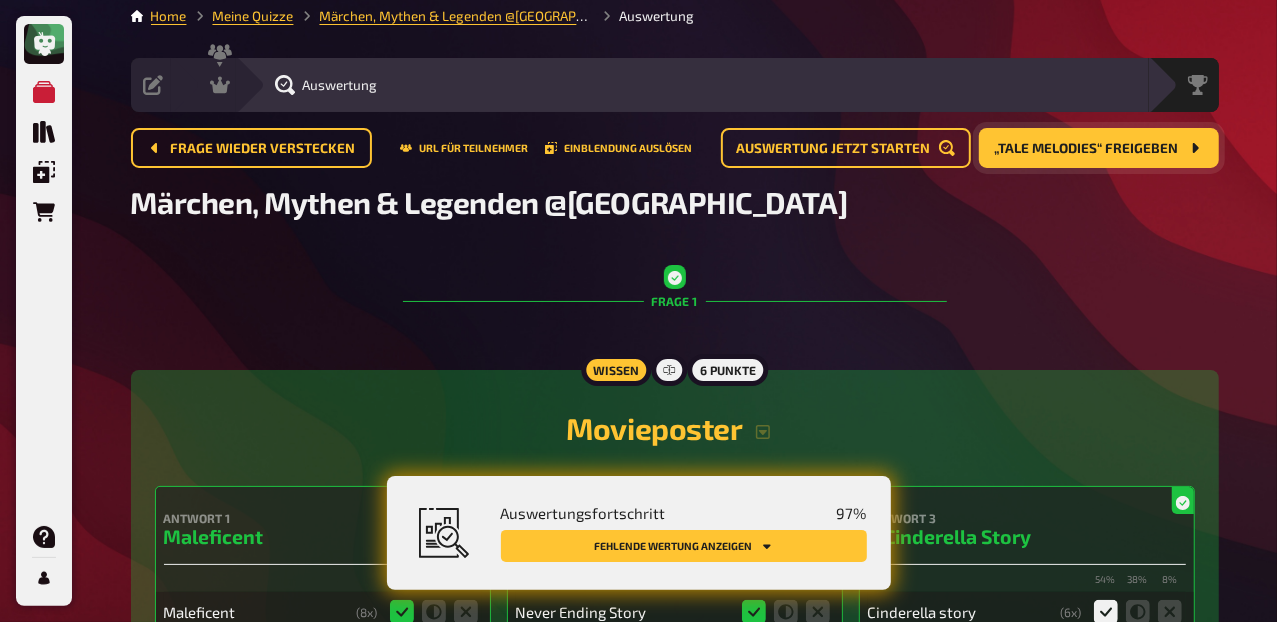 scroll, scrollTop: 0, scrollLeft: 0, axis: both 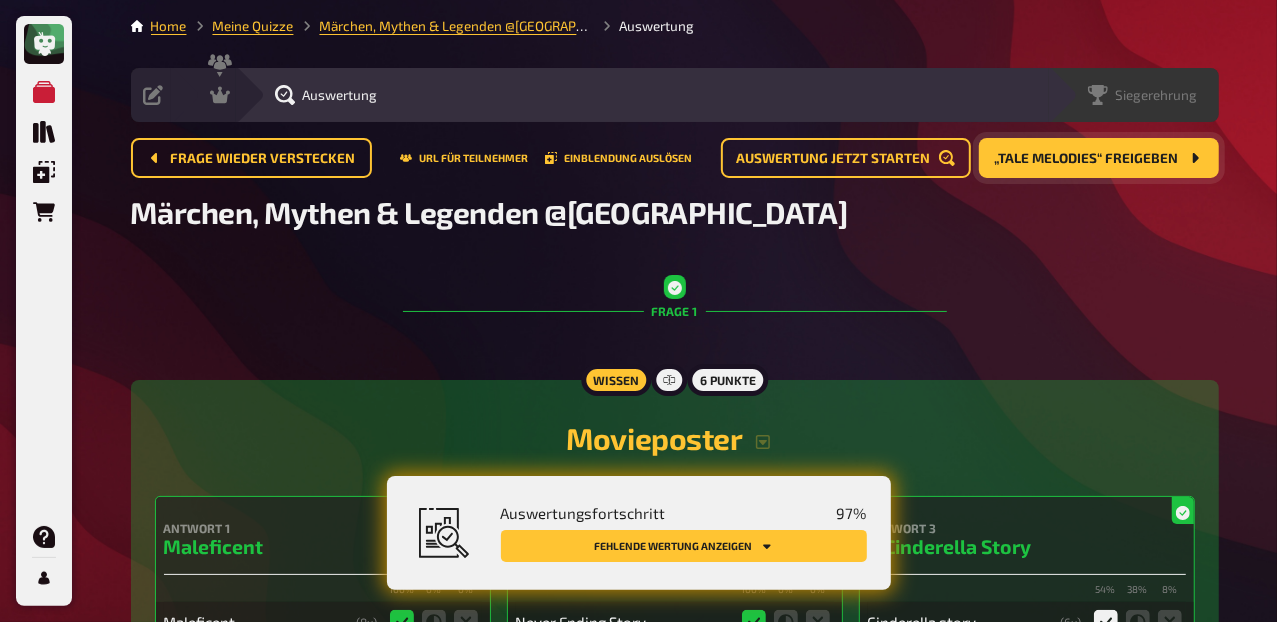 click on "Siegerehrung" at bounding box center [1134, 95] 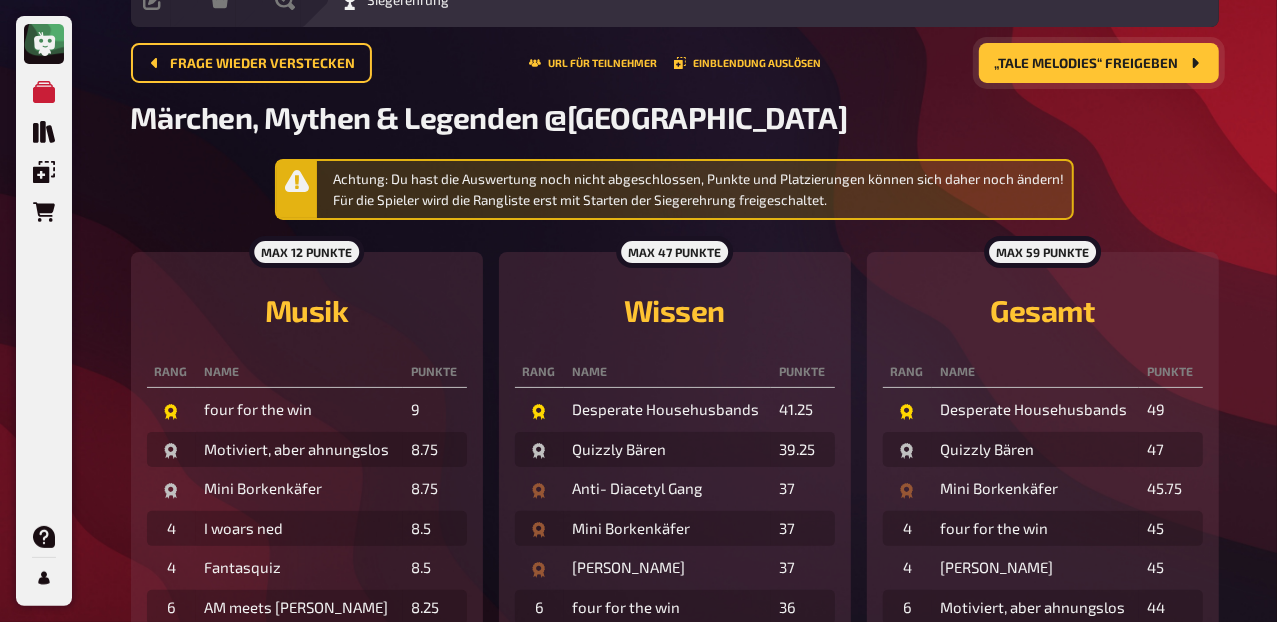 scroll, scrollTop: 0, scrollLeft: 0, axis: both 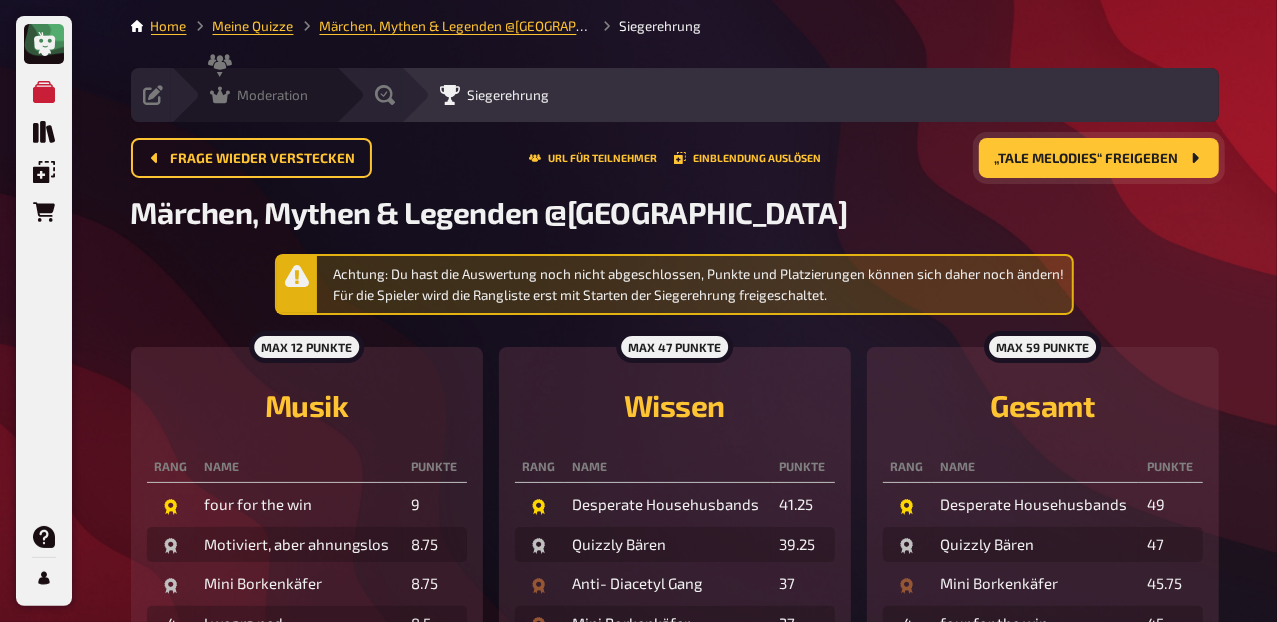 click on "Moderation" at bounding box center [273, 95] 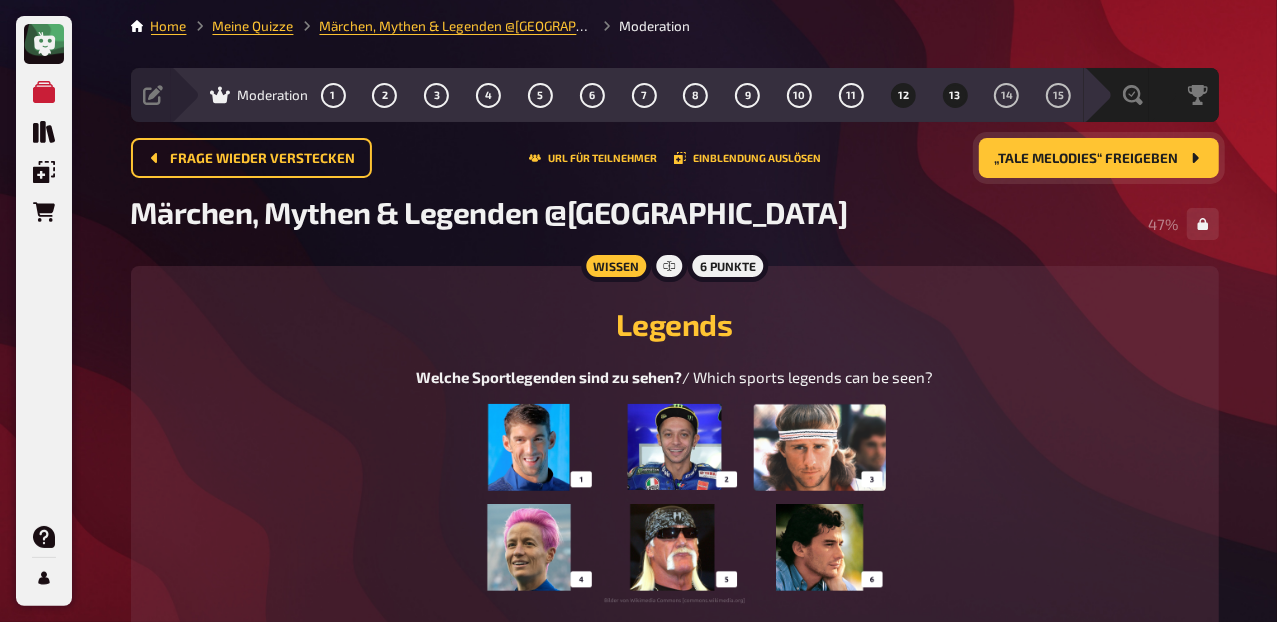 click on "13" at bounding box center (955, 95) 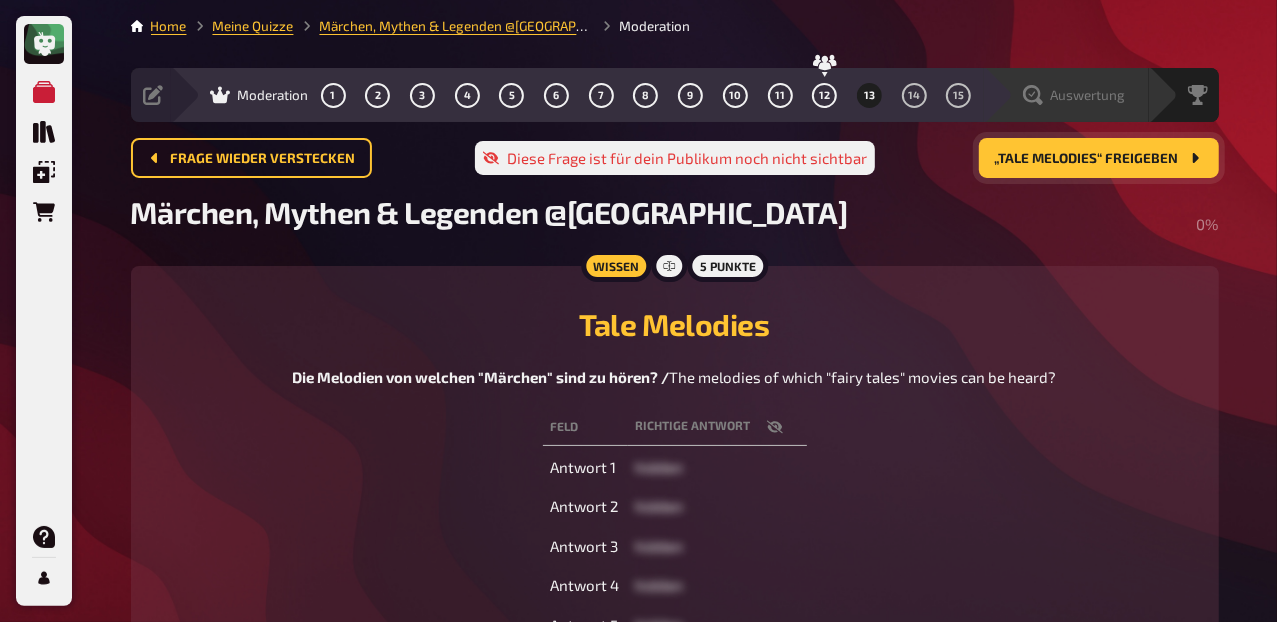 click on "Auswertung" at bounding box center (1066, 95) 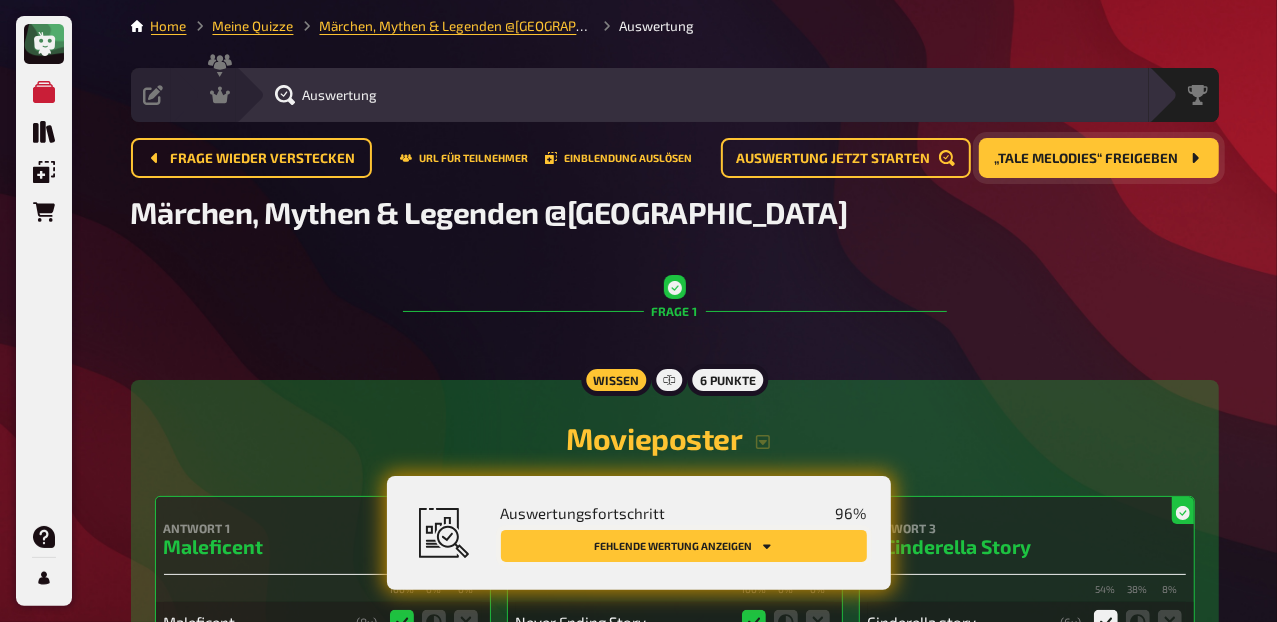 click 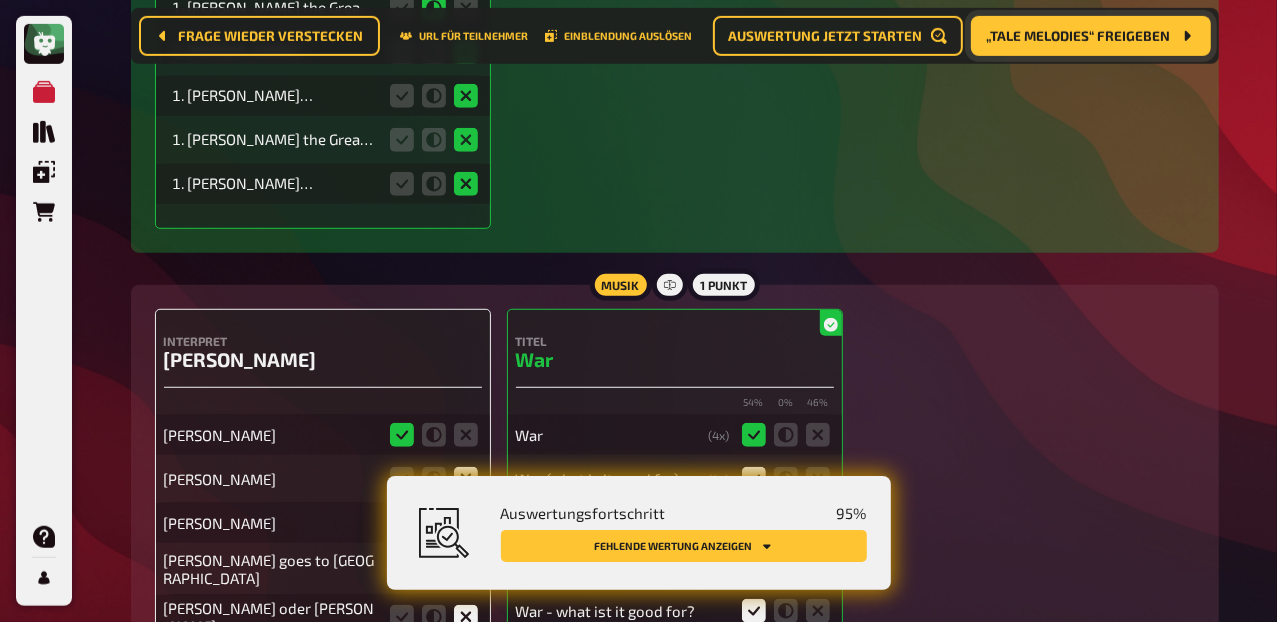 scroll, scrollTop: 14859, scrollLeft: 0, axis: vertical 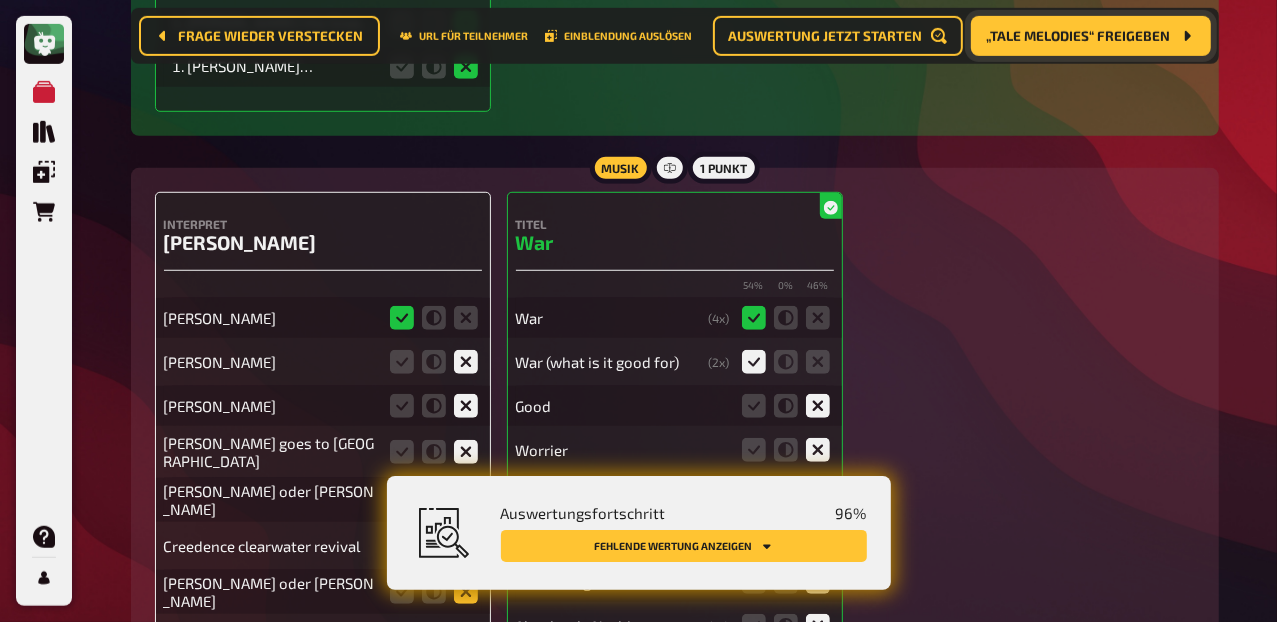 click 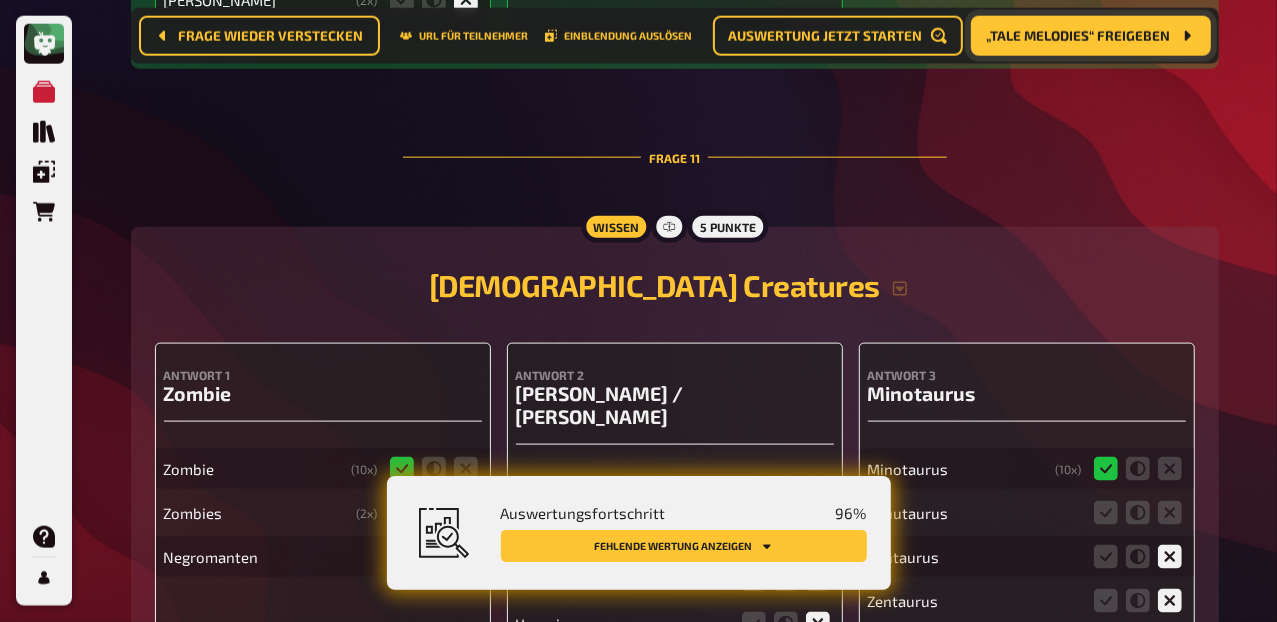 scroll, scrollTop: 15553, scrollLeft: 0, axis: vertical 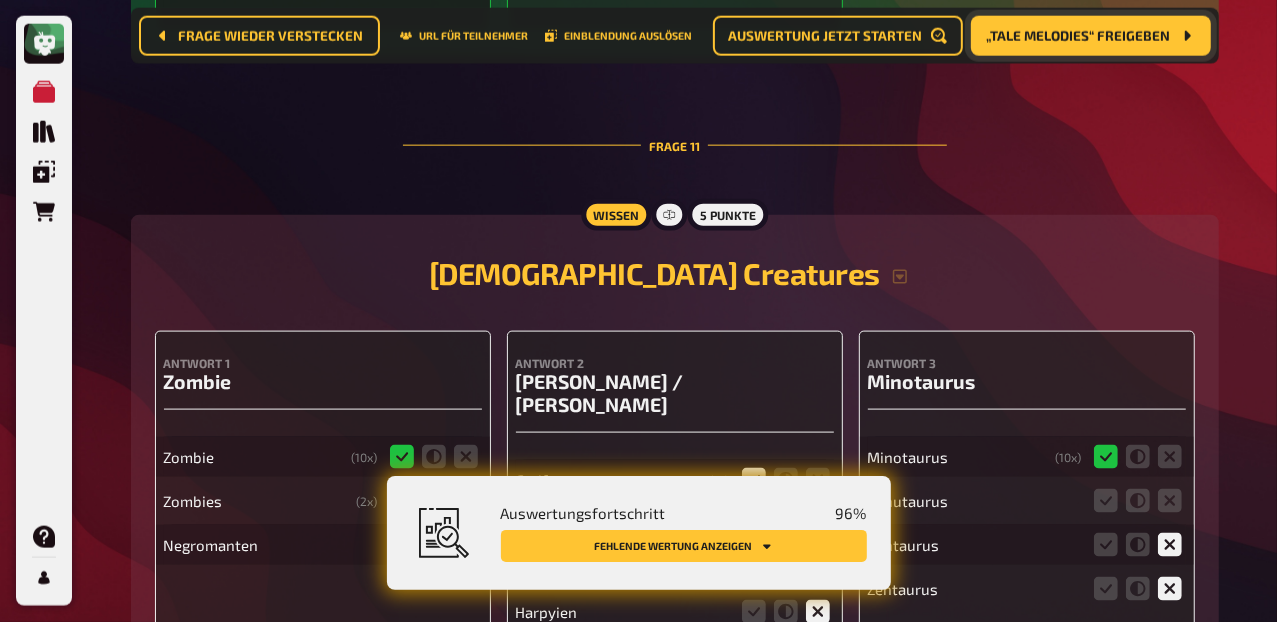 click 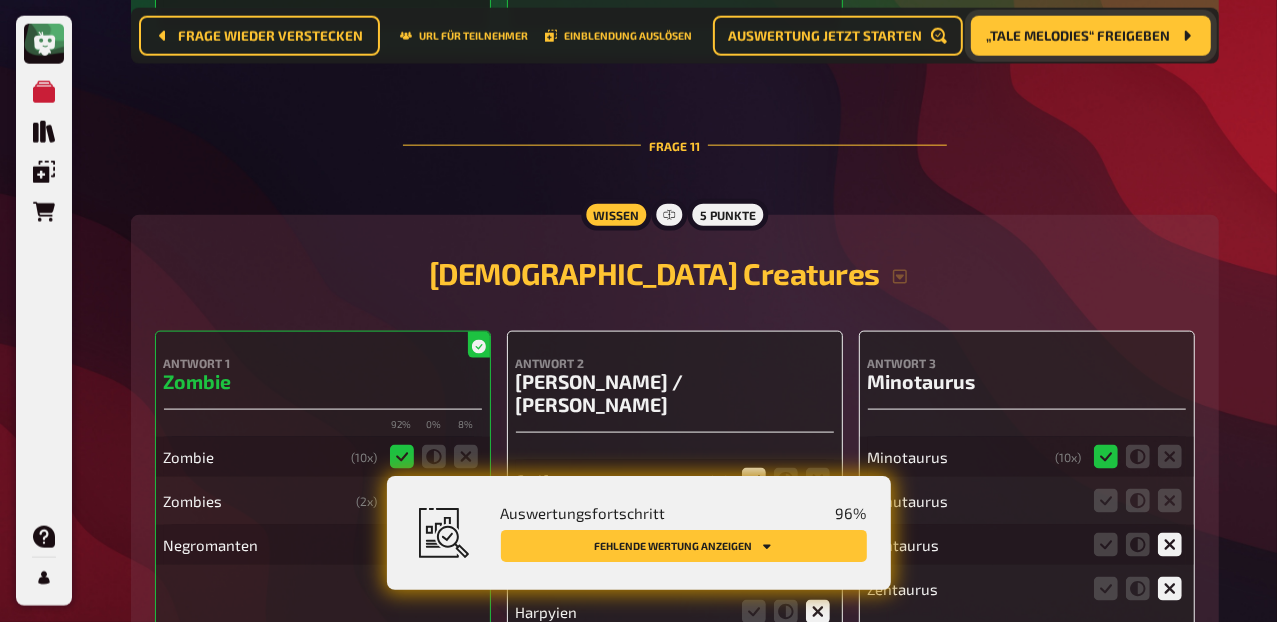 click 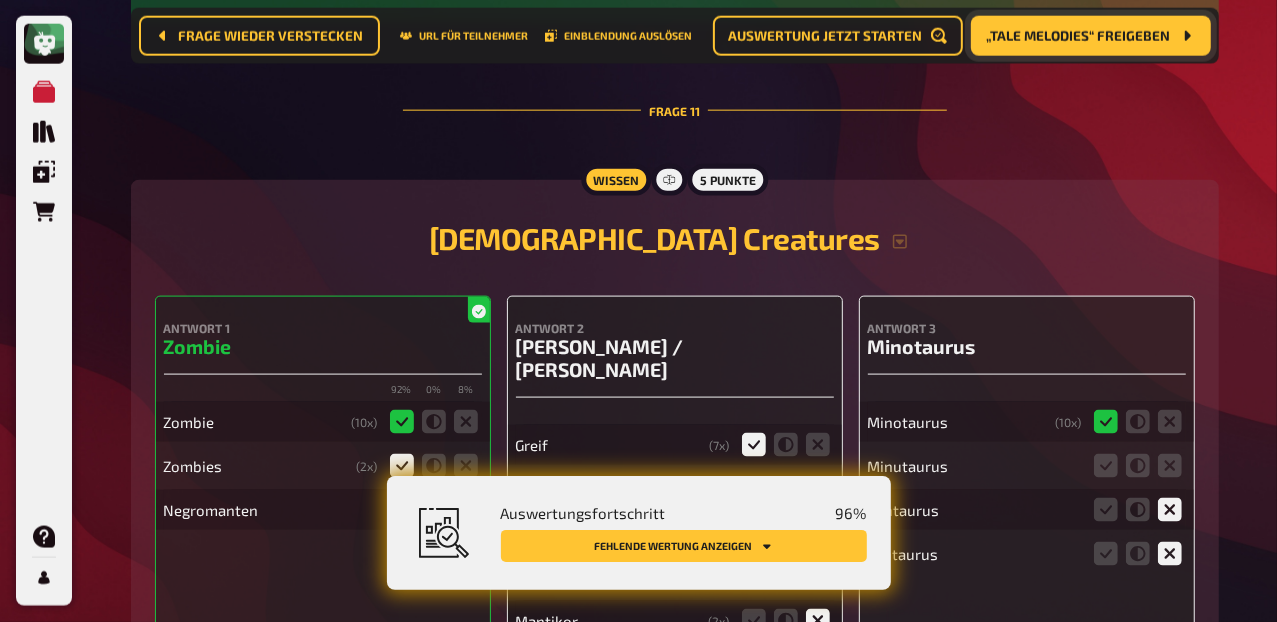scroll, scrollTop: 15577, scrollLeft: 0, axis: vertical 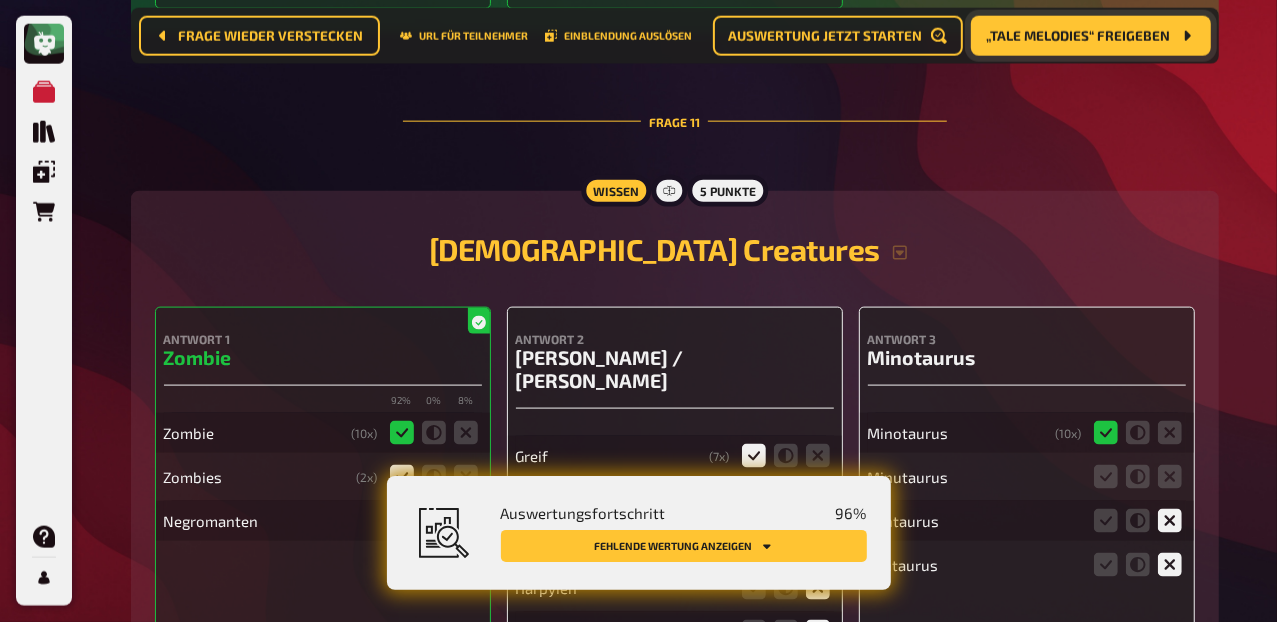 click 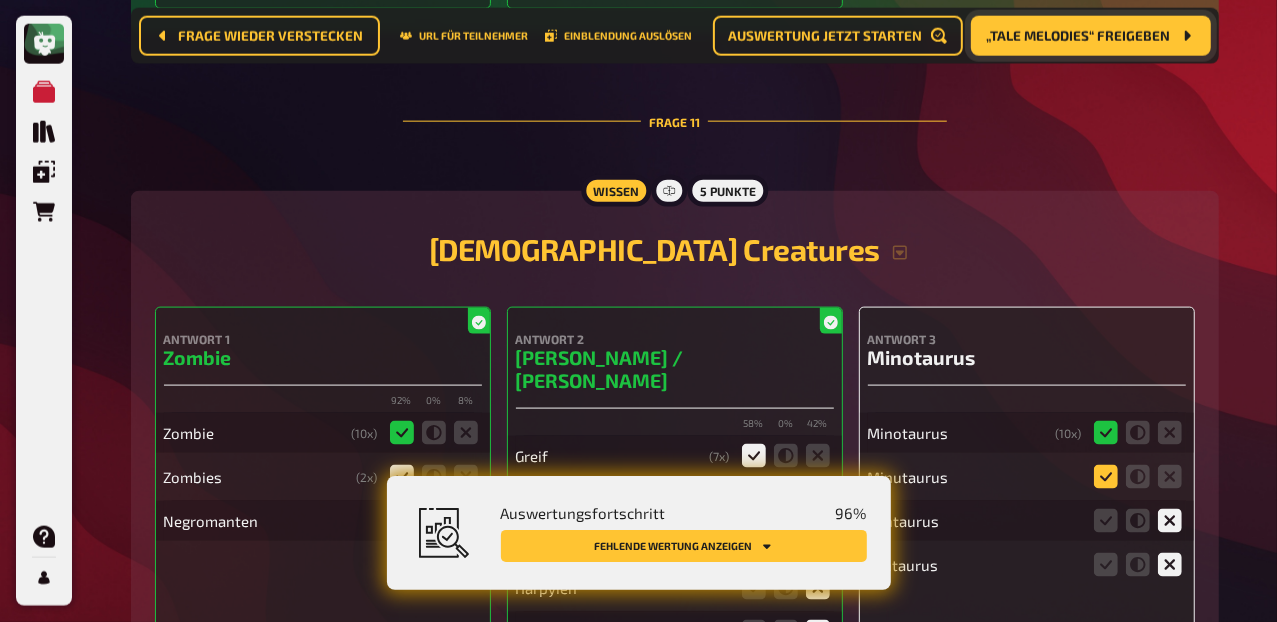 click 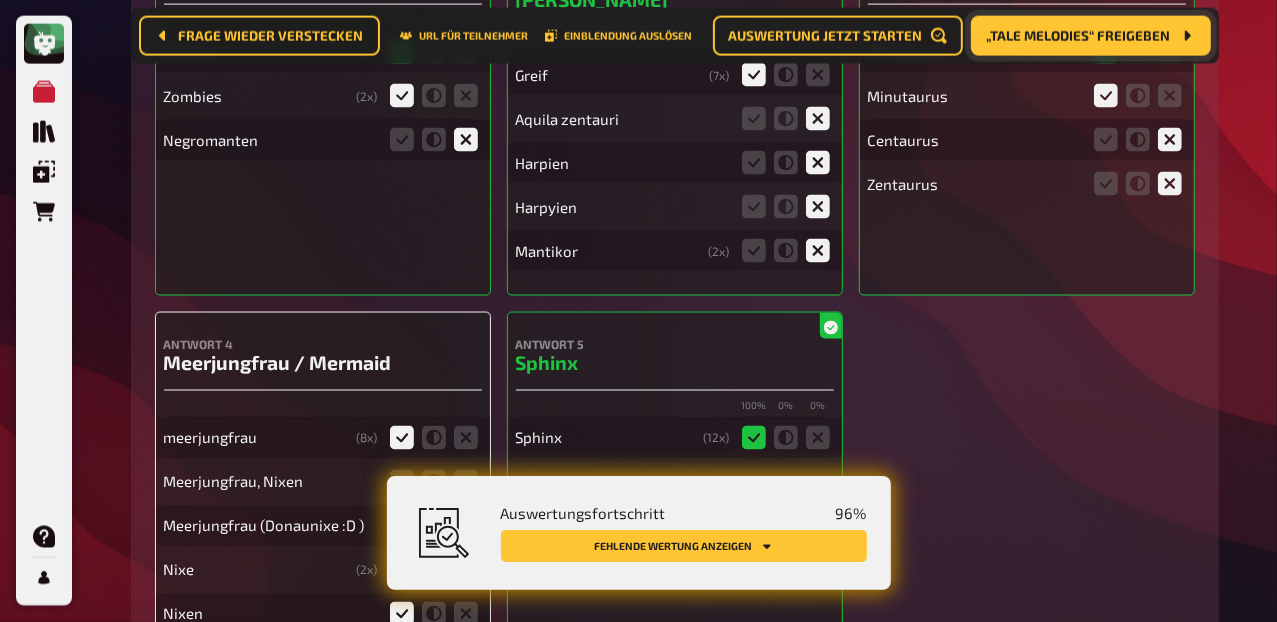 scroll, scrollTop: 15979, scrollLeft: 0, axis: vertical 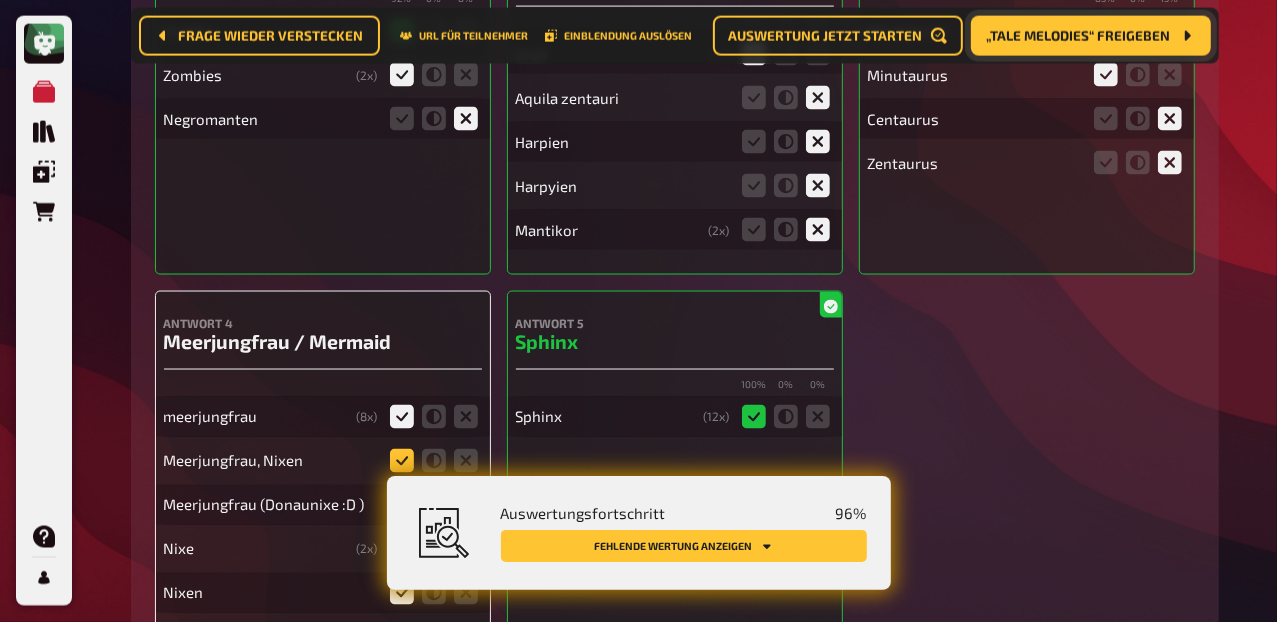 click 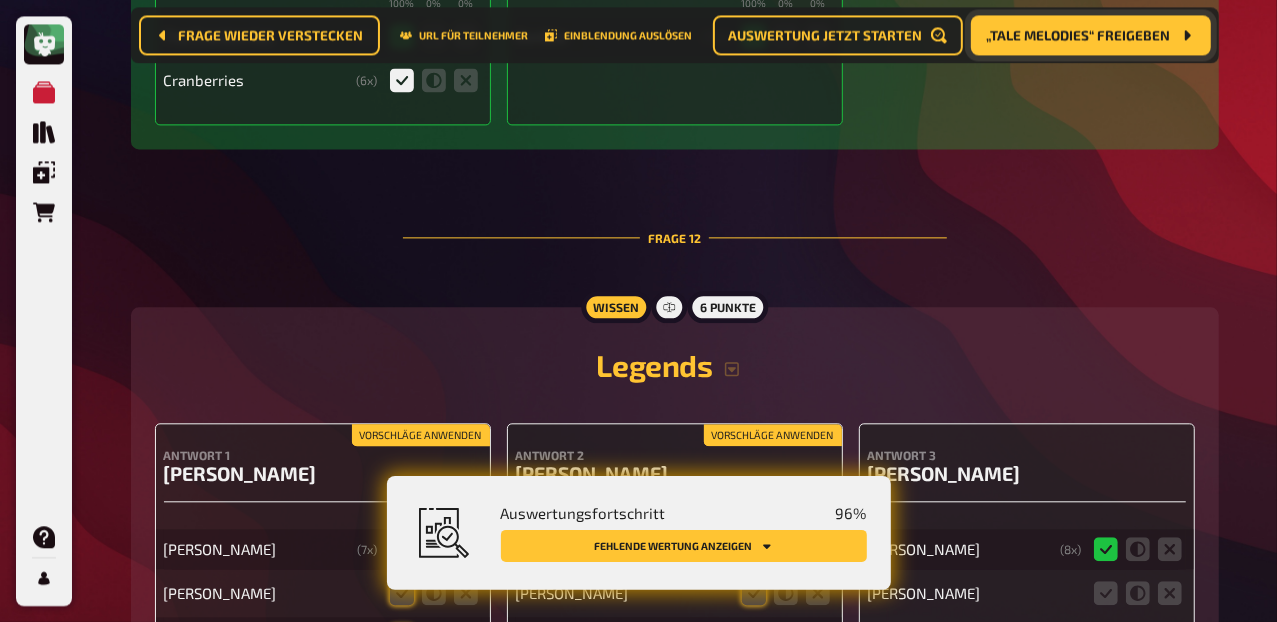 scroll, scrollTop: 16907, scrollLeft: 0, axis: vertical 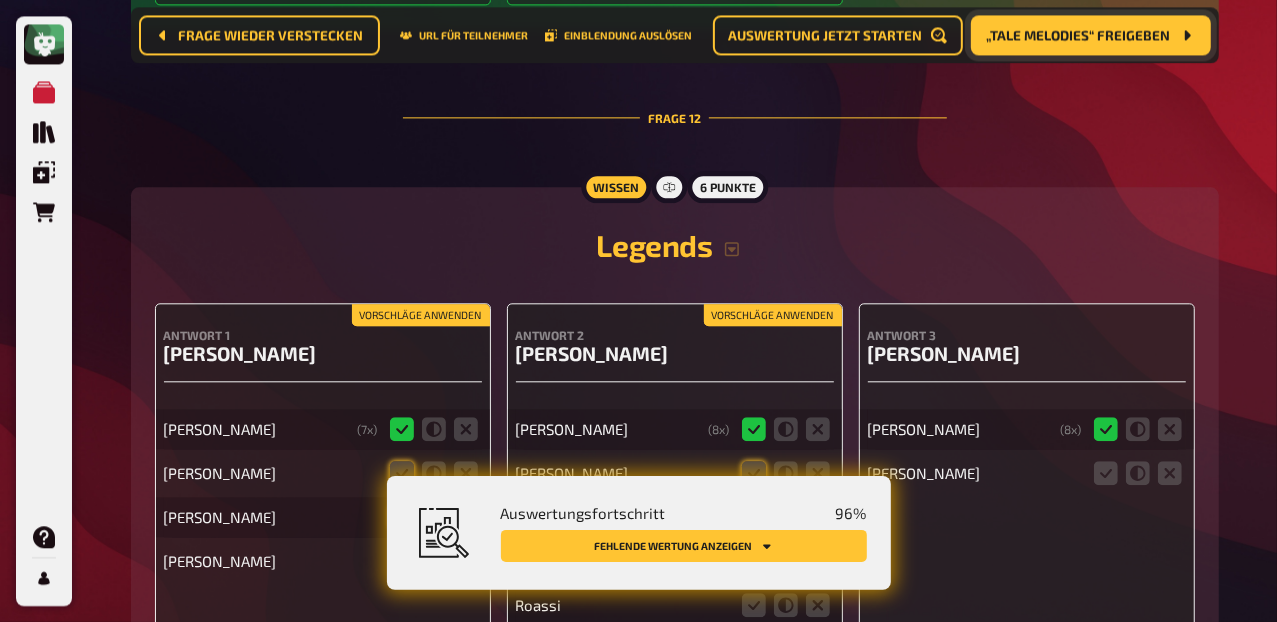click on "Vorschläge anwenden" at bounding box center [421, 315] 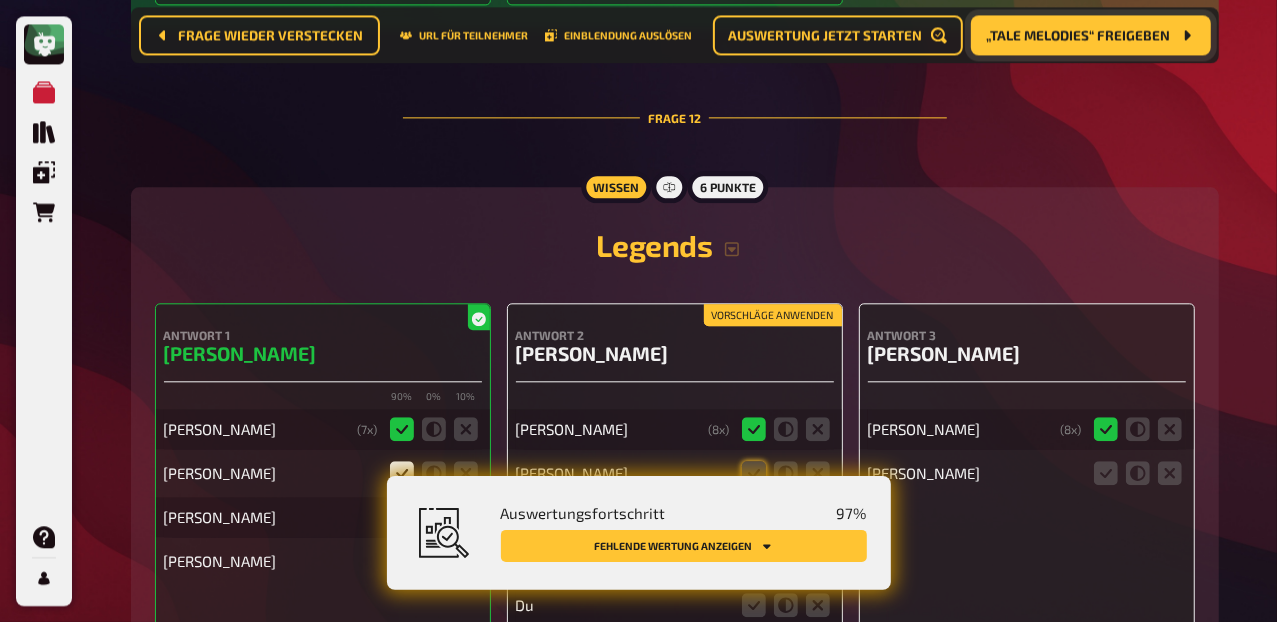 click on "Vorschläge anwenden" at bounding box center (773, 315) 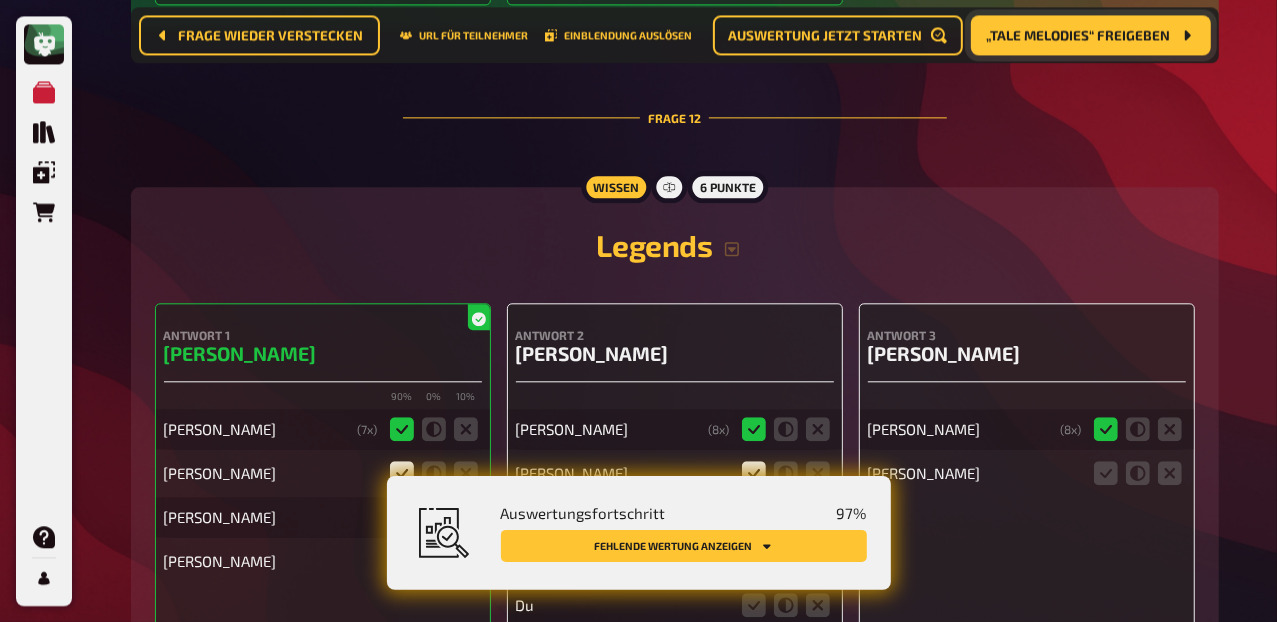 click 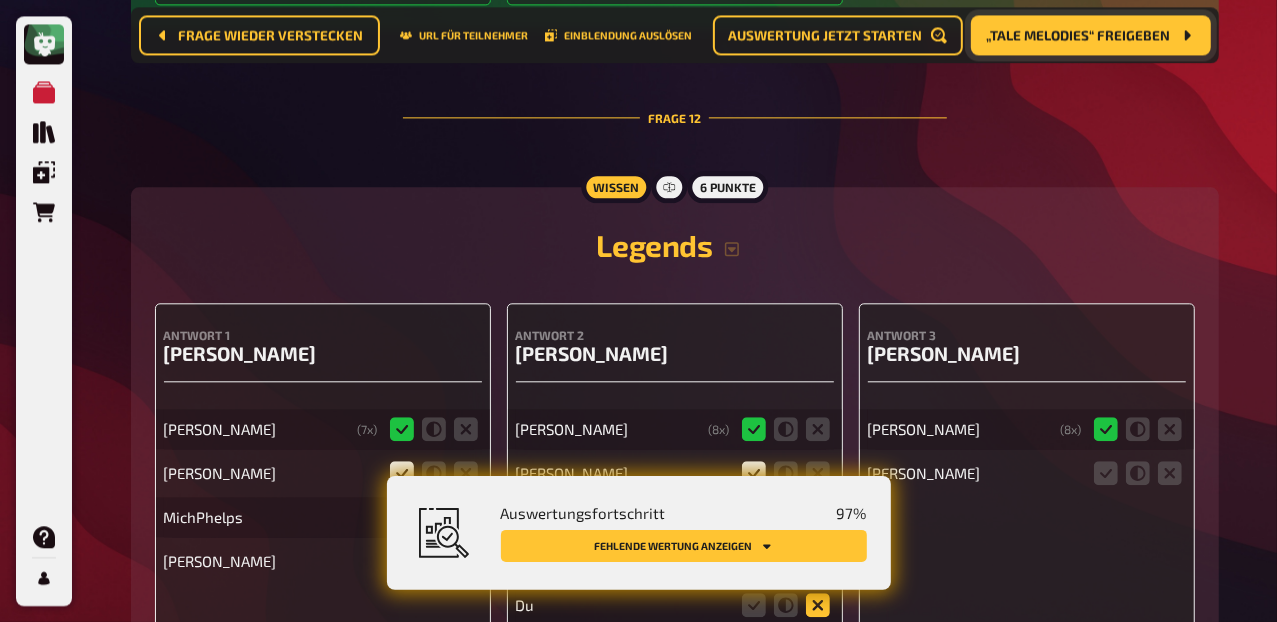 click 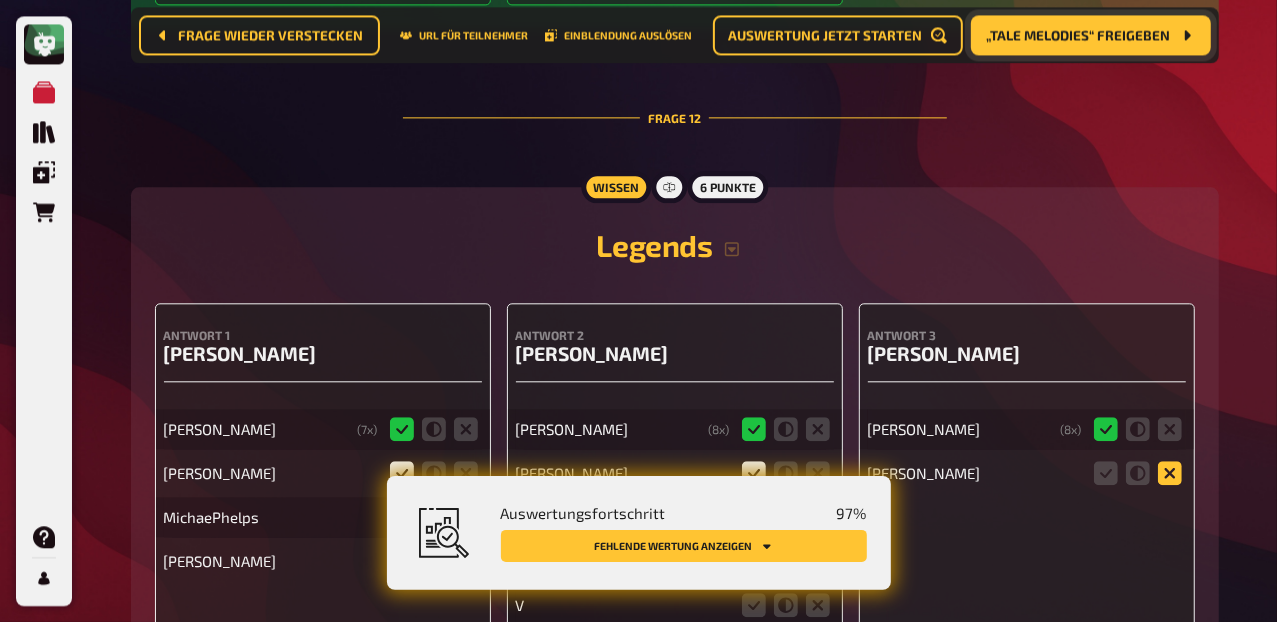 click 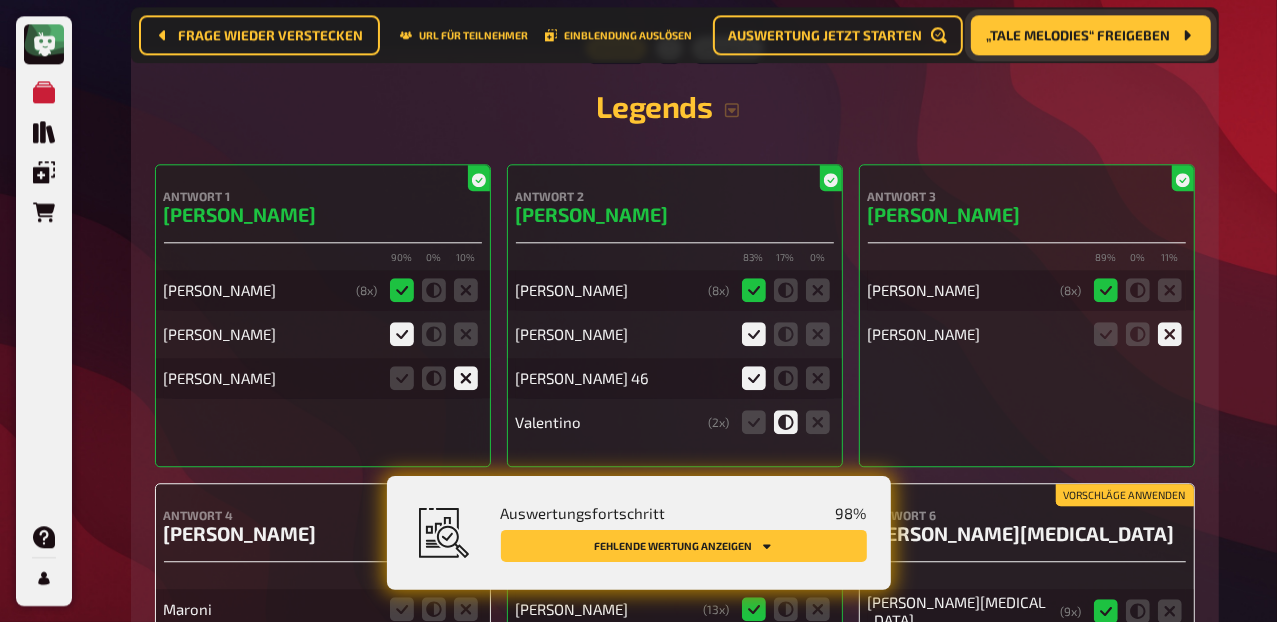 scroll, scrollTop: 17171, scrollLeft: 0, axis: vertical 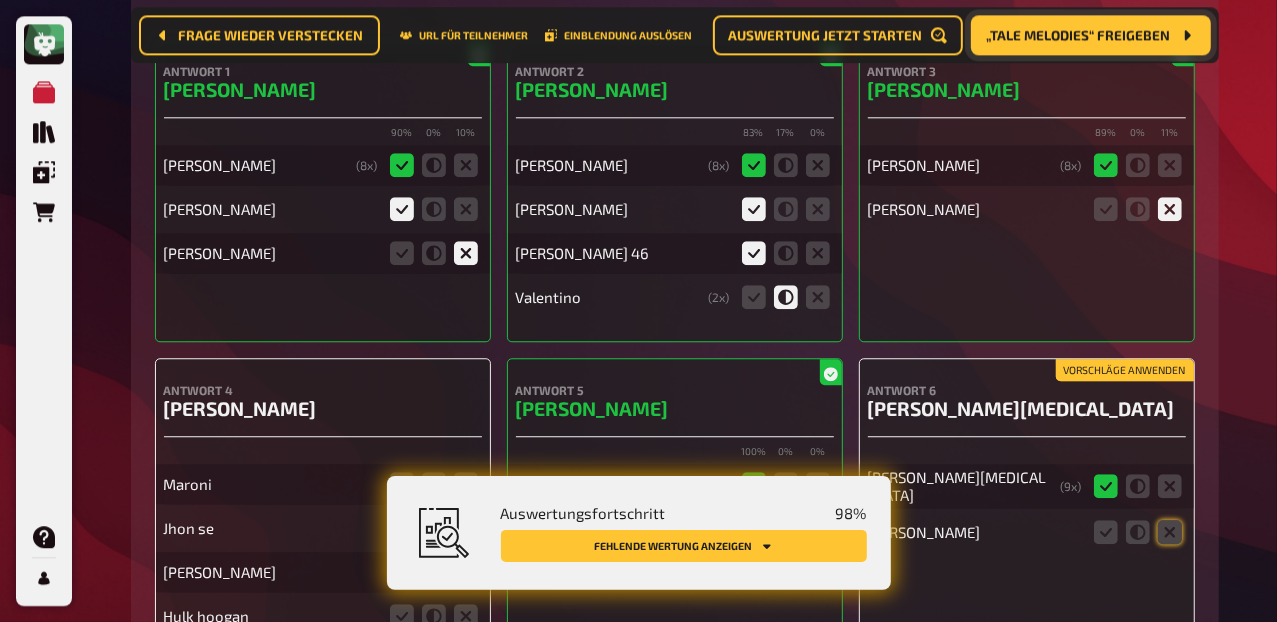 click on "Vorschläge anwenden" at bounding box center [1125, 370] 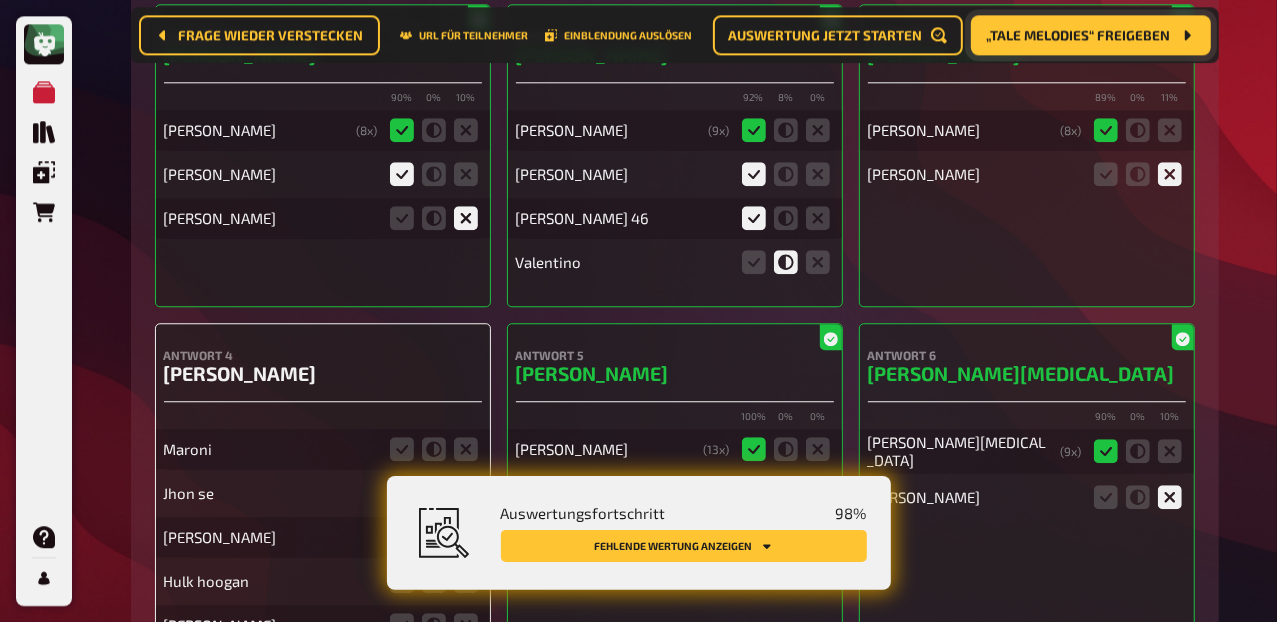 scroll, scrollTop: 17207, scrollLeft: 0, axis: vertical 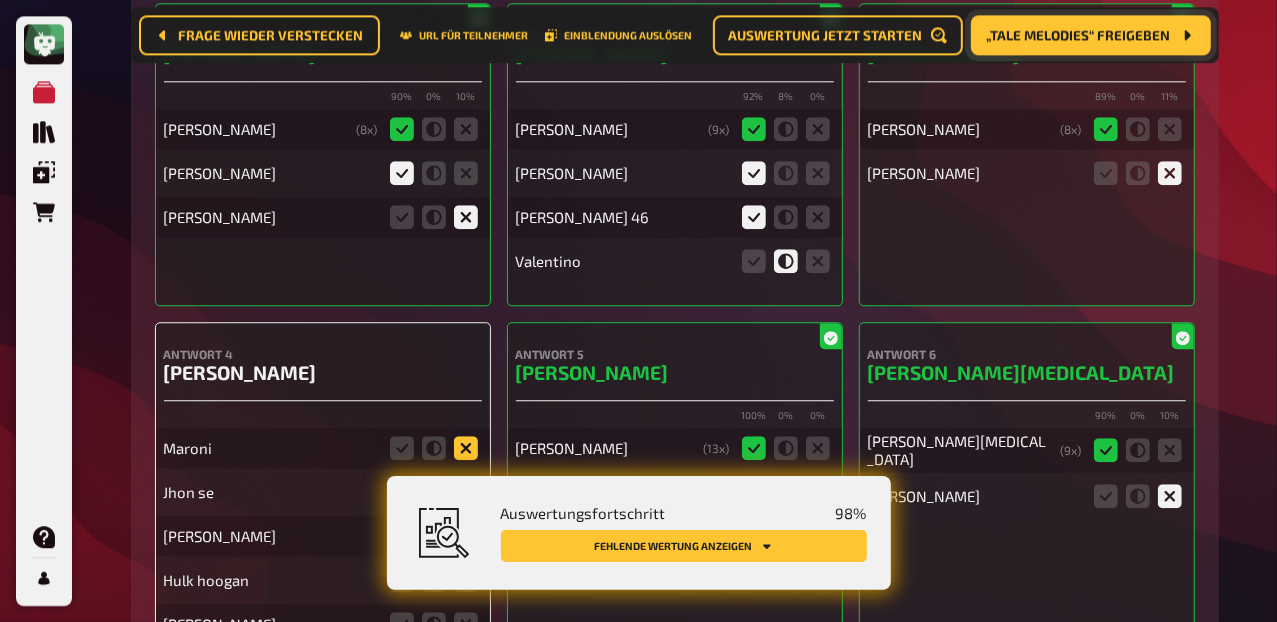 click 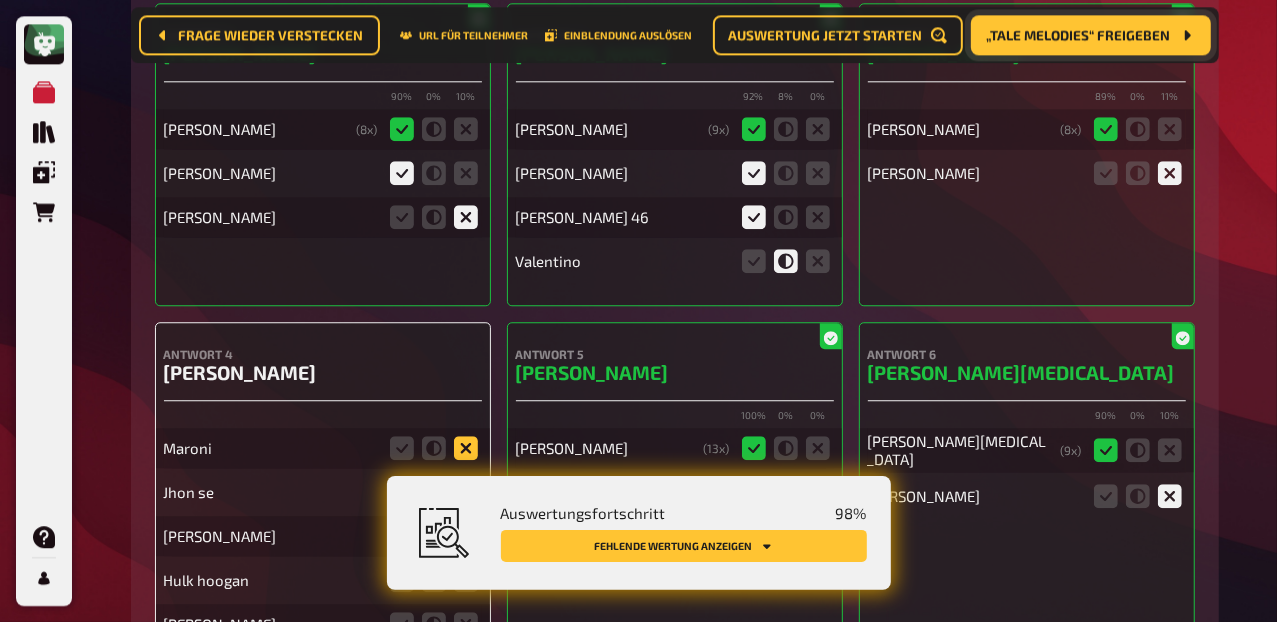 click at bounding box center (0, 0) 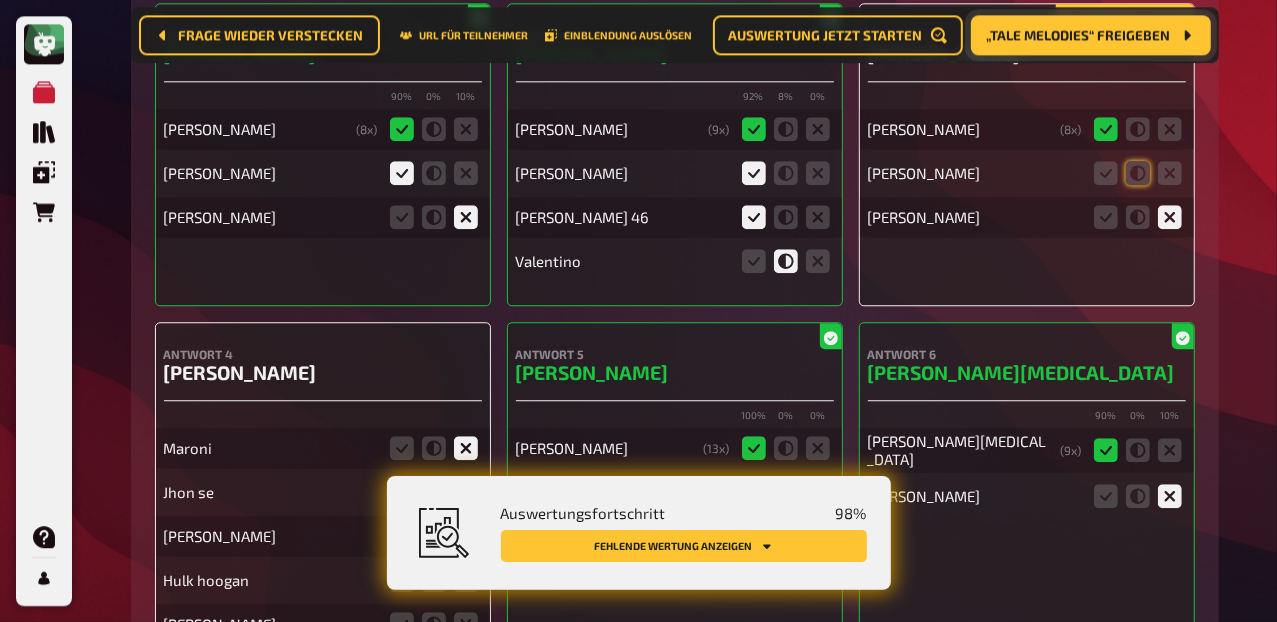 click 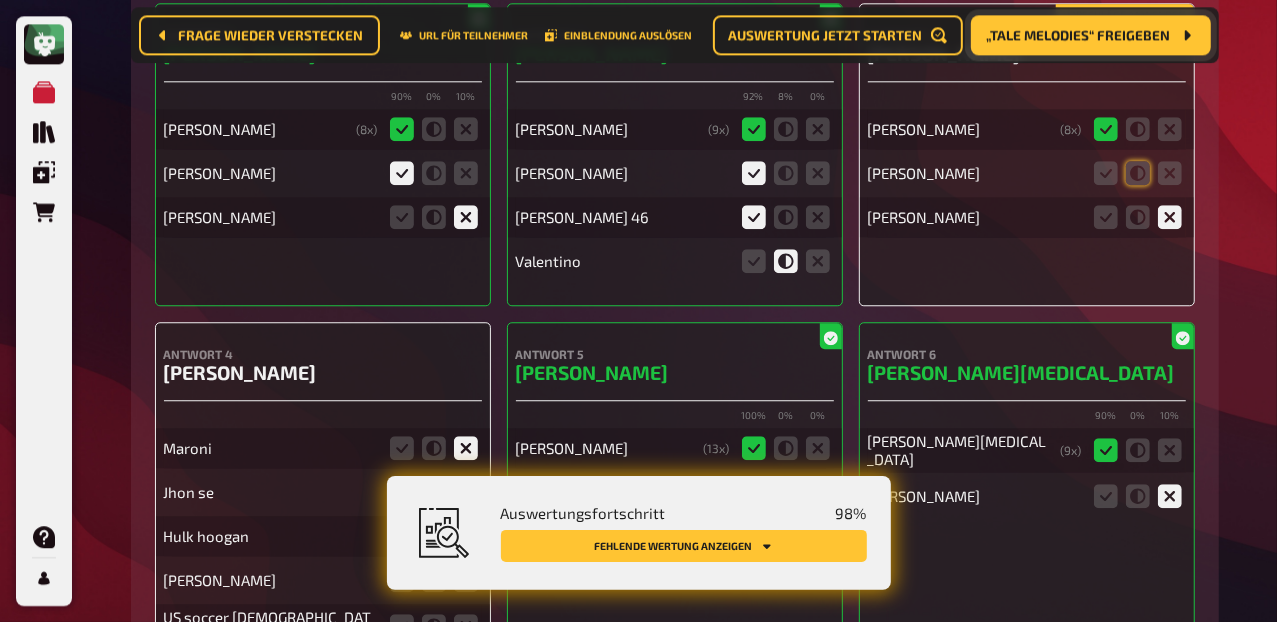 click at bounding box center (434, 626) 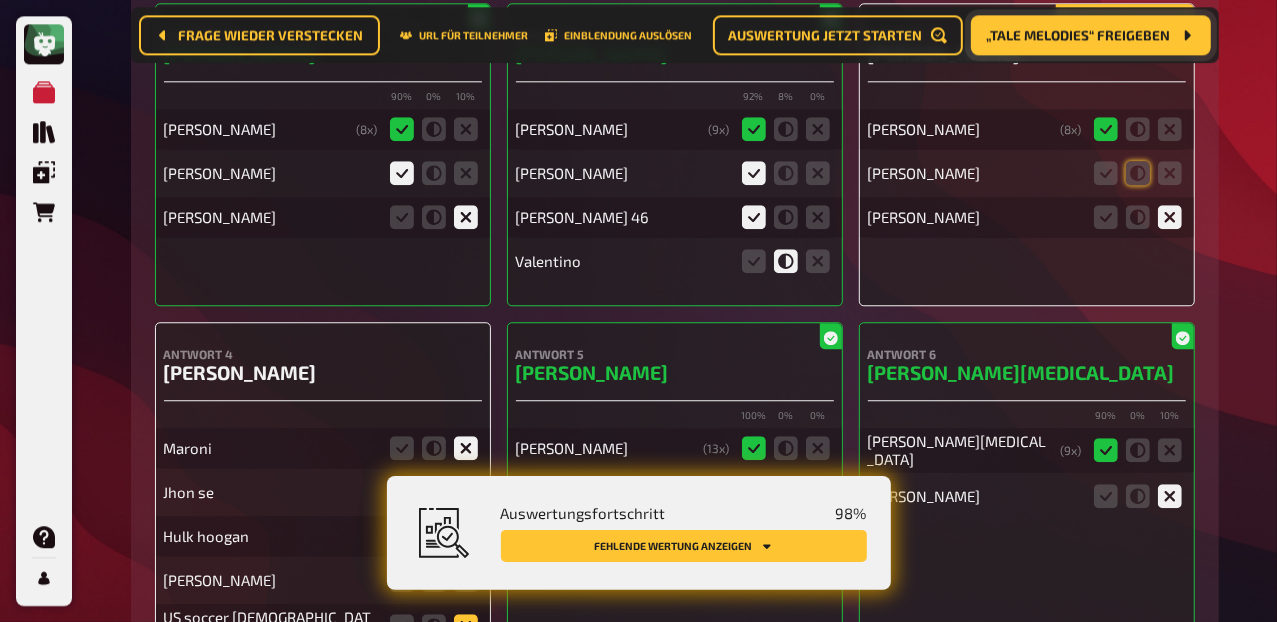 click 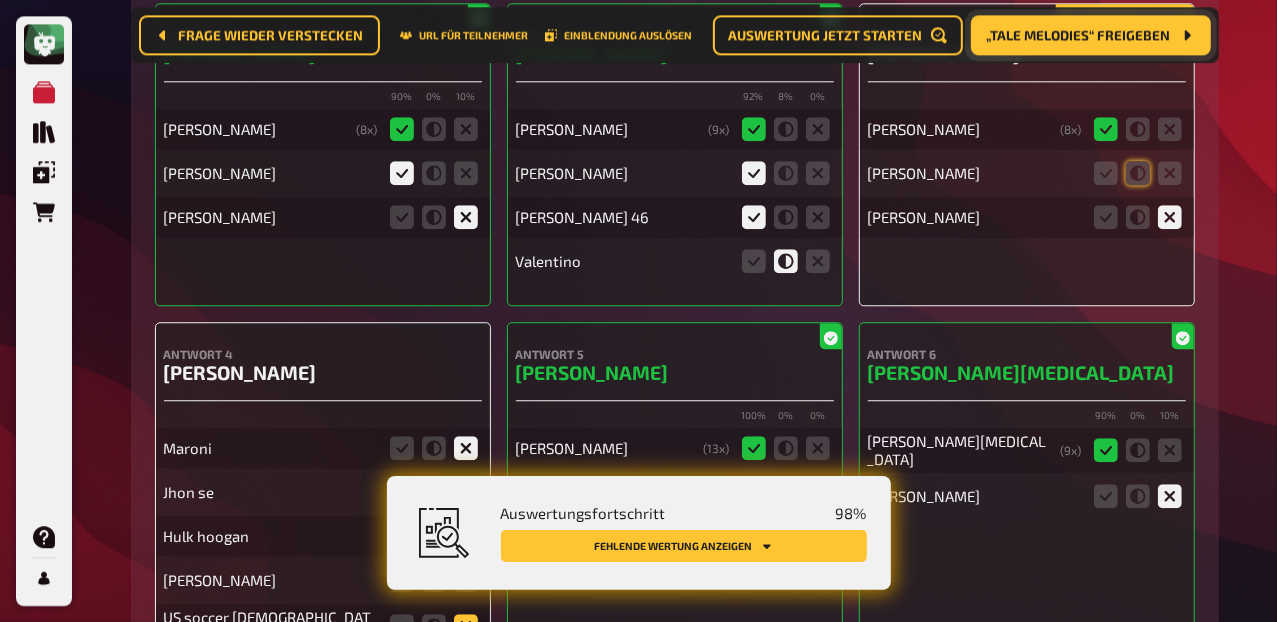 click at bounding box center (0, 0) 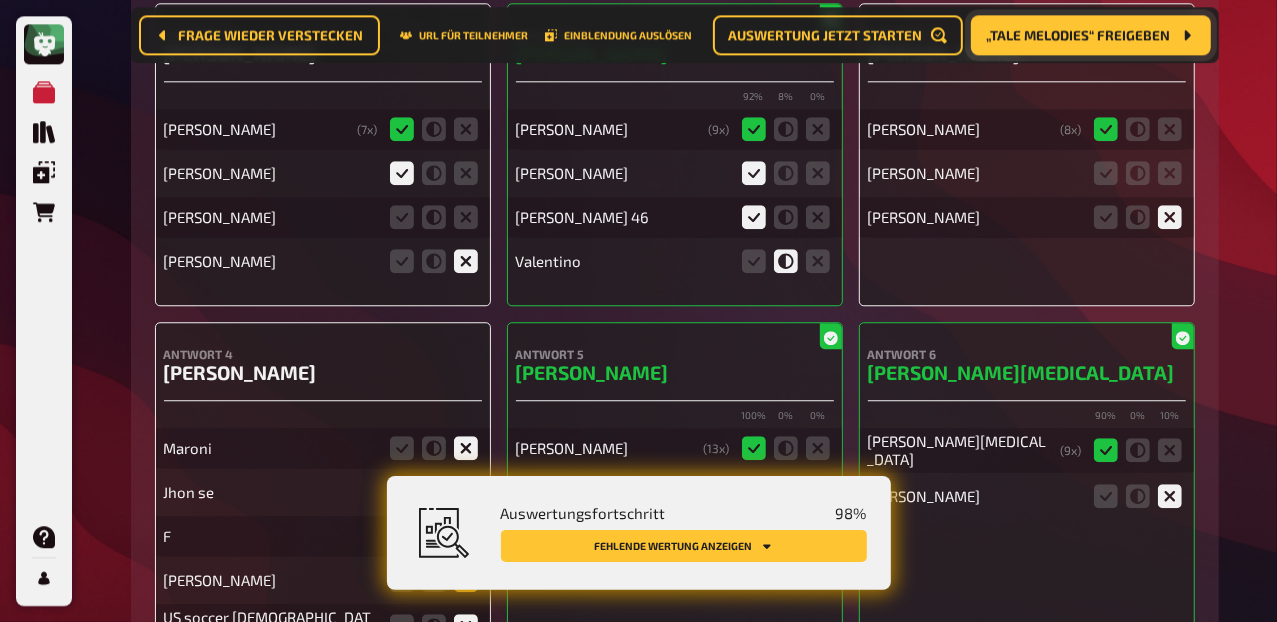 click 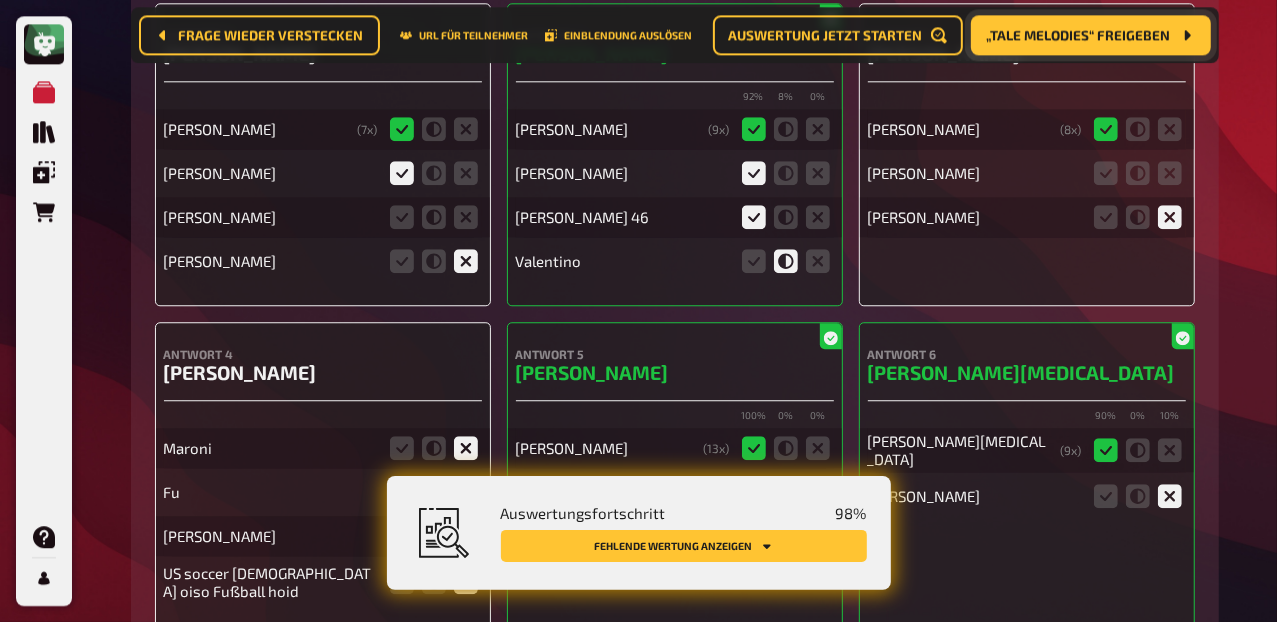 click 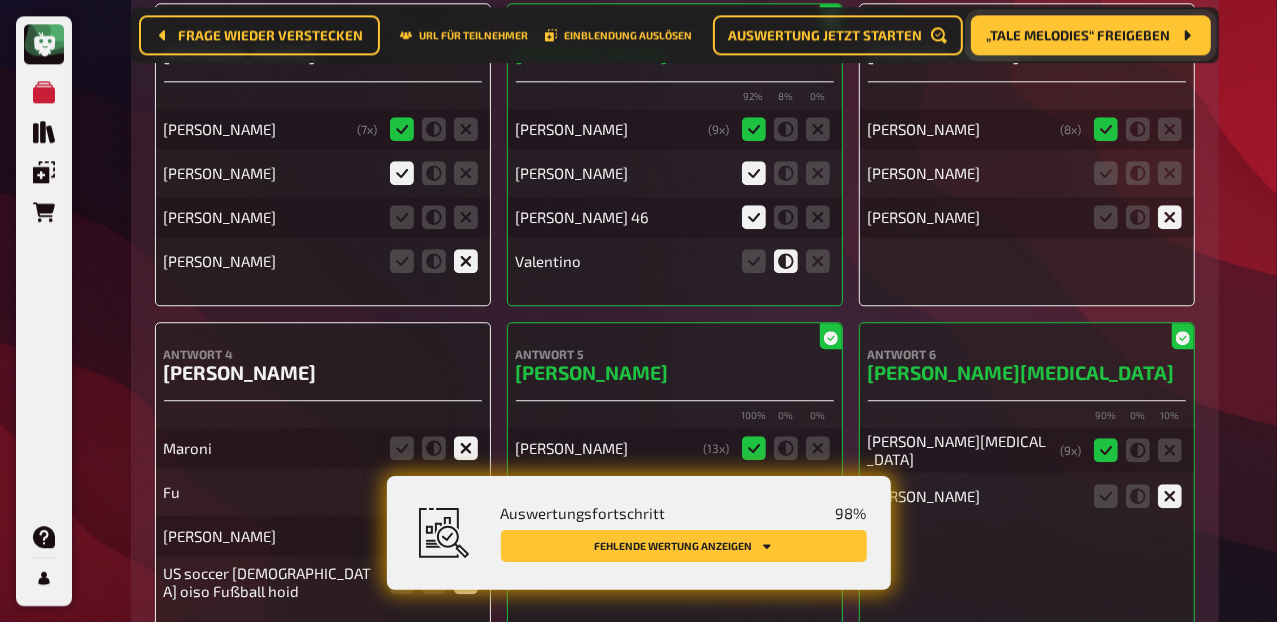 click at bounding box center [0, 0] 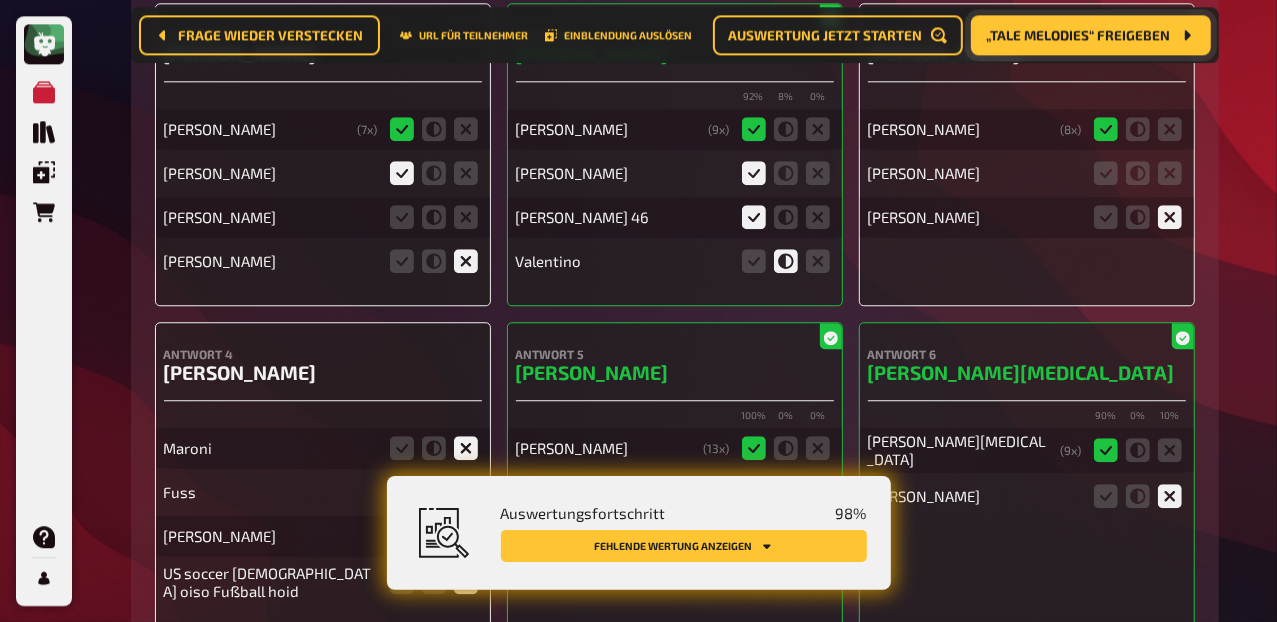 click 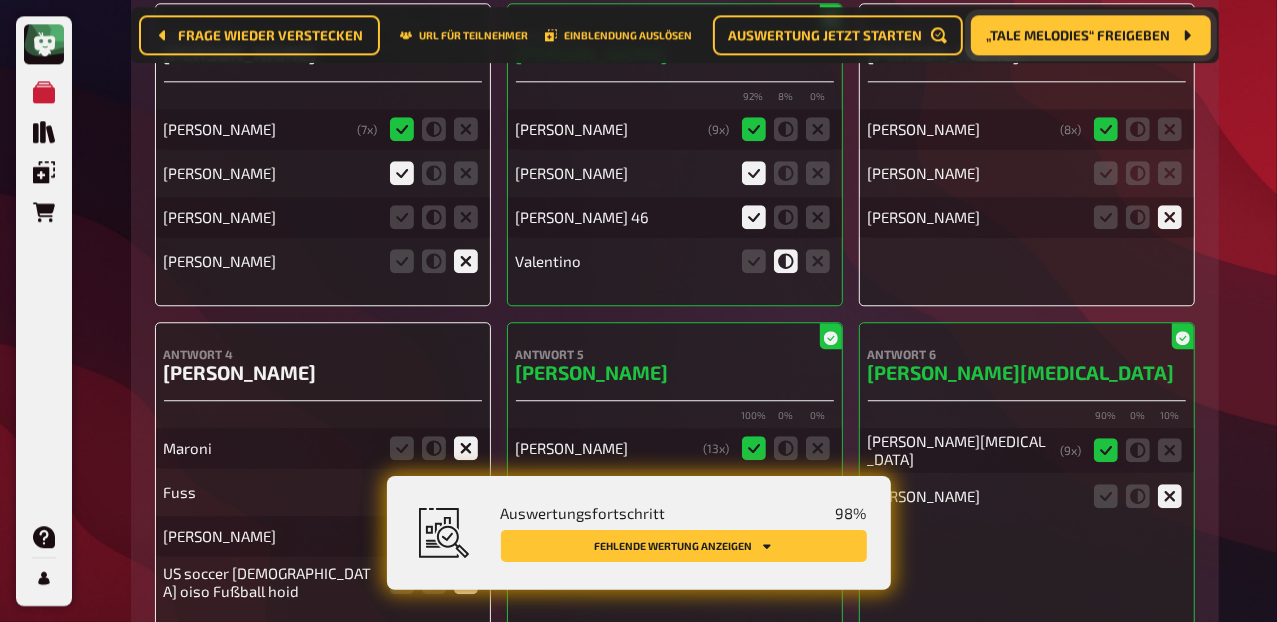 click at bounding box center (0, 0) 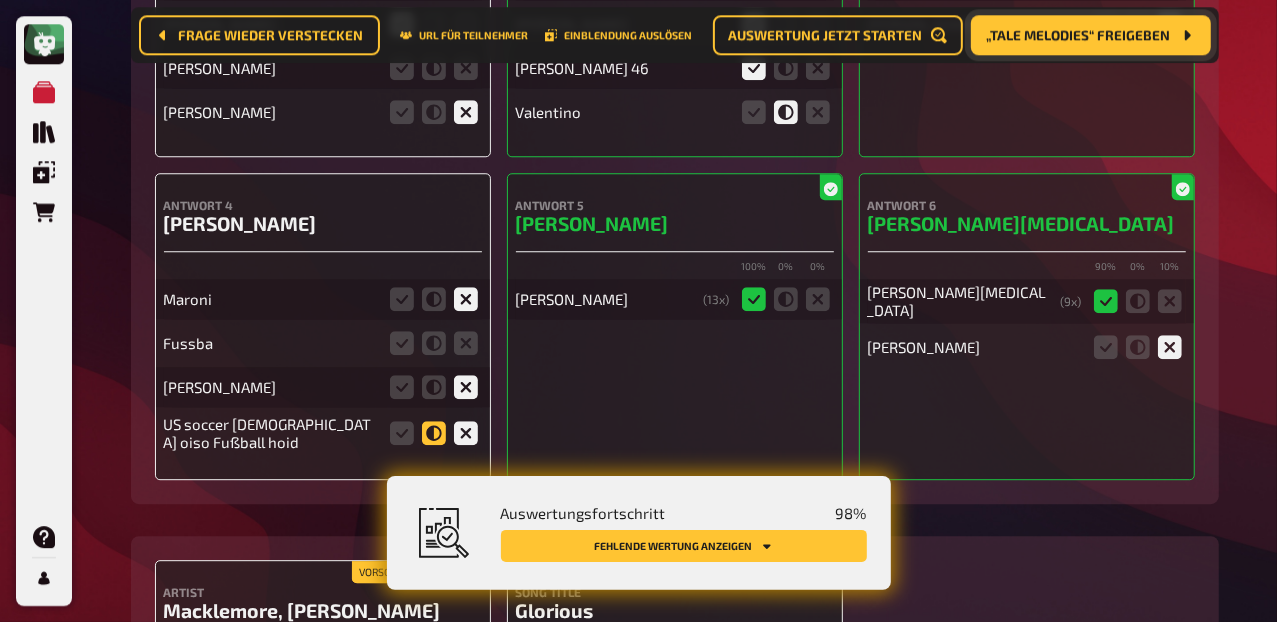 scroll, scrollTop: 17543, scrollLeft: 0, axis: vertical 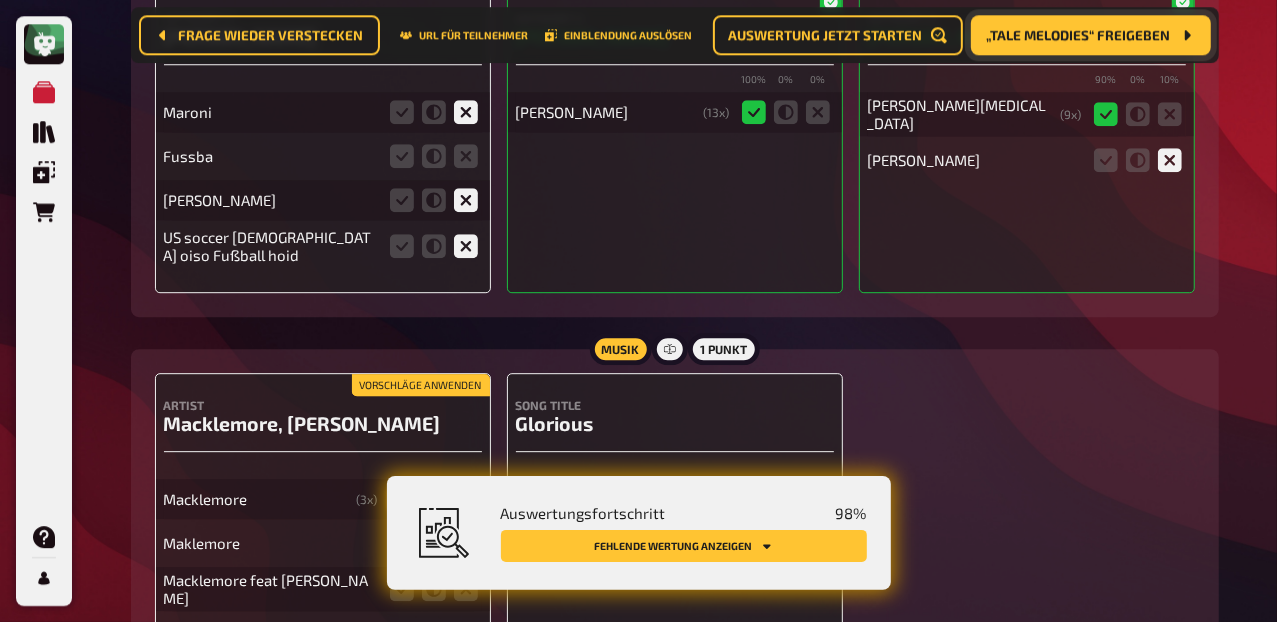 click 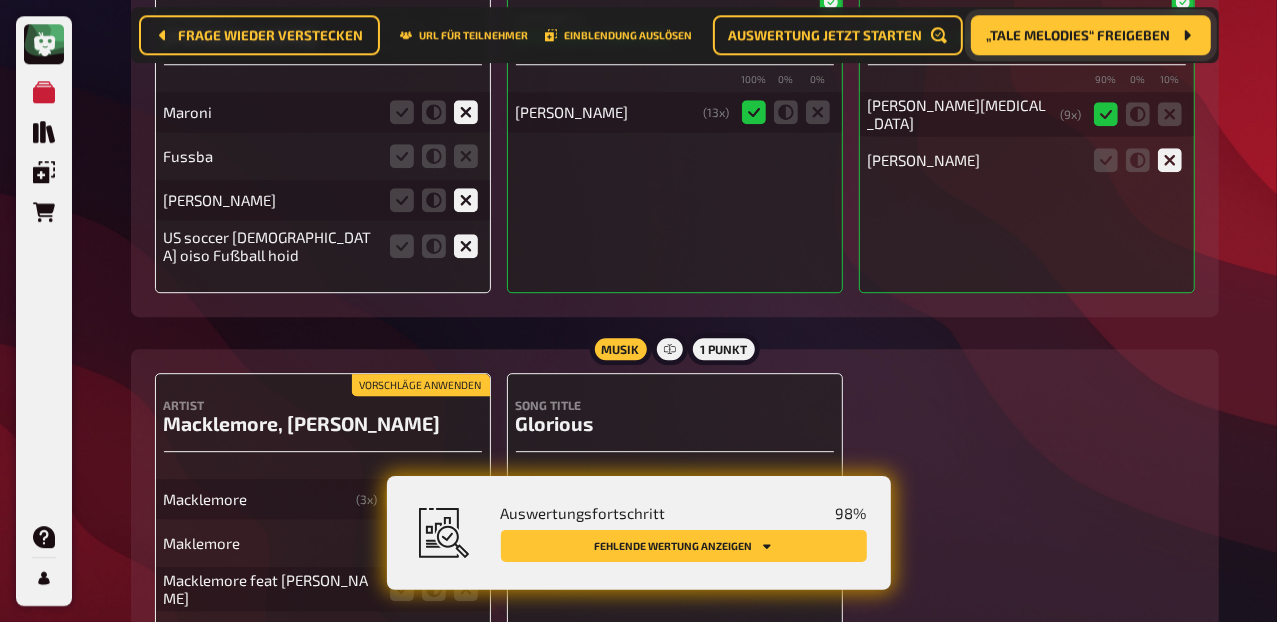 click at bounding box center (0, 0) 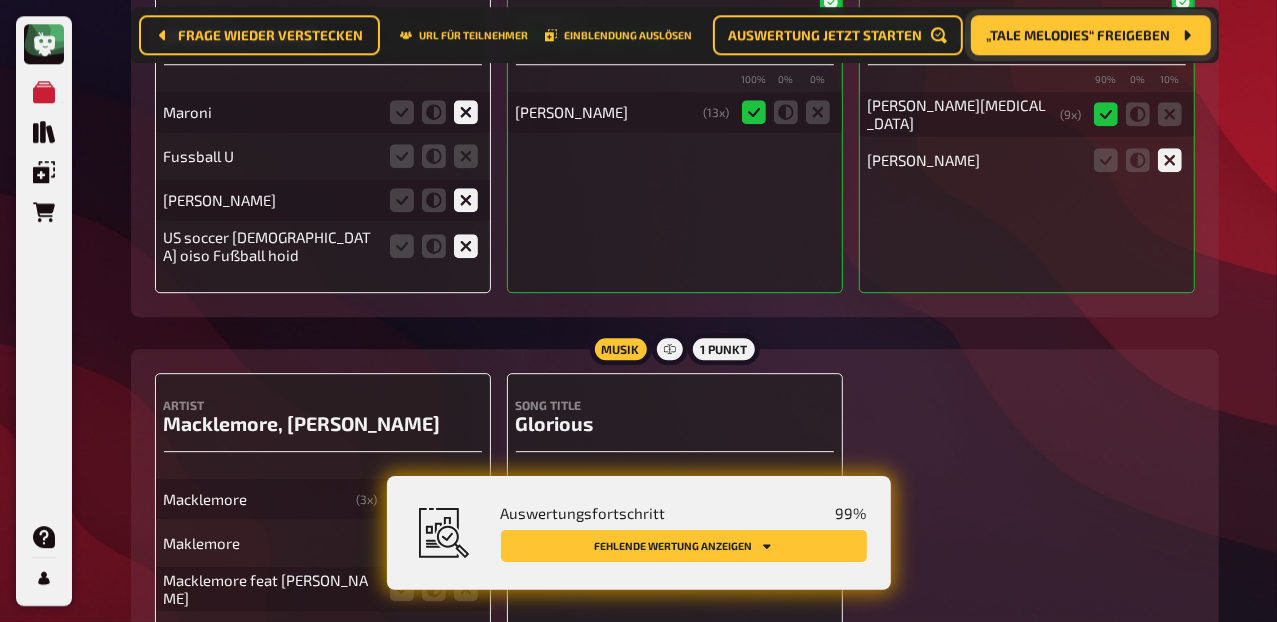 click 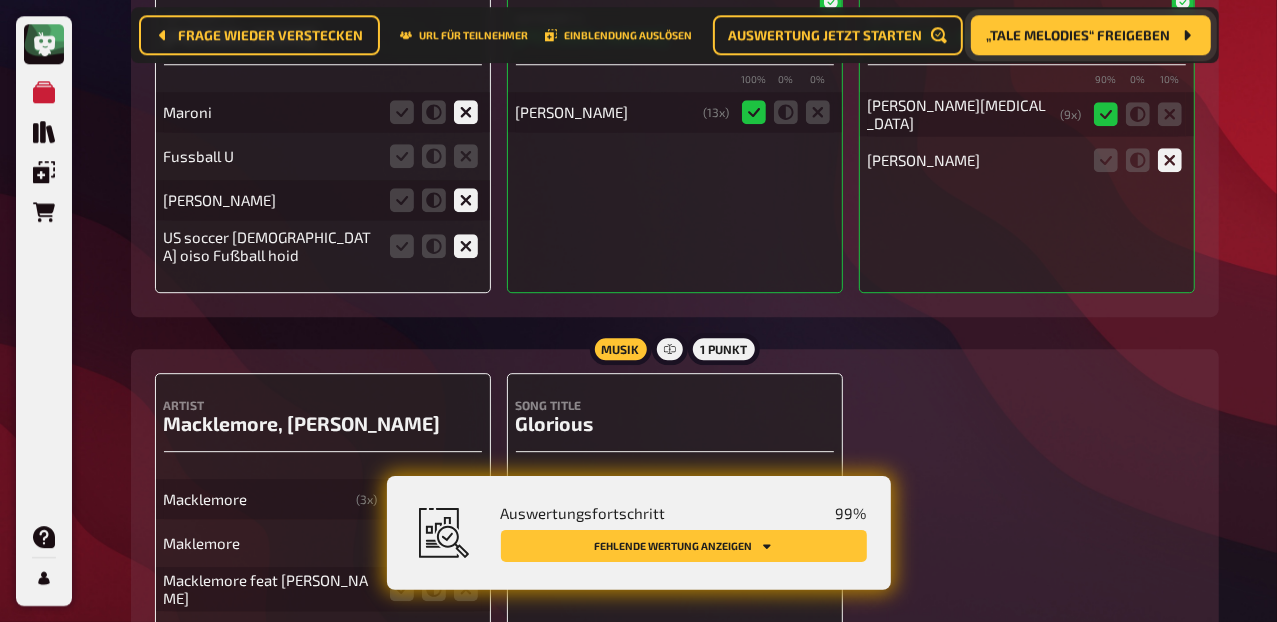 click at bounding box center [0, 0] 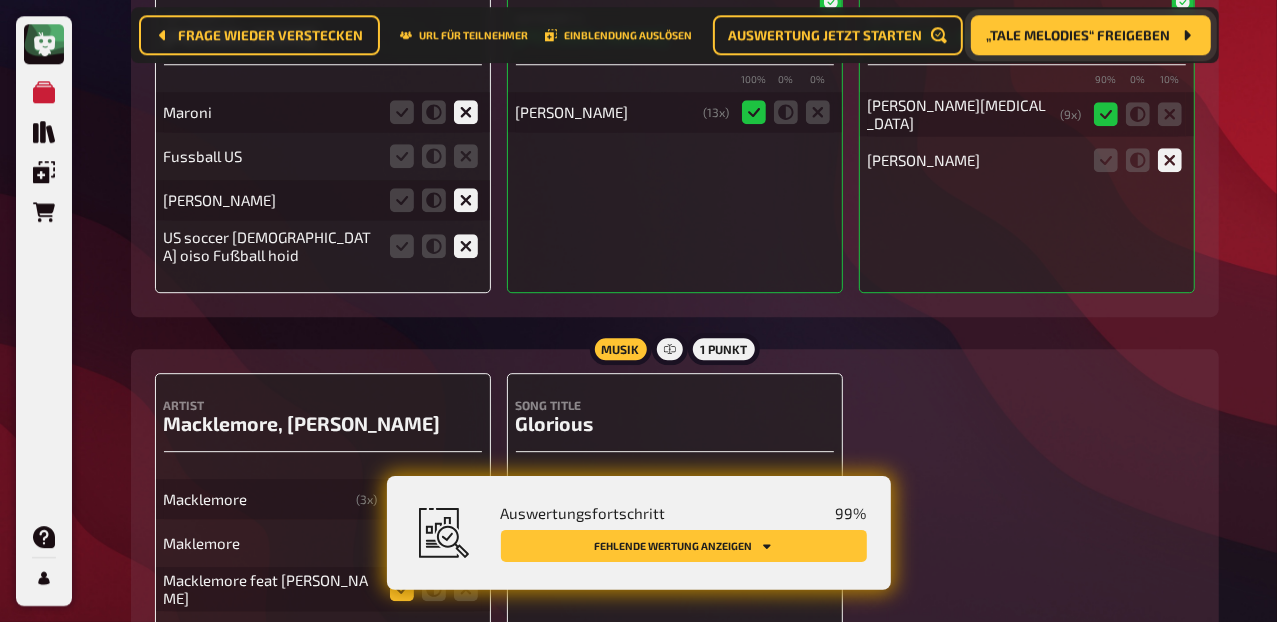 click 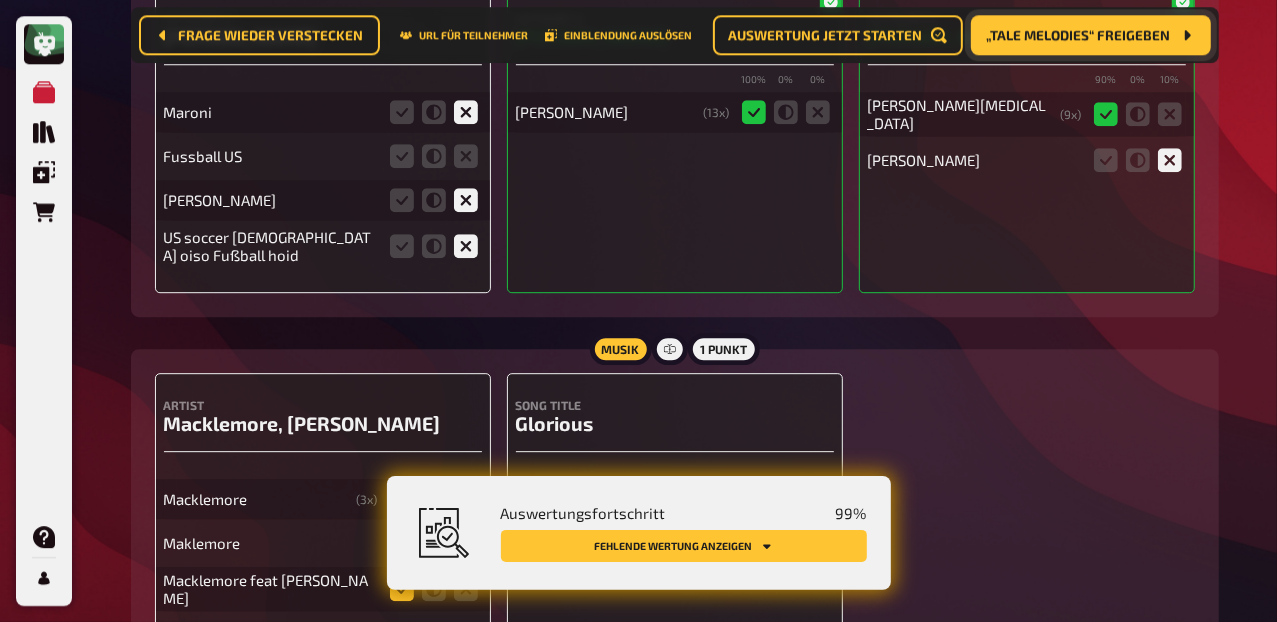click at bounding box center (0, 0) 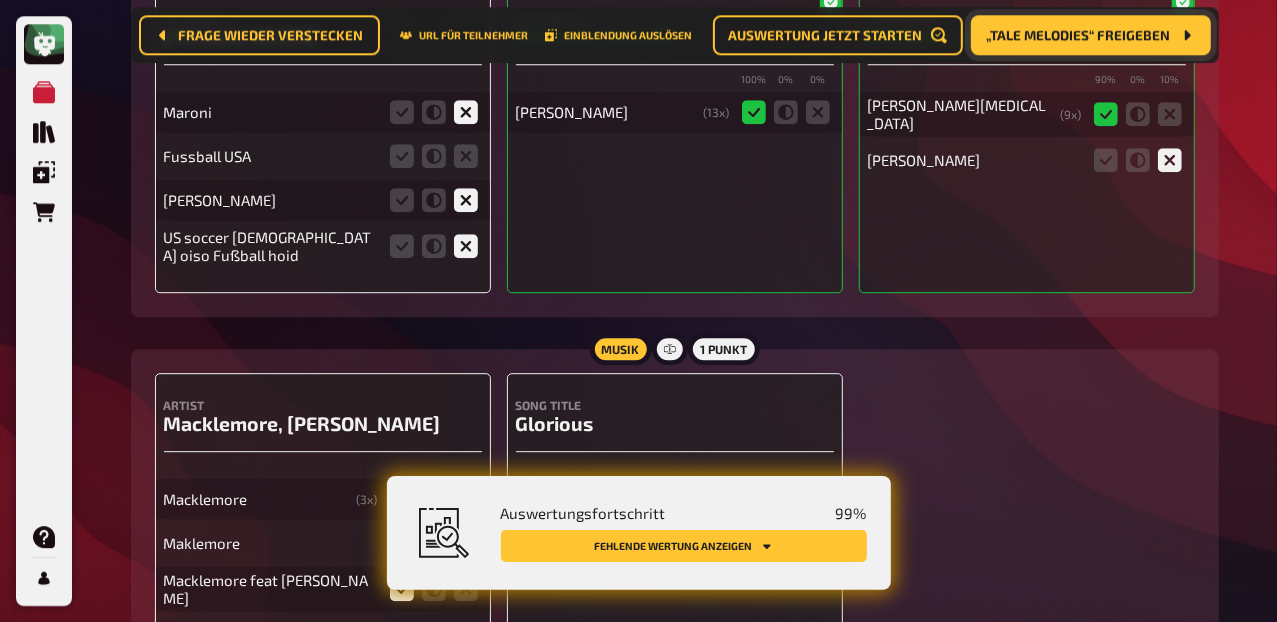 click 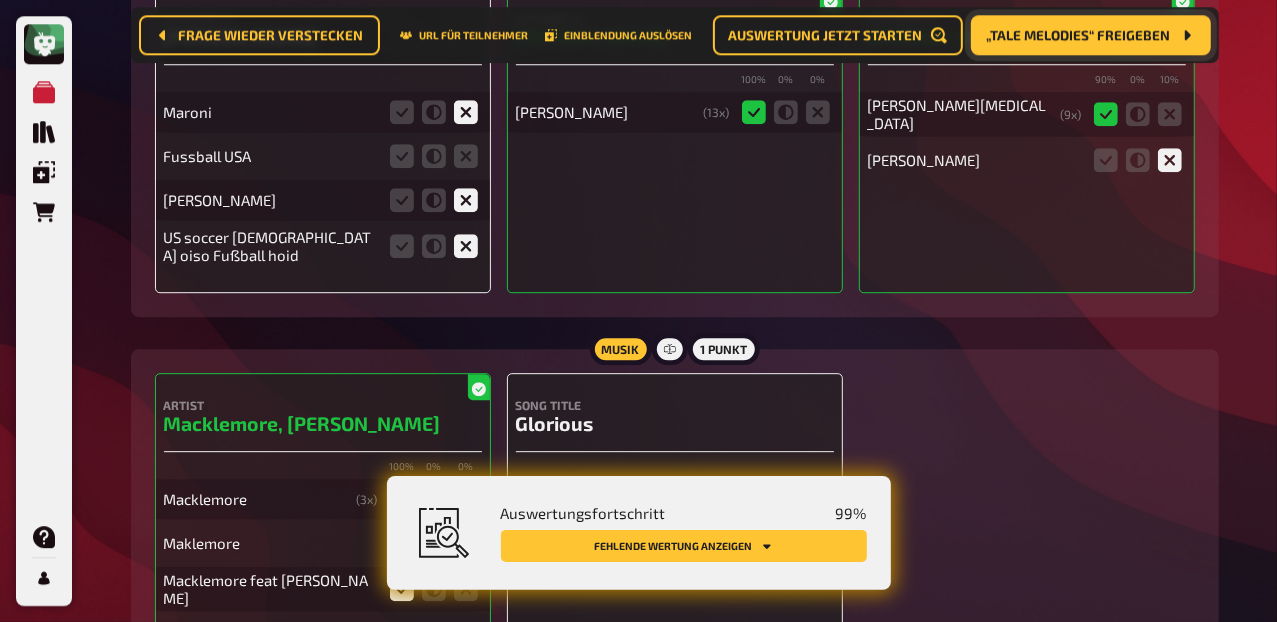 click 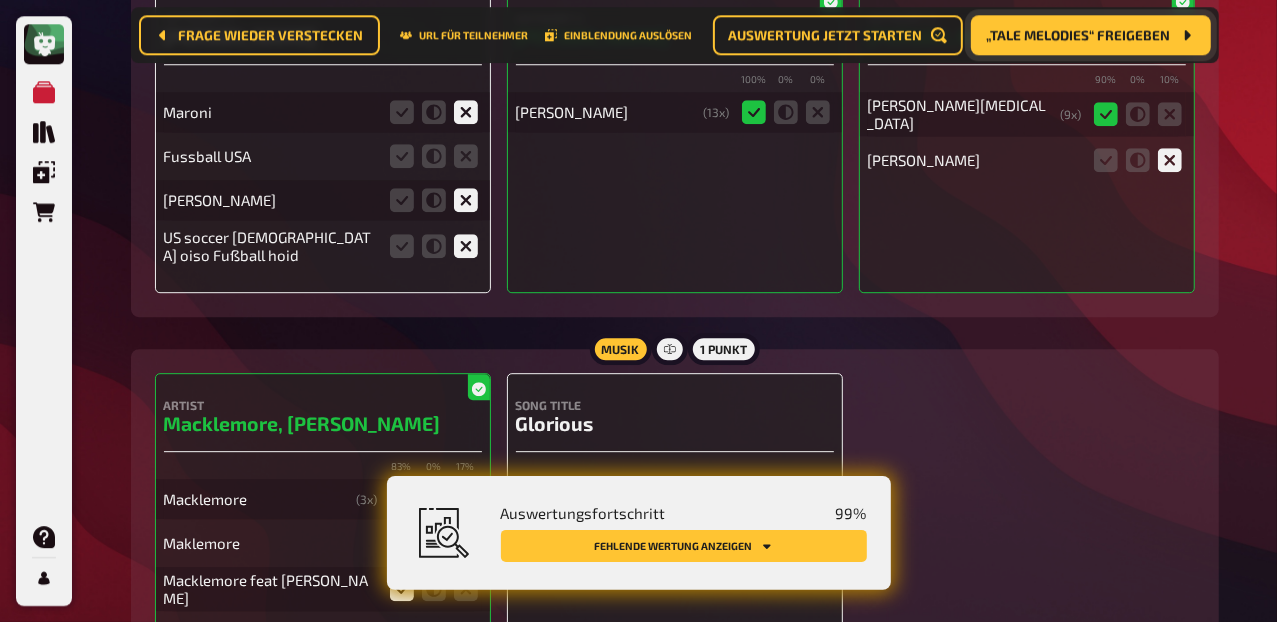 click 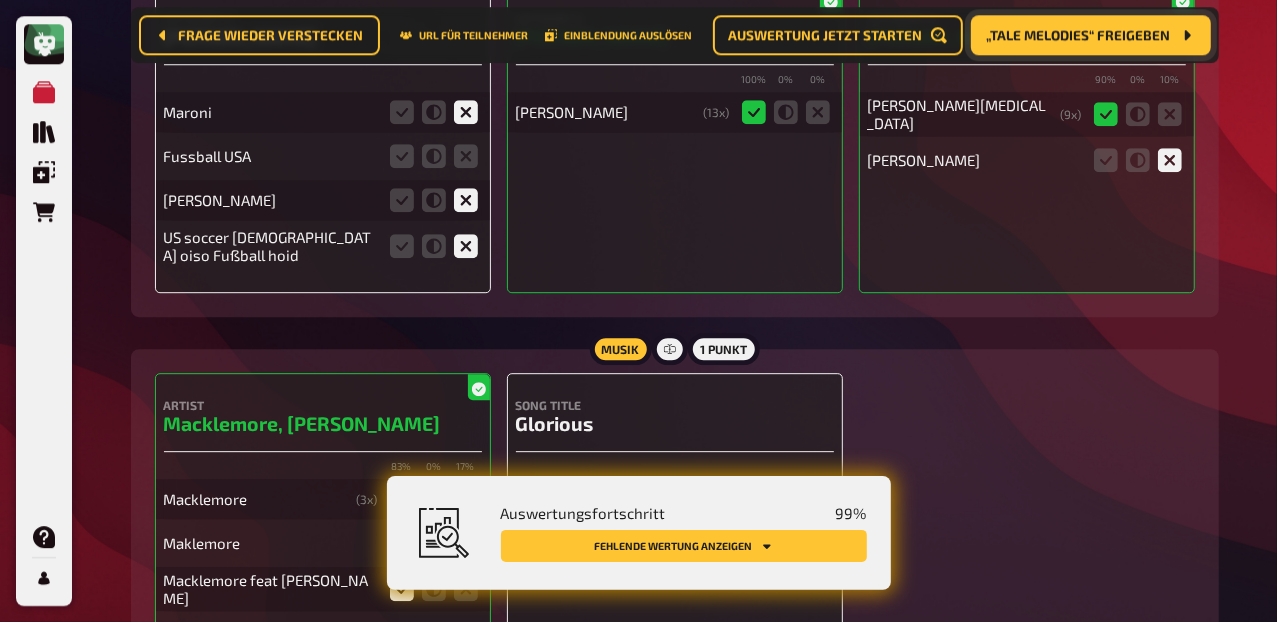 click at bounding box center (0, 0) 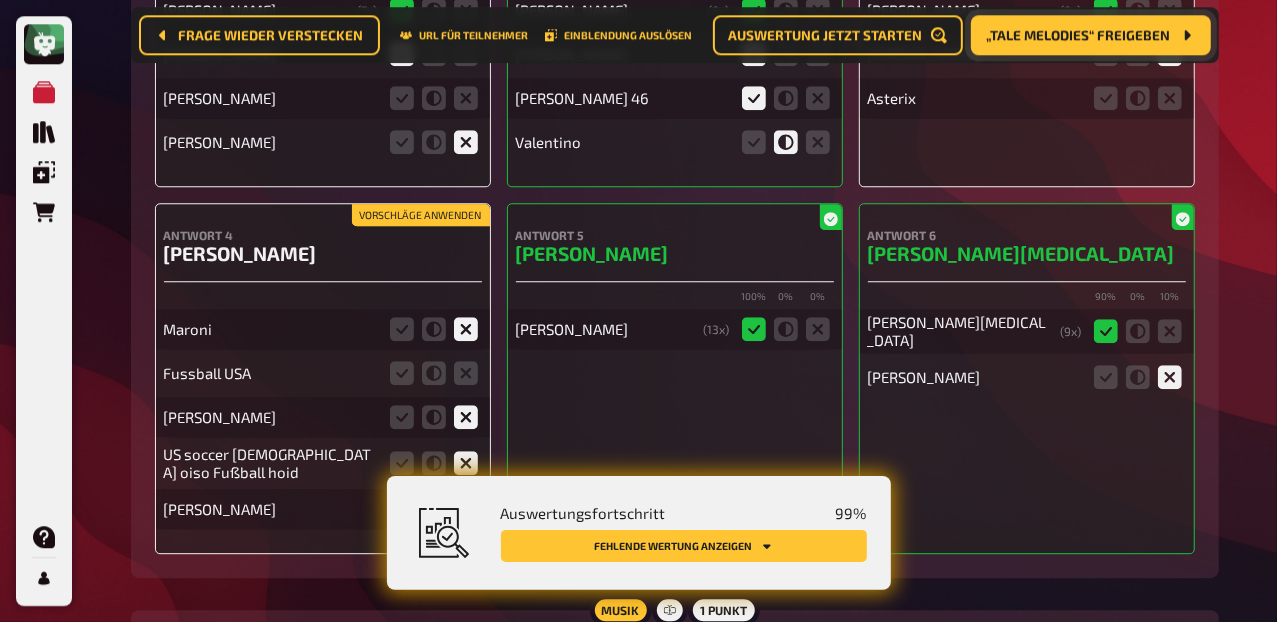 scroll, scrollTop: 17313, scrollLeft: 0, axis: vertical 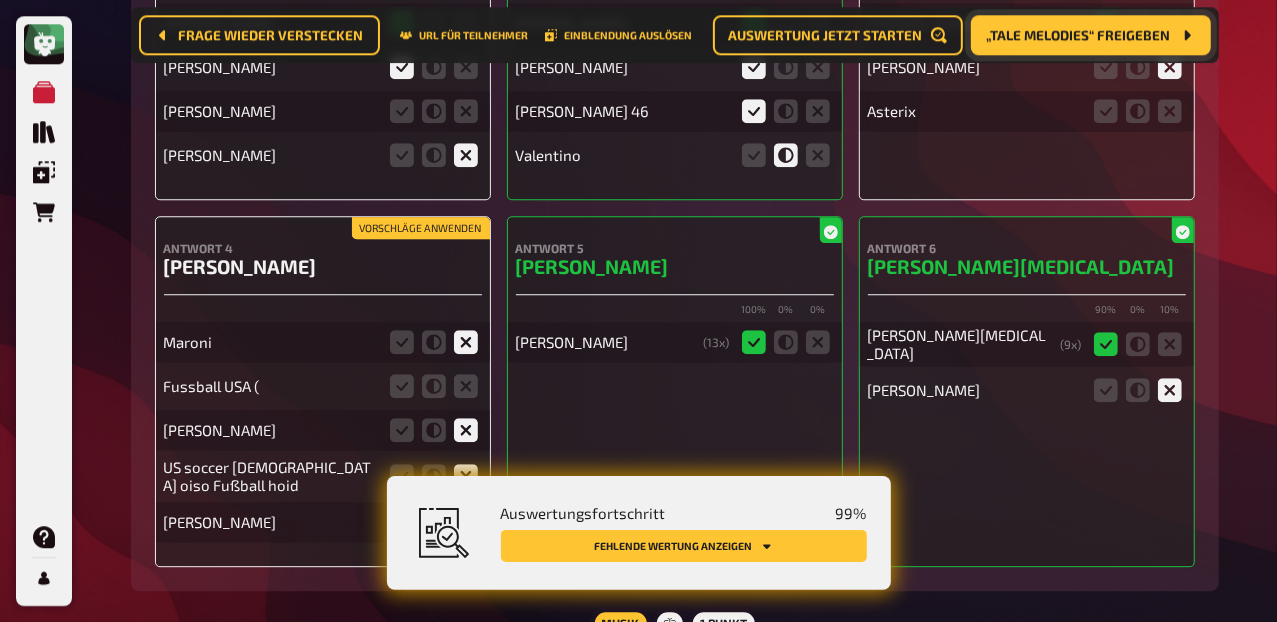 click 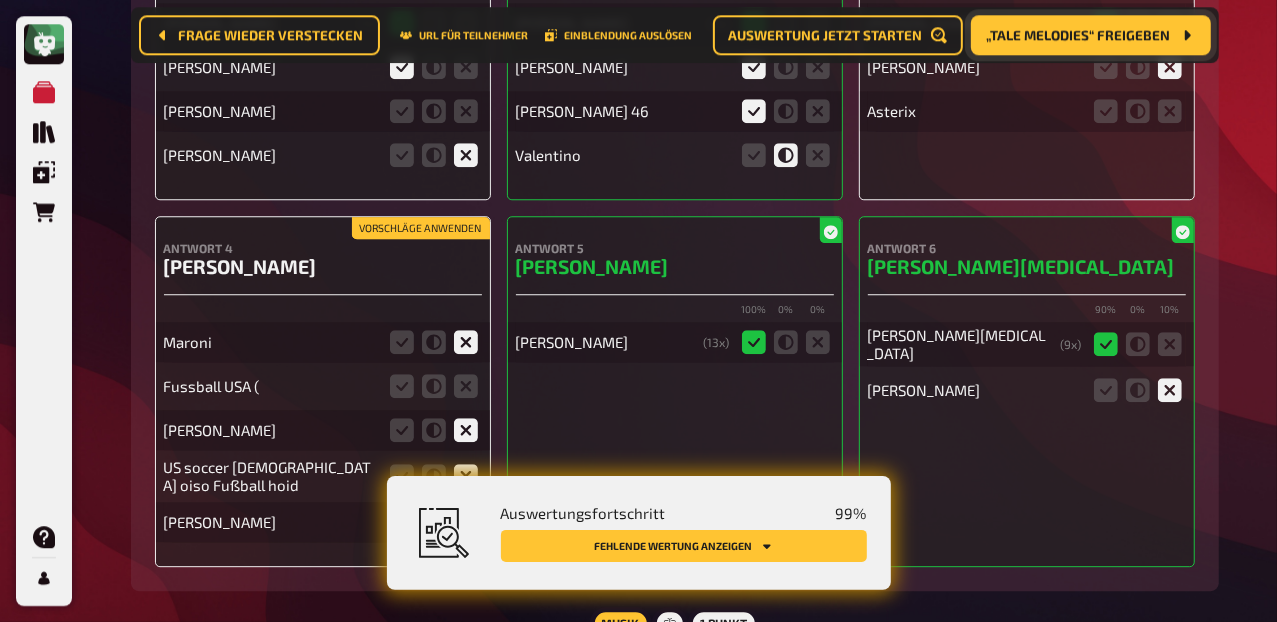 click at bounding box center (0, 0) 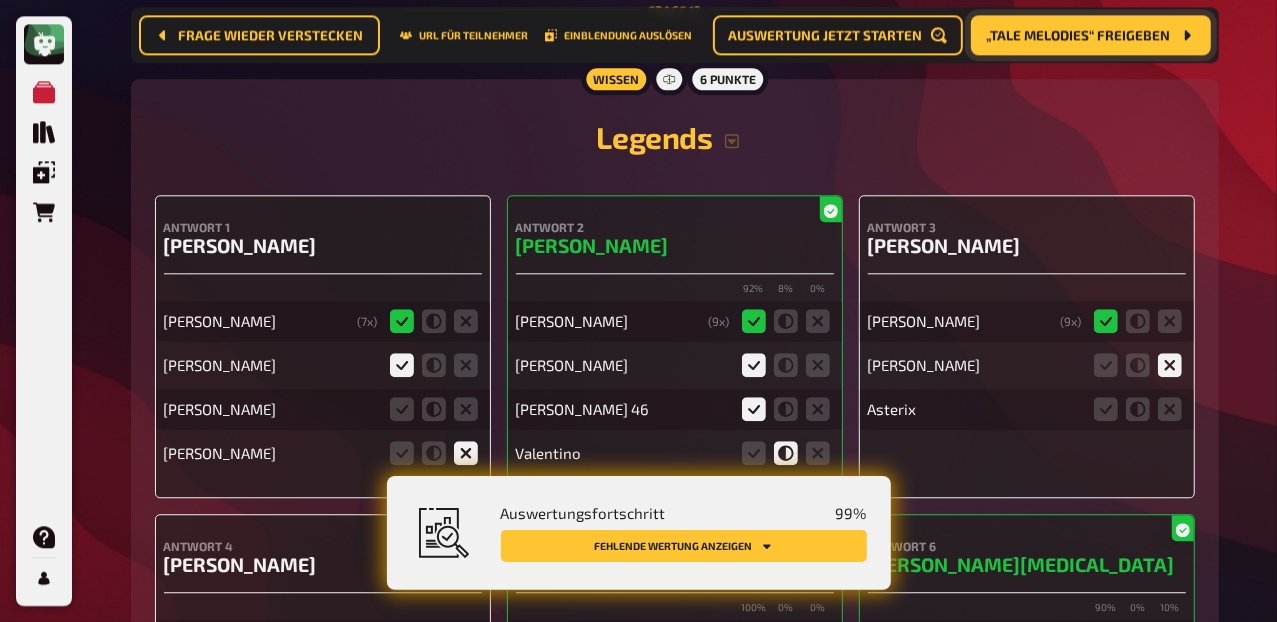 scroll, scrollTop: 17032, scrollLeft: 0, axis: vertical 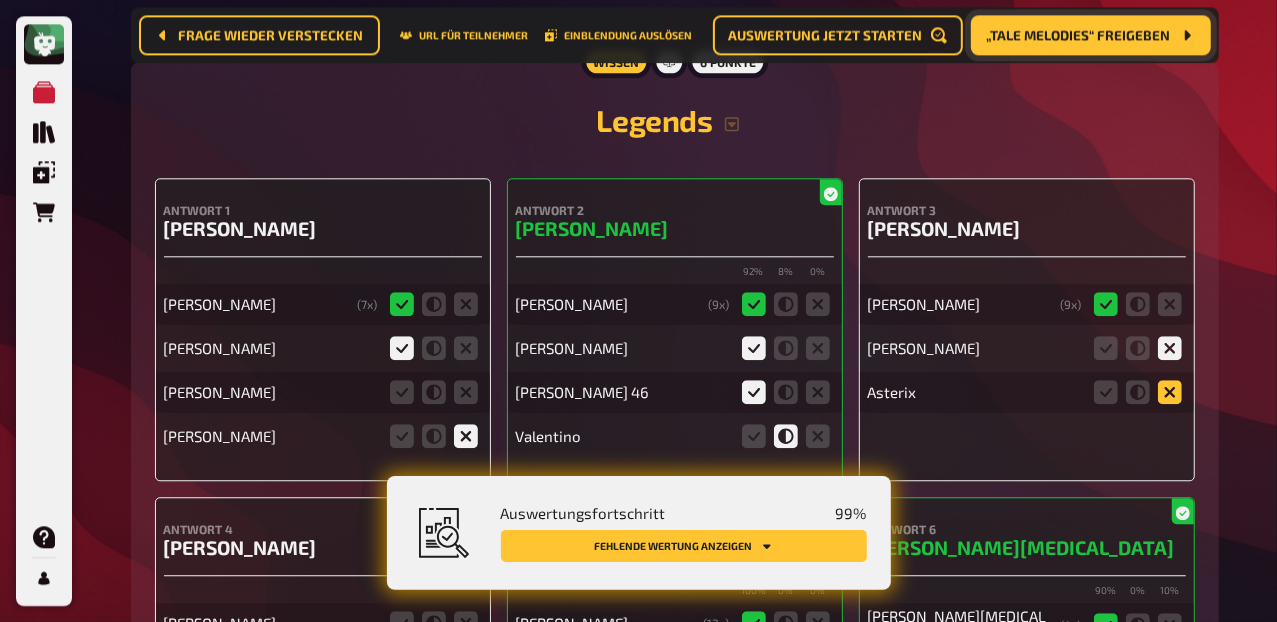 click 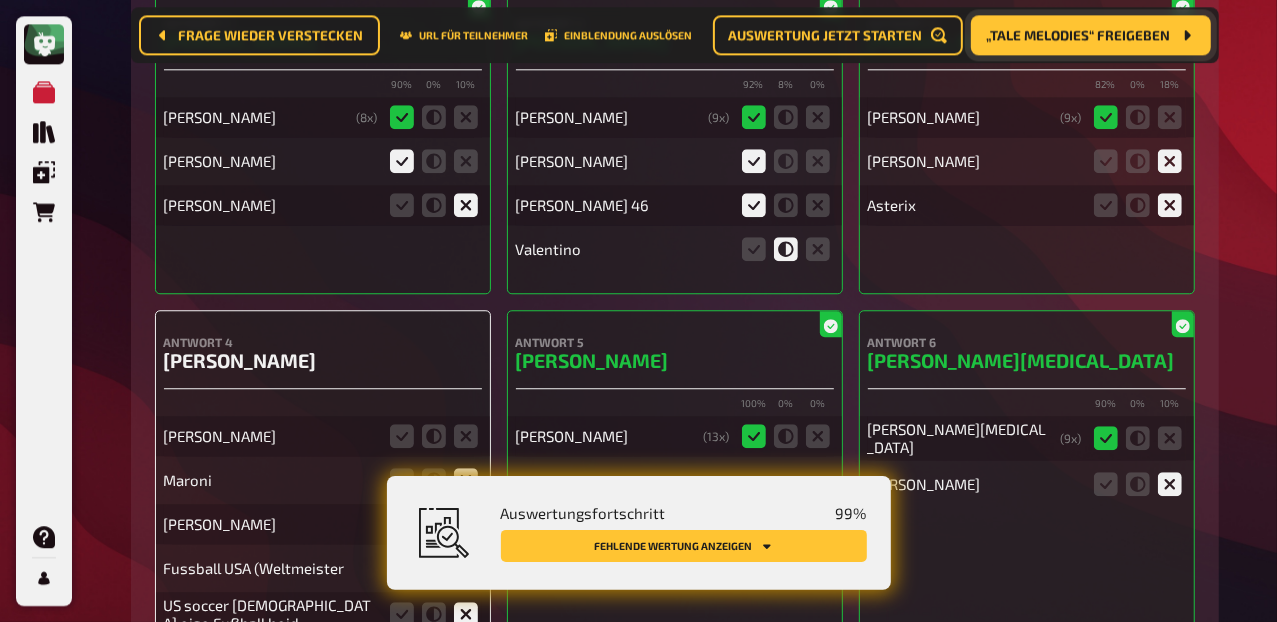 scroll, scrollTop: 17258, scrollLeft: 0, axis: vertical 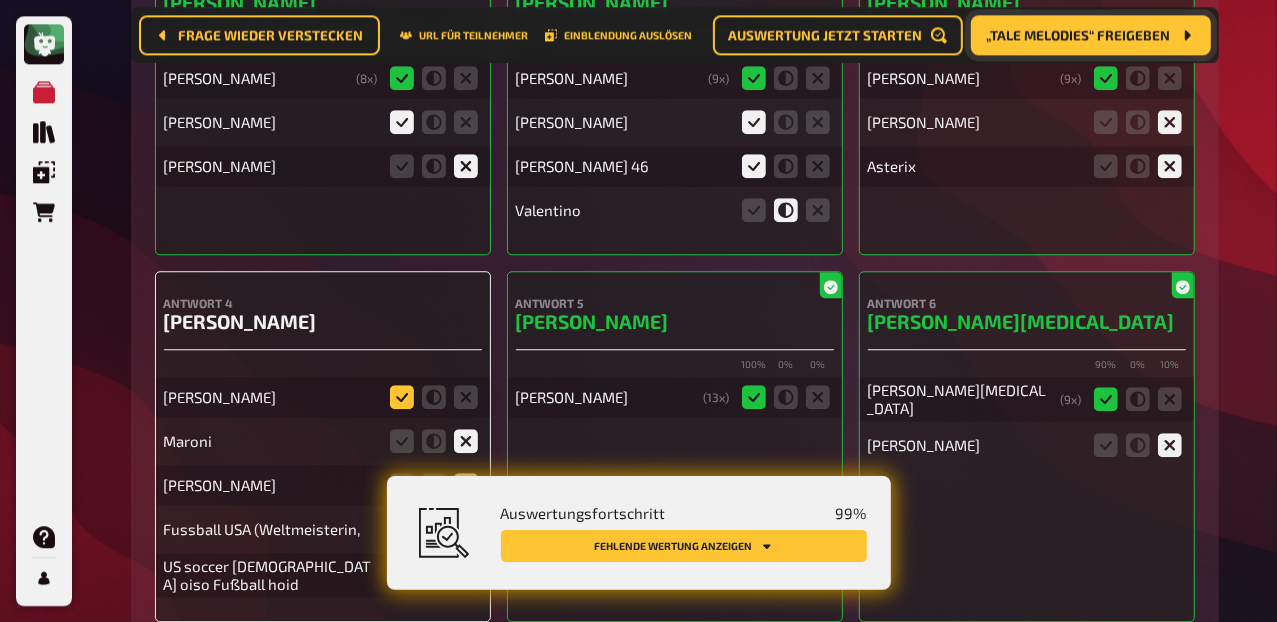 click 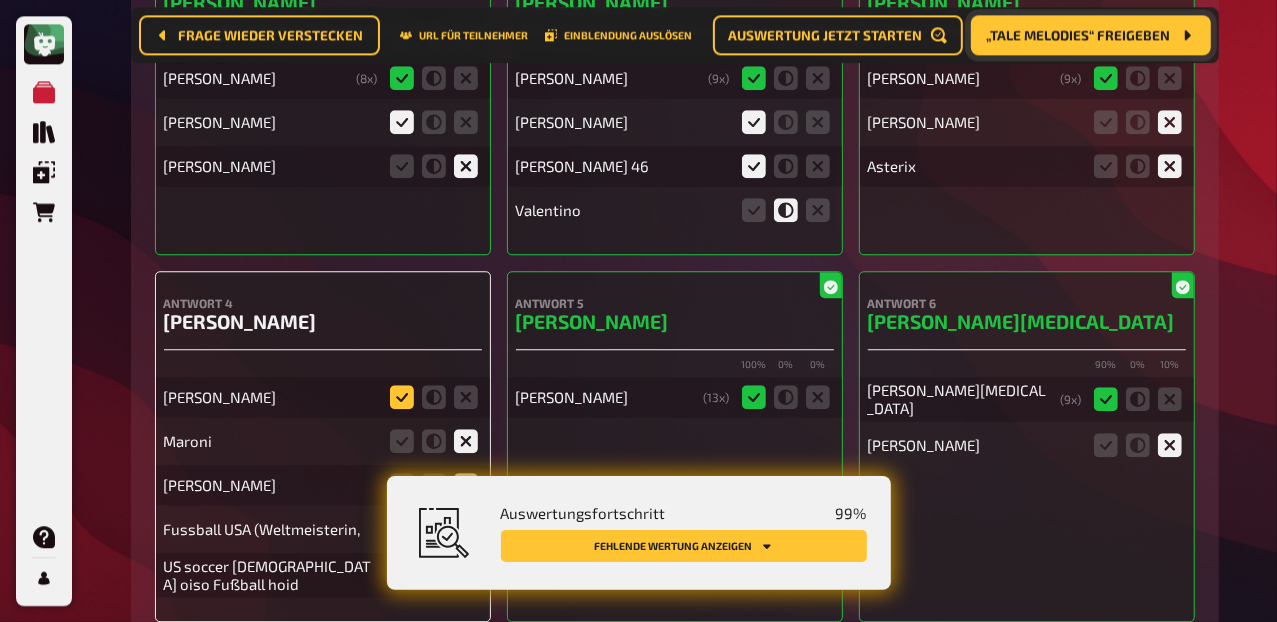 click at bounding box center (0, 0) 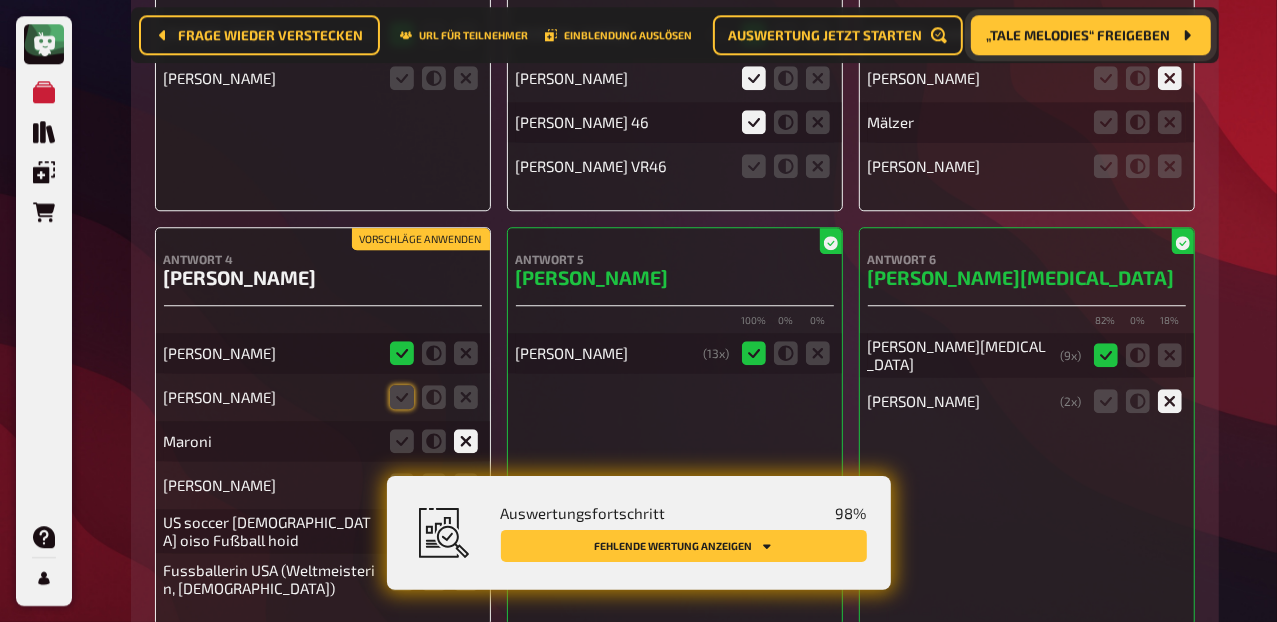 scroll, scrollTop: 17258, scrollLeft: 0, axis: vertical 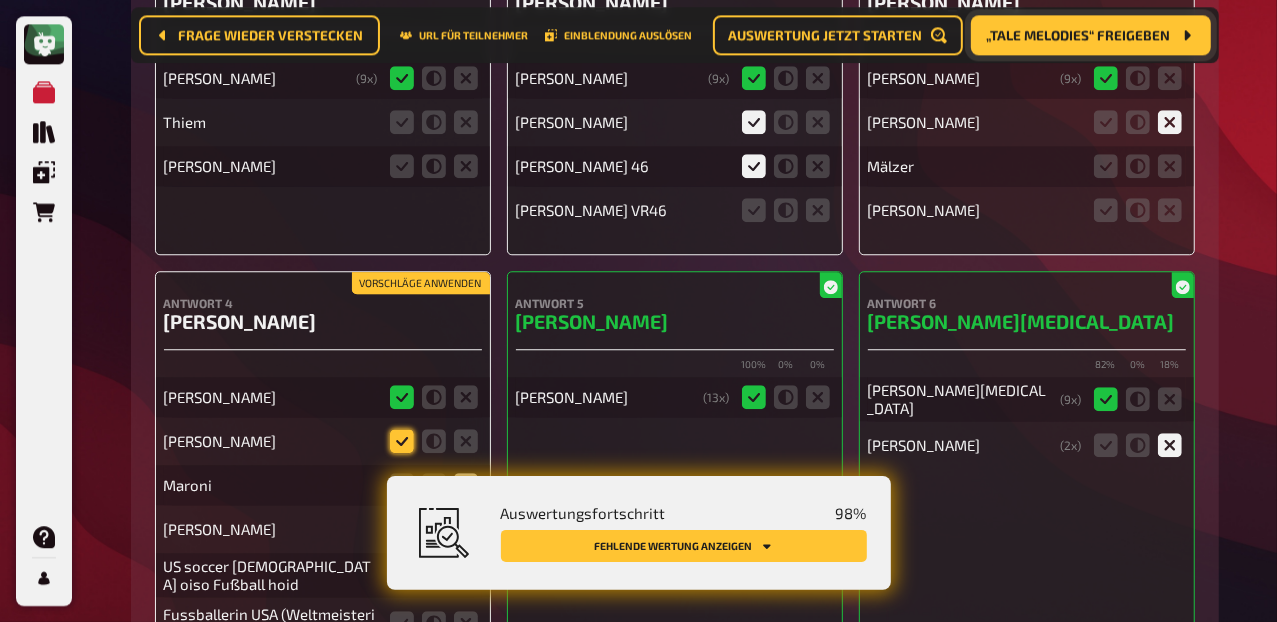 click 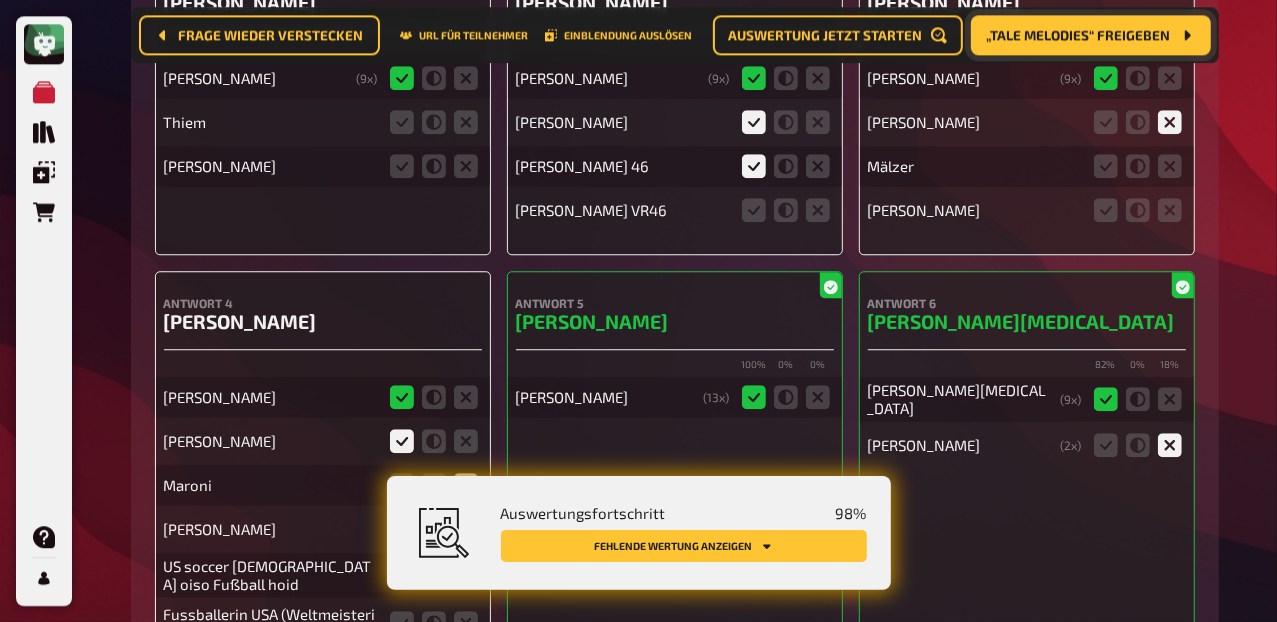 click 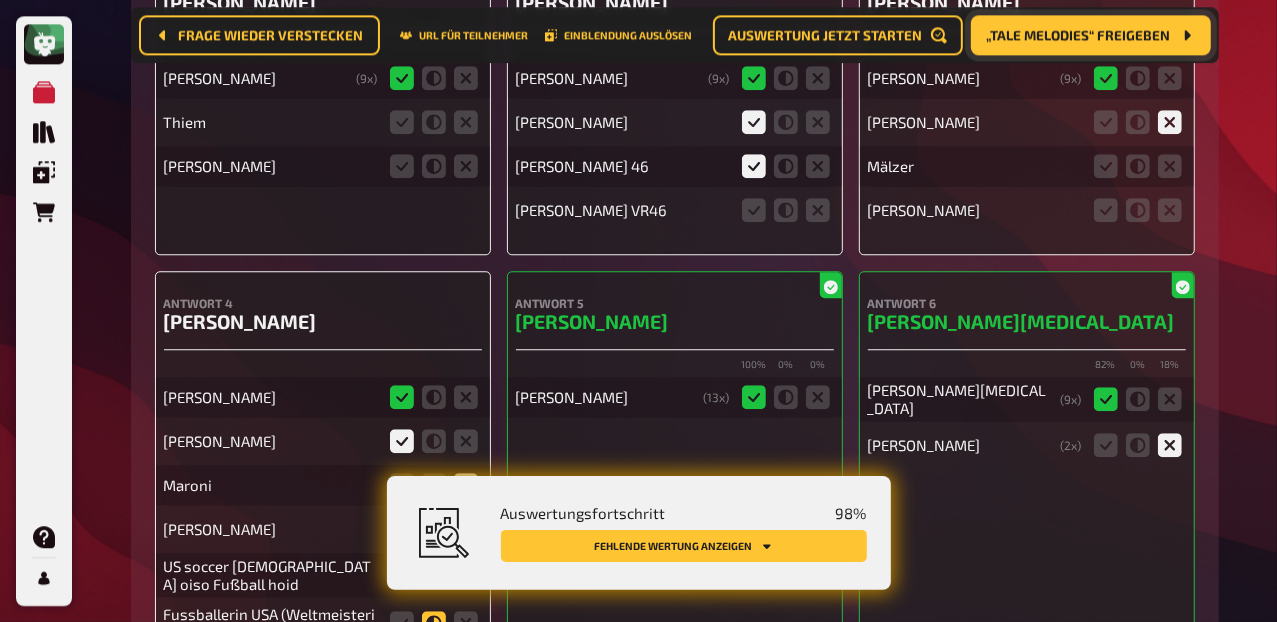 click 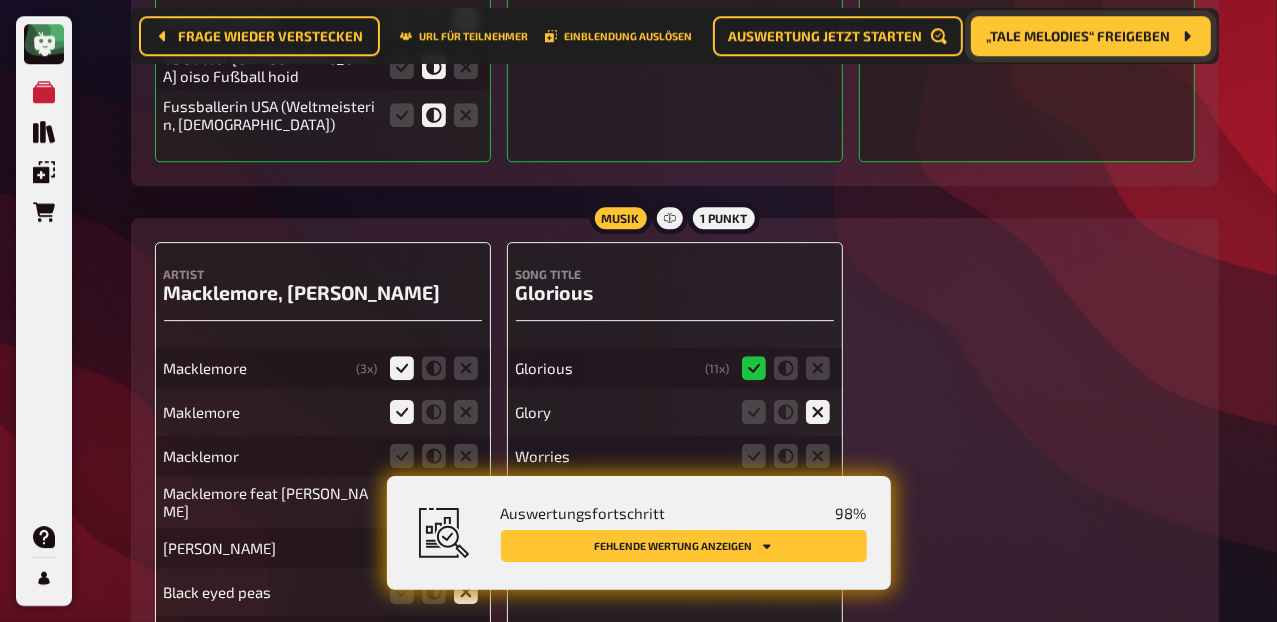 scroll, scrollTop: 17786, scrollLeft: 0, axis: vertical 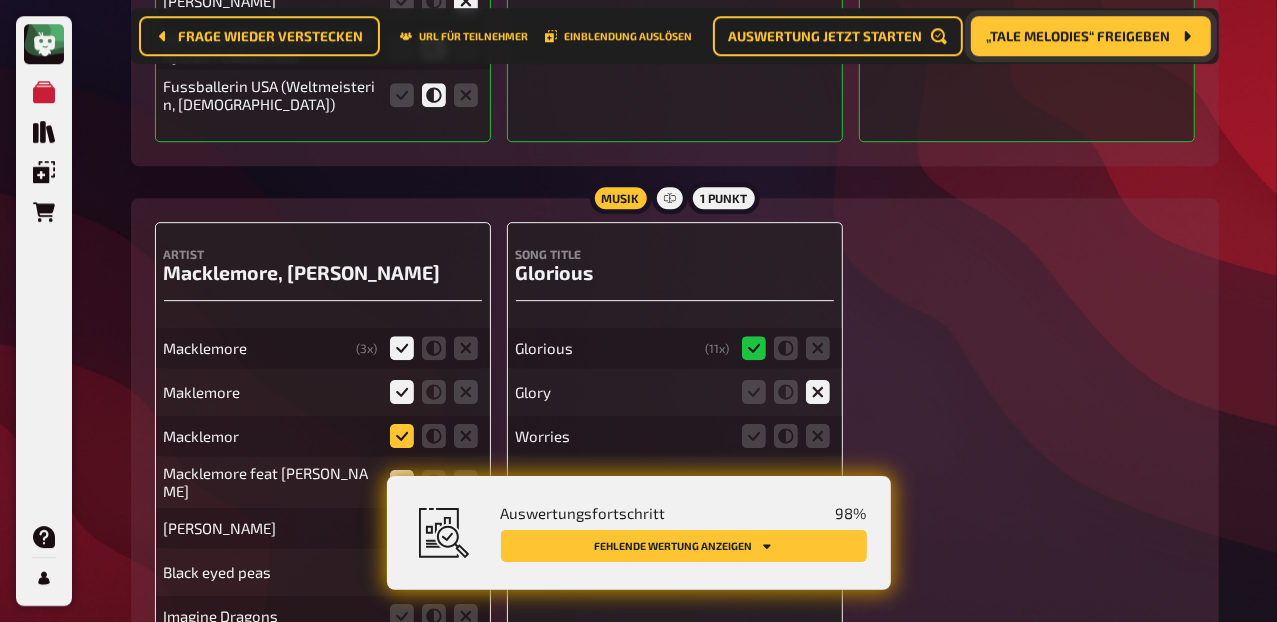 click 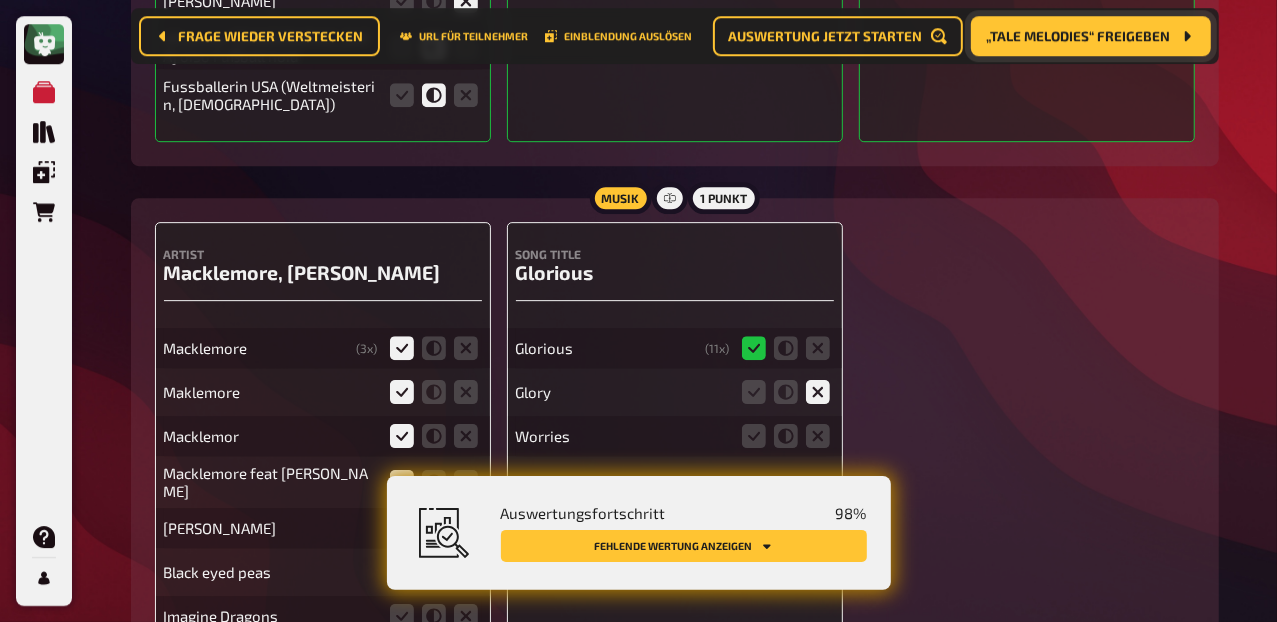 click 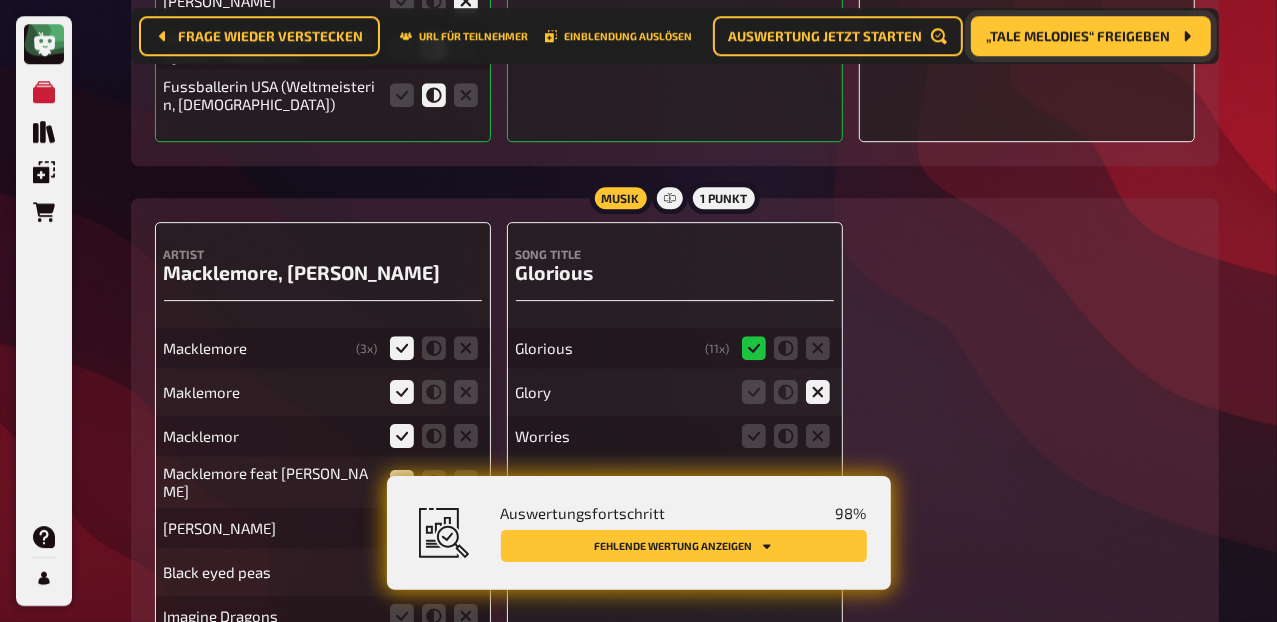 click at bounding box center [434, 616] 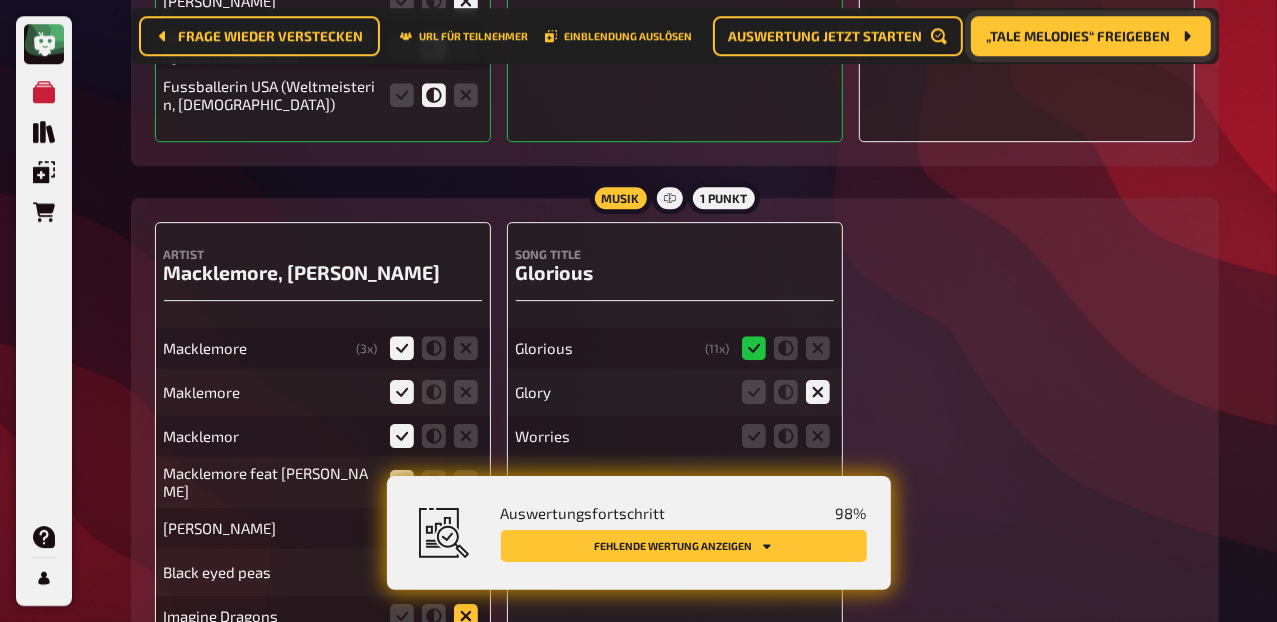 click 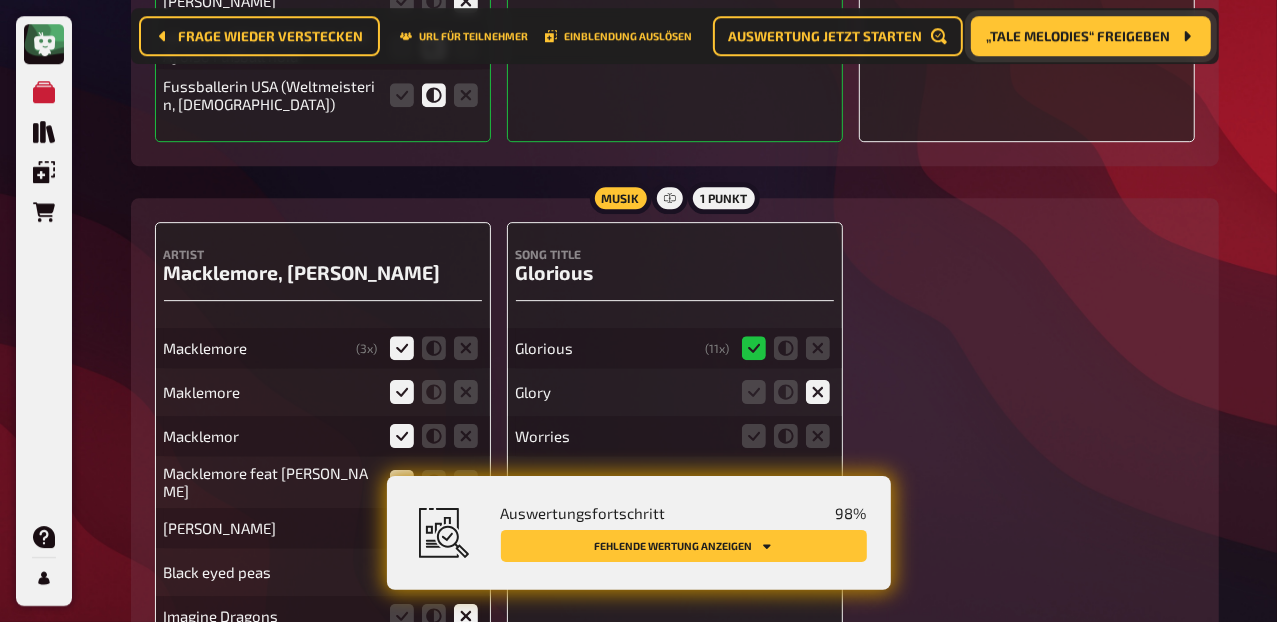 click 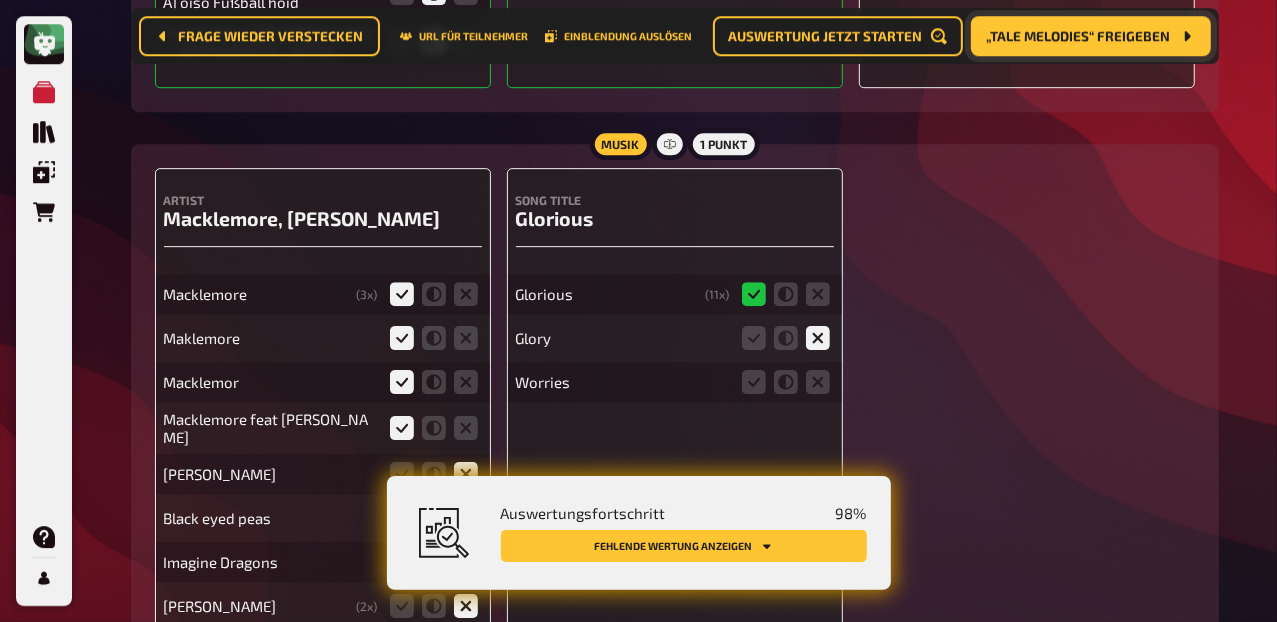 scroll, scrollTop: 17855, scrollLeft: 0, axis: vertical 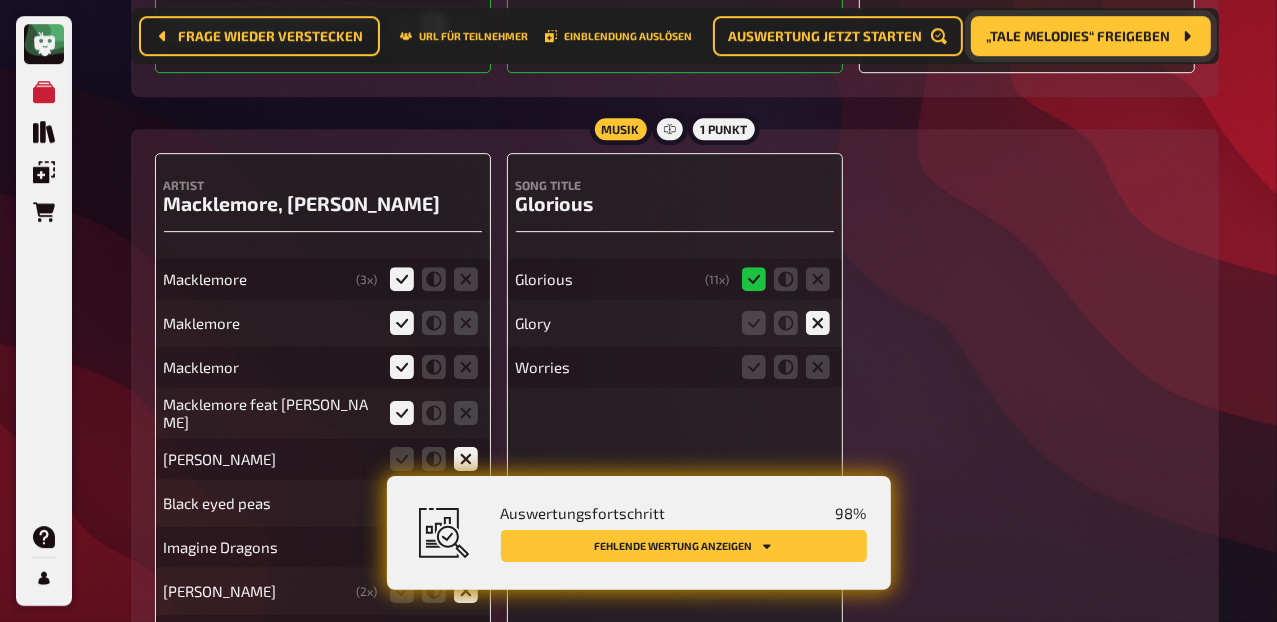 click at bounding box center [434, 635] 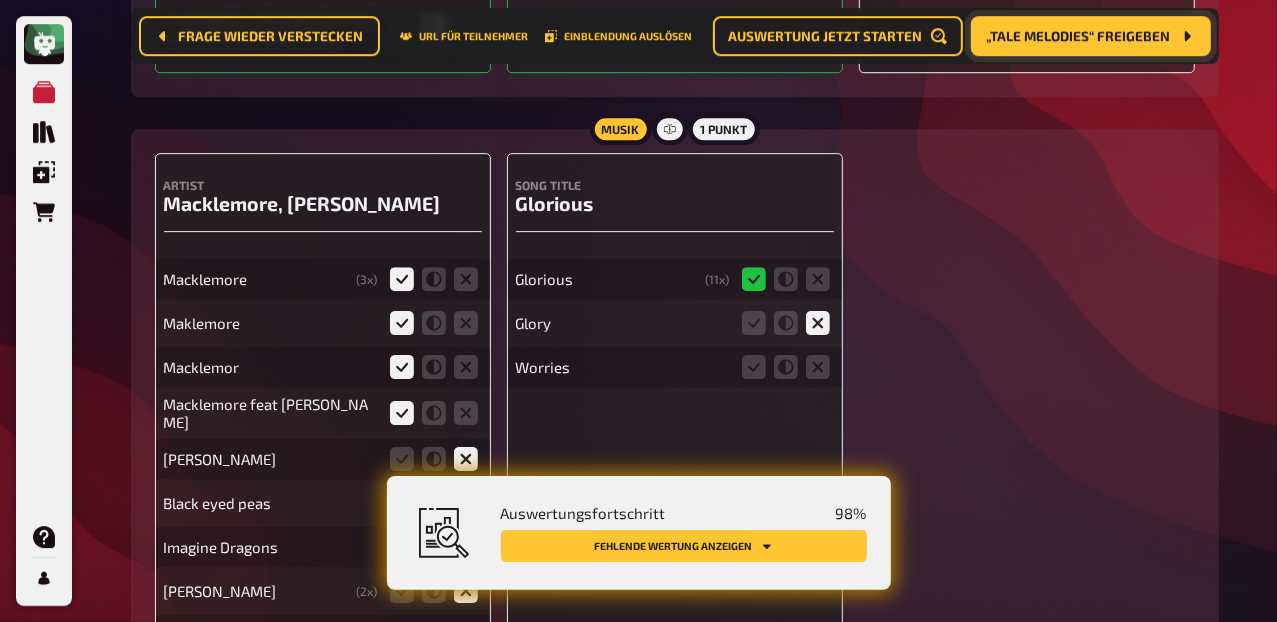 click at bounding box center [434, 635] 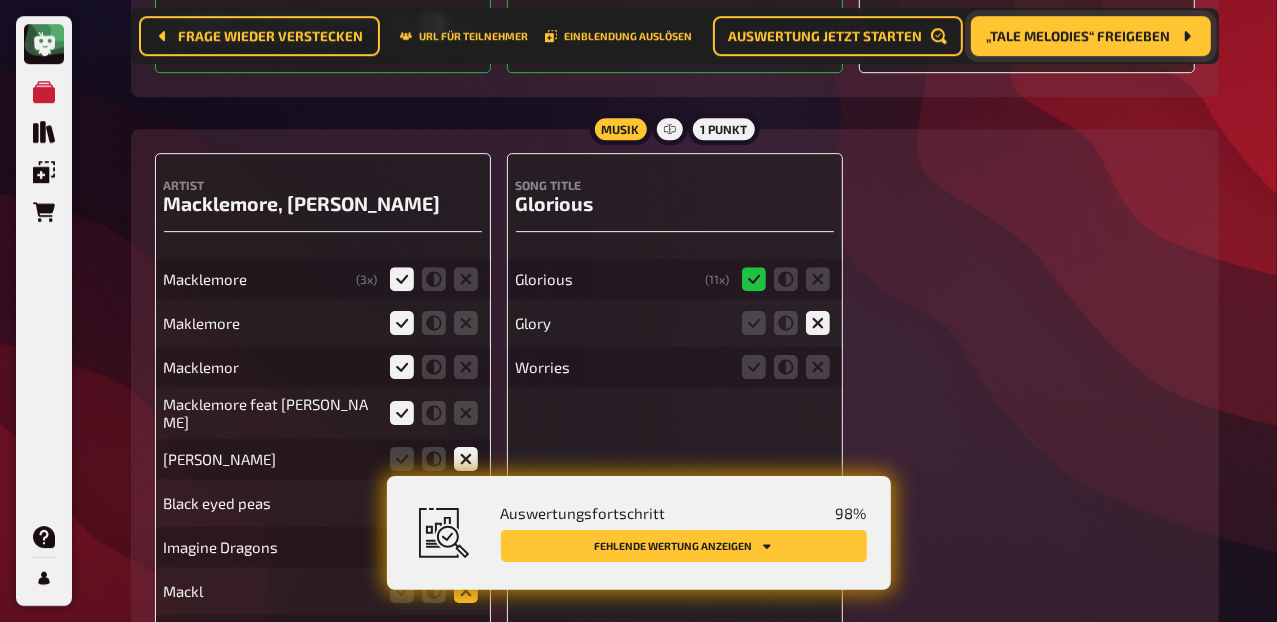 click 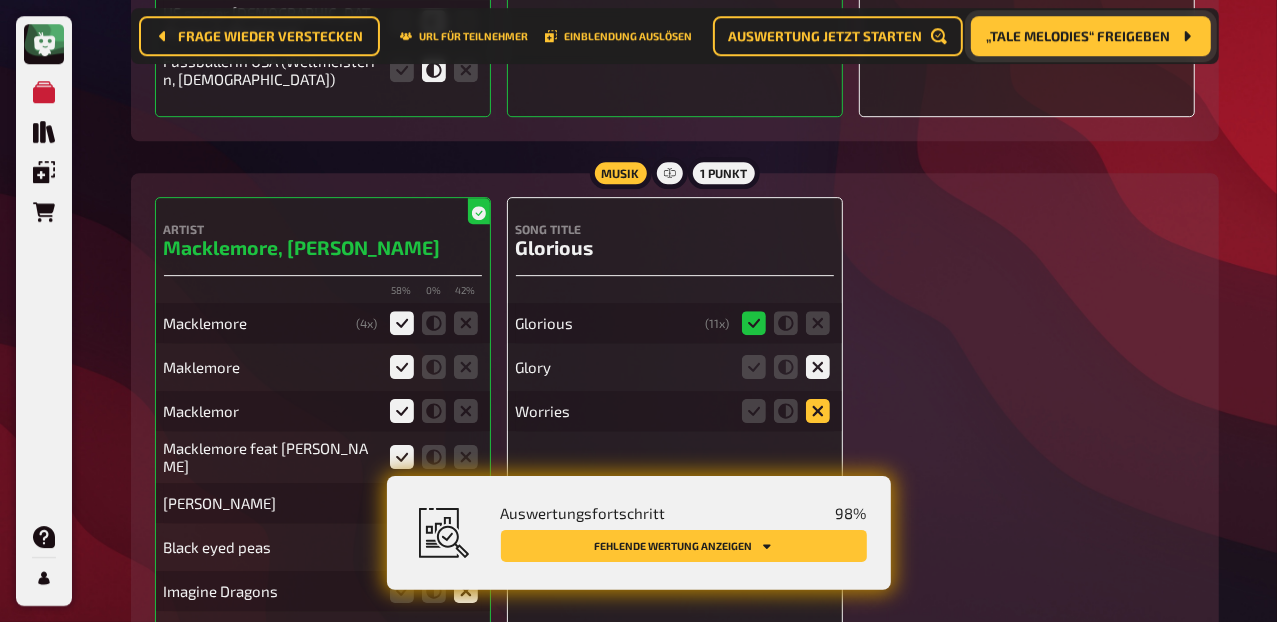click 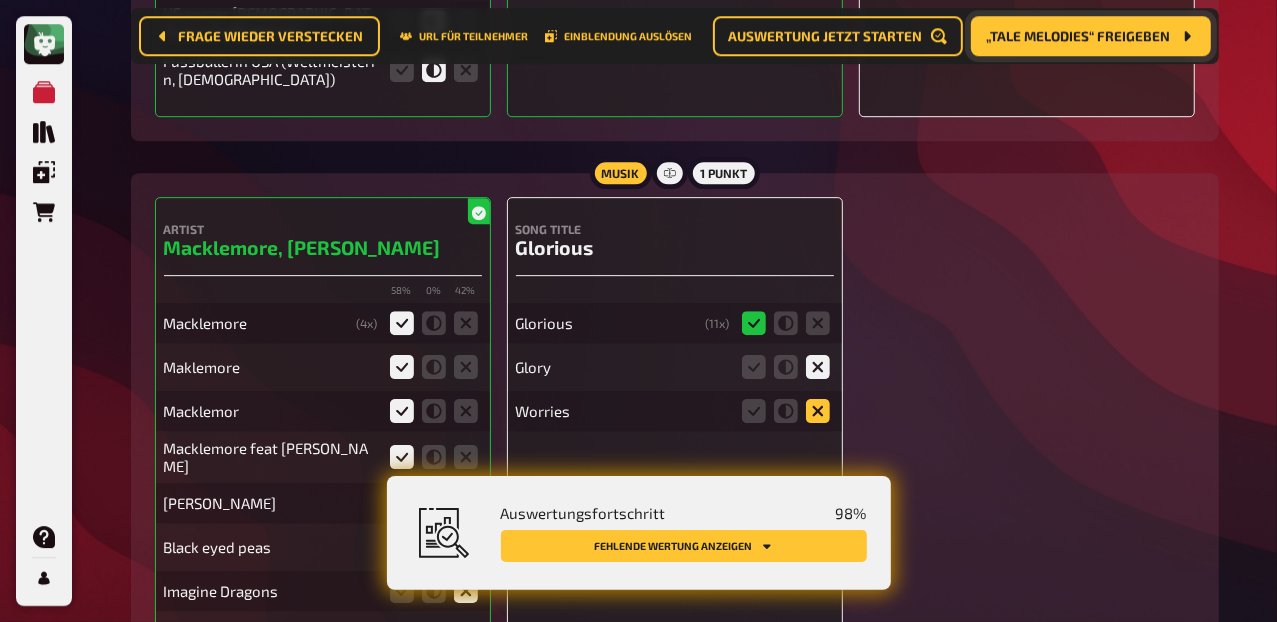 click at bounding box center (0, 0) 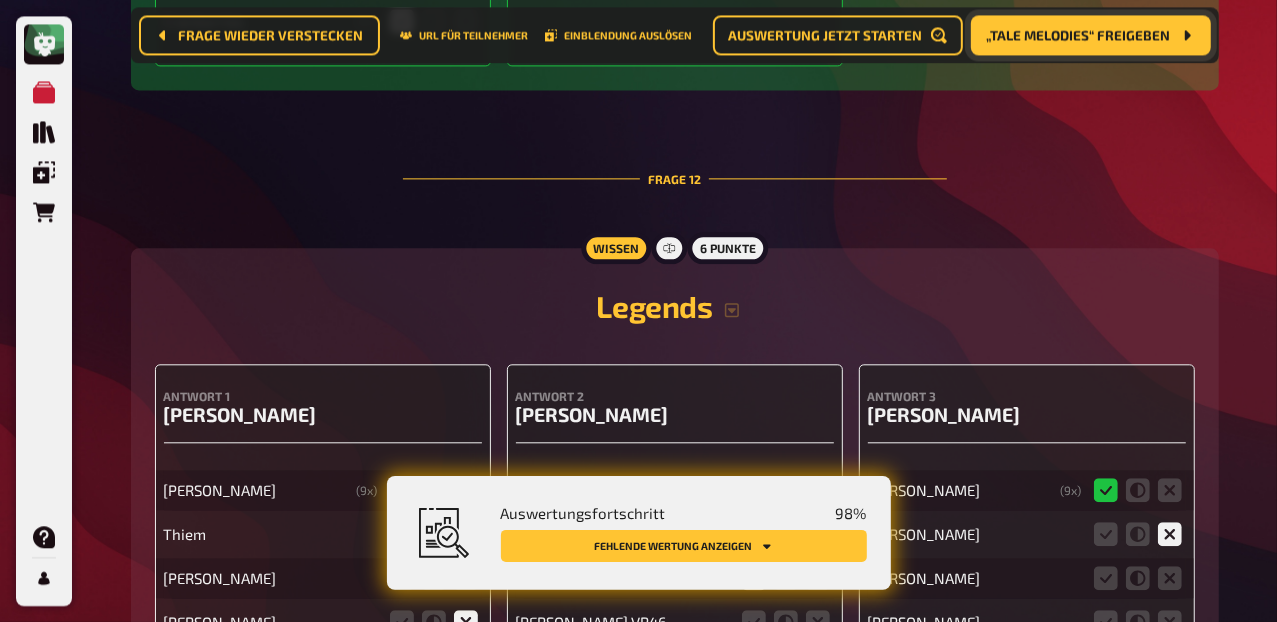 scroll, scrollTop: 16888, scrollLeft: 0, axis: vertical 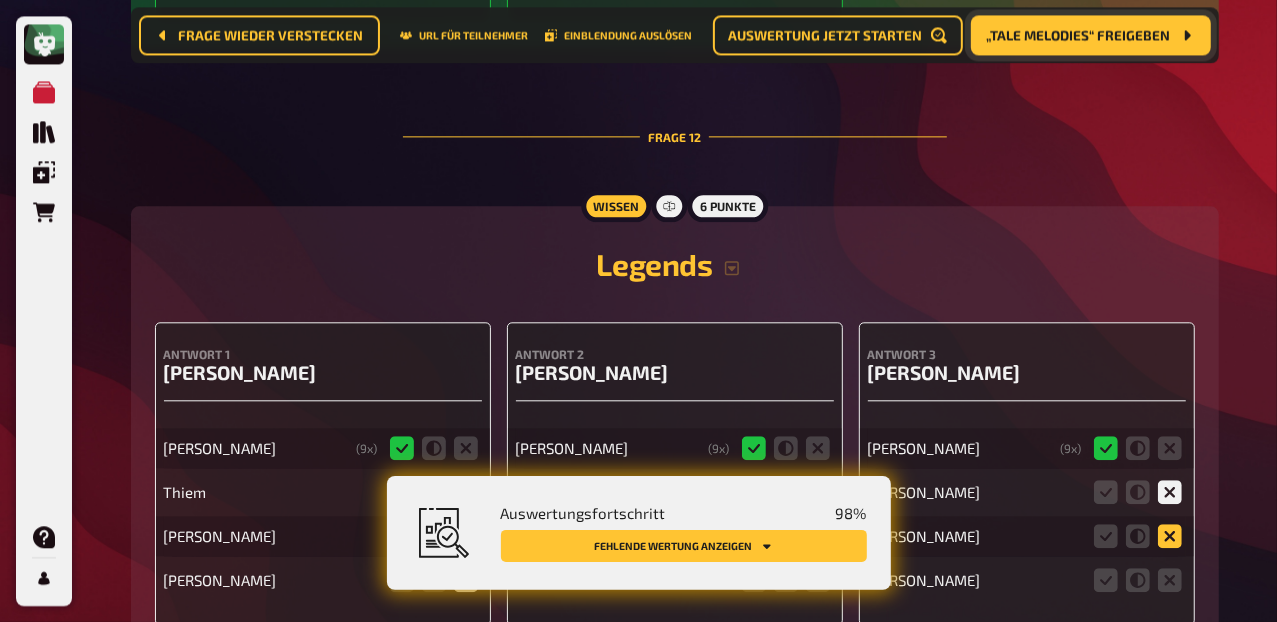 click 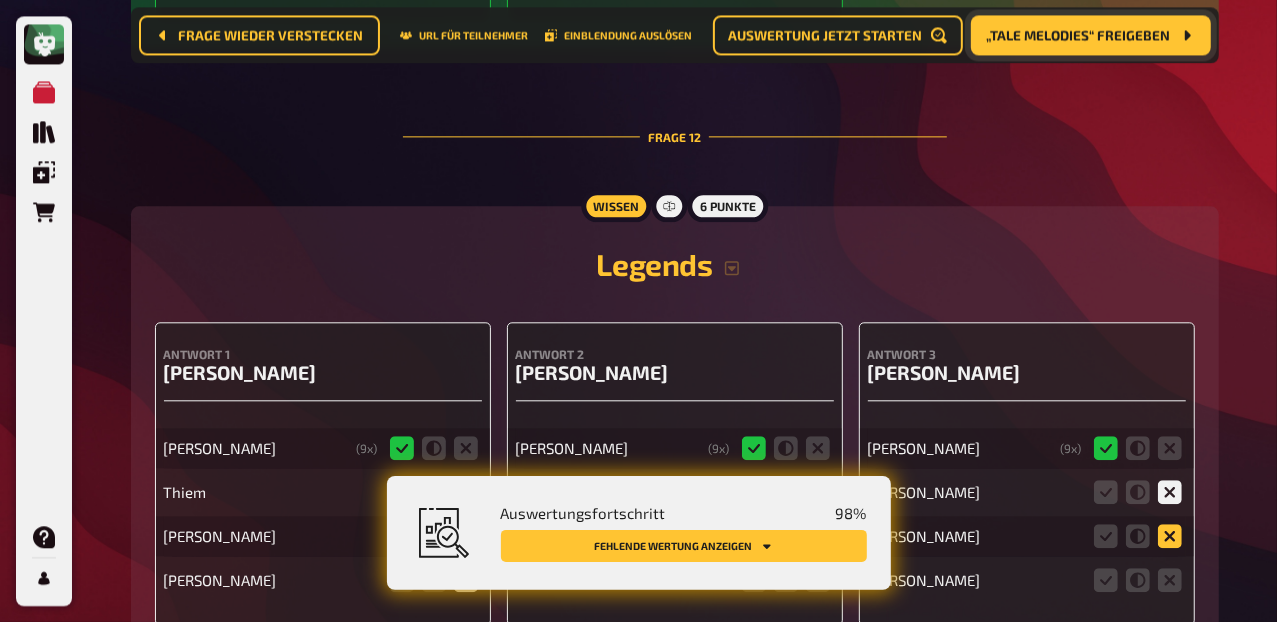 click at bounding box center [0, 0] 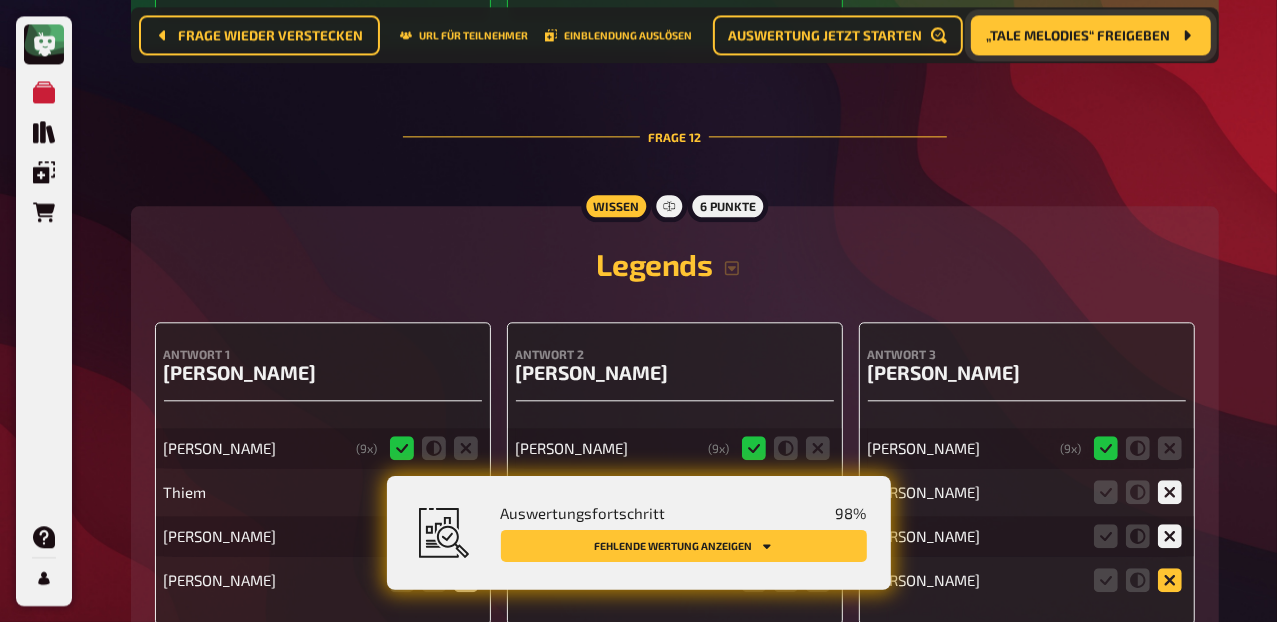 click 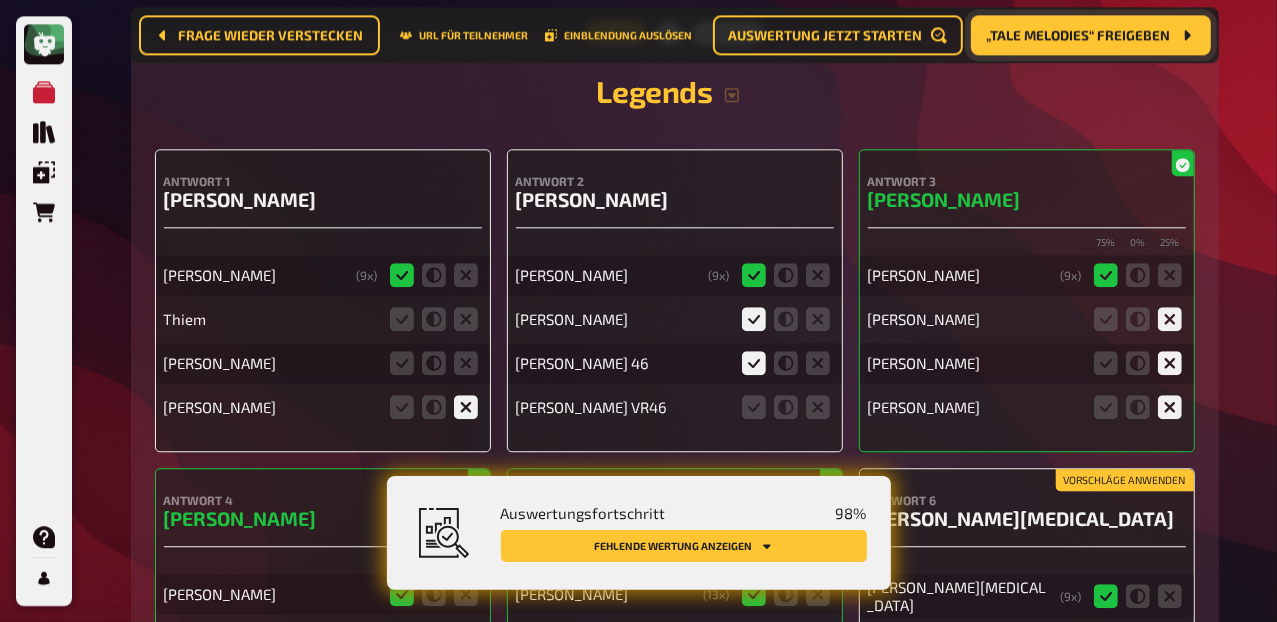 scroll, scrollTop: 17062, scrollLeft: 0, axis: vertical 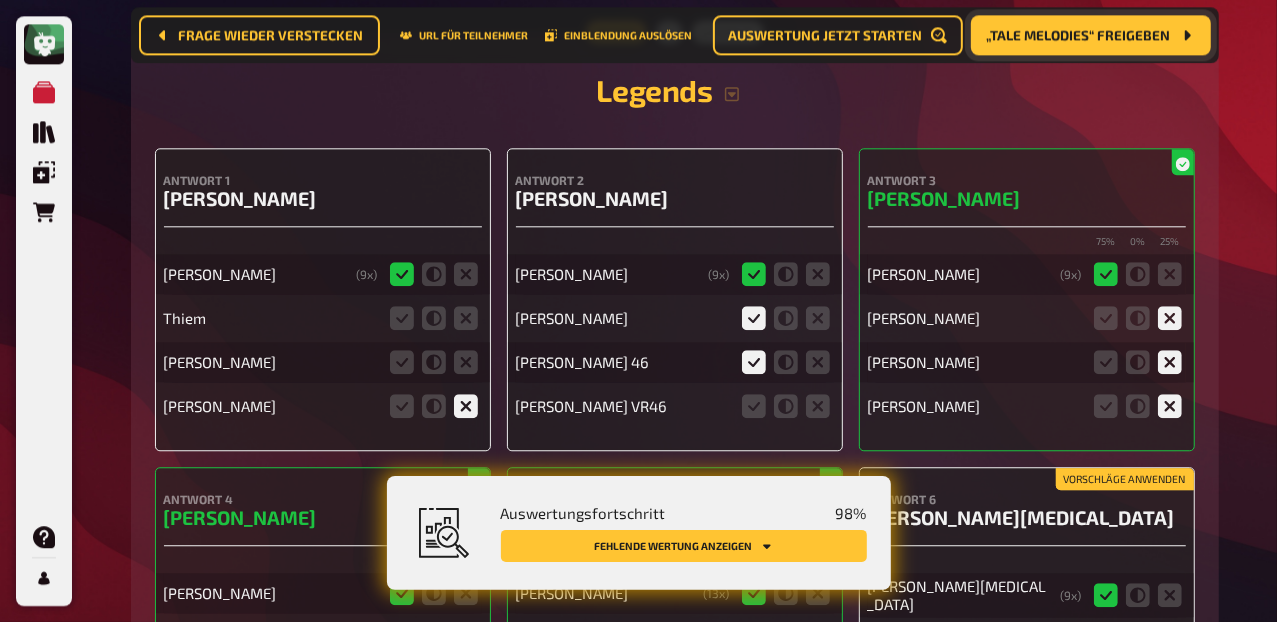 click on "Vorschläge anwenden" at bounding box center (1125, 479) 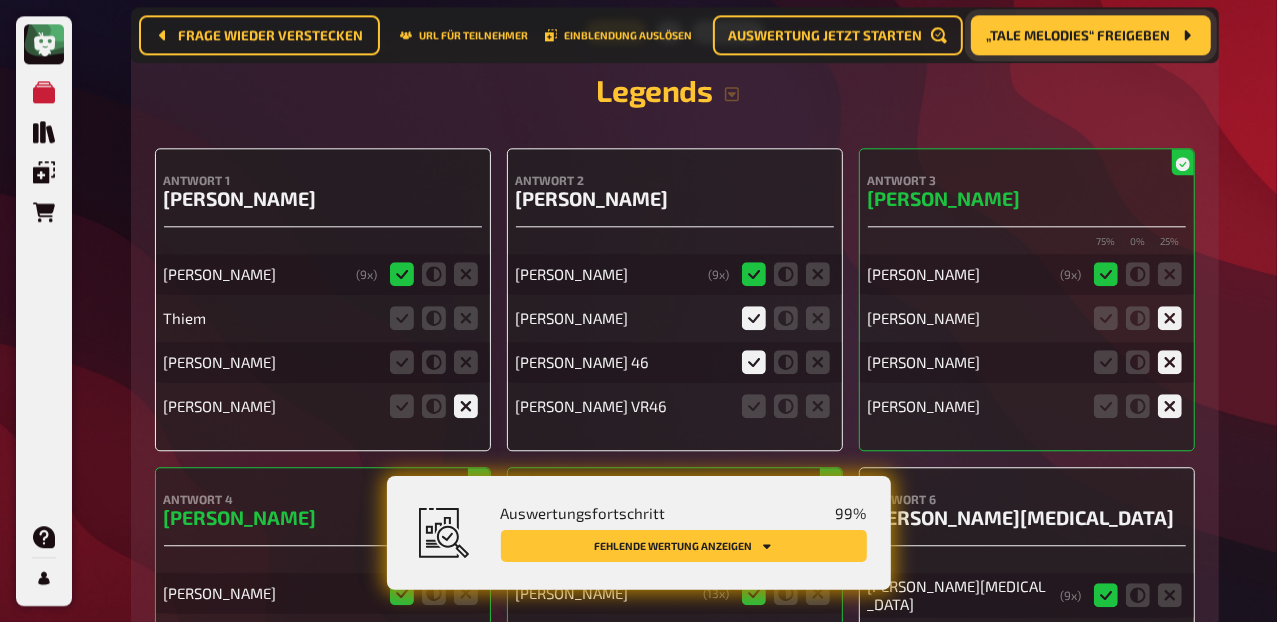 click 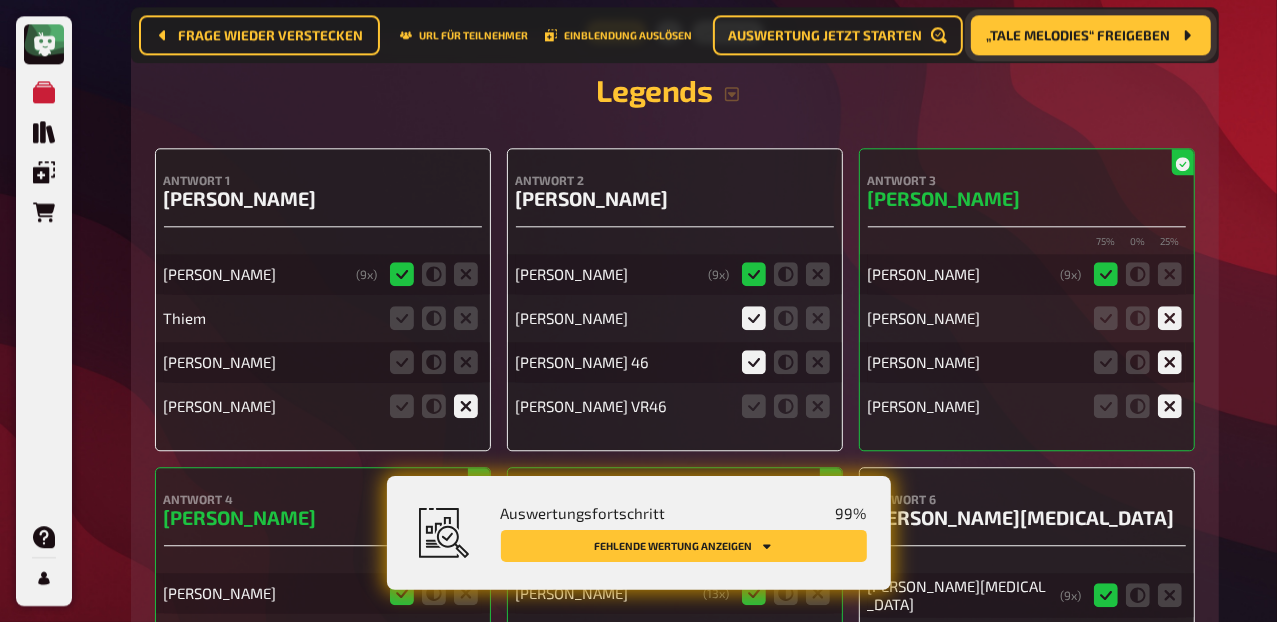 click at bounding box center [0, 0] 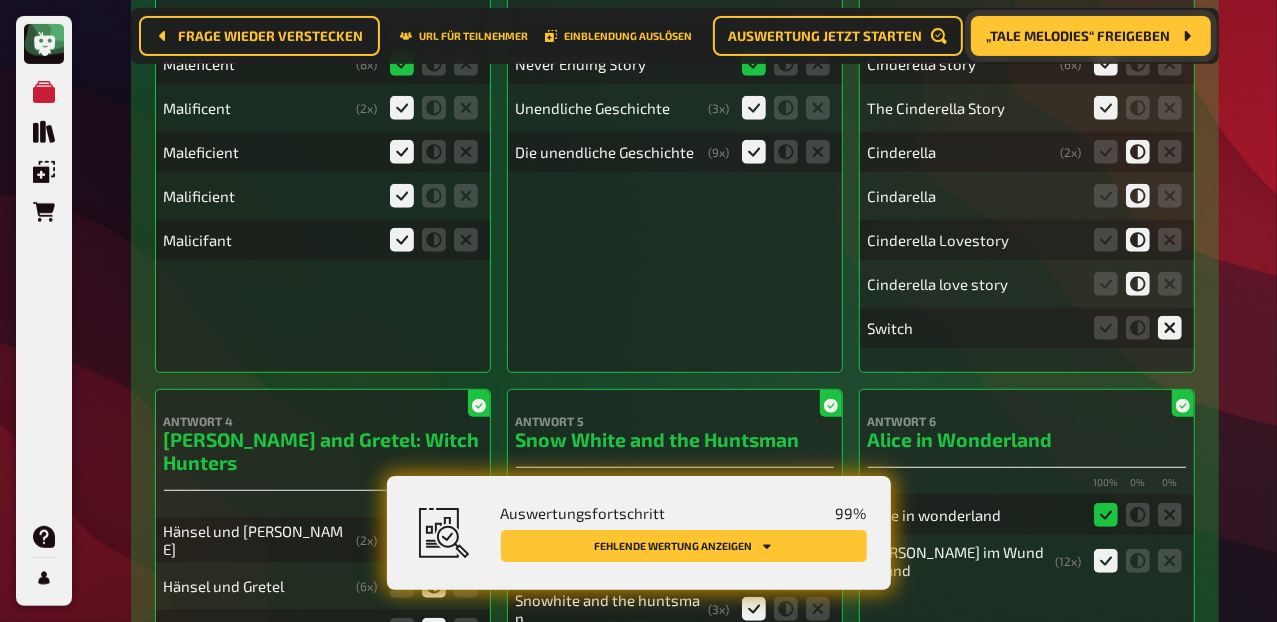 scroll, scrollTop: 0, scrollLeft: 0, axis: both 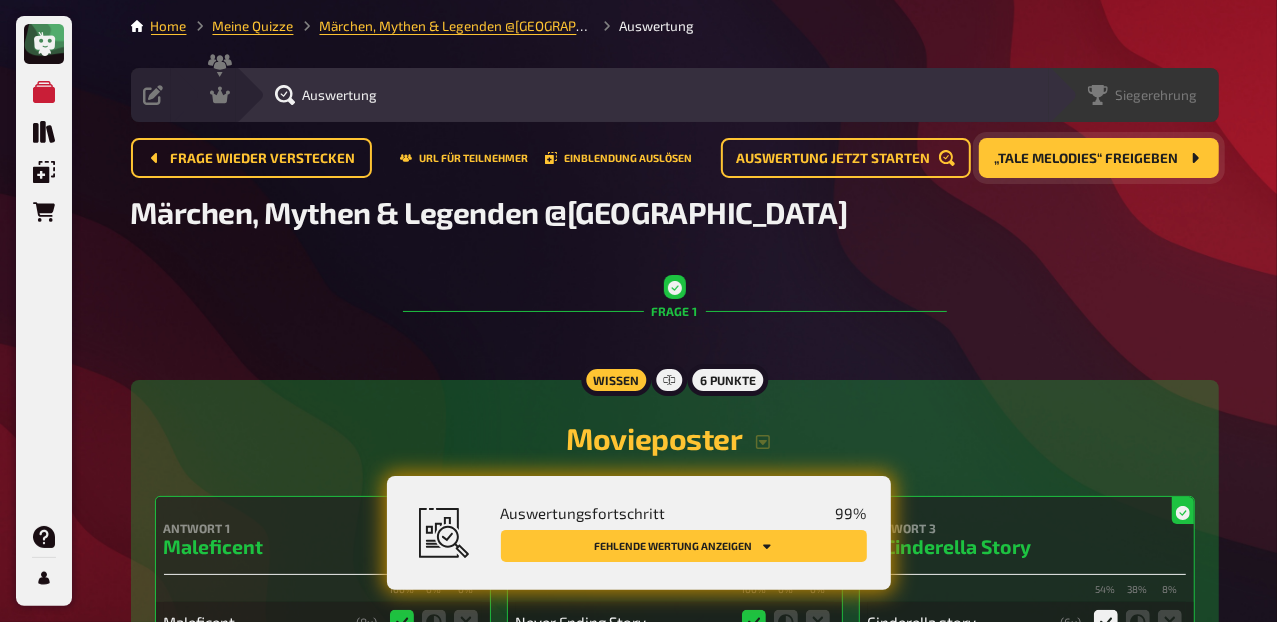 click on "Siegerehrung" at bounding box center (1134, 95) 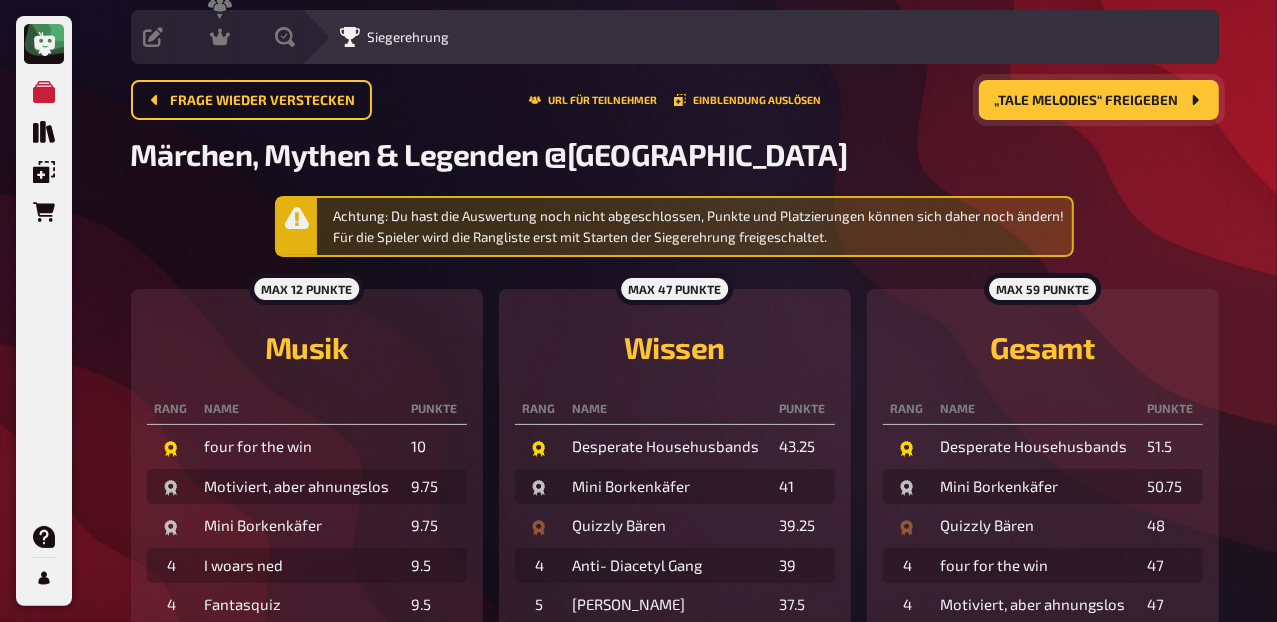 scroll, scrollTop: 33, scrollLeft: 0, axis: vertical 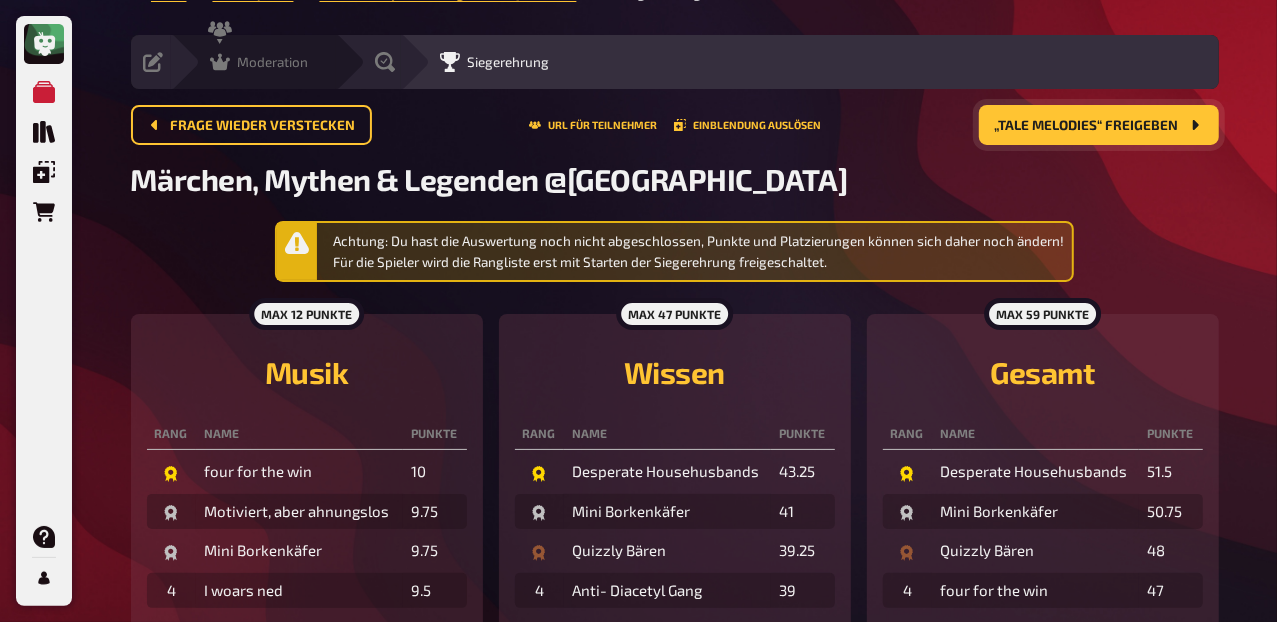 click 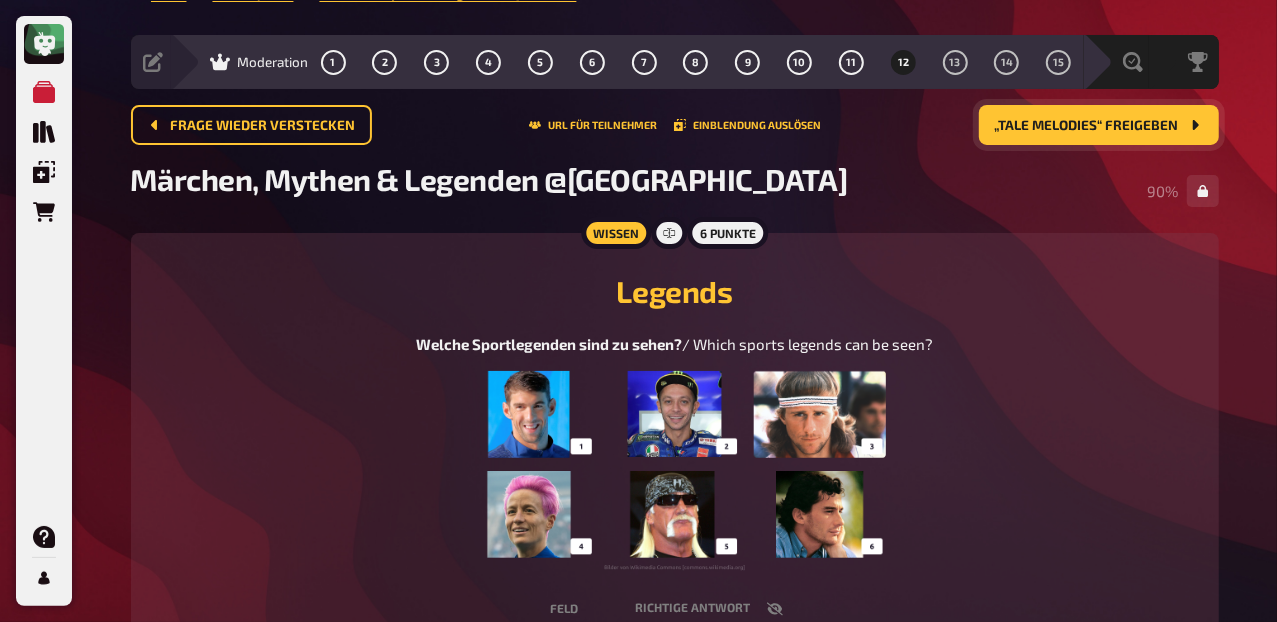scroll, scrollTop: 0, scrollLeft: 0, axis: both 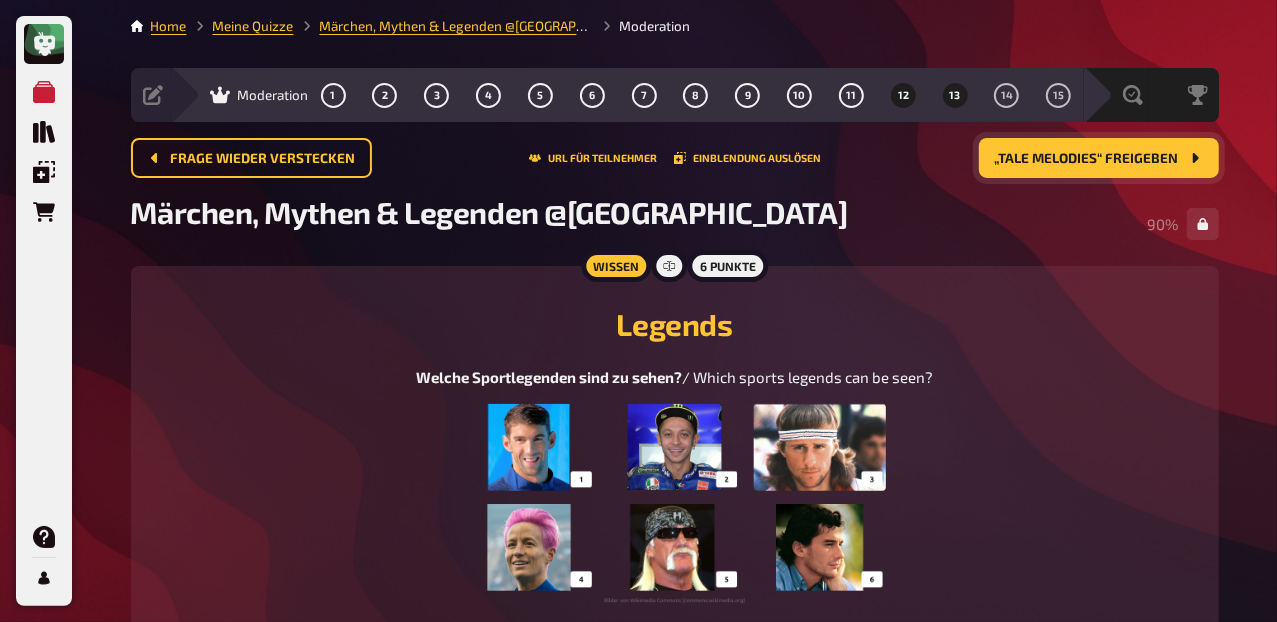 click on "13" at bounding box center (955, 95) 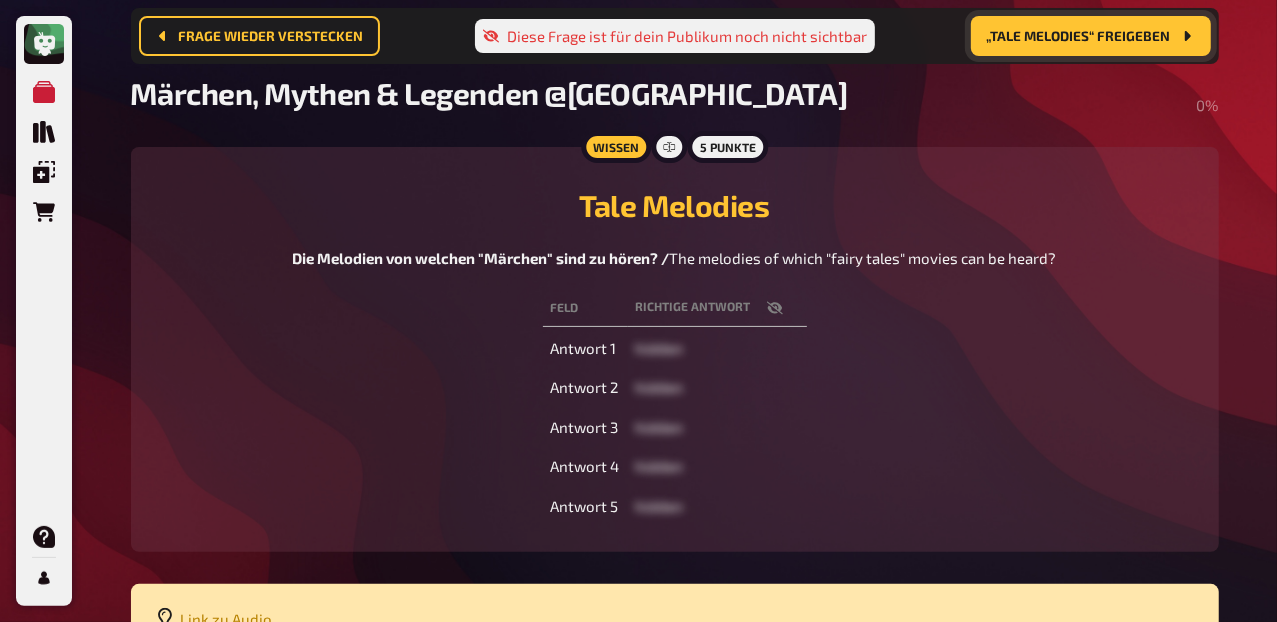 scroll, scrollTop: 134, scrollLeft: 0, axis: vertical 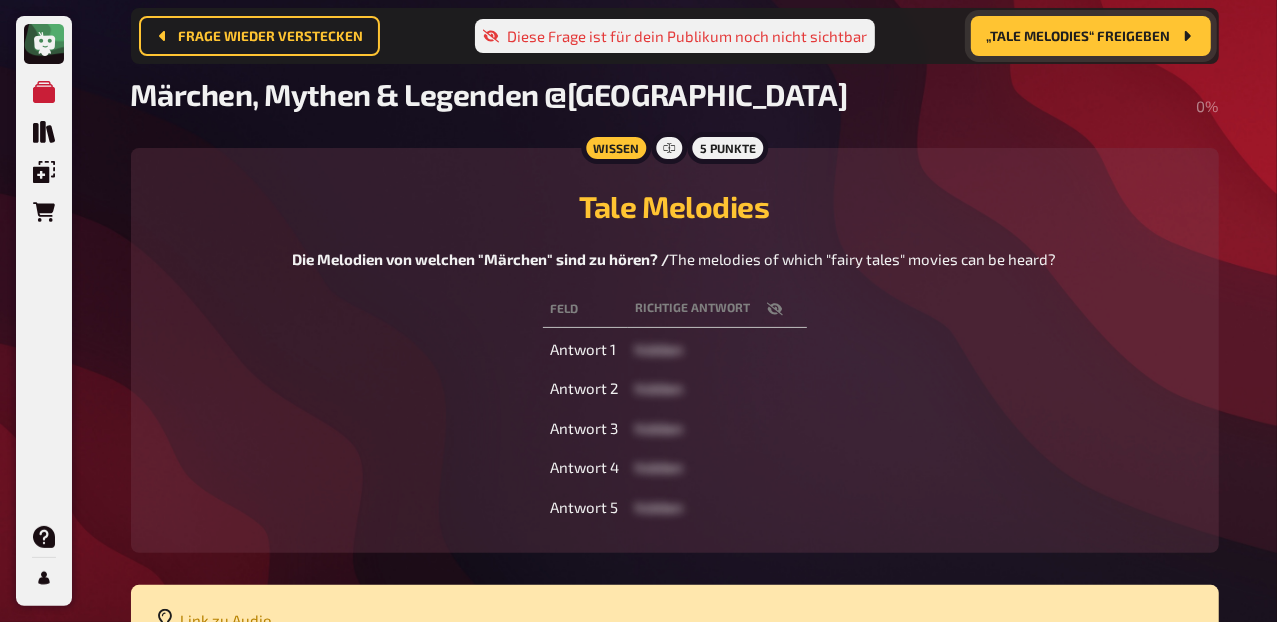 click on "„Tale Melodies“ freigeben" at bounding box center [1079, 36] 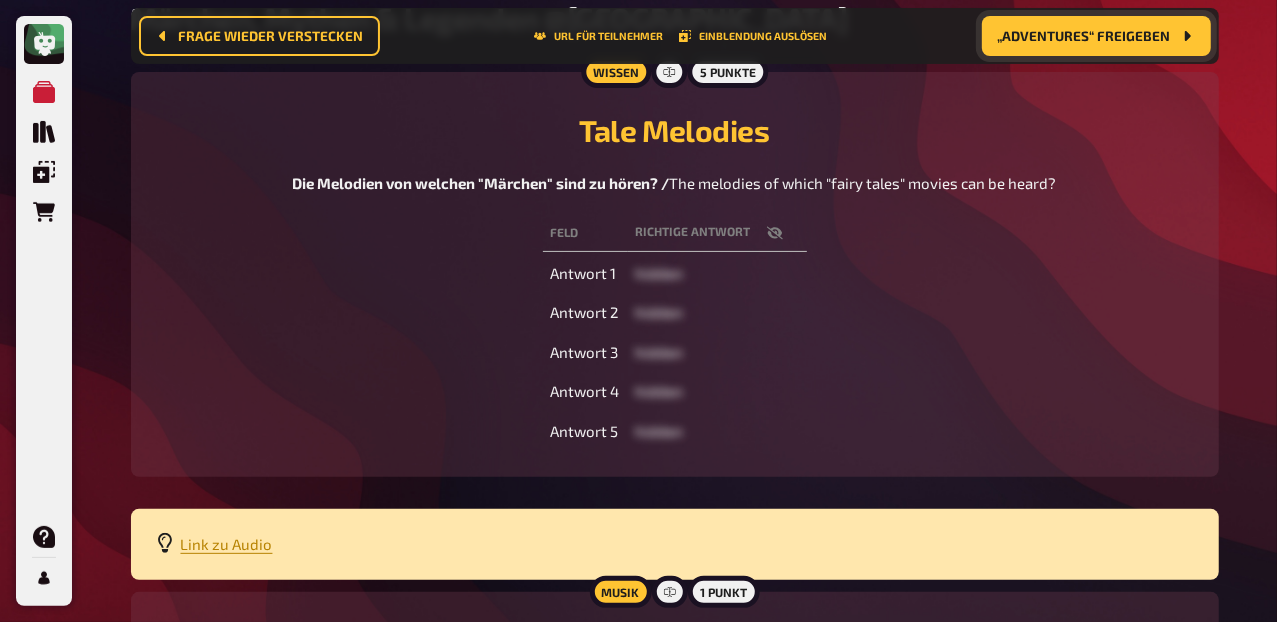 scroll, scrollTop: 225, scrollLeft: 0, axis: vertical 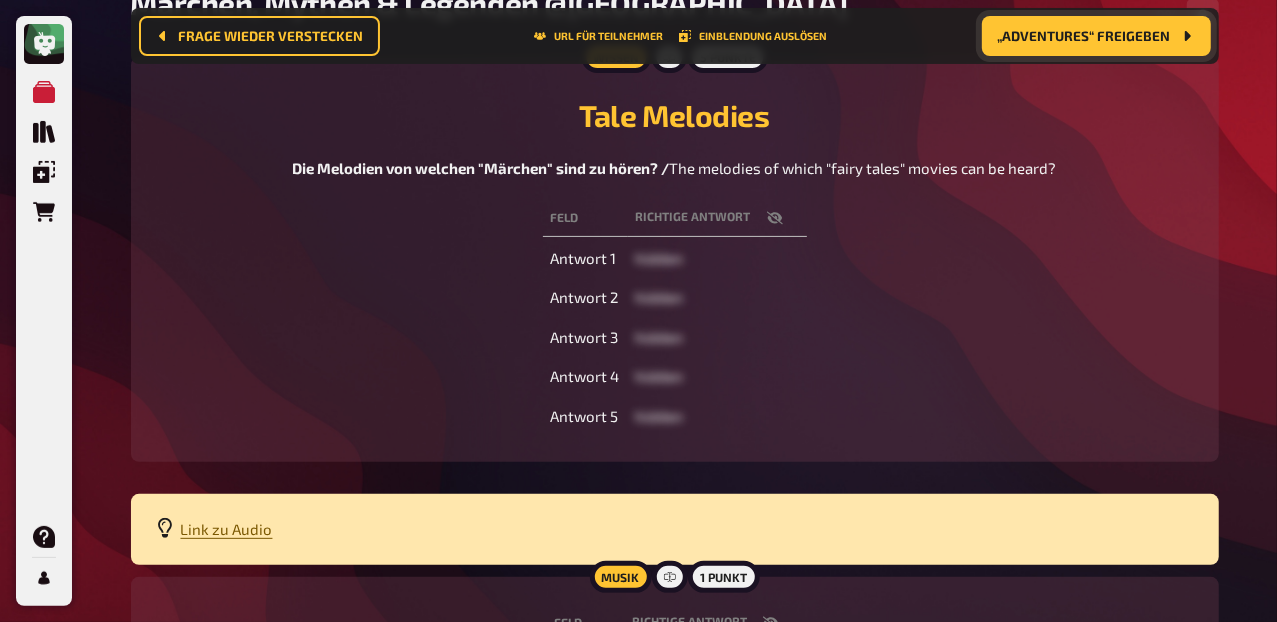 click on "Link zu Audio" at bounding box center (227, 529) 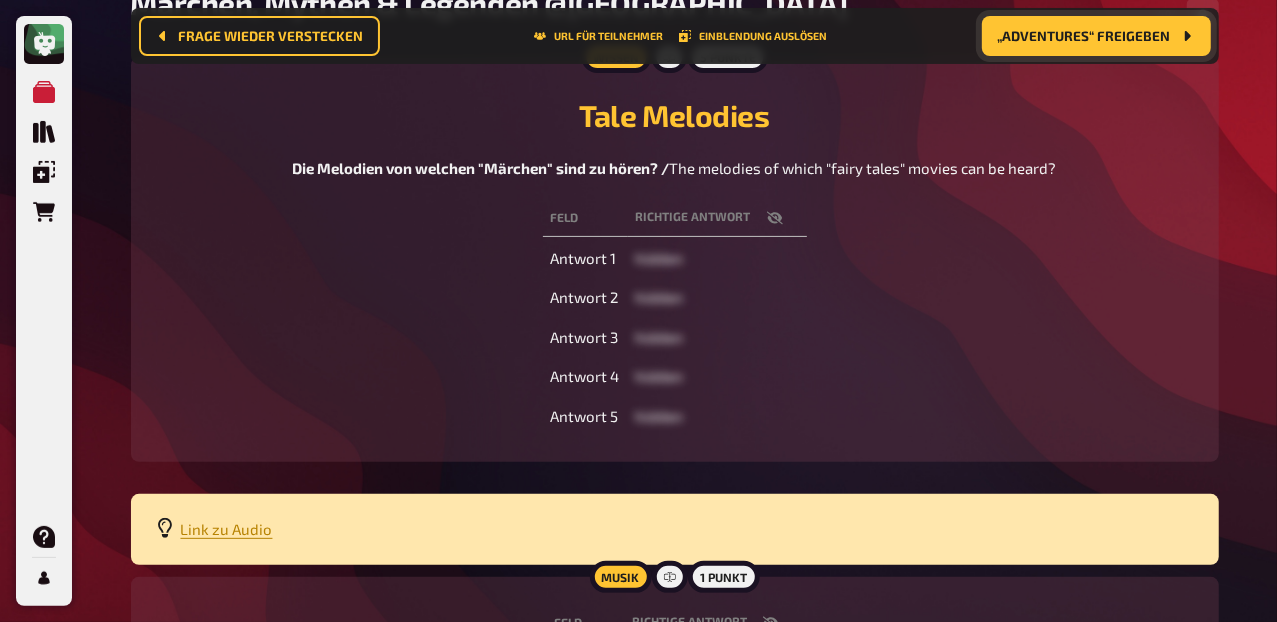 scroll, scrollTop: 0, scrollLeft: 0, axis: both 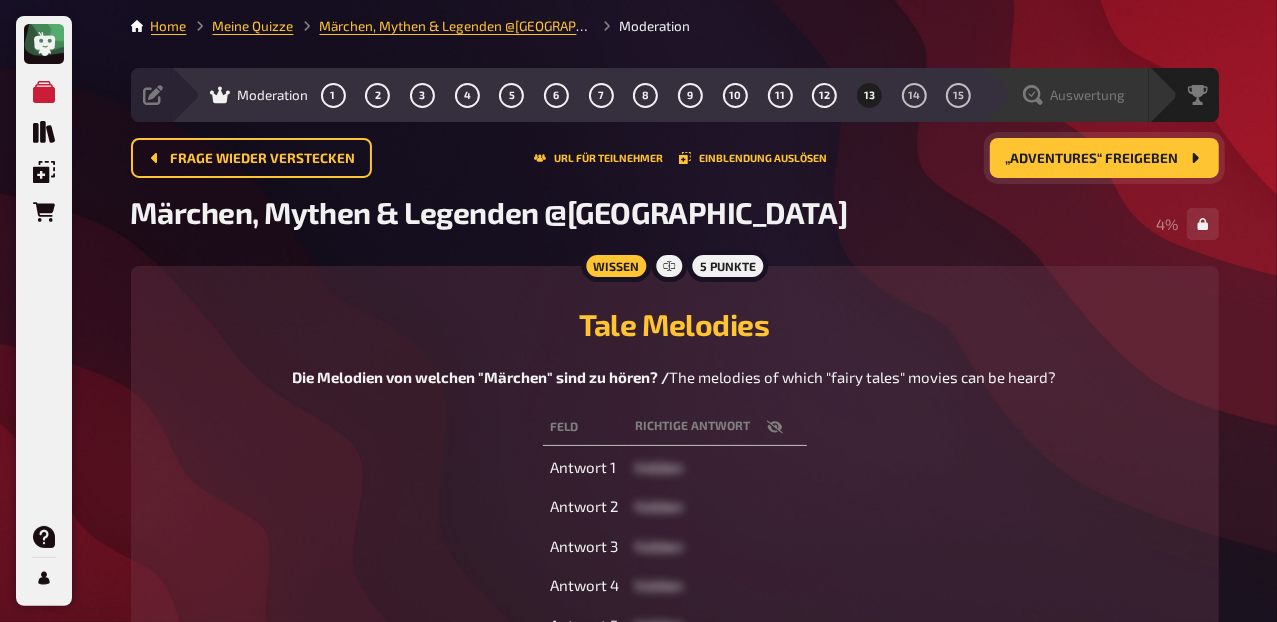 click on "Auswertung" at bounding box center (1088, 95) 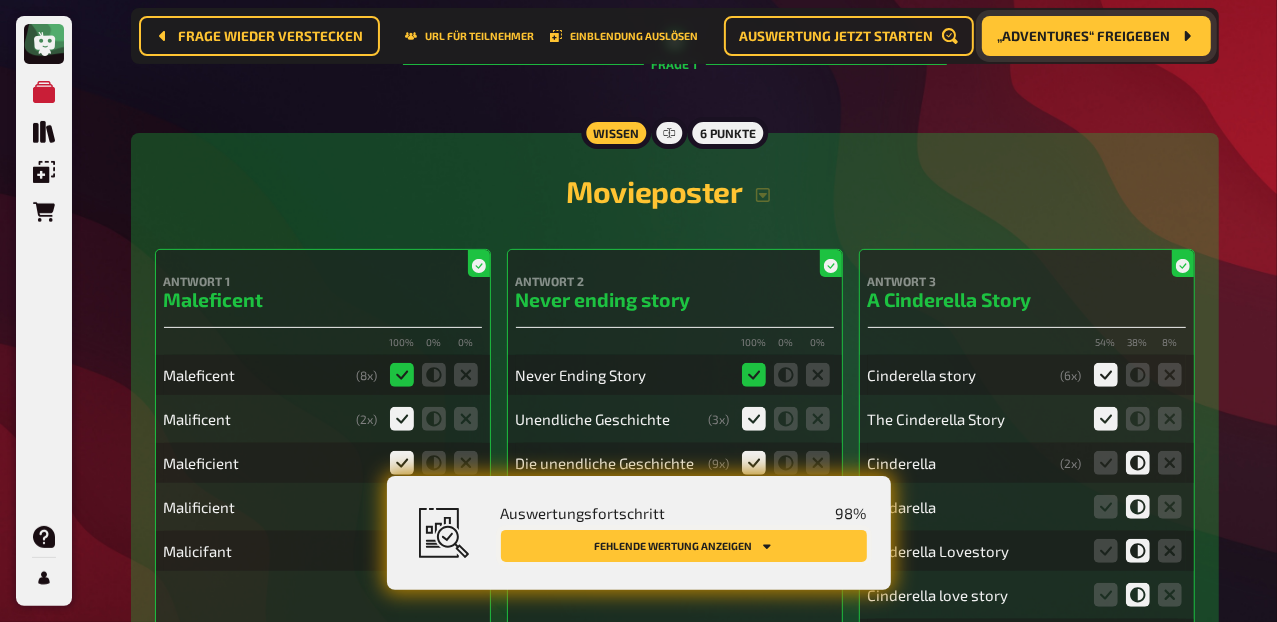 click on "Fehlende Wertung anzeigen" at bounding box center [684, 546] 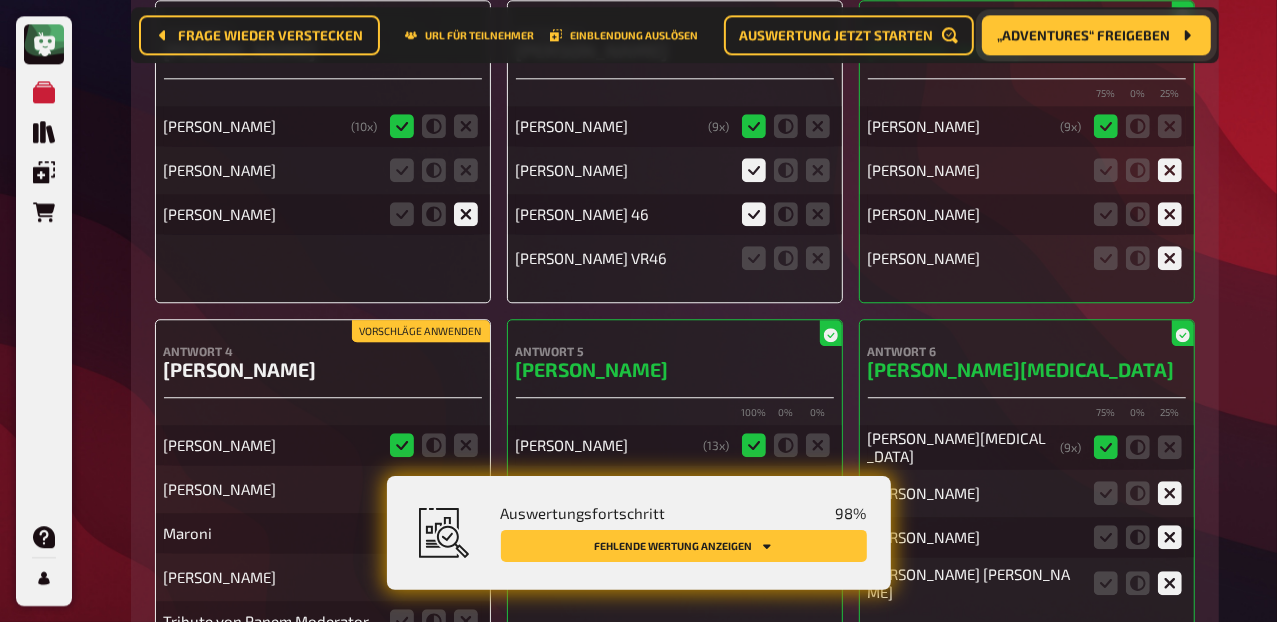 scroll, scrollTop: 17215, scrollLeft: 0, axis: vertical 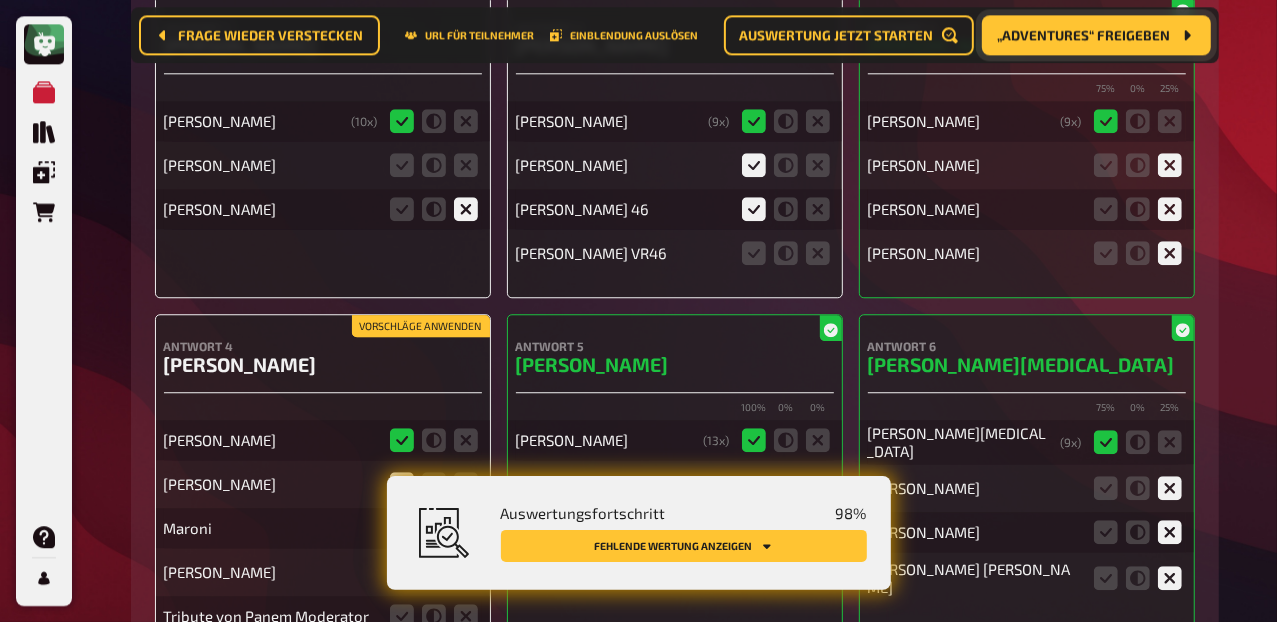 click 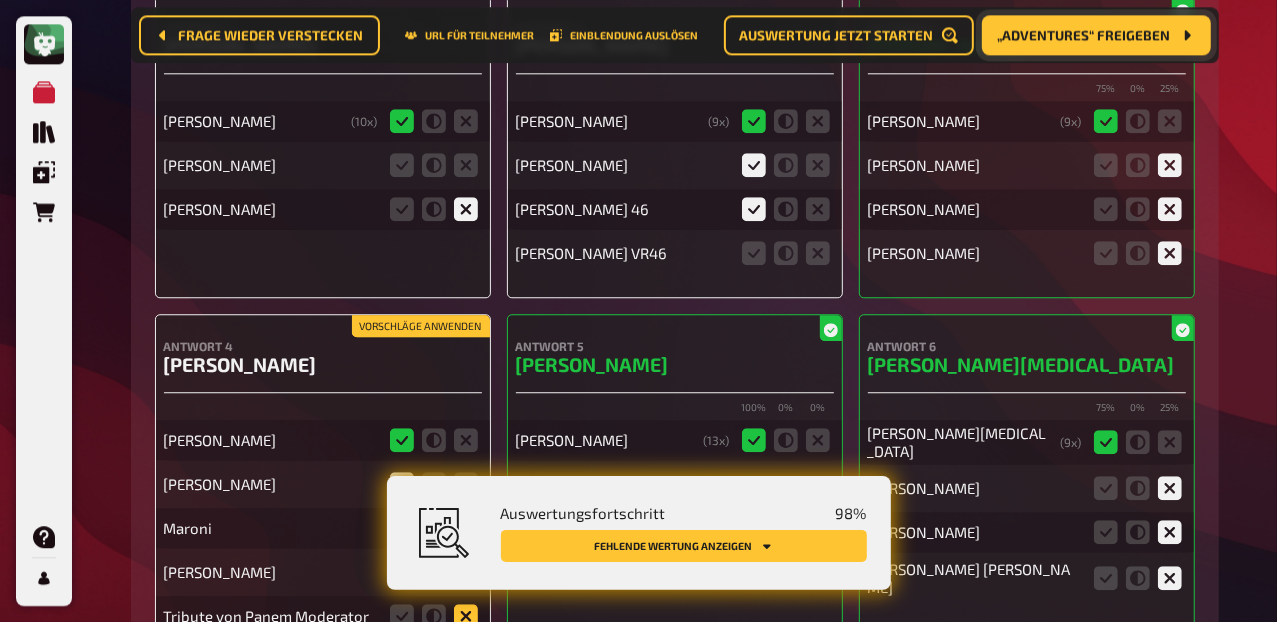 click 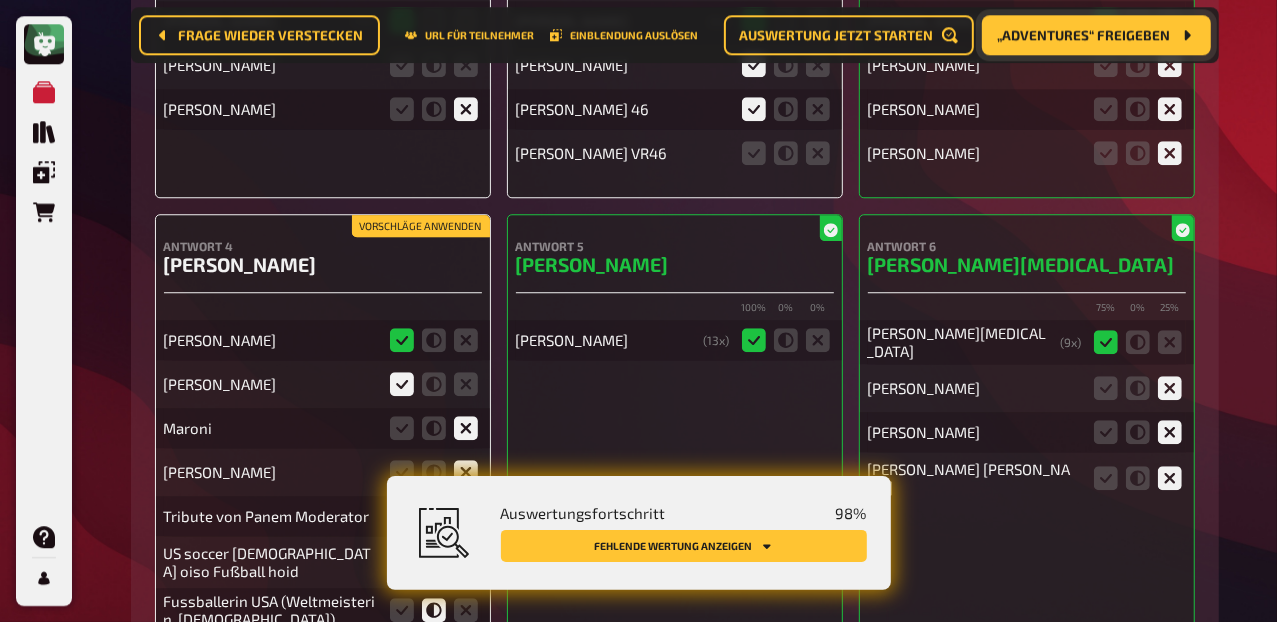 scroll, scrollTop: 17320, scrollLeft: 0, axis: vertical 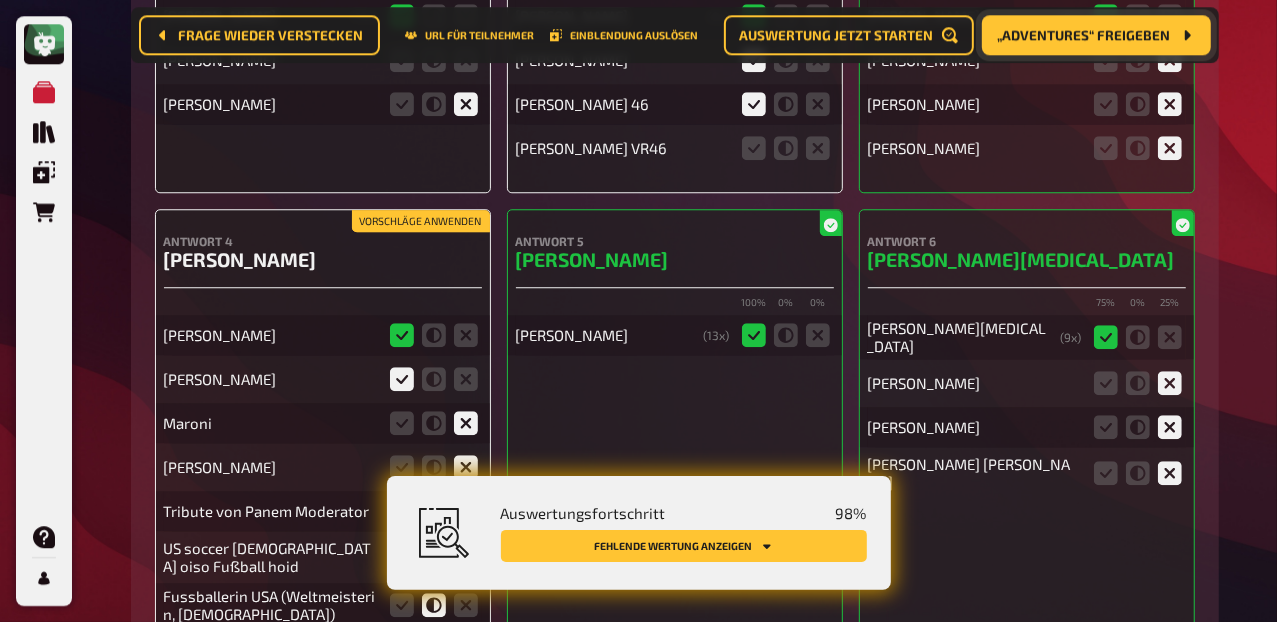 click 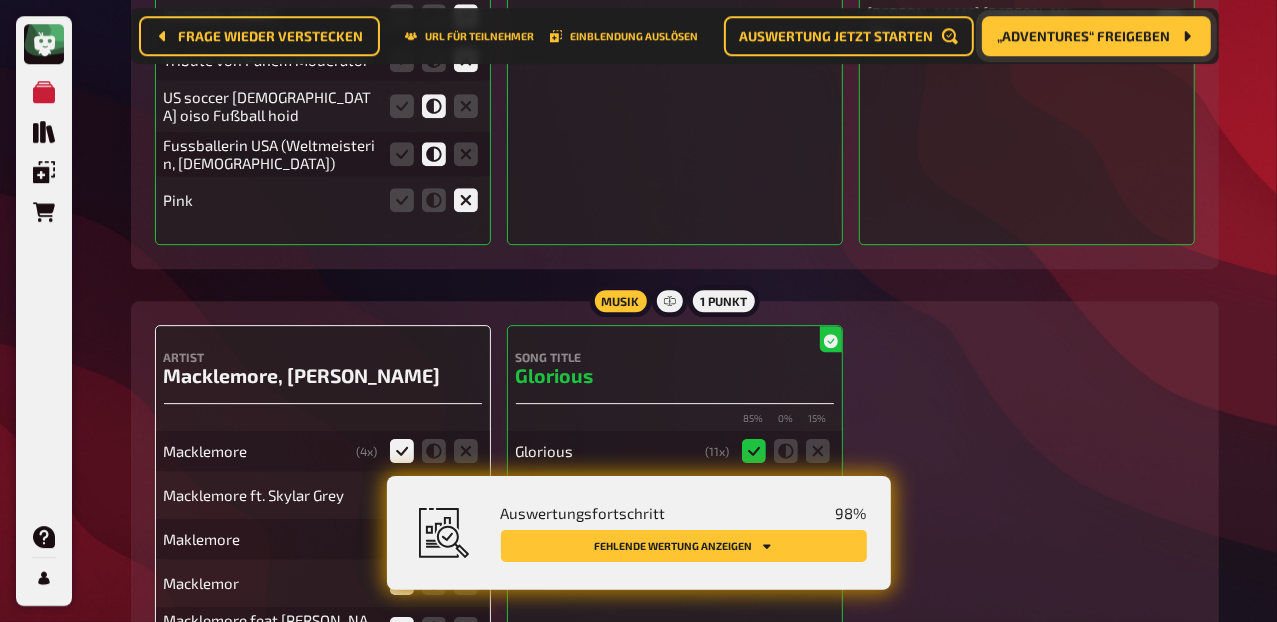 scroll, scrollTop: 17788, scrollLeft: 0, axis: vertical 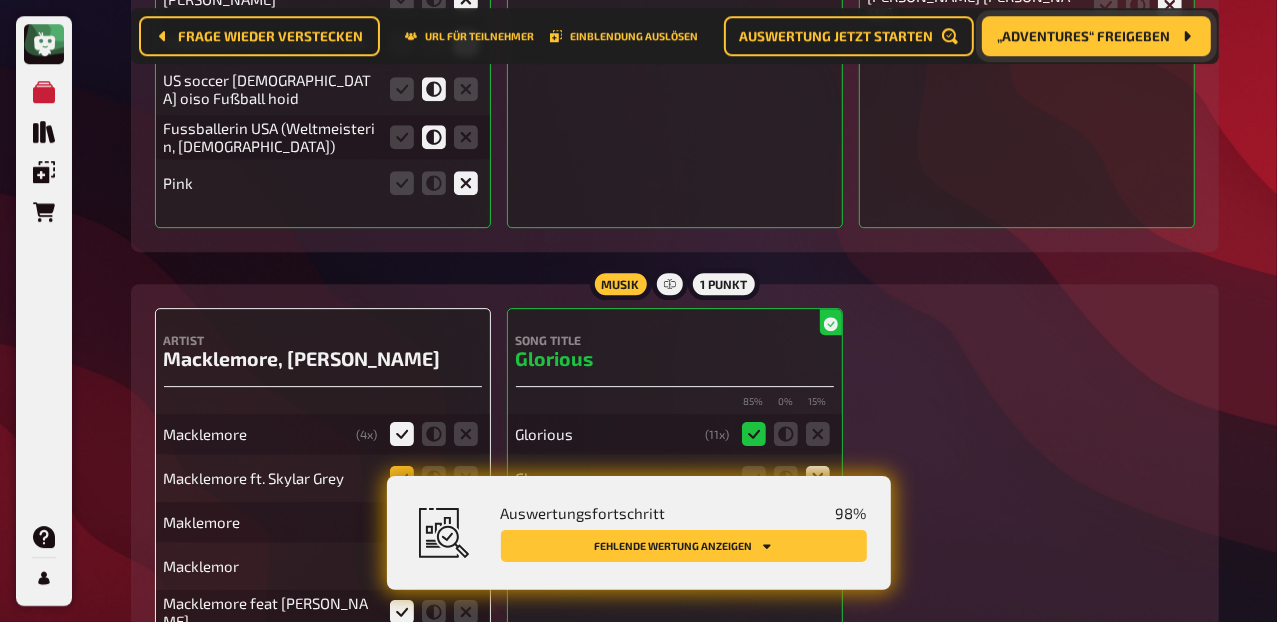 click 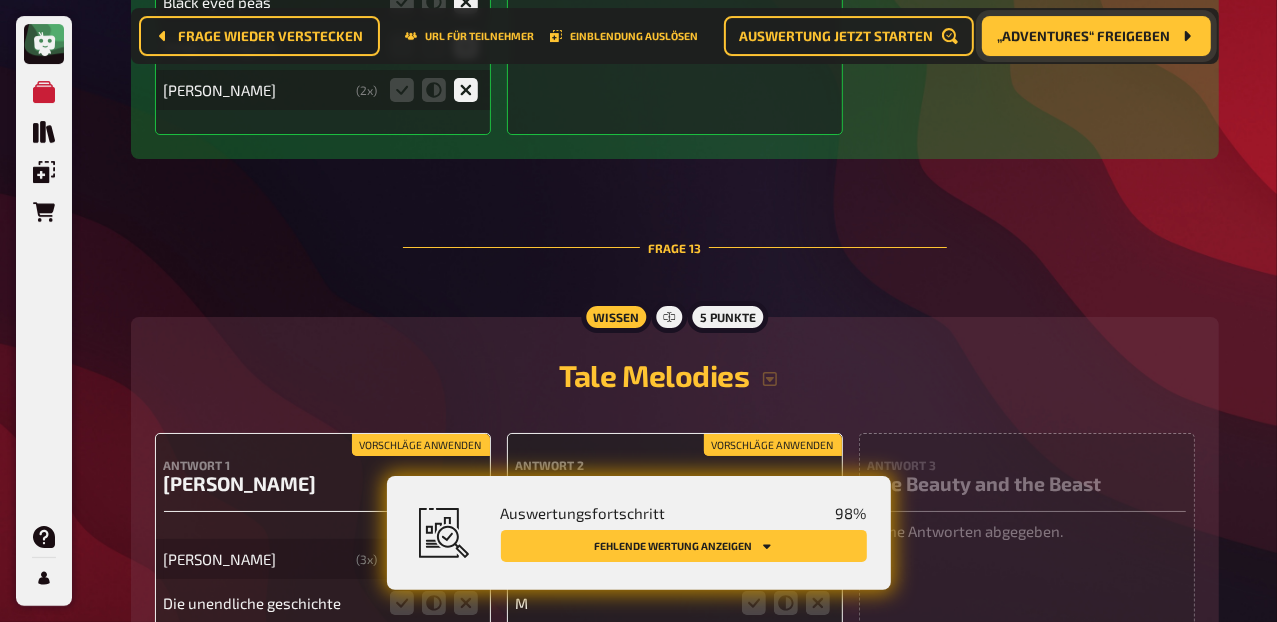 scroll, scrollTop: 18511, scrollLeft: 0, axis: vertical 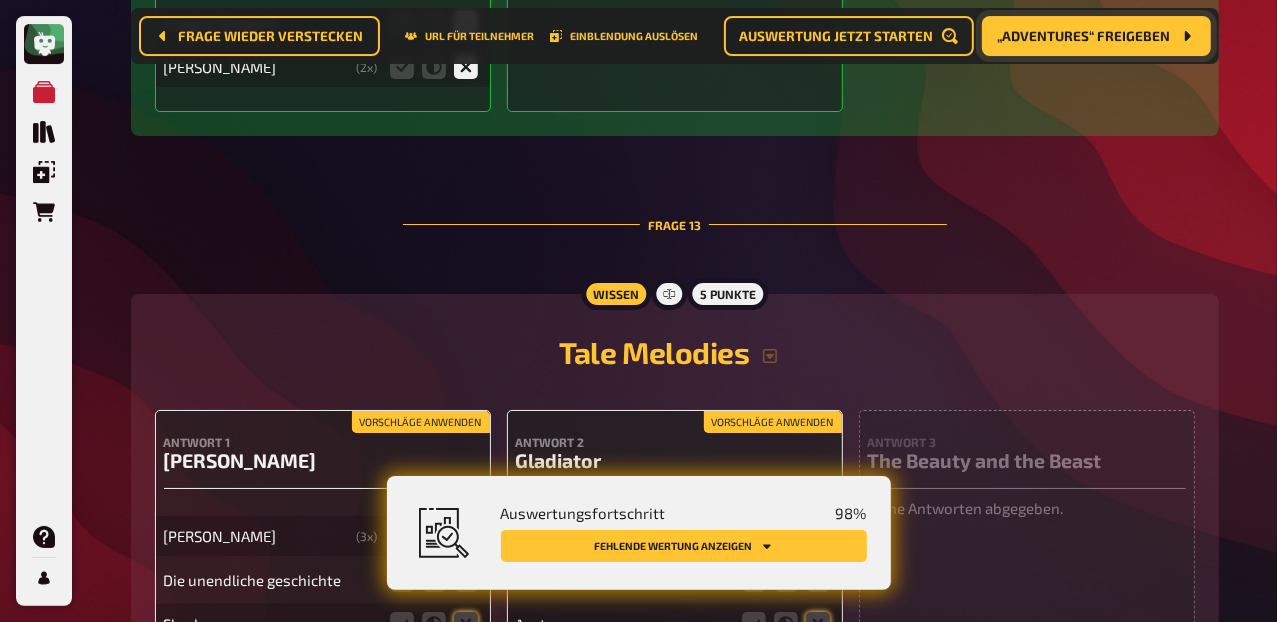 click on "Vorschläge anwenden" at bounding box center (421, 422) 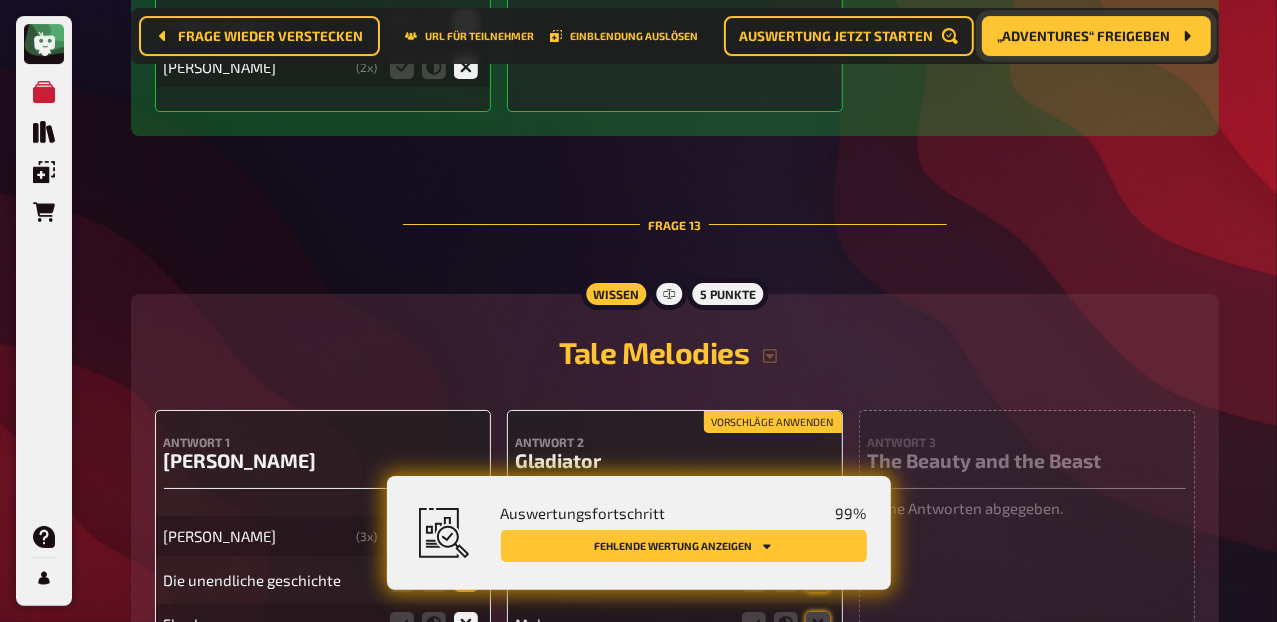 click 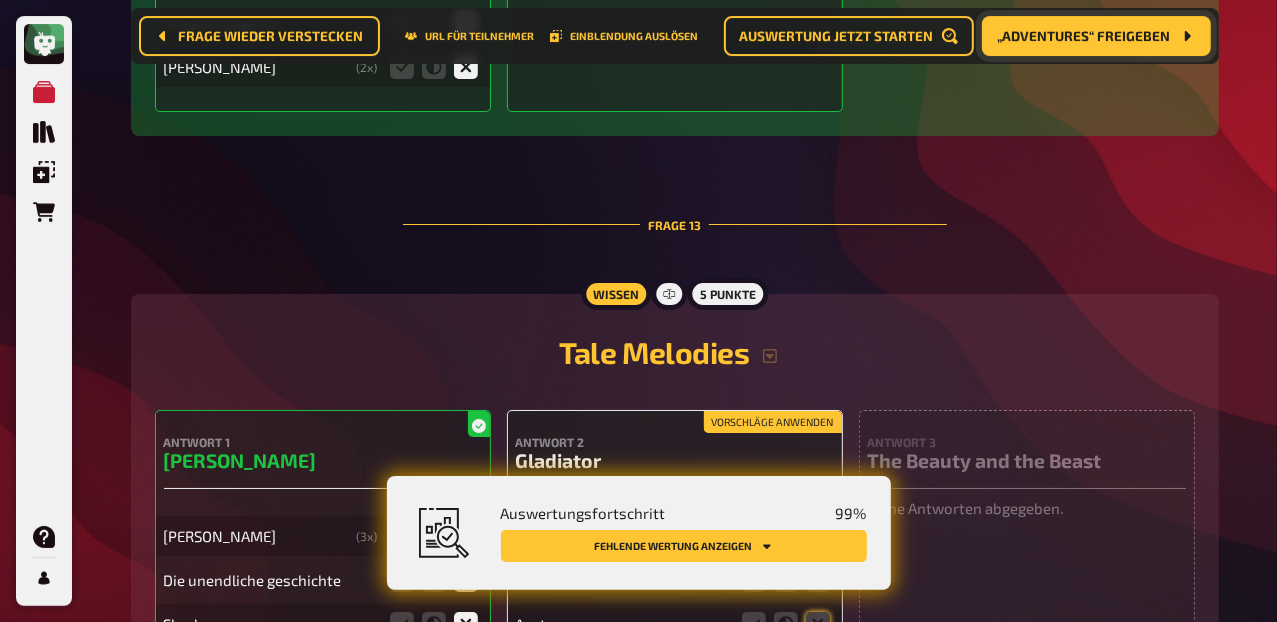 click on "Vorschläge anwenden" at bounding box center [773, 422] 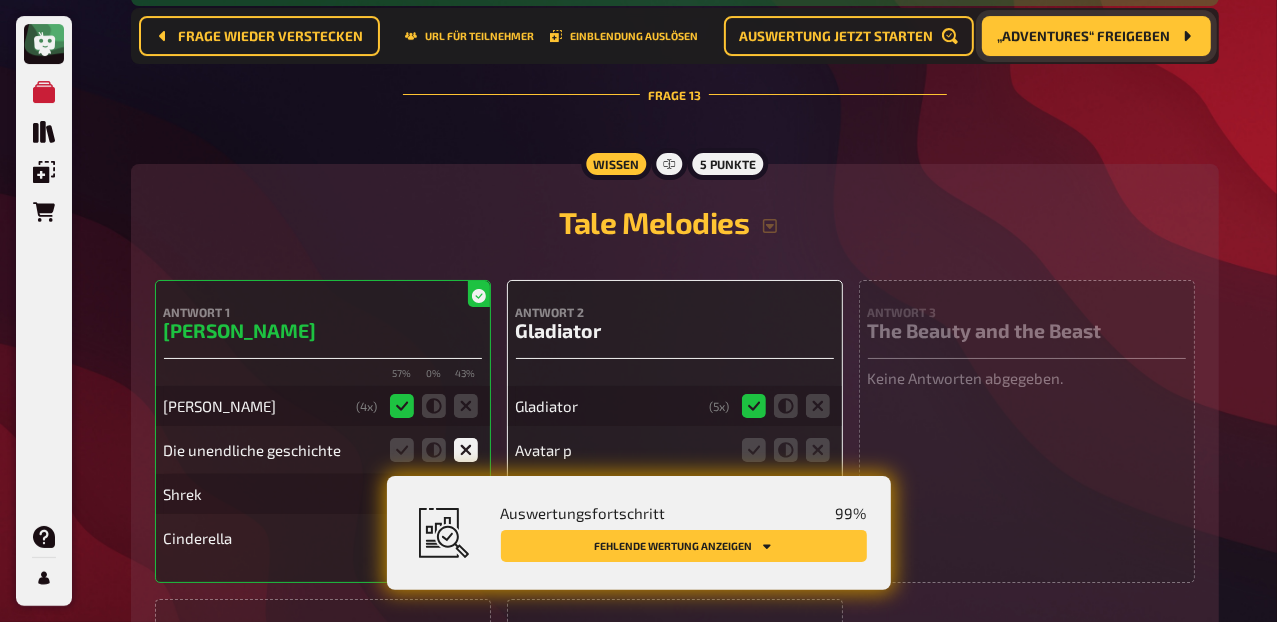 scroll, scrollTop: 18638, scrollLeft: 0, axis: vertical 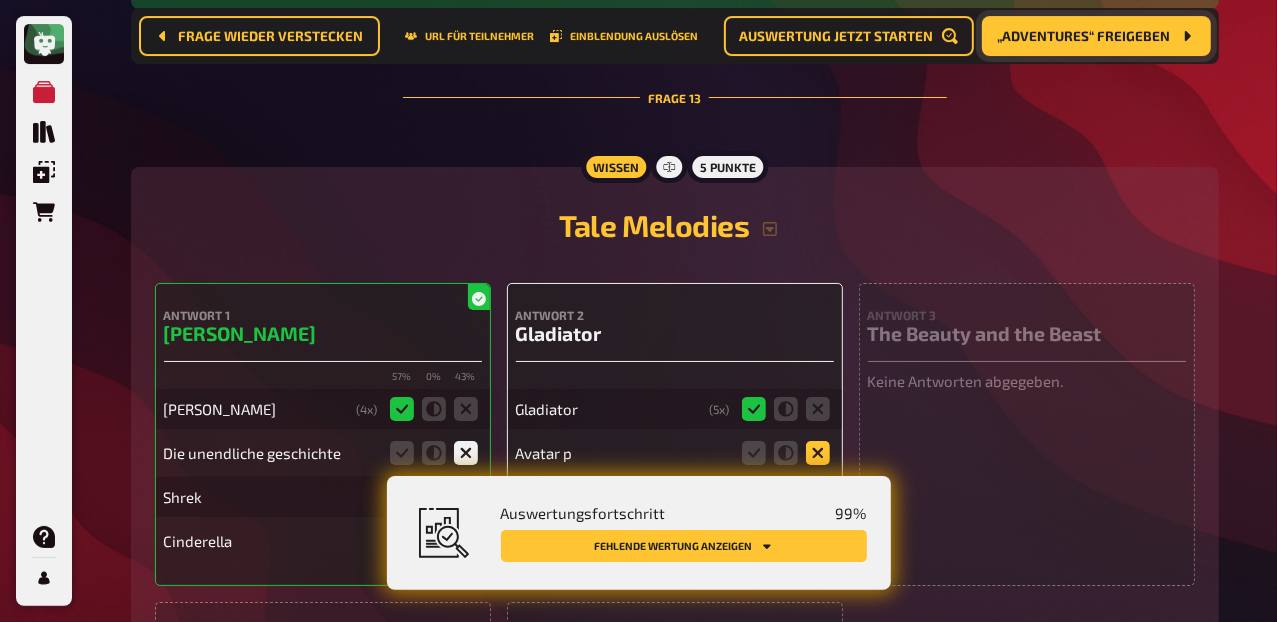 click 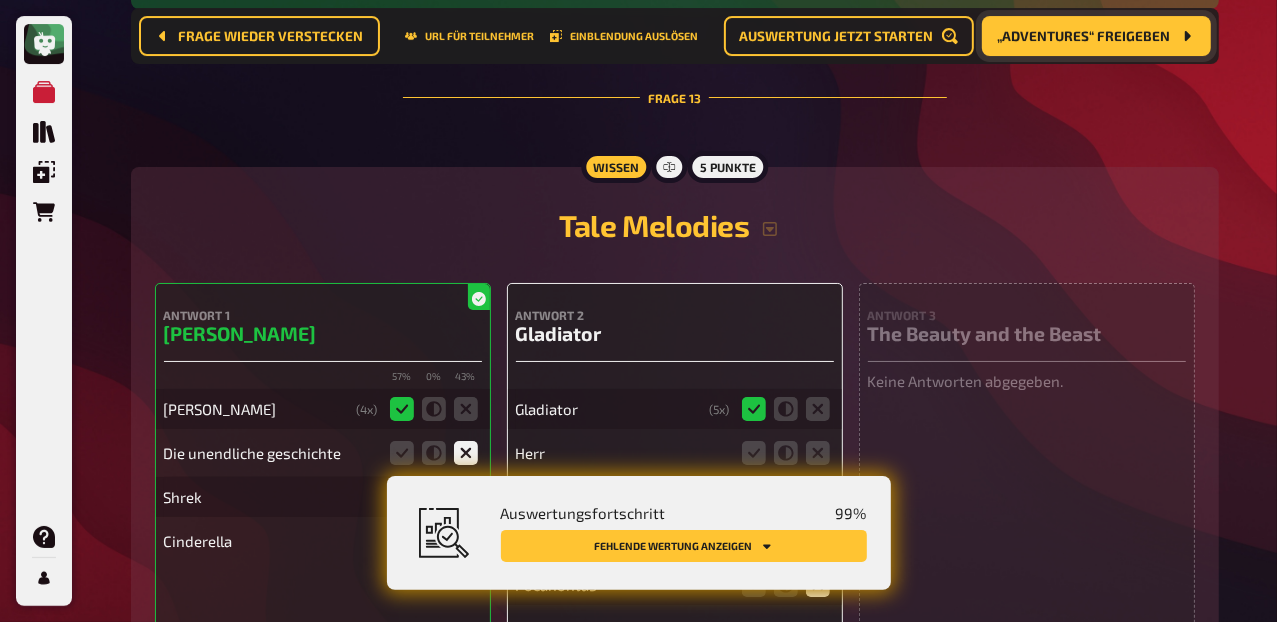 click at bounding box center (786, 497) 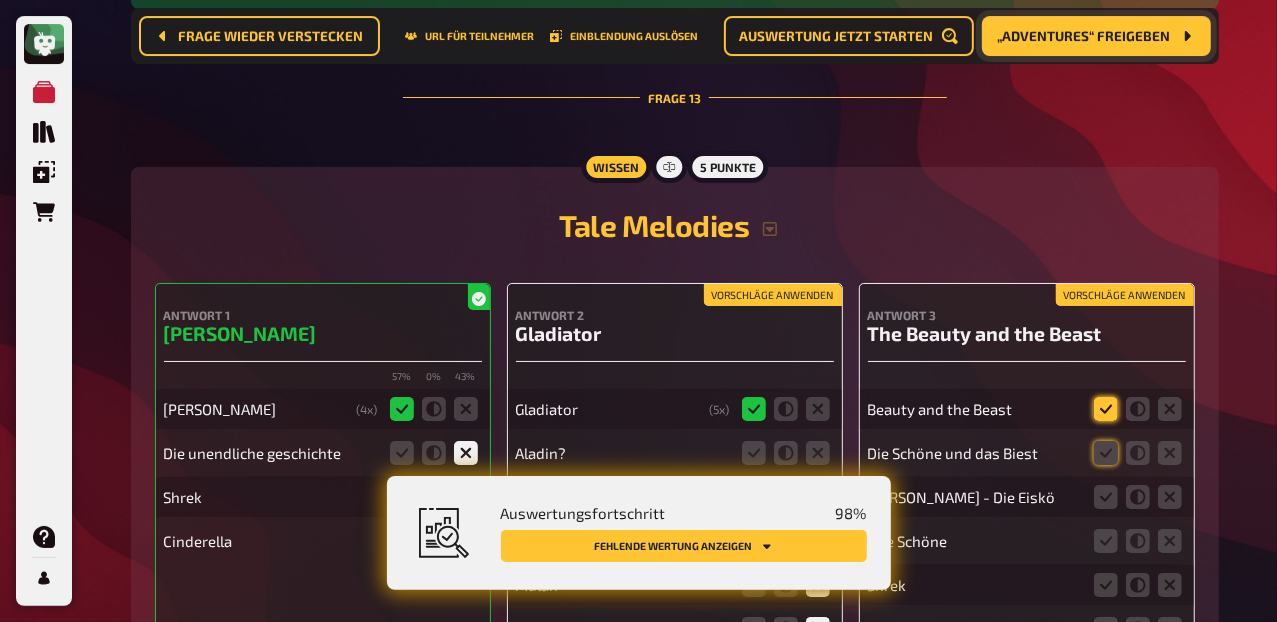 click 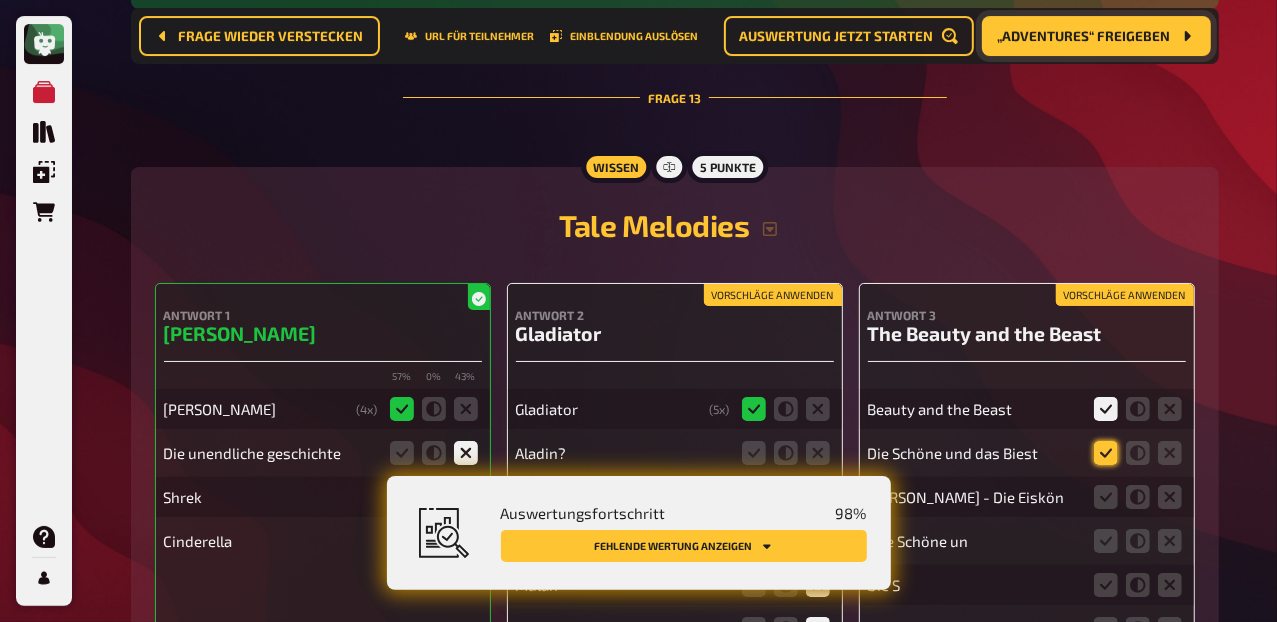 click 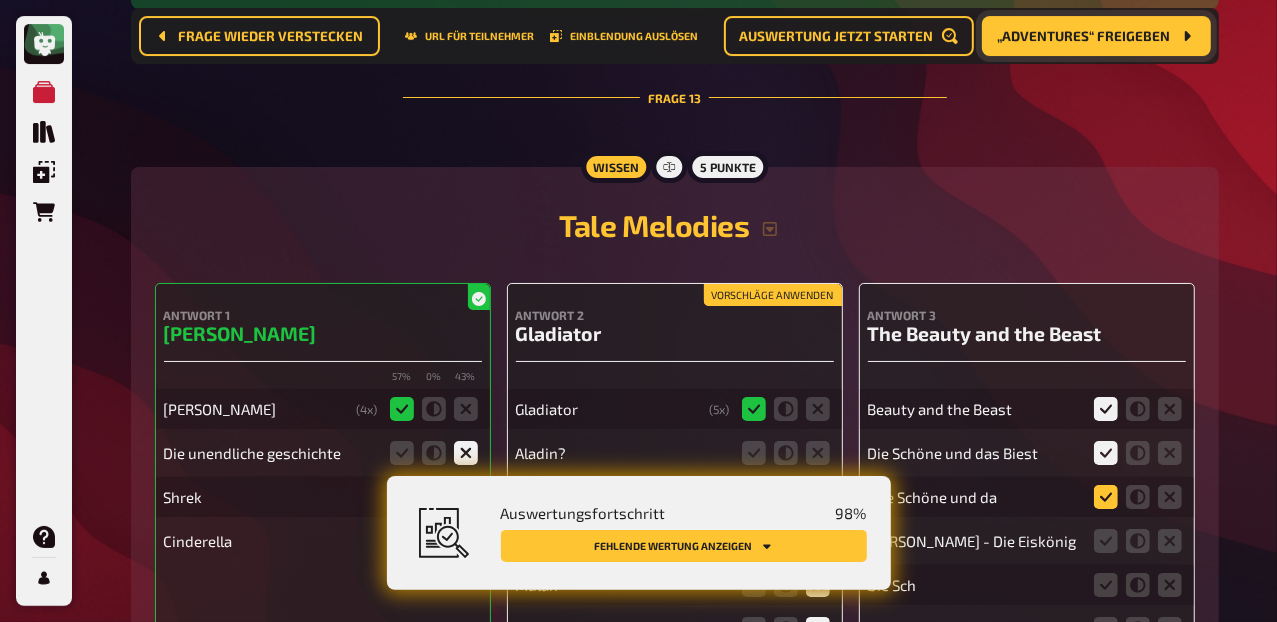 click 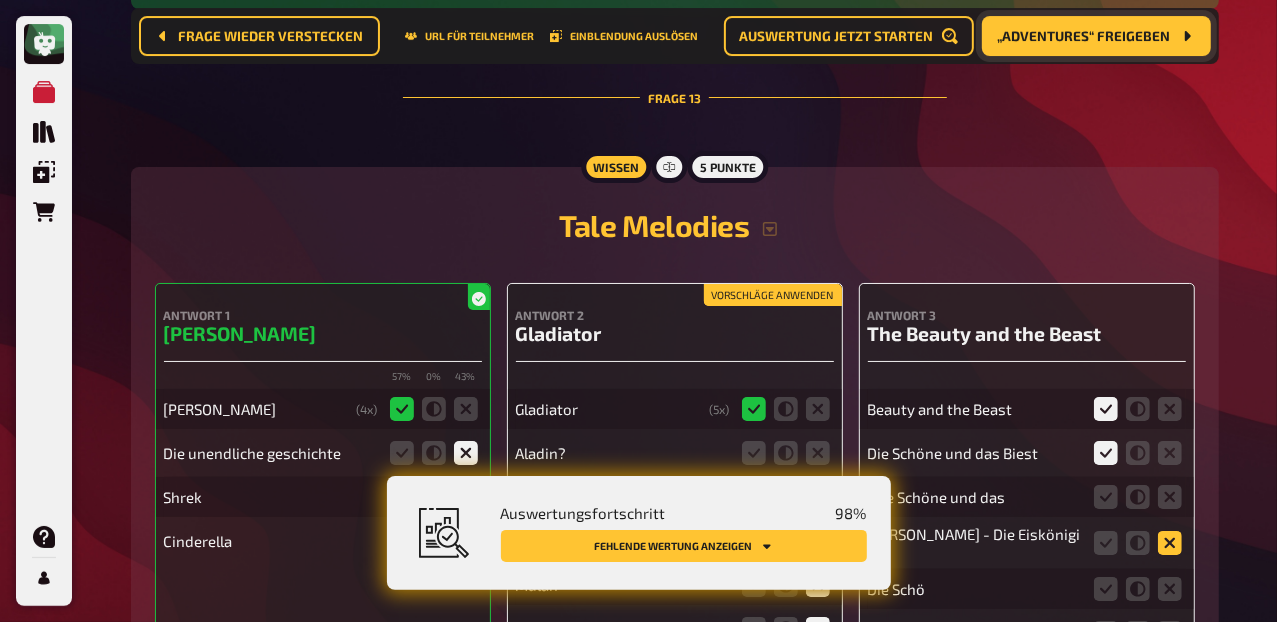 click 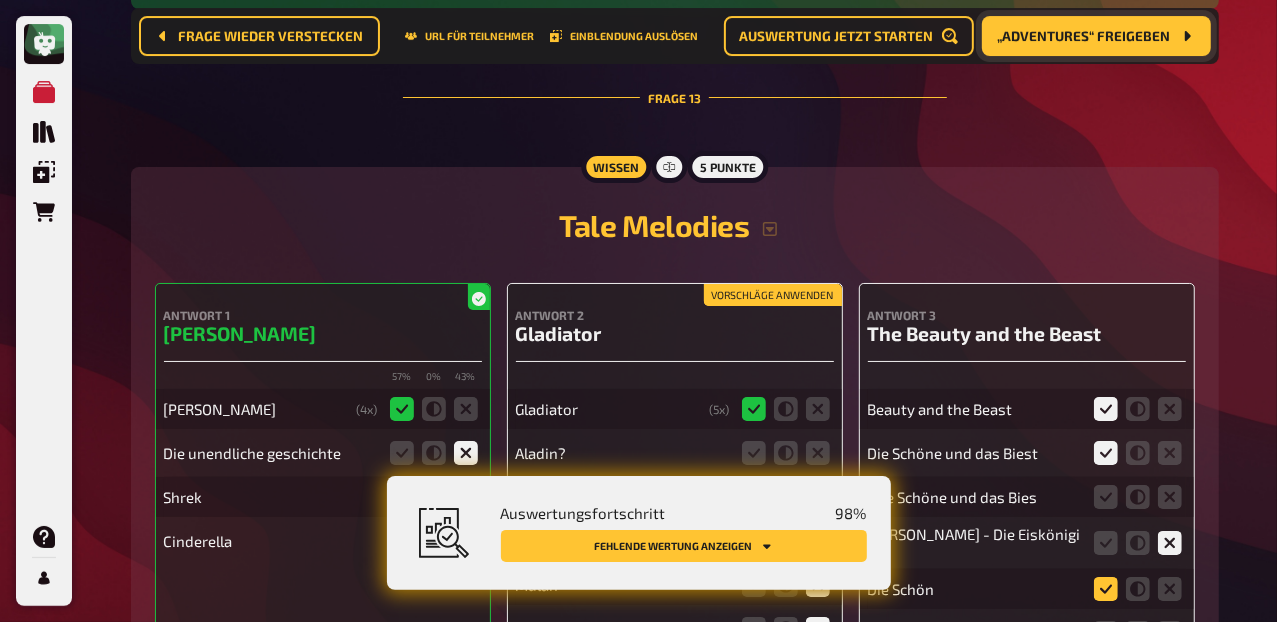 click 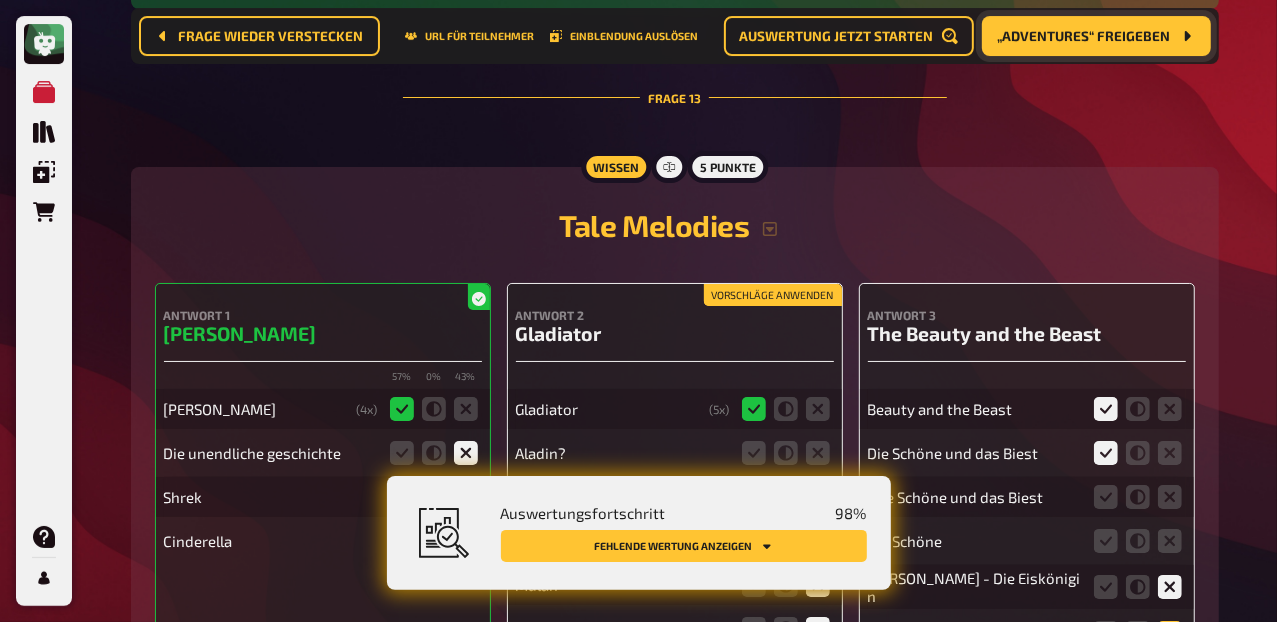 click 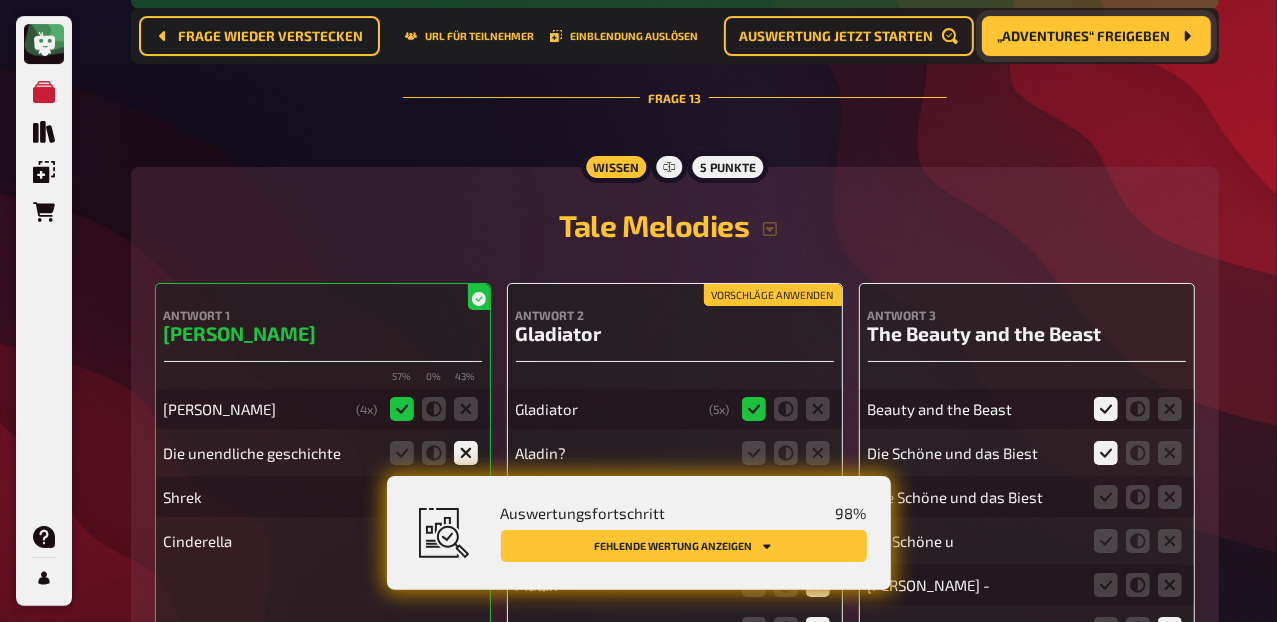 scroll, scrollTop: 18676, scrollLeft: 0, axis: vertical 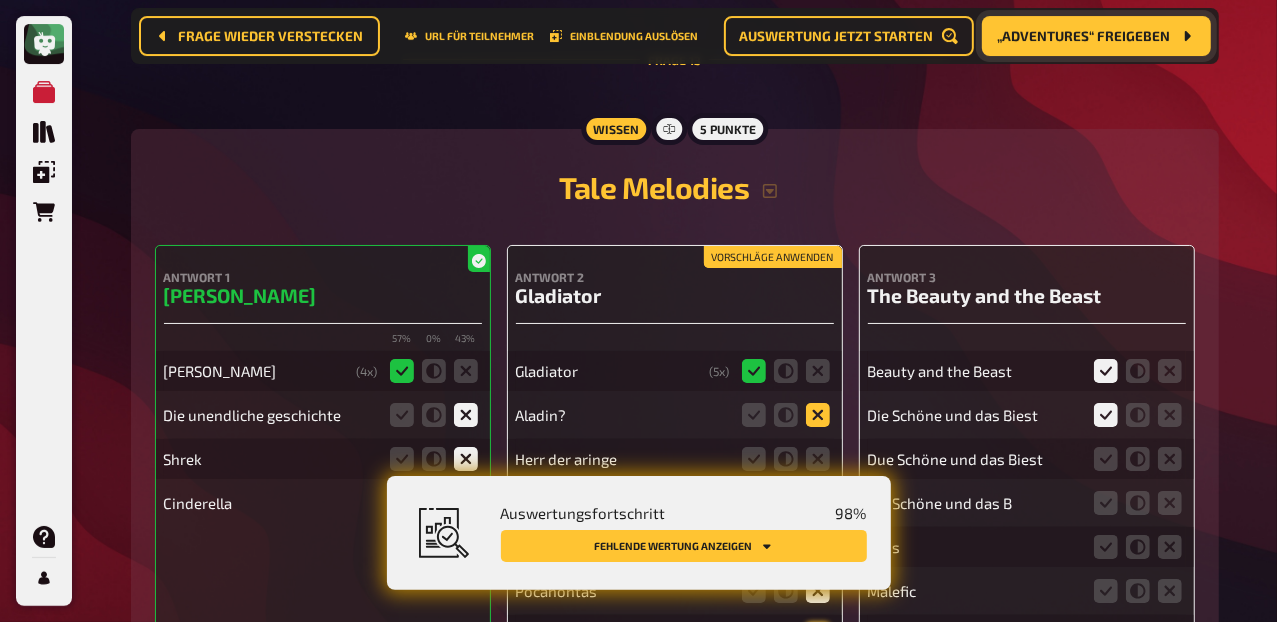 click 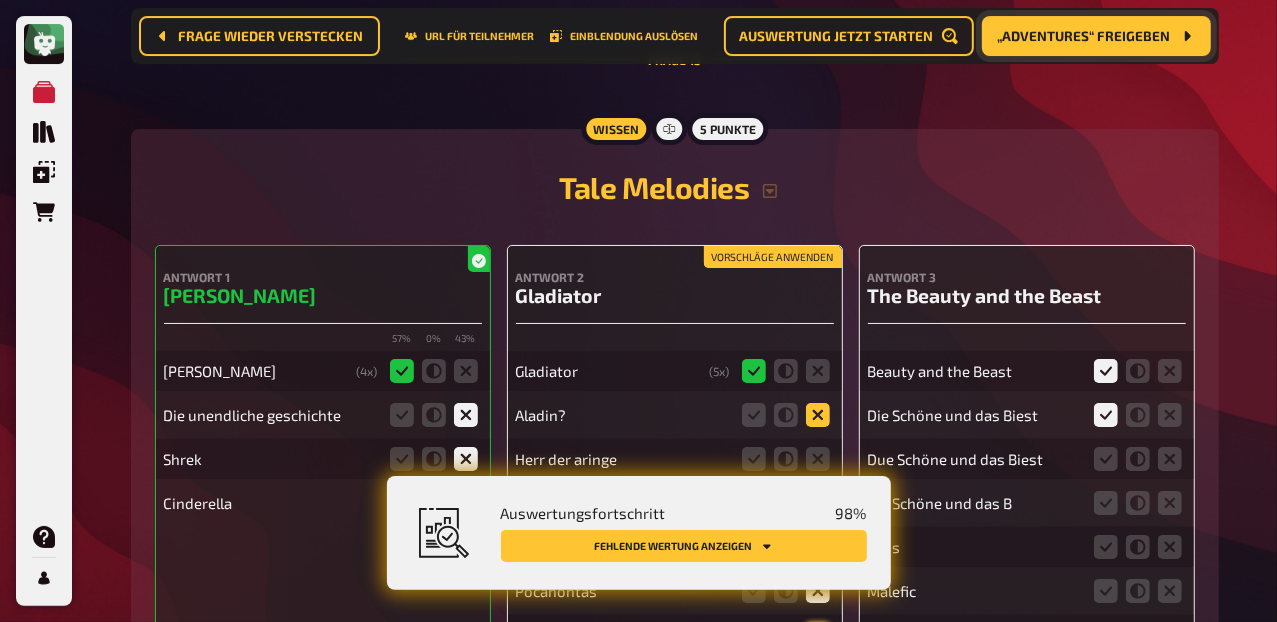 click at bounding box center (0, 0) 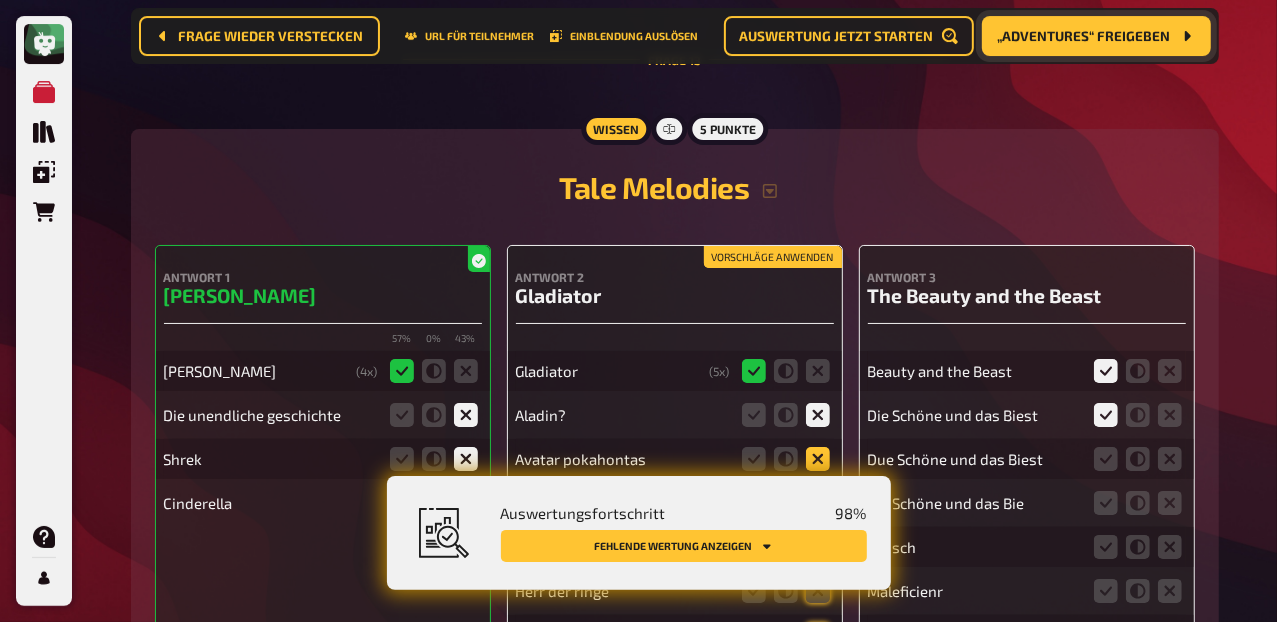 click 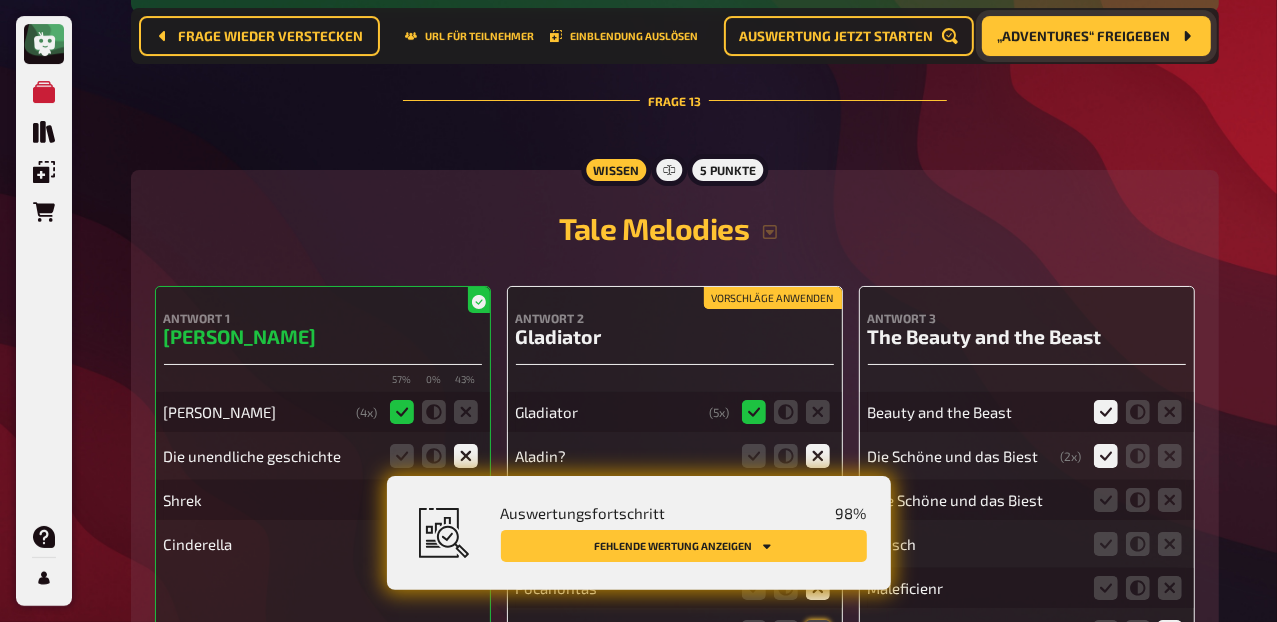 scroll, scrollTop: 18615, scrollLeft: 0, axis: vertical 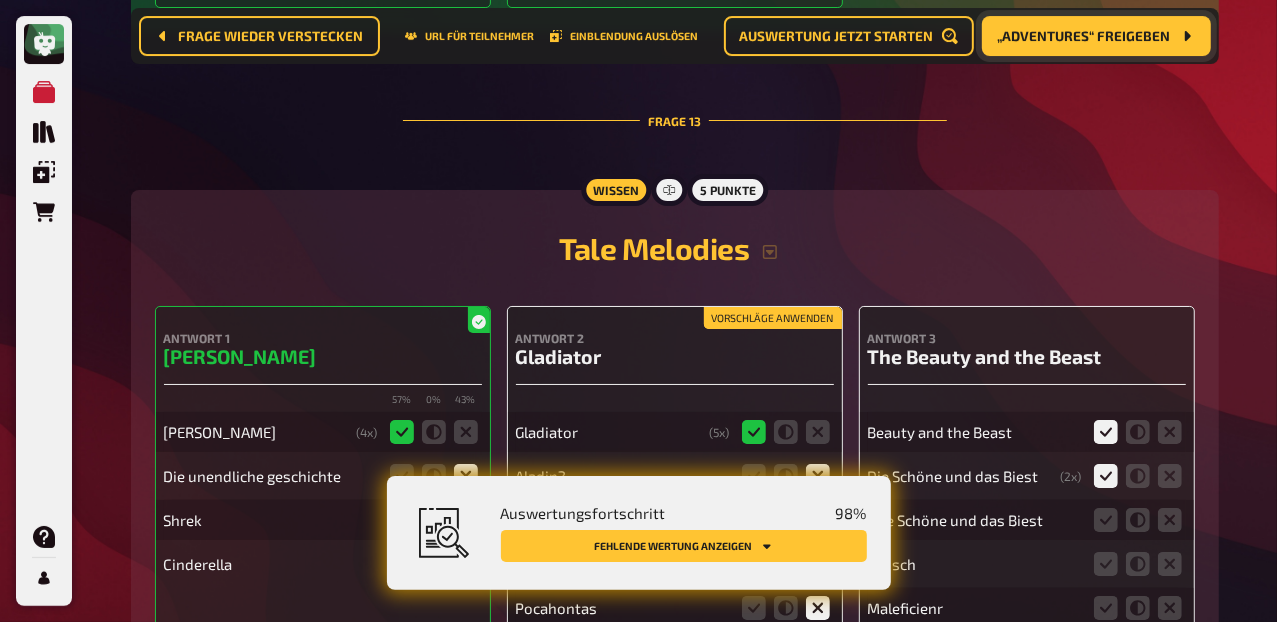 click on "Vorschläge anwenden" at bounding box center (773, 318) 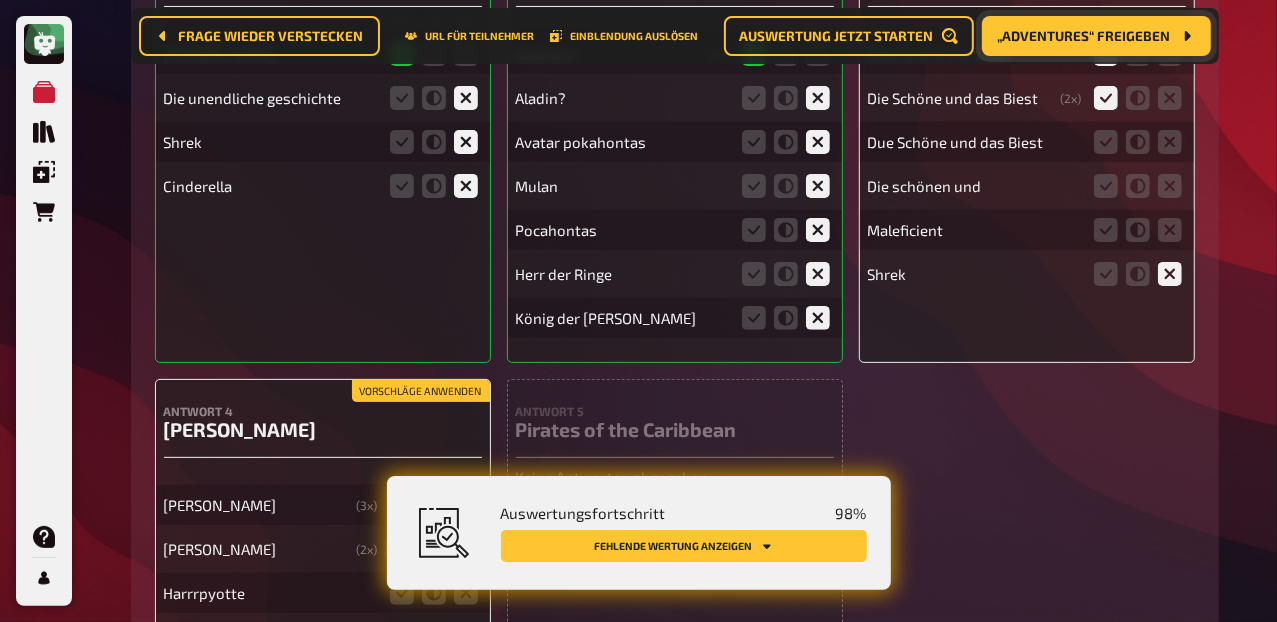 scroll, scrollTop: 19005, scrollLeft: 0, axis: vertical 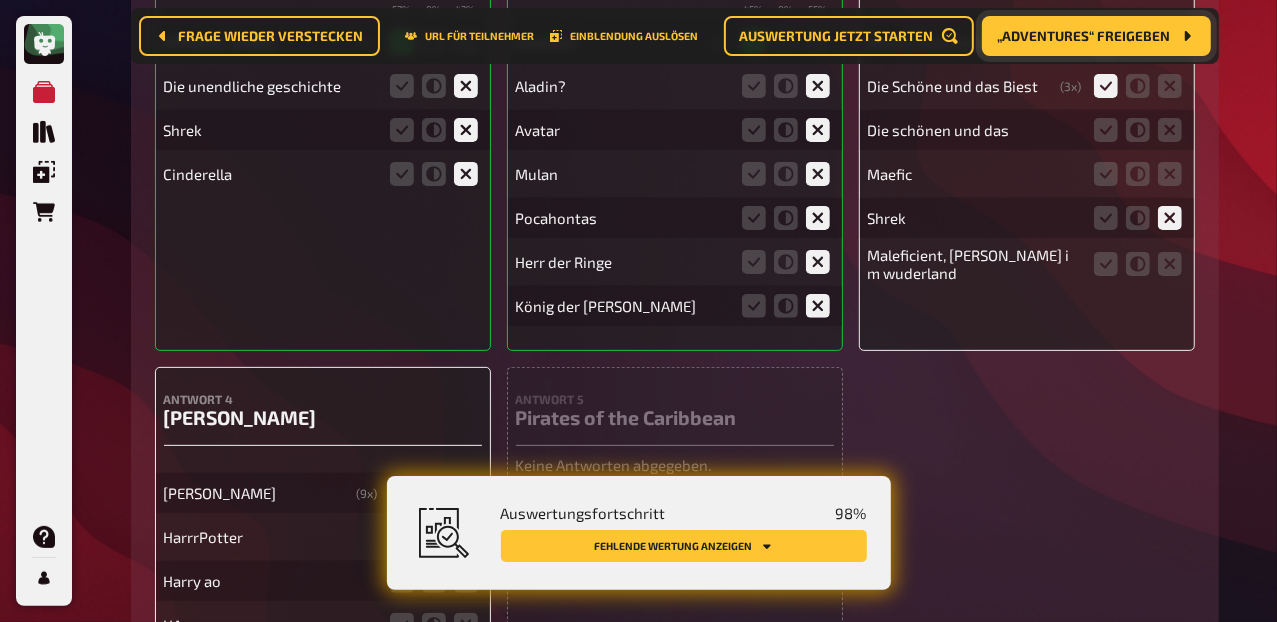click 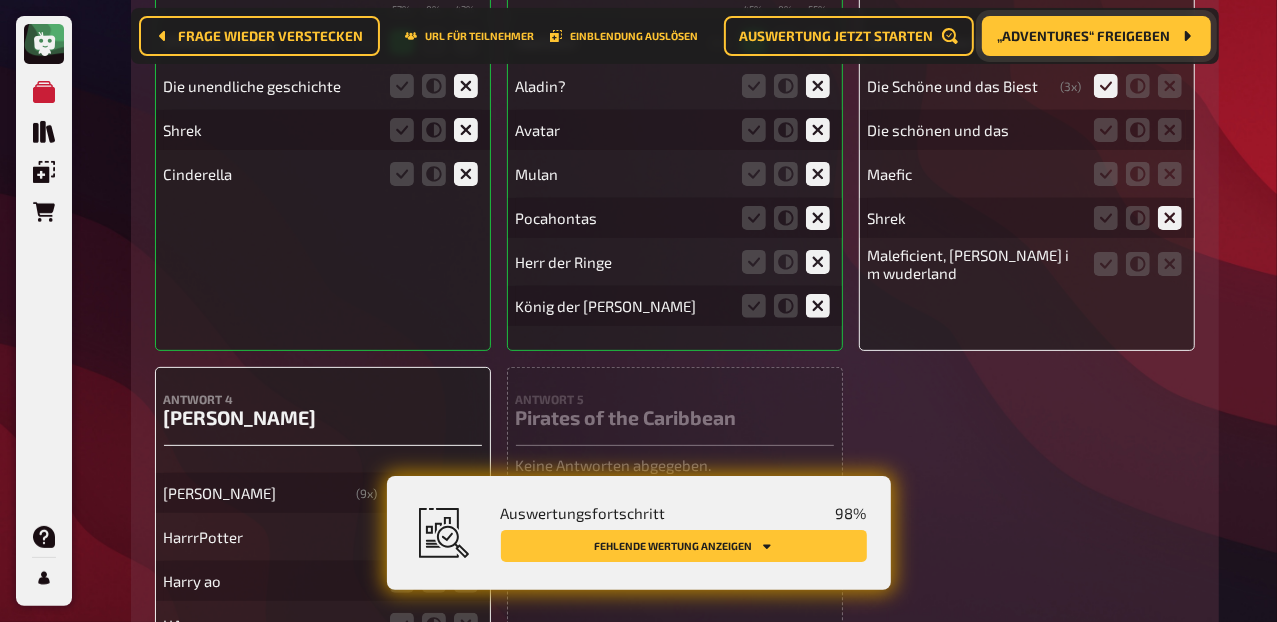 click at bounding box center (0, 0) 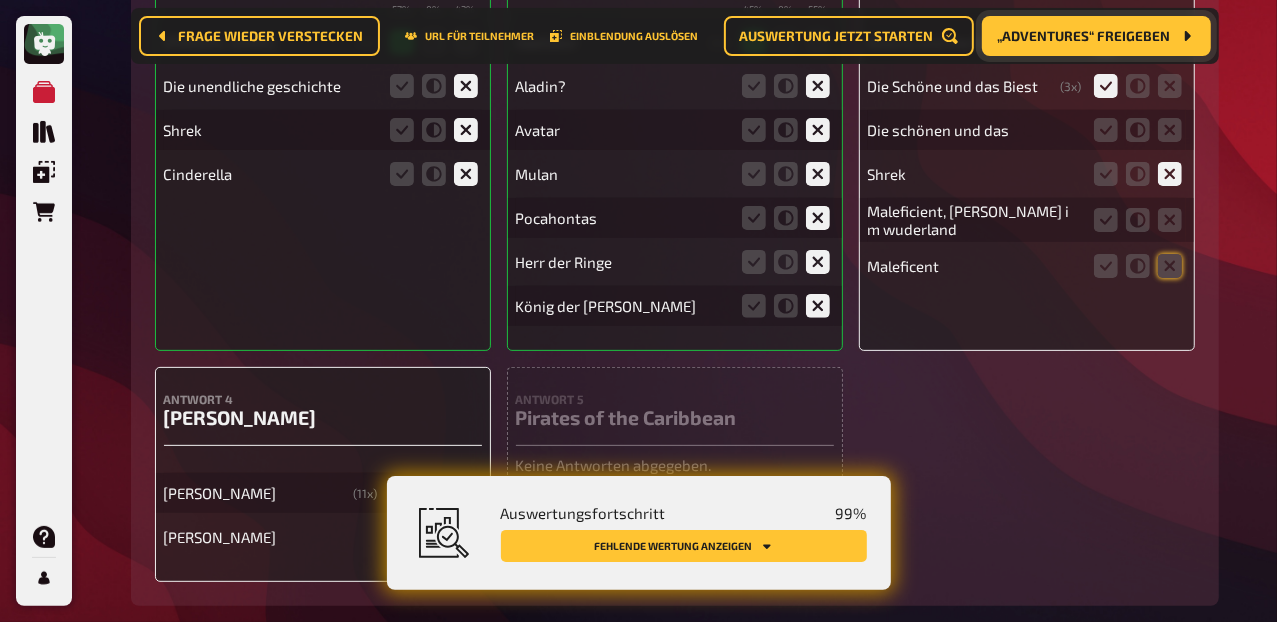 click 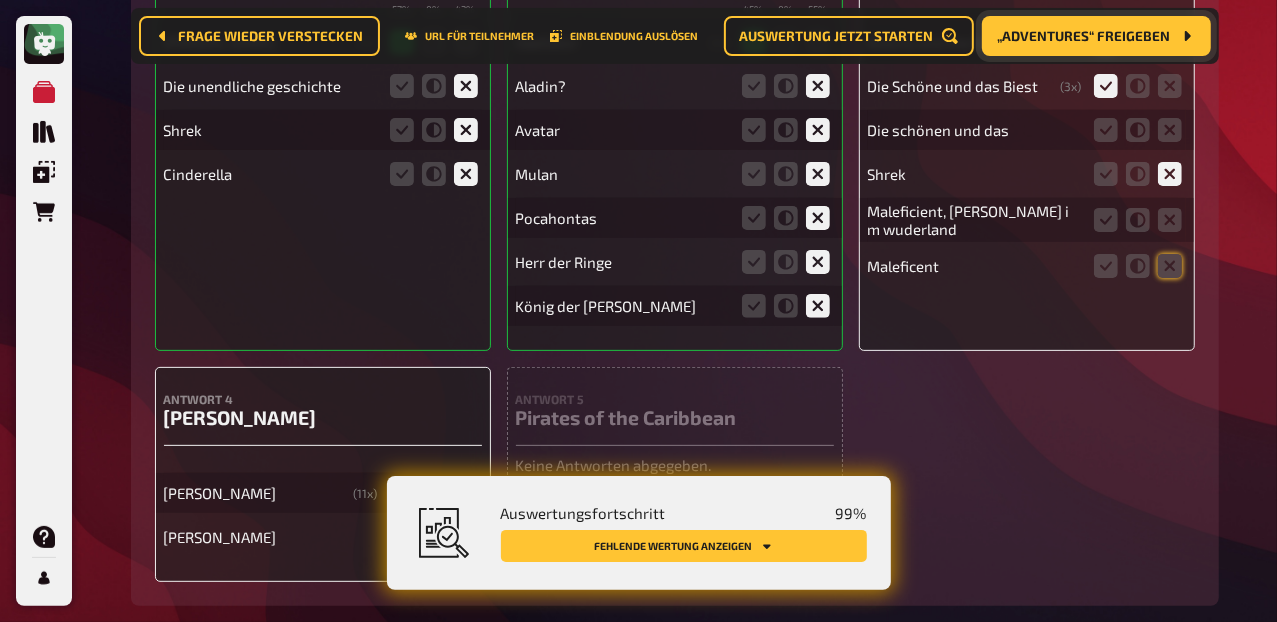 click at bounding box center (0, 0) 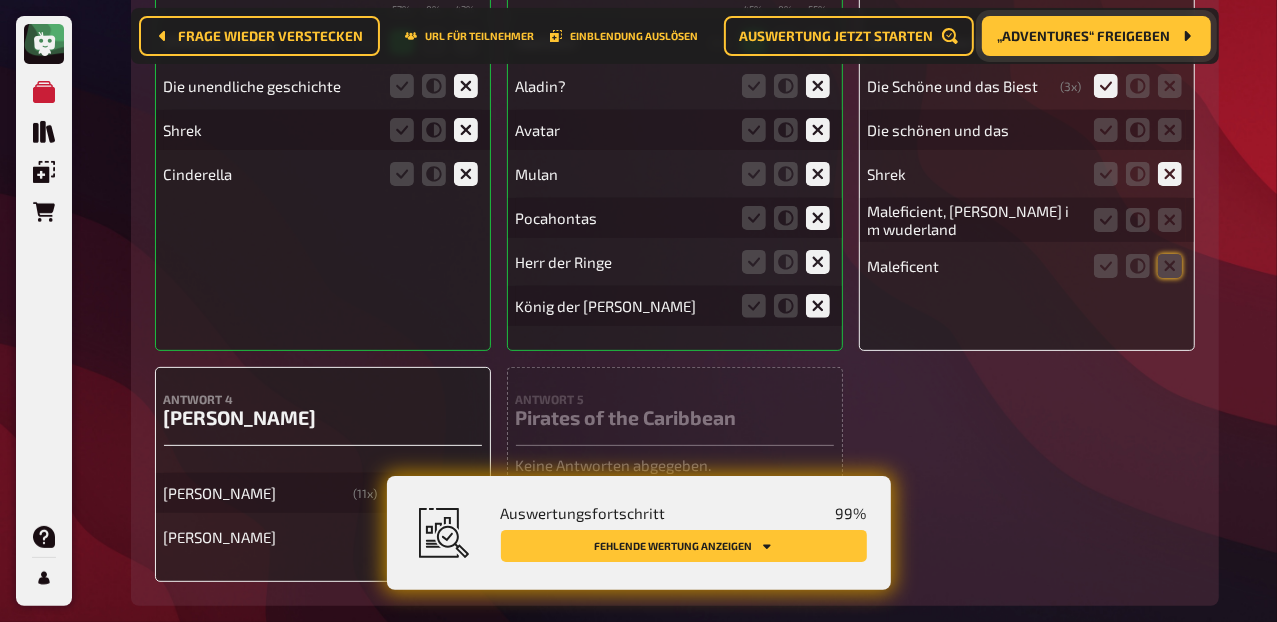 click 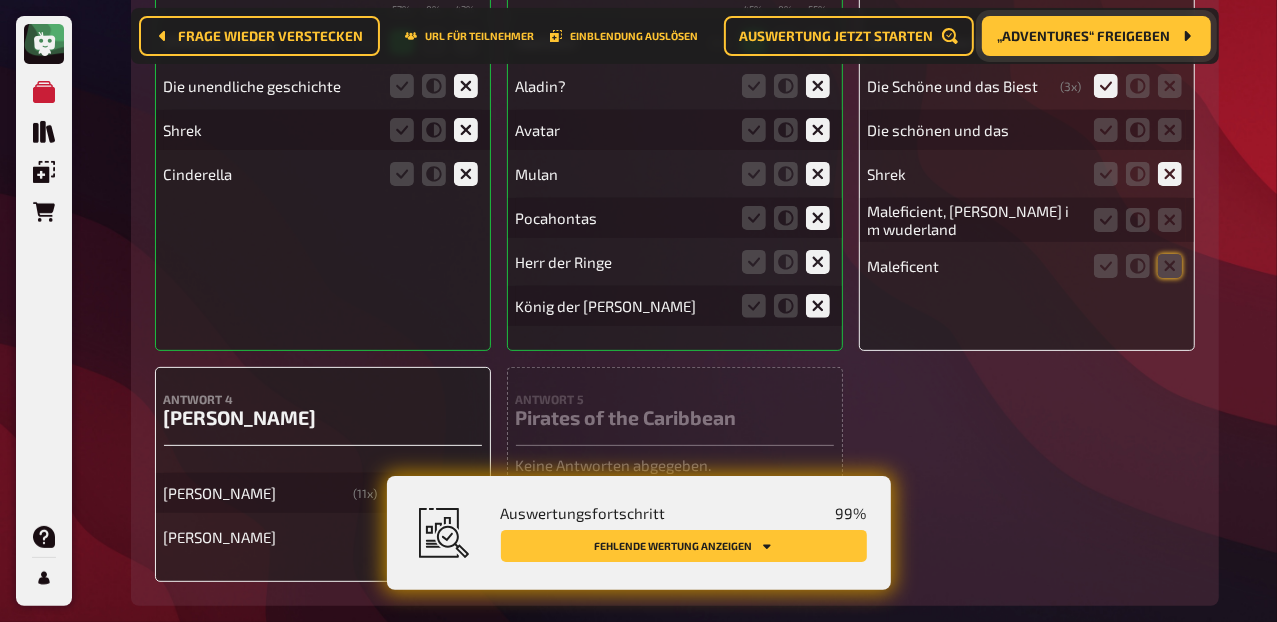 click at bounding box center (0, 0) 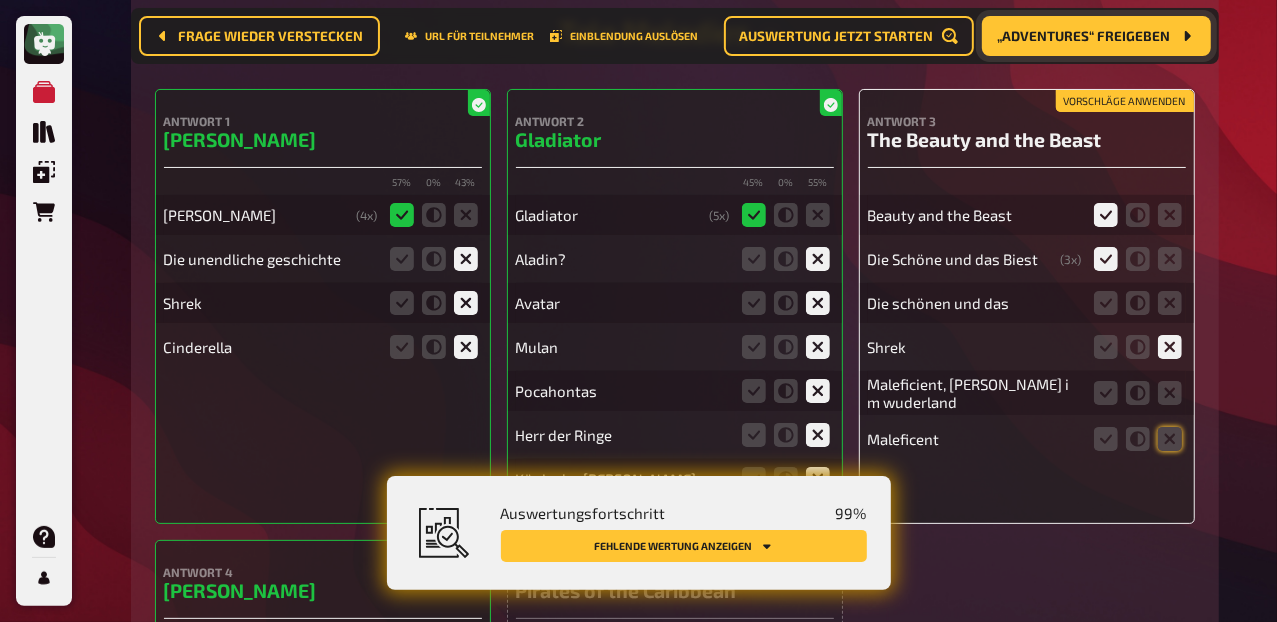 scroll, scrollTop: 18822, scrollLeft: 0, axis: vertical 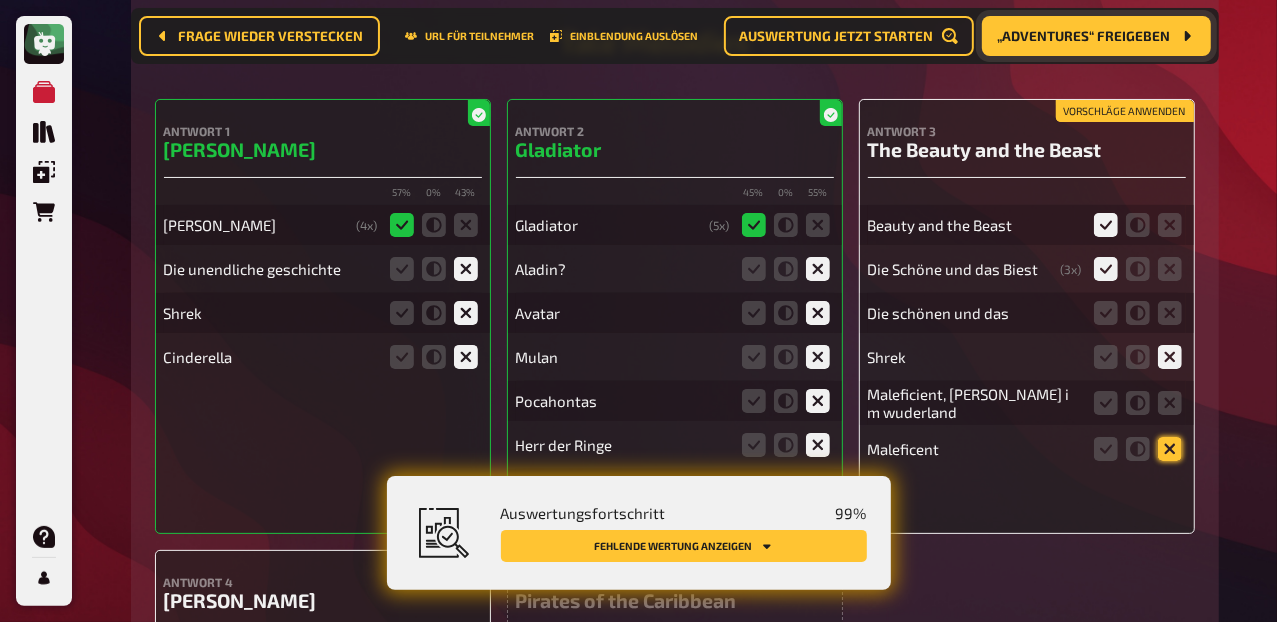 click 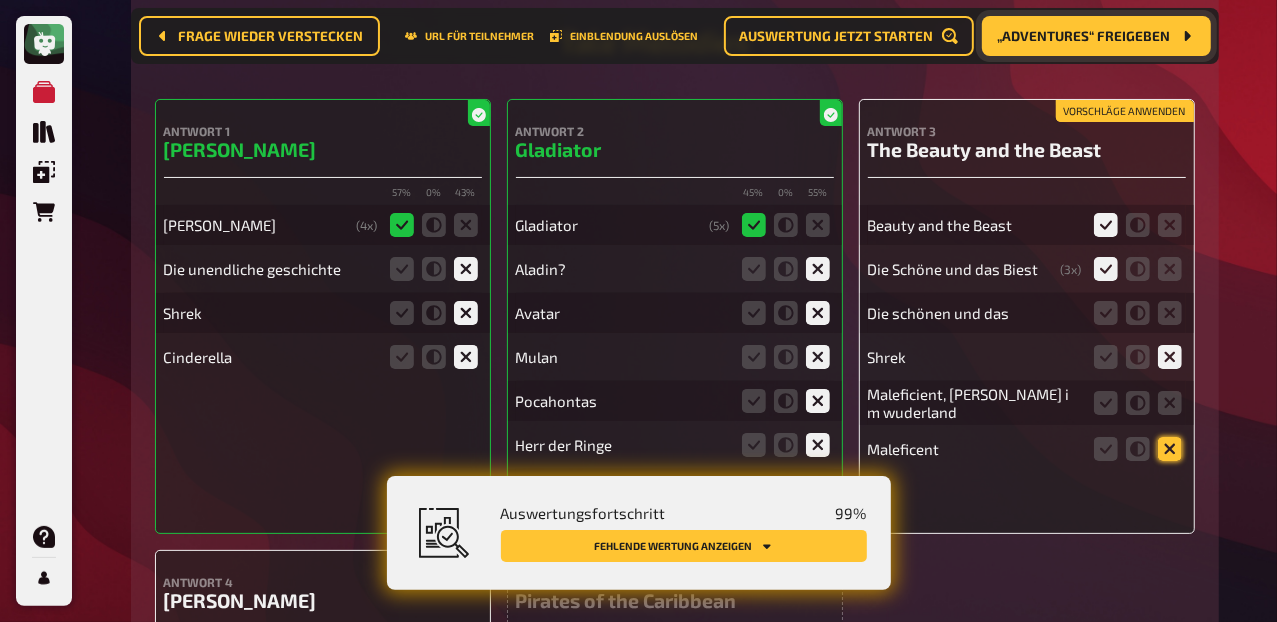 click at bounding box center (0, 0) 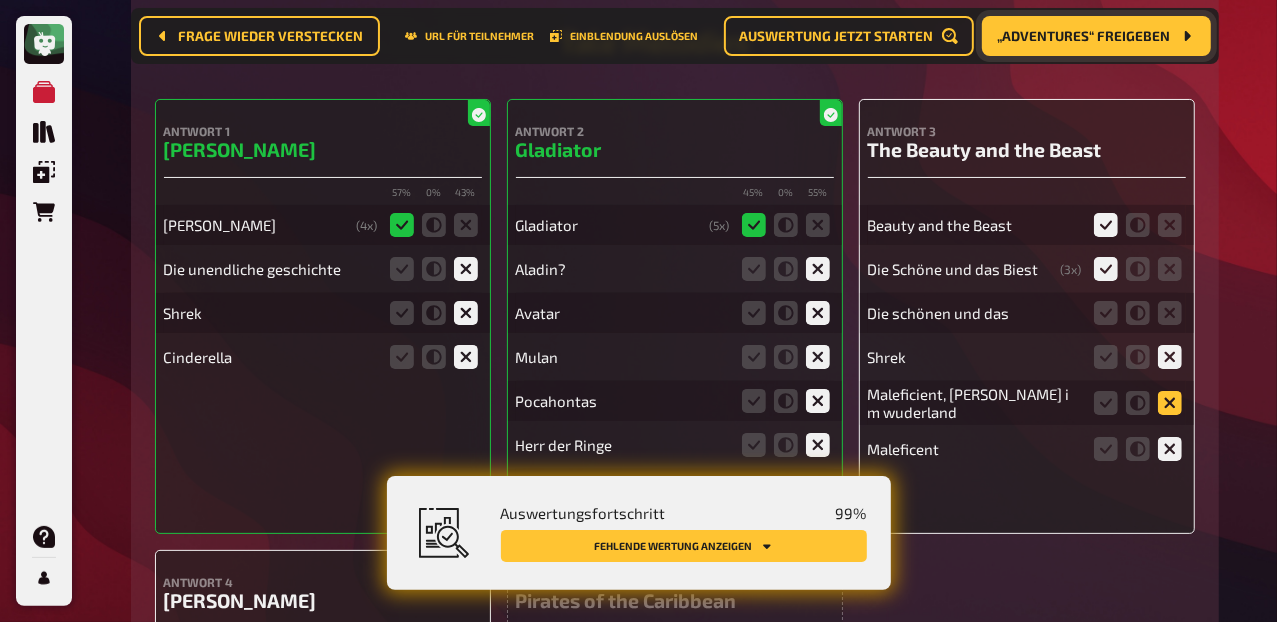 click 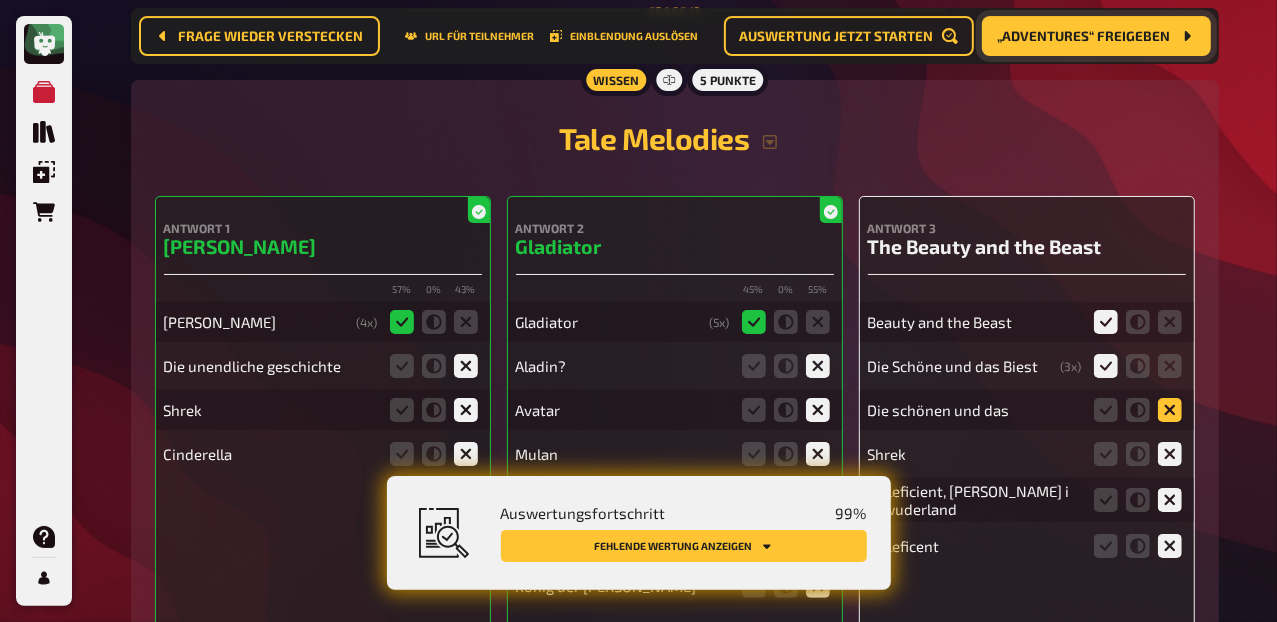 scroll, scrollTop: 18714, scrollLeft: 0, axis: vertical 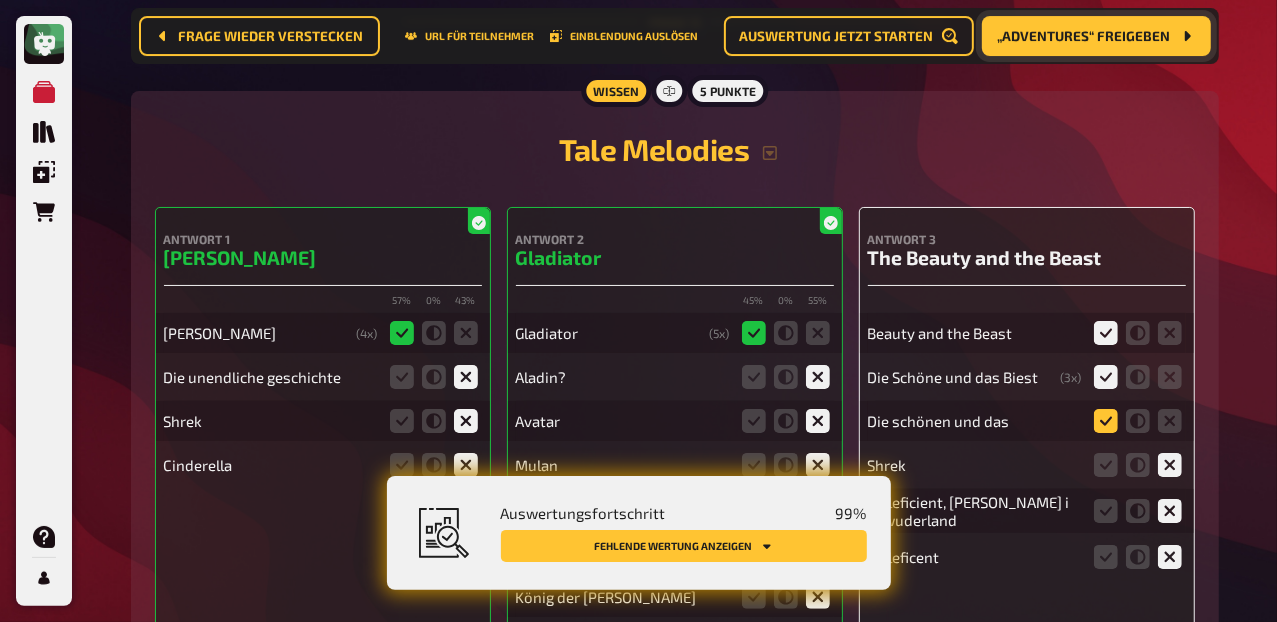 click 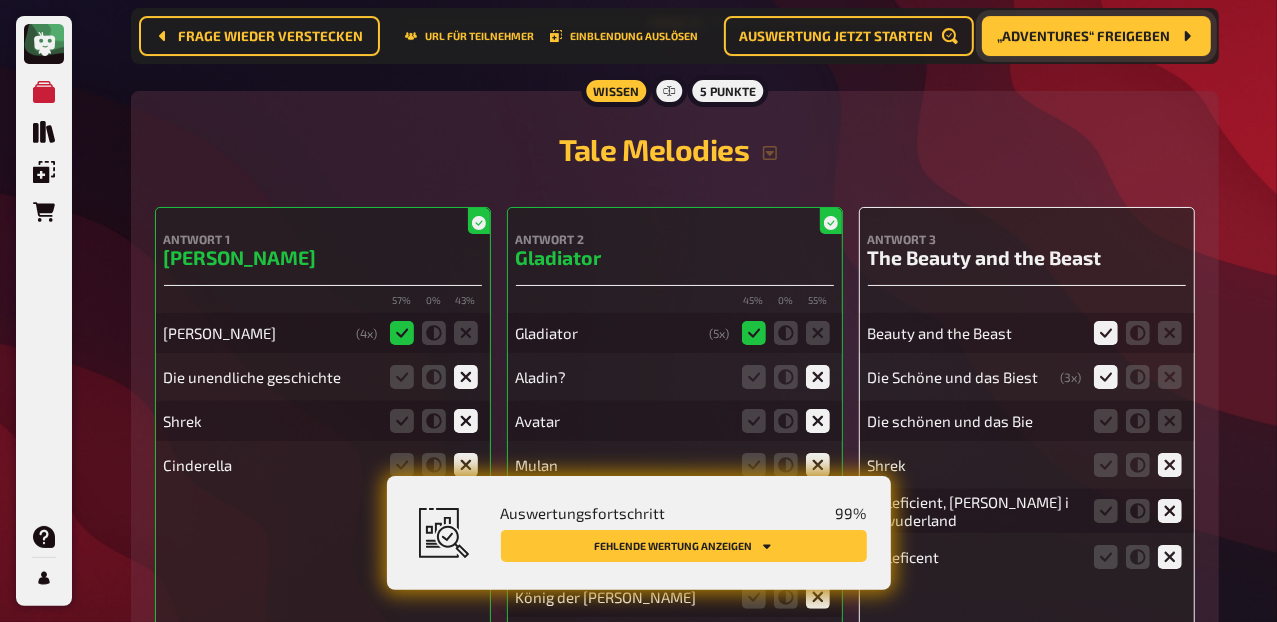 click 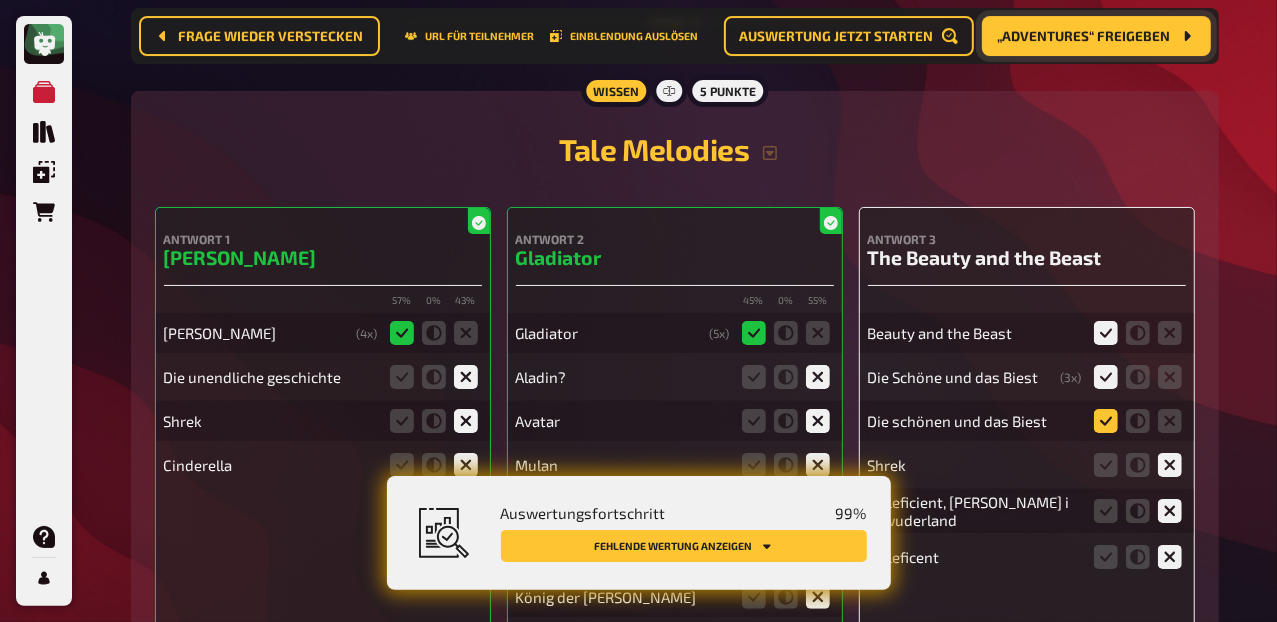 click 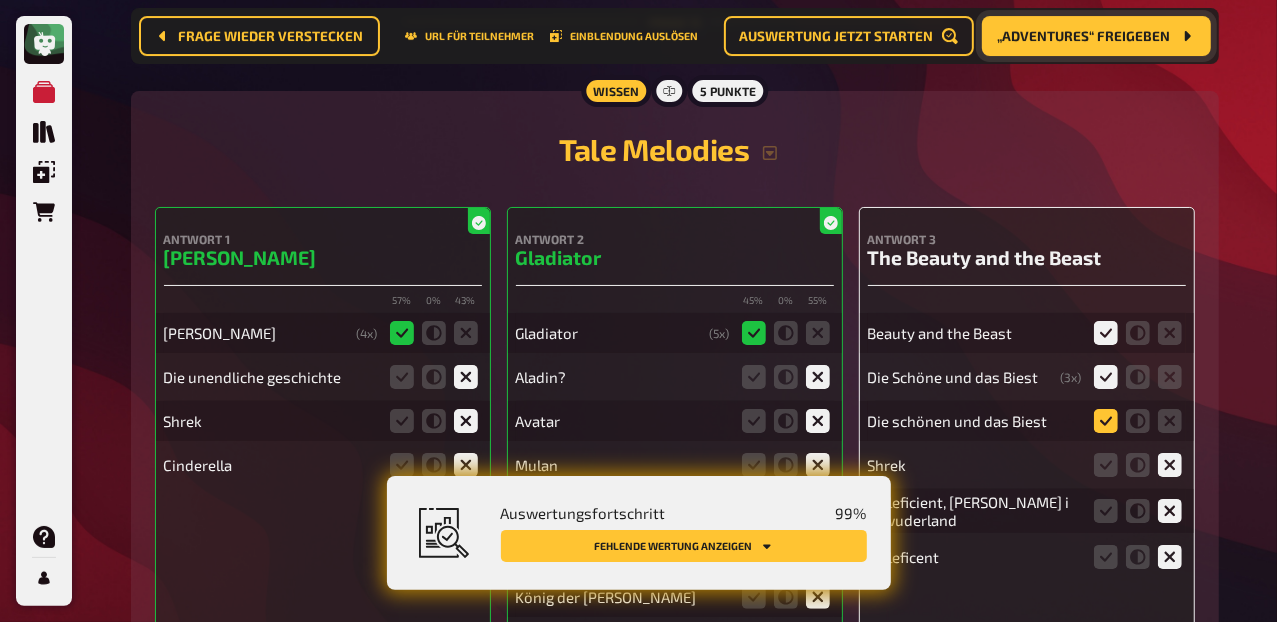 click at bounding box center (0, 0) 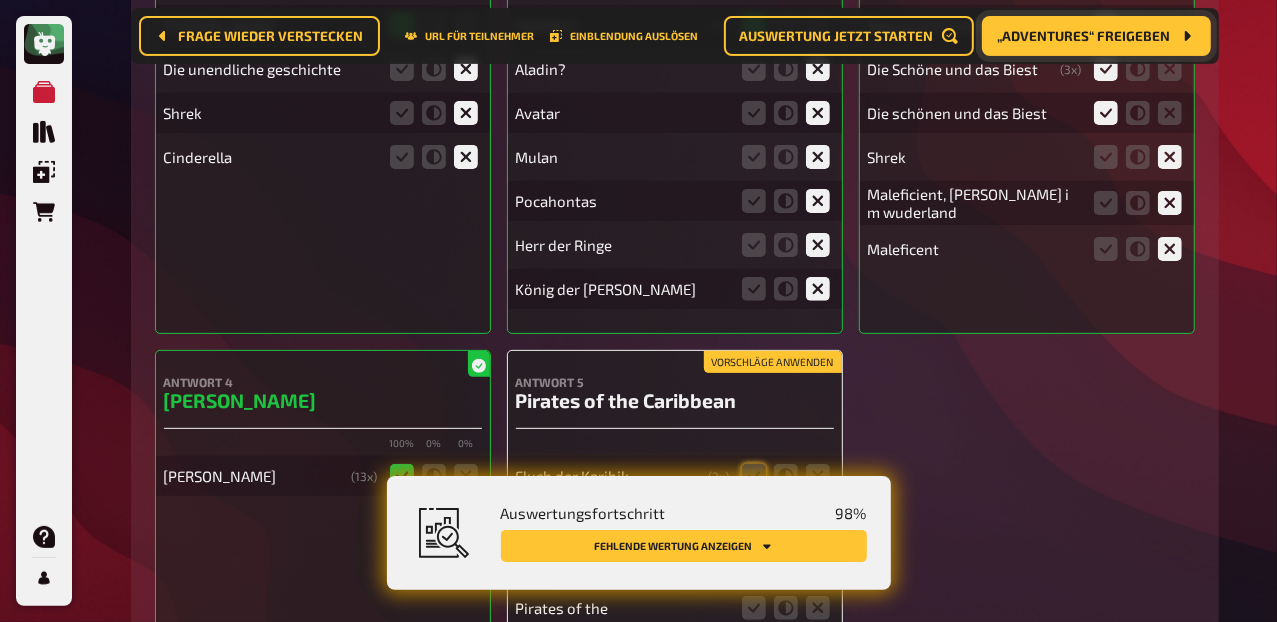scroll, scrollTop: 19019, scrollLeft: 0, axis: vertical 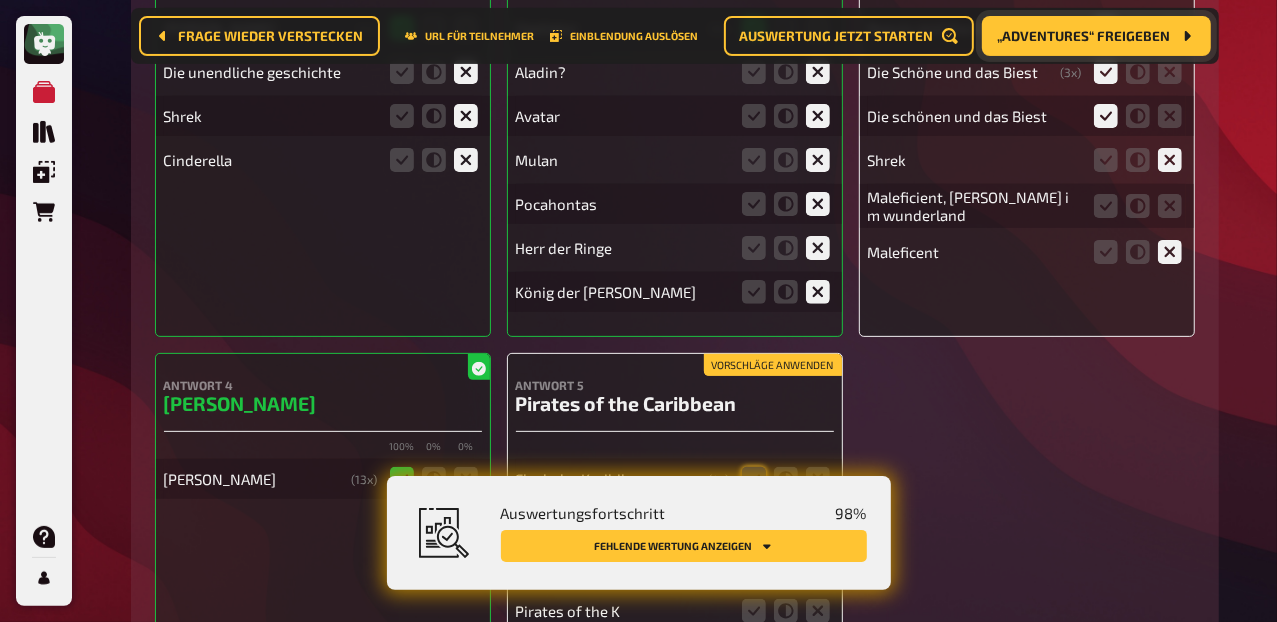click on "Vorschläge anwenden" at bounding box center (773, 365) 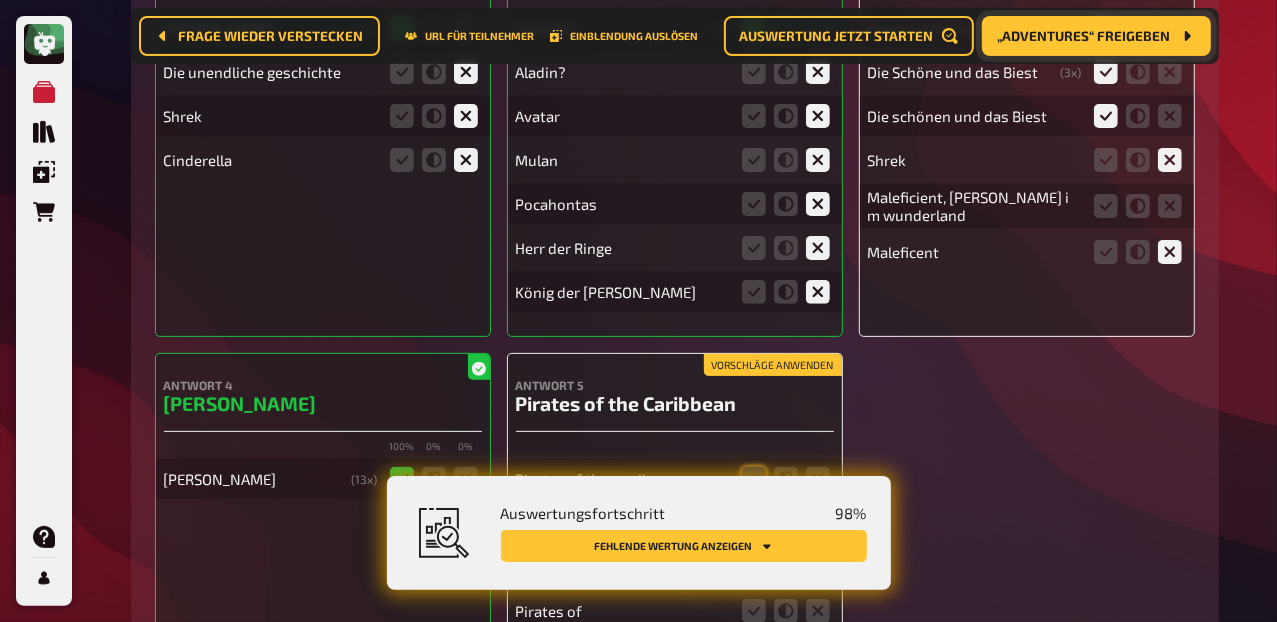 click on "Vorschläge anwenden" at bounding box center (773, 365) 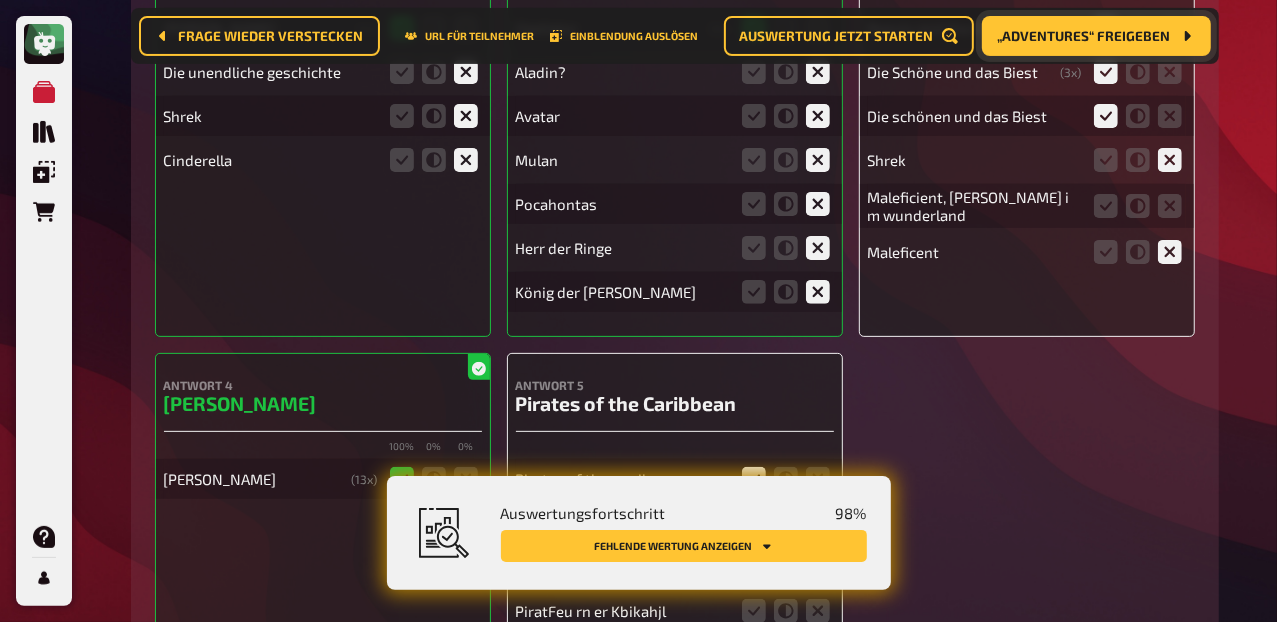 click 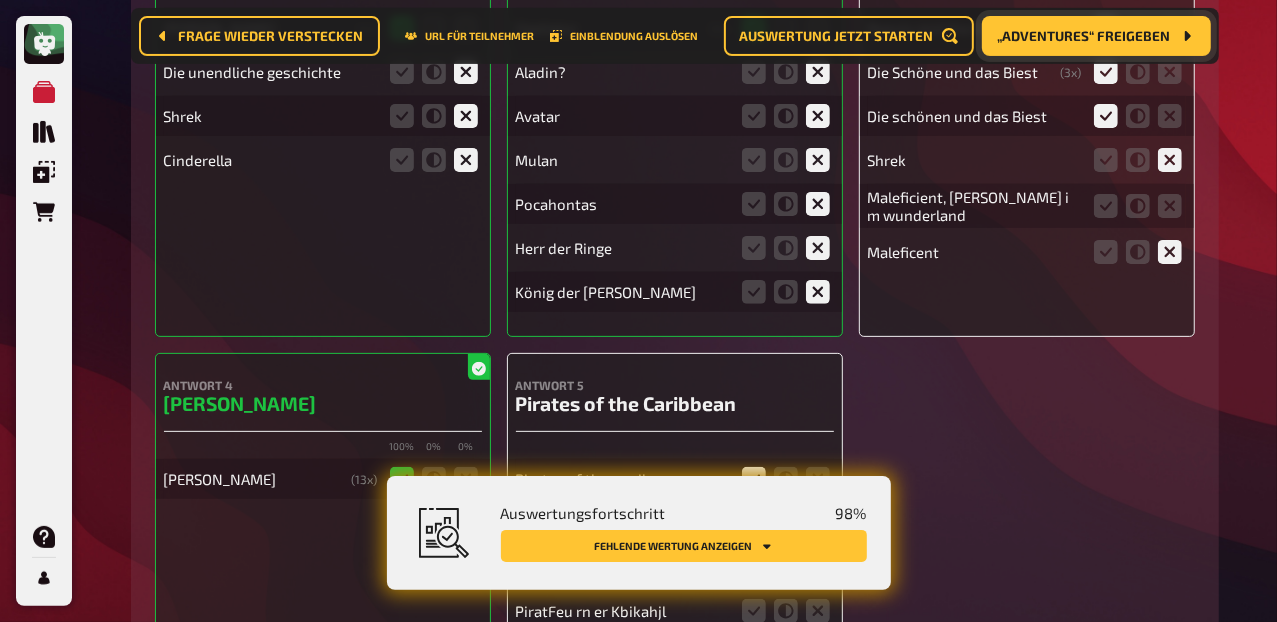 click at bounding box center (0, 0) 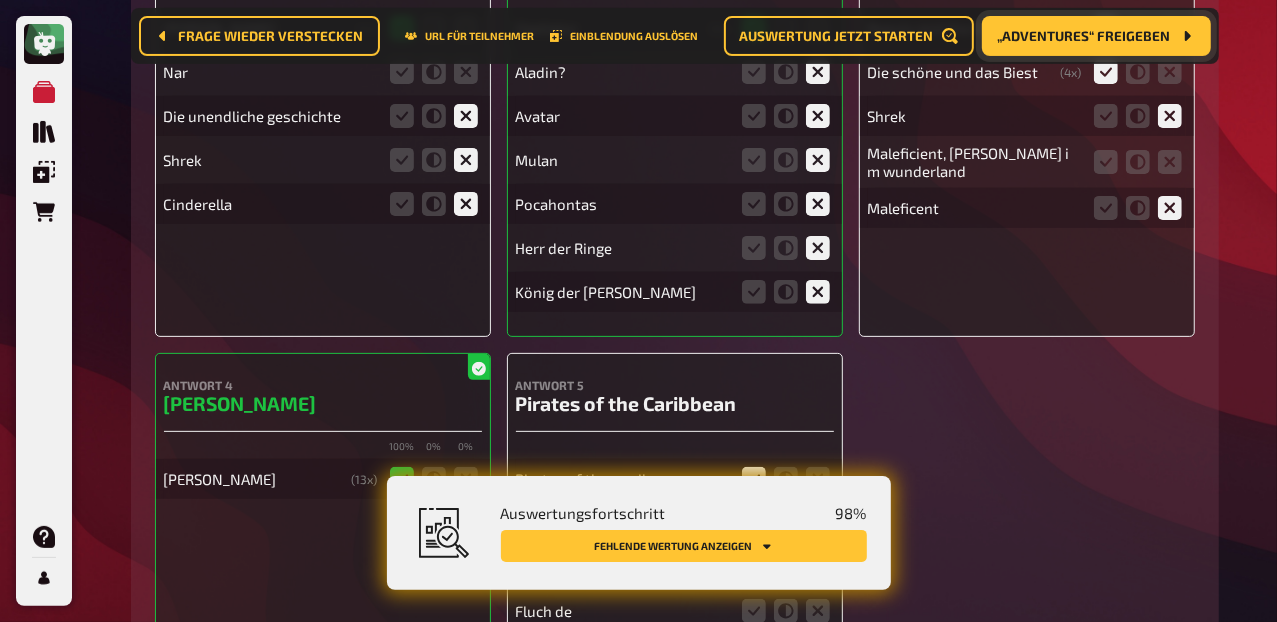 click 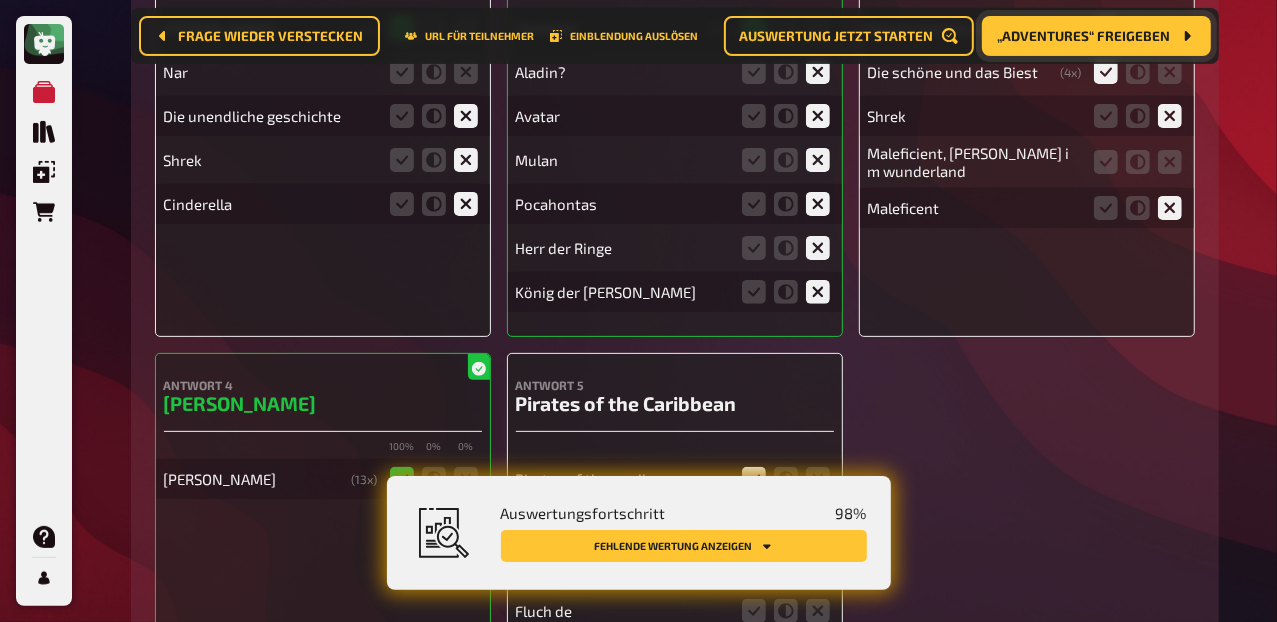 click at bounding box center (0, 0) 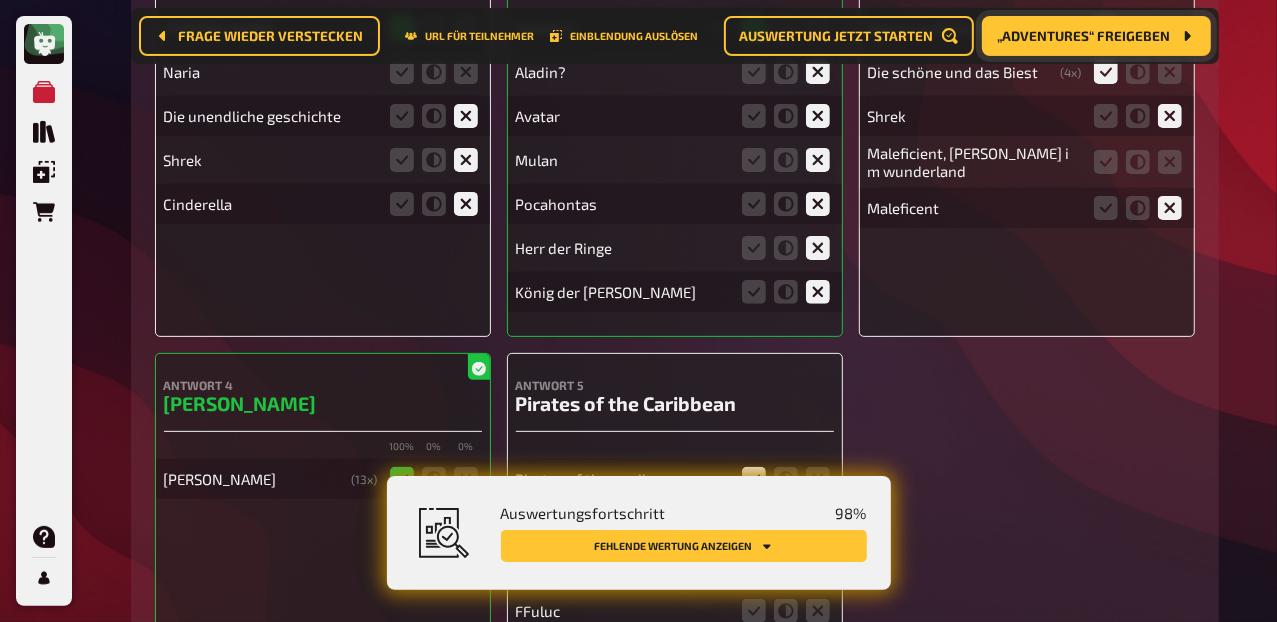 scroll, scrollTop: 19078, scrollLeft: 0, axis: vertical 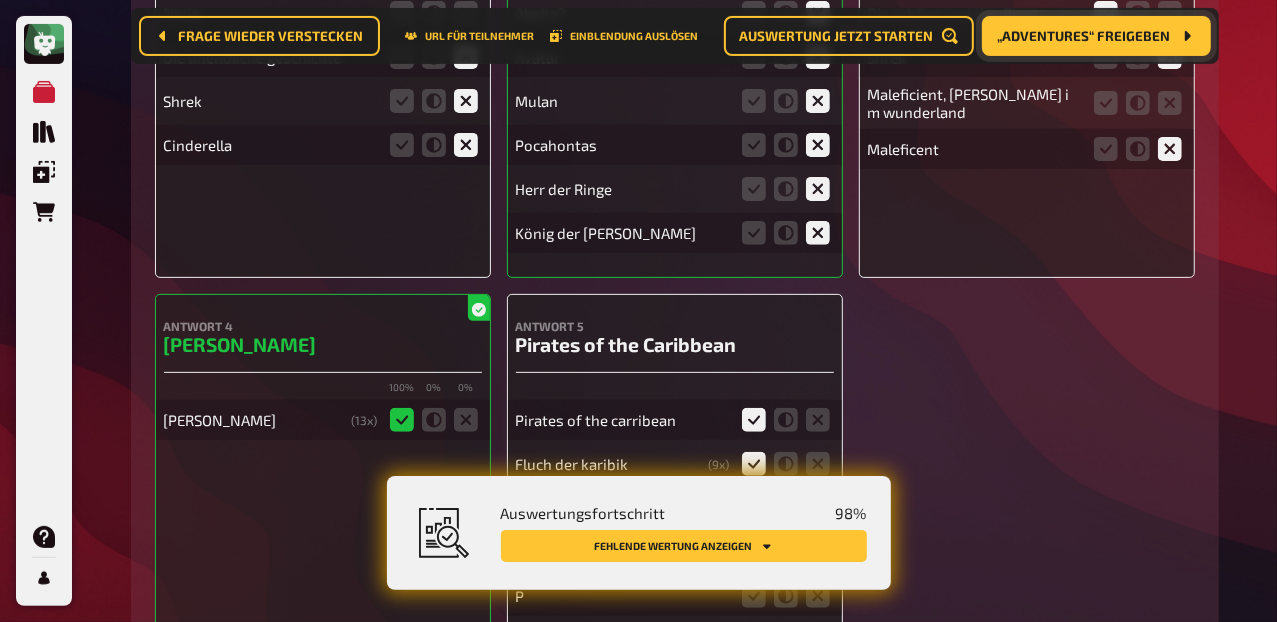 click 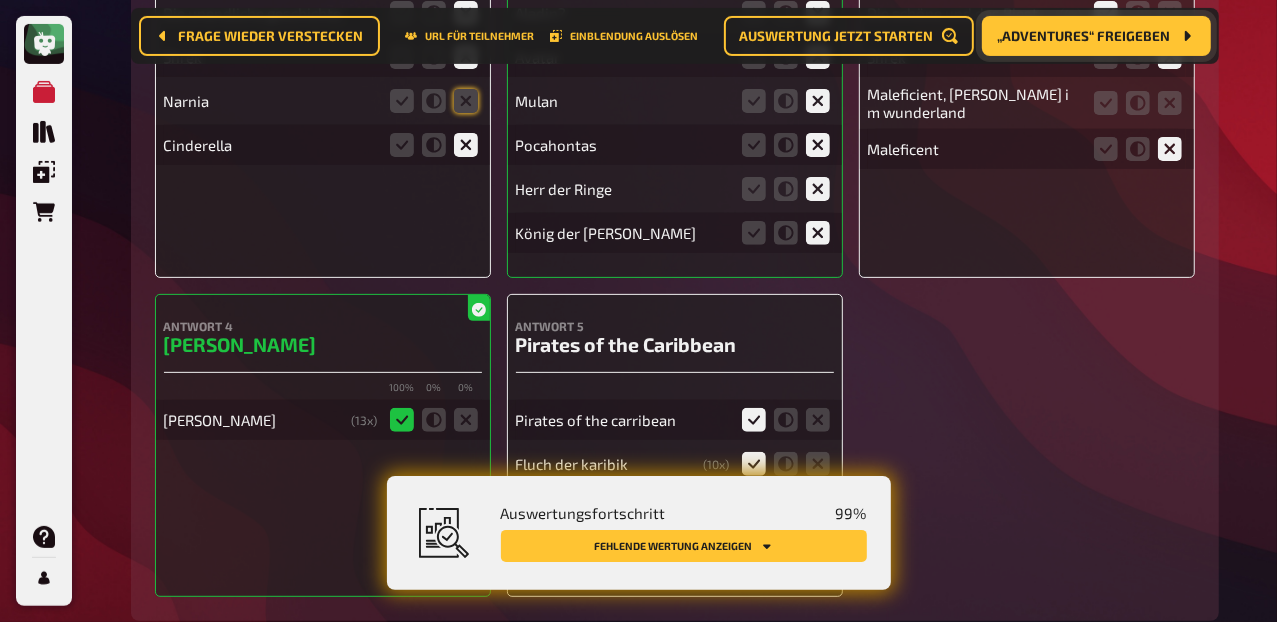 click 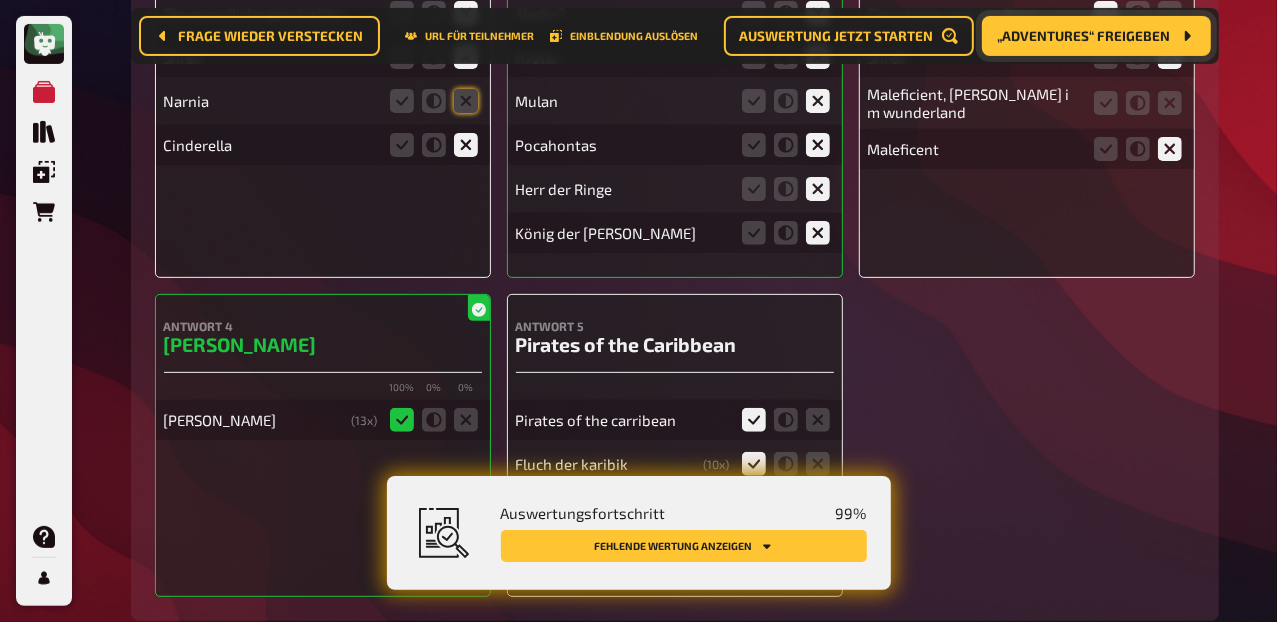 click at bounding box center [0, 0] 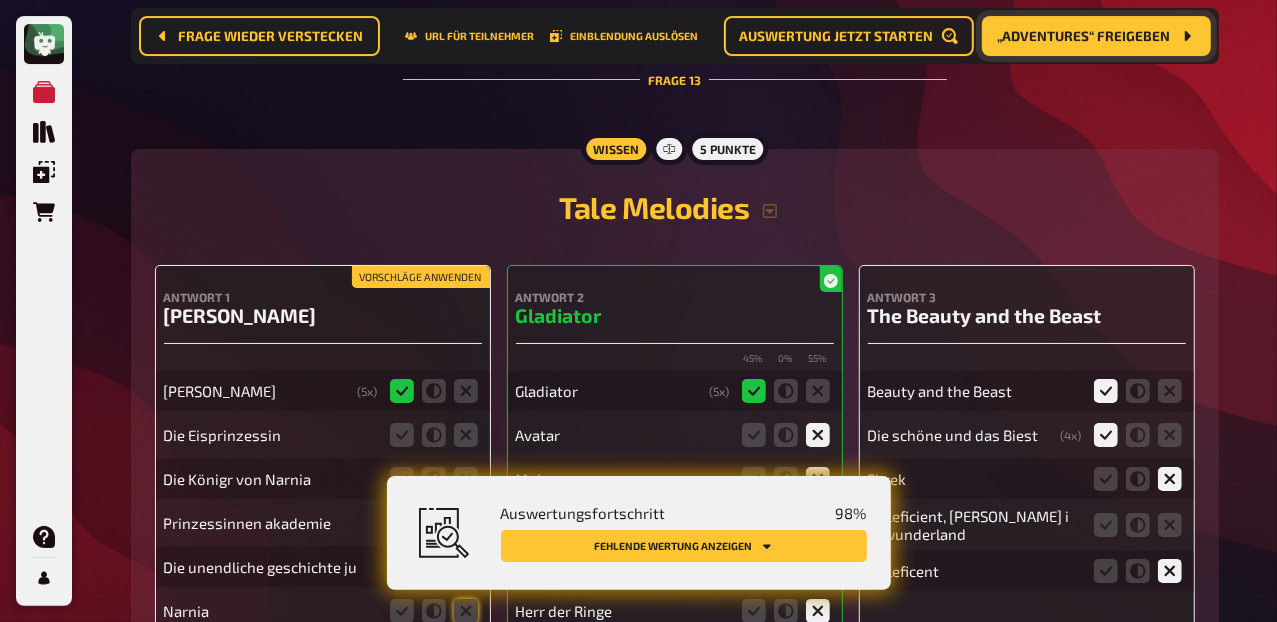 scroll, scrollTop: 18659, scrollLeft: 0, axis: vertical 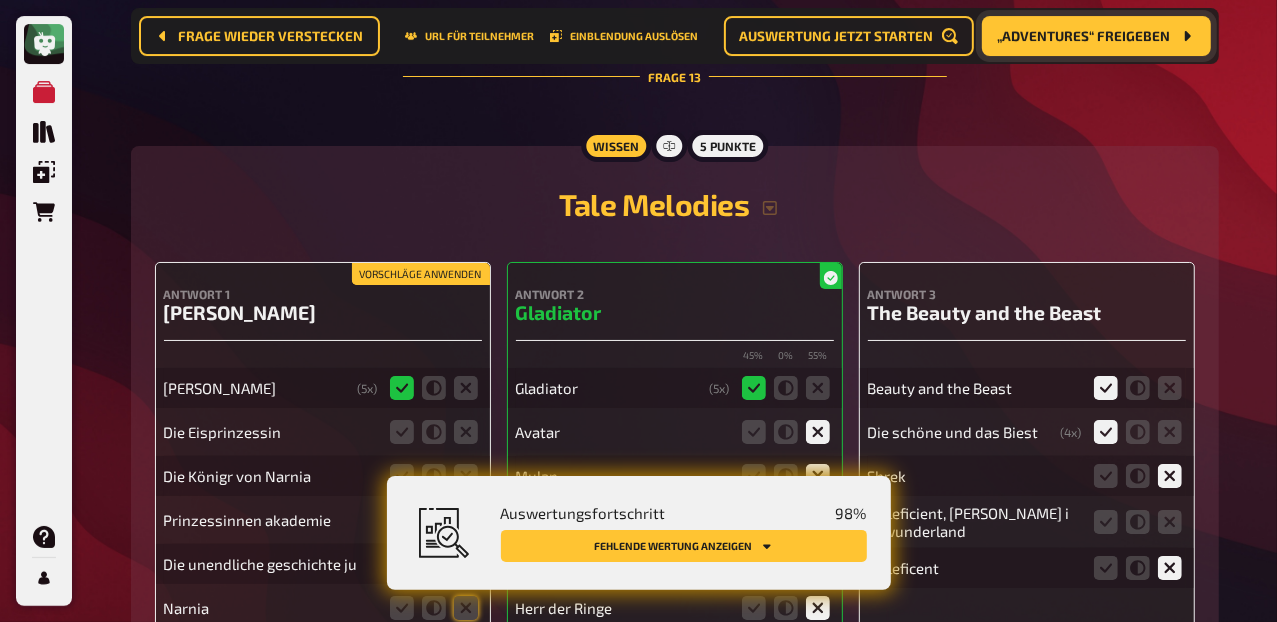 click at bounding box center (466, 608) 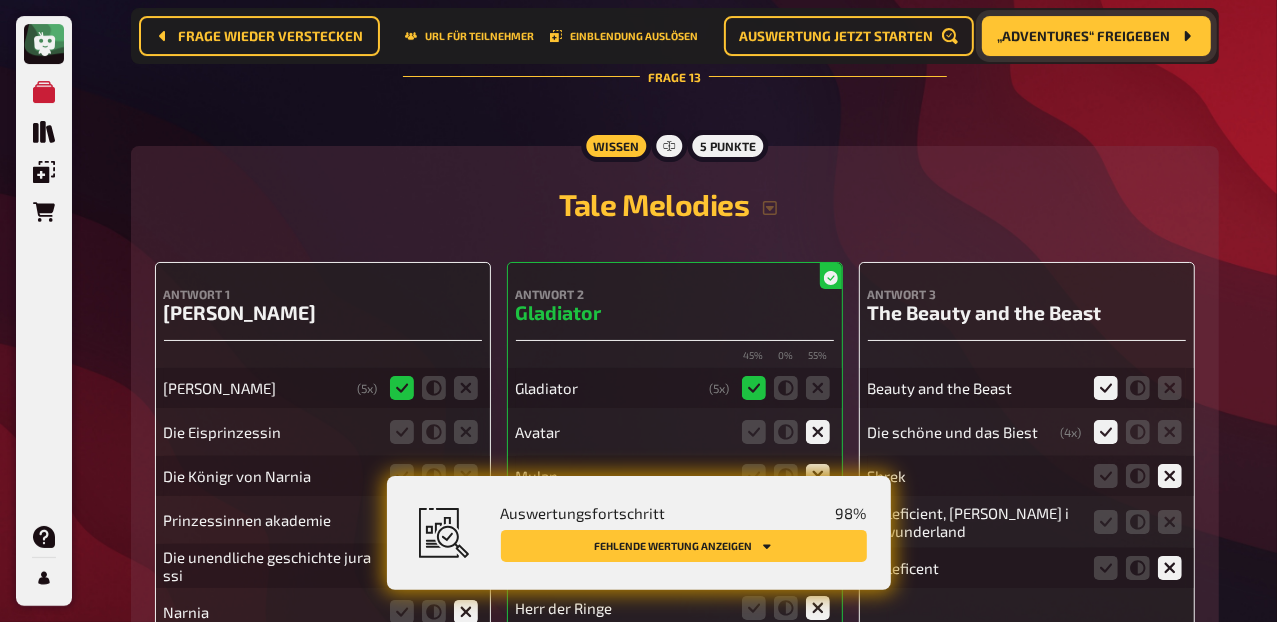 click 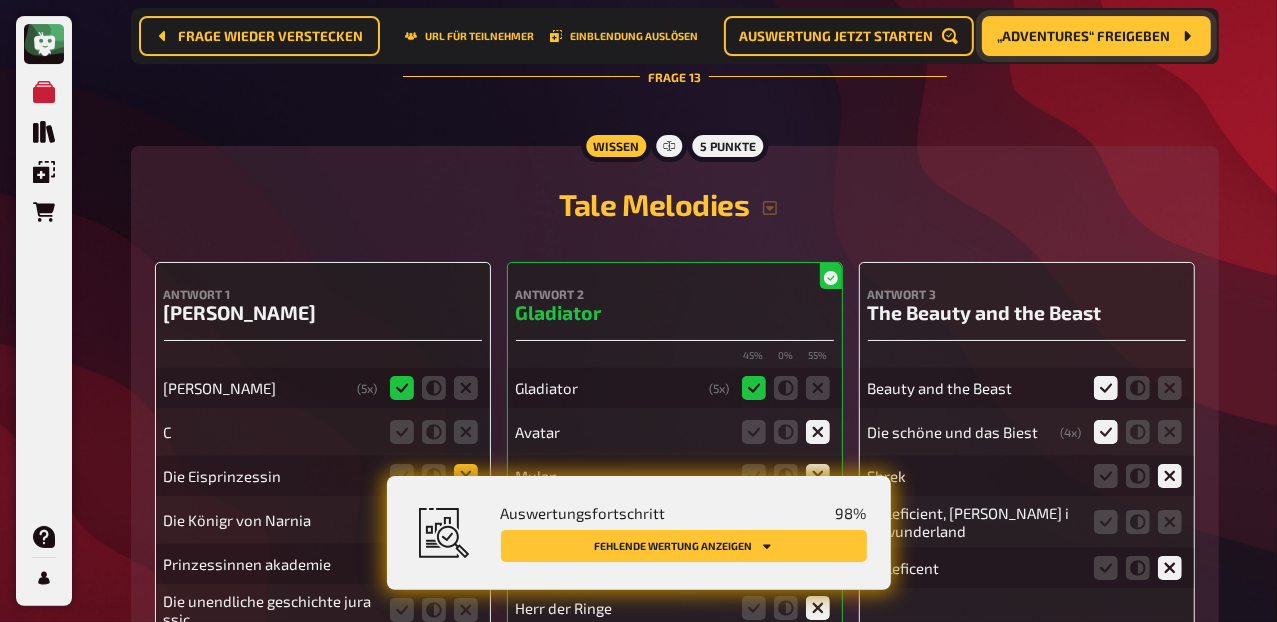 click 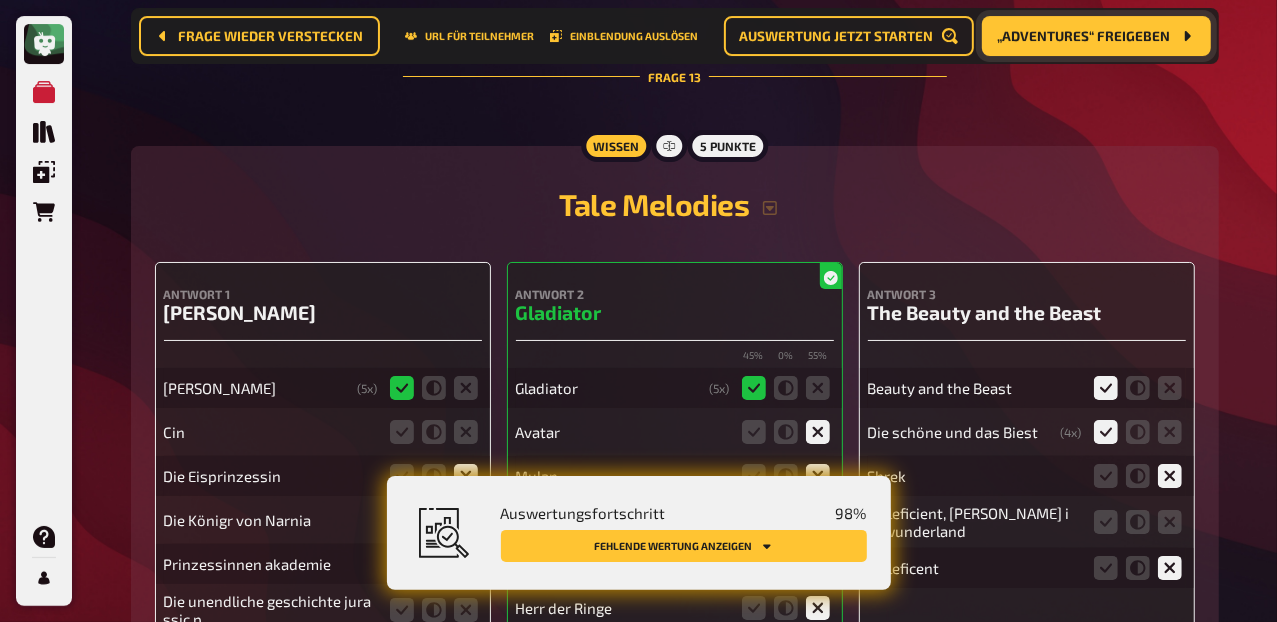 click 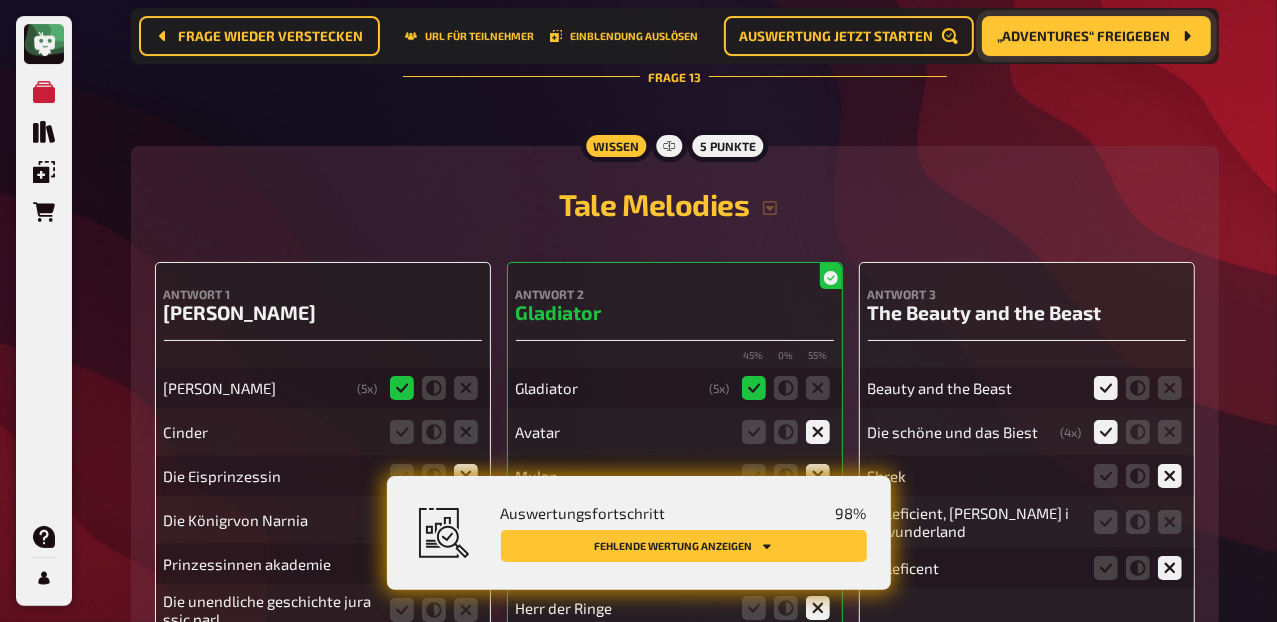 click 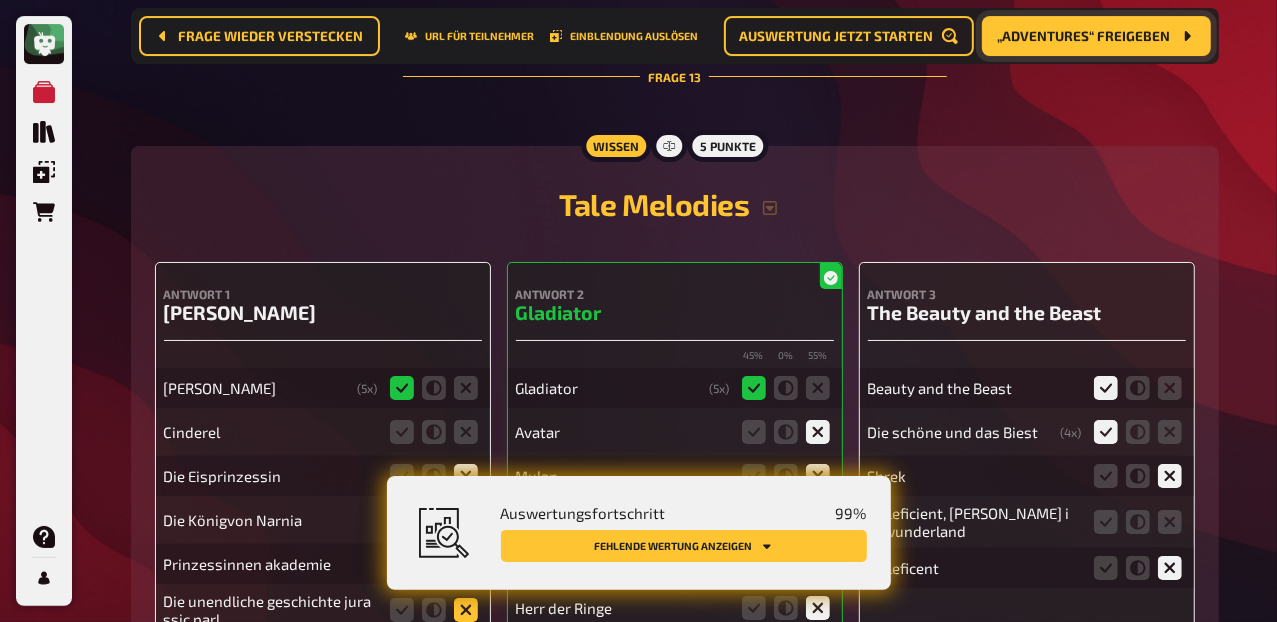 click 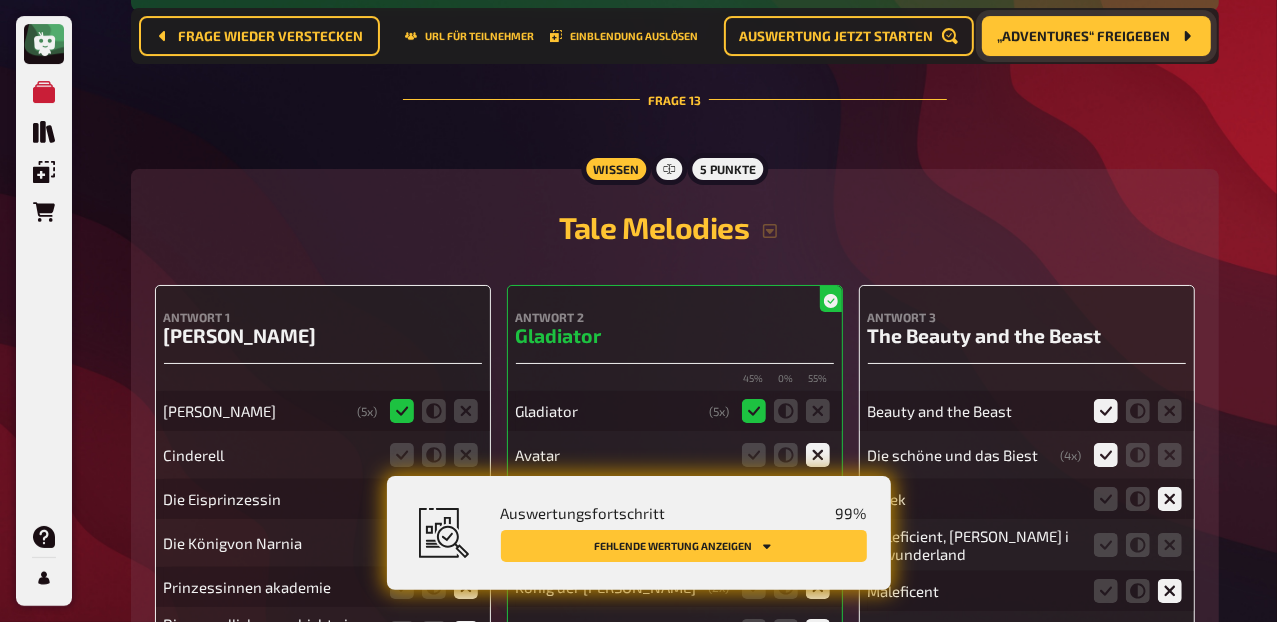 scroll, scrollTop: 18633, scrollLeft: 0, axis: vertical 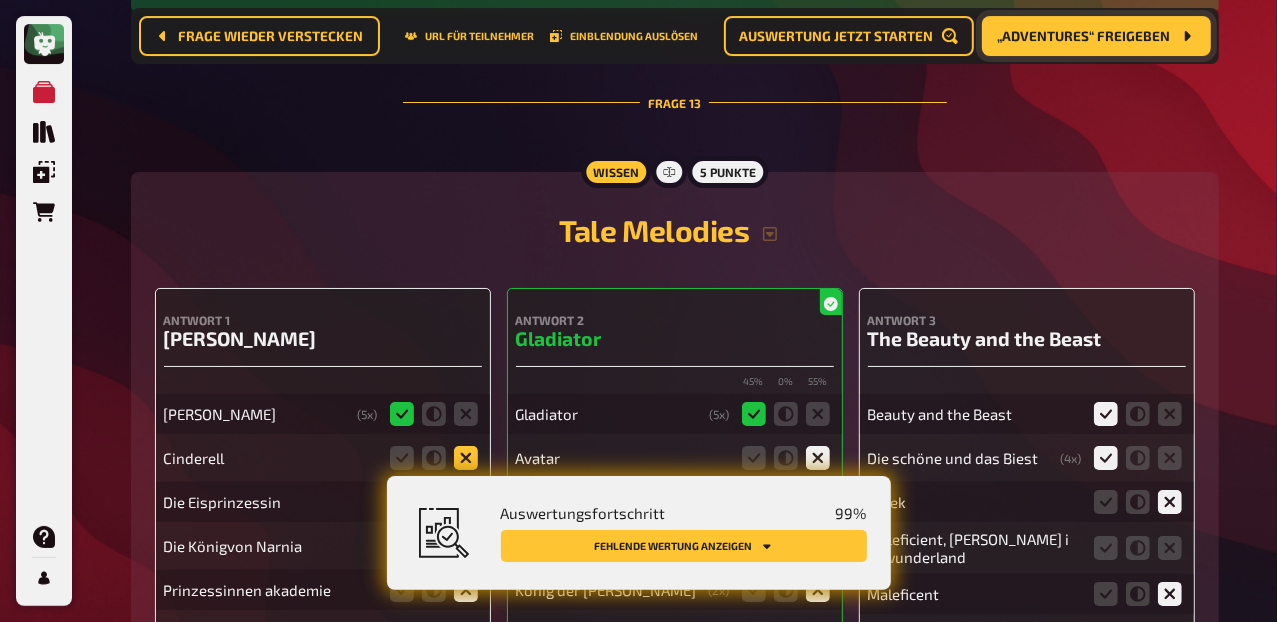 click 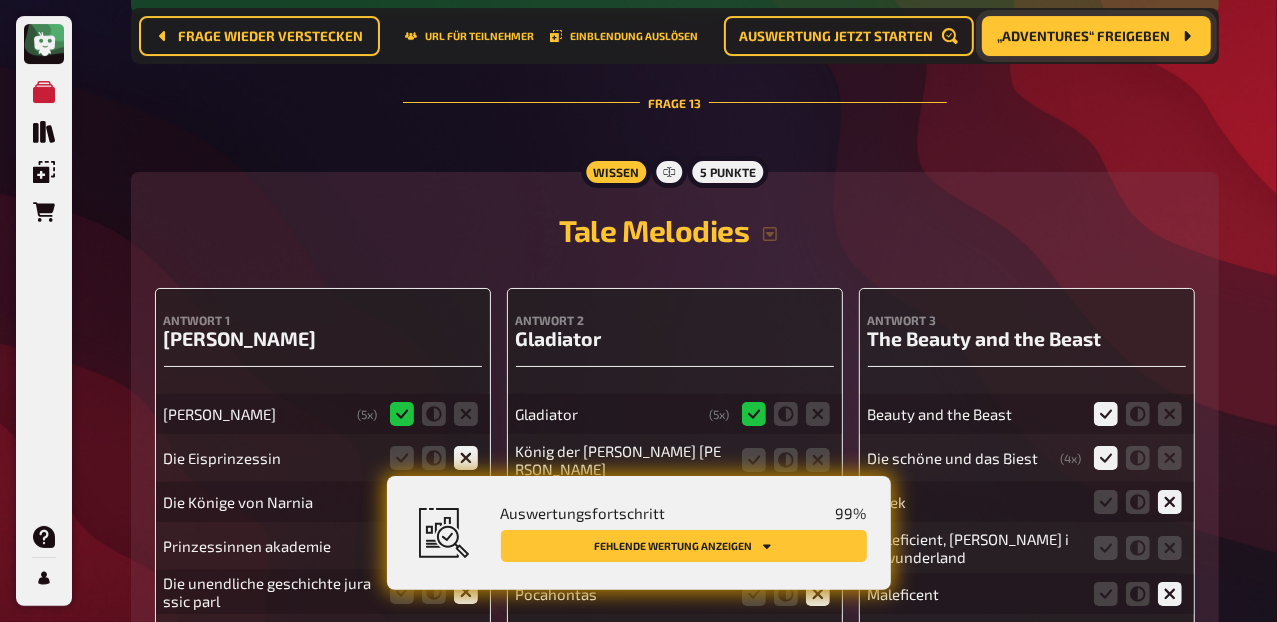 click 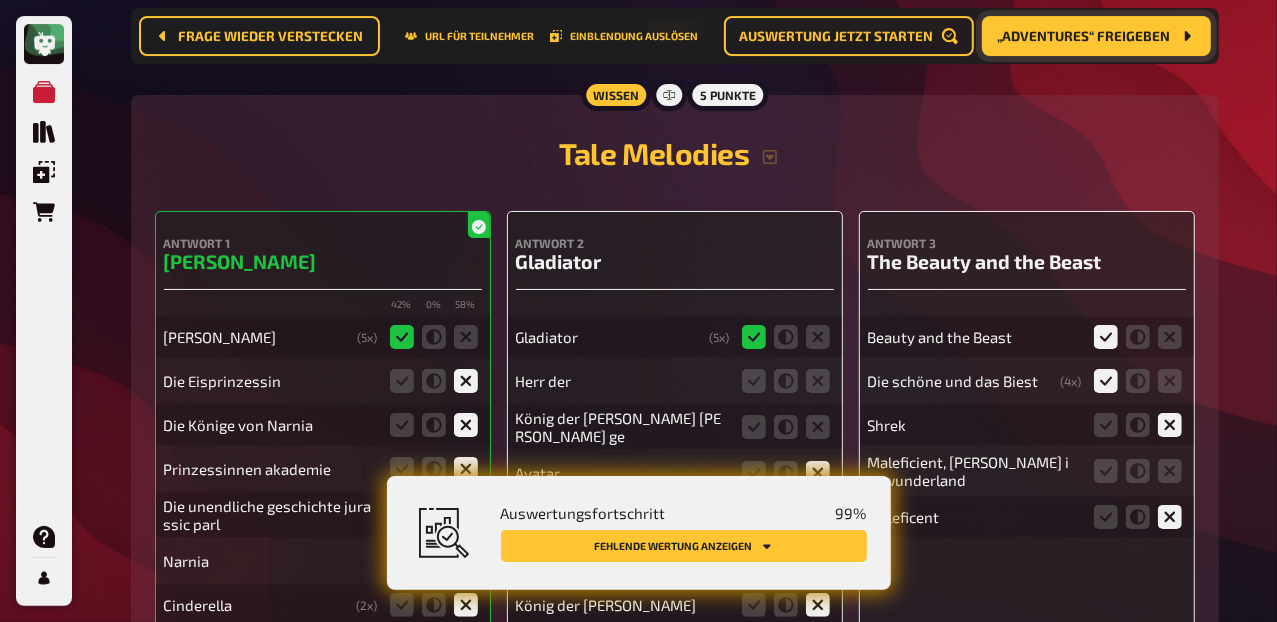 scroll, scrollTop: 18723, scrollLeft: 0, axis: vertical 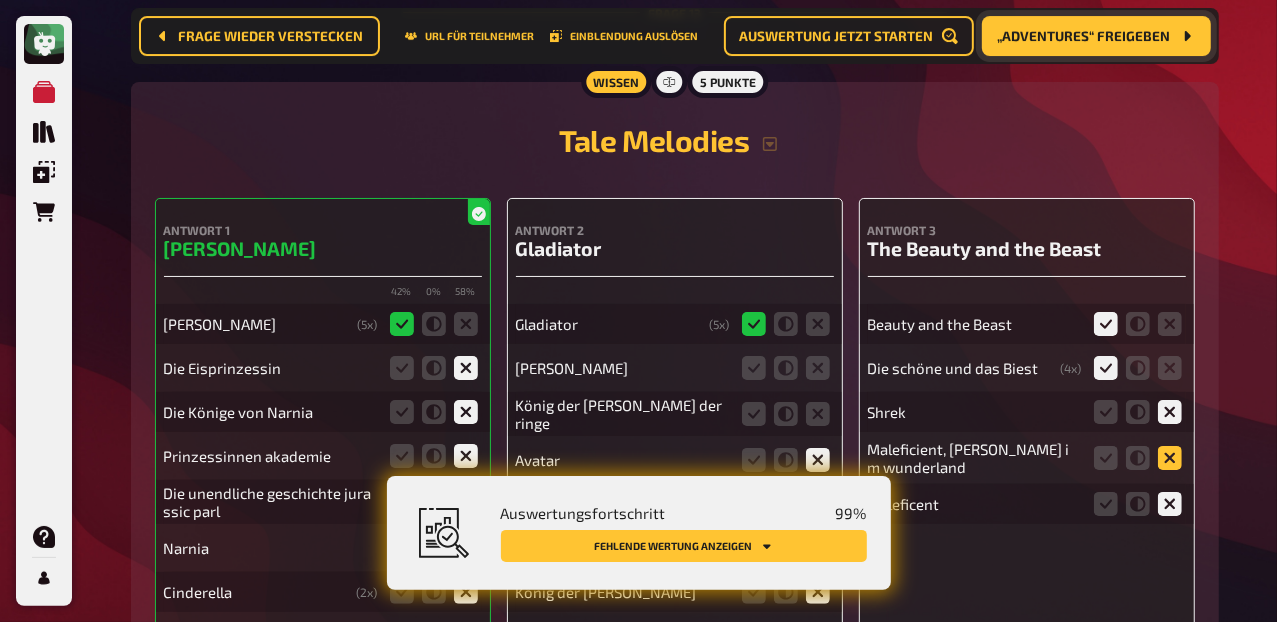 click 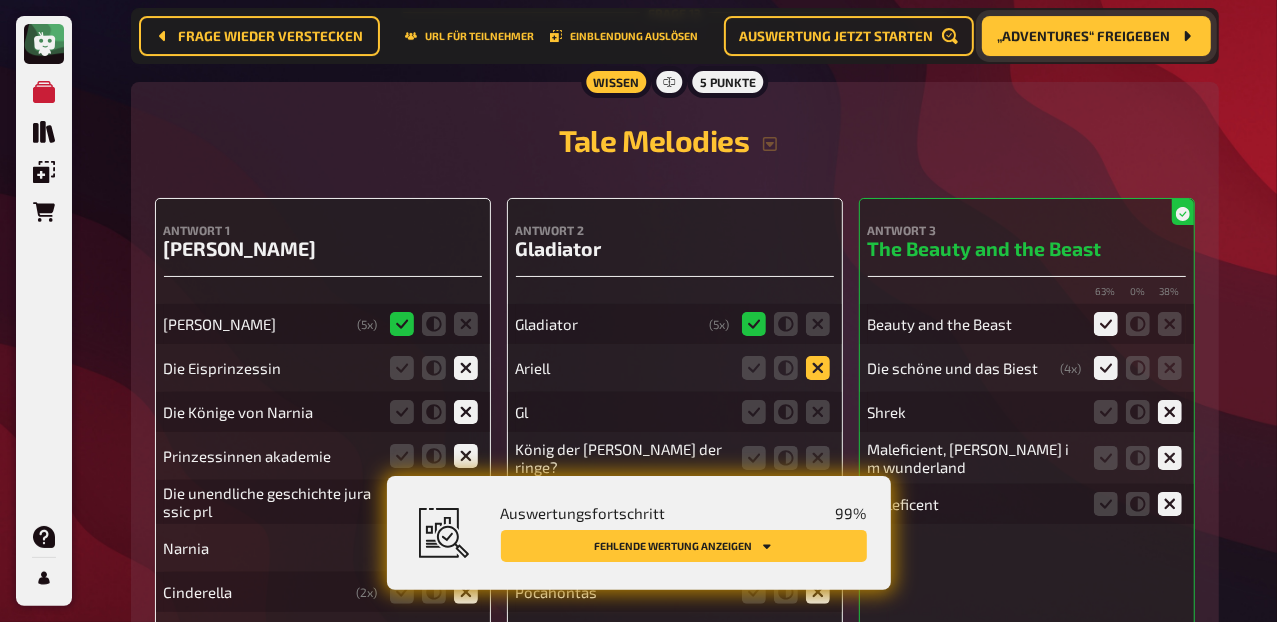 click 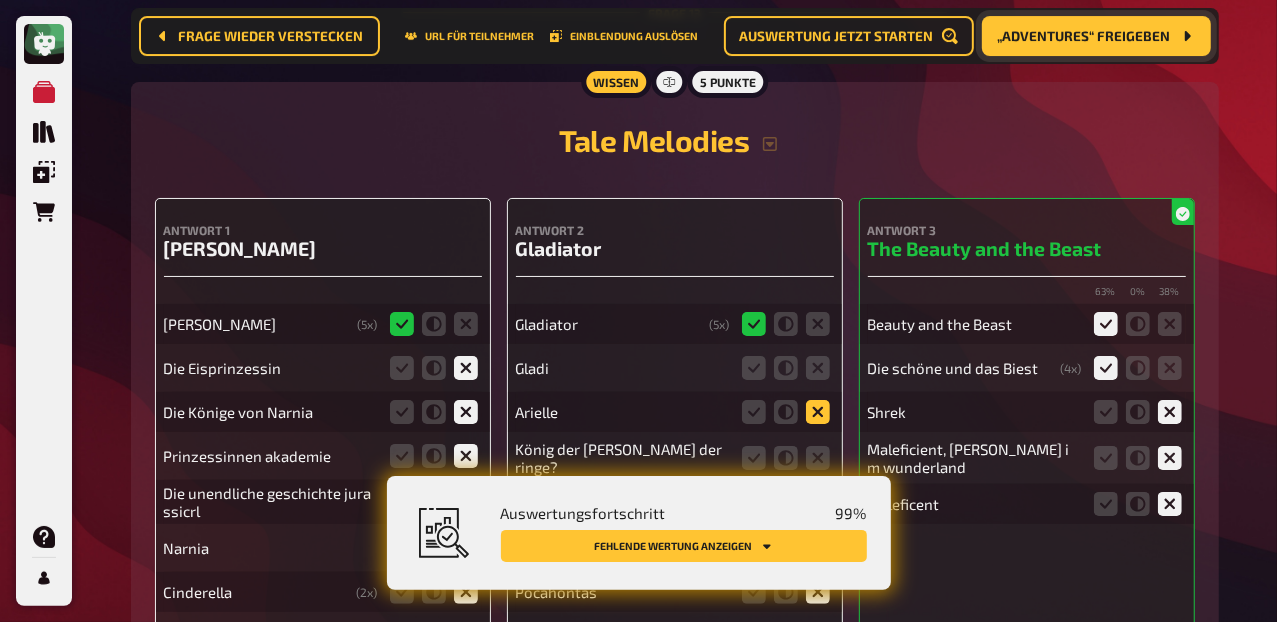 click 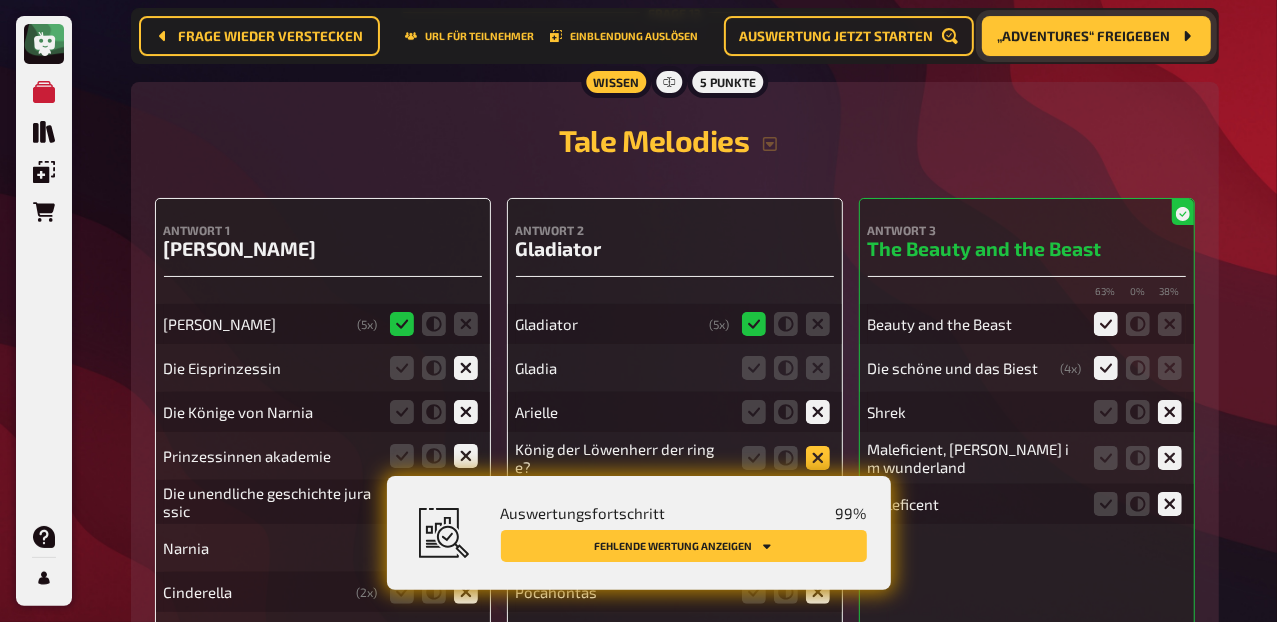 click 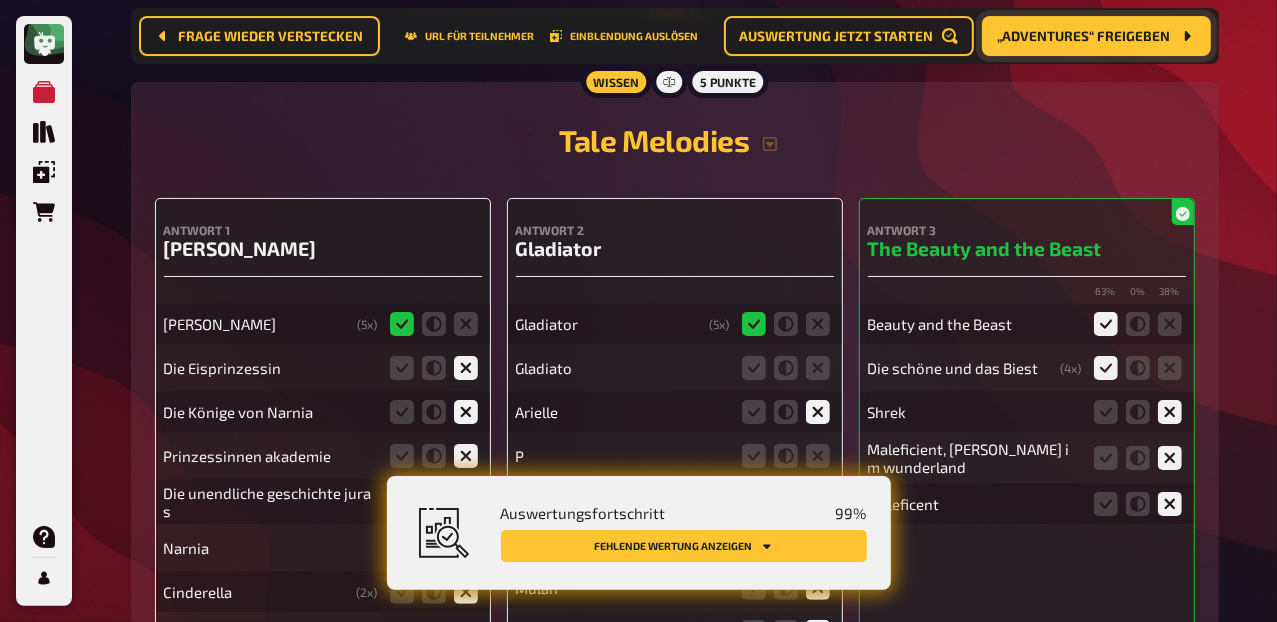 click at bounding box center (786, 500) 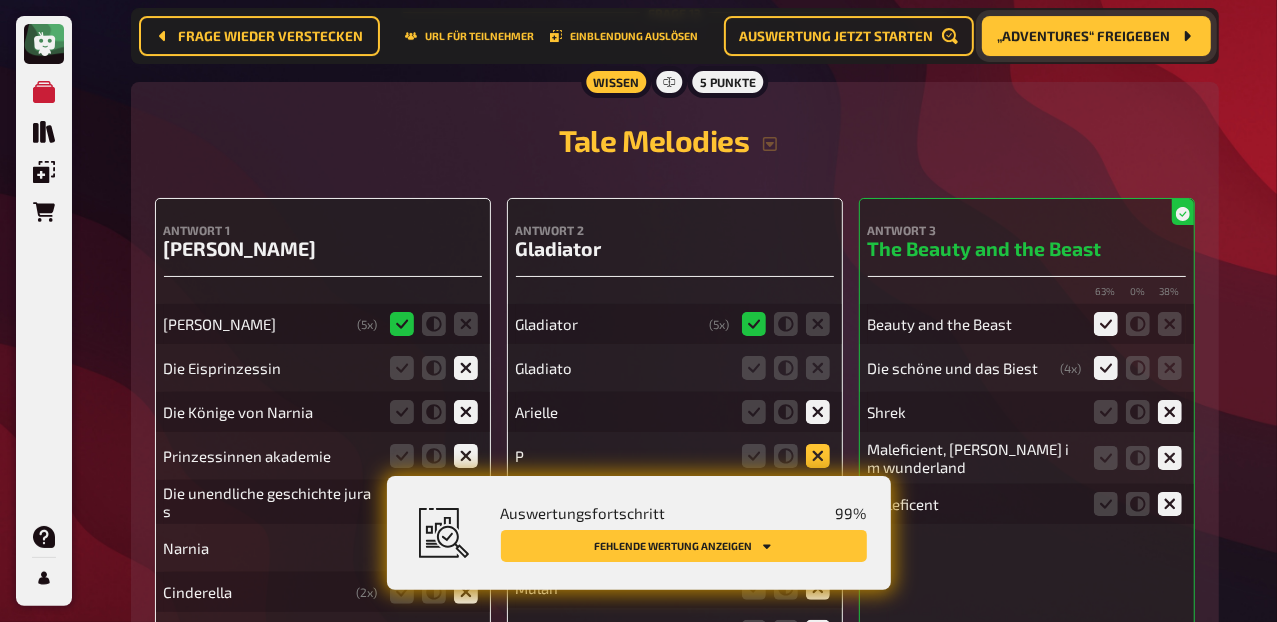 click 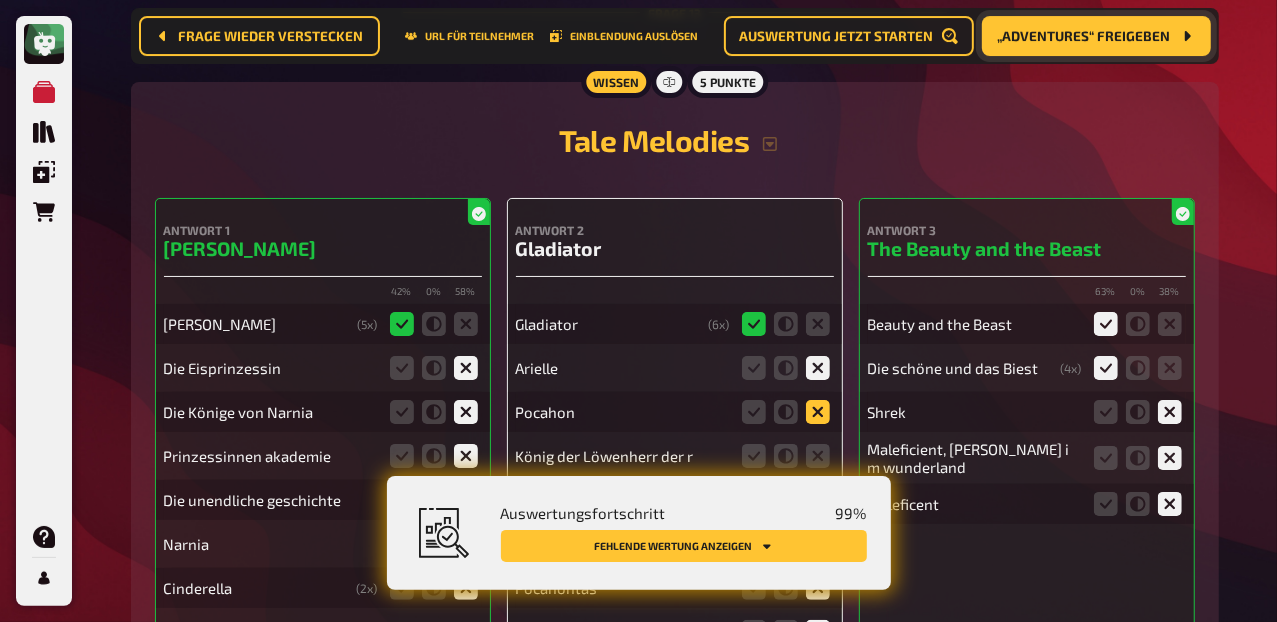 click 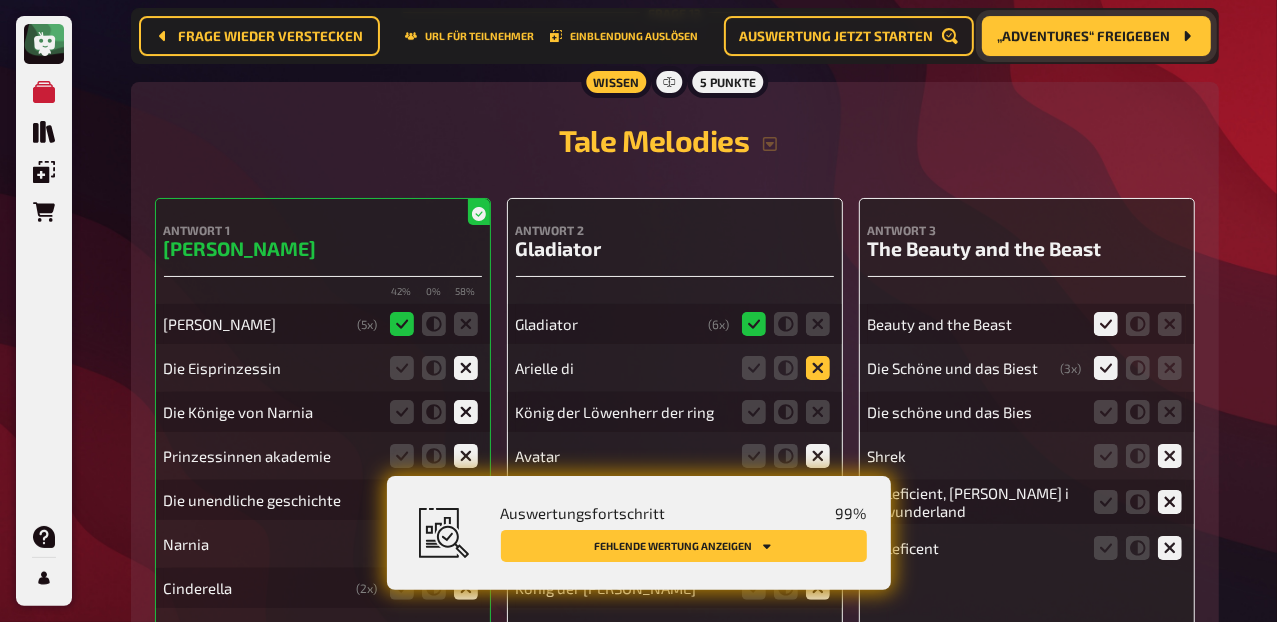 click 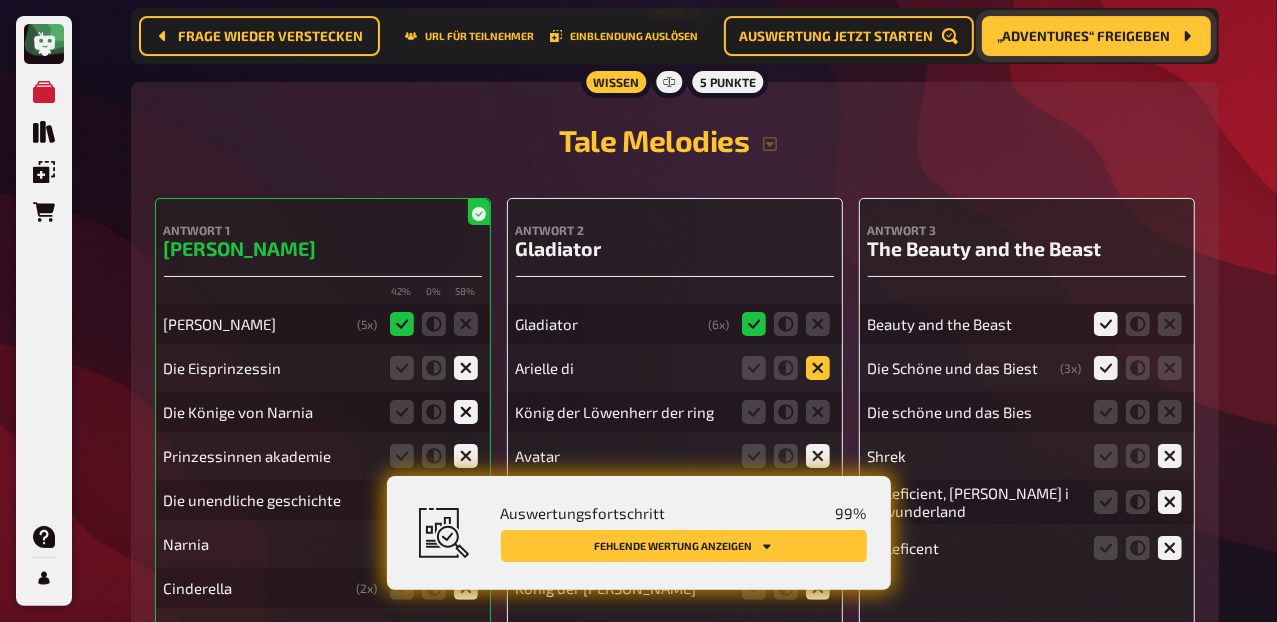 click at bounding box center [0, 0] 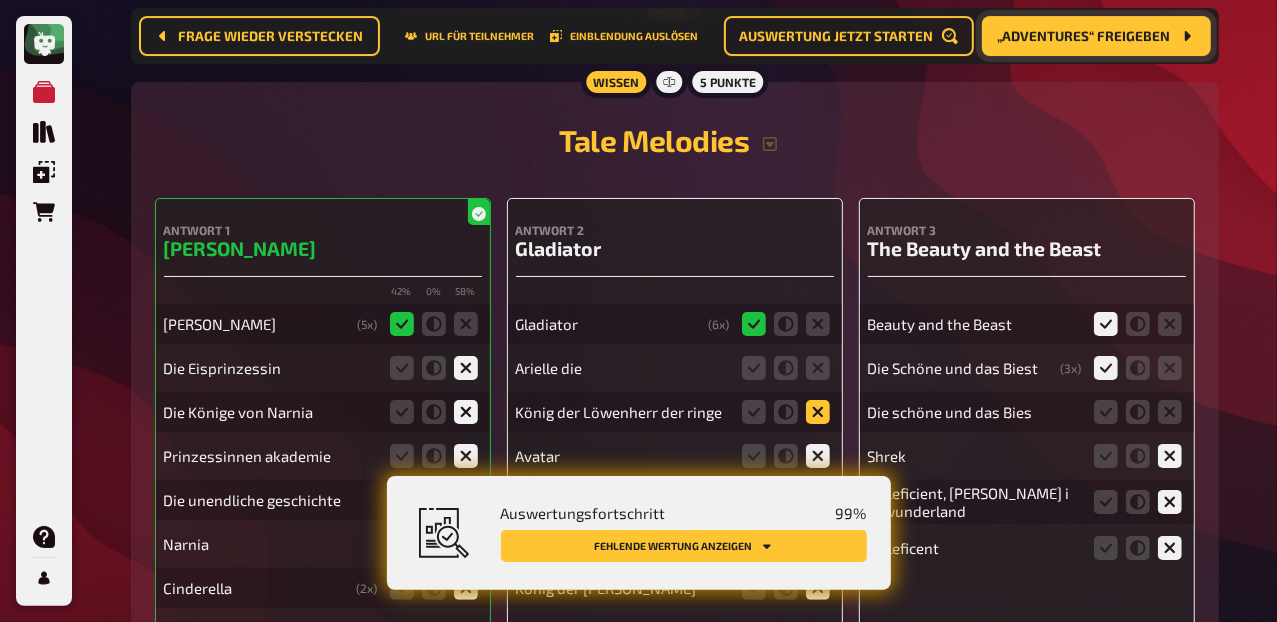 click 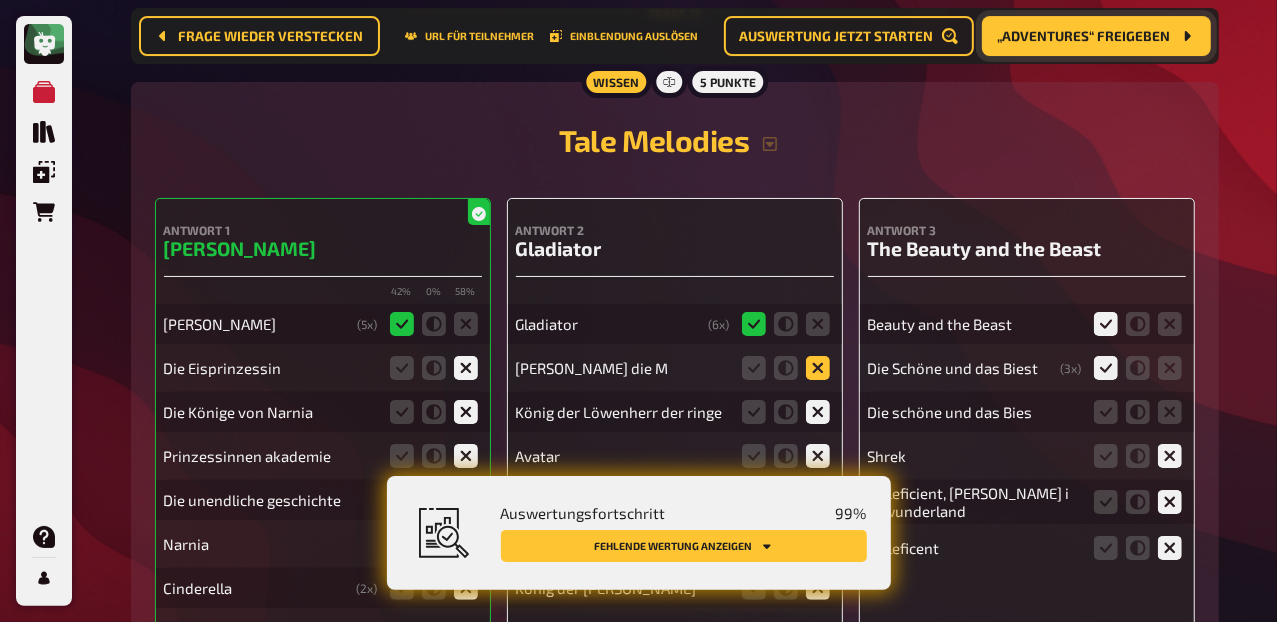 click 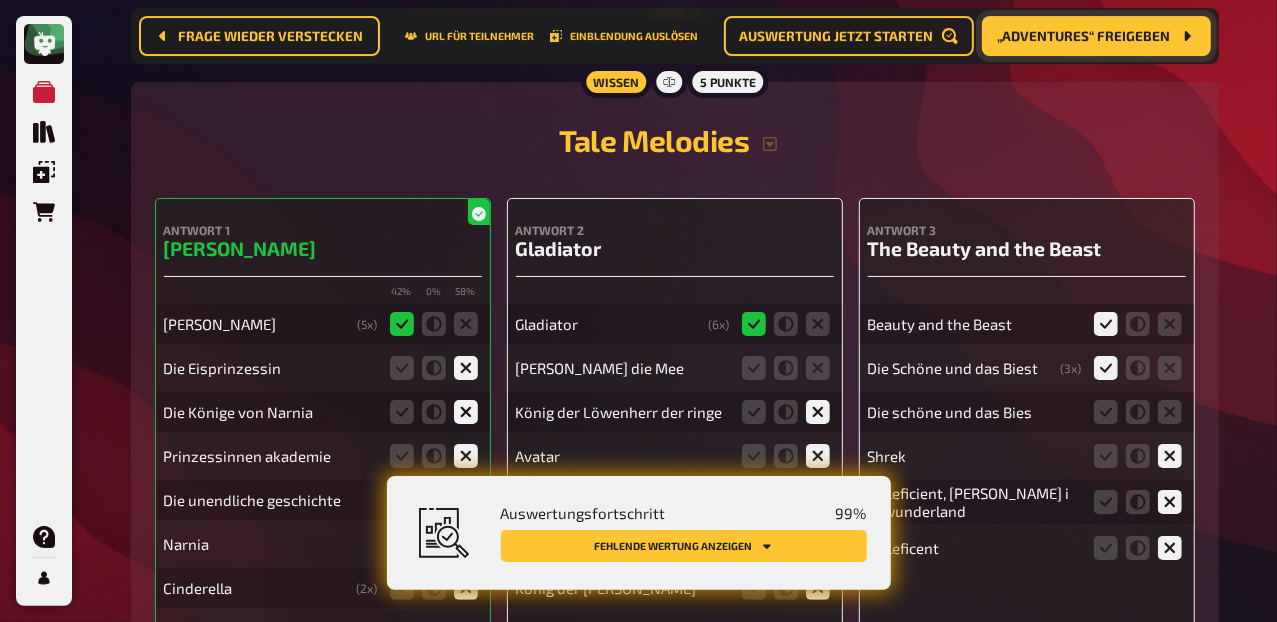 click 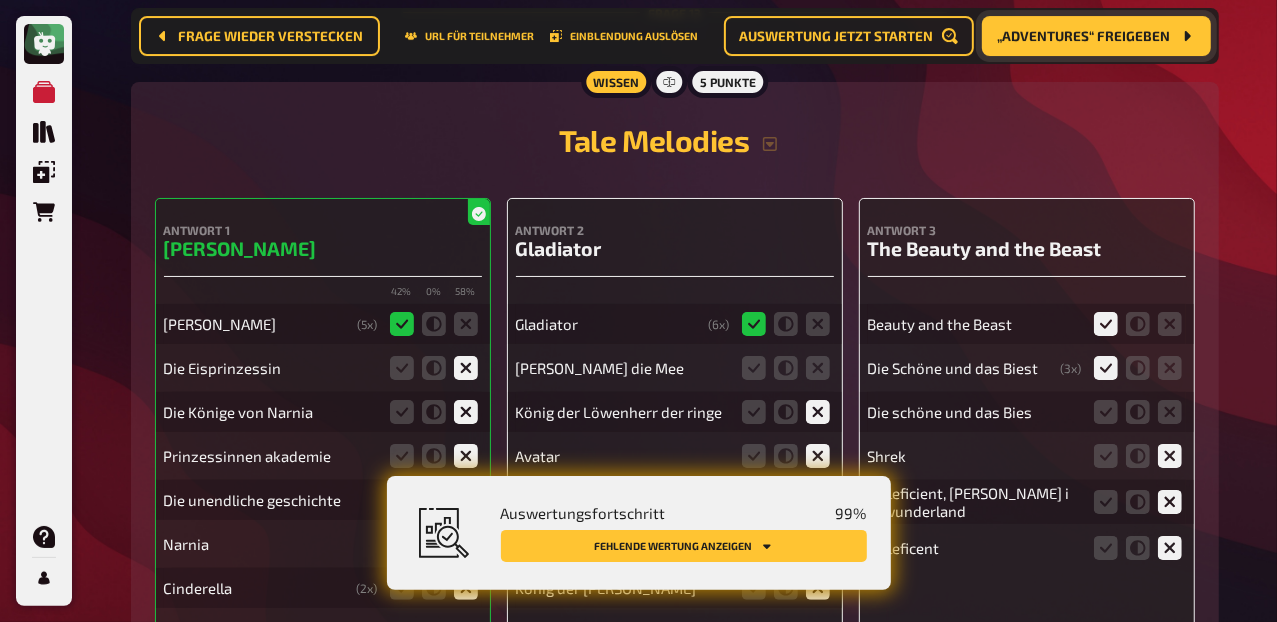 click at bounding box center [0, 0] 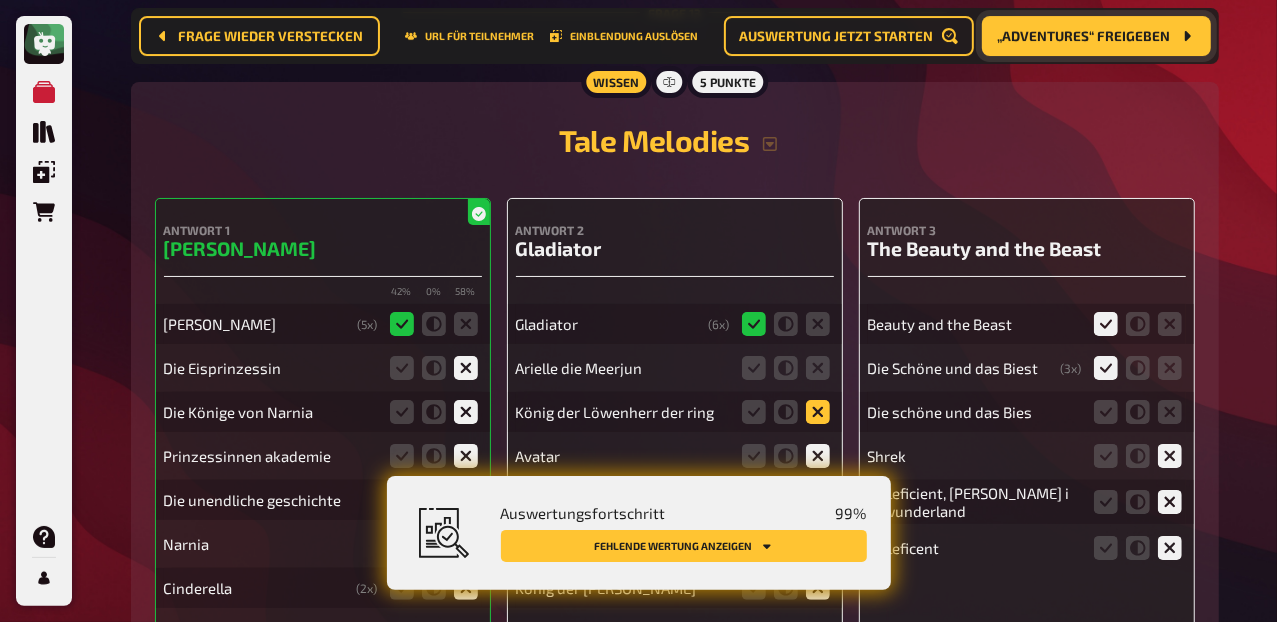 click 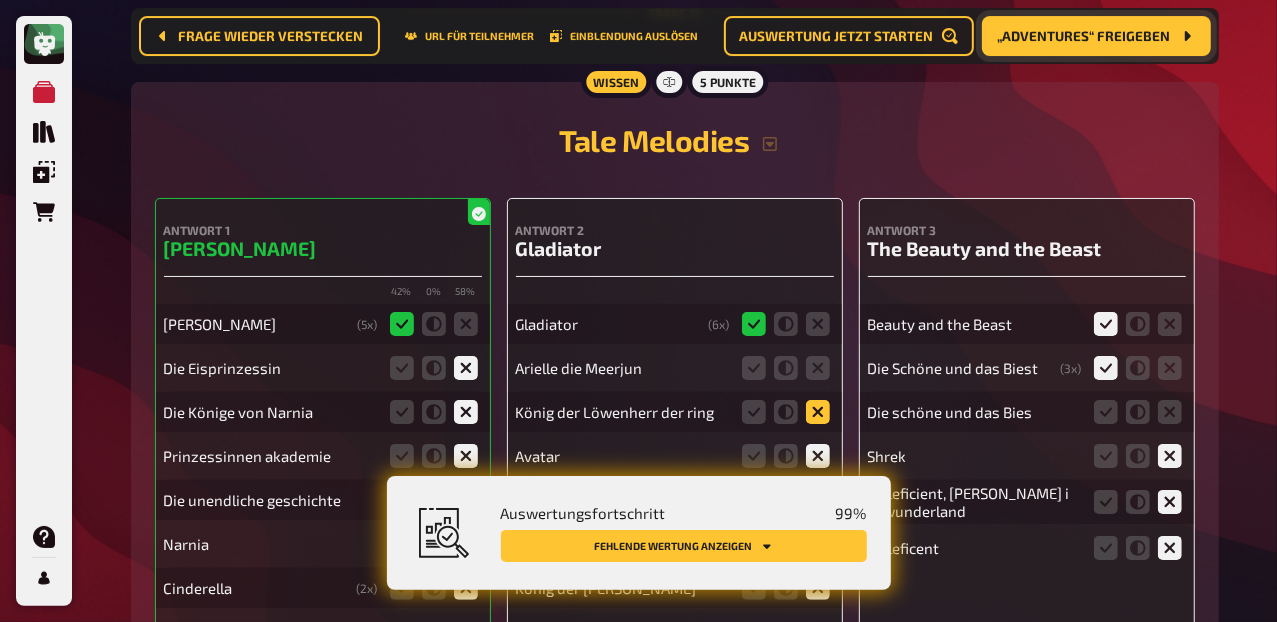 click at bounding box center [0, 0] 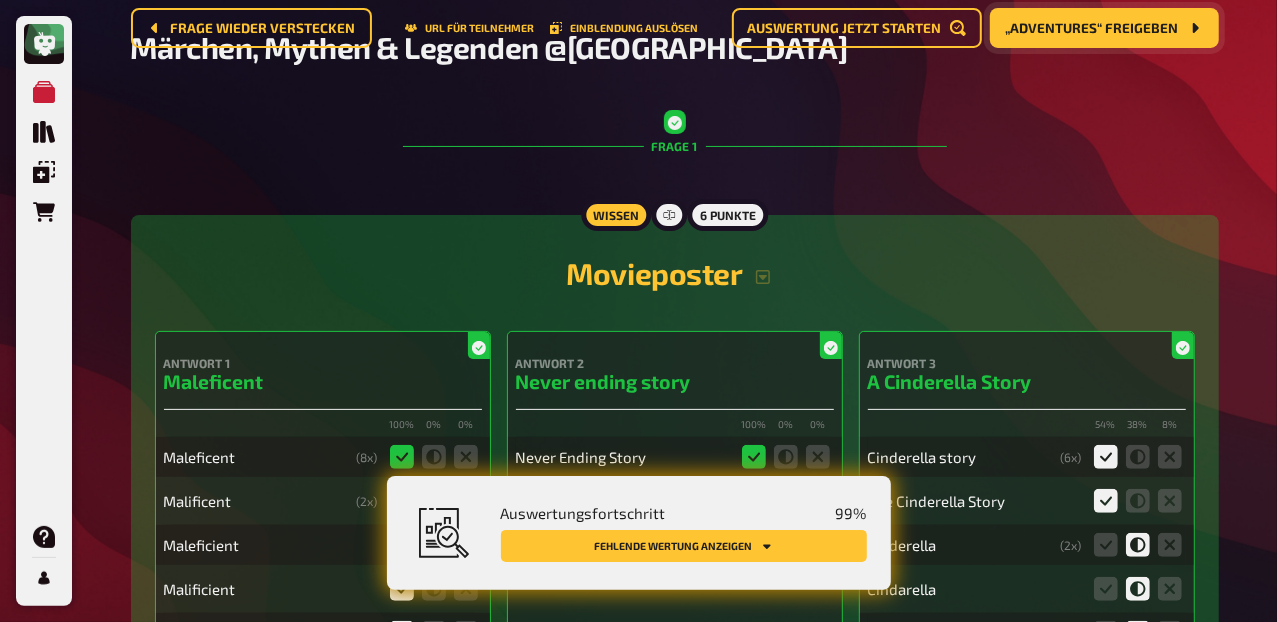 scroll, scrollTop: 0, scrollLeft: 0, axis: both 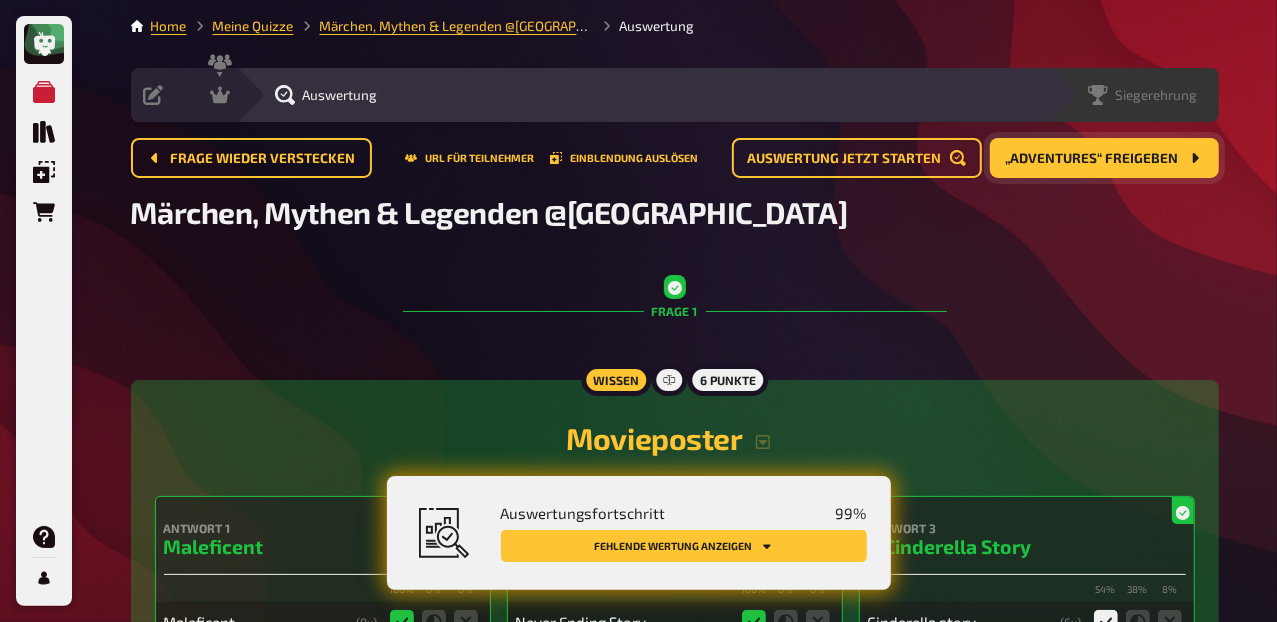click on "Siegerehrung" at bounding box center [1157, 95] 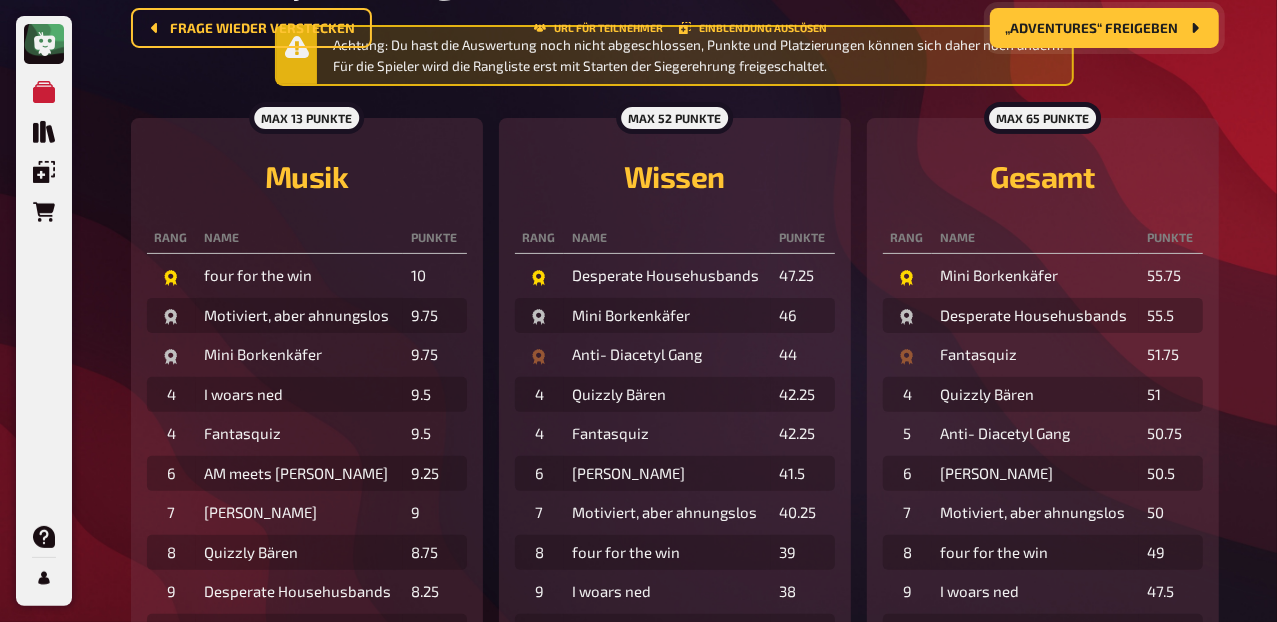 scroll, scrollTop: 0, scrollLeft: 0, axis: both 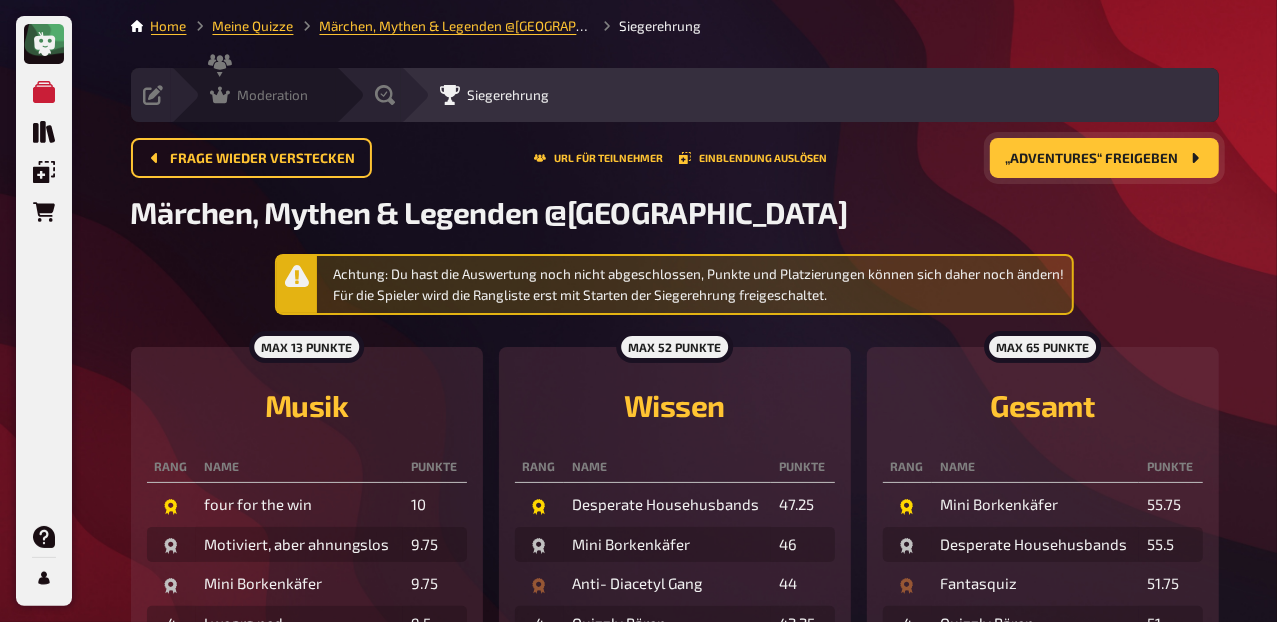 click on "Moderation" at bounding box center (273, 95) 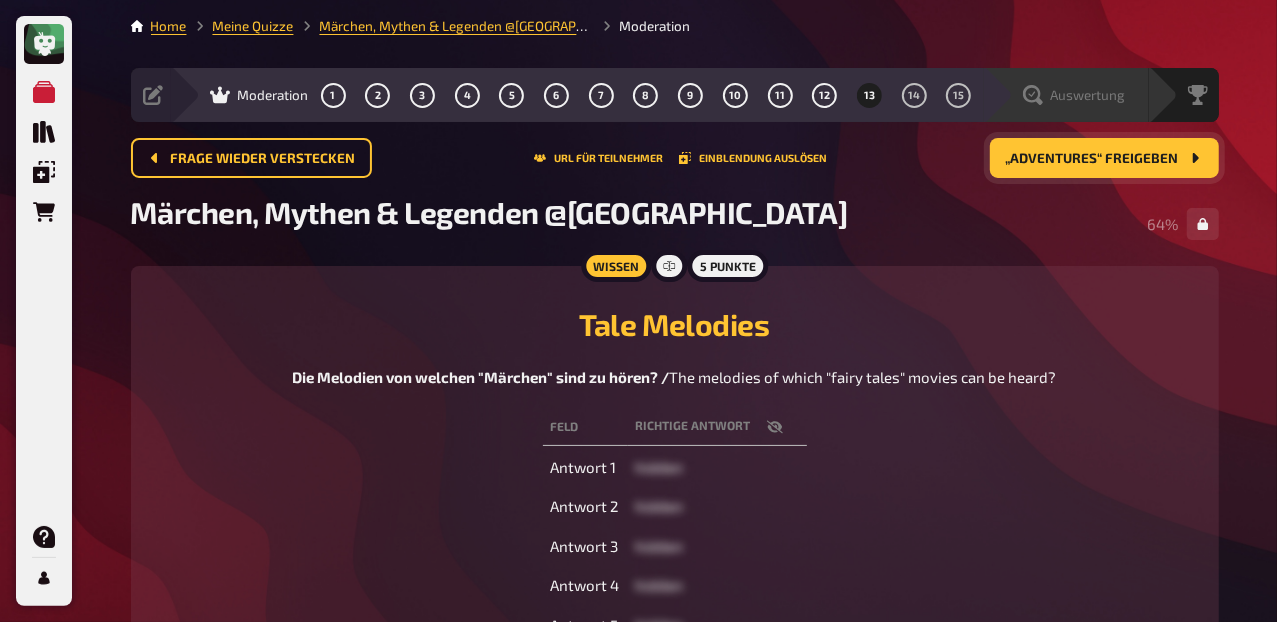 click on "Auswertung" at bounding box center (1088, 95) 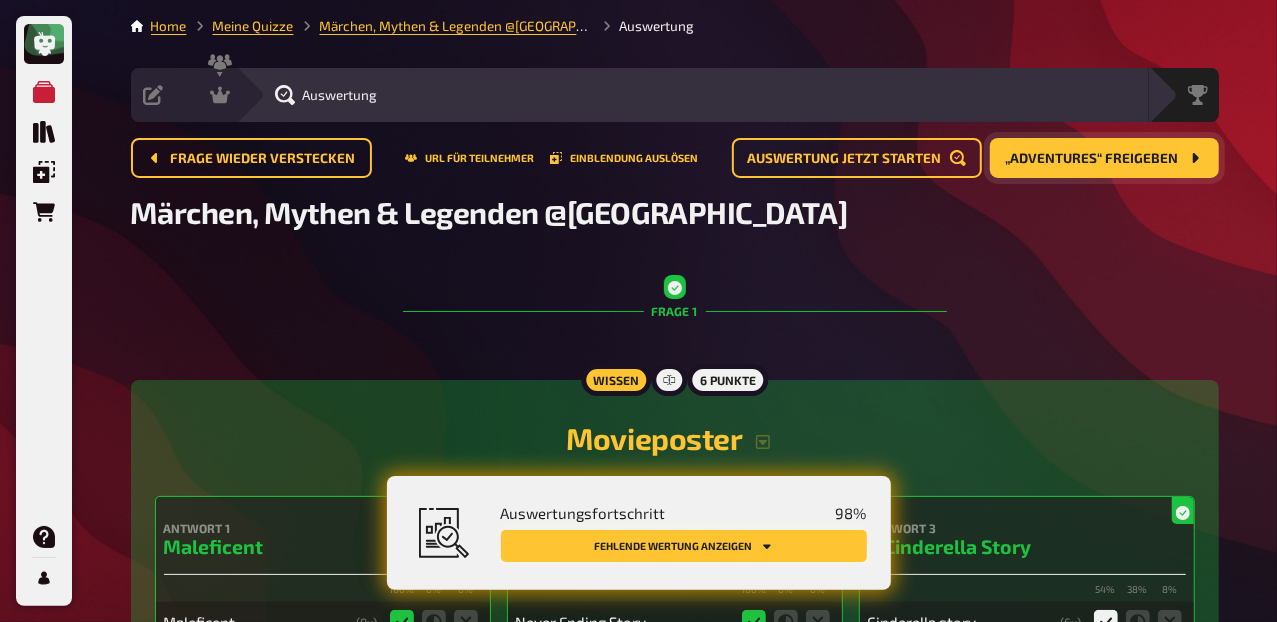 click on "Fehlende Wertung anzeigen" at bounding box center (684, 546) 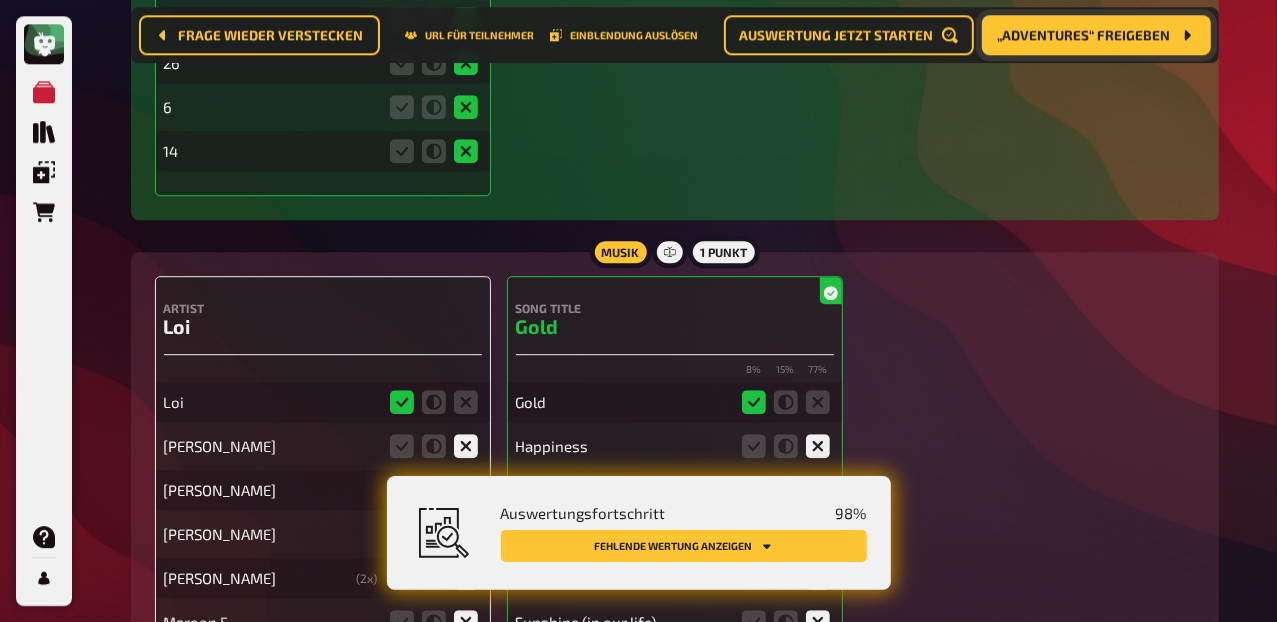 scroll, scrollTop: 3547, scrollLeft: 0, axis: vertical 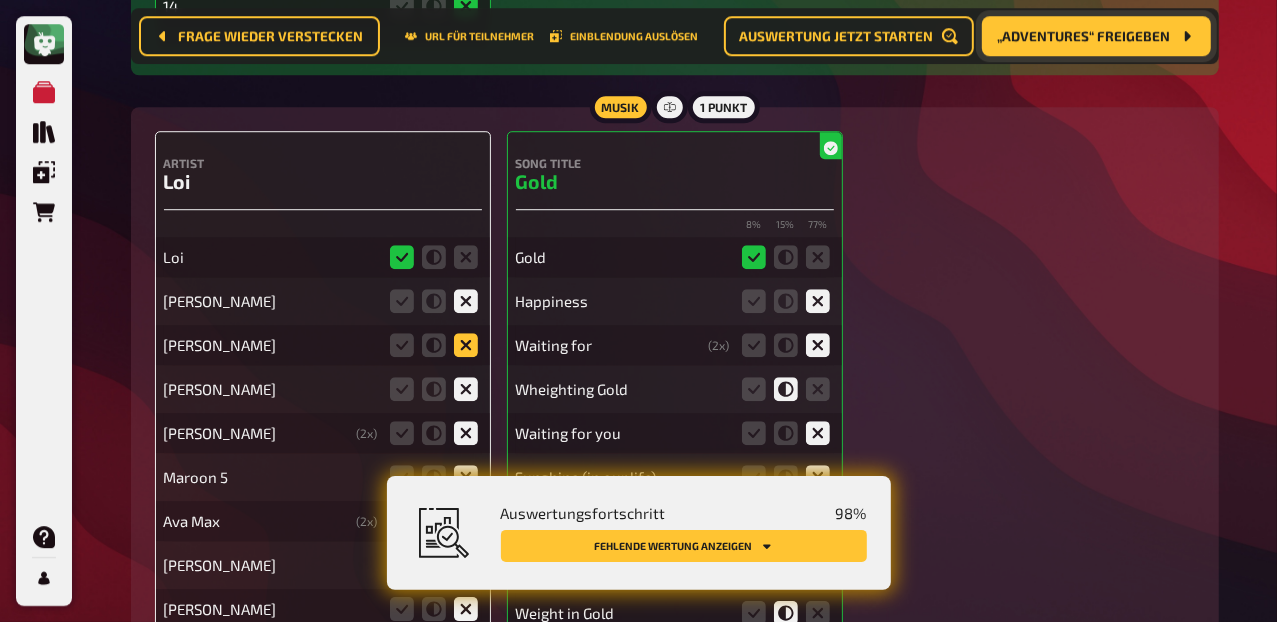 click 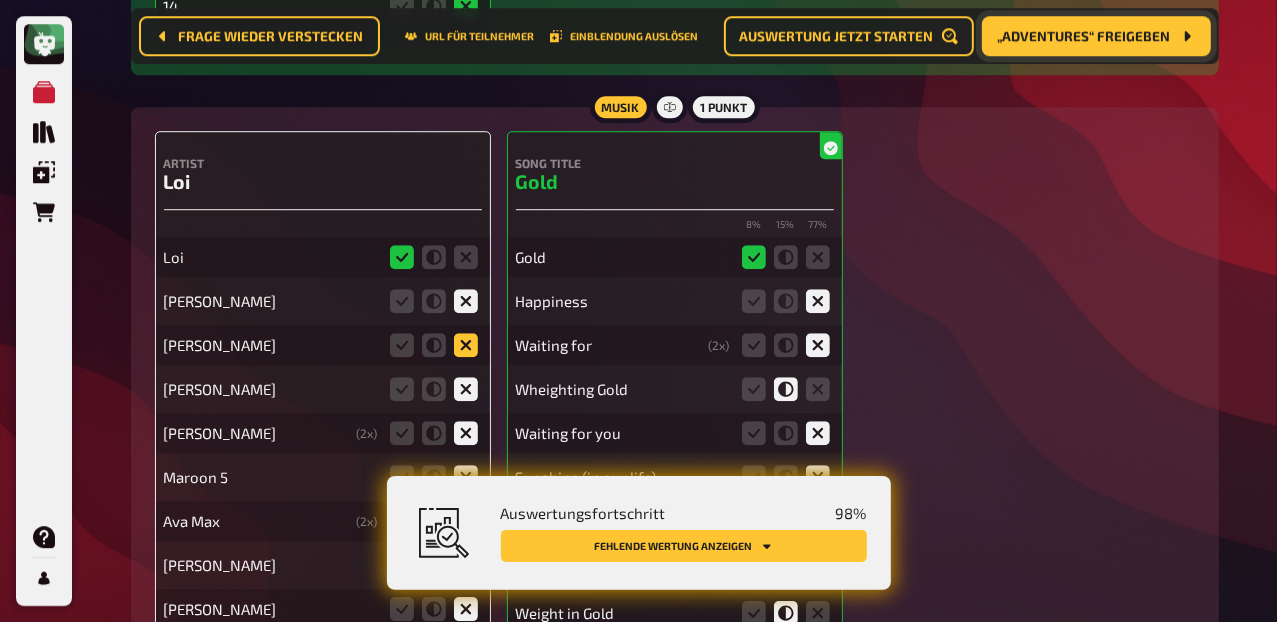 click at bounding box center (0, 0) 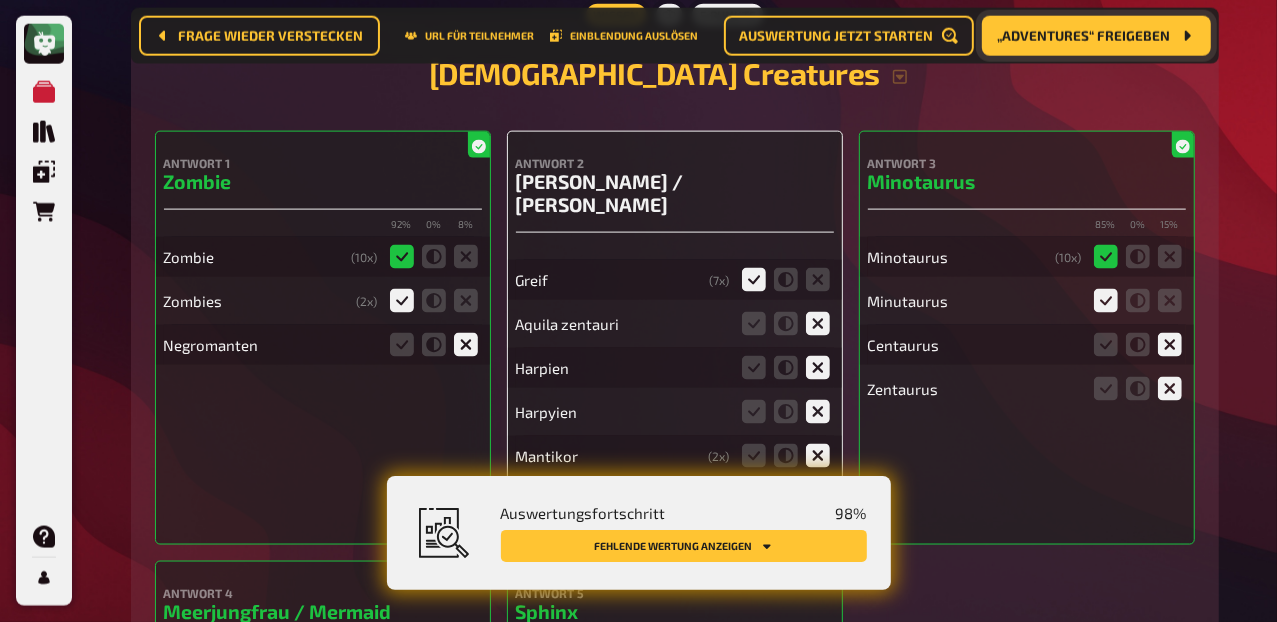 scroll, scrollTop: 15625, scrollLeft: 0, axis: vertical 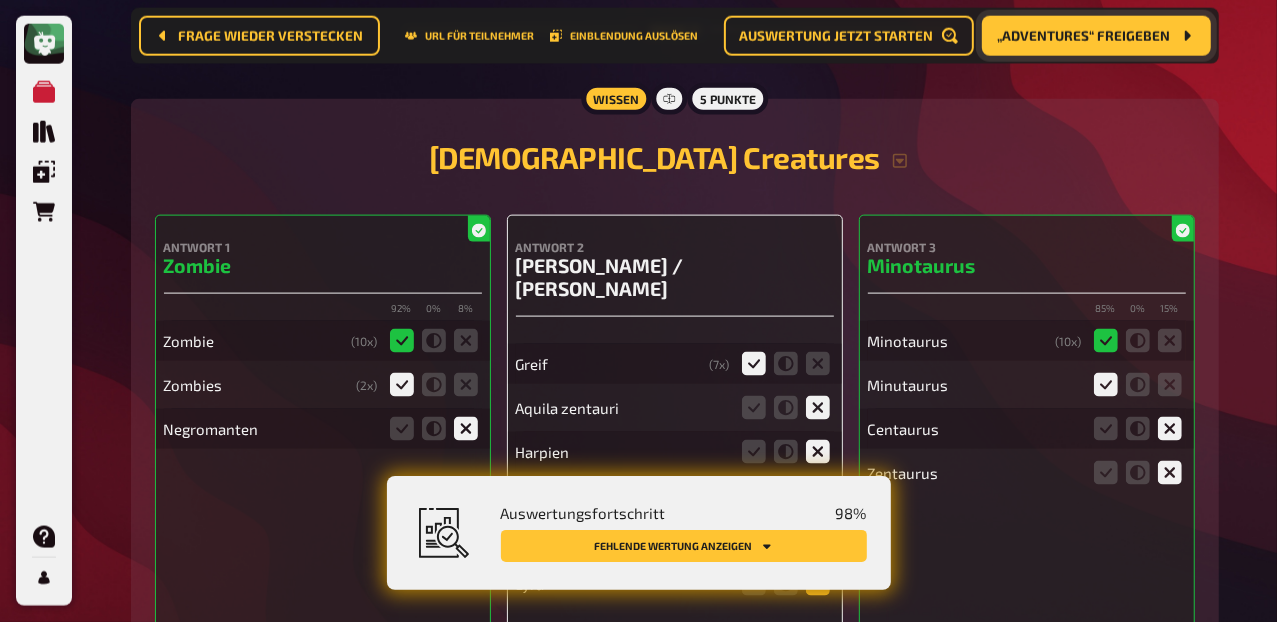 click 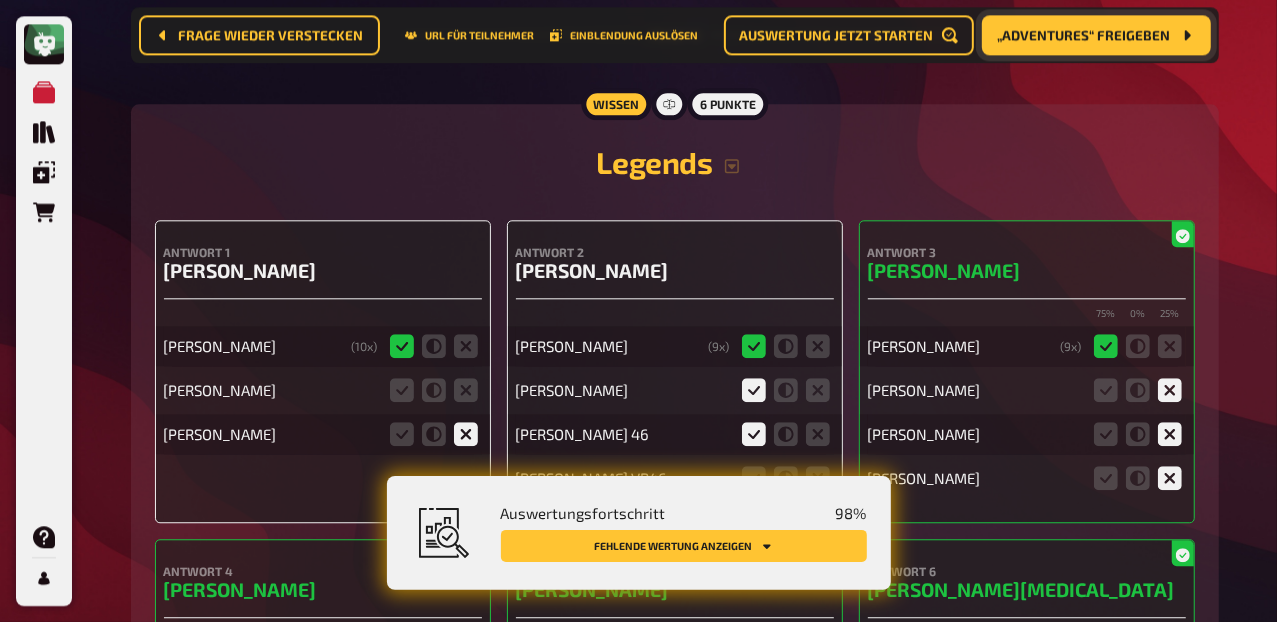 scroll, scrollTop: 16989, scrollLeft: 0, axis: vertical 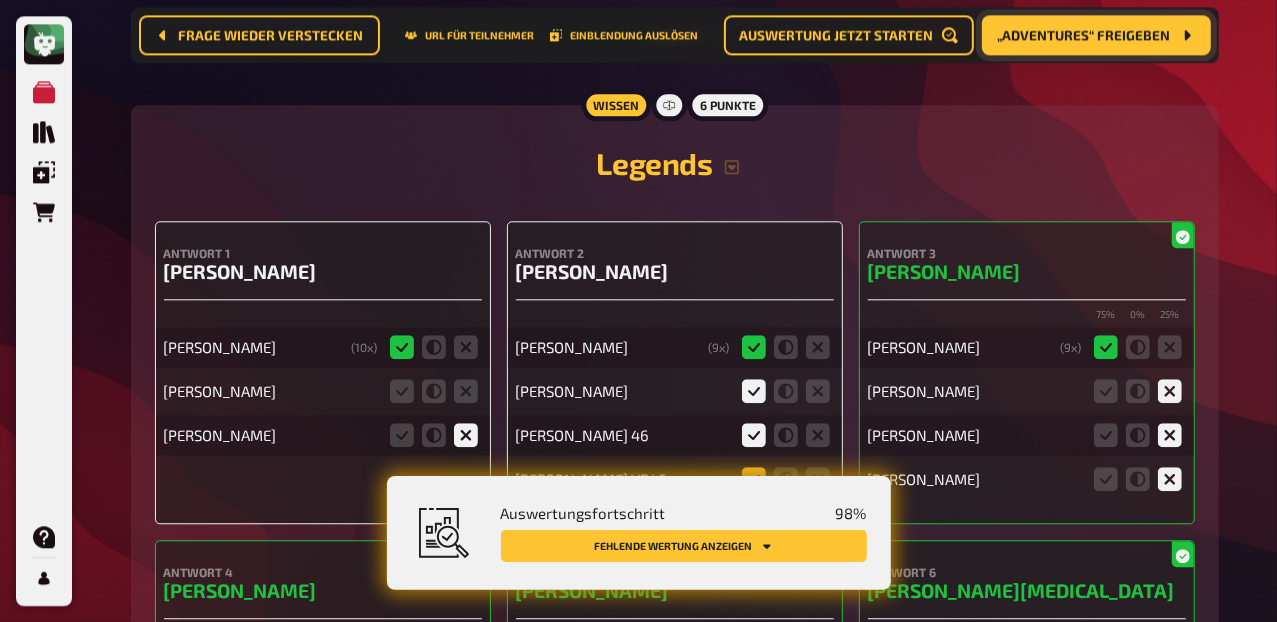 click 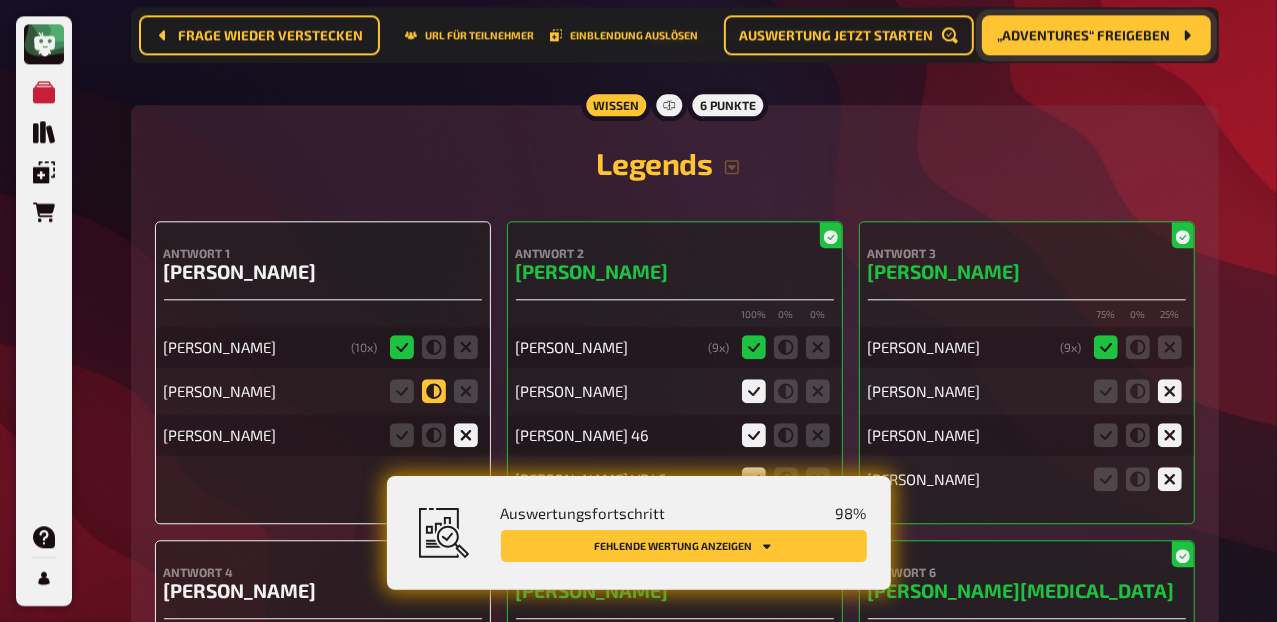 click 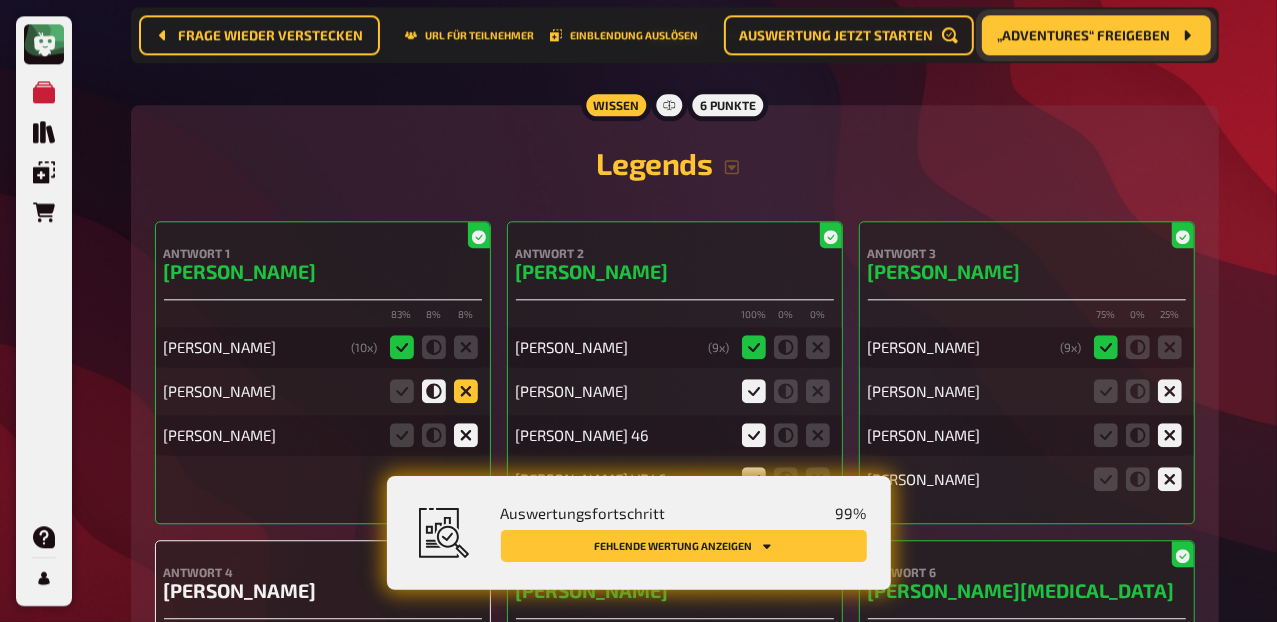 click 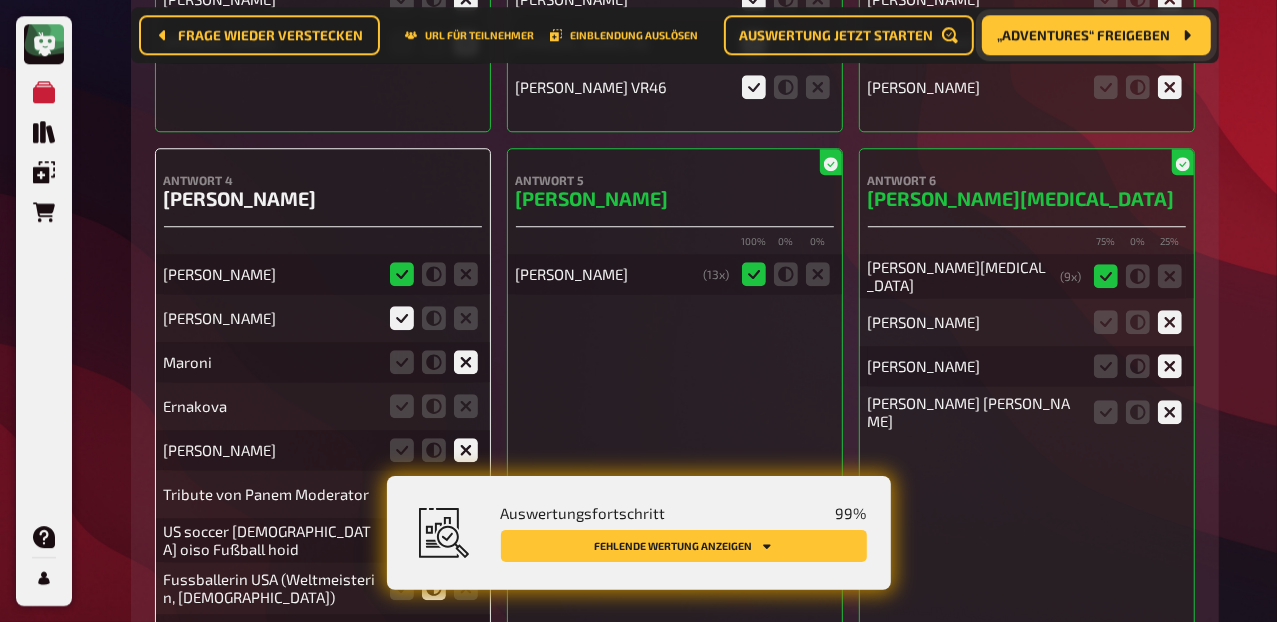 scroll, scrollTop: 17389, scrollLeft: 0, axis: vertical 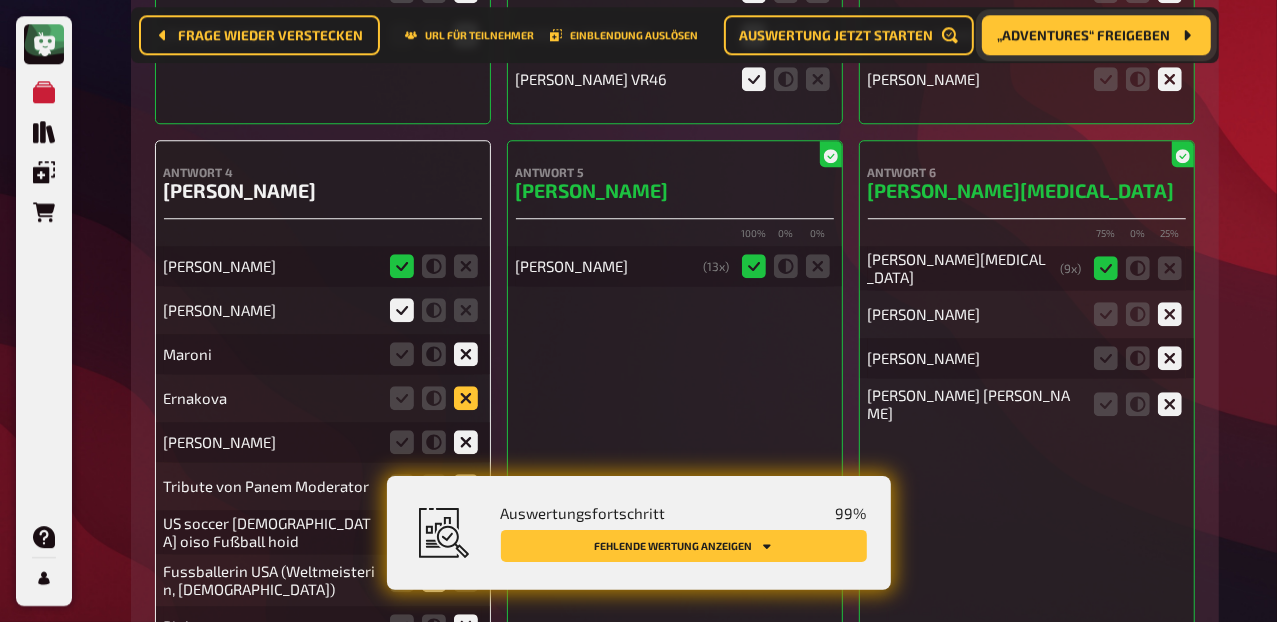 click 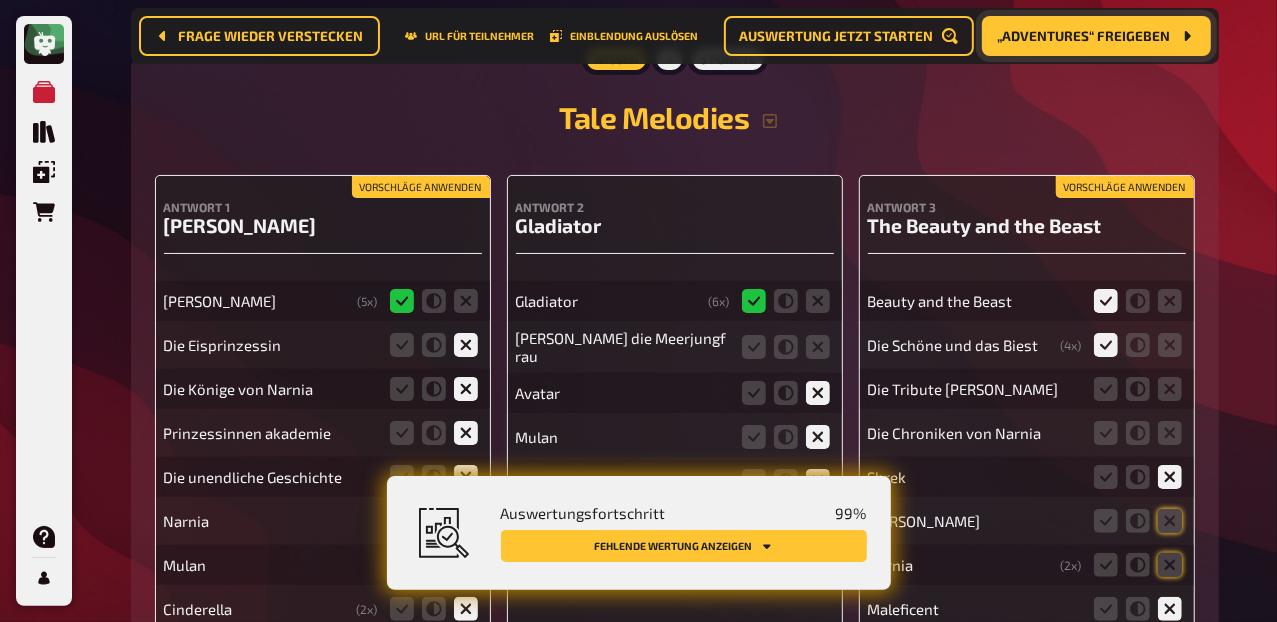 scroll, scrollTop: 18780, scrollLeft: 0, axis: vertical 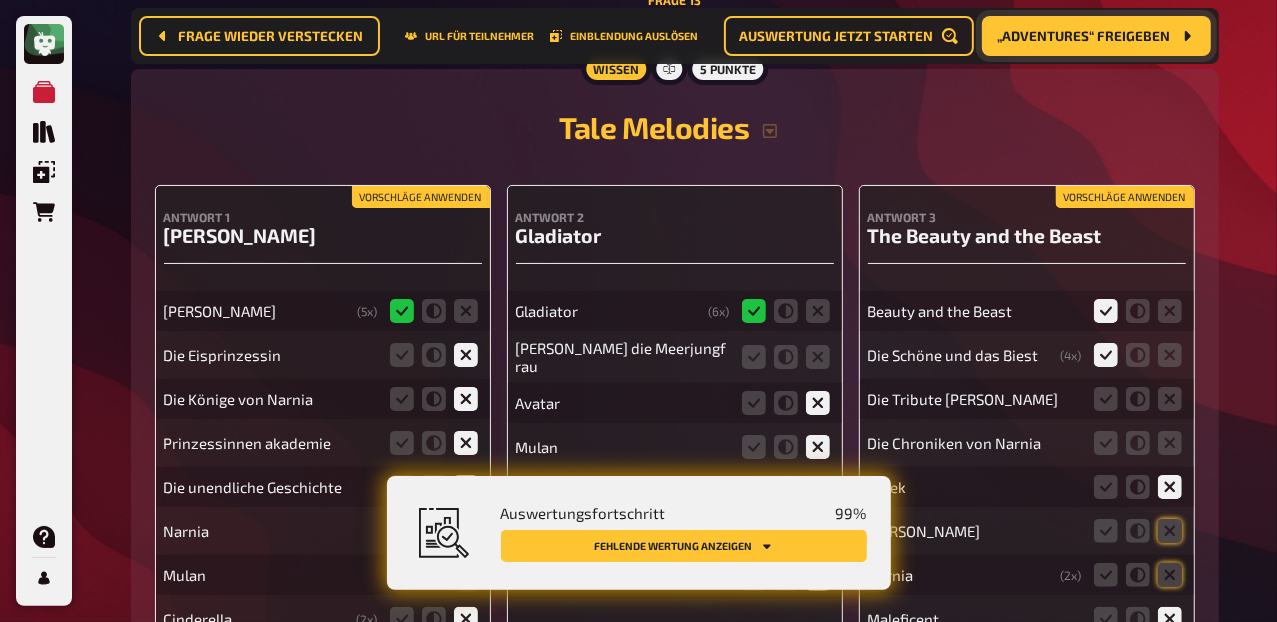 click 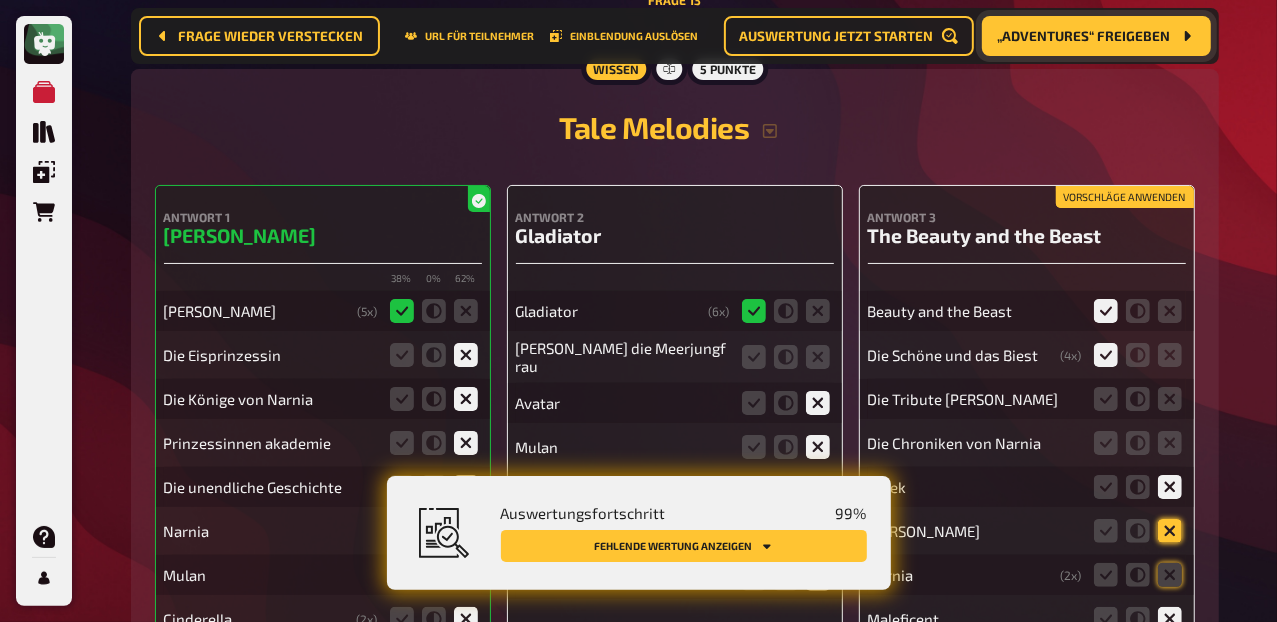 click 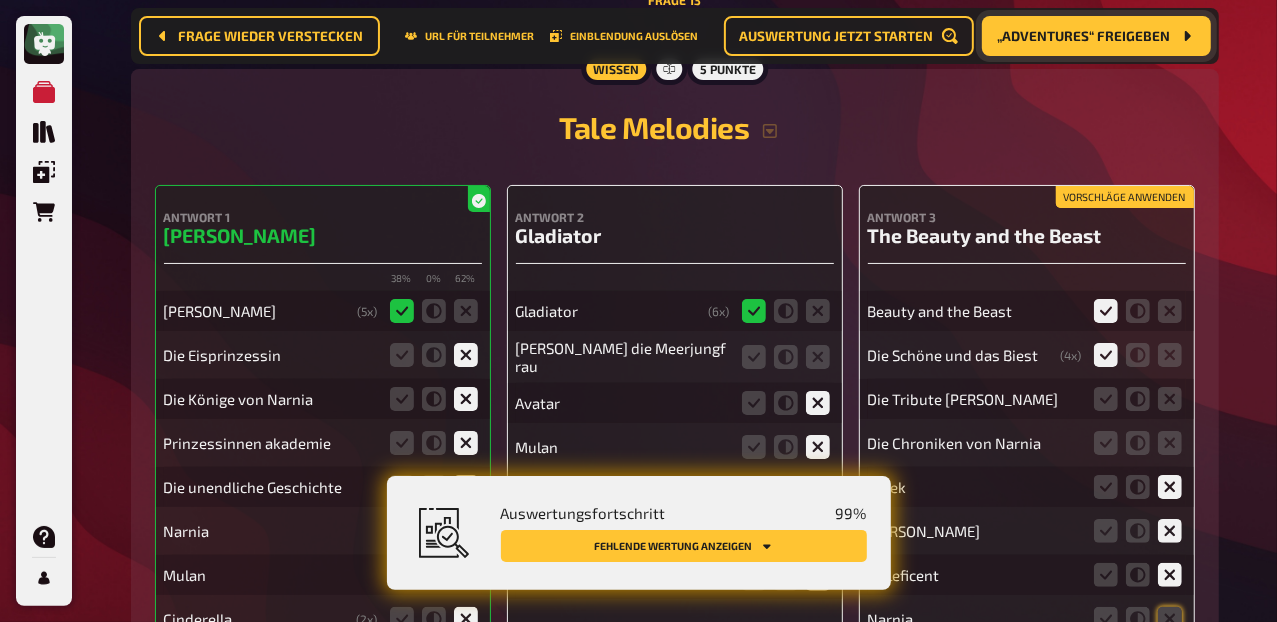 click 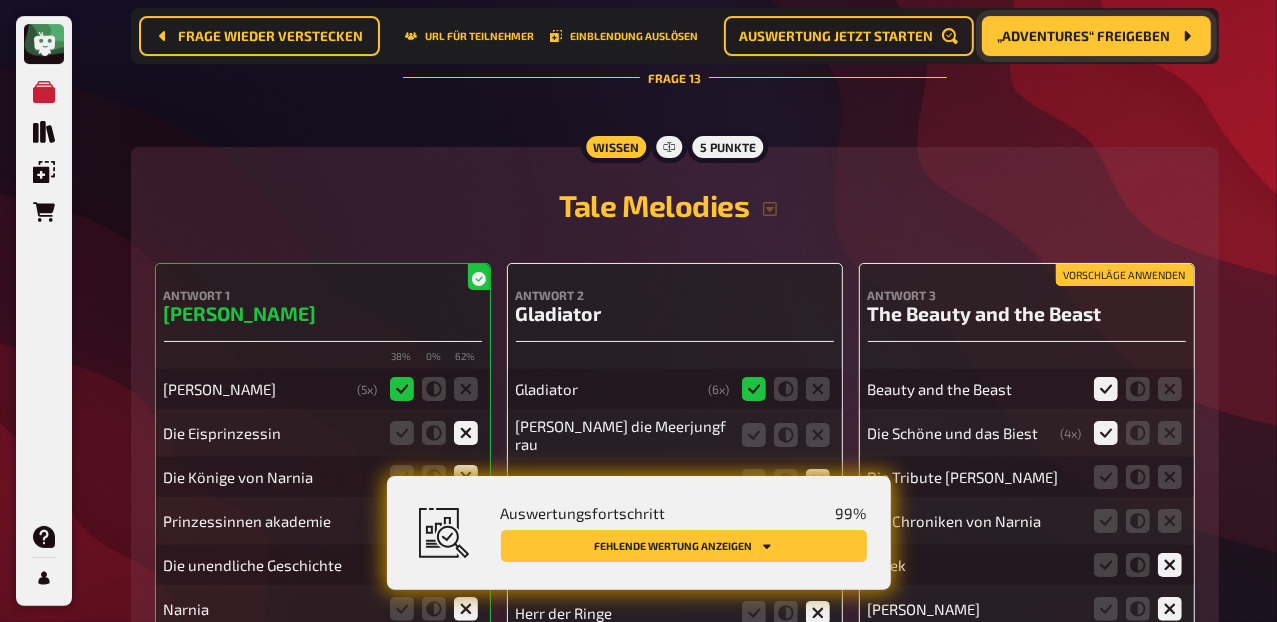 scroll, scrollTop: 18695, scrollLeft: 0, axis: vertical 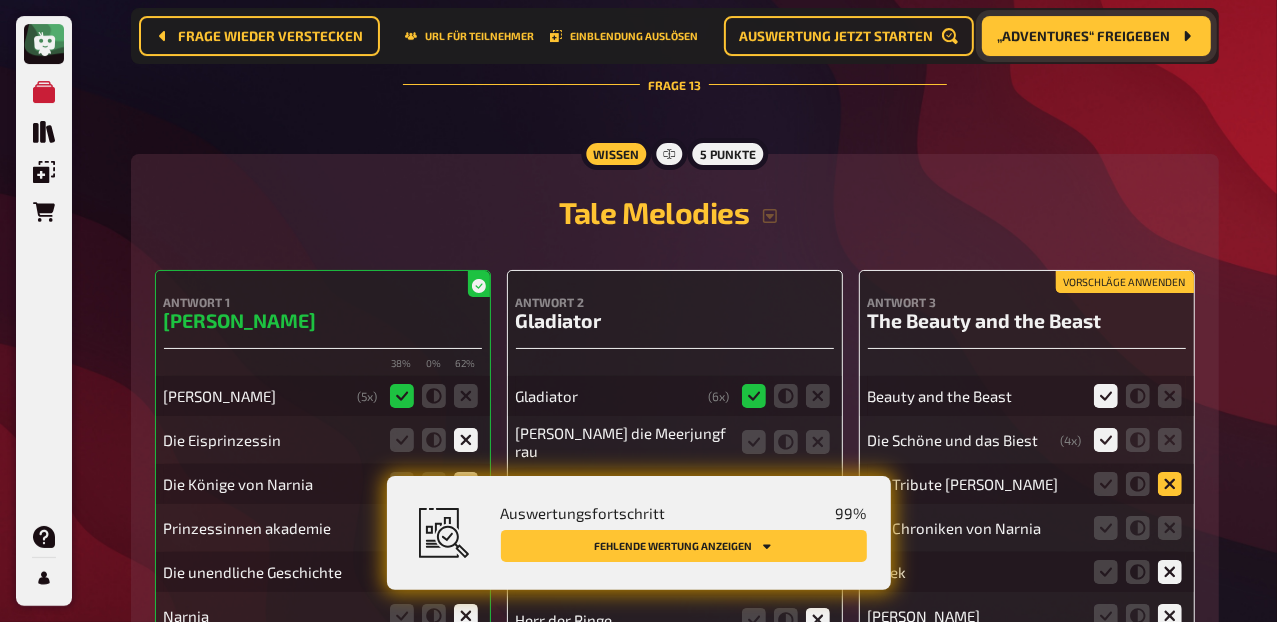 click 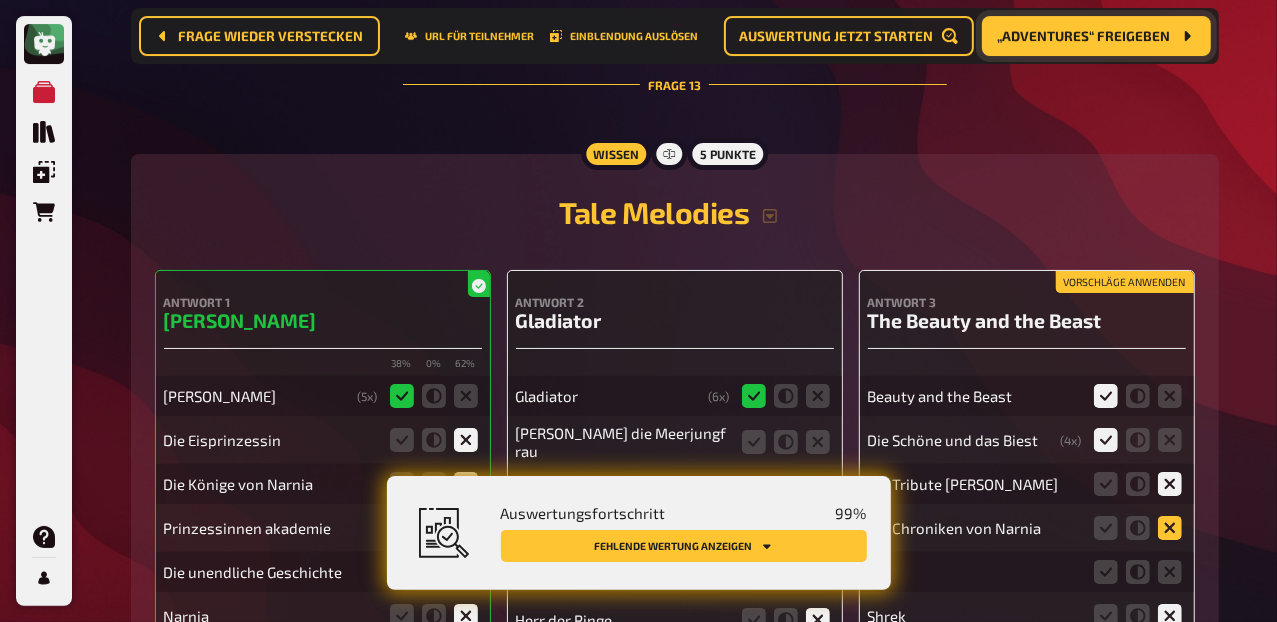 click 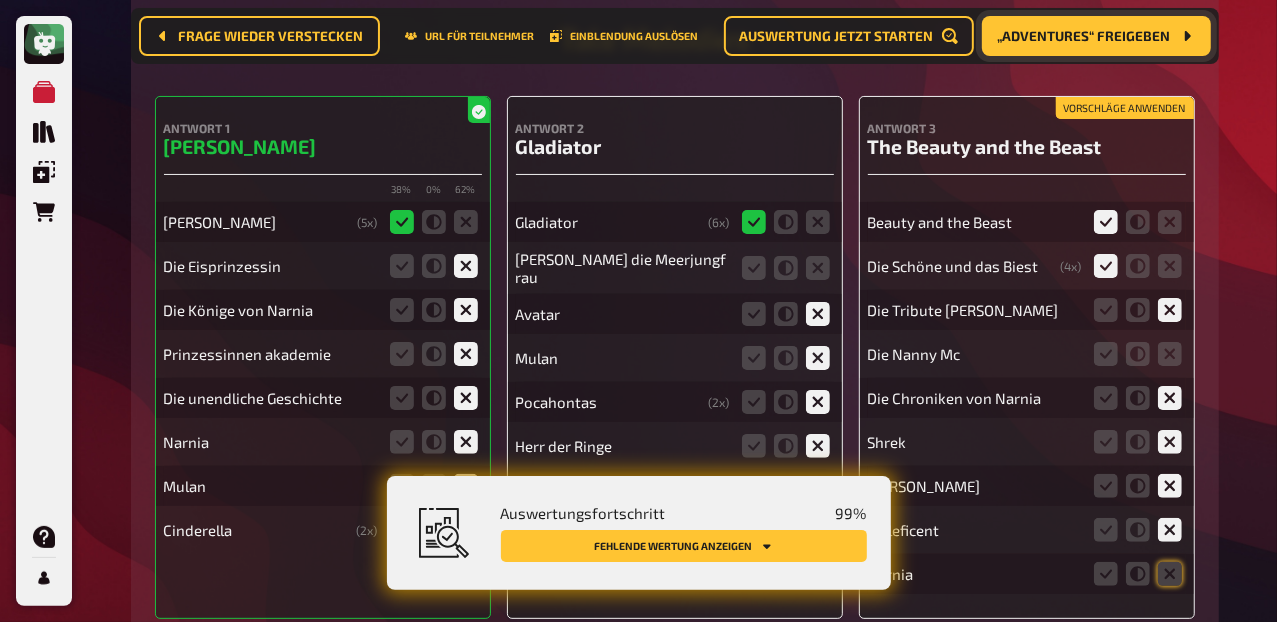 scroll, scrollTop: 18850, scrollLeft: 0, axis: vertical 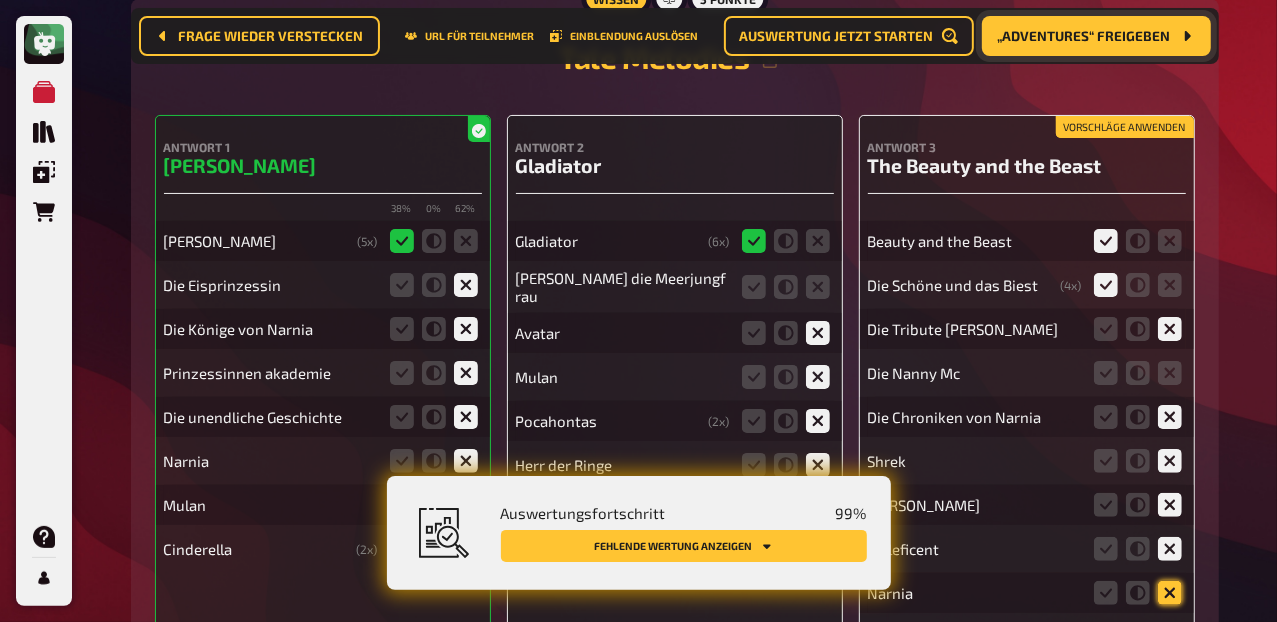 click 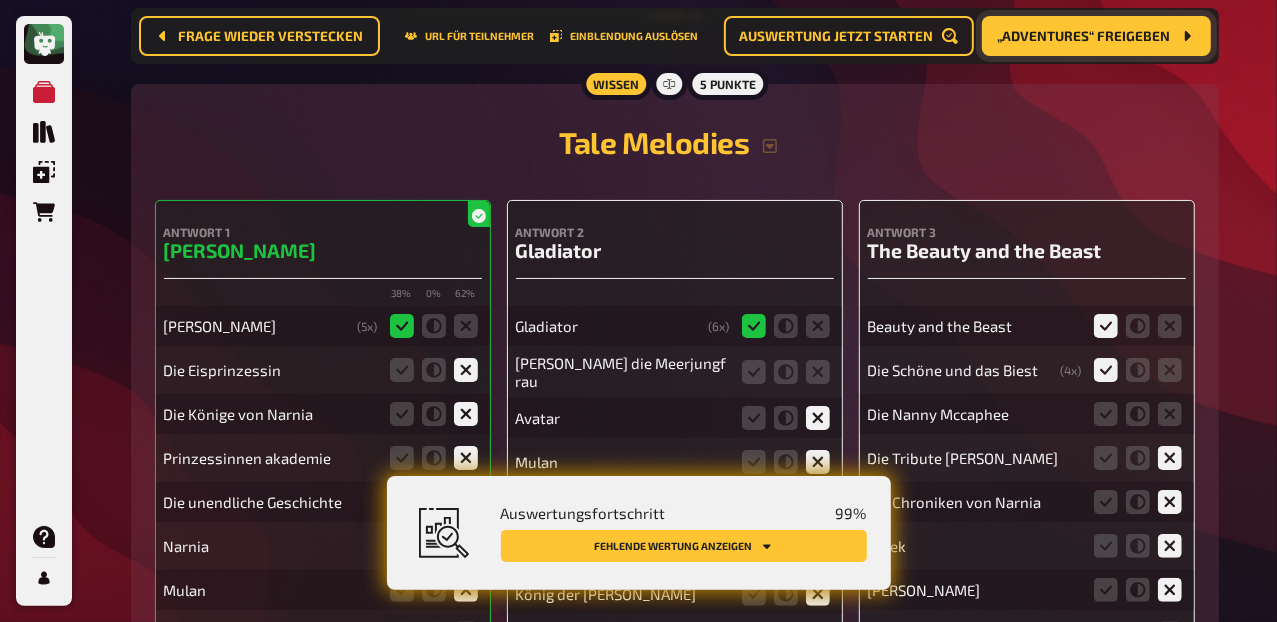 scroll, scrollTop: 18755, scrollLeft: 0, axis: vertical 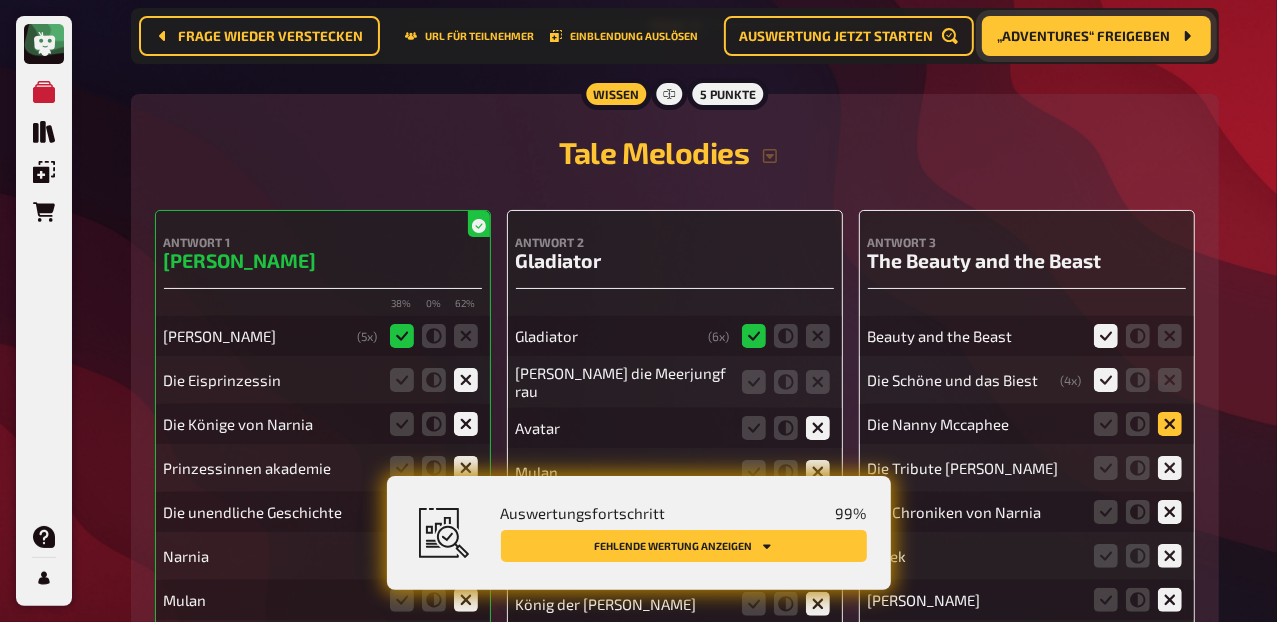 click 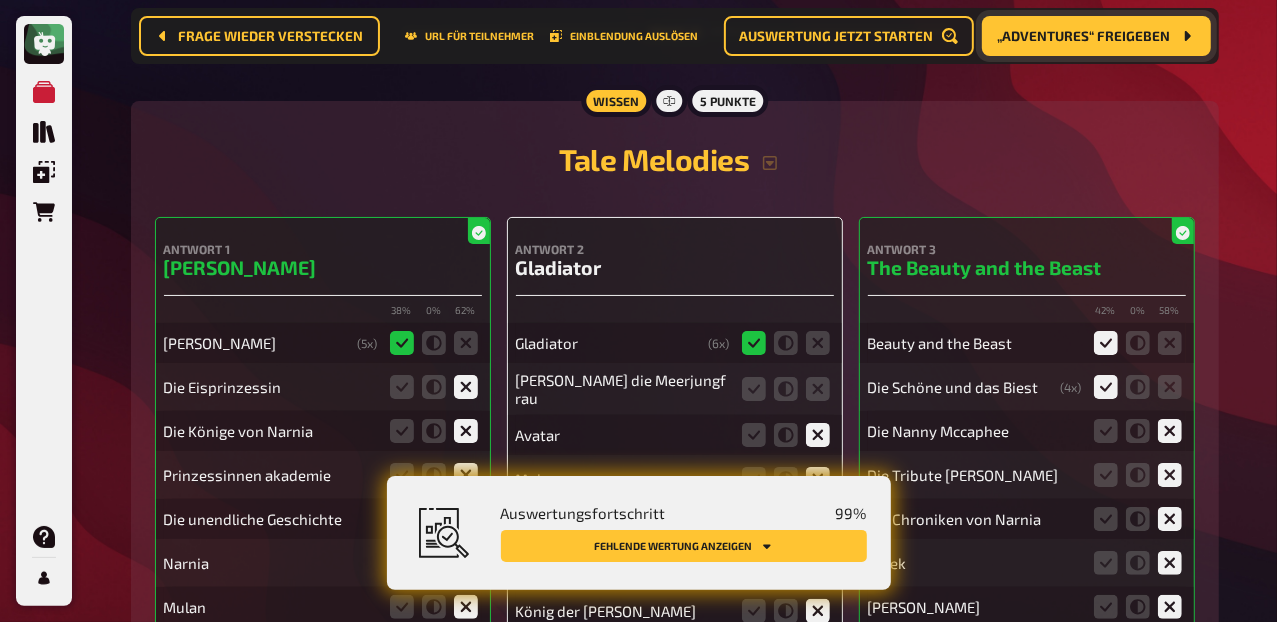 scroll, scrollTop: 18735, scrollLeft: 0, axis: vertical 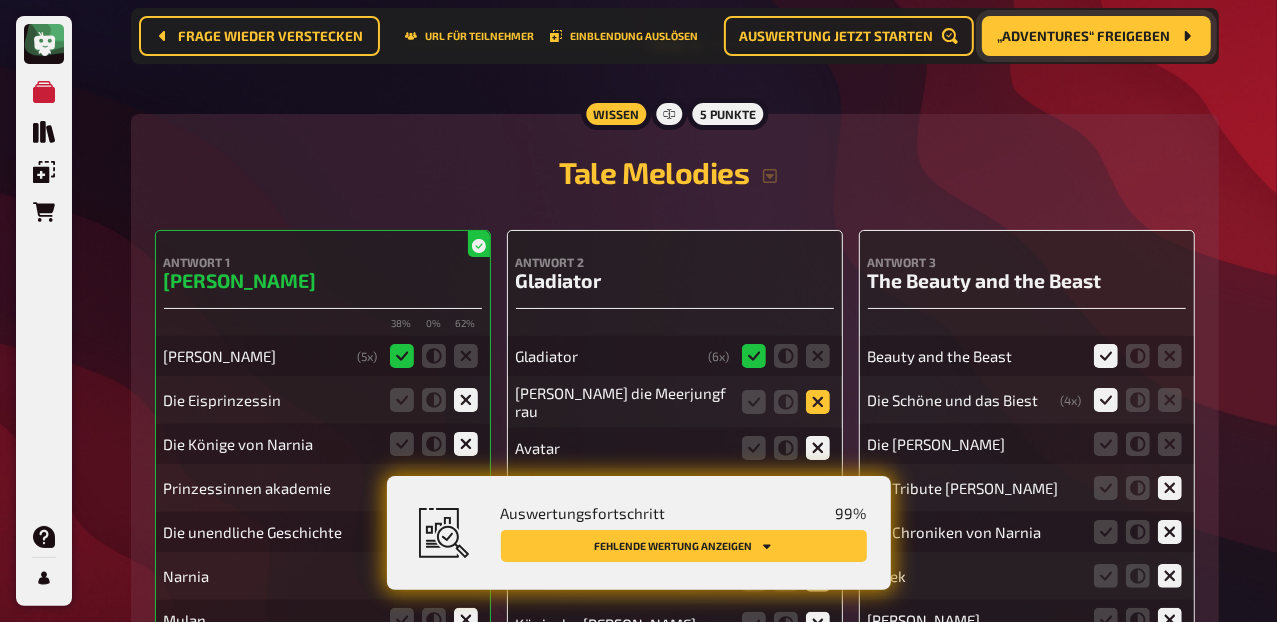 click 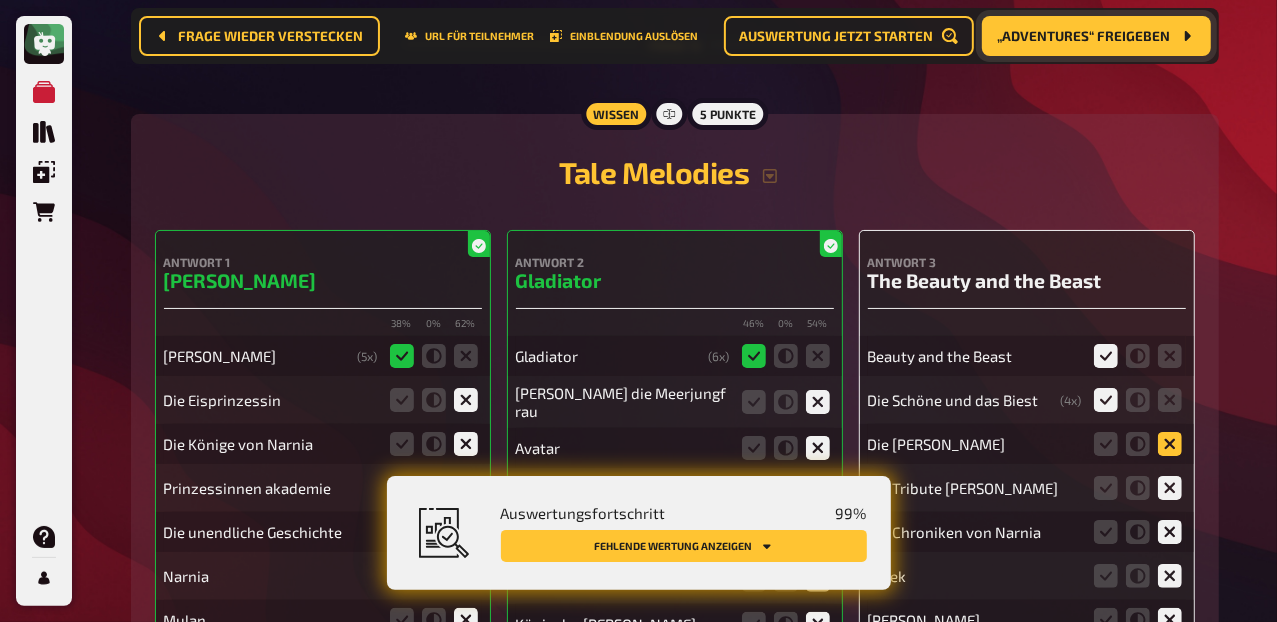 click 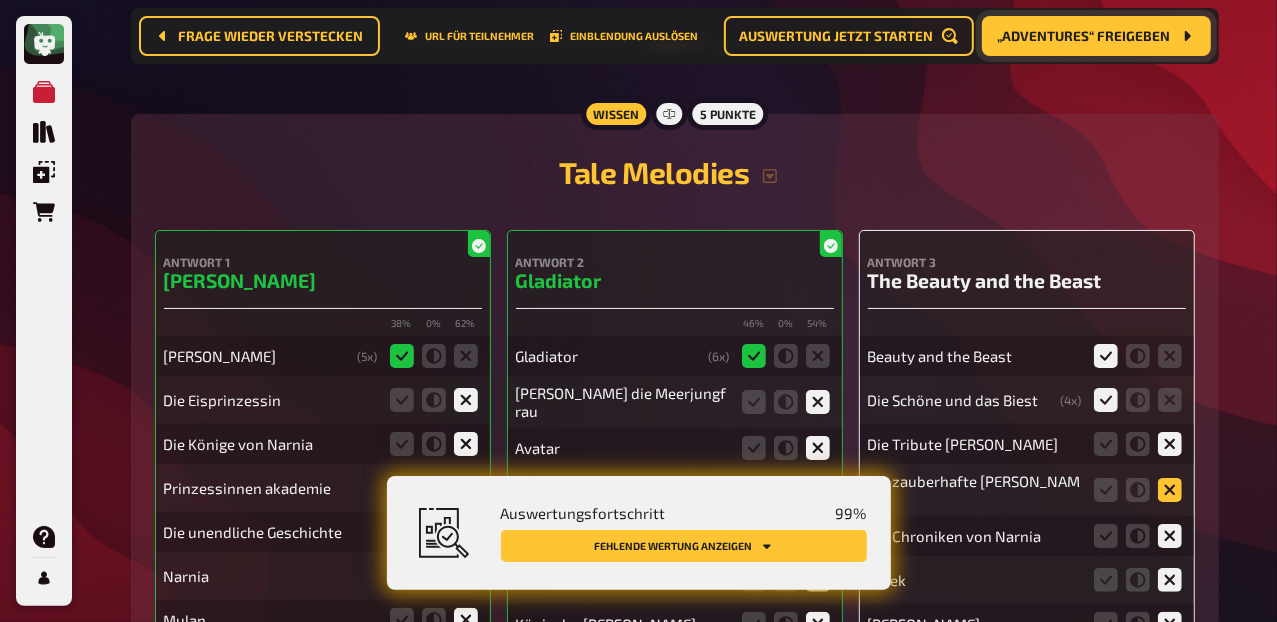 click 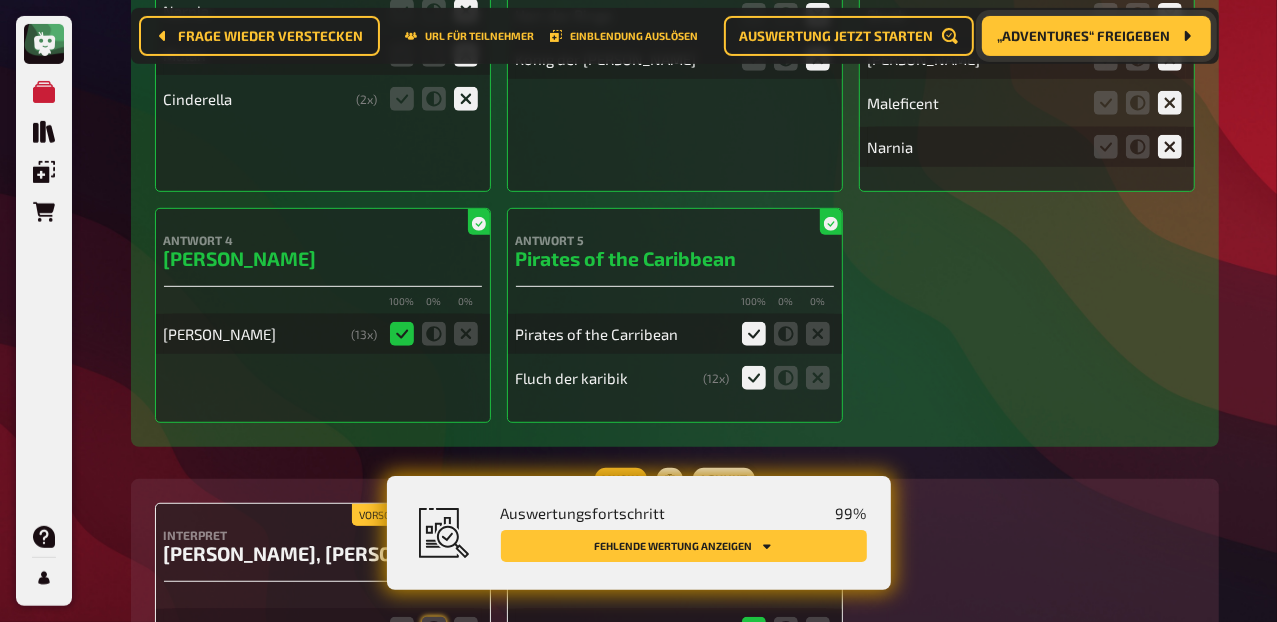 scroll, scrollTop: 19335, scrollLeft: 0, axis: vertical 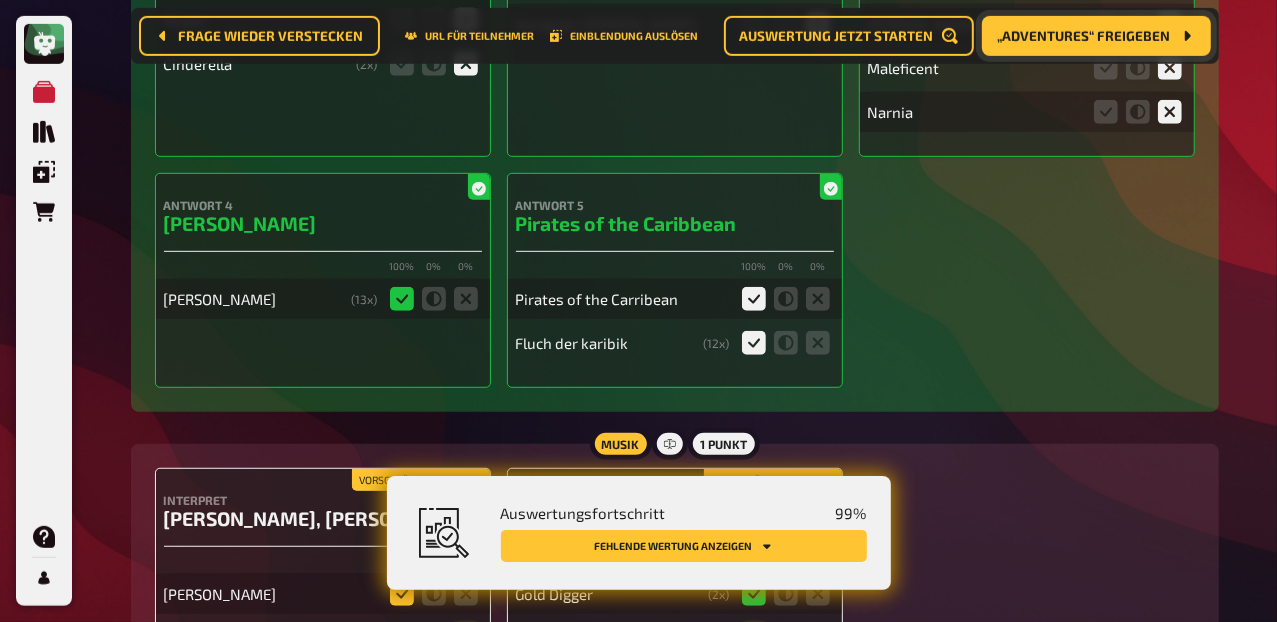 click 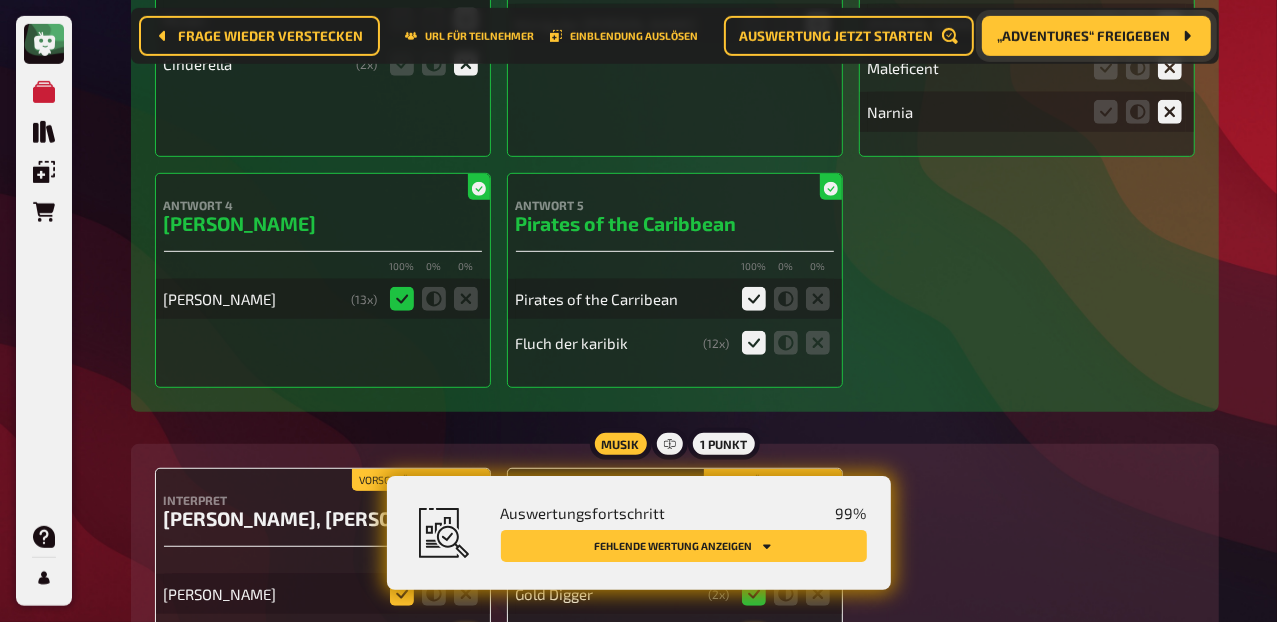 click at bounding box center [0, 0] 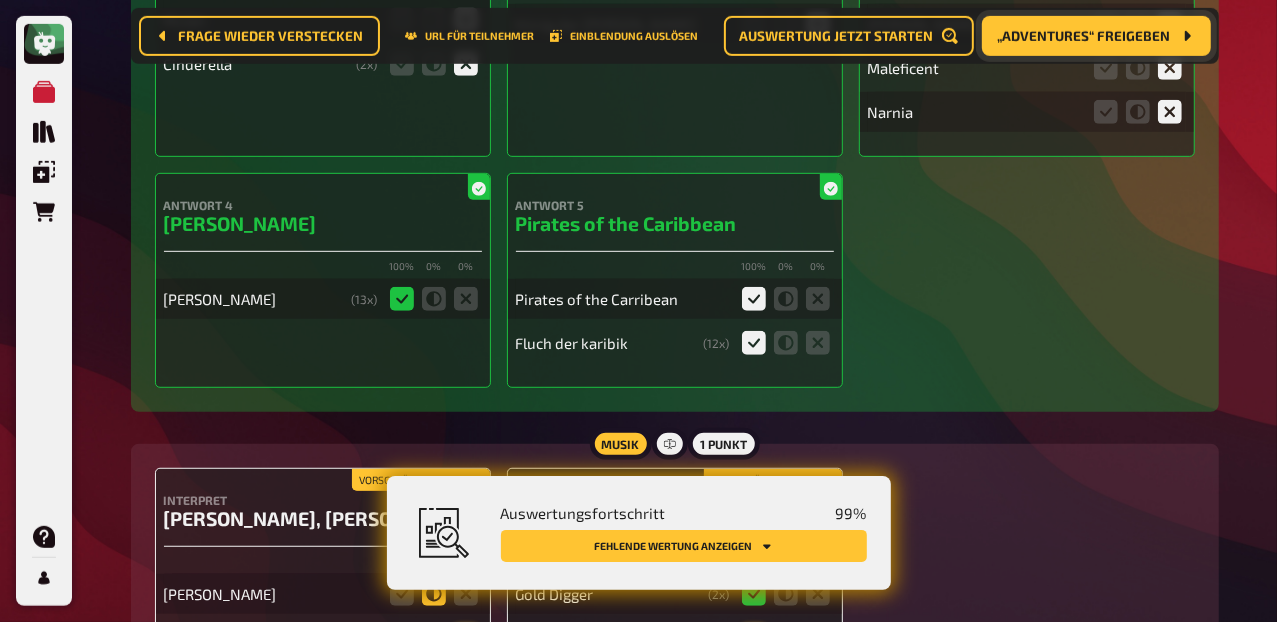 click 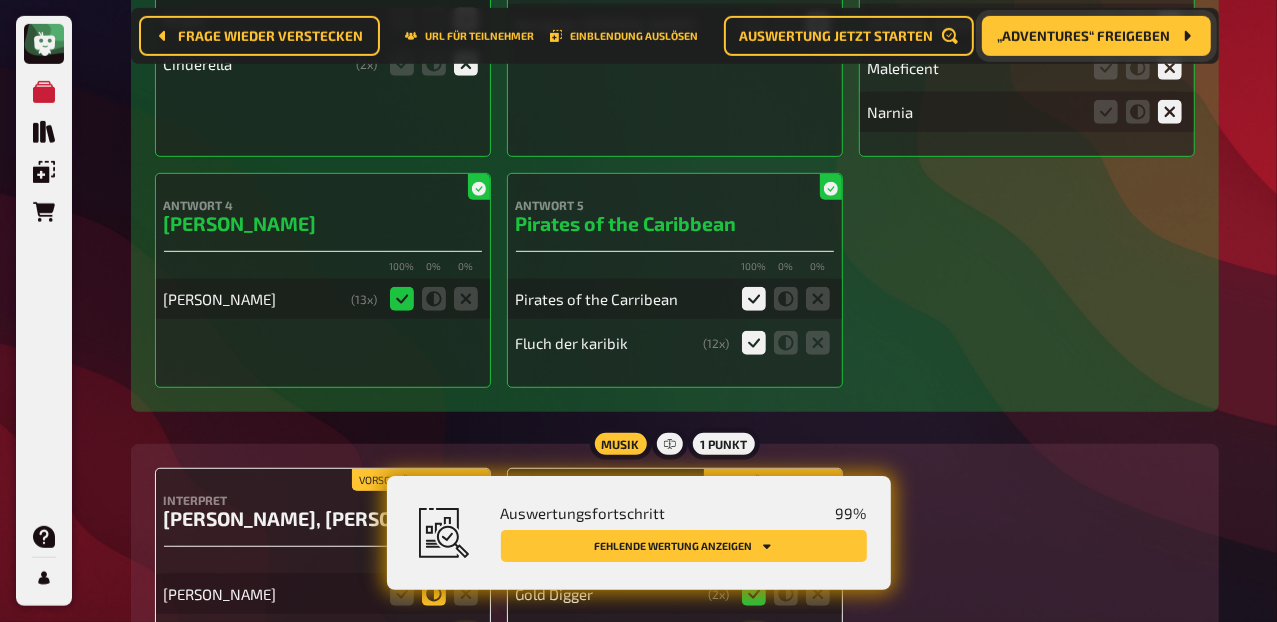 click at bounding box center [0, 0] 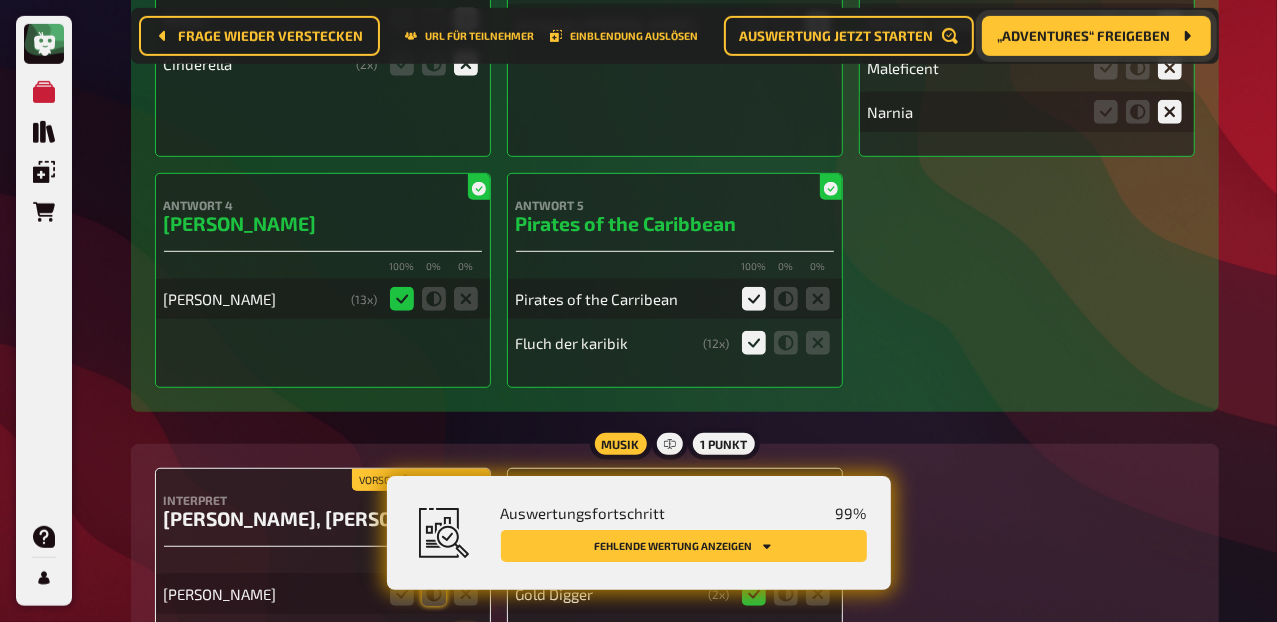 click 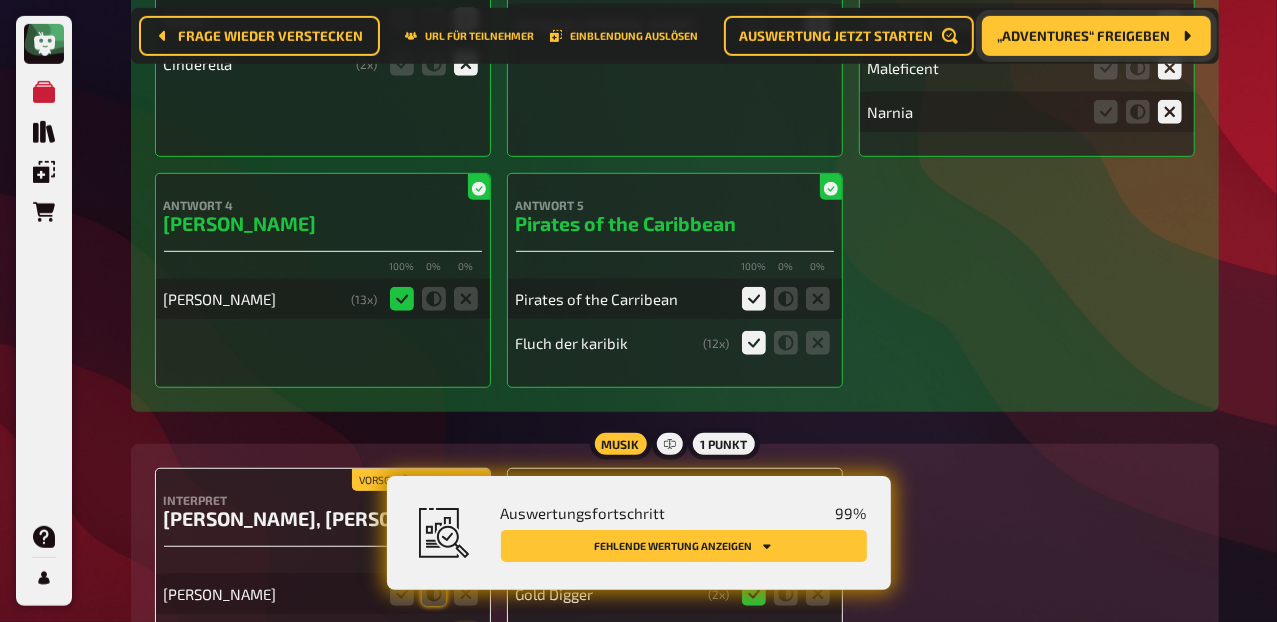 click at bounding box center [0, 0] 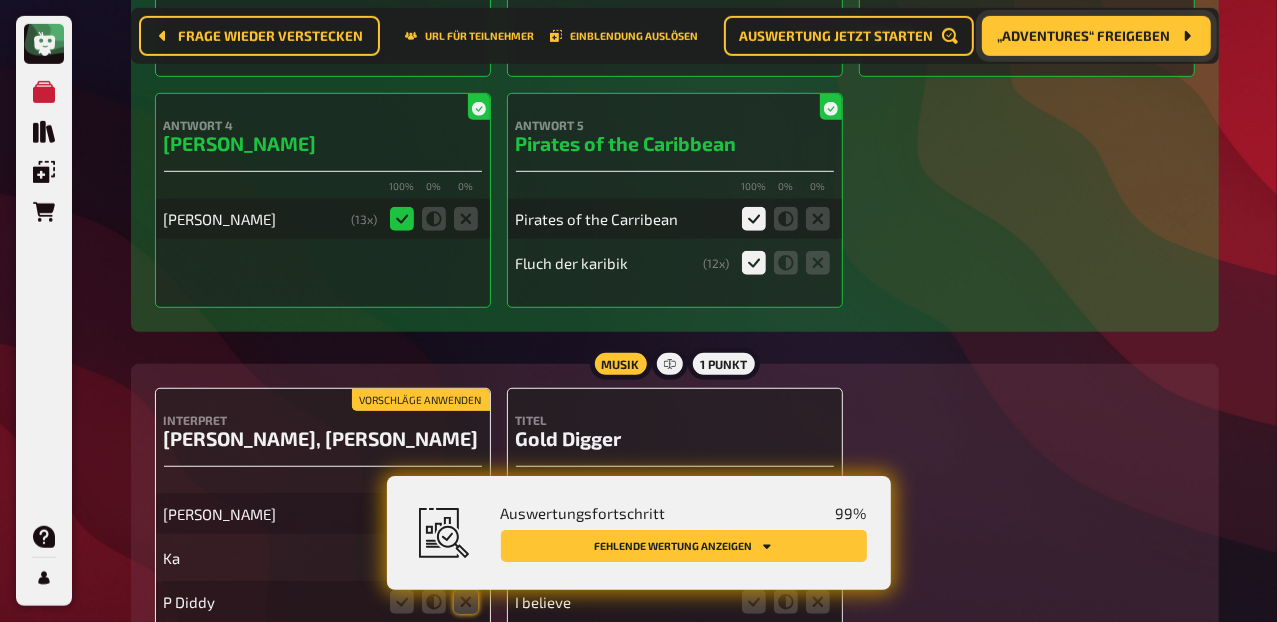 scroll, scrollTop: 19423, scrollLeft: 0, axis: vertical 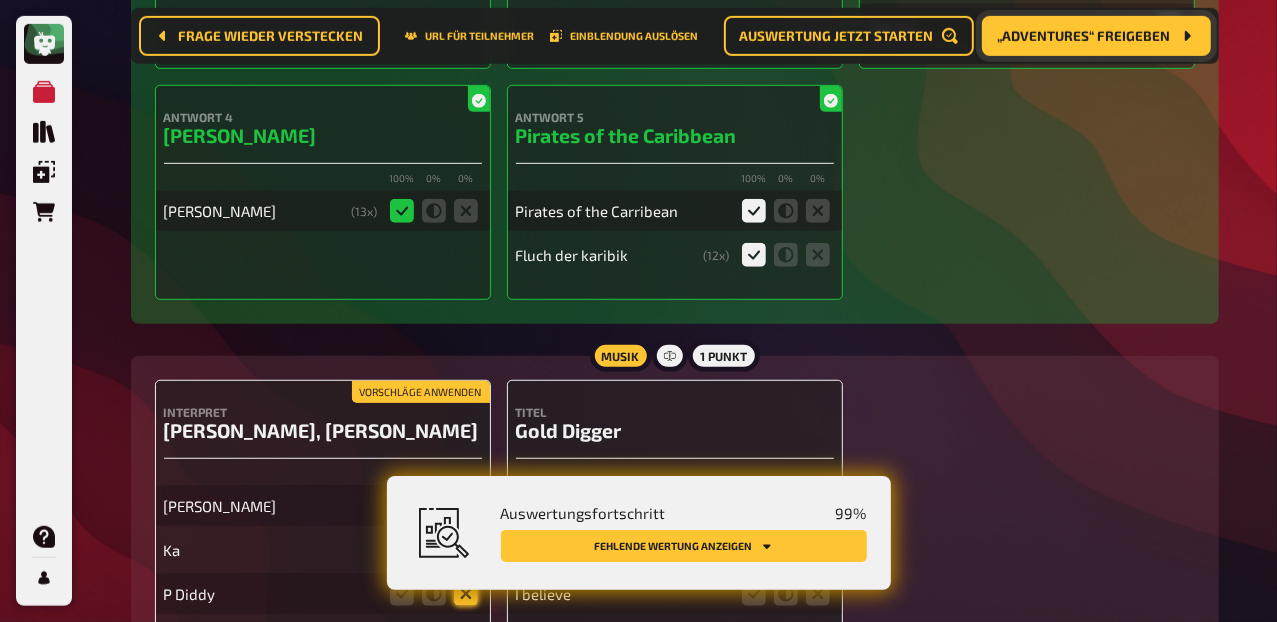 click 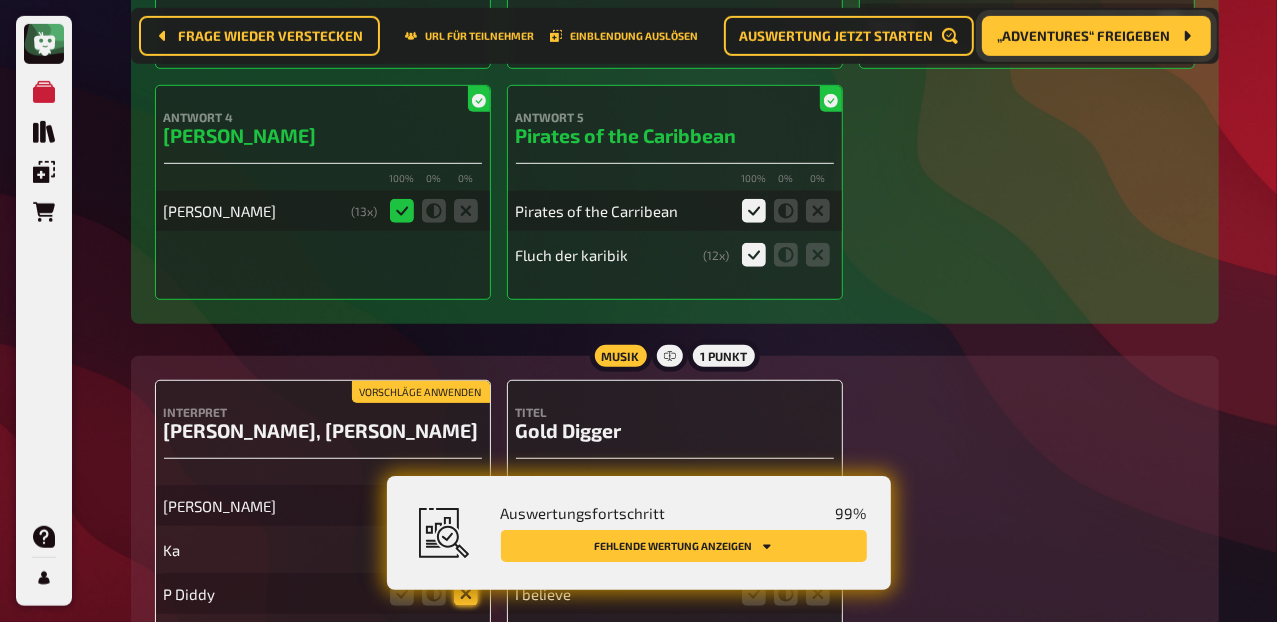 click at bounding box center [0, 0] 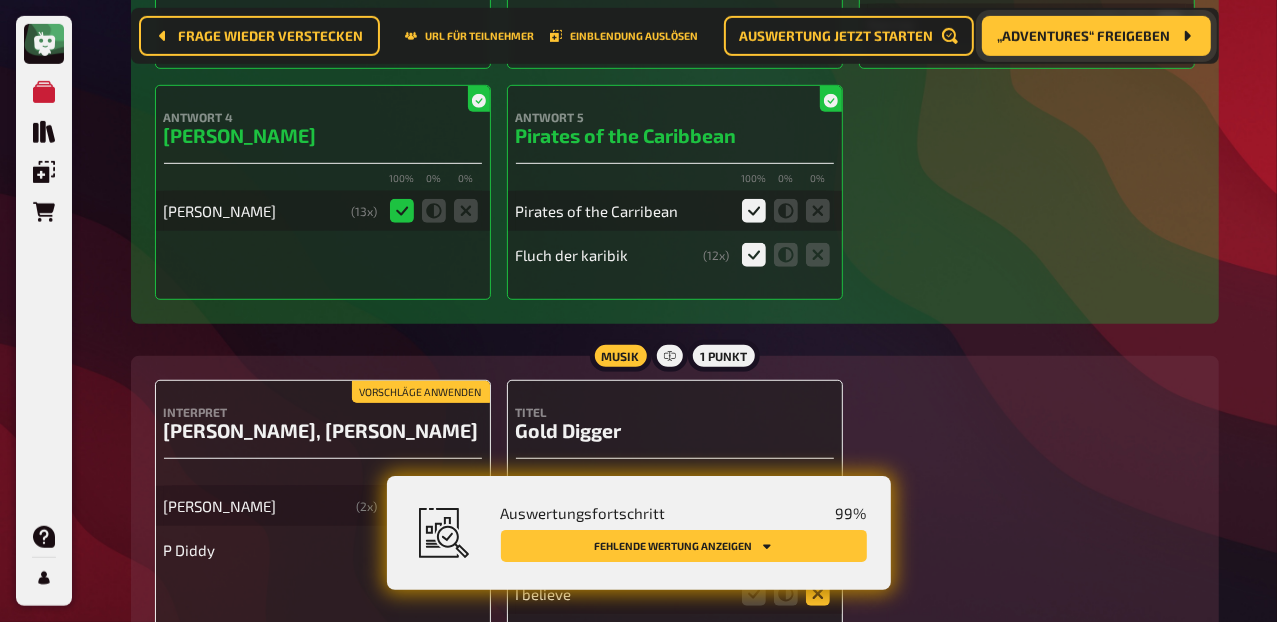 click 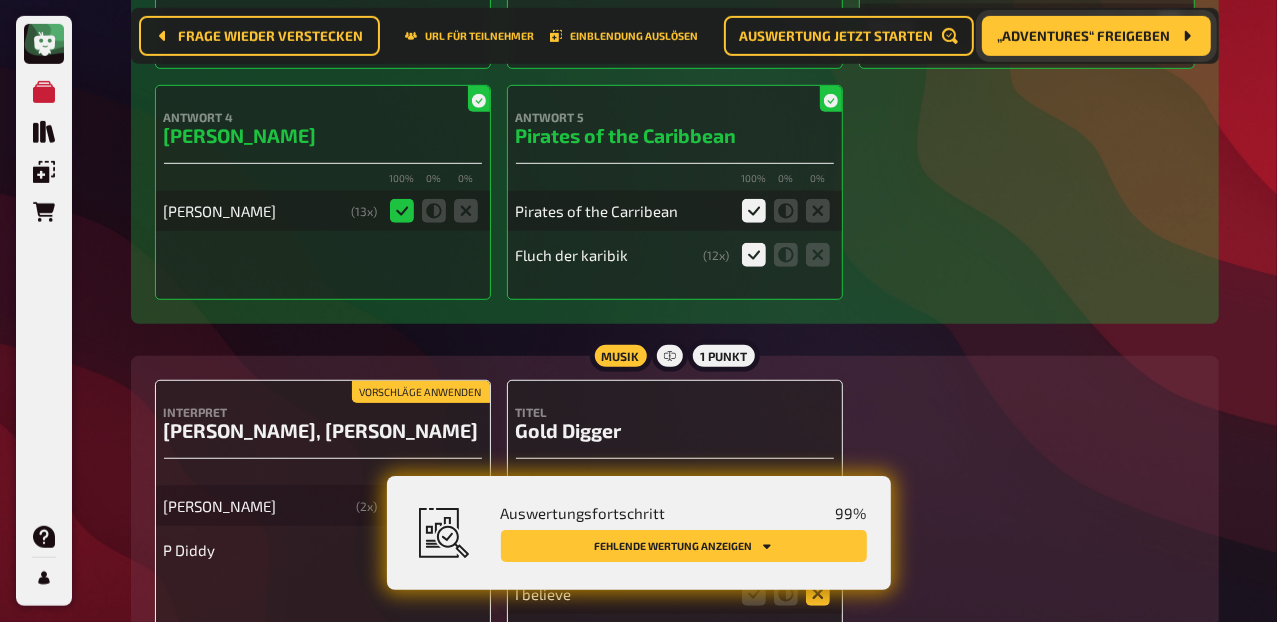 click at bounding box center [0, 0] 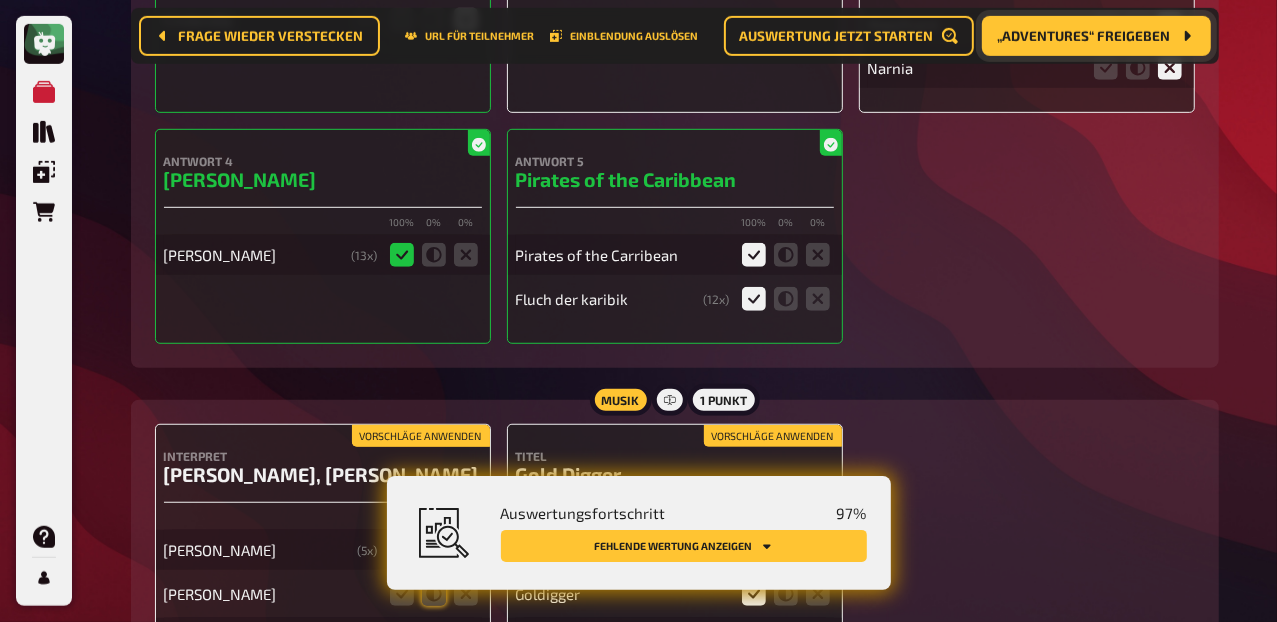scroll, scrollTop: 19467, scrollLeft: 0, axis: vertical 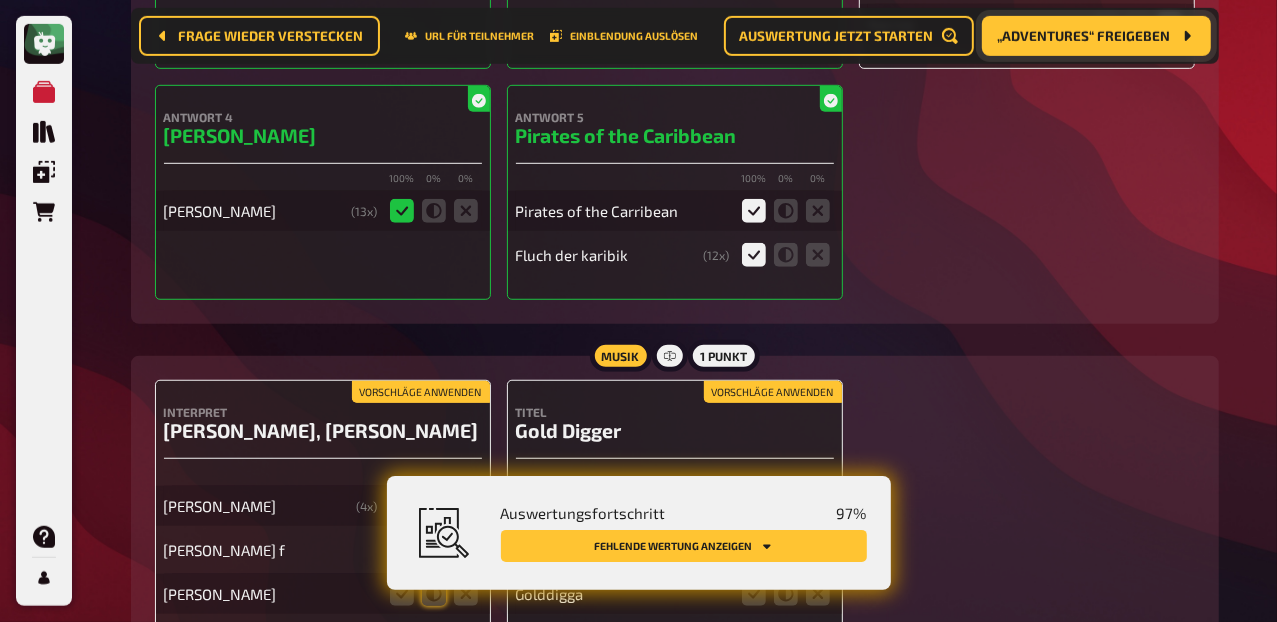 click on "Vorschläge anwenden" at bounding box center (421, 392) 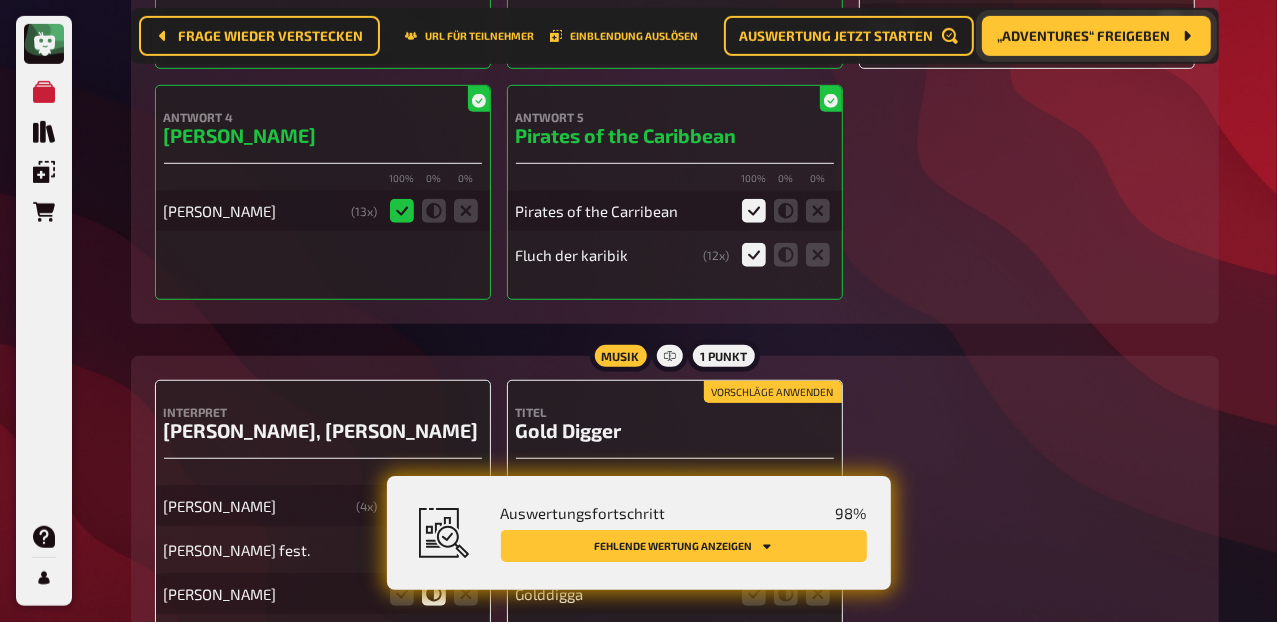 click 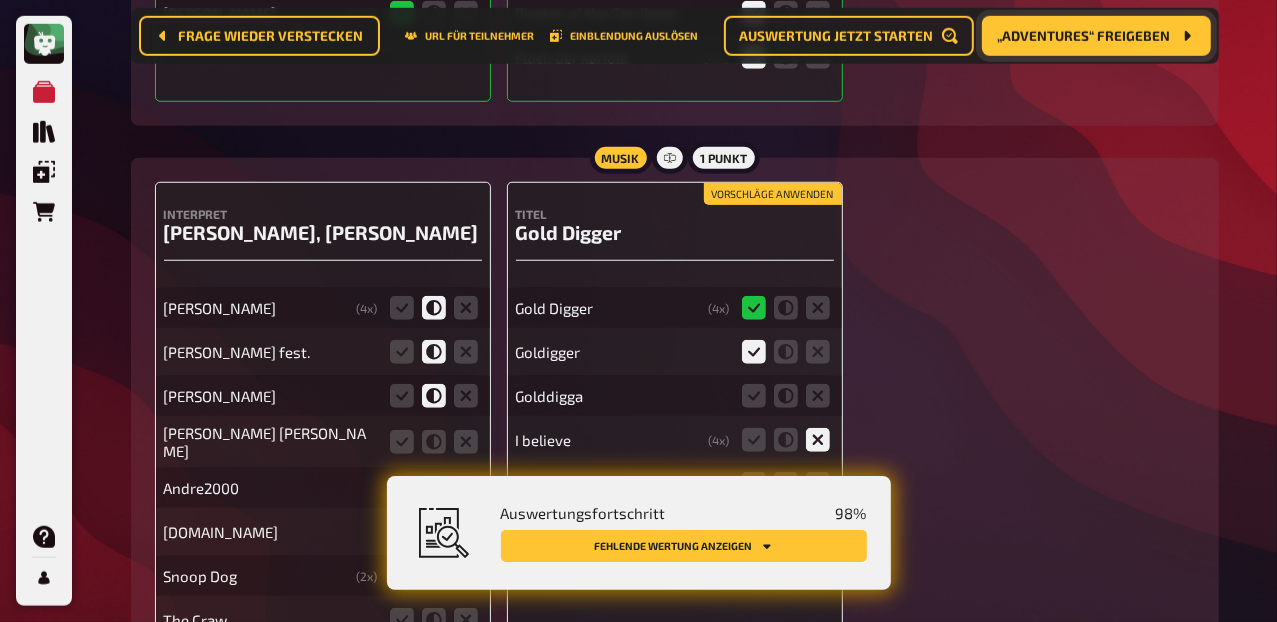scroll, scrollTop: 19669, scrollLeft: 0, axis: vertical 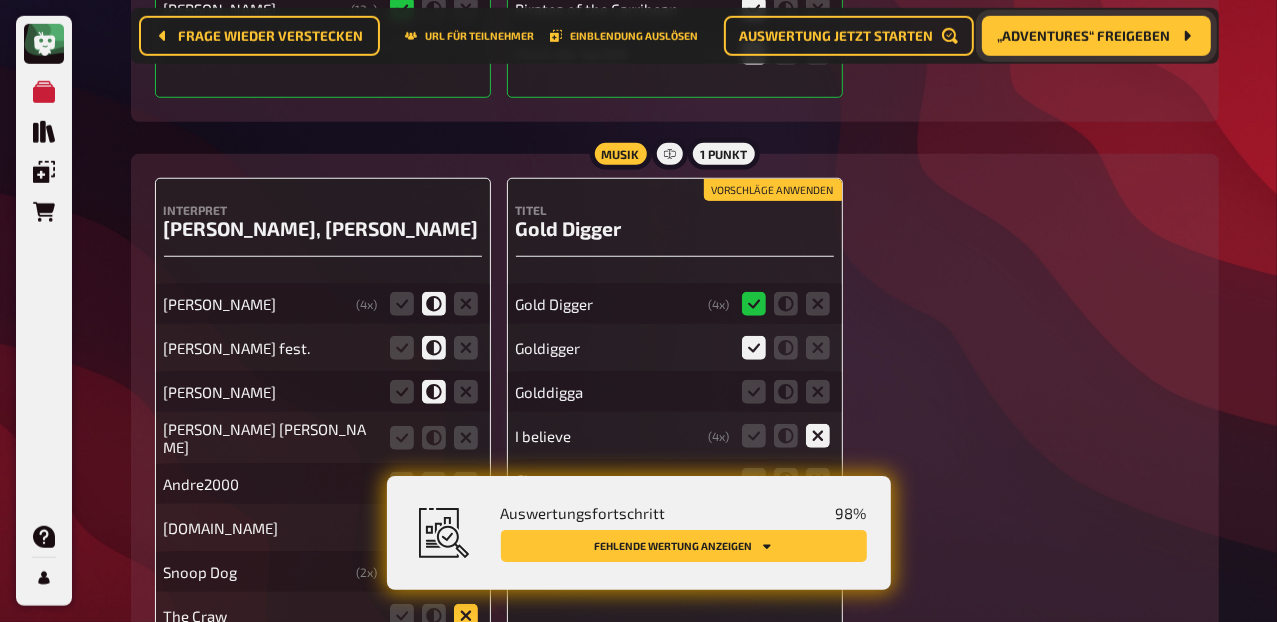 click 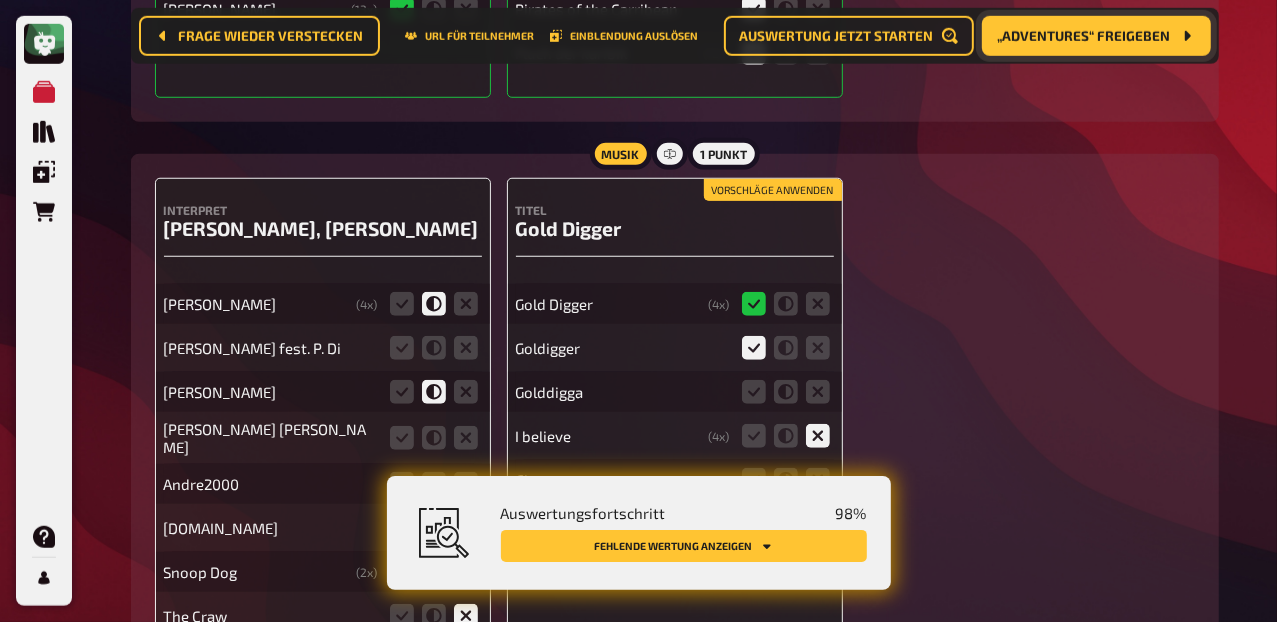 click 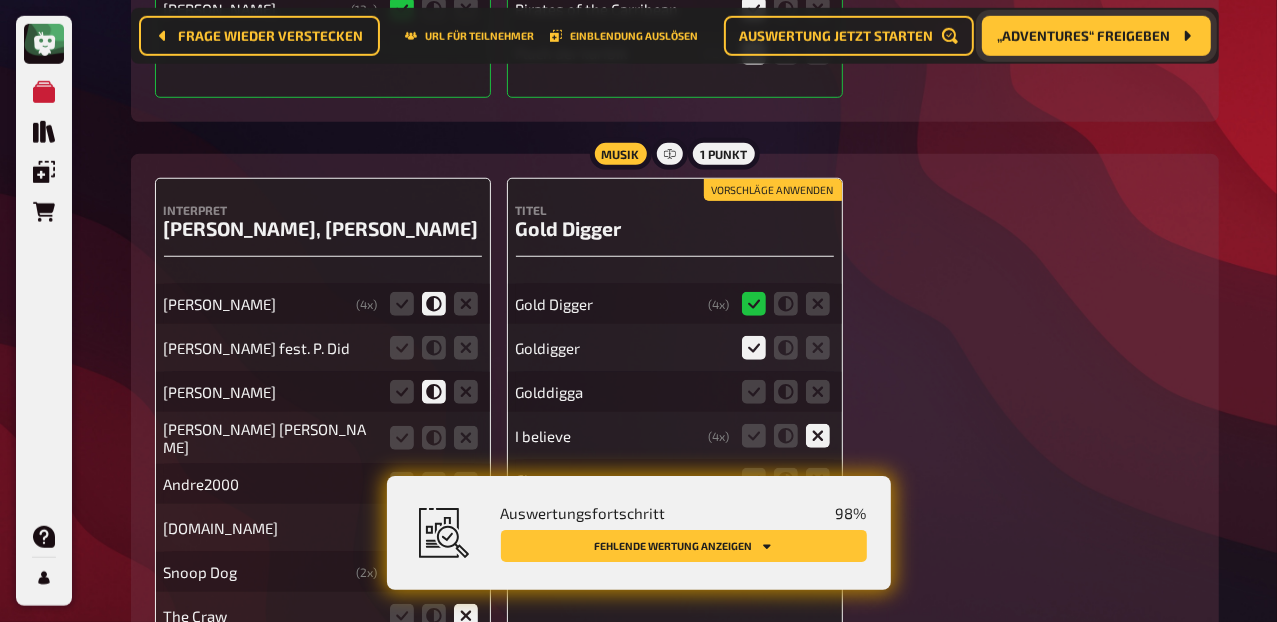 click 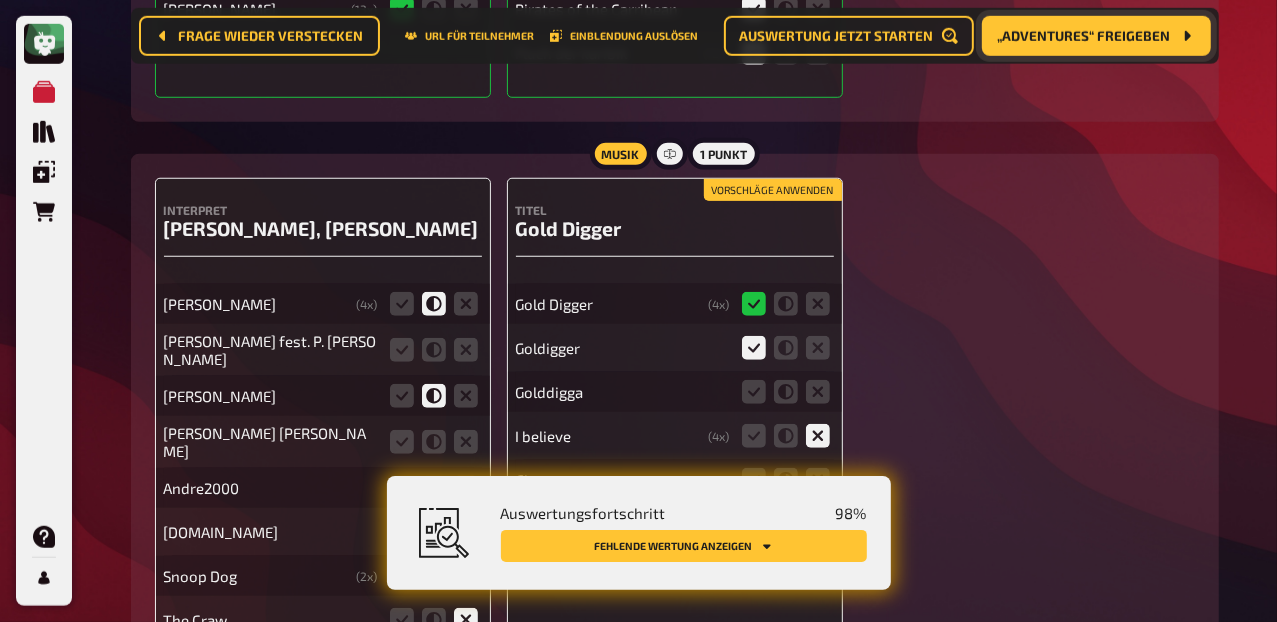 click 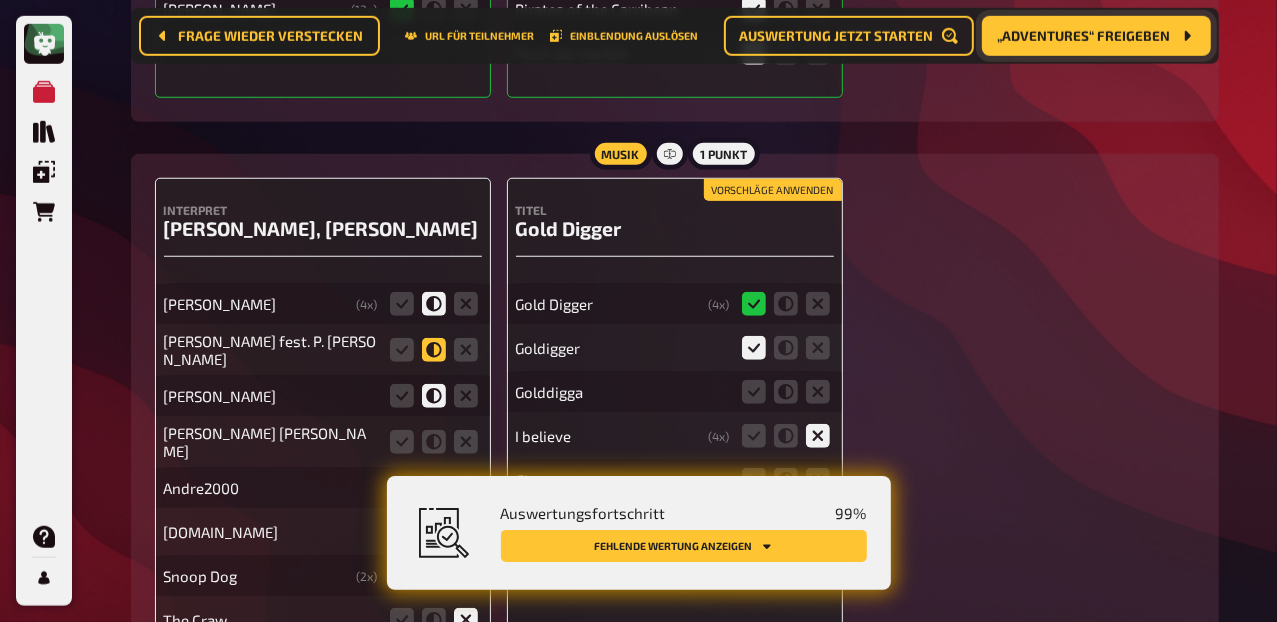 click 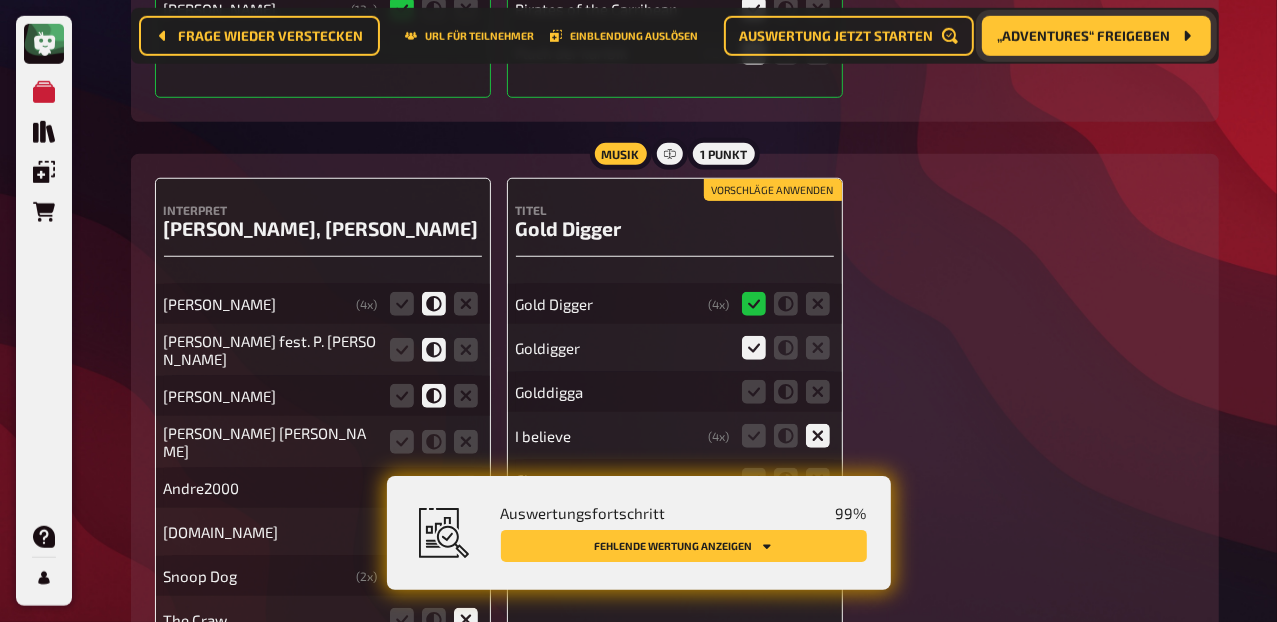 click at bounding box center (434, 442) 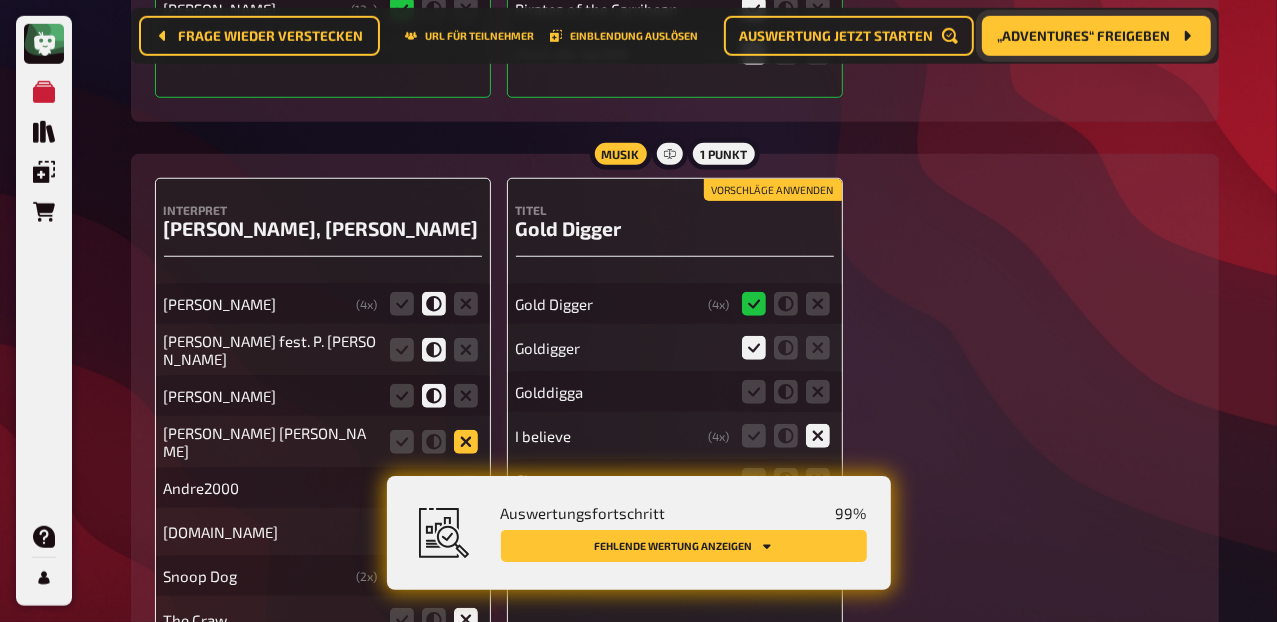 click 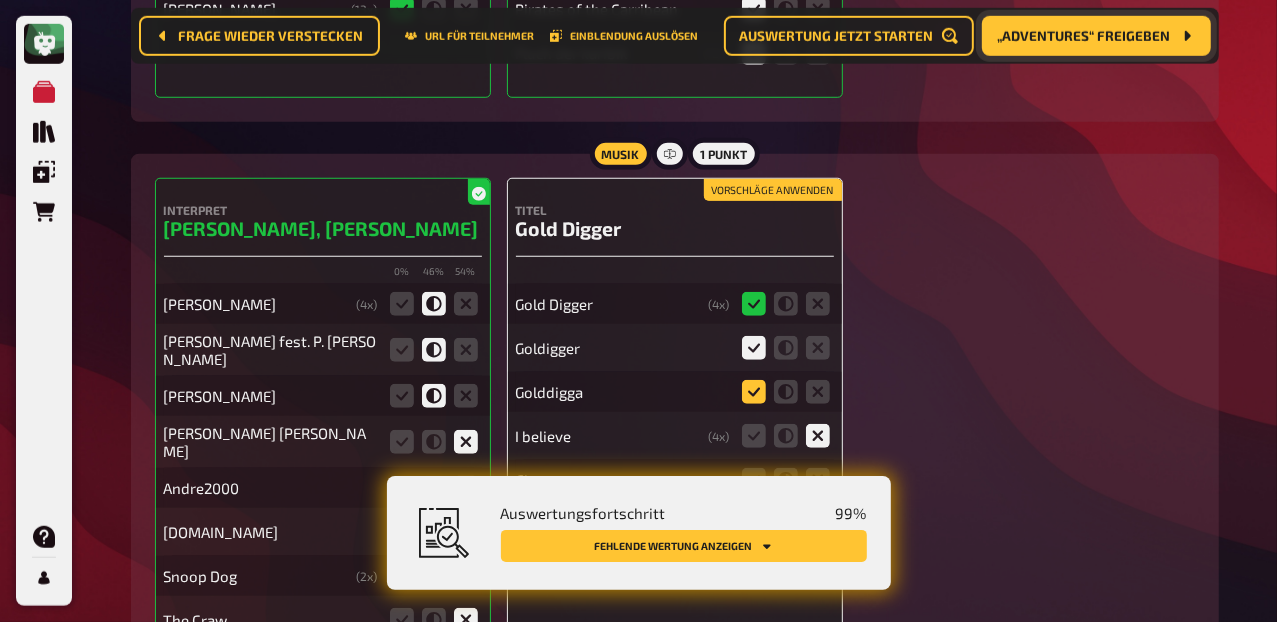 click 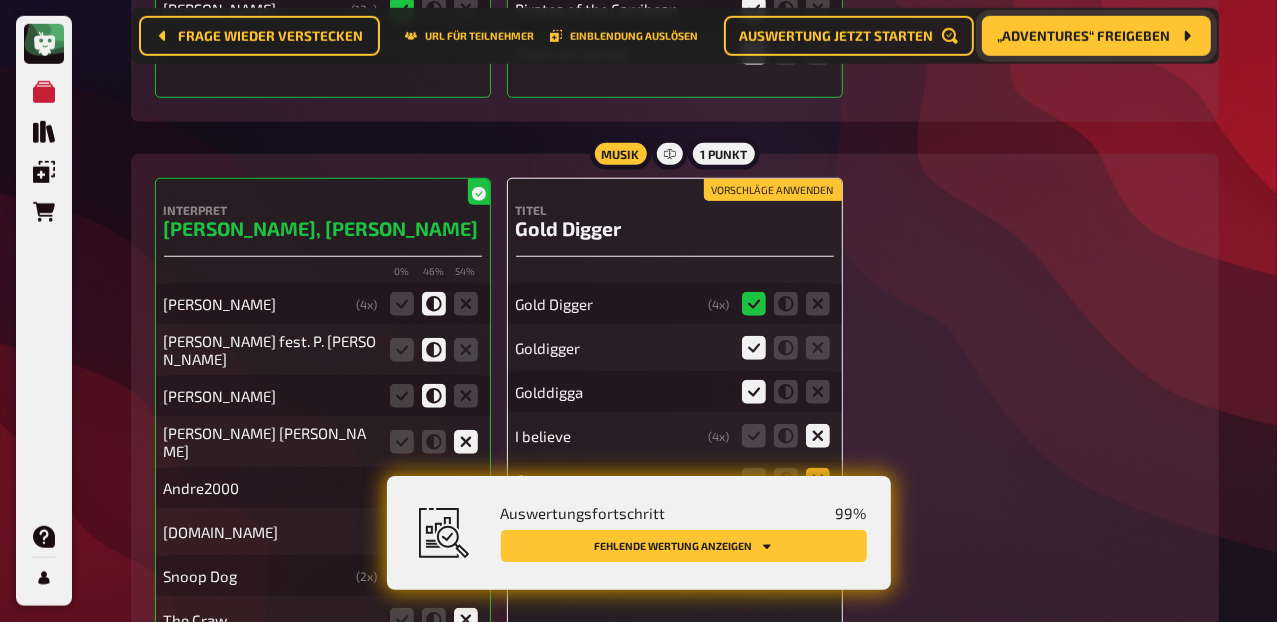 click 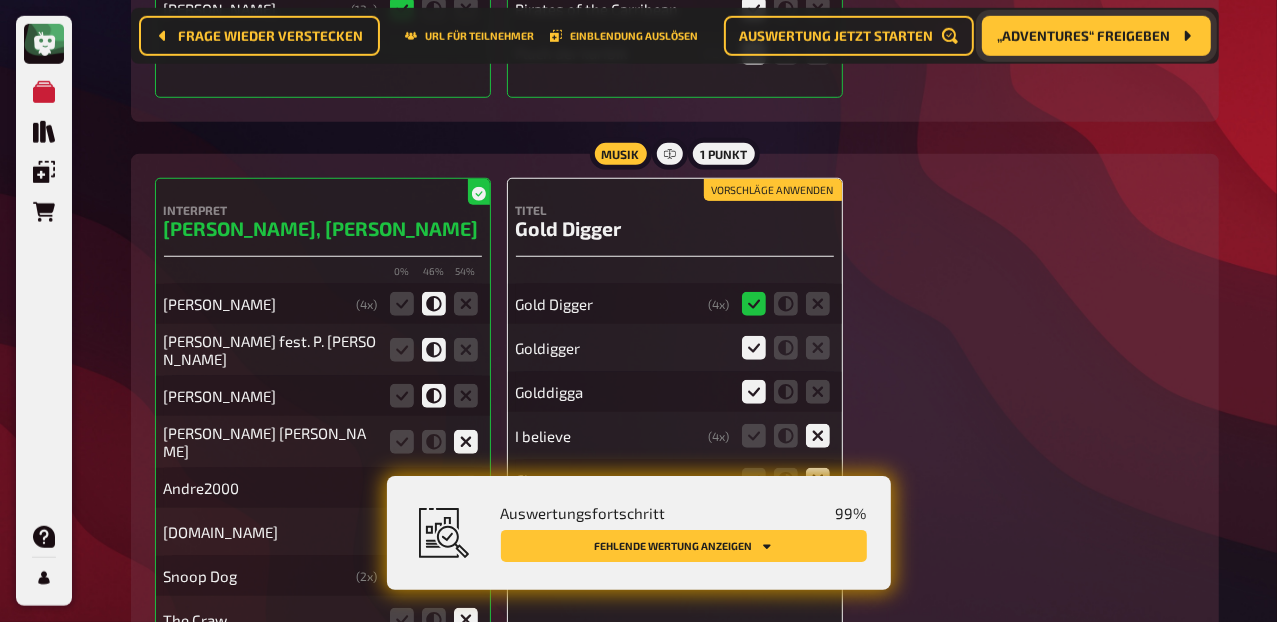 click 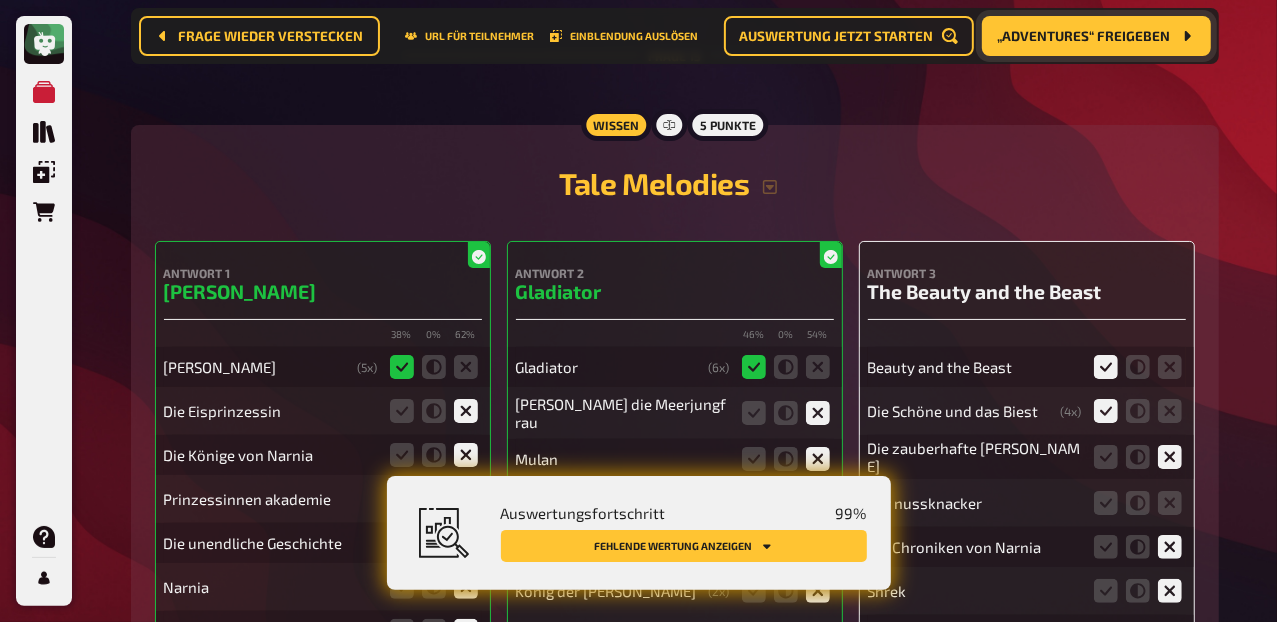 scroll, scrollTop: 18767, scrollLeft: 0, axis: vertical 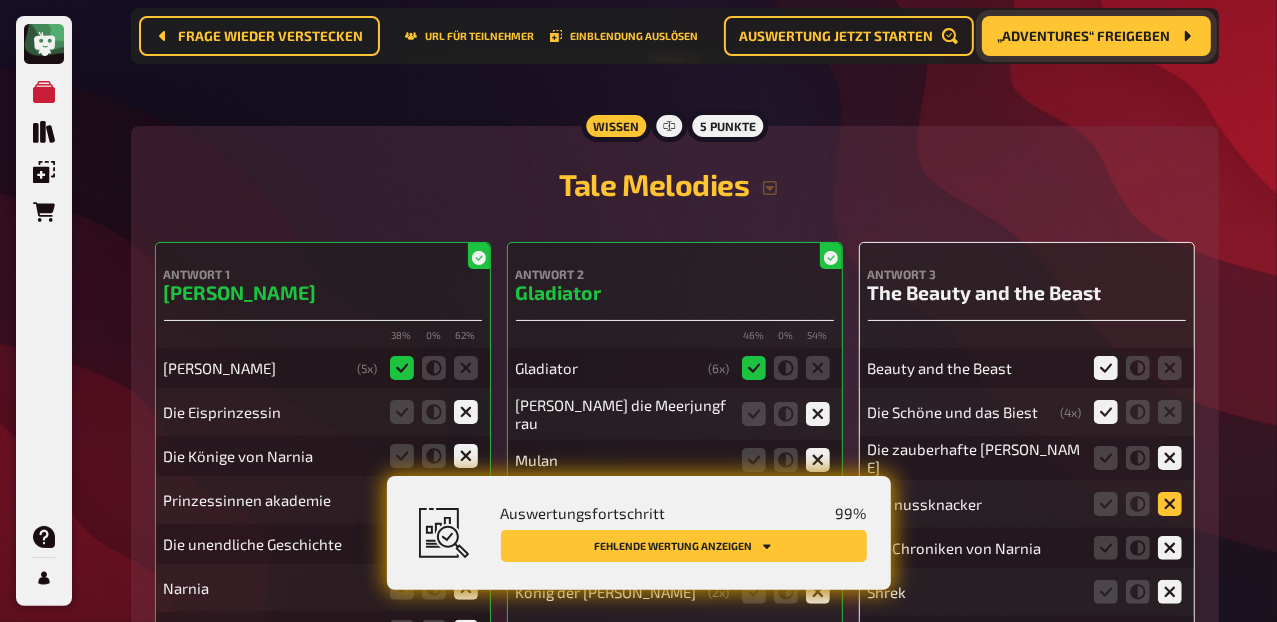 click 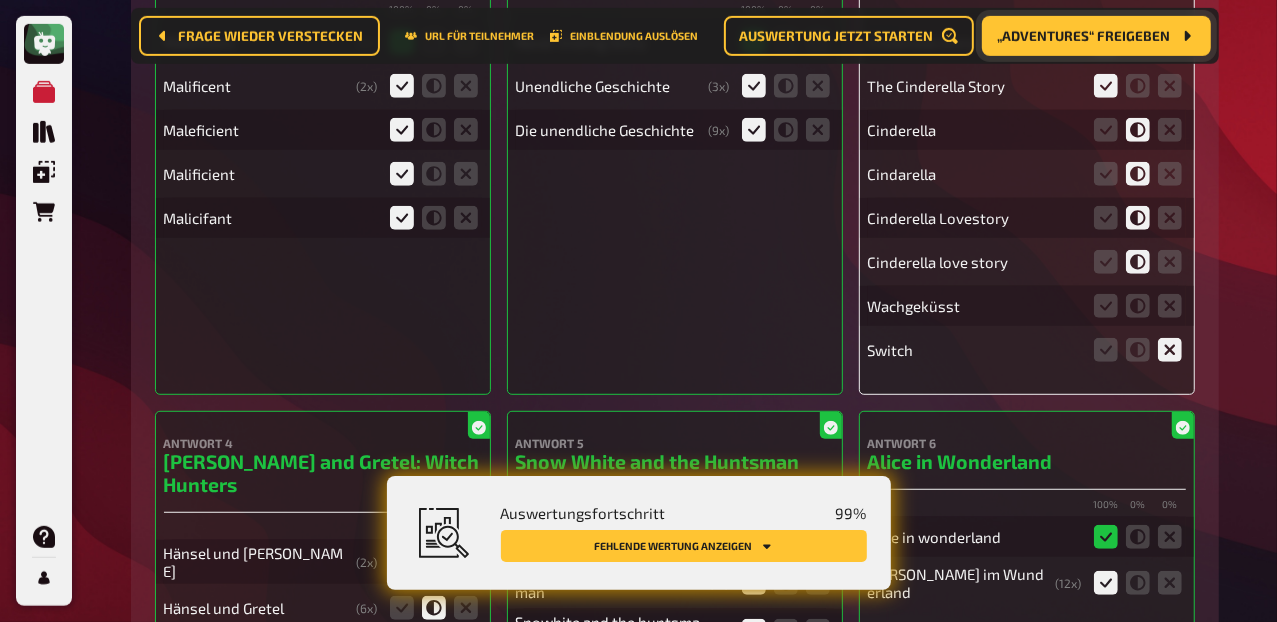 scroll, scrollTop: 578, scrollLeft: 0, axis: vertical 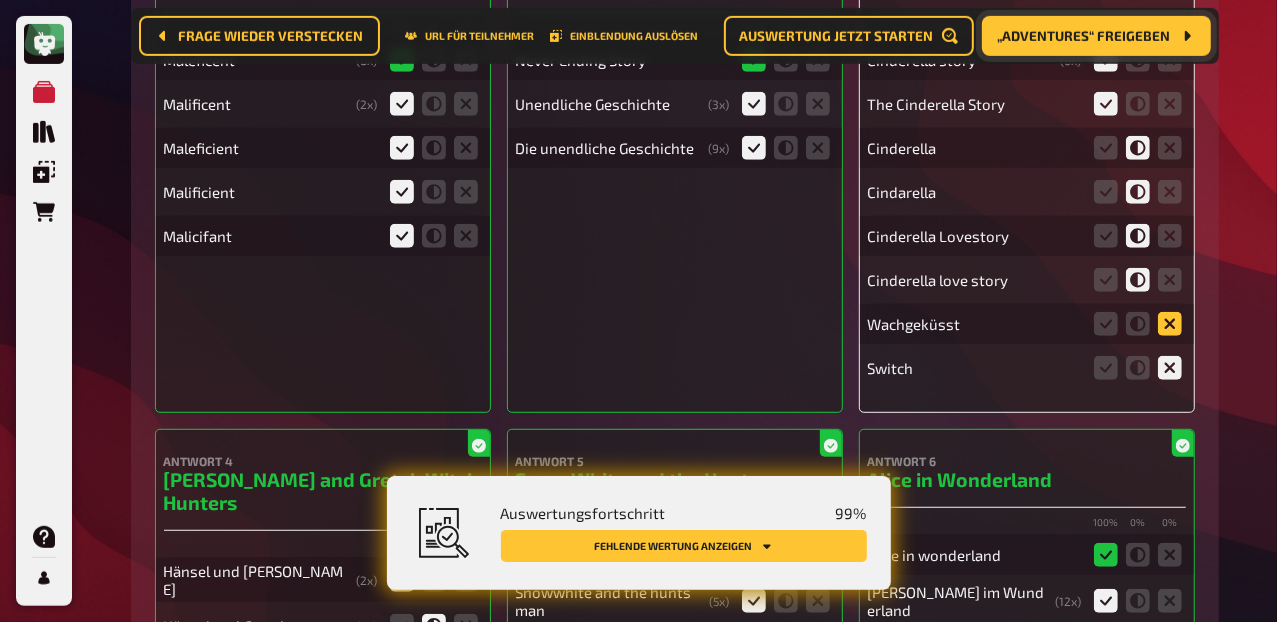 click 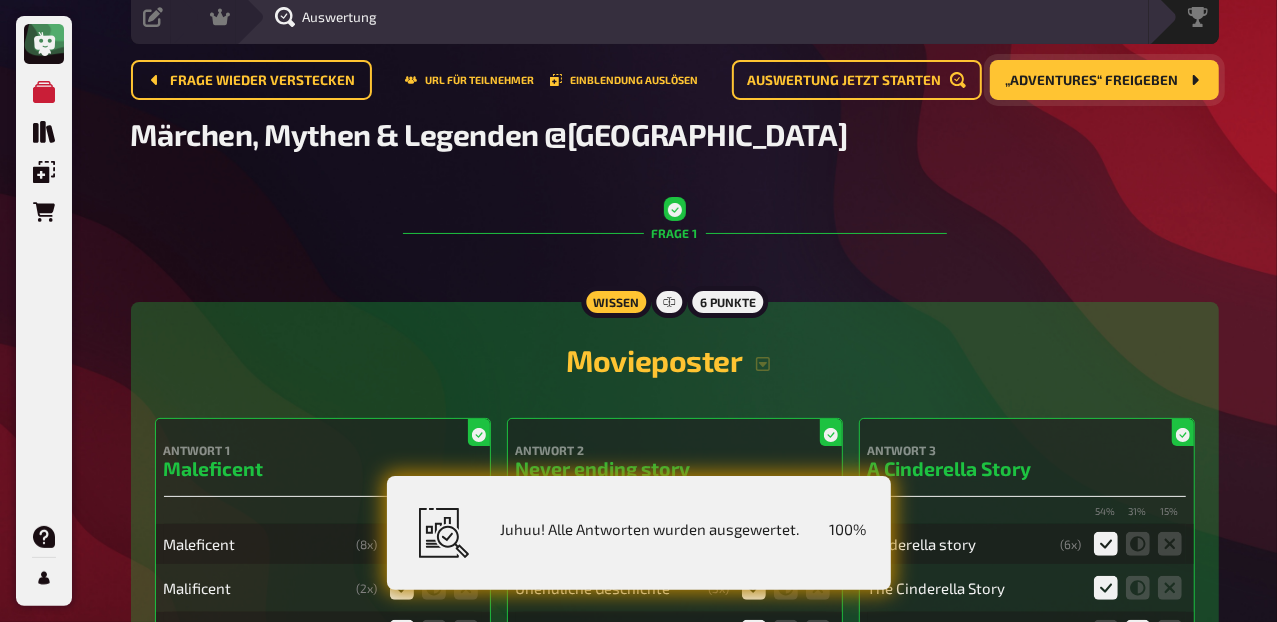 scroll, scrollTop: 0, scrollLeft: 0, axis: both 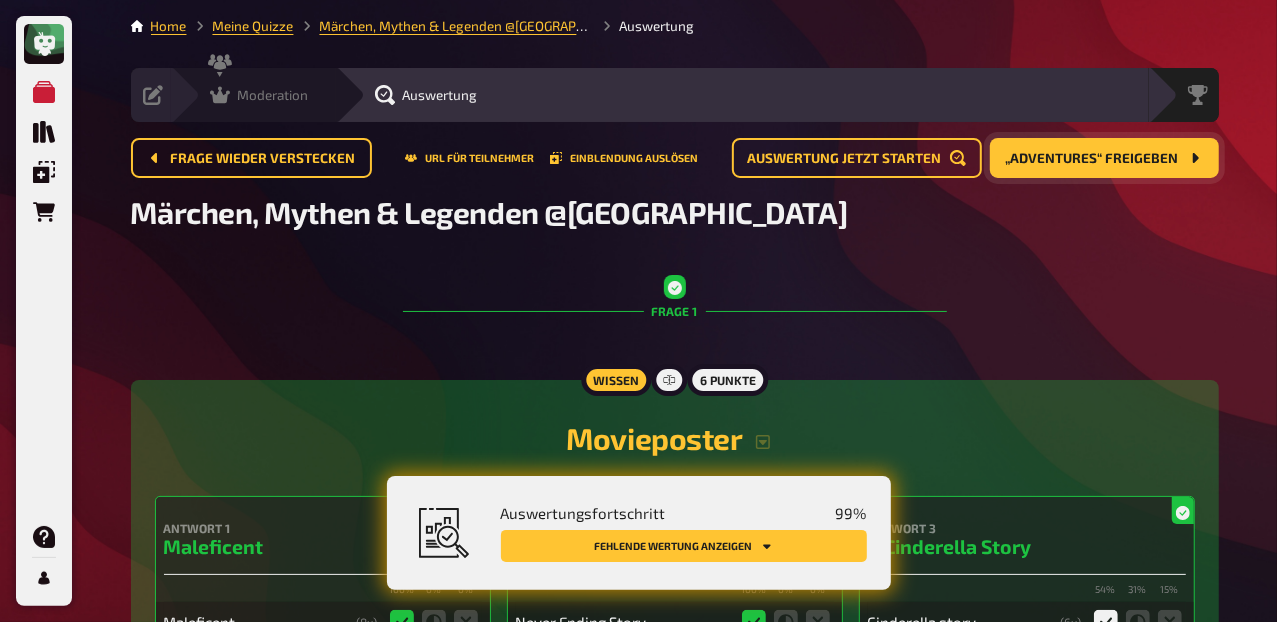 click on "Moderation" at bounding box center [273, 95] 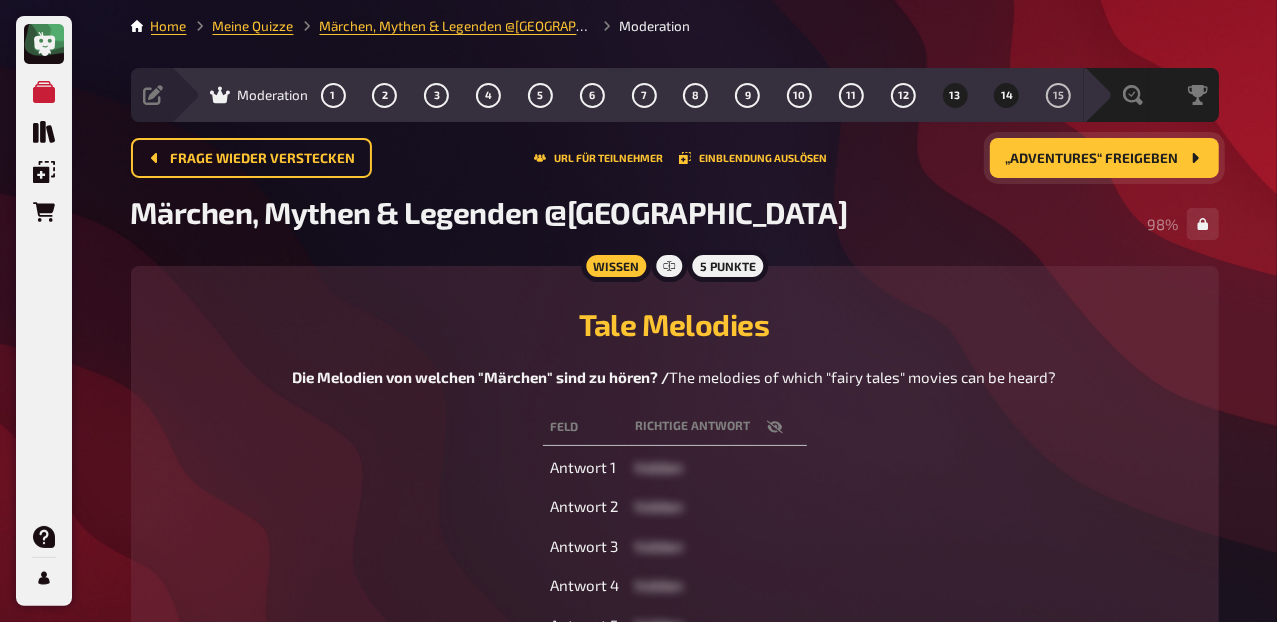 click on "14" at bounding box center (1007, 95) 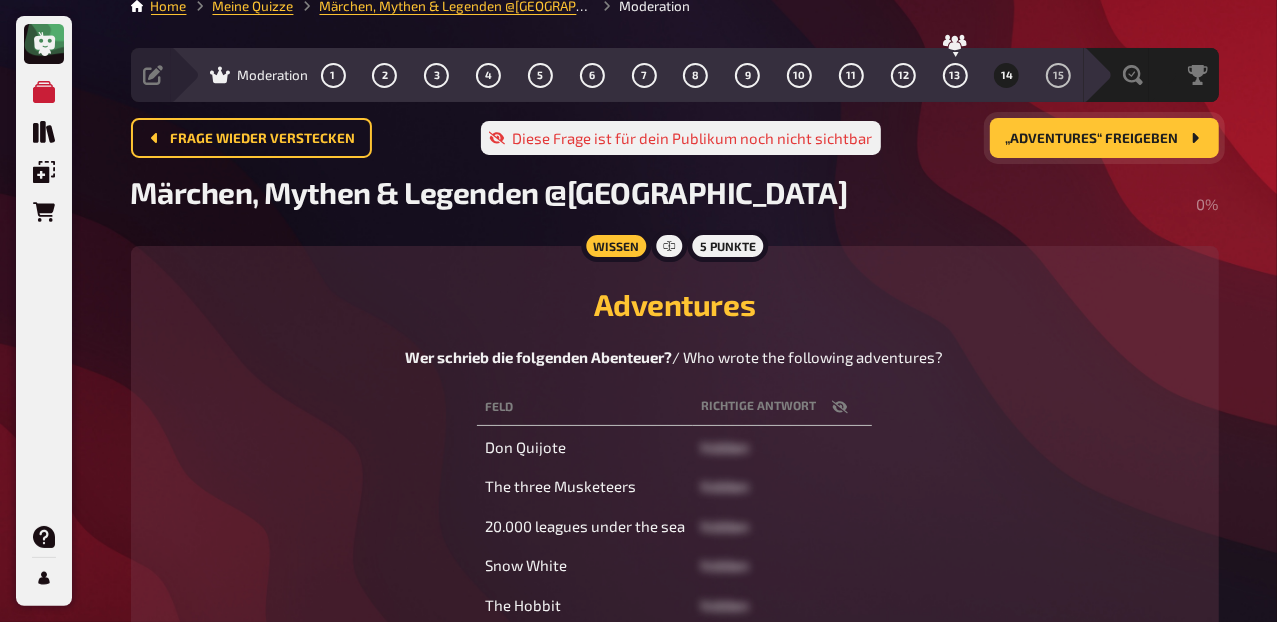 scroll, scrollTop: 53, scrollLeft: 0, axis: vertical 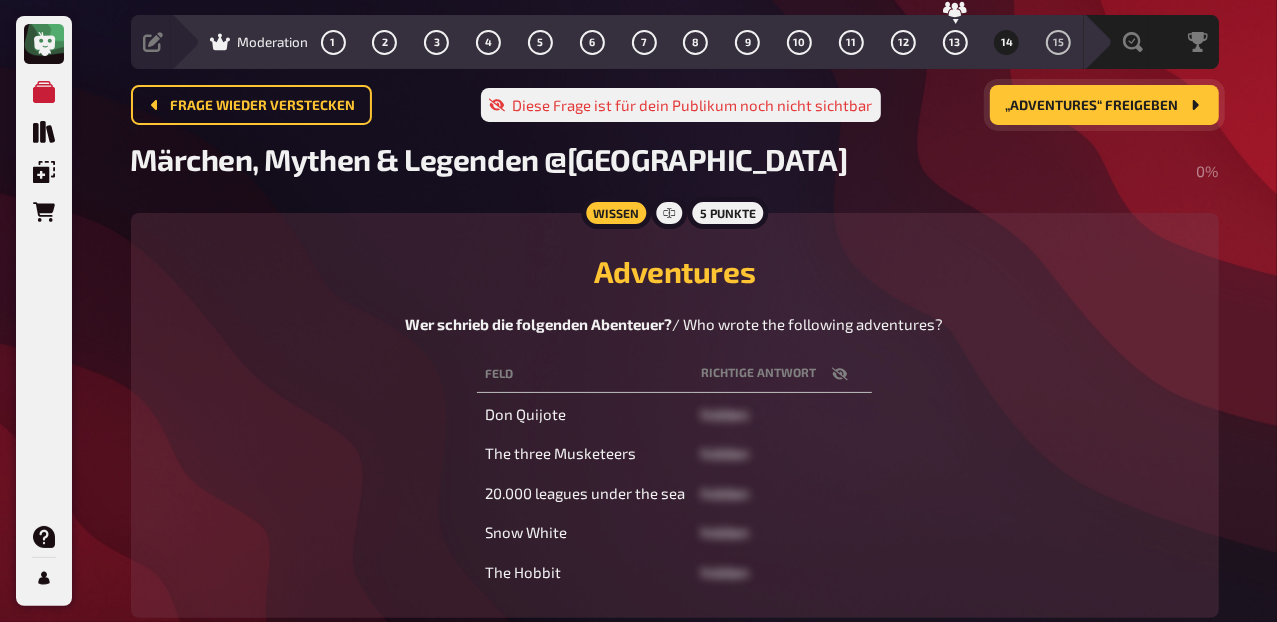 click on "„Adventures“ freigeben" at bounding box center [1092, 106] 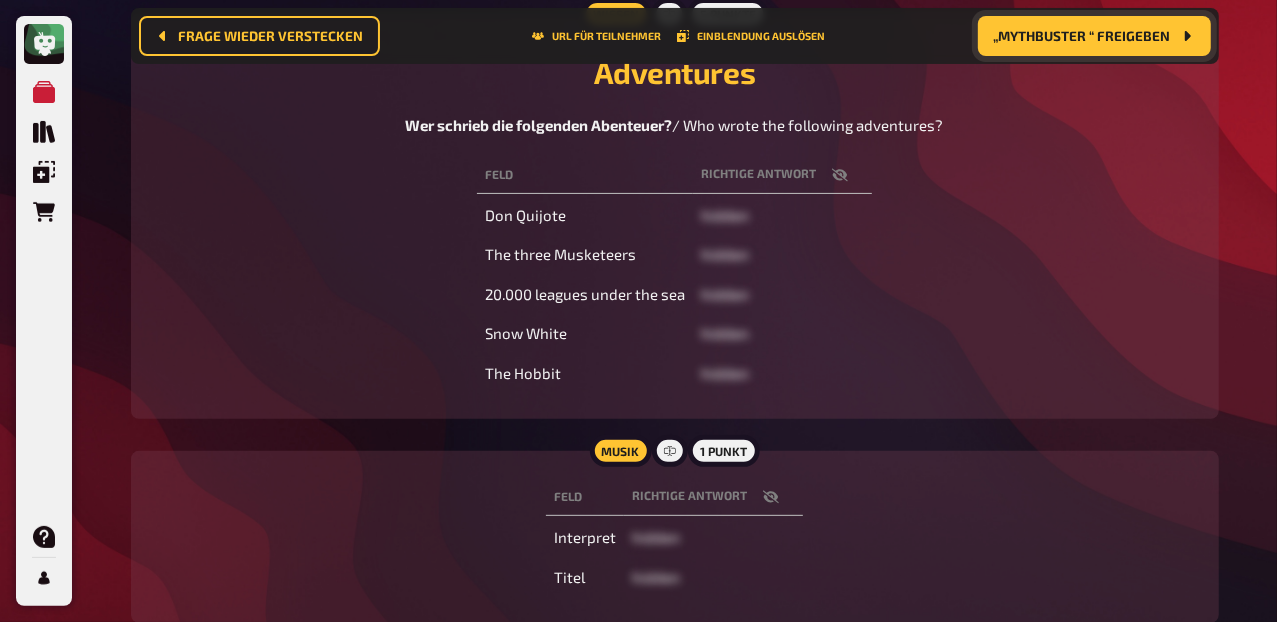 scroll, scrollTop: 245, scrollLeft: 0, axis: vertical 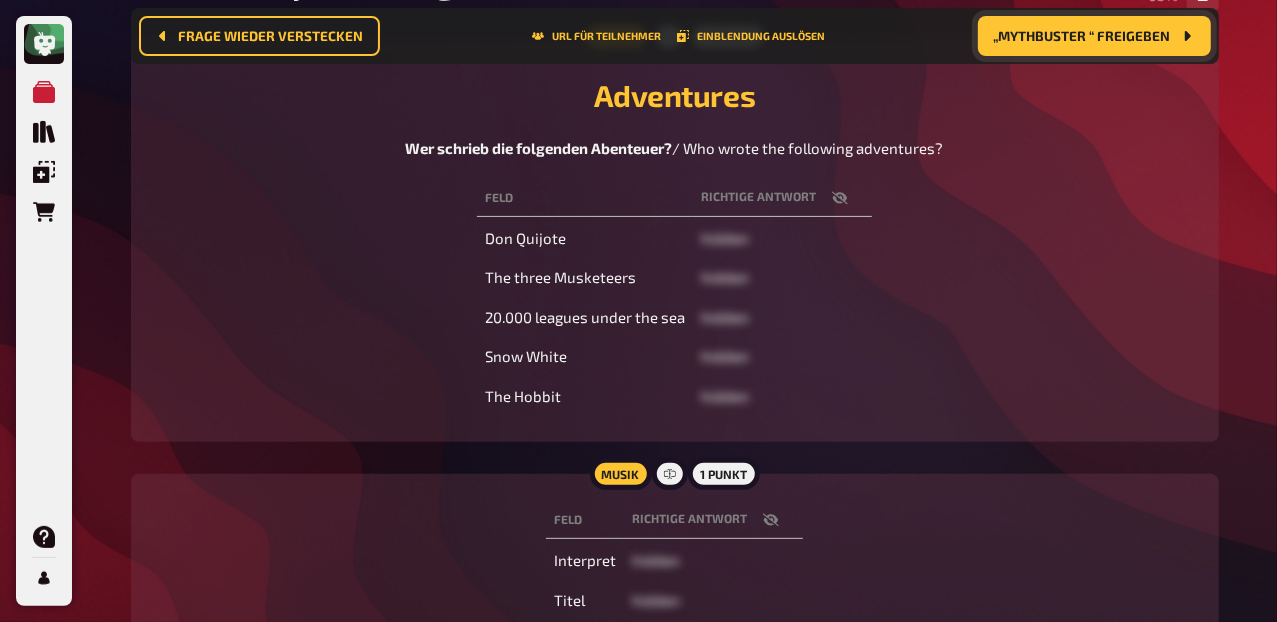 click at bounding box center [840, 198] 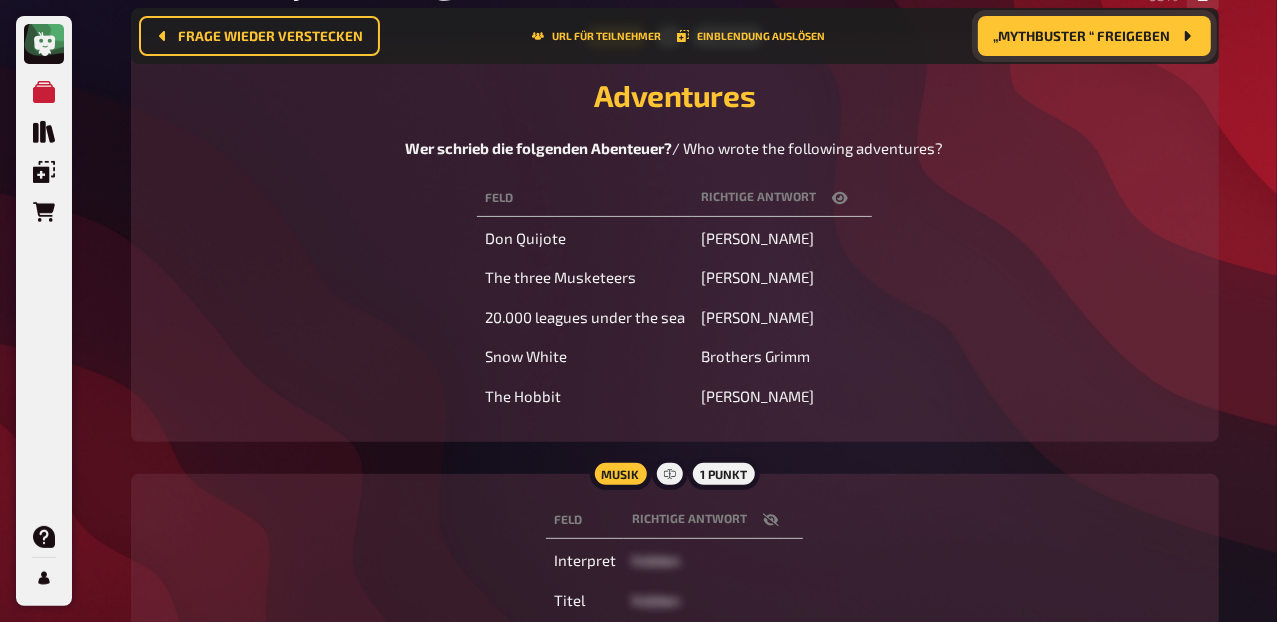 click at bounding box center (840, 198) 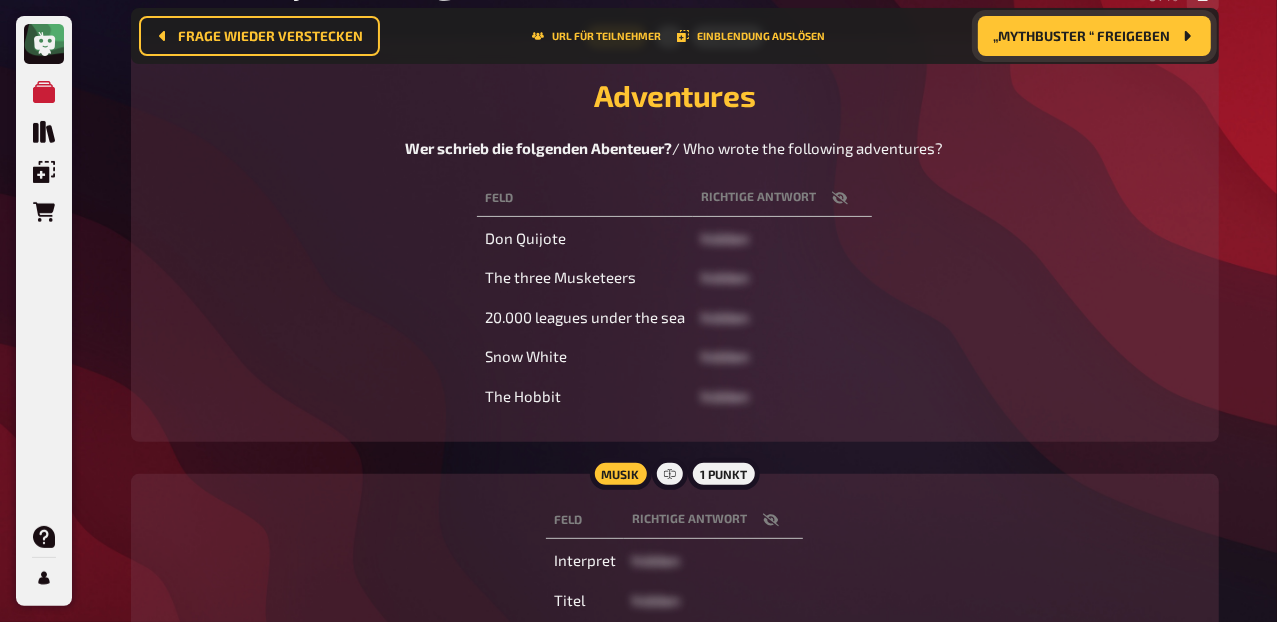 click at bounding box center [840, 198] 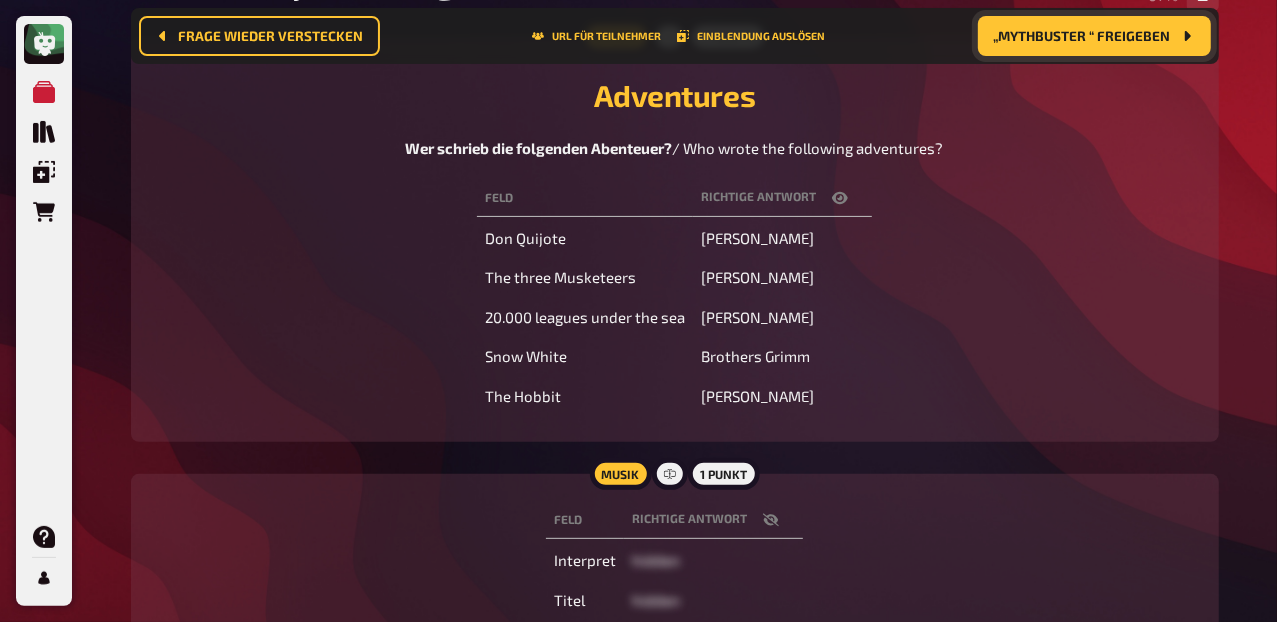click at bounding box center (840, 198) 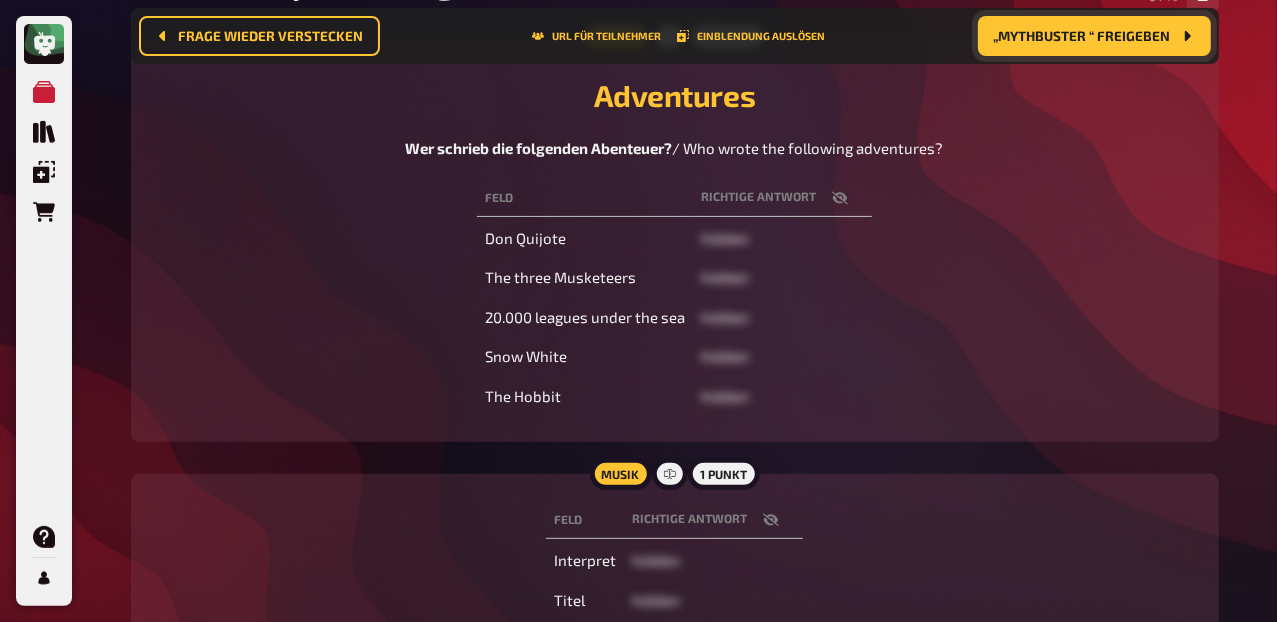 click at bounding box center [840, 198] 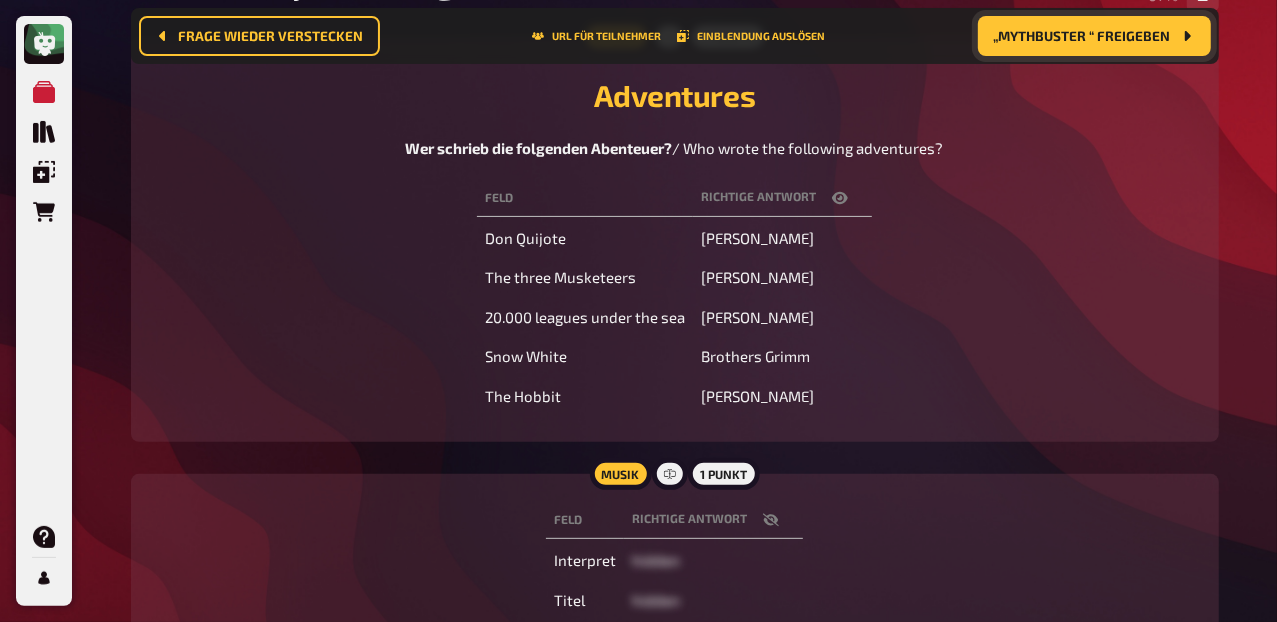 scroll, scrollTop: 0, scrollLeft: 0, axis: both 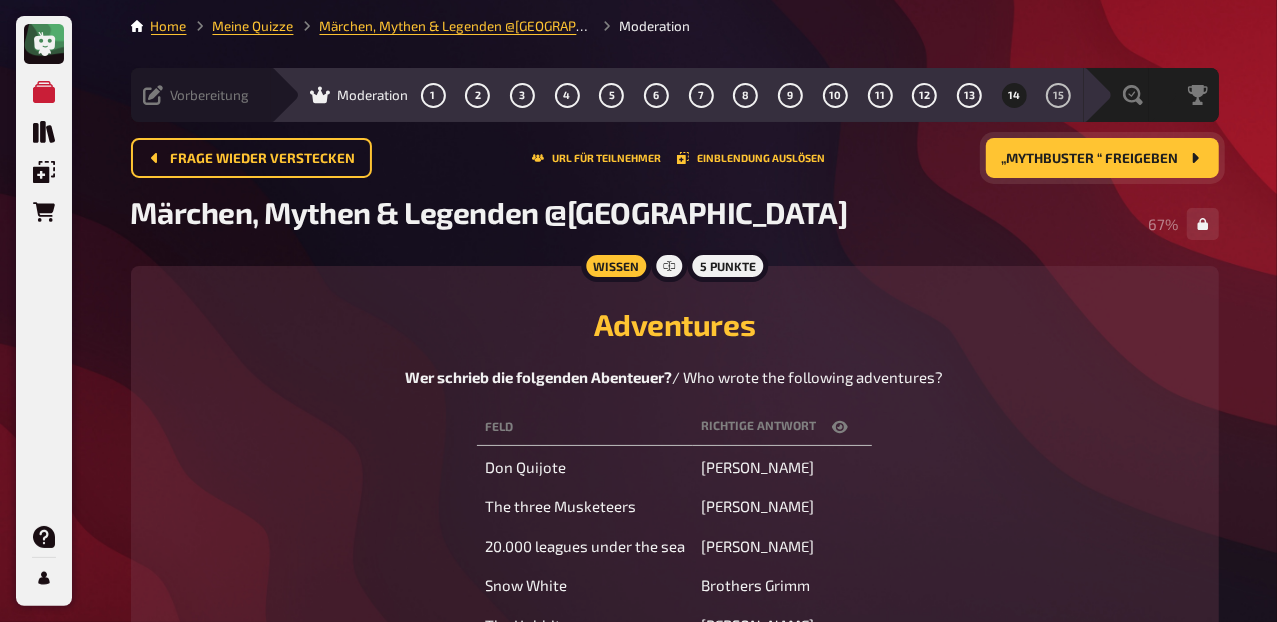 click 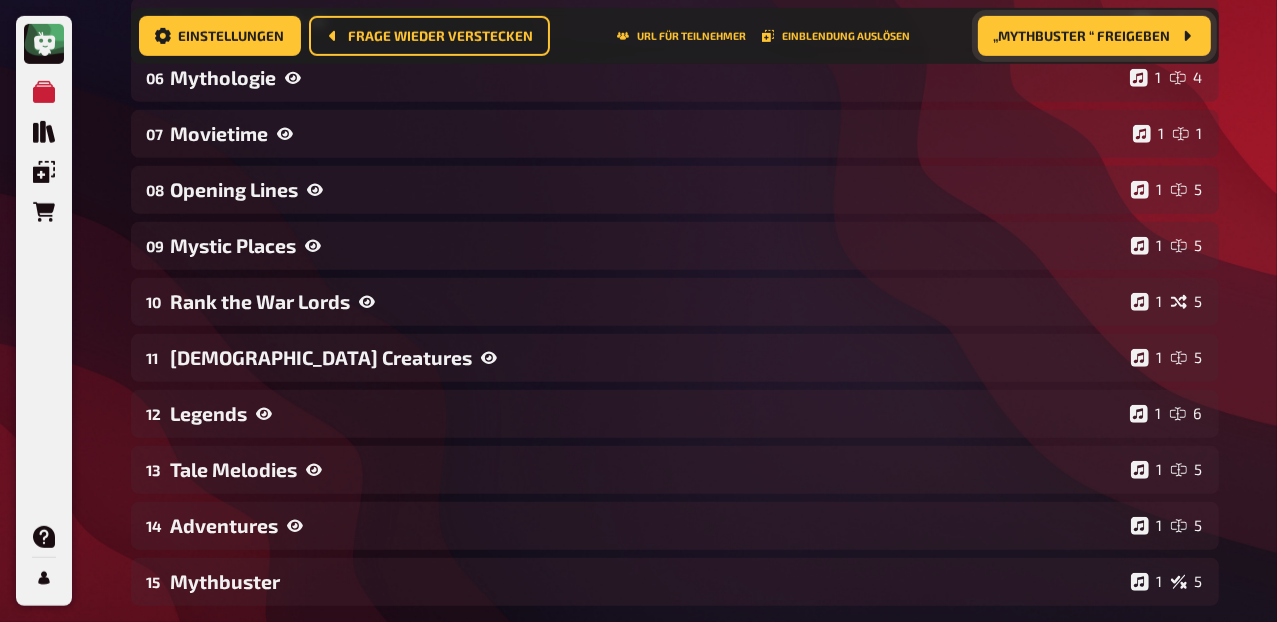 scroll, scrollTop: 692, scrollLeft: 0, axis: vertical 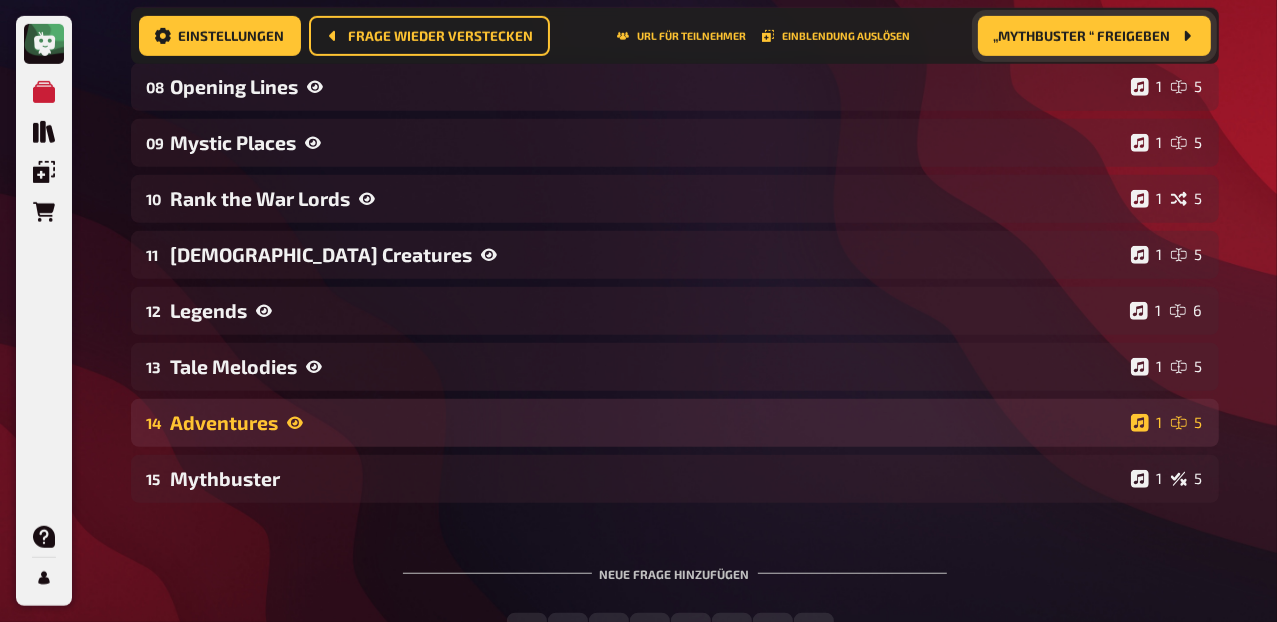 click on "Adventures" at bounding box center [647, 422] 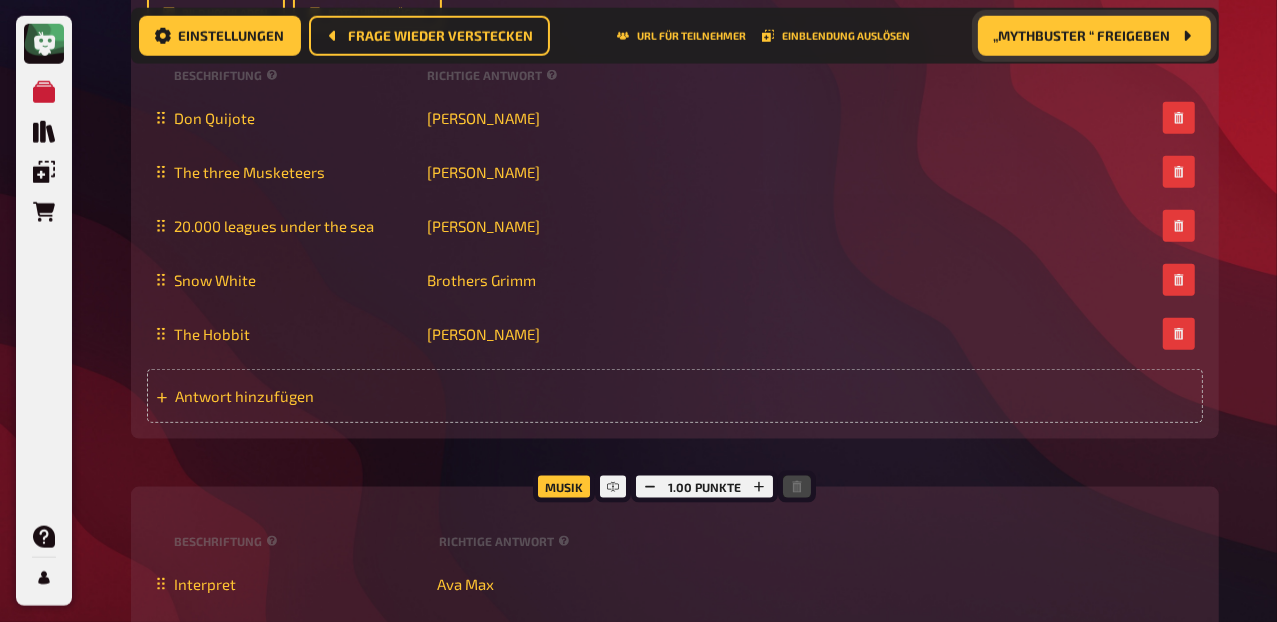 scroll, scrollTop: 1337, scrollLeft: 0, axis: vertical 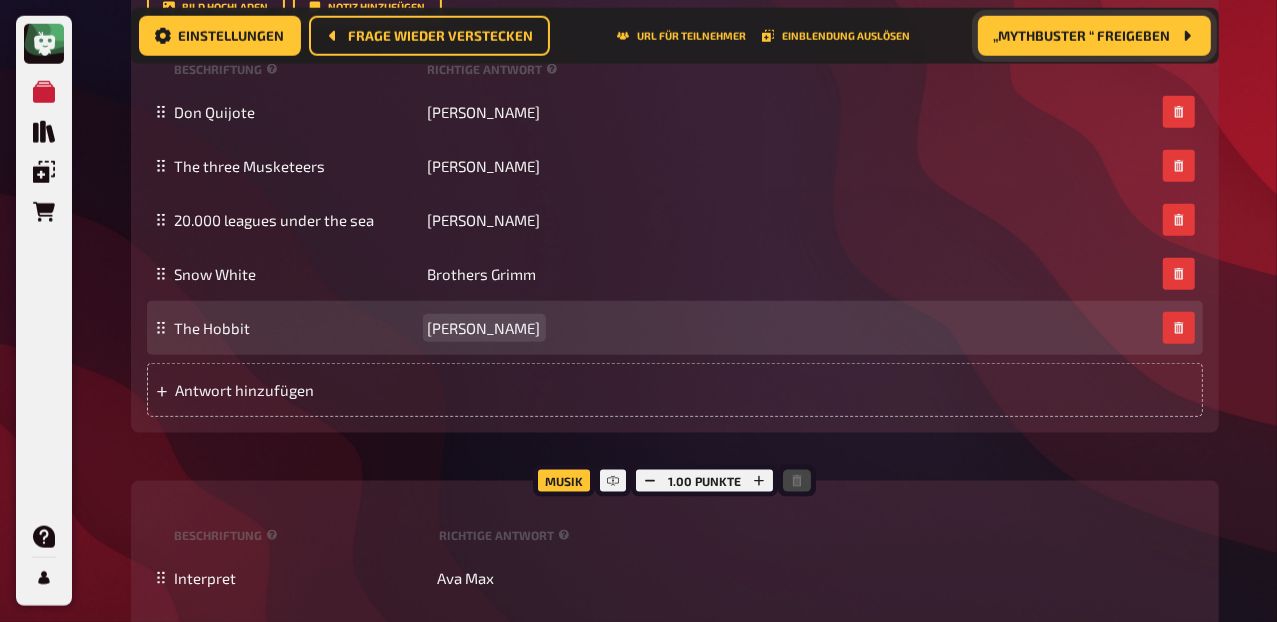 click on "[PERSON_NAME]" at bounding box center (484, 328) 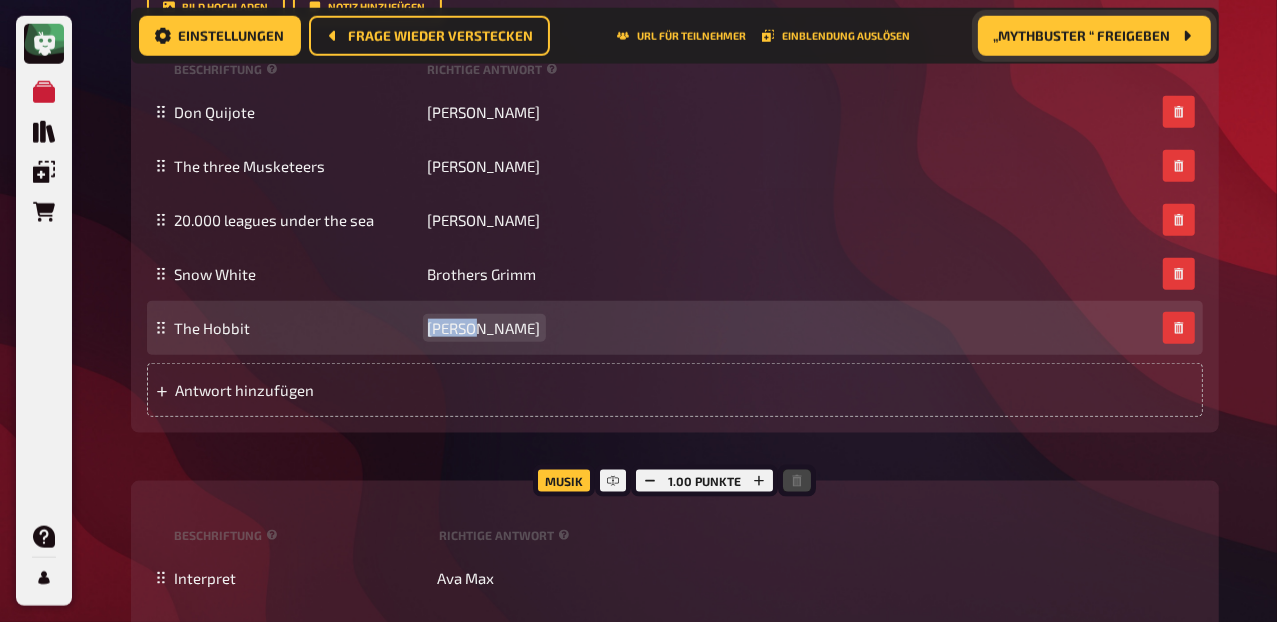 click on "[PERSON_NAME]" at bounding box center [484, 328] 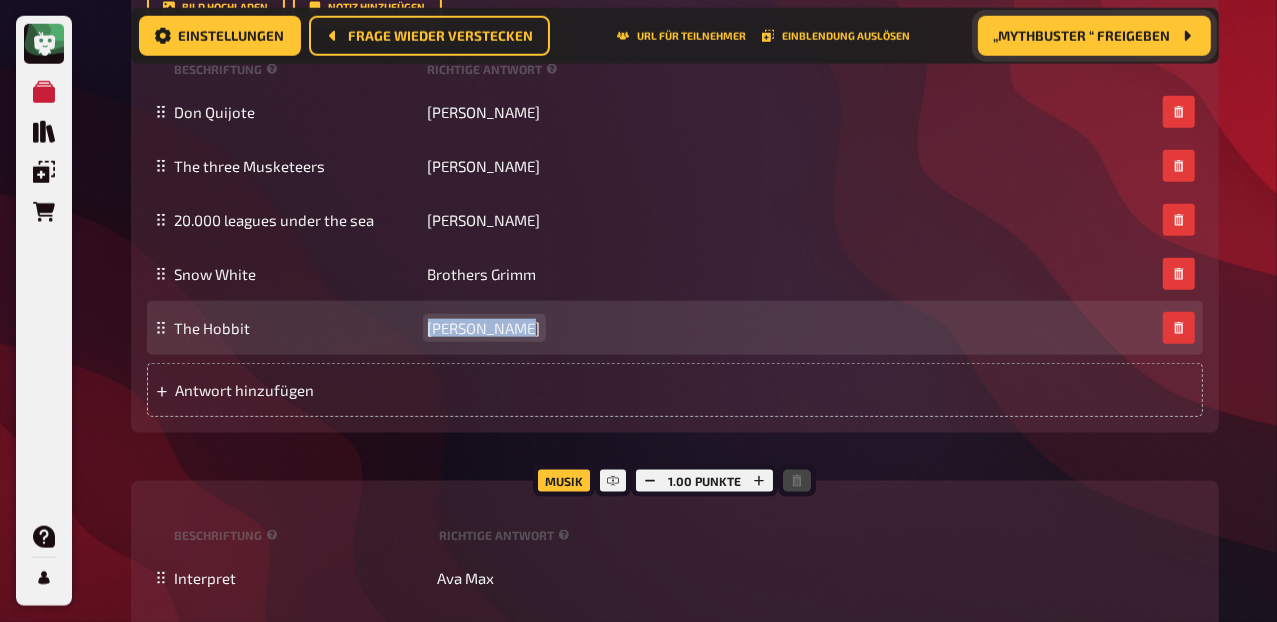 click on "[PERSON_NAME]" at bounding box center [484, 328] 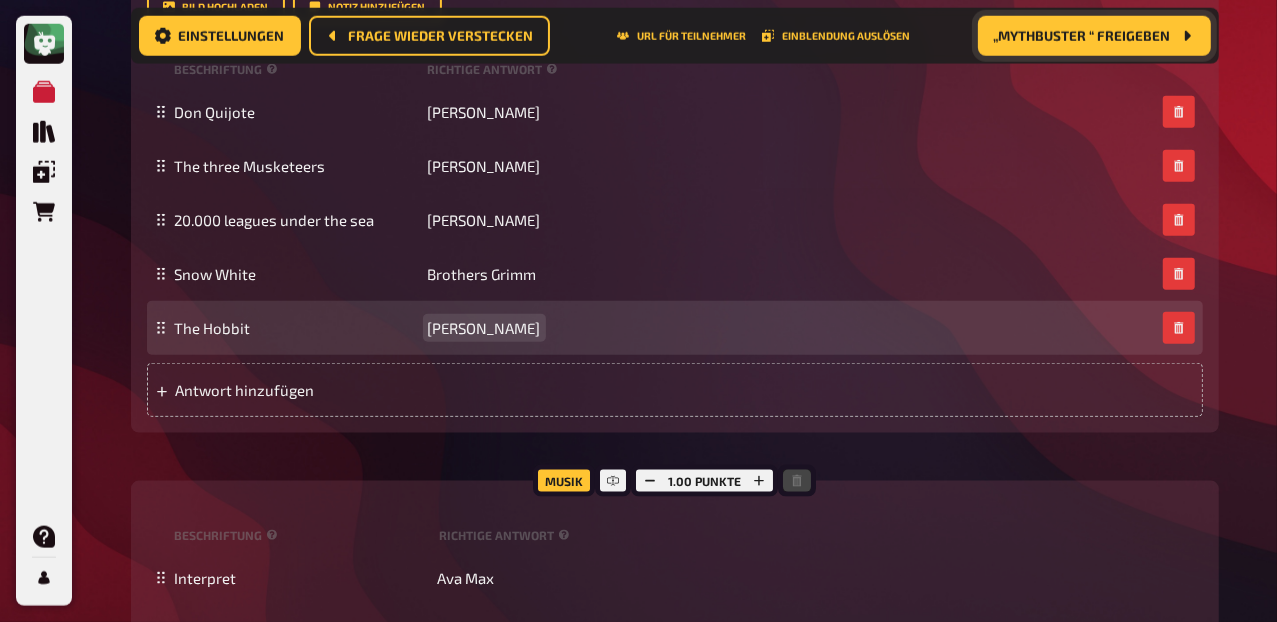 click on "[PERSON_NAME]" at bounding box center (484, 328) 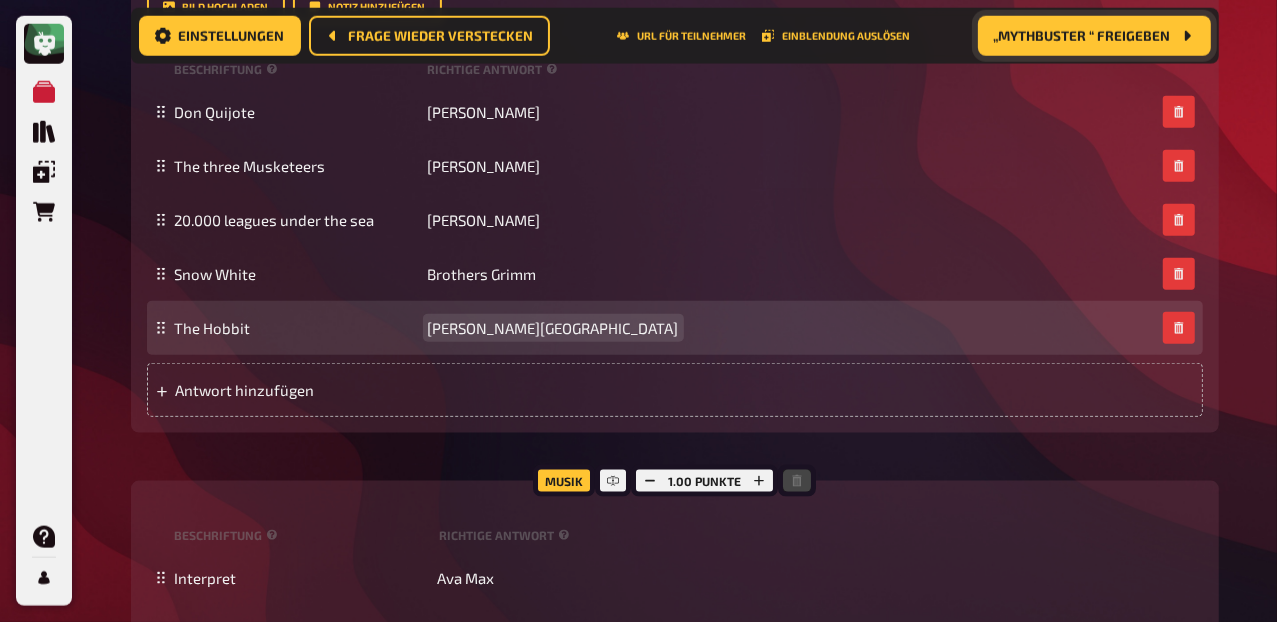 click on "[PERSON_NAME][GEOGRAPHIC_DATA]" at bounding box center (553, 328) 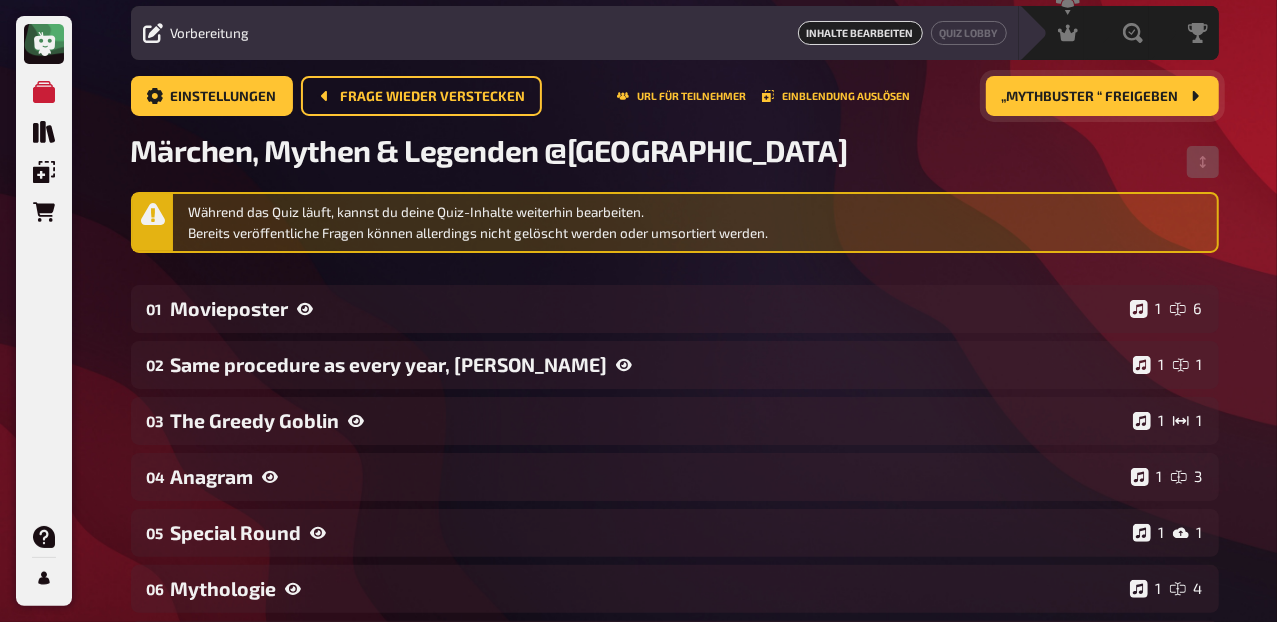 scroll, scrollTop: 15, scrollLeft: 0, axis: vertical 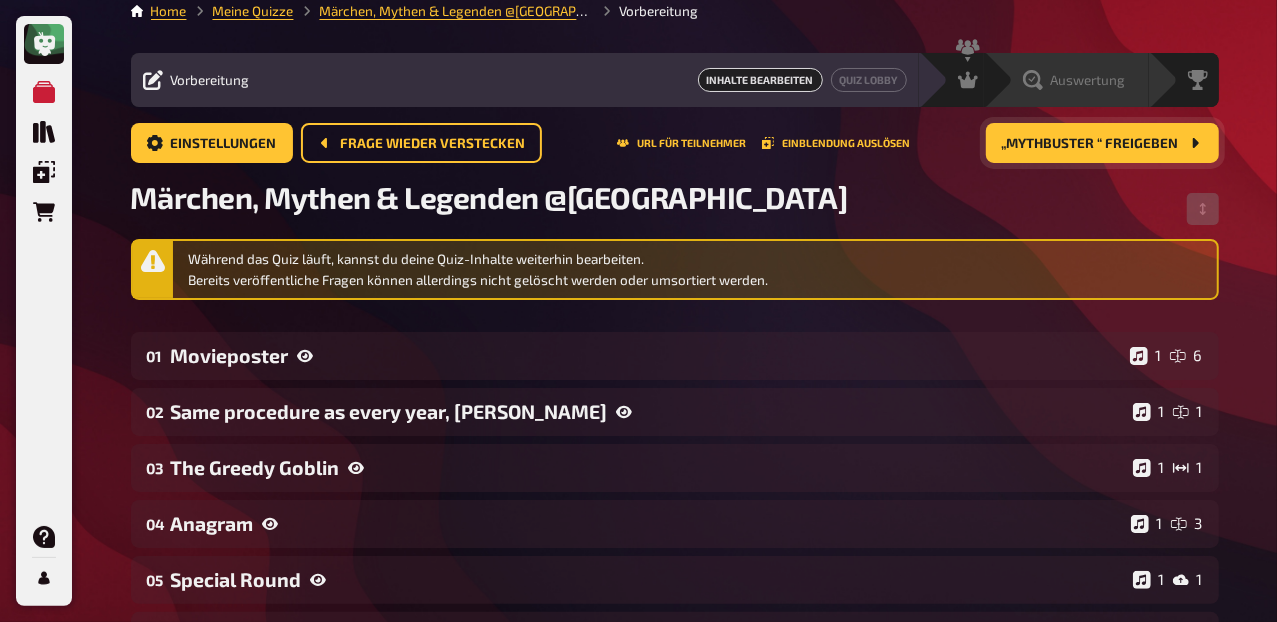 click on "Auswertung" at bounding box center [1088, 80] 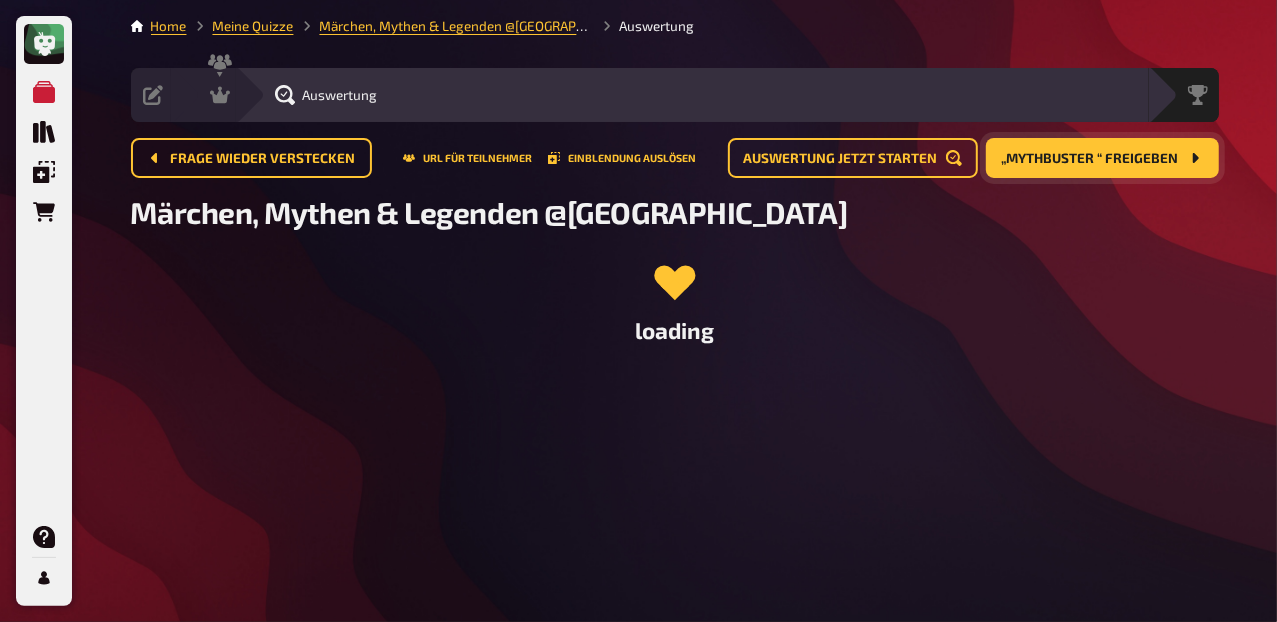 scroll, scrollTop: 0, scrollLeft: 0, axis: both 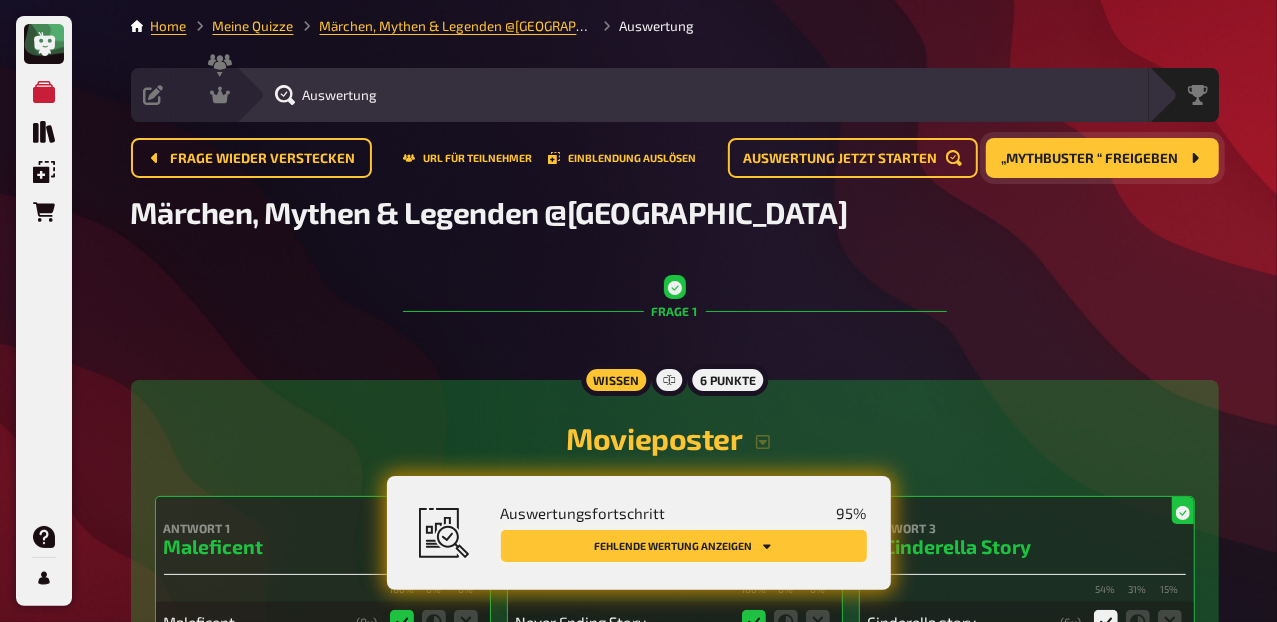 click on "Fehlende Wertung anzeigen" at bounding box center [684, 546] 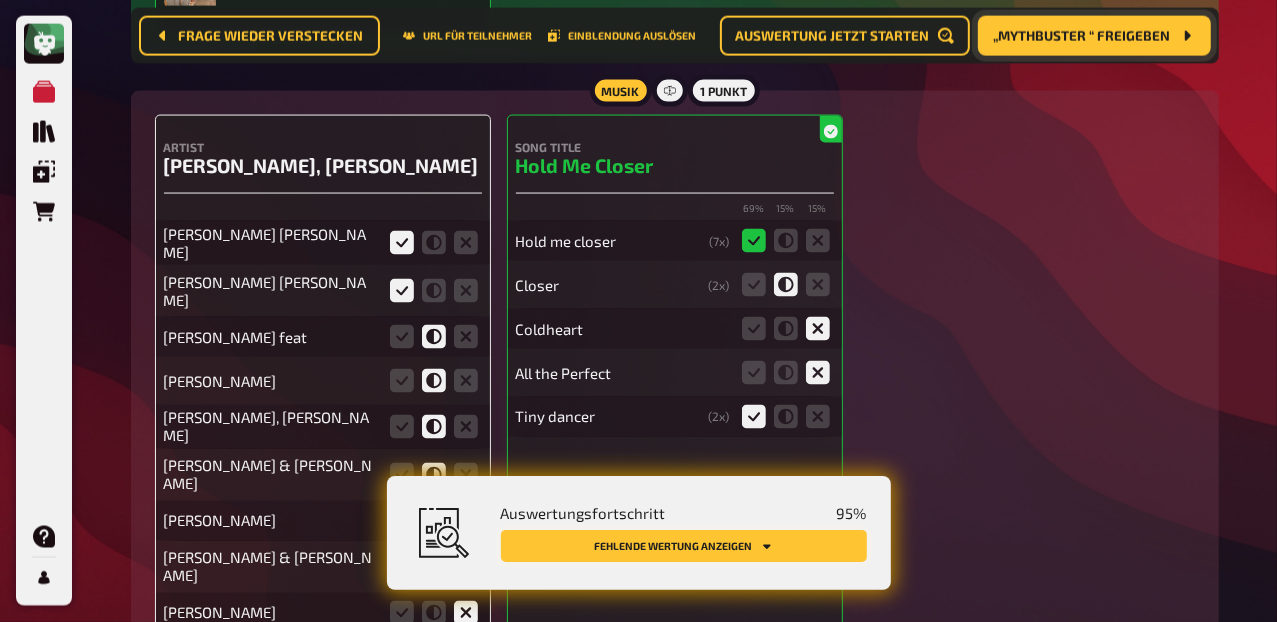 scroll, scrollTop: 6612, scrollLeft: 0, axis: vertical 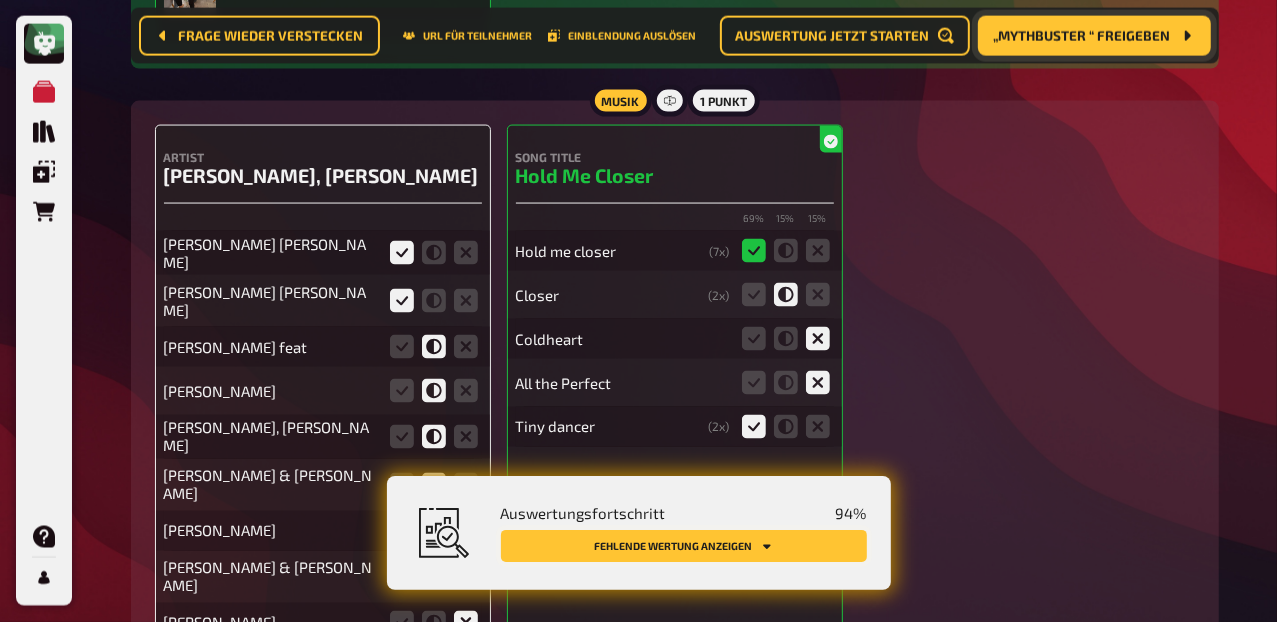 click on "Fehlende Wertung anzeigen" at bounding box center [684, 546] 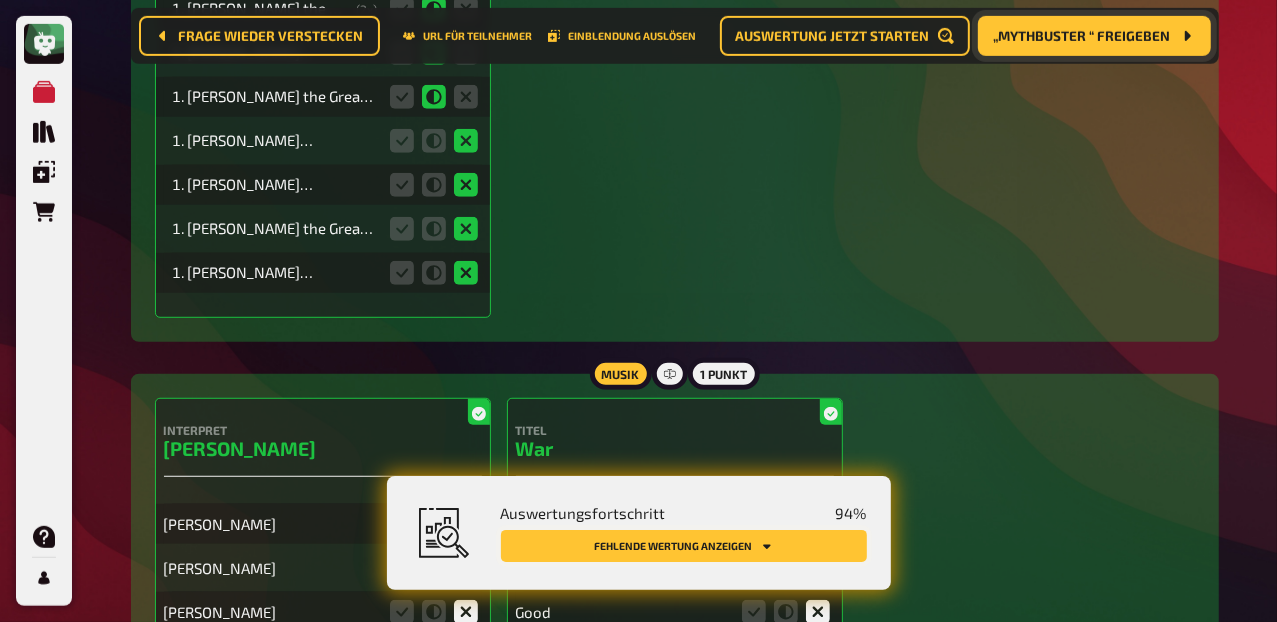scroll, scrollTop: 15536, scrollLeft: 0, axis: vertical 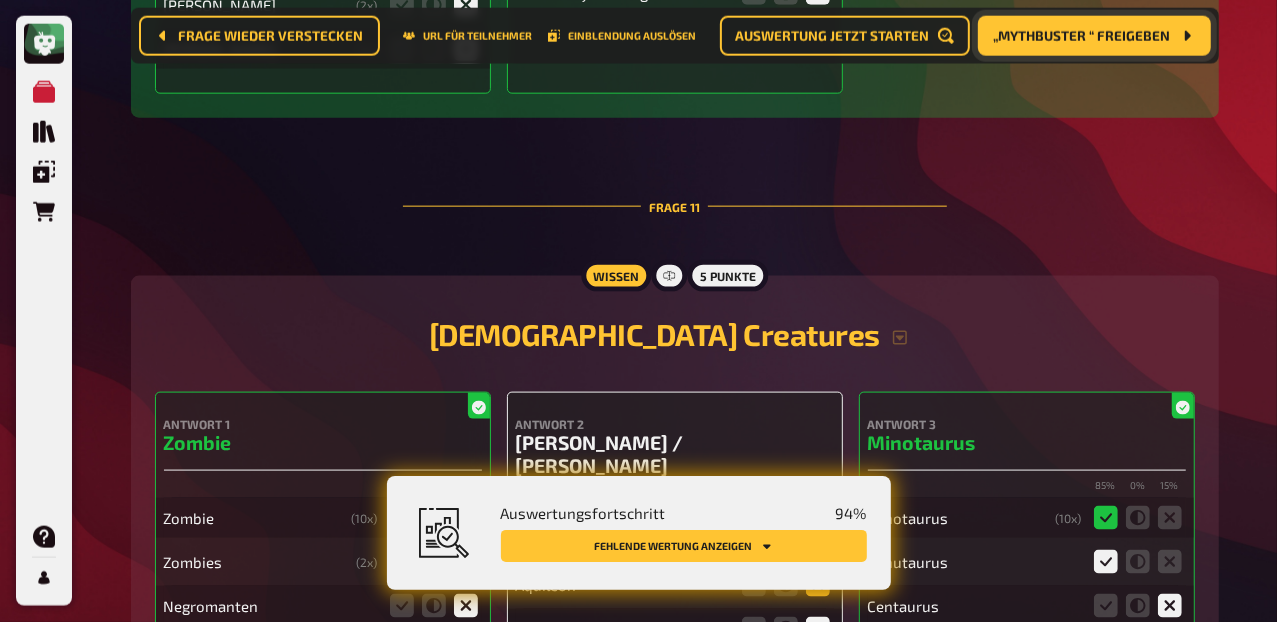 click 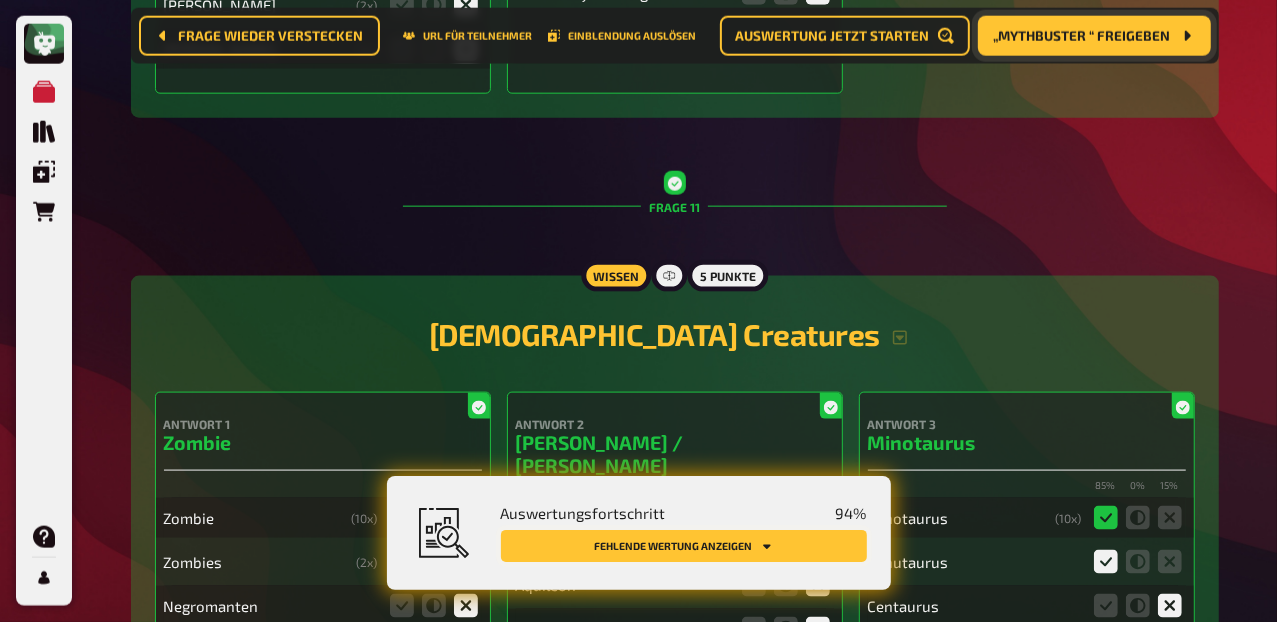 click on "Fehlende Wertung anzeigen" at bounding box center (684, 546) 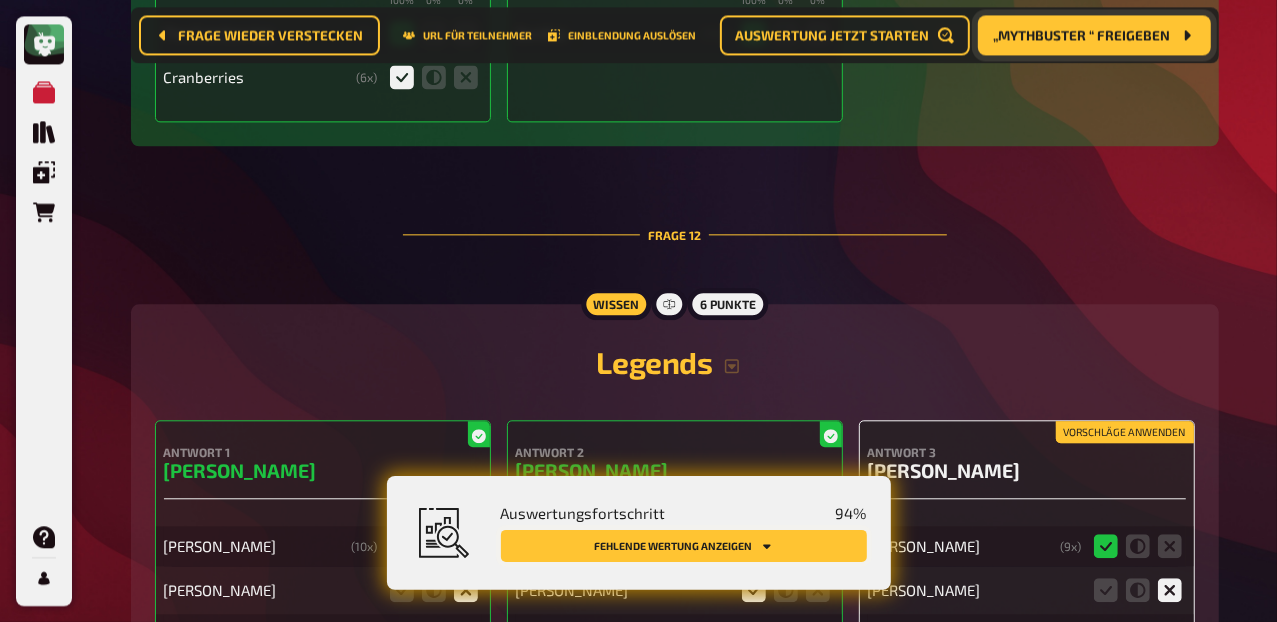 scroll, scrollTop: 16884, scrollLeft: 0, axis: vertical 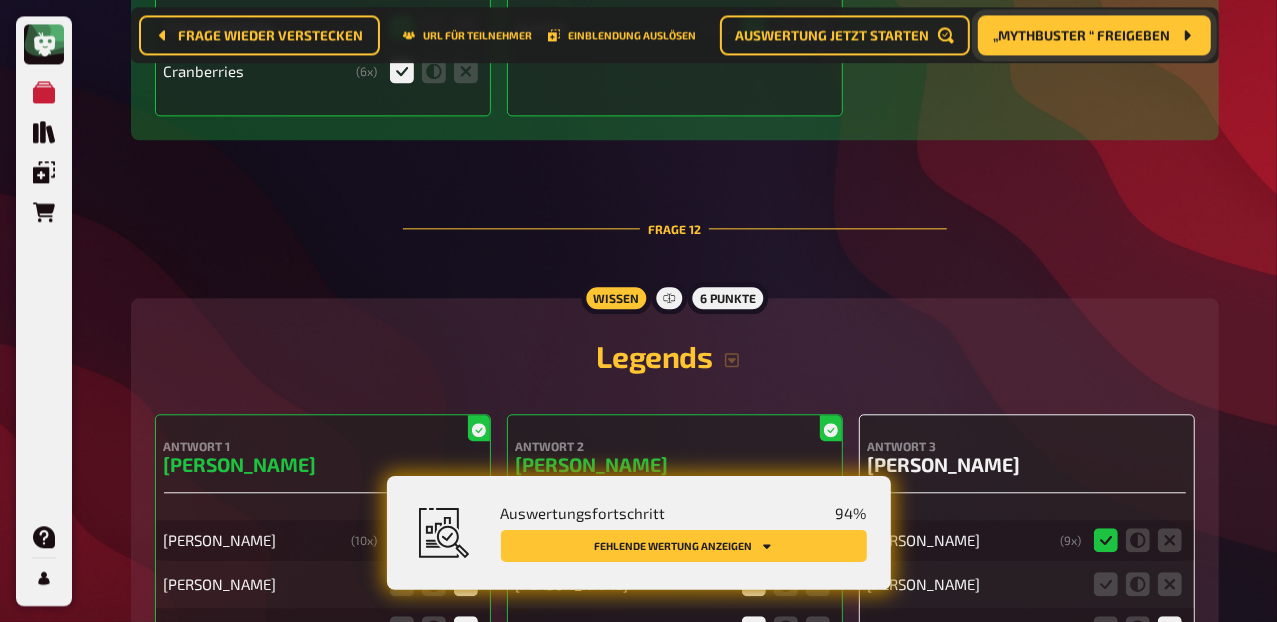 click 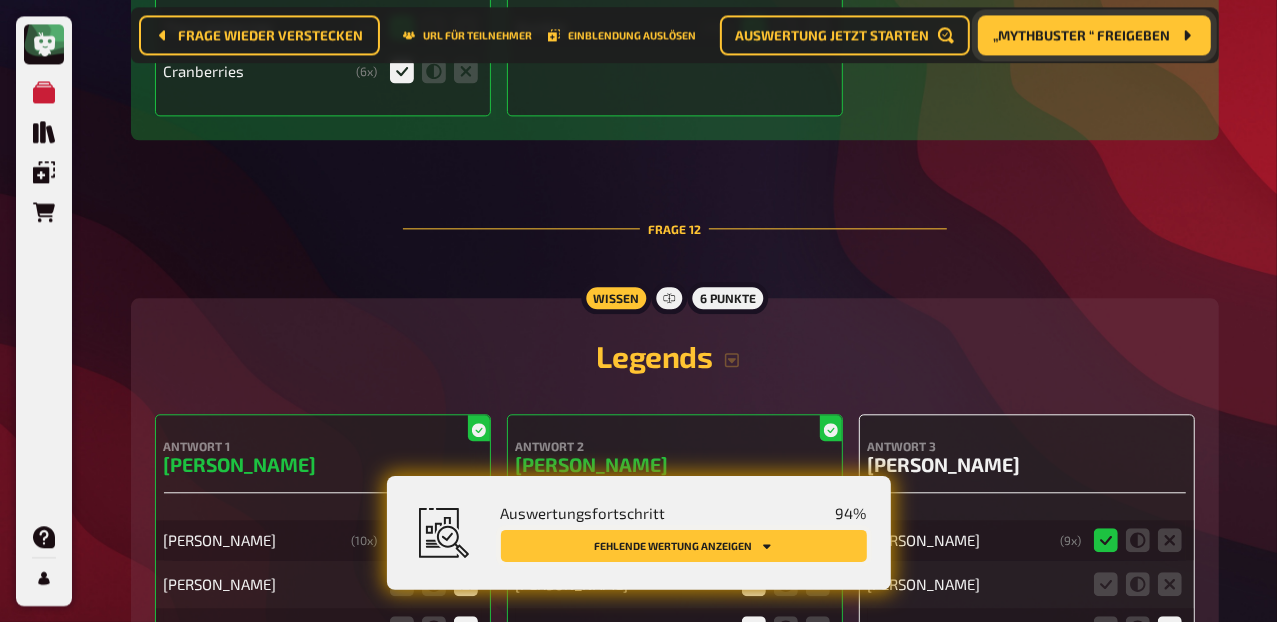 click on "Fehlende Wertung anzeigen" at bounding box center [684, 546] 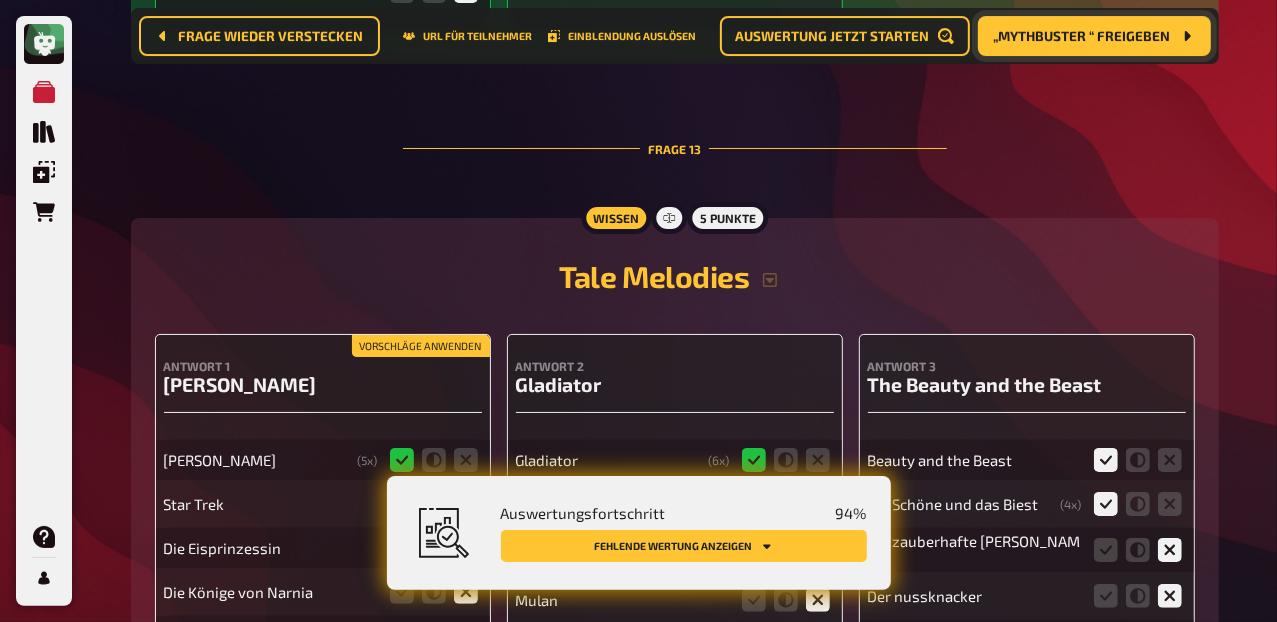 scroll, scrollTop: 18772, scrollLeft: 0, axis: vertical 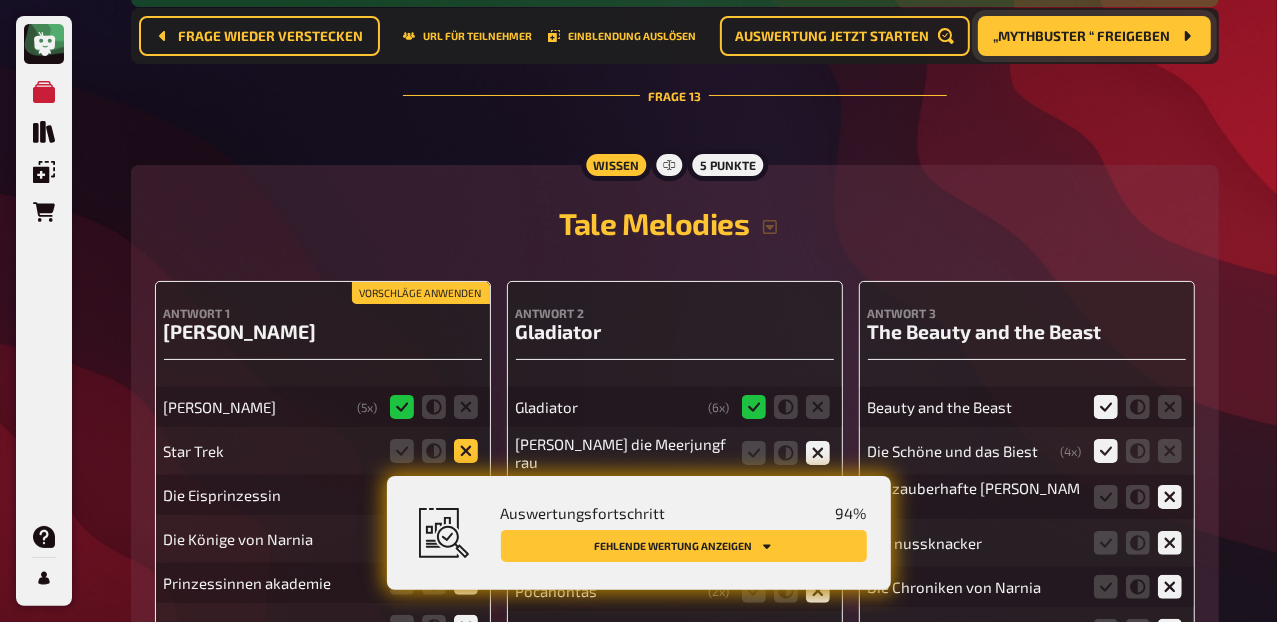 click 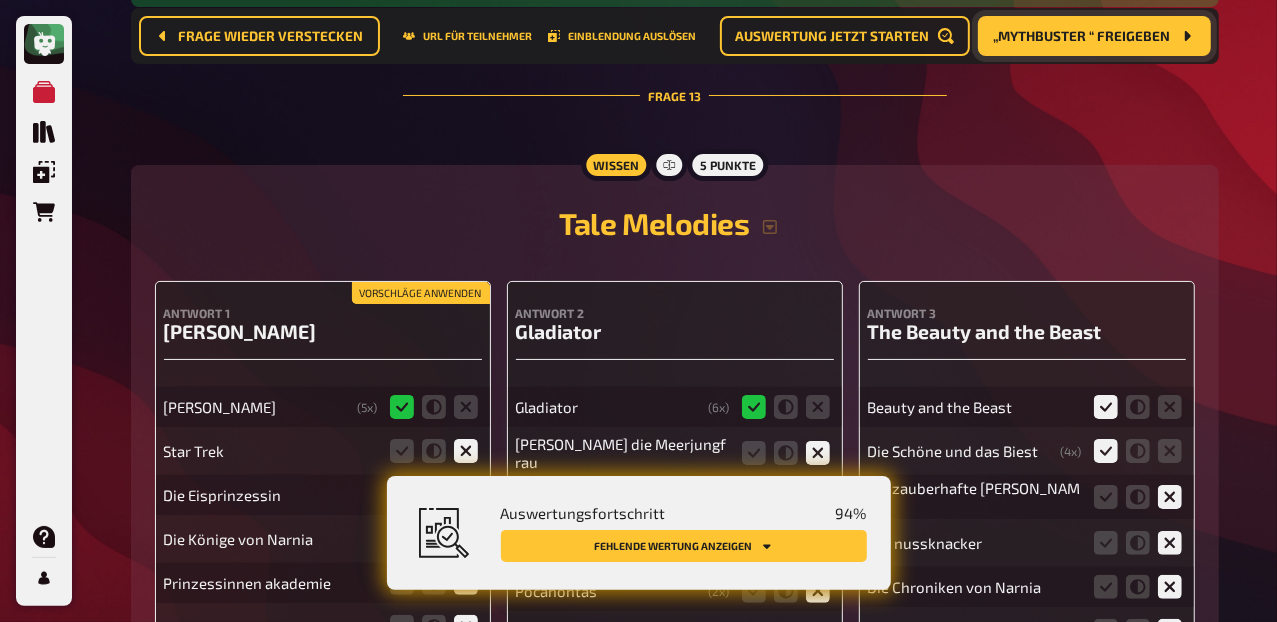 scroll, scrollTop: 18815, scrollLeft: 0, axis: vertical 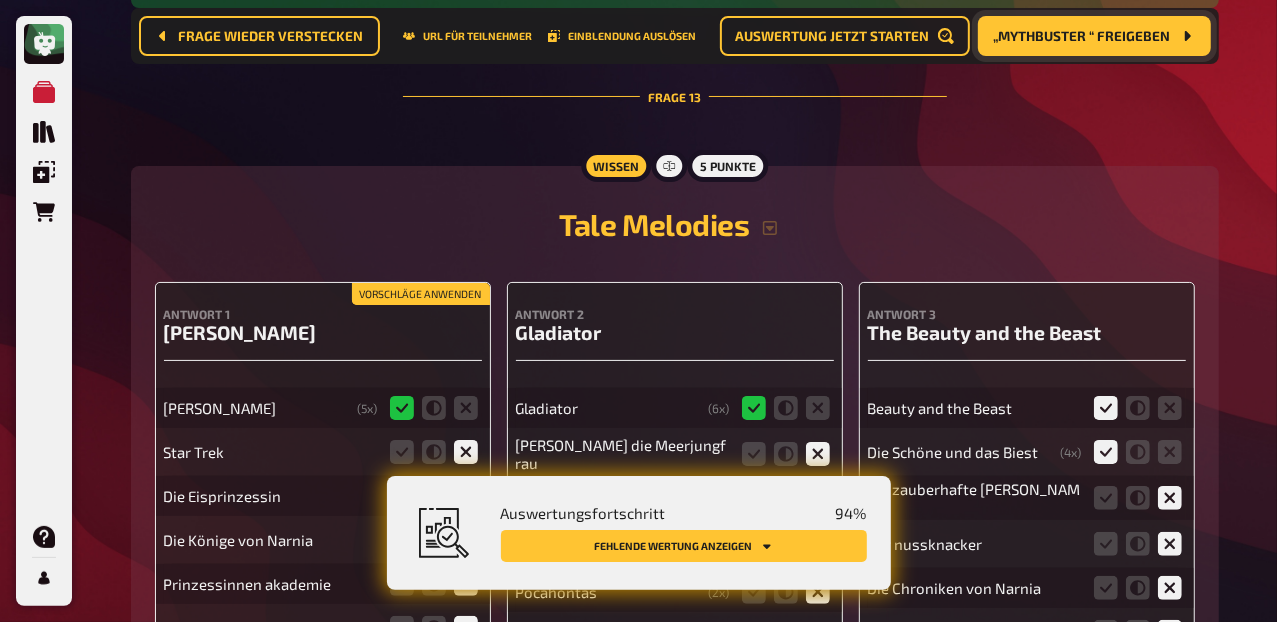 click 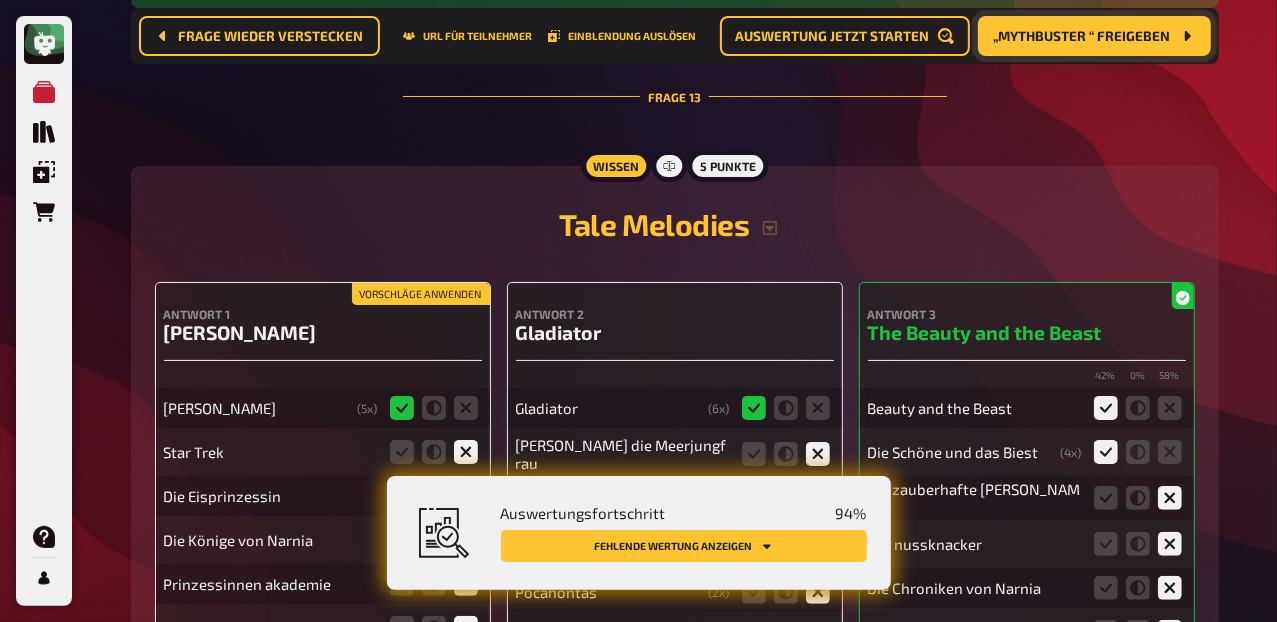 click 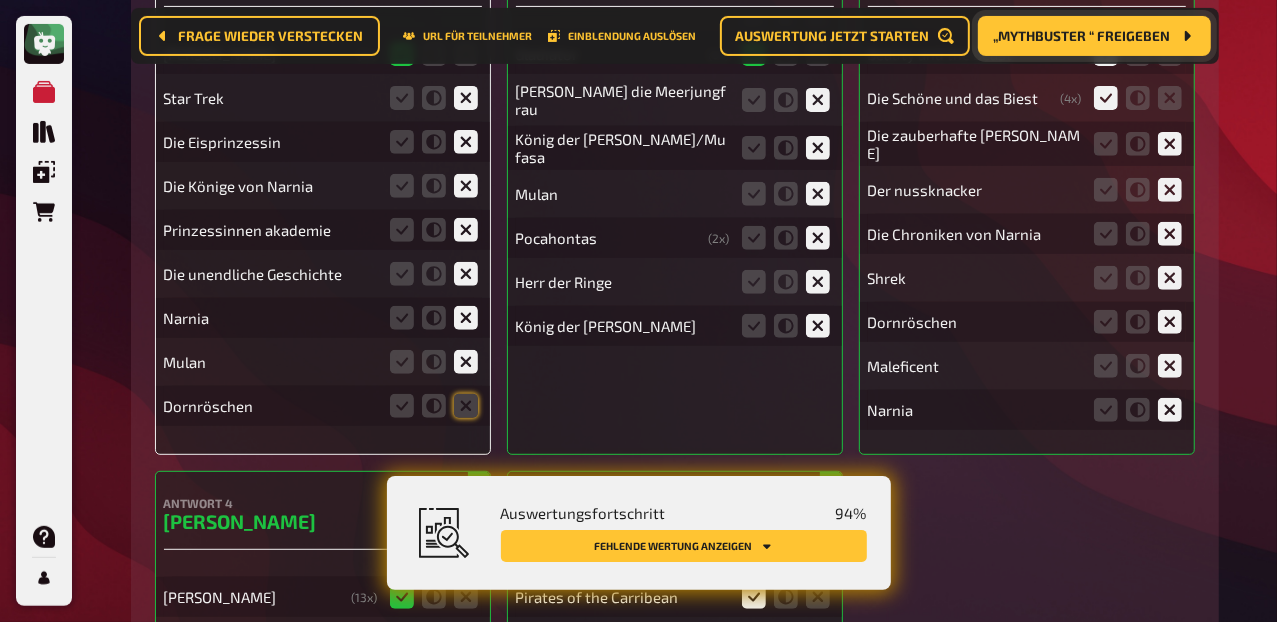 scroll, scrollTop: 19186, scrollLeft: 0, axis: vertical 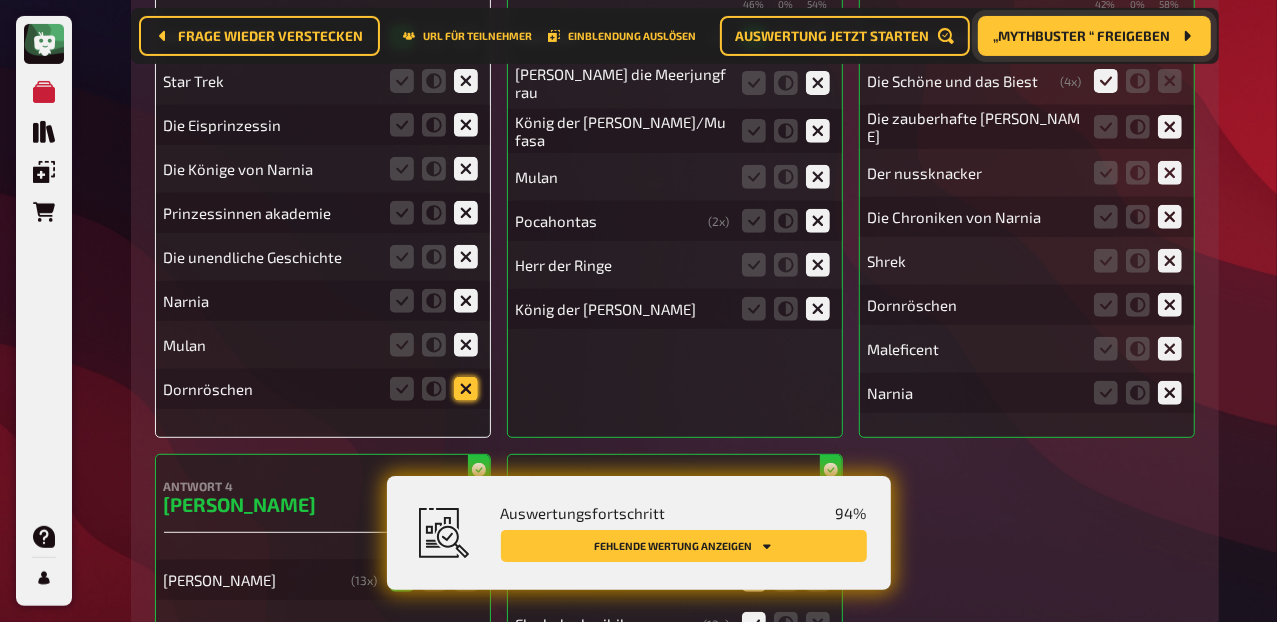 click 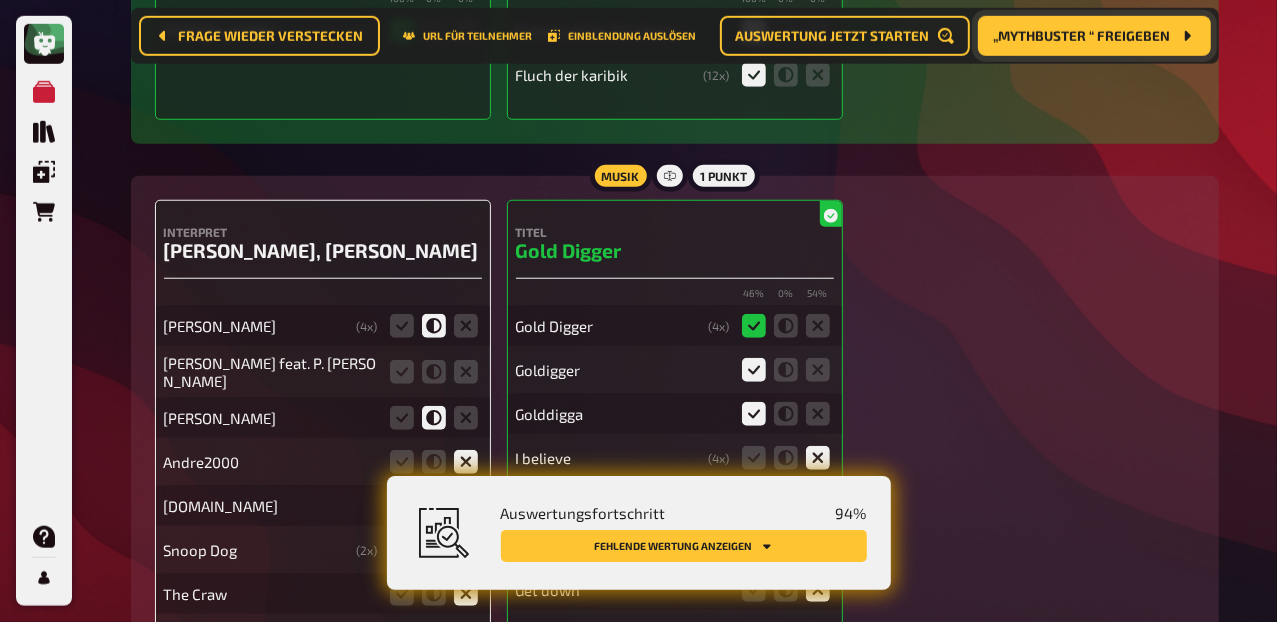 scroll, scrollTop: 19734, scrollLeft: 0, axis: vertical 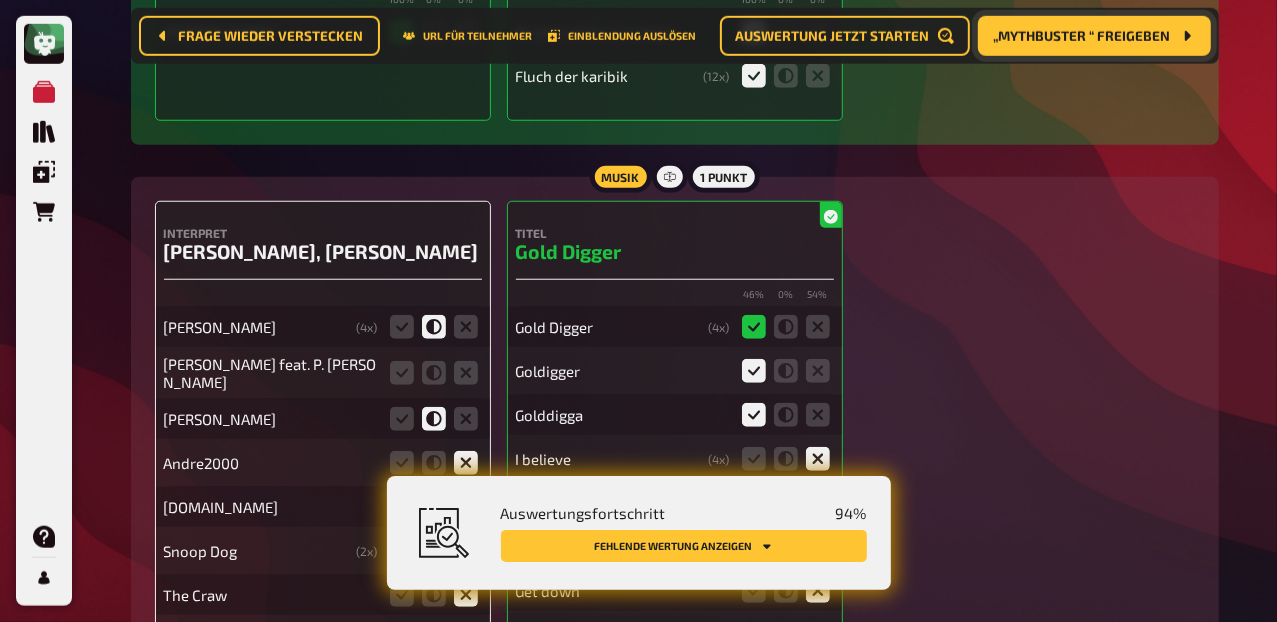 click at bounding box center (434, 373) 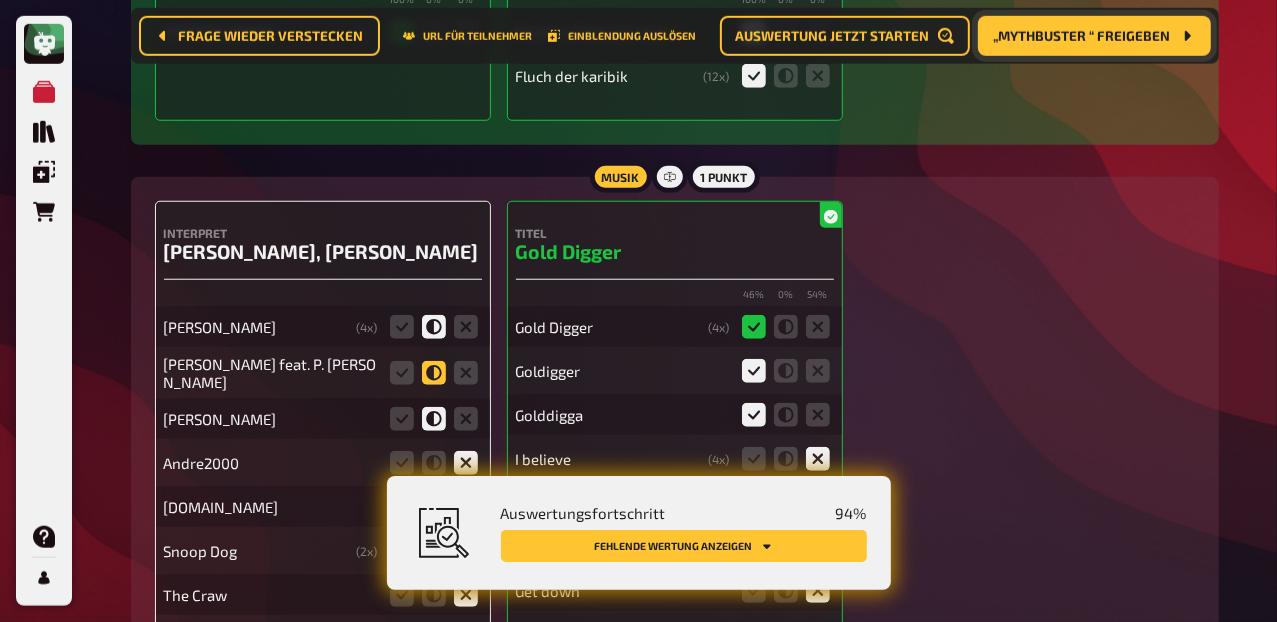 click 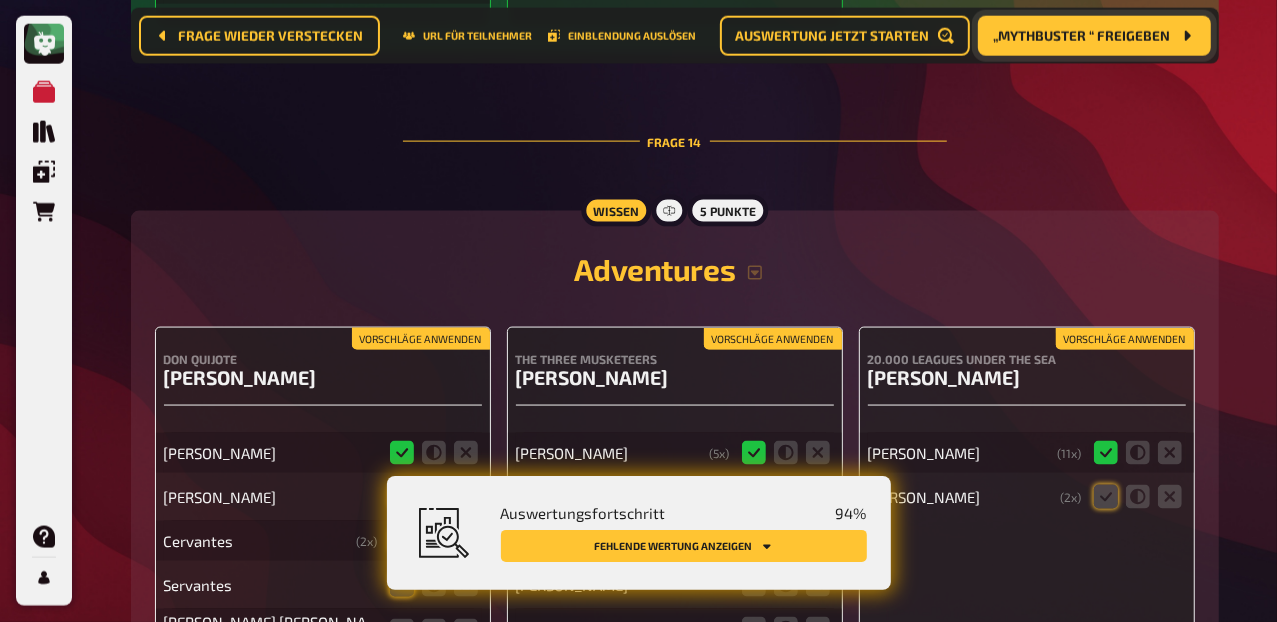 scroll, scrollTop: 20464, scrollLeft: 0, axis: vertical 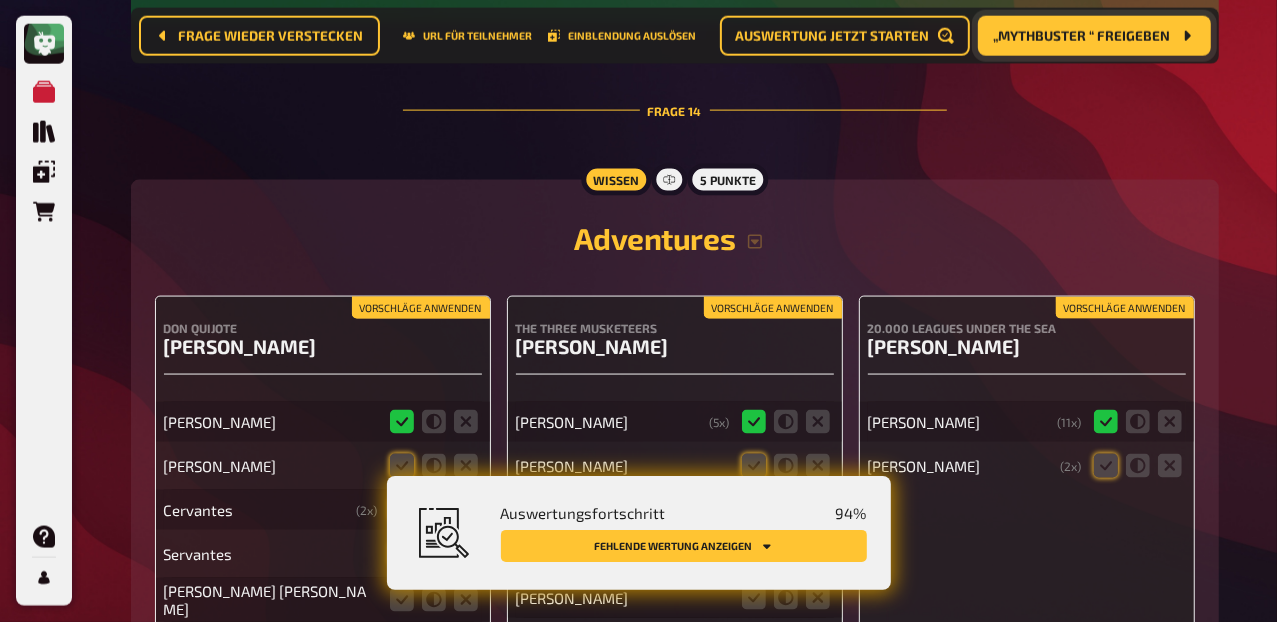 click on "Vorschläge anwenden" at bounding box center (421, 308) 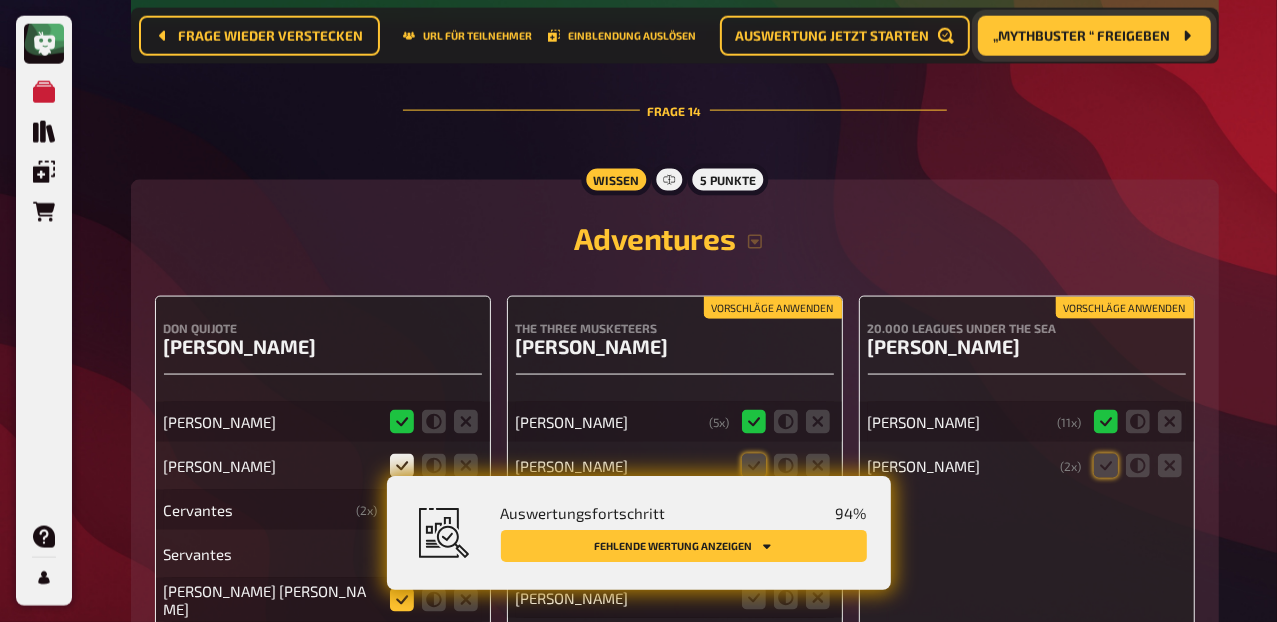 click 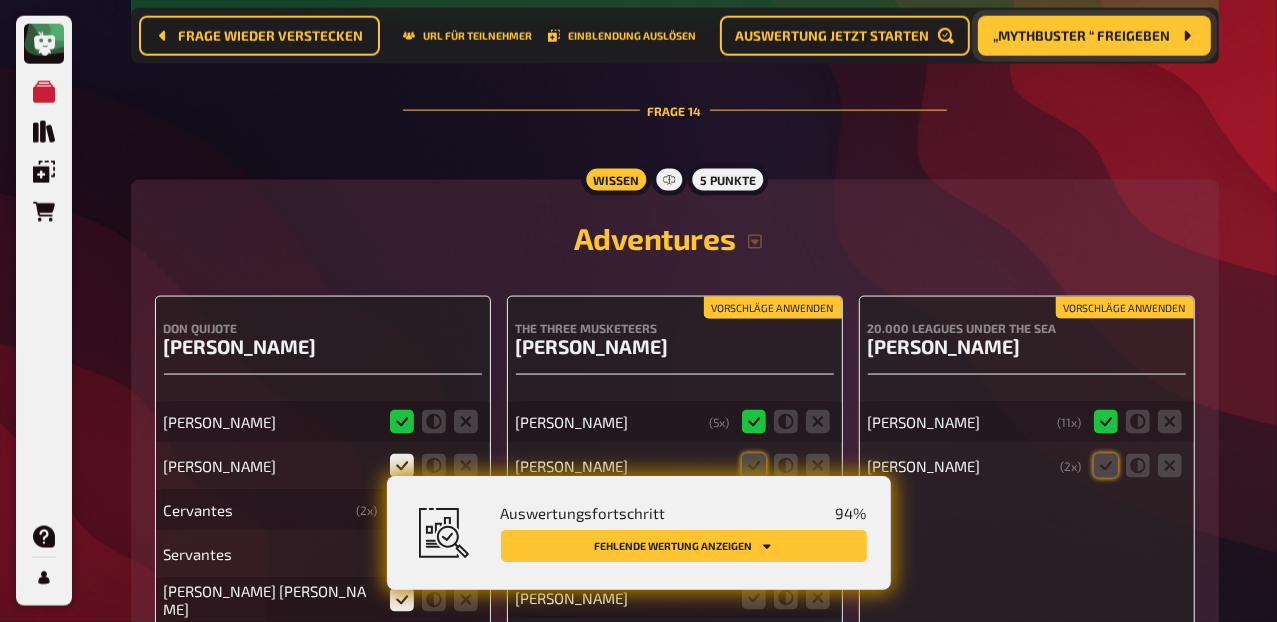 click 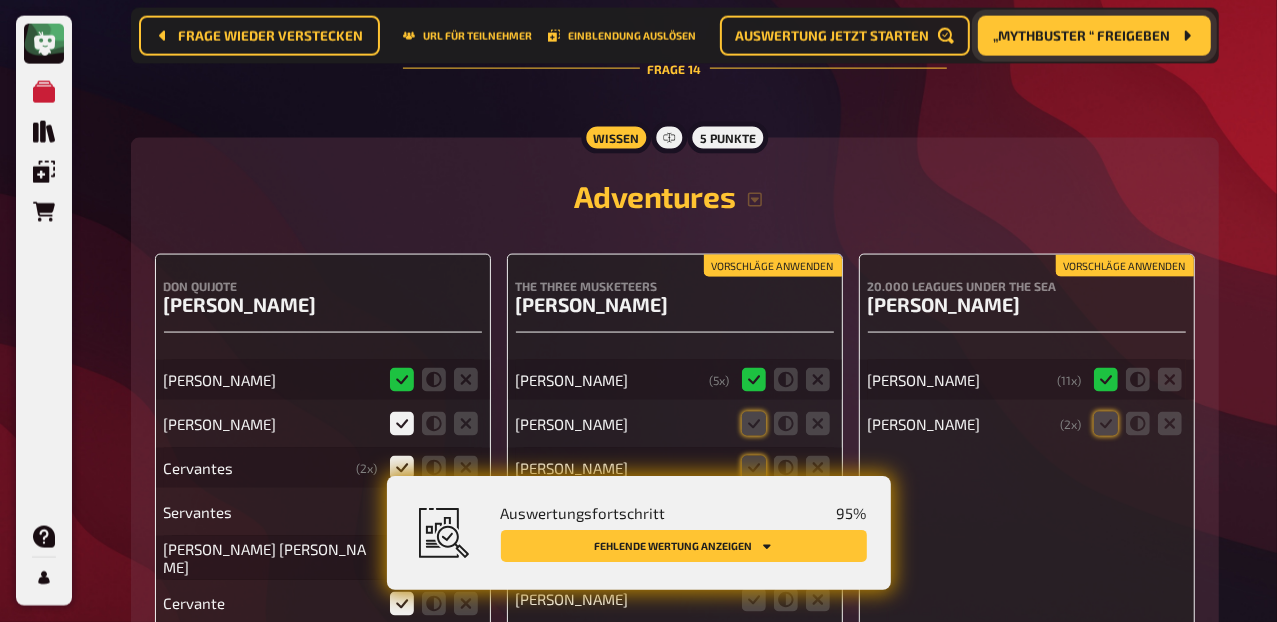 scroll, scrollTop: 20523, scrollLeft: 0, axis: vertical 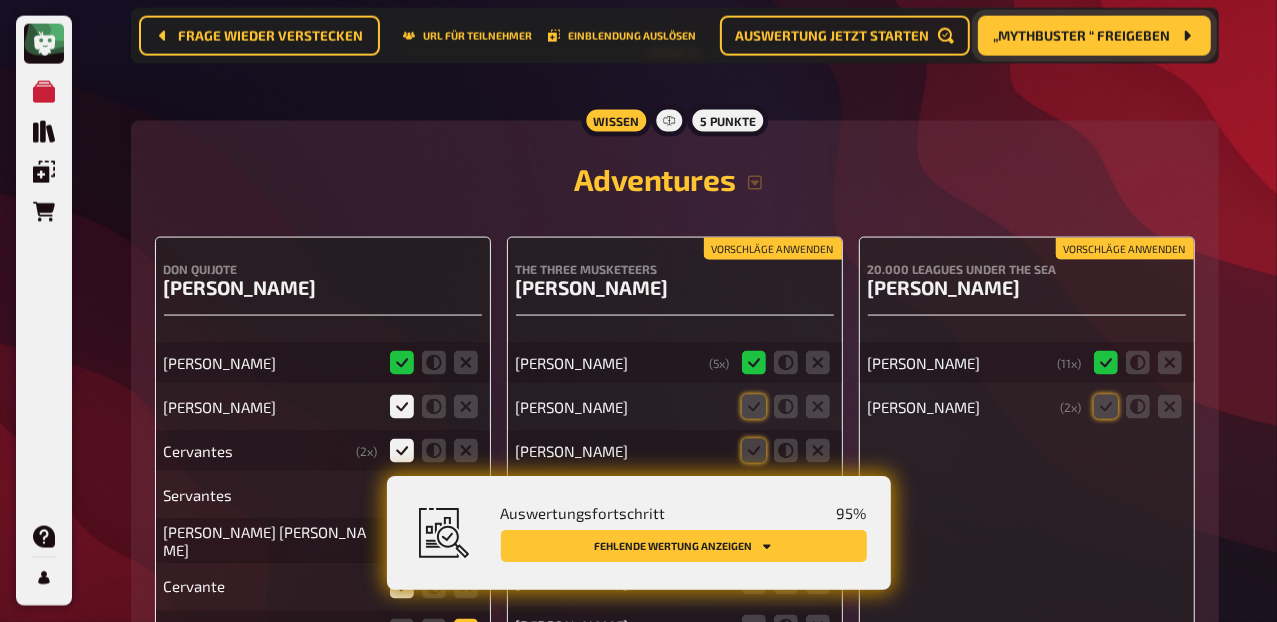 click 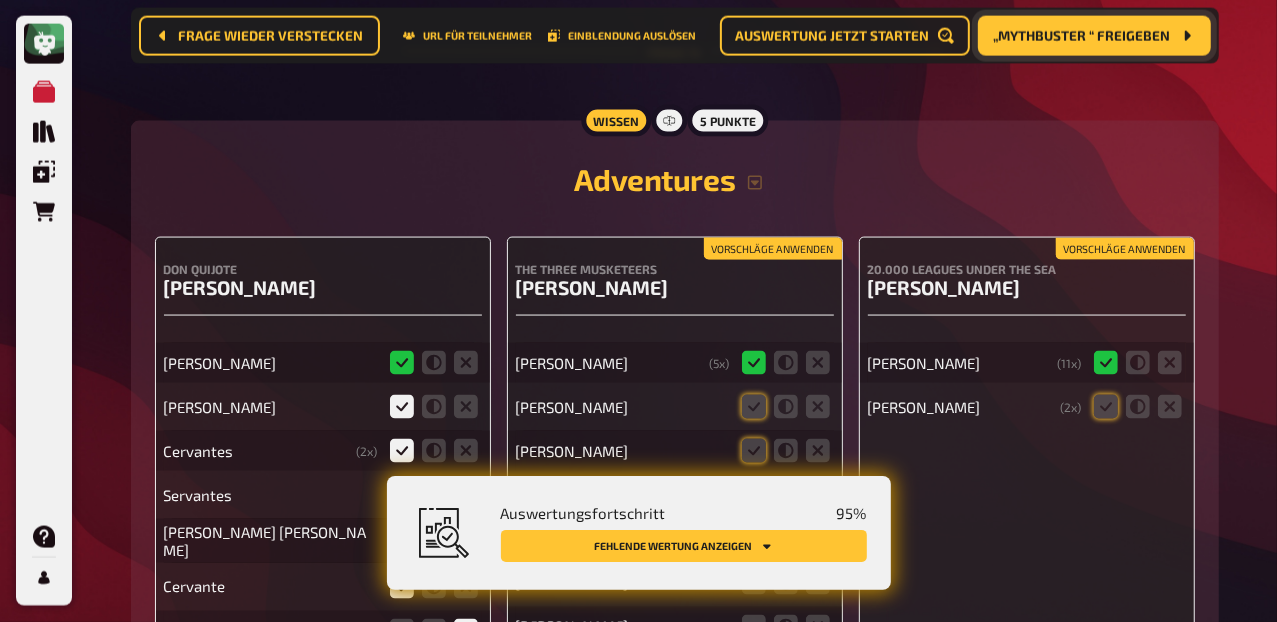 click 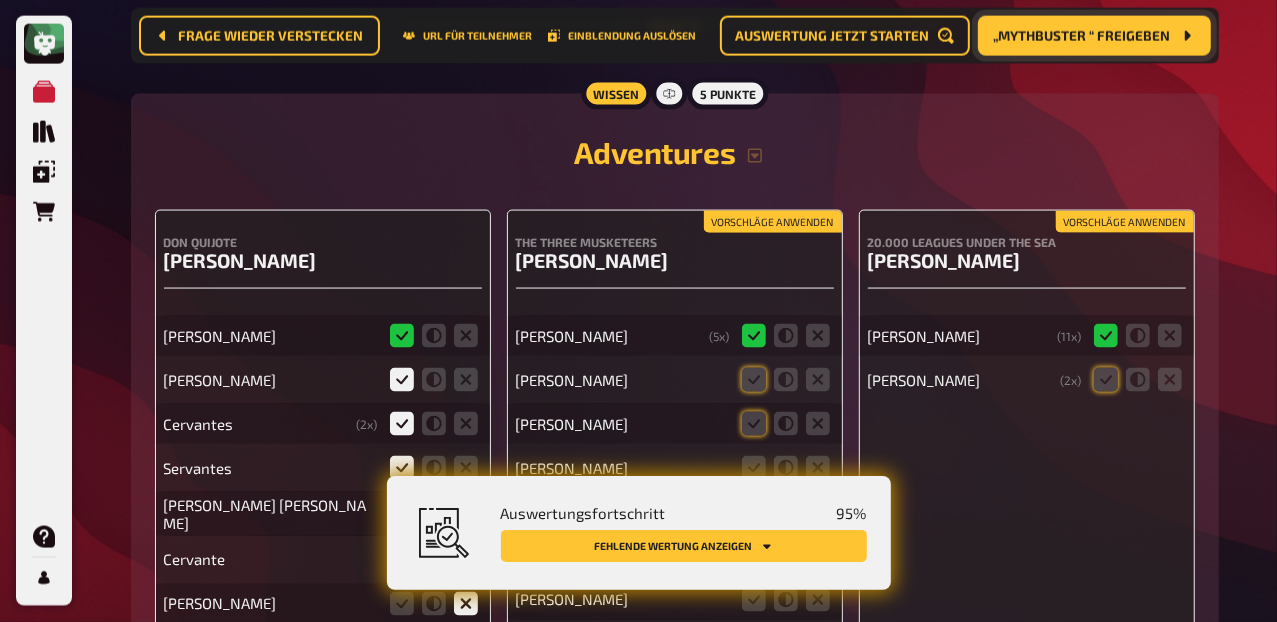 click 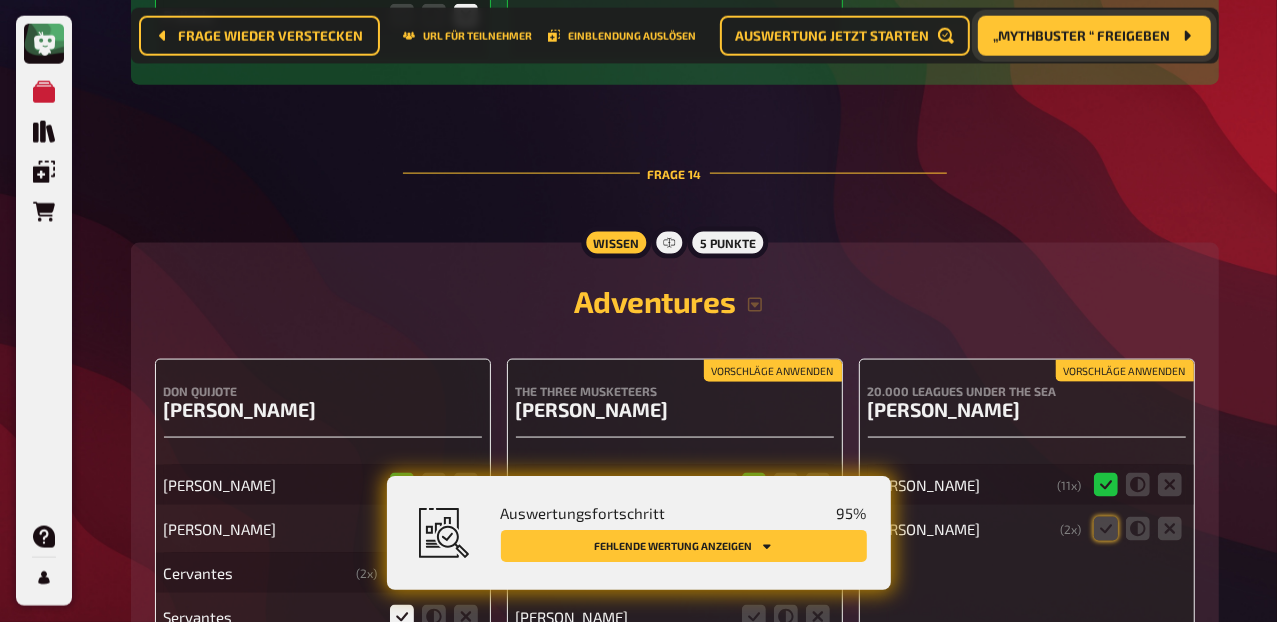 scroll, scrollTop: 20401, scrollLeft: 0, axis: vertical 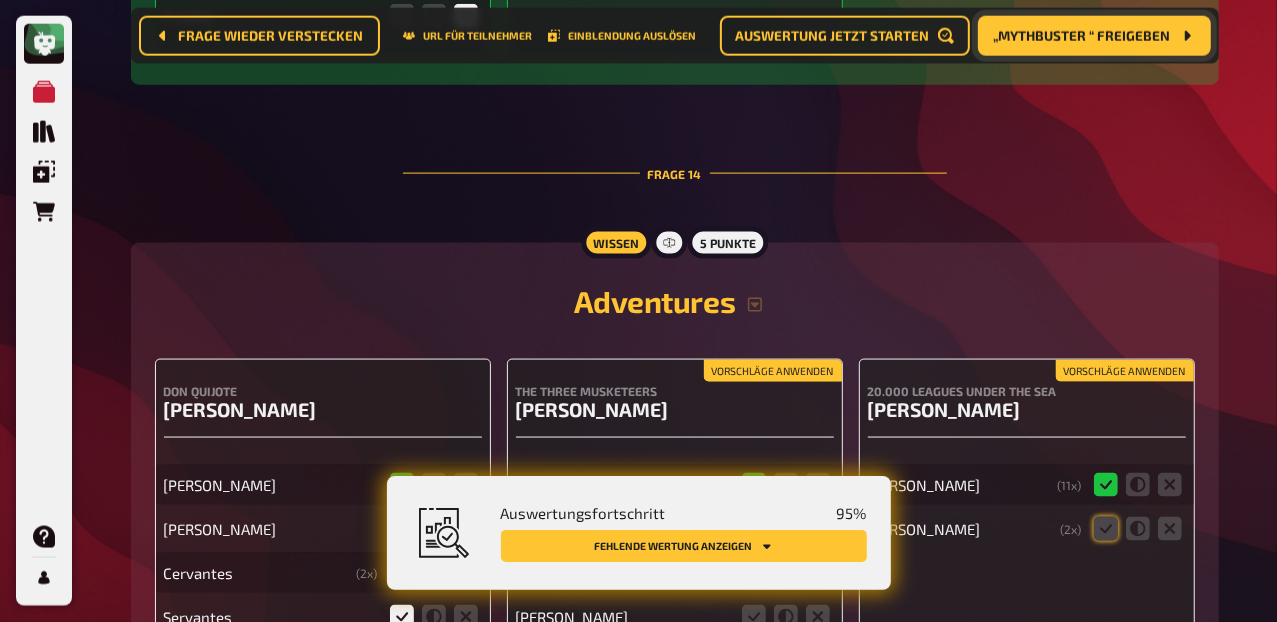 click 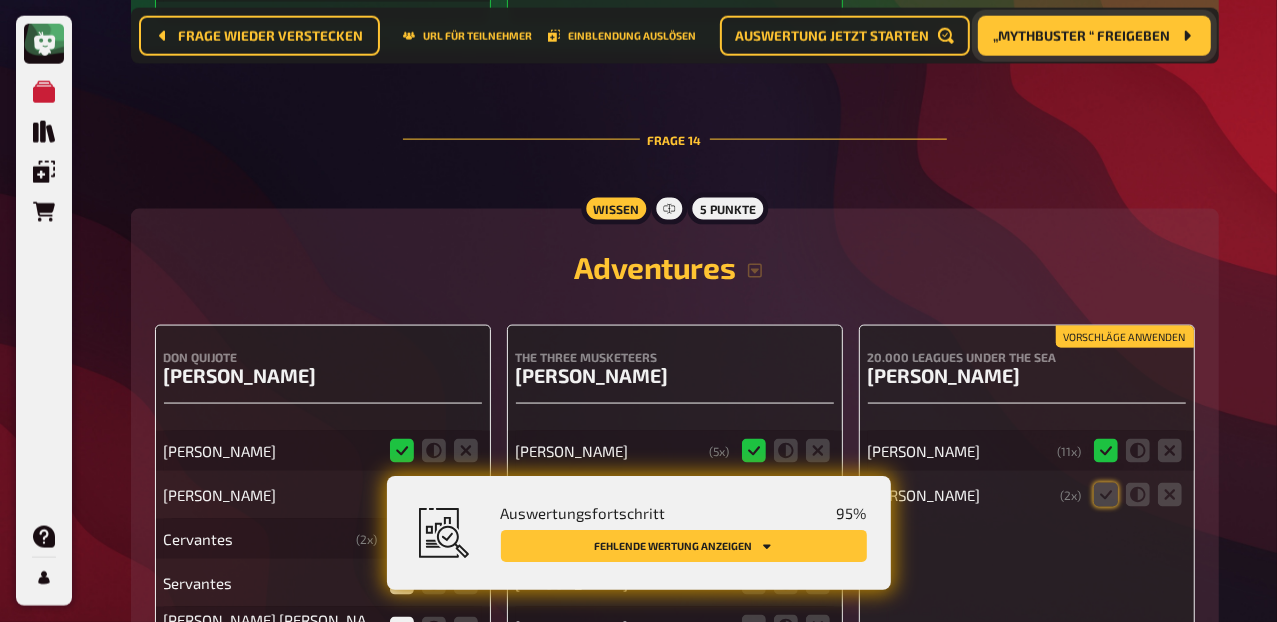 scroll, scrollTop: 20435, scrollLeft: 0, axis: vertical 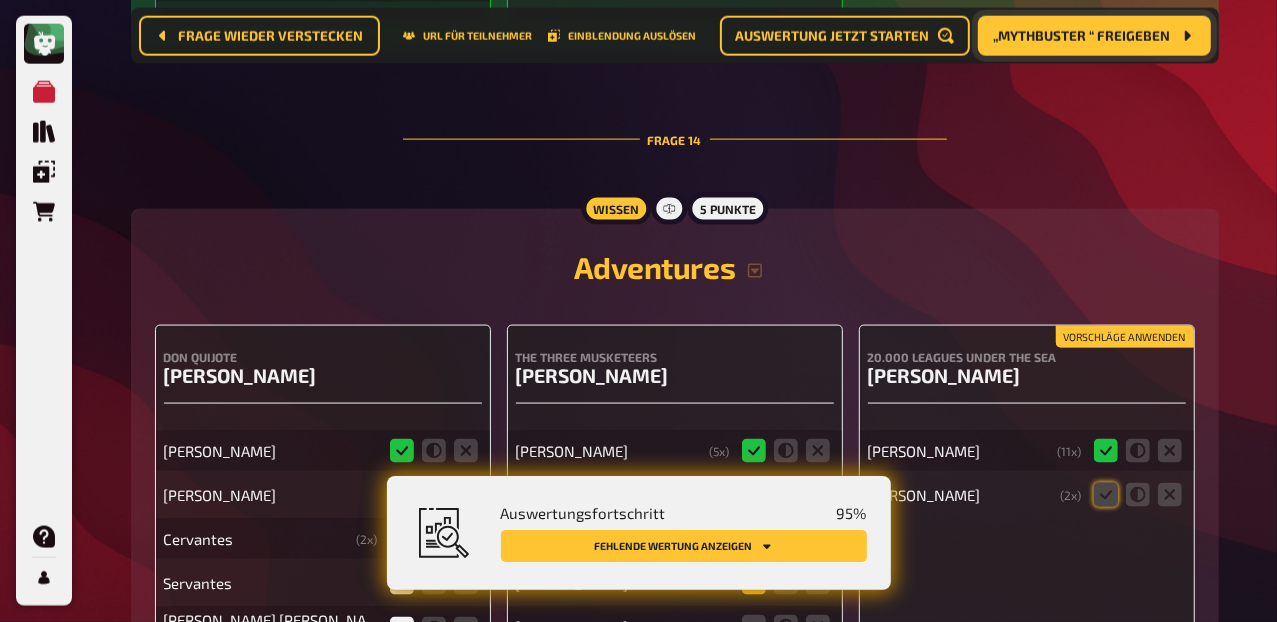 click 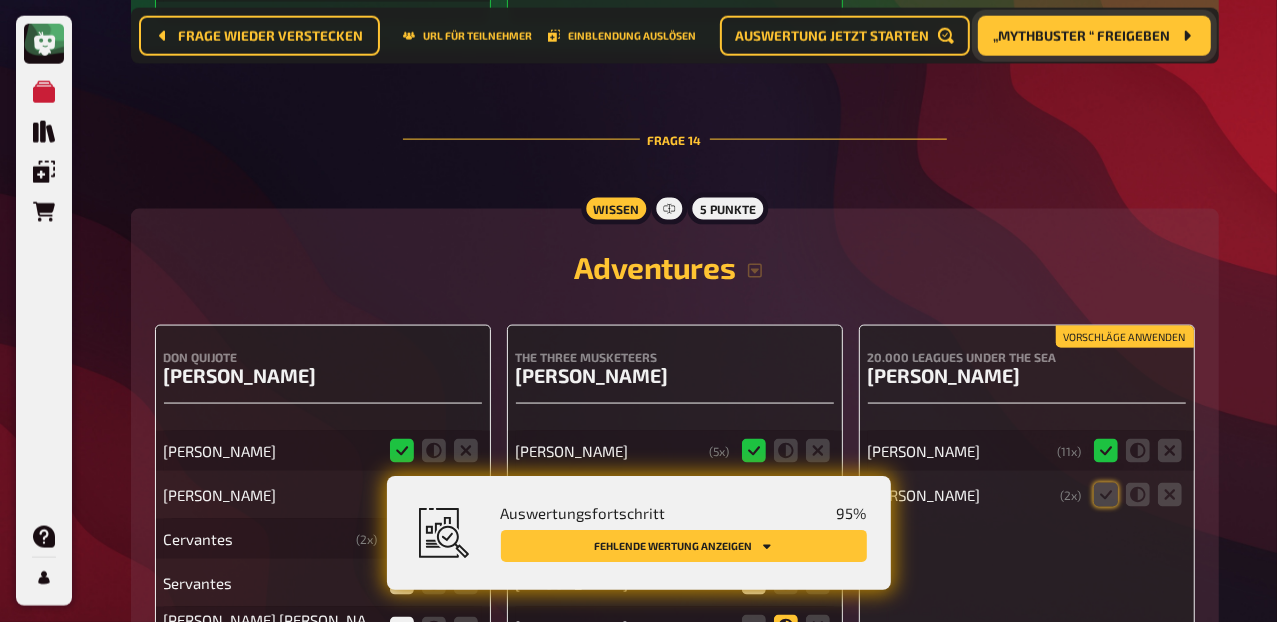 click 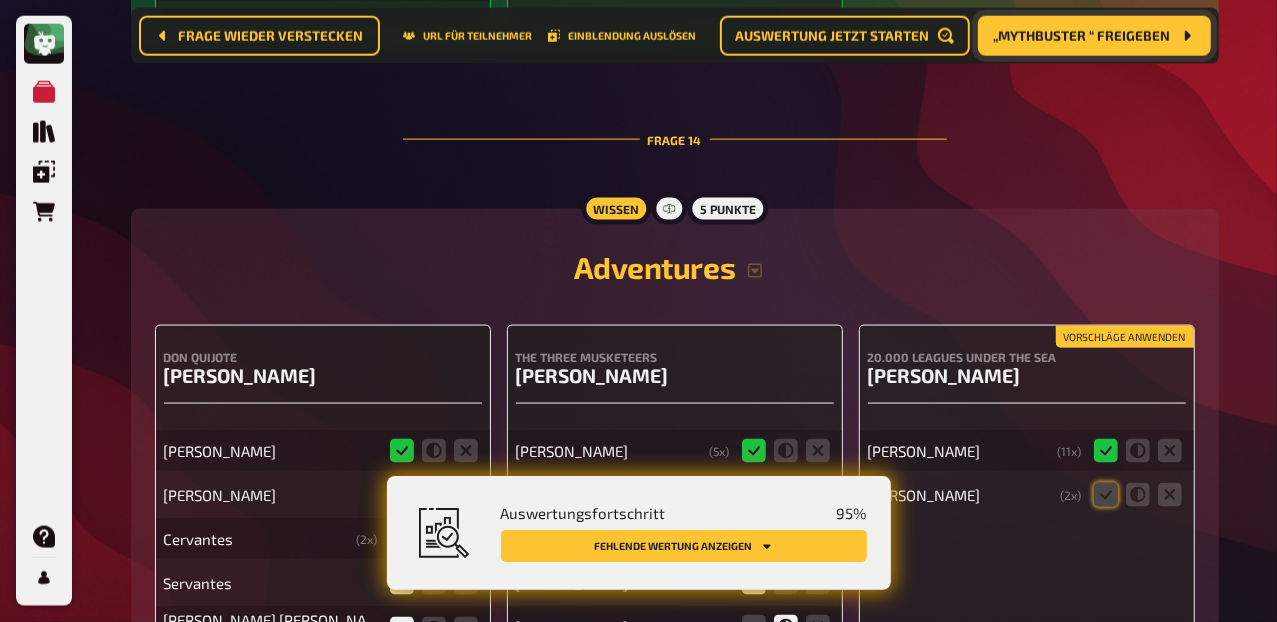 click 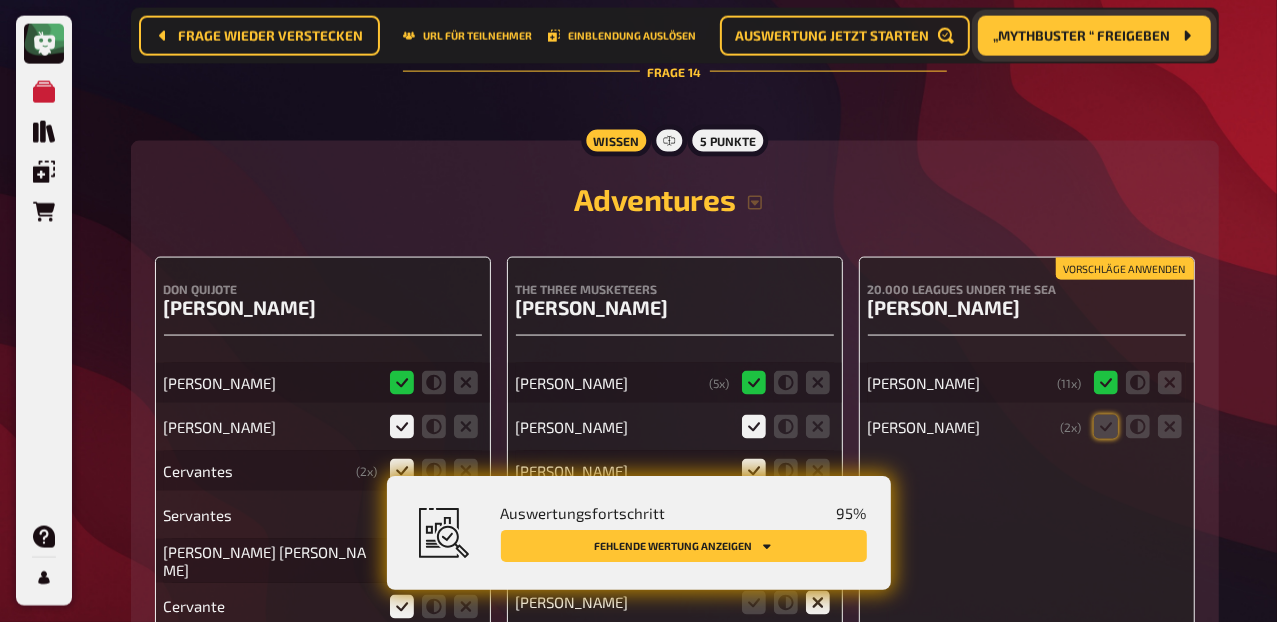 scroll, scrollTop: 20545, scrollLeft: 0, axis: vertical 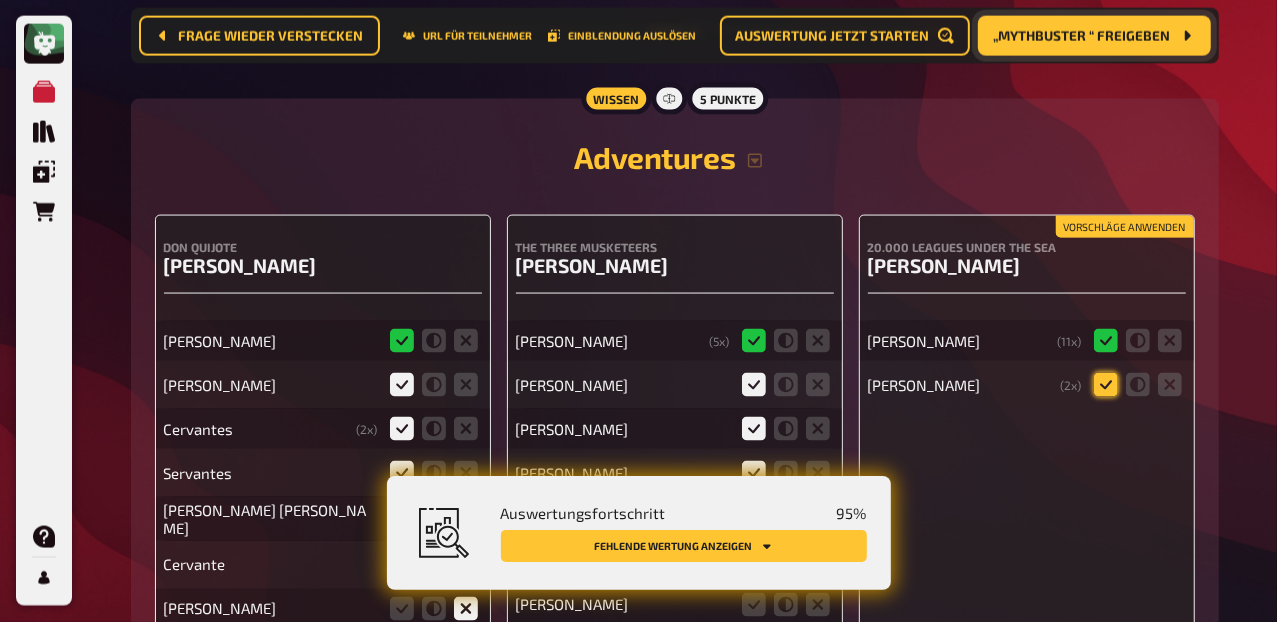 click 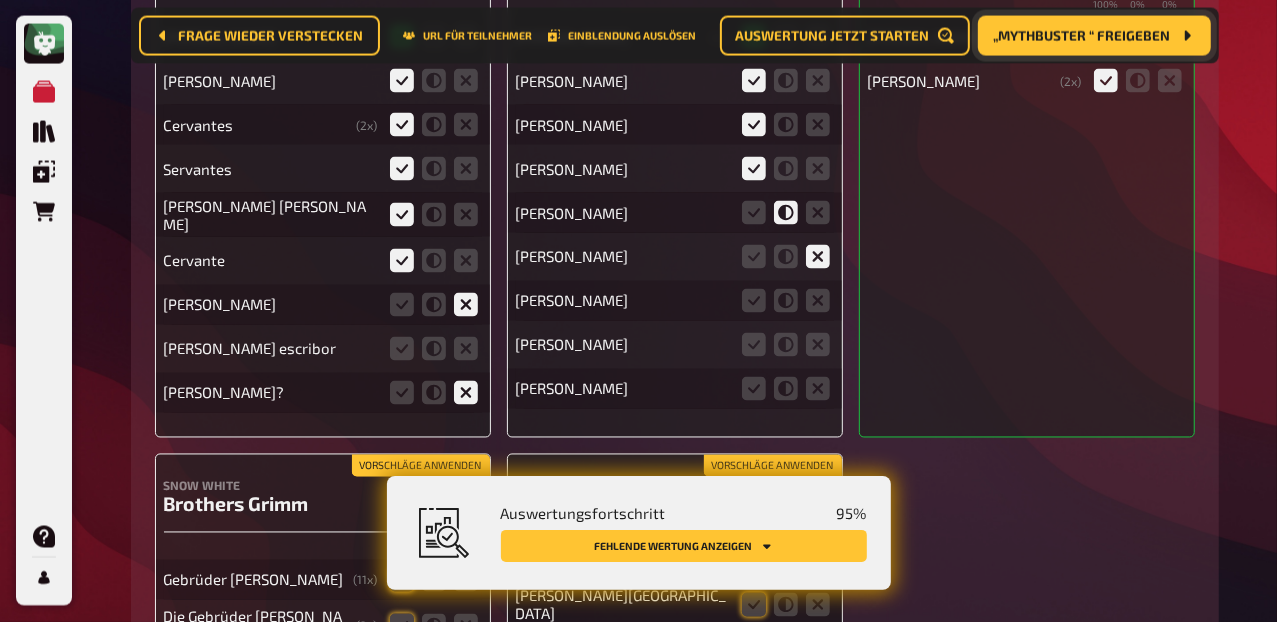 scroll, scrollTop: 20899, scrollLeft: 0, axis: vertical 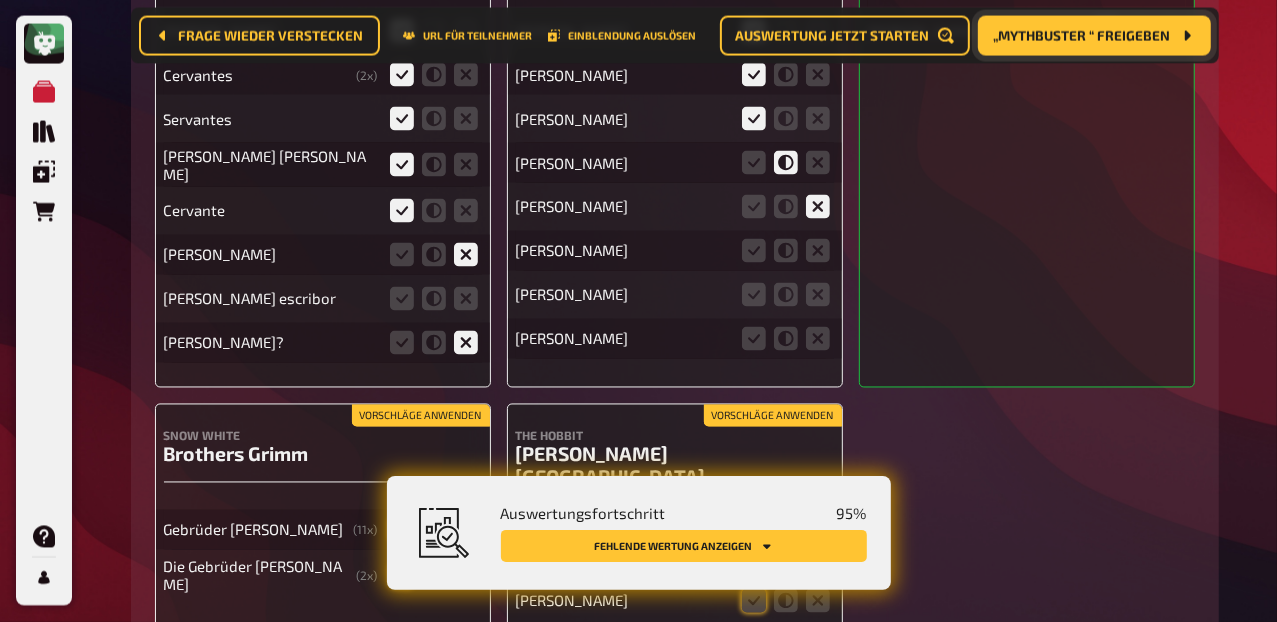 click on "Vorschläge anwenden" at bounding box center (421, 416) 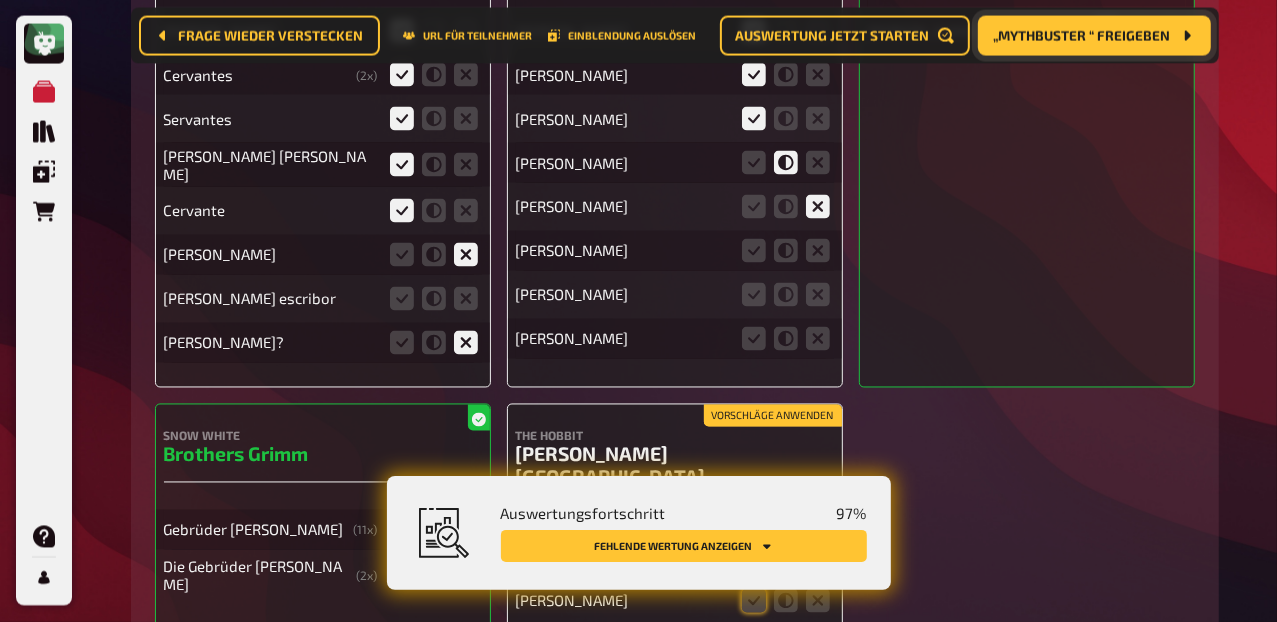 click on "Vorschläge anwenden" at bounding box center (773, 416) 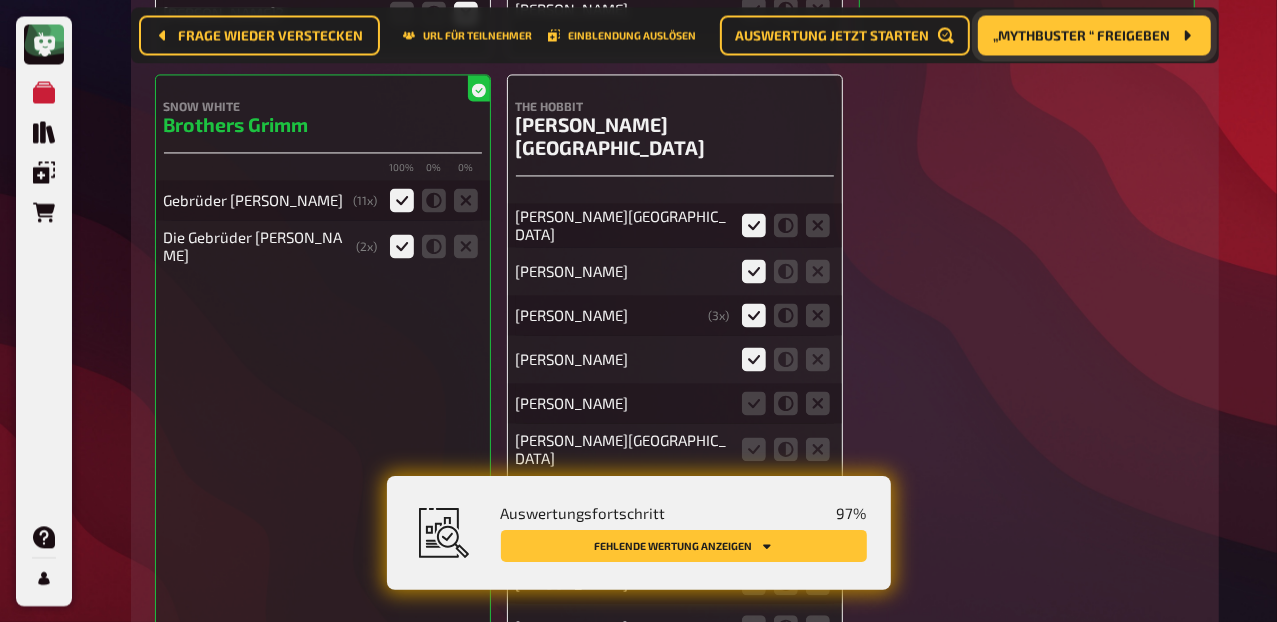 scroll, scrollTop: 21319, scrollLeft: 0, axis: vertical 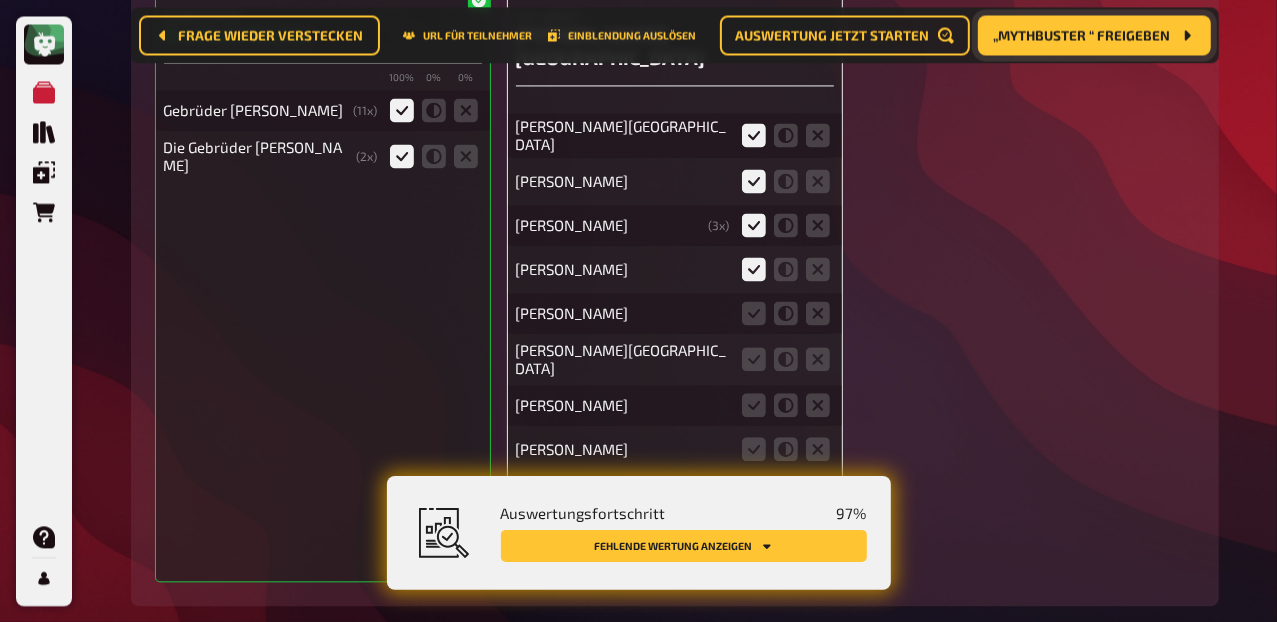 click 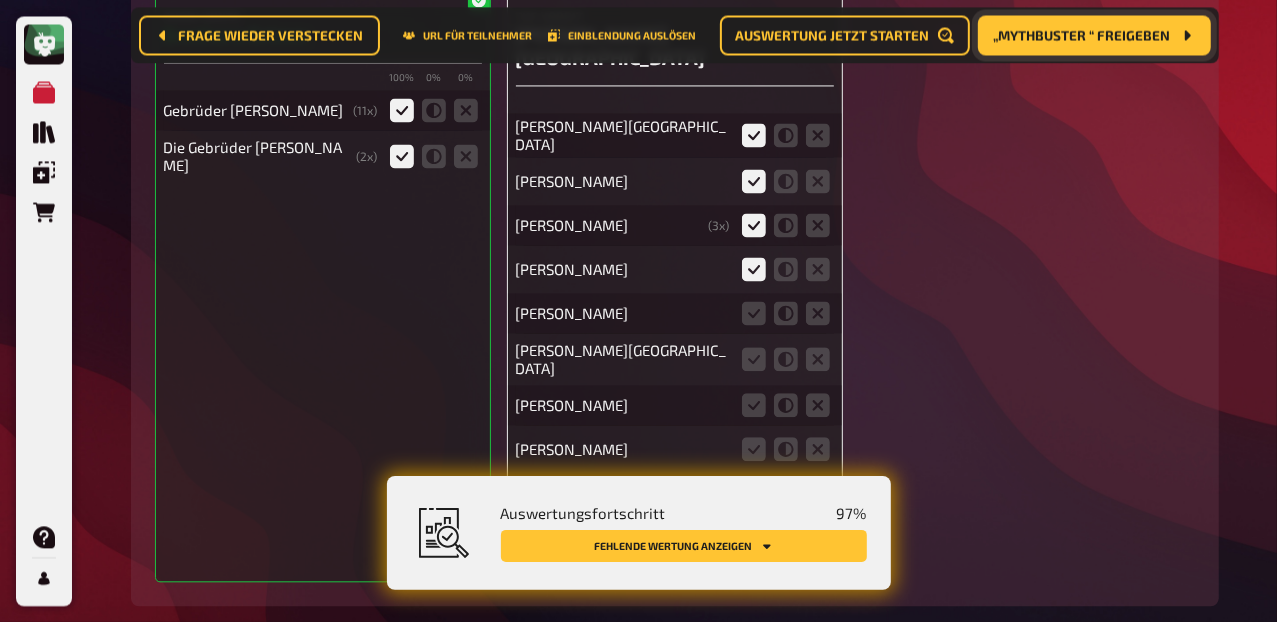 click at bounding box center (0, 0) 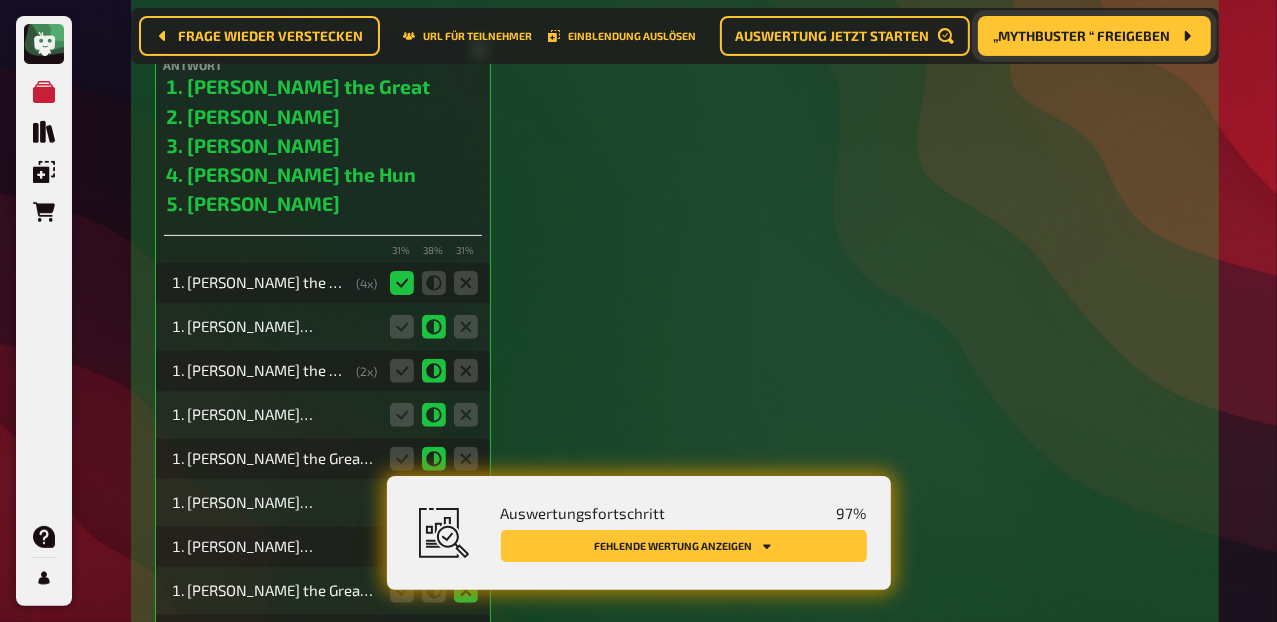 scroll, scrollTop: 14116, scrollLeft: 0, axis: vertical 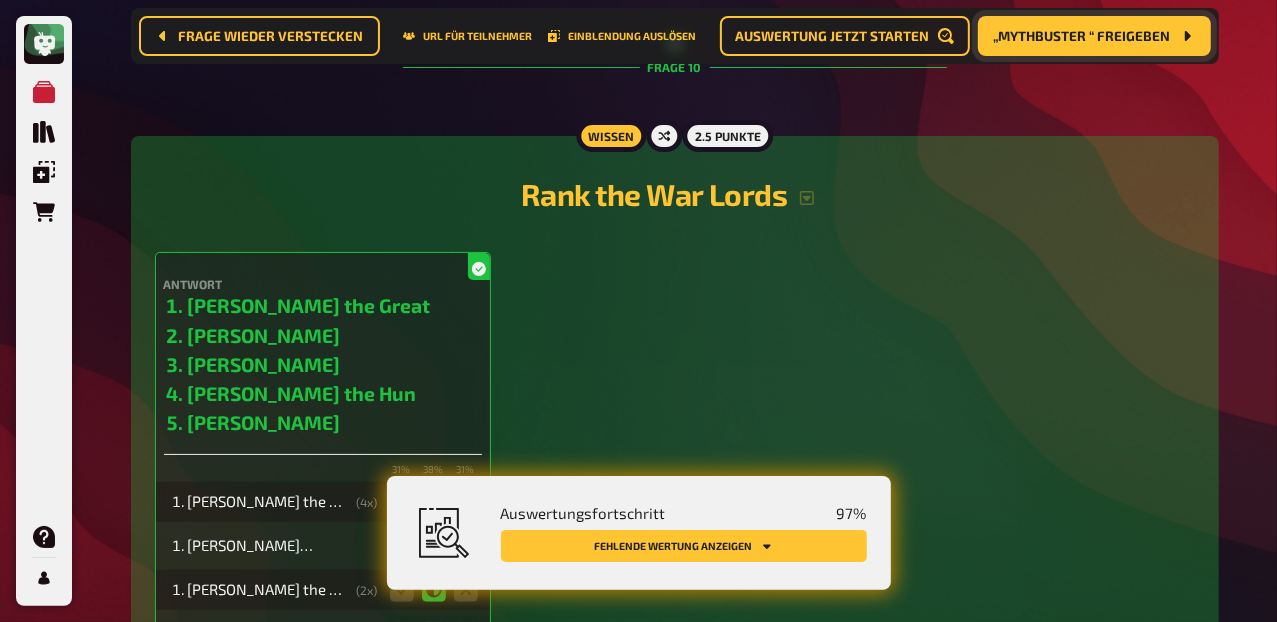 click on "„Mythbuster “ freigeben" at bounding box center (1082, 36) 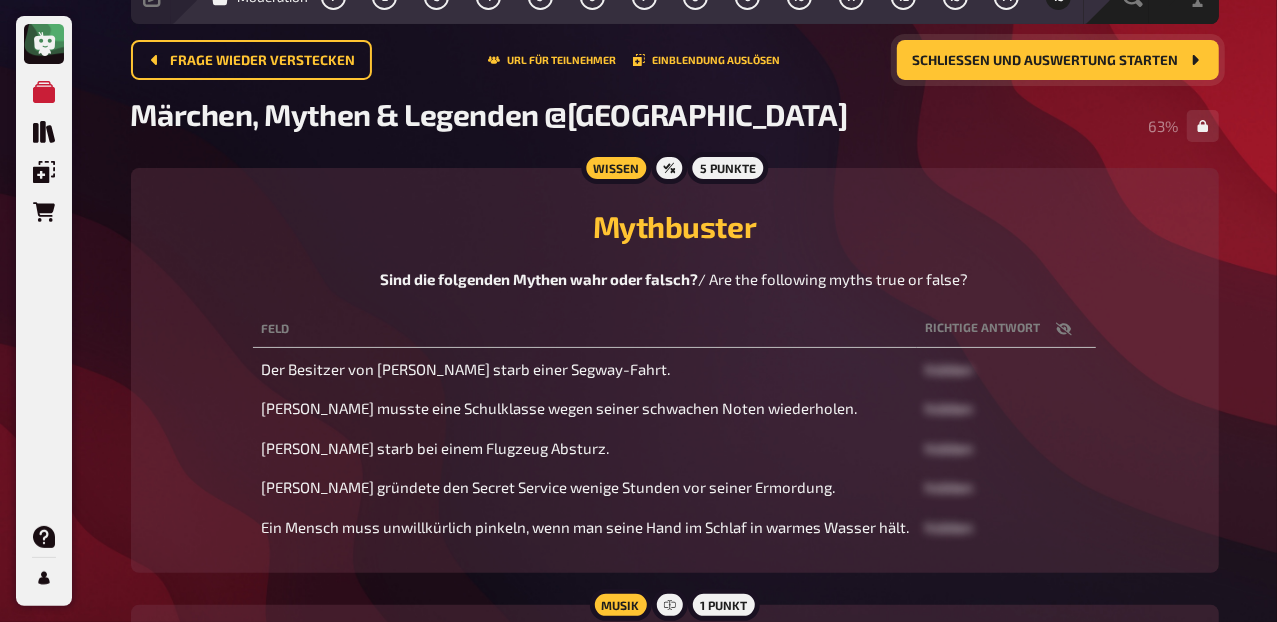 scroll, scrollTop: 0, scrollLeft: 0, axis: both 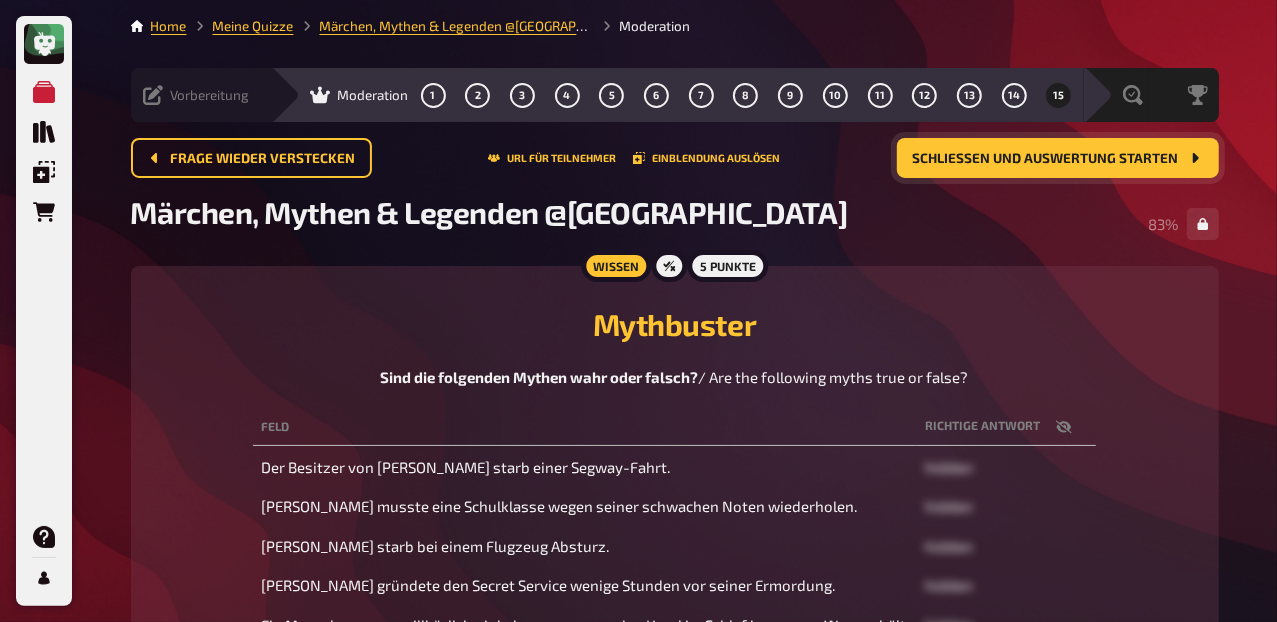 click on "Vorbereitung" at bounding box center (196, 95) 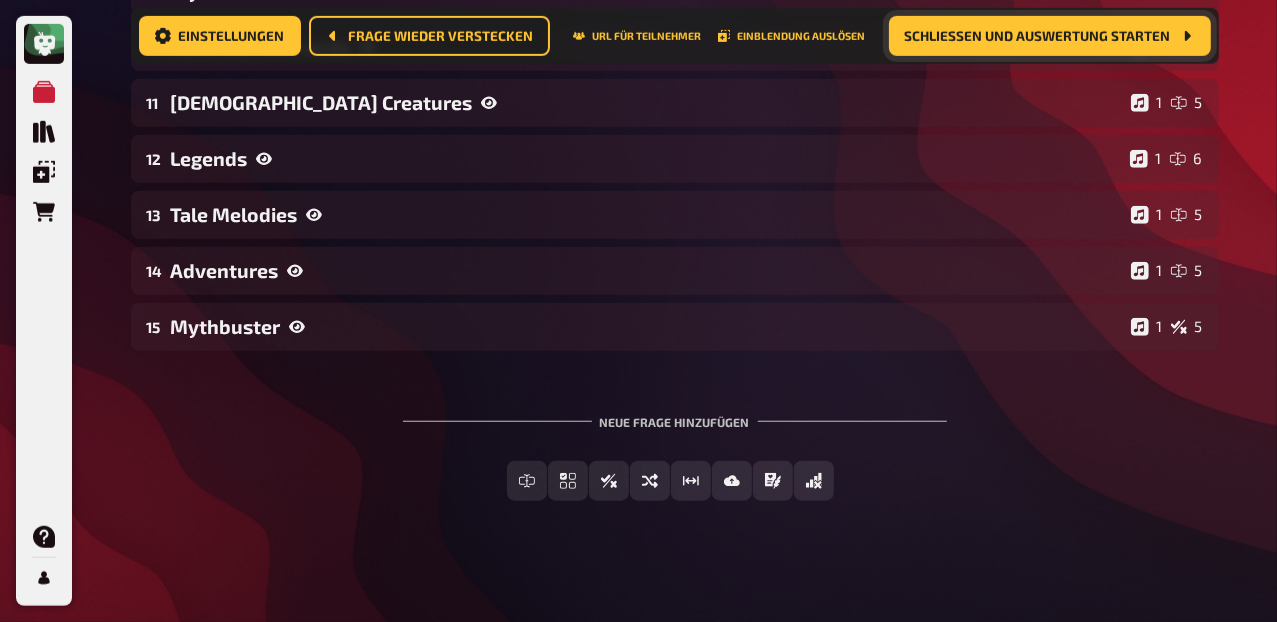 scroll, scrollTop: 850, scrollLeft: 0, axis: vertical 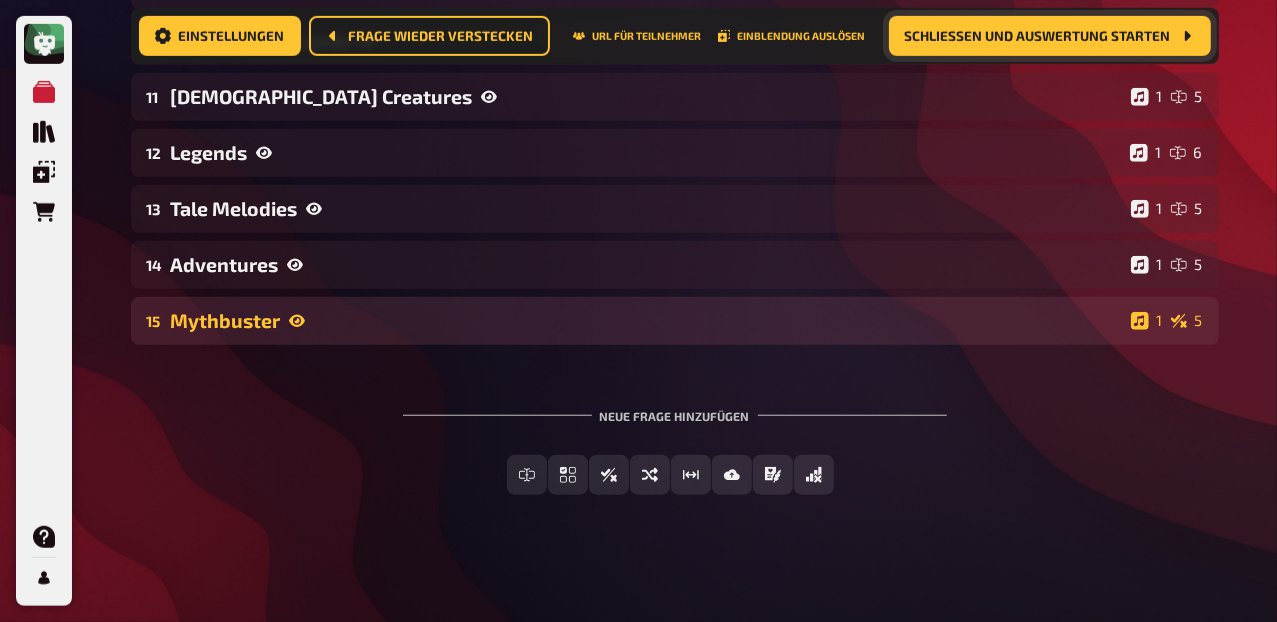 click on "Mythbuster" at bounding box center [647, 320] 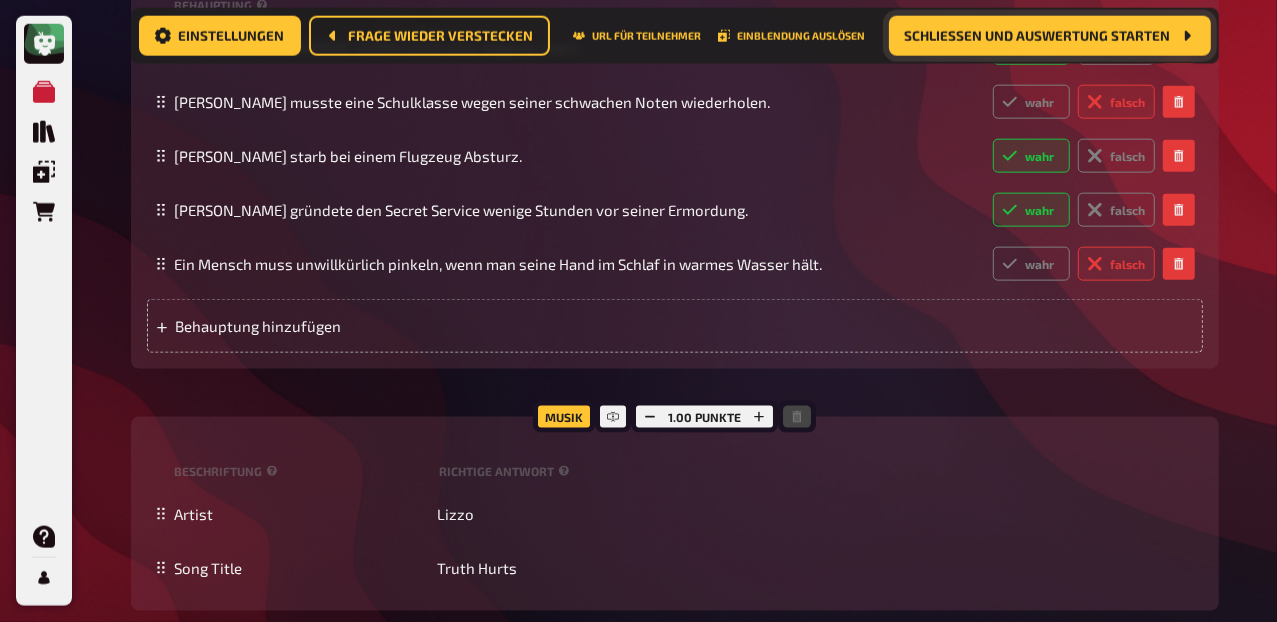 scroll, scrollTop: 1739, scrollLeft: 0, axis: vertical 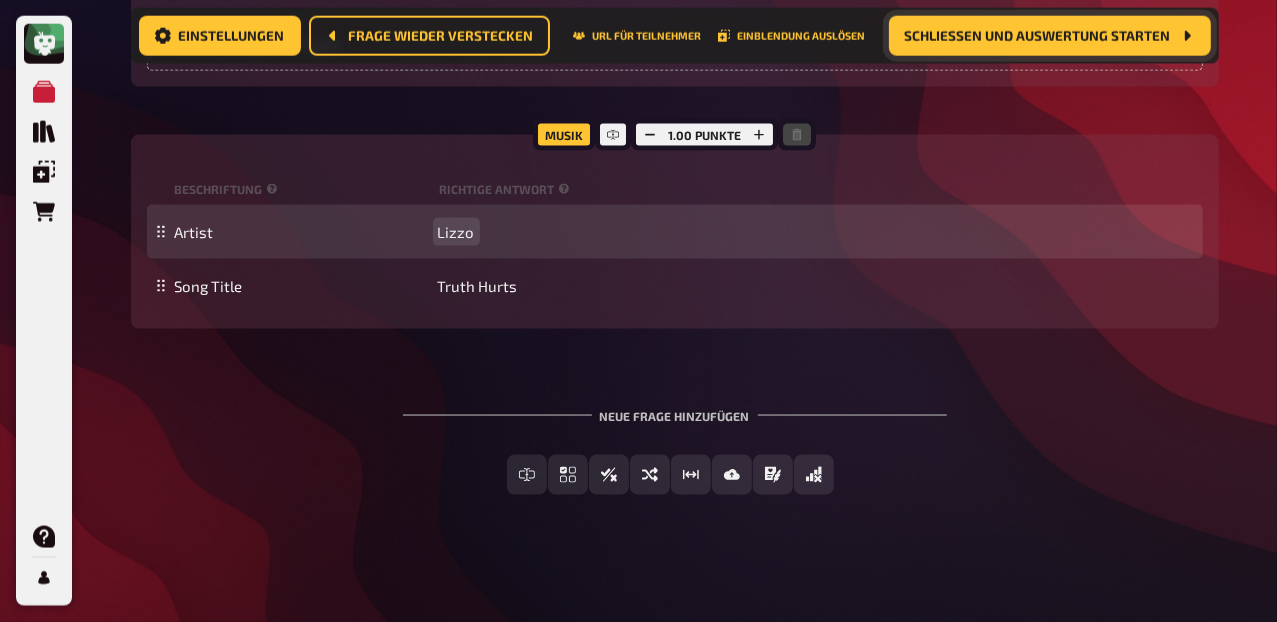 click on "Lizzo" at bounding box center (456, 232) 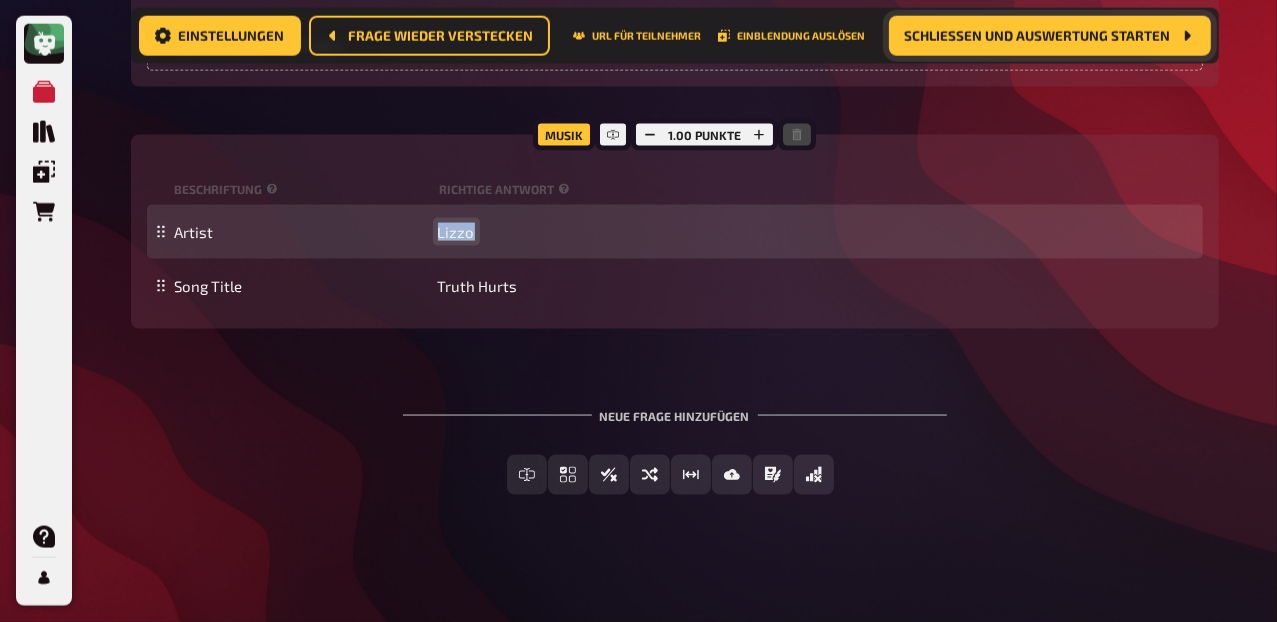 click on "Lizzo" at bounding box center (456, 232) 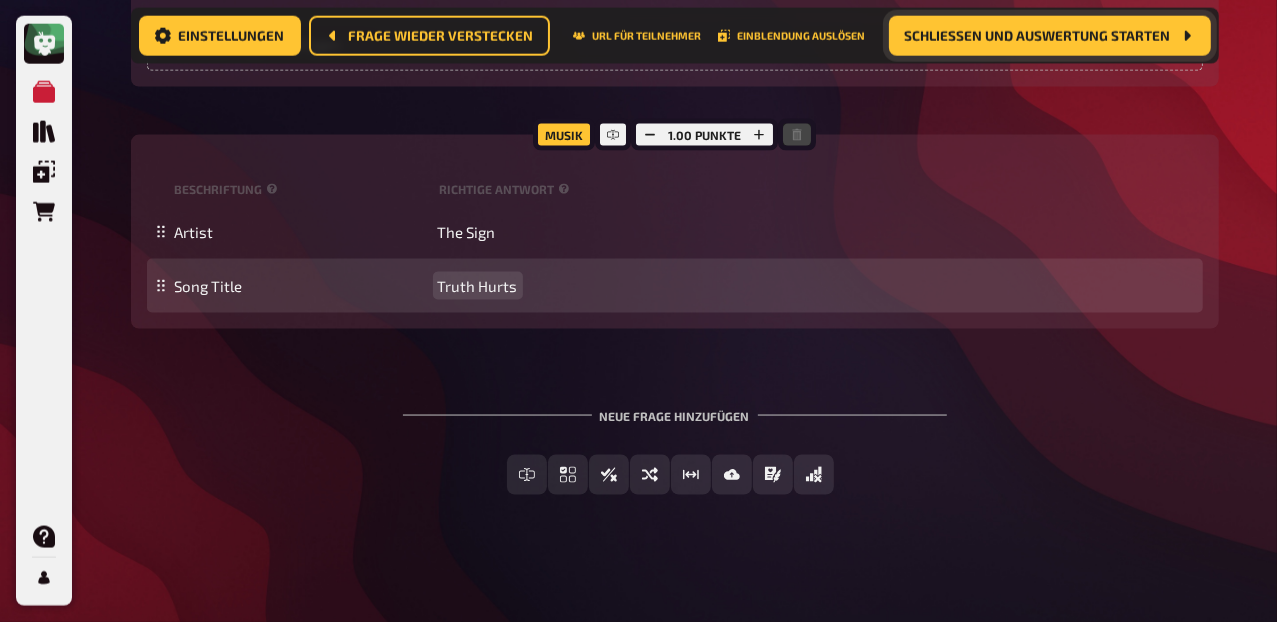click on "Truth Hurts" at bounding box center [478, 286] 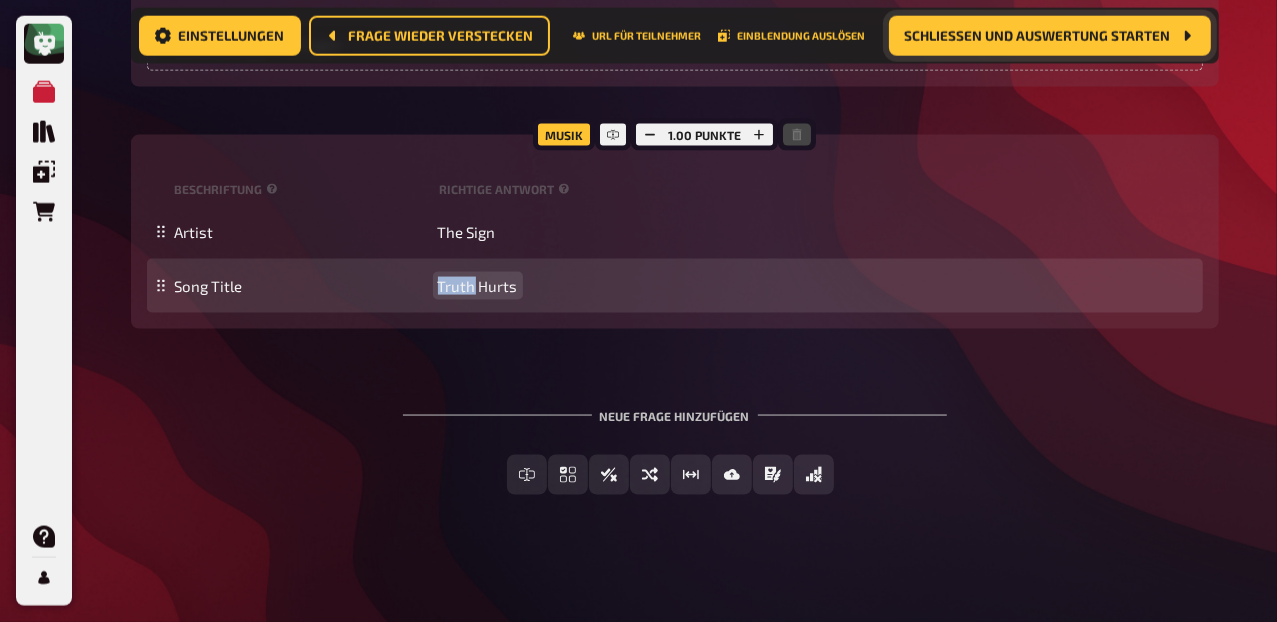 click on "Truth Hurts" at bounding box center (478, 286) 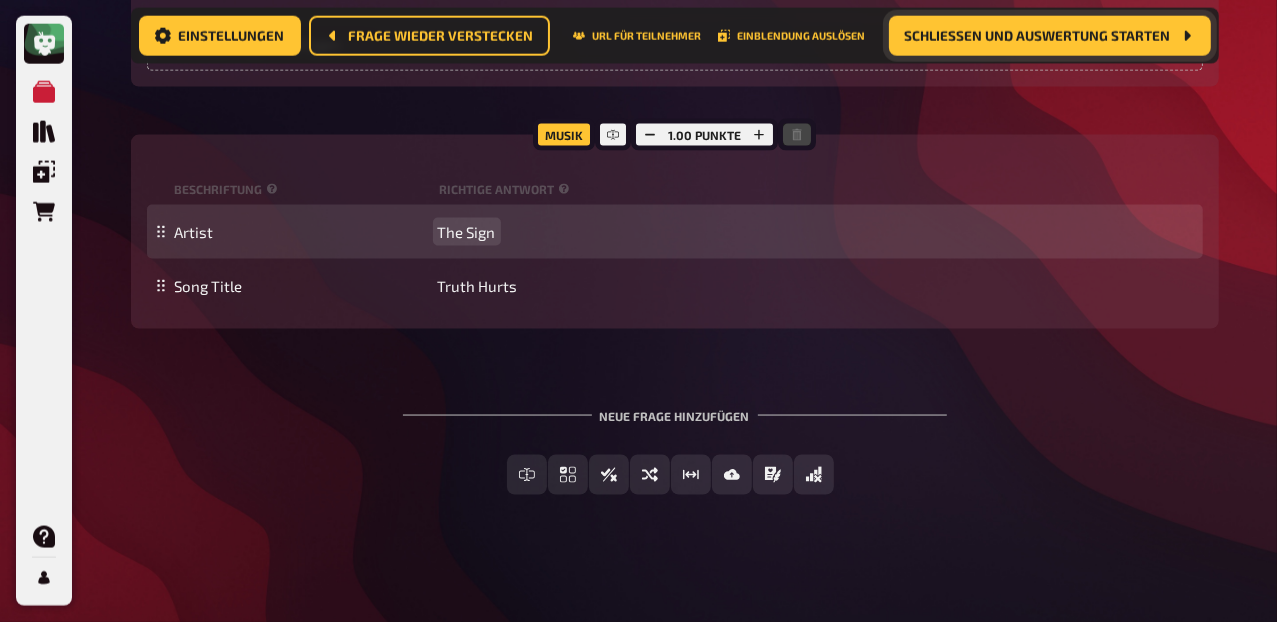click on "The Sign" at bounding box center (467, 232) 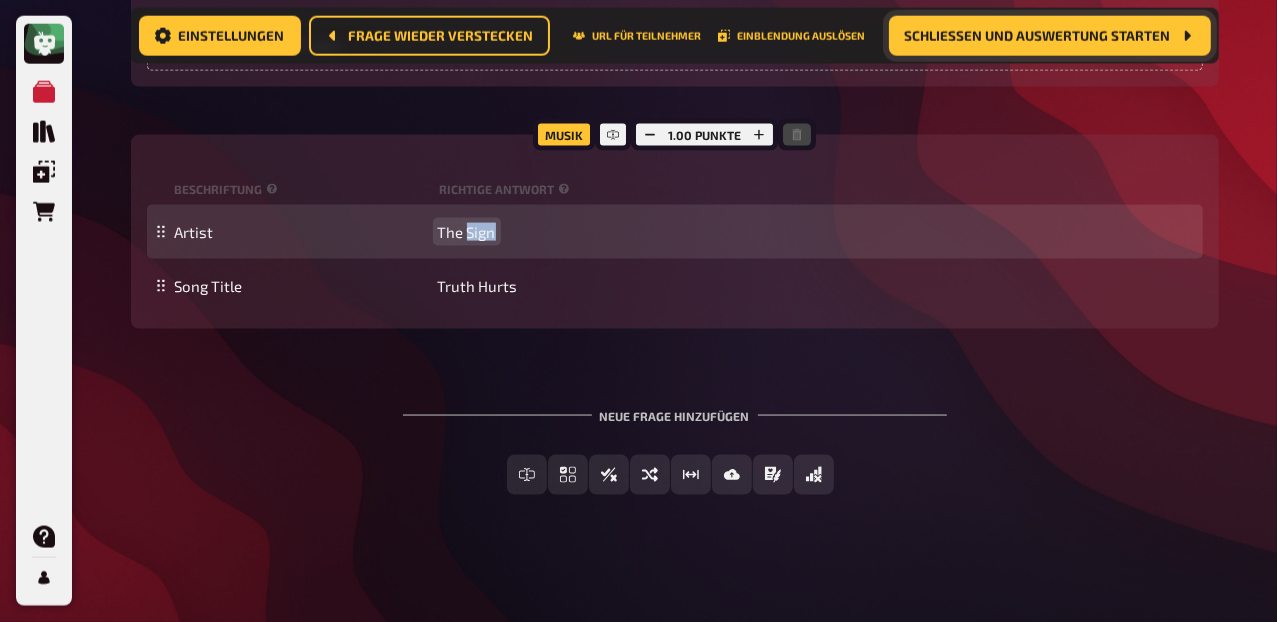 click on "The Sign" at bounding box center (467, 232) 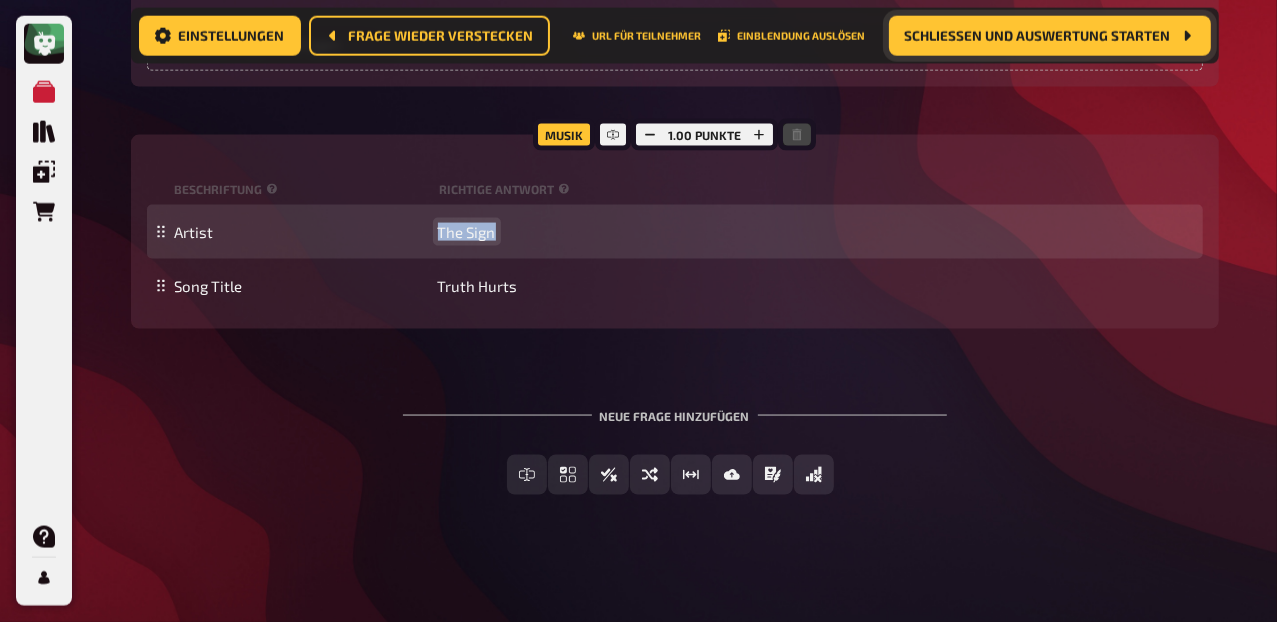 click on "The Sign" at bounding box center (467, 232) 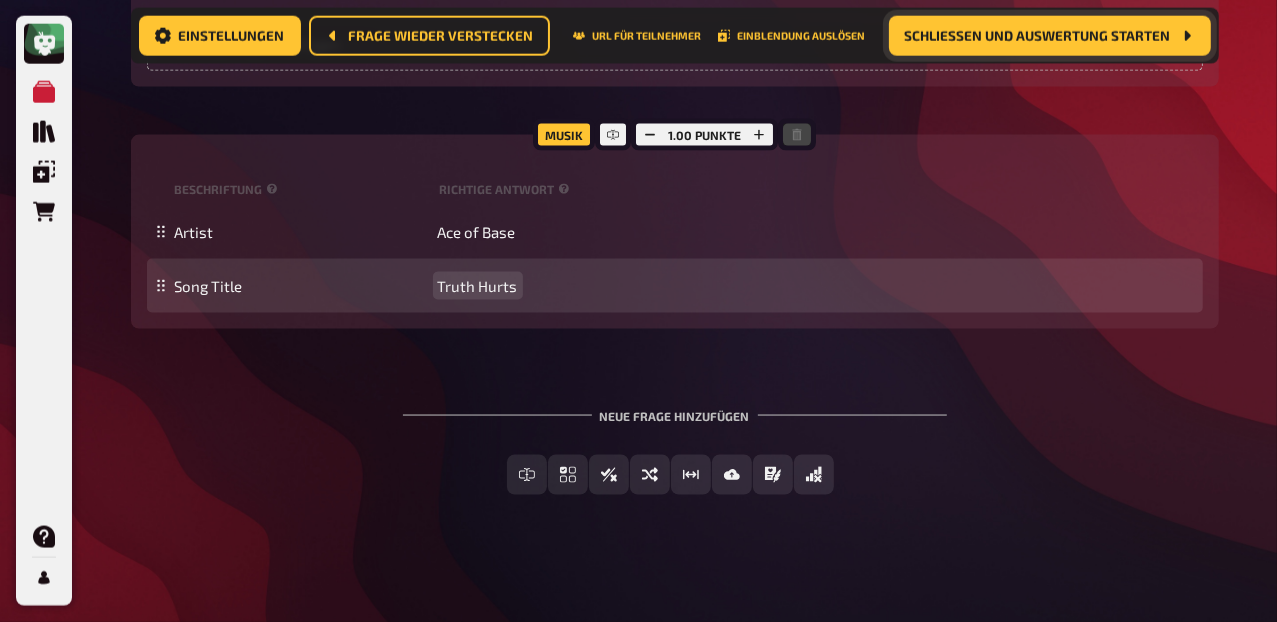 click on "Truth Hurts" at bounding box center (478, 286) 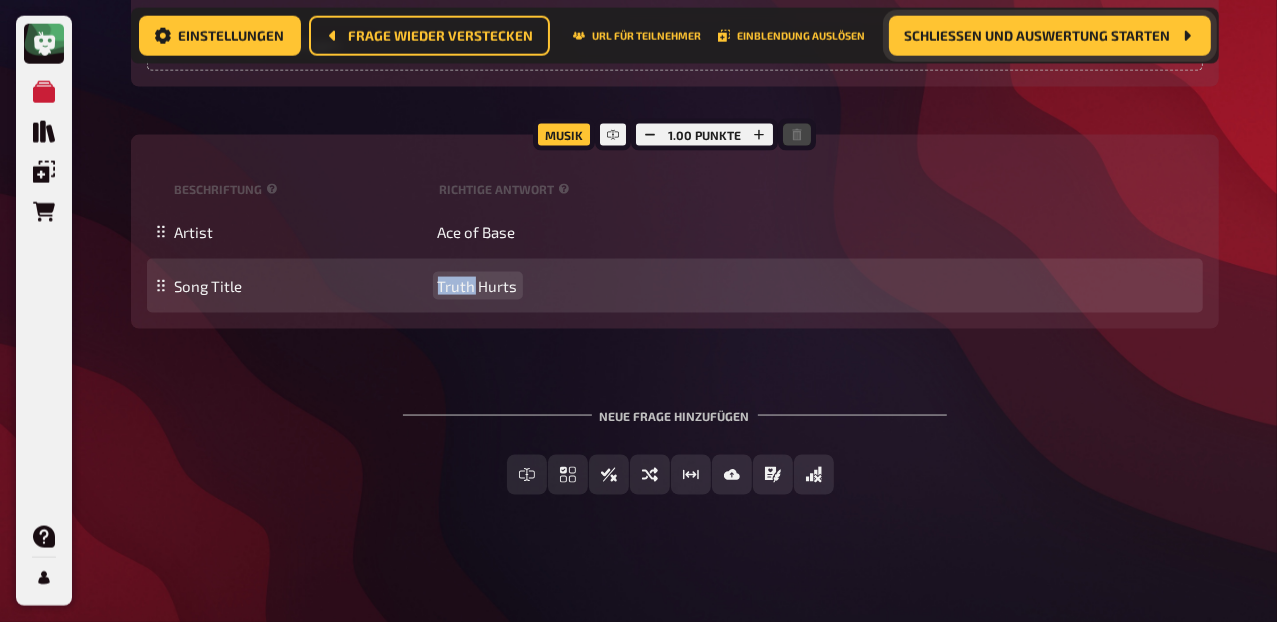 click on "Truth Hurts" at bounding box center (478, 286) 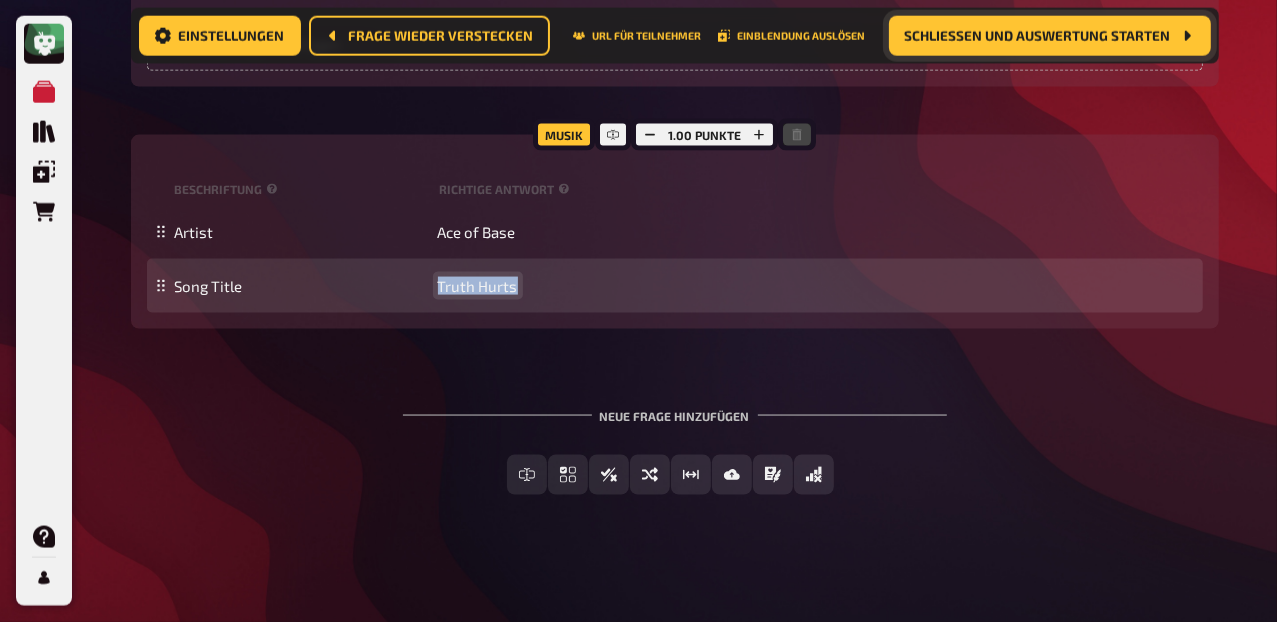 click on "Truth Hurts" at bounding box center (478, 286) 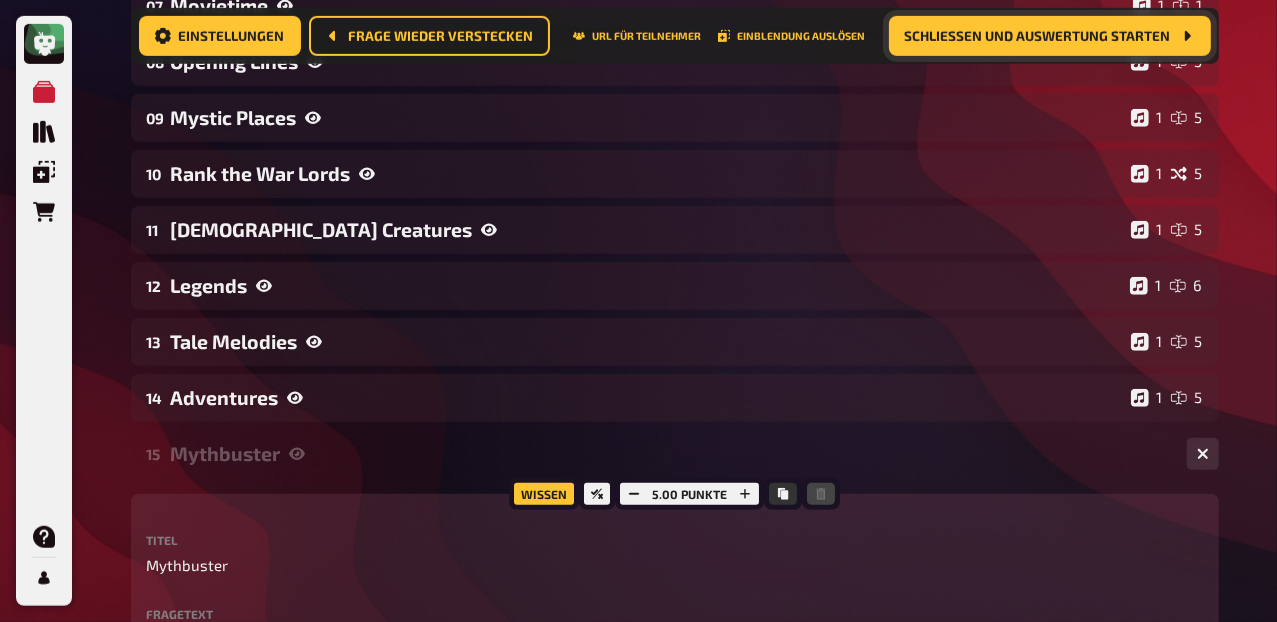 scroll, scrollTop: 0, scrollLeft: 0, axis: both 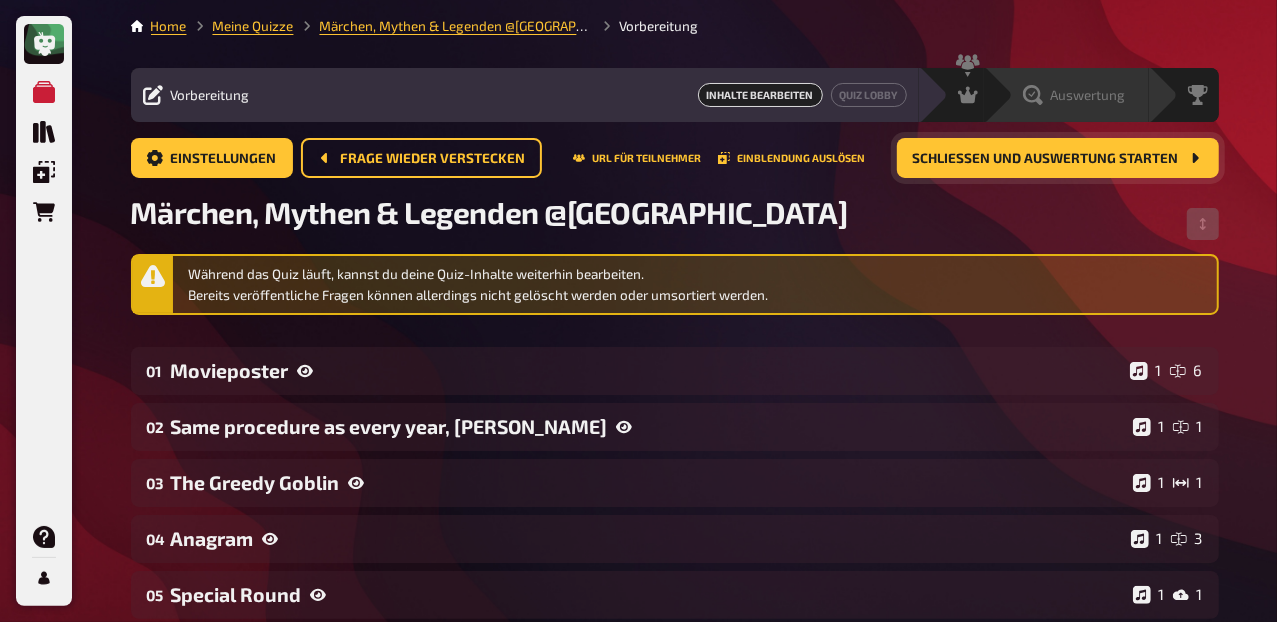click on "Auswertung" at bounding box center (1088, 95) 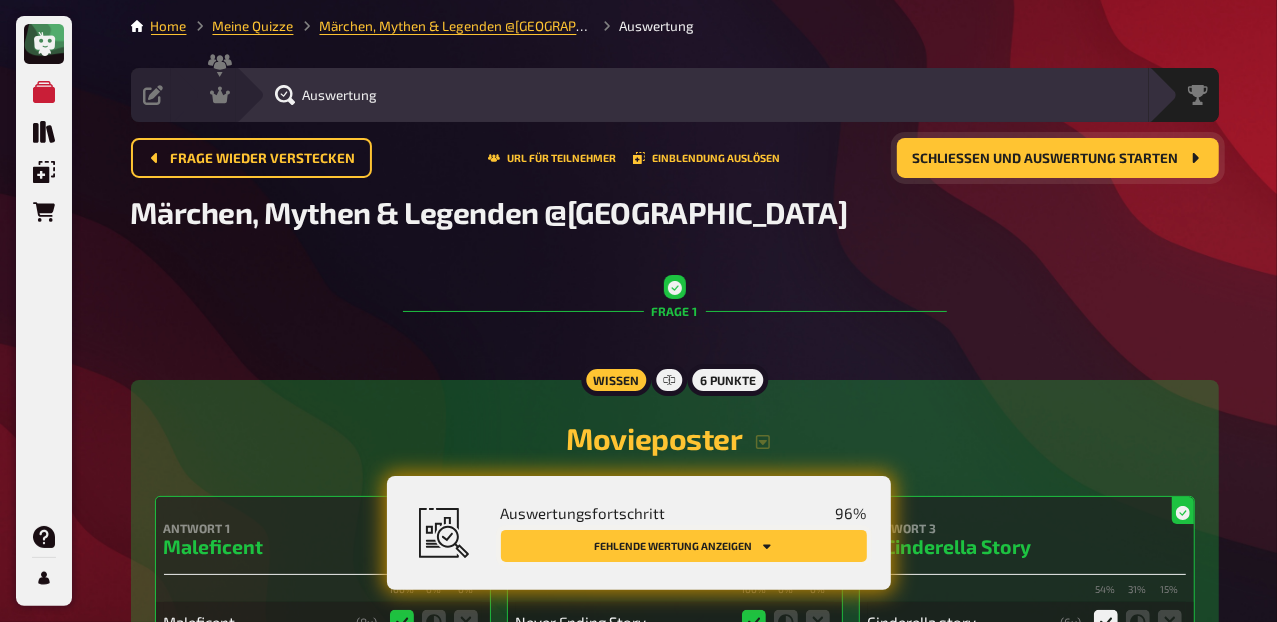 click on "Fehlende Wertung anzeigen" at bounding box center [684, 546] 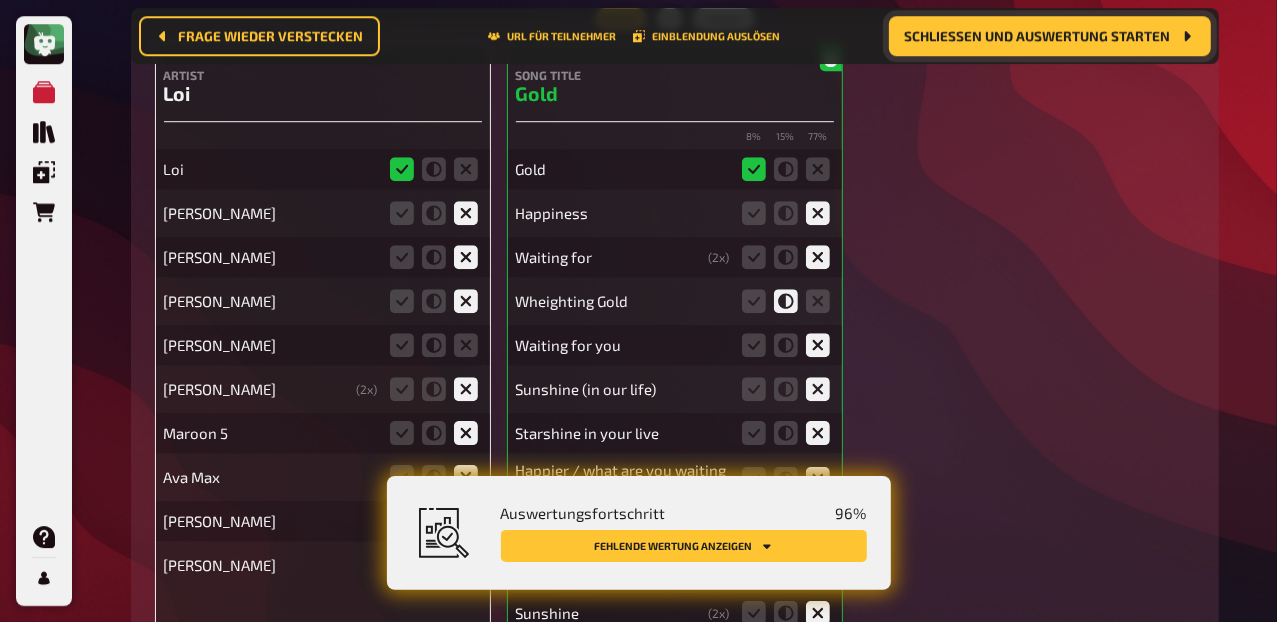scroll, scrollTop: 3763, scrollLeft: 0, axis: vertical 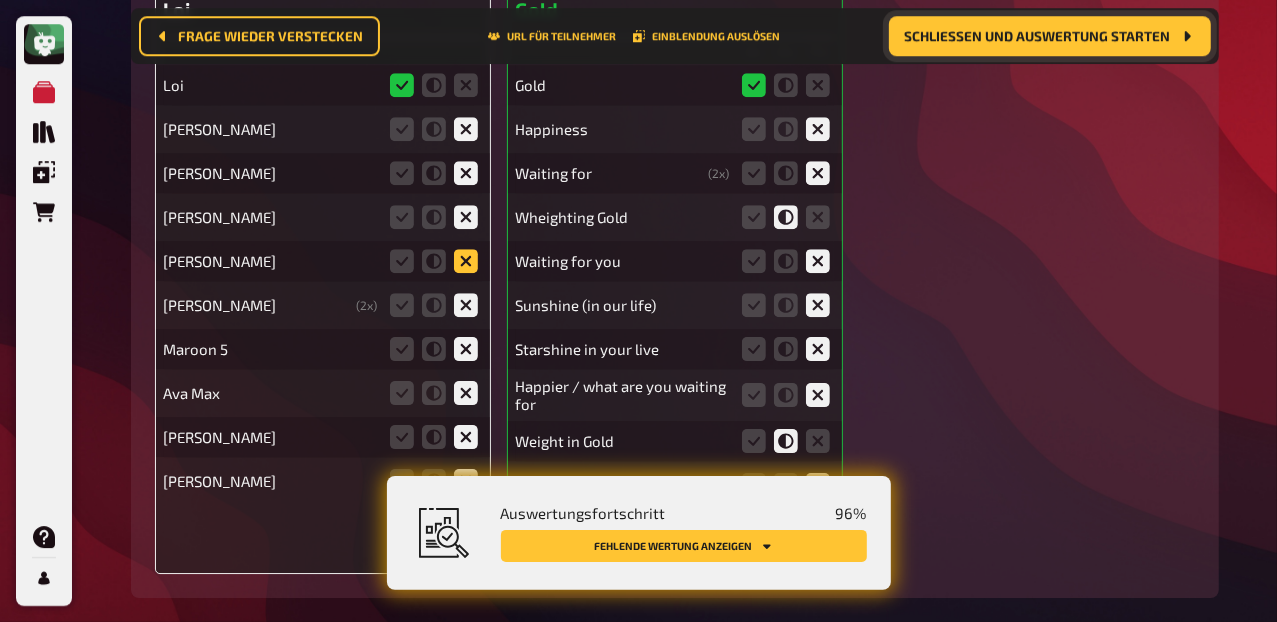 click 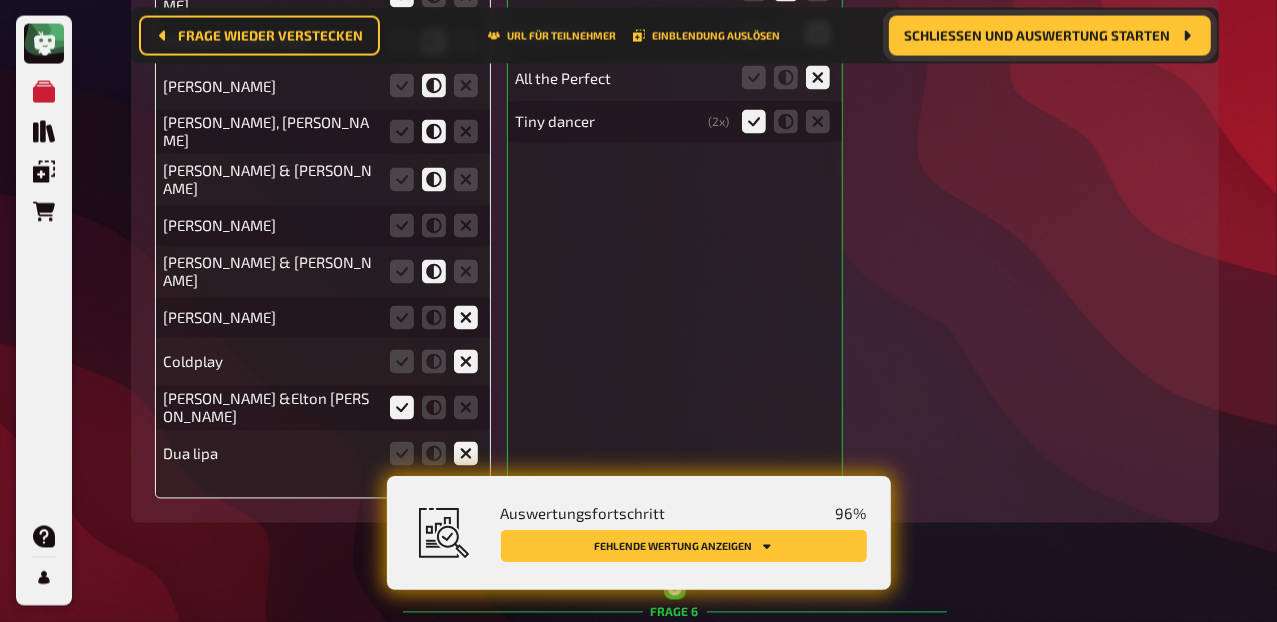 scroll, scrollTop: 7032, scrollLeft: 0, axis: vertical 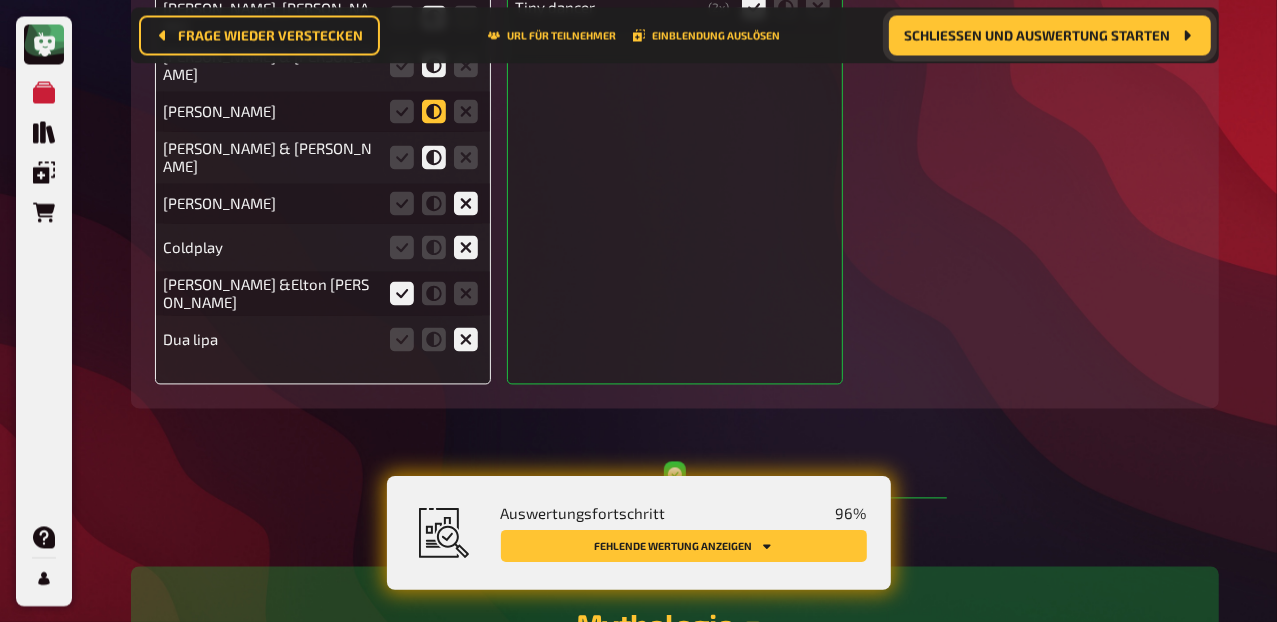 click 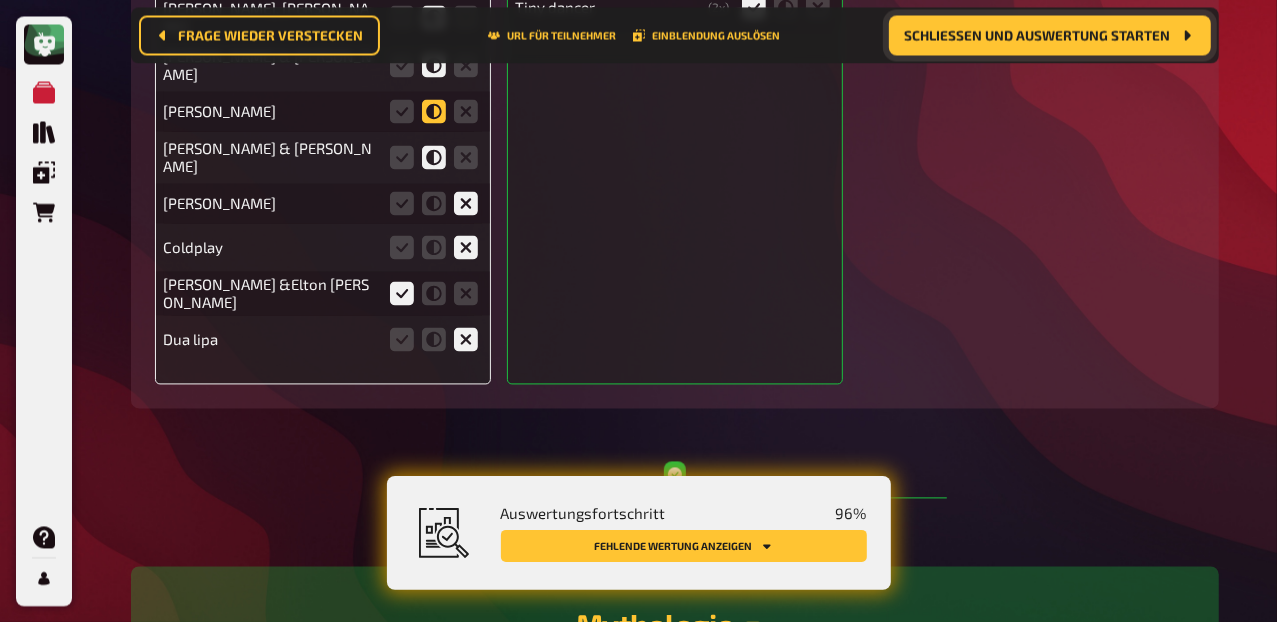 click at bounding box center (0, 0) 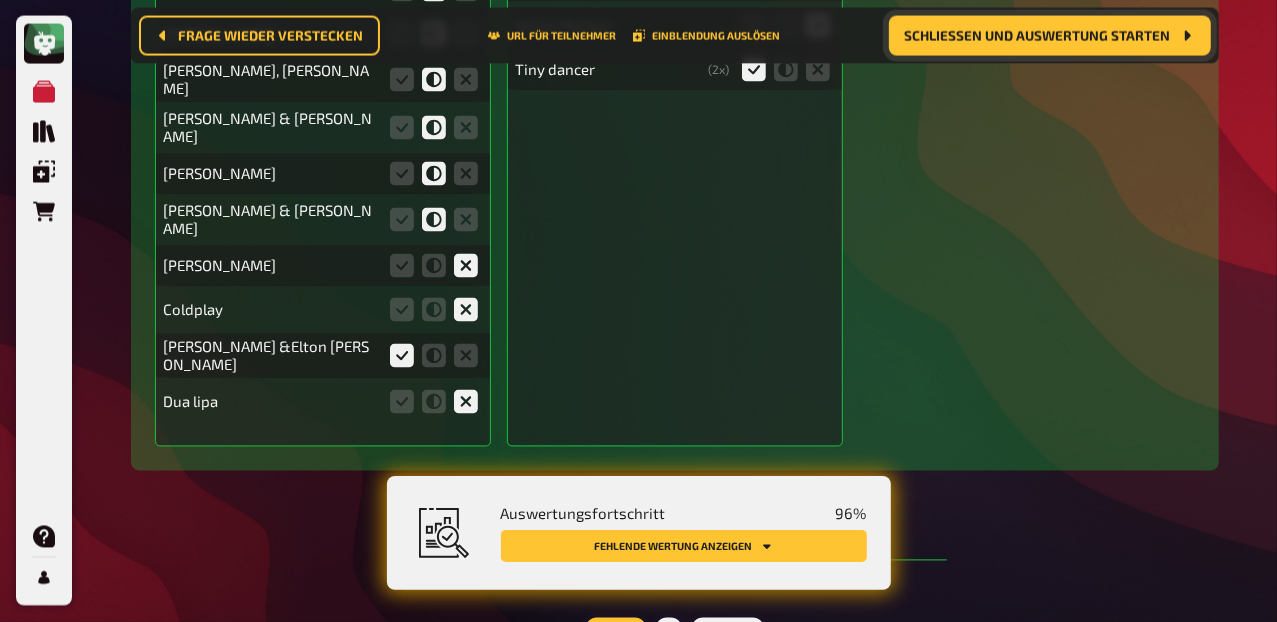 scroll, scrollTop: 6986, scrollLeft: 0, axis: vertical 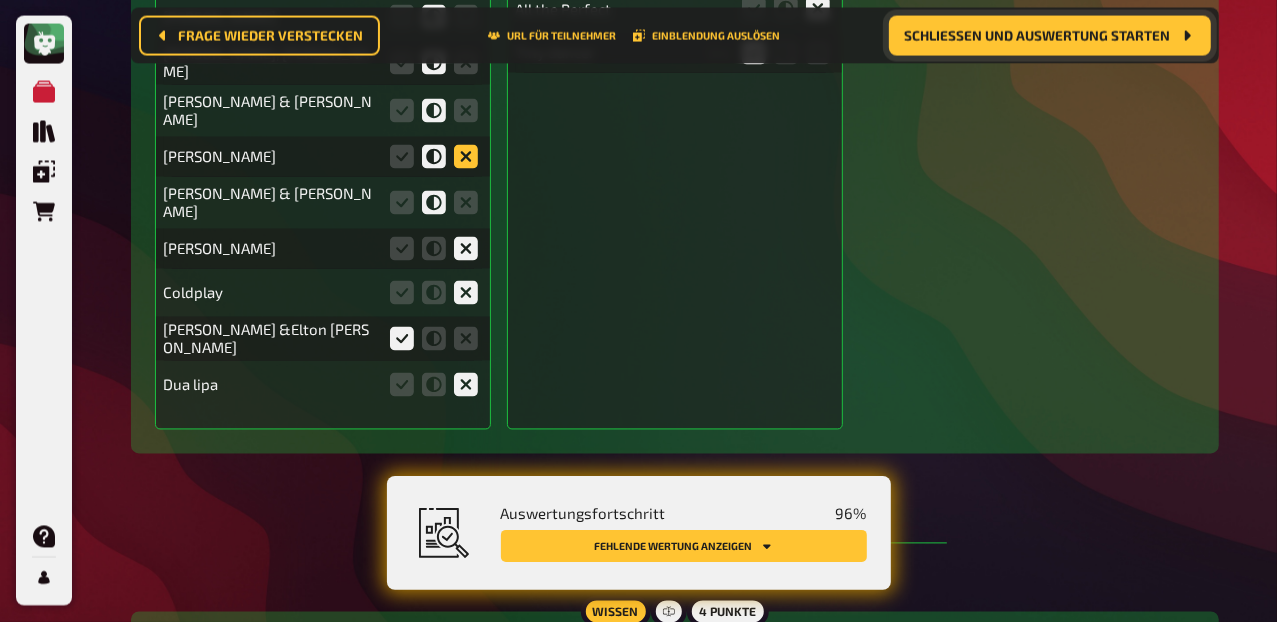click 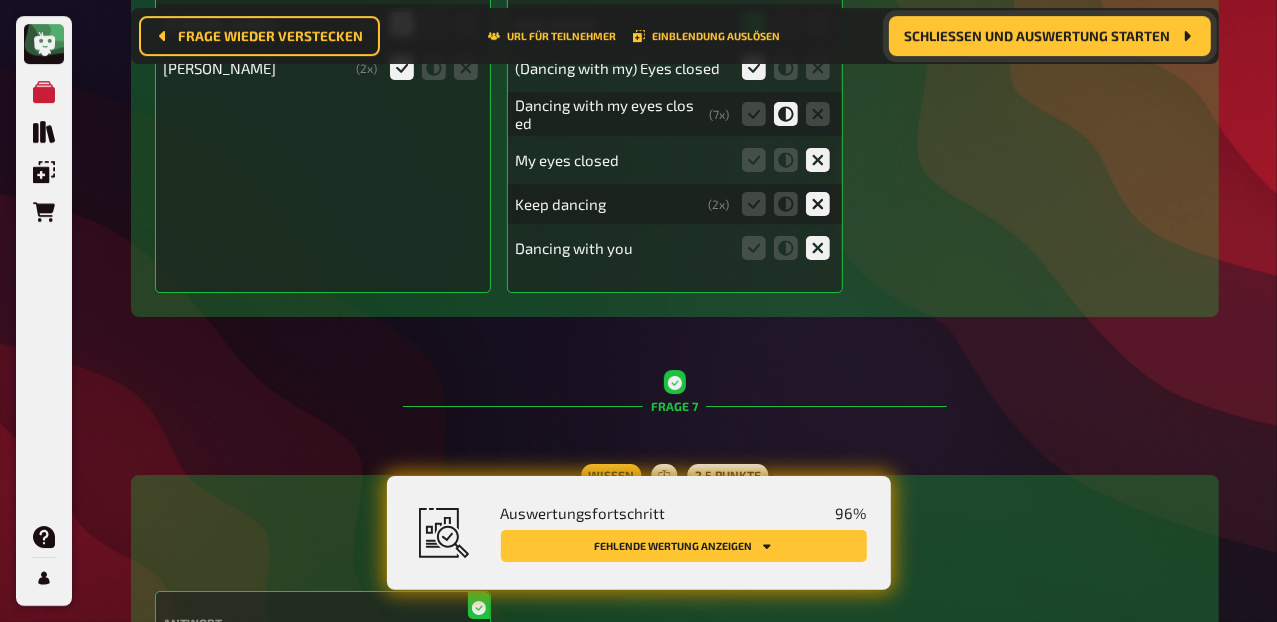 click 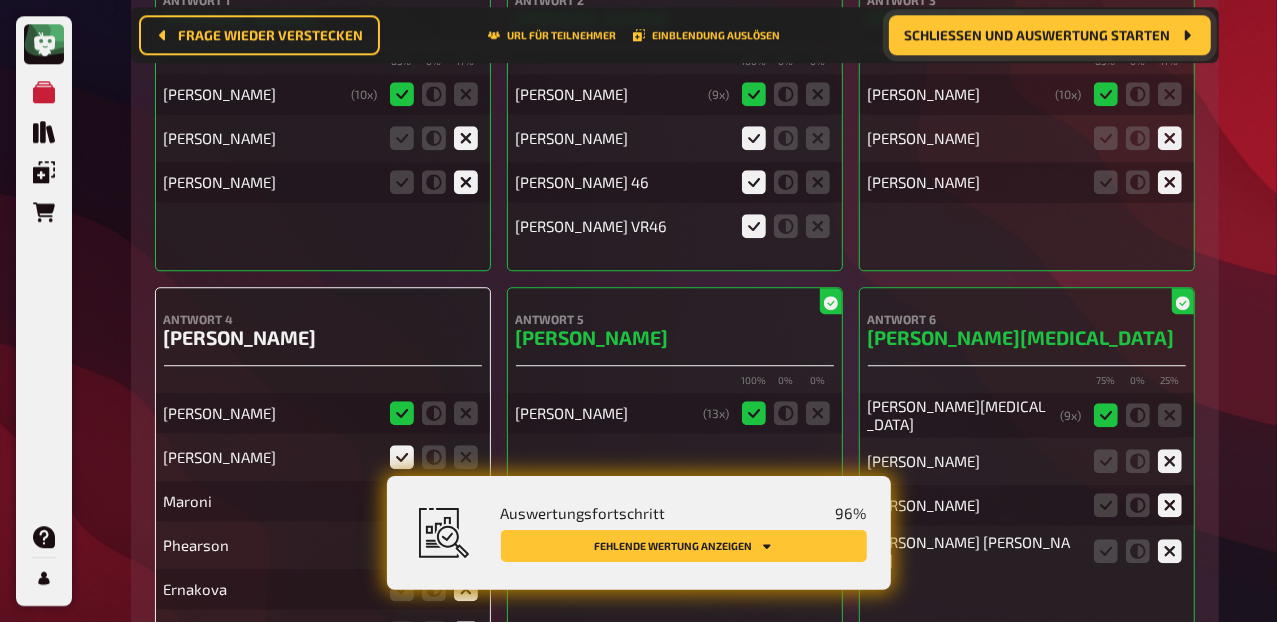 scroll, scrollTop: 17333, scrollLeft: 0, axis: vertical 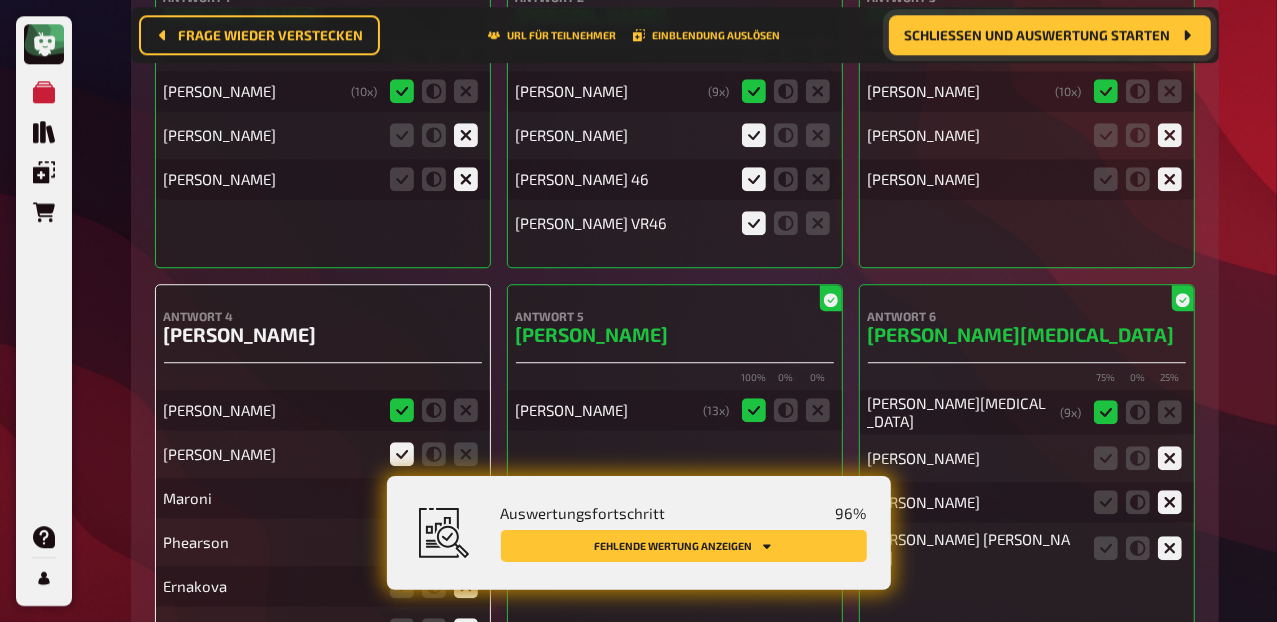 click 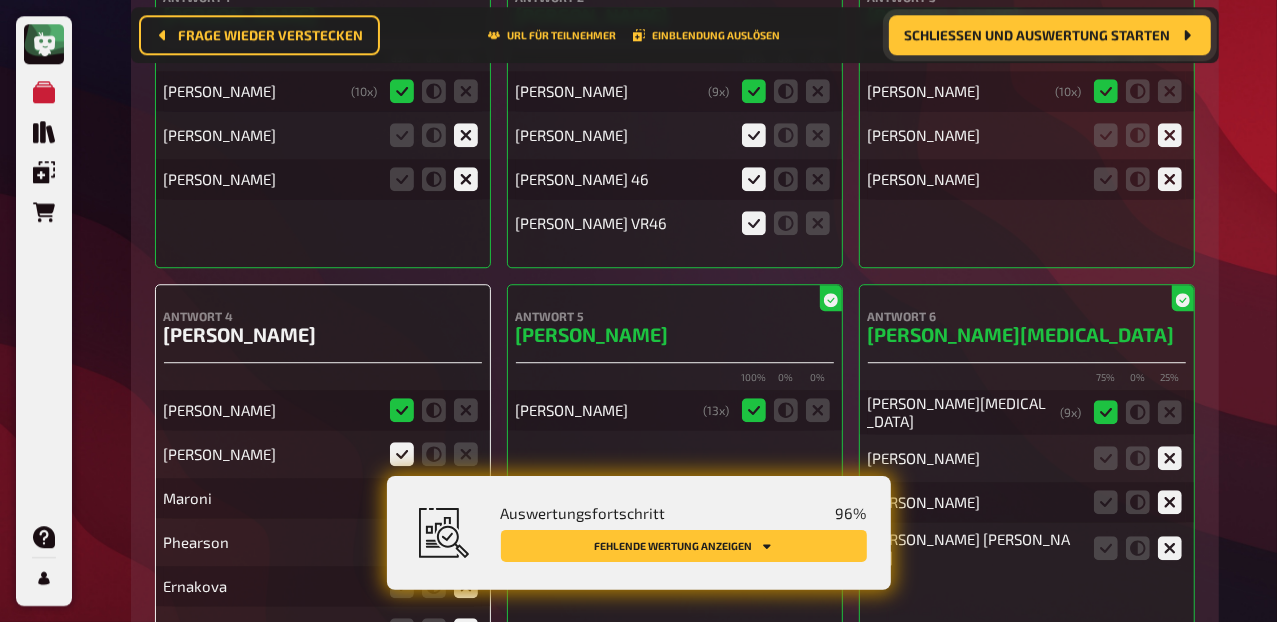click at bounding box center (0, 0) 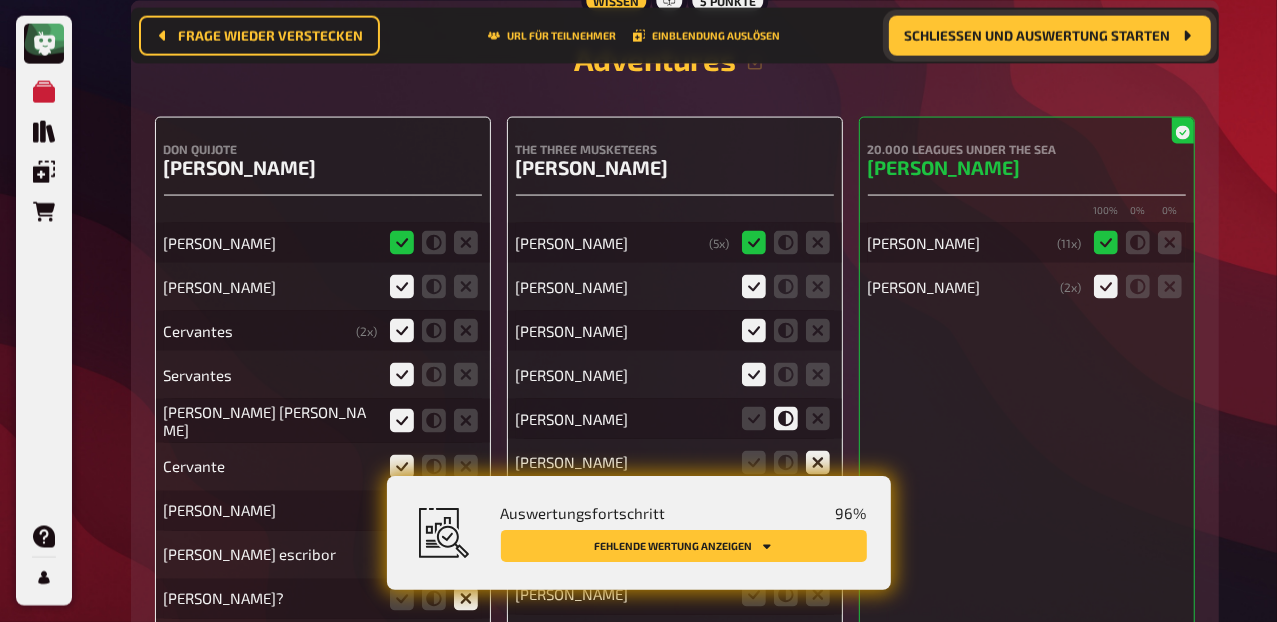 scroll, scrollTop: 20658, scrollLeft: 0, axis: vertical 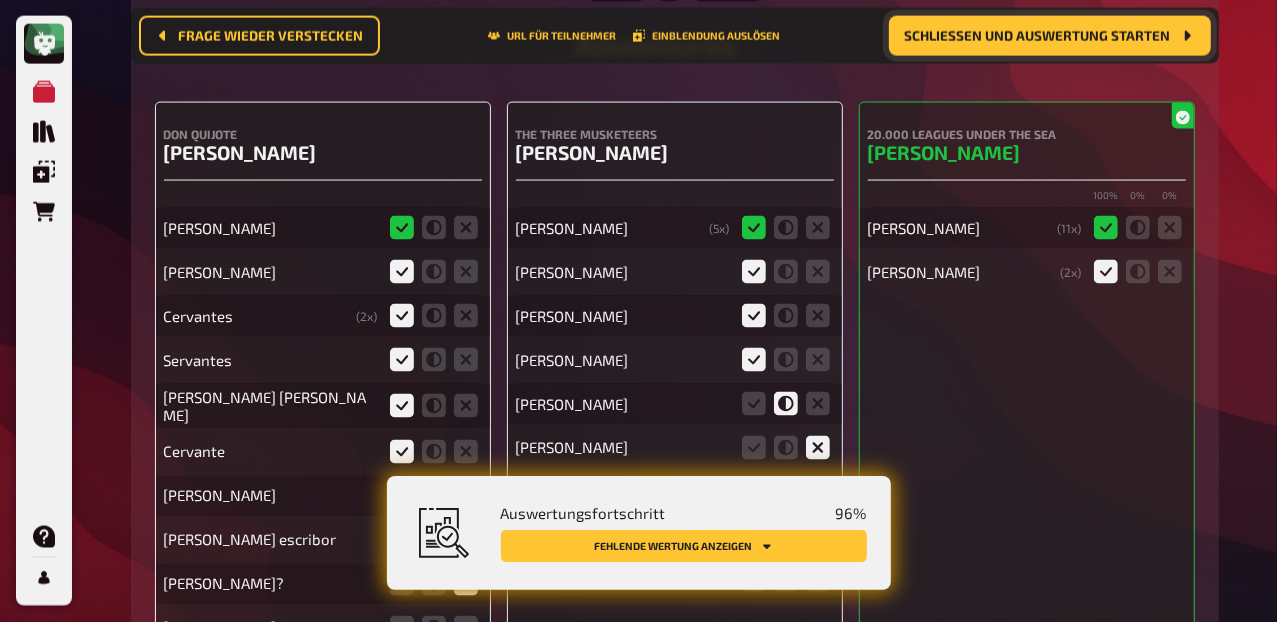 click 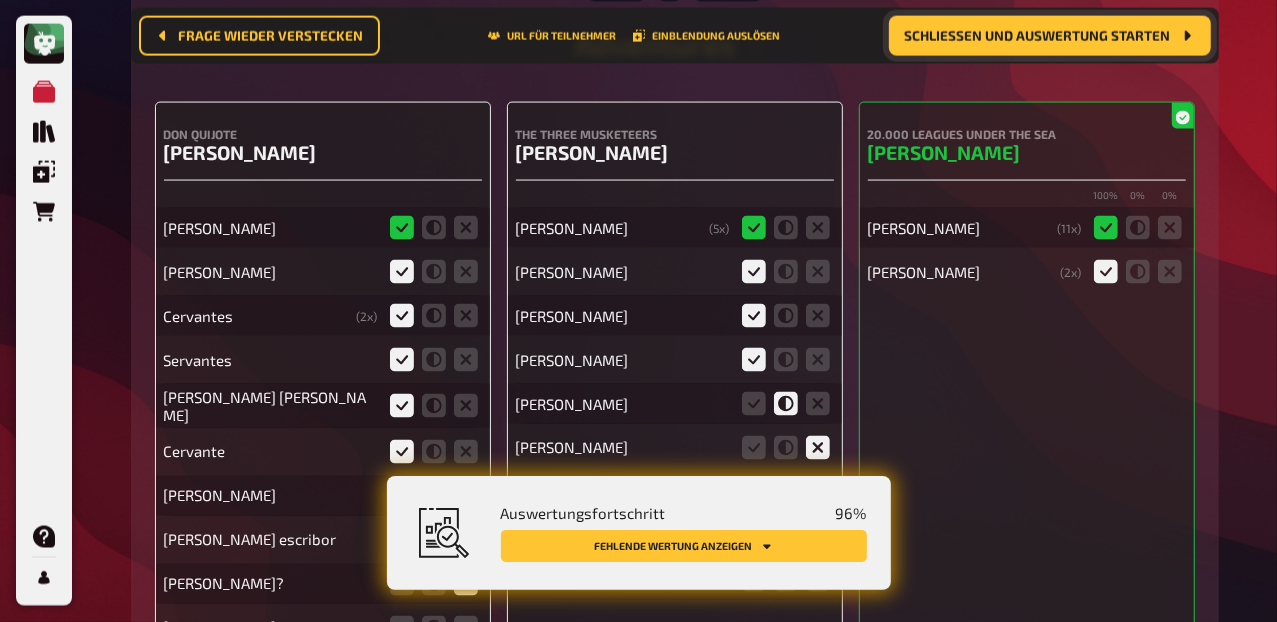 click at bounding box center [0, 0] 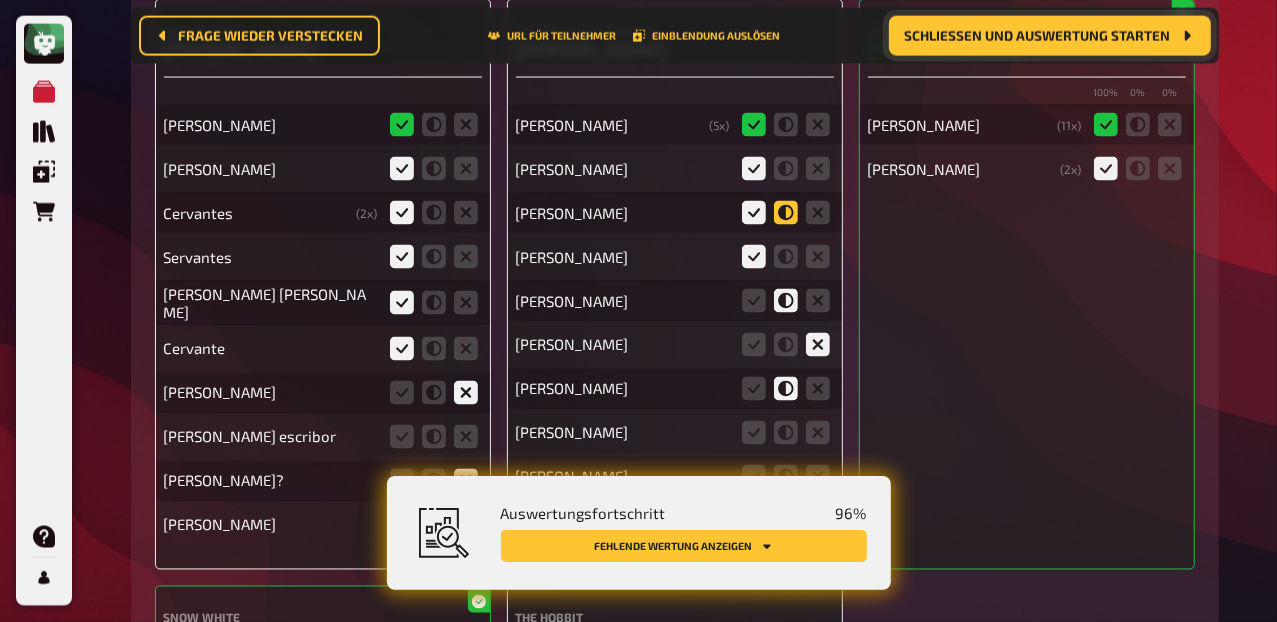 scroll, scrollTop: 20767, scrollLeft: 0, axis: vertical 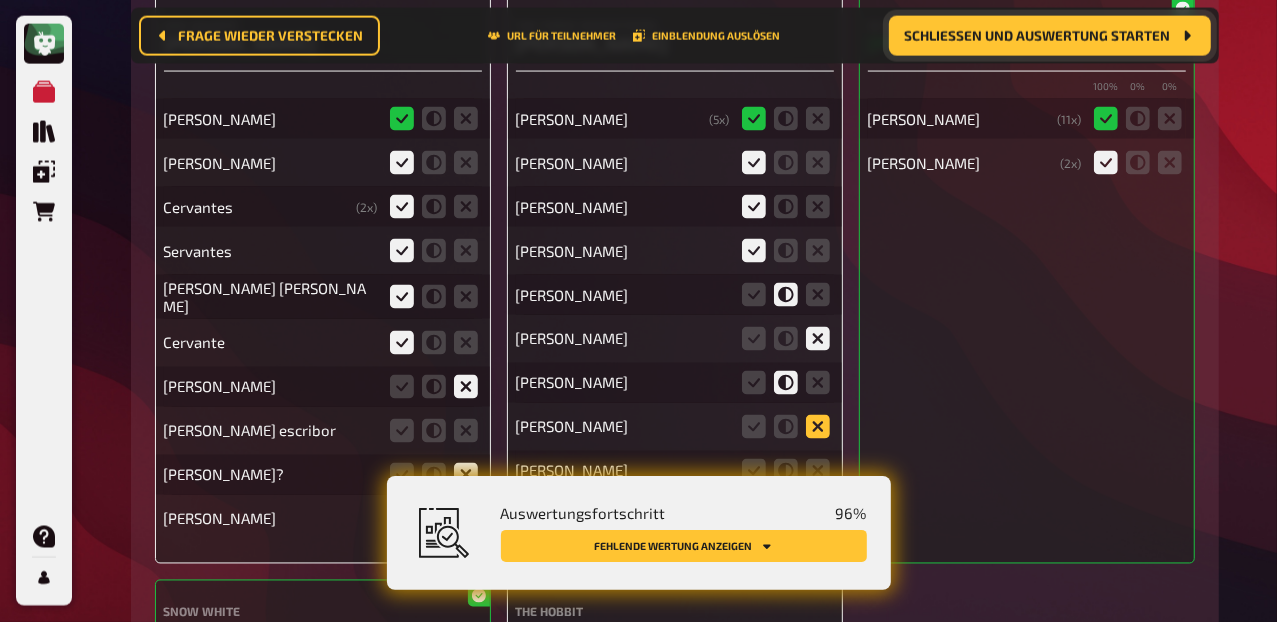 click 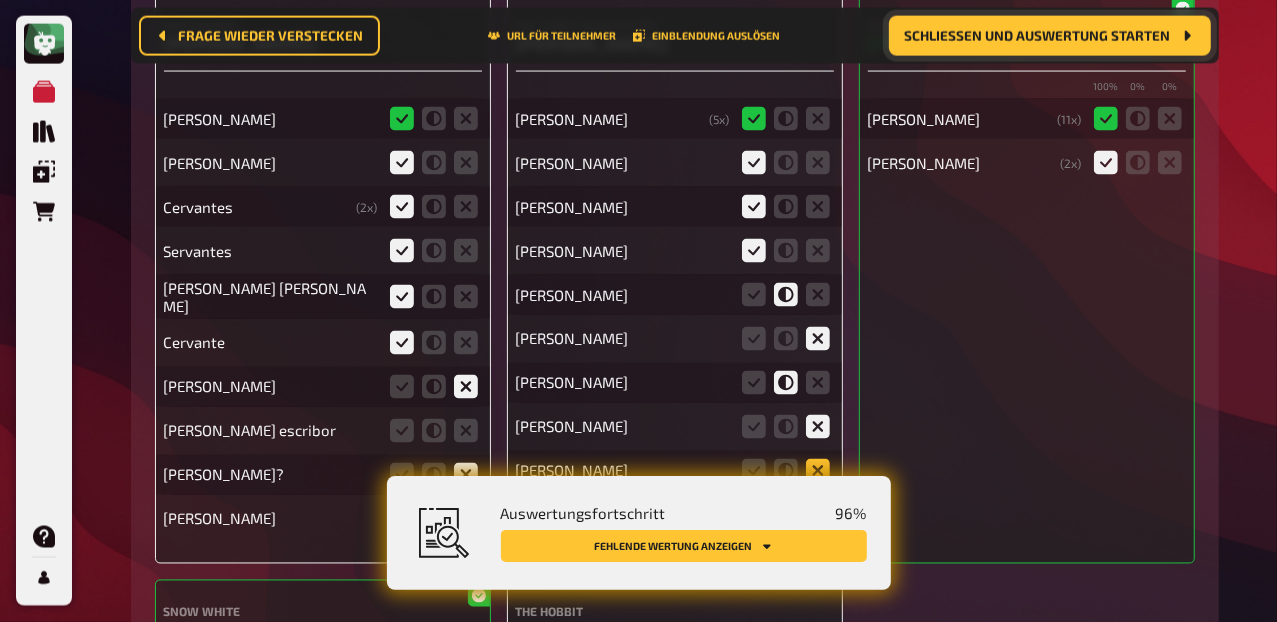 click 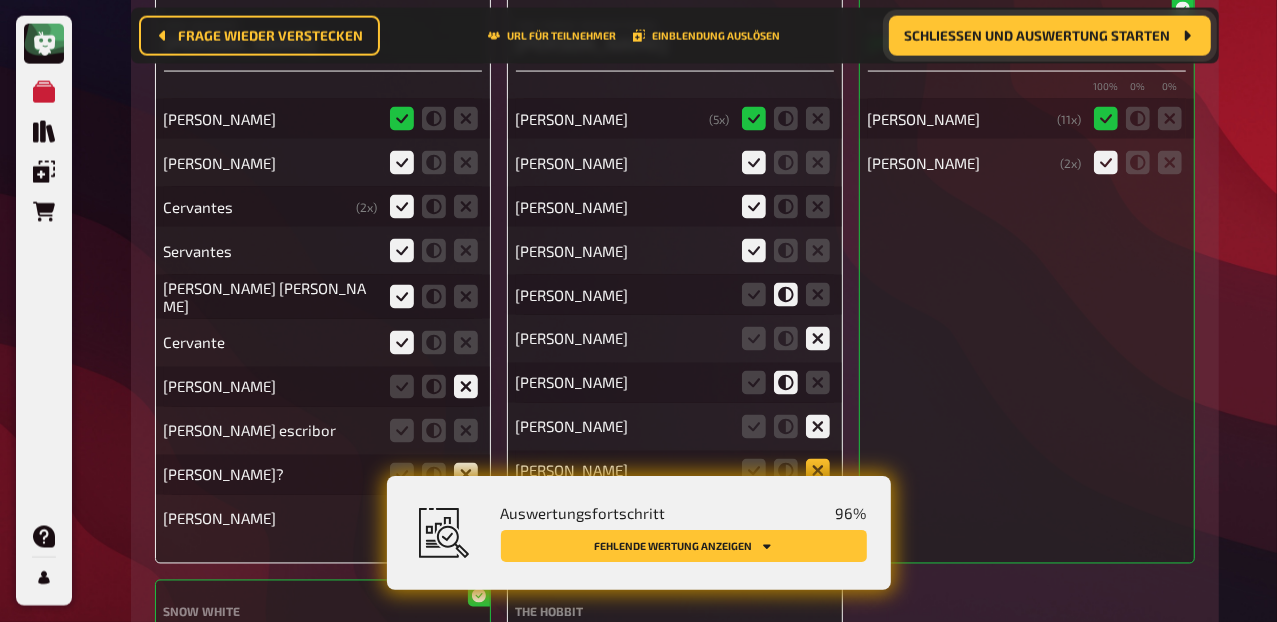 click at bounding box center [0, 0] 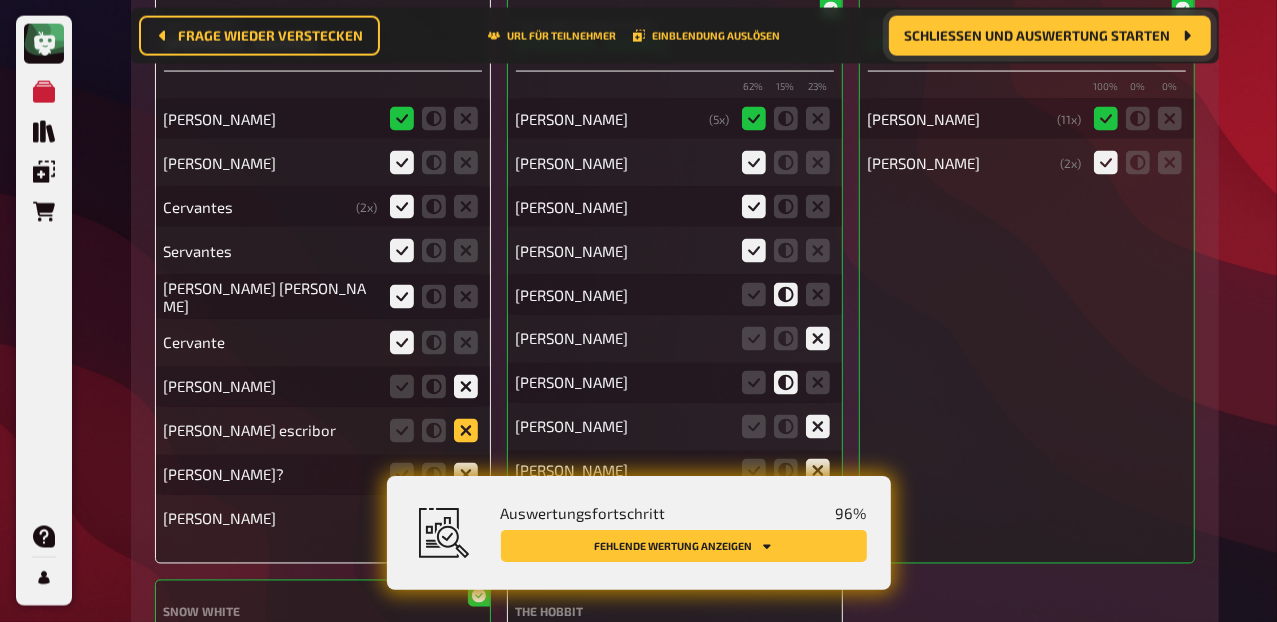 click 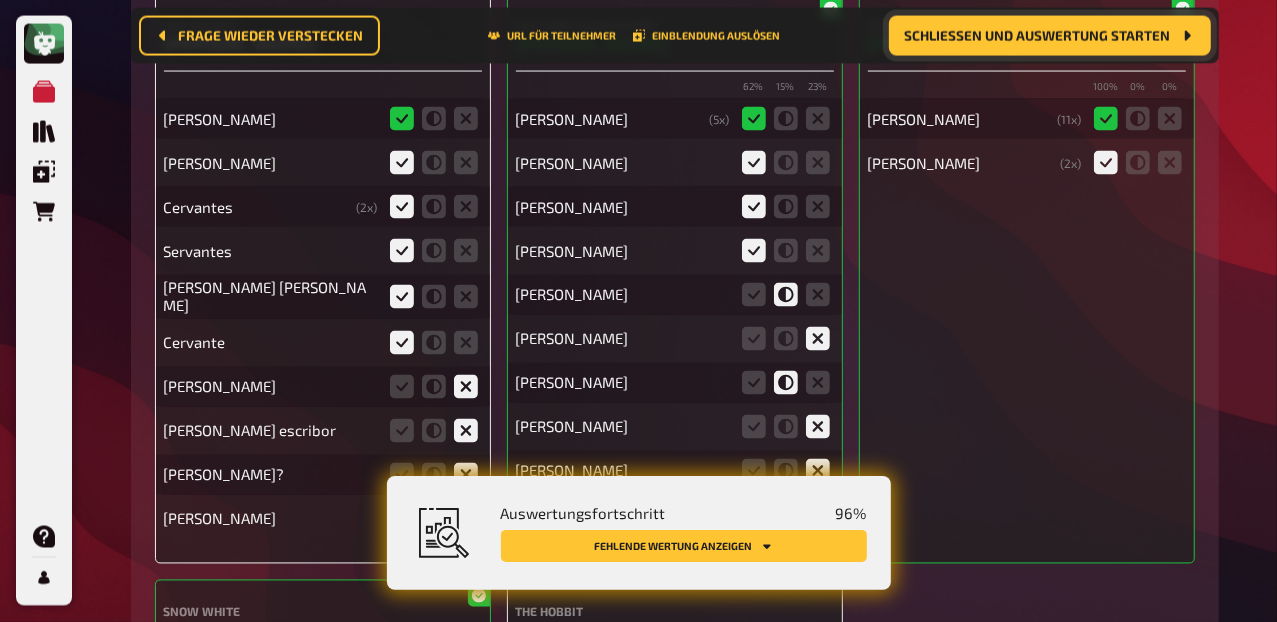 click 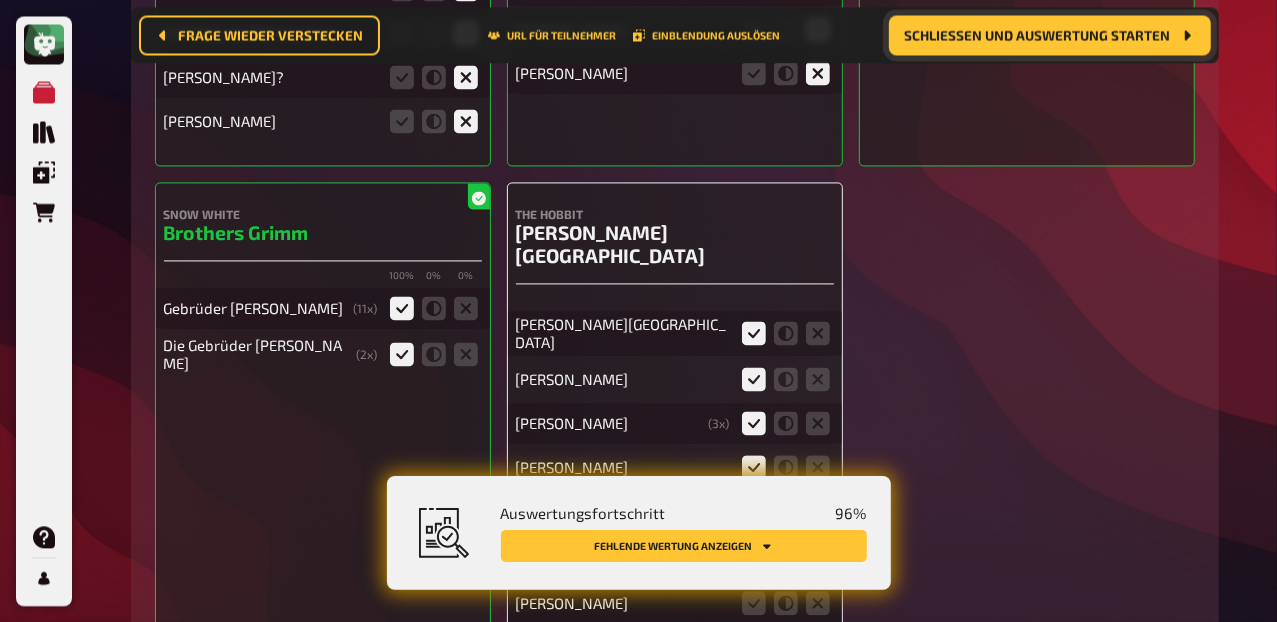 scroll, scrollTop: 21211, scrollLeft: 0, axis: vertical 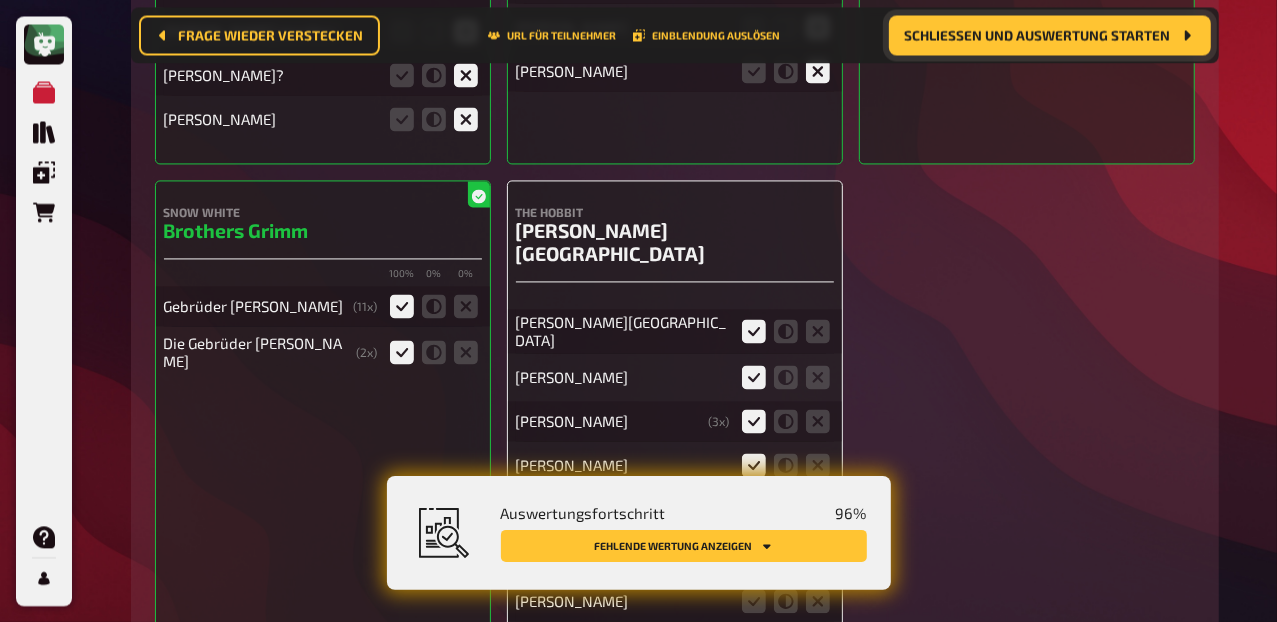 click 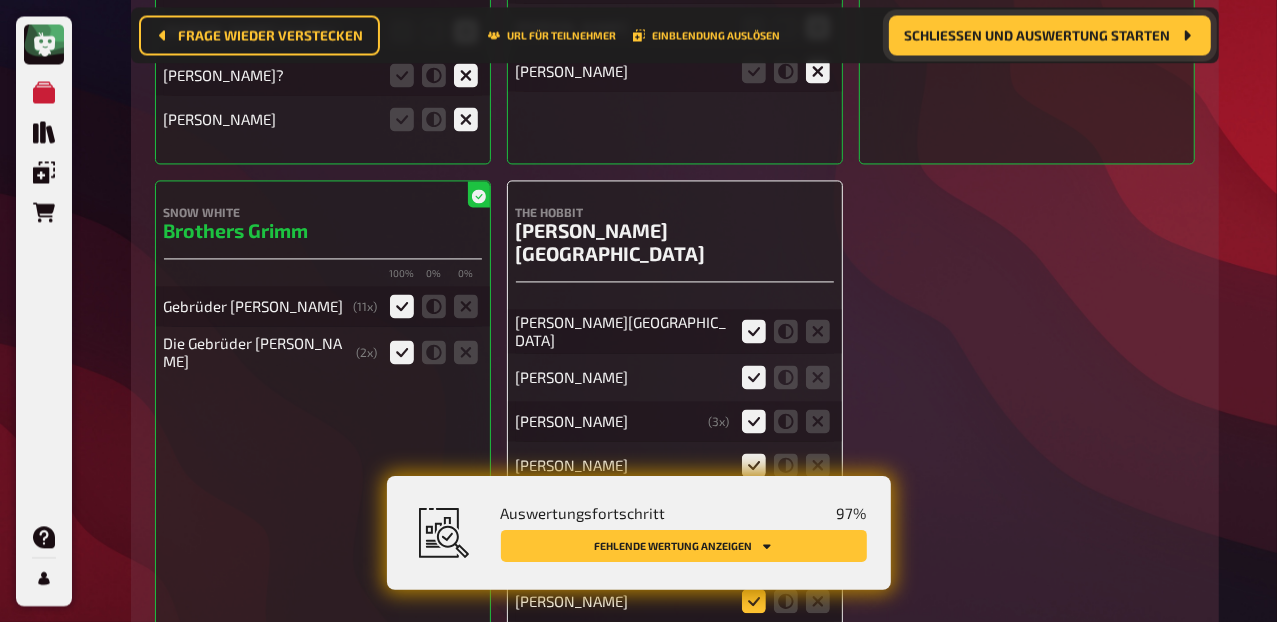 click 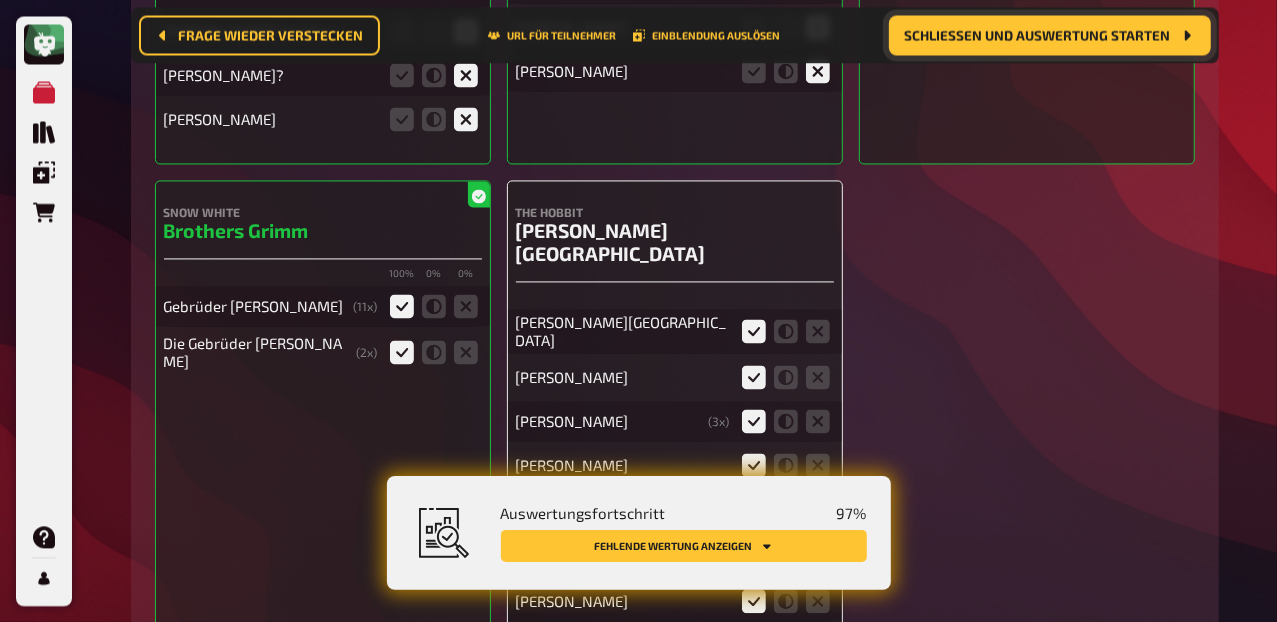 click 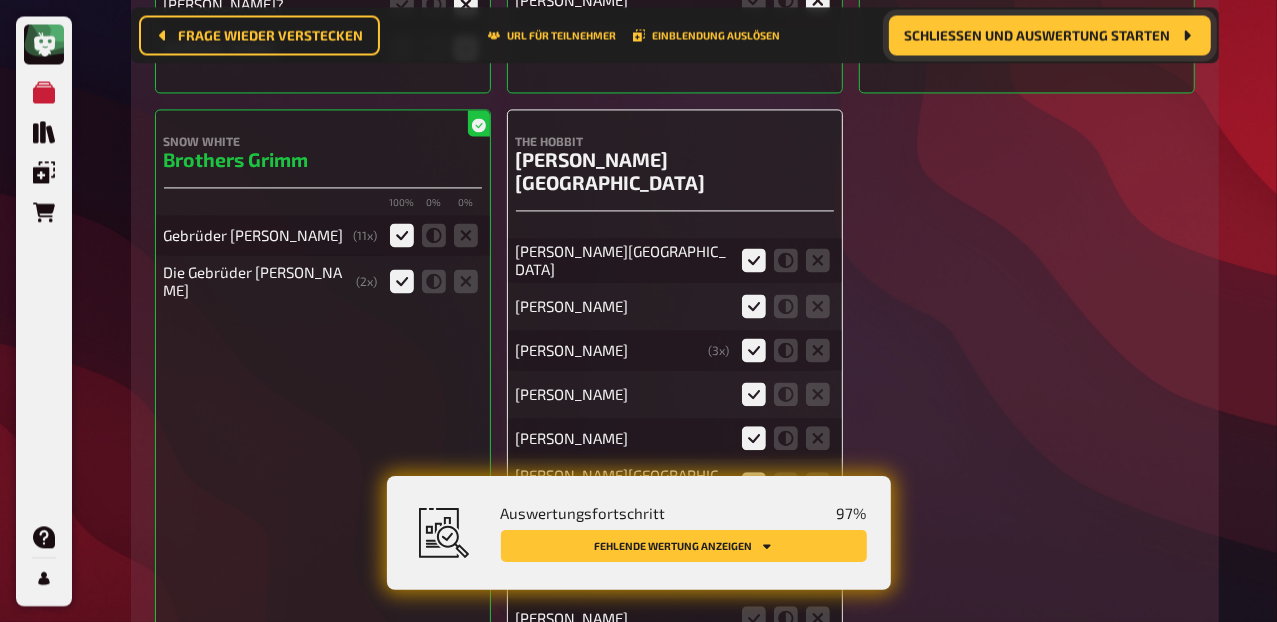 scroll, scrollTop: 21295, scrollLeft: 0, axis: vertical 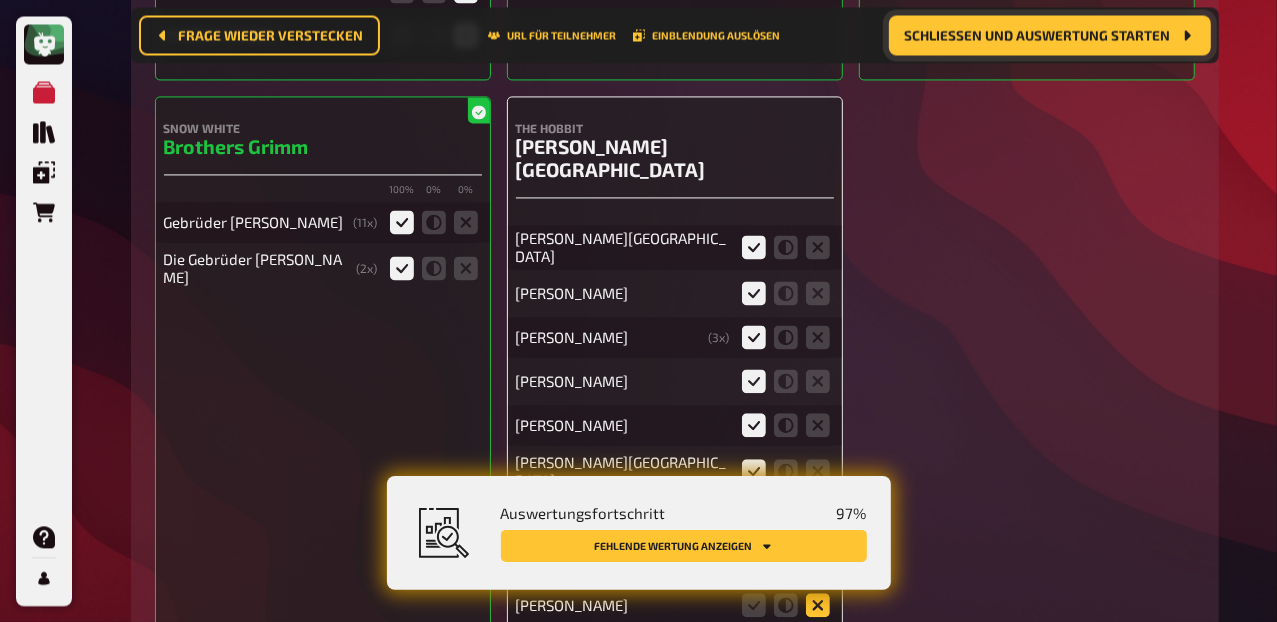 click 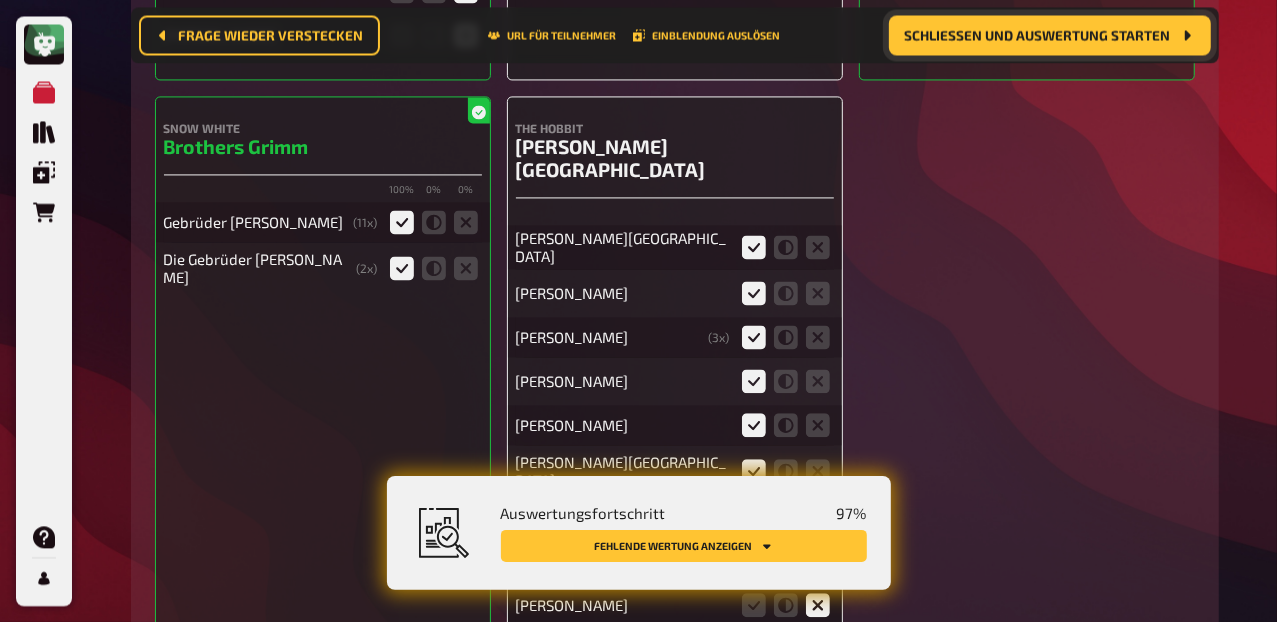 click 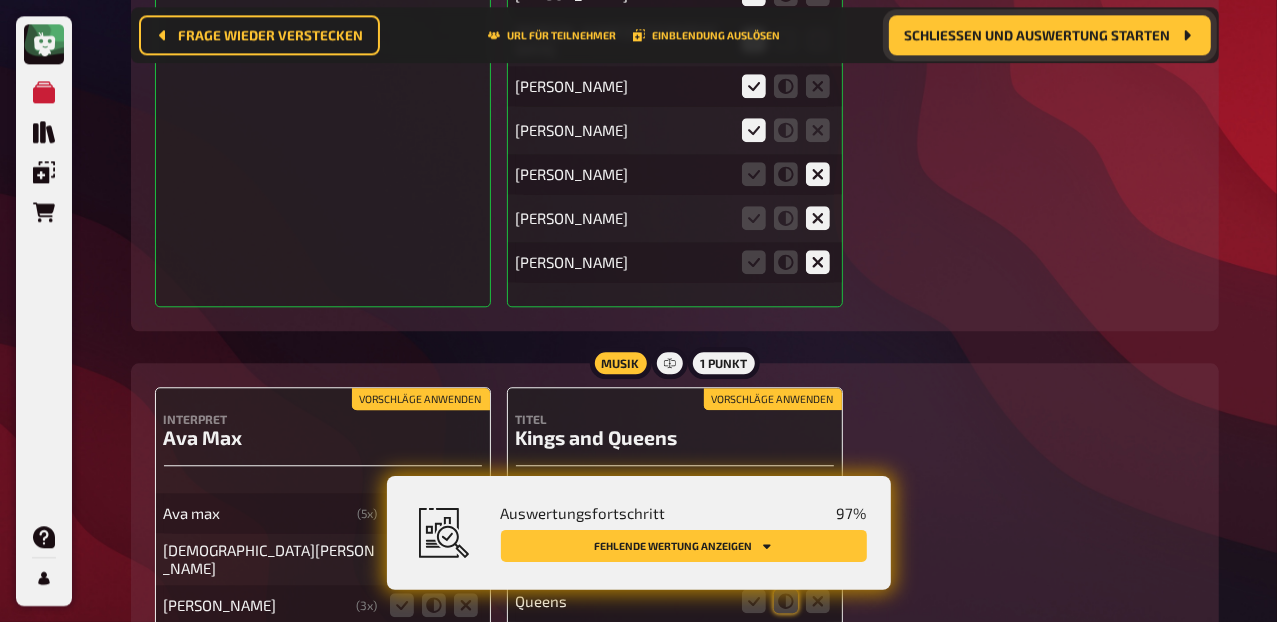 scroll, scrollTop: 21728, scrollLeft: 0, axis: vertical 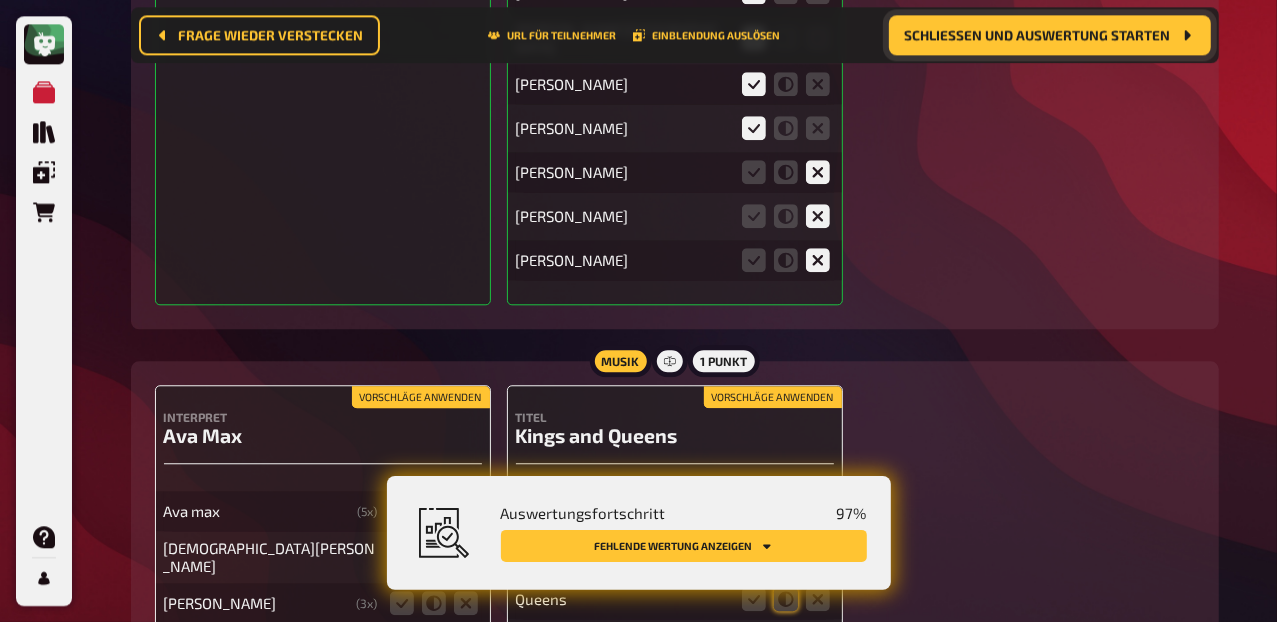 click 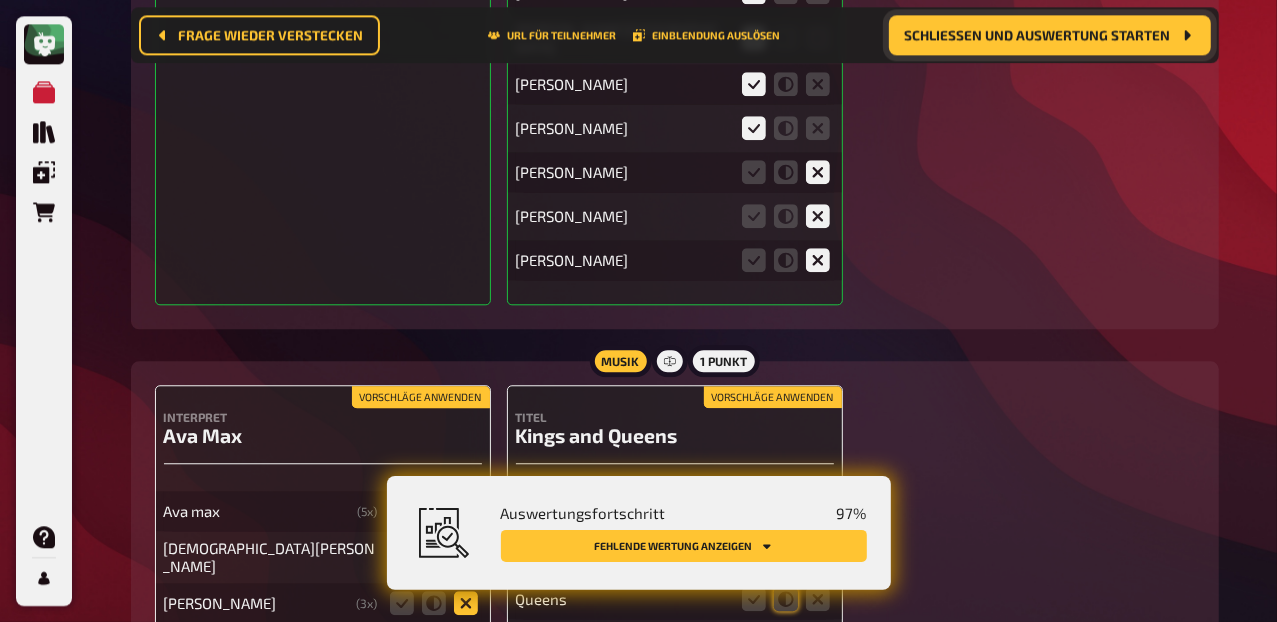 click 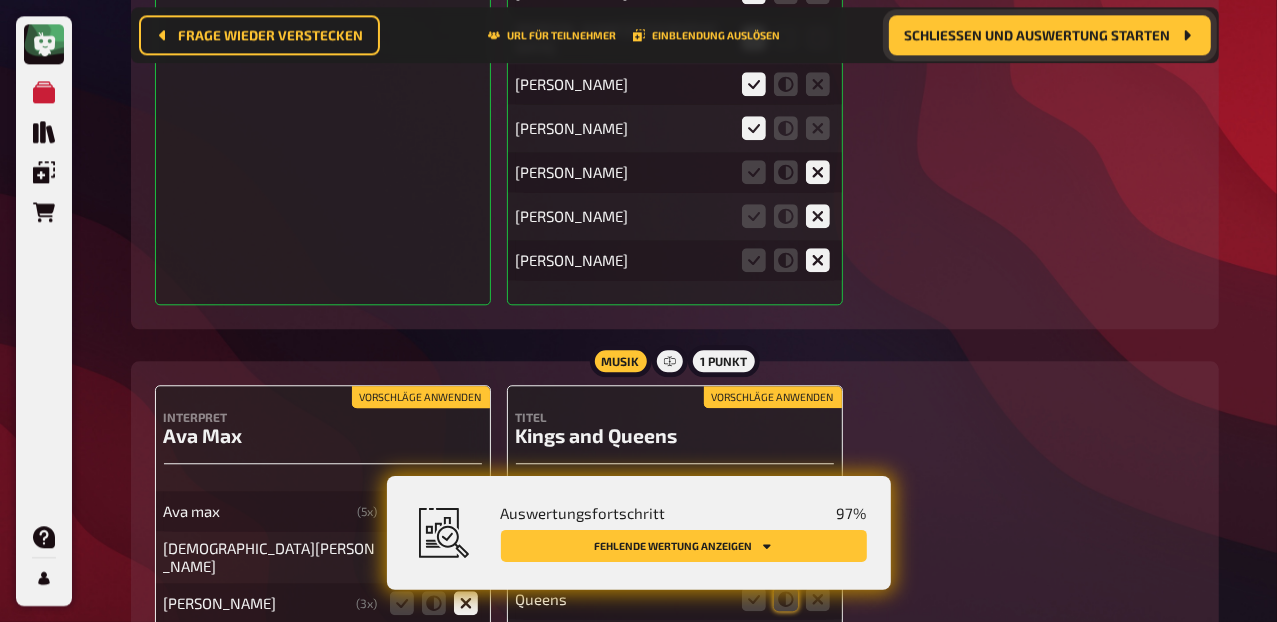 click 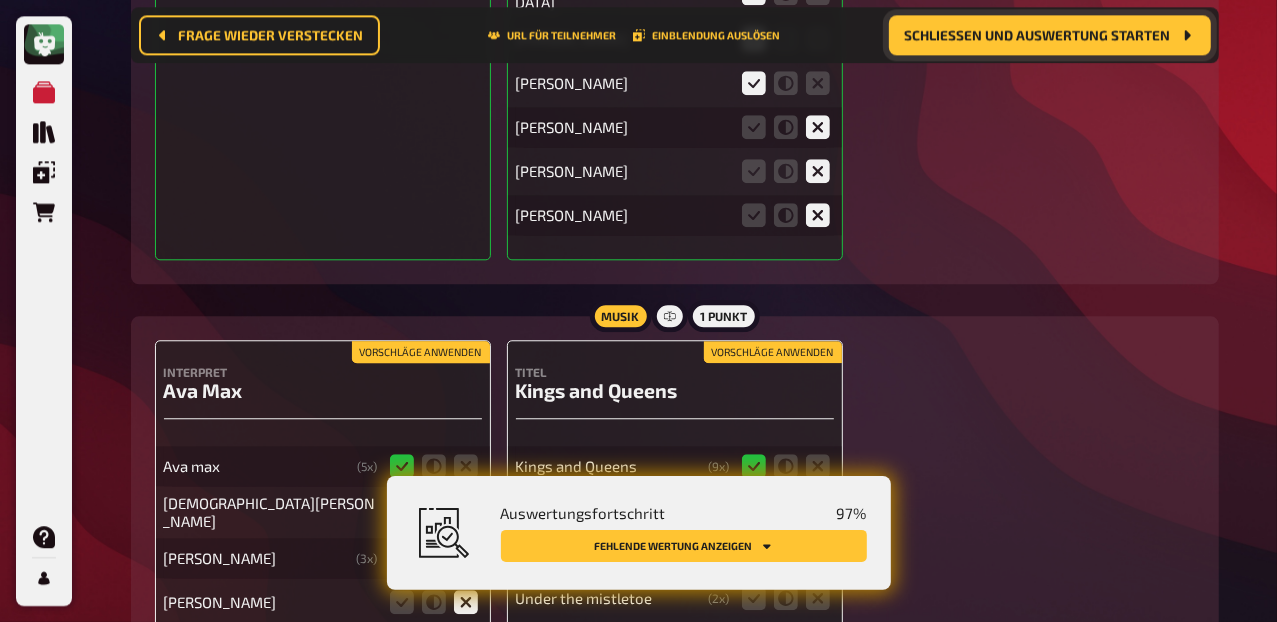 scroll, scrollTop: 21805, scrollLeft: 0, axis: vertical 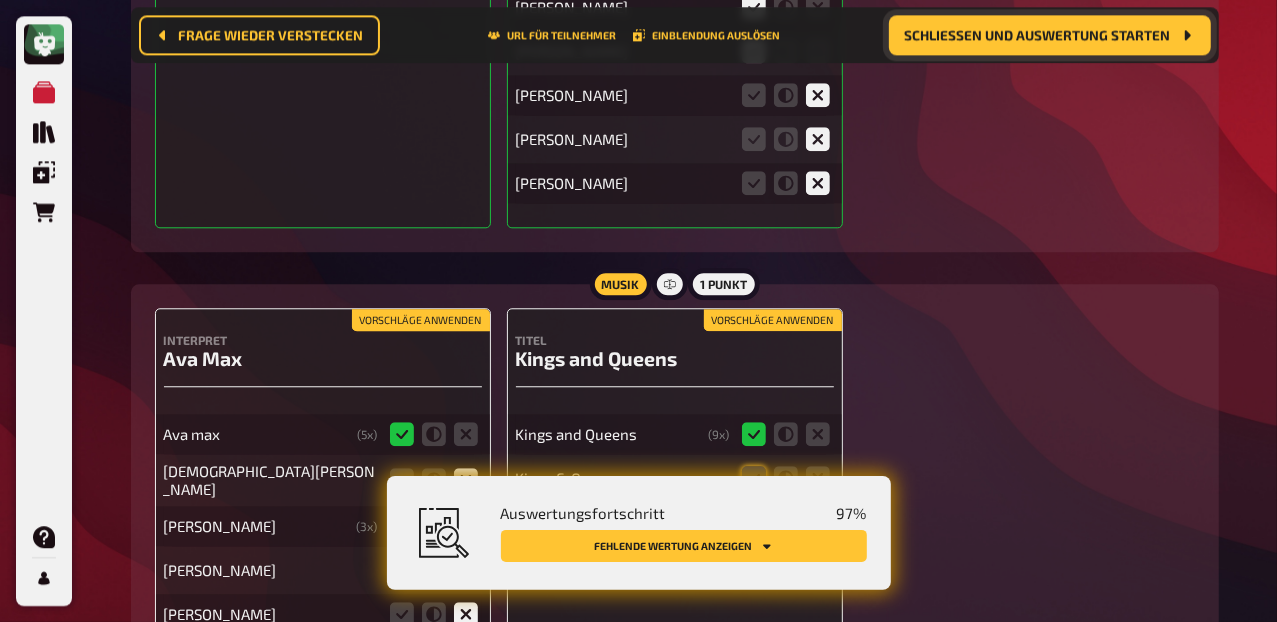 click 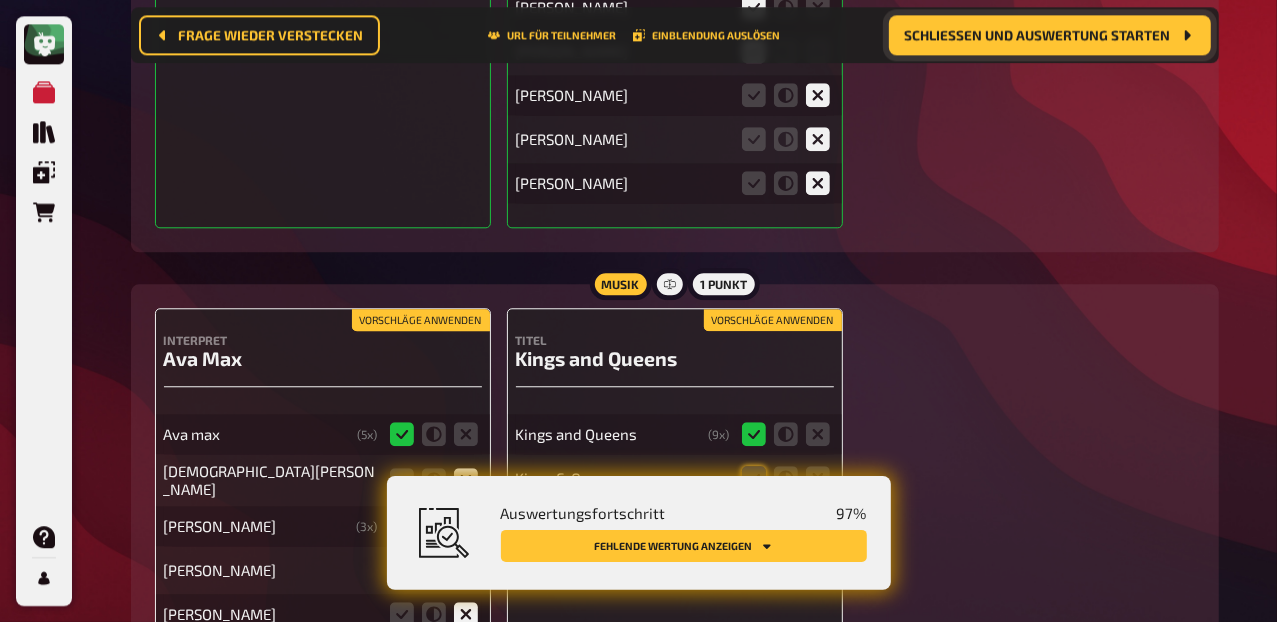 click at bounding box center [0, 0] 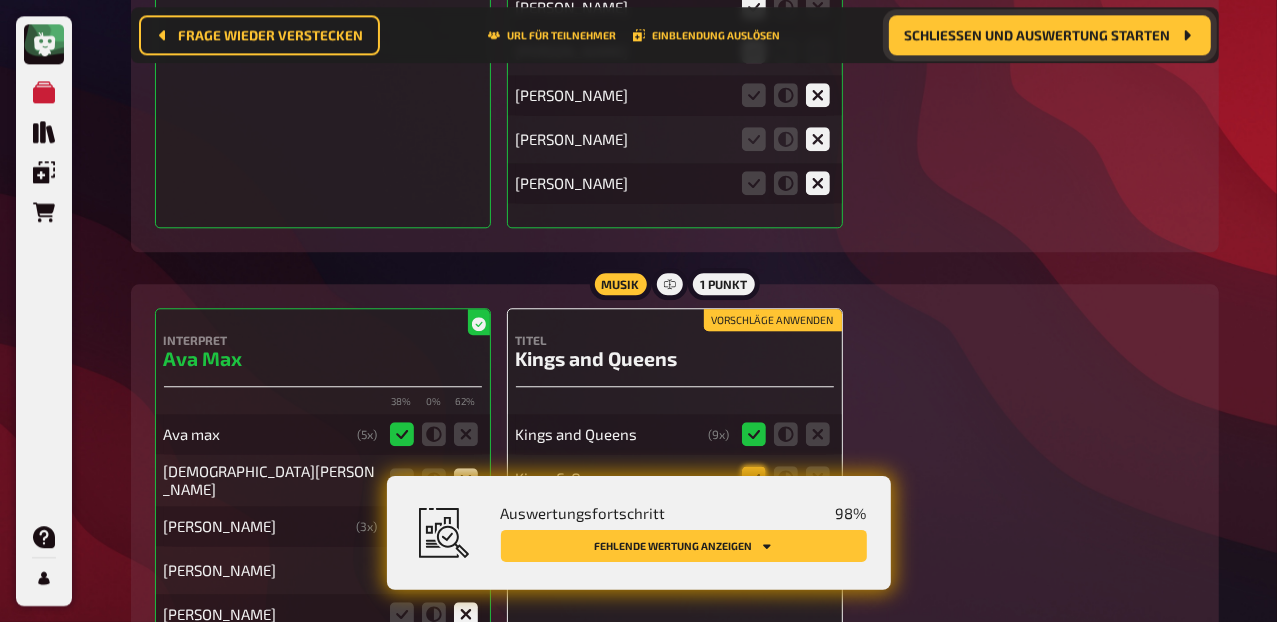 click 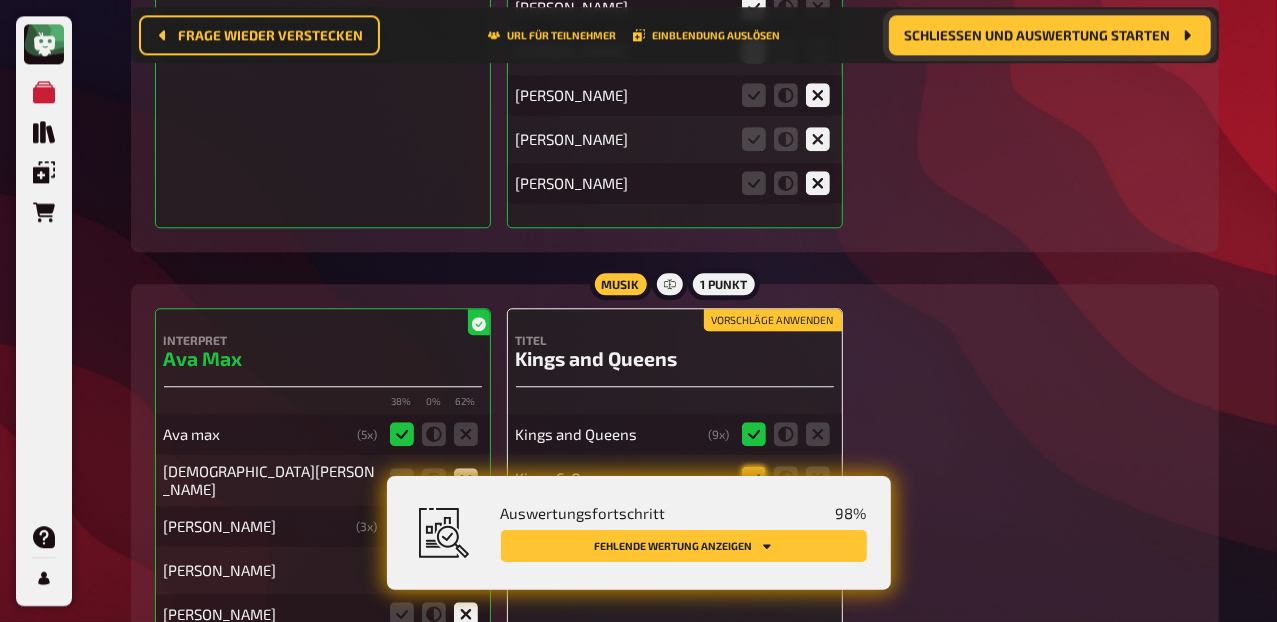 click at bounding box center (0, 0) 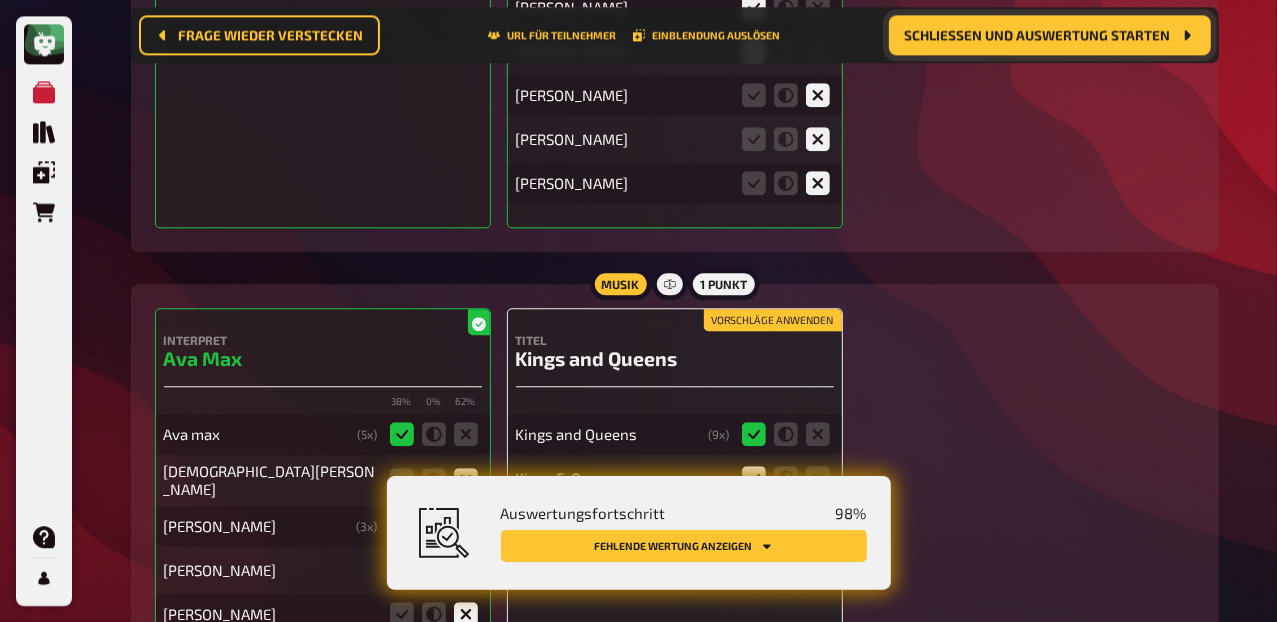 click 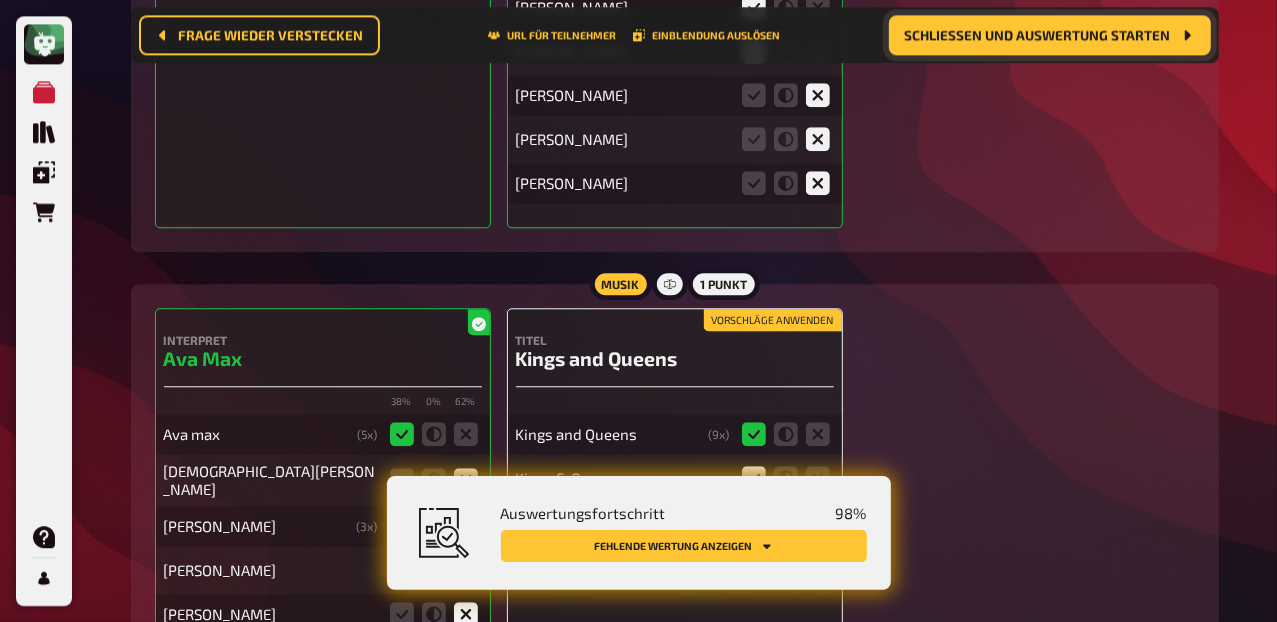 click at bounding box center (0, 0) 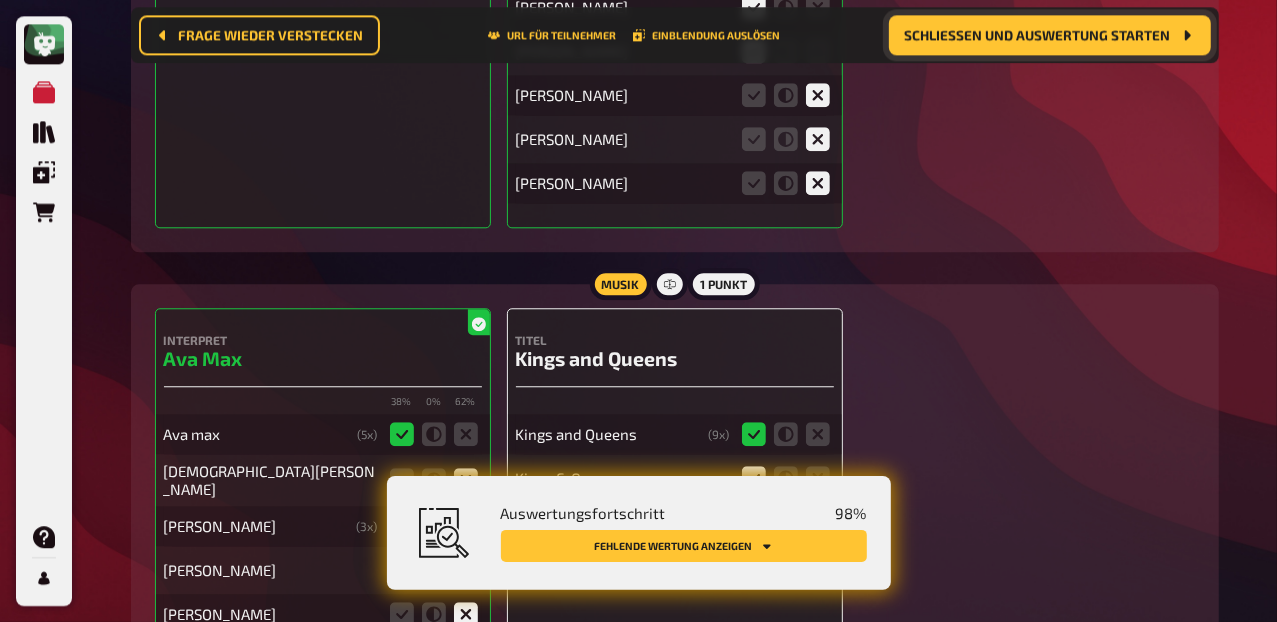 click 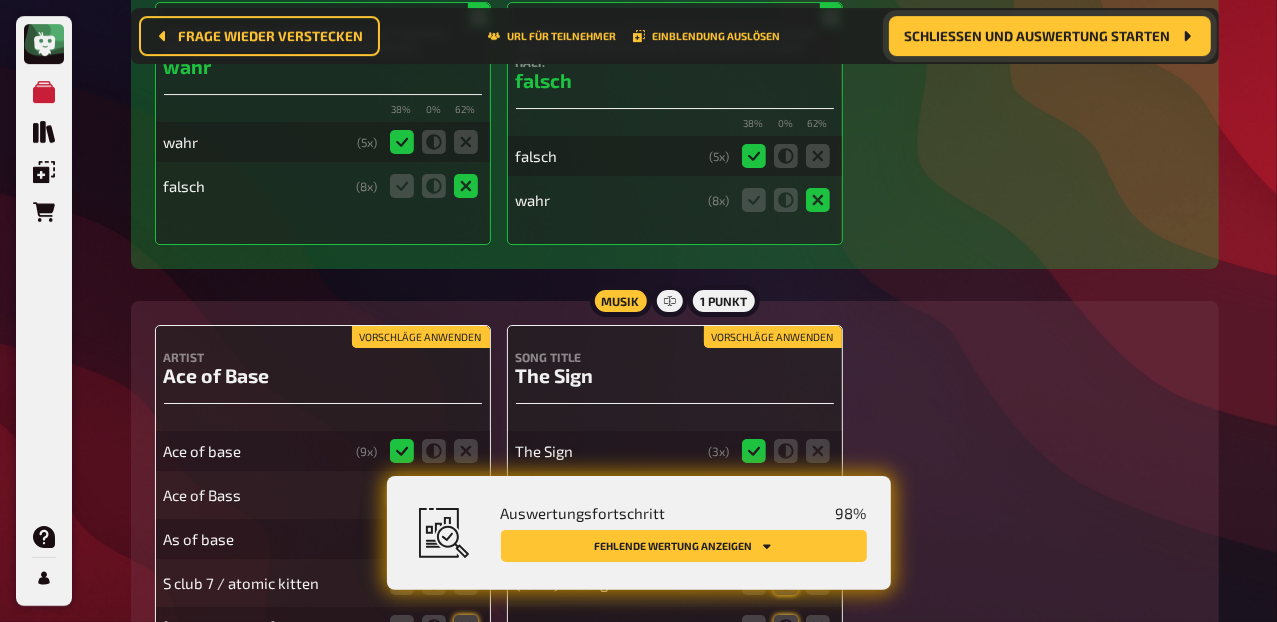 scroll, scrollTop: 23116, scrollLeft: 0, axis: vertical 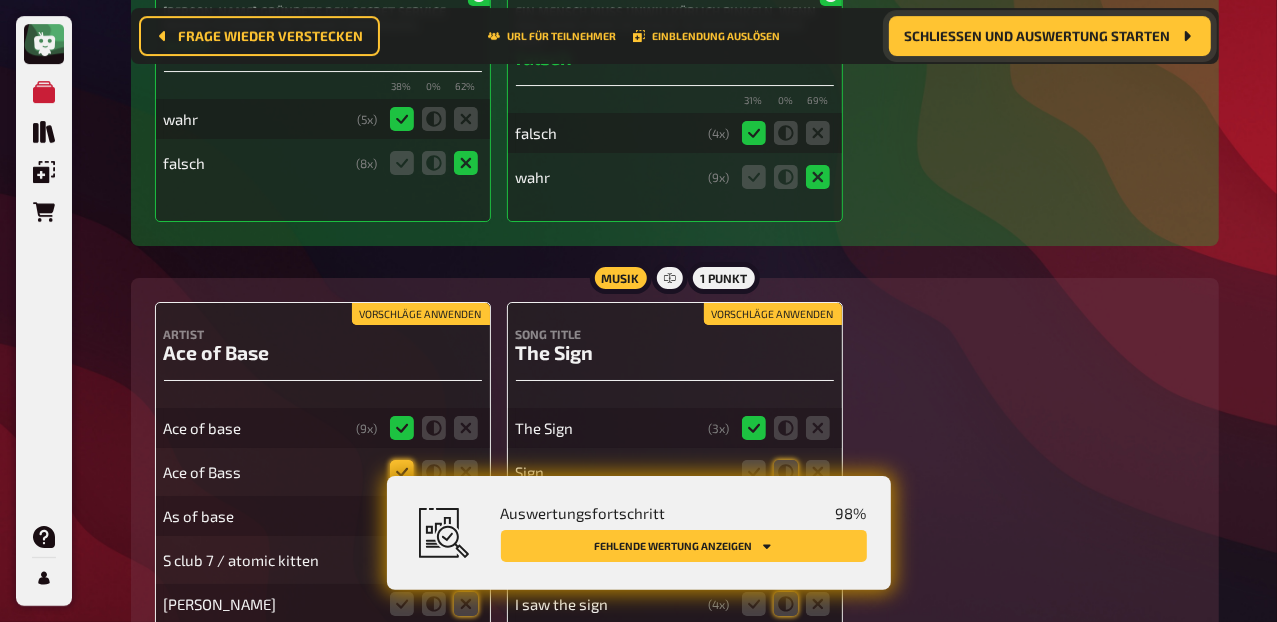 click 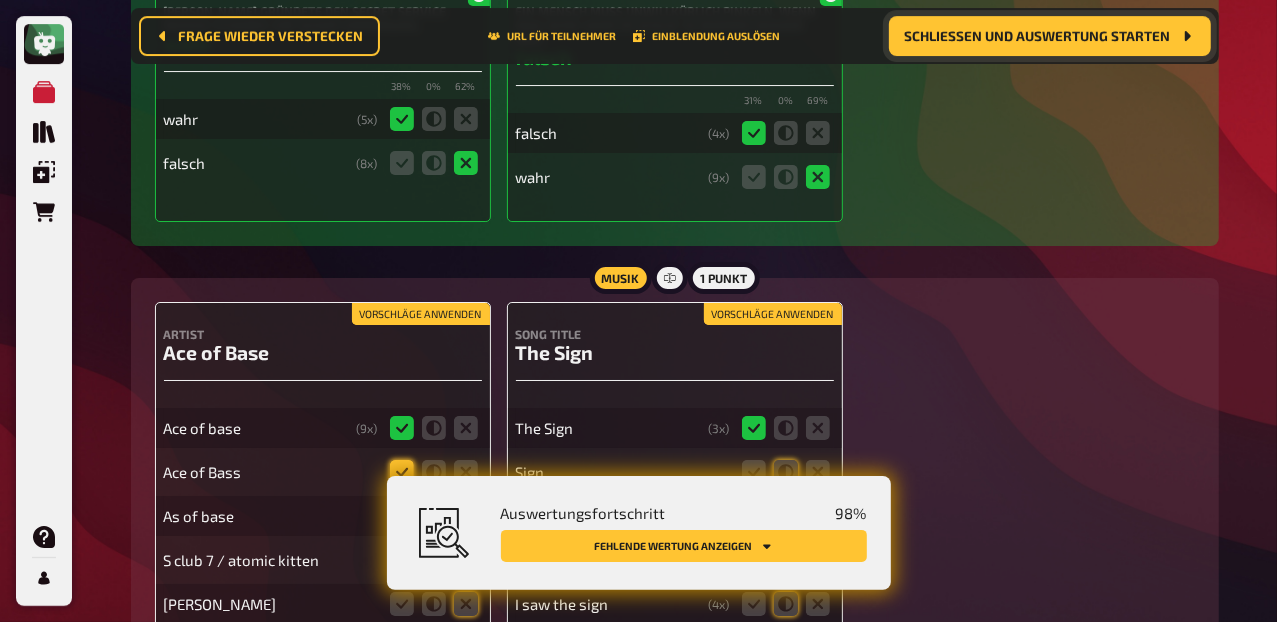 click at bounding box center (0, 0) 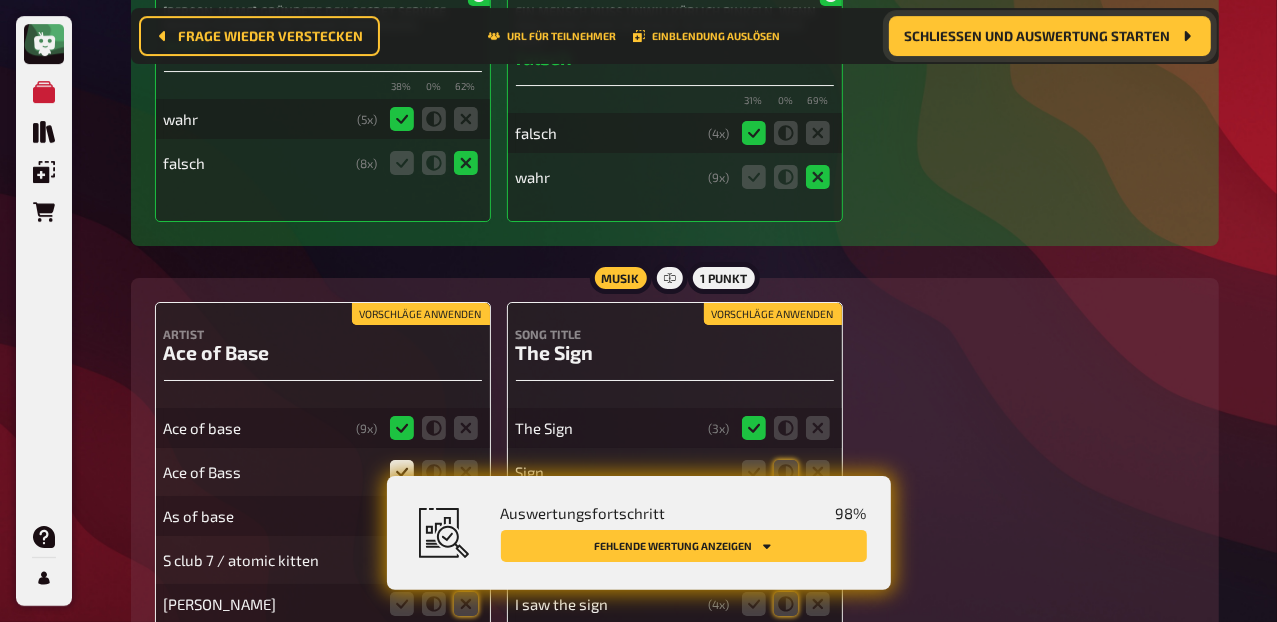 click 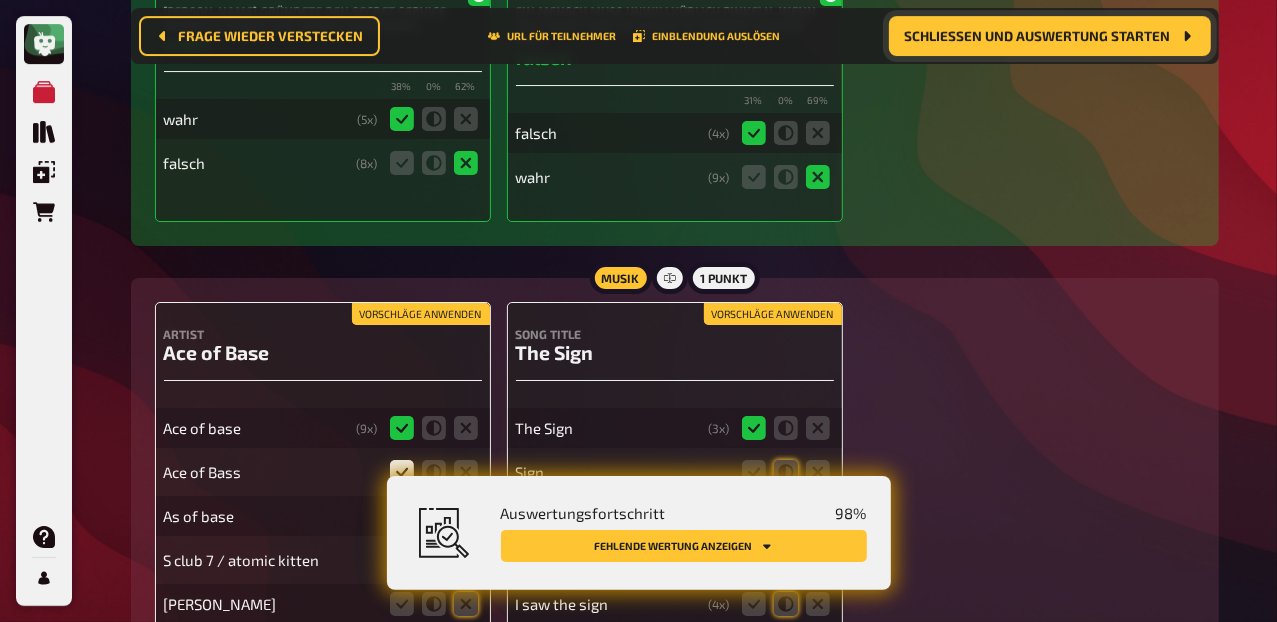 click 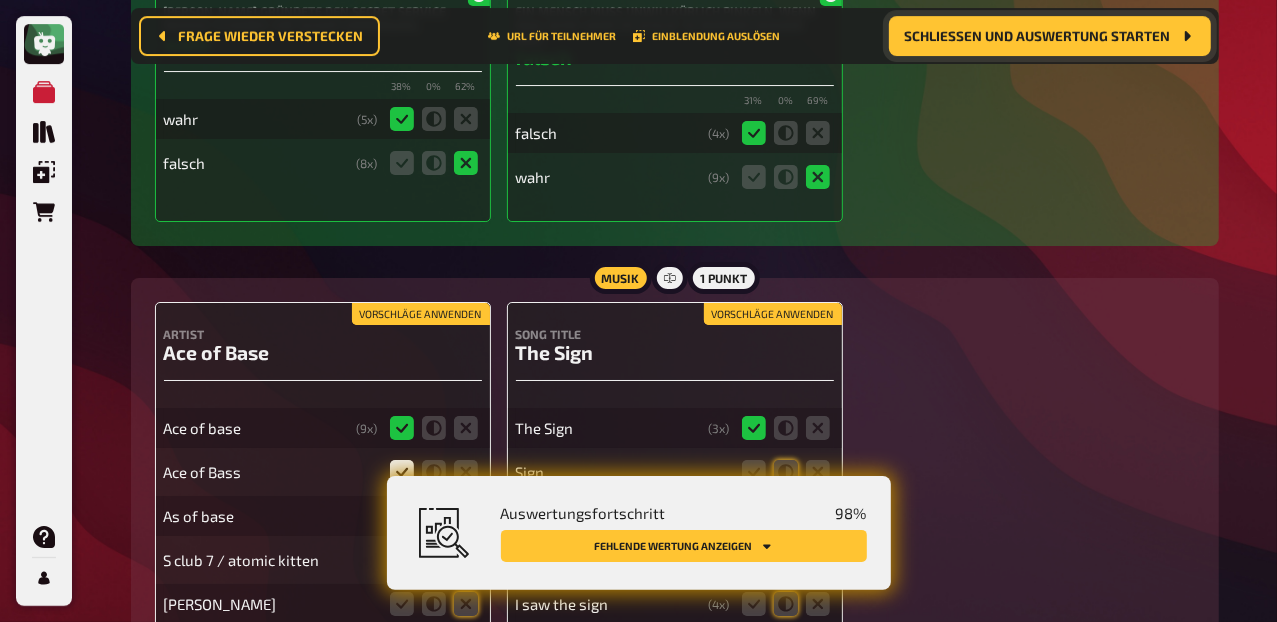 click on "[PERSON_NAME]" at bounding box center [323, 604] 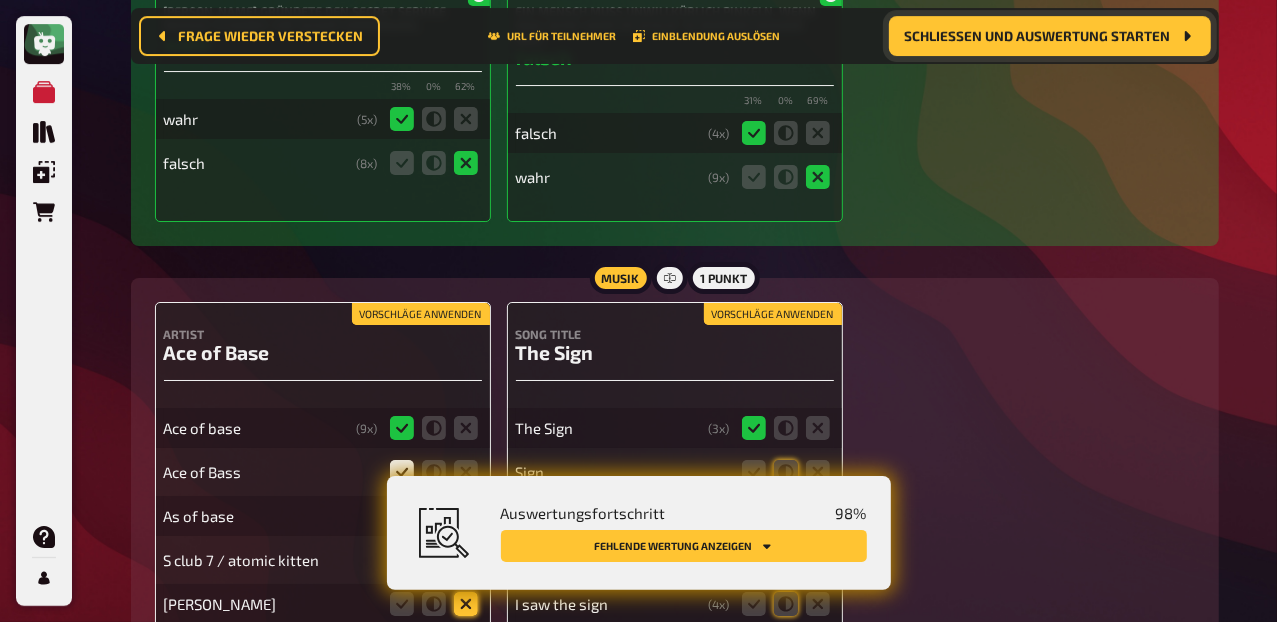 click 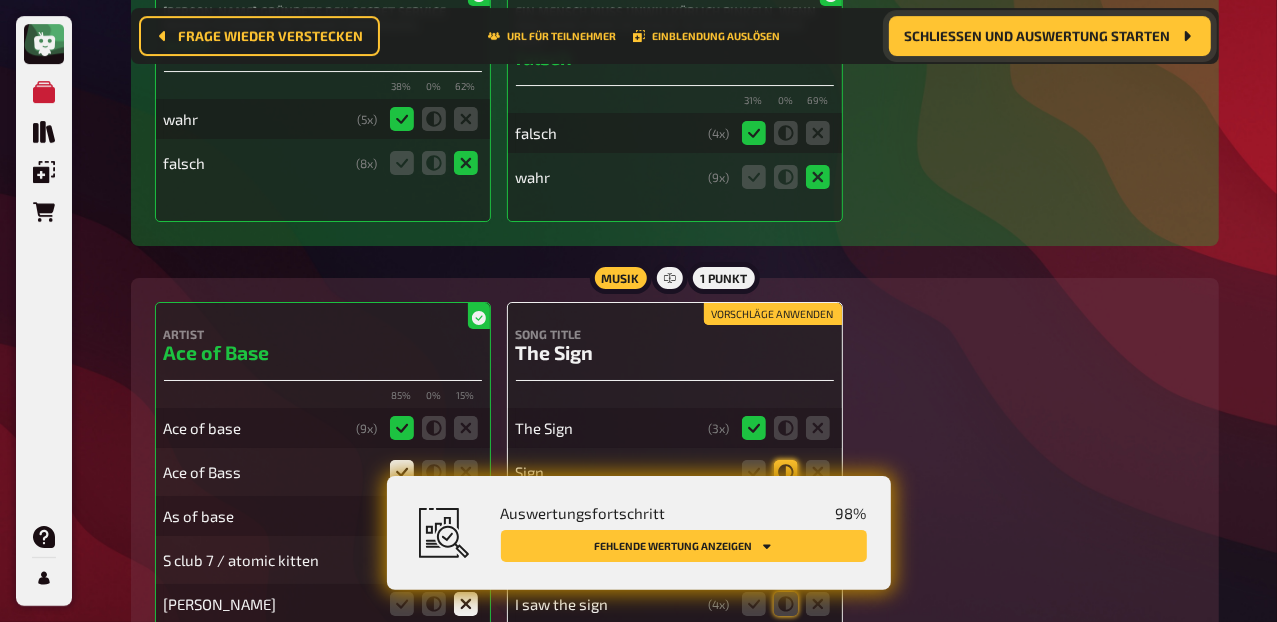 click 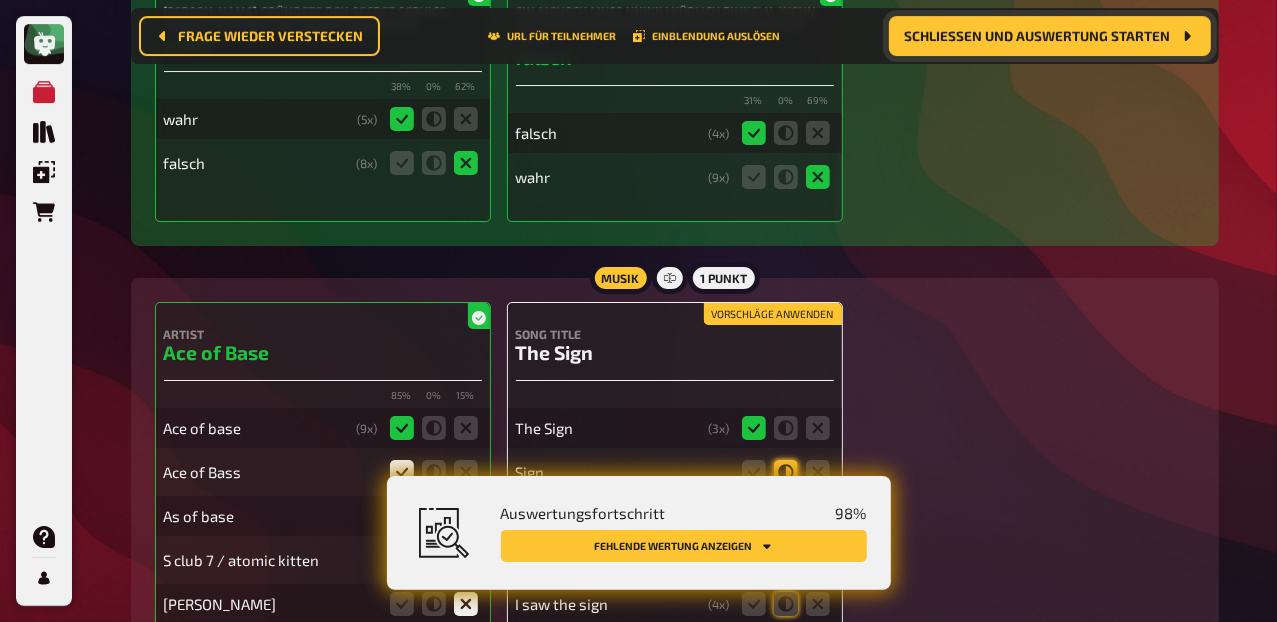 click at bounding box center (0, 0) 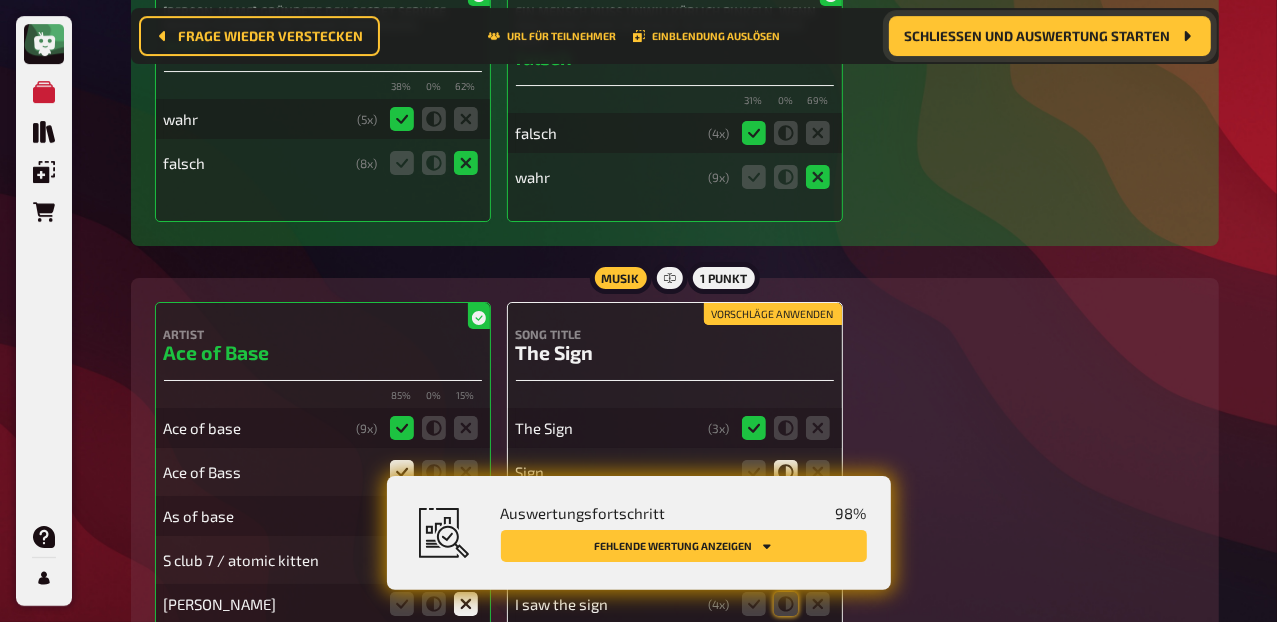 scroll, scrollTop: 23160, scrollLeft: 0, axis: vertical 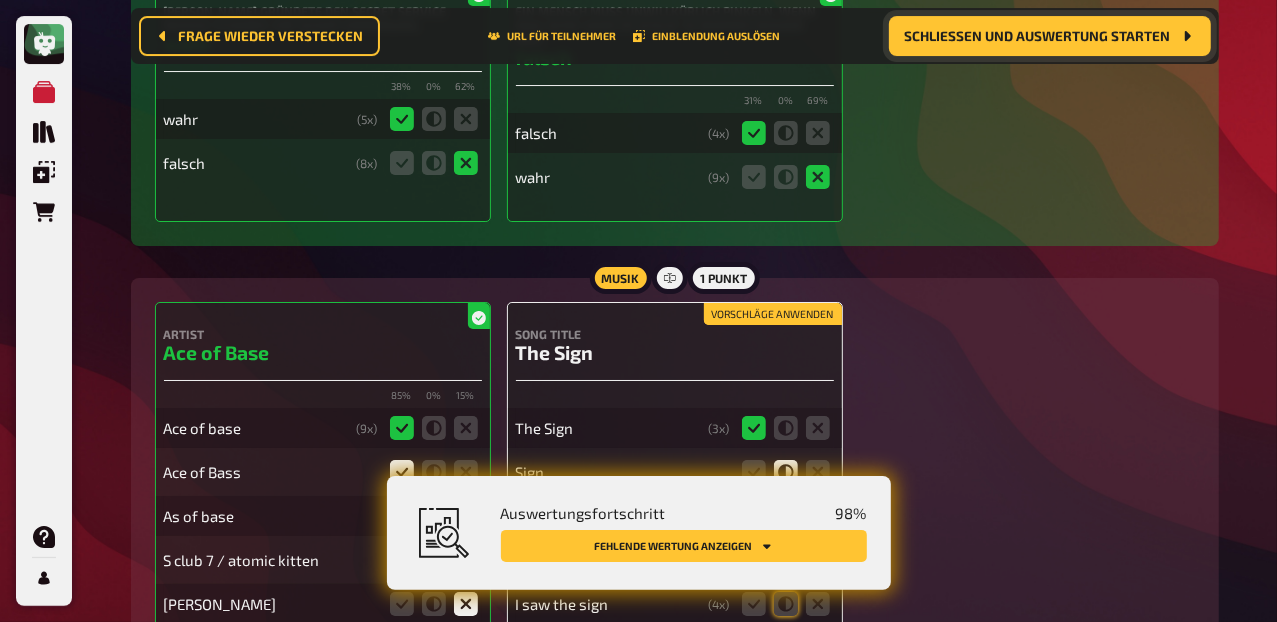 click 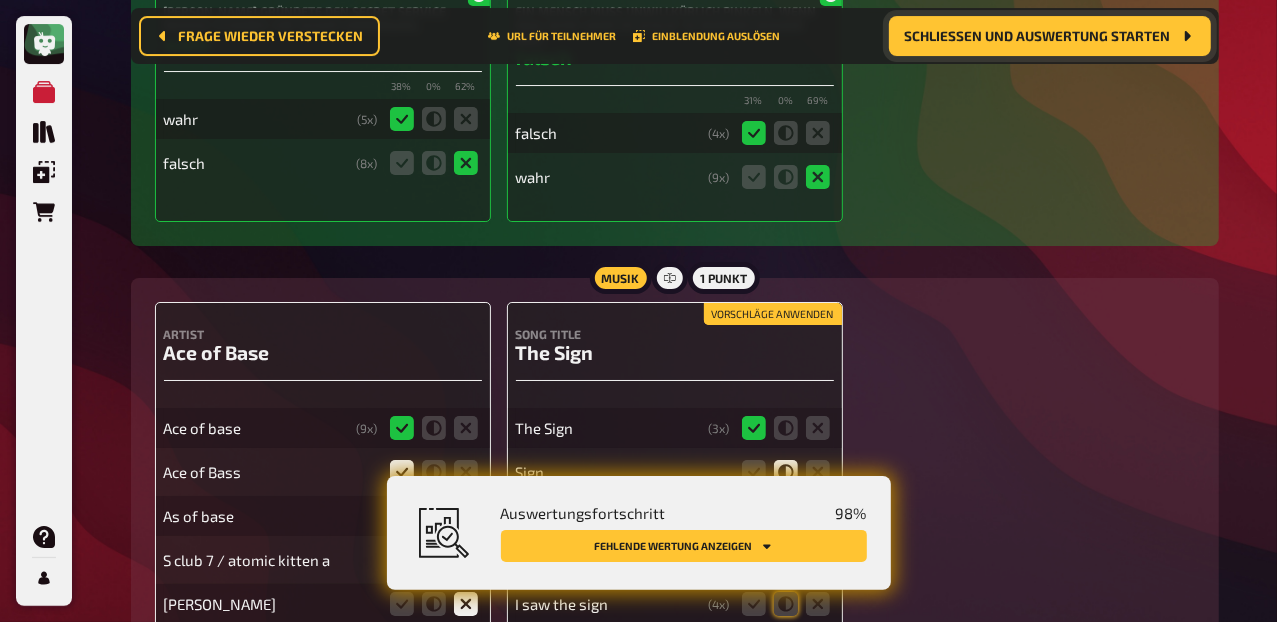 click 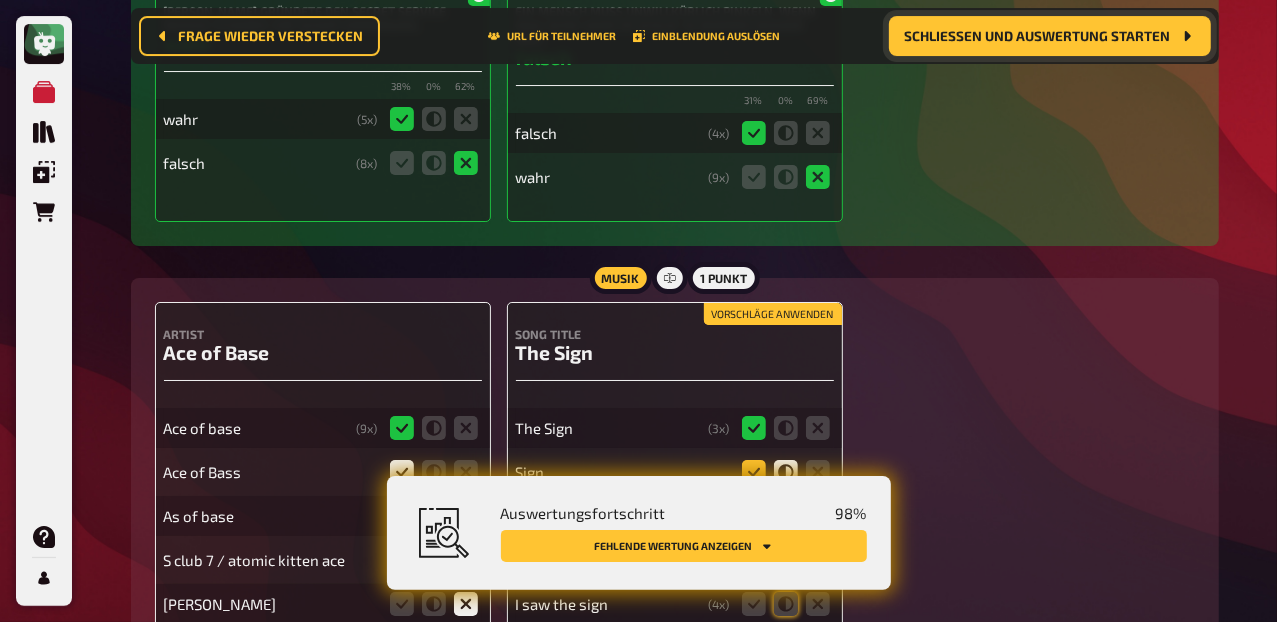 click 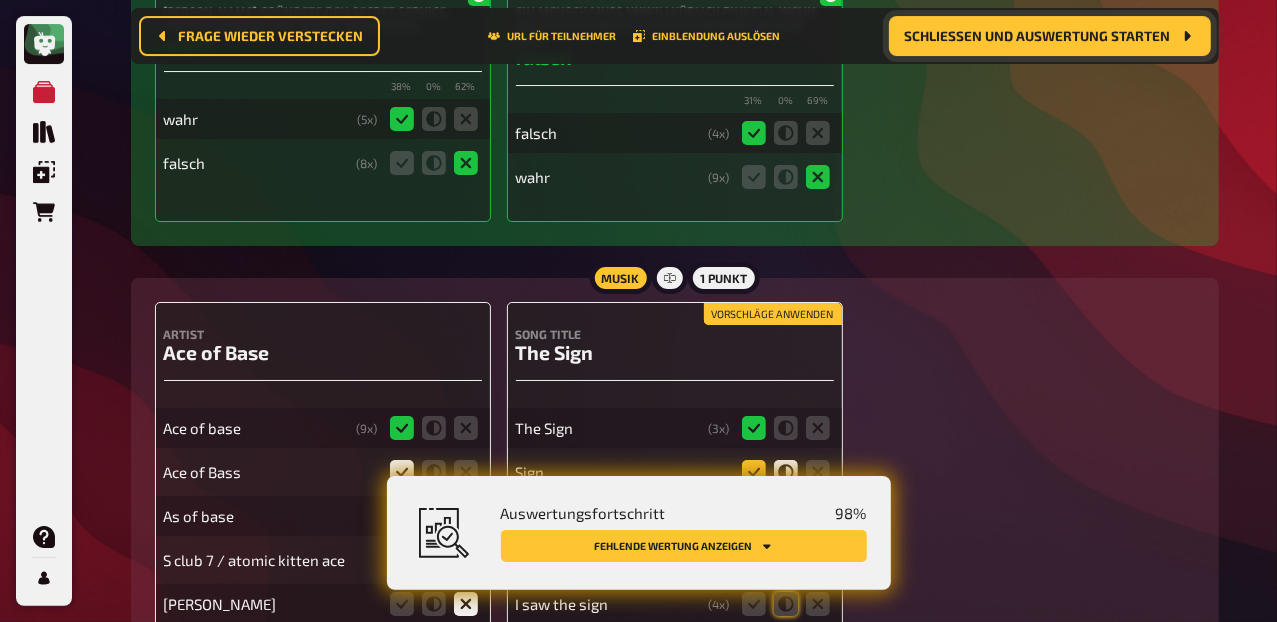 click at bounding box center (0, 0) 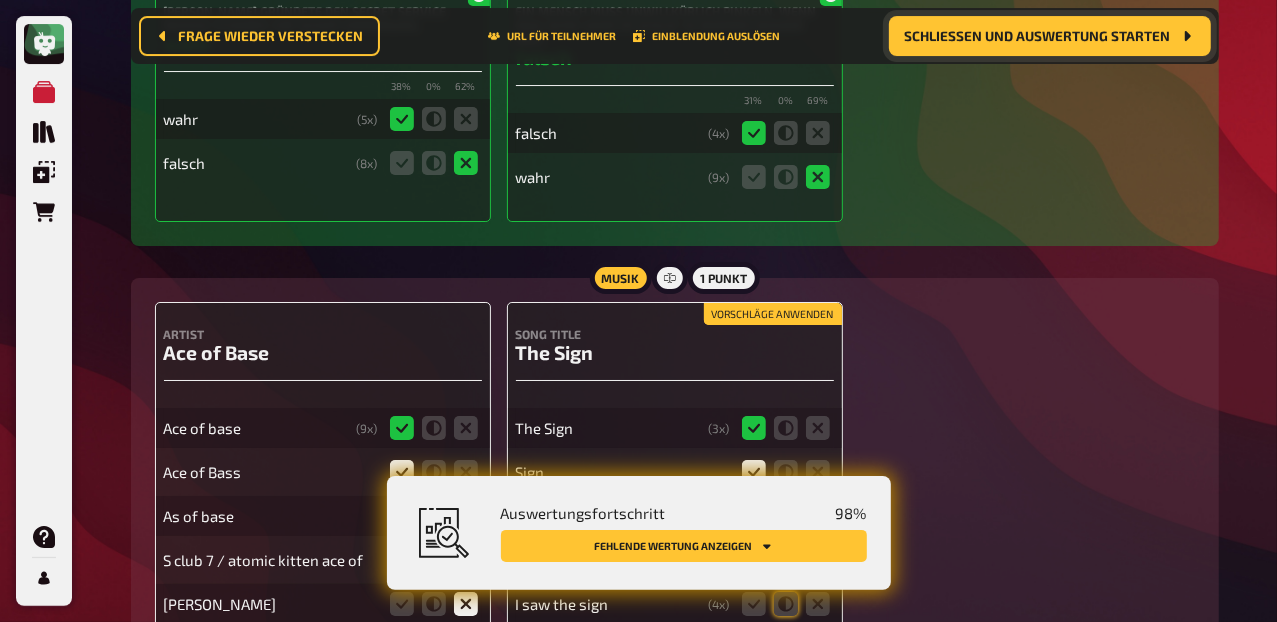 click 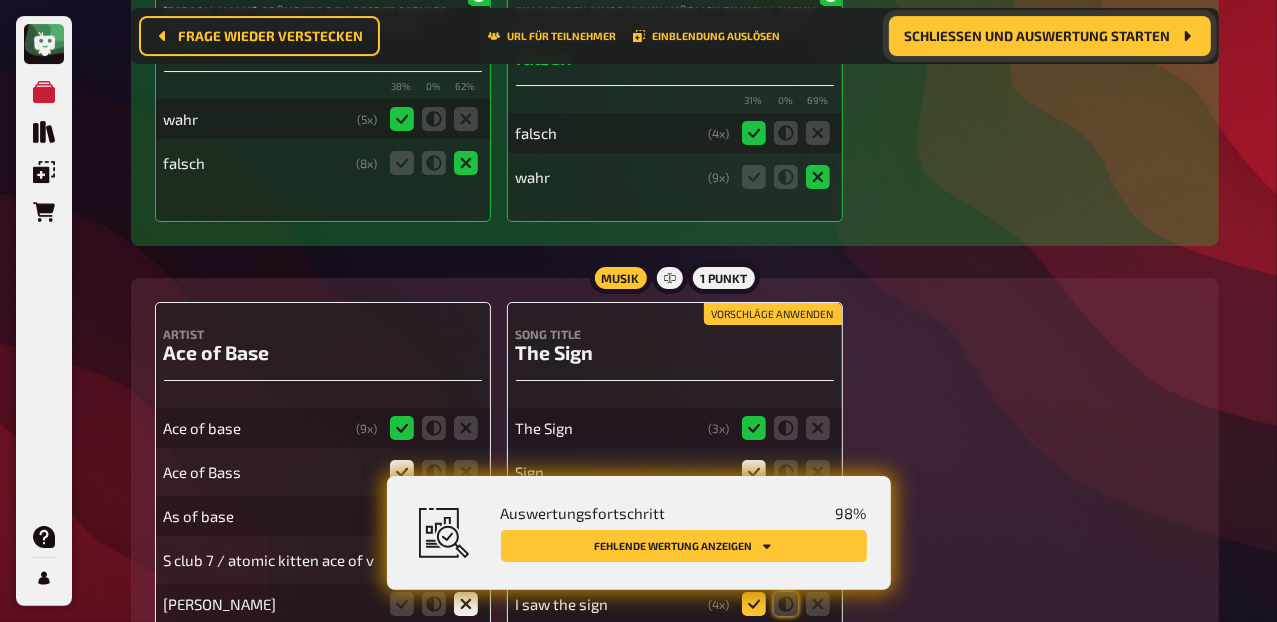 click 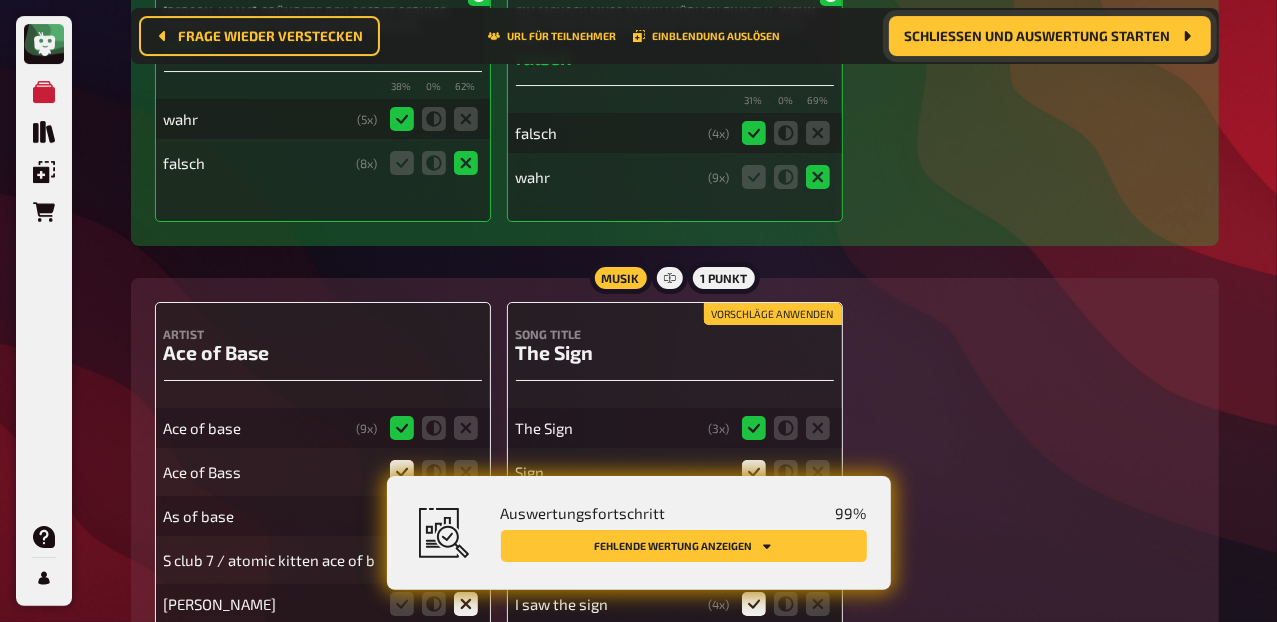 click 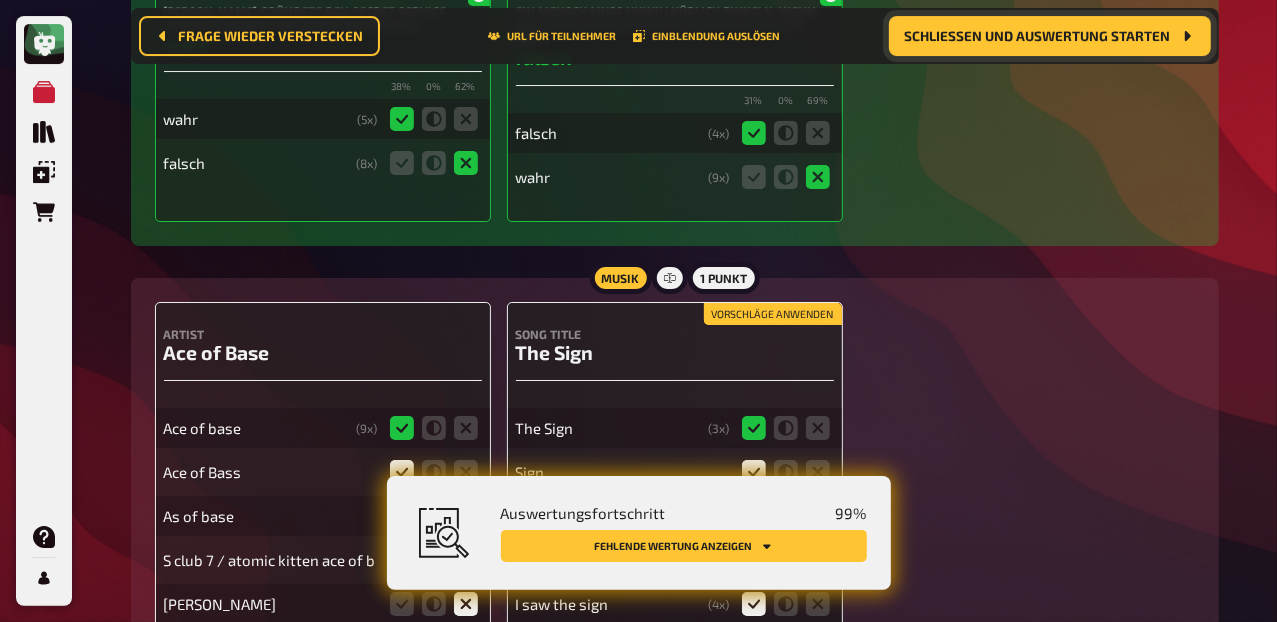 click at bounding box center [0, 0] 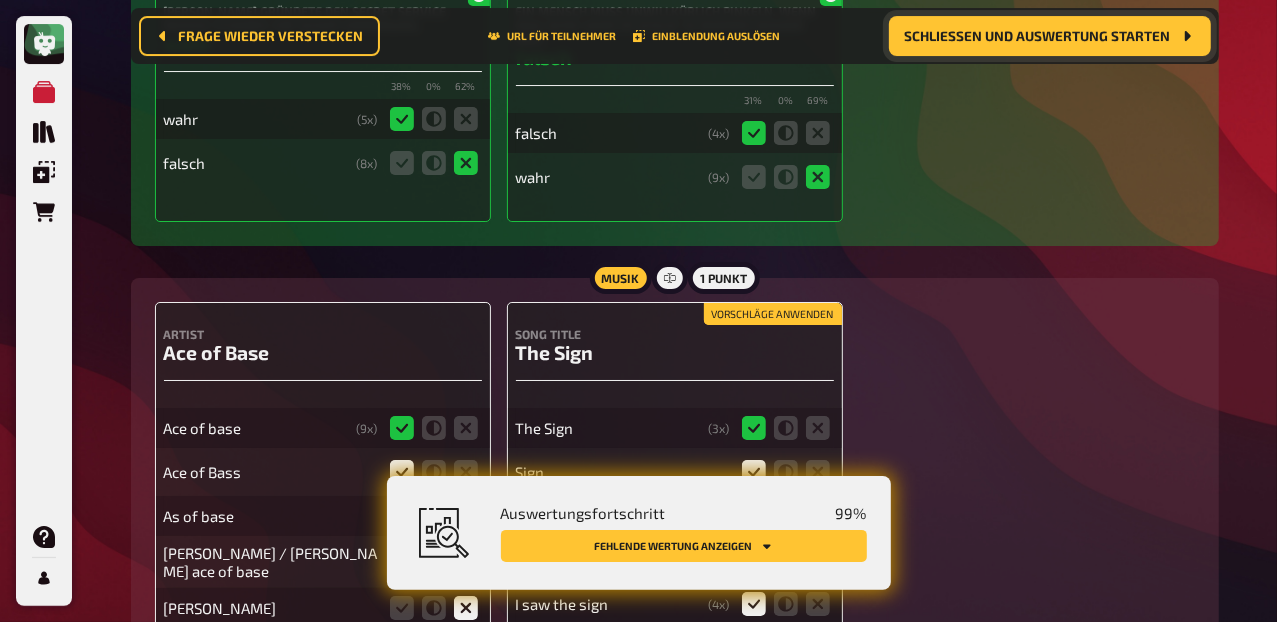click 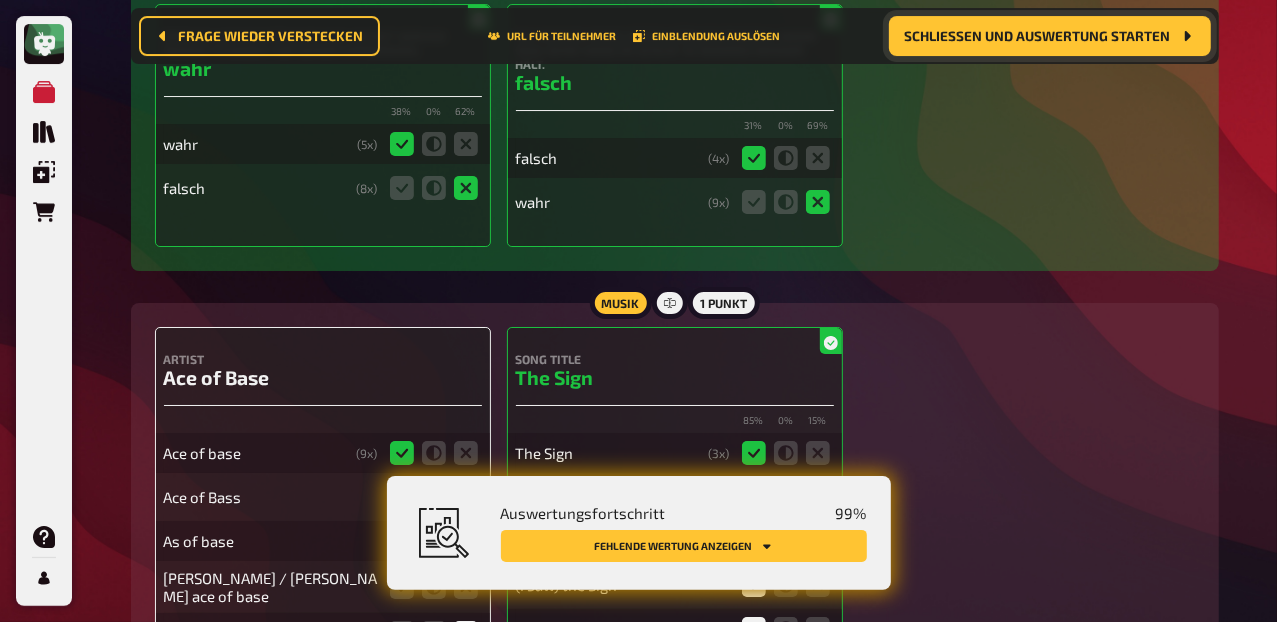 scroll, scrollTop: 23129, scrollLeft: 0, axis: vertical 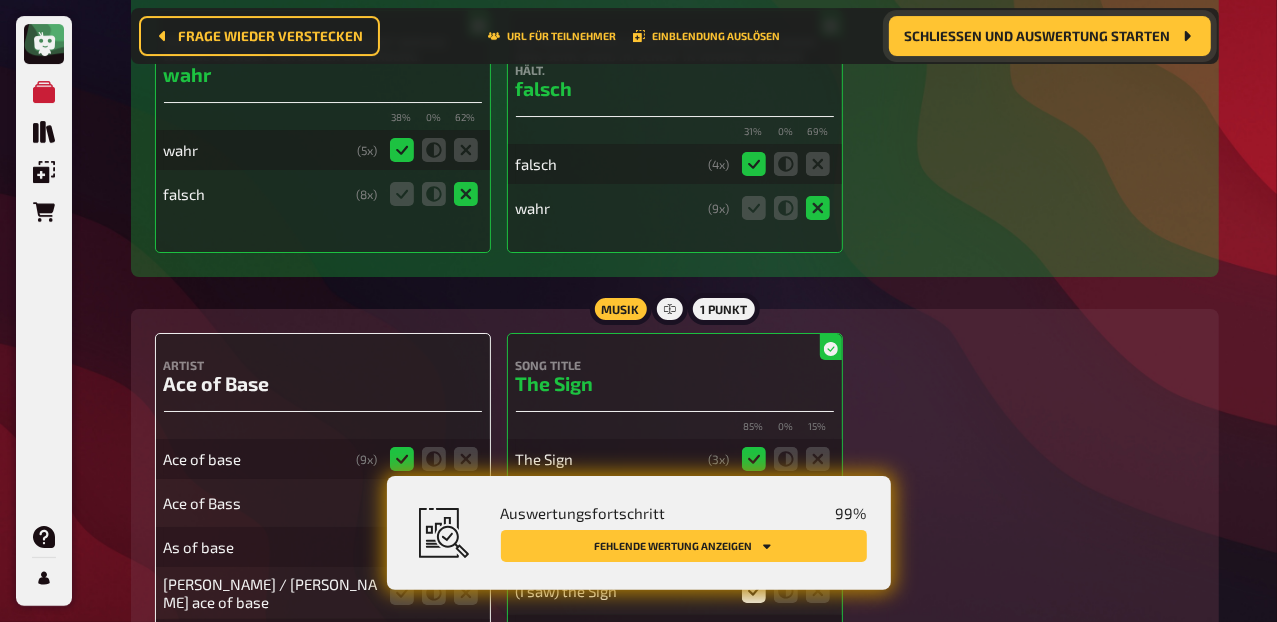 click at bounding box center (434, 593) 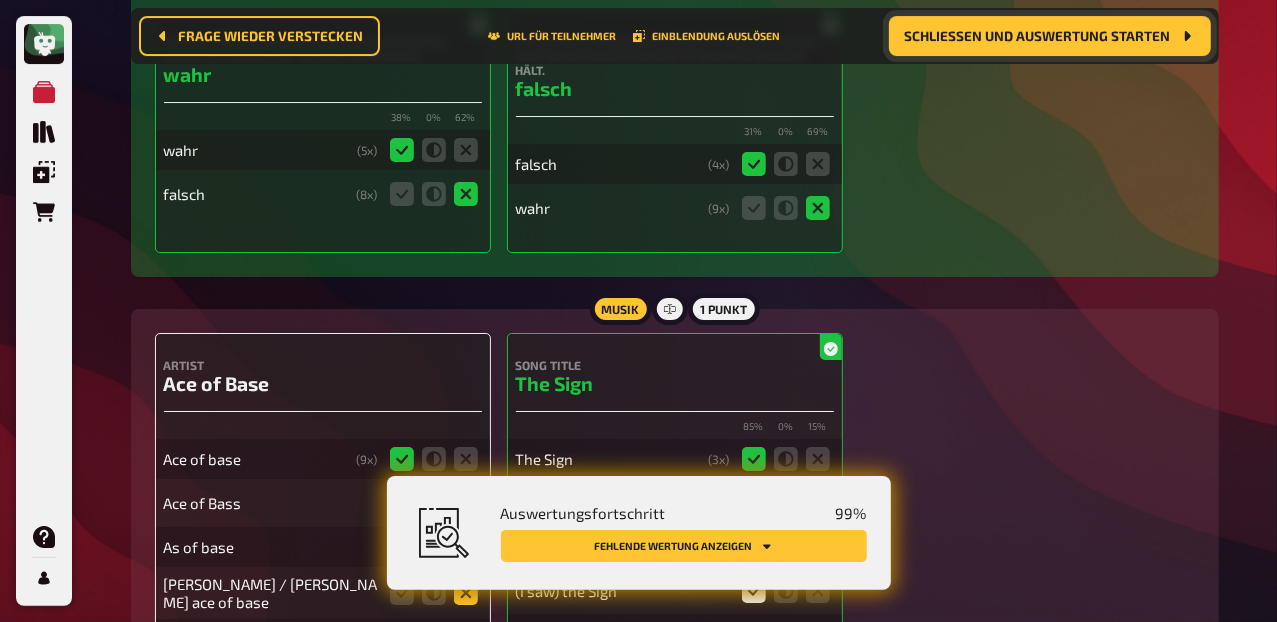 click 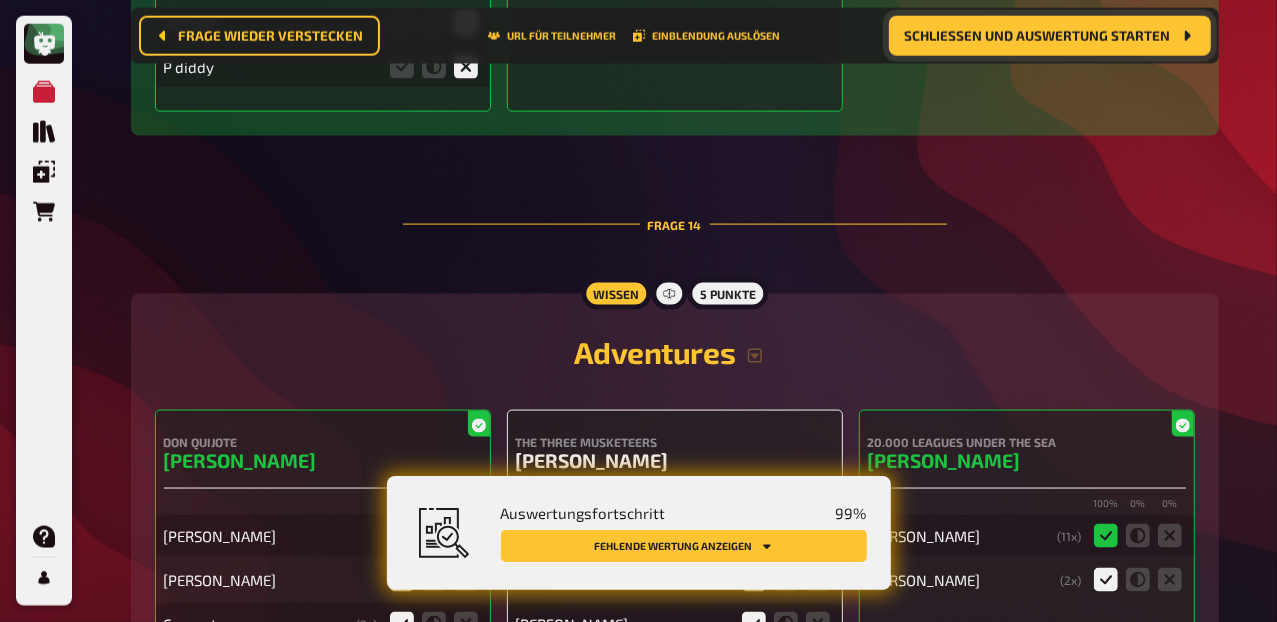 scroll, scrollTop: 20625, scrollLeft: 0, axis: vertical 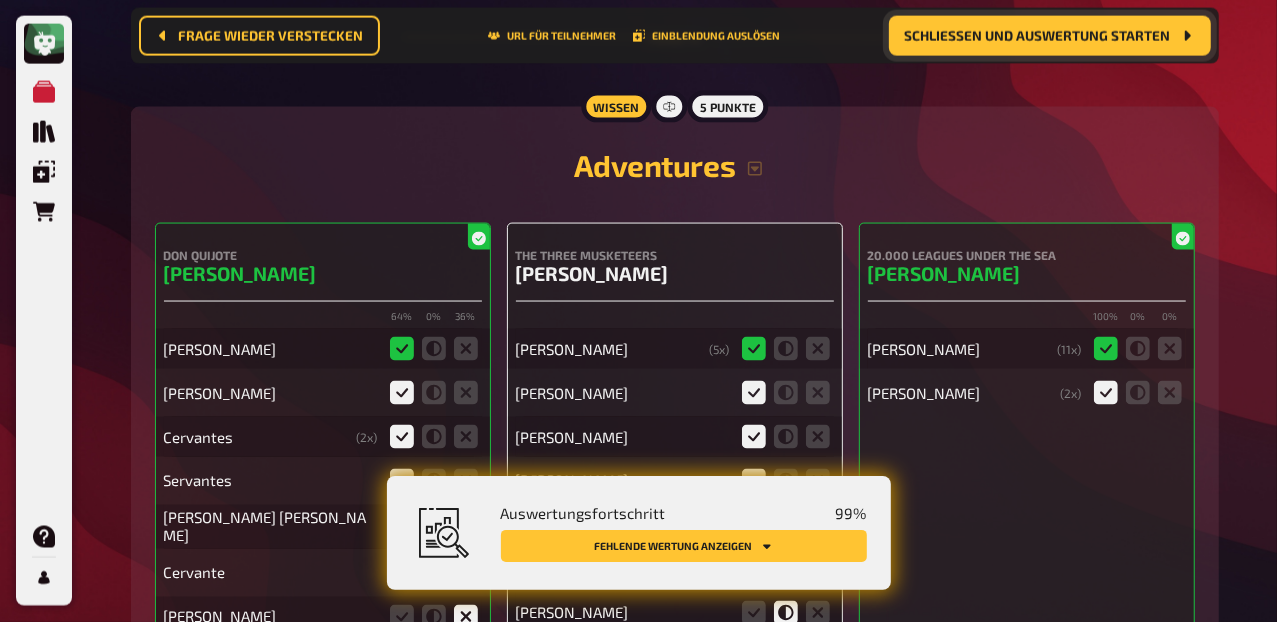 click 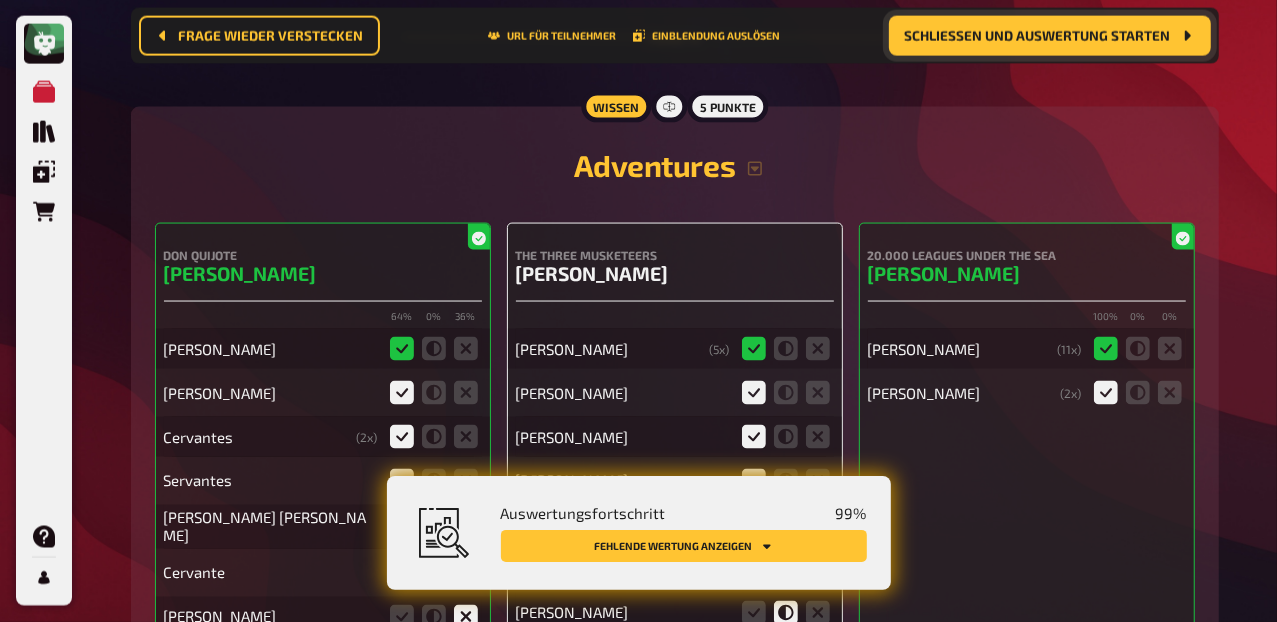 click at bounding box center [0, 0] 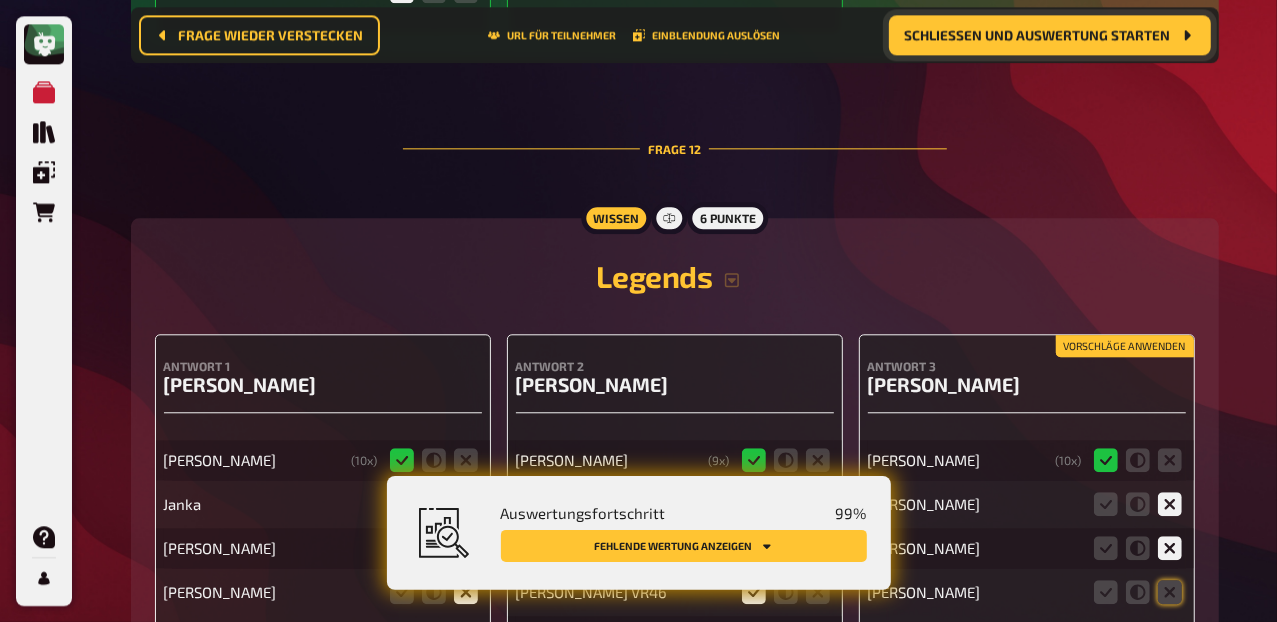 scroll, scrollTop: 16993, scrollLeft: 0, axis: vertical 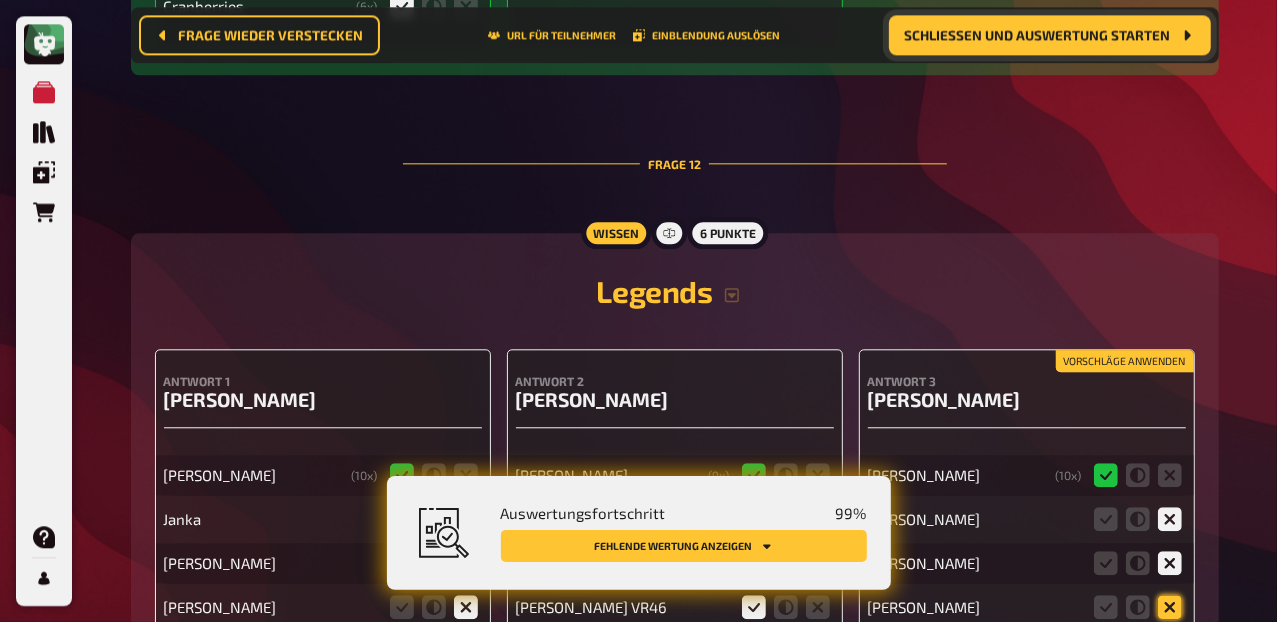 click 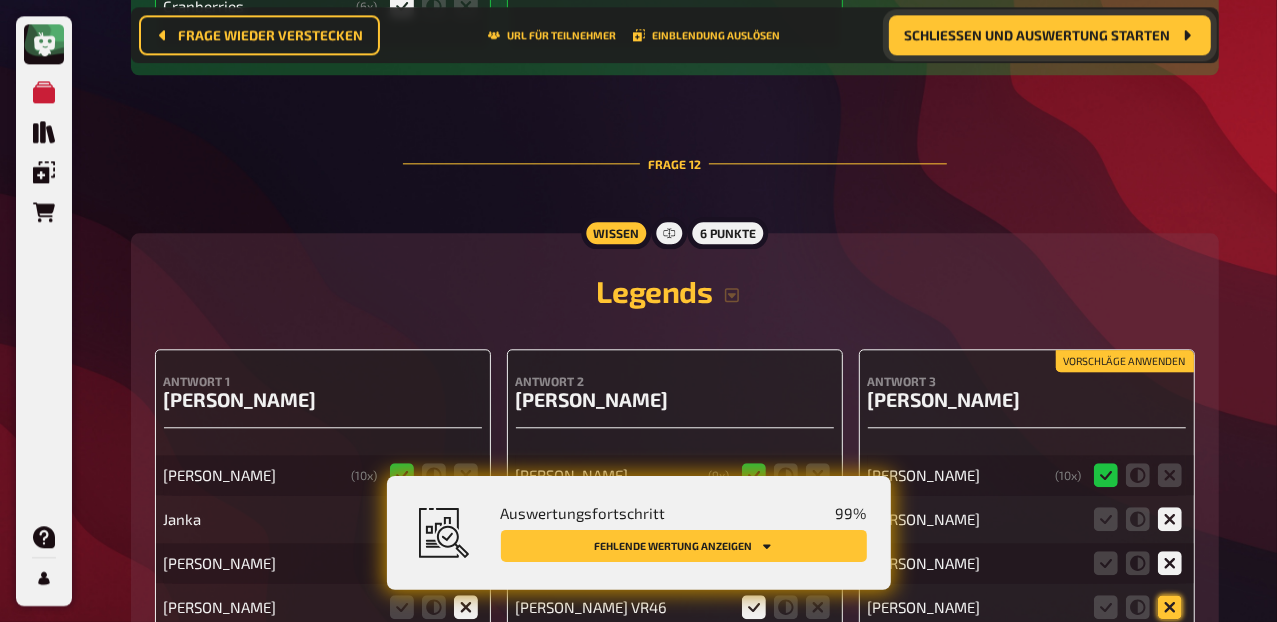 click at bounding box center [0, 0] 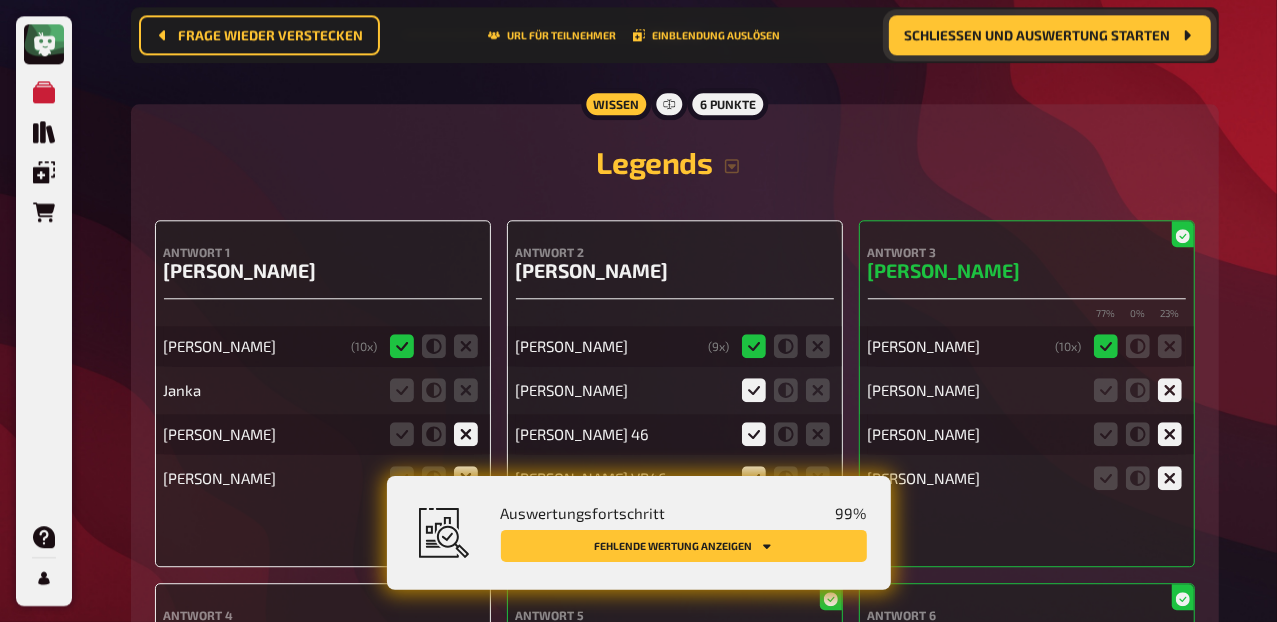 scroll, scrollTop: 17087, scrollLeft: 0, axis: vertical 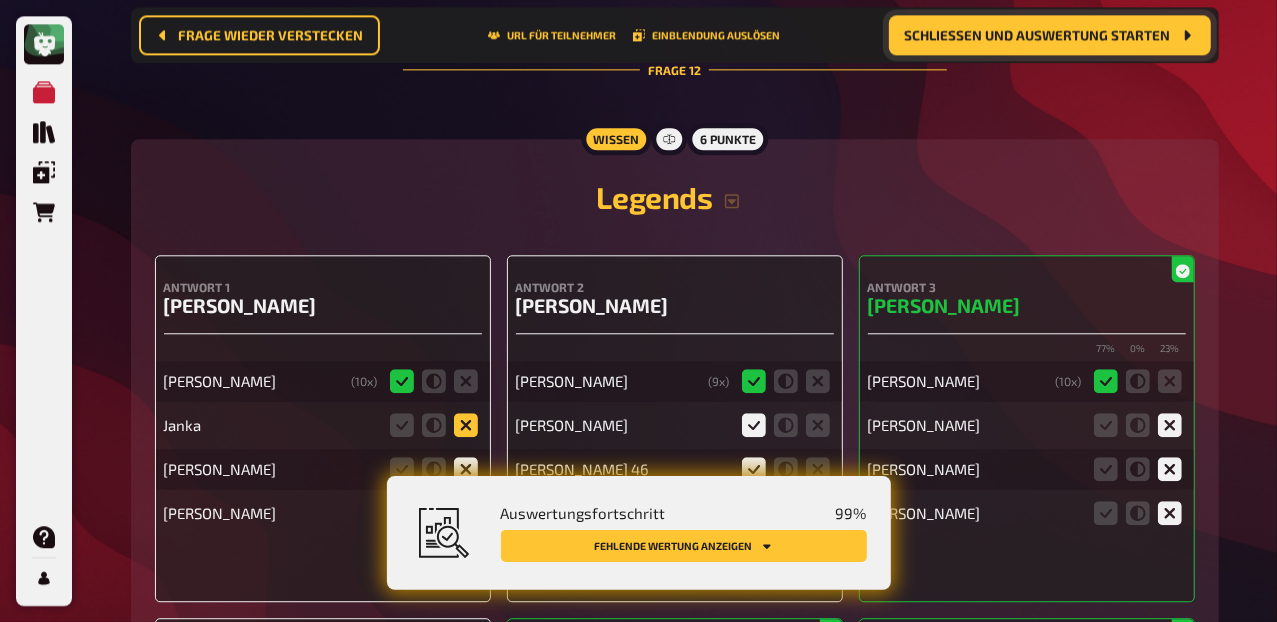 click 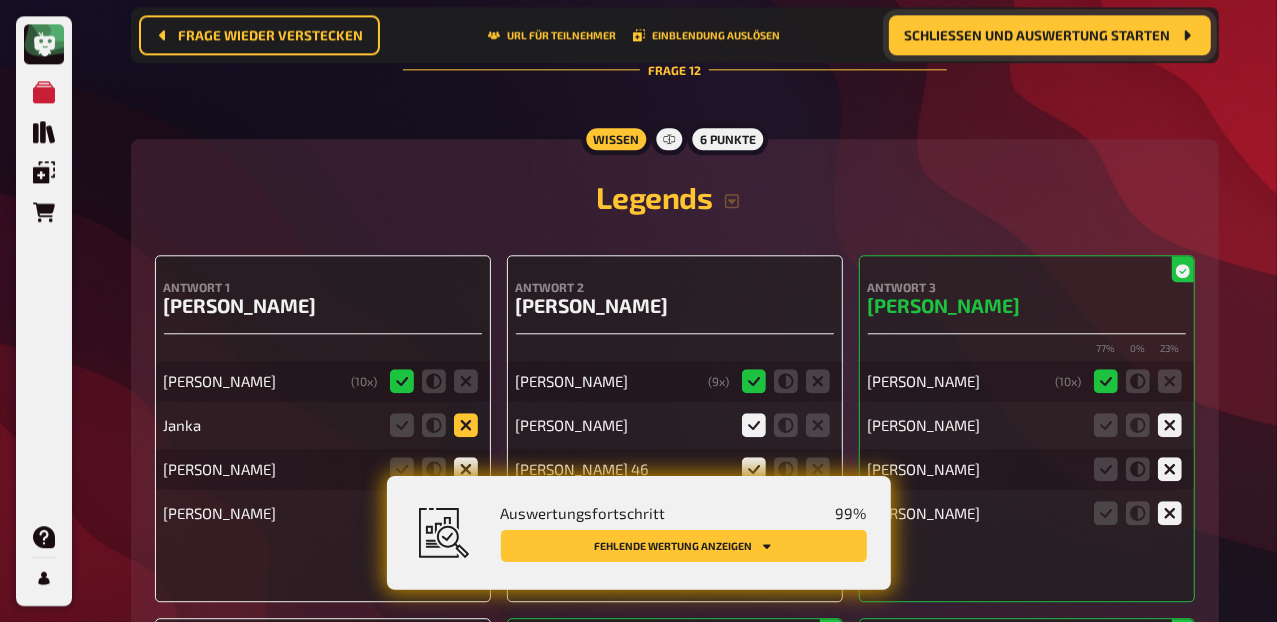 click at bounding box center [0, 0] 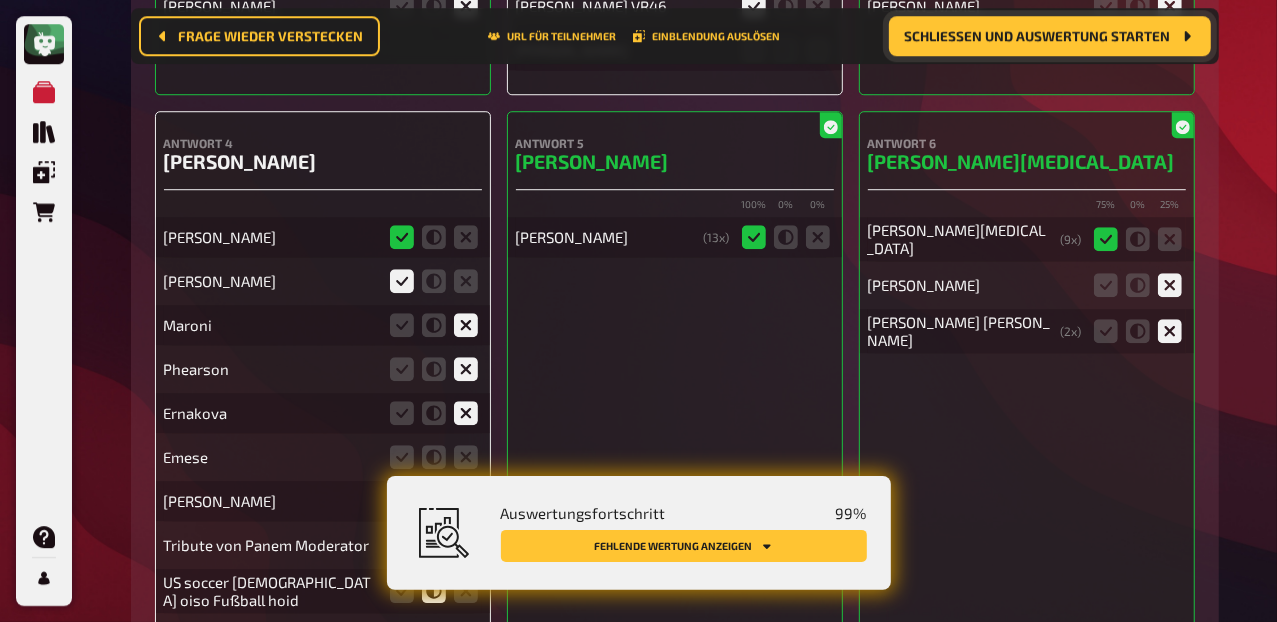 scroll, scrollTop: 17623, scrollLeft: 0, axis: vertical 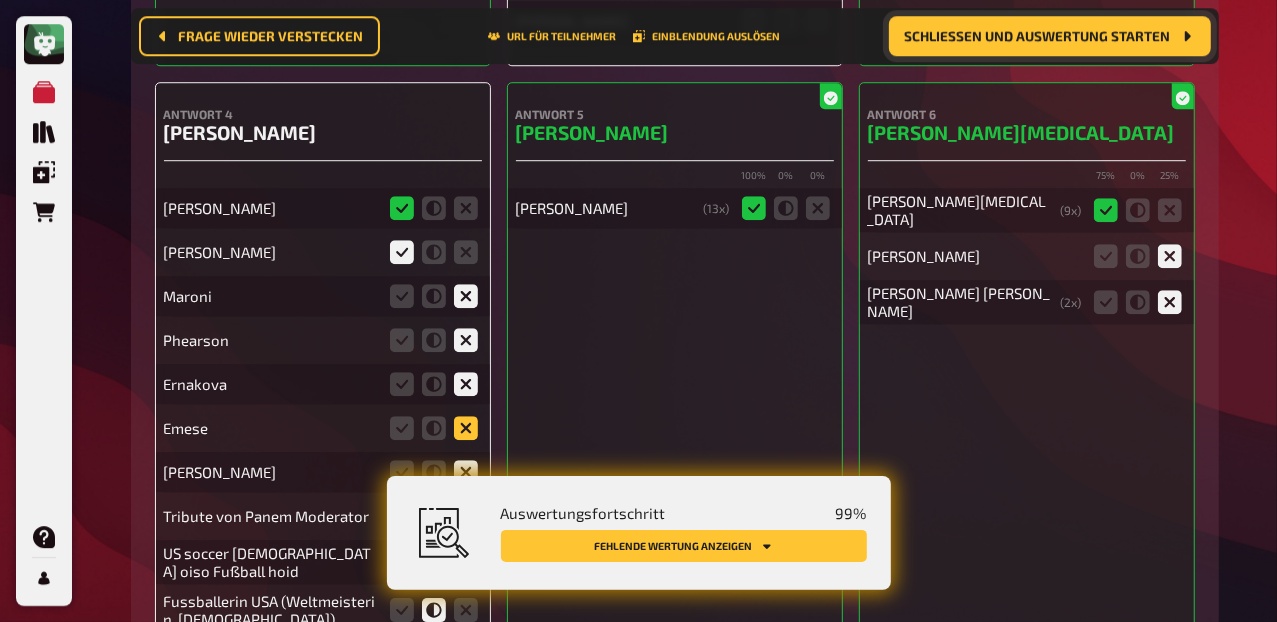 click 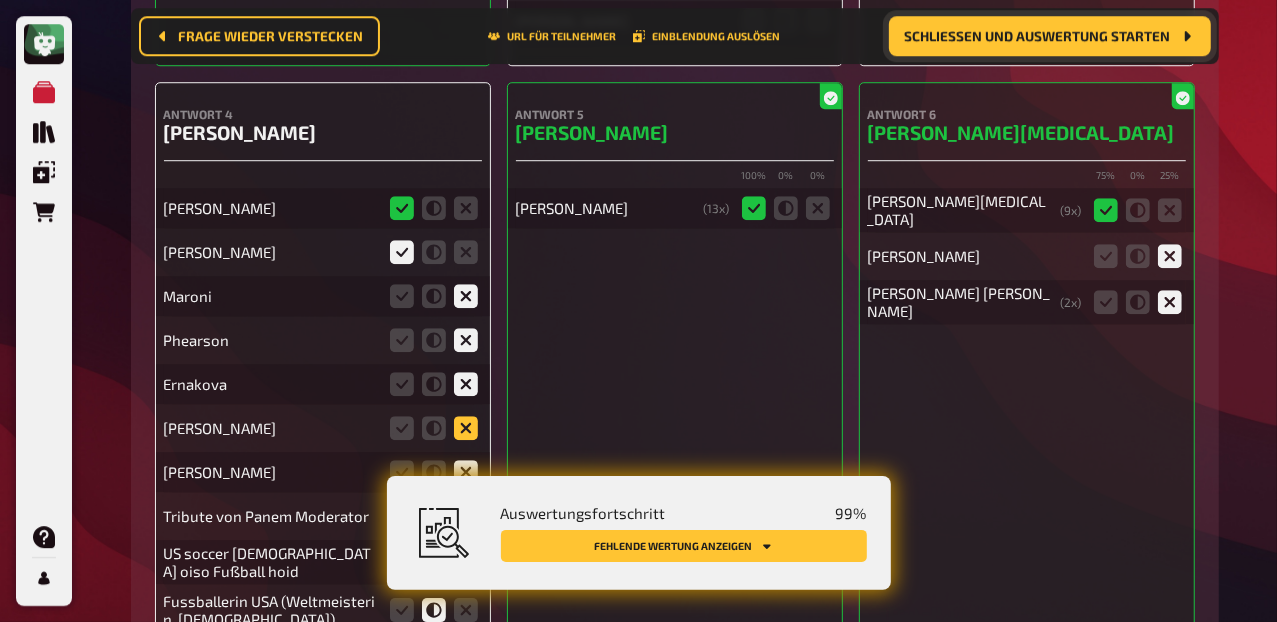 click 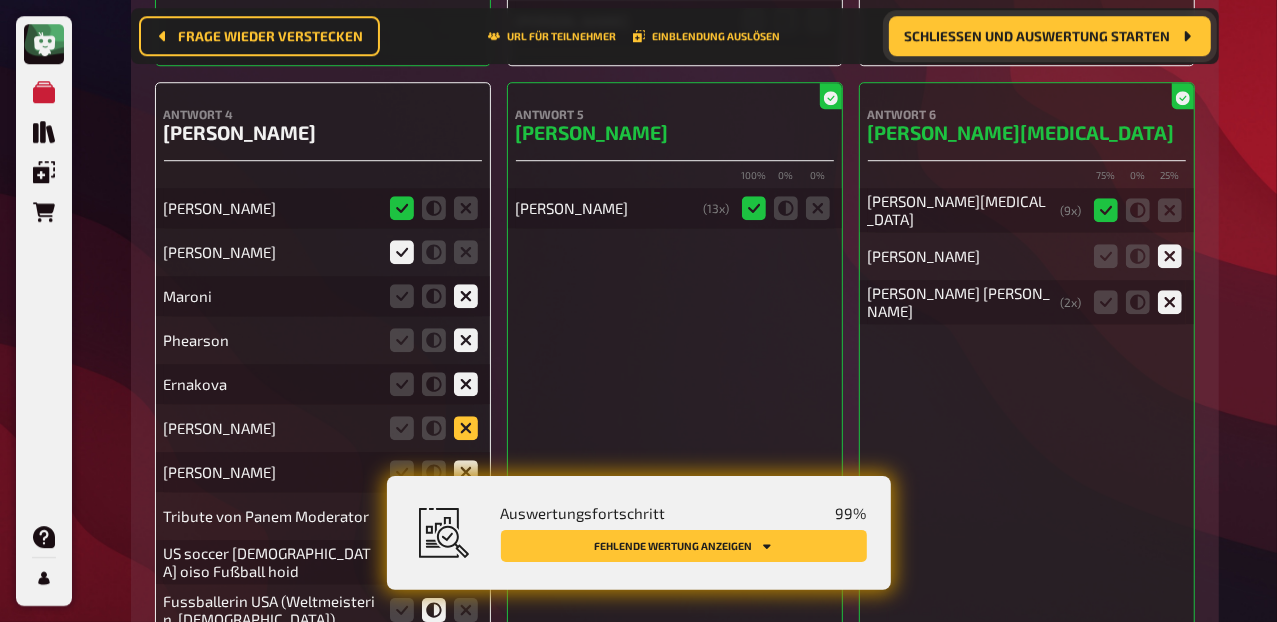 click at bounding box center (0, 0) 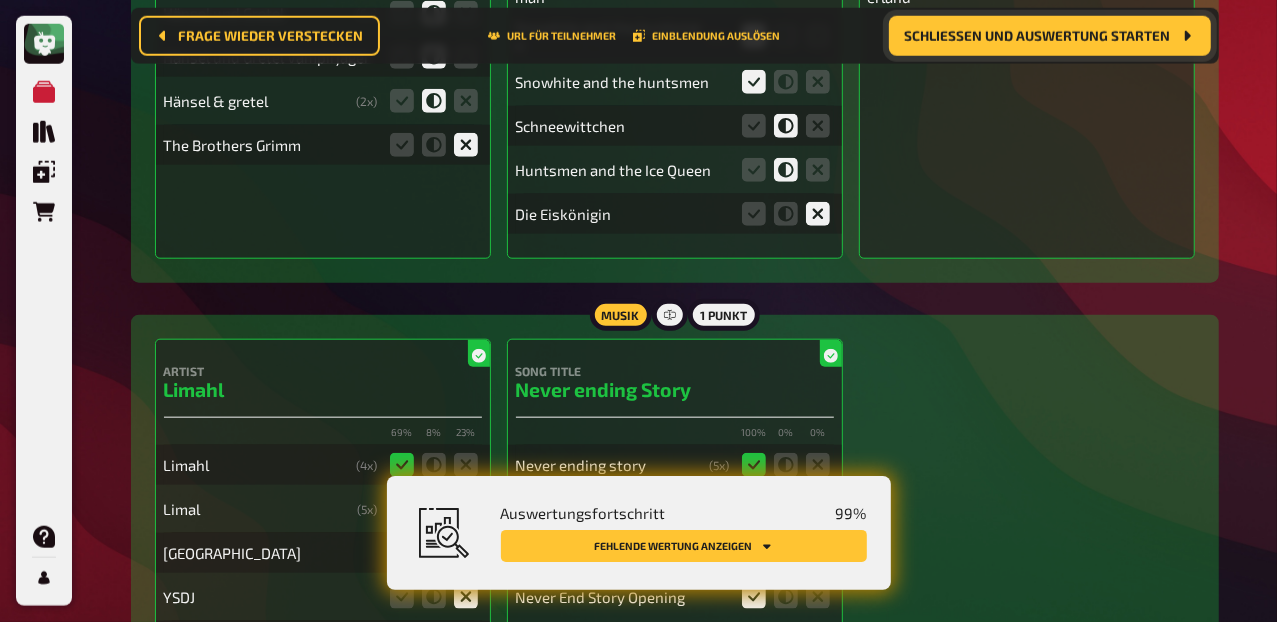 scroll, scrollTop: 0, scrollLeft: 0, axis: both 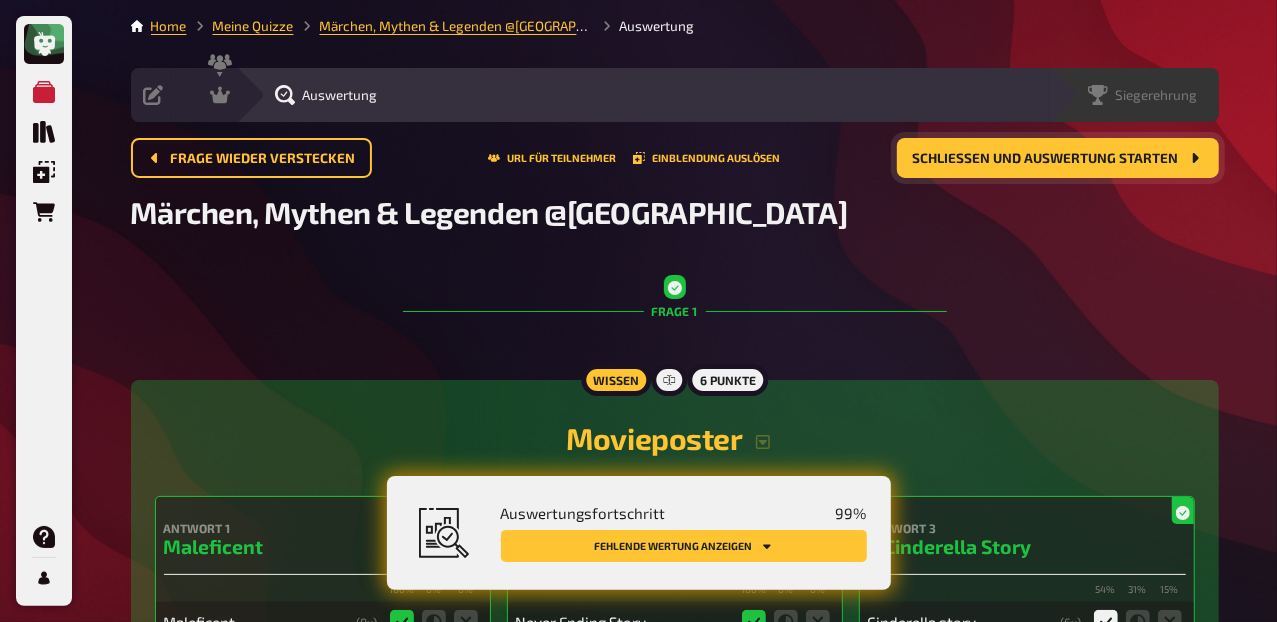 click on "Siegerehrung" at bounding box center (1157, 95) 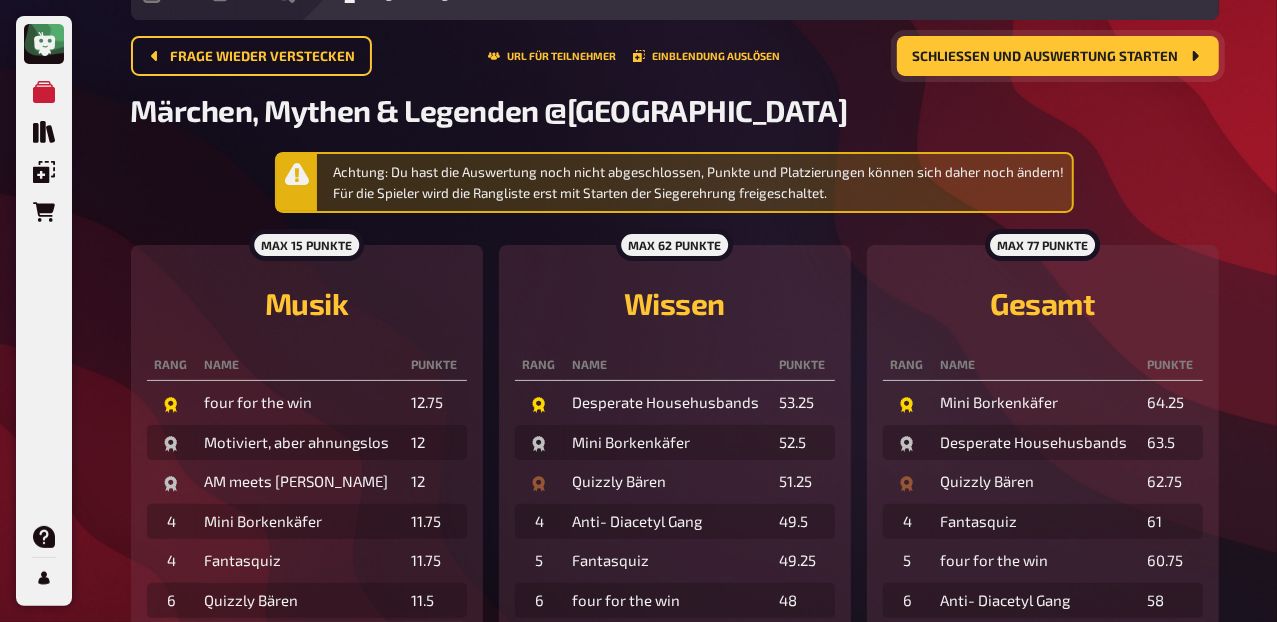 scroll, scrollTop: 0, scrollLeft: 0, axis: both 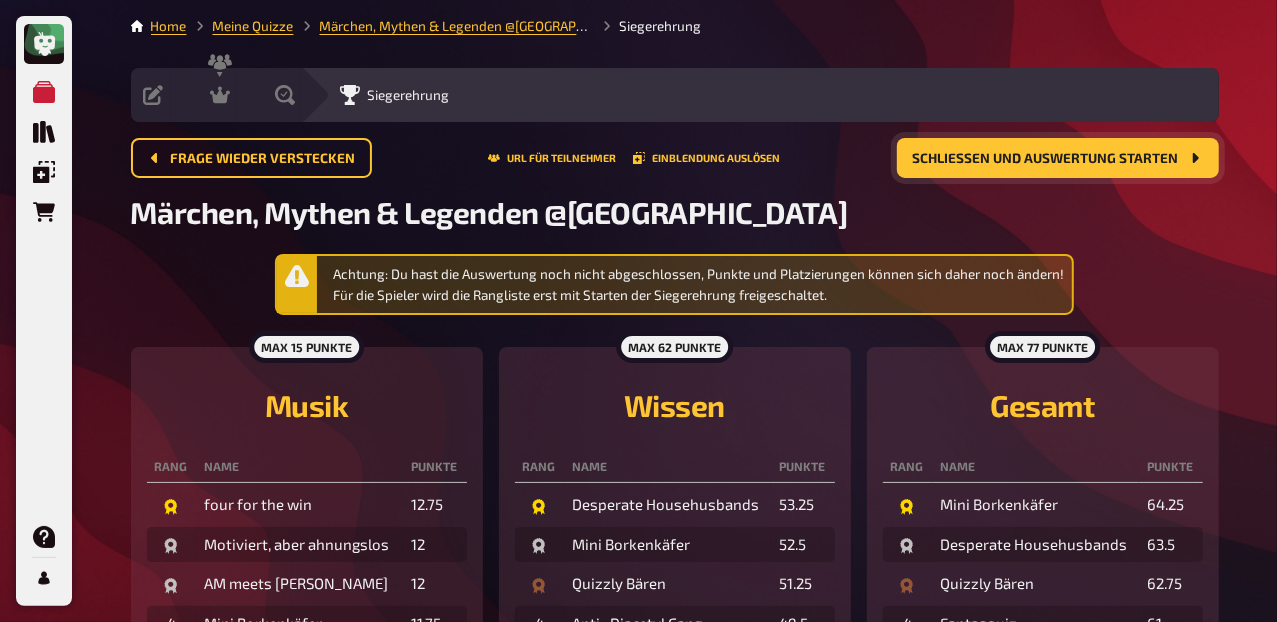 click on "Schließen und Auswertung starten" at bounding box center (1046, 159) 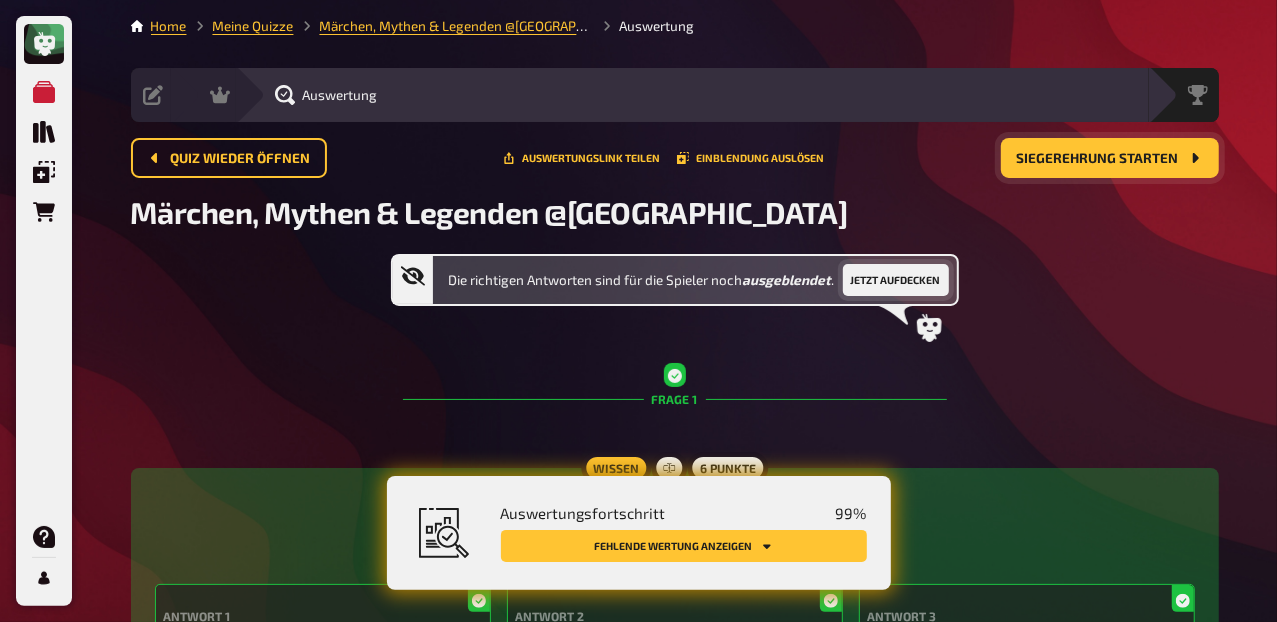 click on "Jetzt aufdecken" at bounding box center [896, 280] 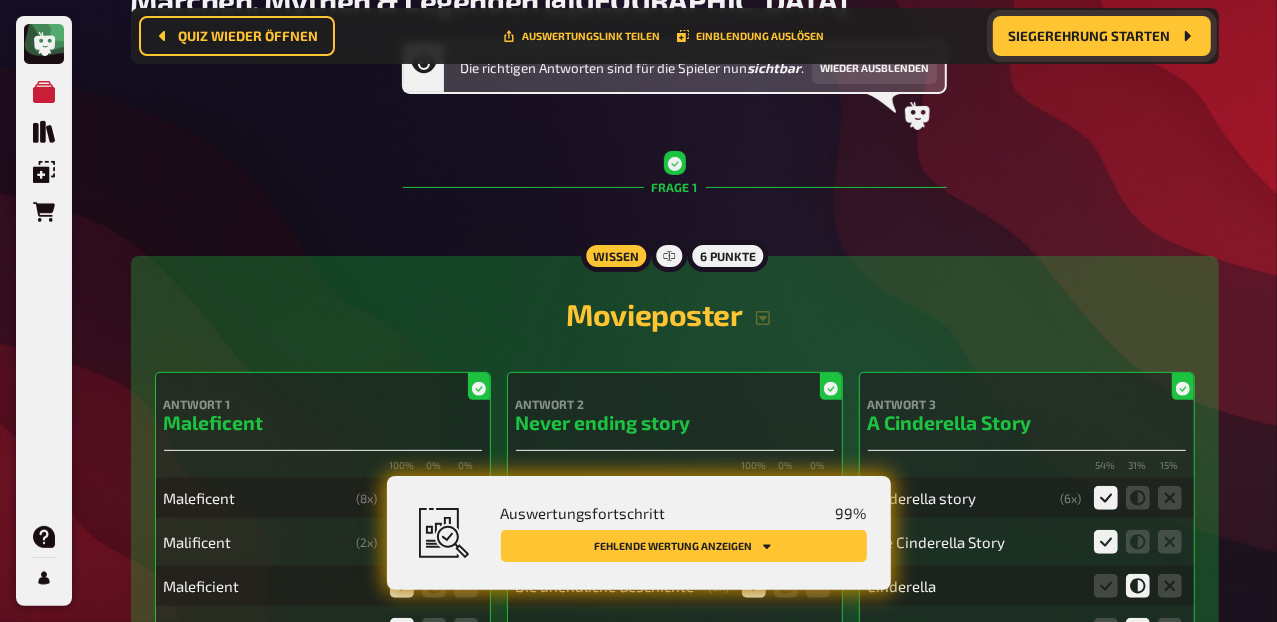 scroll, scrollTop: 229, scrollLeft: 0, axis: vertical 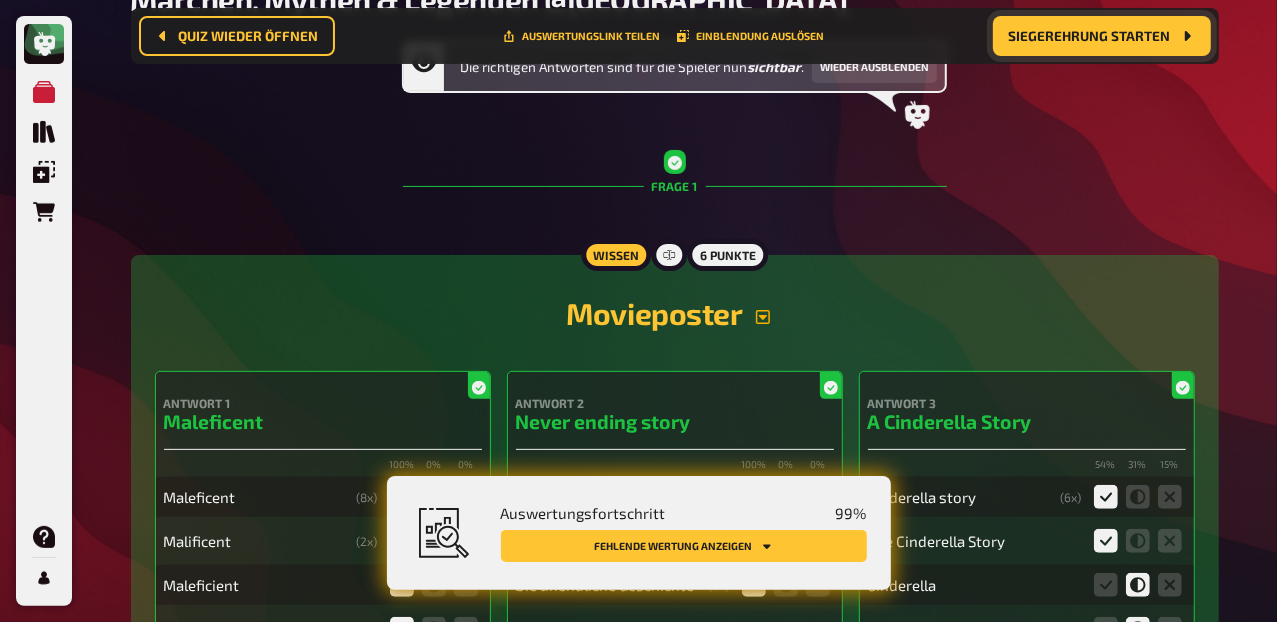 click 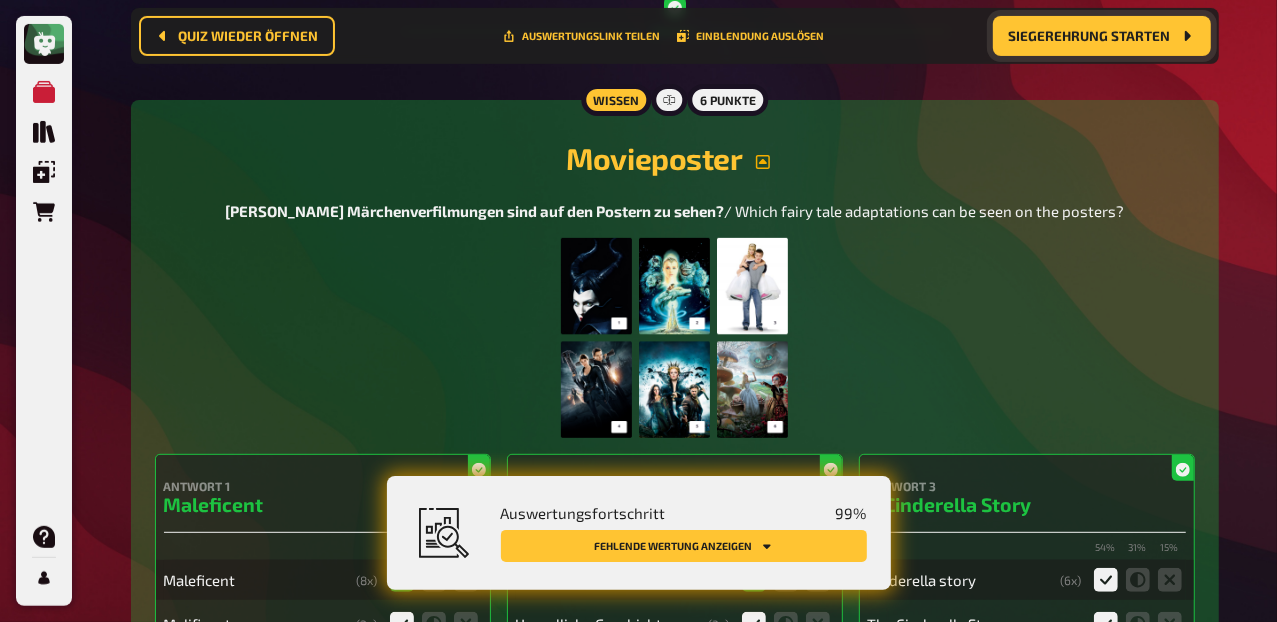 click at bounding box center [674, 338] 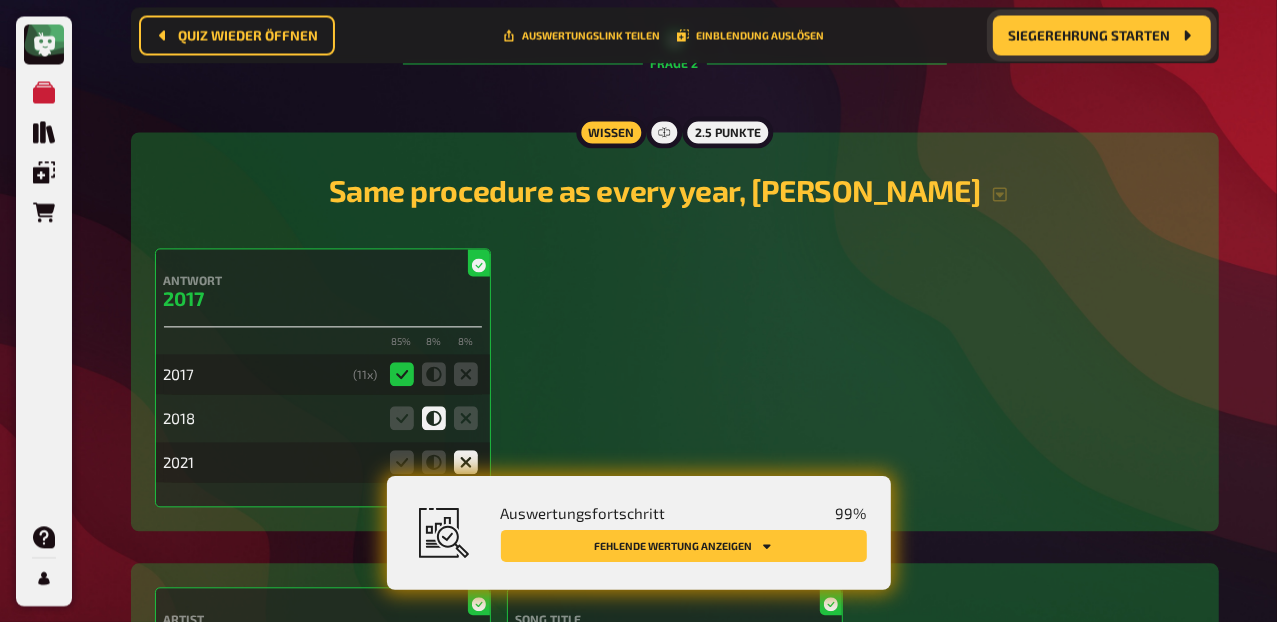 scroll, scrollTop: 2605, scrollLeft: 0, axis: vertical 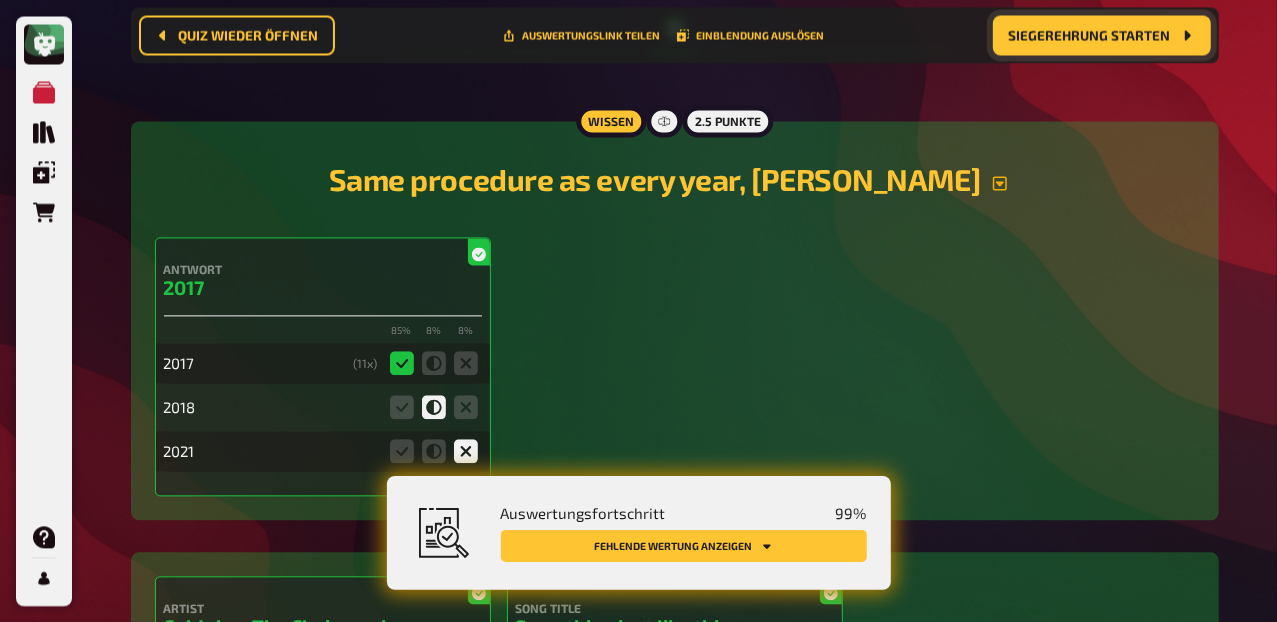 click 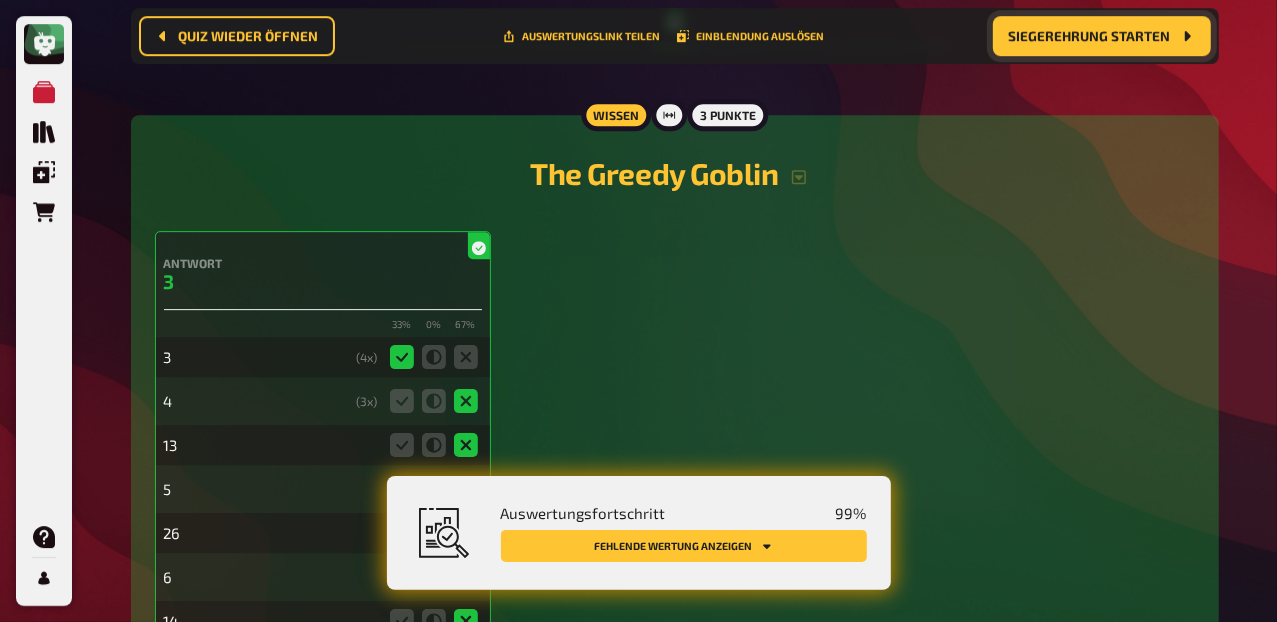 scroll, scrollTop: 3816, scrollLeft: 0, axis: vertical 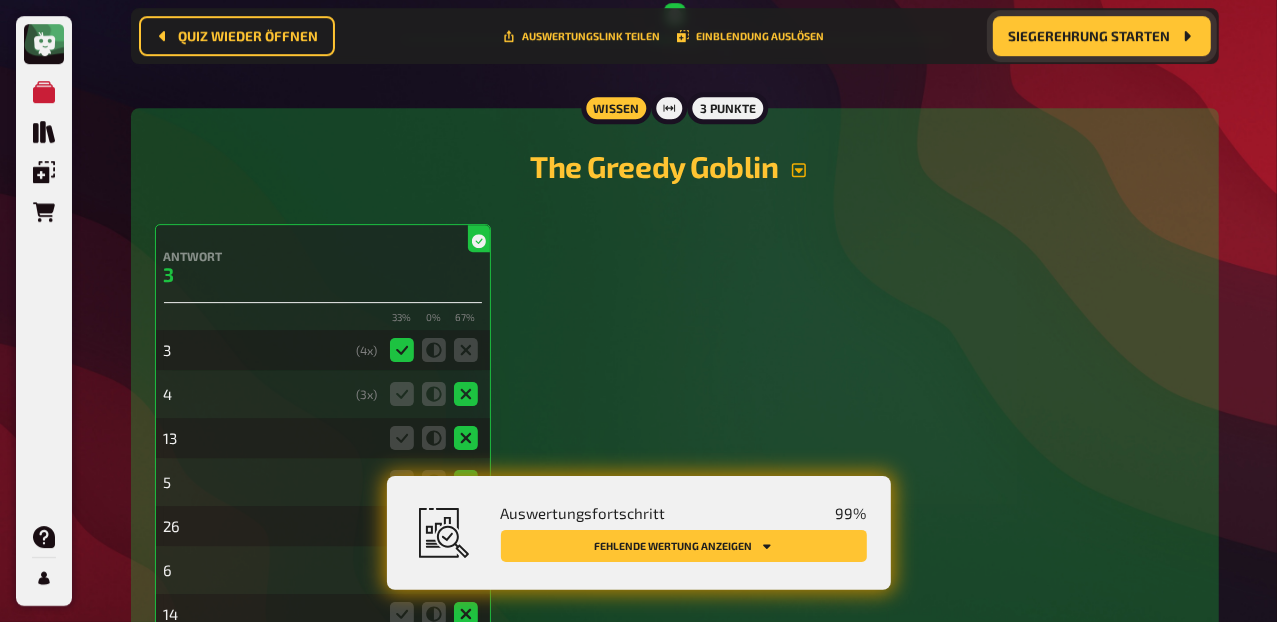 click 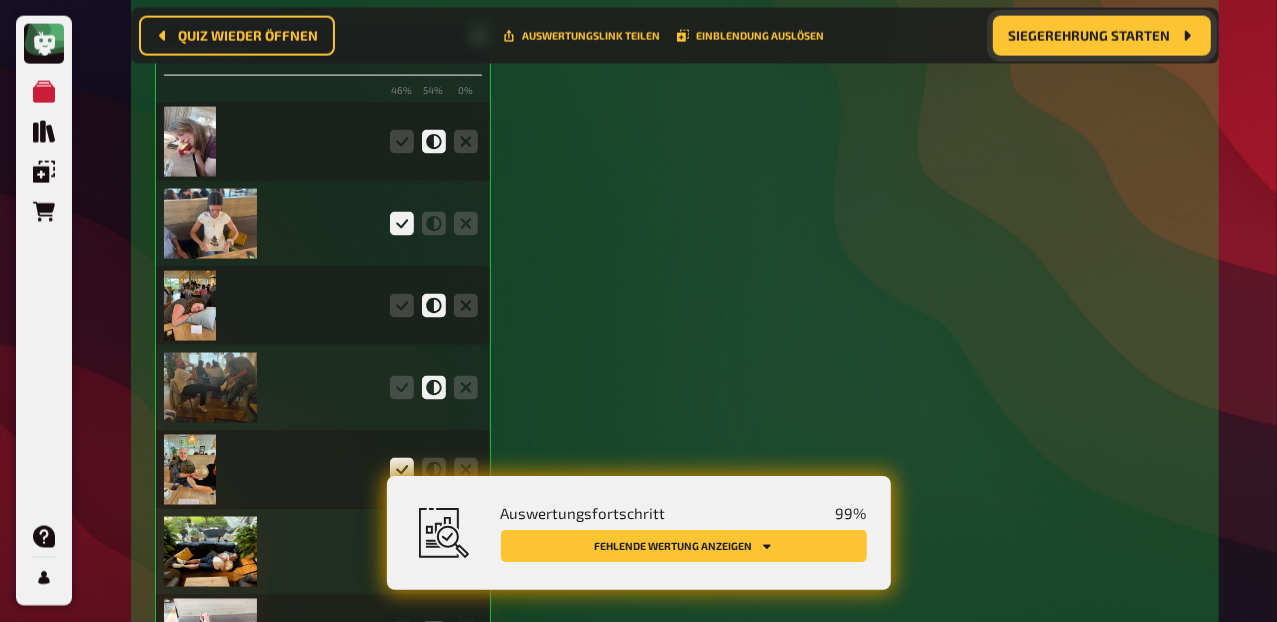 scroll, scrollTop: 6543, scrollLeft: 0, axis: vertical 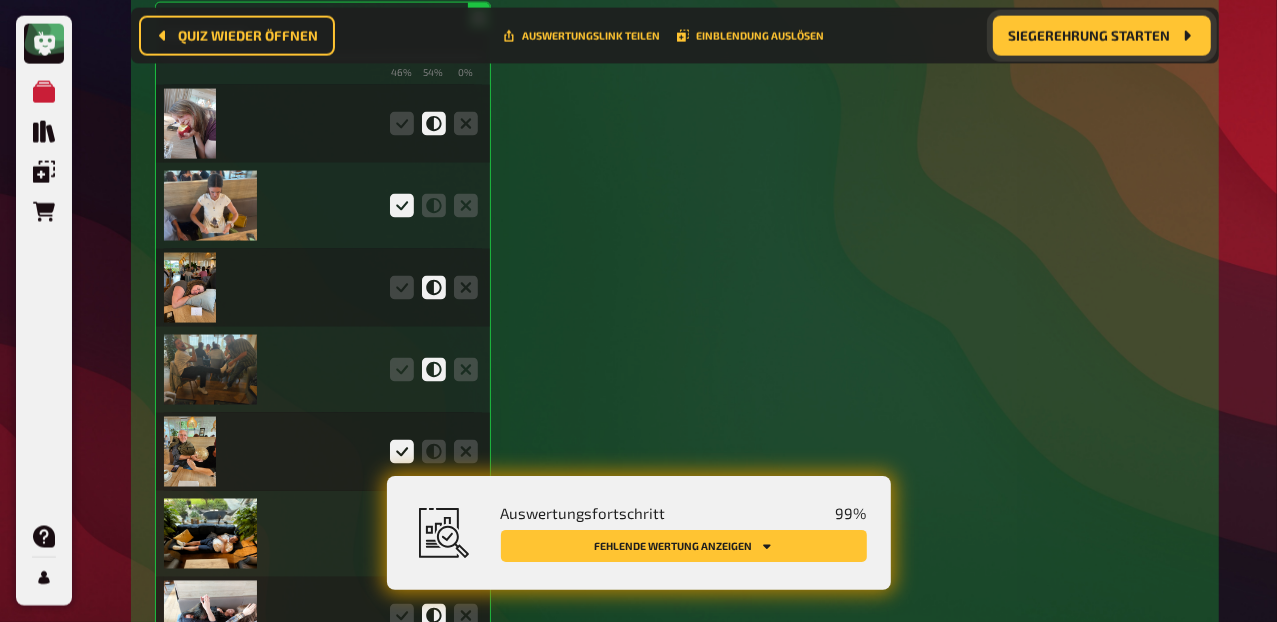 click at bounding box center [190, 124] 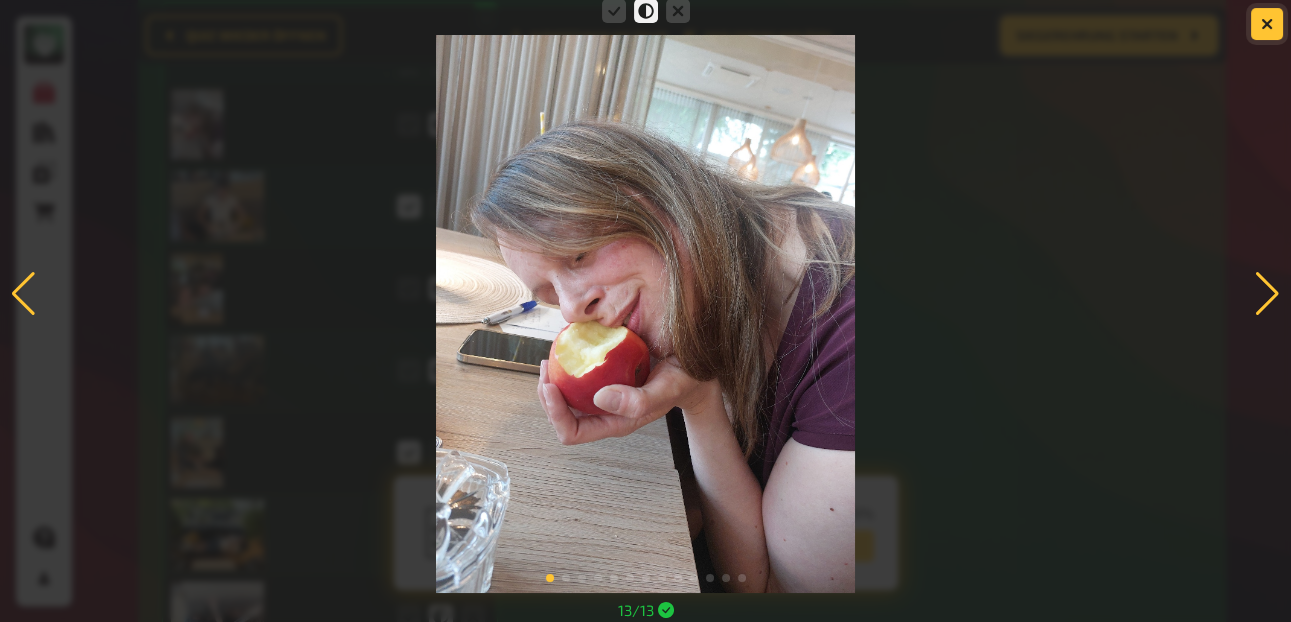 click 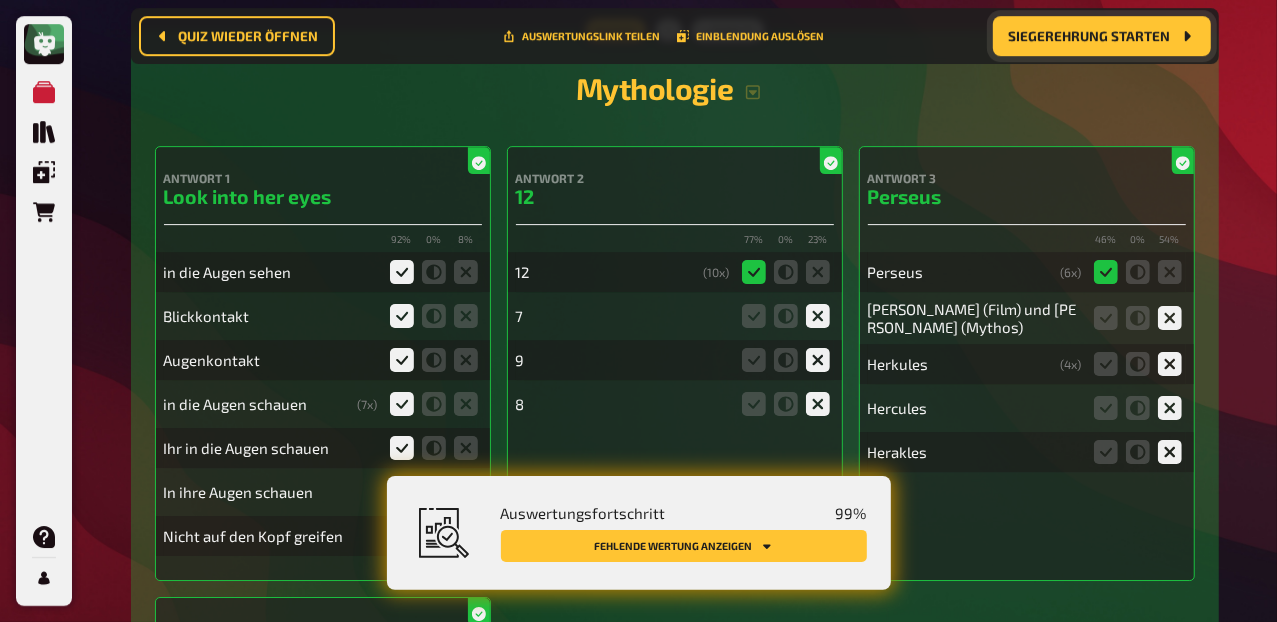 scroll, scrollTop: 8587, scrollLeft: 0, axis: vertical 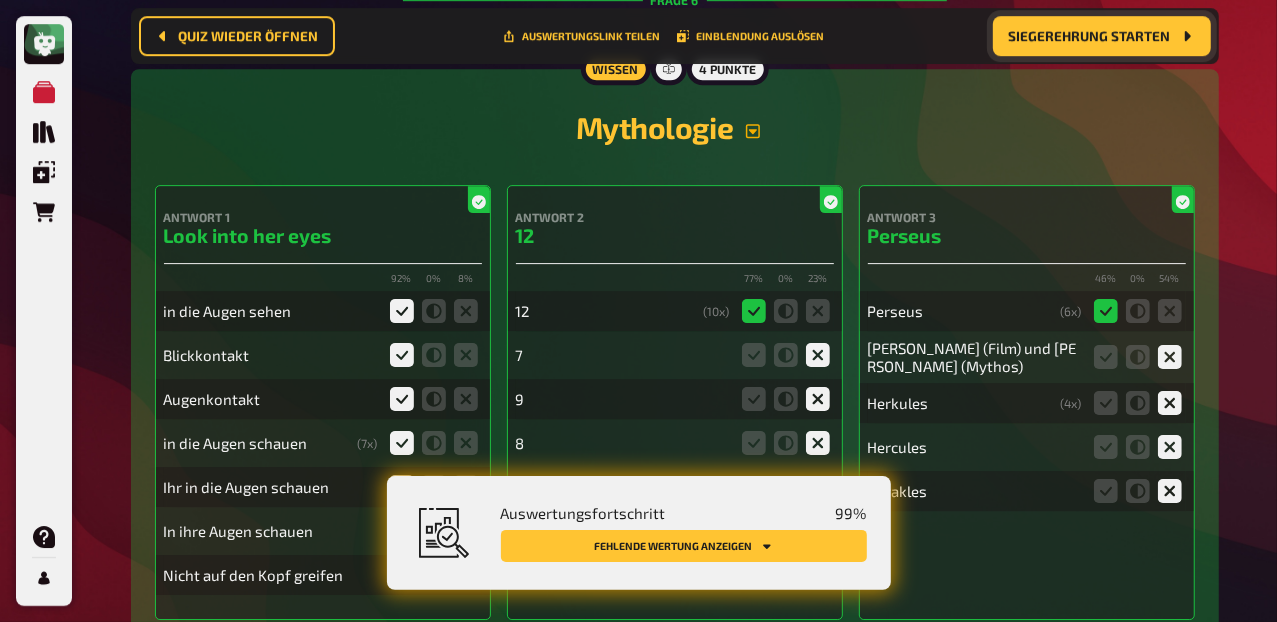 click 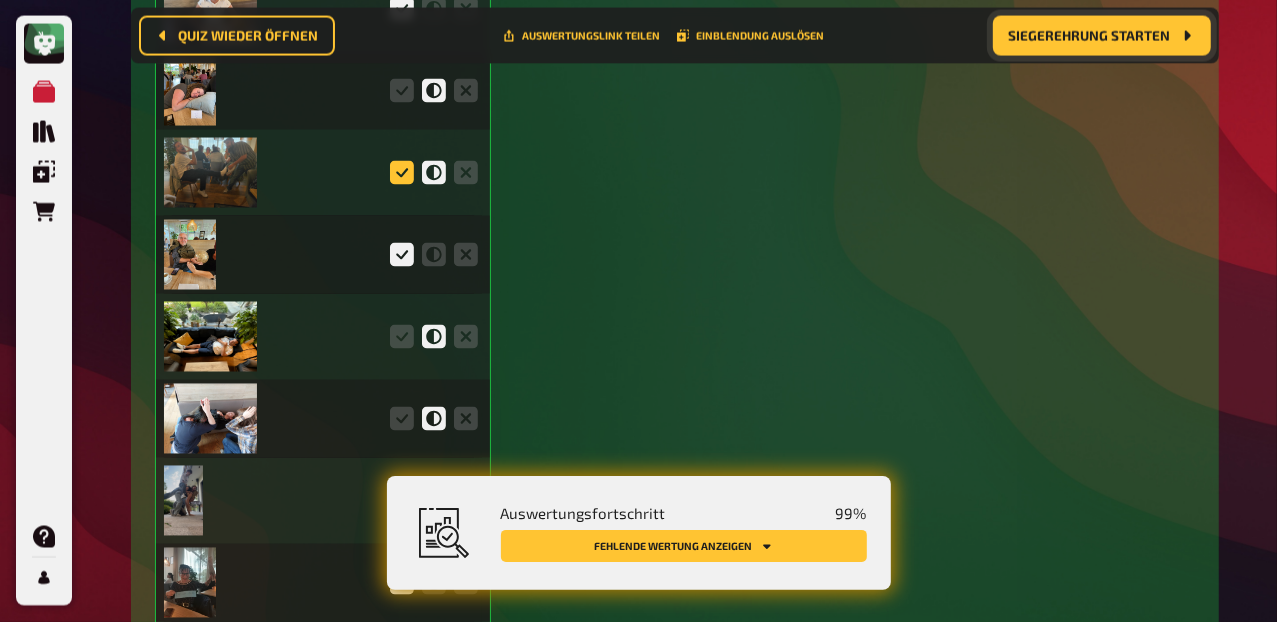 scroll, scrollTop: 6595, scrollLeft: 0, axis: vertical 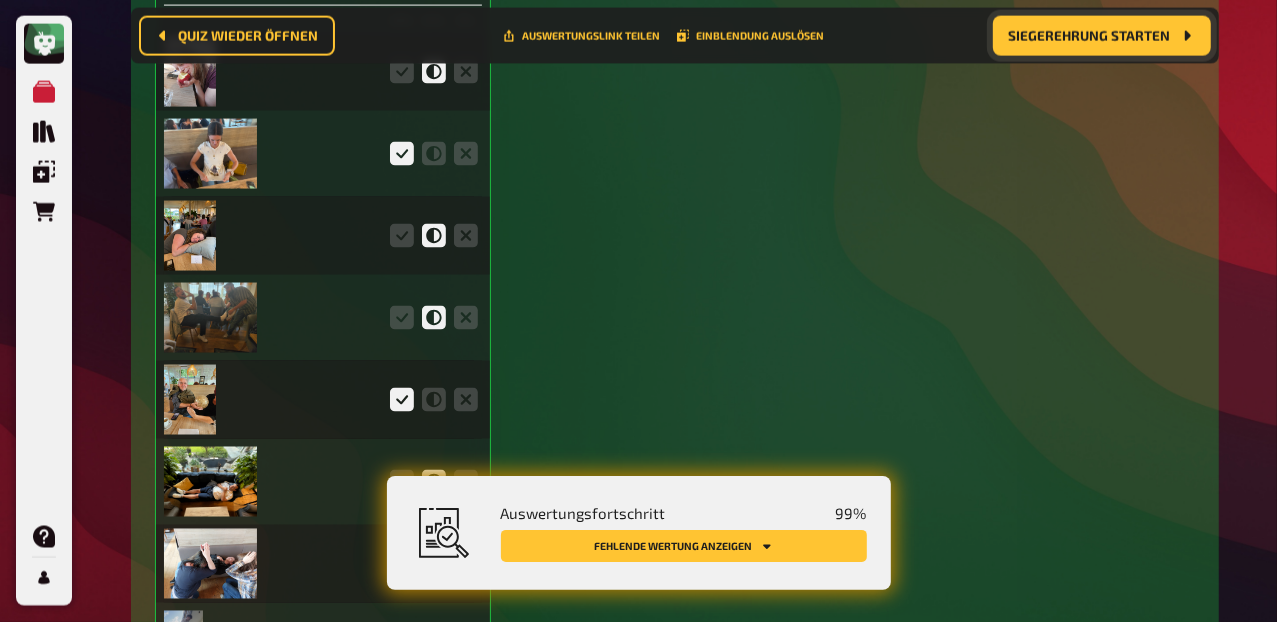 click at bounding box center (190, 236) 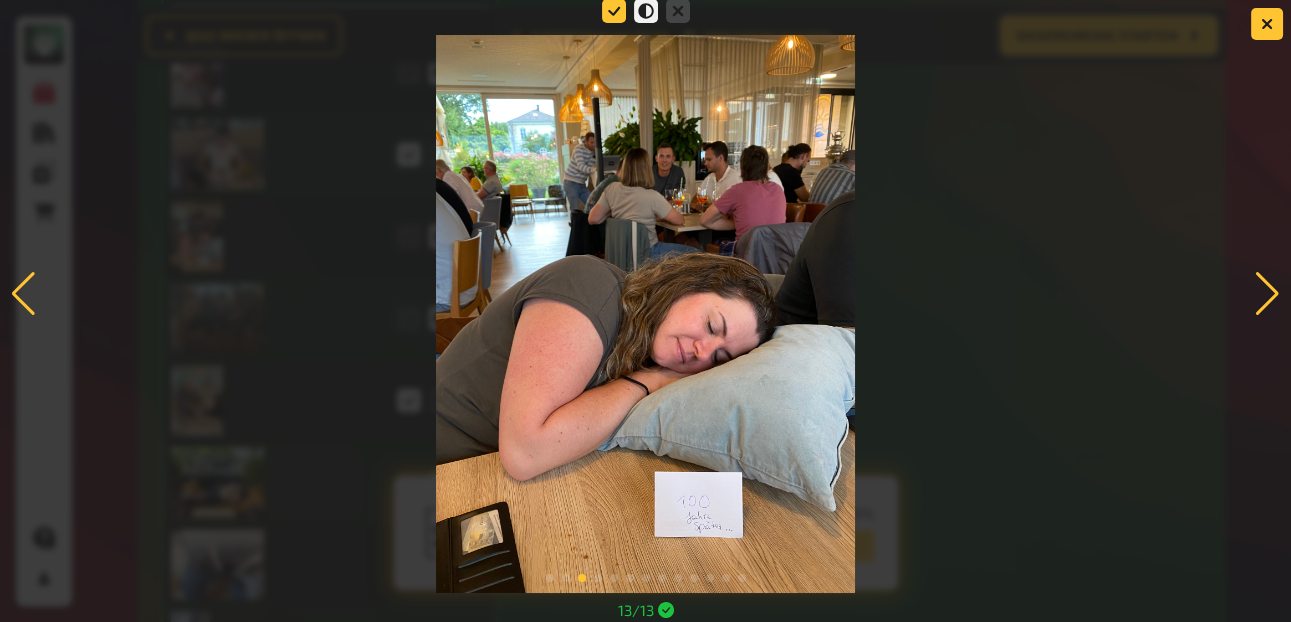 click 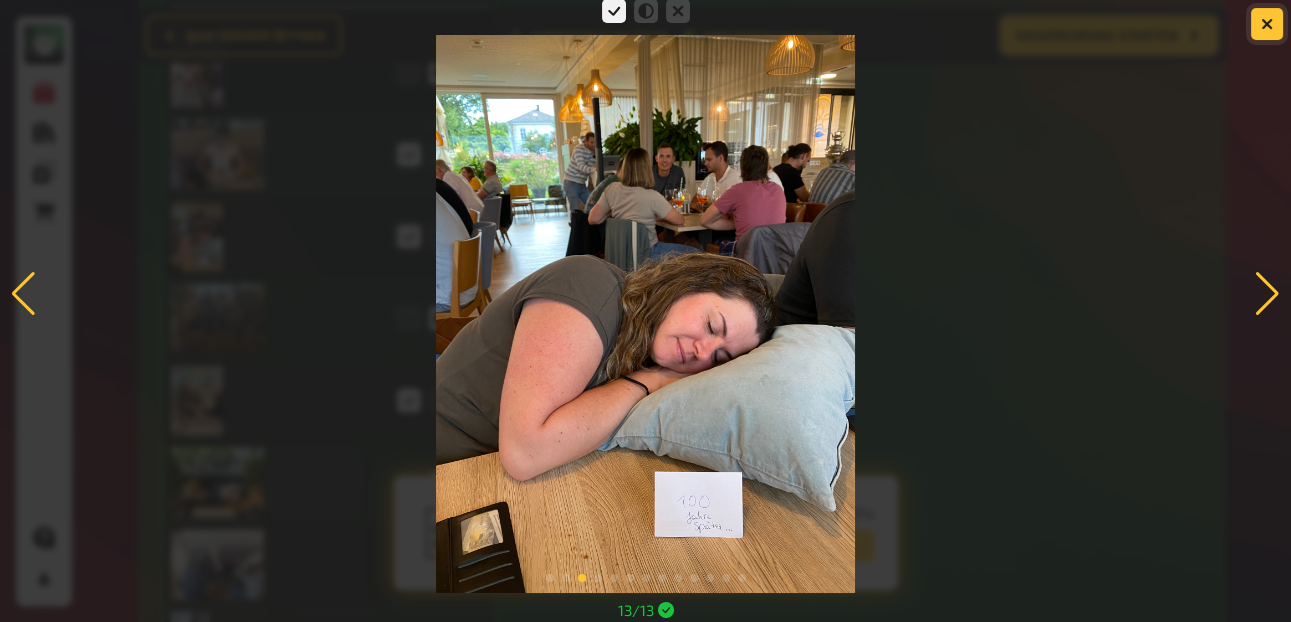 click at bounding box center [1267, 24] 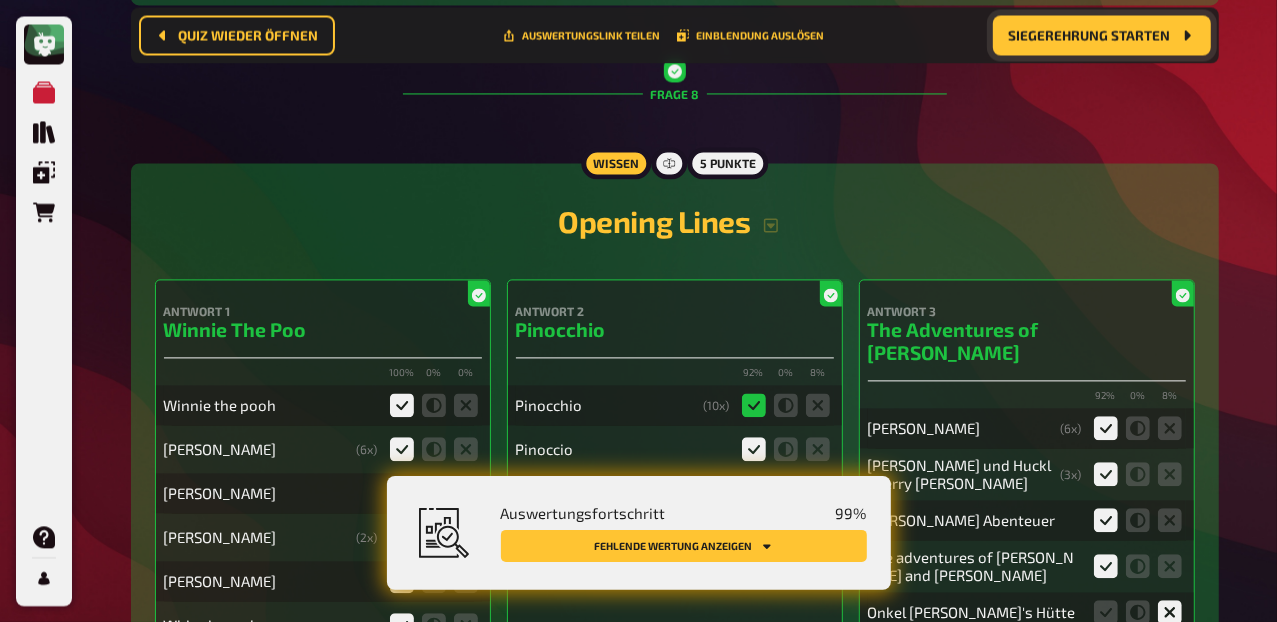 scroll, scrollTop: 11885, scrollLeft: 0, axis: vertical 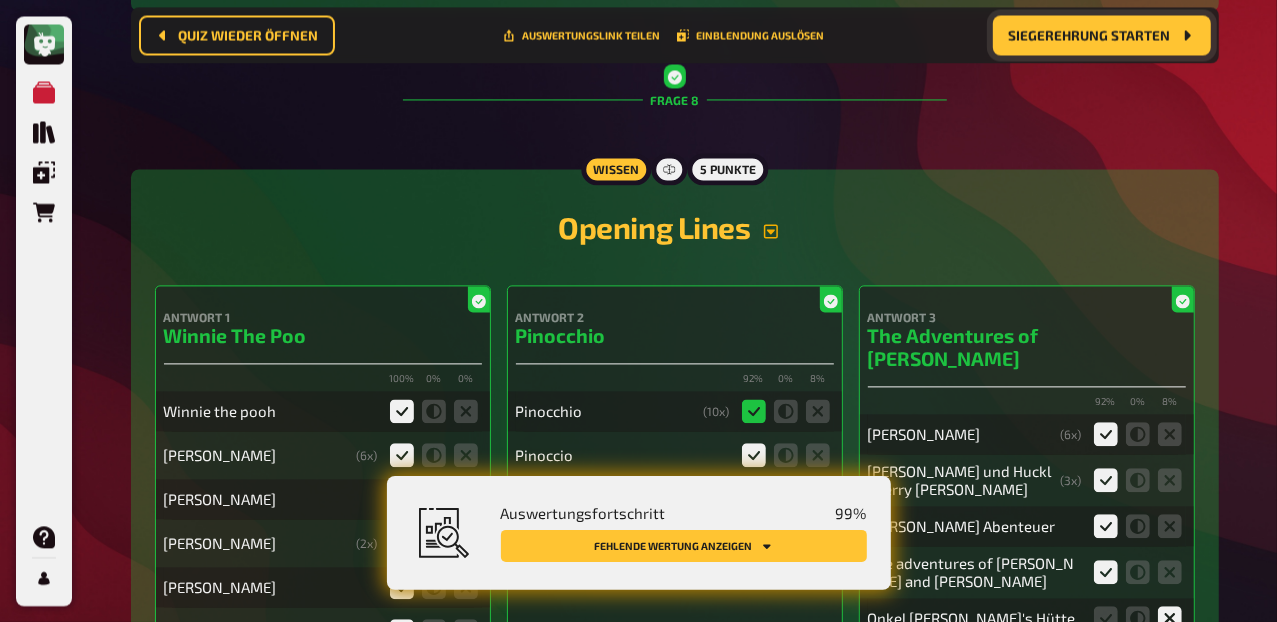 click 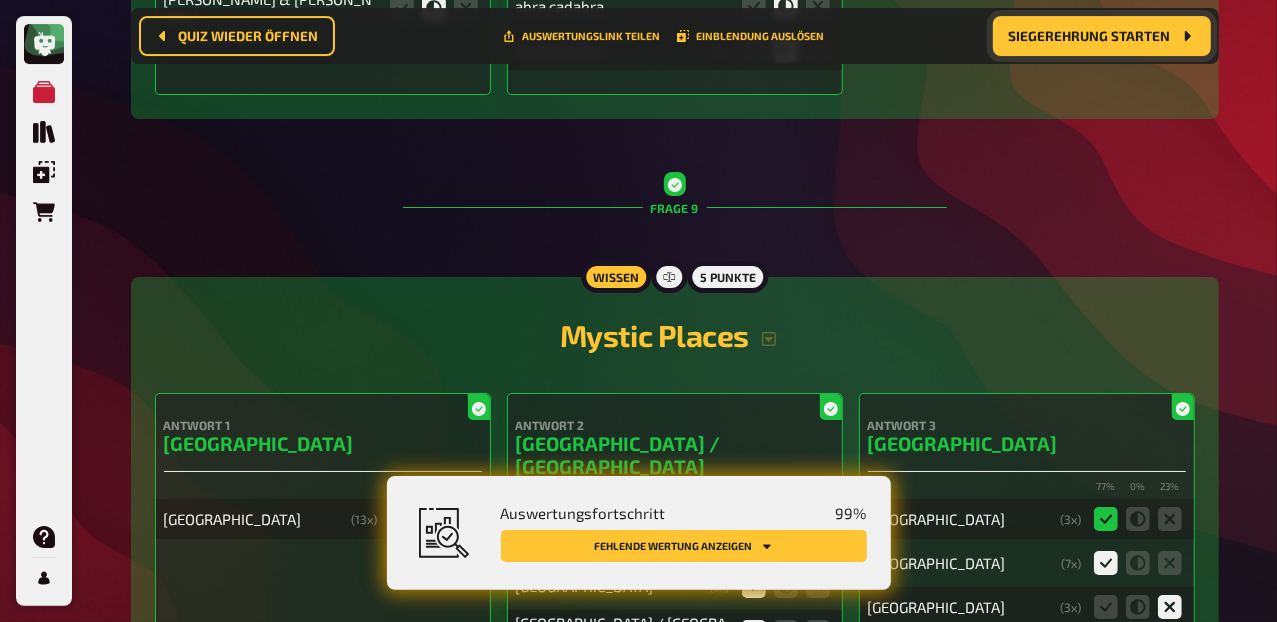 scroll, scrollTop: 13905, scrollLeft: 0, axis: vertical 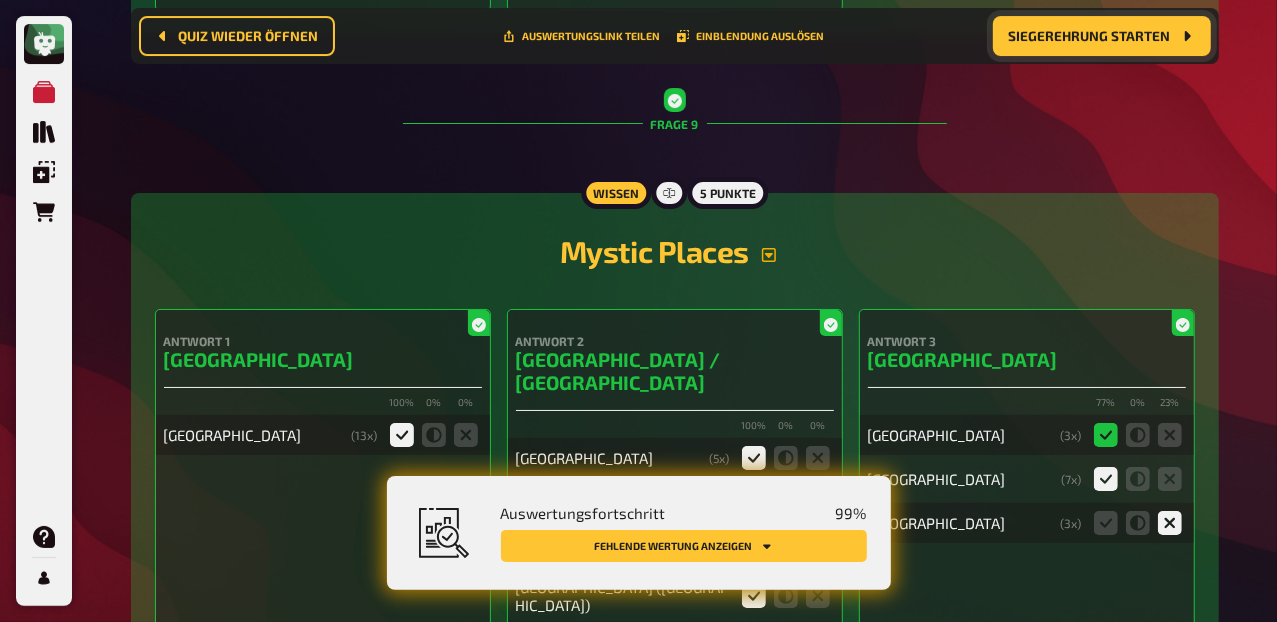 click 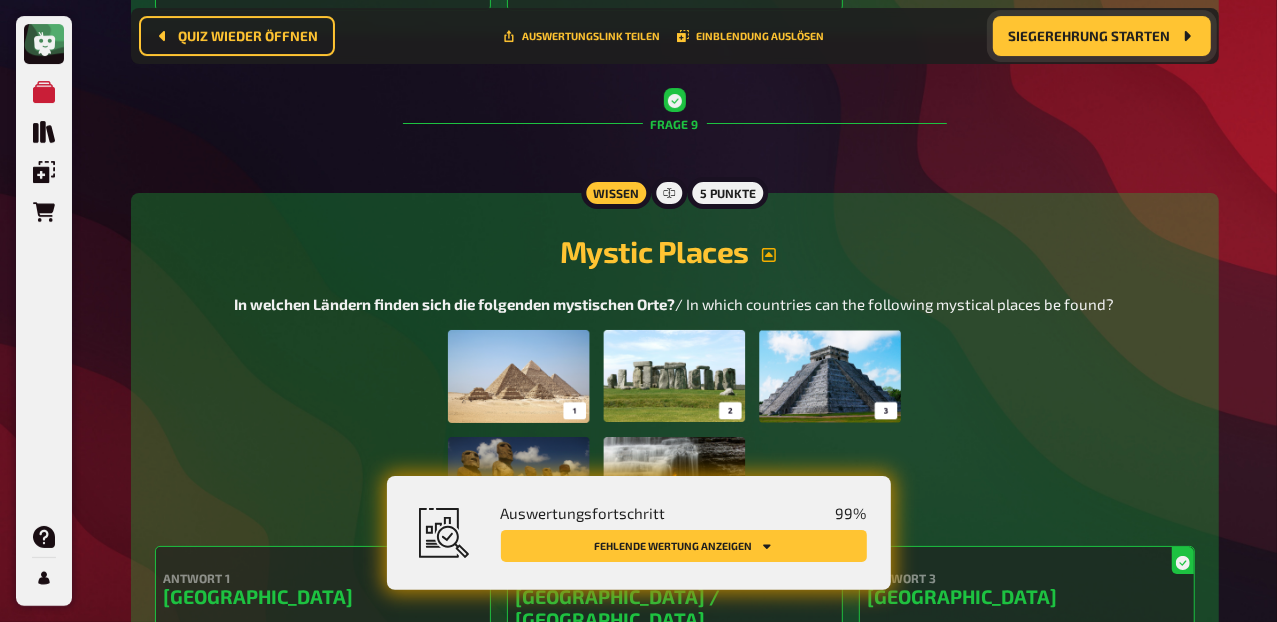 click at bounding box center (674, 430) 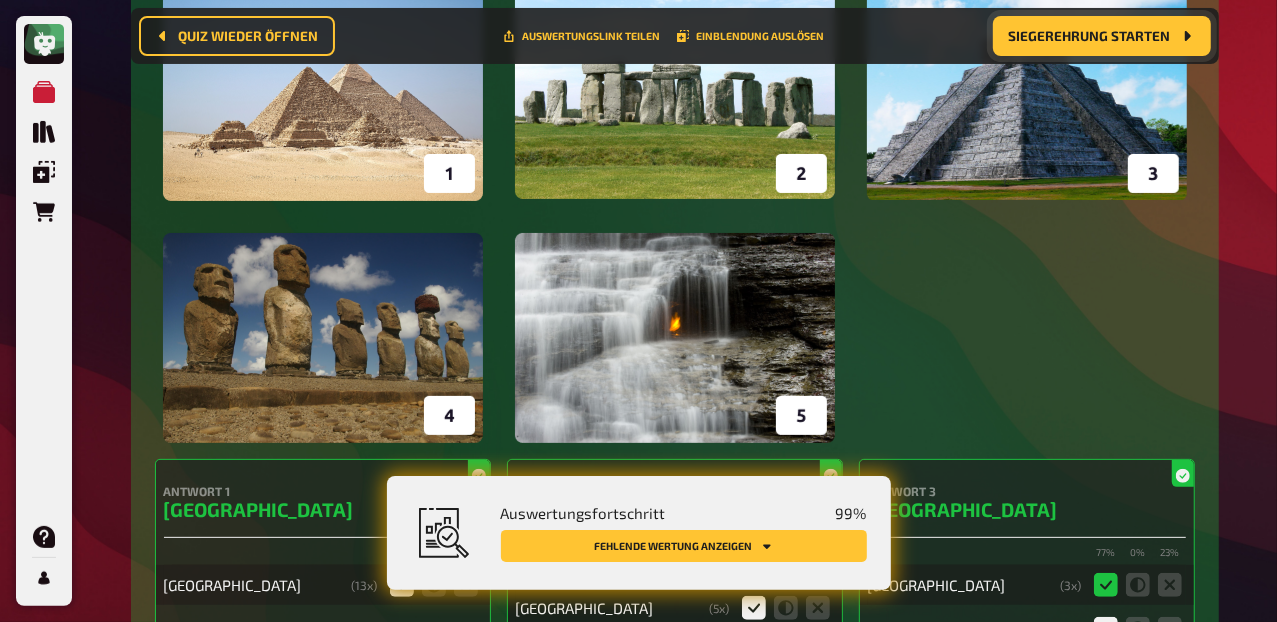 scroll, scrollTop: 14237, scrollLeft: 0, axis: vertical 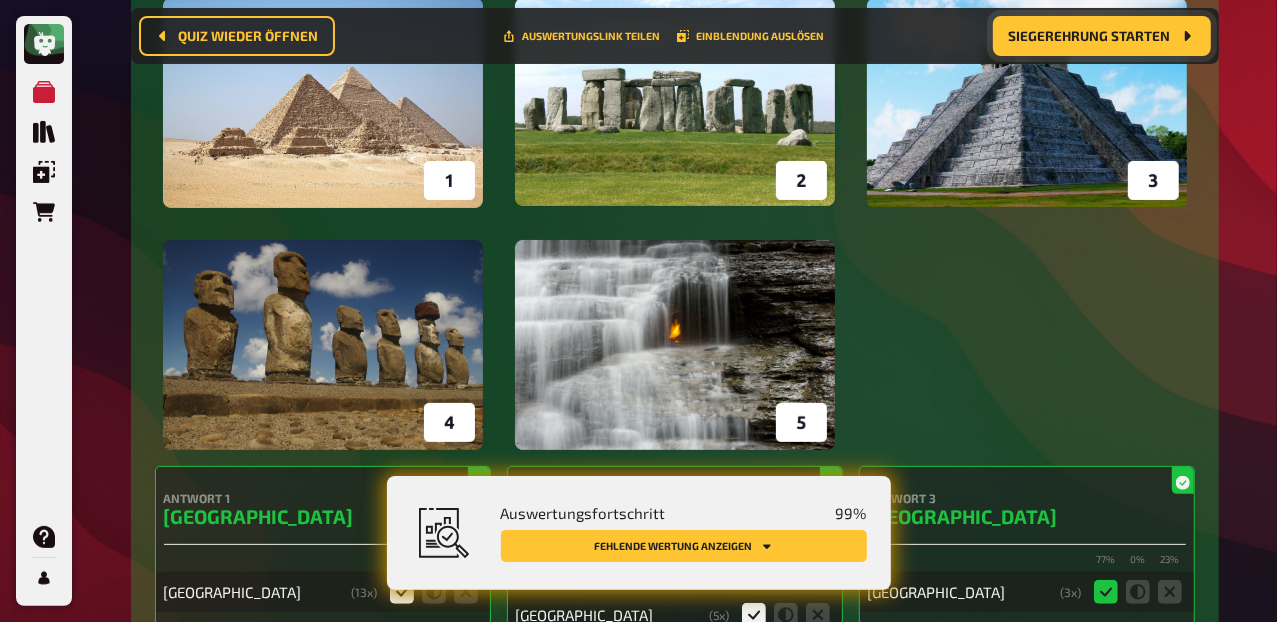 click at bounding box center [675, 224] 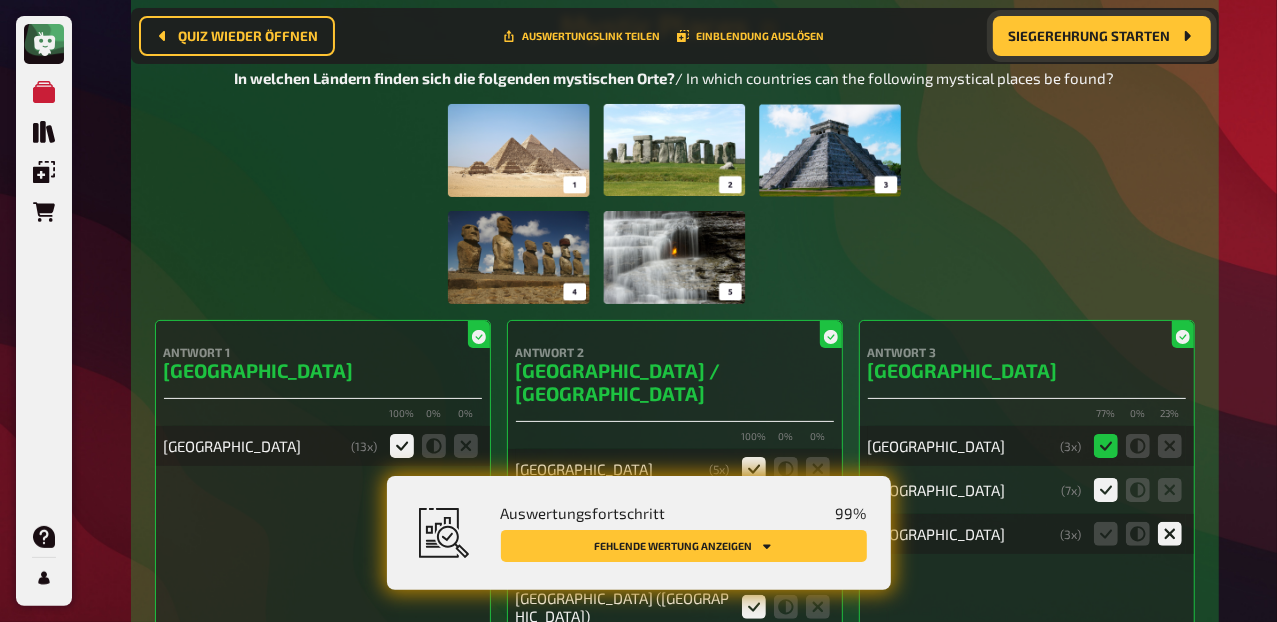 scroll, scrollTop: 14097, scrollLeft: 0, axis: vertical 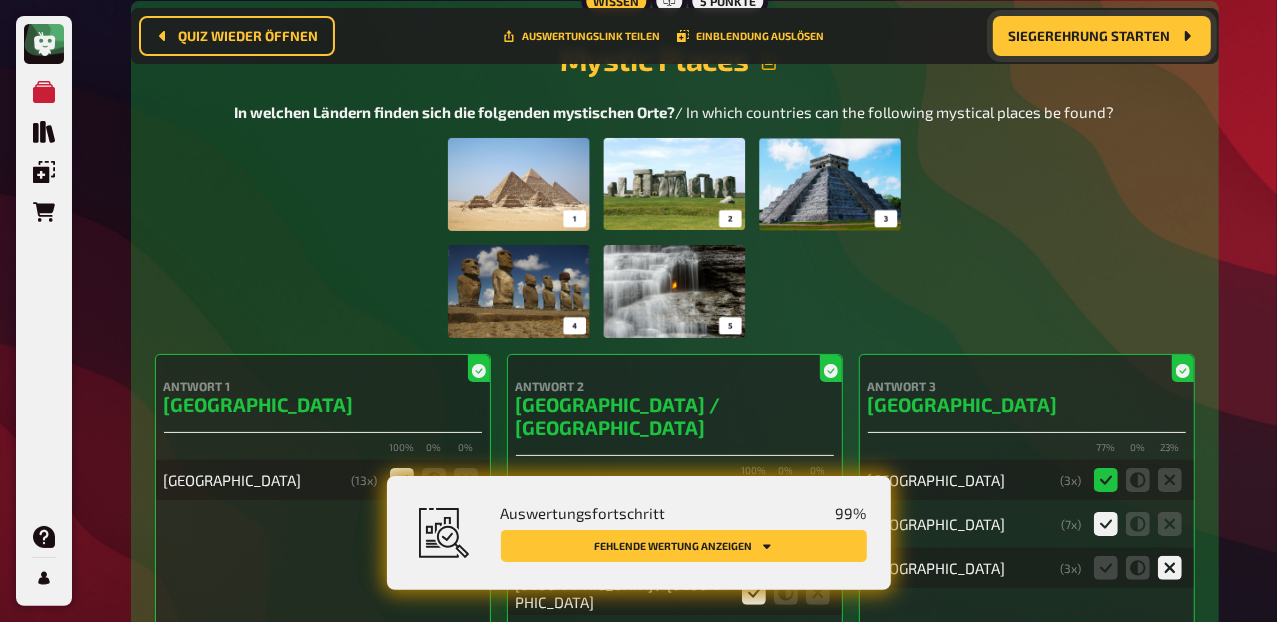 click at bounding box center (674, 238) 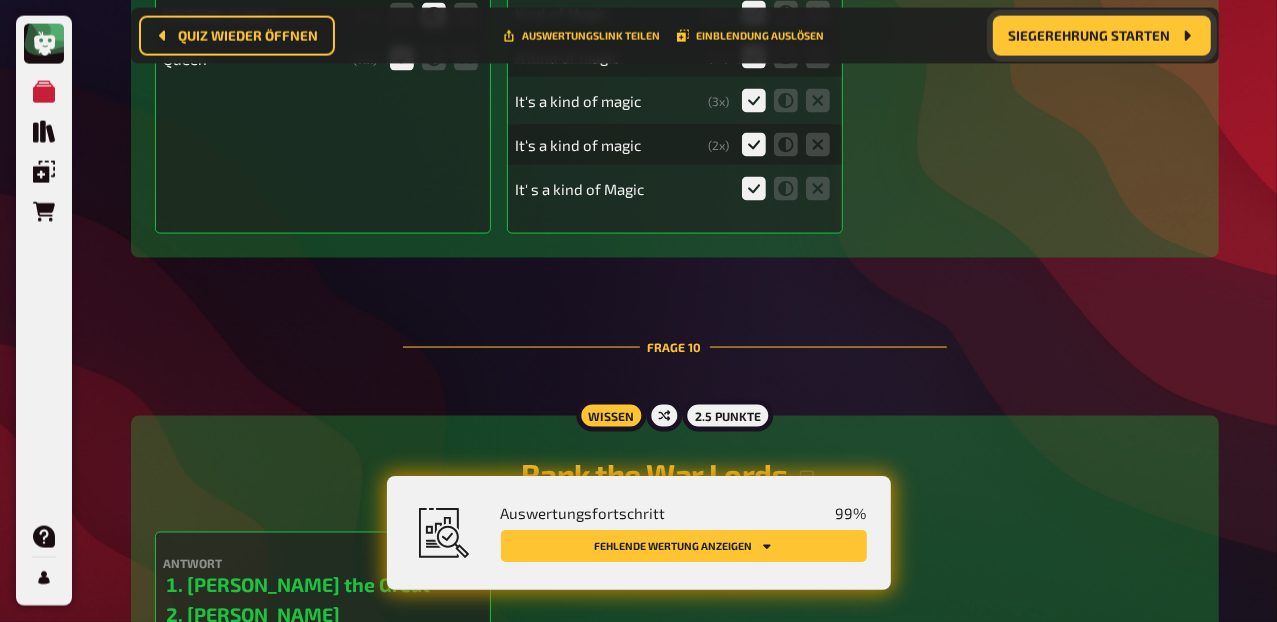 scroll, scrollTop: 15866, scrollLeft: 0, axis: vertical 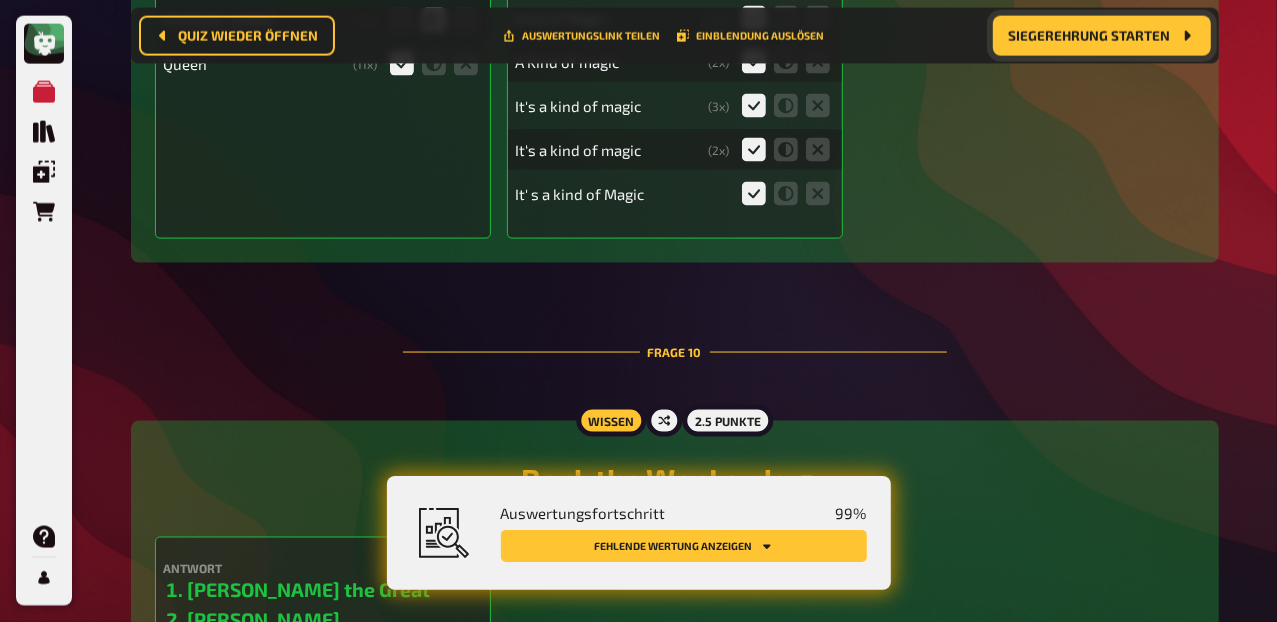 click 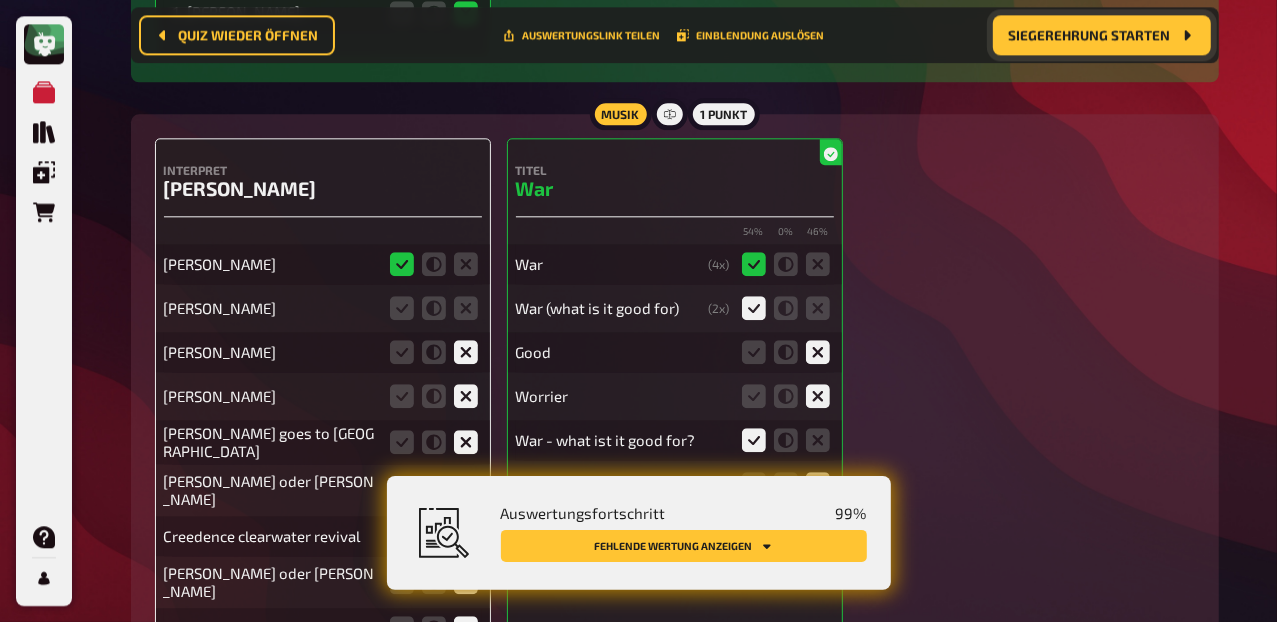 scroll, scrollTop: 16988, scrollLeft: 0, axis: vertical 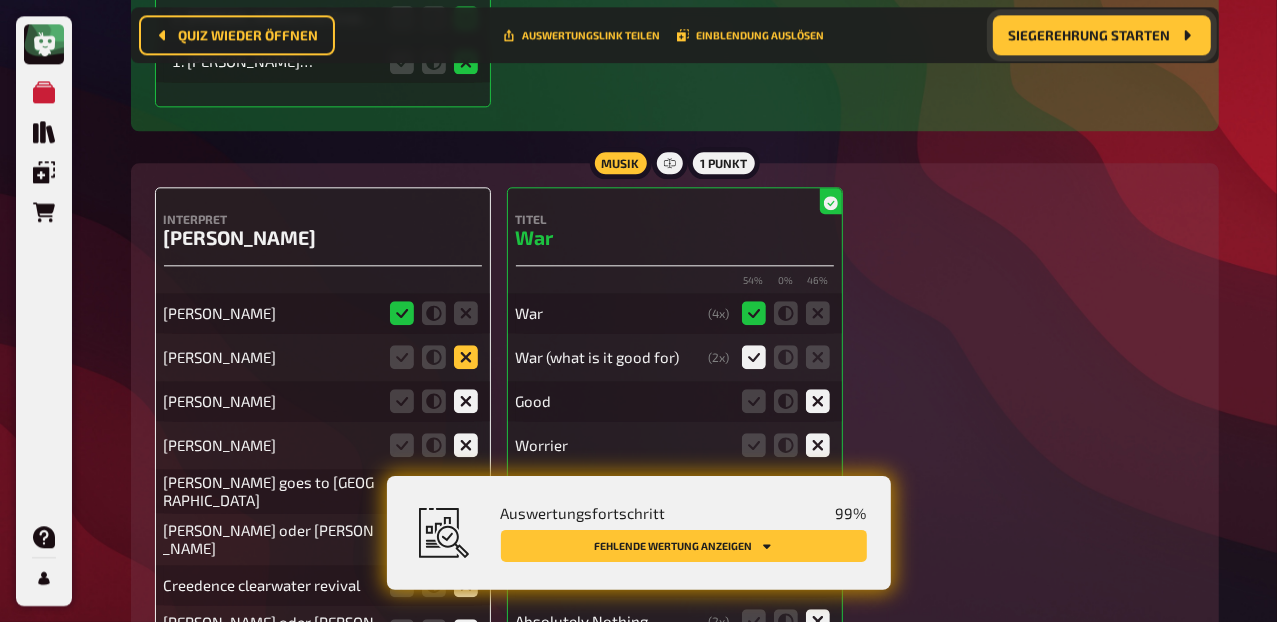 click 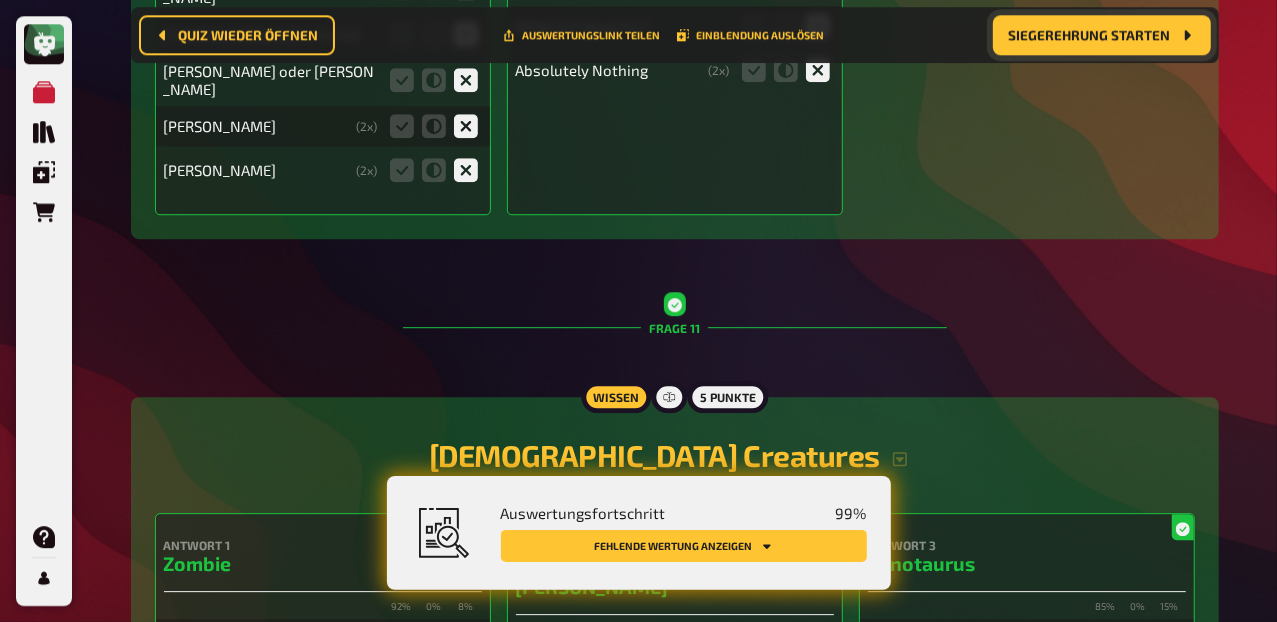 scroll, scrollTop: 17531, scrollLeft: 0, axis: vertical 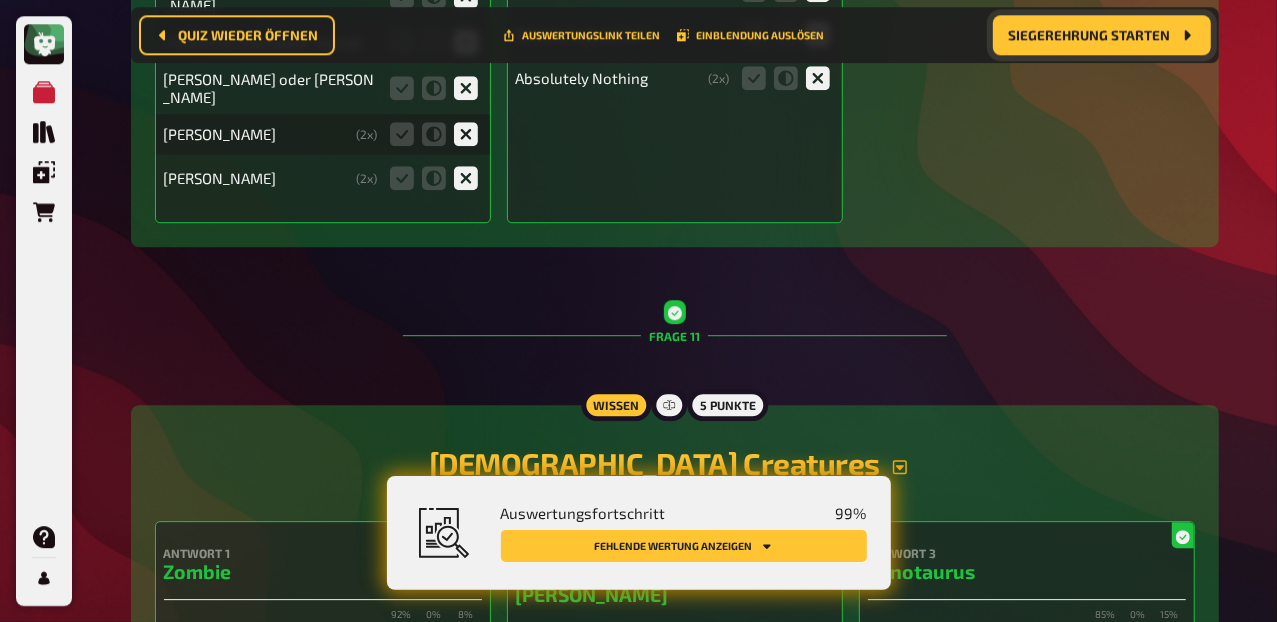 click at bounding box center [900, 467] 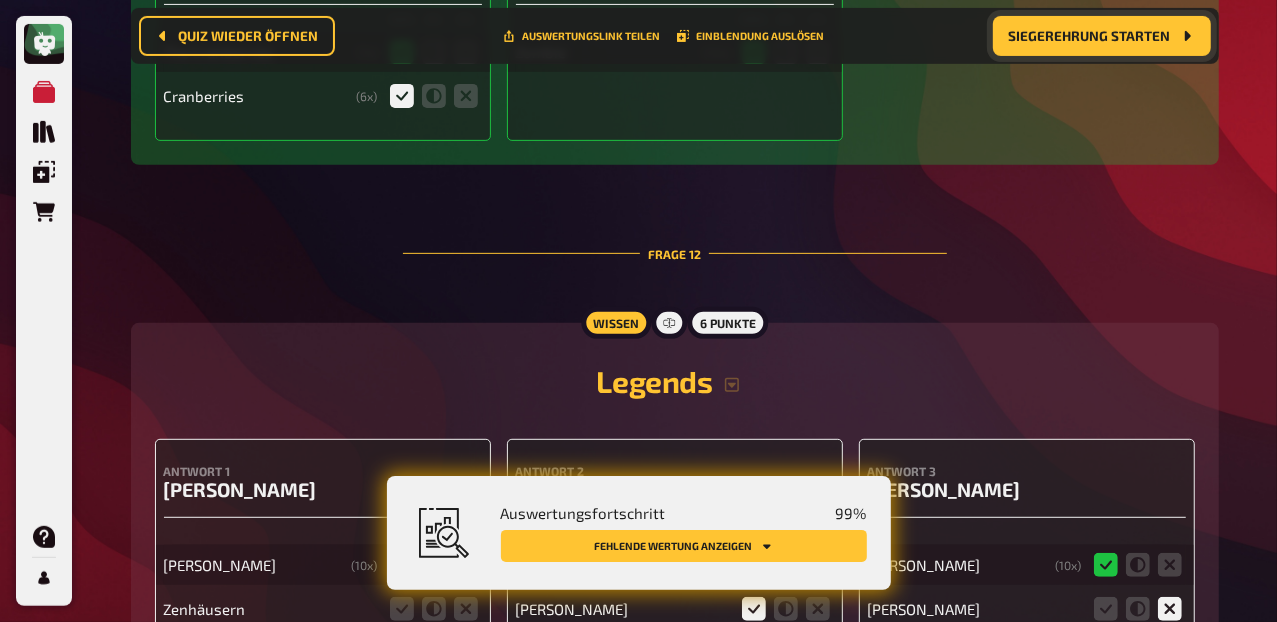 scroll, scrollTop: 19177, scrollLeft: 0, axis: vertical 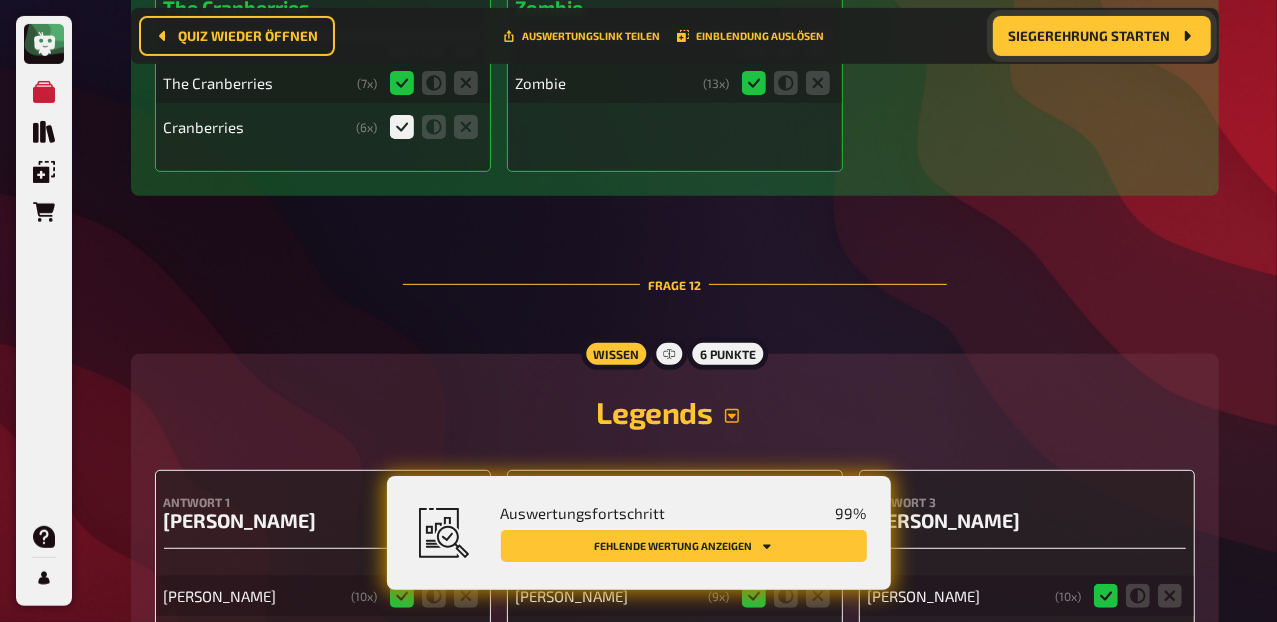 click 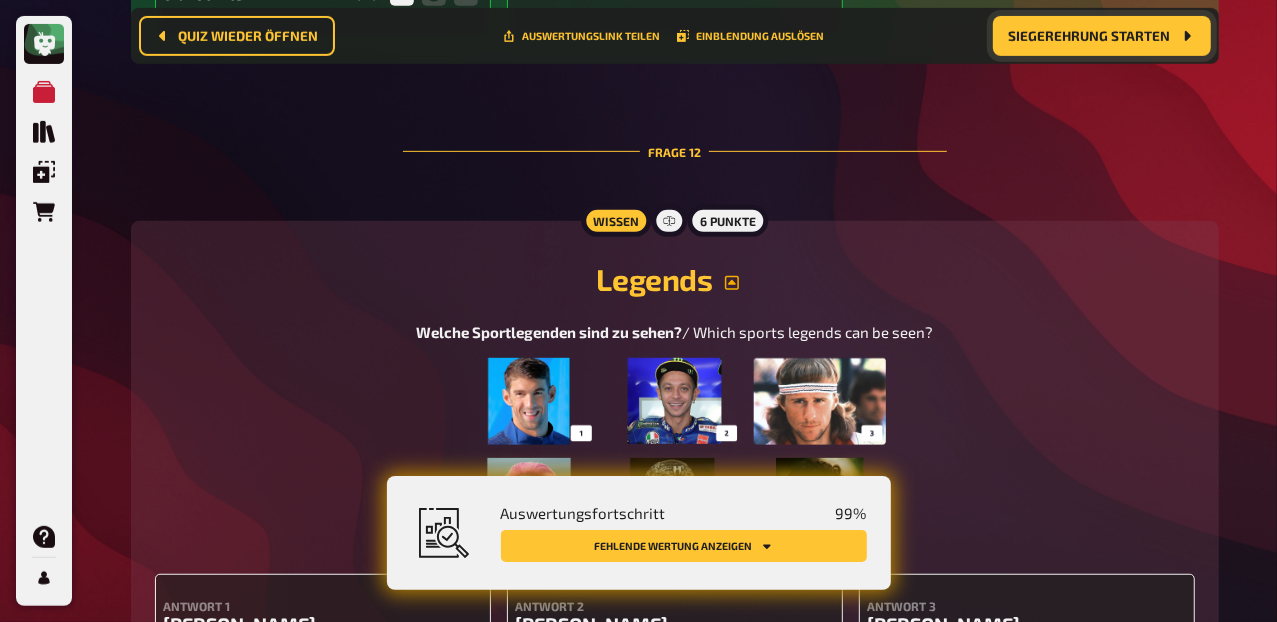 click at bounding box center [674, 458] 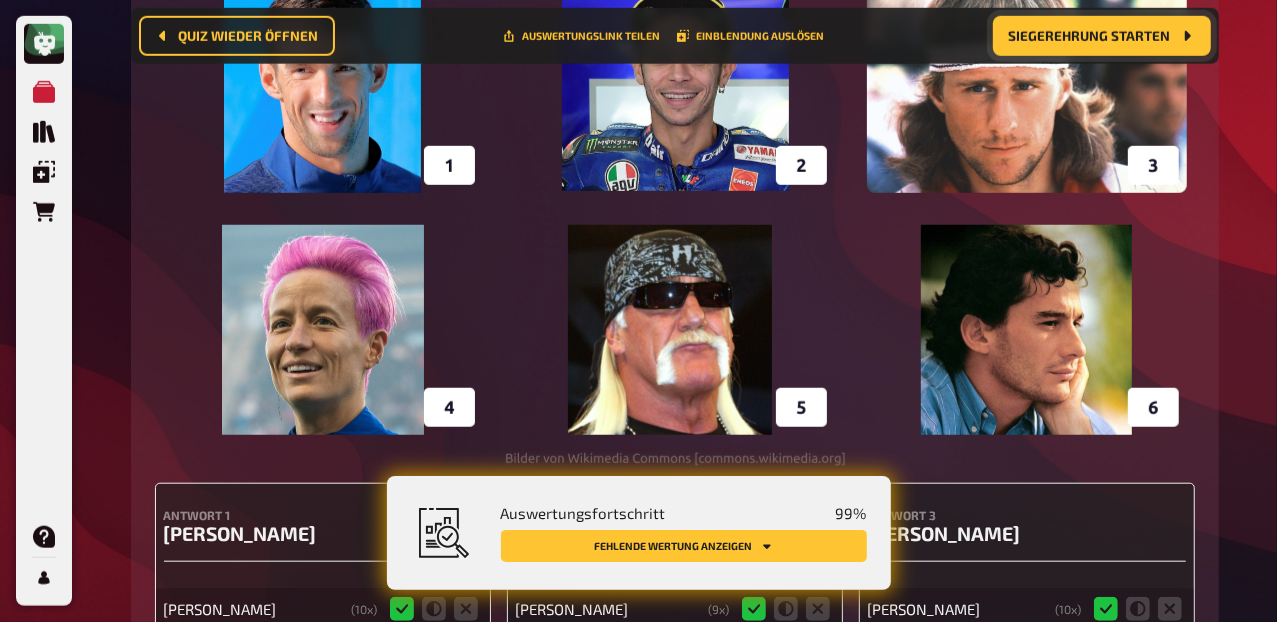 scroll, scrollTop: 19741, scrollLeft: 0, axis: vertical 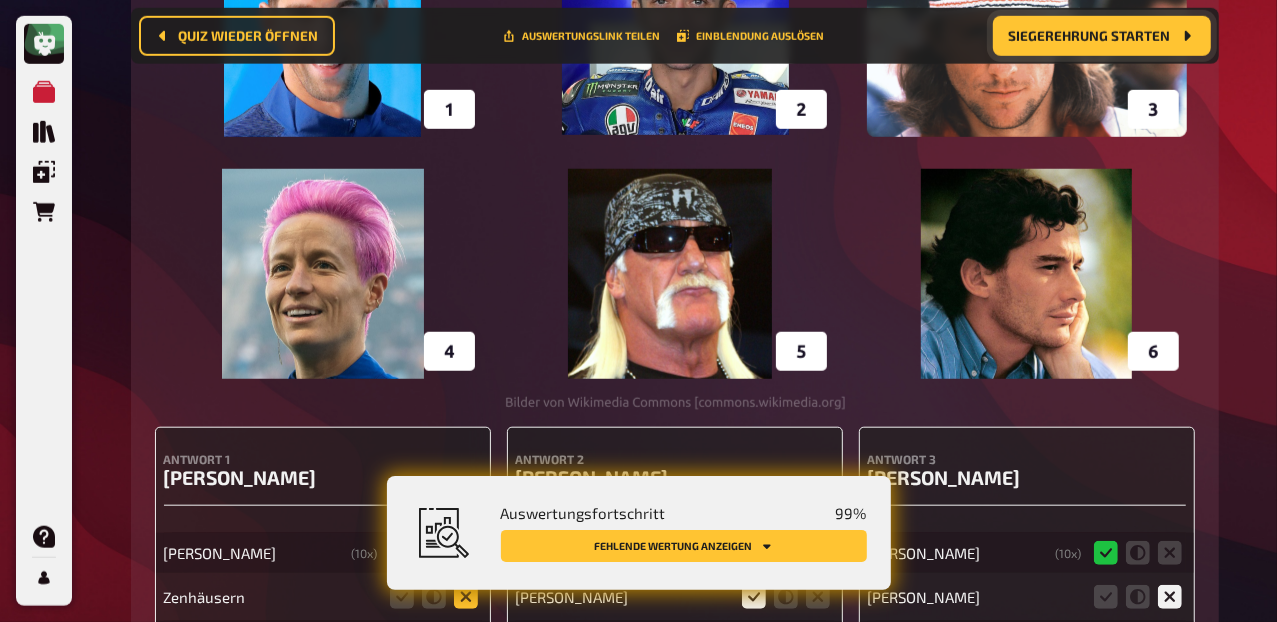click 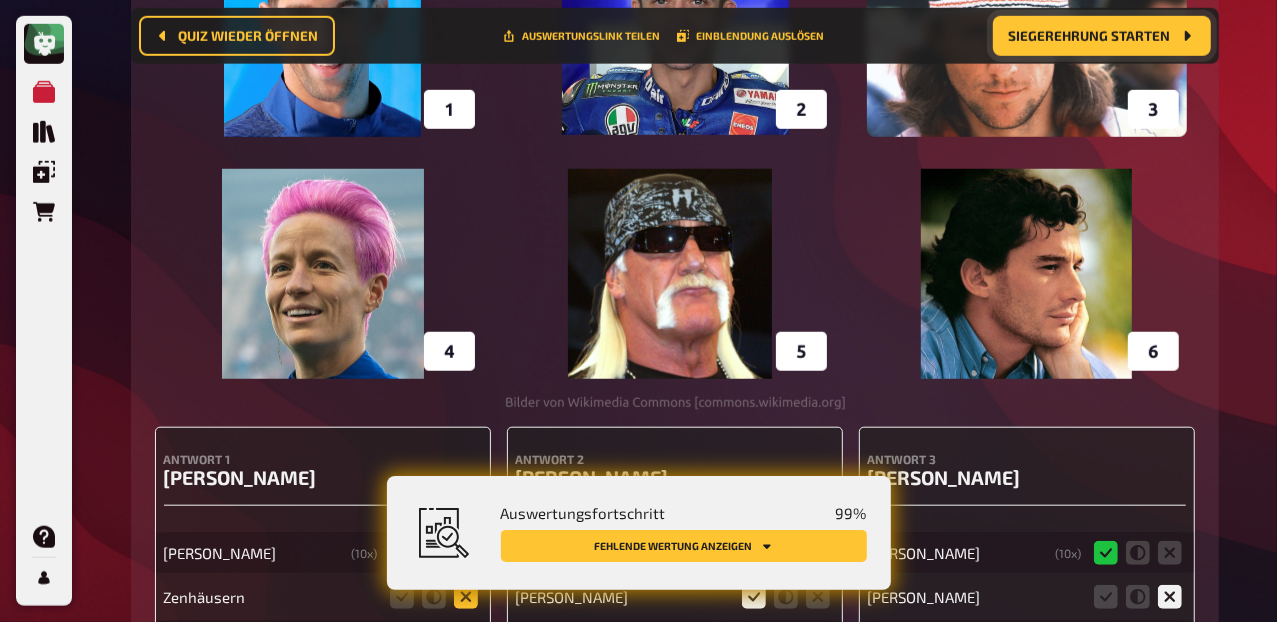 click at bounding box center (0, 0) 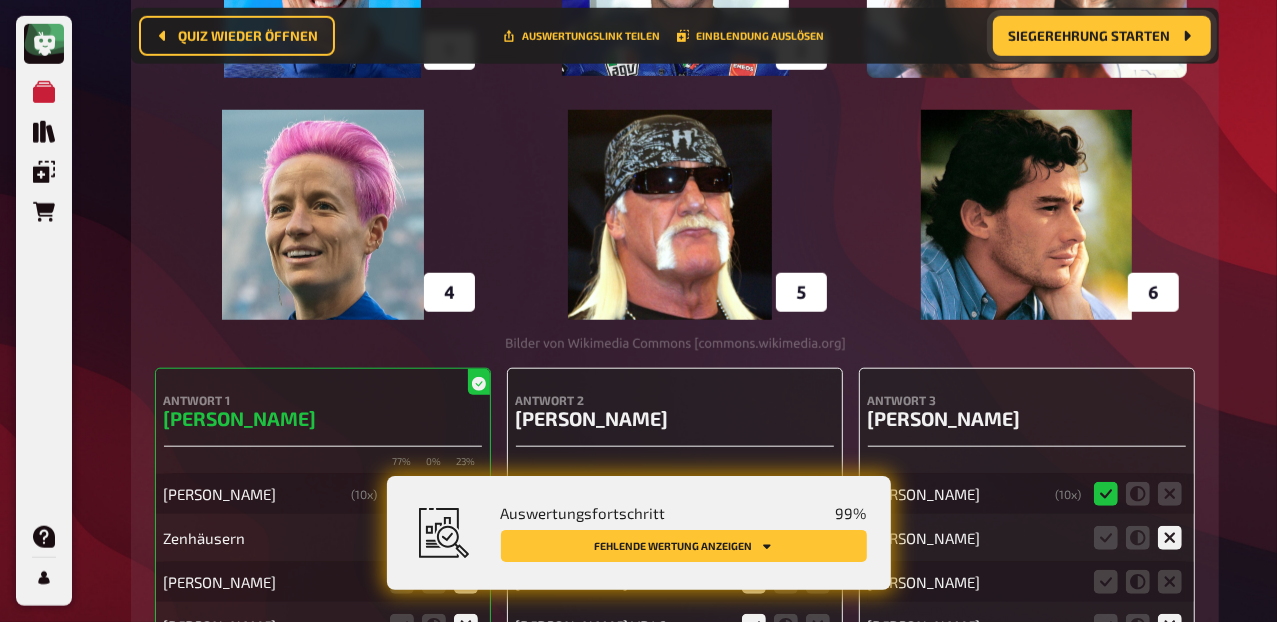 scroll, scrollTop: 19801, scrollLeft: 0, axis: vertical 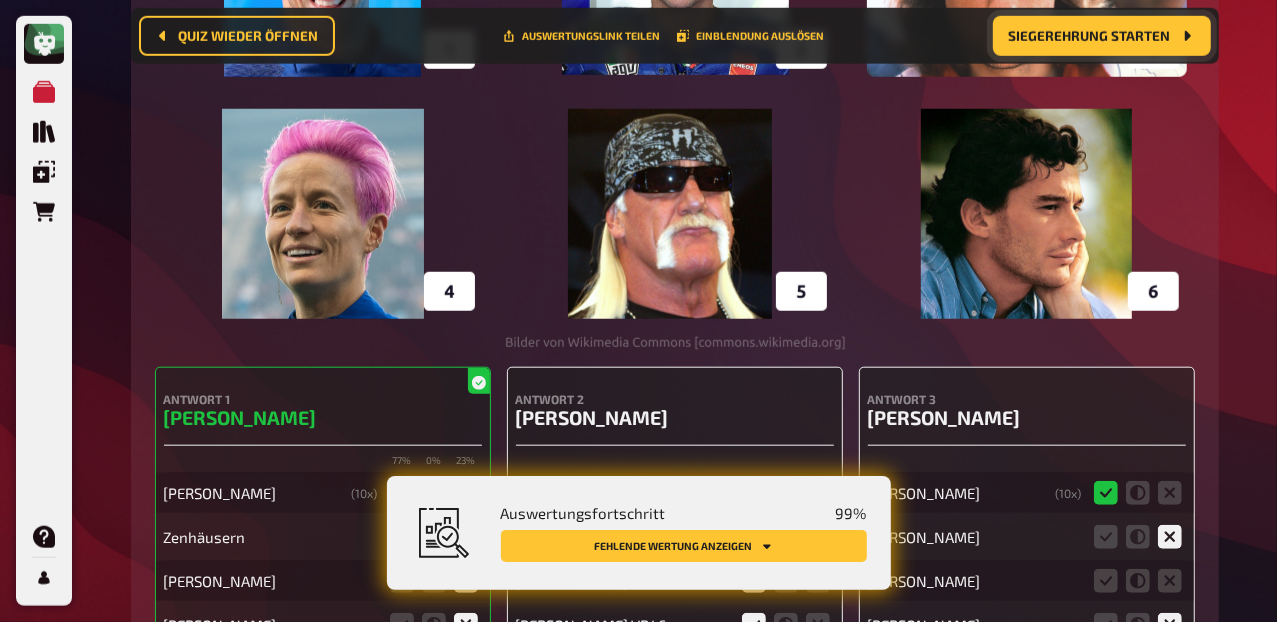 click 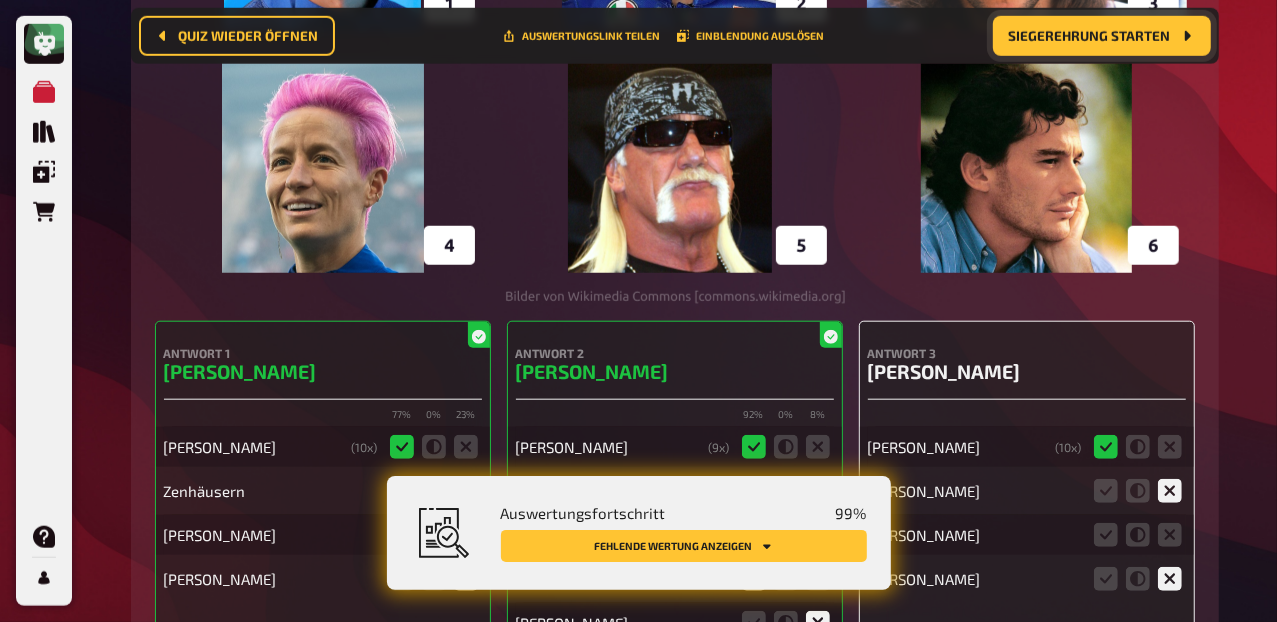 scroll, scrollTop: 19848, scrollLeft: 0, axis: vertical 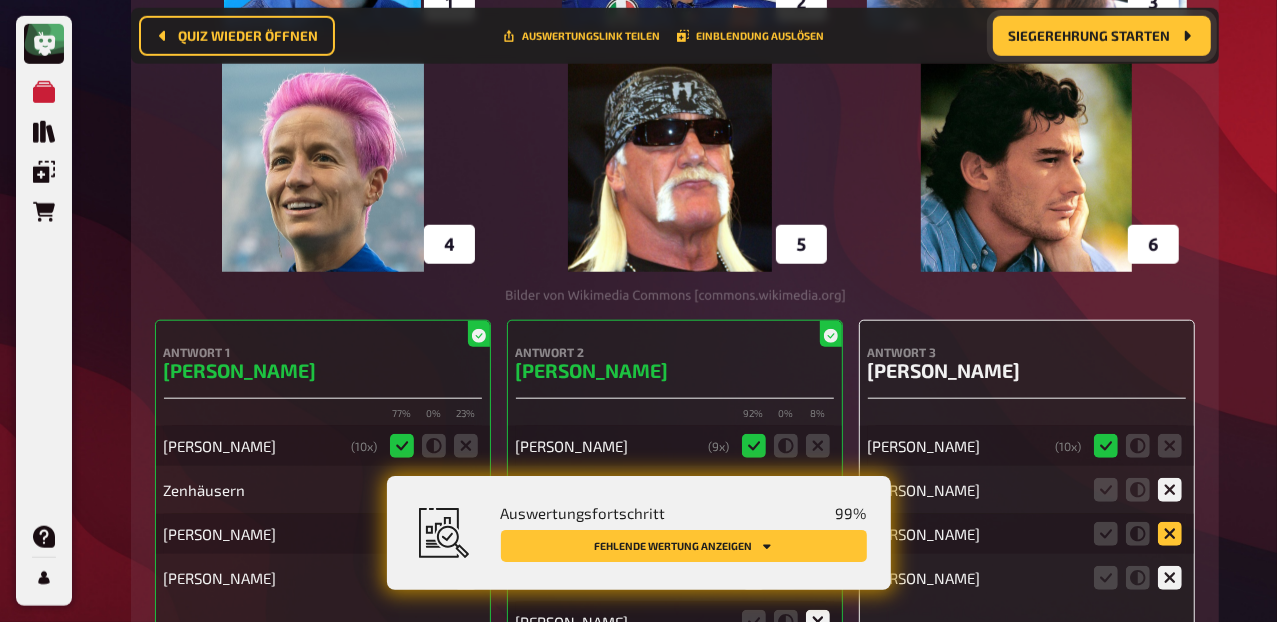 click 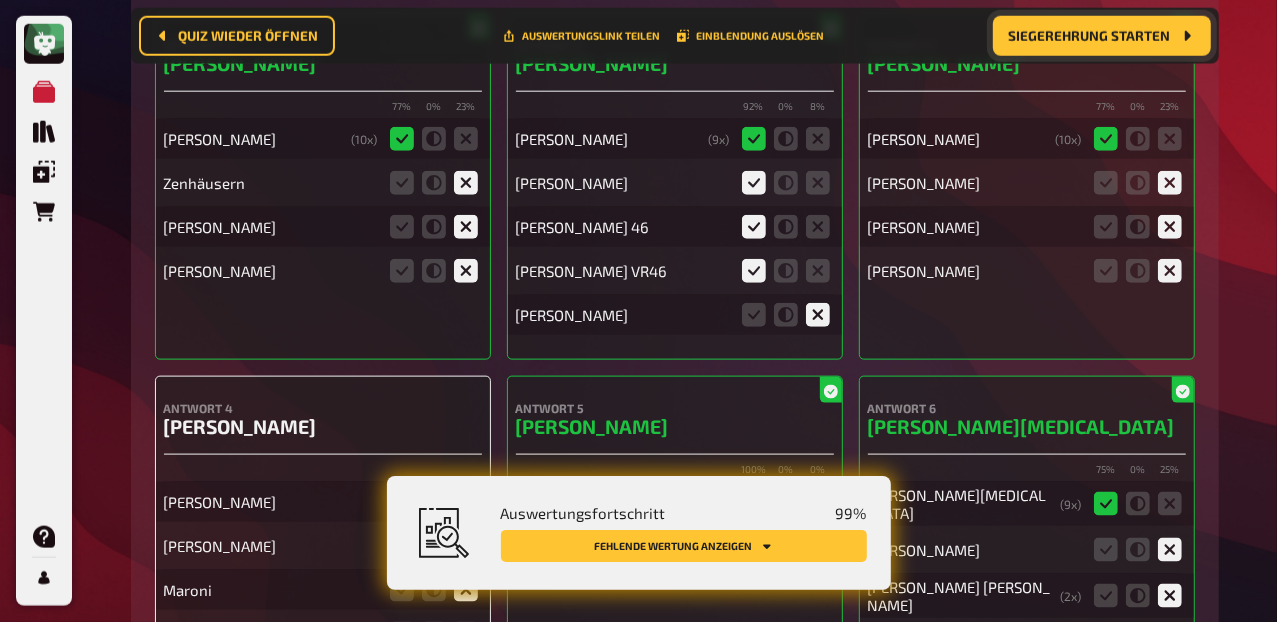 scroll, scrollTop: 20191, scrollLeft: 0, axis: vertical 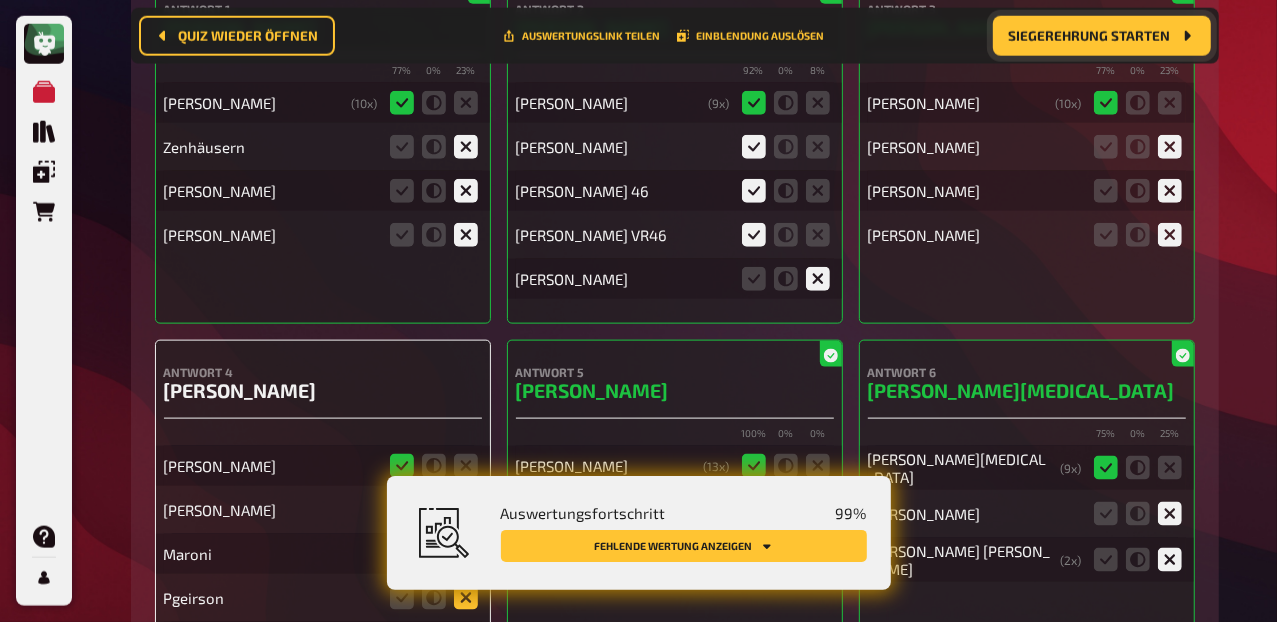 click 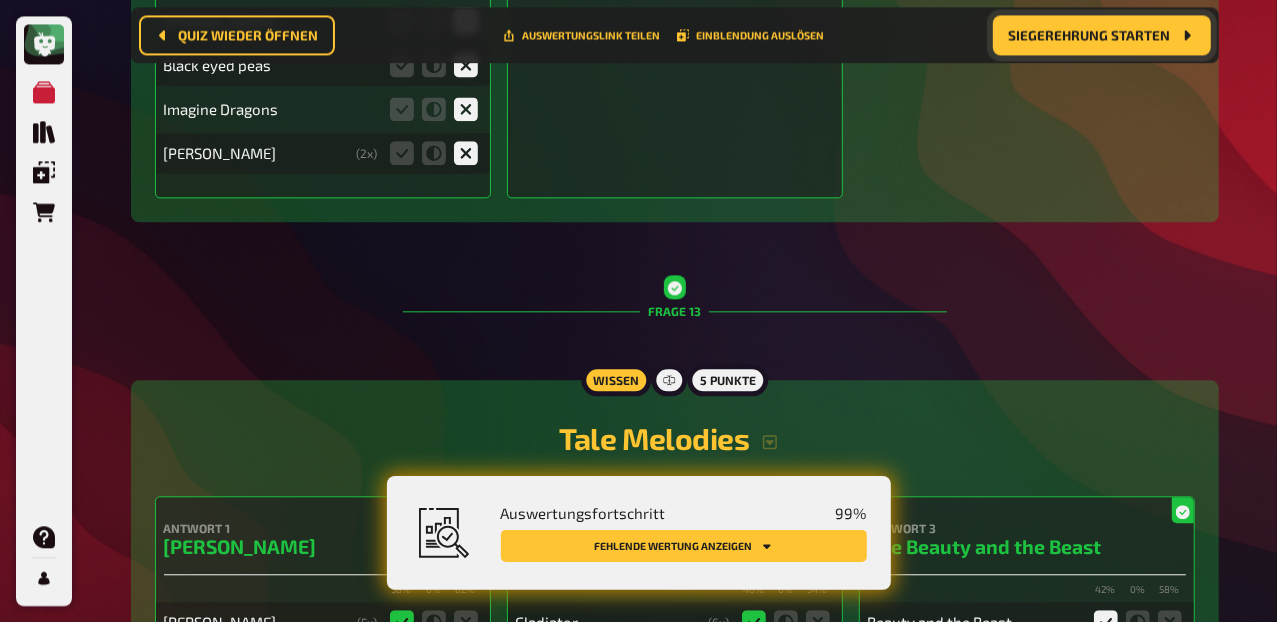 scroll, scrollTop: 21573, scrollLeft: 0, axis: vertical 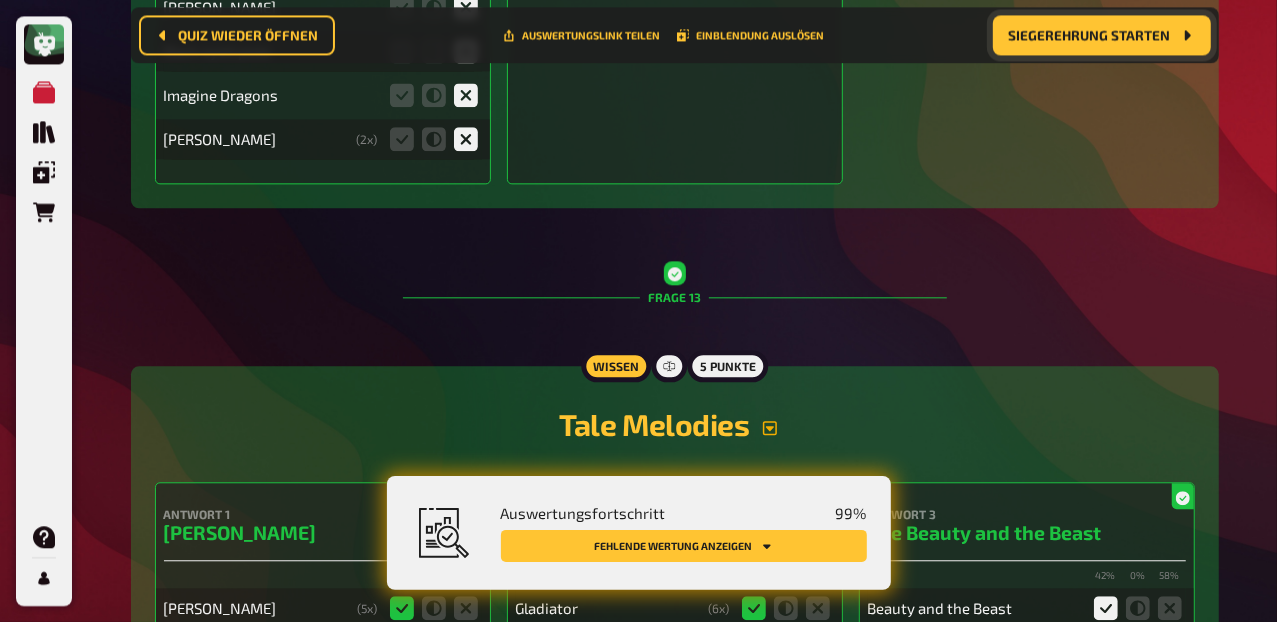 click at bounding box center [770, 428] 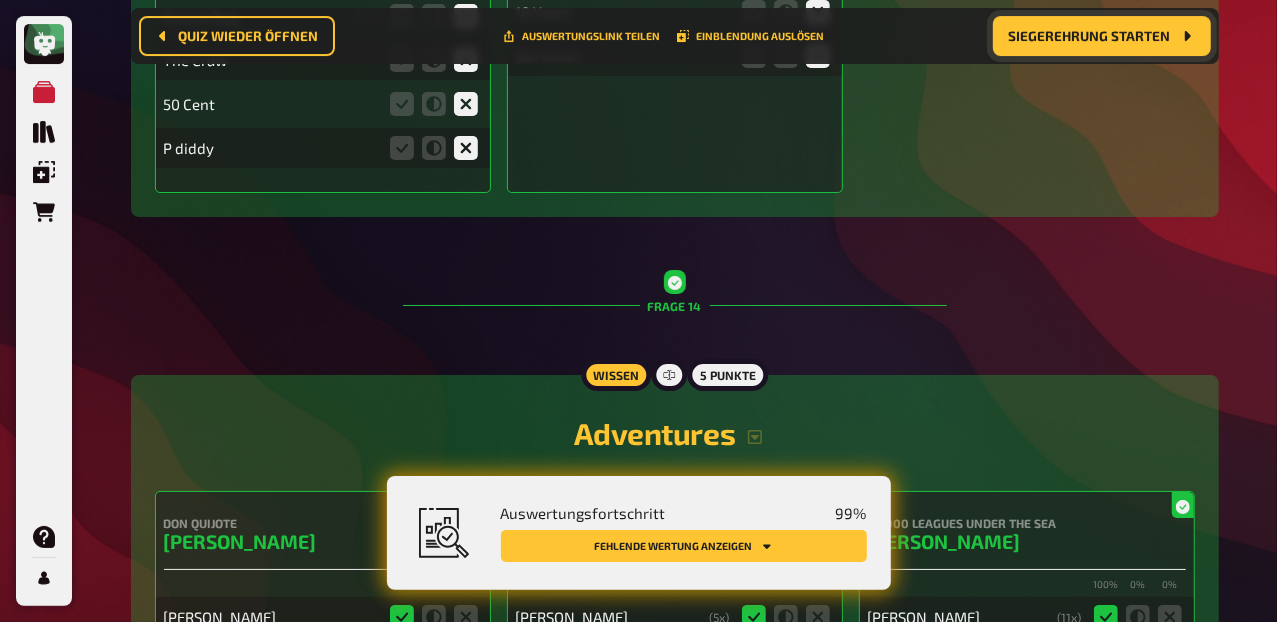 scroll, scrollTop: 23276, scrollLeft: 0, axis: vertical 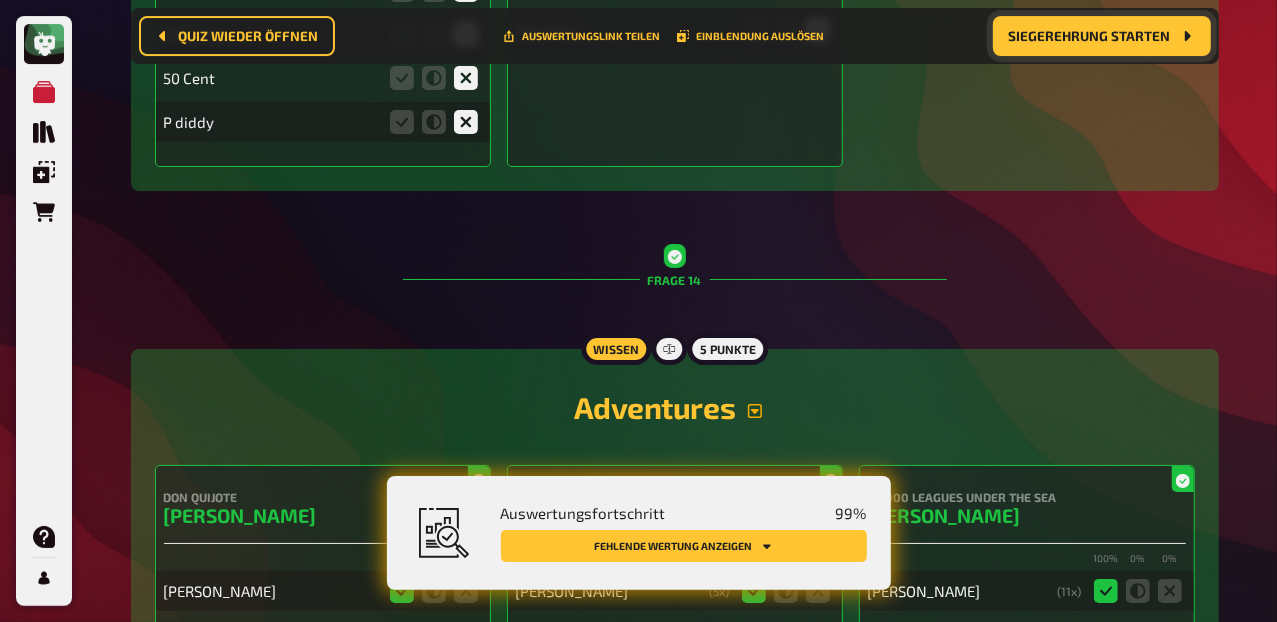 click 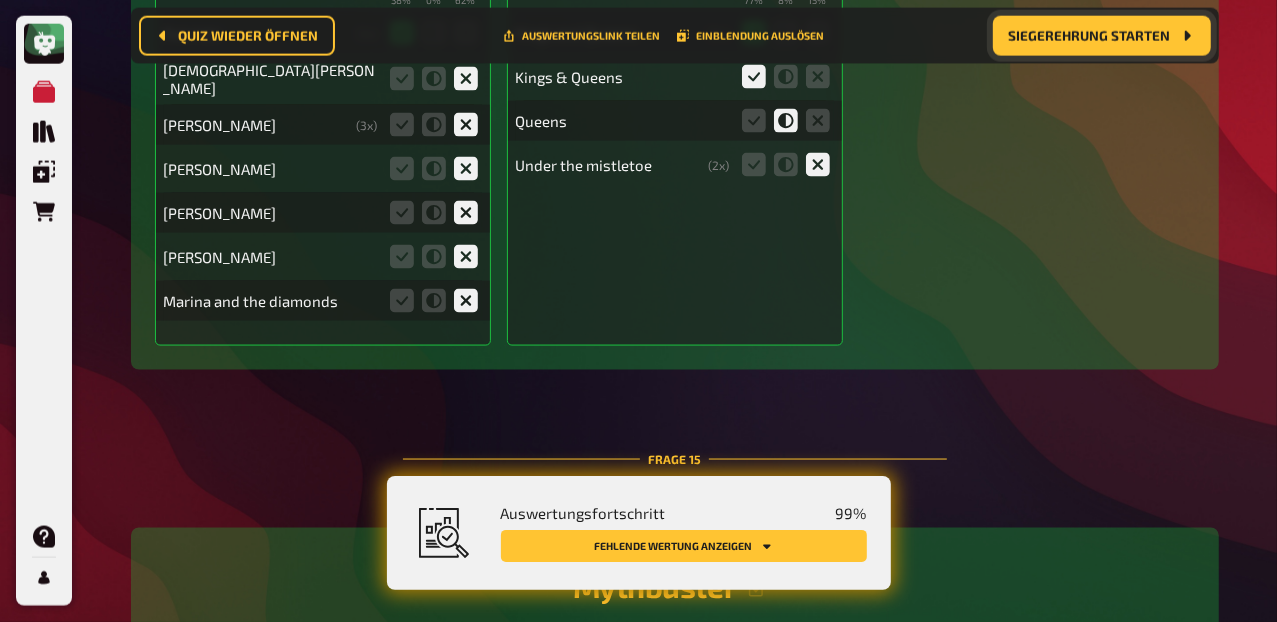 scroll, scrollTop: 25170, scrollLeft: 0, axis: vertical 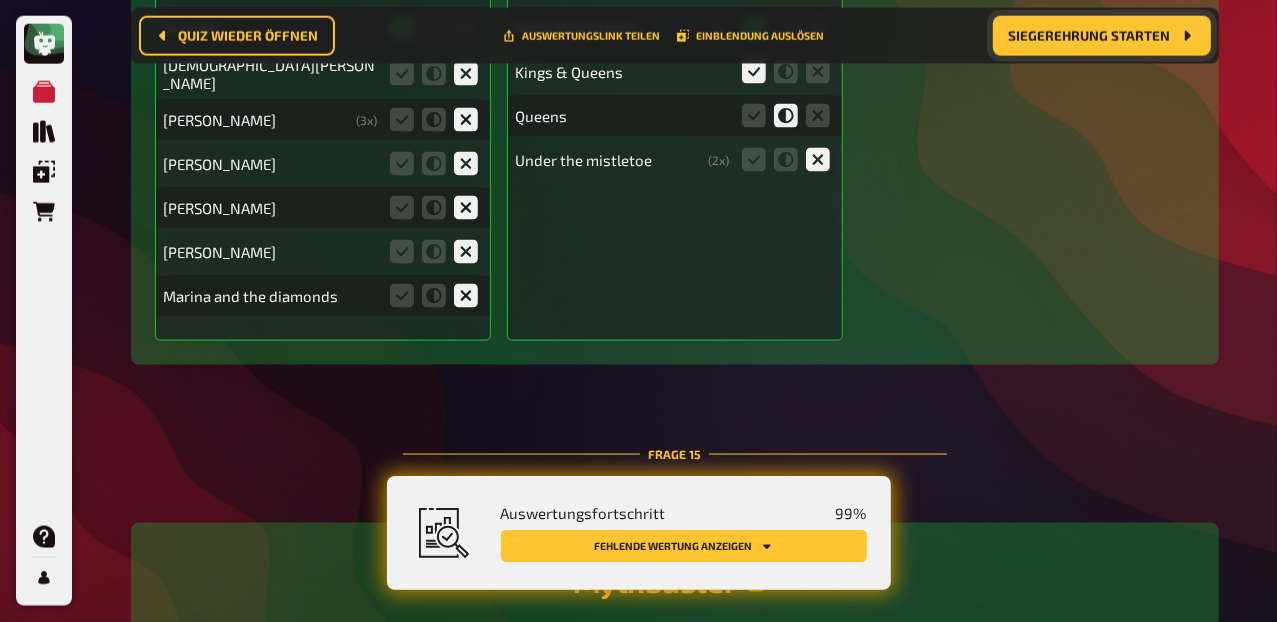 click 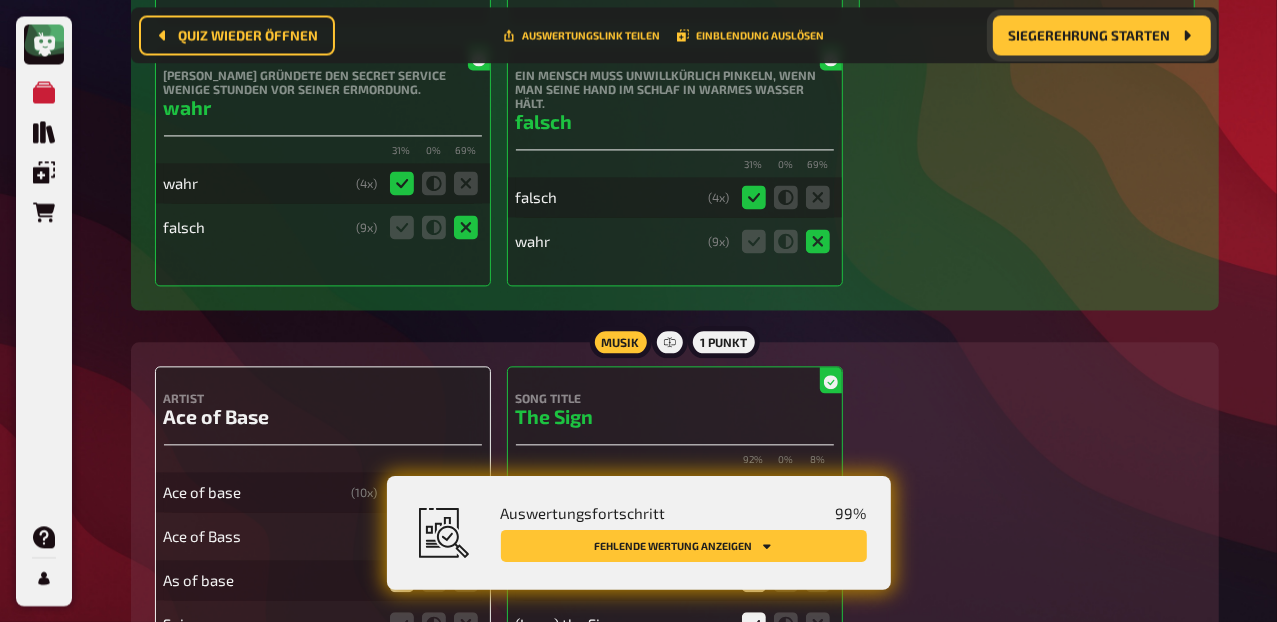 scroll, scrollTop: 26050, scrollLeft: 0, axis: vertical 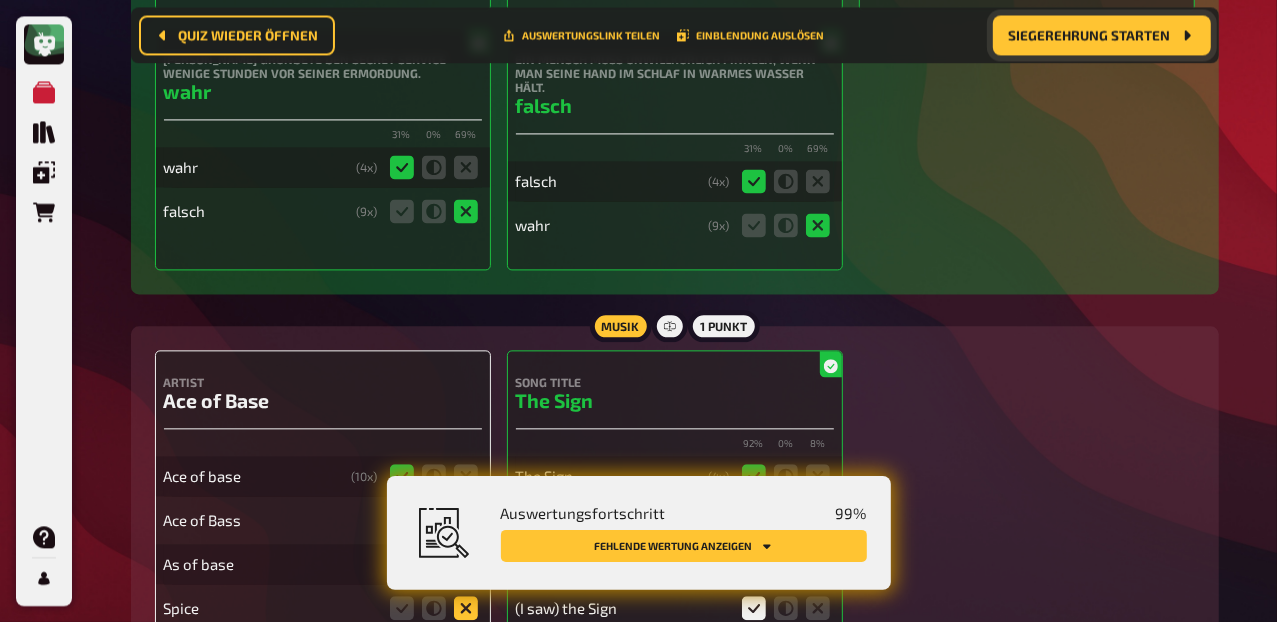 click 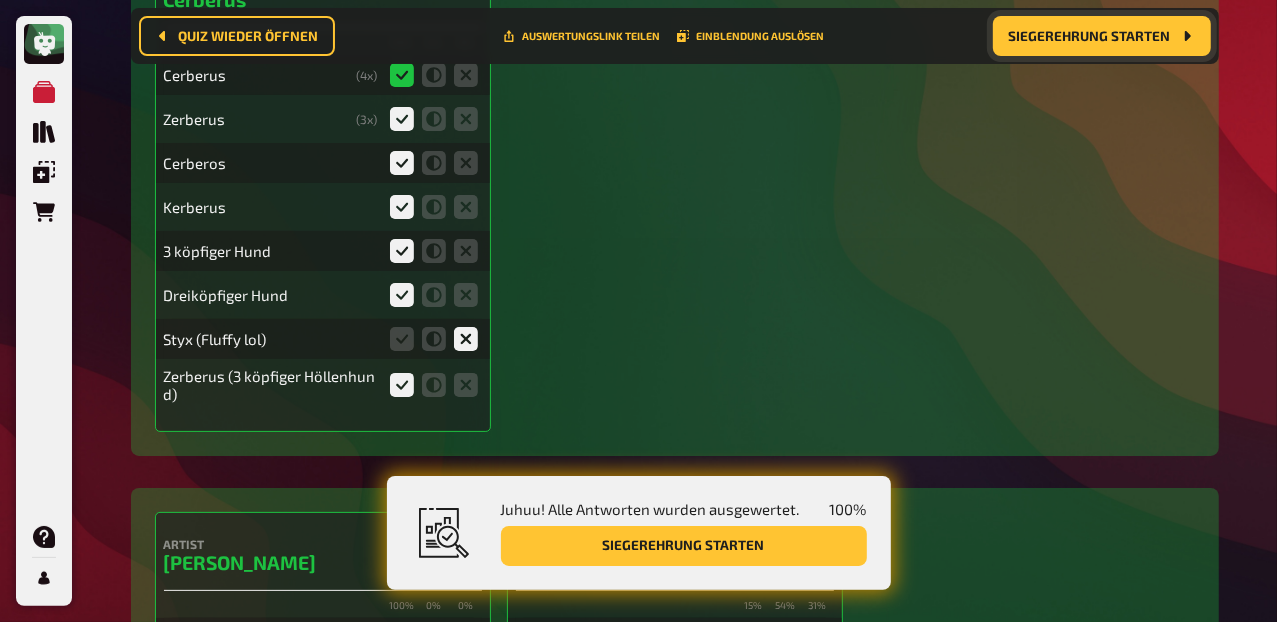 scroll, scrollTop: 9066, scrollLeft: 0, axis: vertical 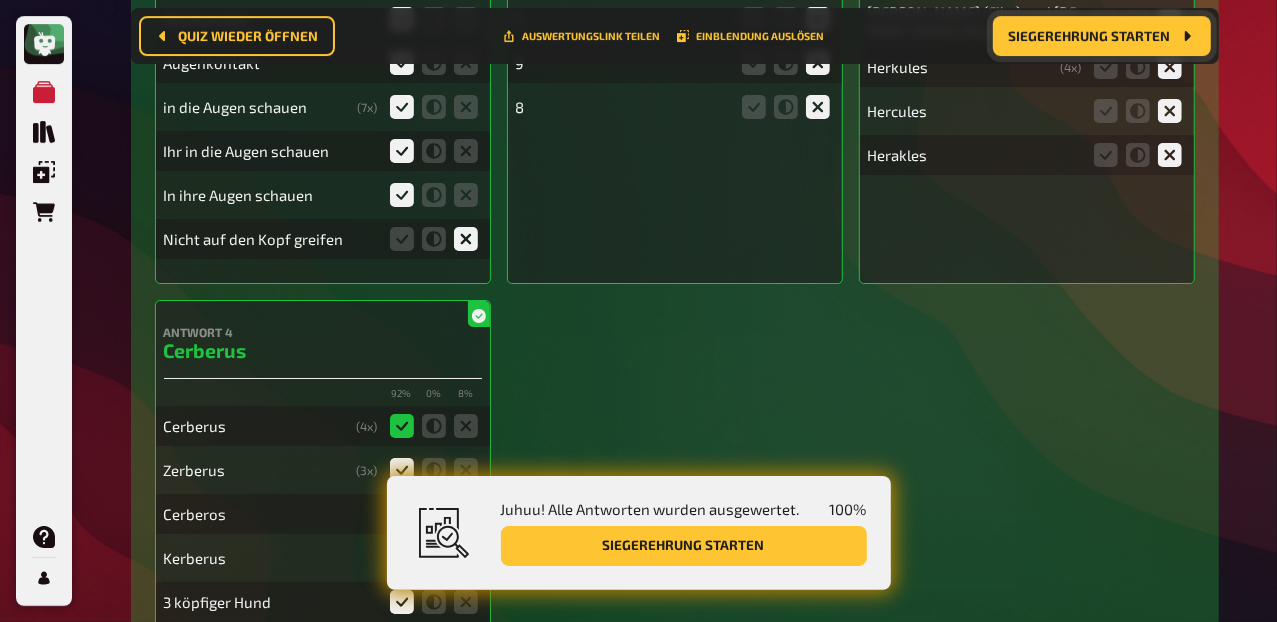 click on "Siegerehrung starten" at bounding box center (1102, 36) 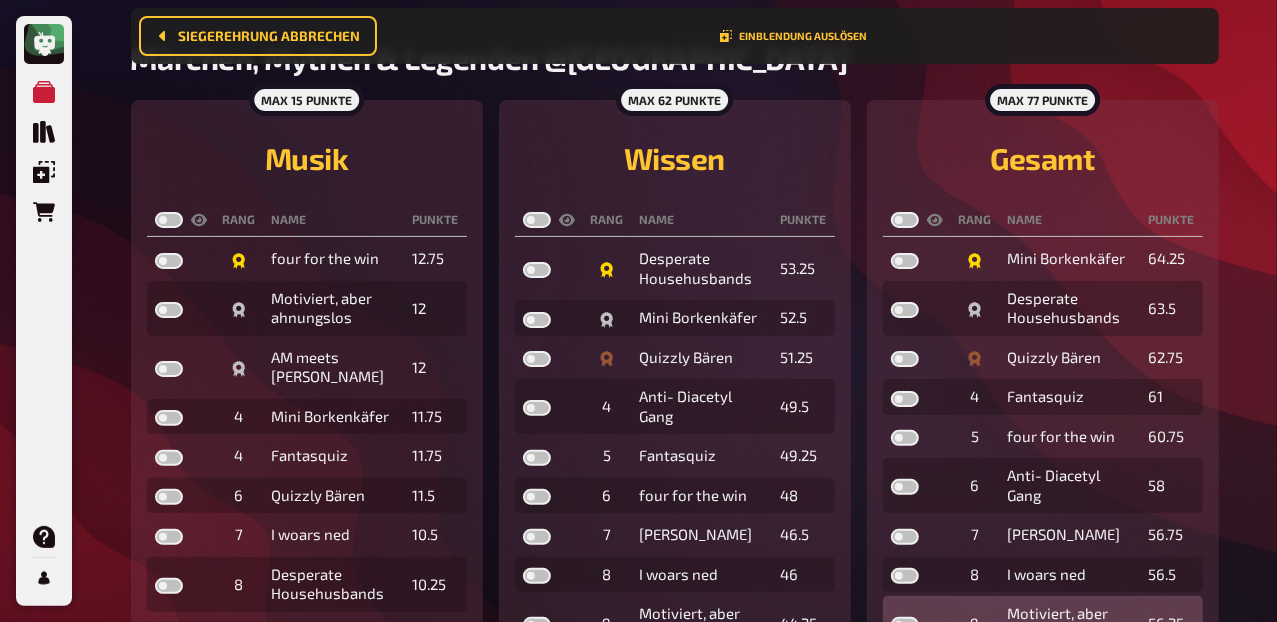 scroll, scrollTop: 186, scrollLeft: 0, axis: vertical 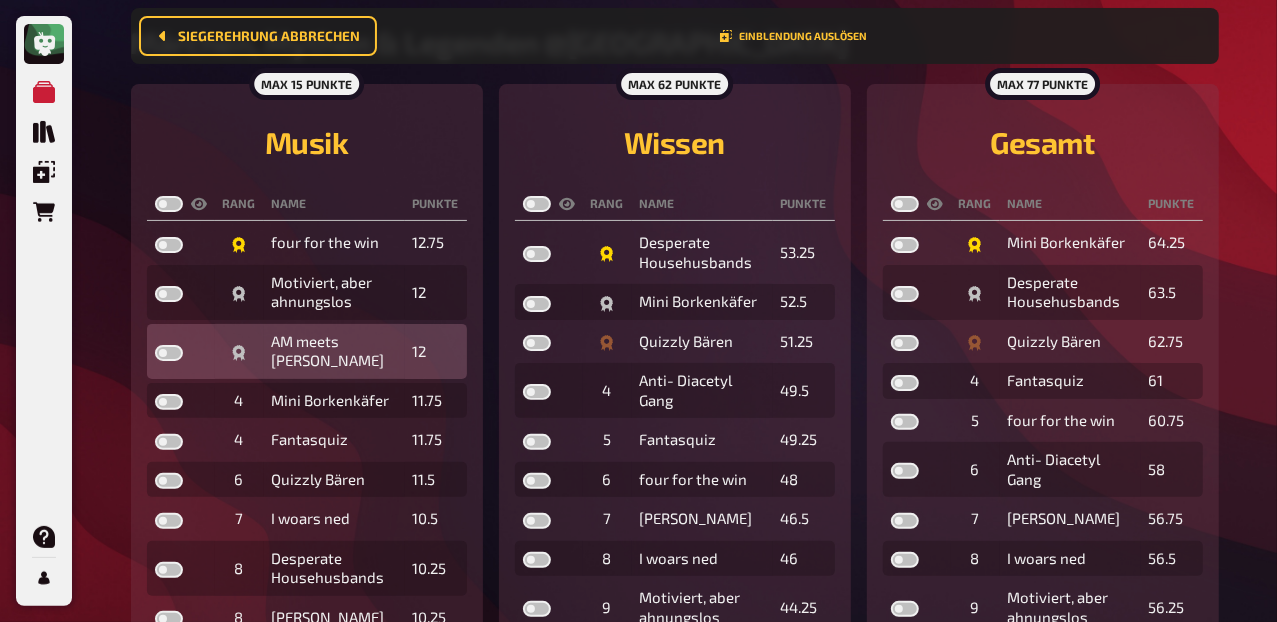 click at bounding box center (169, 353) 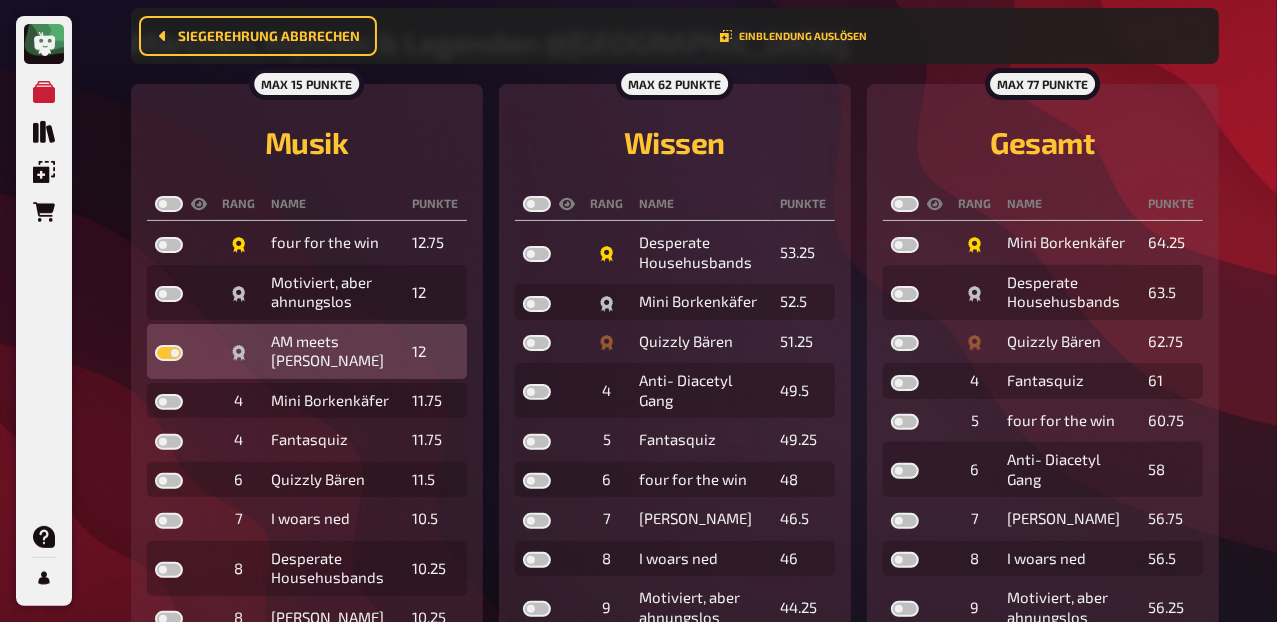 checkbox on "true" 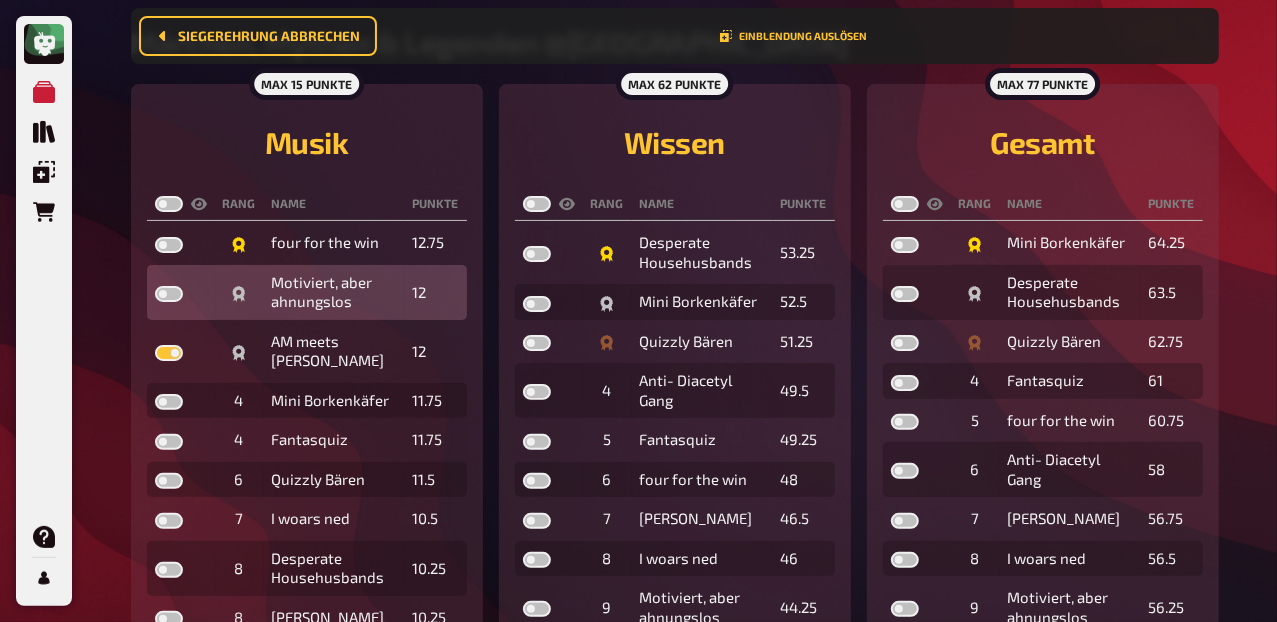 click at bounding box center [169, 294] 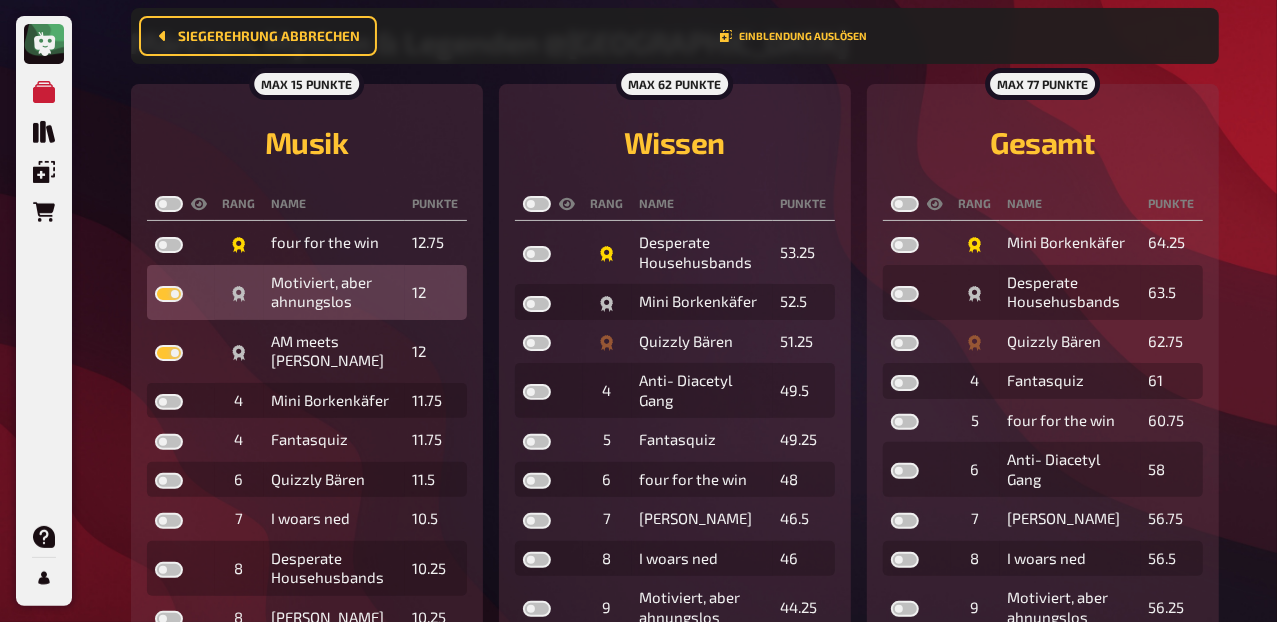 checkbox on "true" 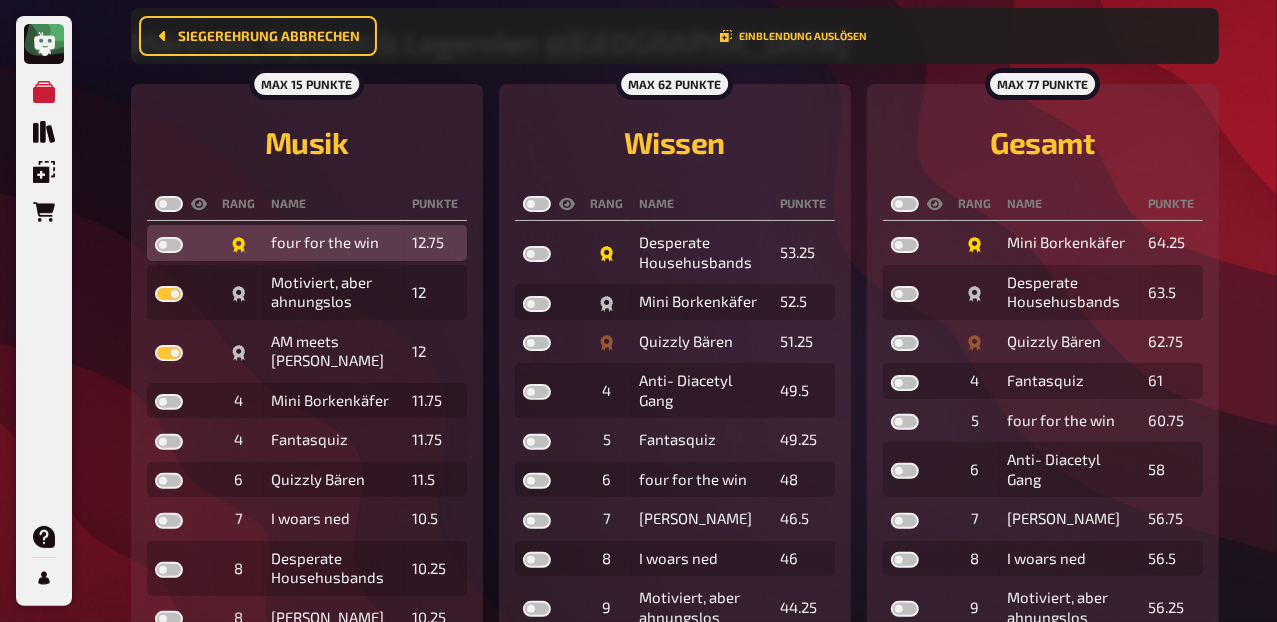 click at bounding box center (169, 245) 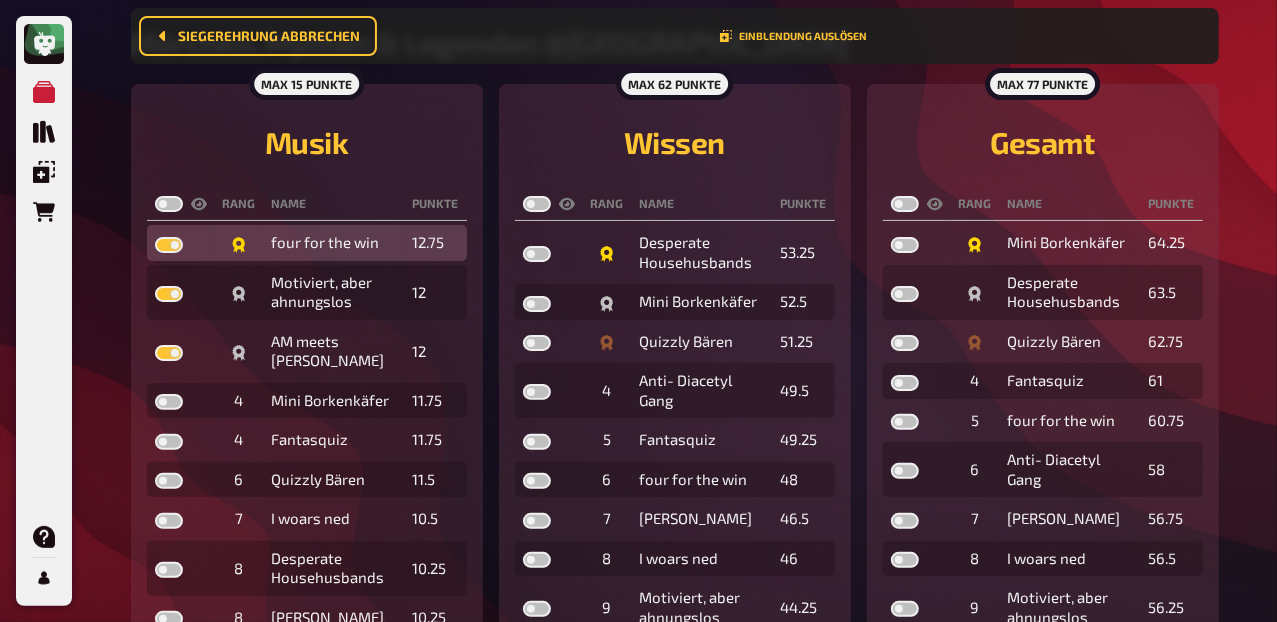 checkbox on "true" 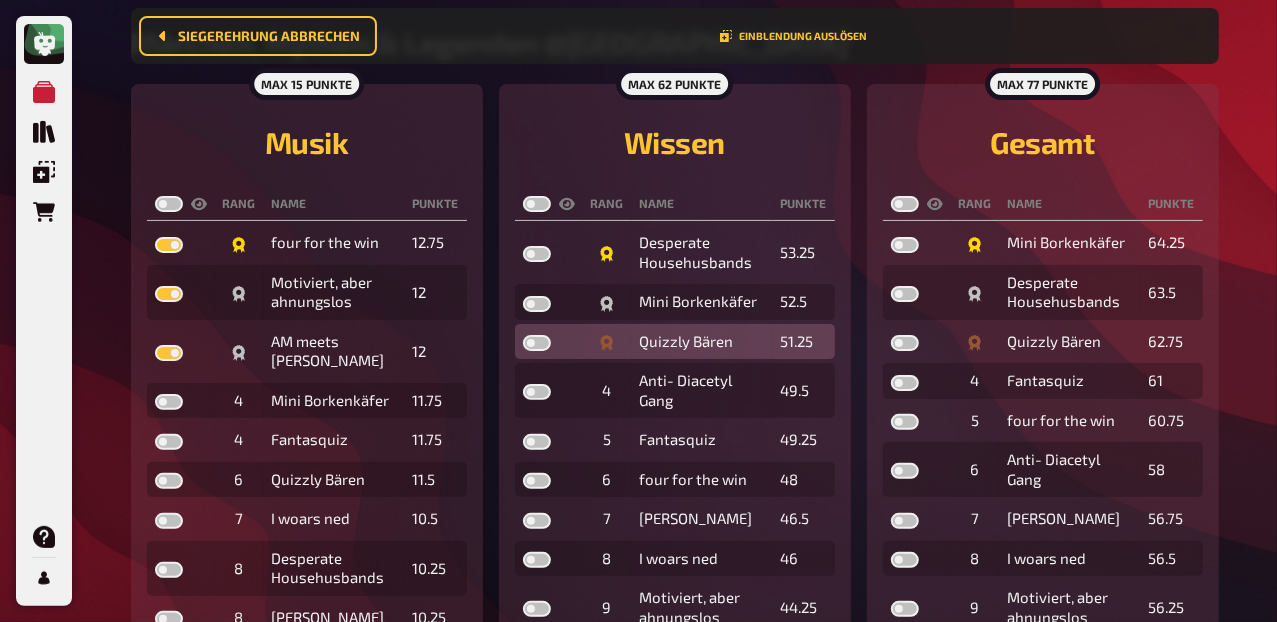 click at bounding box center (537, 343) 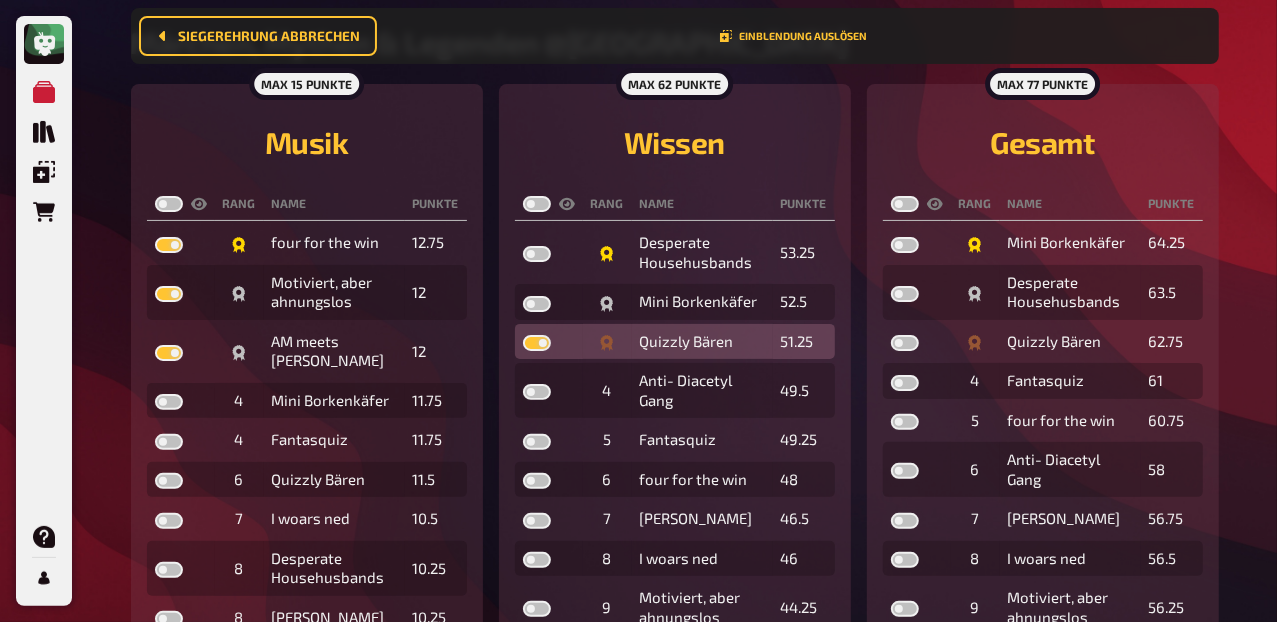 checkbox on "true" 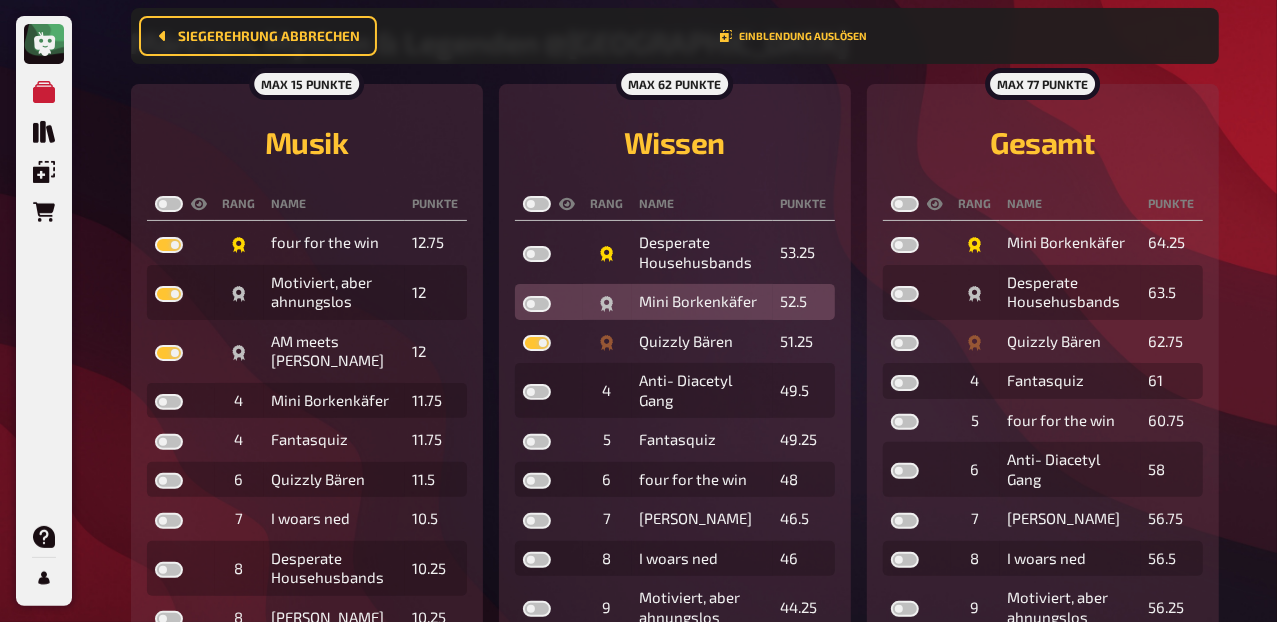 click at bounding box center (537, 304) 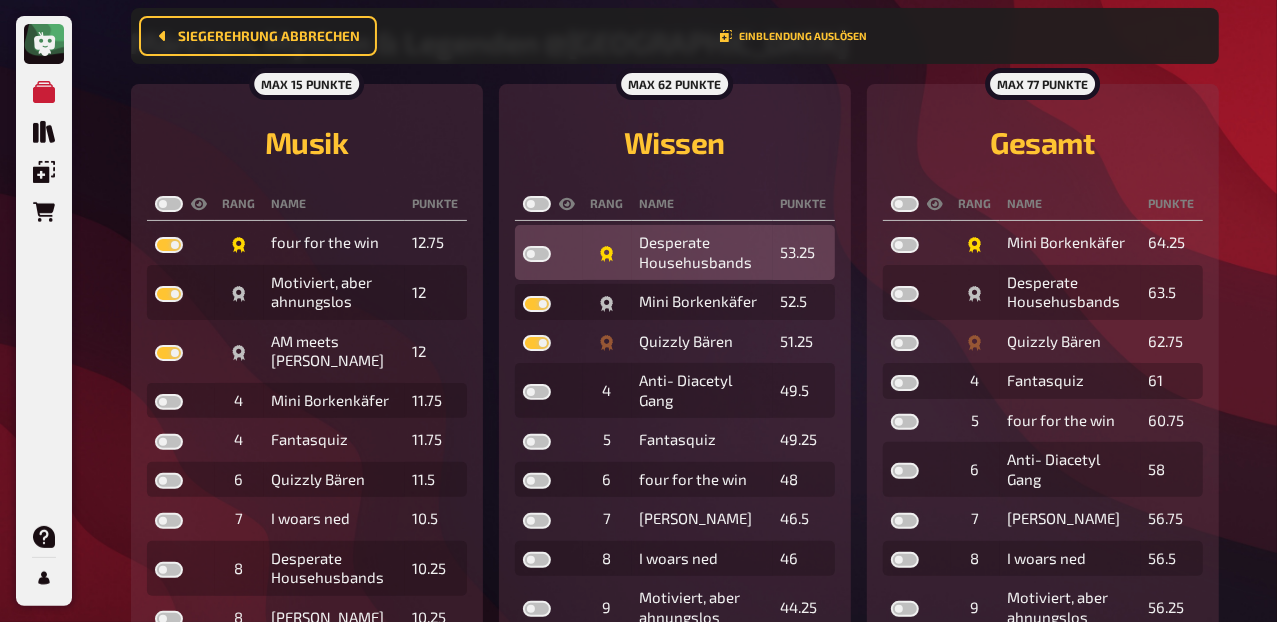 click at bounding box center [537, 254] 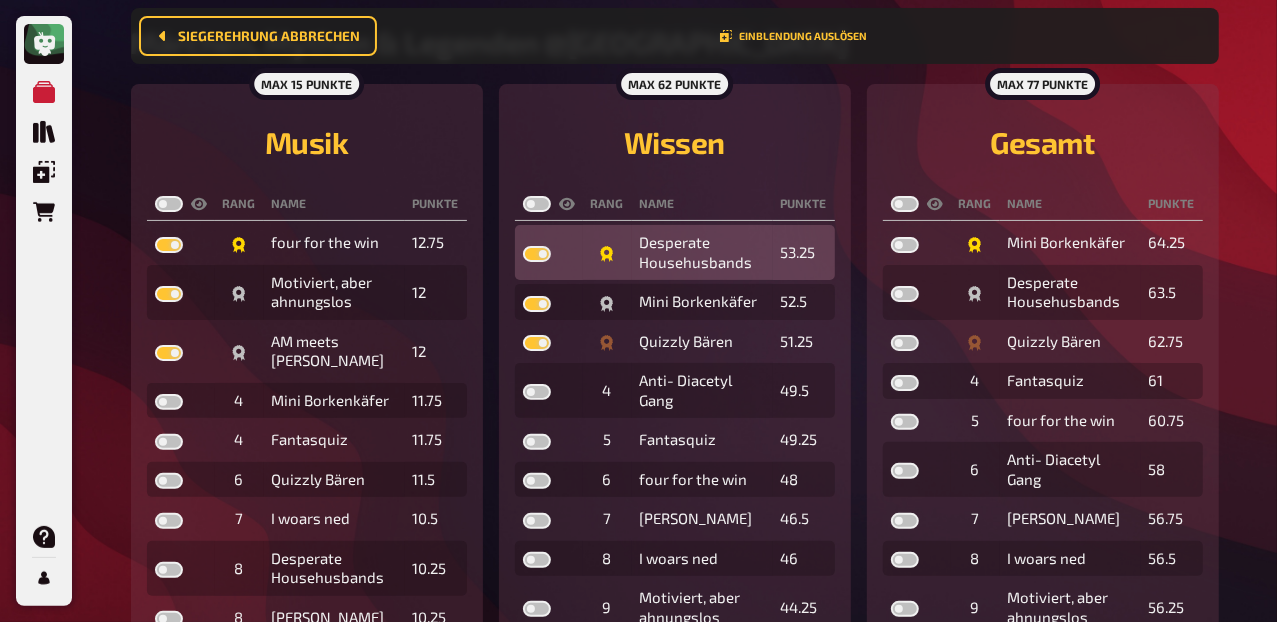 checkbox on "true" 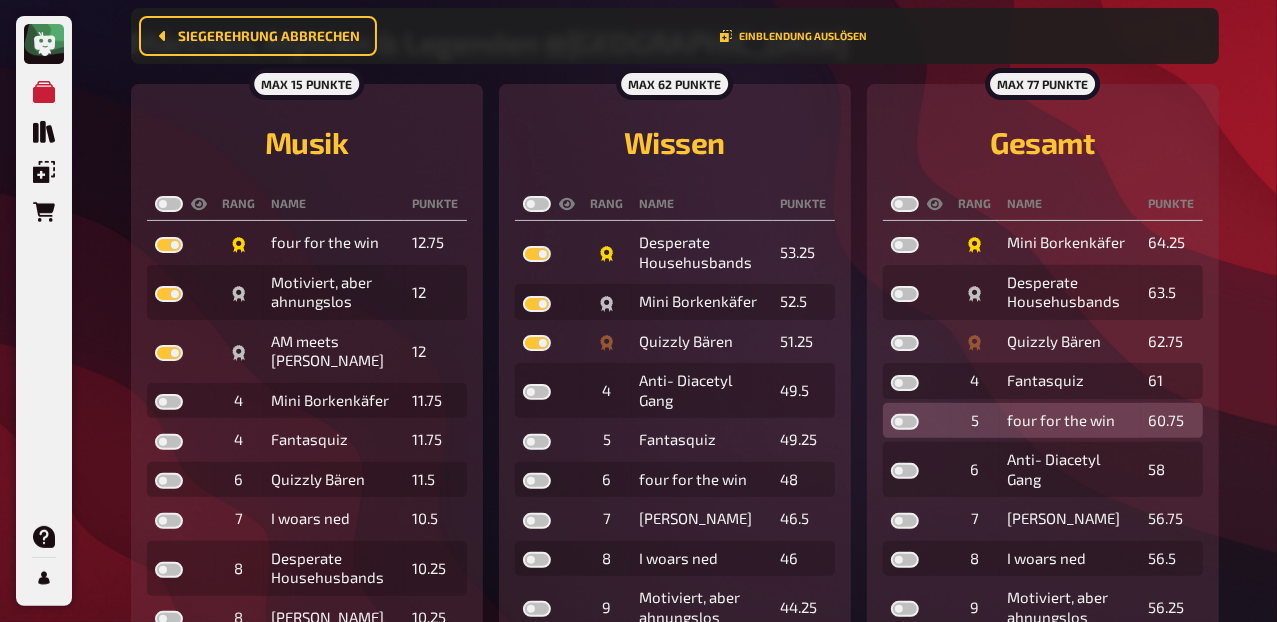 click at bounding box center [905, 422] 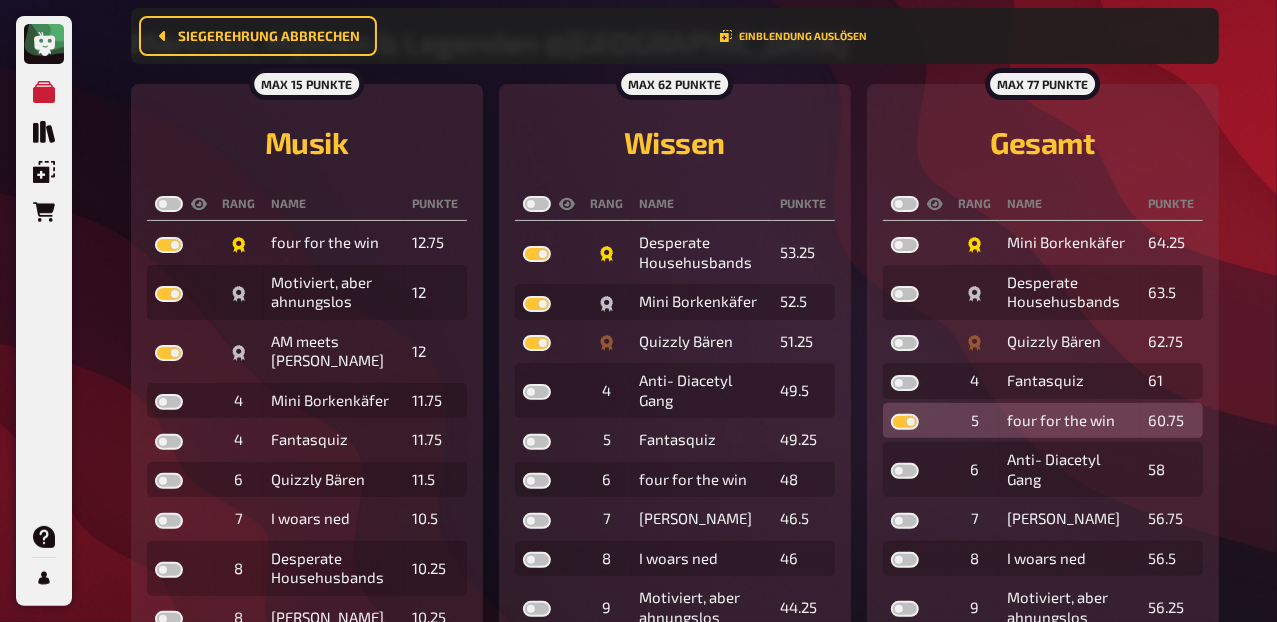 checkbox on "true" 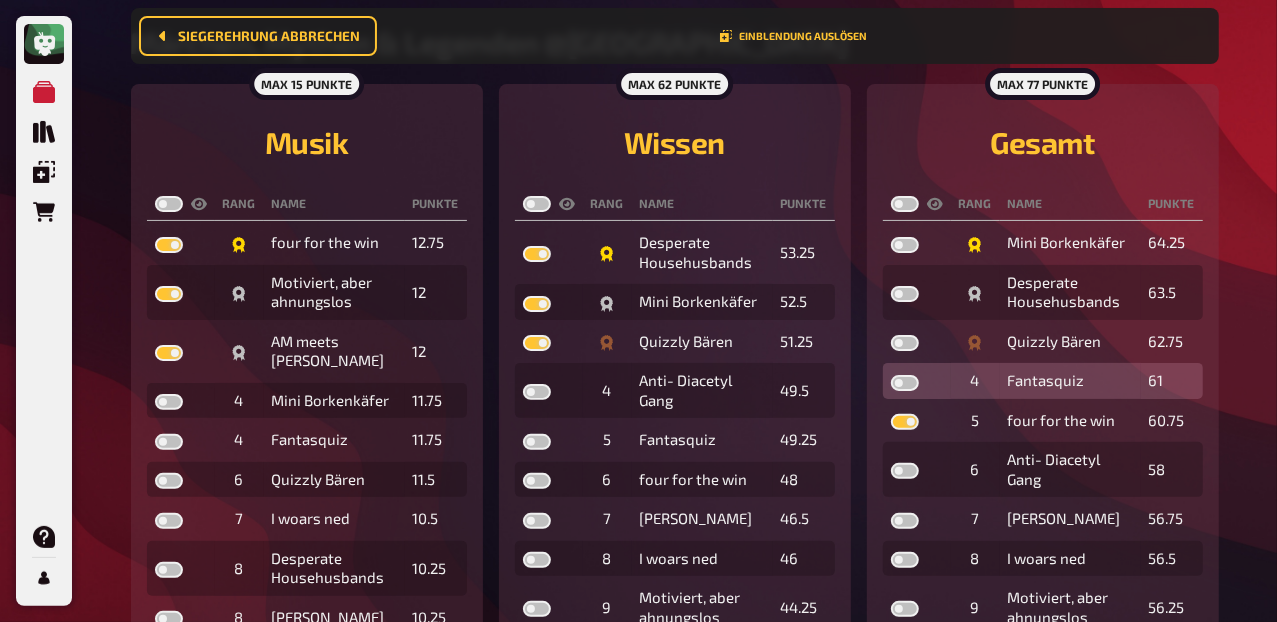click at bounding box center [905, 383] 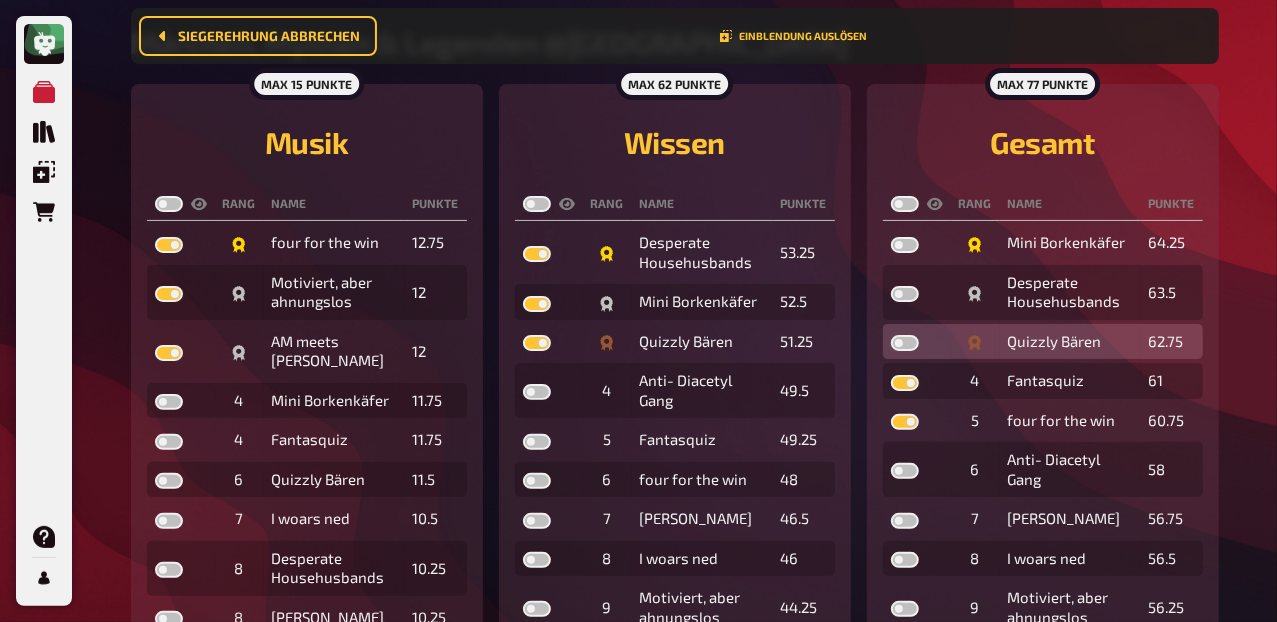 click at bounding box center (905, 343) 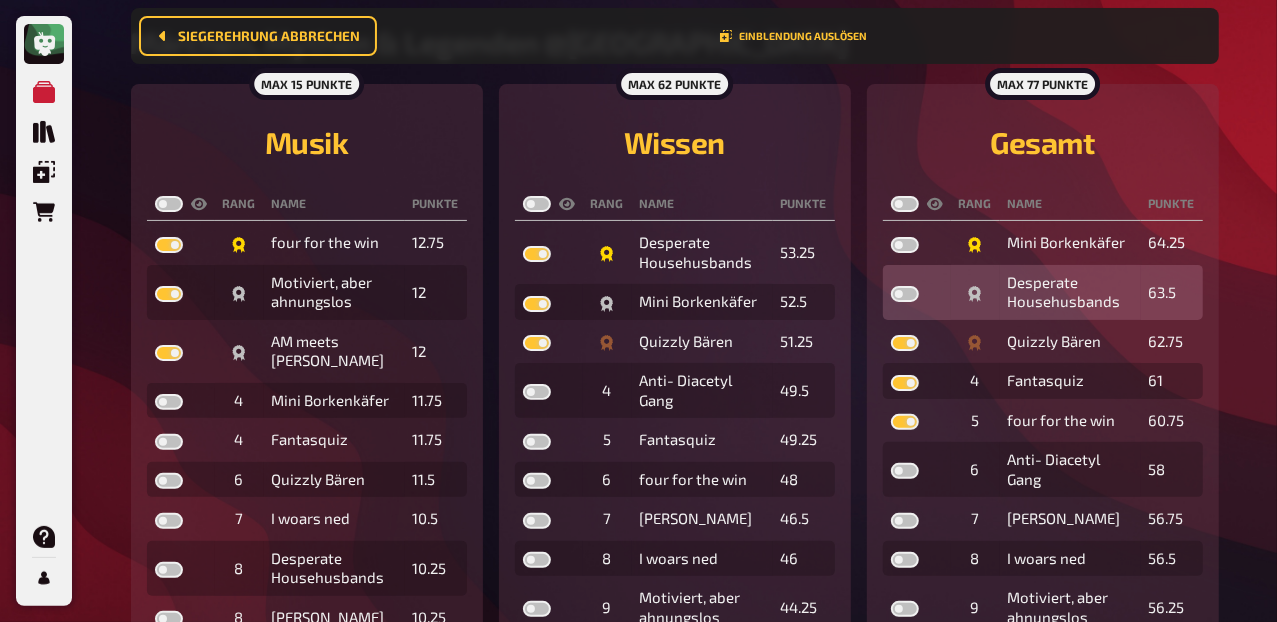 click at bounding box center (905, 294) 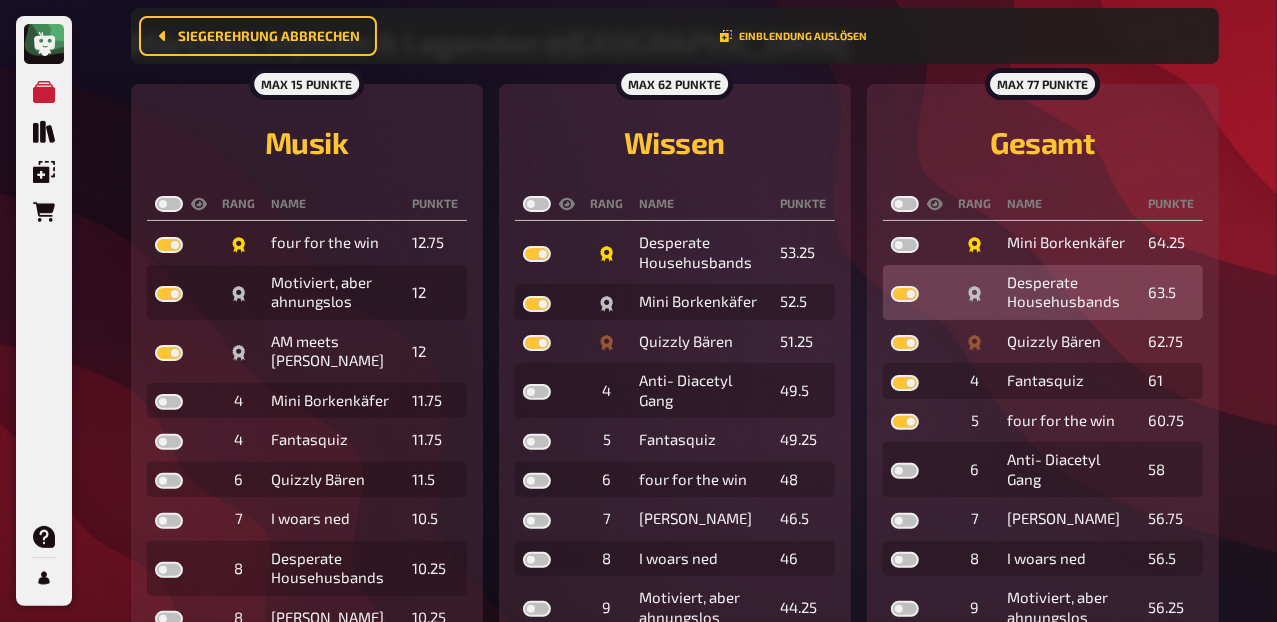 checkbox on "true" 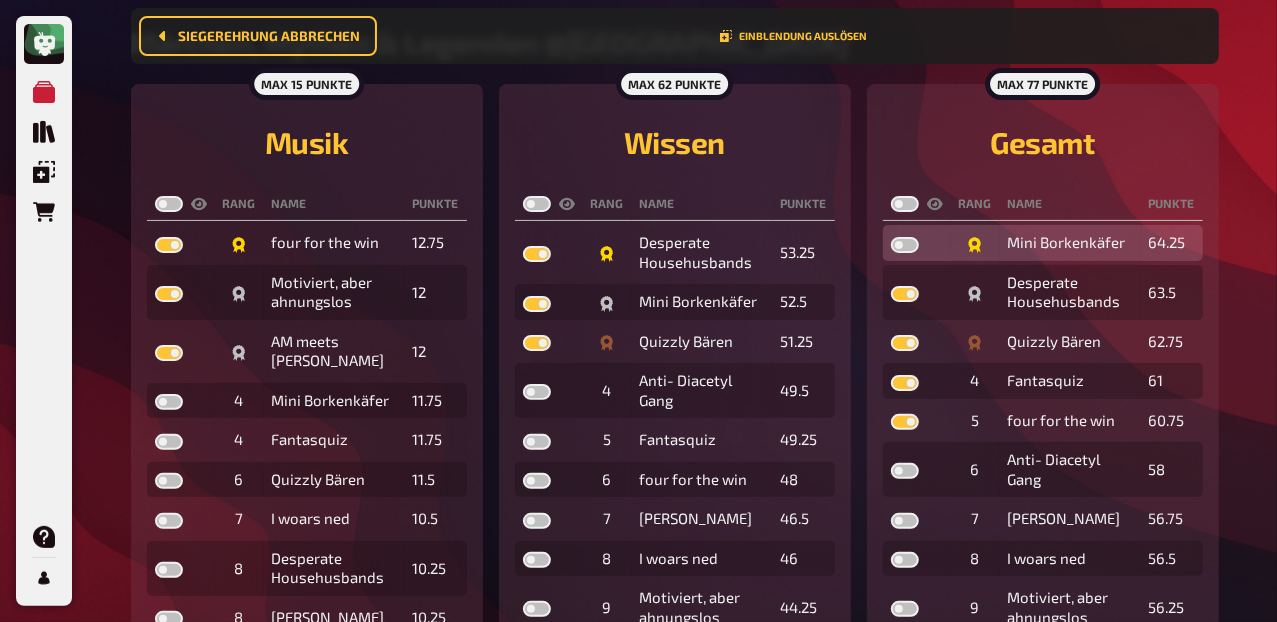 click at bounding box center (905, 245) 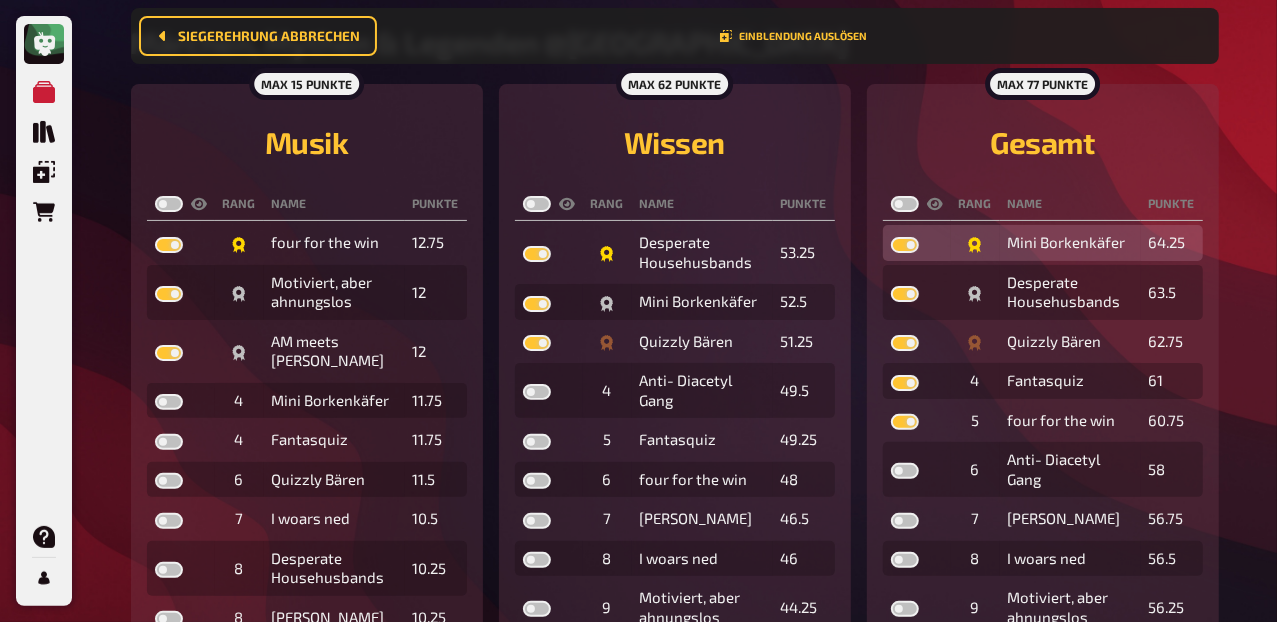 checkbox on "true" 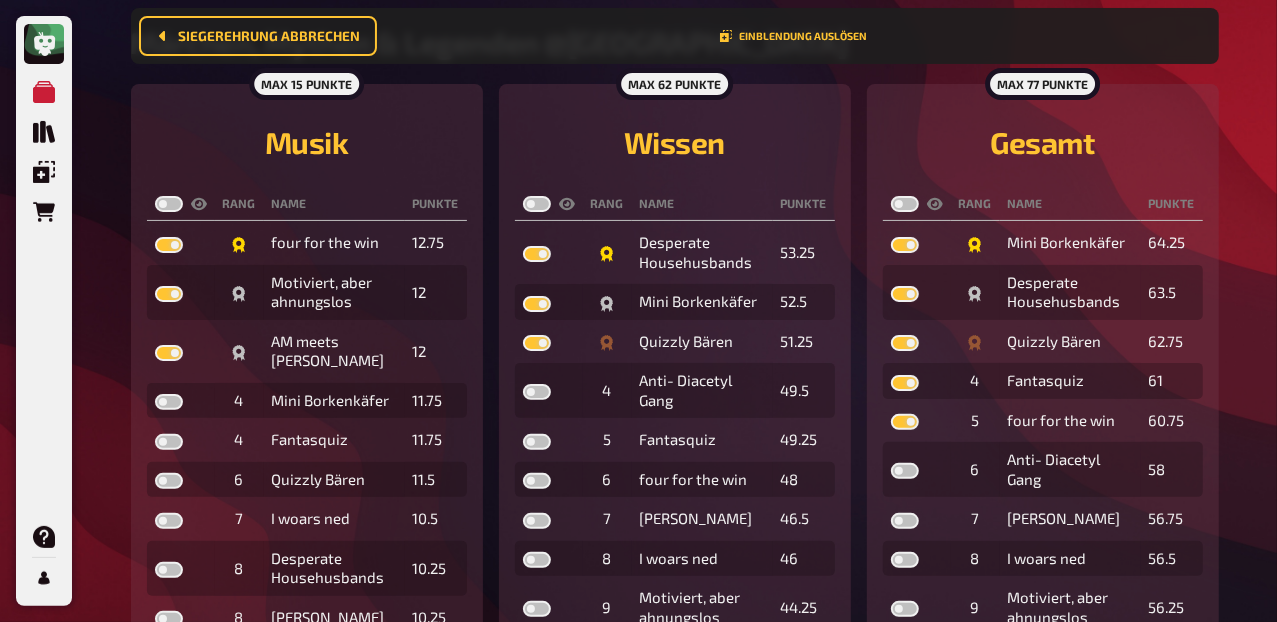 click at bounding box center (905, 204) 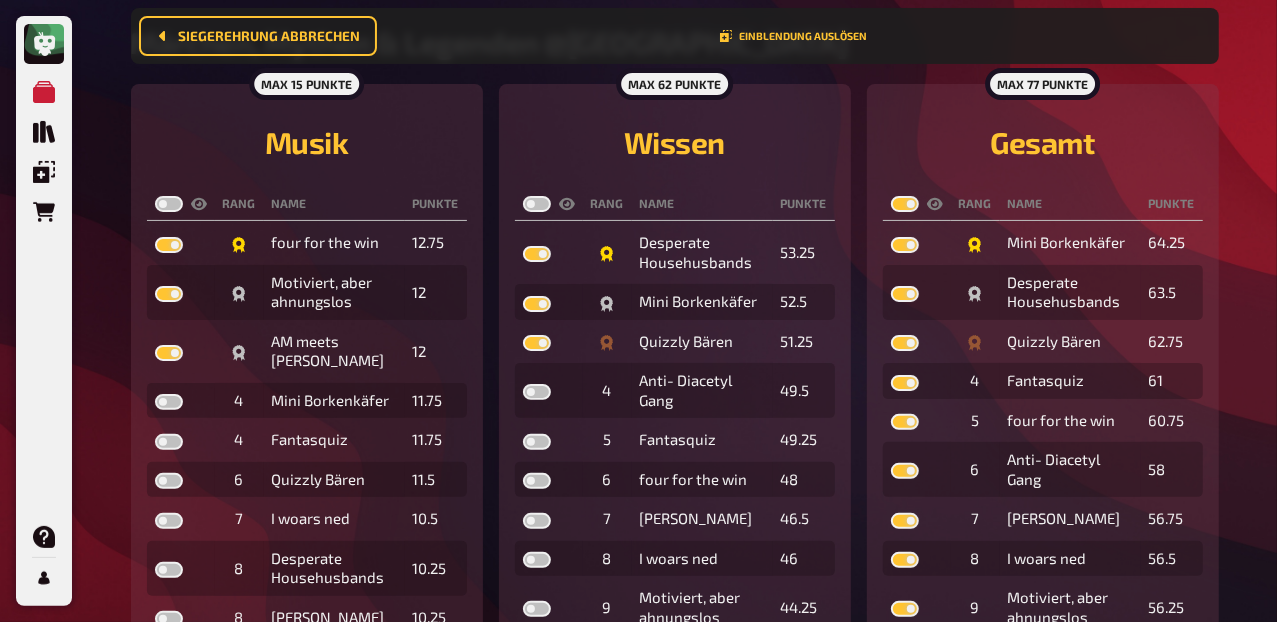 checkbox on "true" 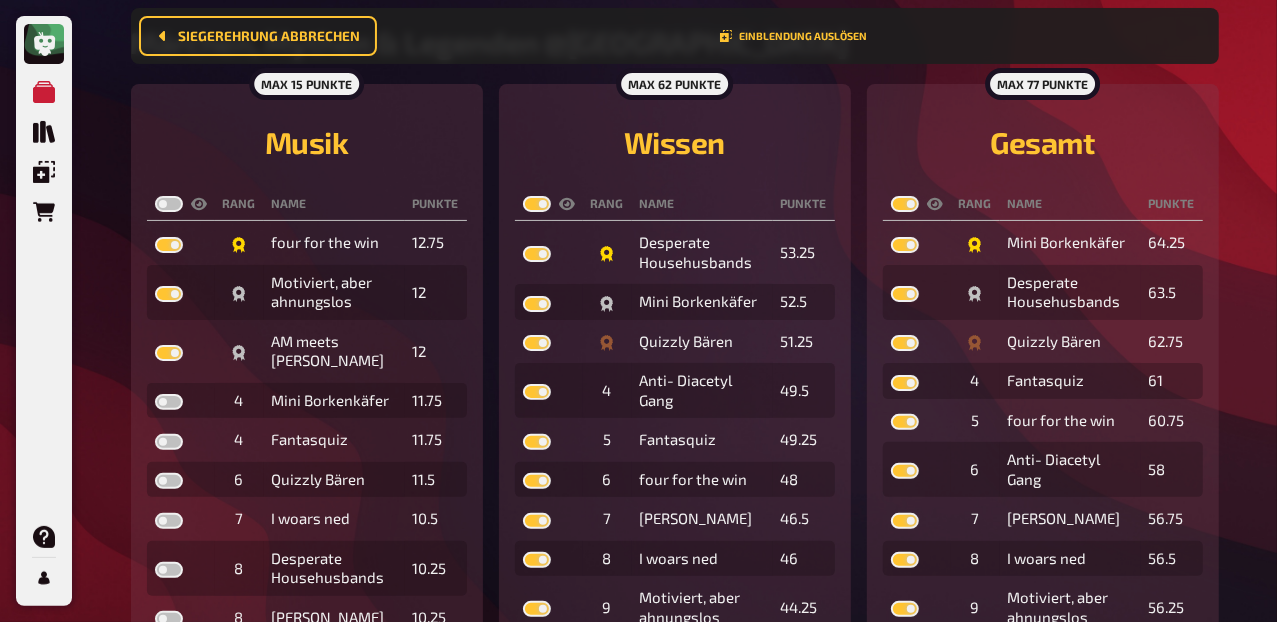checkbox on "true" 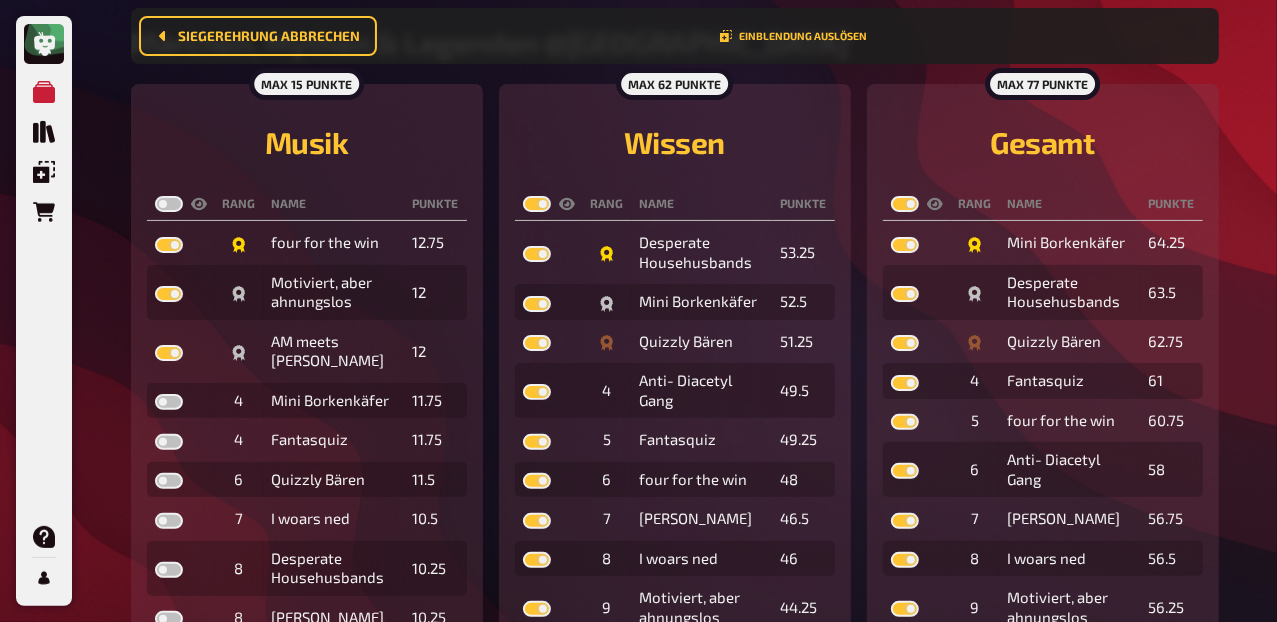 click at bounding box center [169, 204] 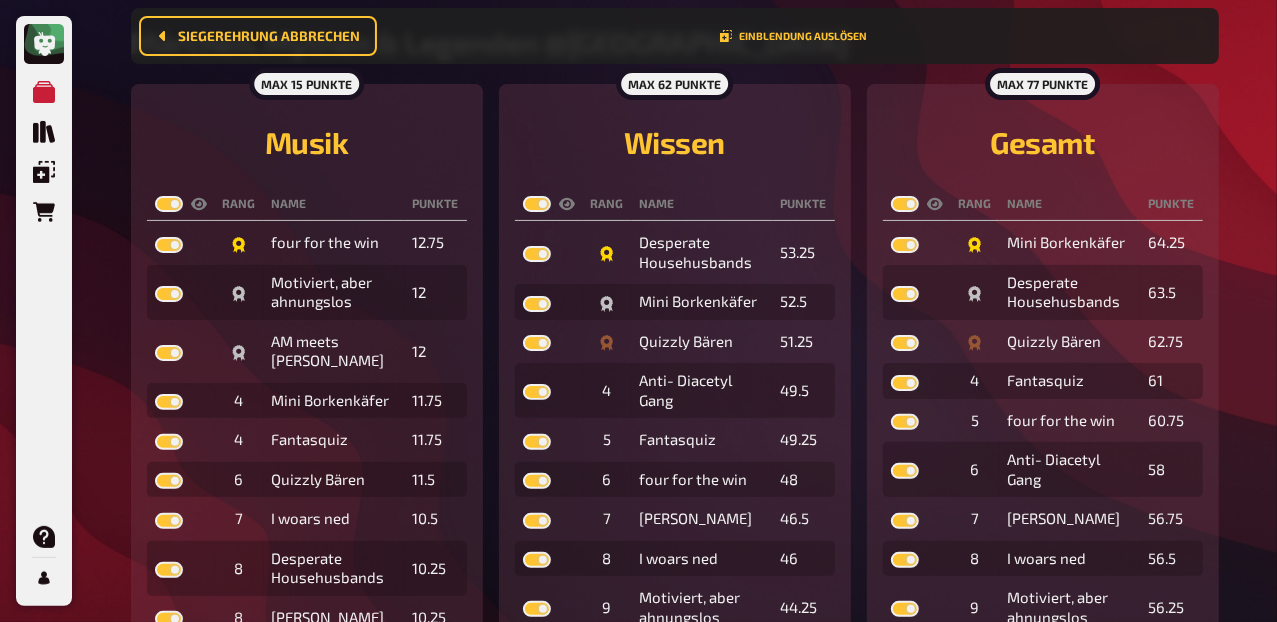 checkbox on "true" 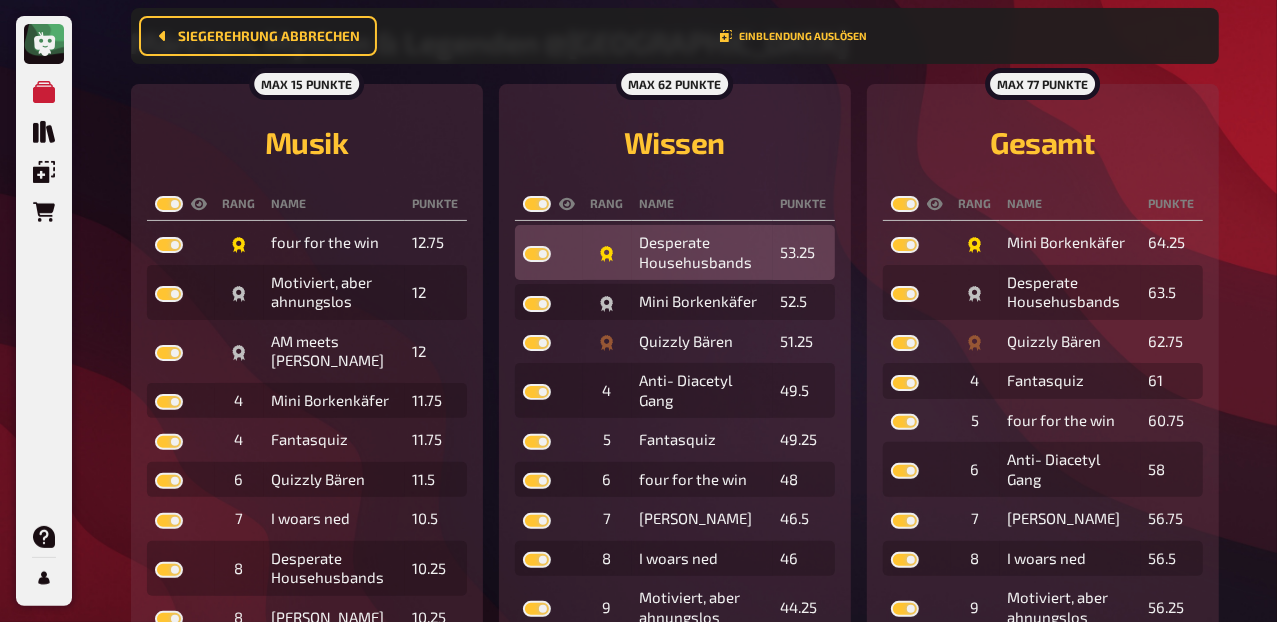 scroll, scrollTop: 0, scrollLeft: 0, axis: both 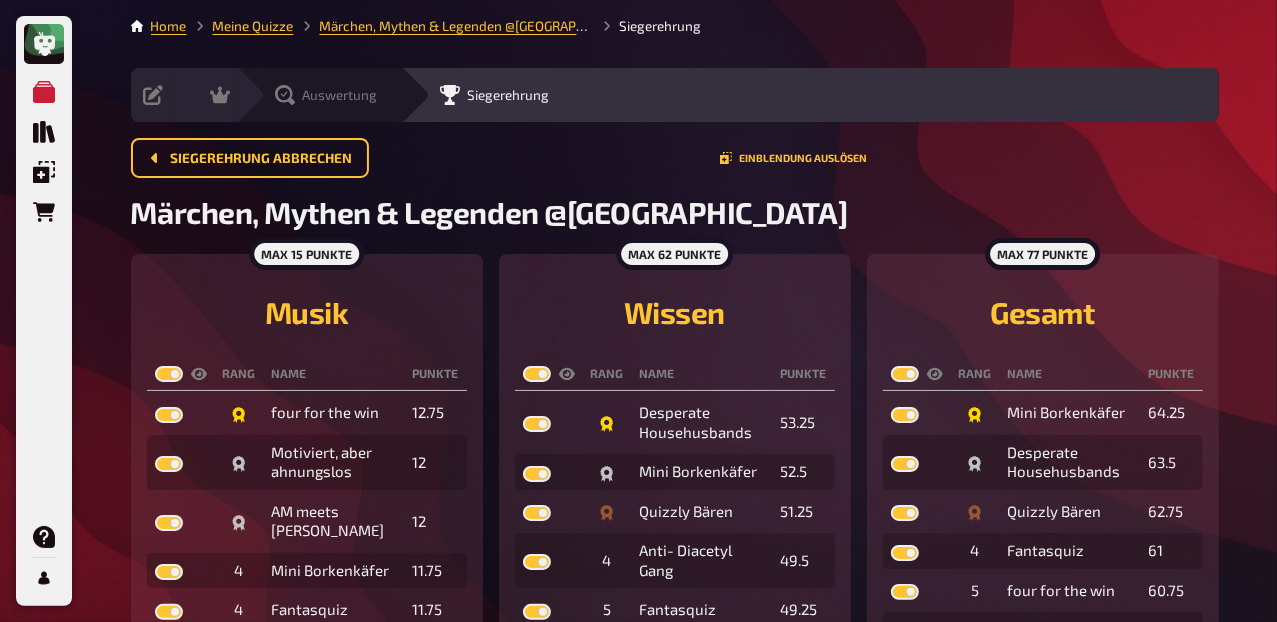 click on "Auswertung" at bounding box center (326, 95) 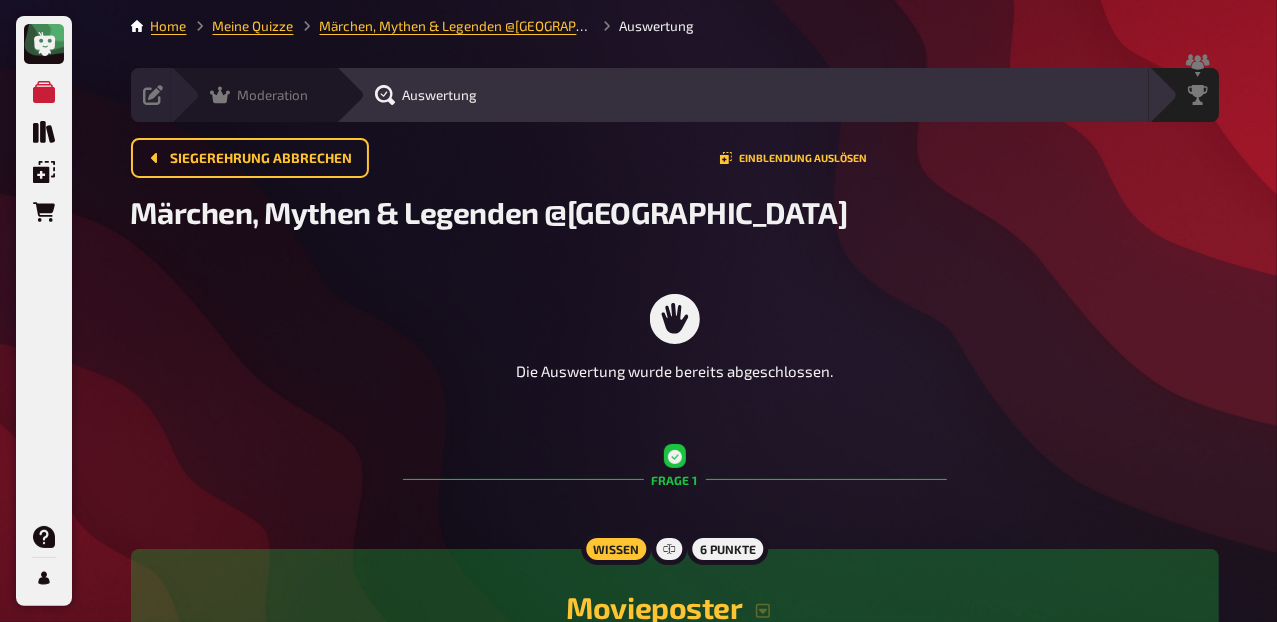 click on "Moderation" at bounding box center [273, 95] 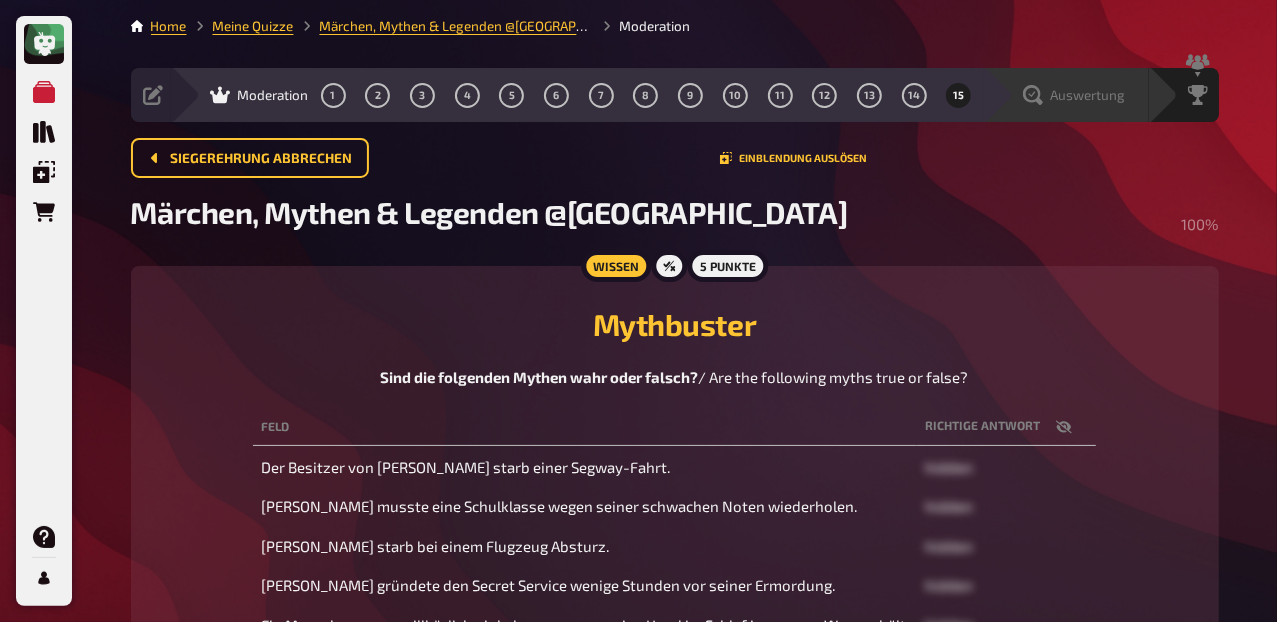 click on "Auswertung" at bounding box center (1080, 95) 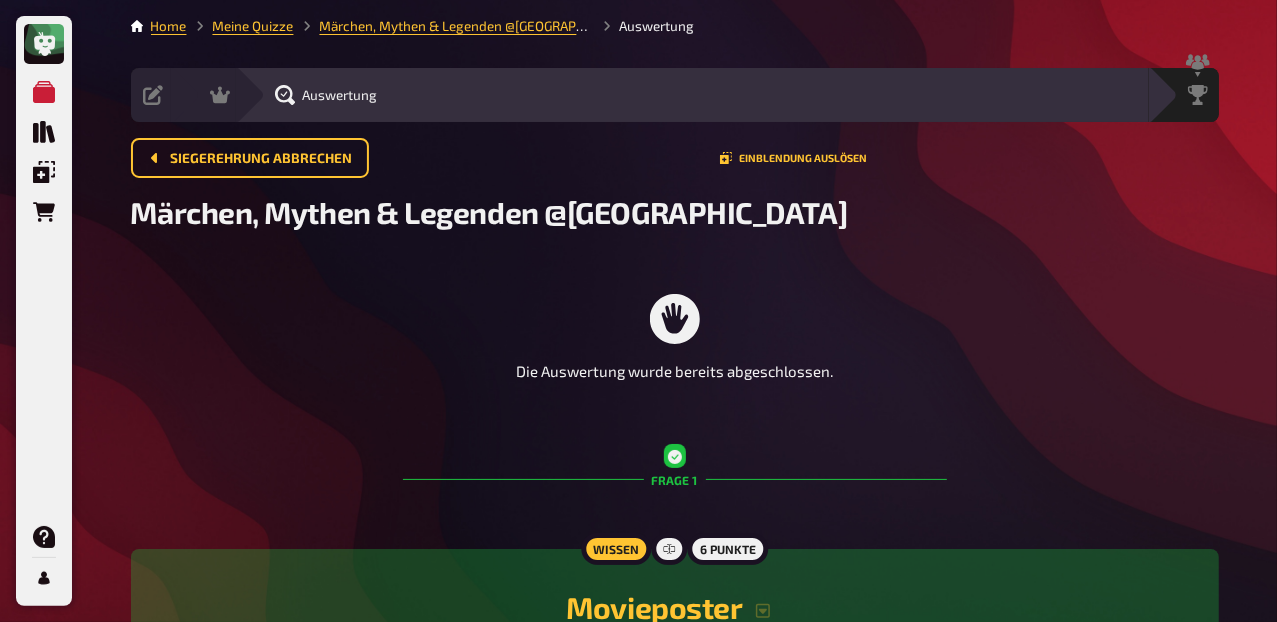click on "Auswertung" at bounding box center (706, 95) 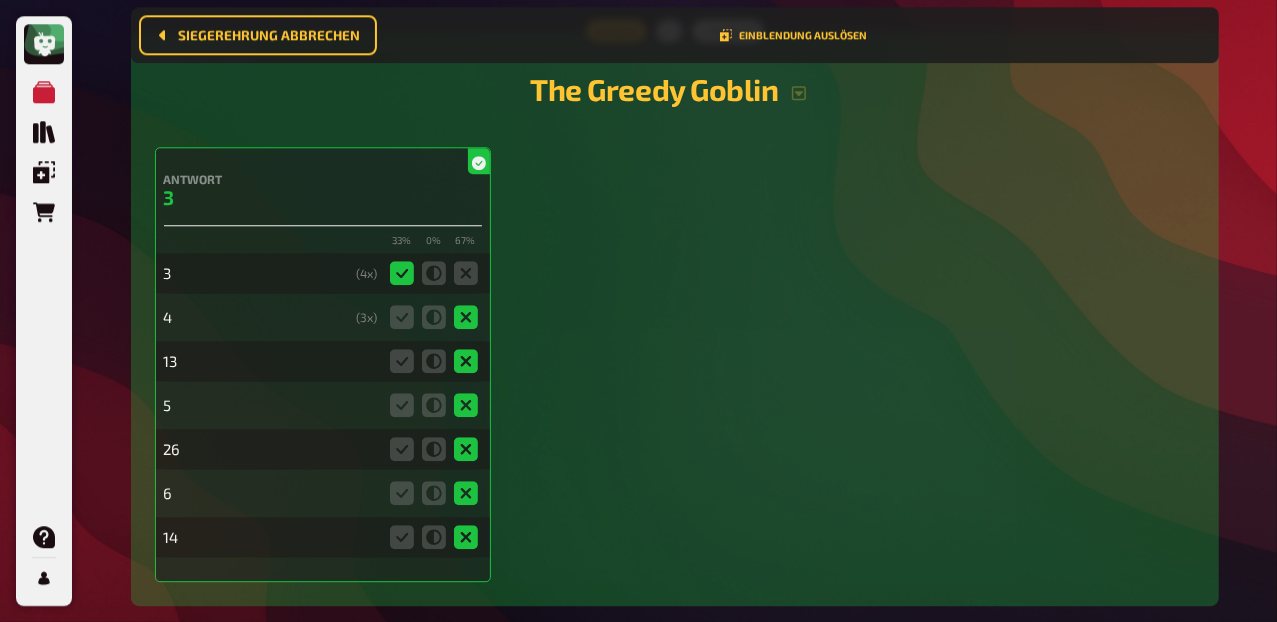 scroll, scrollTop: 3232, scrollLeft: 0, axis: vertical 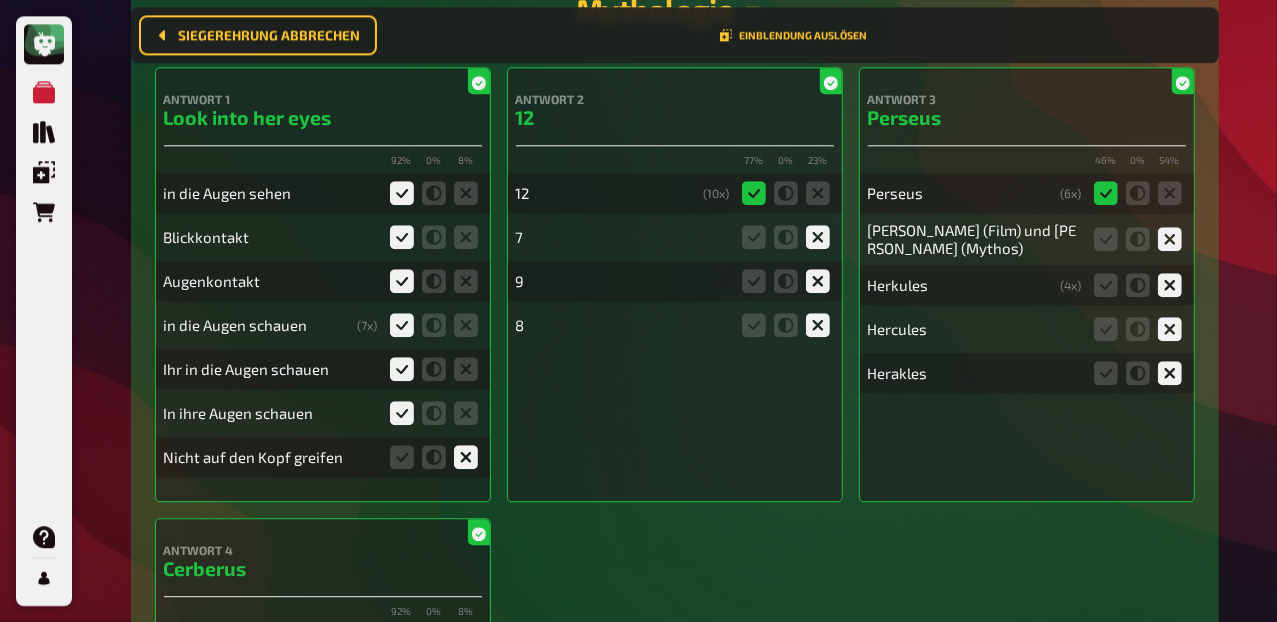 click 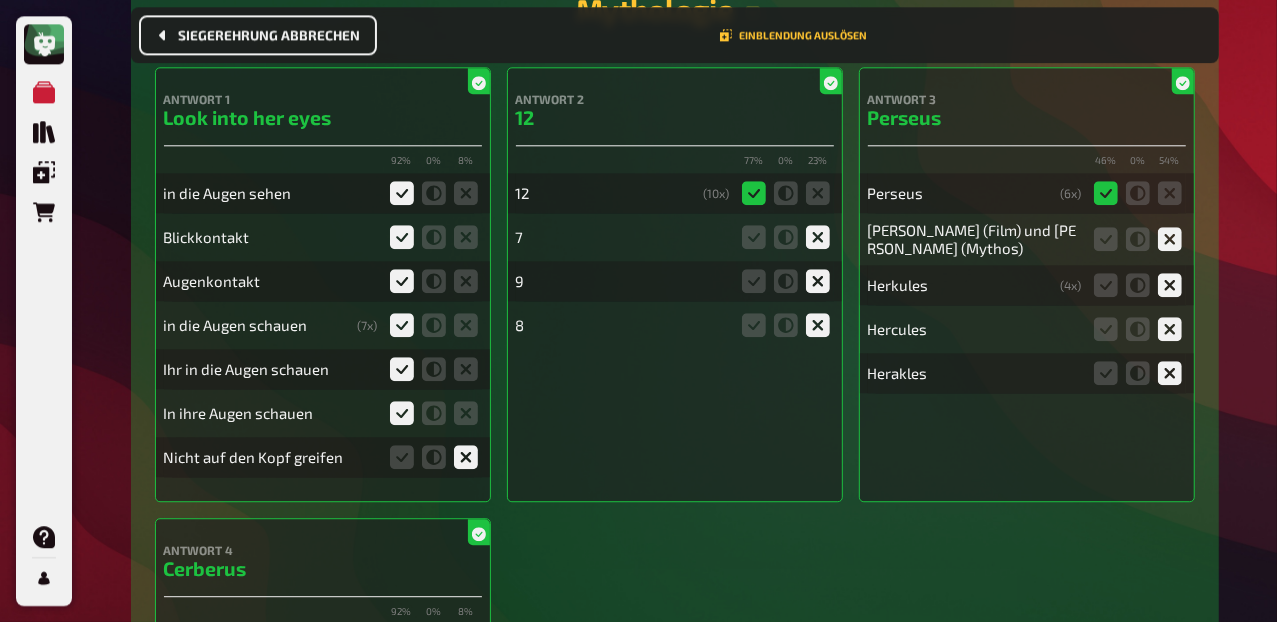 click on "Siegerehrung abbrechen" at bounding box center (258, 36) 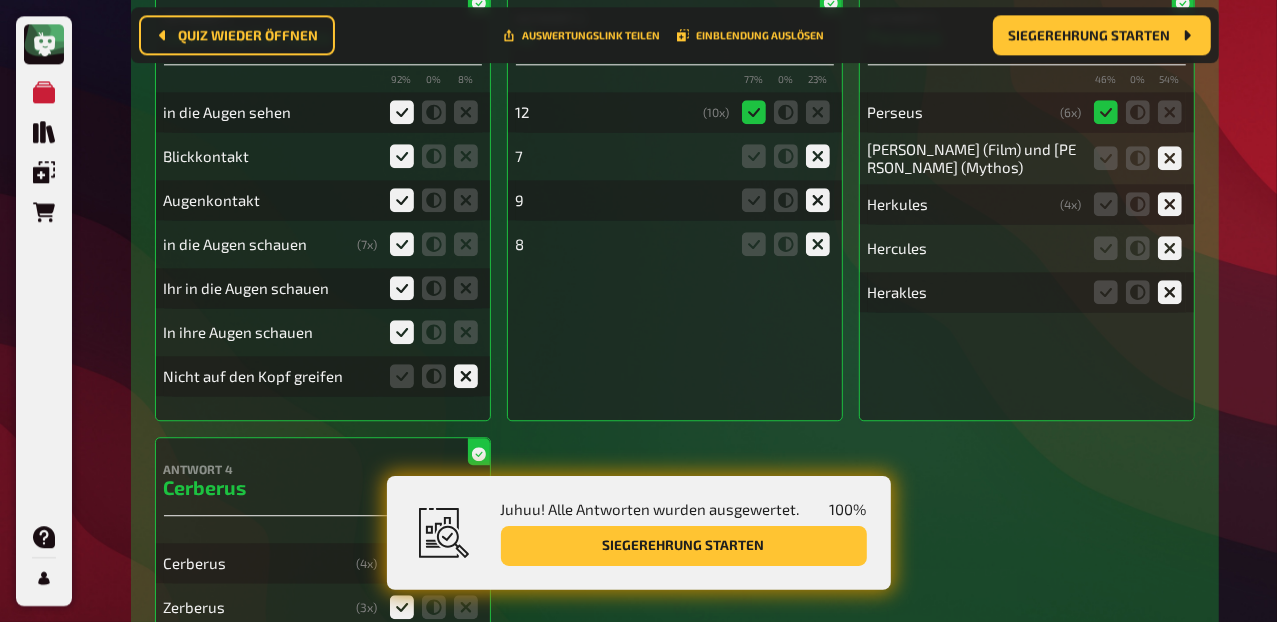 scroll, scrollTop: 7735, scrollLeft: 0, axis: vertical 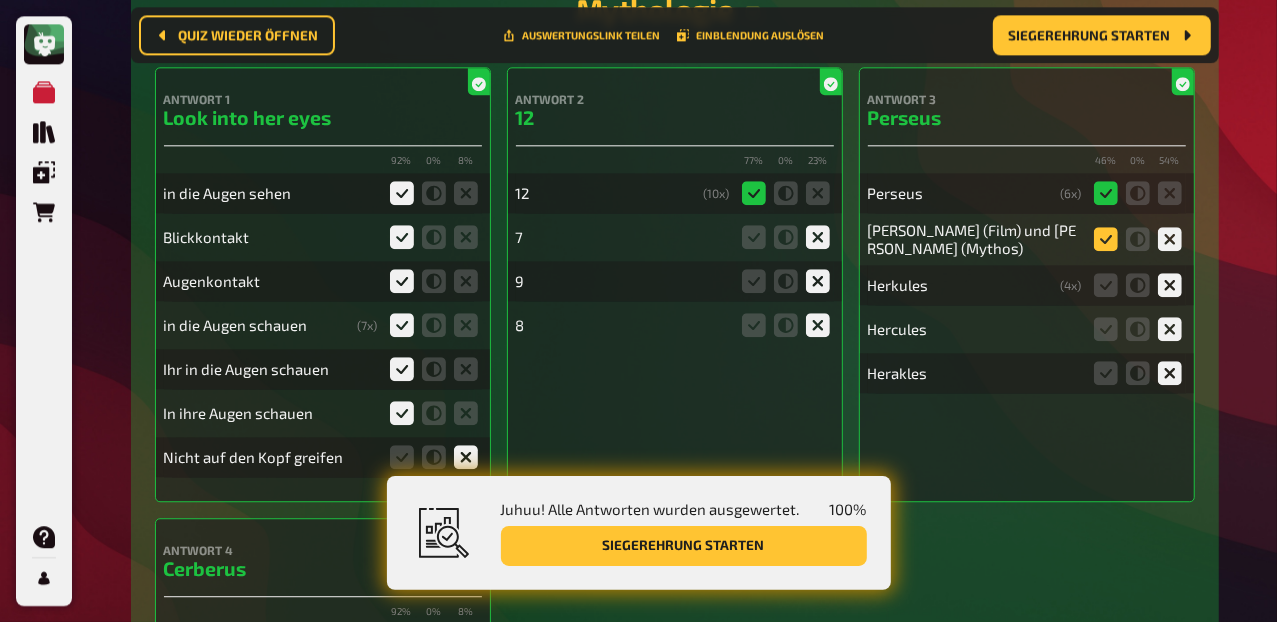 click 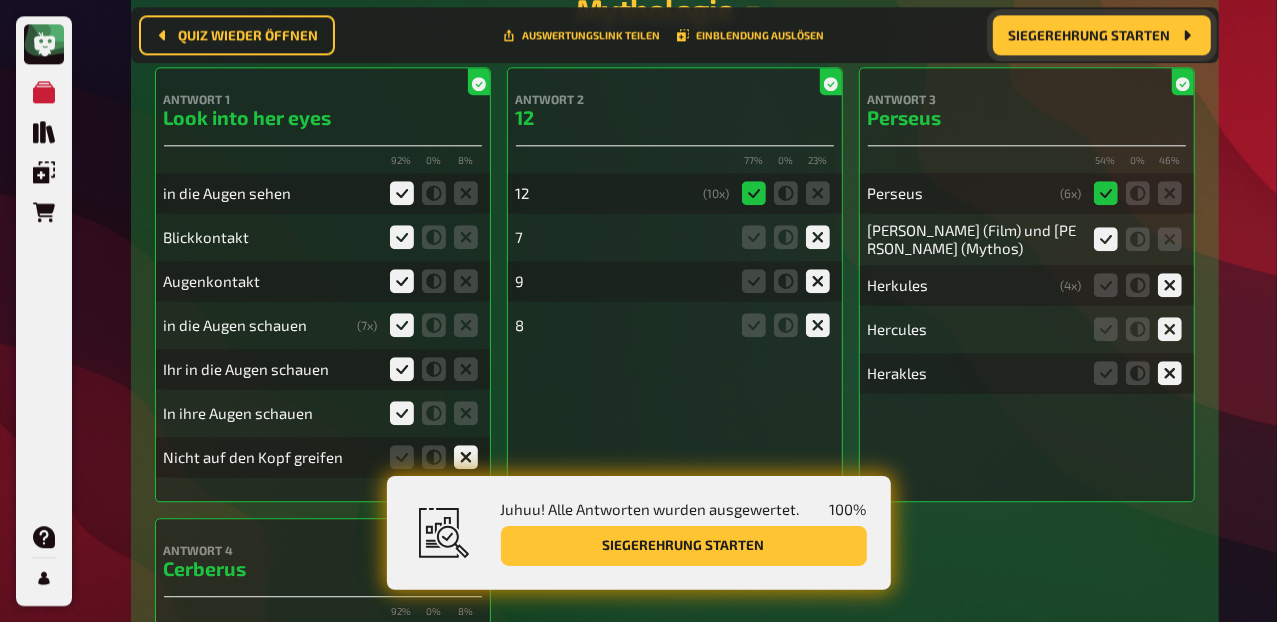 click on "Siegerehrung starten" at bounding box center [1090, 36] 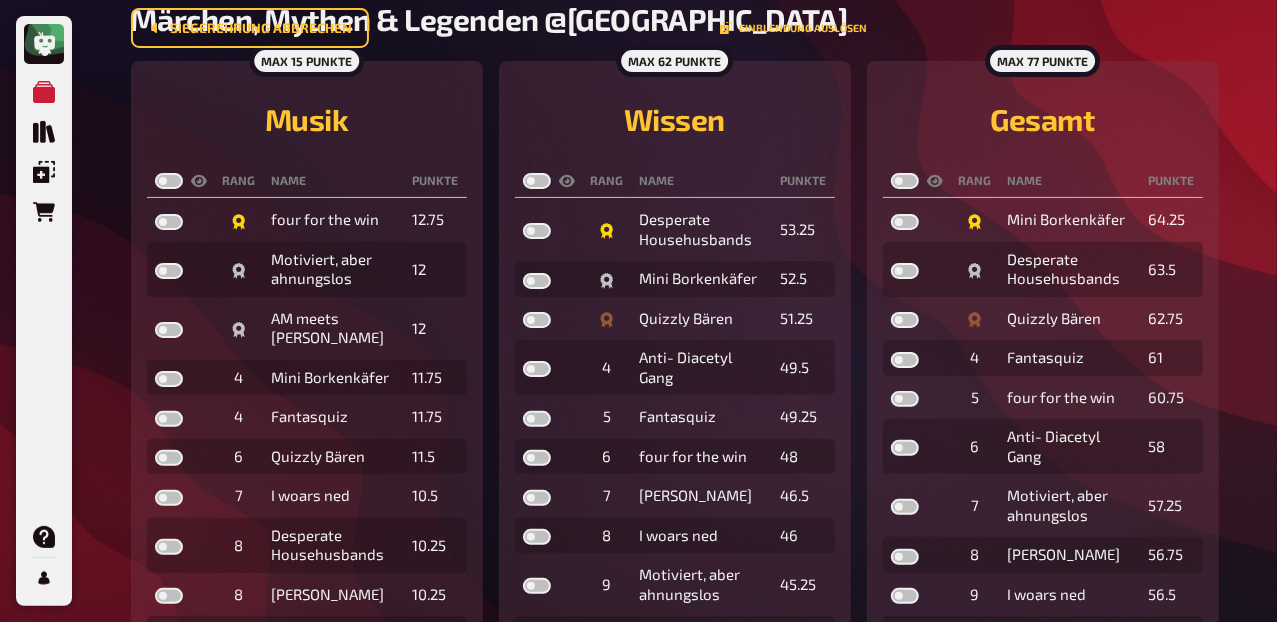 scroll, scrollTop: 185, scrollLeft: 0, axis: vertical 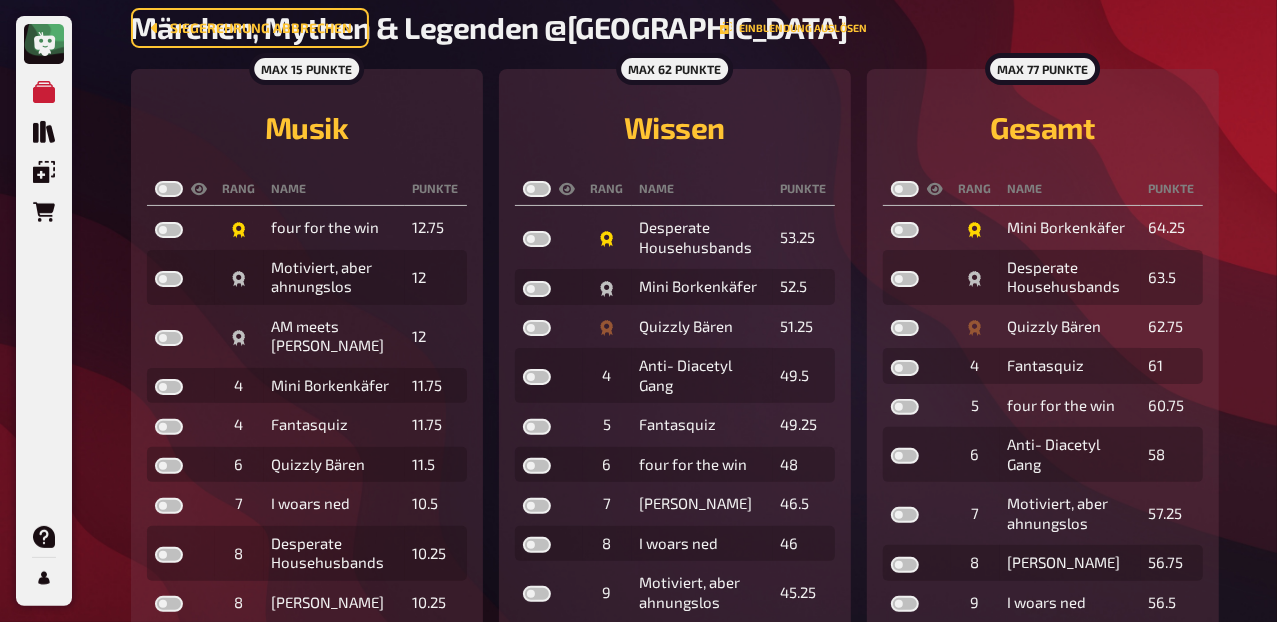 click at bounding box center (169, 189) 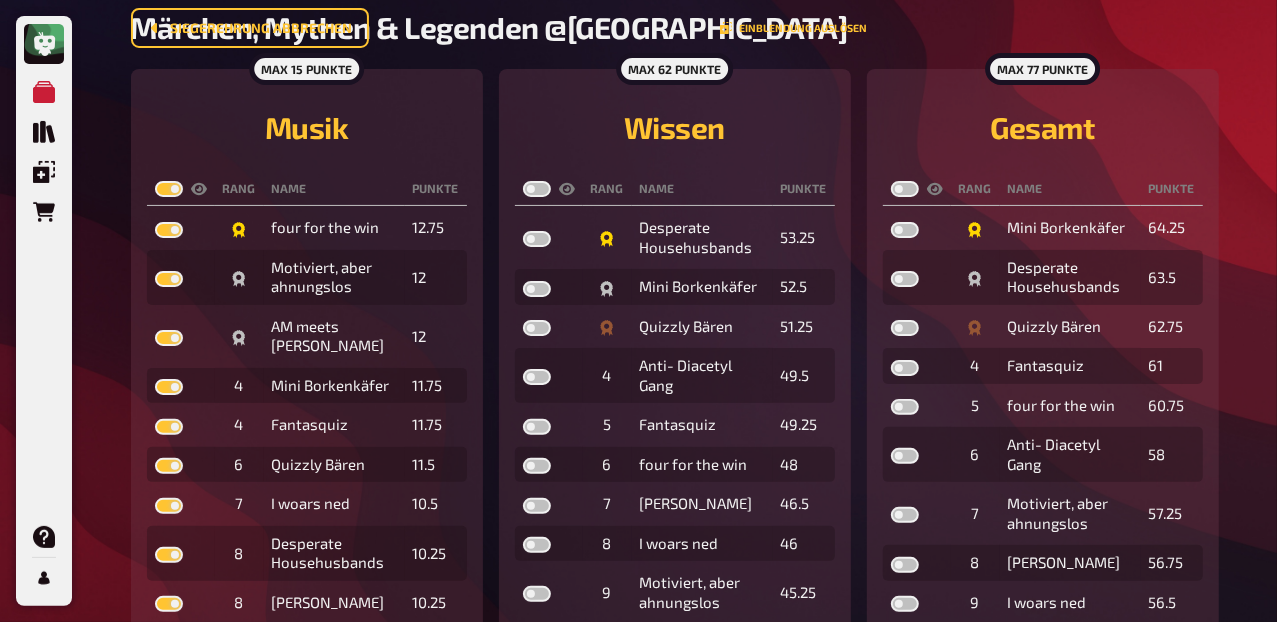 checkbox on "true" 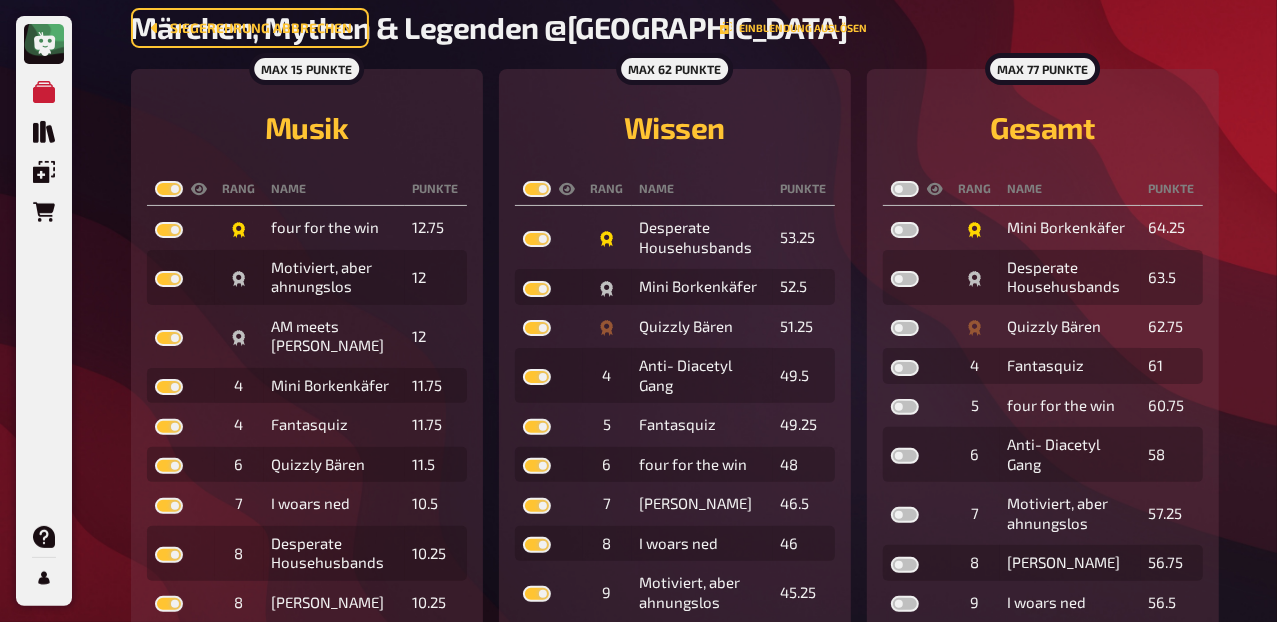 checkbox on "true" 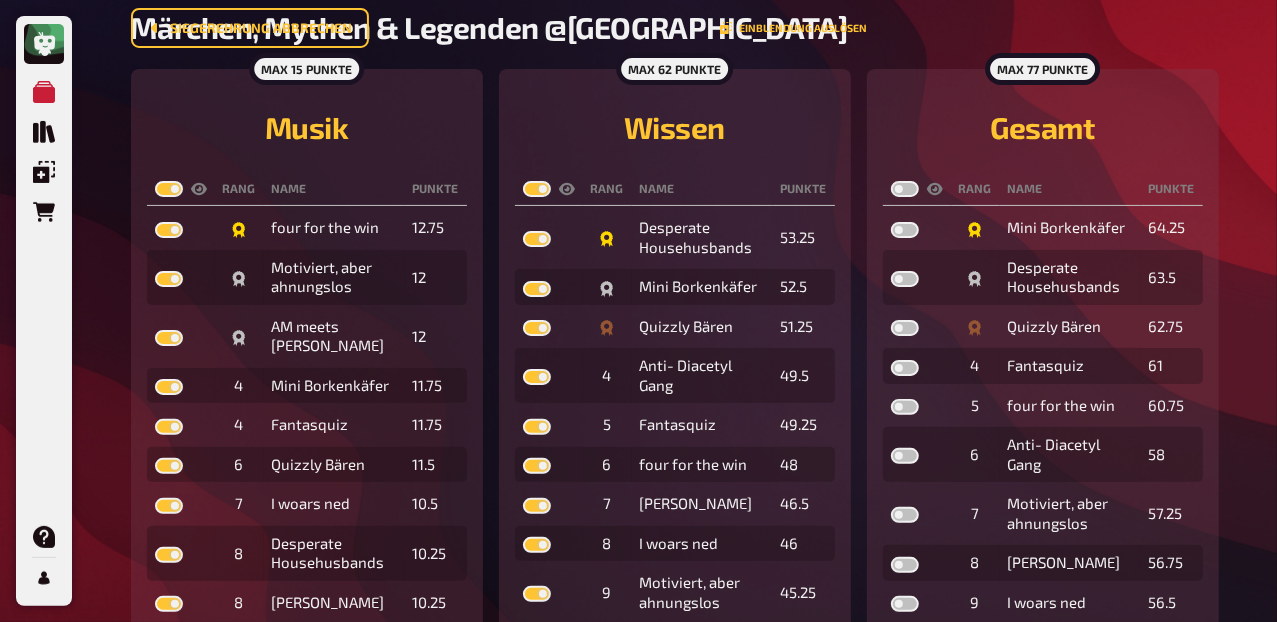 click at bounding box center (905, 189) 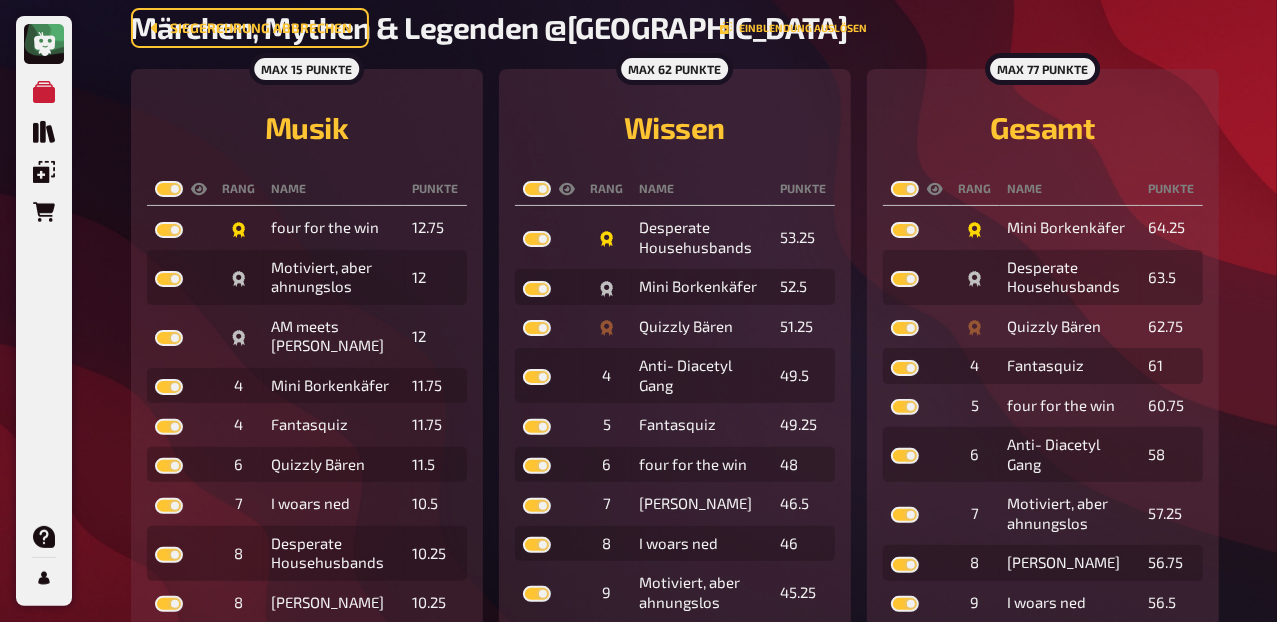 checkbox on "true" 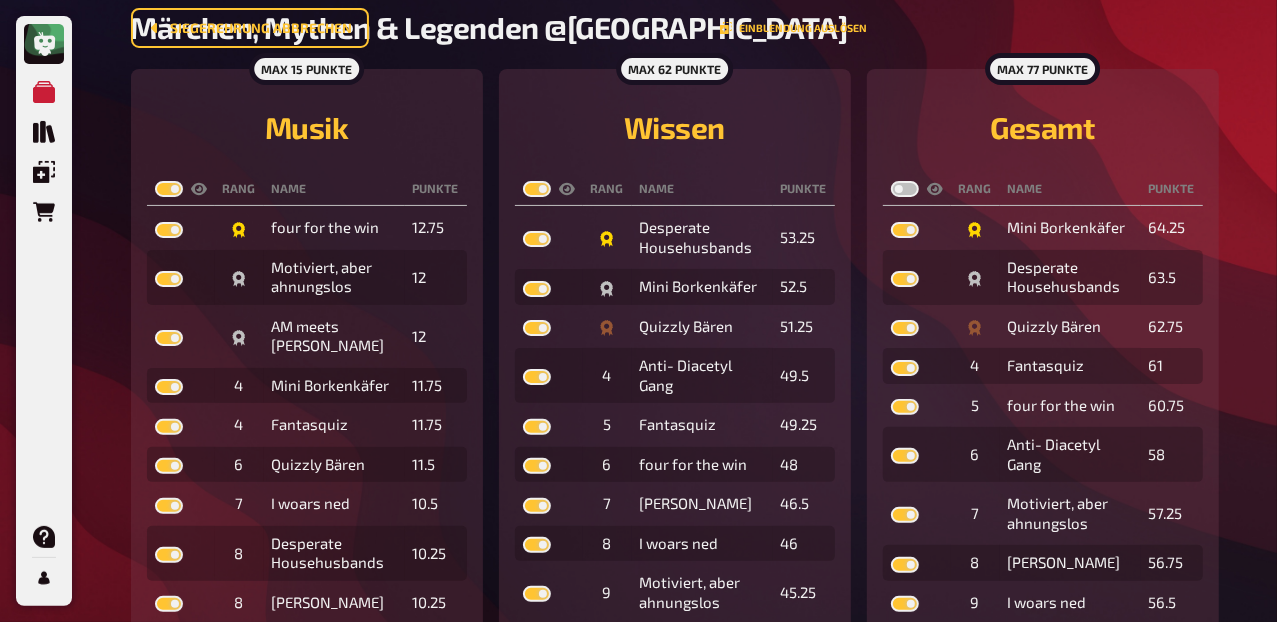 checkbox on "false" 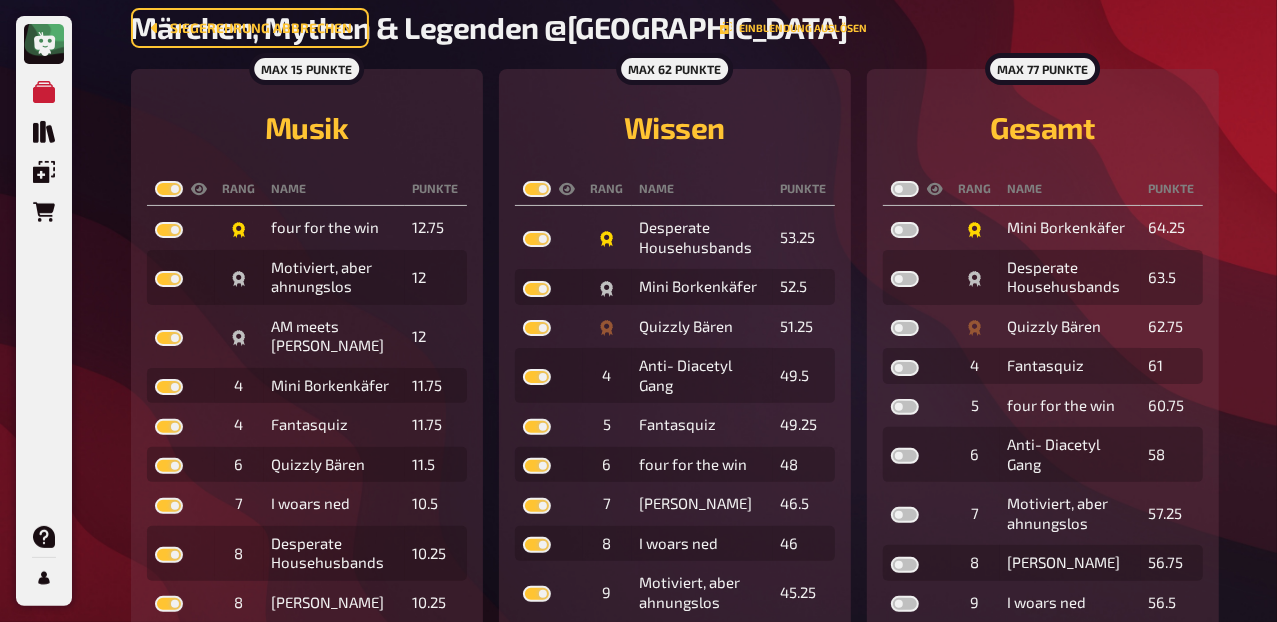 checkbox on "true" 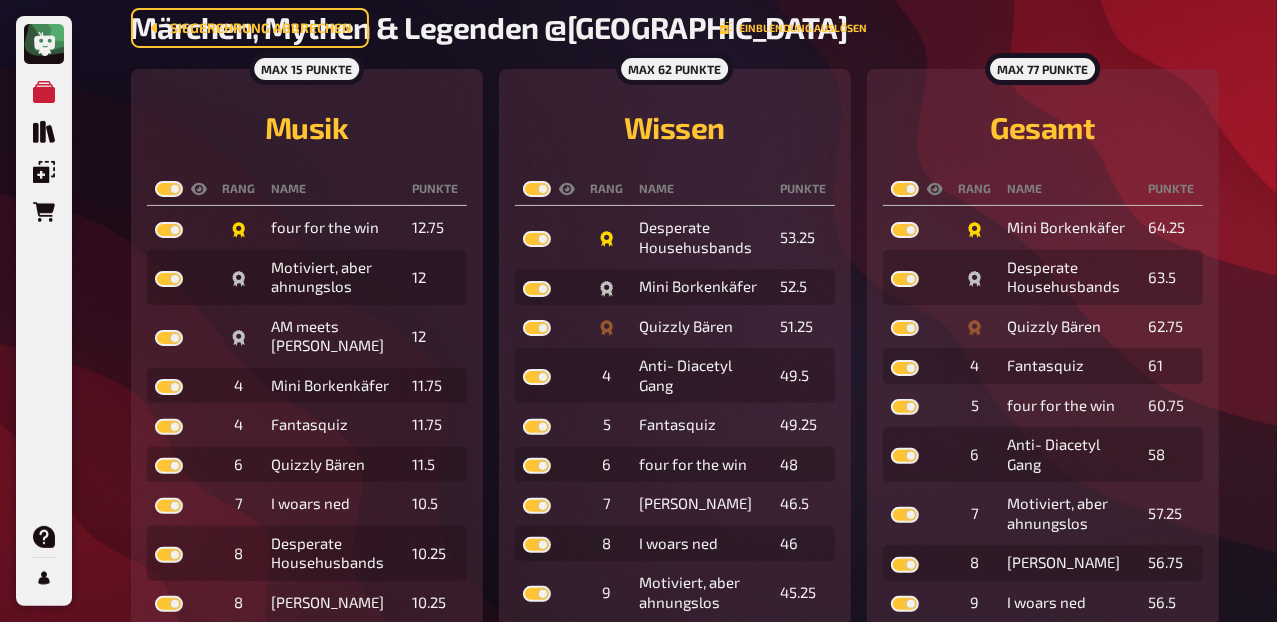 scroll, scrollTop: 155, scrollLeft: 0, axis: vertical 